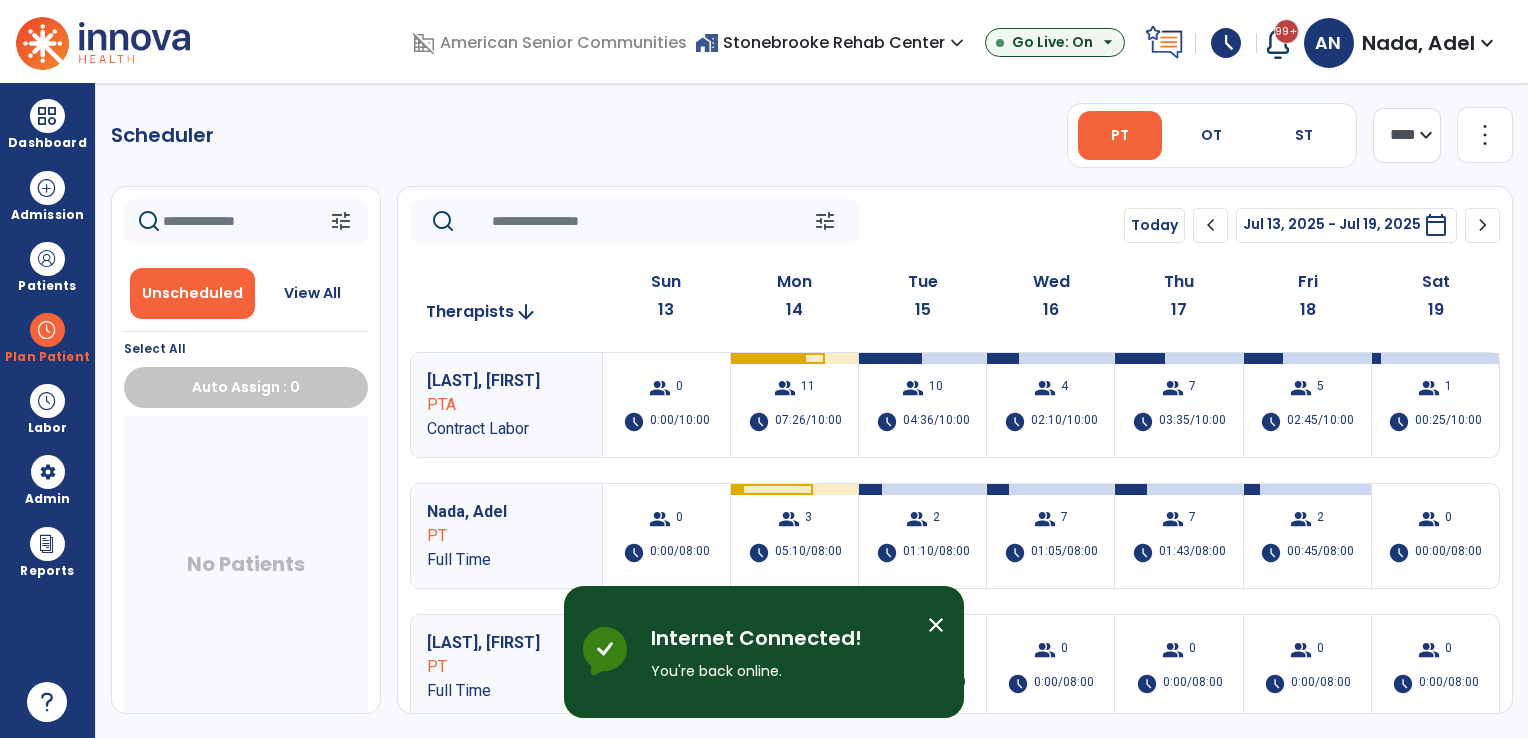 scroll, scrollTop: 0, scrollLeft: 0, axis: both 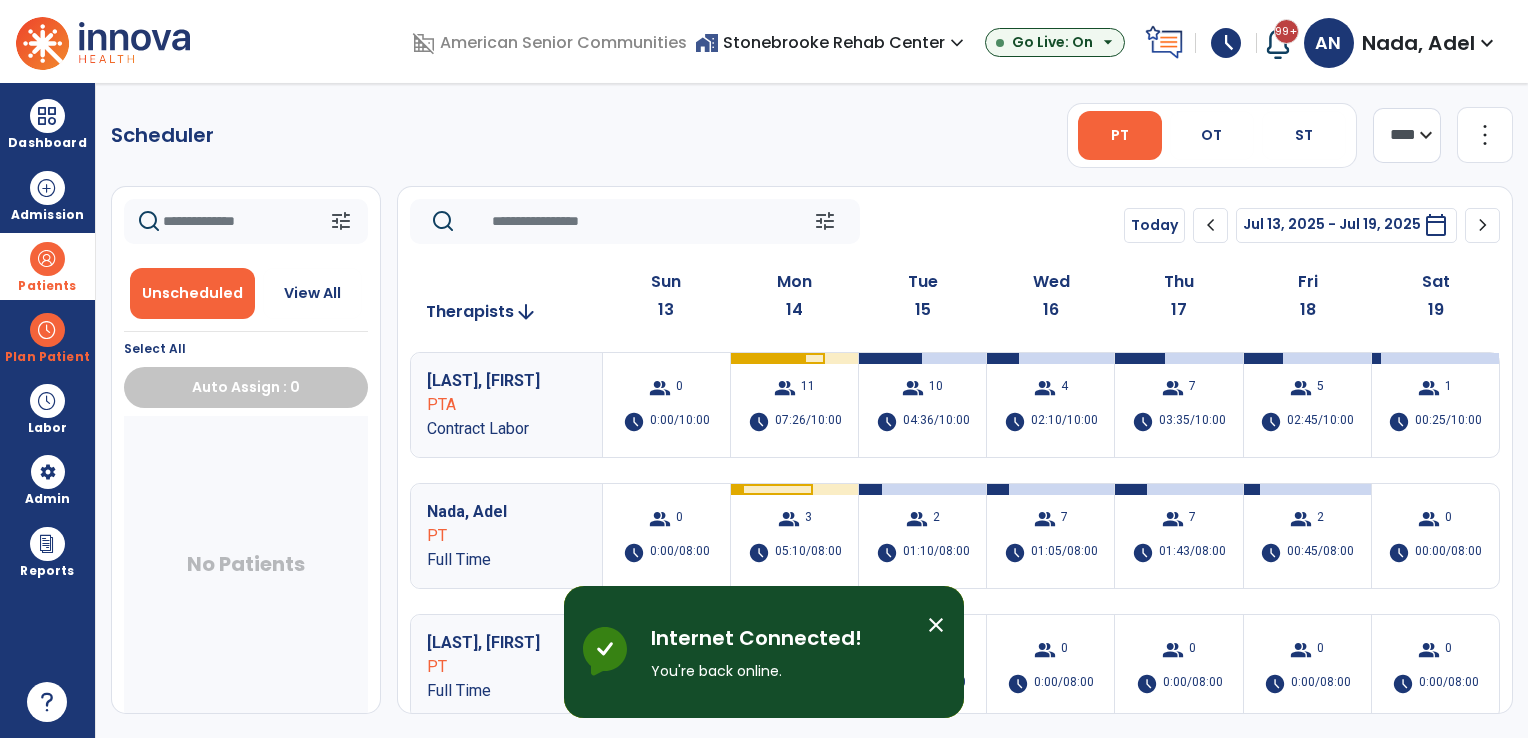 click at bounding box center (47, 259) 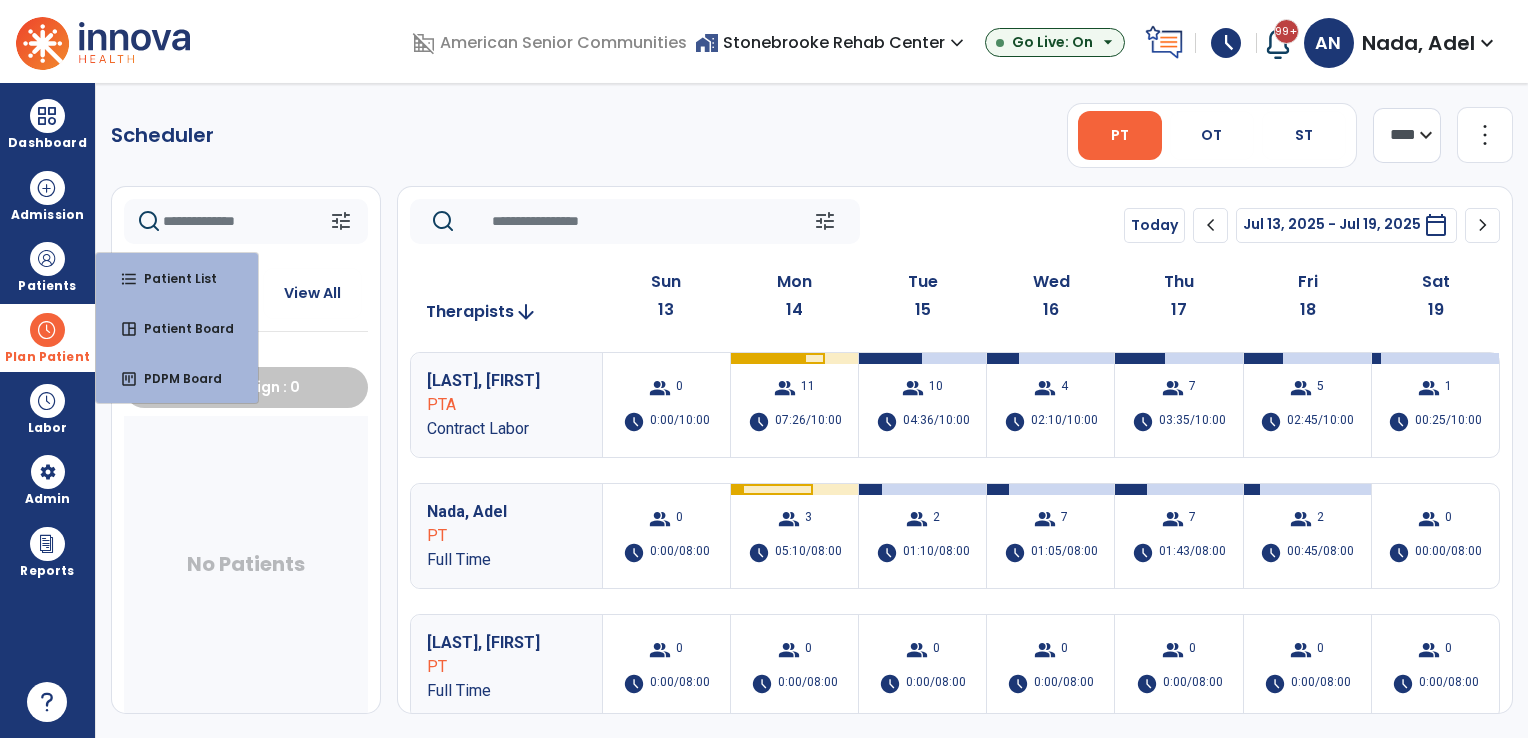 click at bounding box center (47, 330) 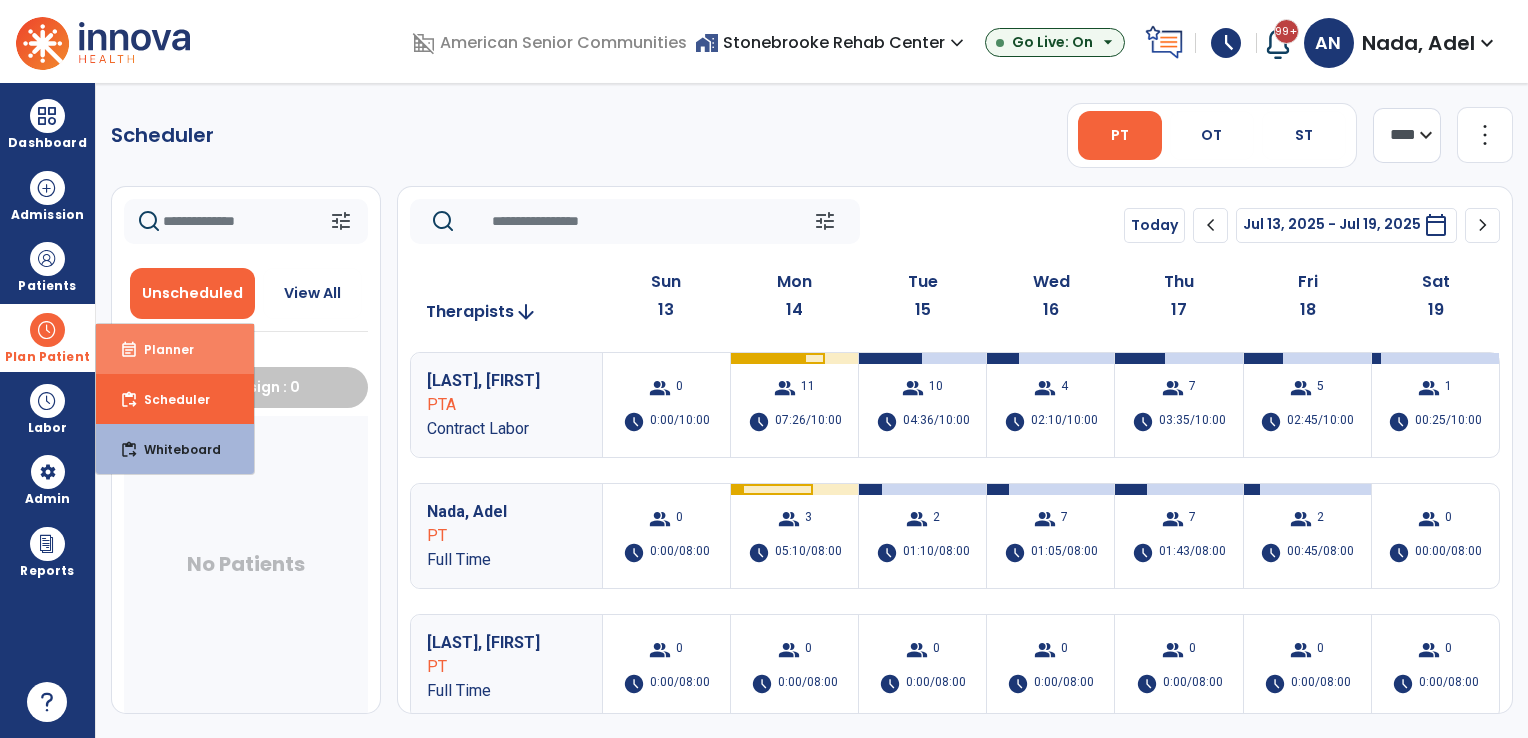 click on "Planner" at bounding box center [161, 349] 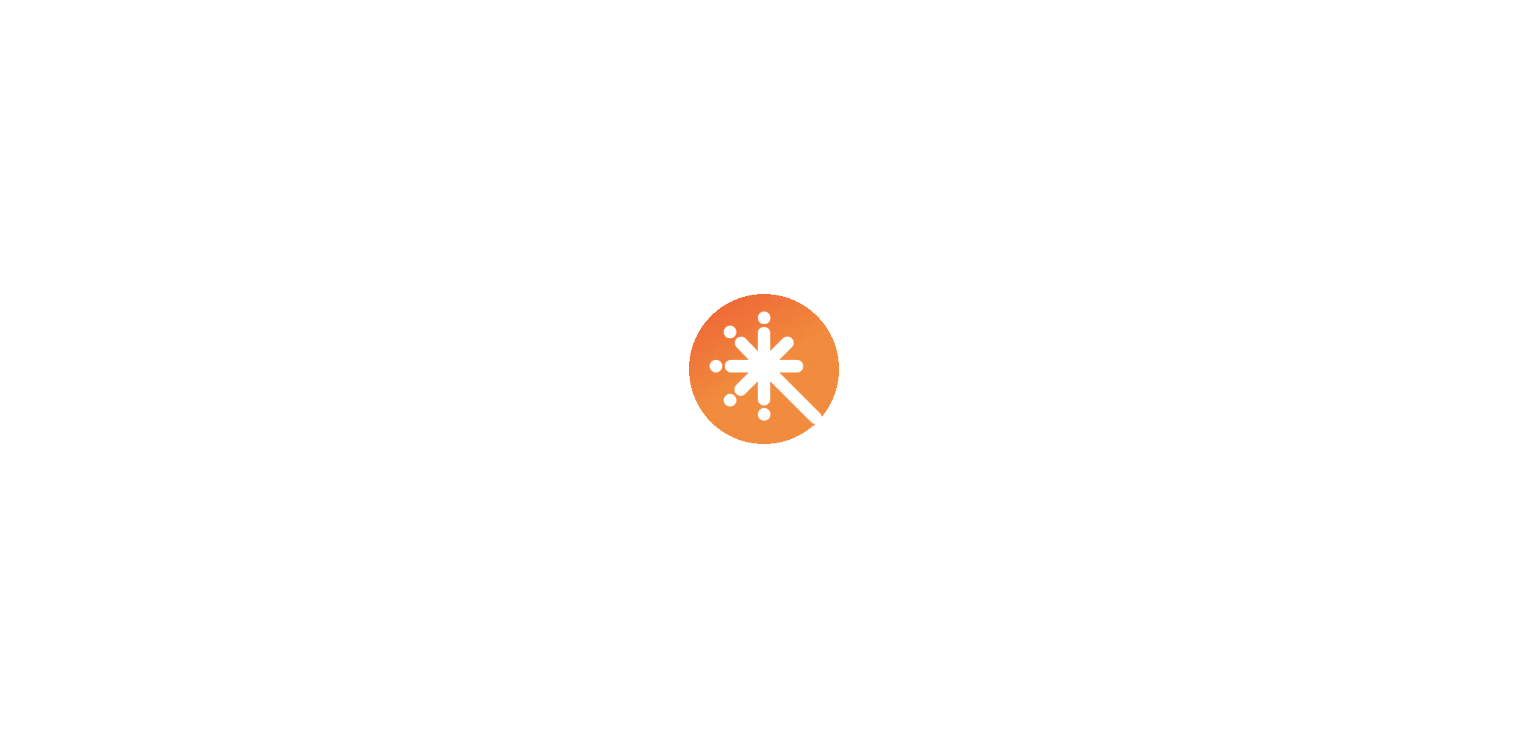 scroll, scrollTop: 0, scrollLeft: 0, axis: both 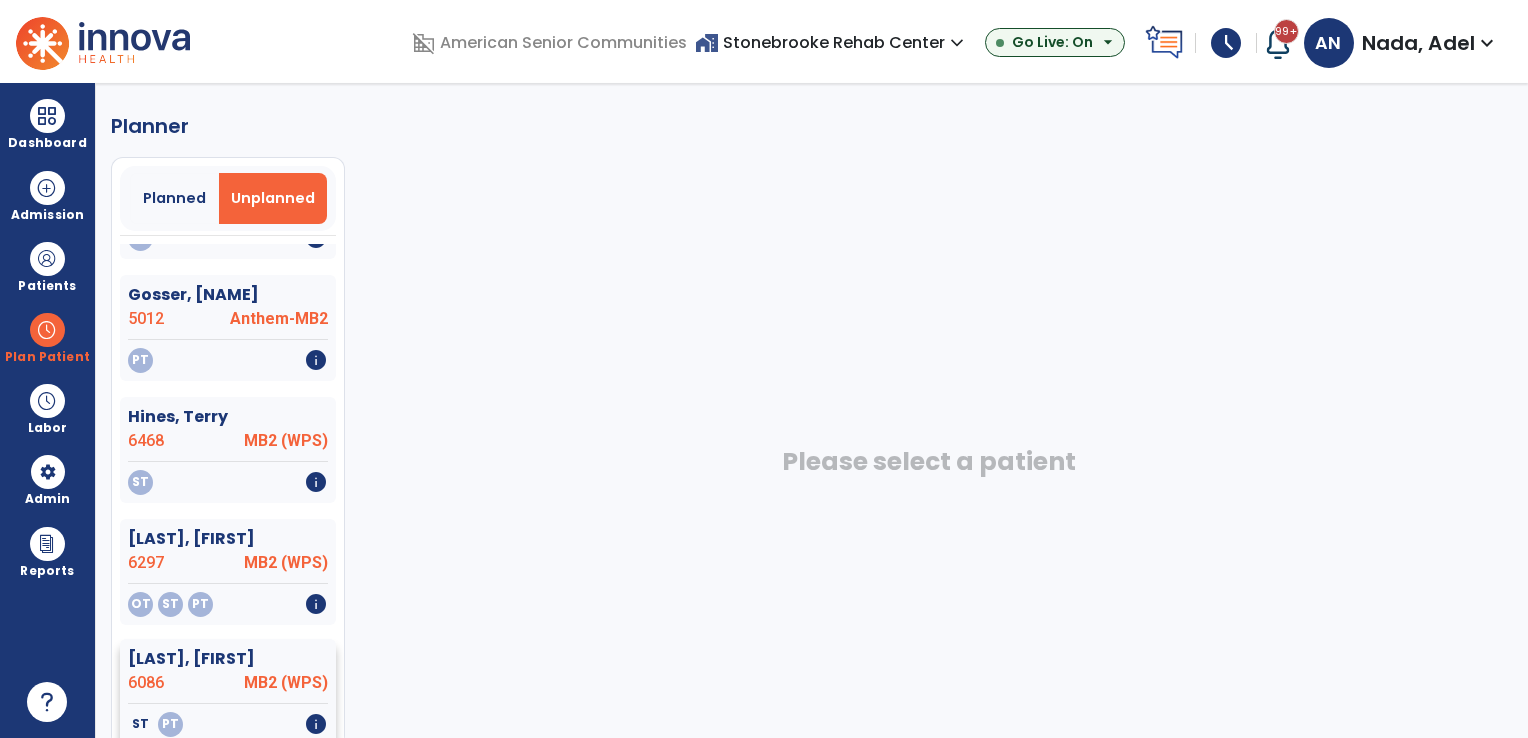 click on "MB2 (WPS)" 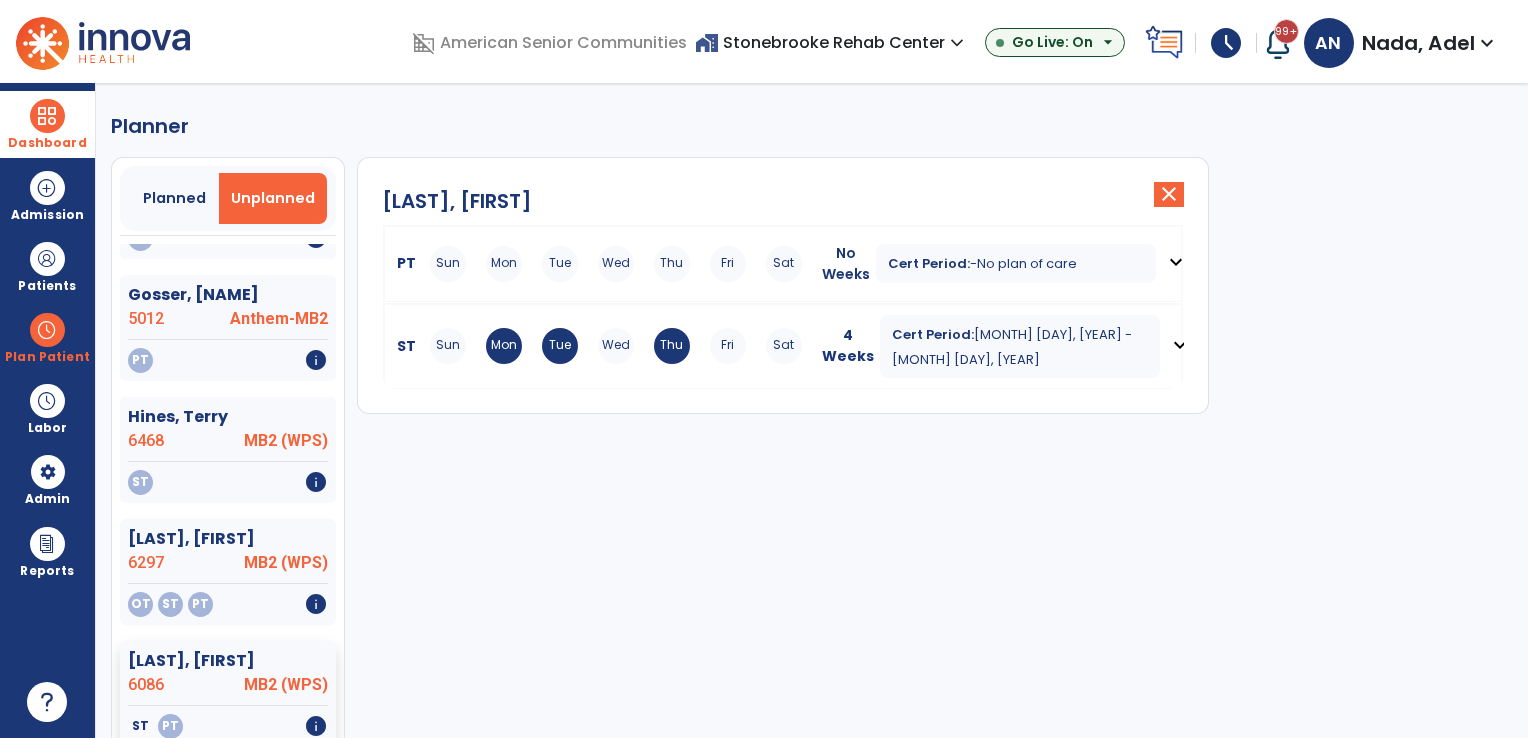 click at bounding box center (47, 116) 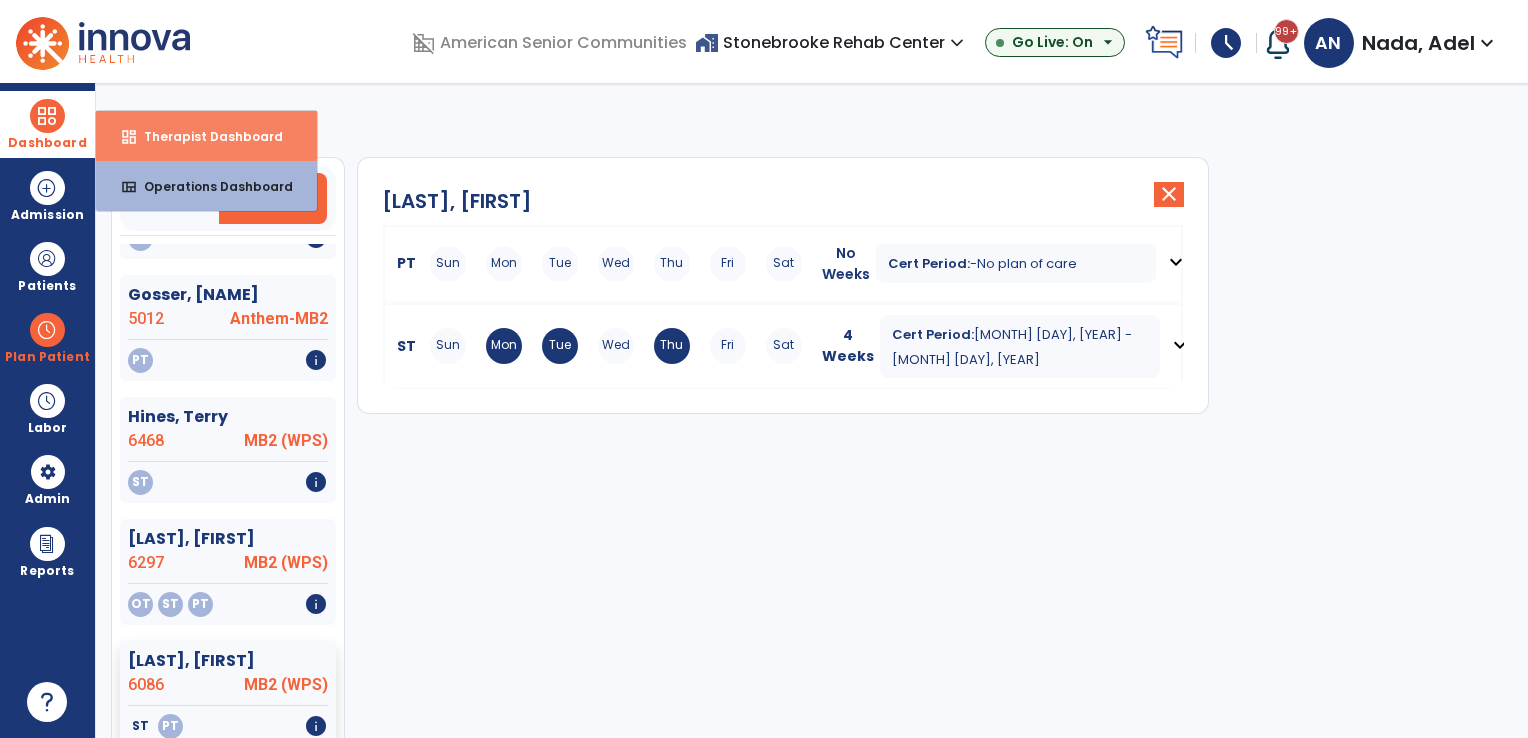 click on "Therapist Dashboard" at bounding box center (205, 136) 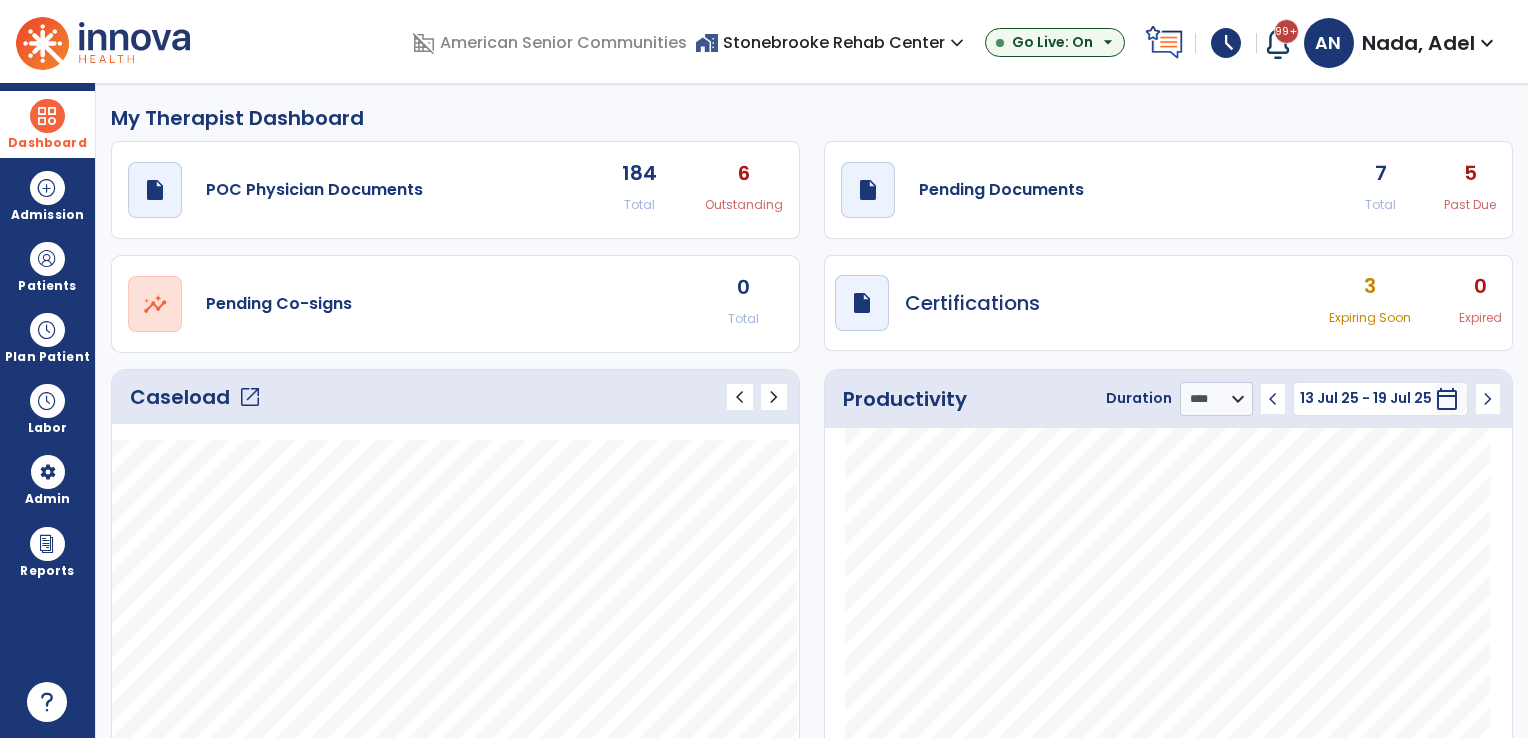 click on "draft open_in_new Pending Documents 7 Total 5 Past Due" 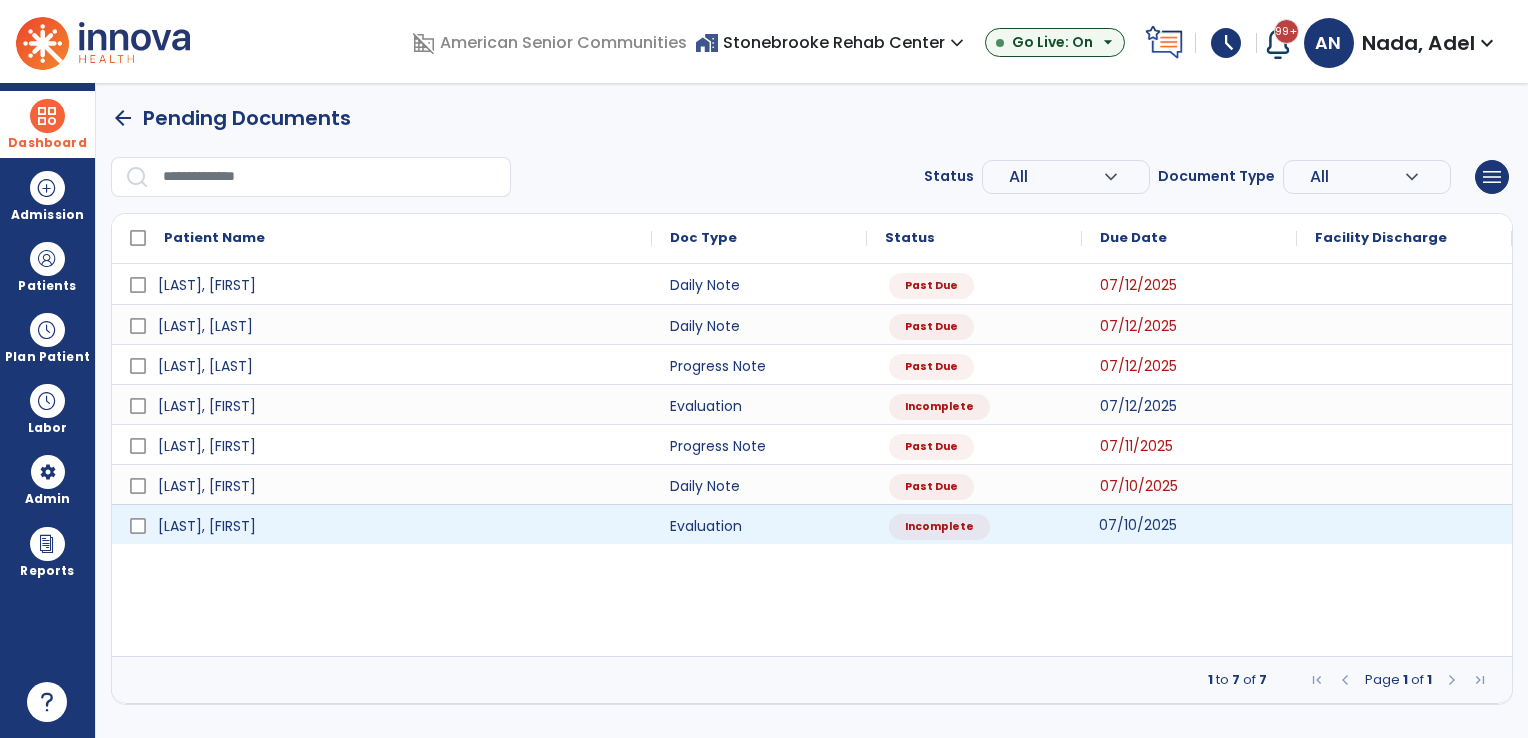 click on "07/10/2025" at bounding box center [1138, 525] 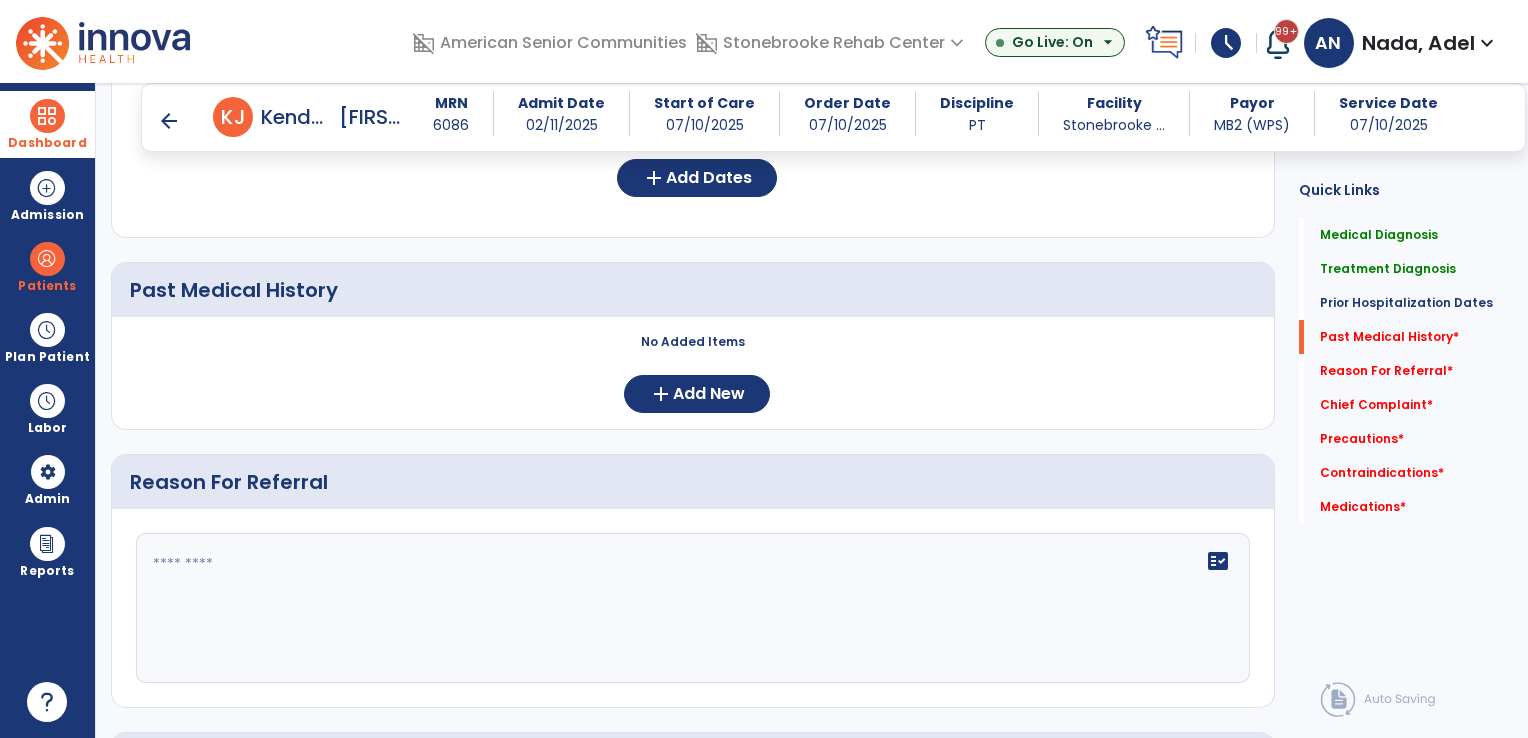 scroll, scrollTop: 1000, scrollLeft: 0, axis: vertical 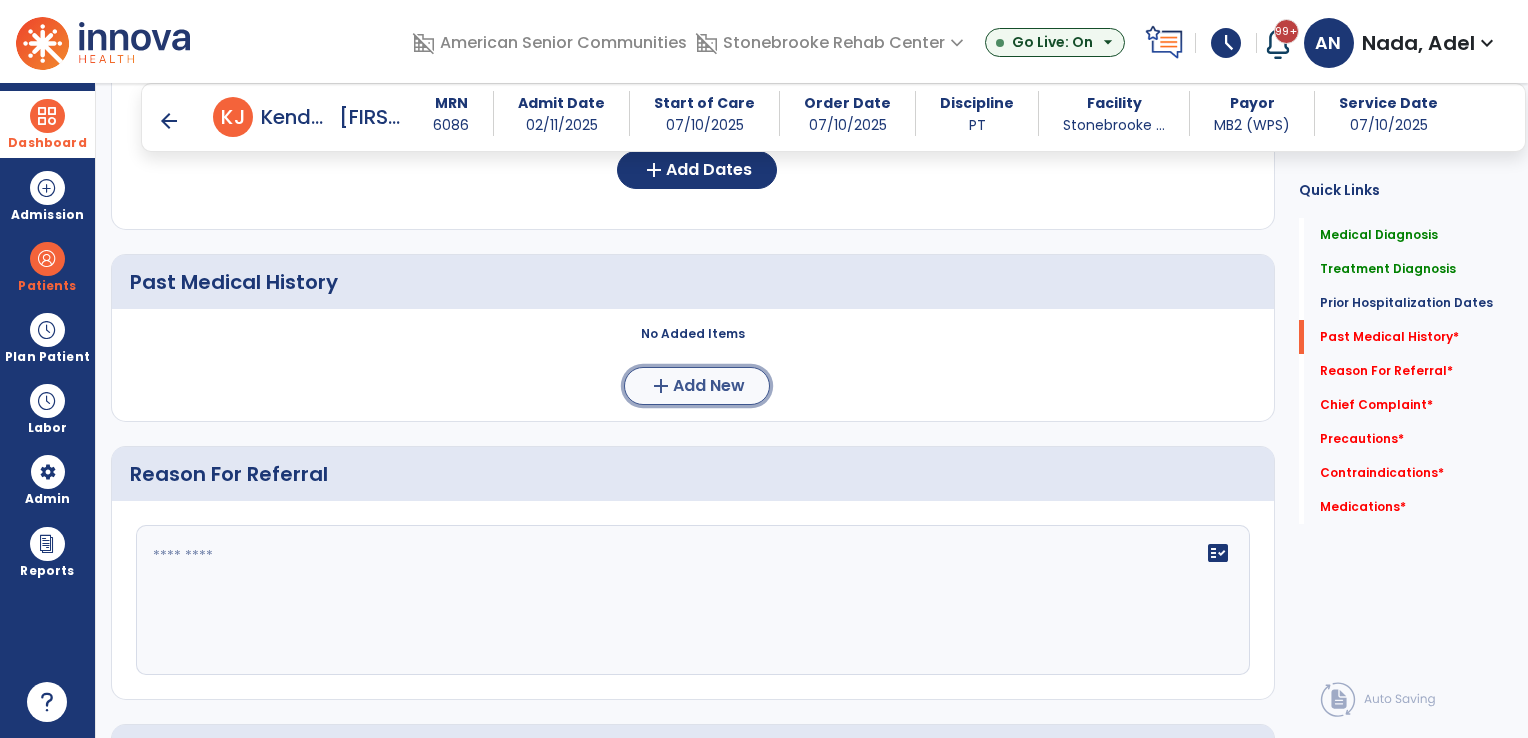 click on "Add New" 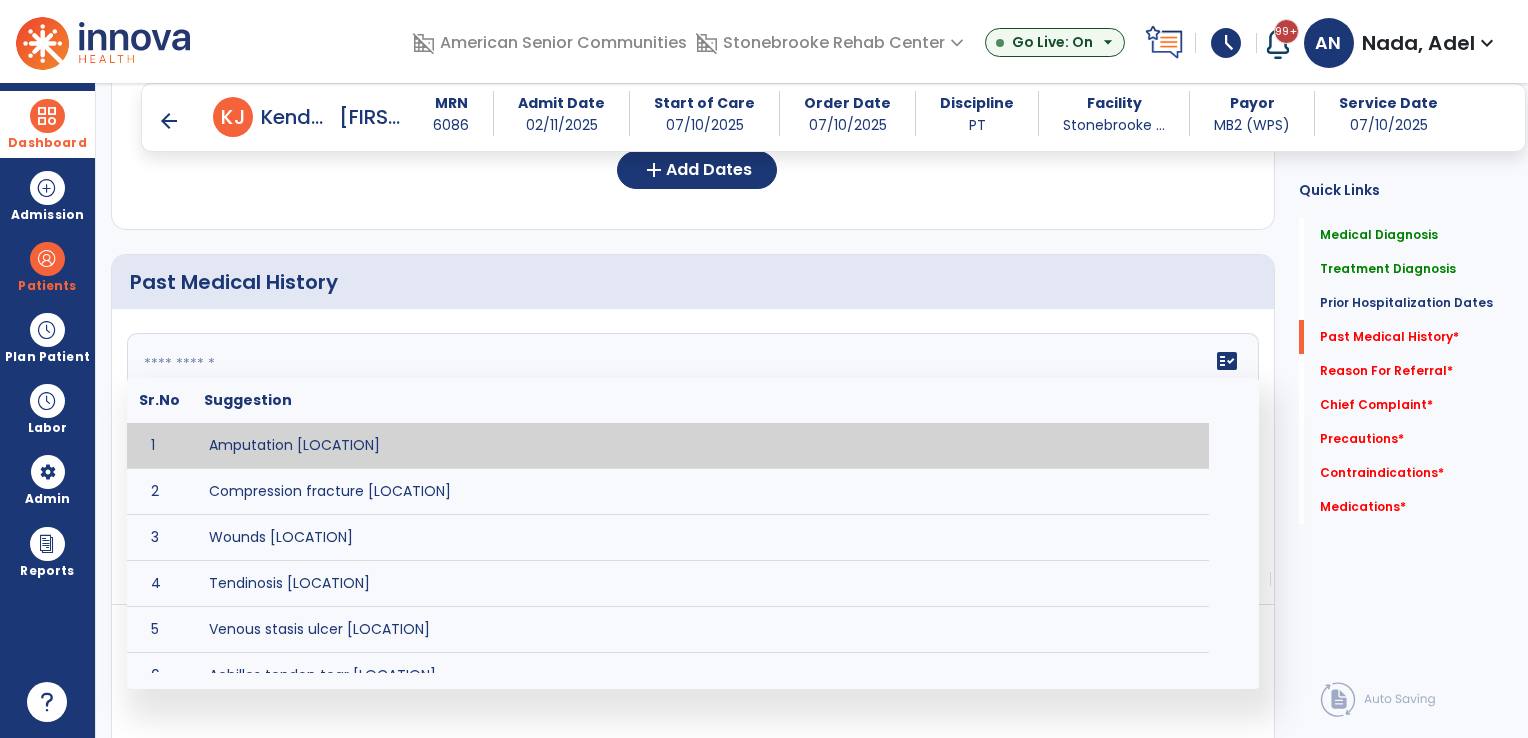 drag, startPoint x: 608, startPoint y: 388, endPoint x: 603, endPoint y: 400, distance: 13 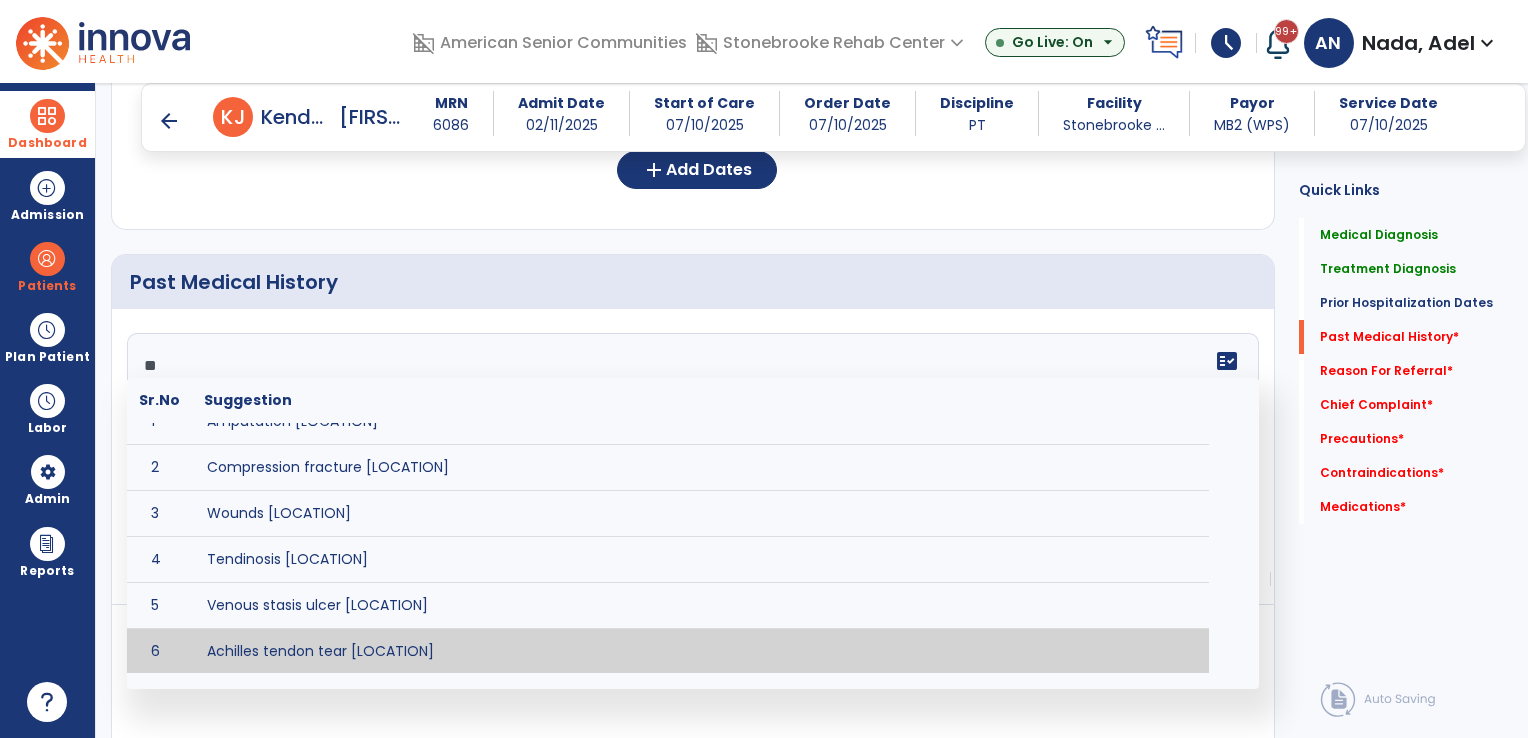 scroll, scrollTop: 0, scrollLeft: 0, axis: both 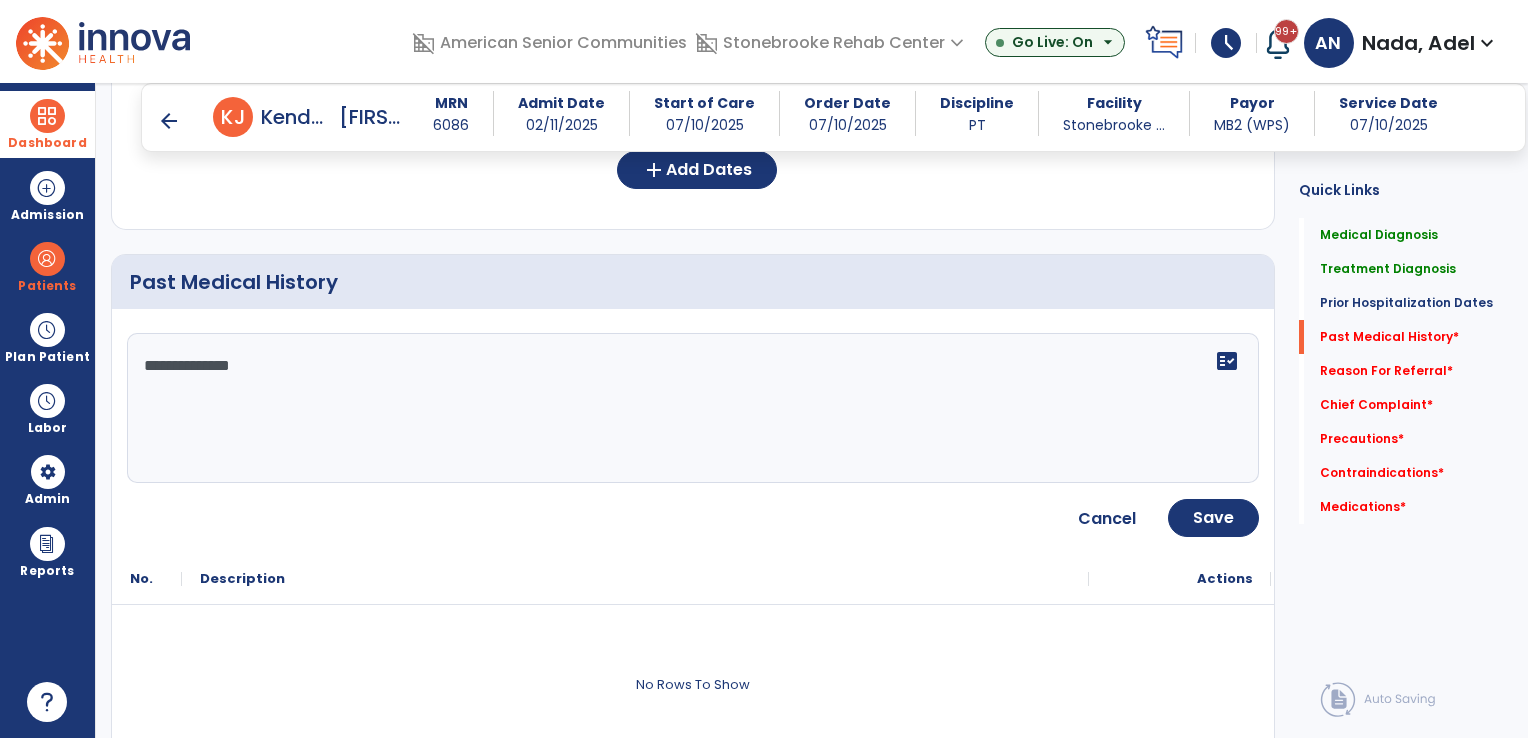 drag, startPoint x: 409, startPoint y: 382, endPoint x: 365, endPoint y: 370, distance: 45.607018 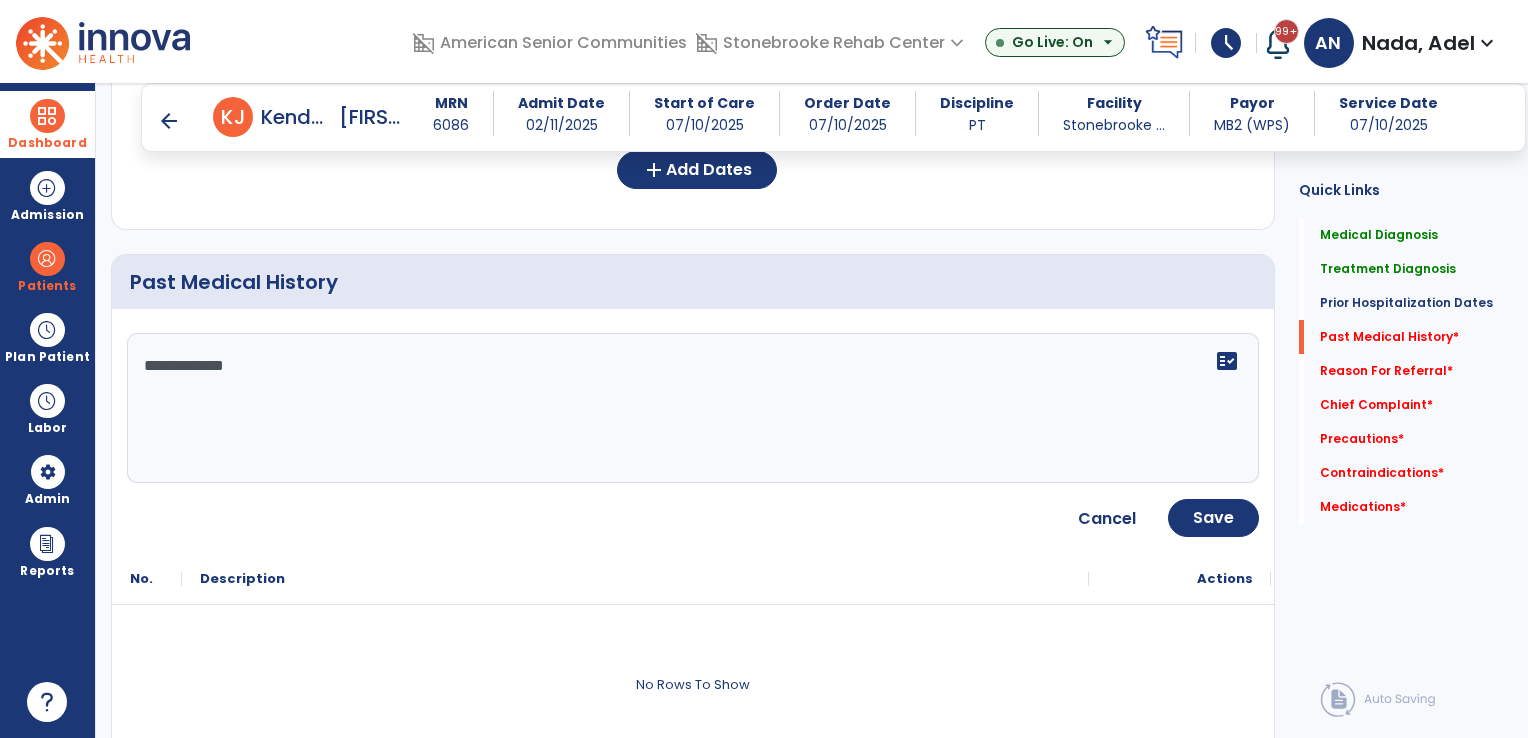type on "**********" 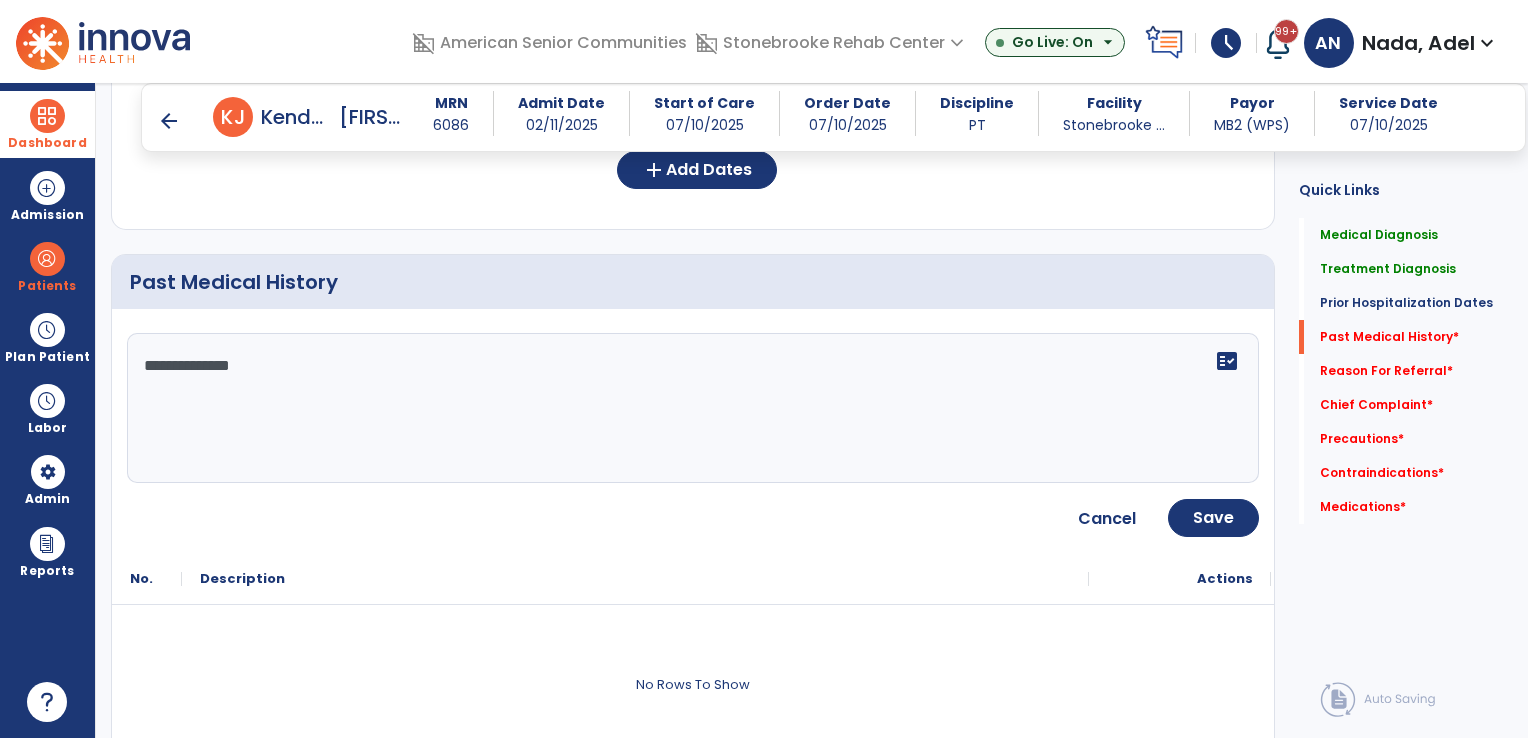 click on "**********" 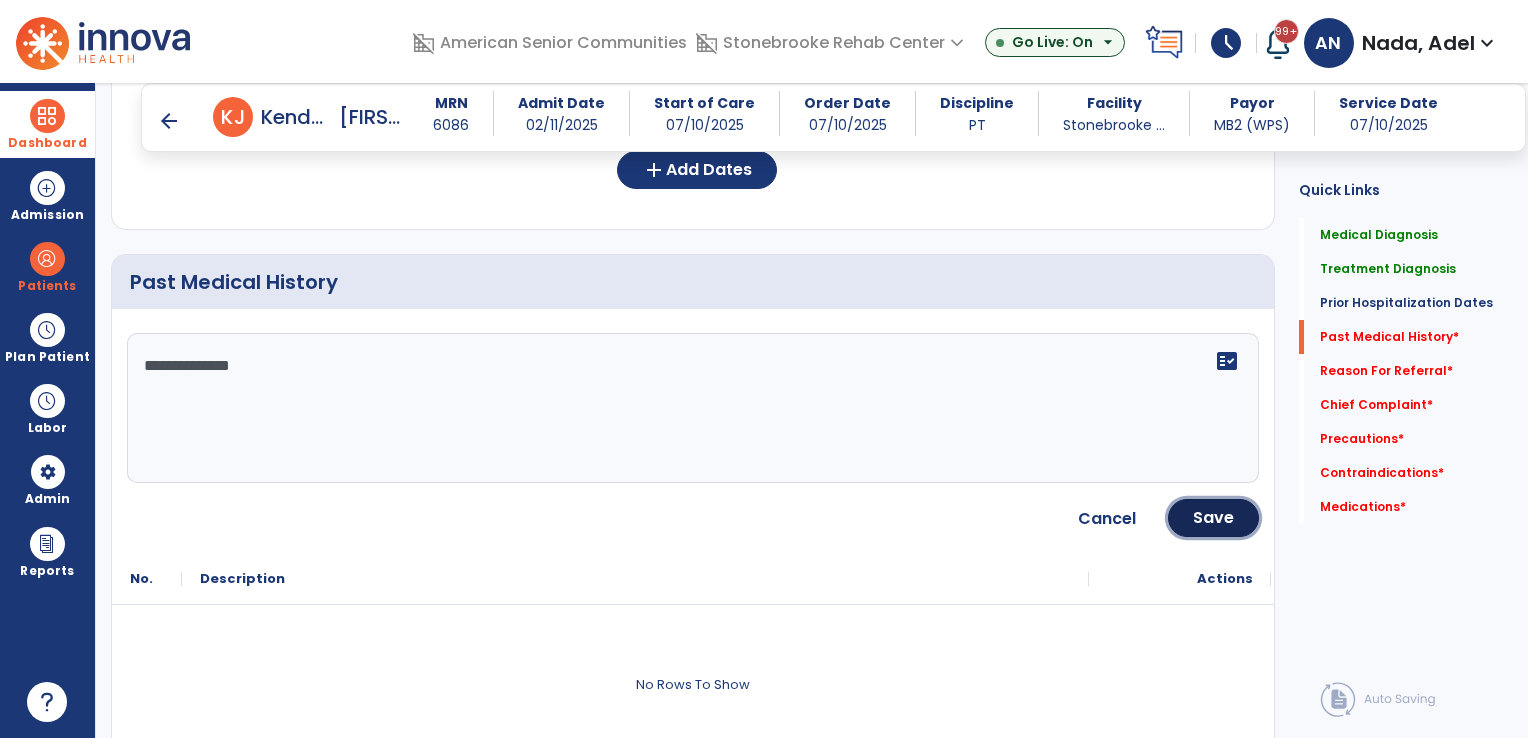 click on "Save" 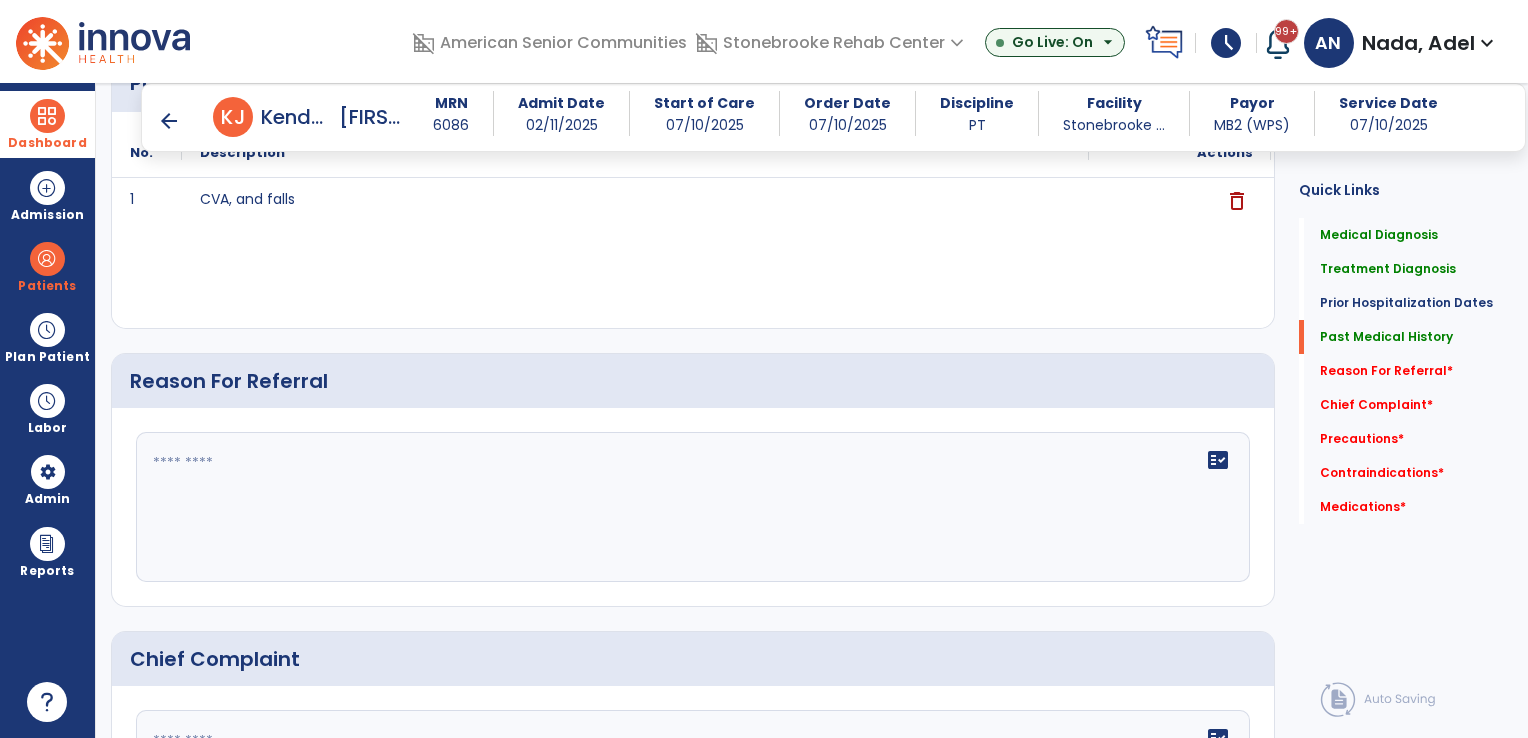 scroll, scrollTop: 1200, scrollLeft: 0, axis: vertical 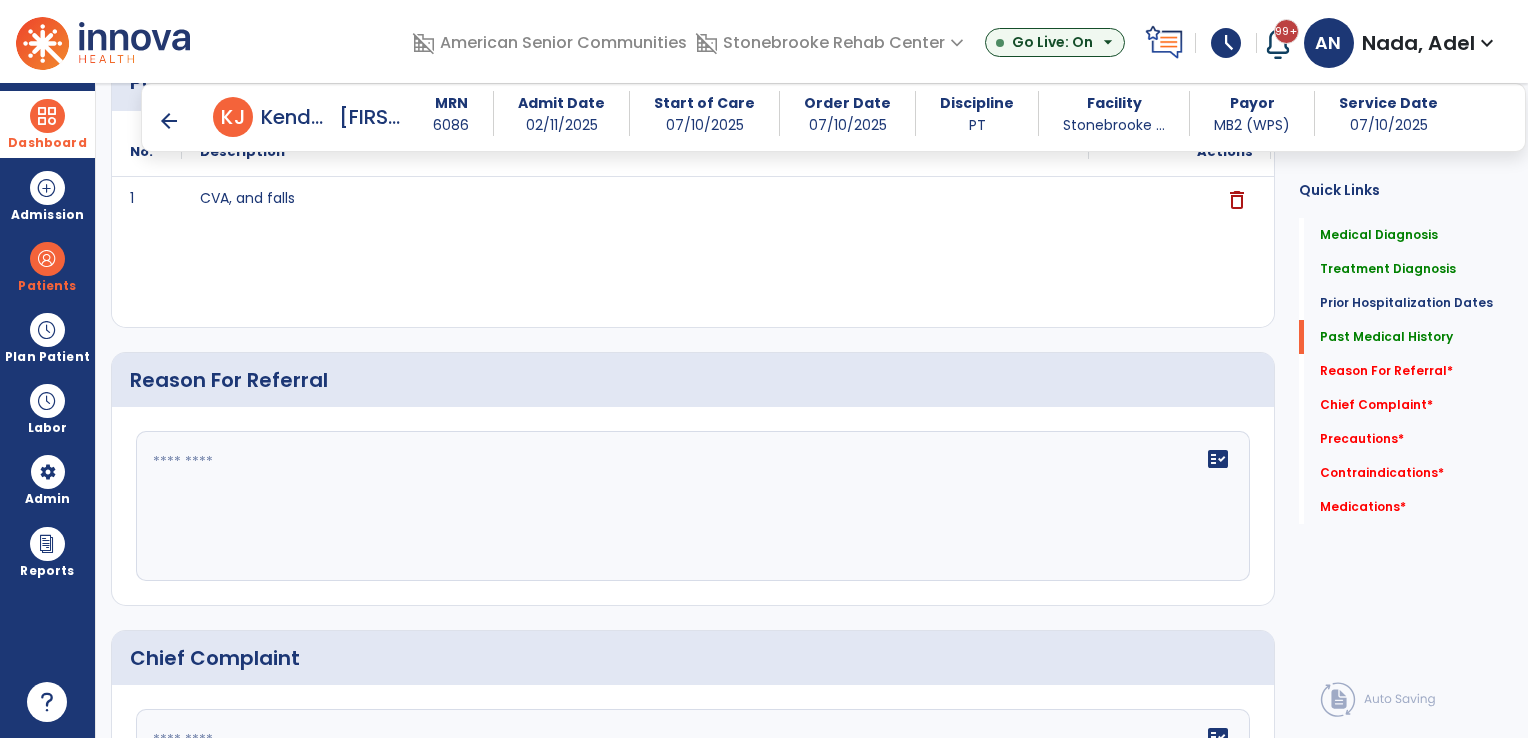 click on "fact_check" 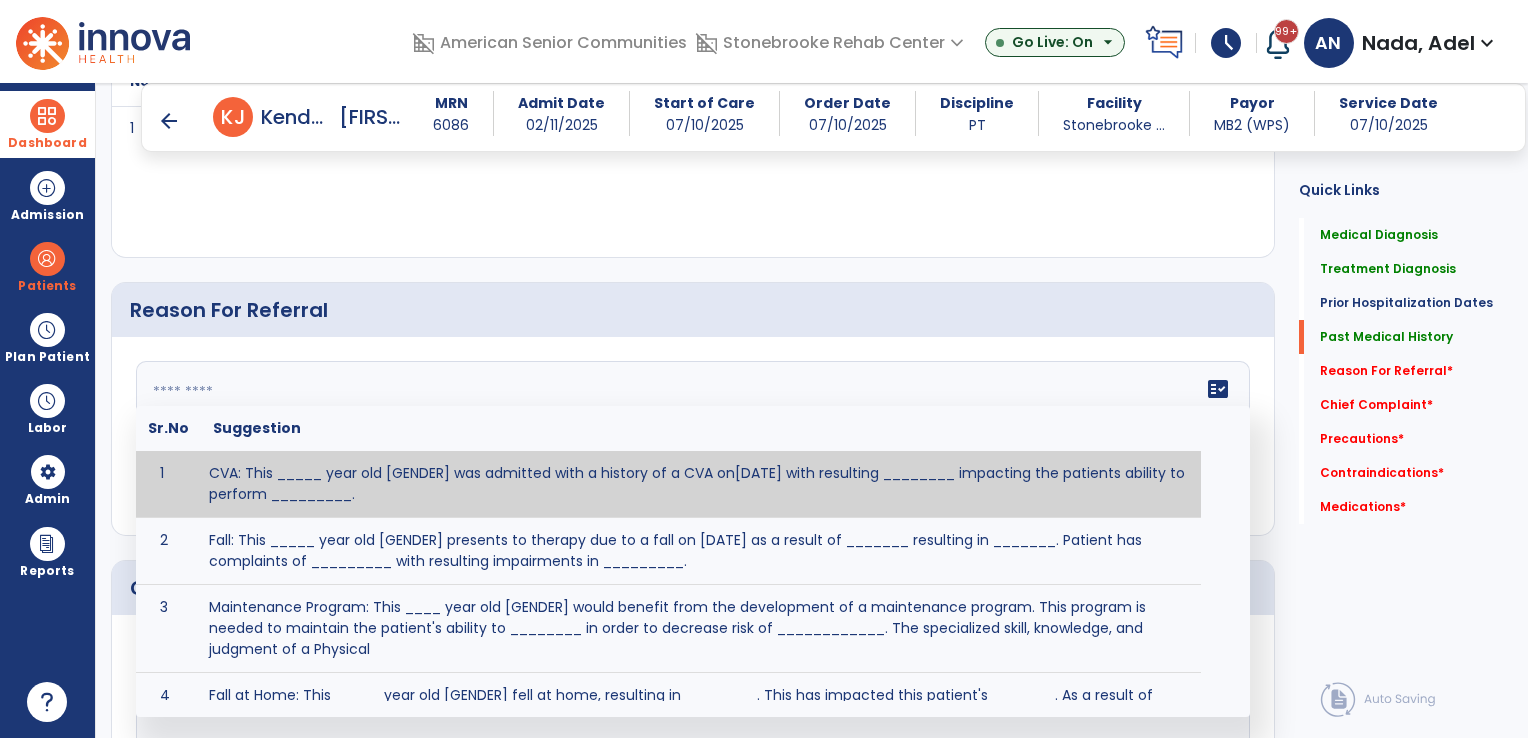 scroll, scrollTop: 1300, scrollLeft: 0, axis: vertical 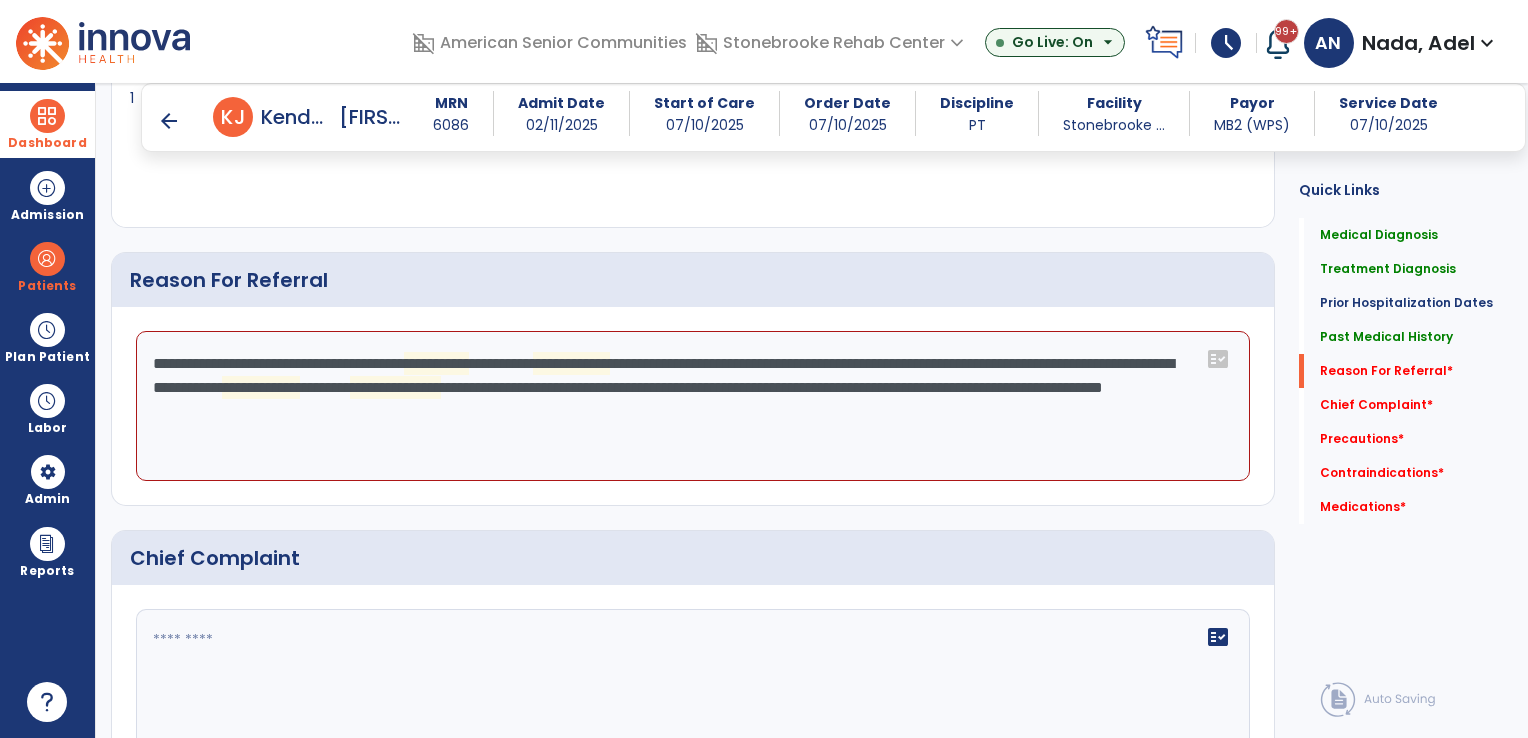 click on "**********" 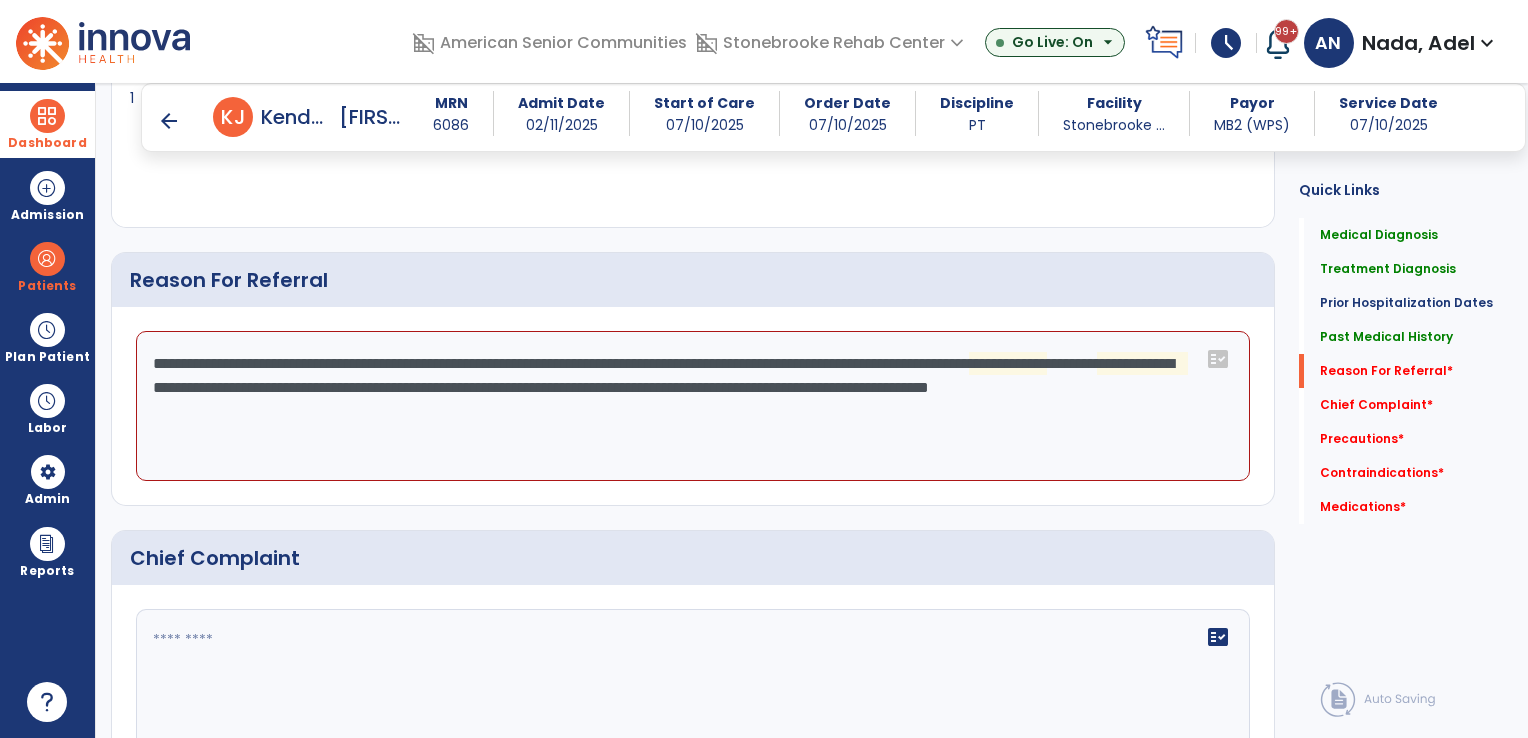 click on "**********" 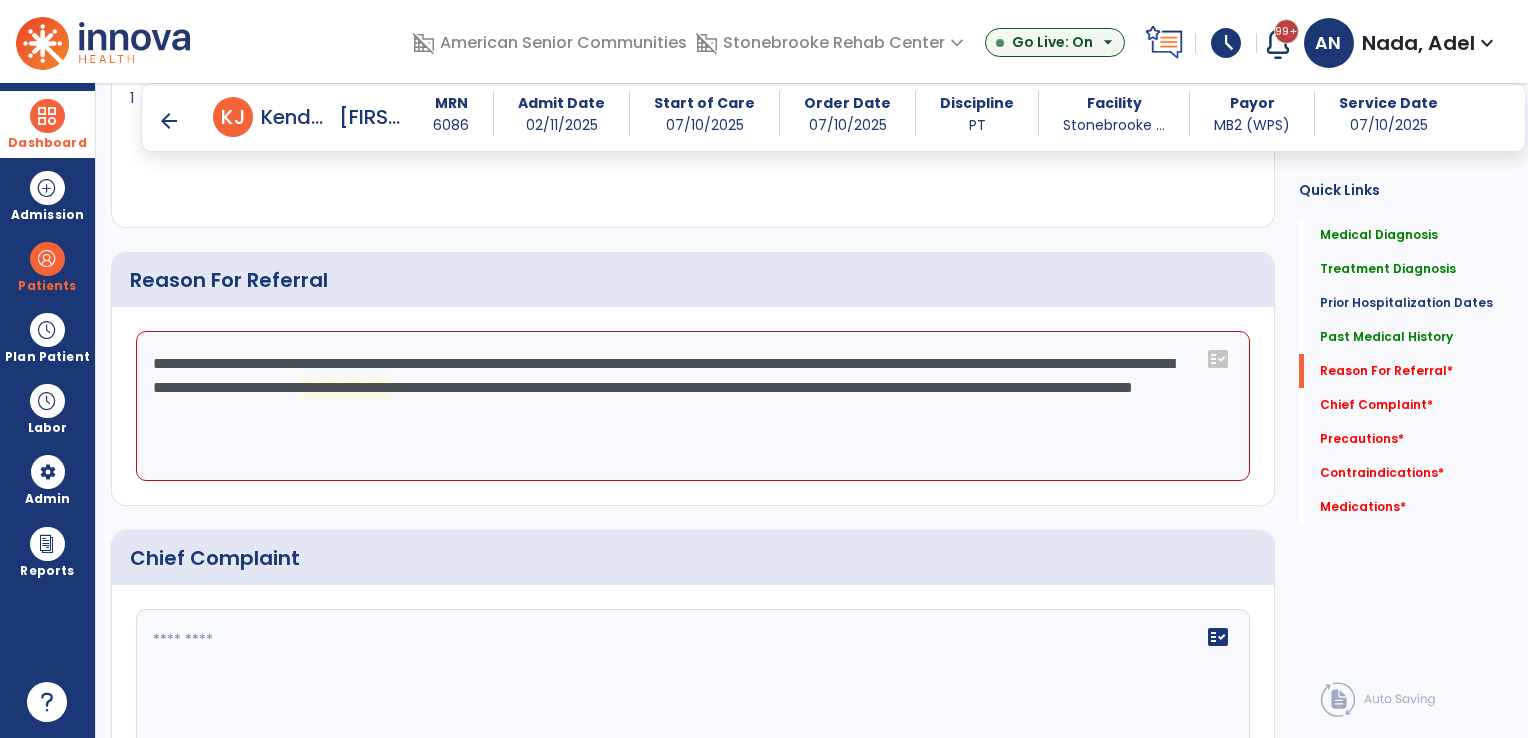 click on "**********" 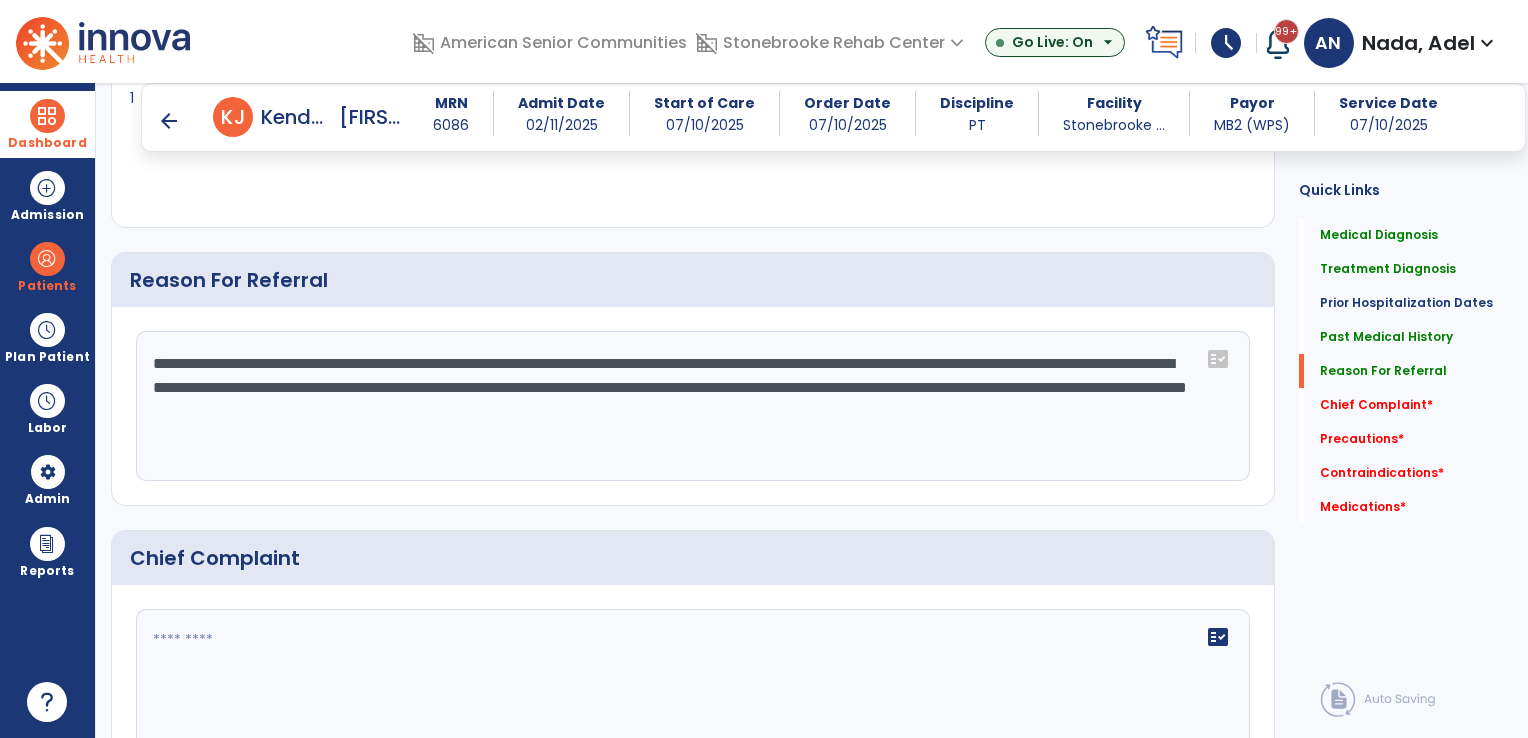 click on "**********" 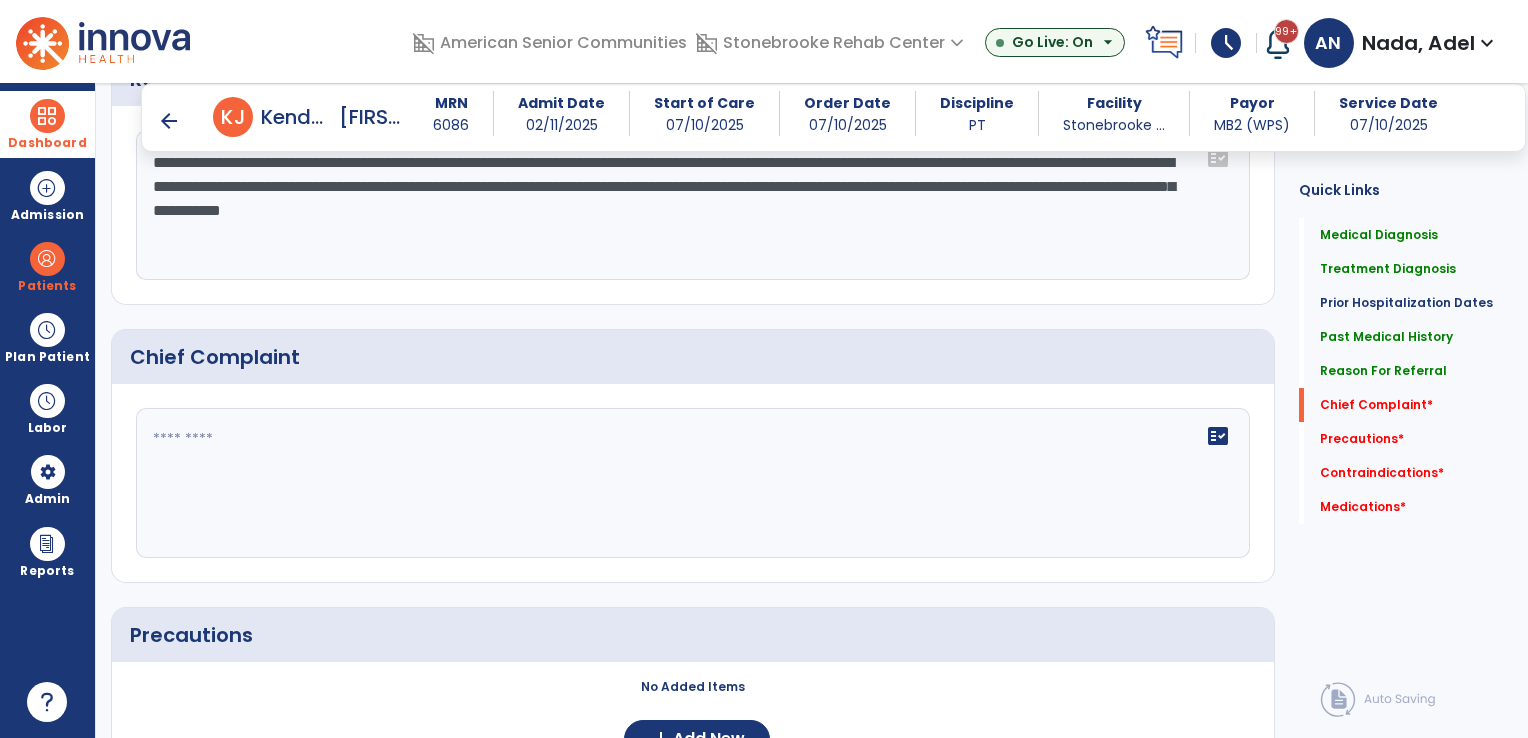 scroll, scrollTop: 1600, scrollLeft: 0, axis: vertical 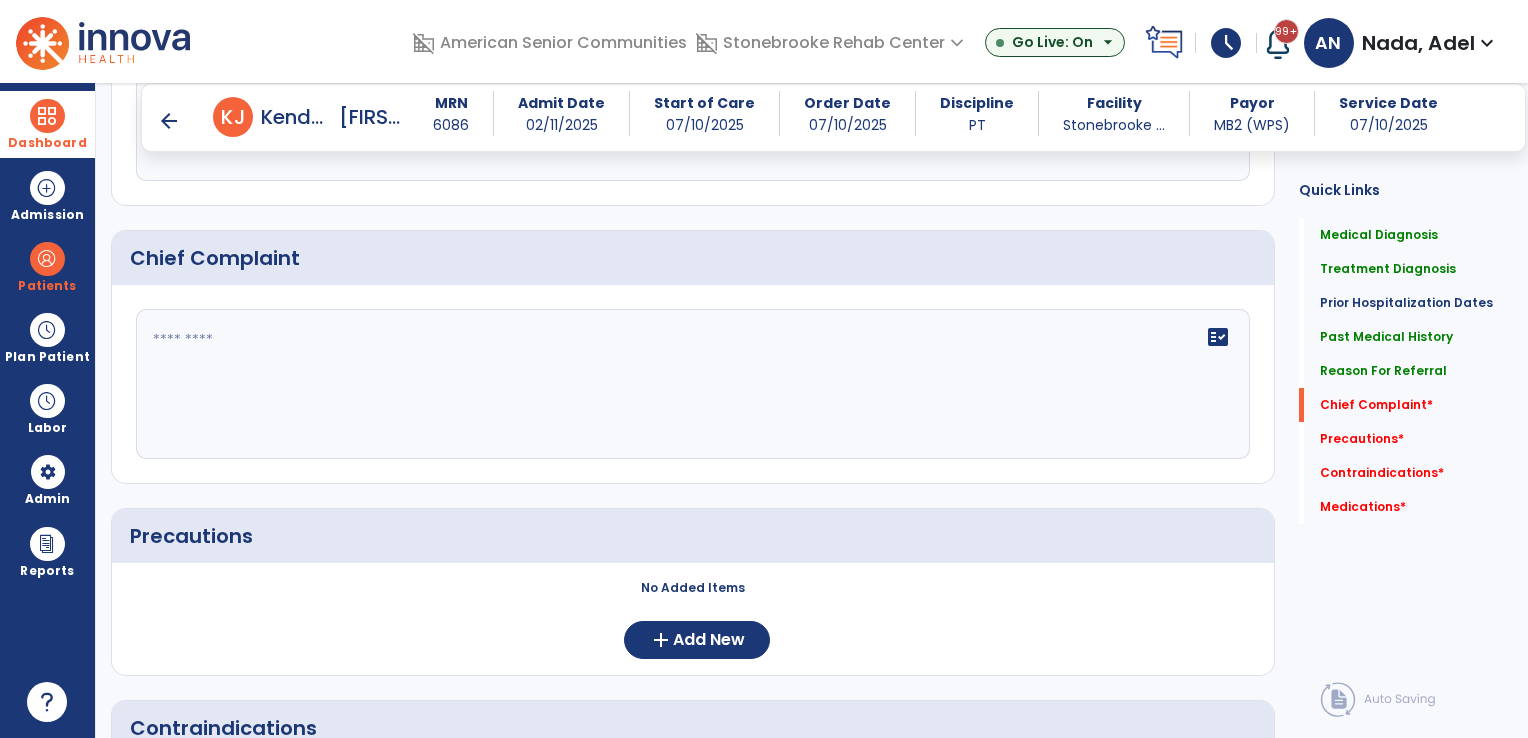 type on "**********" 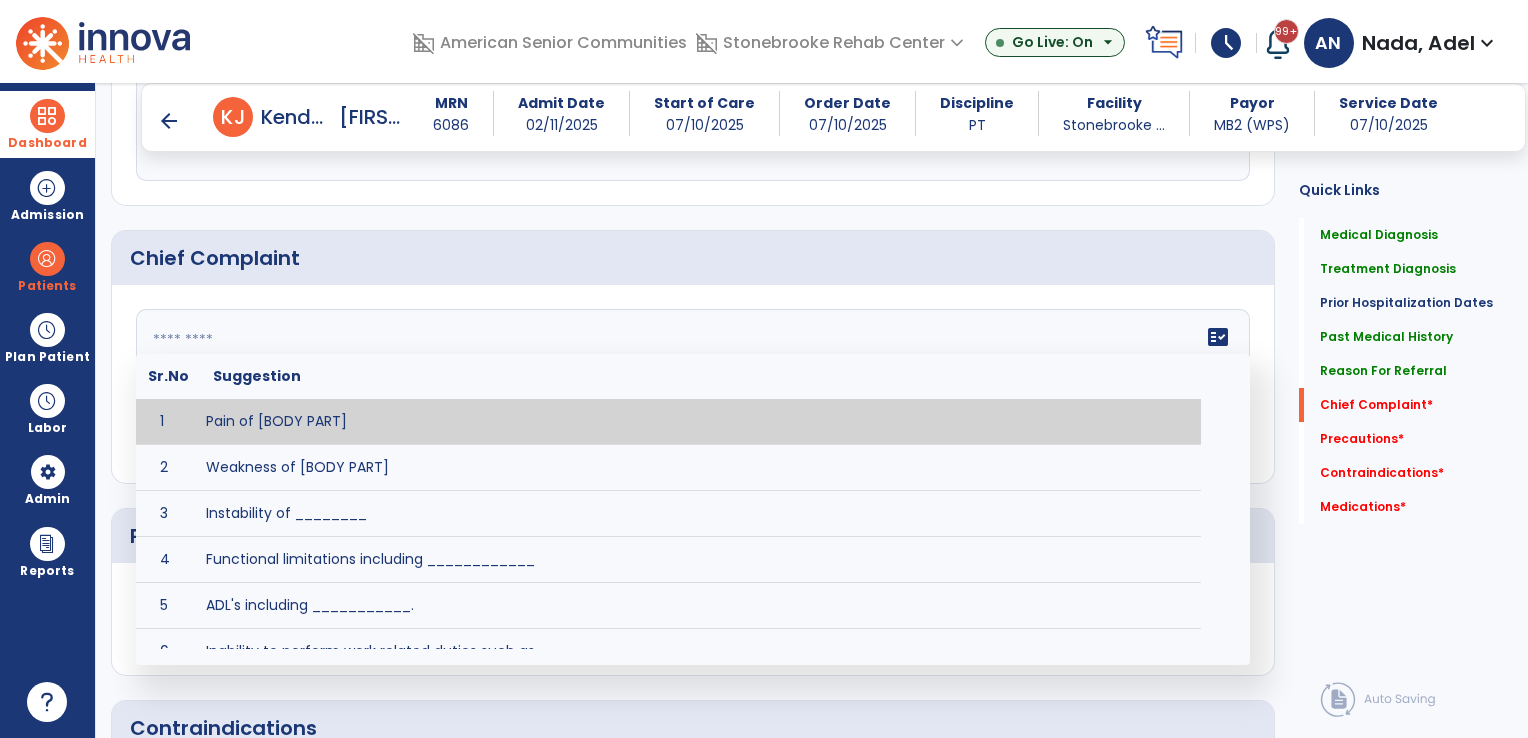 click on "fact_check  Sr.No Suggestion 1 Pain of [BODY PART] 2 Weakness of [BODY PART] 3 Instability of ________ 4 Functional limitations including ____________ 5 ADL's including ___________. 6 Inability to perform work related duties such as _________ 7 Inability to perform house hold duties such as __________. 8 Loss of balance. 9 Problems with gait including _________." 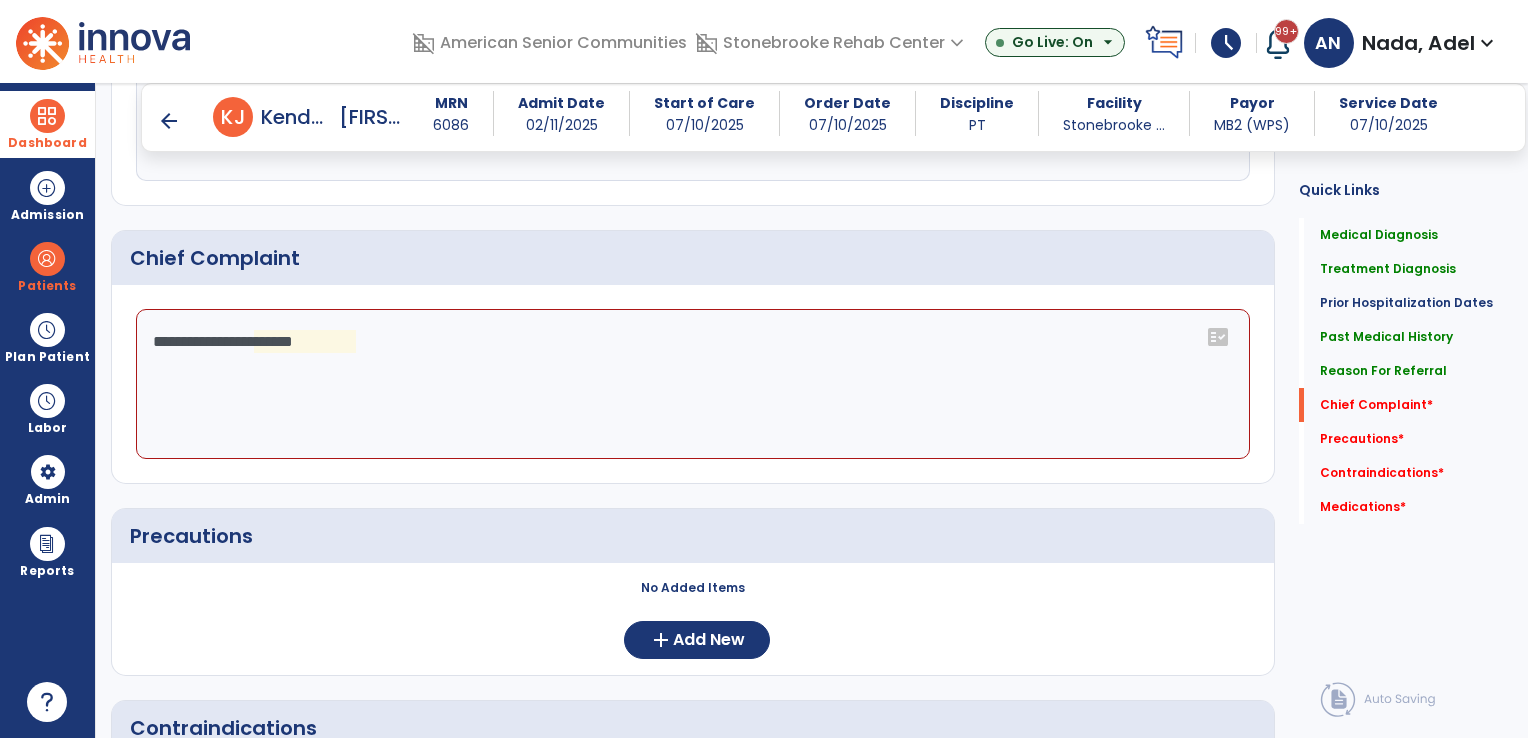 click on "**********" 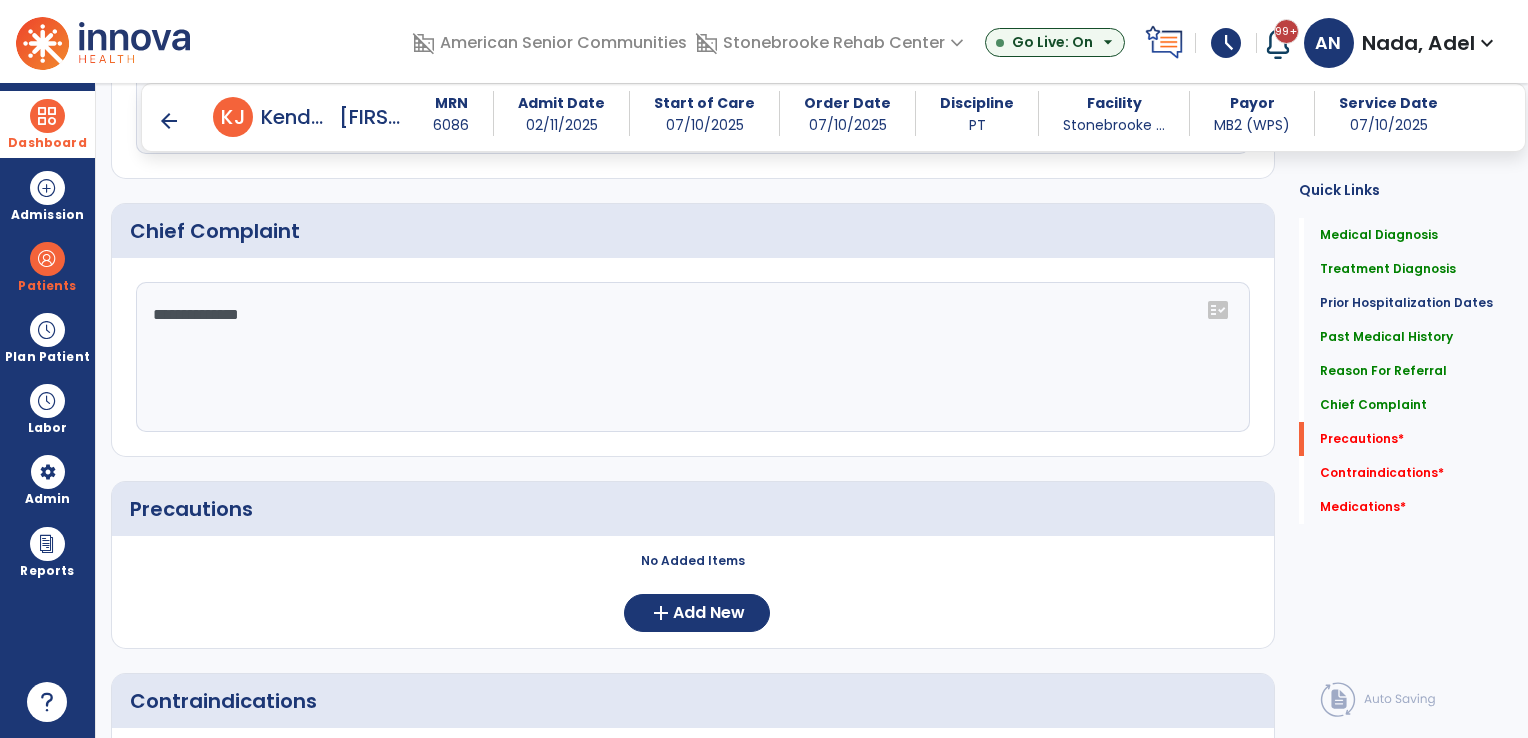 scroll, scrollTop: 1800, scrollLeft: 0, axis: vertical 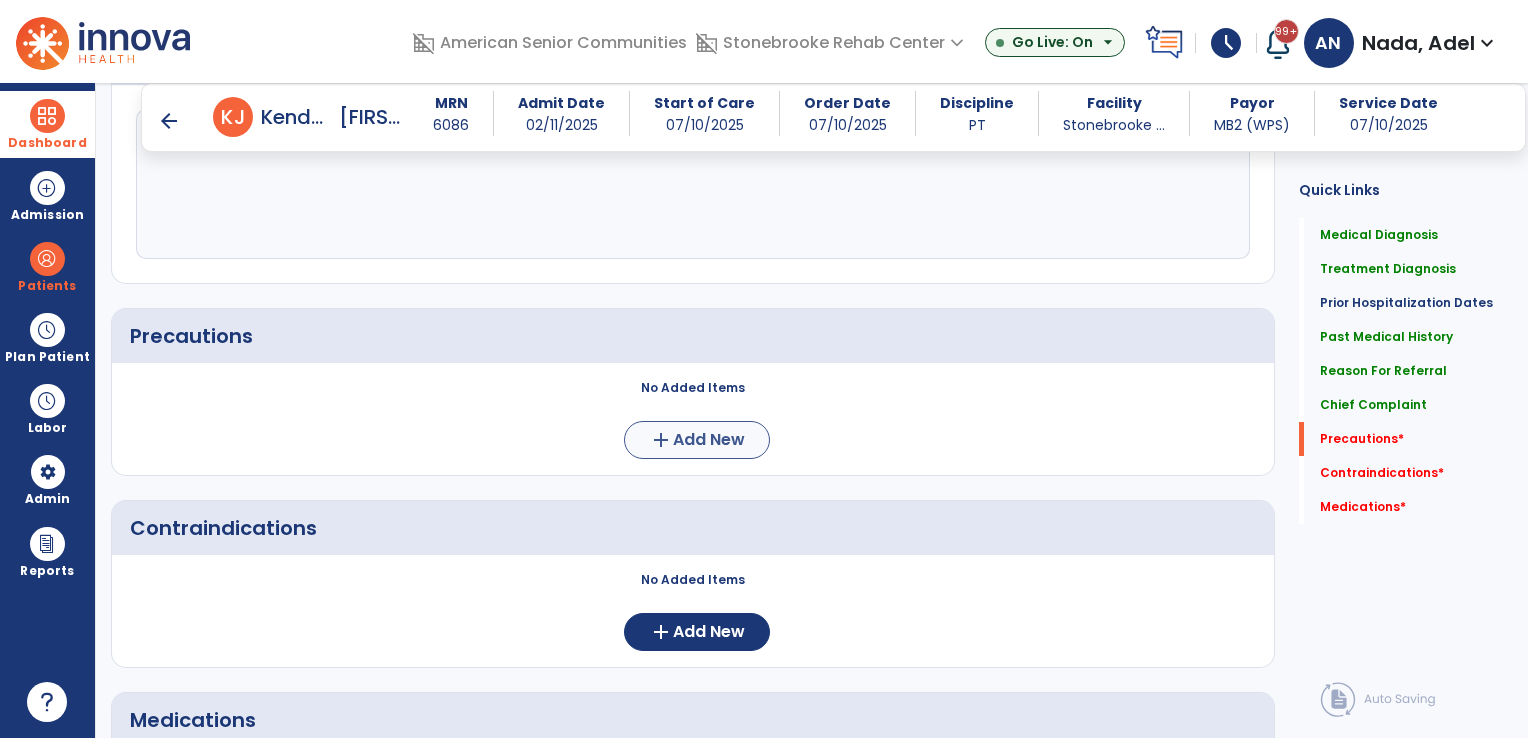 type on "**********" 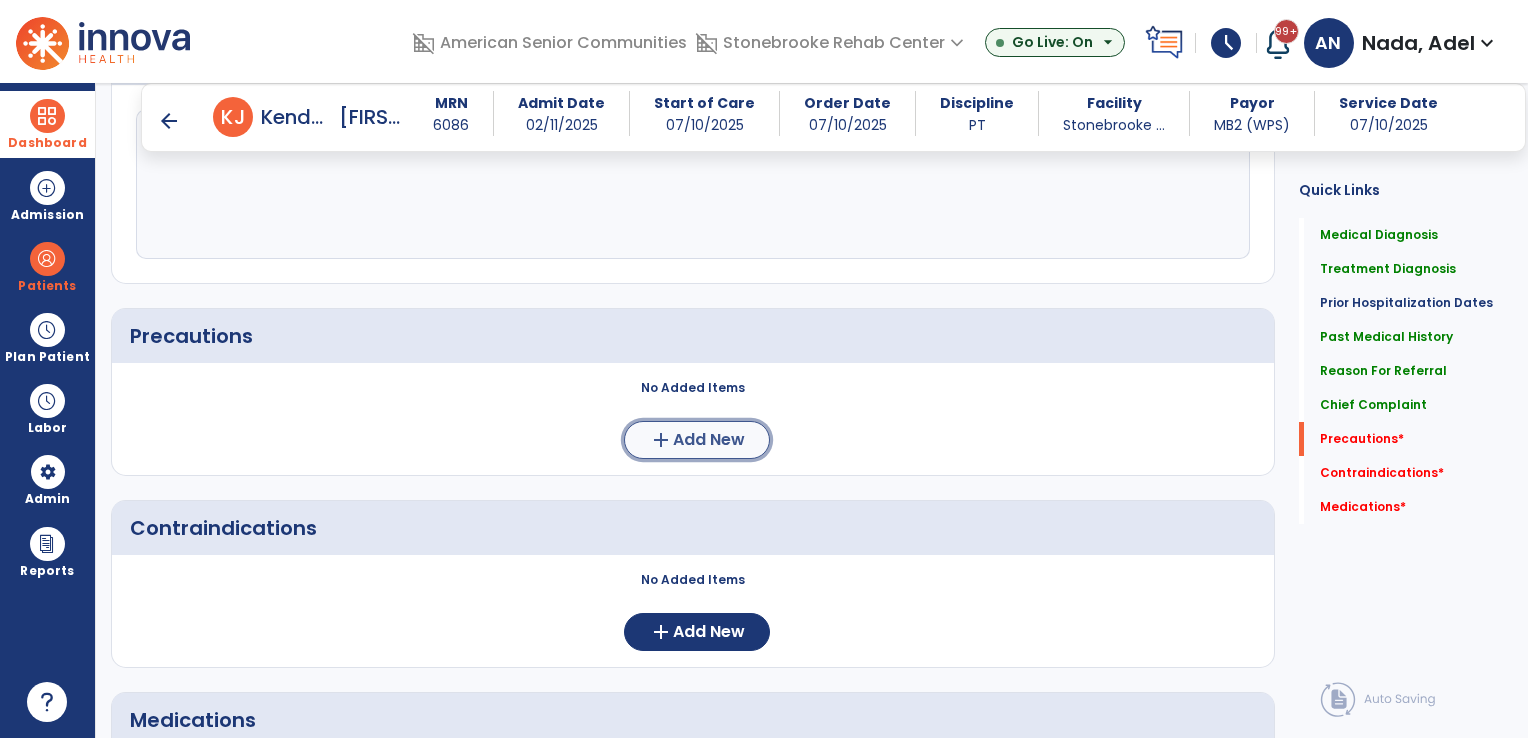 click on "add  Add New" 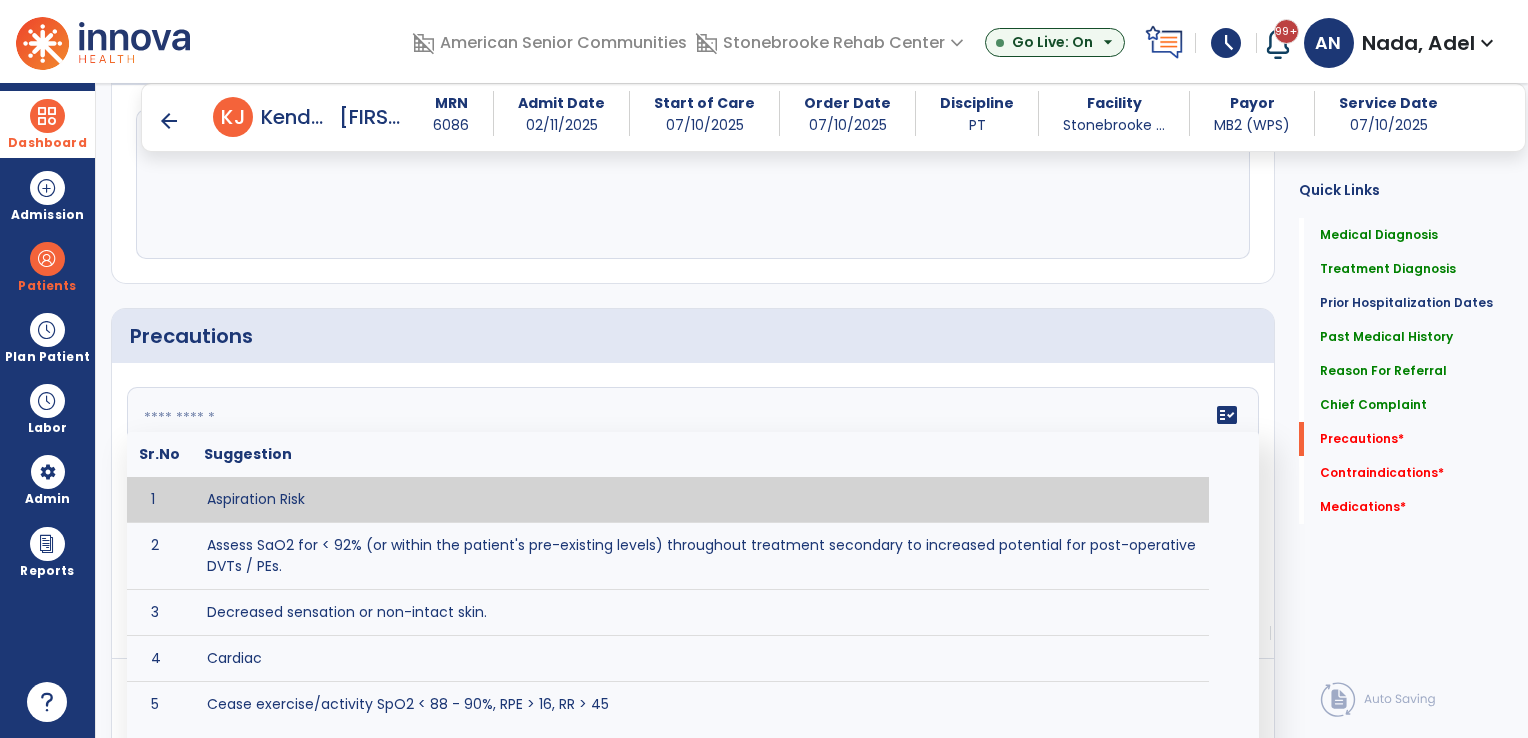 click on "fact_check  Sr.No Suggestion 1 Aspiration Risk 2 Assess SaO2 for < 92% (or within the patient's pre-existing levels) throughout treatment secondary to increased potential for post-operative DVTs / PEs. 3 Decreased sensation or non-intact skin. 4 Cardiac 5 Cease exercise/activity SpO2 < 88 - 90%, RPE > 16, RR > 45 6 Check for modified diet / oral intake restrictions related to swallowing impairments. Consult ST as appropriate. 7 Check INR lab results prior to activity if patient on blood thinners. 8 Closely monitor anxiety or stress due to increased SOB/dyspnea and cease activity/exercise until patient is able to control this response 9 Code Status:  10 Confirm surgical approach and discoloration or other precautions. 11 Confirm surgical procedure and specific precautions based on procedure (e.g., no twisting/bending/lifting, need for post-op brace, limiting time in sitting, etc.). 12 Confirm weight bearing status as defined by the surgeon. 13 14 Precautions for exercise include:  15 Depression 16 17 18 19 20" 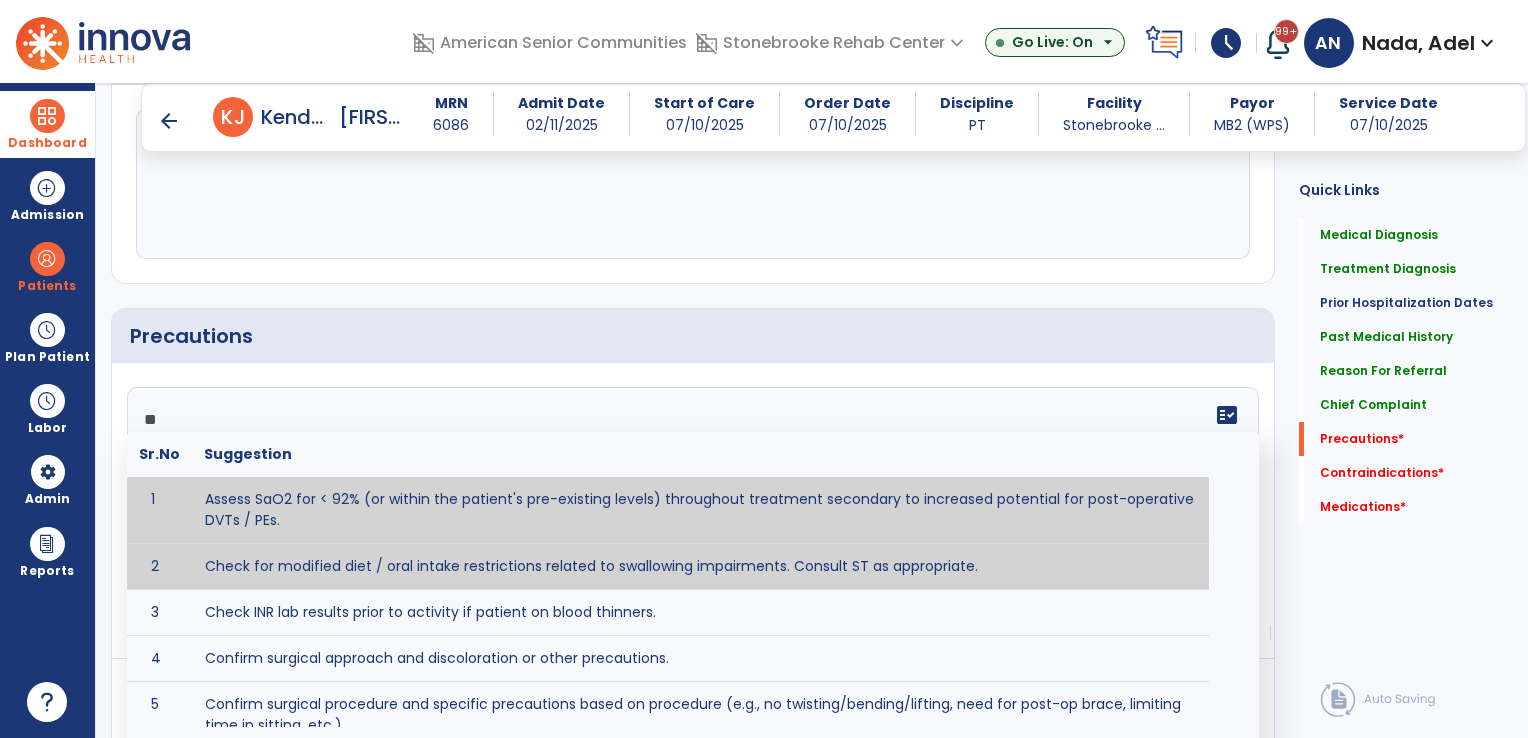 scroll, scrollTop: 0, scrollLeft: 0, axis: both 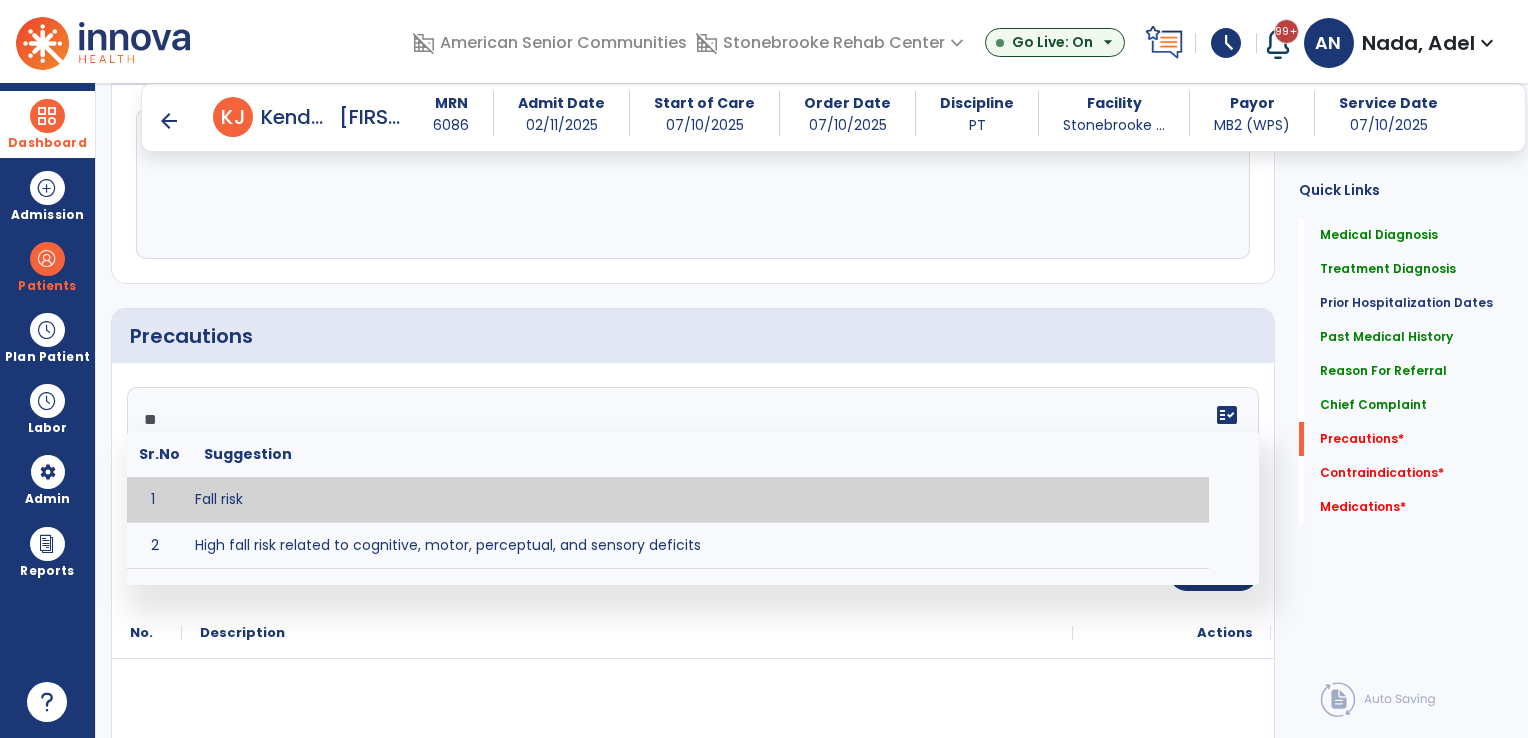 type on "*********" 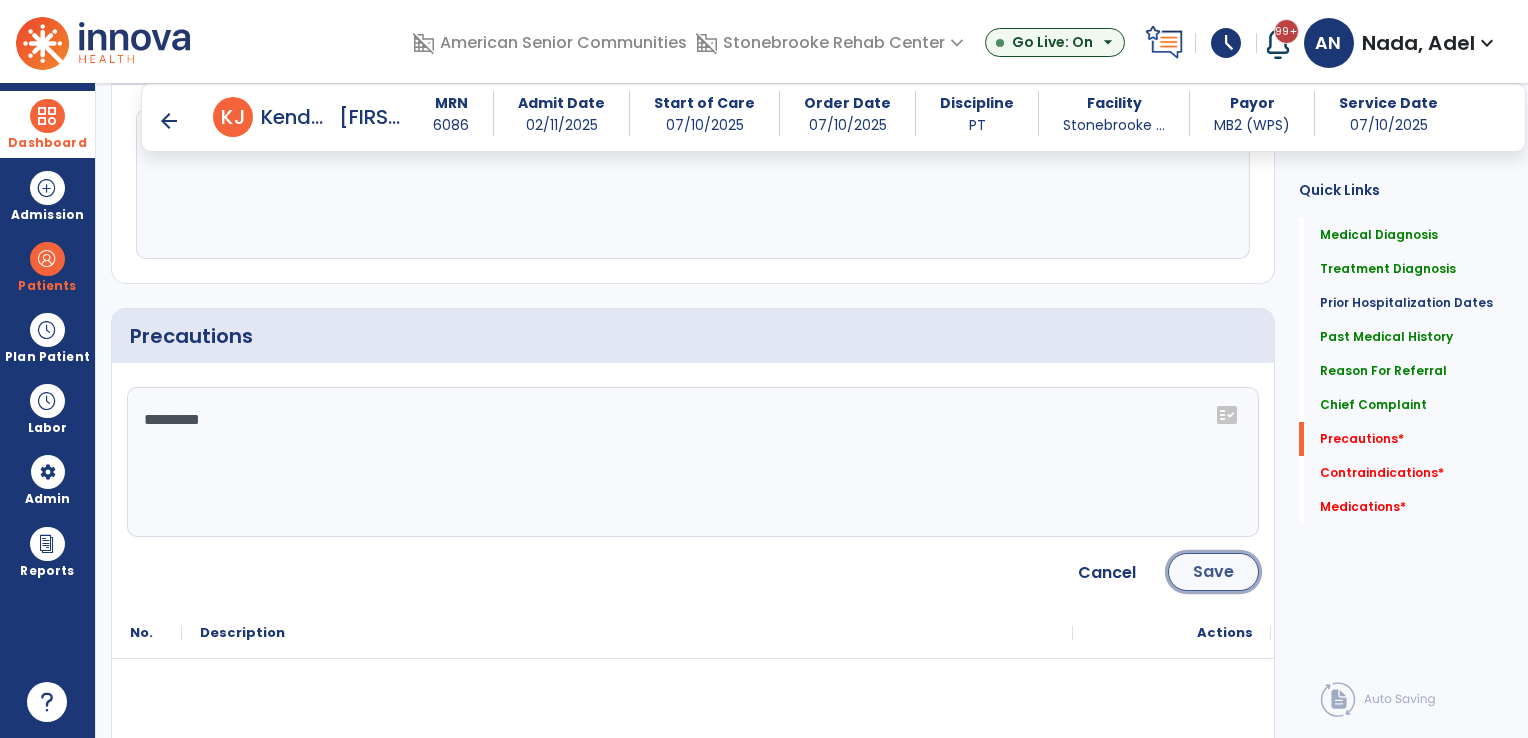click on "Save" 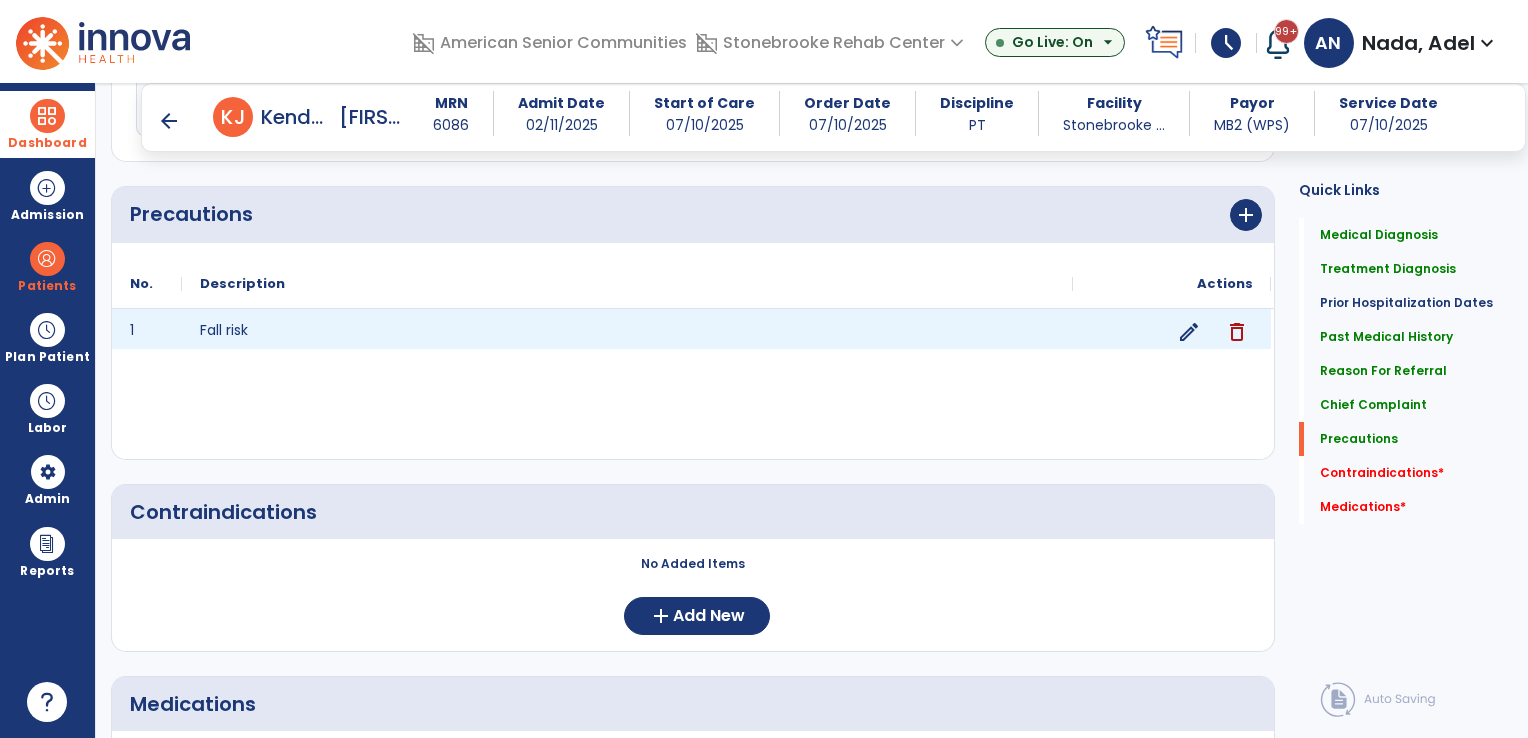 scroll, scrollTop: 2000, scrollLeft: 0, axis: vertical 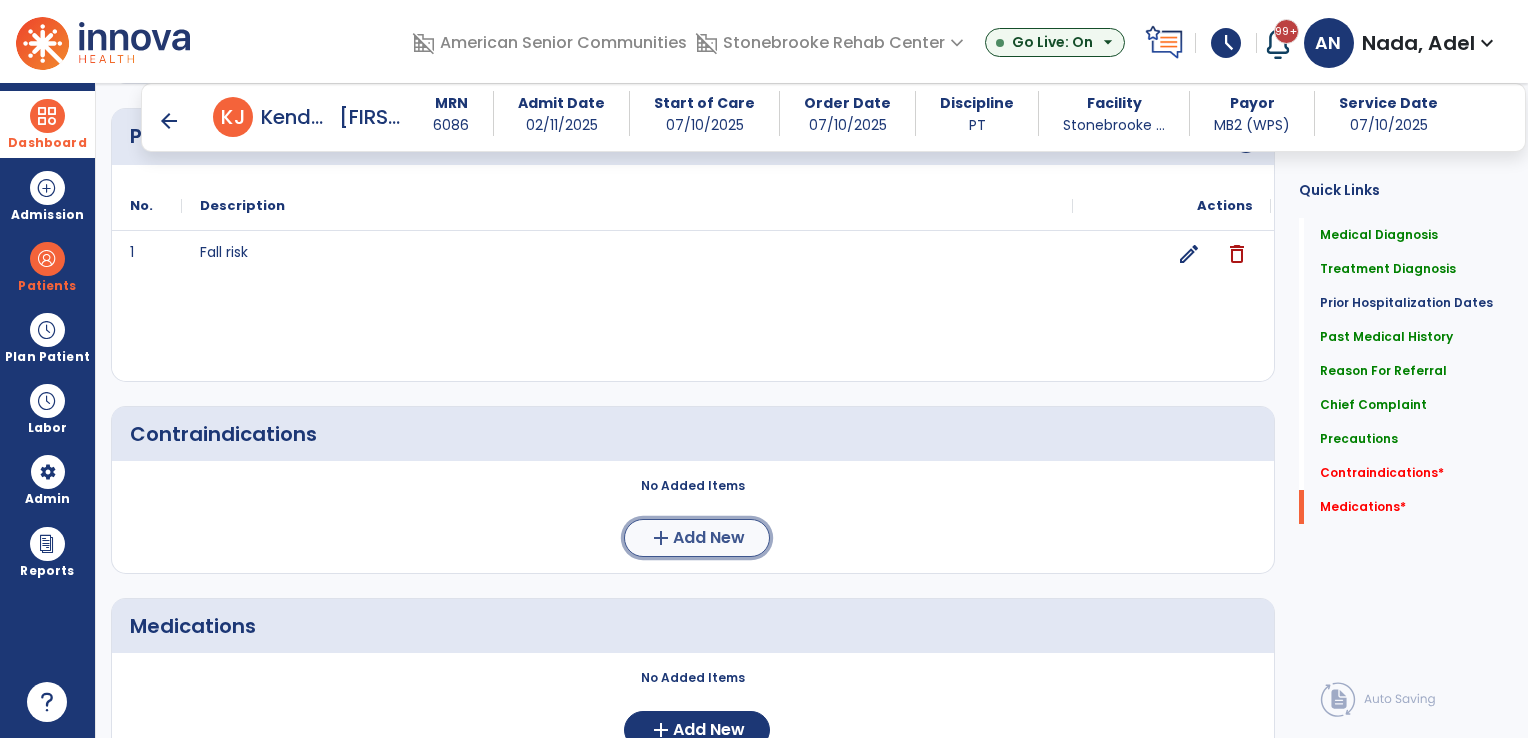 click on "Add New" 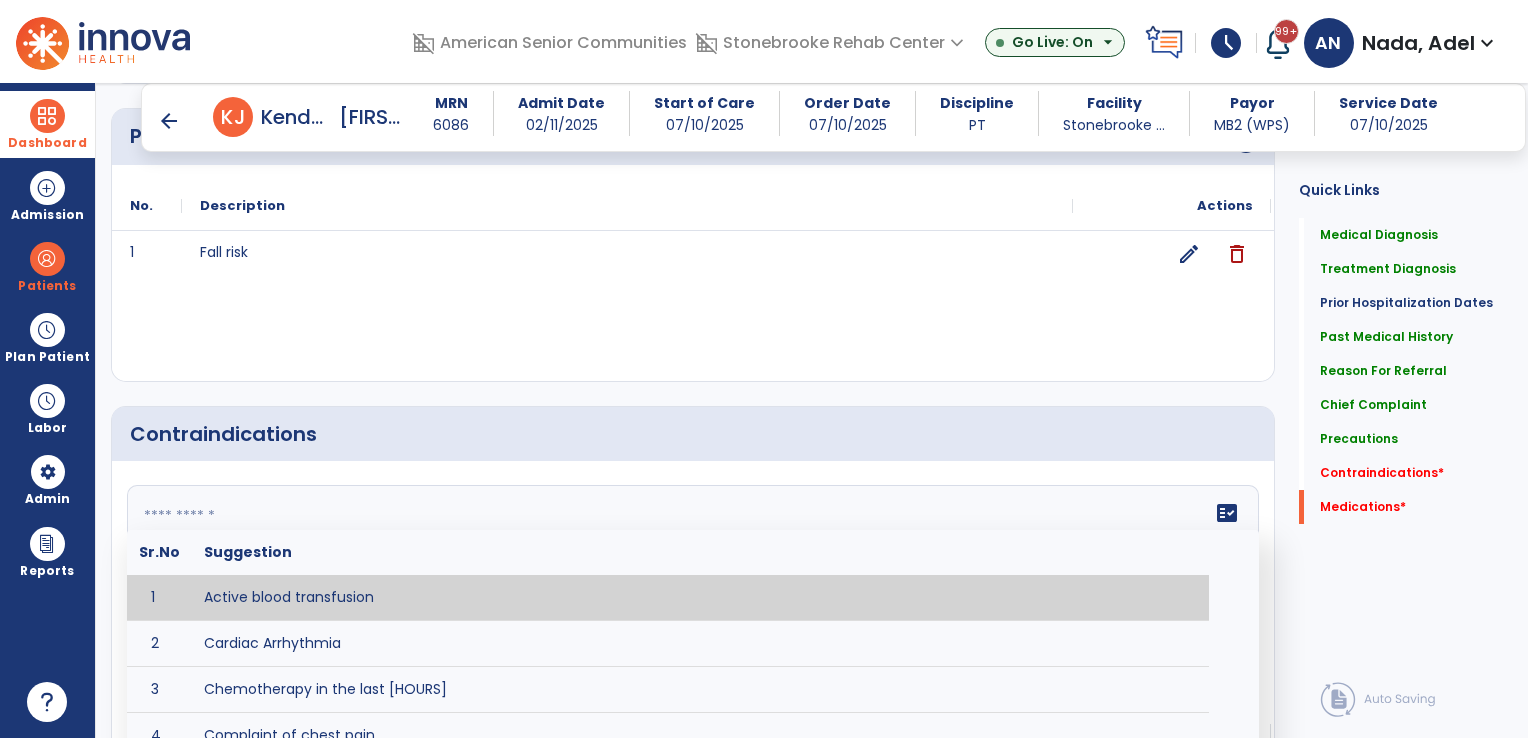 click on "fact_check  Sr.No Suggestion 1 Active blood transfusion 2 Cardiac Arrhythmia 3 Chemotherapy in the last [HOURS] 4 Complaint of chest pain 5 DVT 6 Hypertension [VALUES] 7 Inflammation or infection in the heart. 8 Oxygen saturation lower than [VALUE] 9 Pacemaker 10 Pulmonary infarction 11 Recent changes in EKG 12 Severe aortic stenosis 13 Severe dehydration 14 Severe diaphoresis 15 Severe orthostatic hypotension 16 Severe shortness of breath/dyspnea 17 Significantly elevated potassium levels 18 Significantly low potassium levels 19 Suspected or known dissecting aneurysm 20 Systemic infection 21 Uncontrolled diabetes with blood sugar levels greater than [VALUE] or less than [Value]  22 Unstable angina 23 Untreated blood clots" 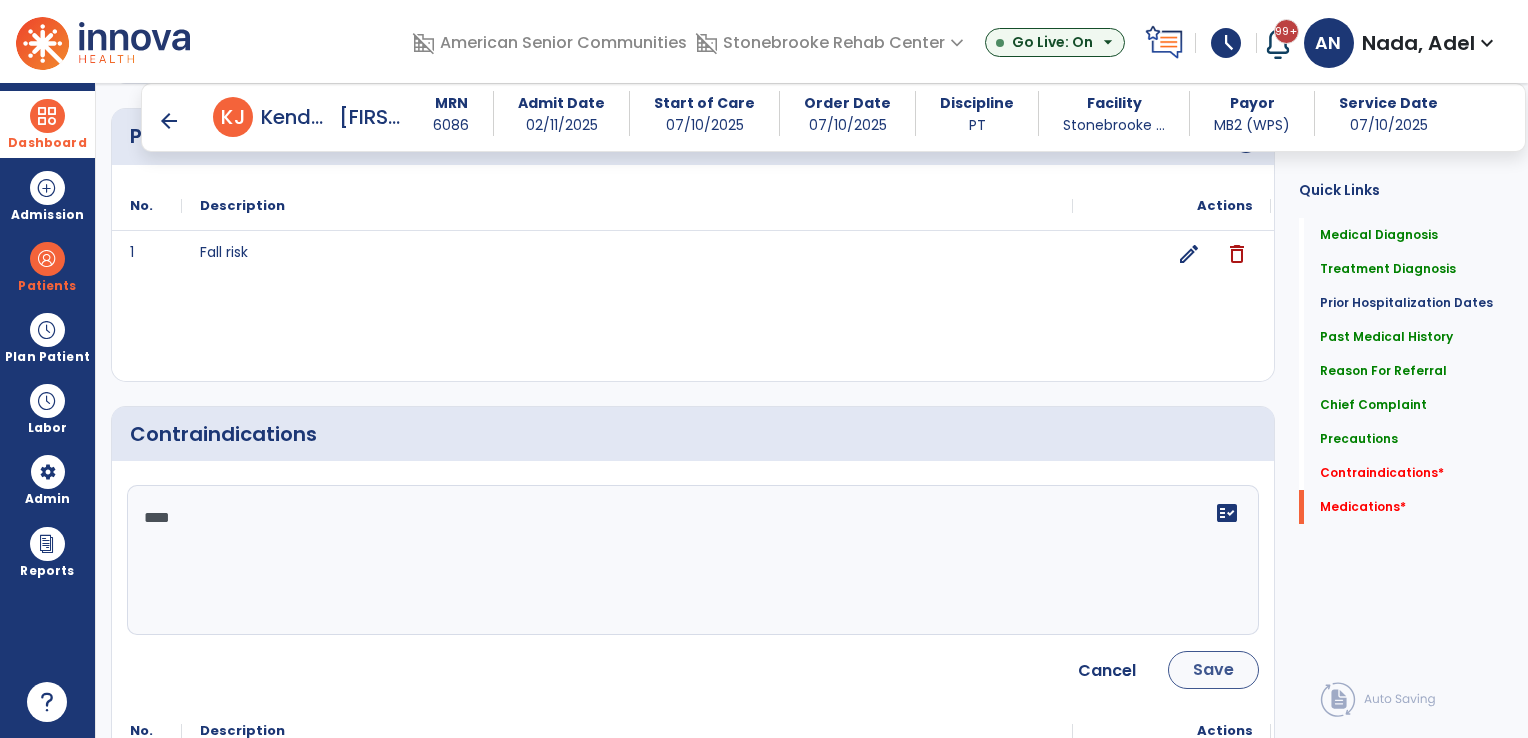 type on "****" 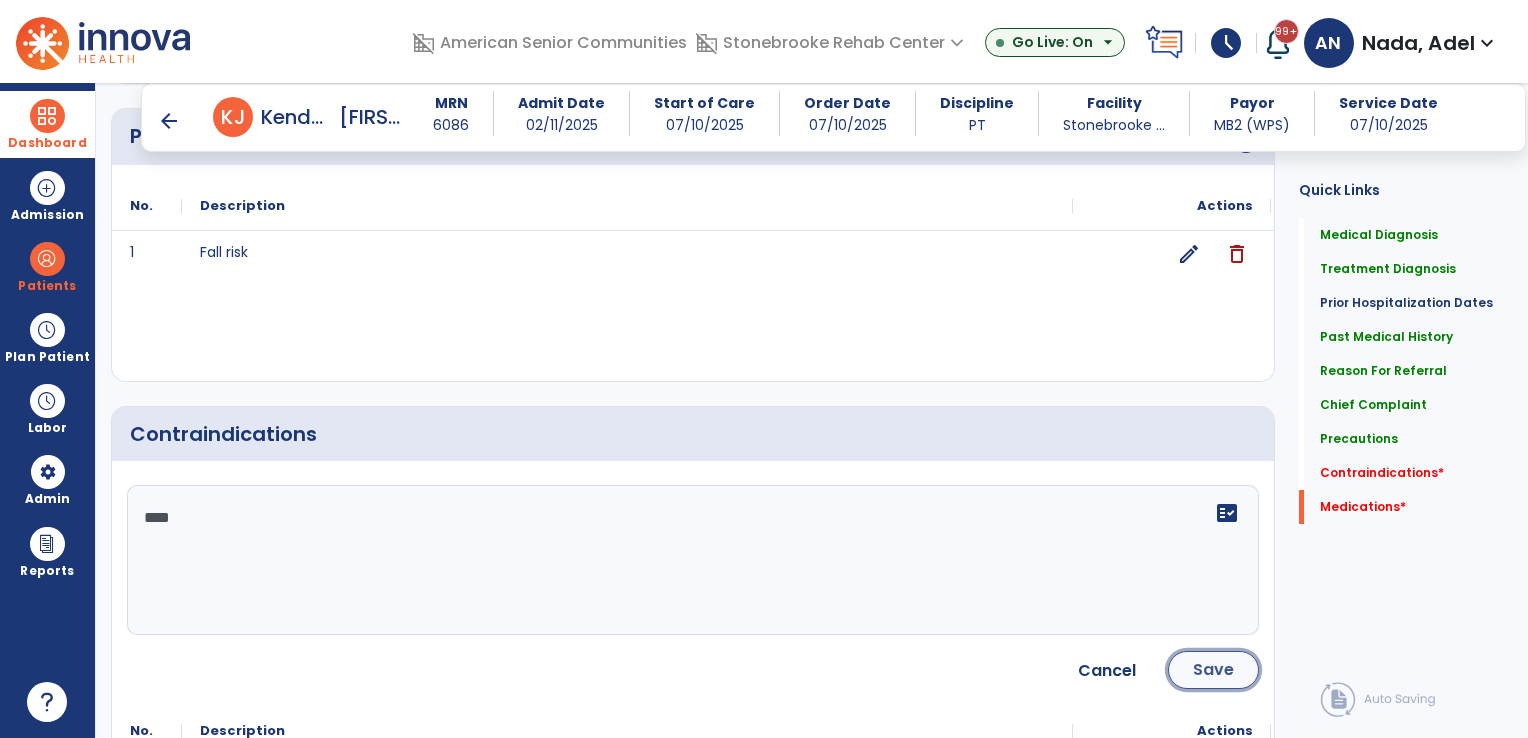 click on "Save" 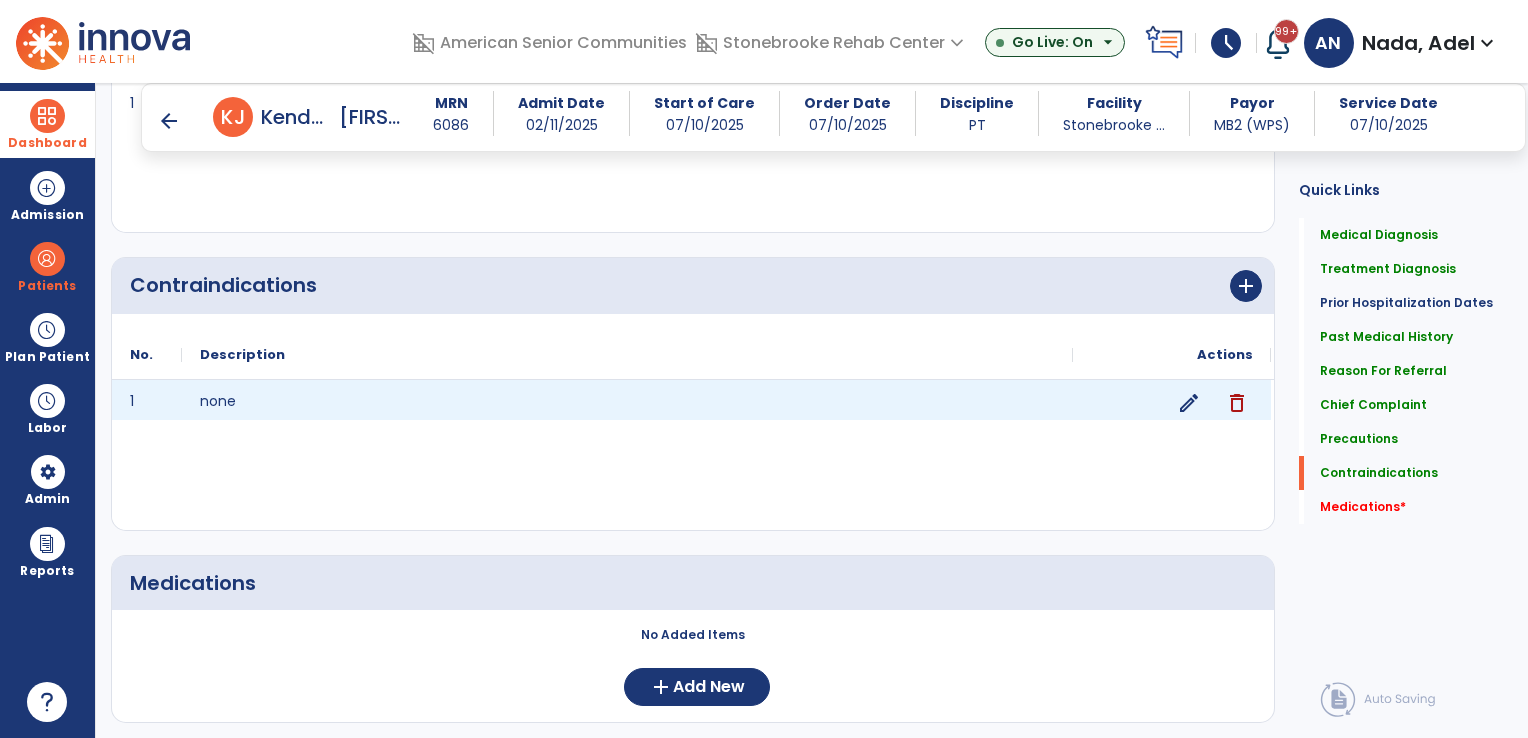 scroll, scrollTop: 2198, scrollLeft: 0, axis: vertical 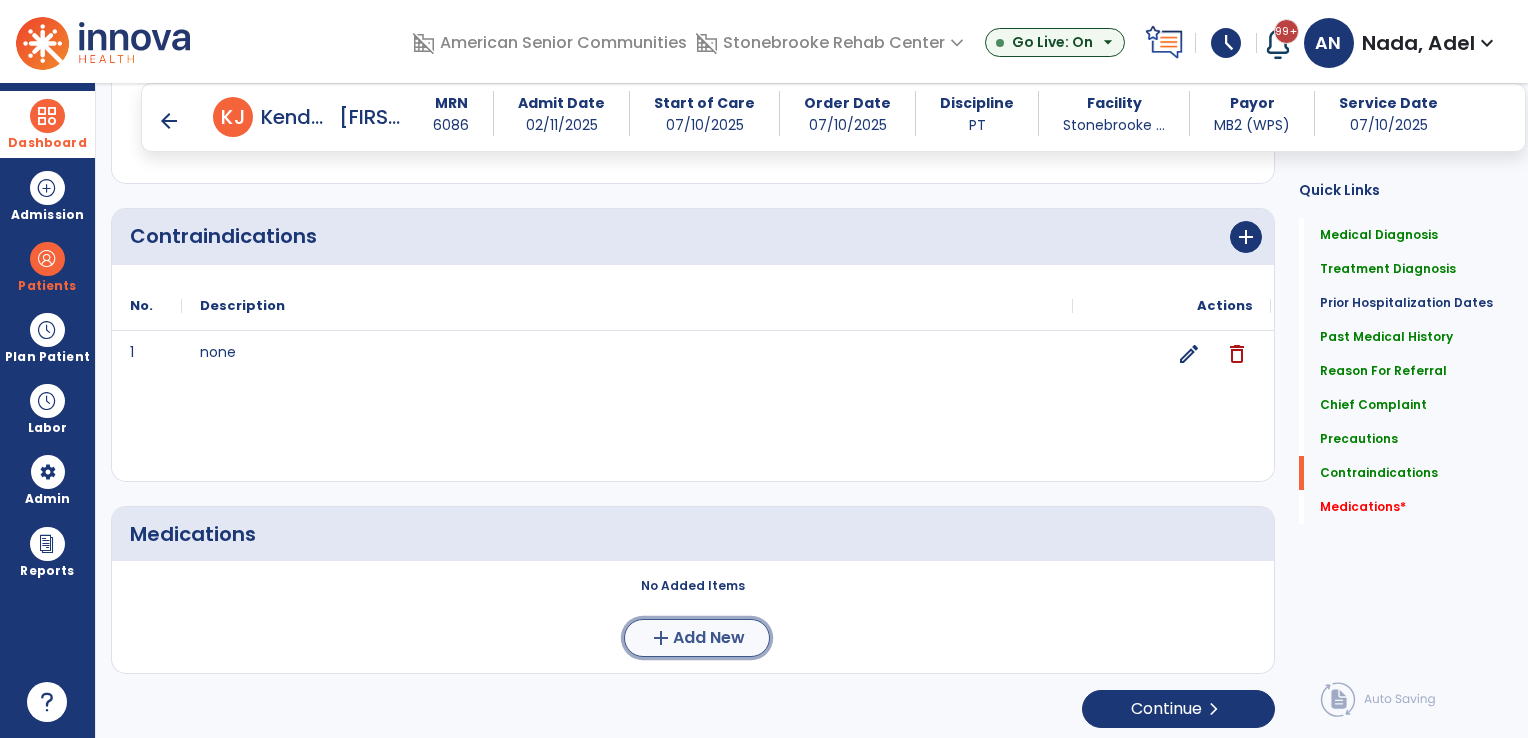 click on "Add New" 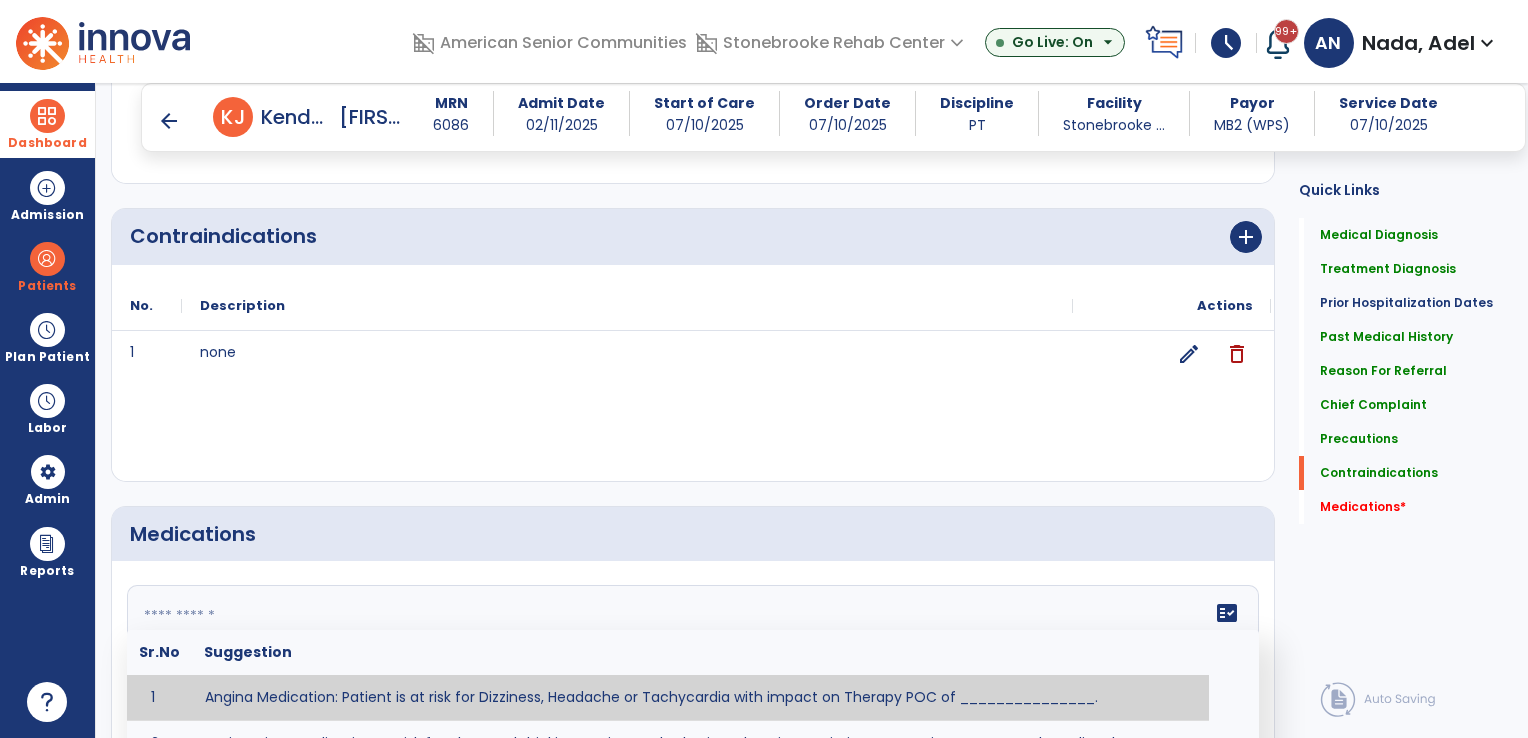 click on "fact_check  Sr.No Suggestion 1 Angina Medication: Patient is at risk for Dizziness, Headache or Tachycardia with impact on Therapy POC of _______________. 2 Anti-Anxiety Medication: at risk for Abnormal thinking, Anxiety, Arrhythmias, Clumsiness, Dizziness, Drowsiness, Dry mouth, GI disturbances, Headache, Increased appetite, Loss of appetite, Orthostatic hypotension, Sedation, Seizures, Tachycardia, Unsteadiness, Weakness or Weight gain with impact on Therapy POC of _____________. 3 Anti-Arrhythmic Agents: at risk for Arrhythmias, Confusion, EKG changes, Hallucinations, Hepatotoxicity, Increased blood pressure, Increased heart rate, Lethargy or Toxicity with impact on Therapy POC of 4 Anti-Coagulant medications: with potential risk for hemorrhage (including rectal bleeding and coughing up blood), and heparin-induced thrombocytopenia(HIT syndrome). Potential impact on therapy progress includes _________. 5 6 7 8 Aspirin for ______________. 9 10 11 12 13 14 15 16 17 18 19 20 21 22 23 24" 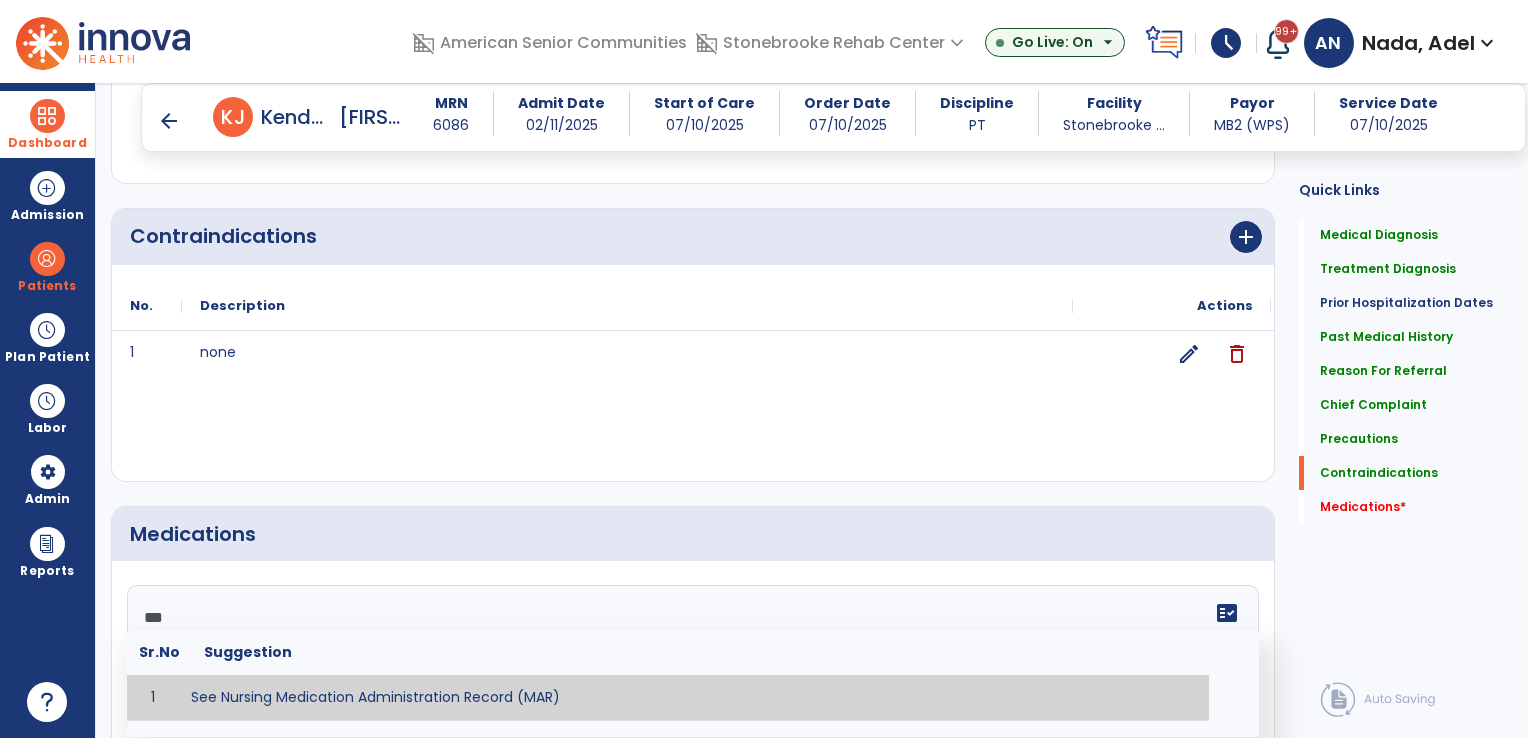 type on "**********" 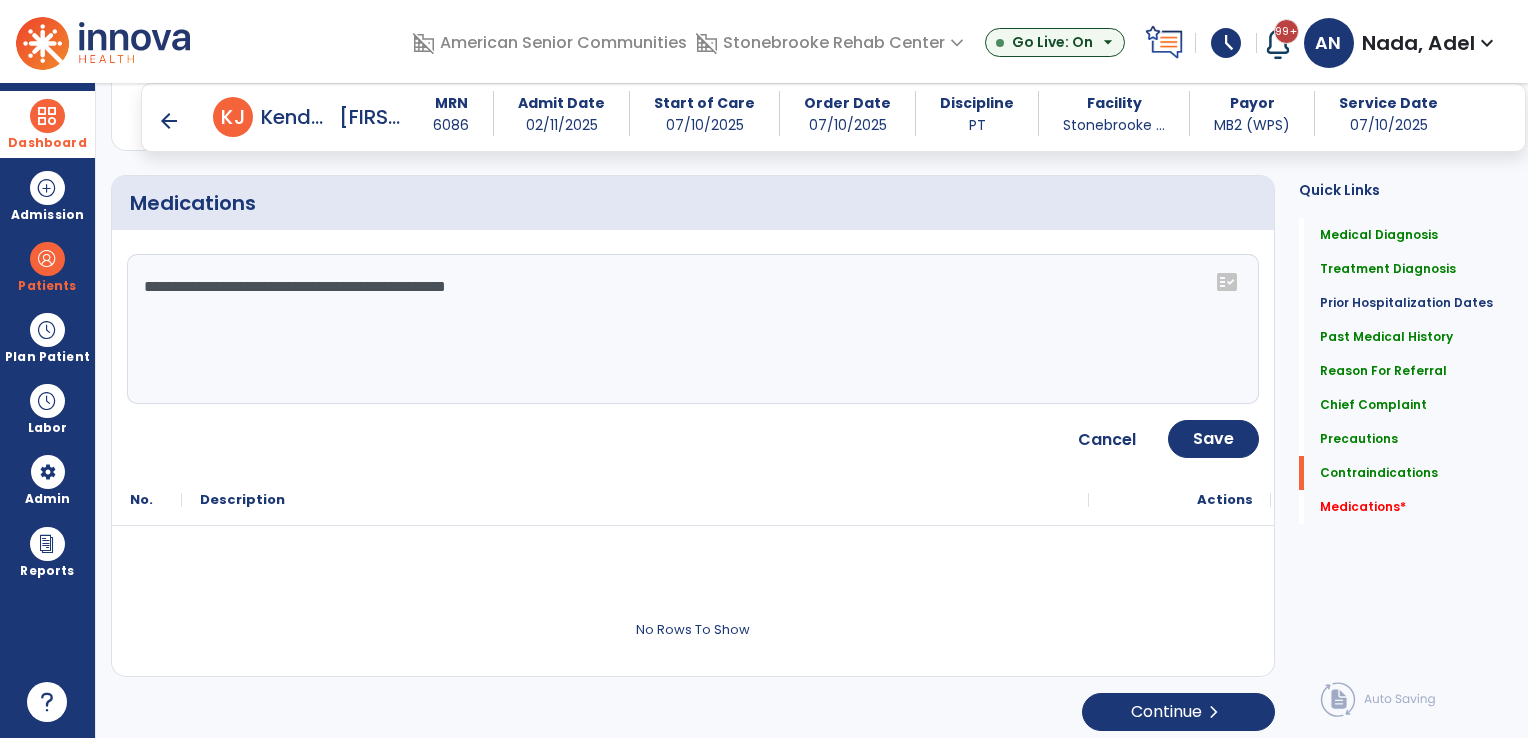scroll, scrollTop: 2531, scrollLeft: 0, axis: vertical 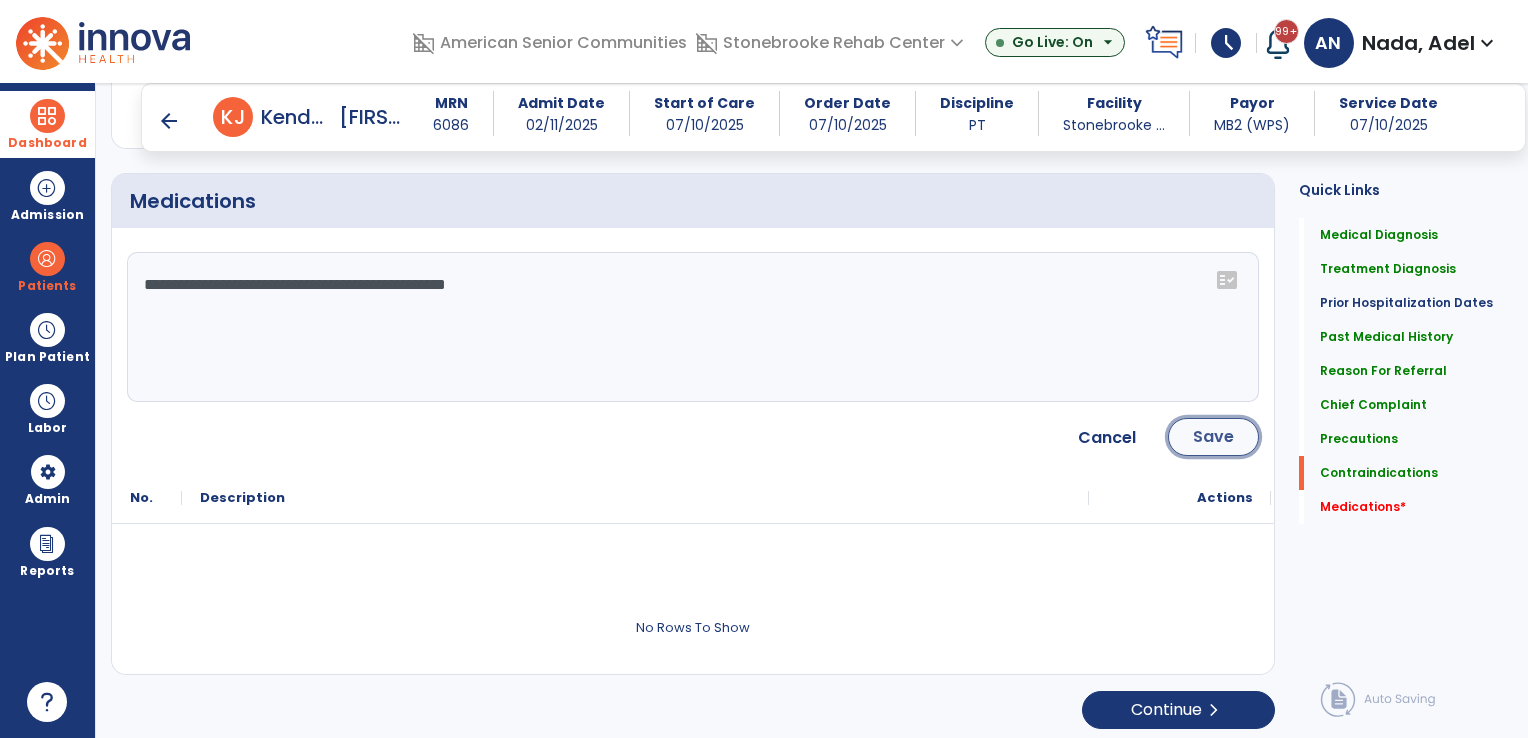 click on "Save" 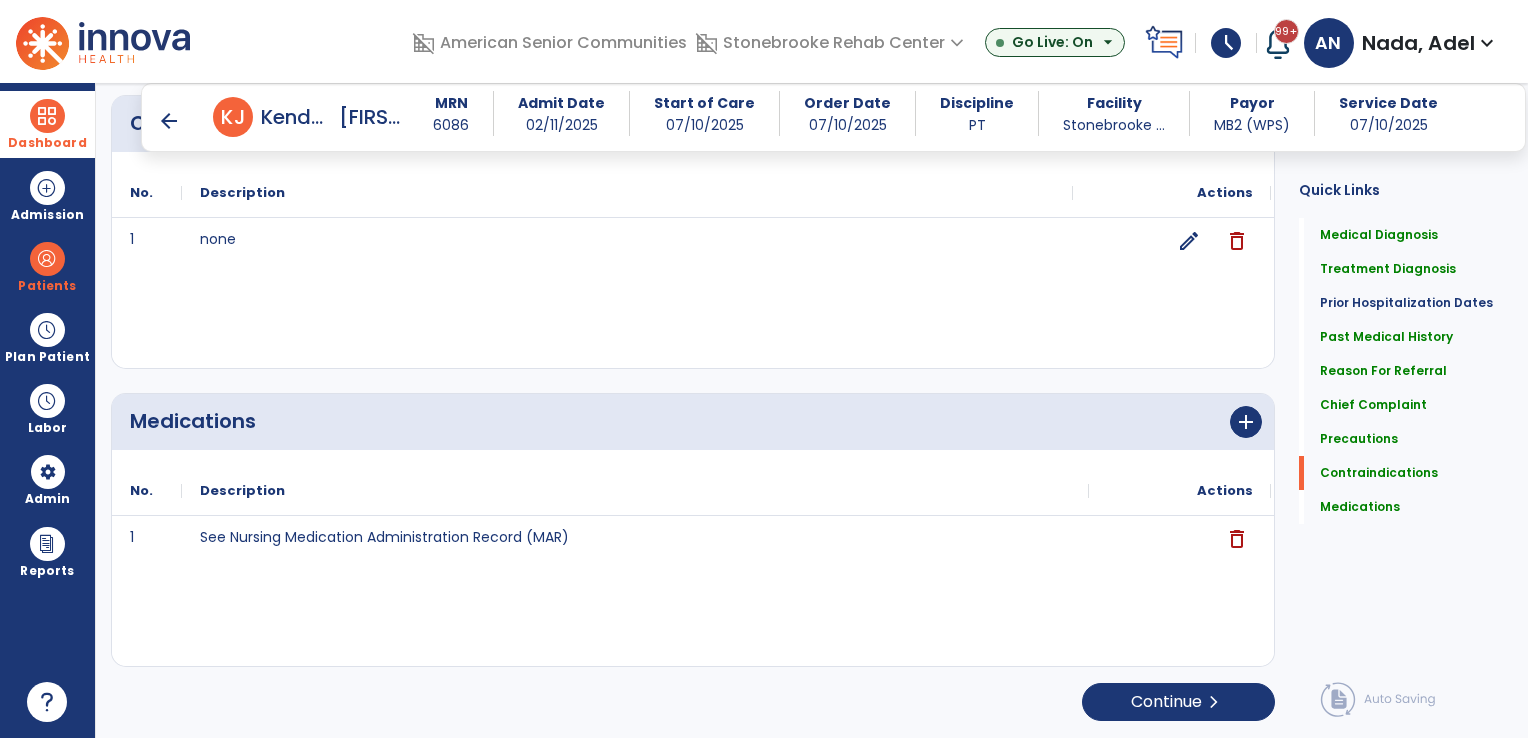 scroll, scrollTop: 2304, scrollLeft: 0, axis: vertical 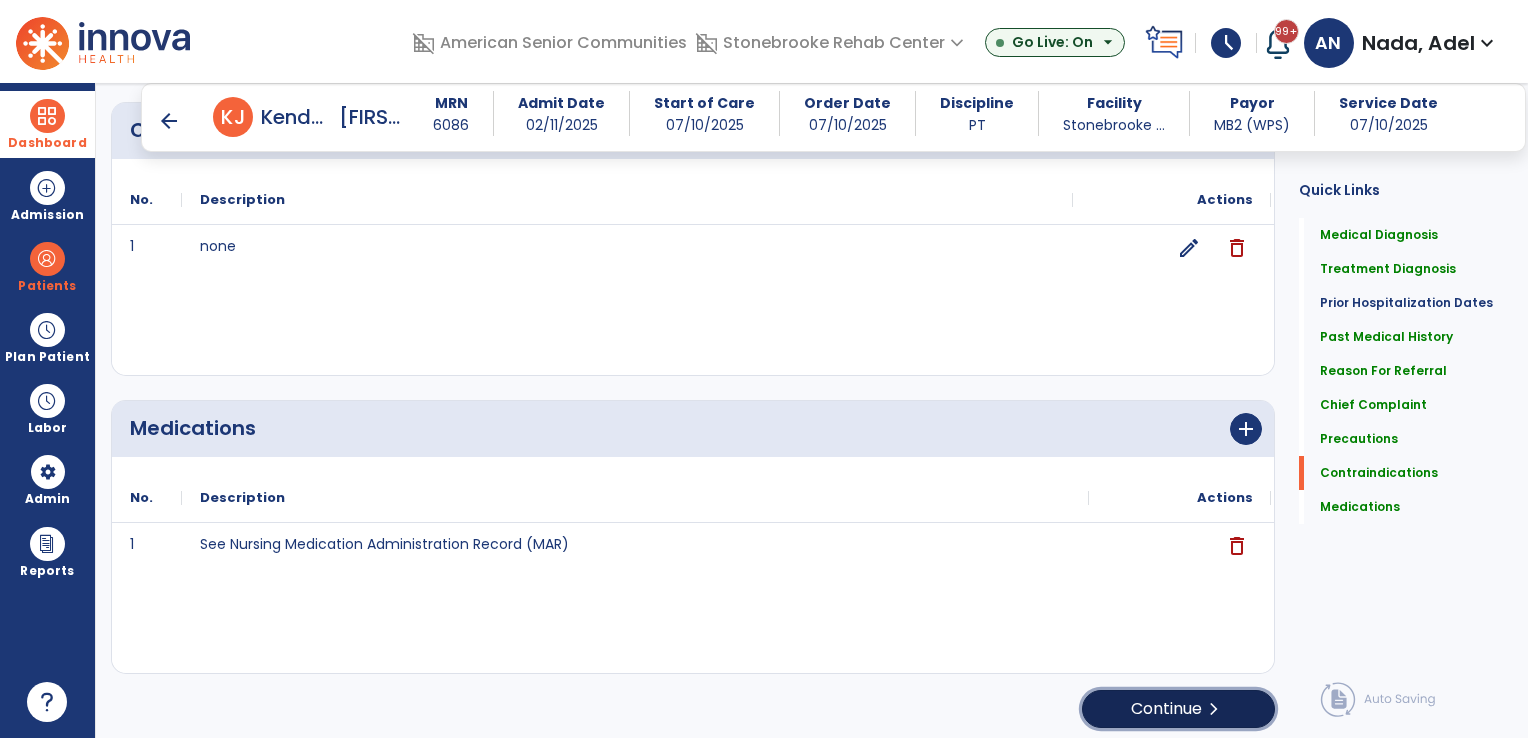 click on "Continue  chevron_right" 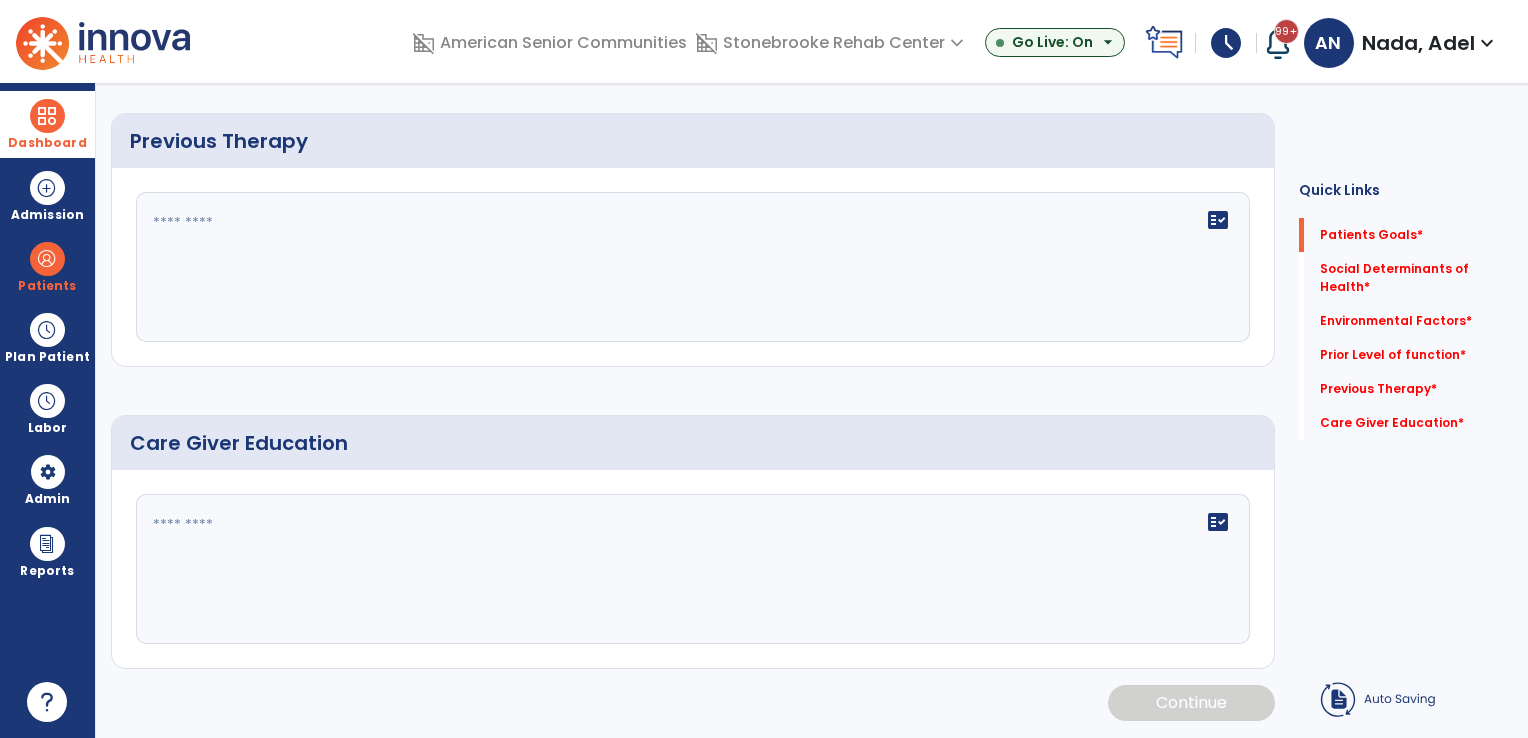 scroll, scrollTop: 0, scrollLeft: 0, axis: both 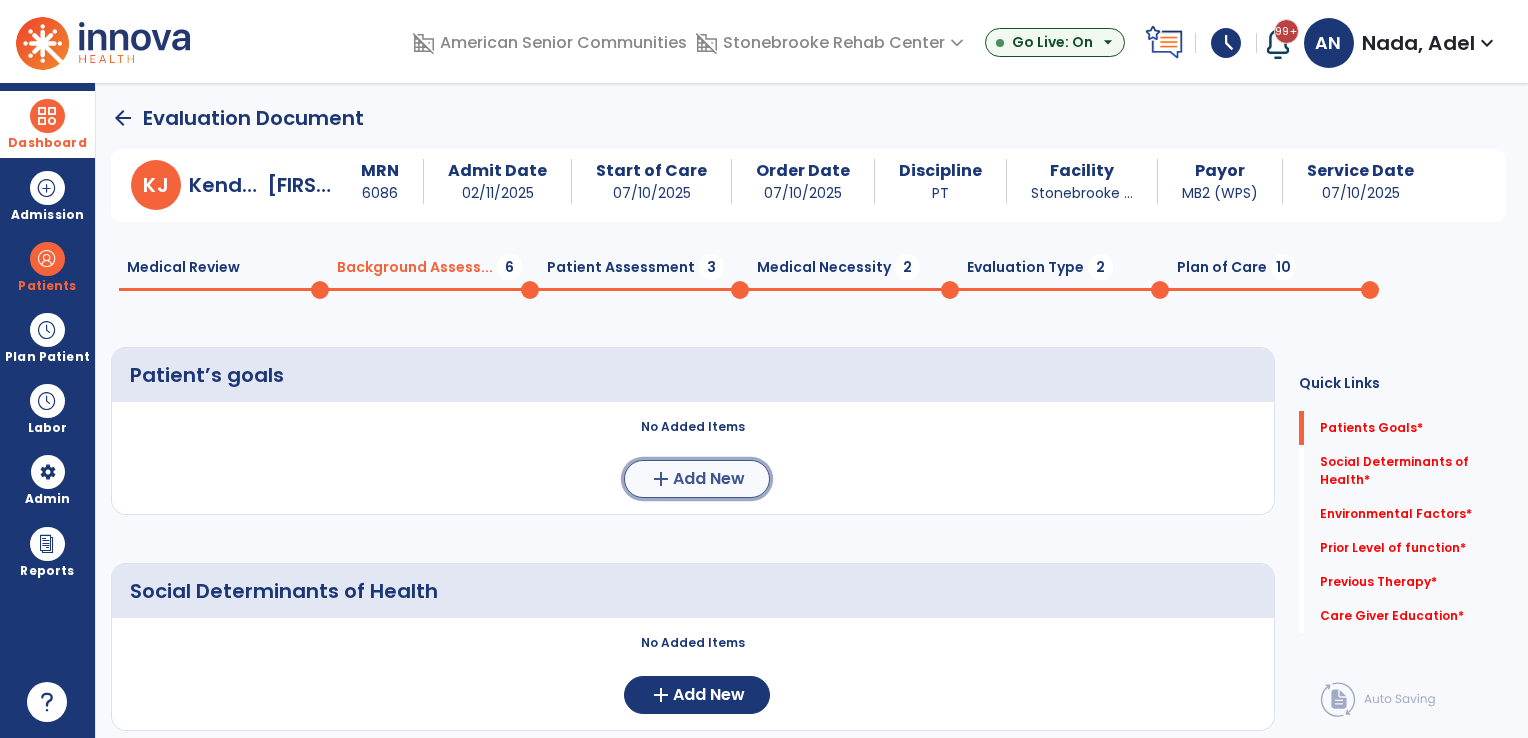 click on "add  Add New" 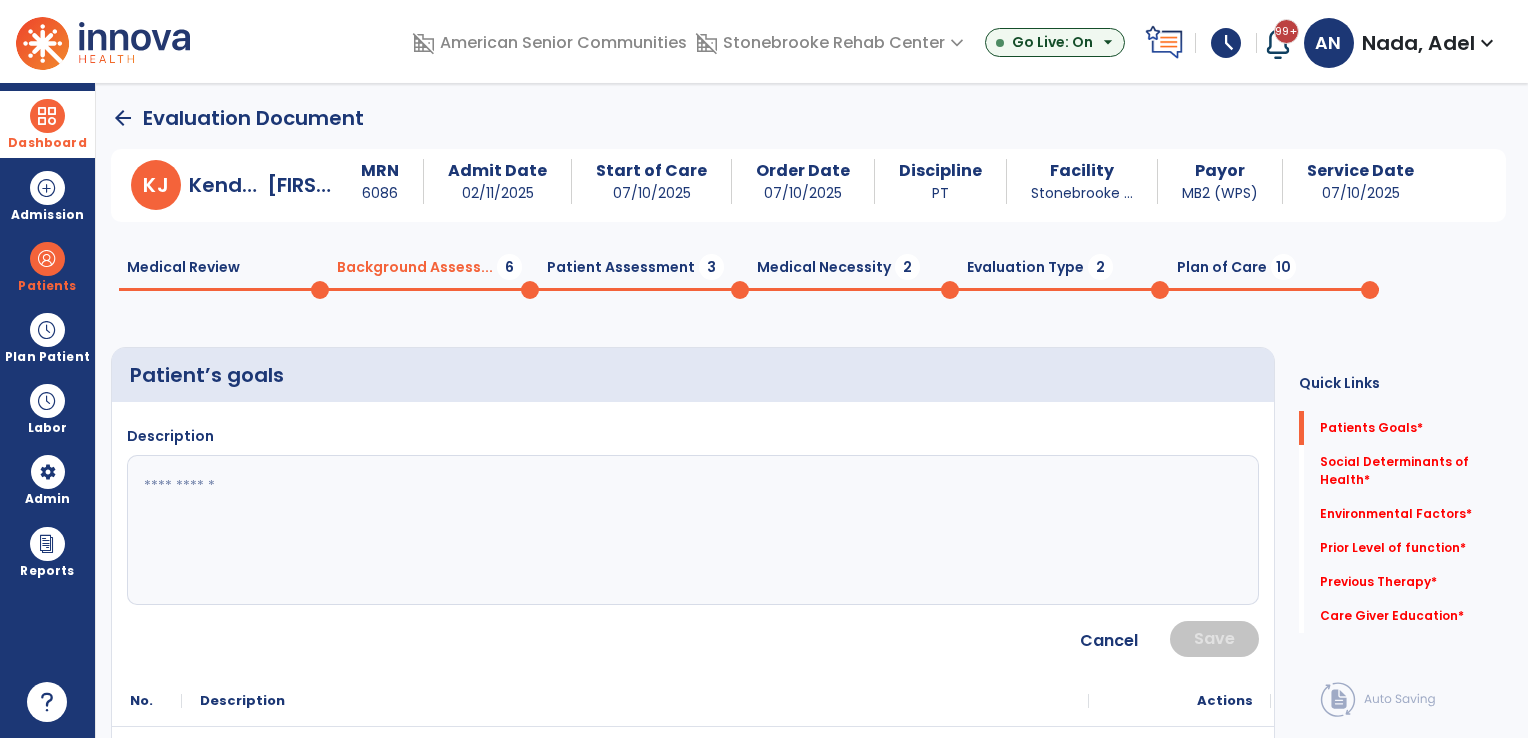 click 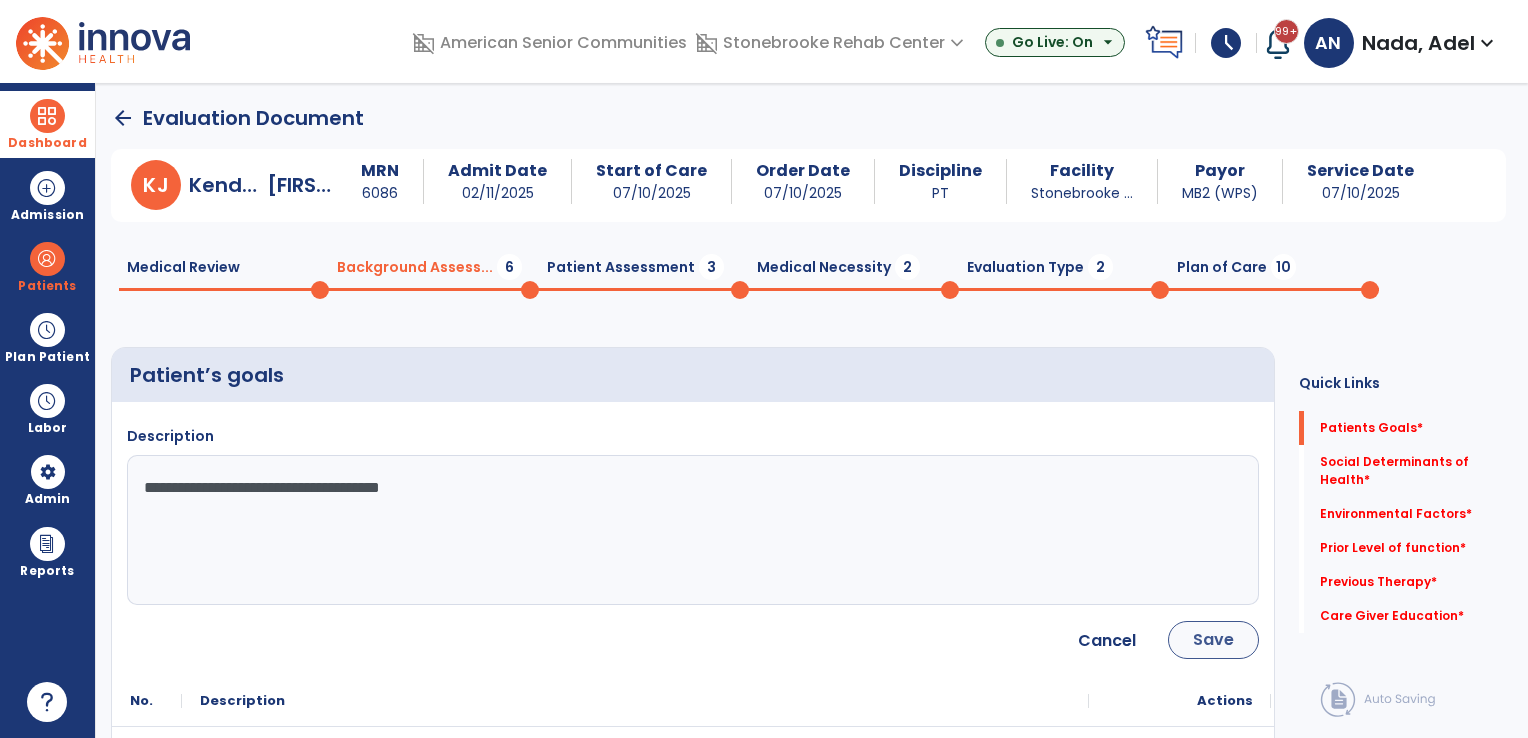 type on "**********" 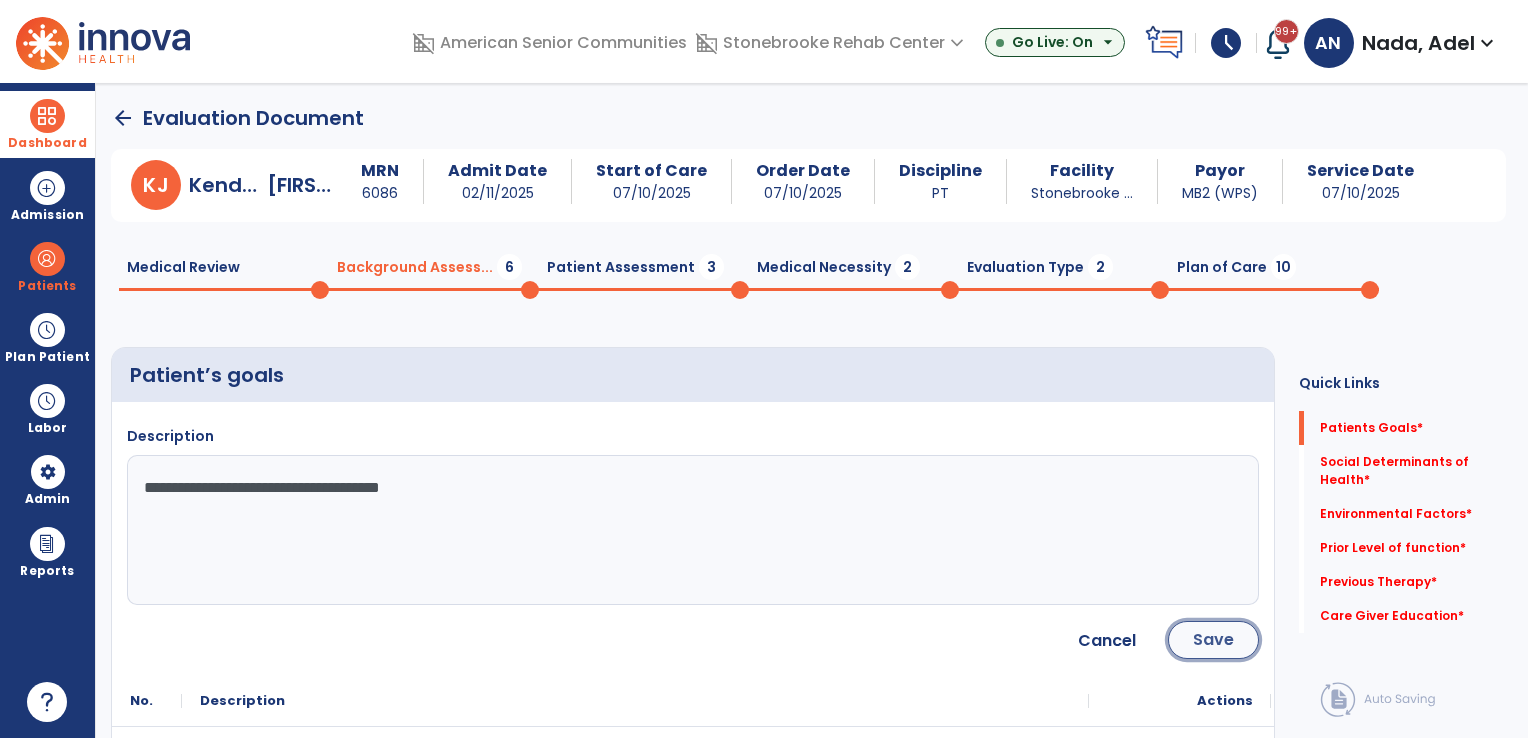 click on "Save" 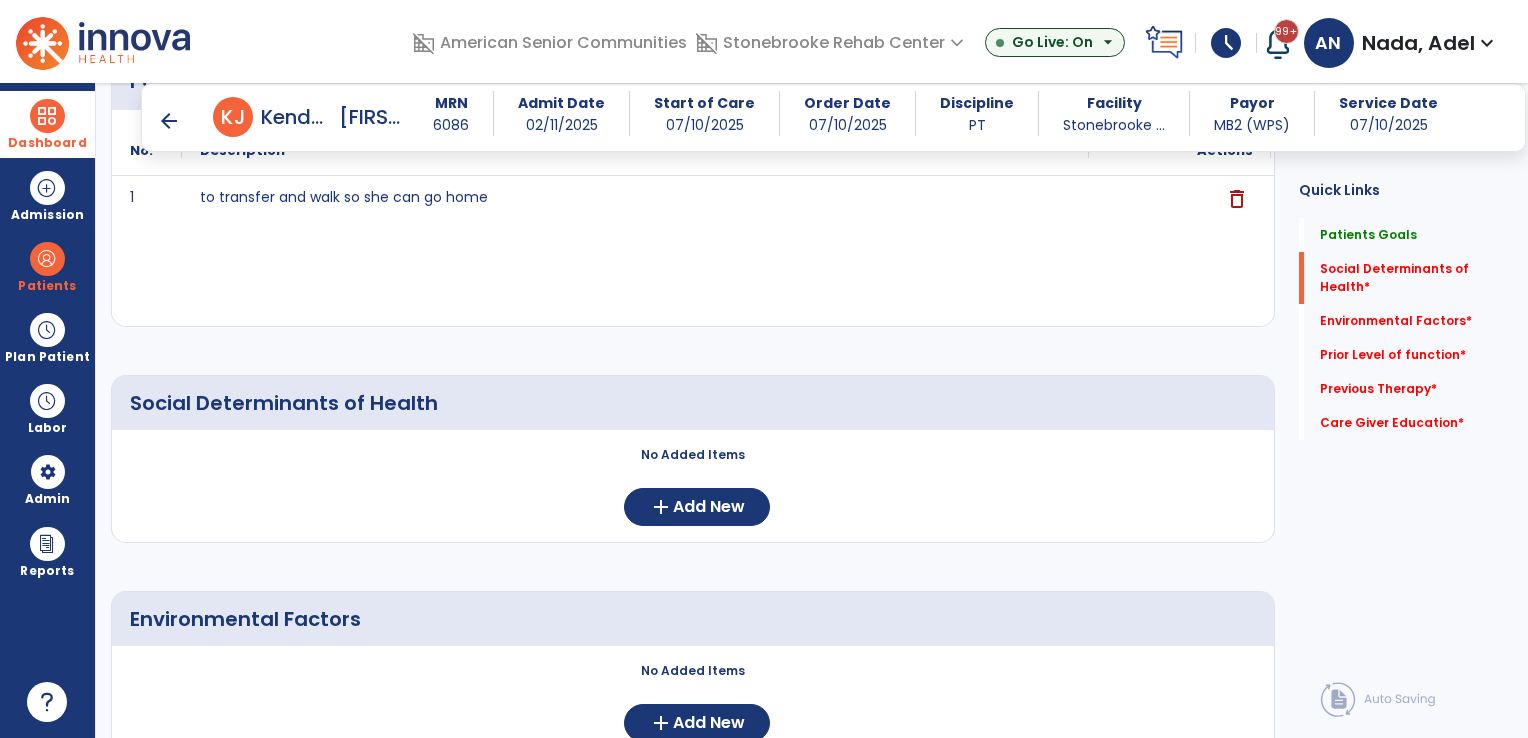 scroll, scrollTop: 300, scrollLeft: 0, axis: vertical 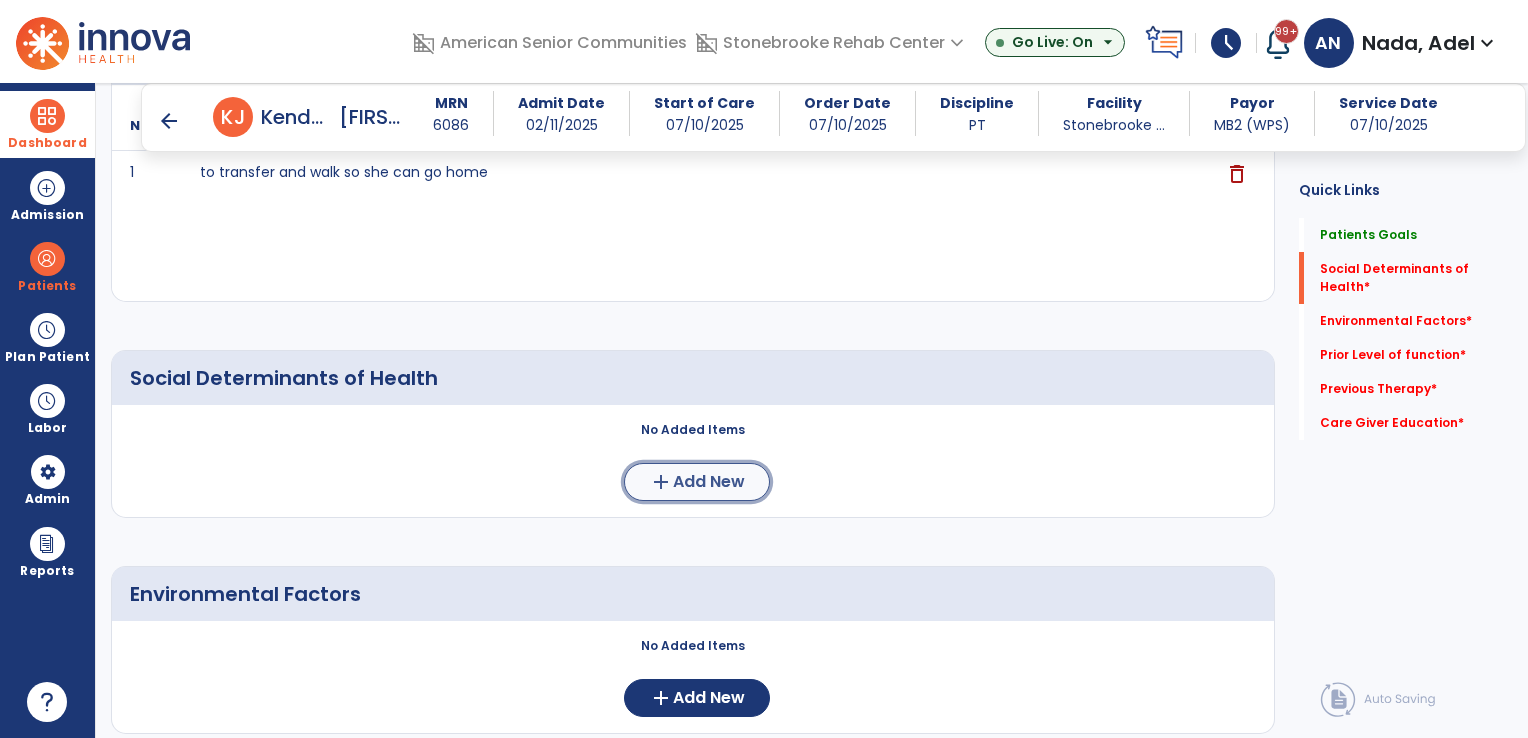 click on "add  Add New" 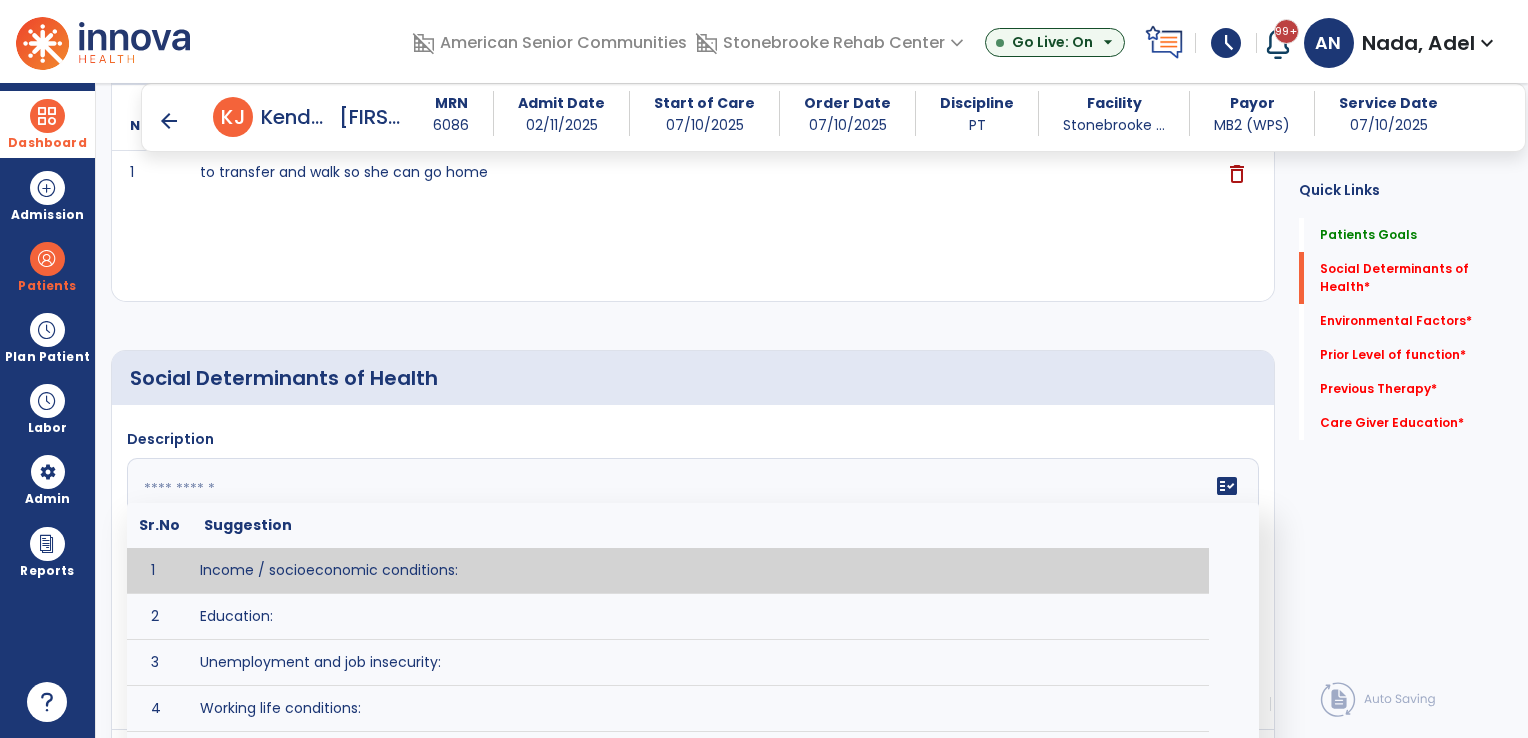 click 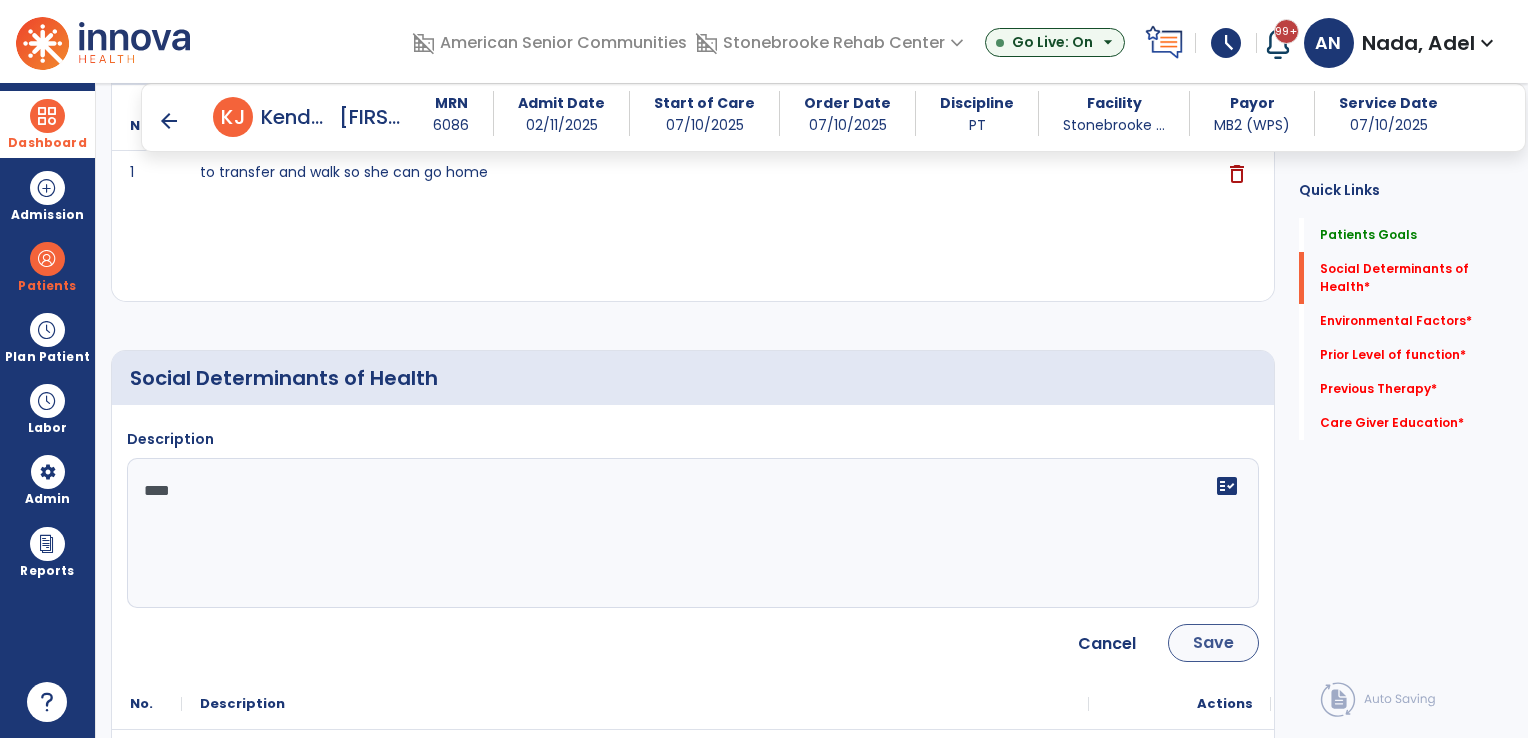 type on "****" 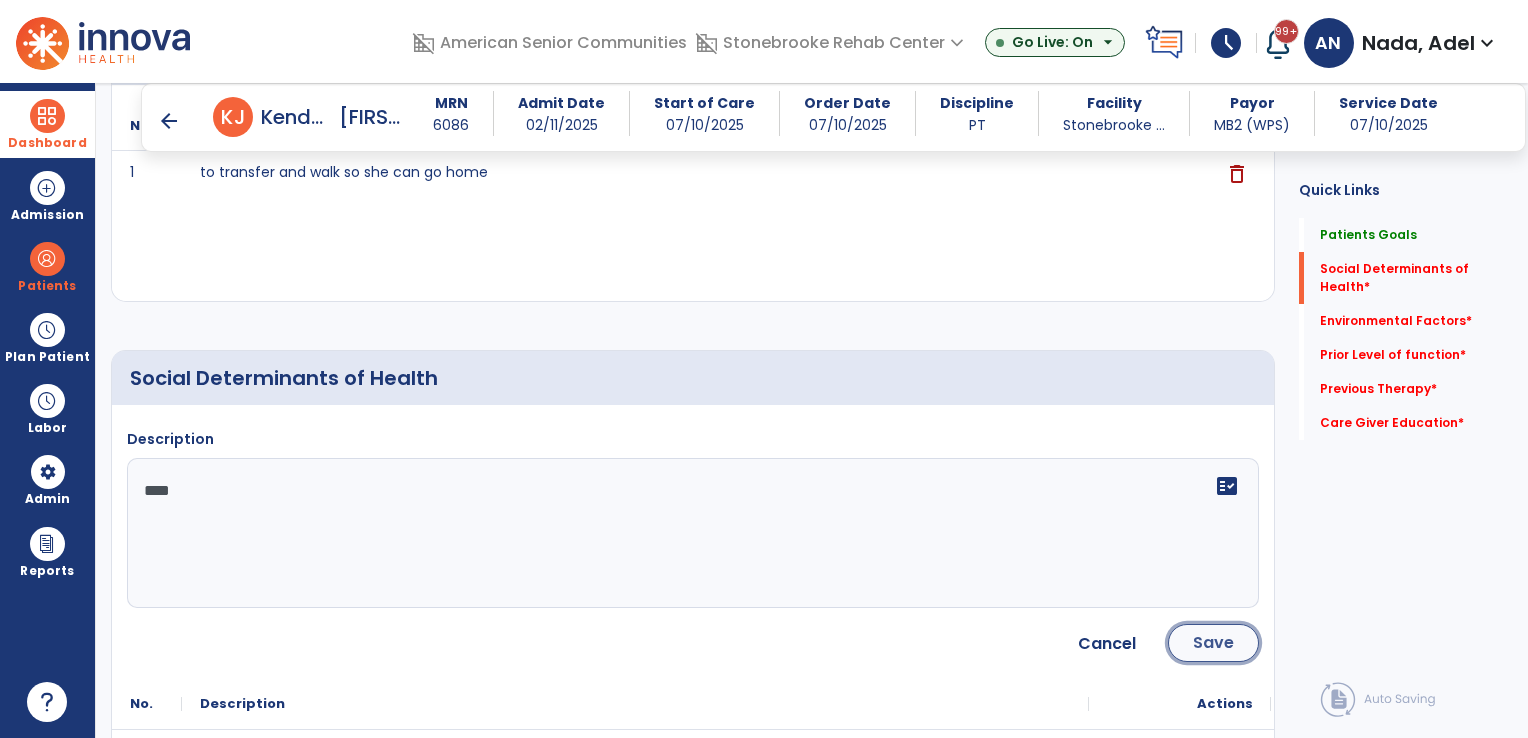 click on "Save" 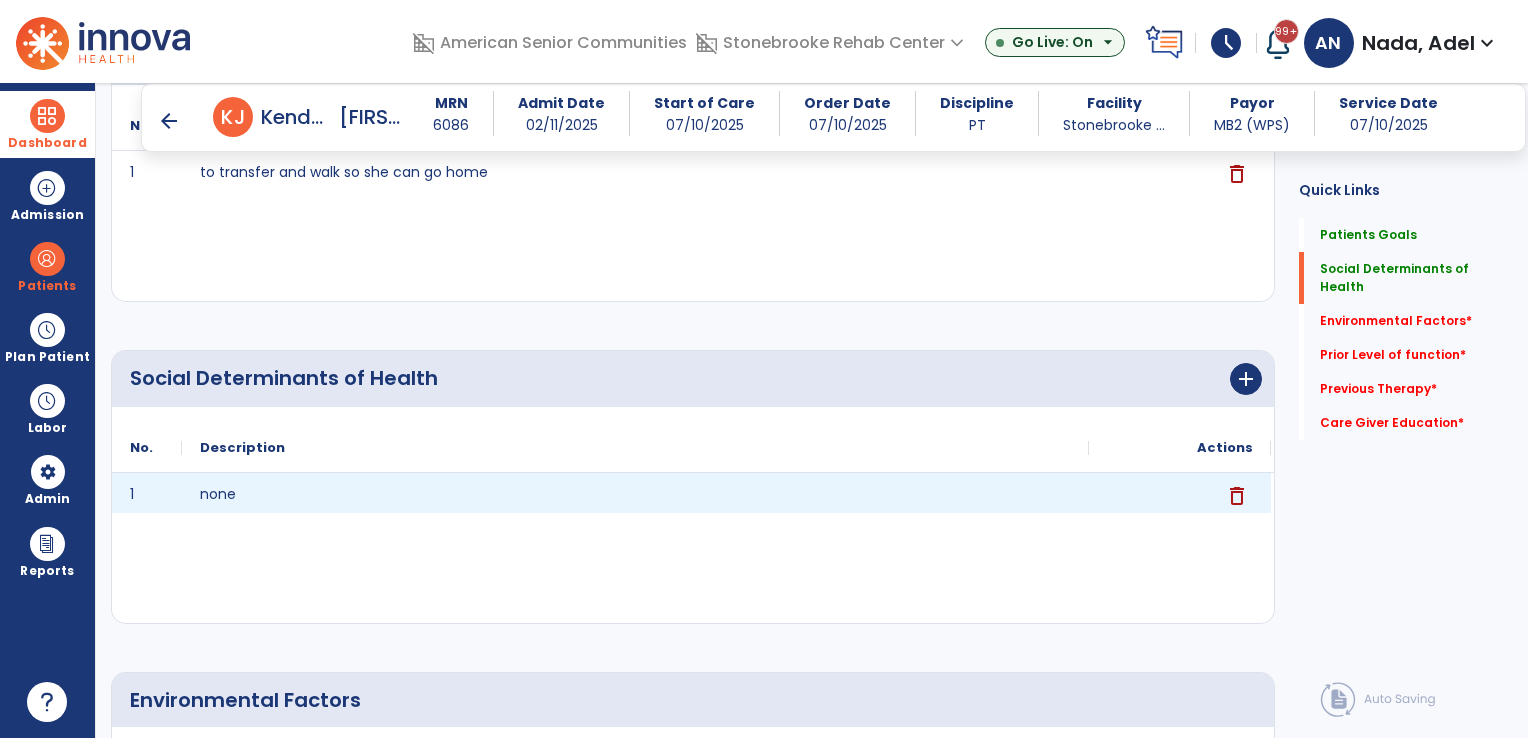 scroll, scrollTop: 600, scrollLeft: 0, axis: vertical 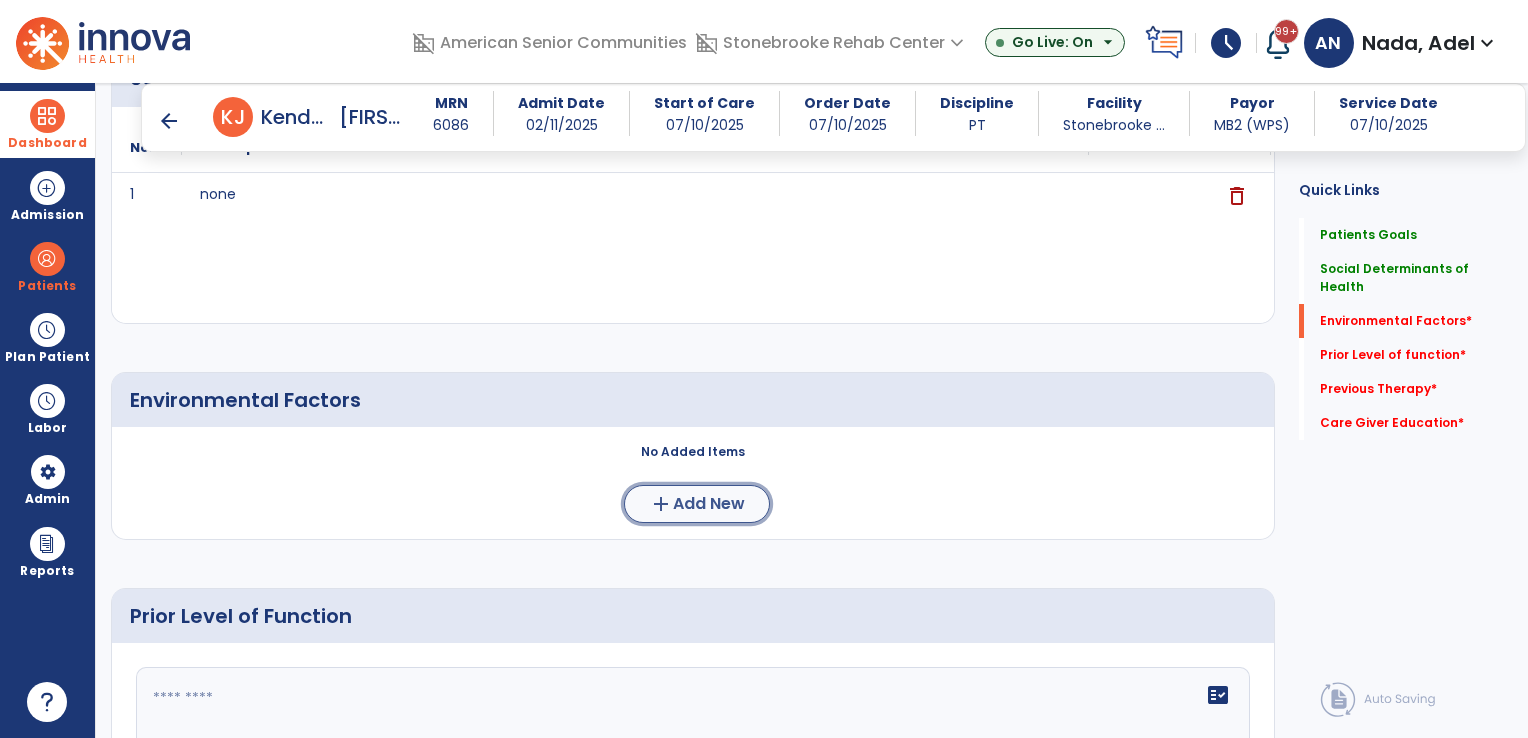 click on "Add New" 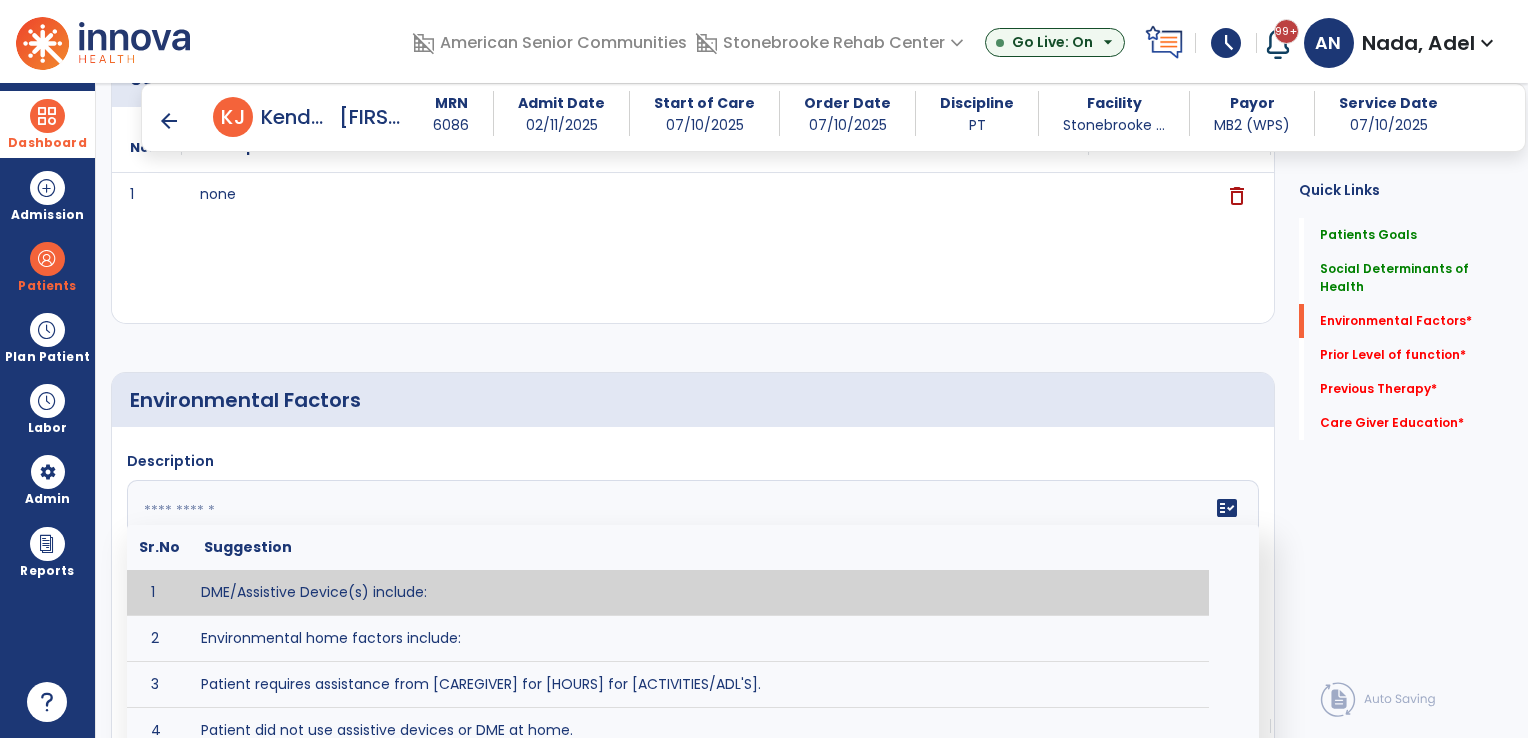 click 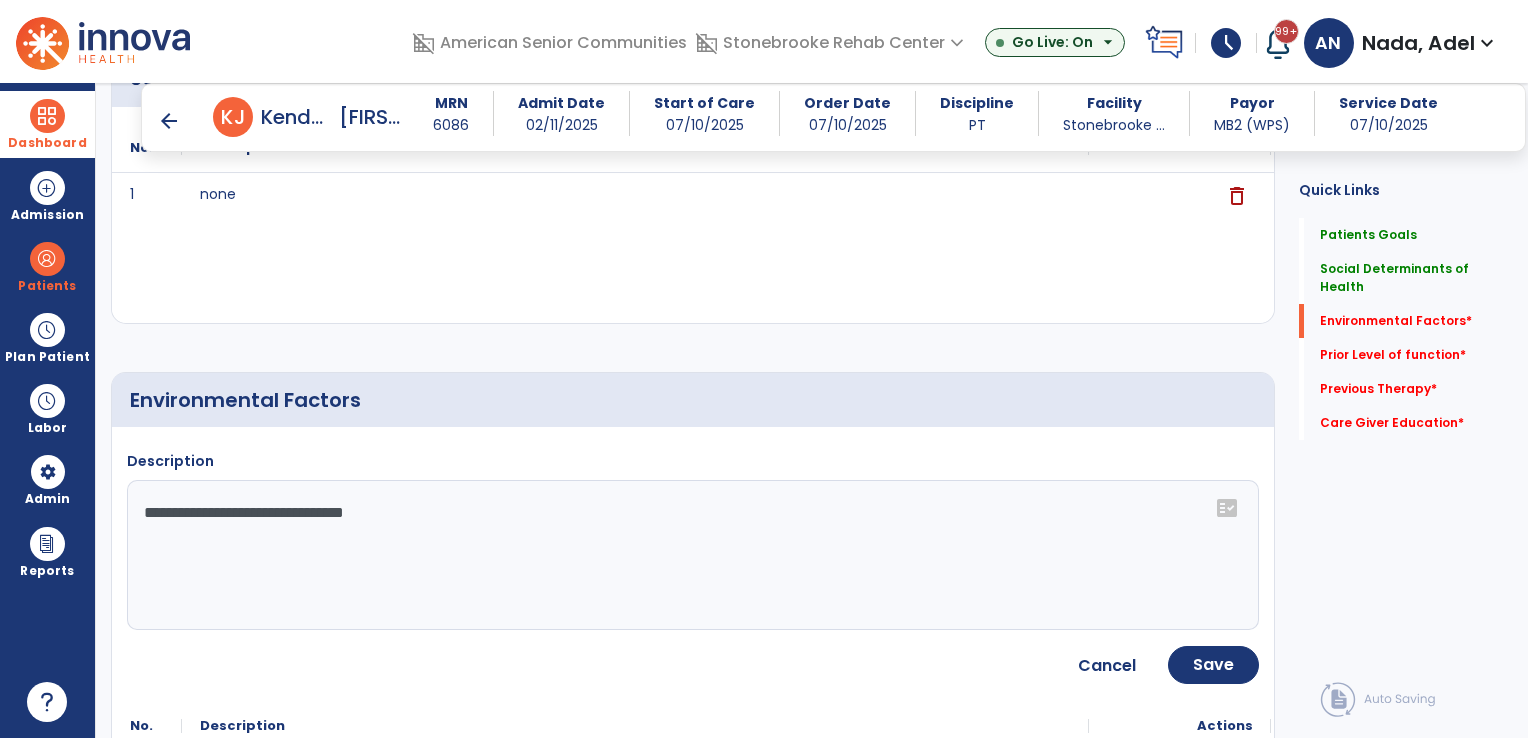 click on "**********" 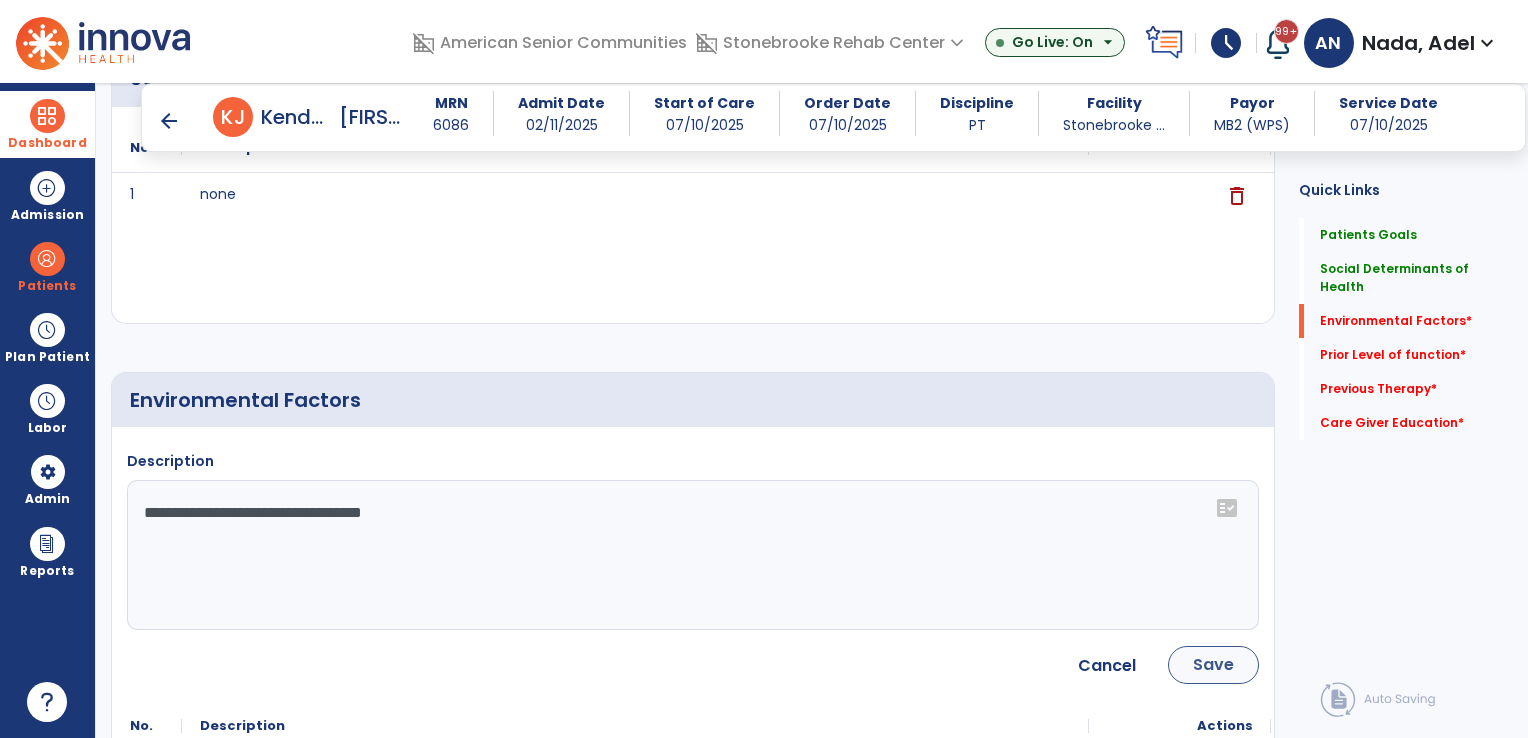type on "**********" 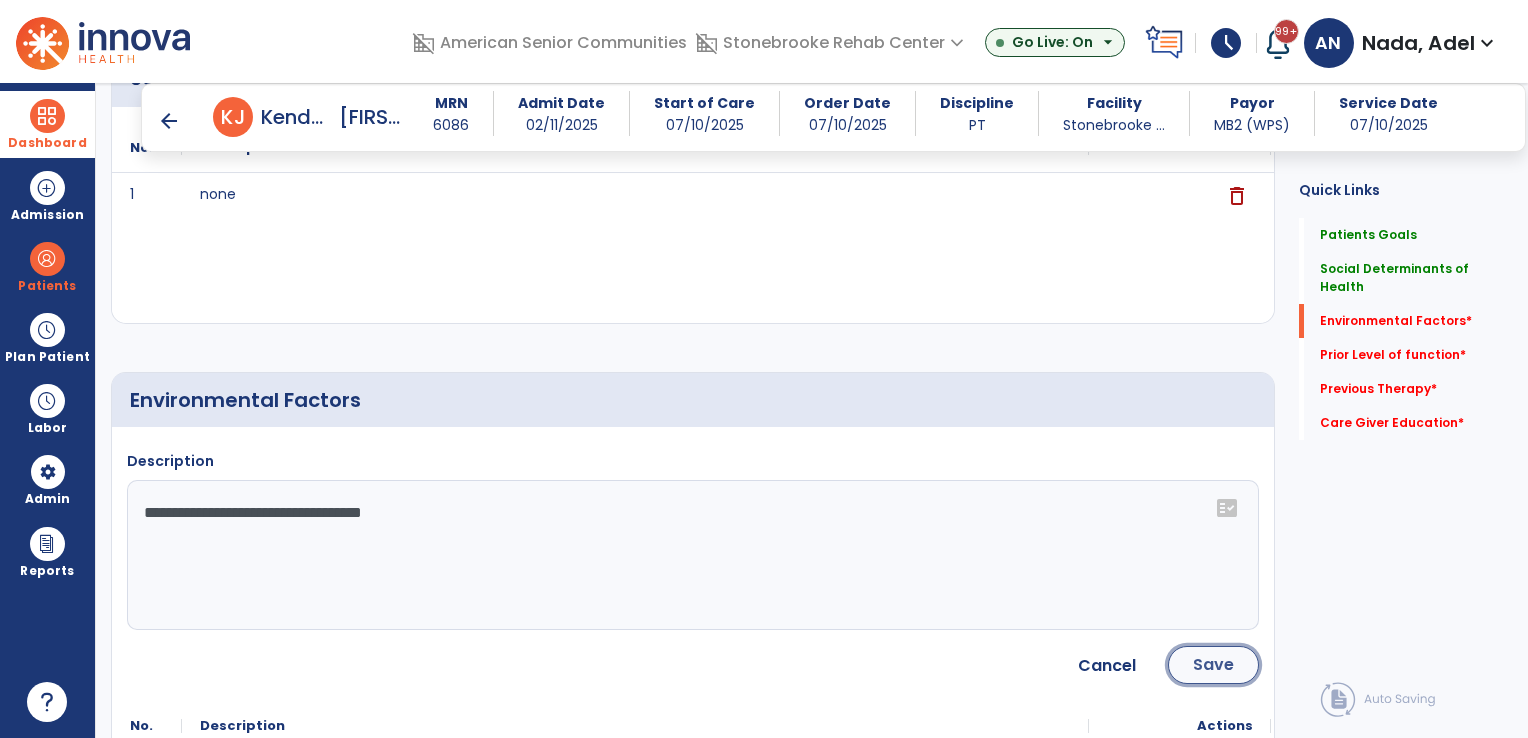 click on "Save" 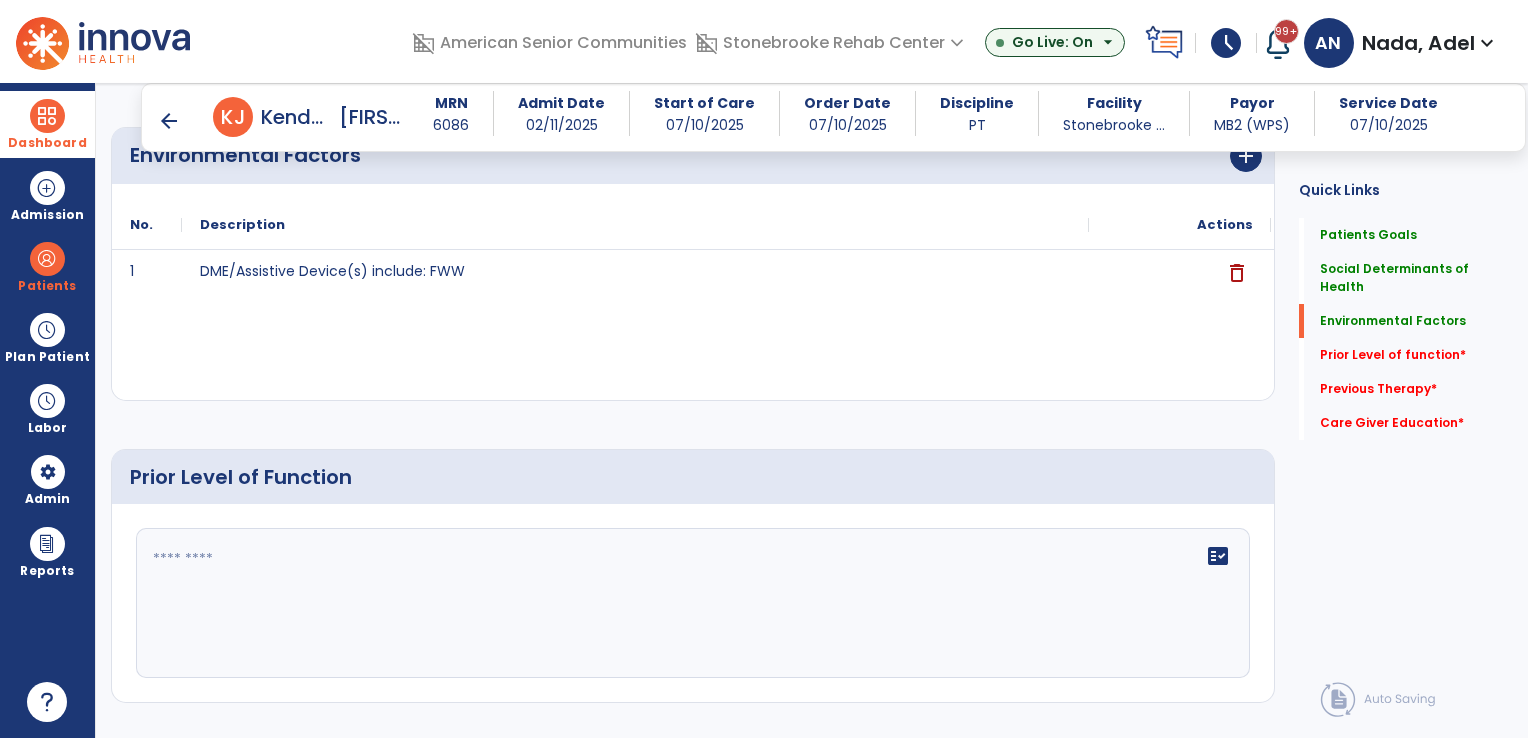 scroll, scrollTop: 900, scrollLeft: 0, axis: vertical 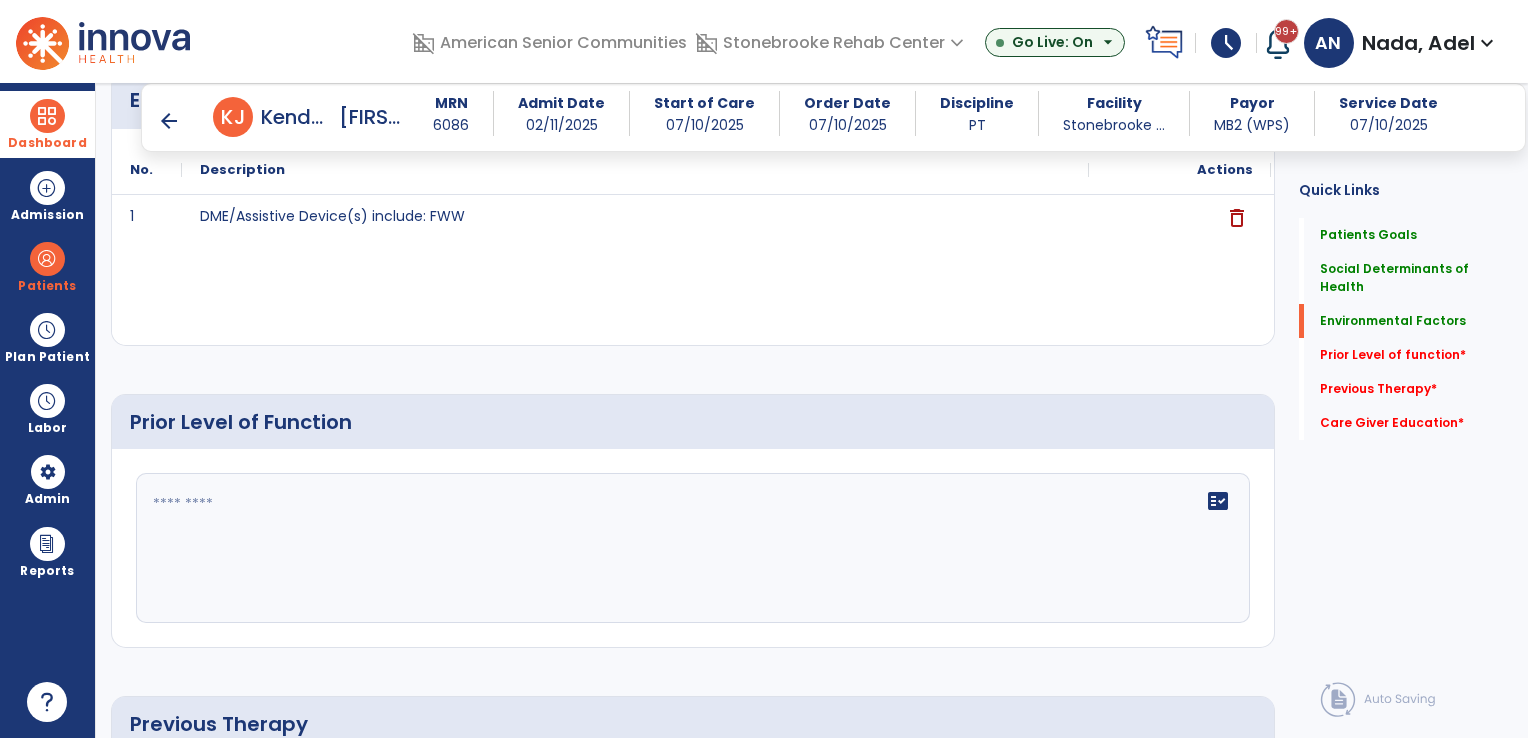 click on "fact_check" 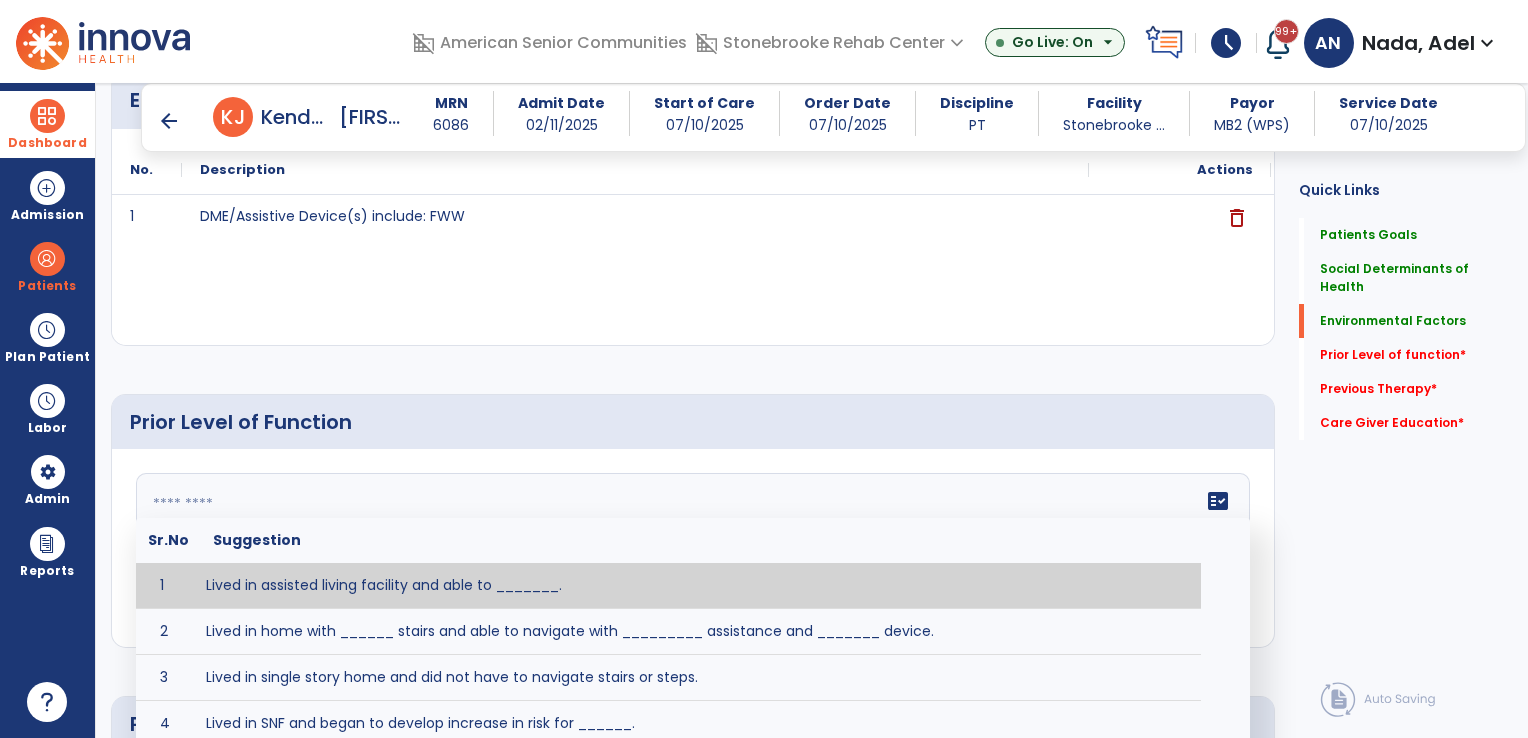 click 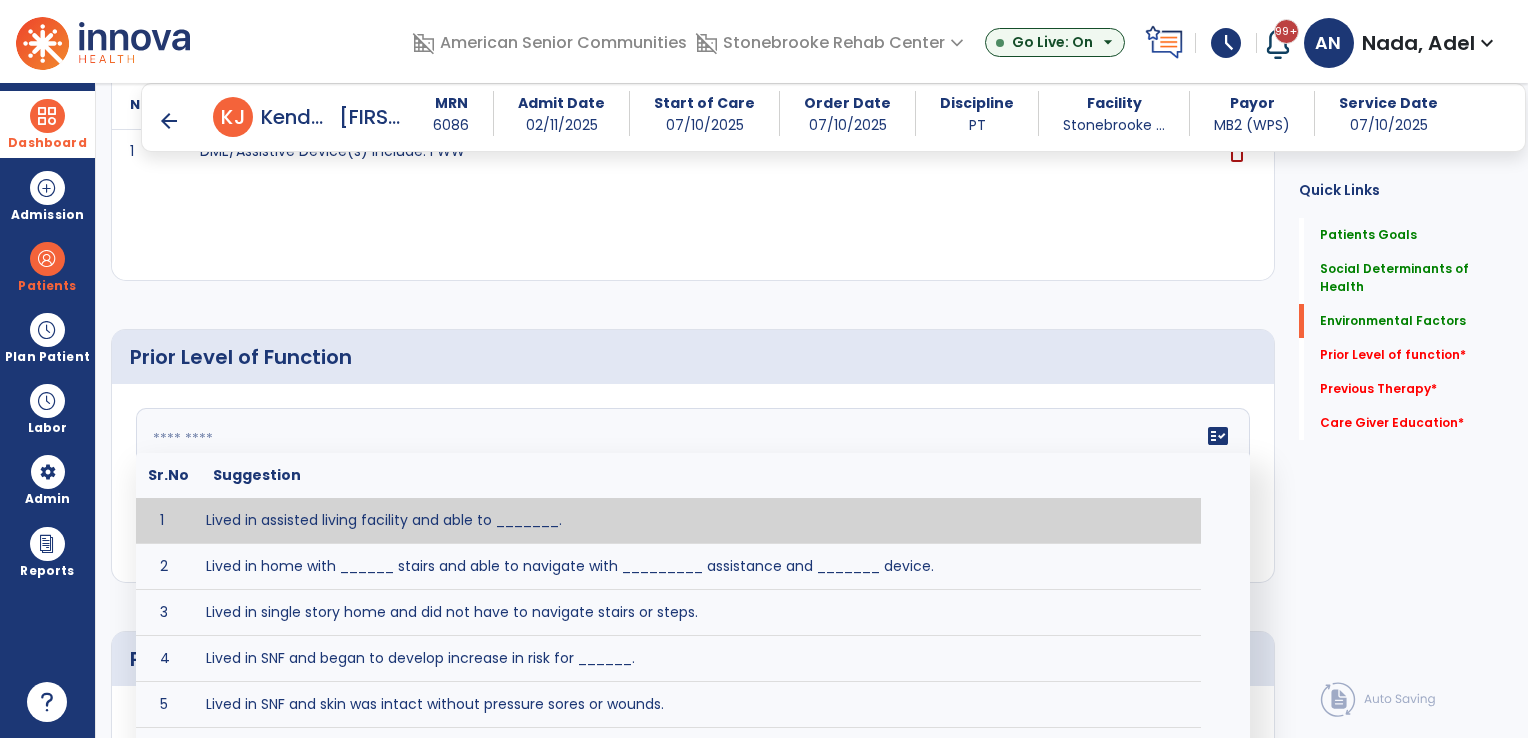 scroll, scrollTop: 1000, scrollLeft: 0, axis: vertical 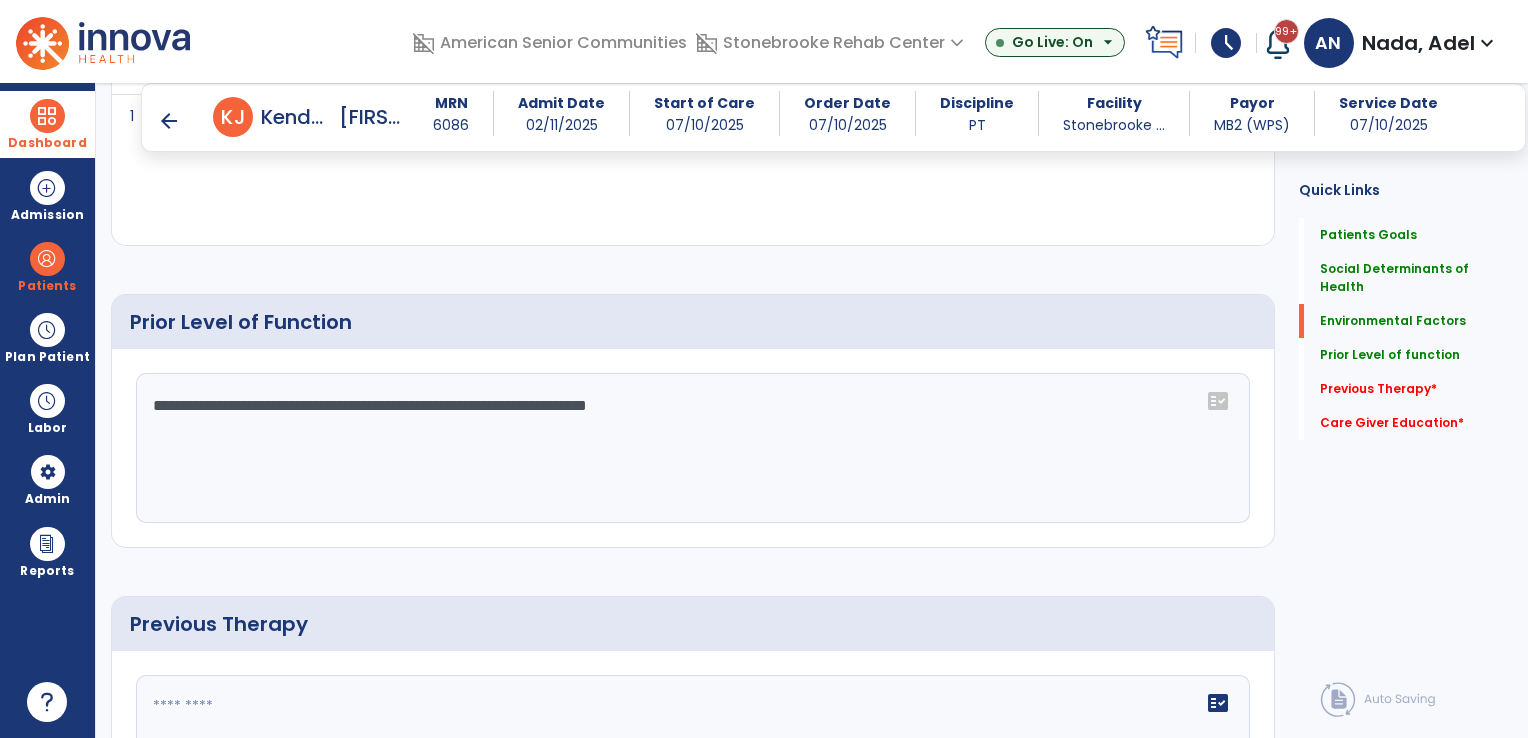 click on "**********" 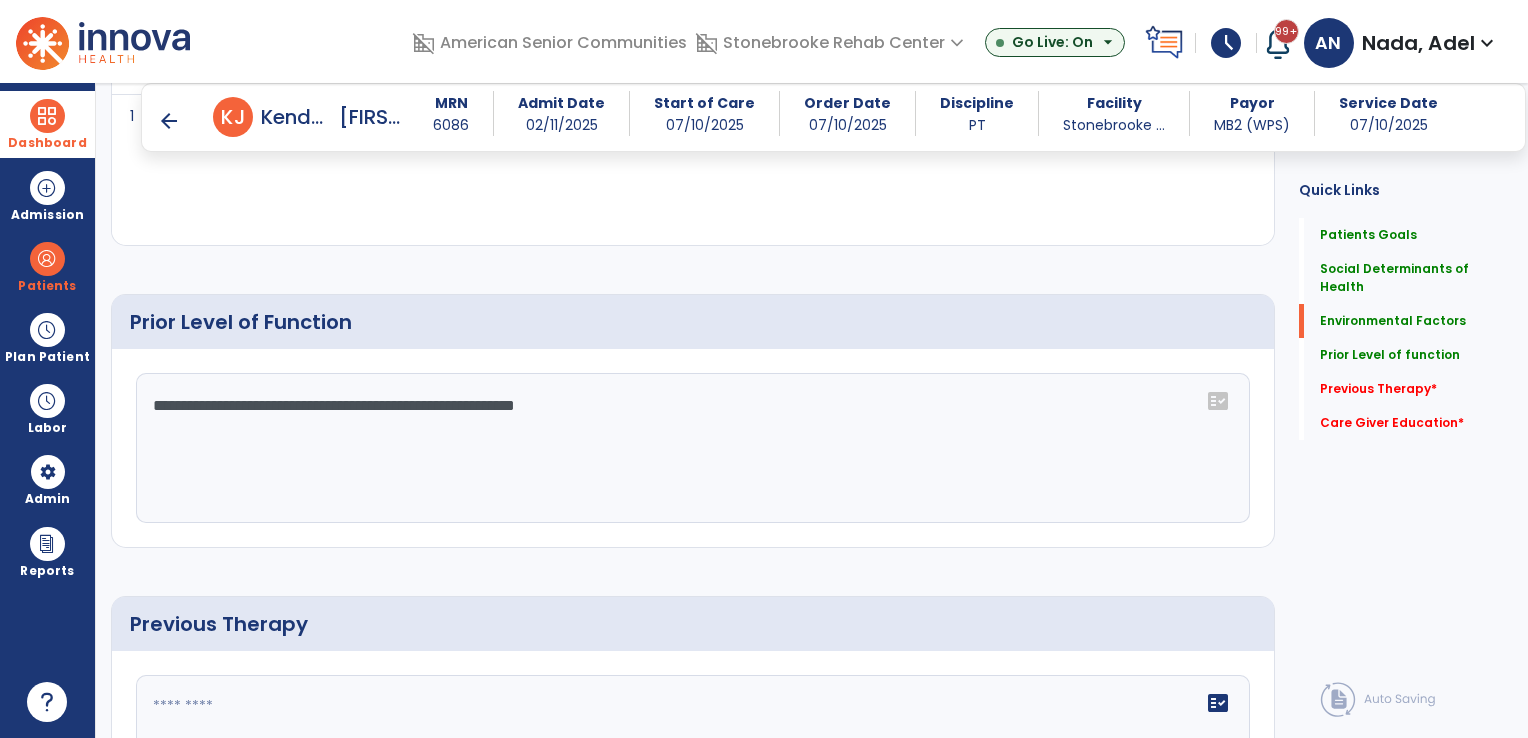 click on "**********" 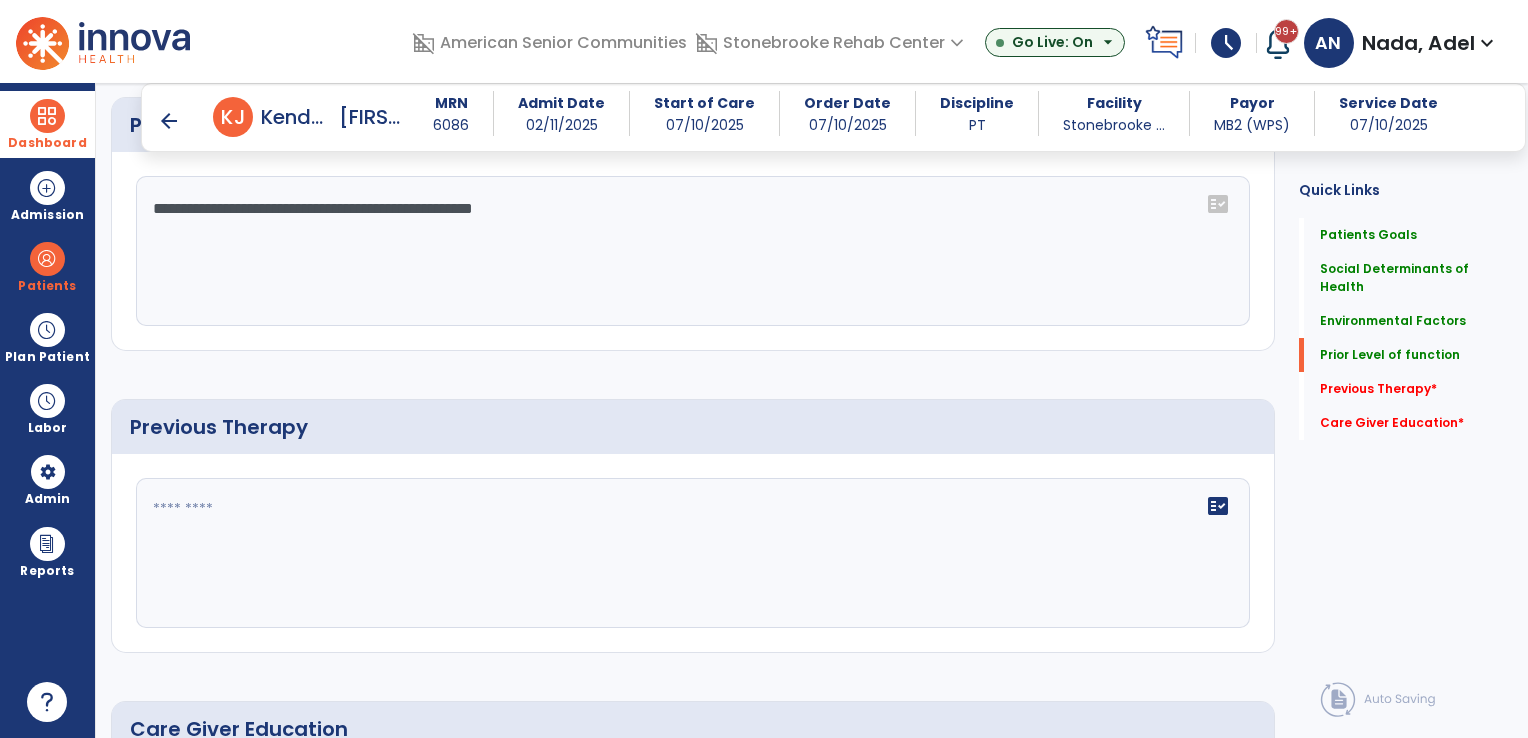 scroll, scrollTop: 1100, scrollLeft: 0, axis: vertical 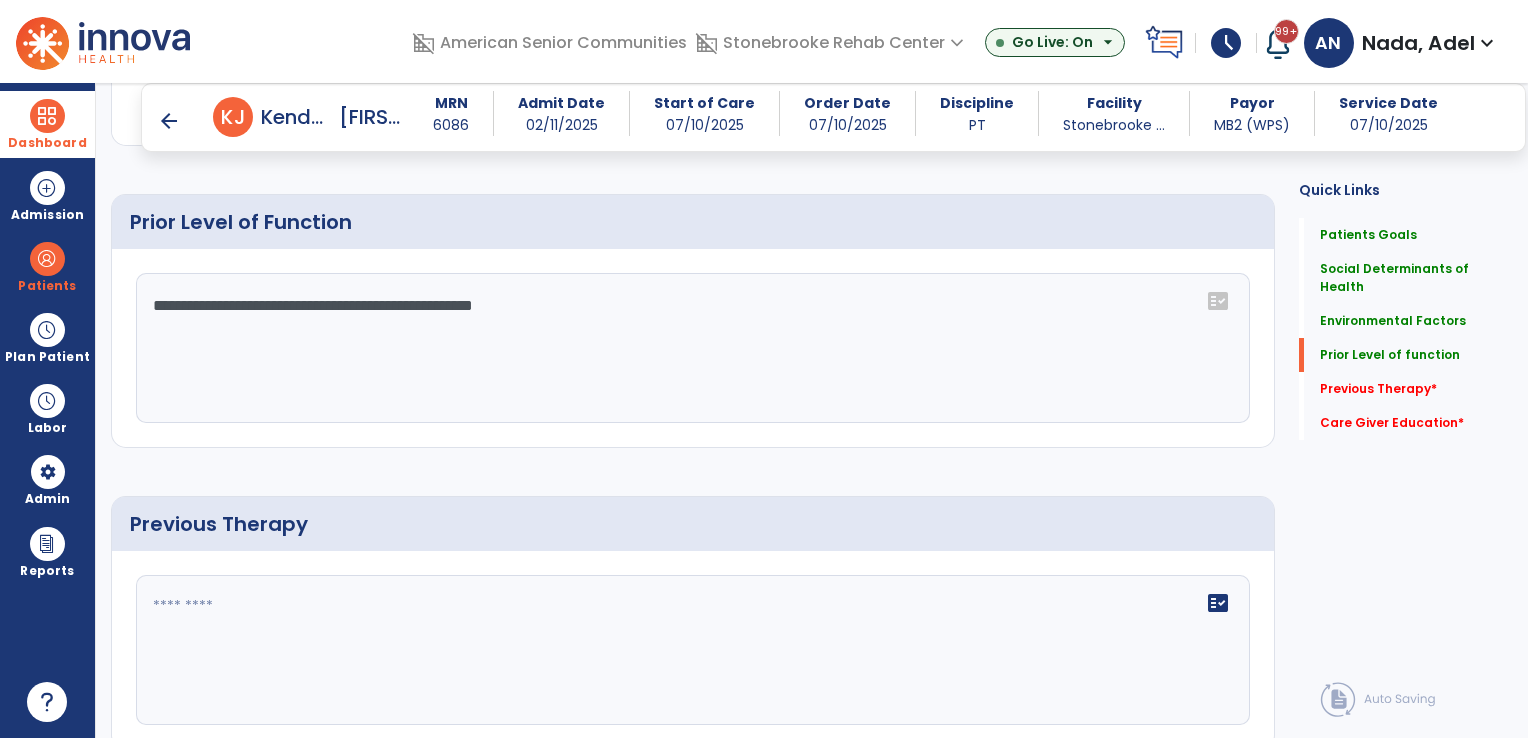 click on "**********" 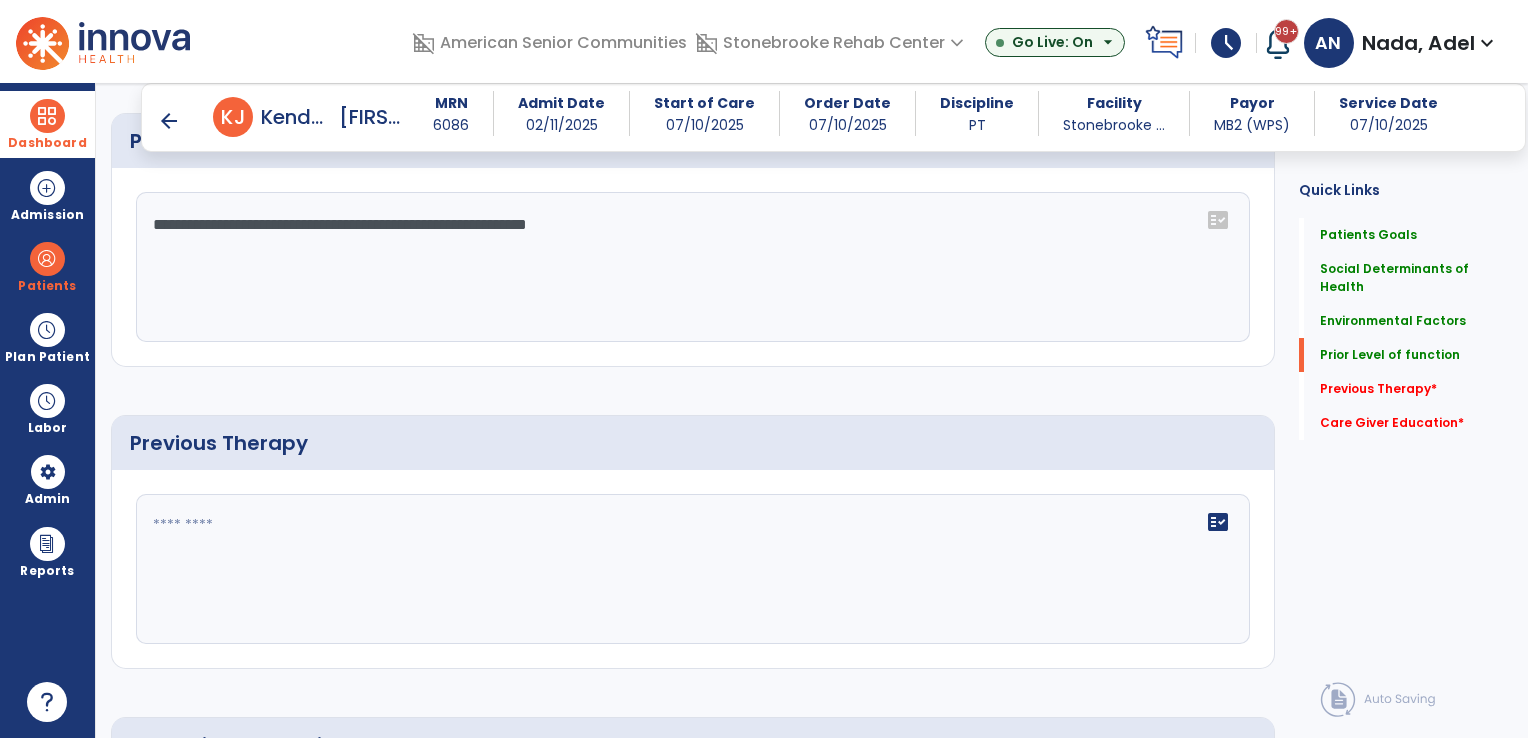 scroll, scrollTop: 1400, scrollLeft: 0, axis: vertical 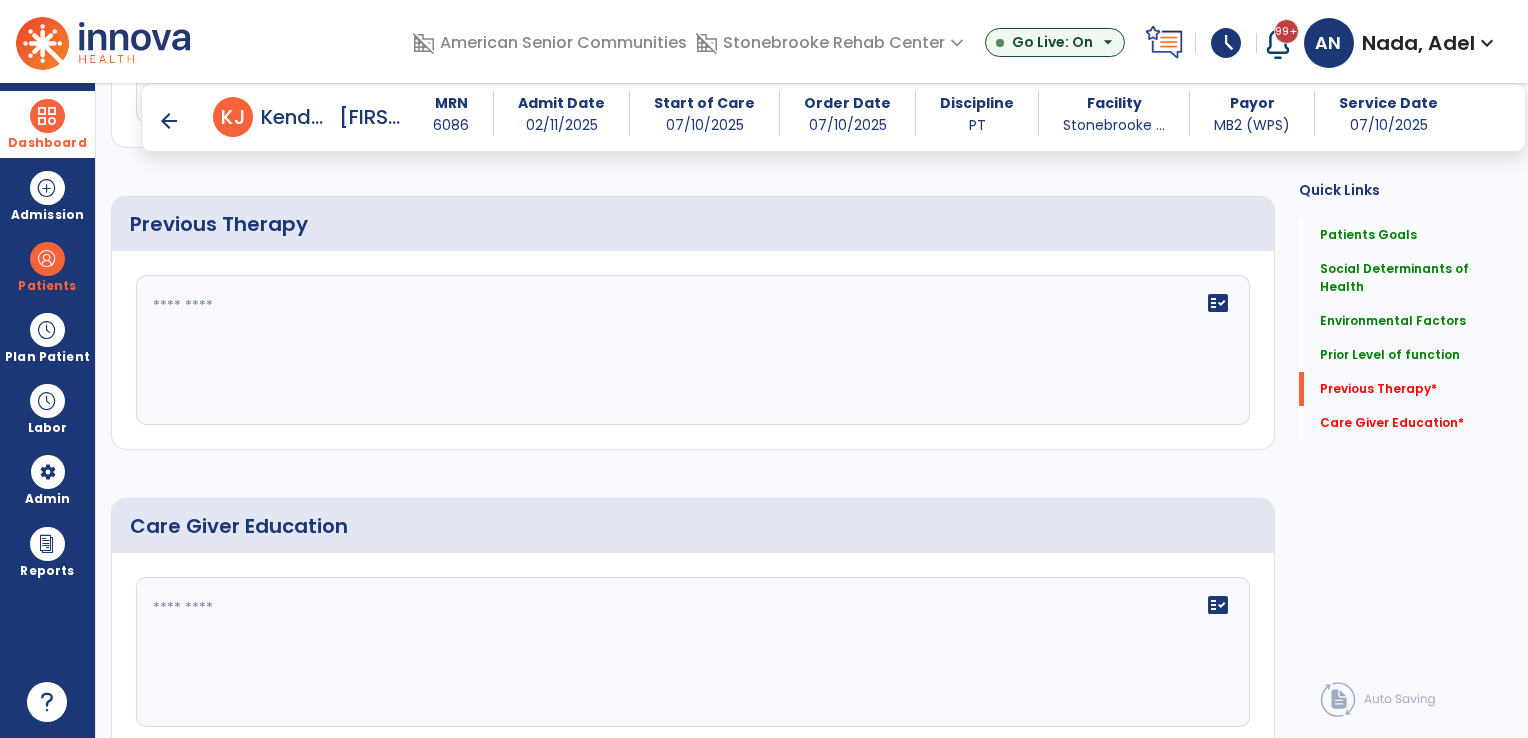 type on "**********" 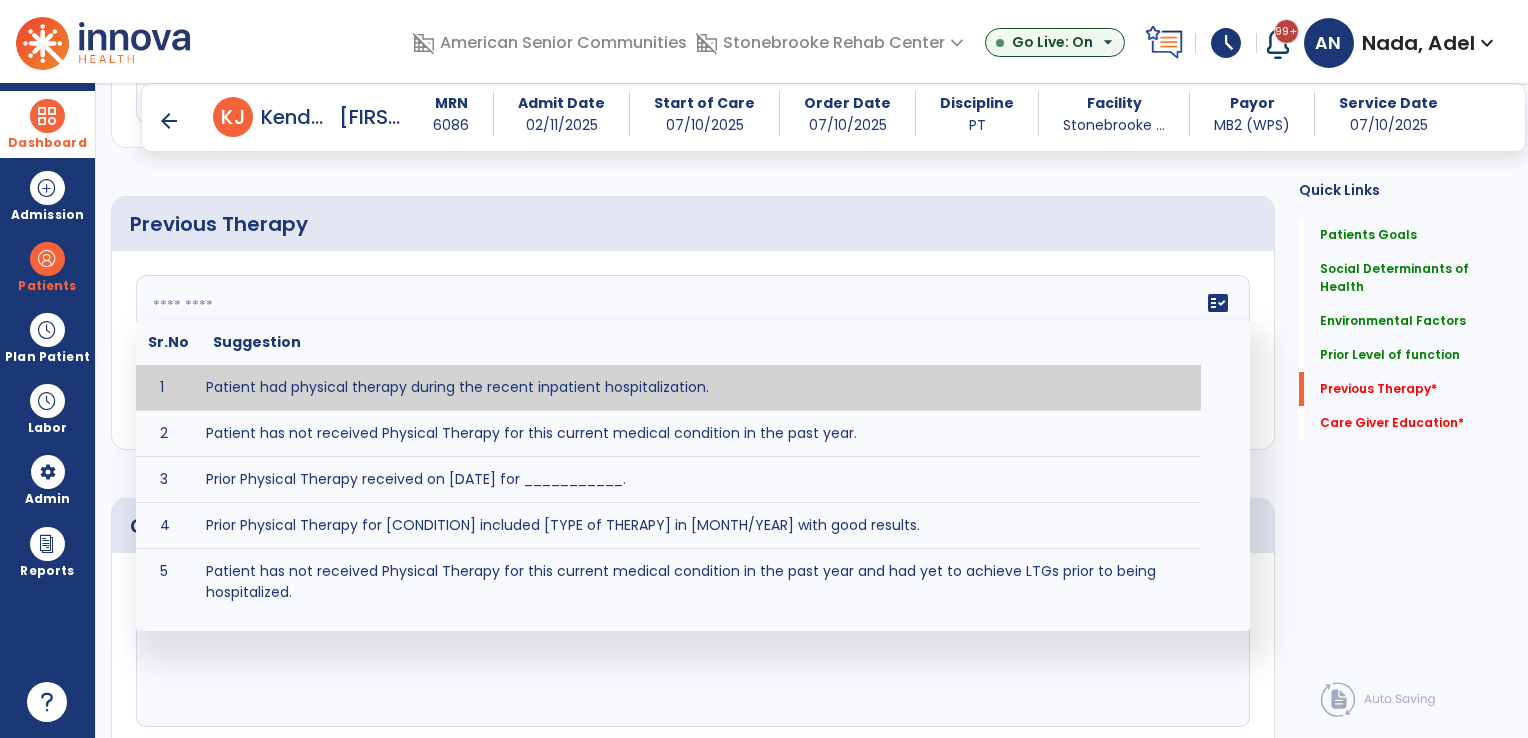 click on "fact_check  Sr.No Suggestion 1 Patient had physical therapy during the recent inpatient hospitalization. 2 Patient has not received Physical Therapy for this current medical condition in the past year. 3 Prior Physical Therapy received on [DATE] for ___________. 4 Prior Physical Therapy for [CONDITION] included [TYPE of THERAPY] in [MONTH/YEAR] with good results. 5 Patient has not received Physical Therapy for this current medical condition in the past year and had yet to achieve LTGs prior to being hospitalized. 6 Prior to this recent hospitalization, the patient had been on therapy case load for [TIME]and was still working to achieve LTGs before being hospitalized." 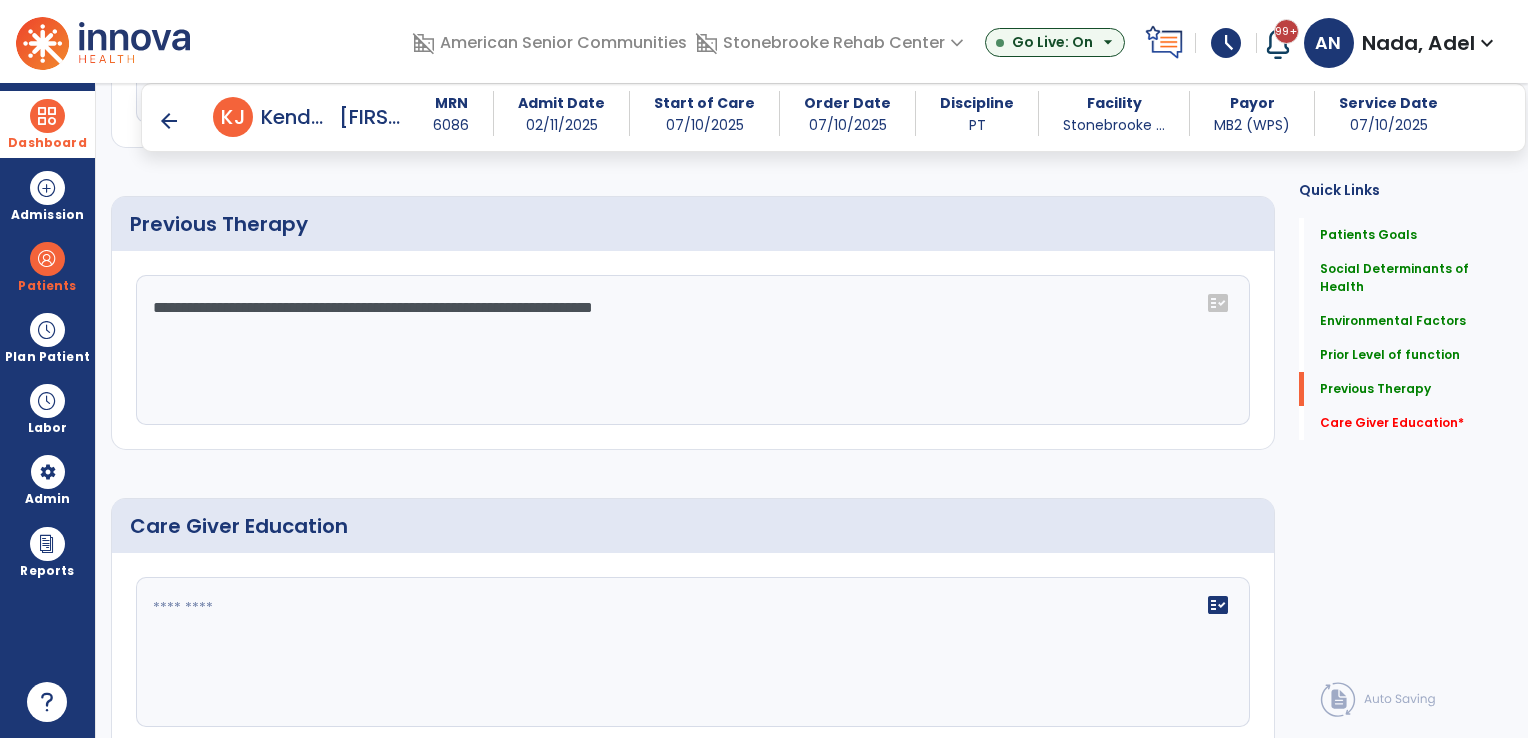 drag, startPoint x: 720, startPoint y: 309, endPoint x: 716, endPoint y: 337, distance: 28.284271 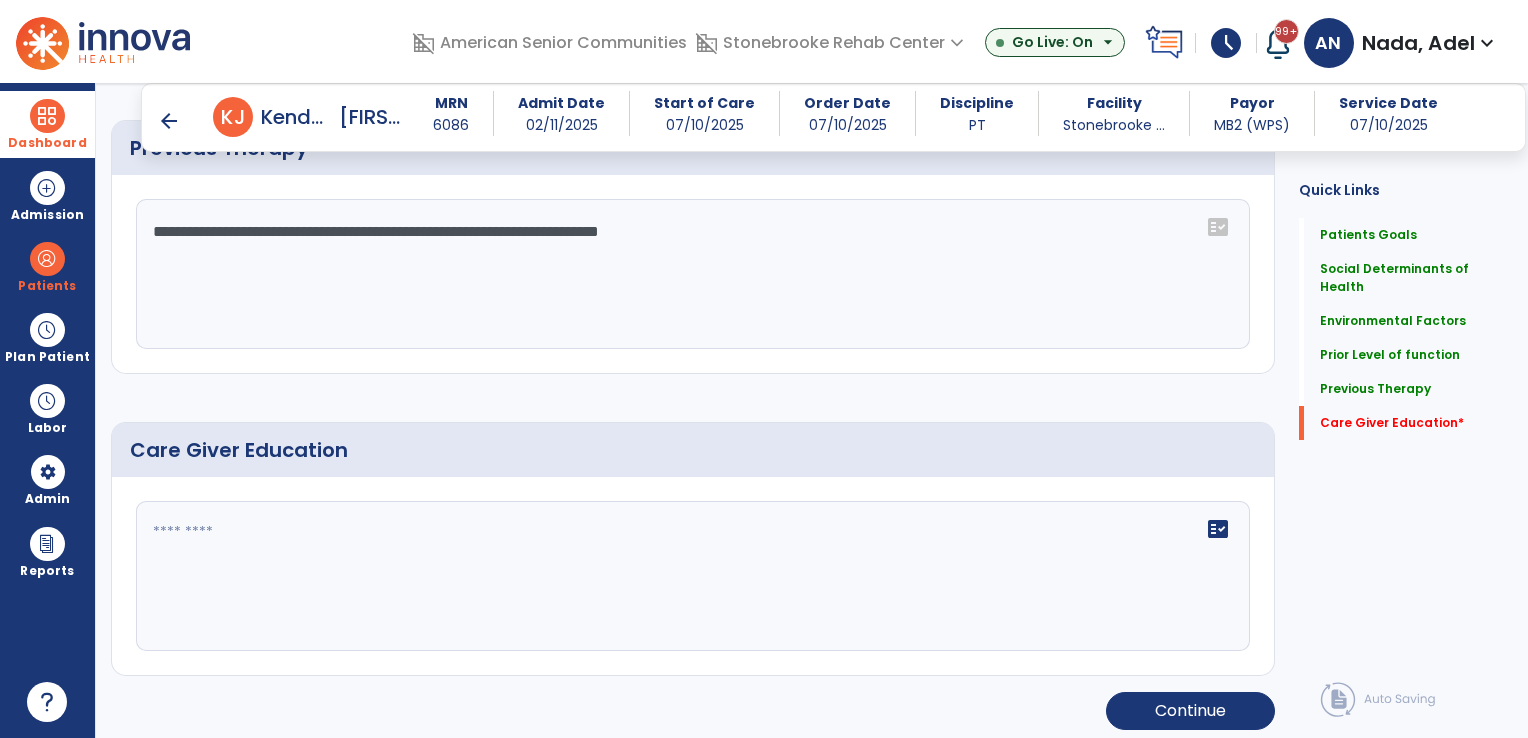 scroll, scrollTop: 1480, scrollLeft: 0, axis: vertical 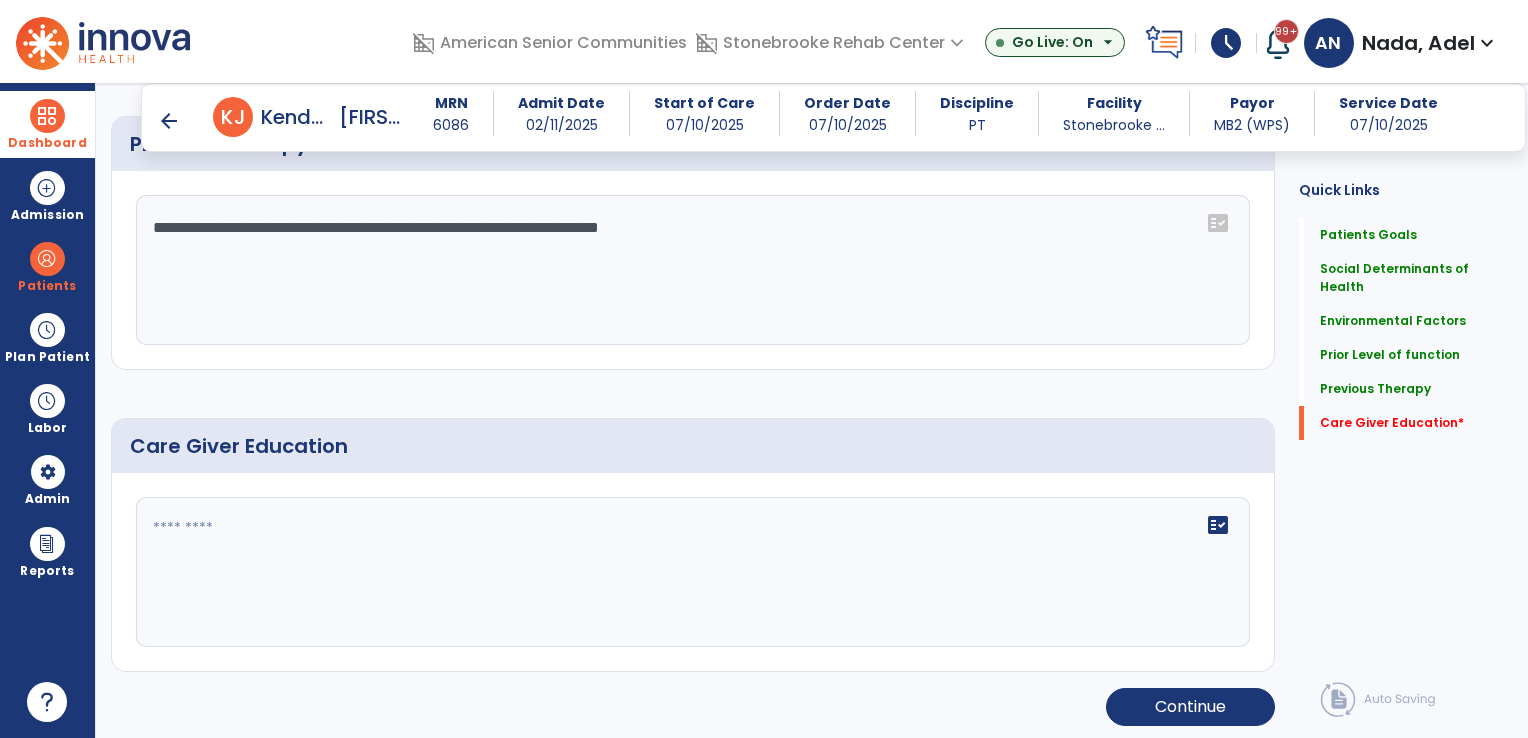 type on "**********" 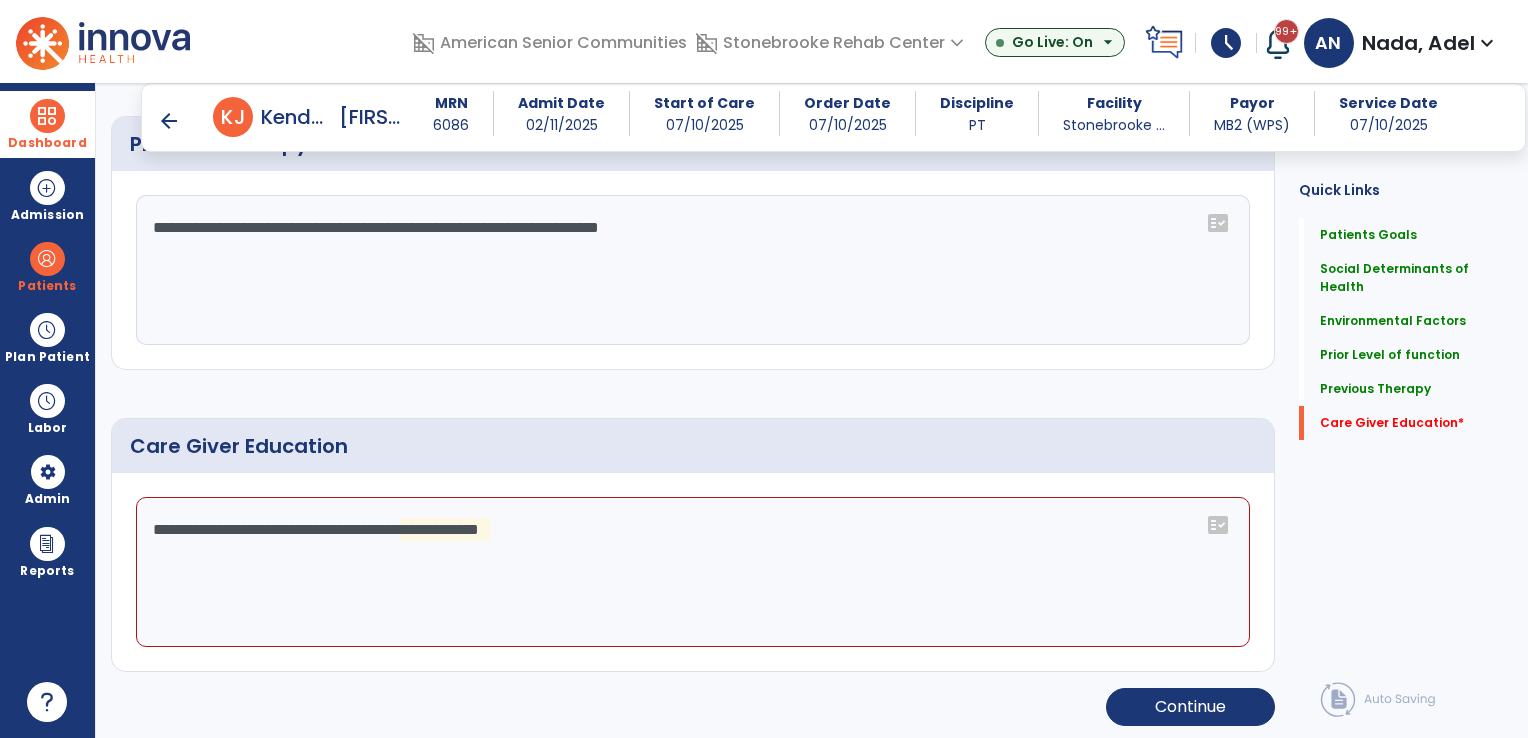 click on "**********" 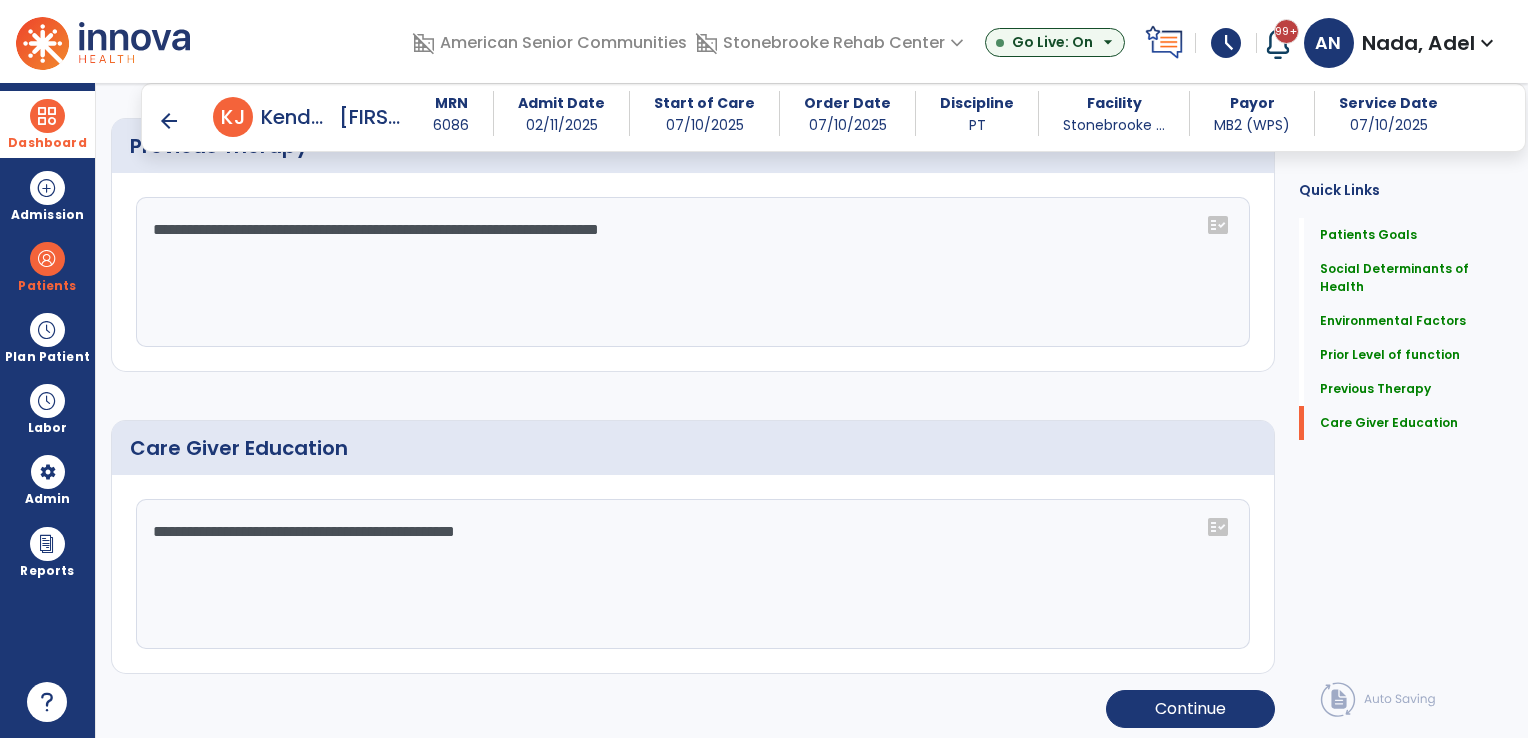 scroll, scrollTop: 1480, scrollLeft: 0, axis: vertical 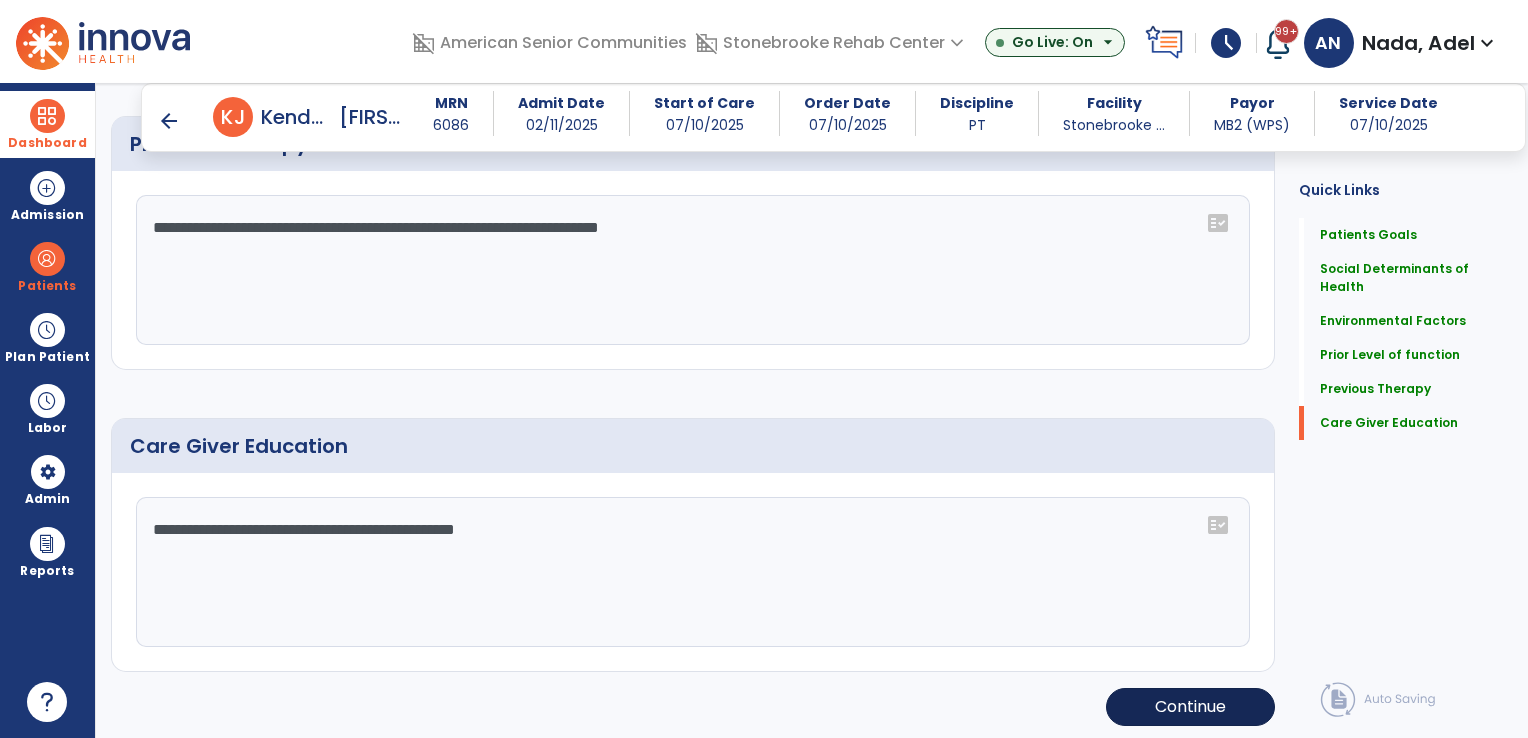 type on "**********" 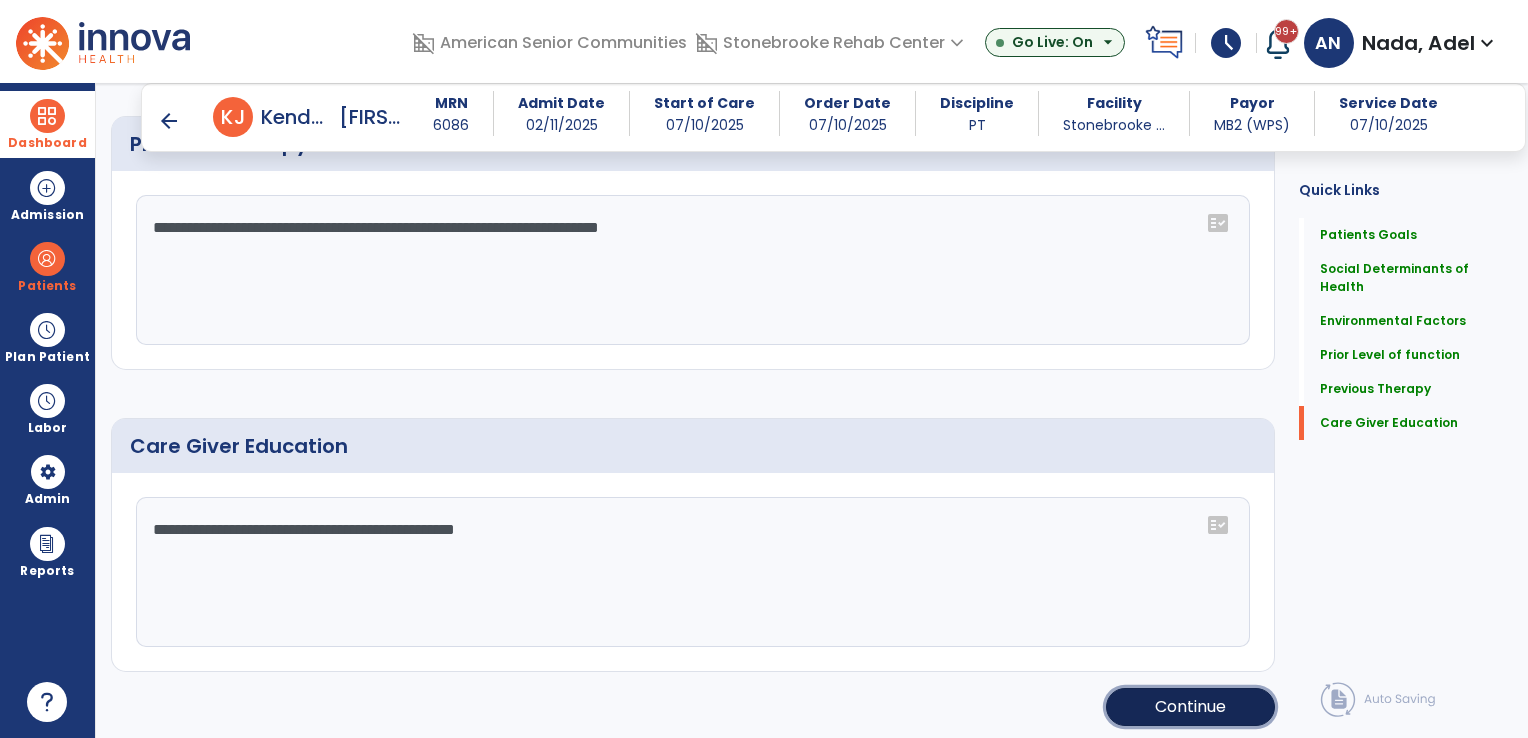 click on "Continue" 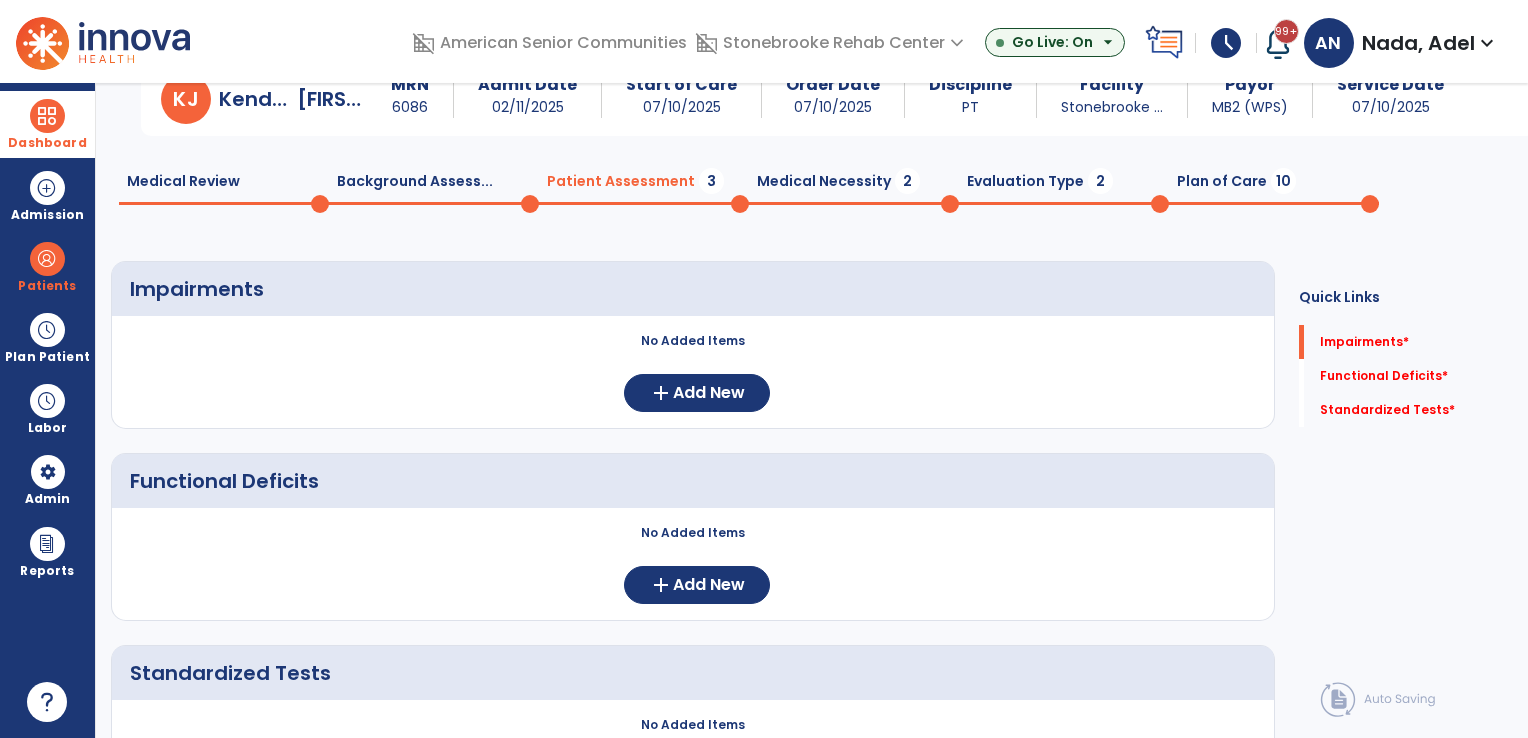 scroll, scrollTop: 8, scrollLeft: 0, axis: vertical 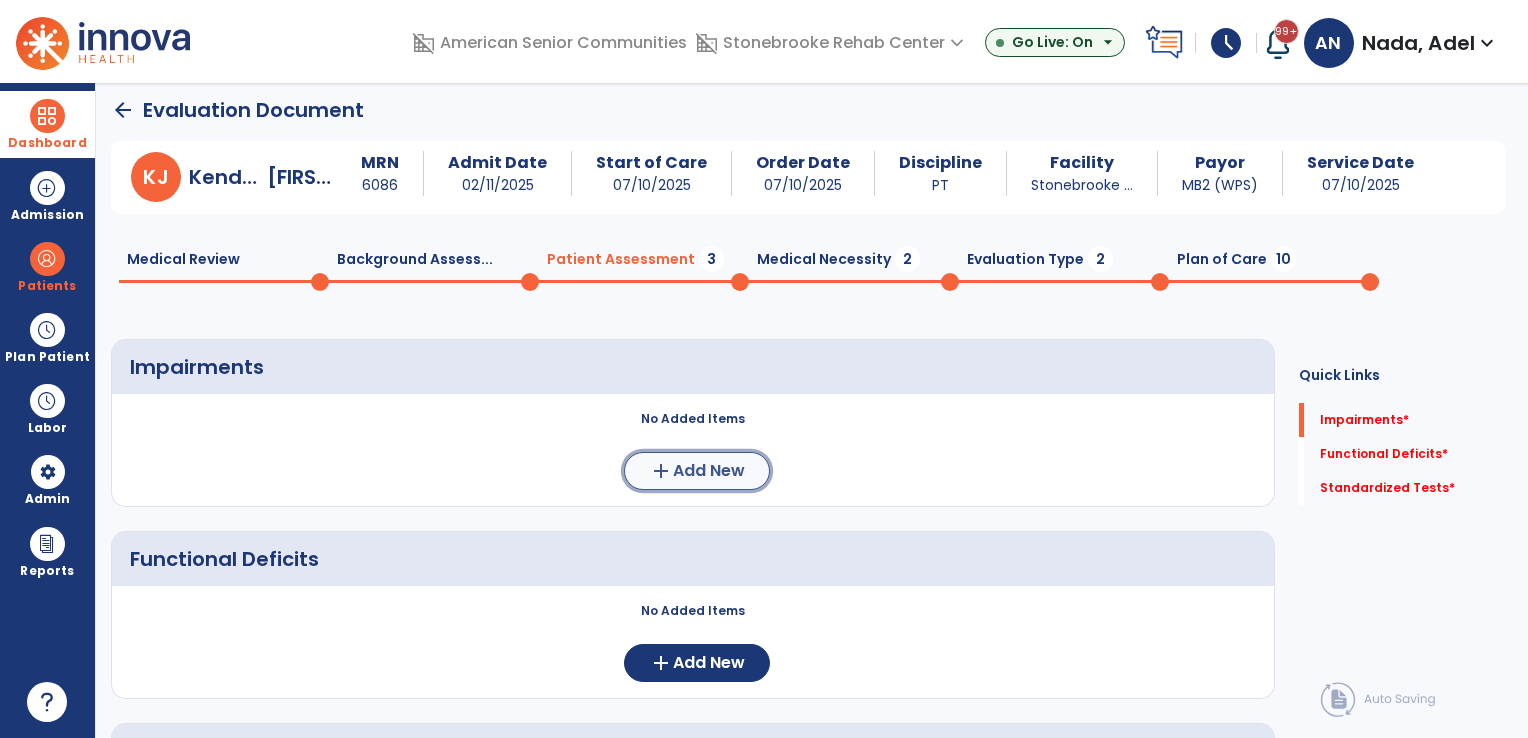 click on "Add New" 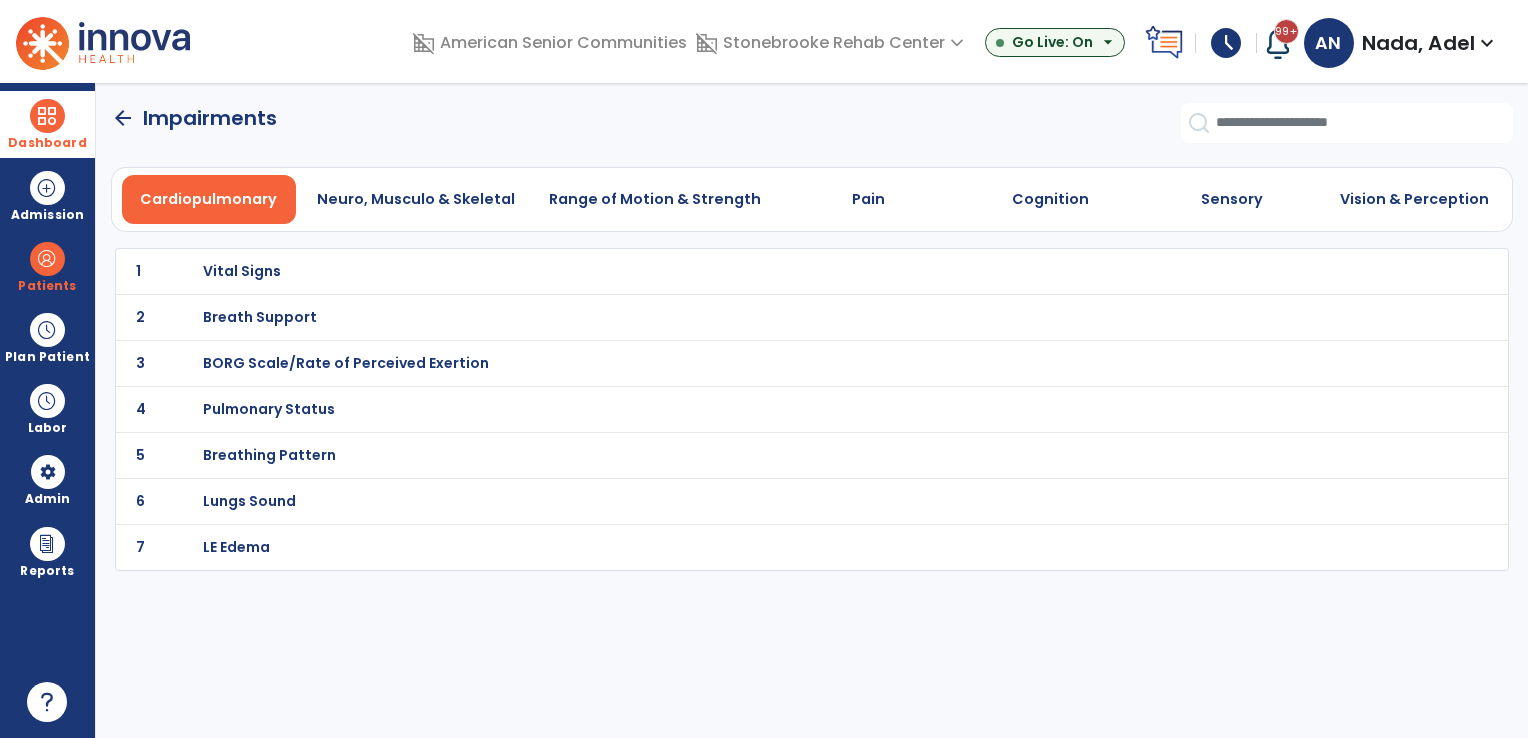 scroll, scrollTop: 0, scrollLeft: 0, axis: both 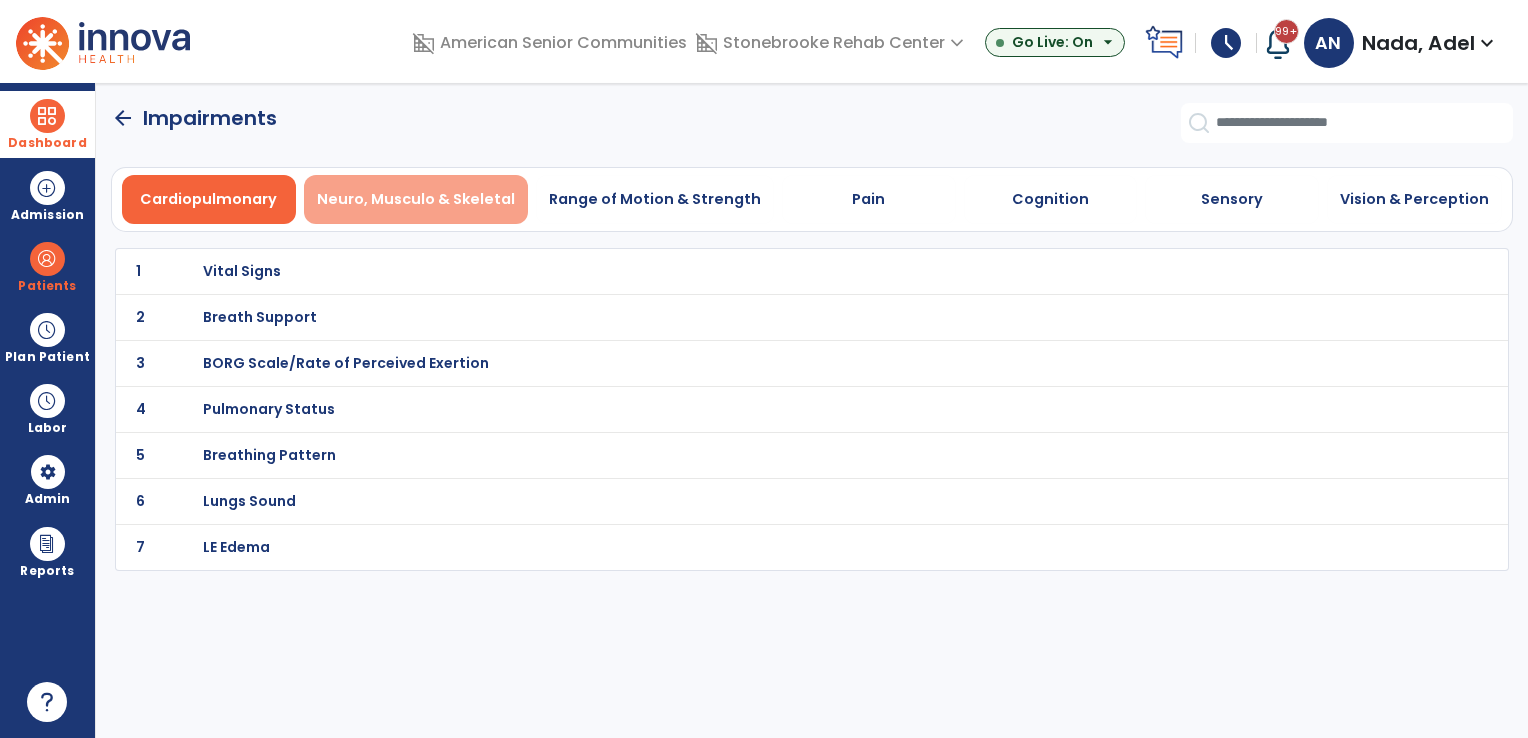 click on "Neuro, Musculo & Skeletal" at bounding box center (416, 199) 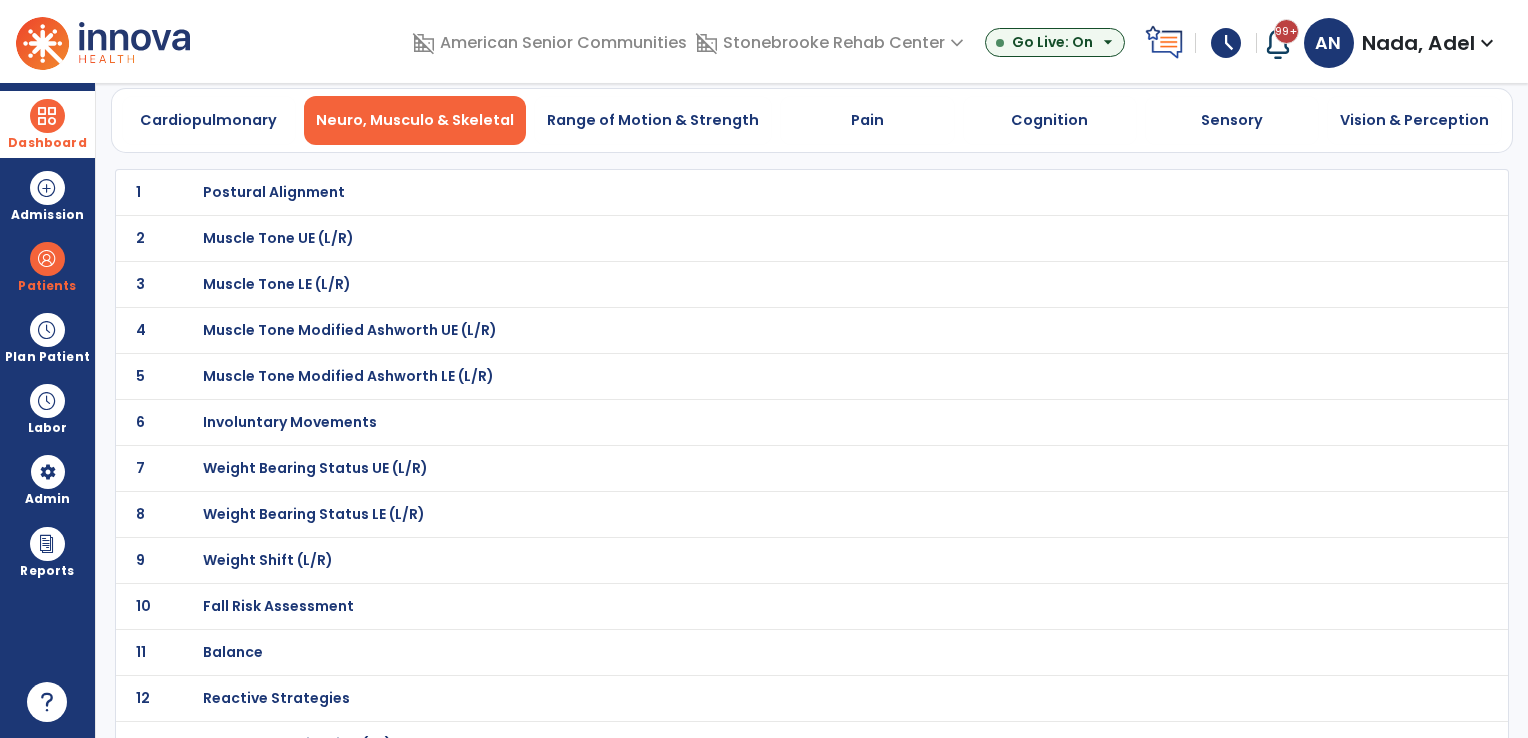 scroll, scrollTop: 100, scrollLeft: 0, axis: vertical 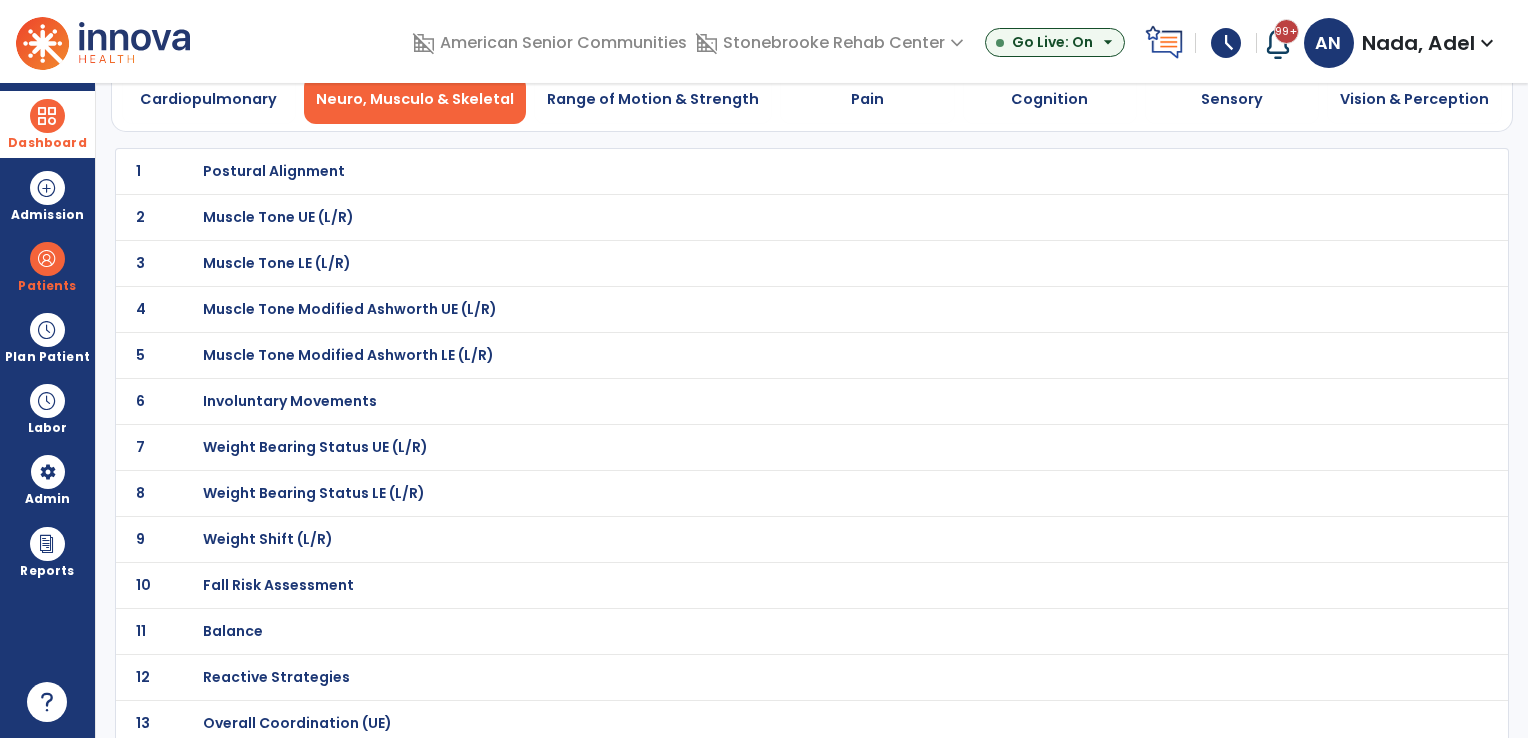 click on "Fall Risk Assessment" at bounding box center (274, 171) 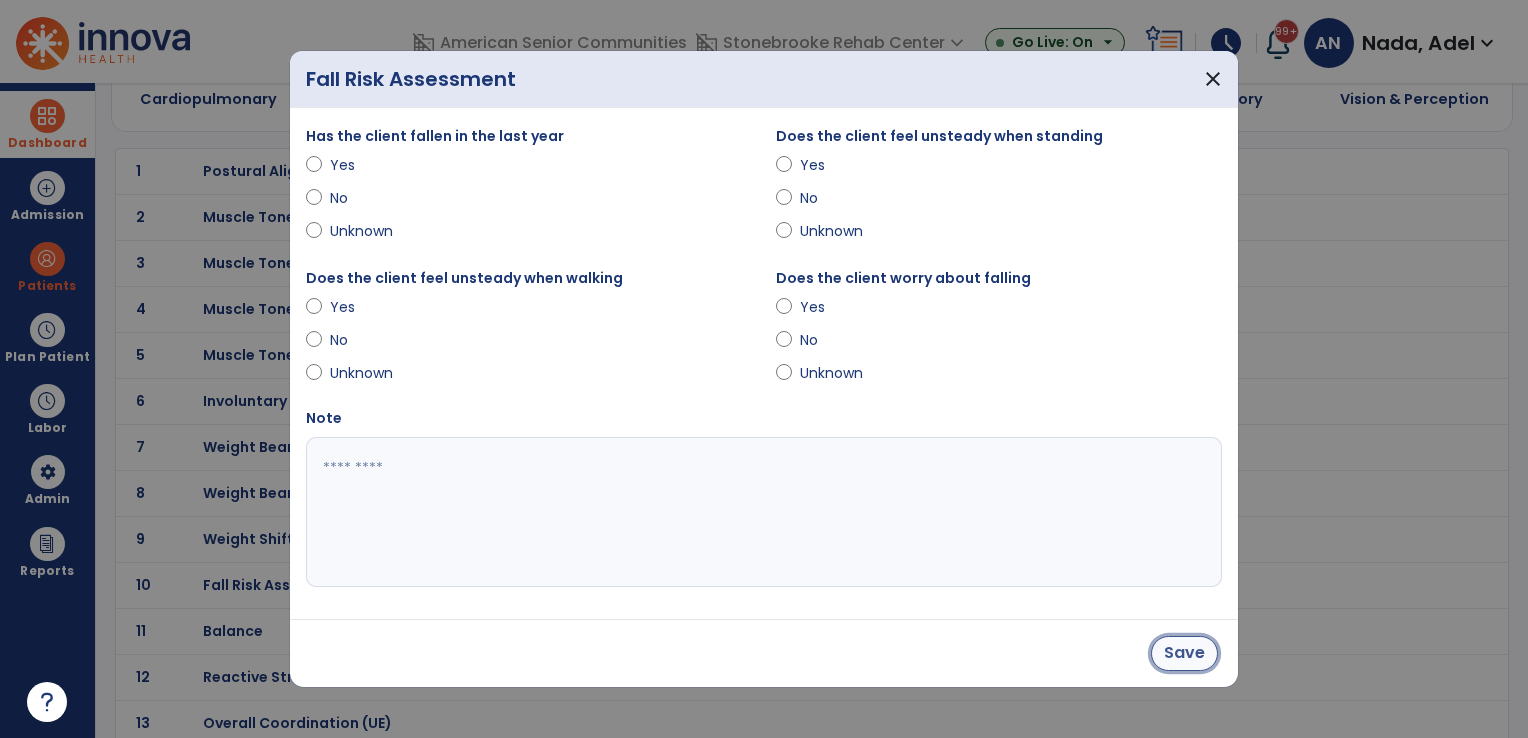 click on "Save" at bounding box center (1184, 653) 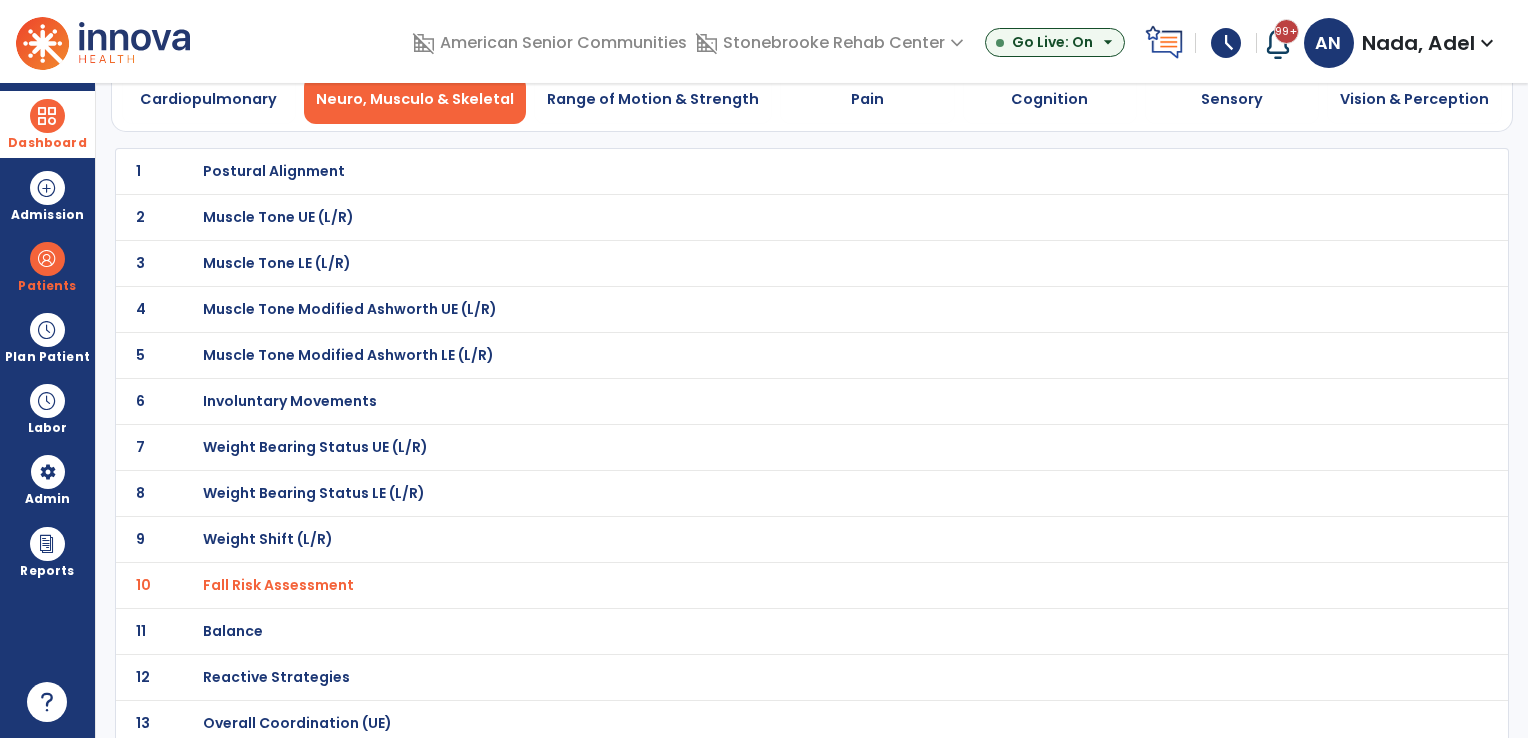 click on "Balance" at bounding box center (767, 171) 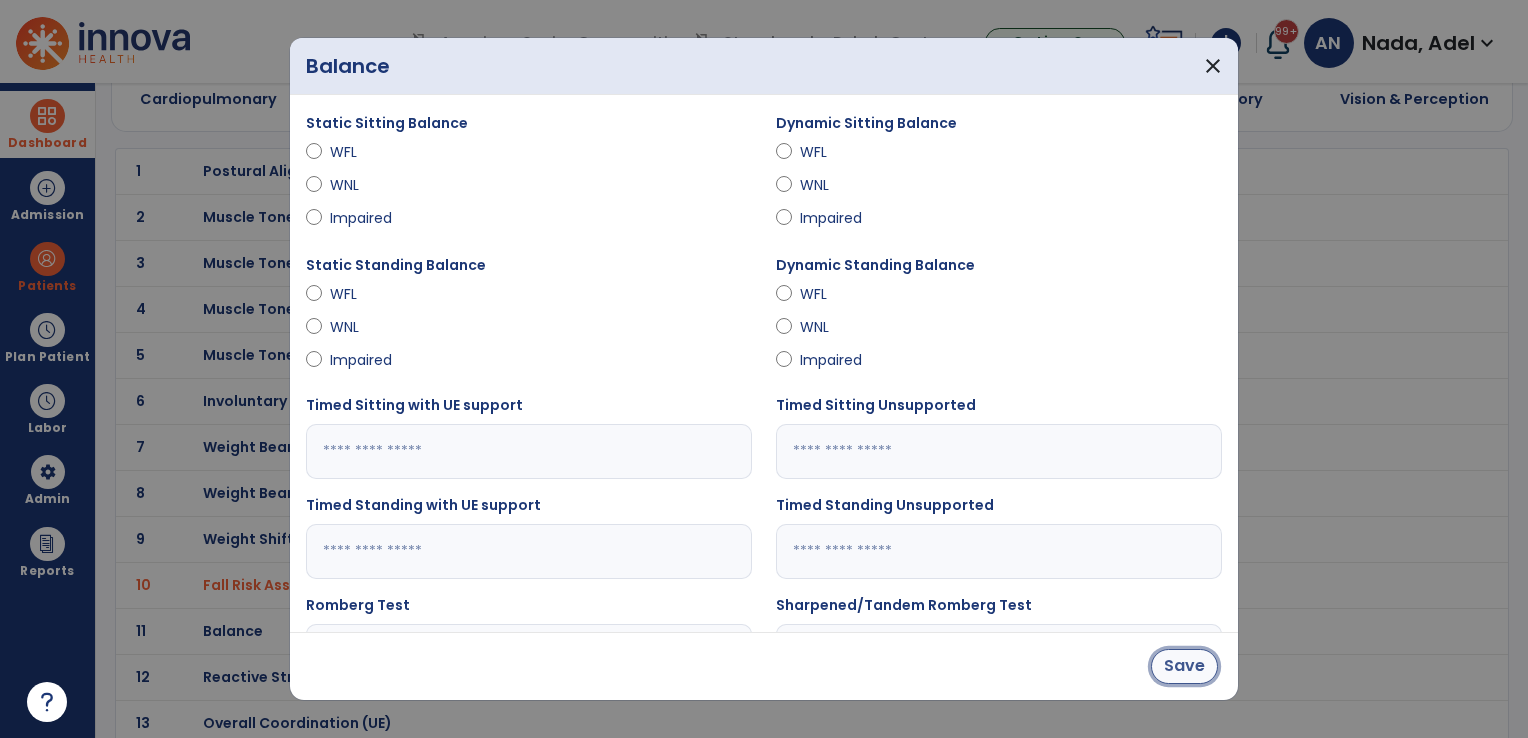 click on "Save" at bounding box center (1184, 666) 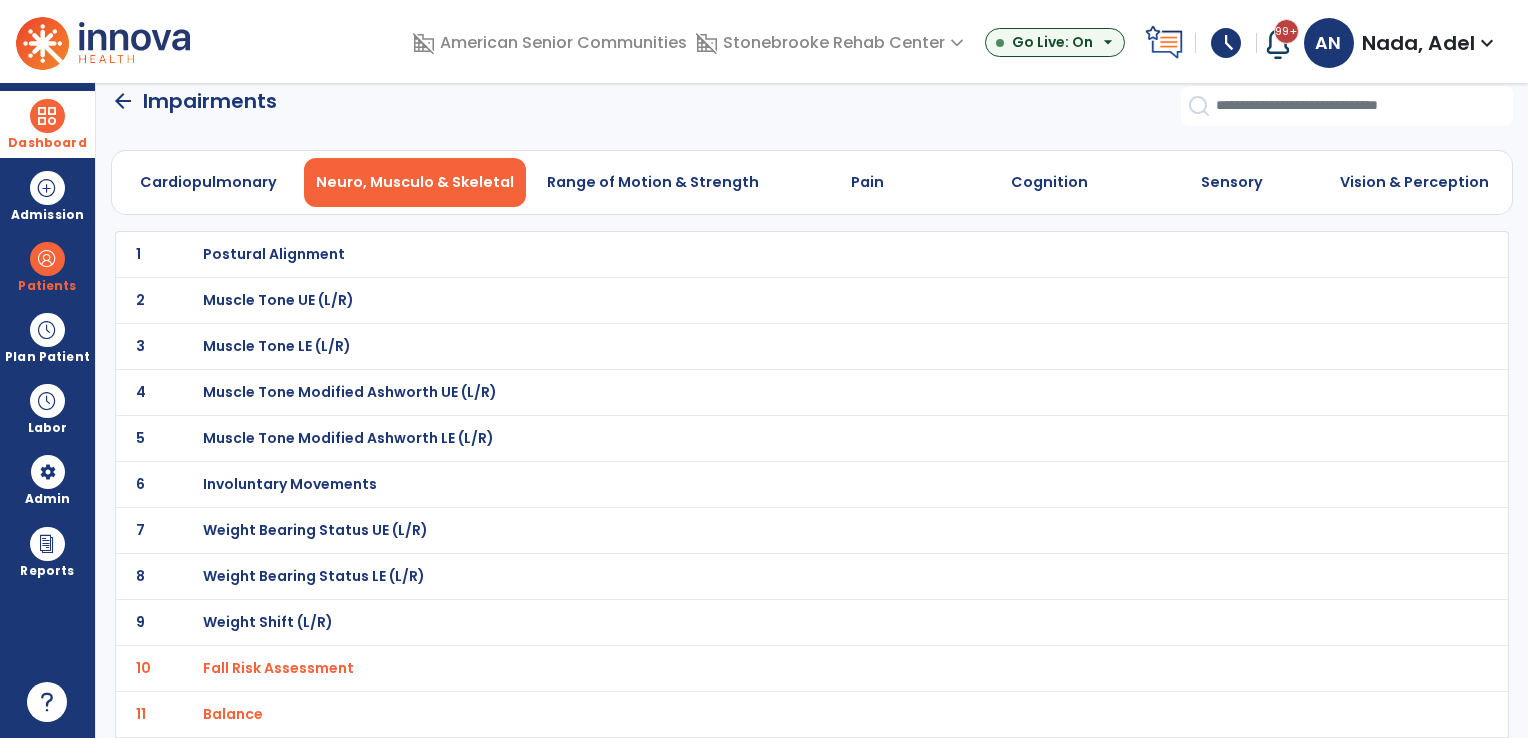 scroll, scrollTop: 0, scrollLeft: 0, axis: both 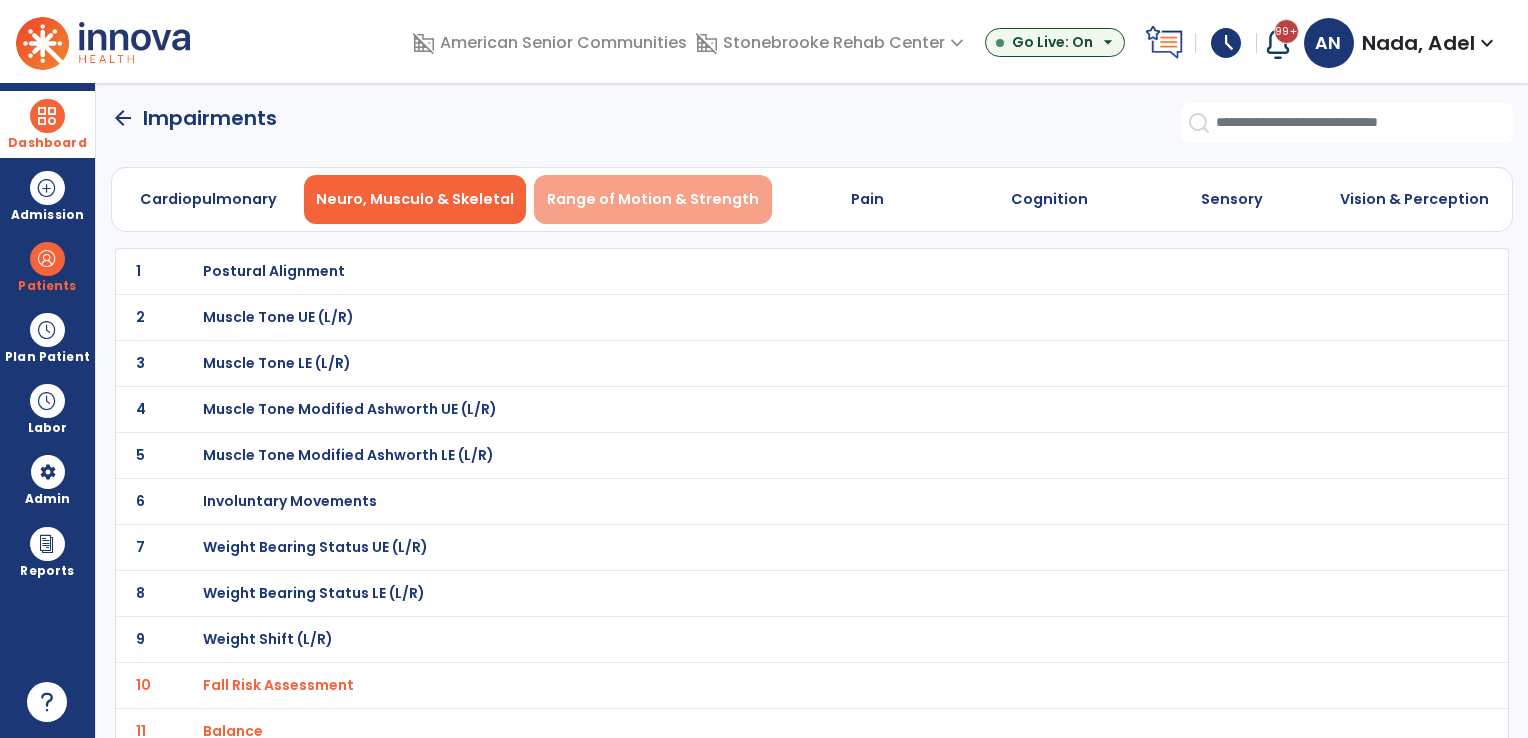 click on "Range of Motion & Strength" at bounding box center [653, 199] 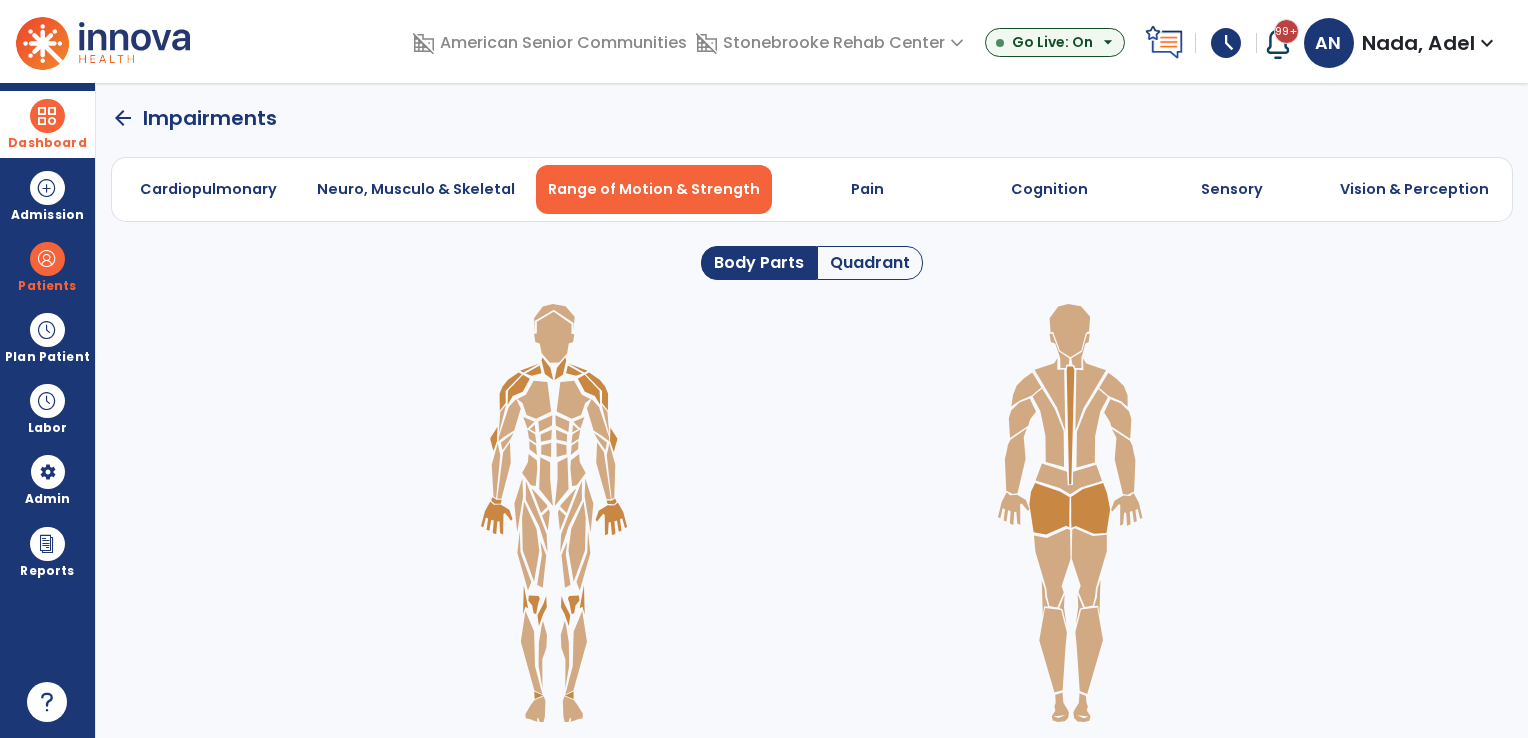 click on "Quadrant" 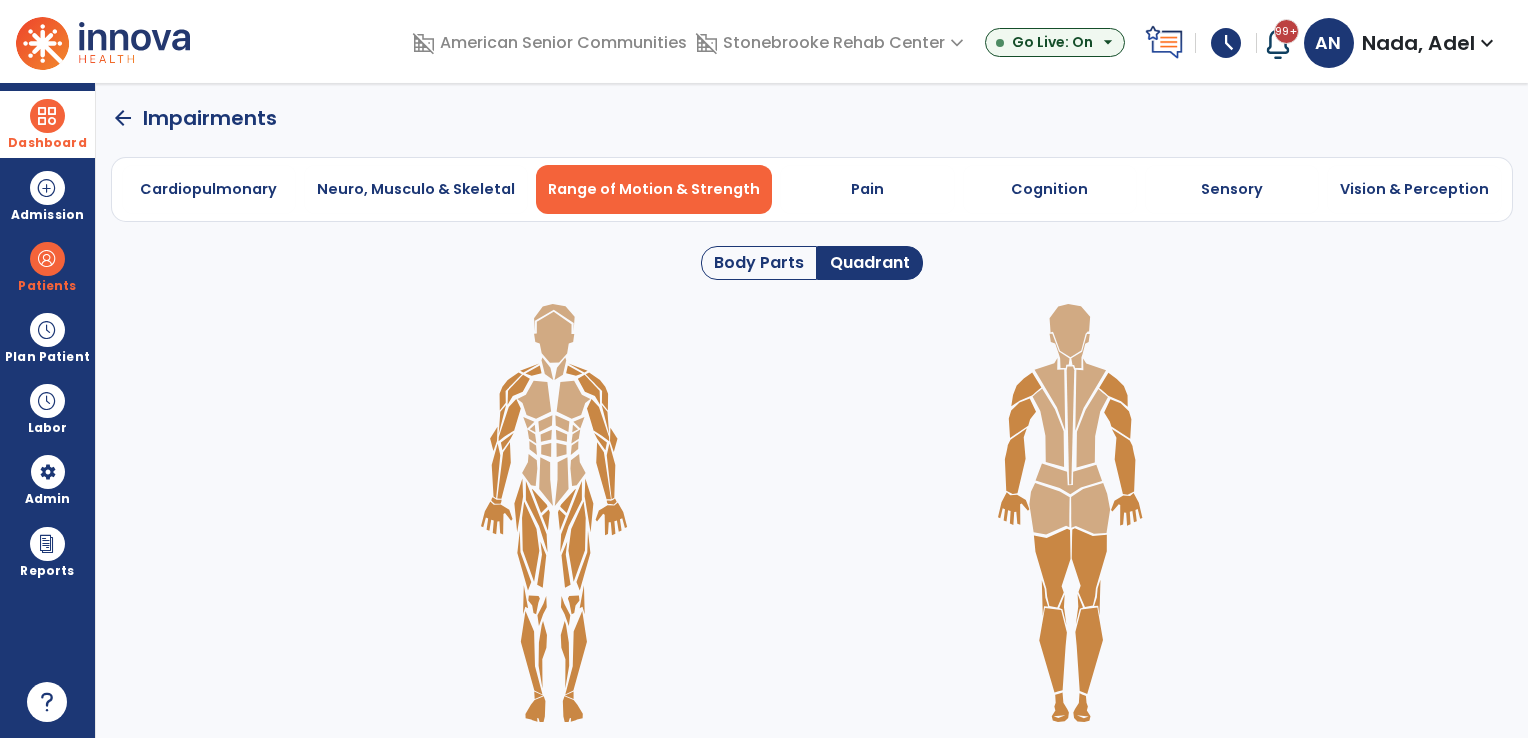 click 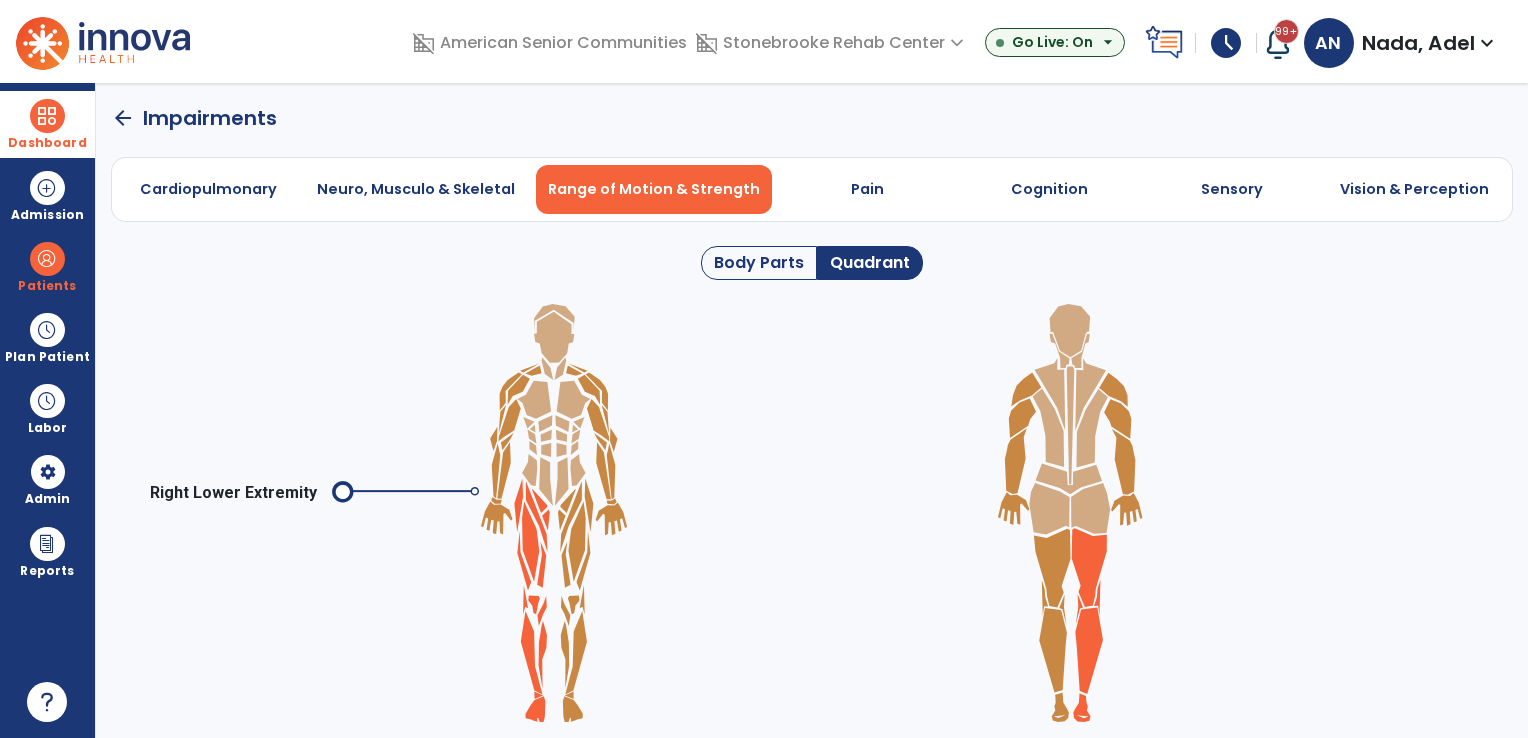 click 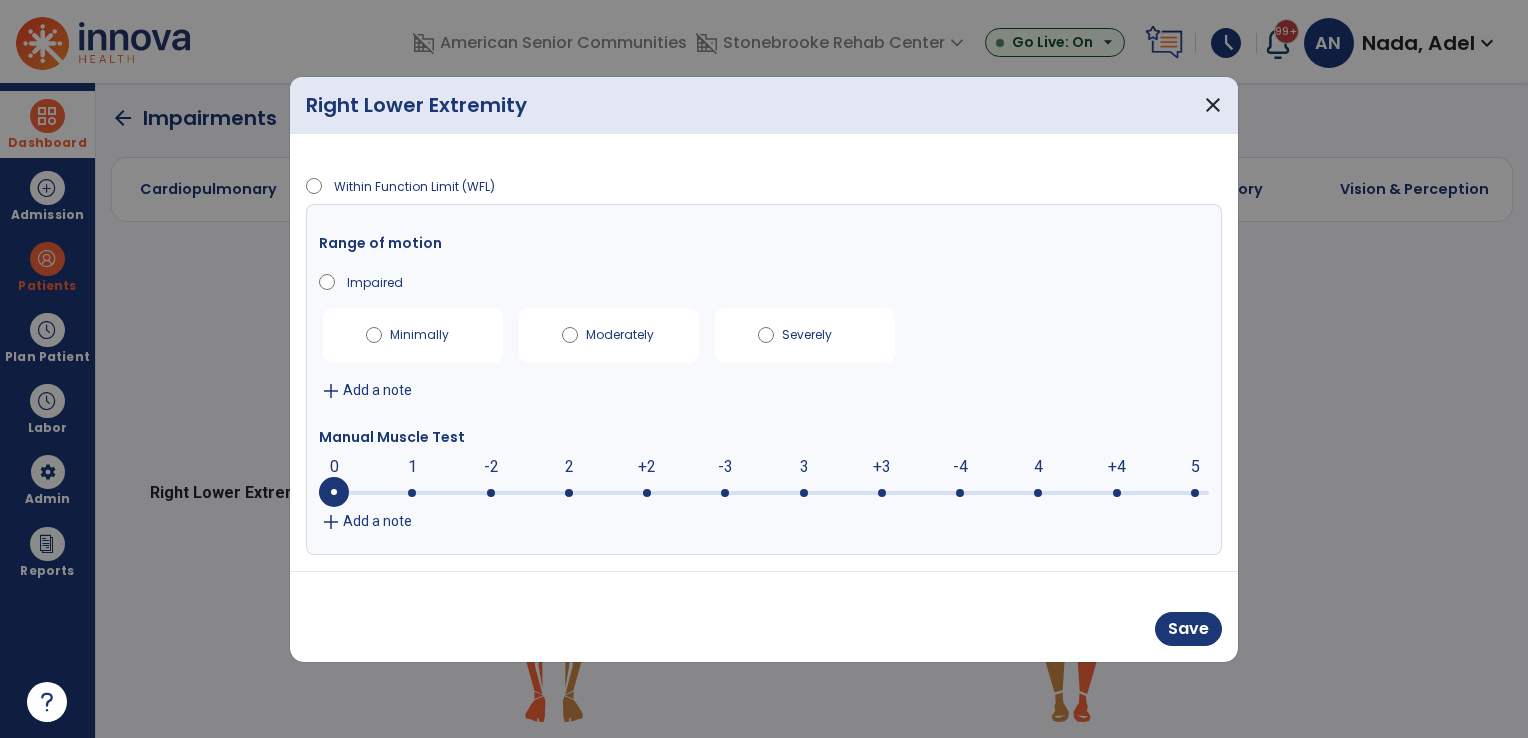 click at bounding box center (764, 491) 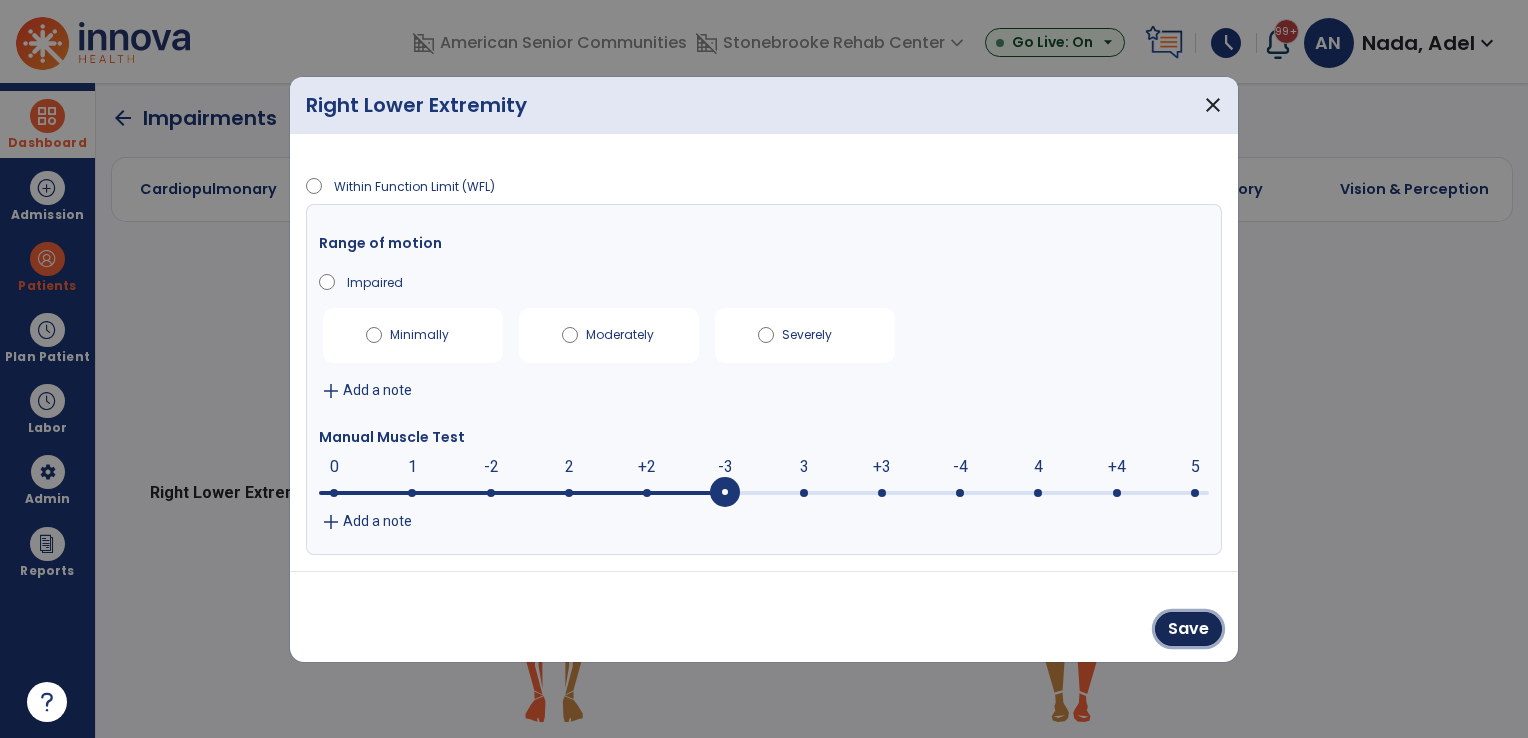 drag, startPoint x: 1199, startPoint y: 633, endPoint x: 1173, endPoint y: 626, distance: 26.925823 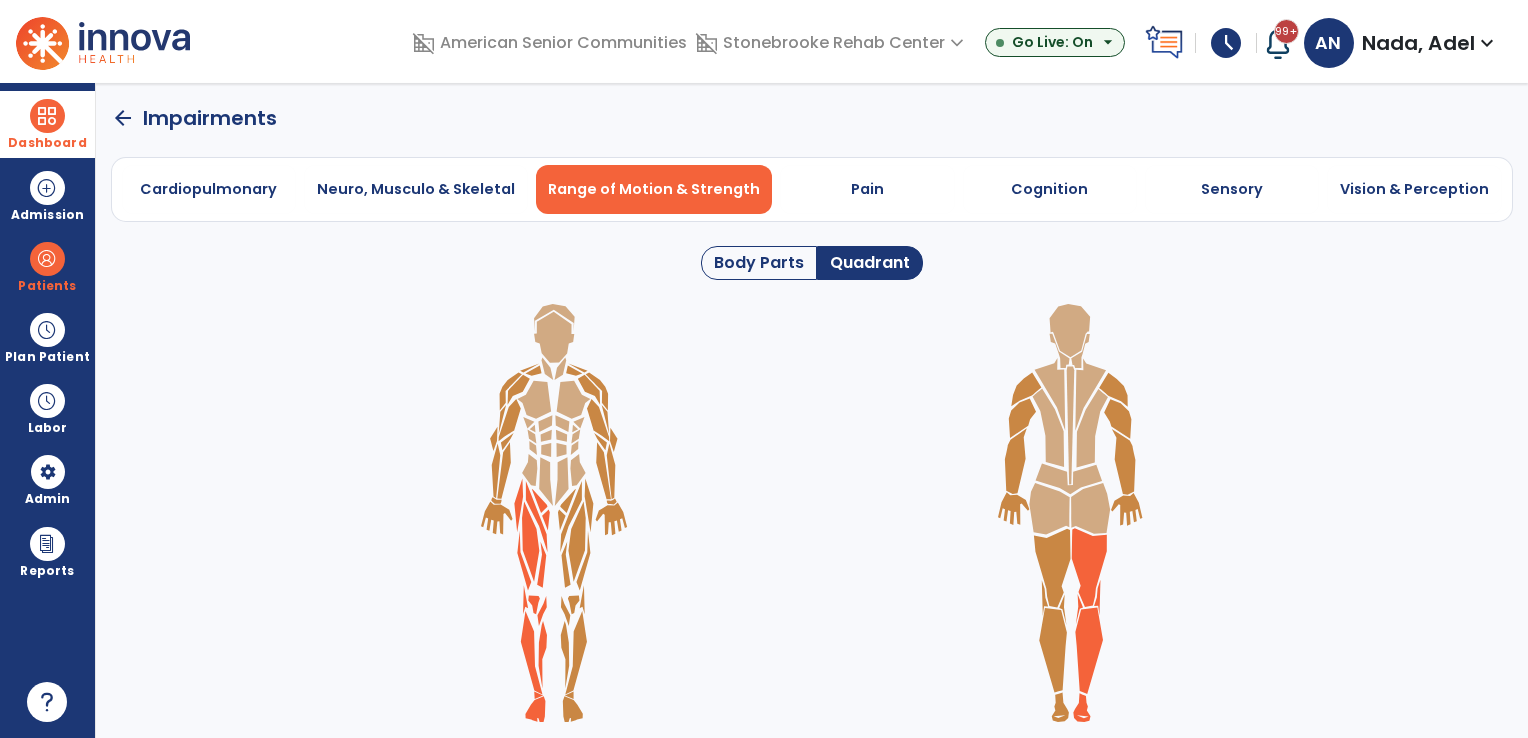 click 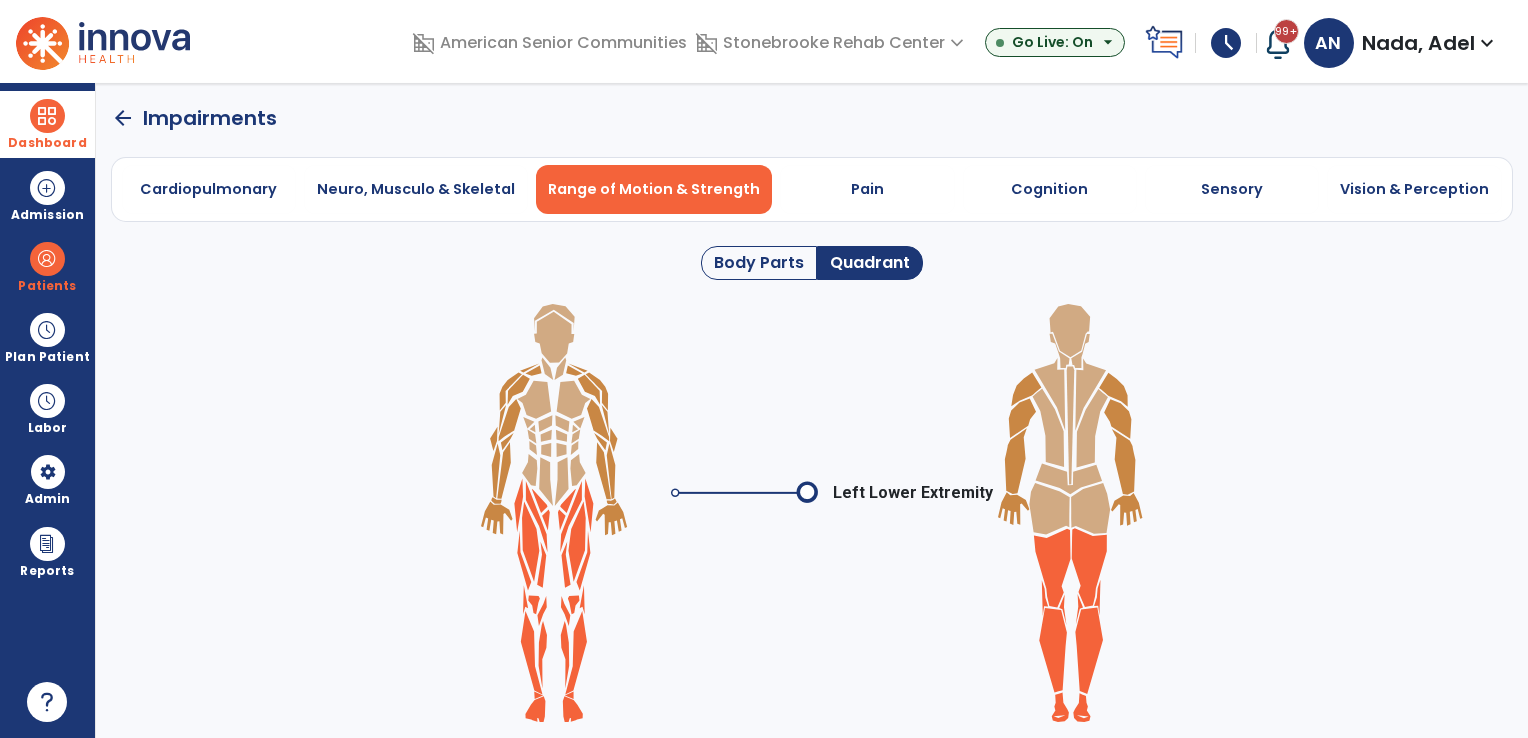 click 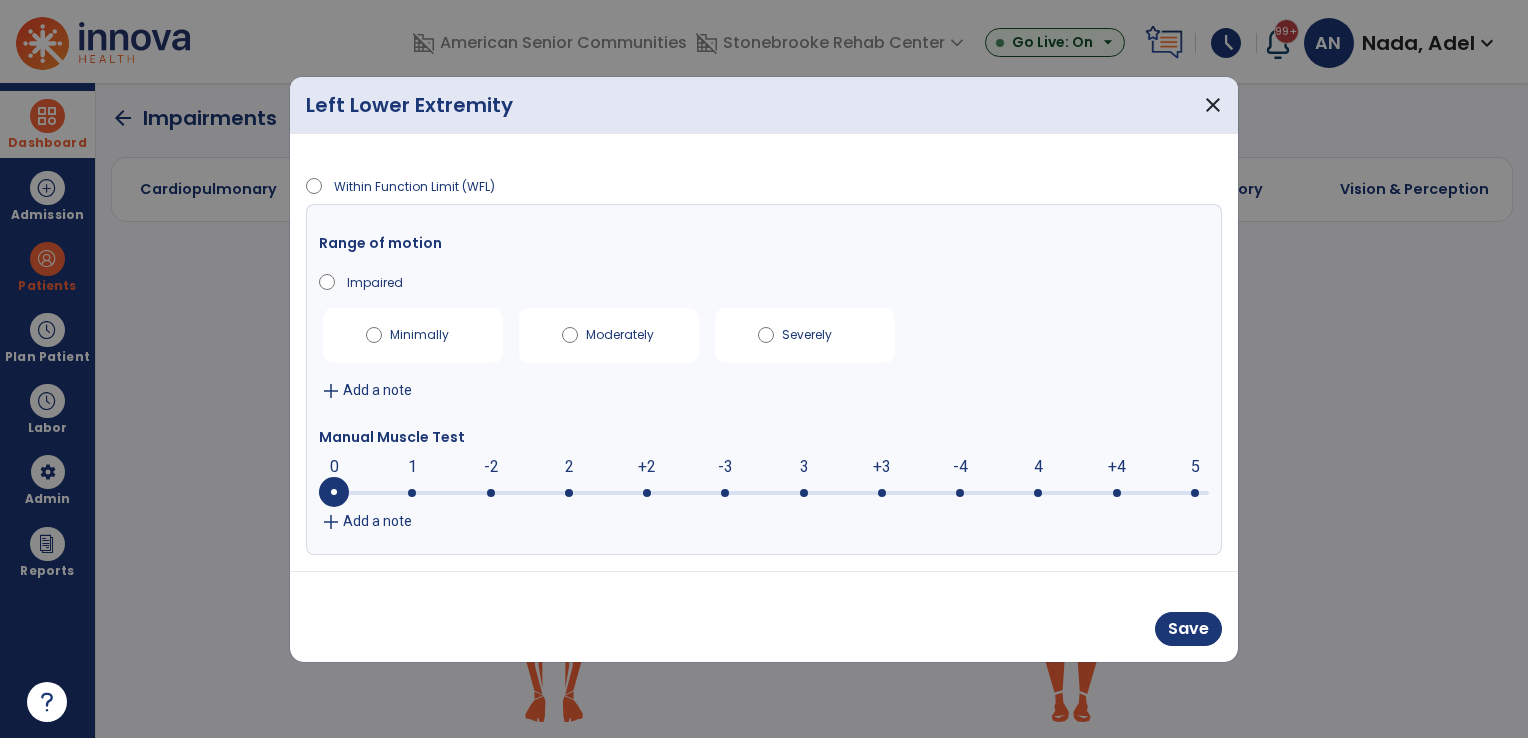 click at bounding box center (725, 493) 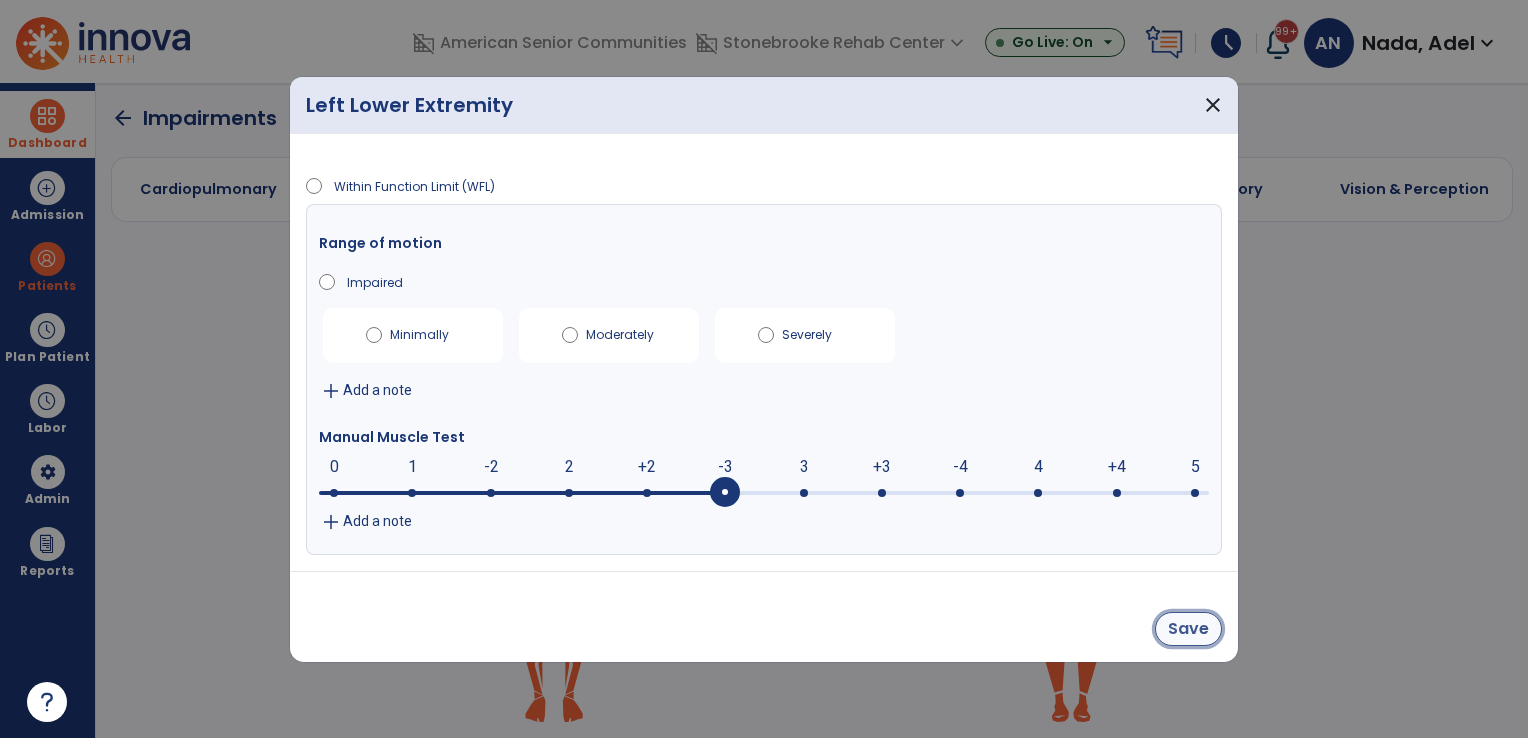 click on "Save" at bounding box center (1188, 629) 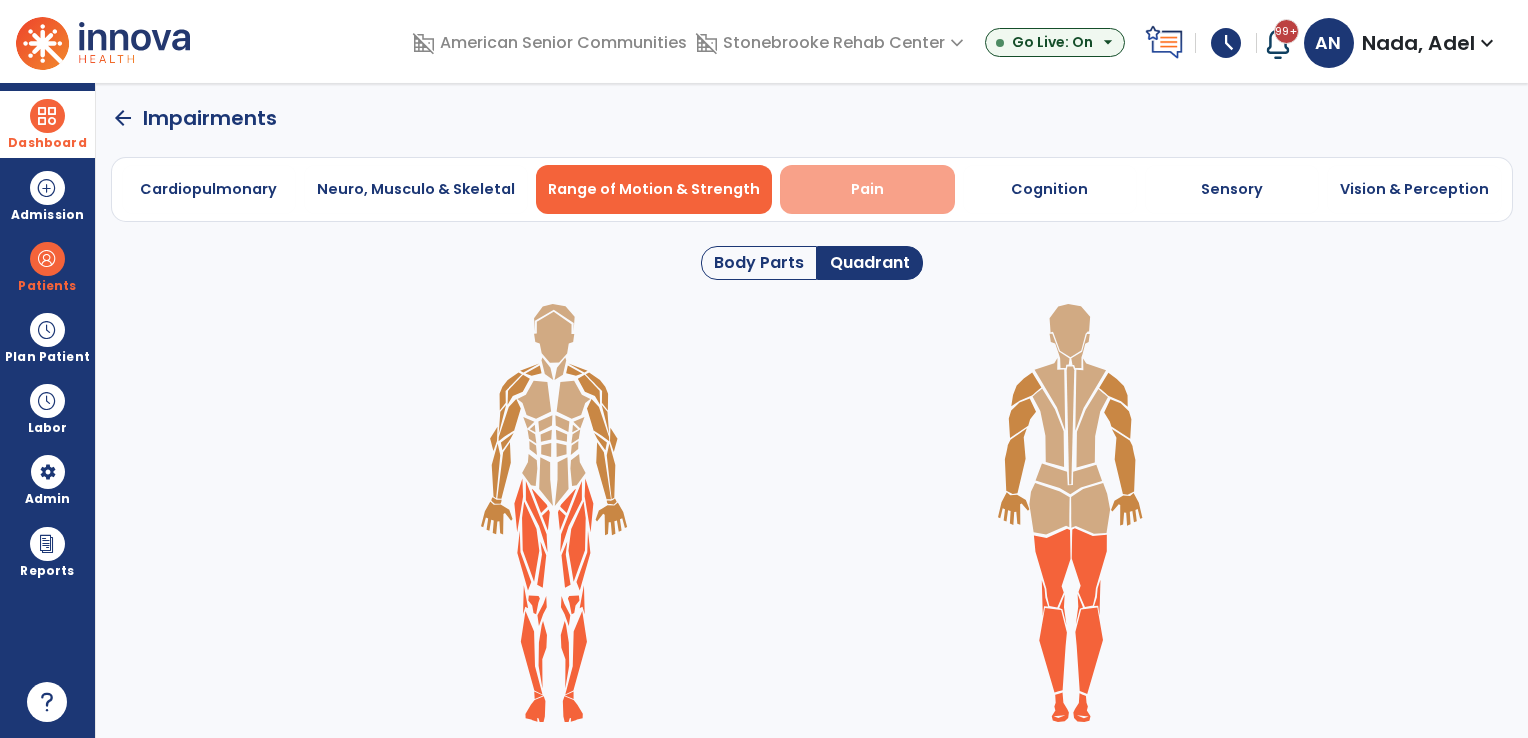 click on "Pain" at bounding box center (867, 189) 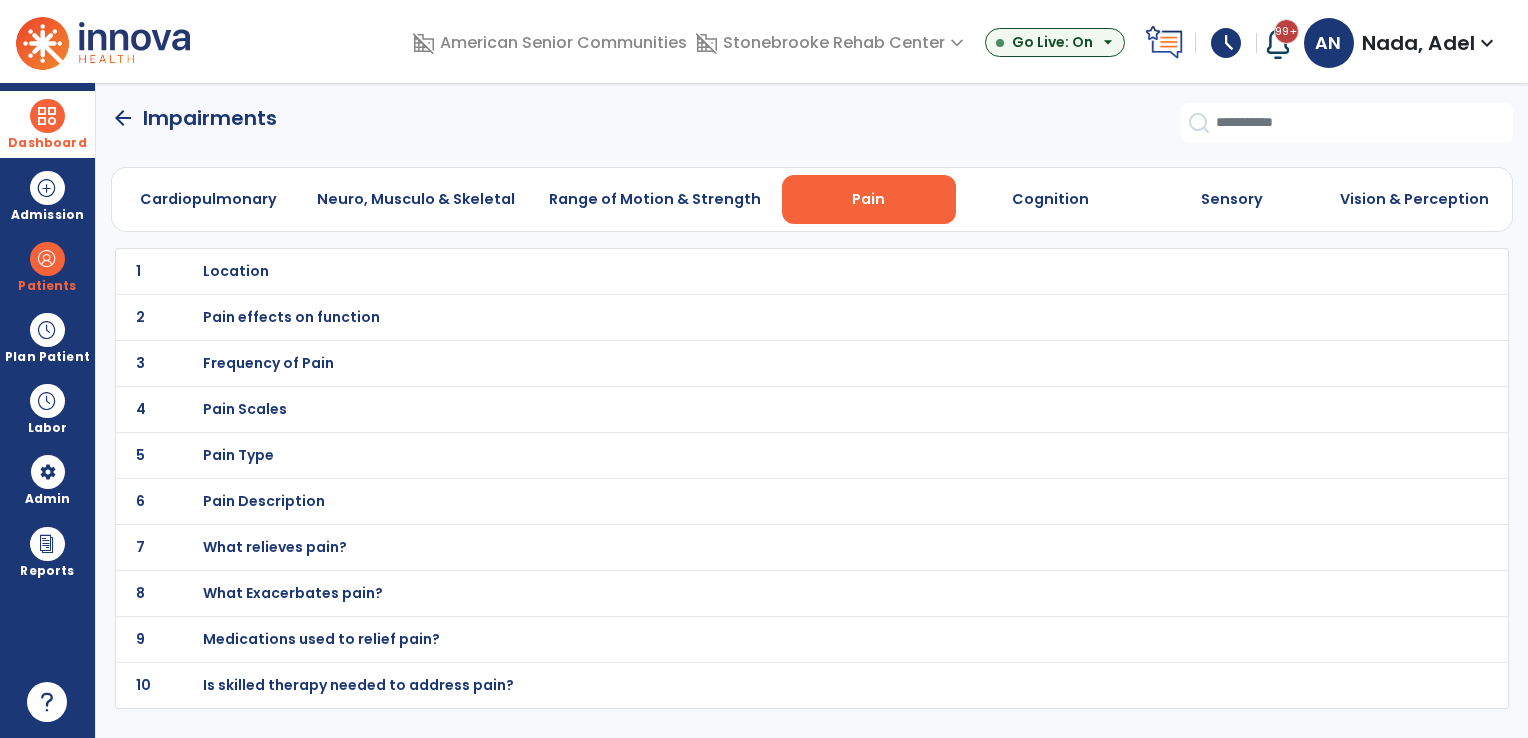 drag, startPoint x: 1040, startPoint y: 188, endPoint x: 948, endPoint y: 242, distance: 106.677086 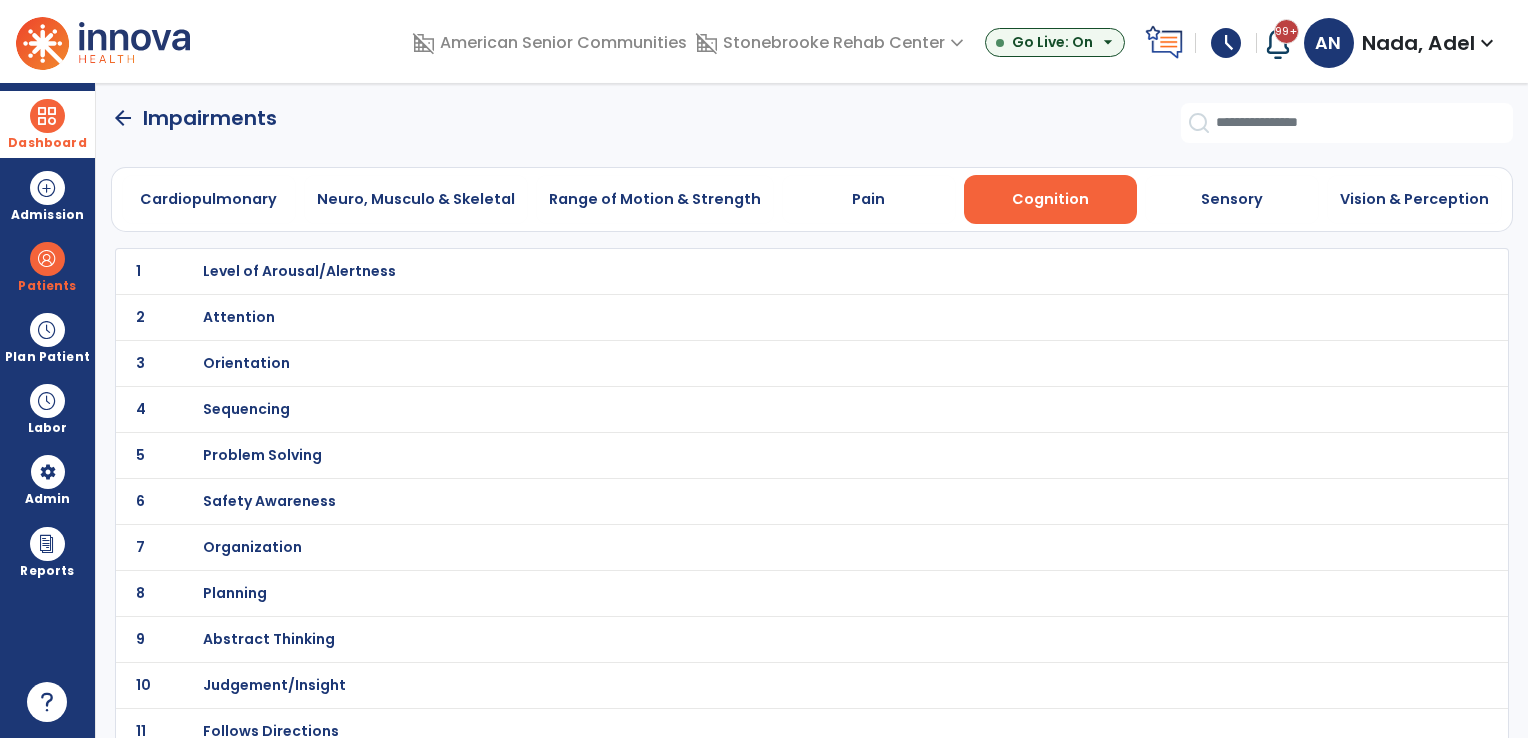 click on "Orientation" at bounding box center [299, 271] 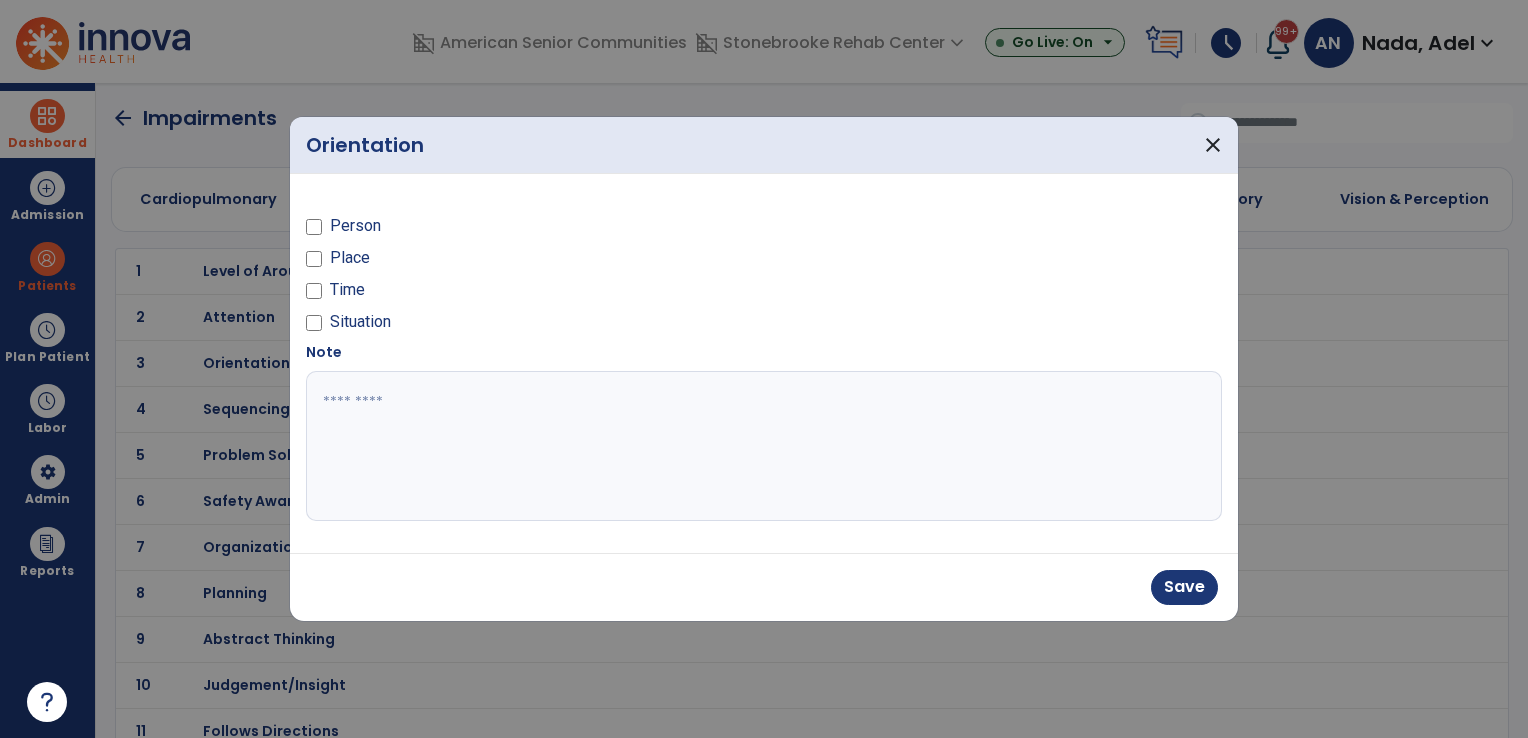 click at bounding box center (314, 262) 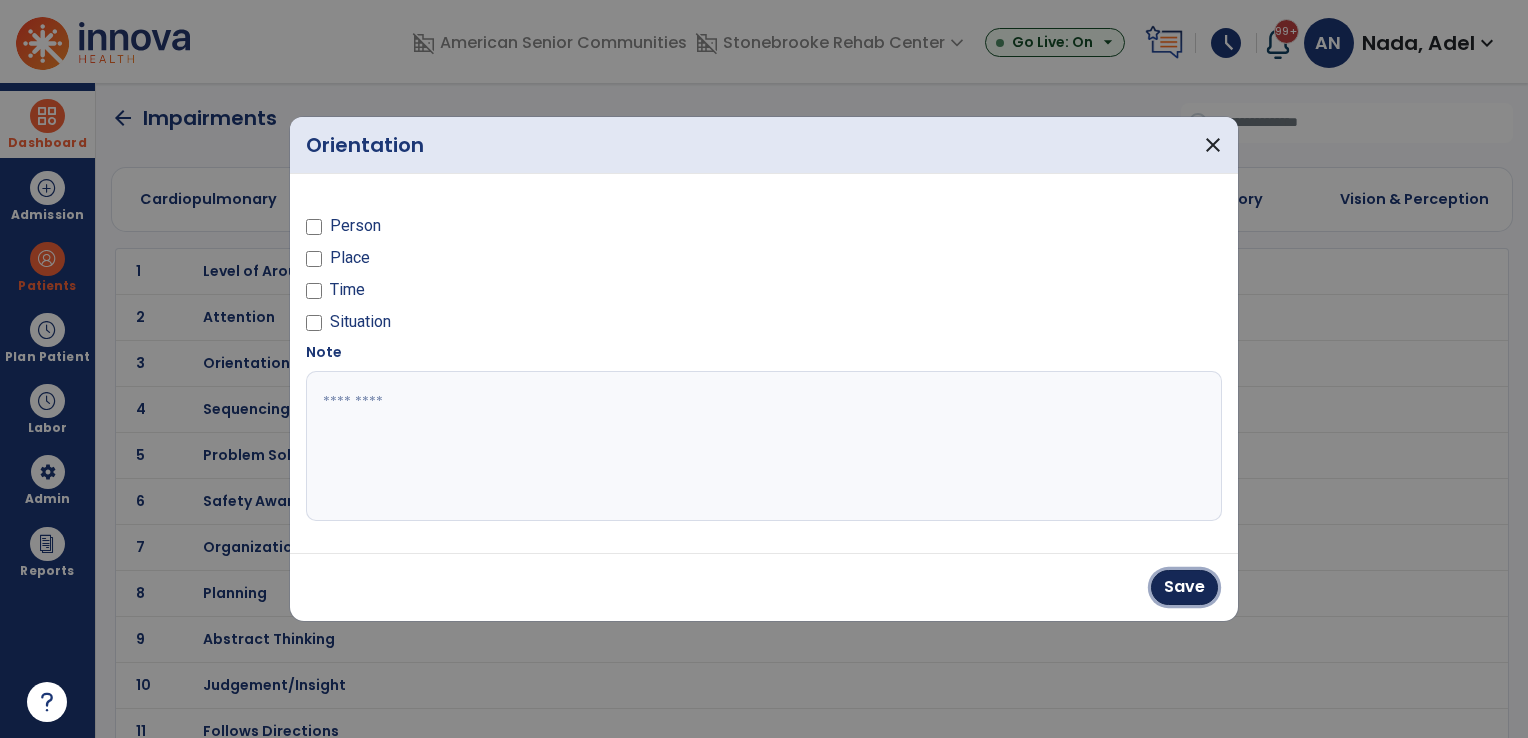click on "Save" at bounding box center [1184, 587] 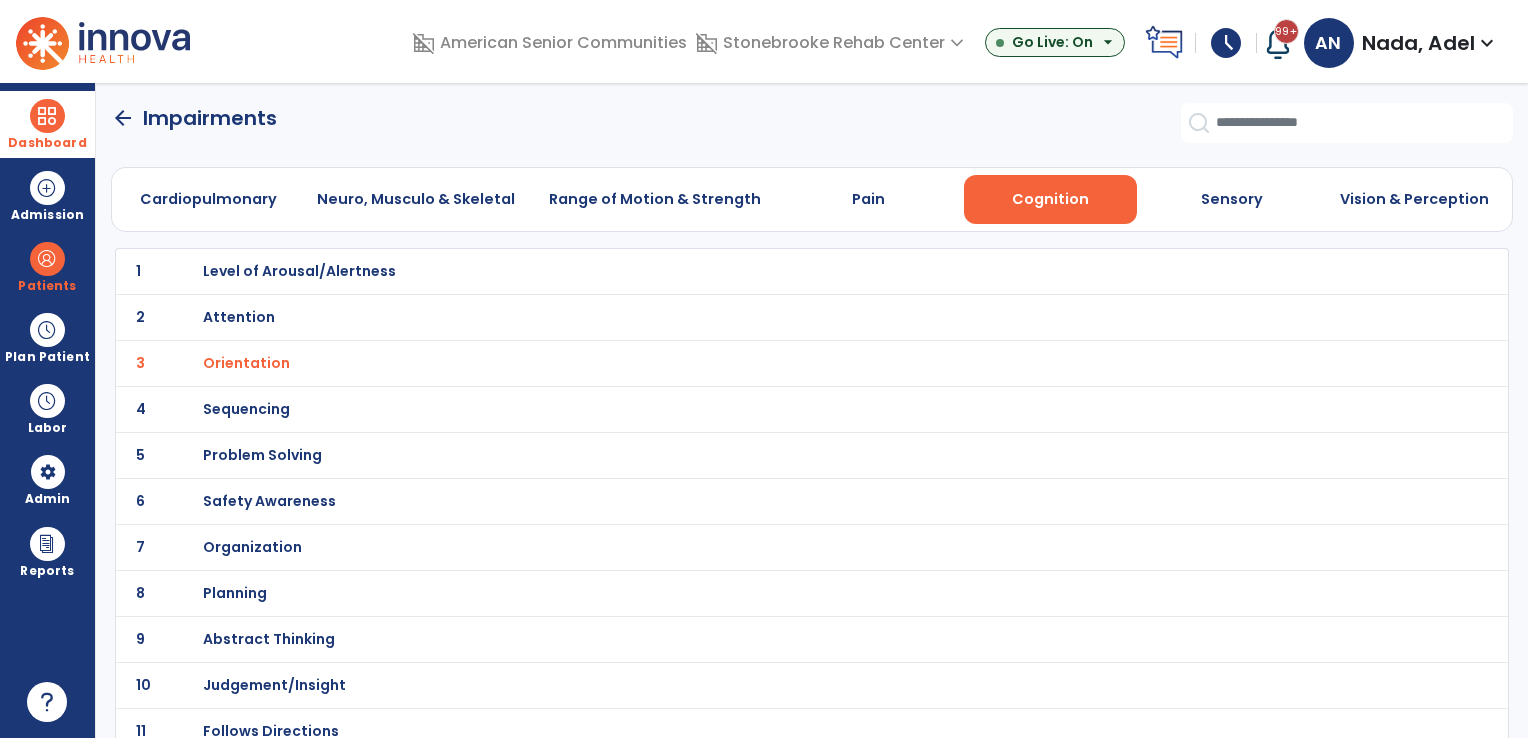 click on "Safety Awareness" at bounding box center [299, 271] 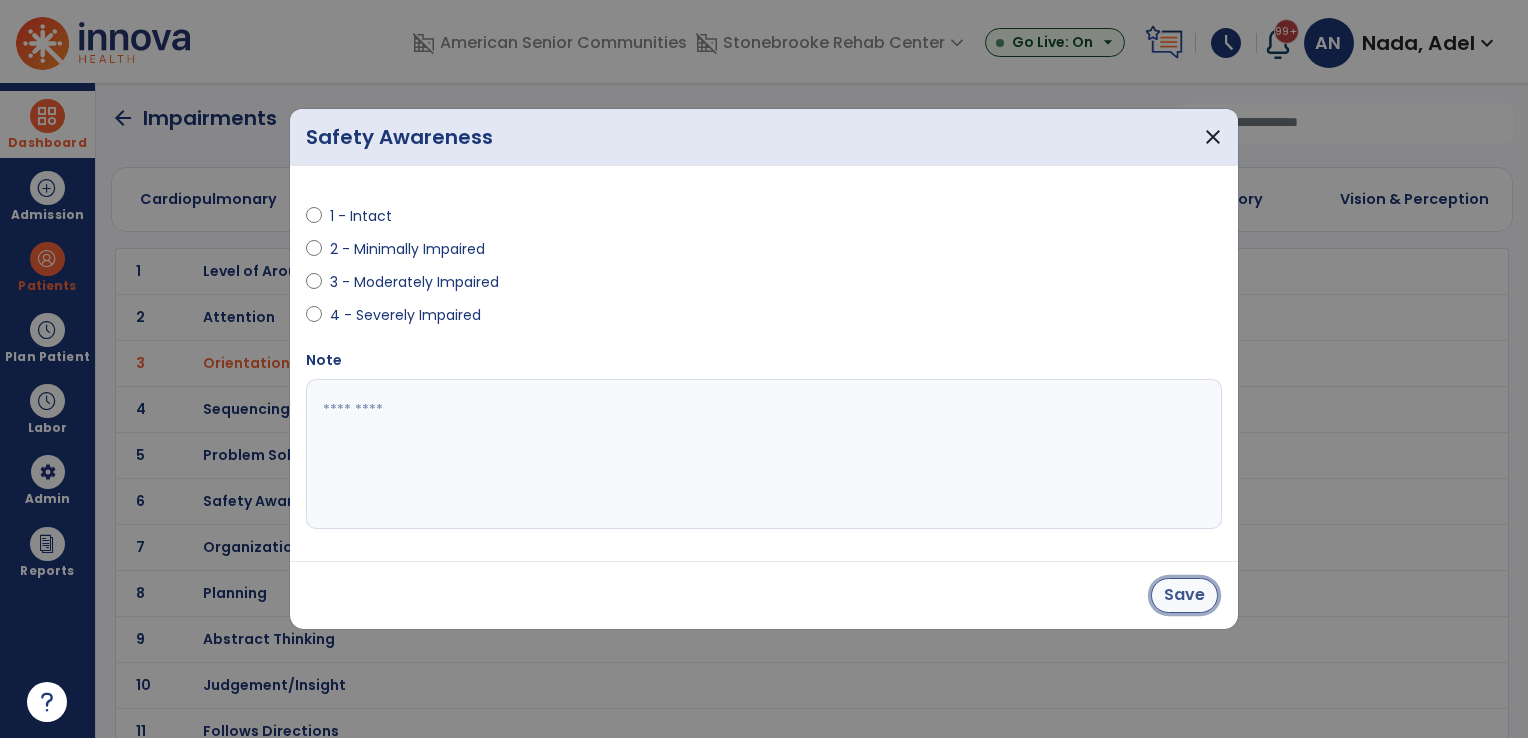 click on "Save" at bounding box center [1184, 595] 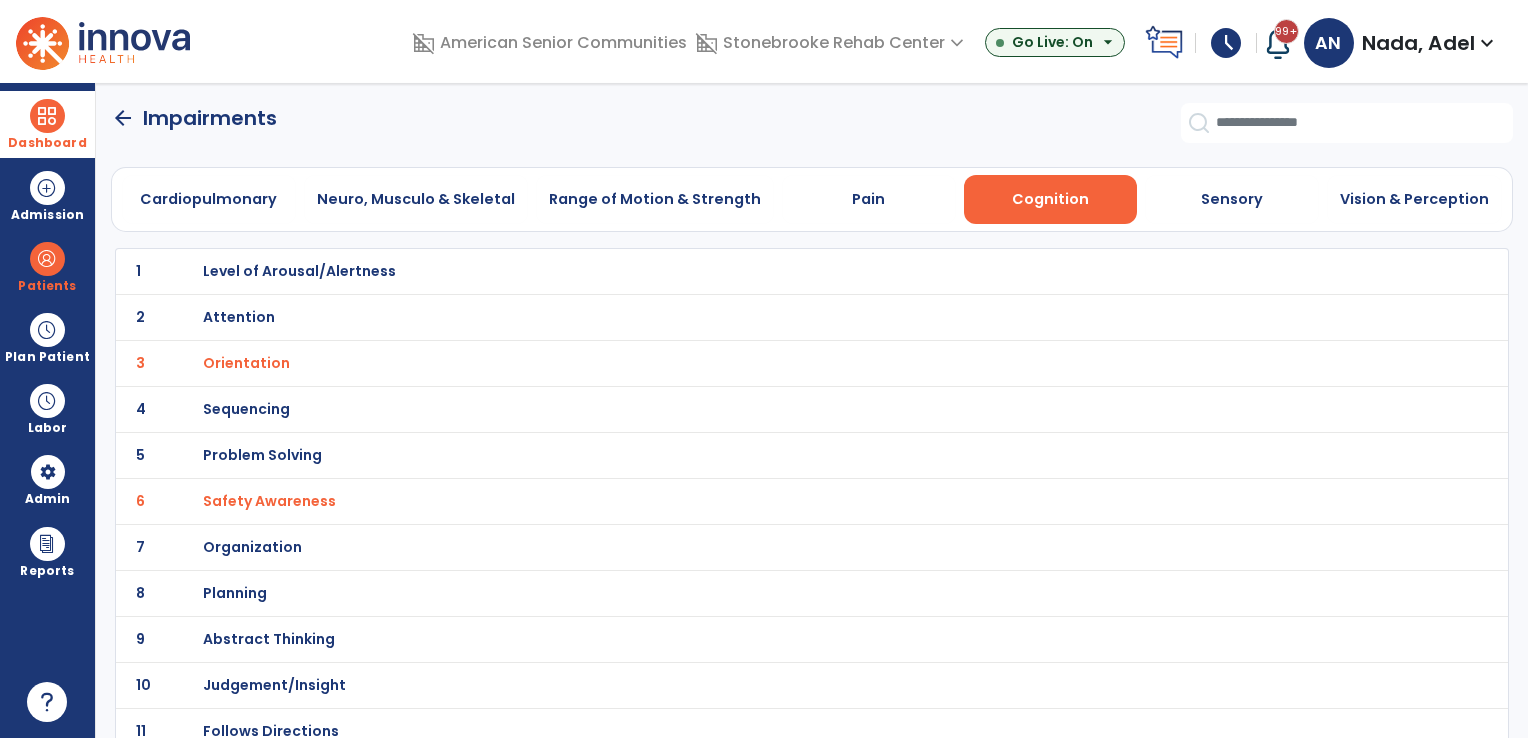 click on "arrow_back" 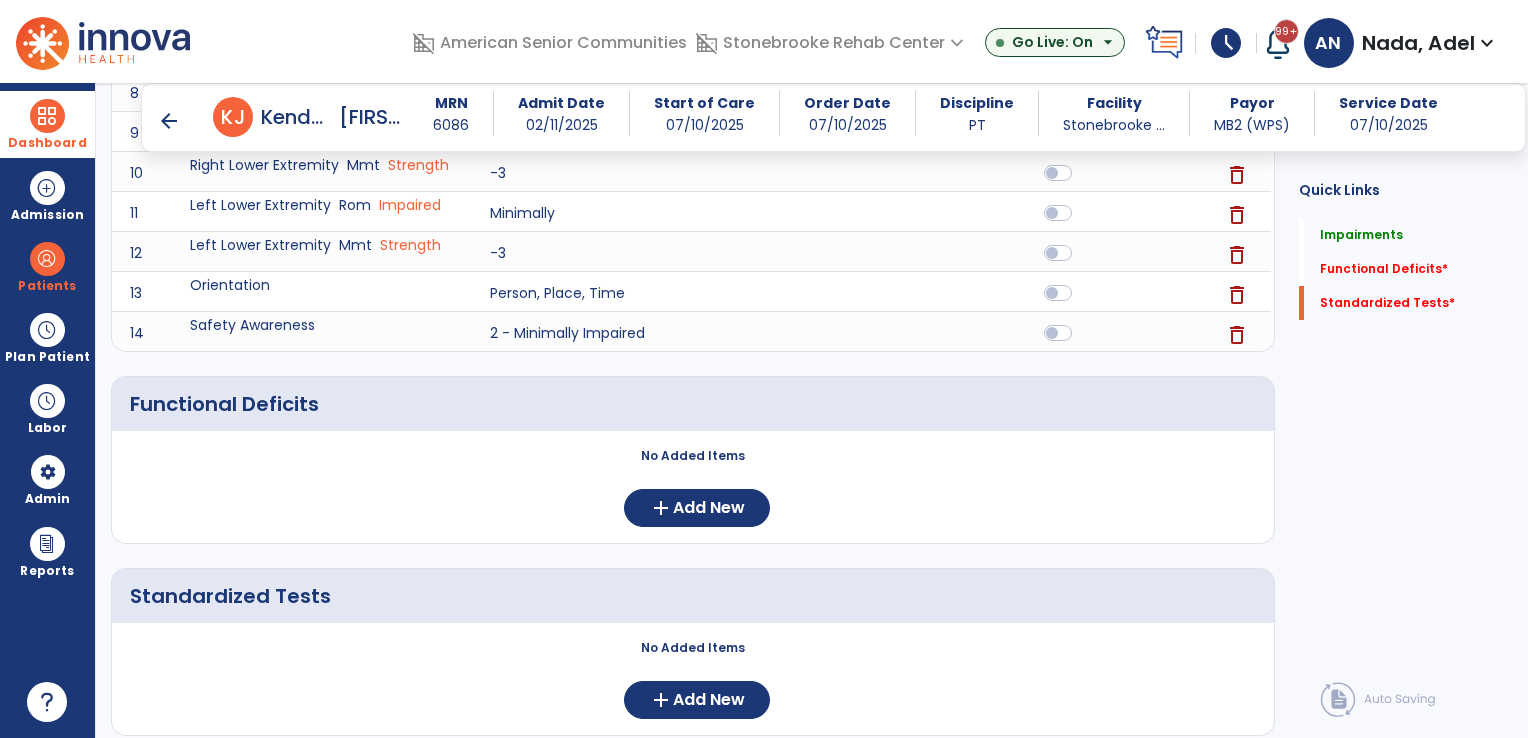 scroll, scrollTop: 749, scrollLeft: 0, axis: vertical 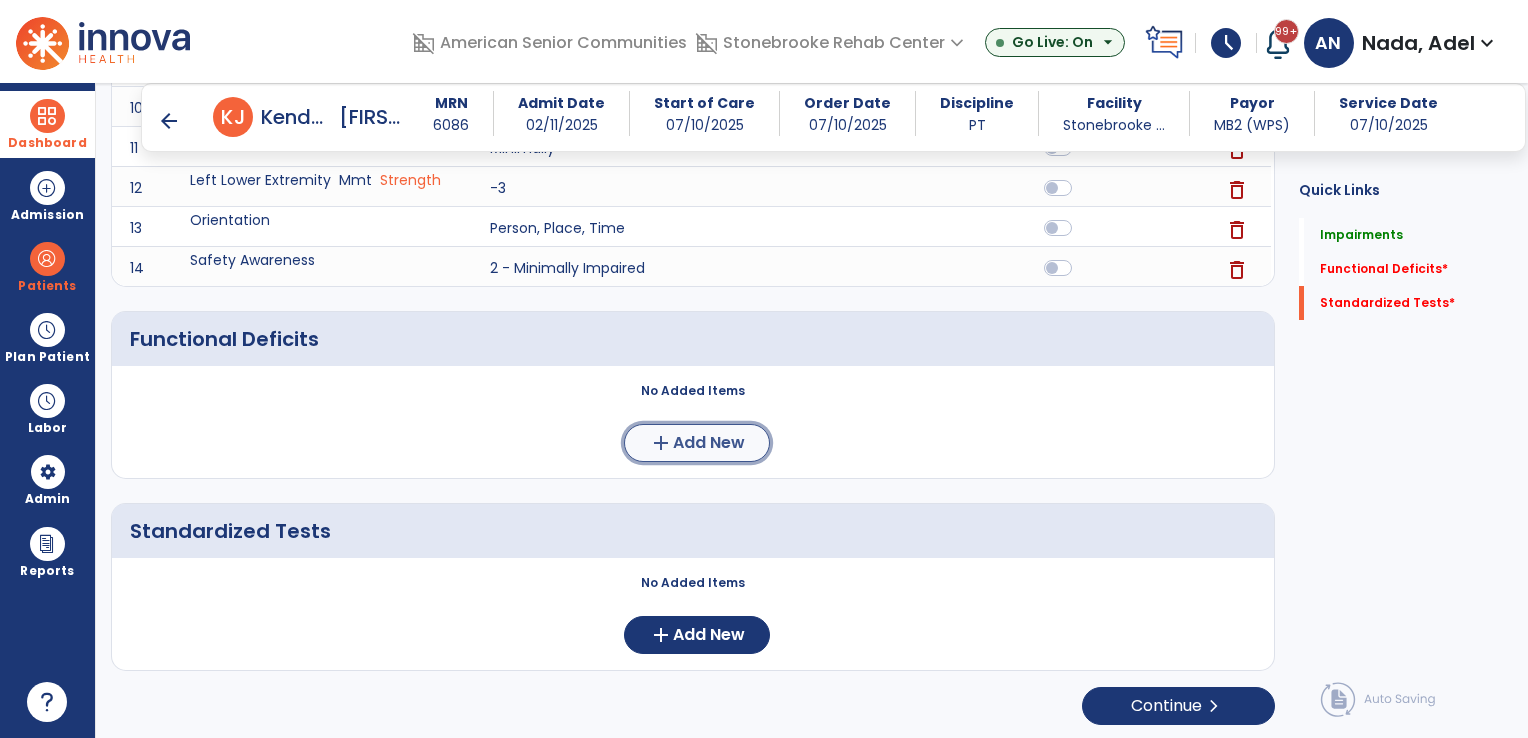 click on "Add New" 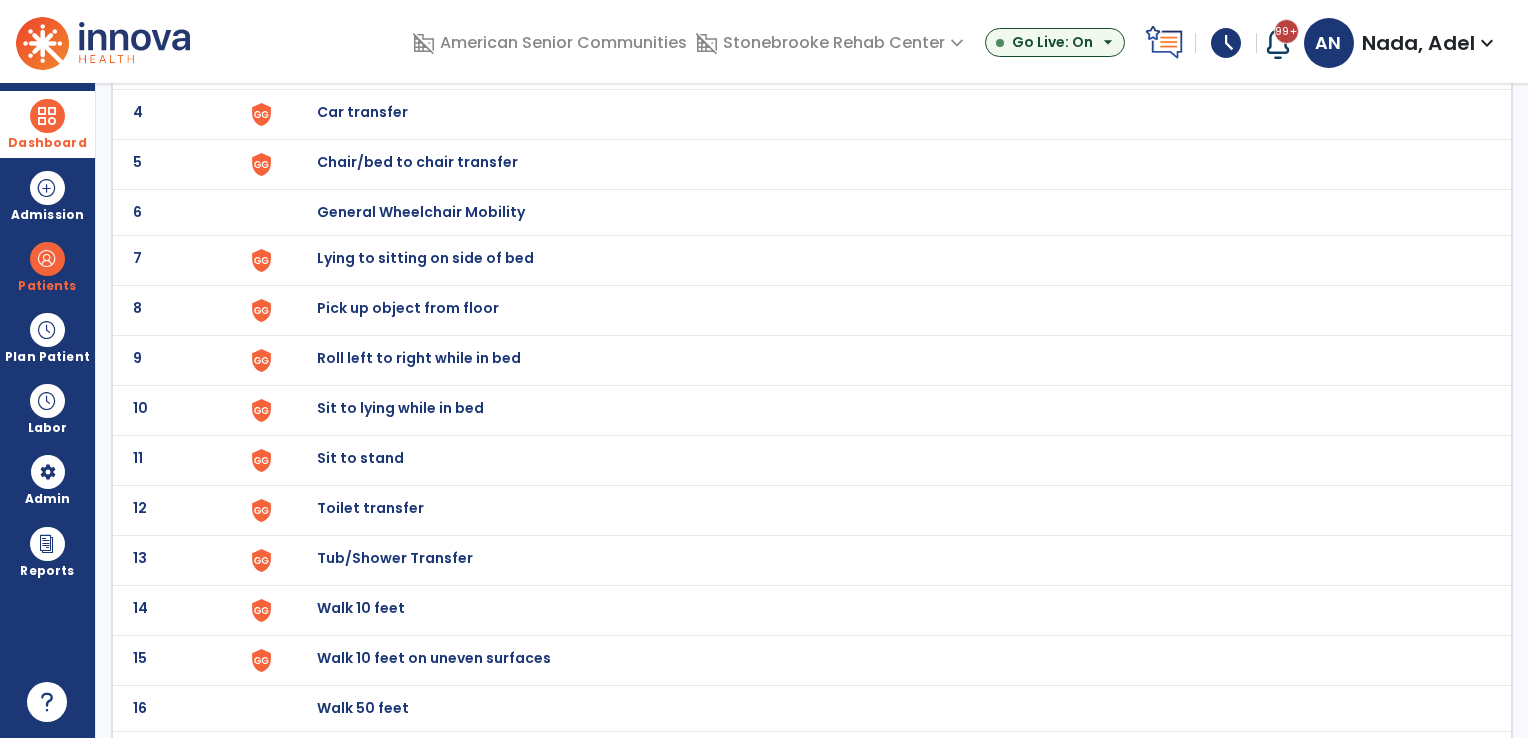 scroll, scrollTop: 200, scrollLeft: 0, axis: vertical 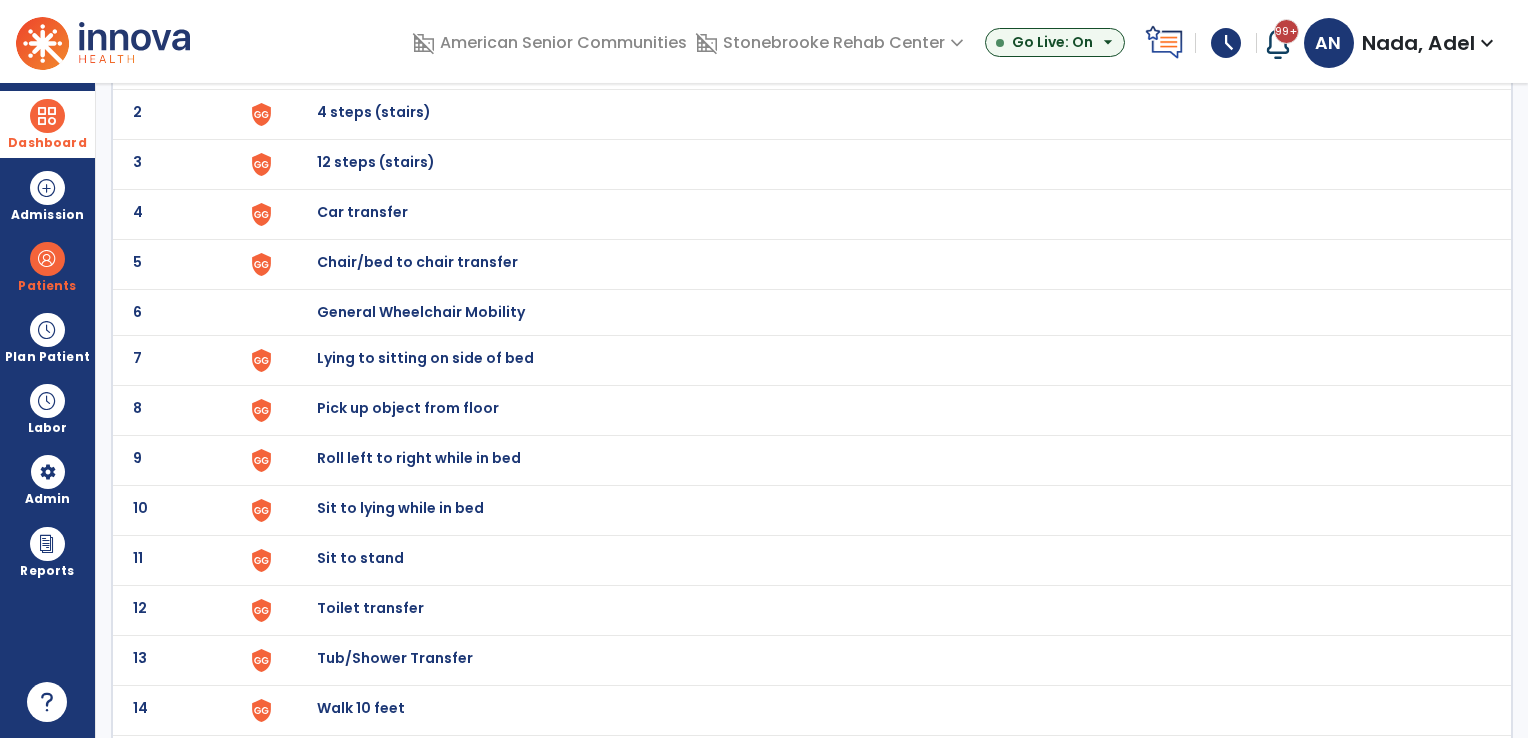 click on "Chair/bed to chair transfer" at bounding box center (363, 62) 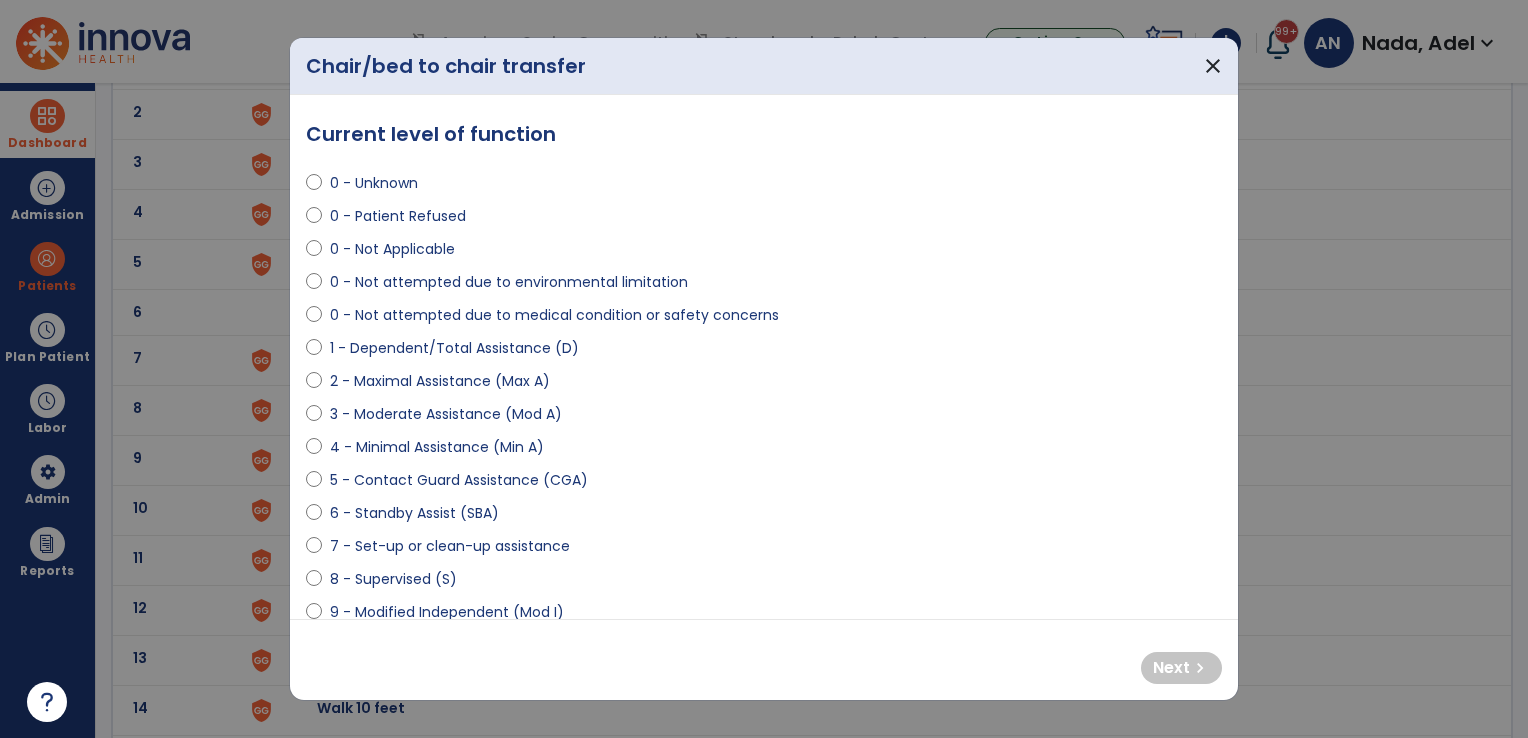 select on "**********" 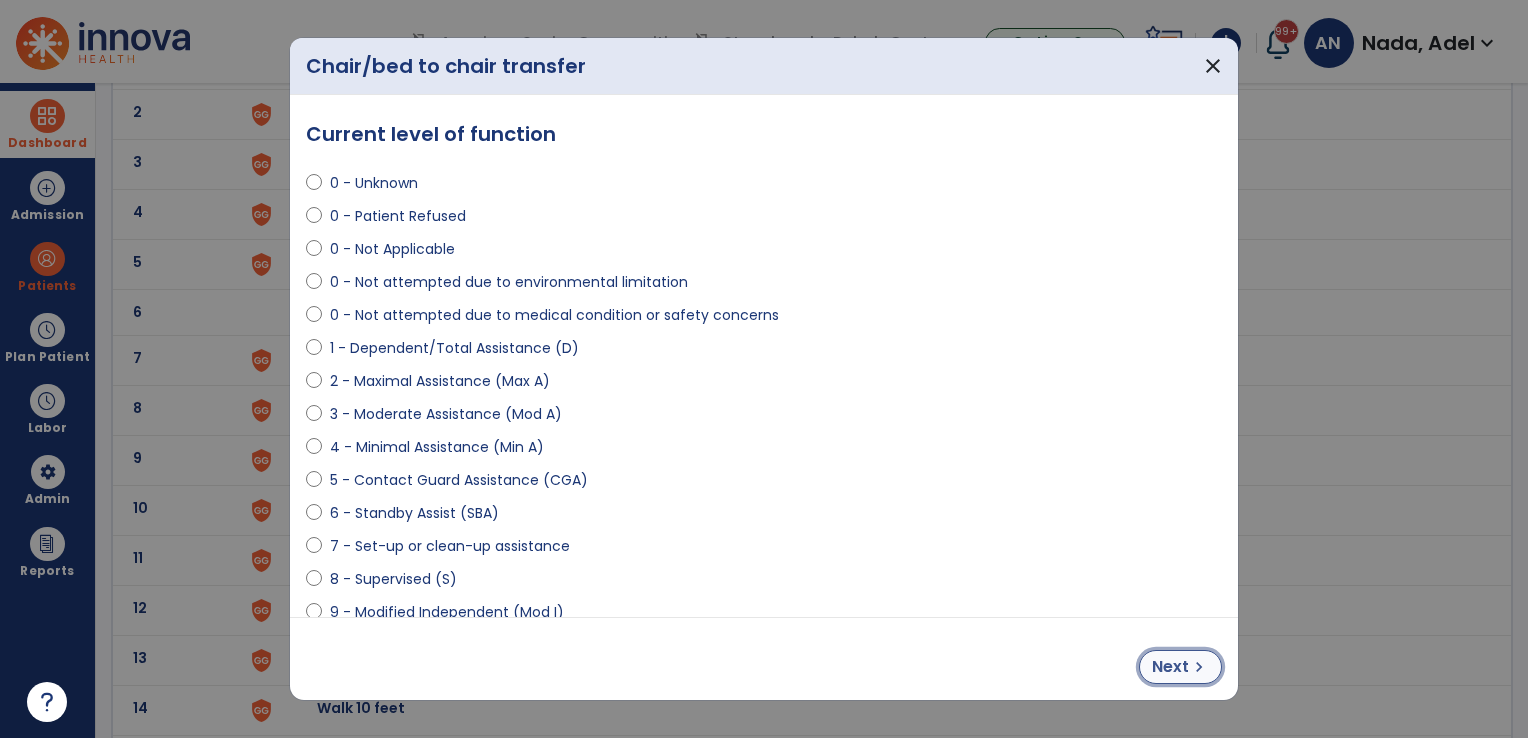 click on "Next" at bounding box center (1170, 667) 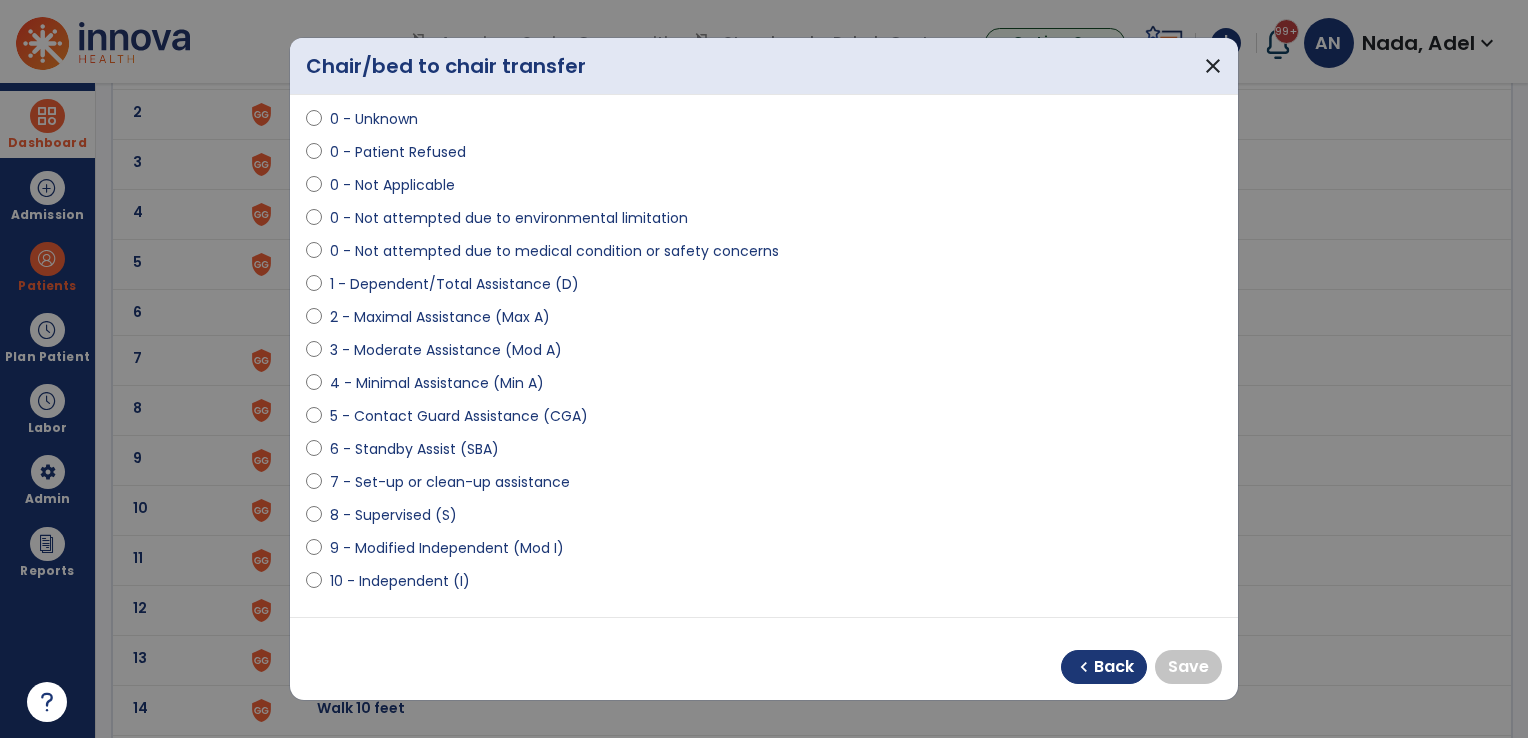 scroll, scrollTop: 100, scrollLeft: 0, axis: vertical 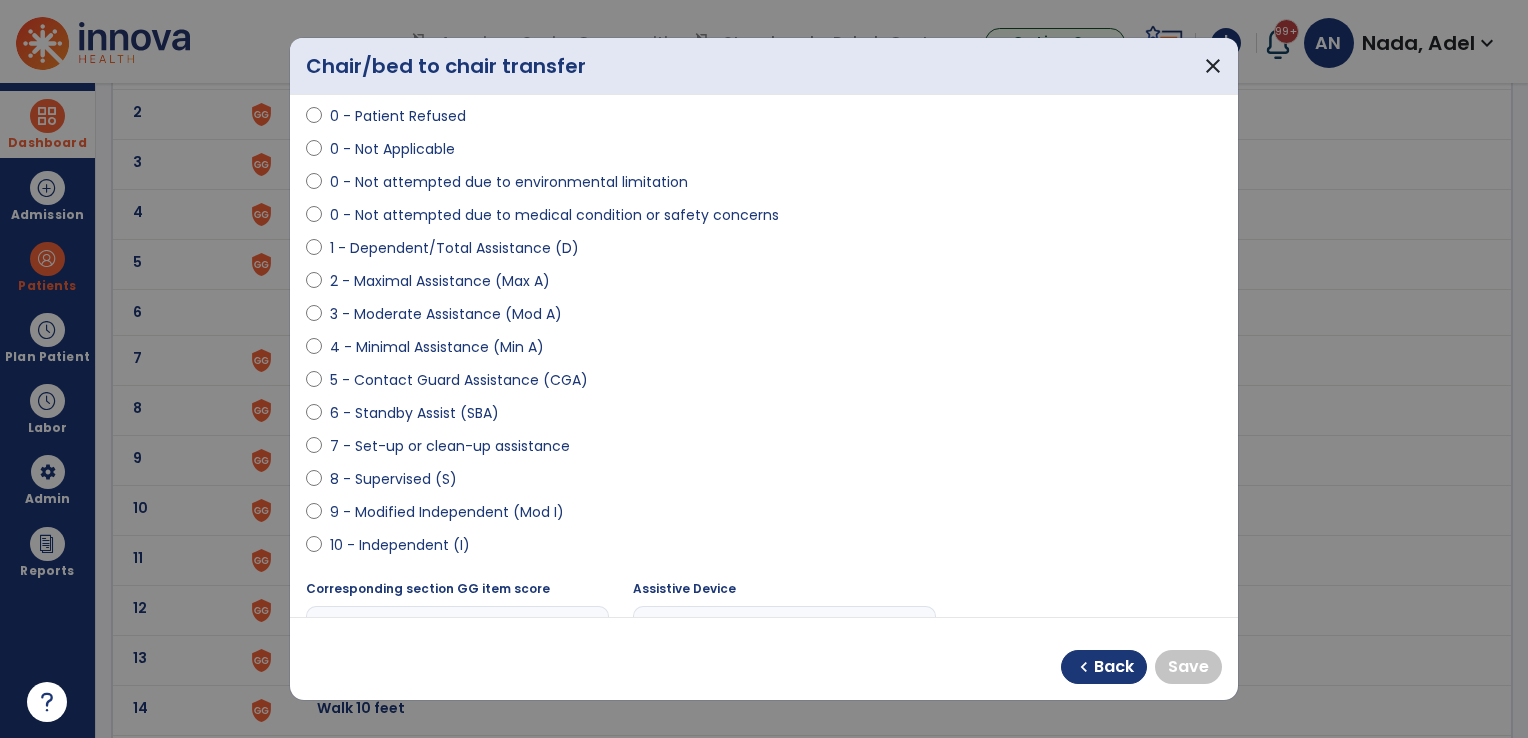 select on "**********" 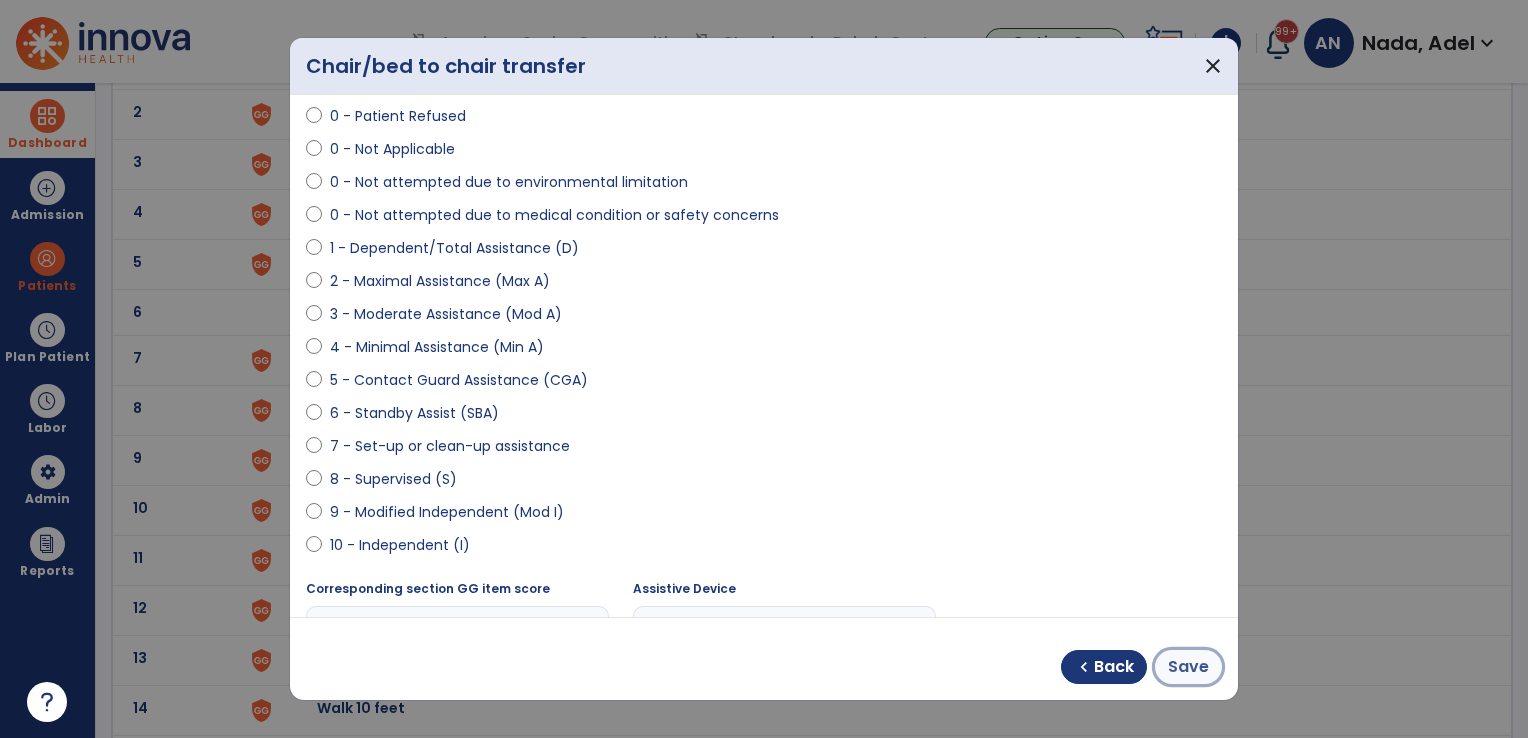 click on "Save" at bounding box center (1188, 667) 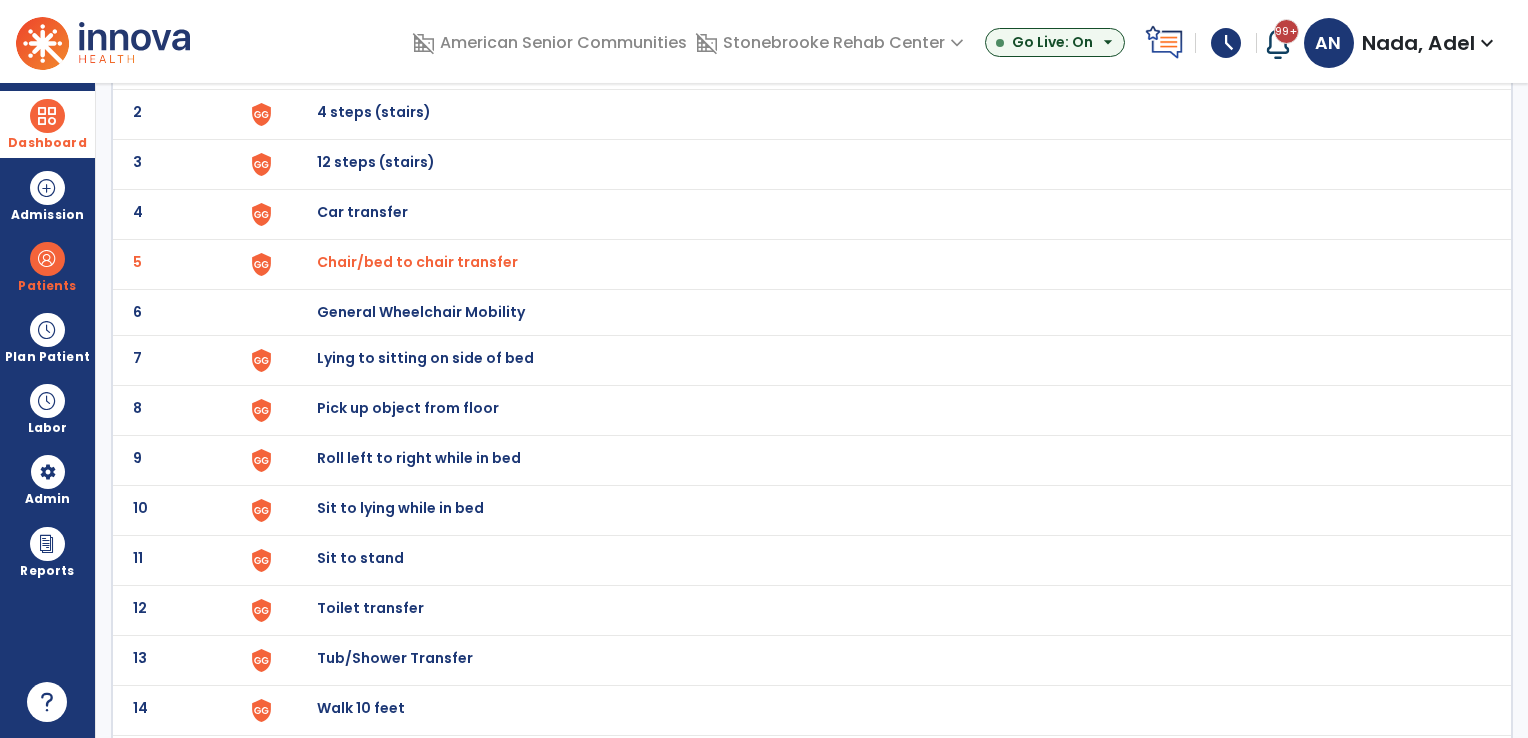click on "Lying to sitting on side of bed" at bounding box center (363, 62) 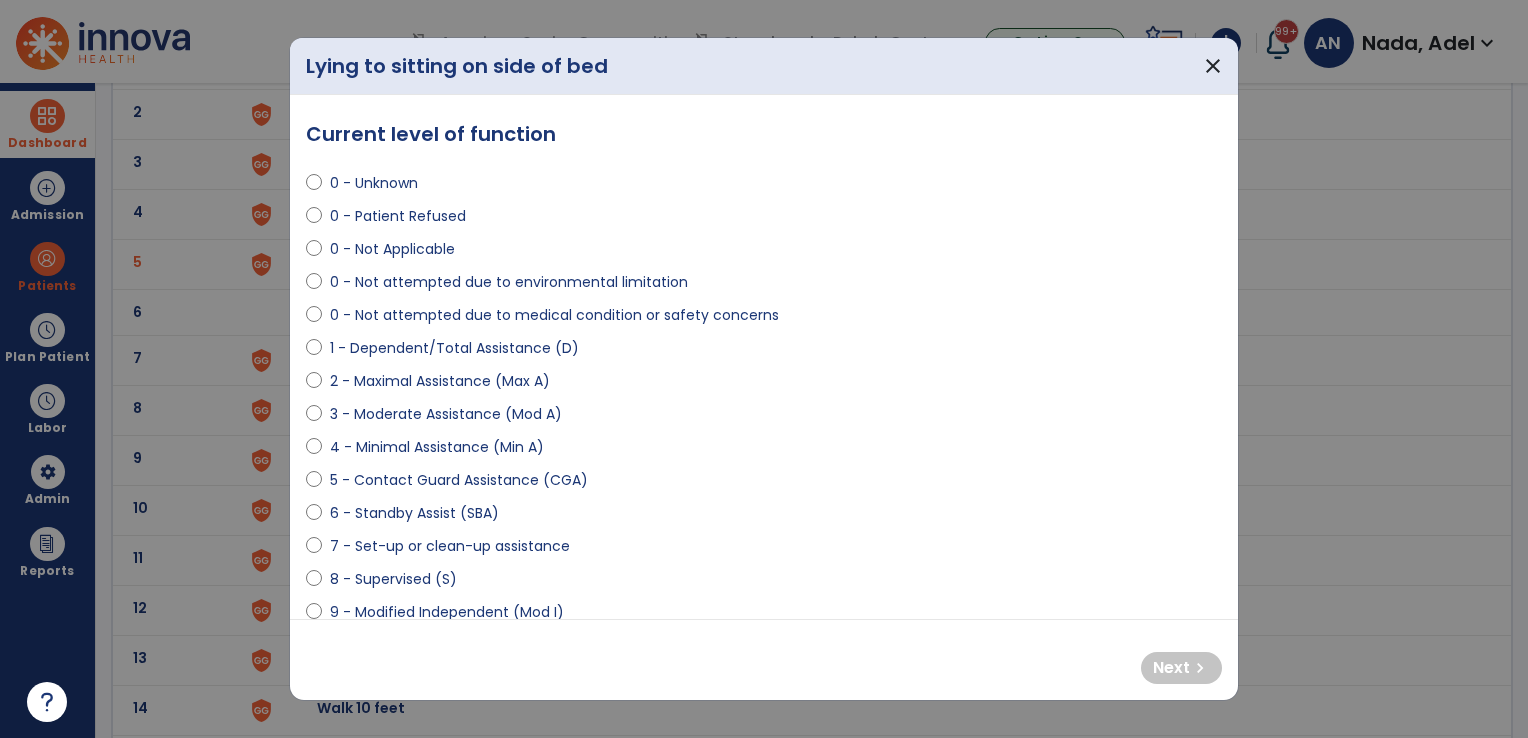 select on "**********" 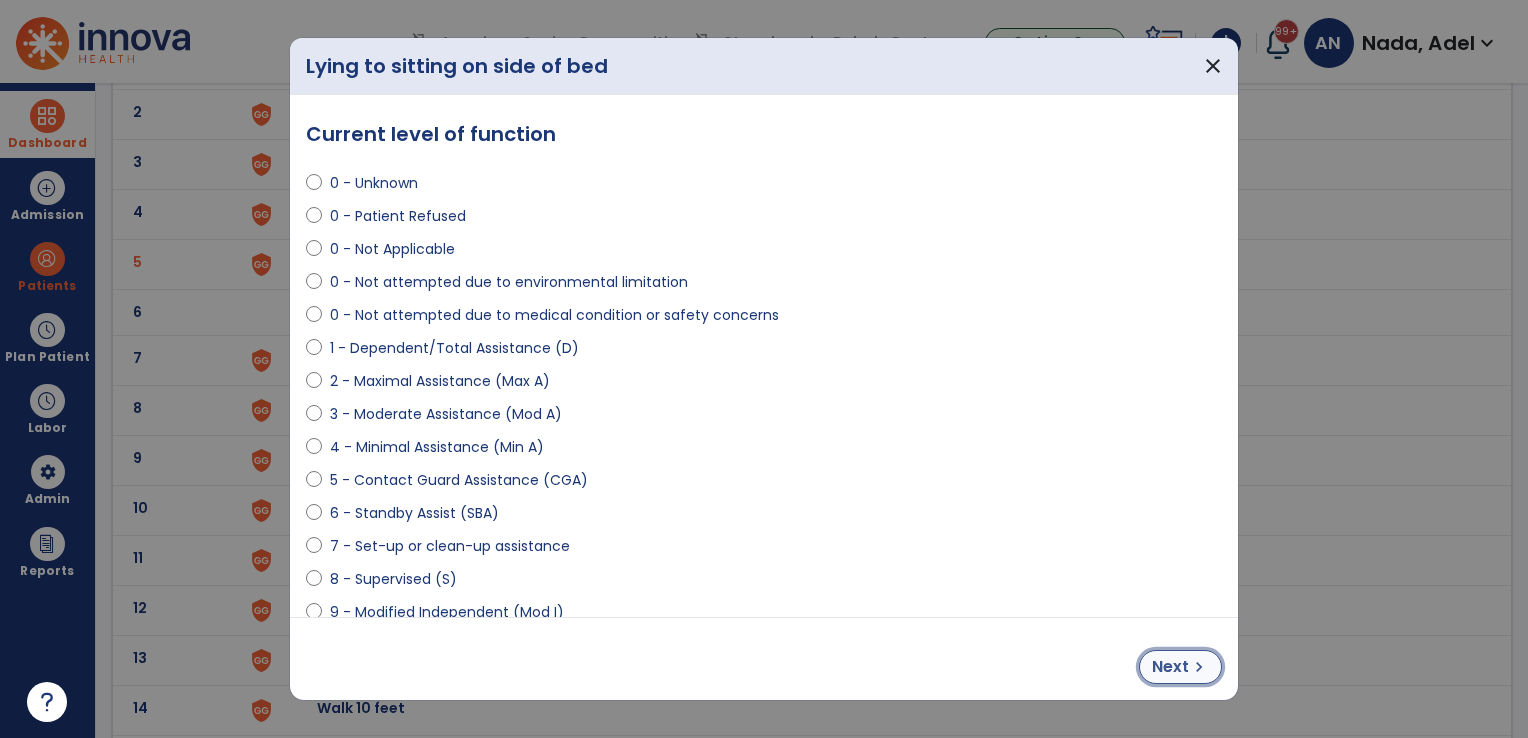 click on "Next" at bounding box center (1170, 667) 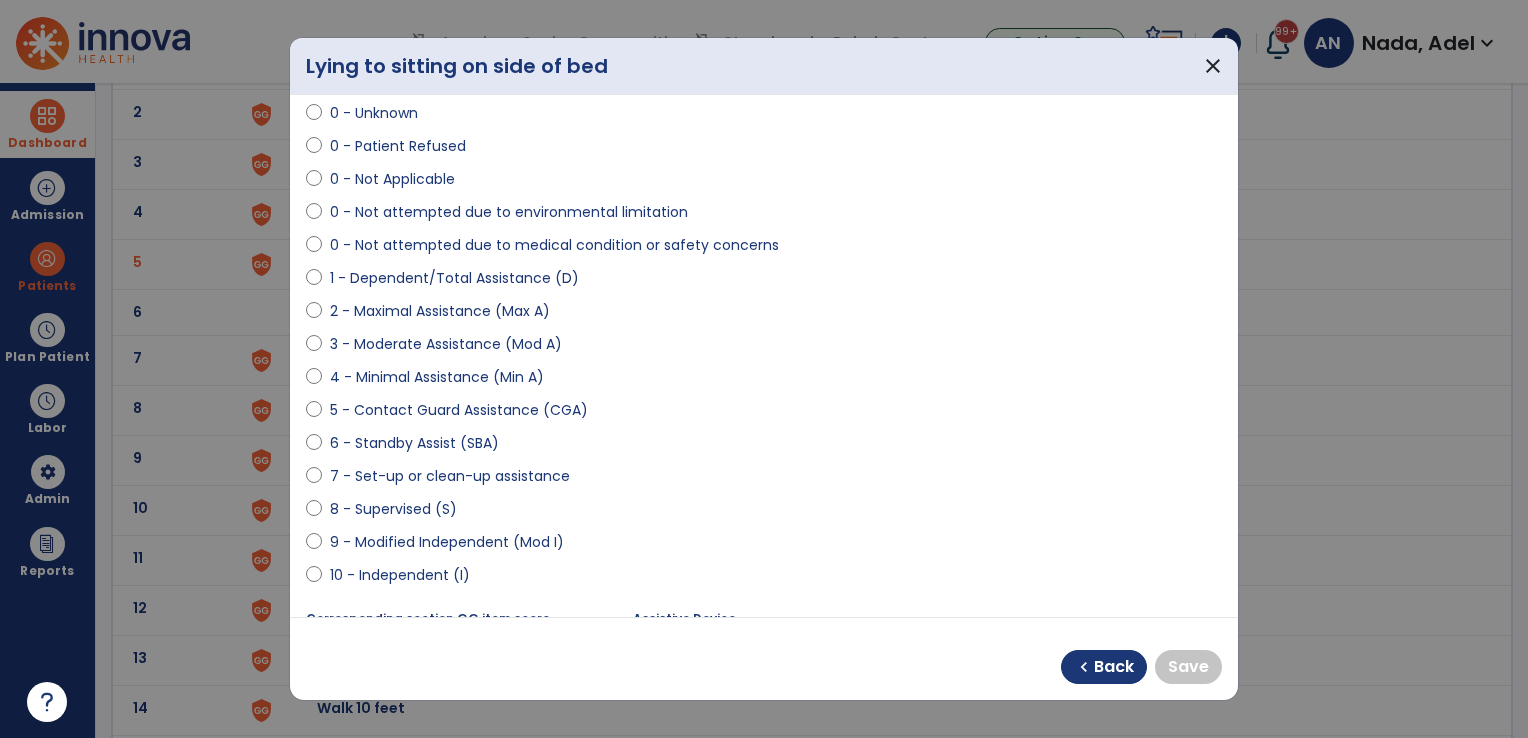 scroll, scrollTop: 100, scrollLeft: 0, axis: vertical 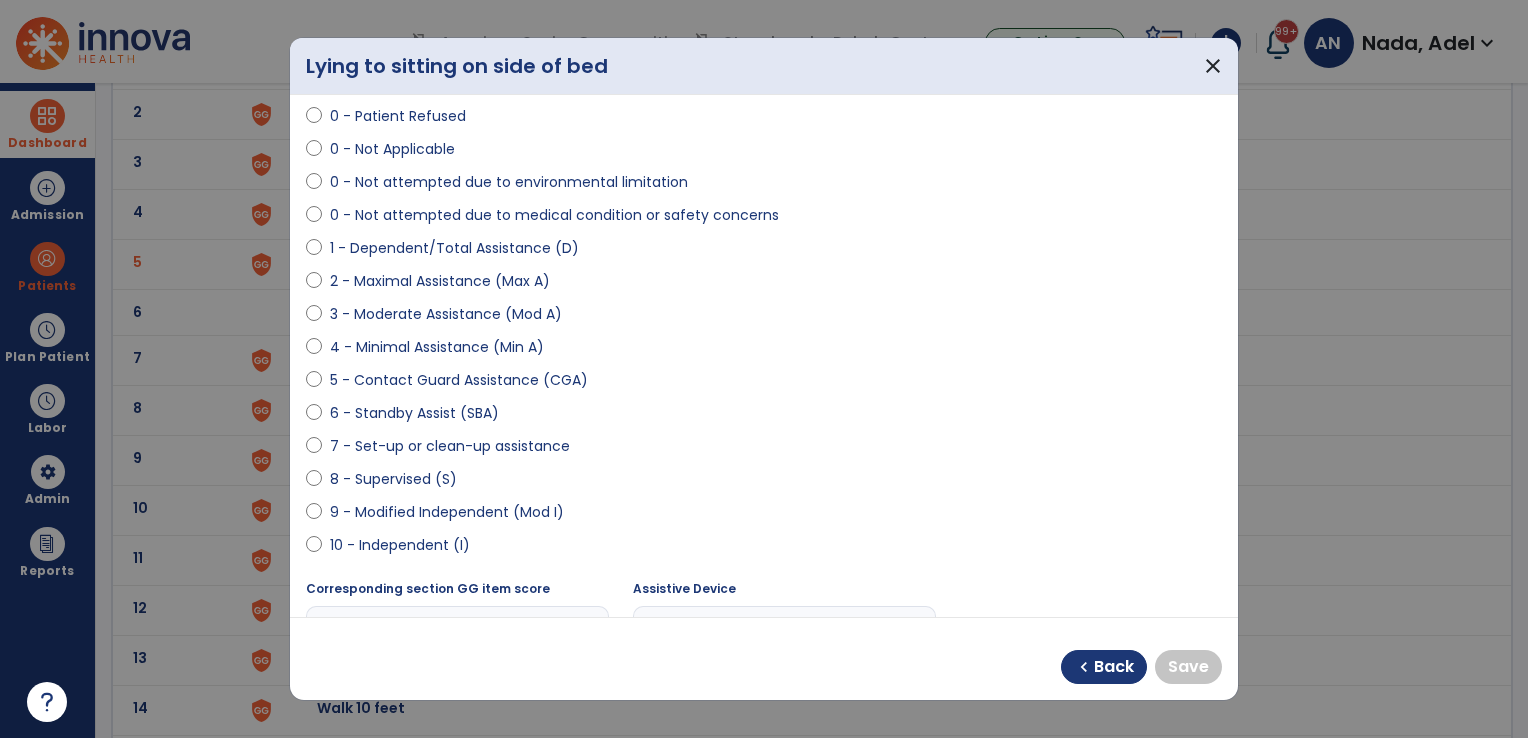 select on "**********" 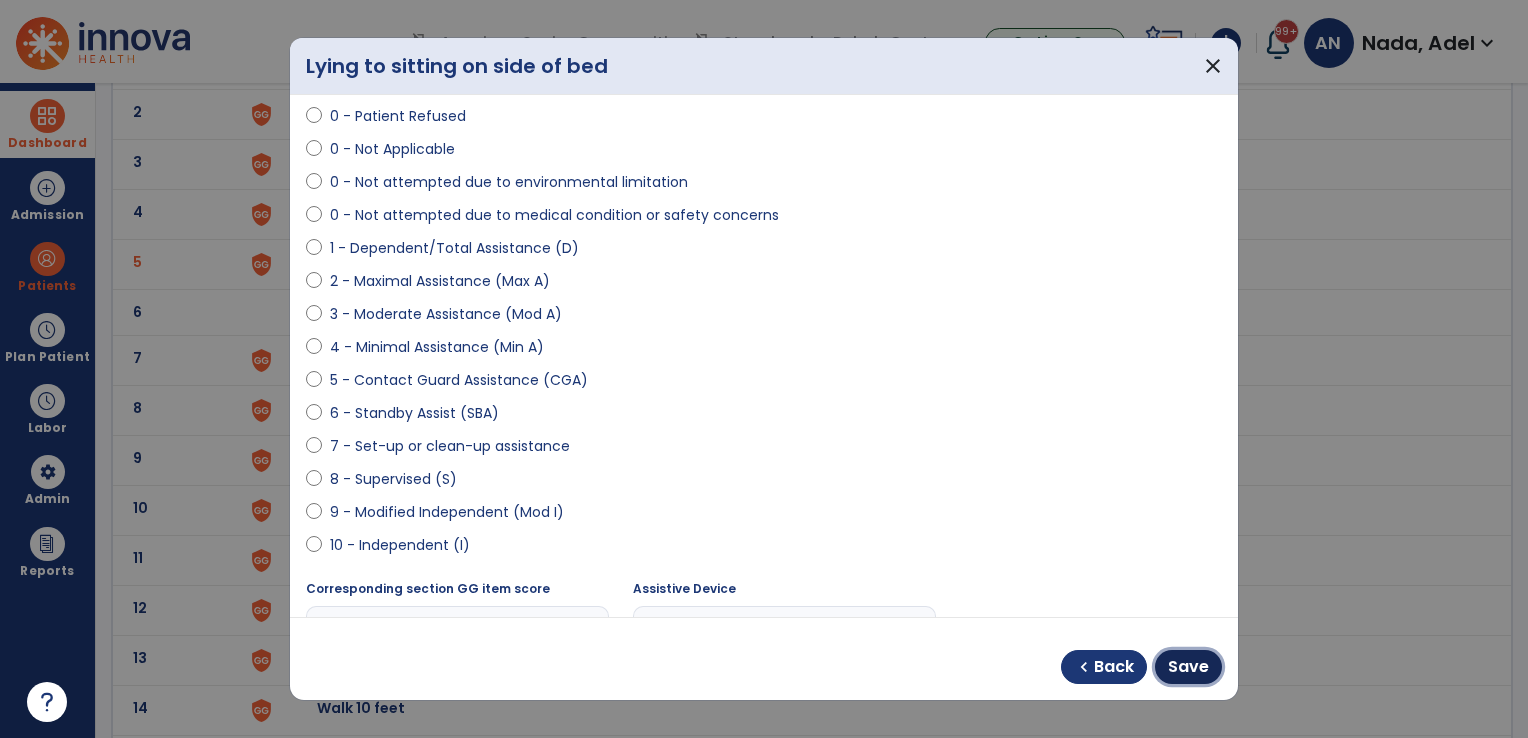 drag, startPoint x: 1196, startPoint y: 663, endPoint x: 1170, endPoint y: 657, distance: 26.683329 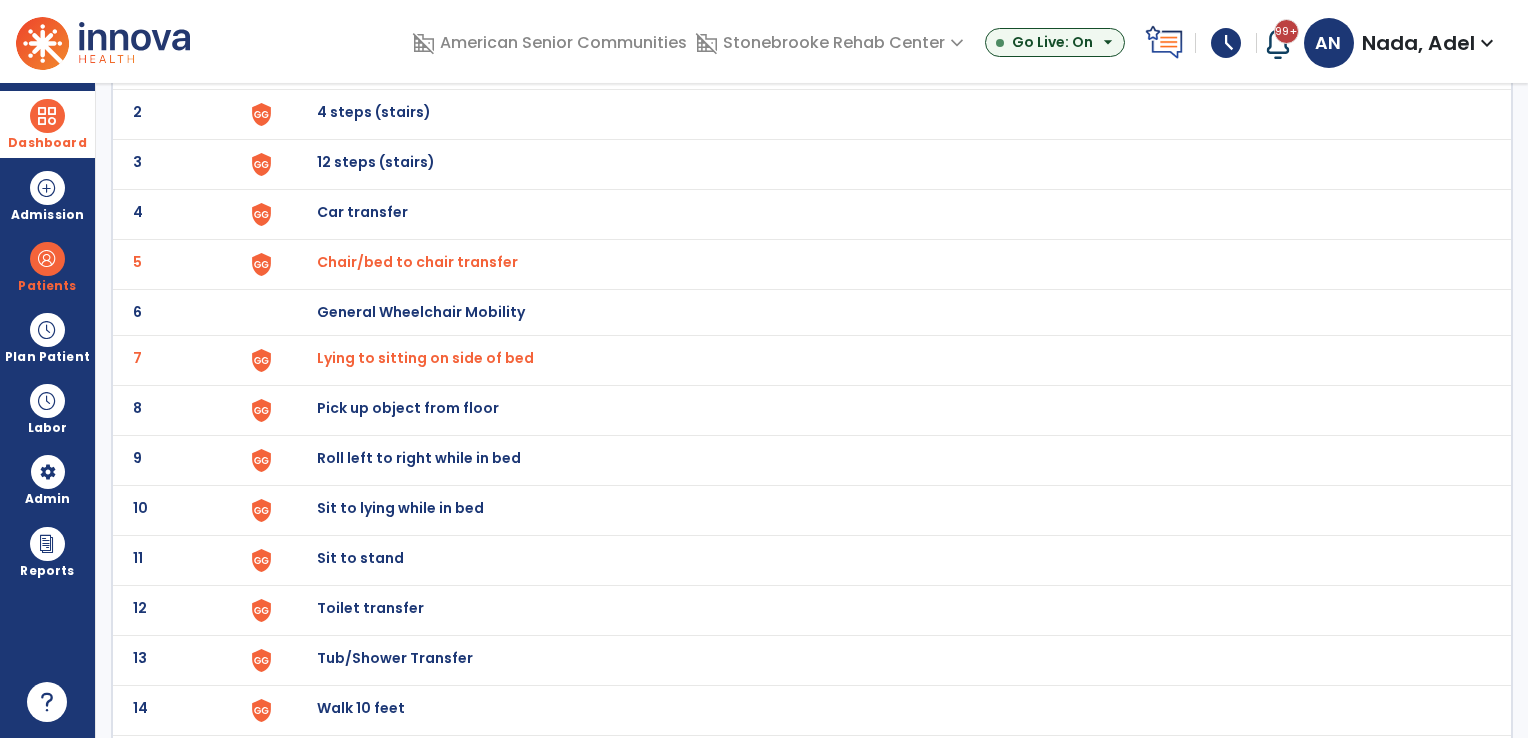 click on "Sit to stand" at bounding box center (363, 62) 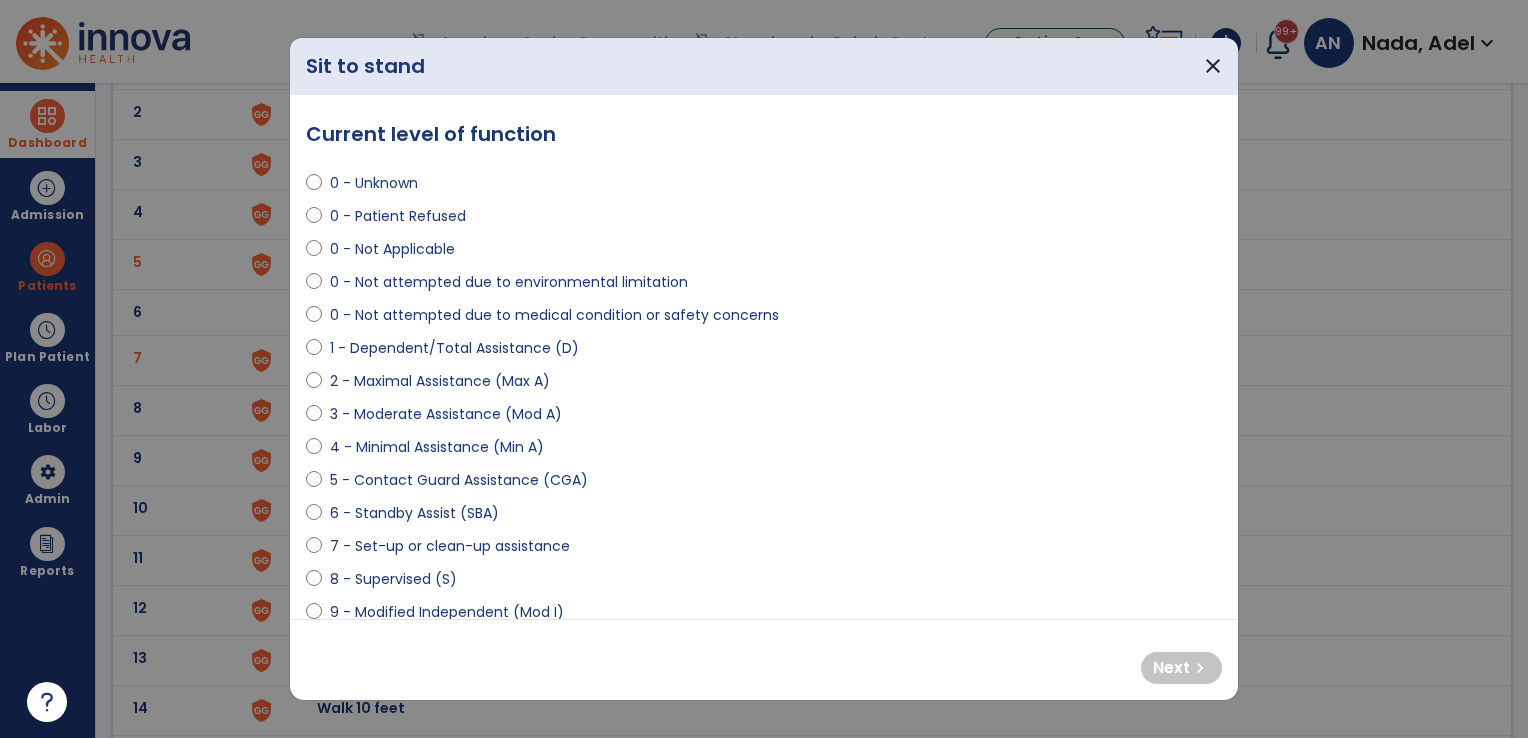 select on "**********" 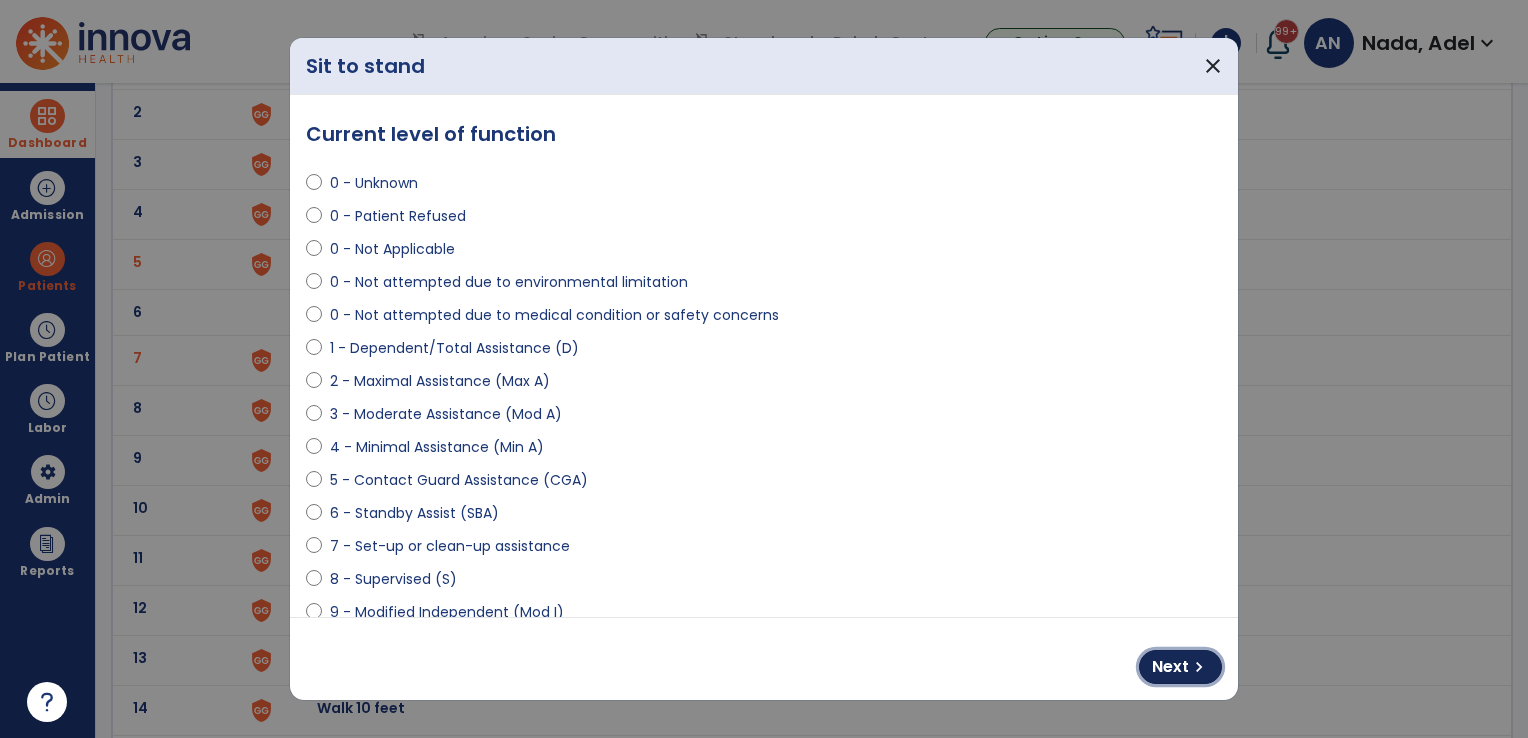 drag, startPoint x: 1173, startPoint y: 666, endPoint x: 983, endPoint y: 654, distance: 190.37857 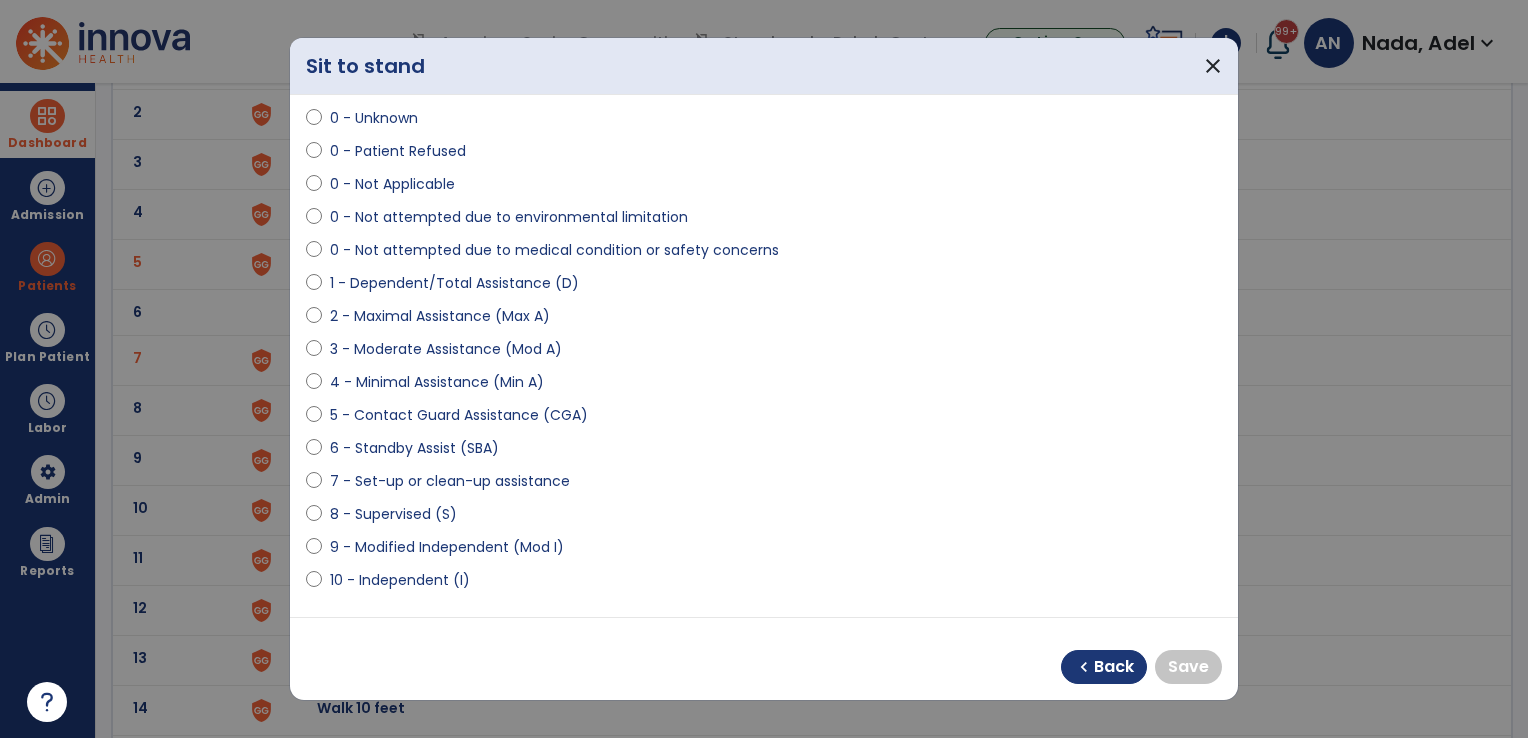 scroll, scrollTop: 100, scrollLeft: 0, axis: vertical 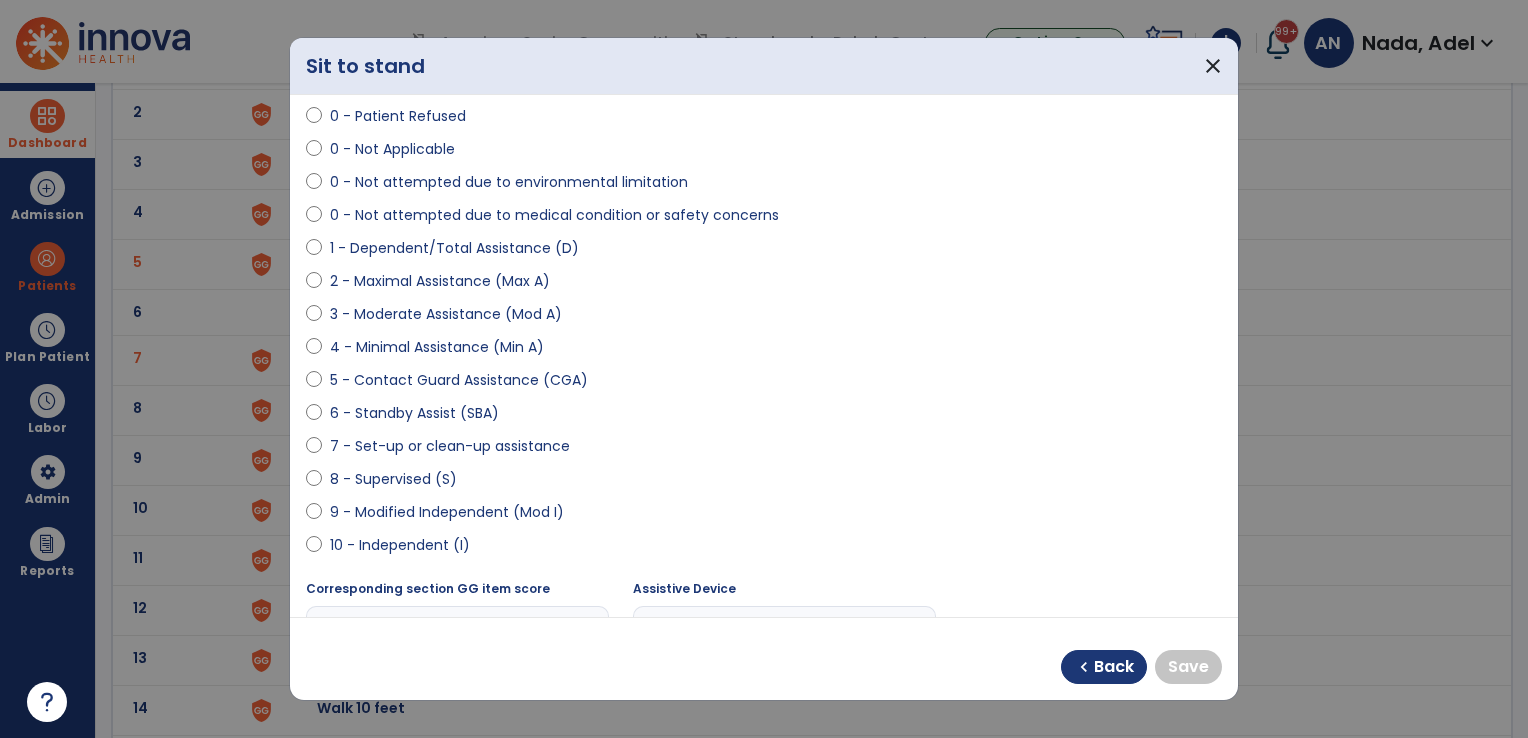 select on "**********" 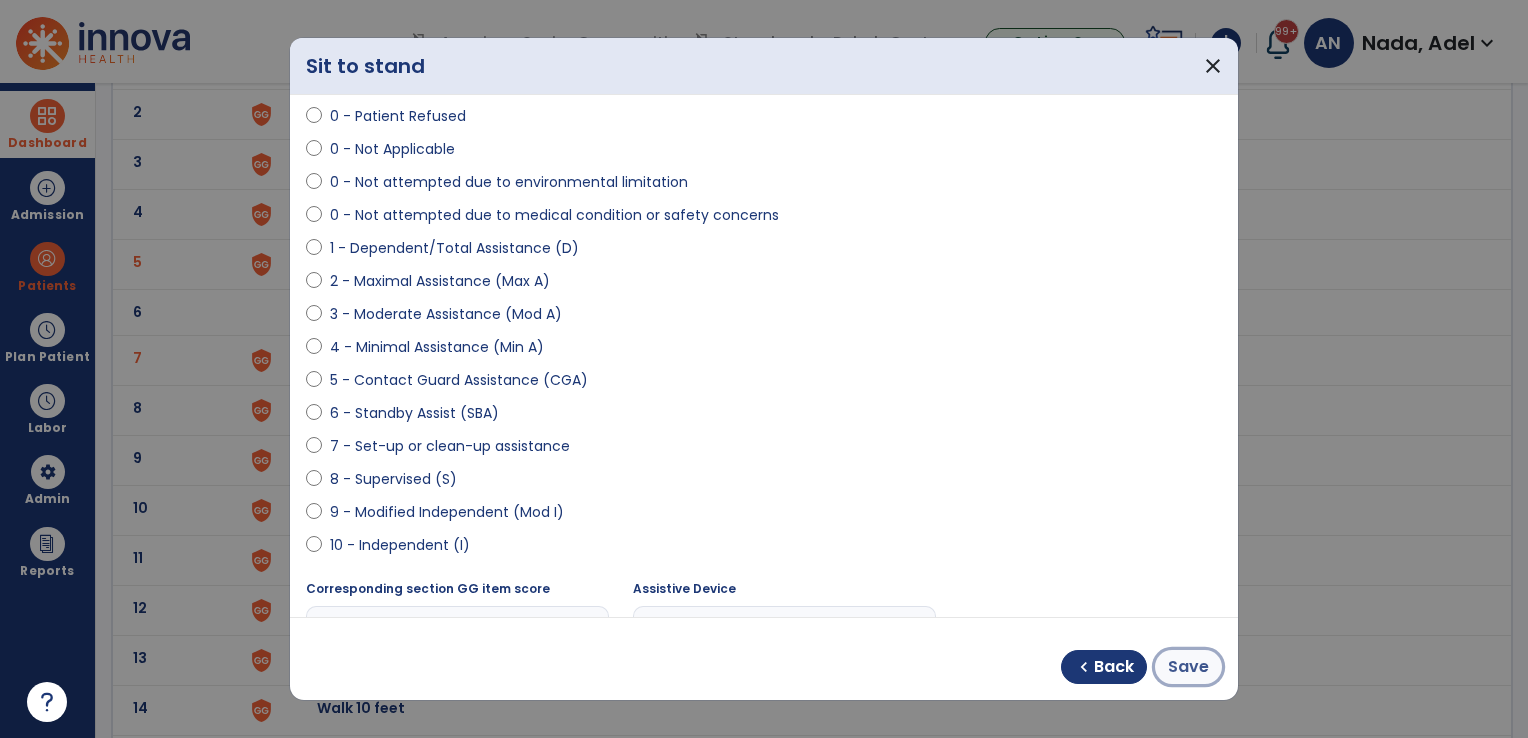 click on "Save" at bounding box center [1188, 667] 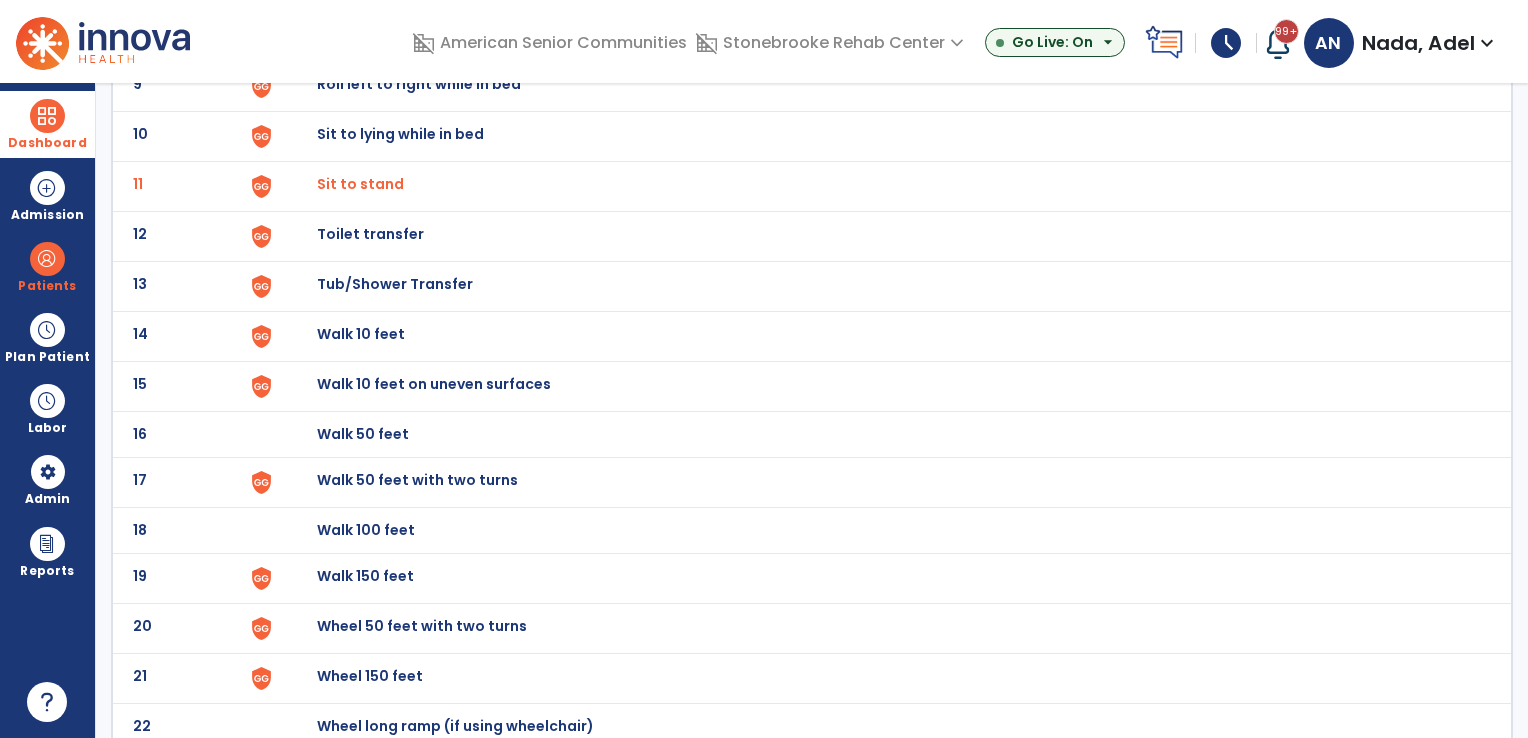 scroll, scrollTop: 600, scrollLeft: 0, axis: vertical 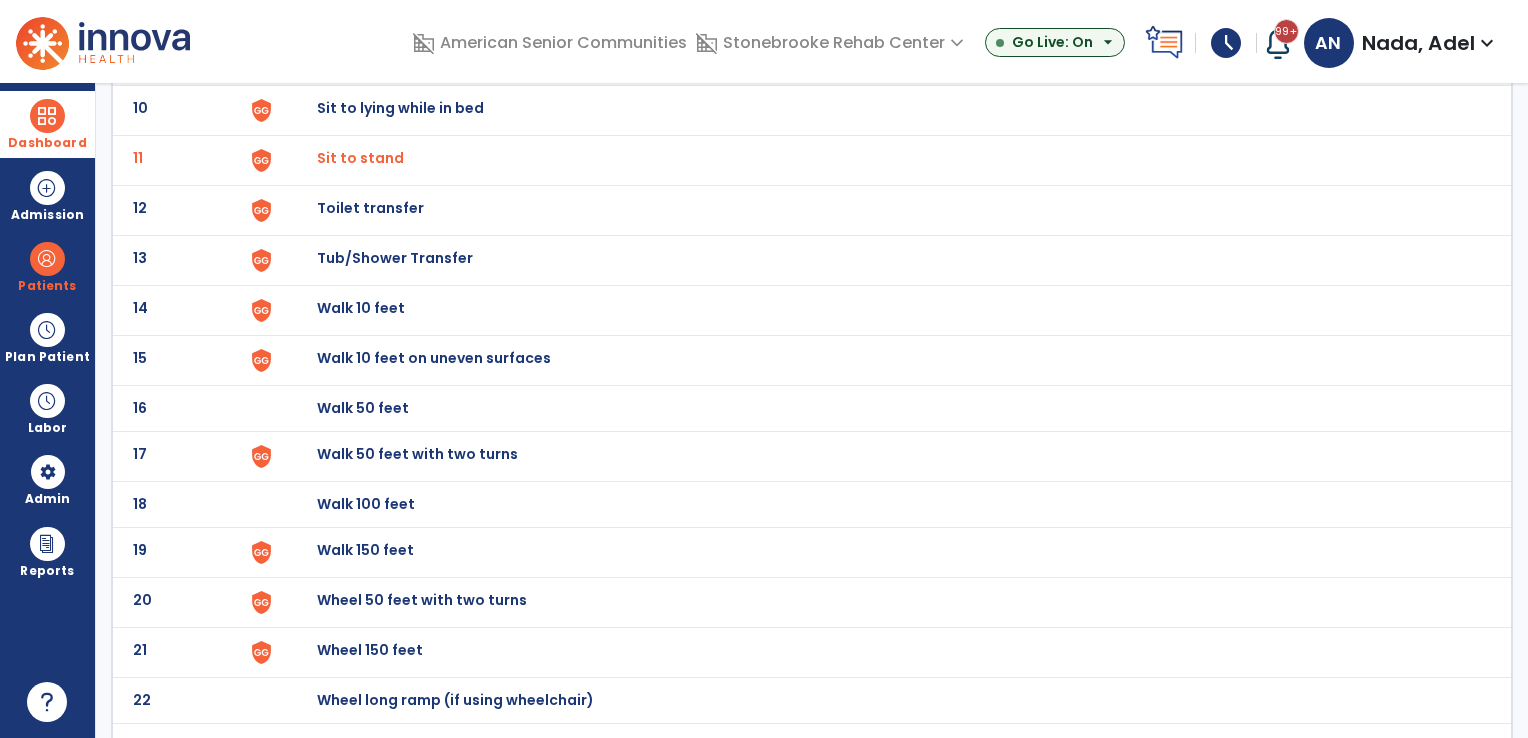 click on "Walk 100 feet" at bounding box center (363, -338) 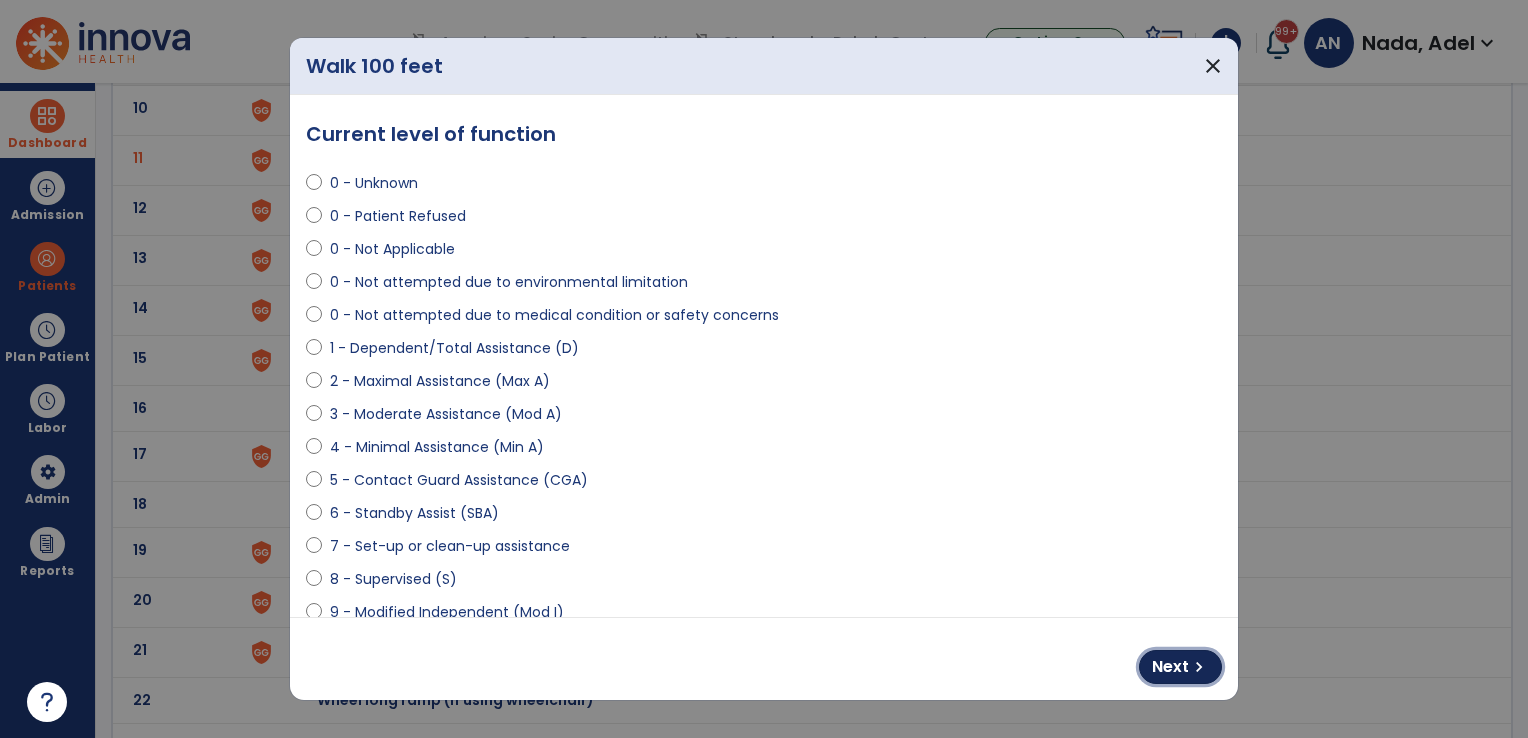 drag, startPoint x: 1189, startPoint y: 668, endPoint x: 989, endPoint y: 663, distance: 200.06248 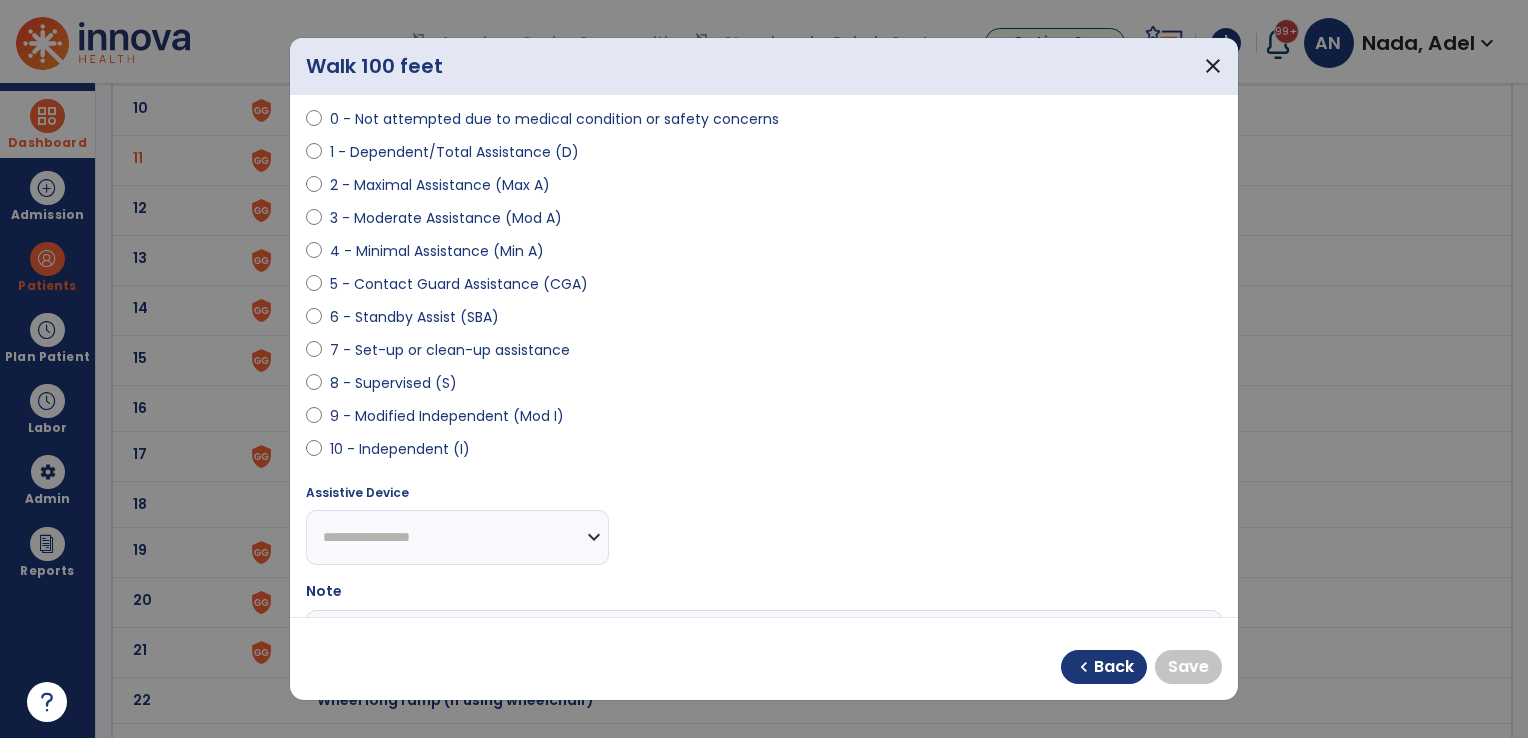 scroll, scrollTop: 200, scrollLeft: 0, axis: vertical 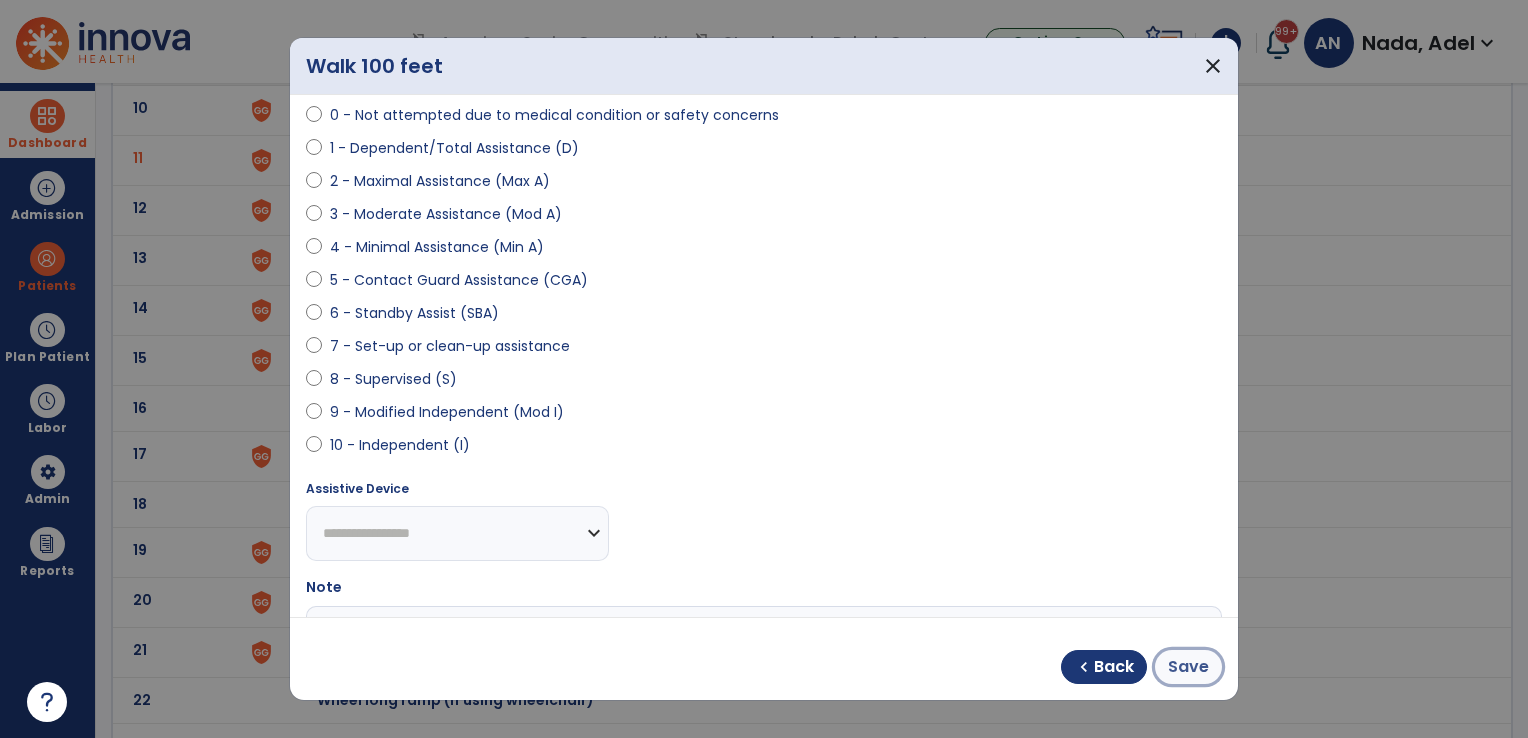 click on "Save" at bounding box center [1188, 667] 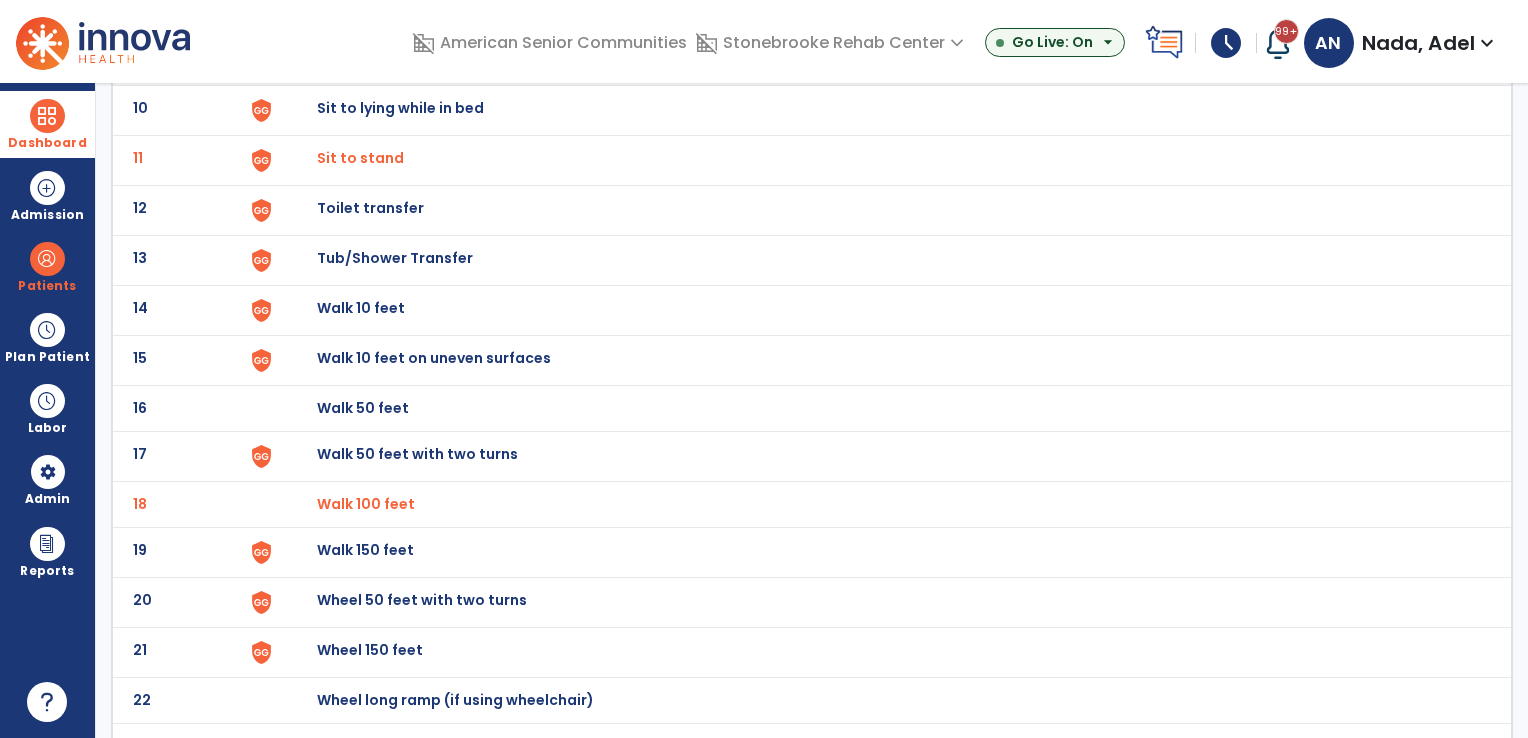 click on "Walk 150 feet" at bounding box center [363, -338] 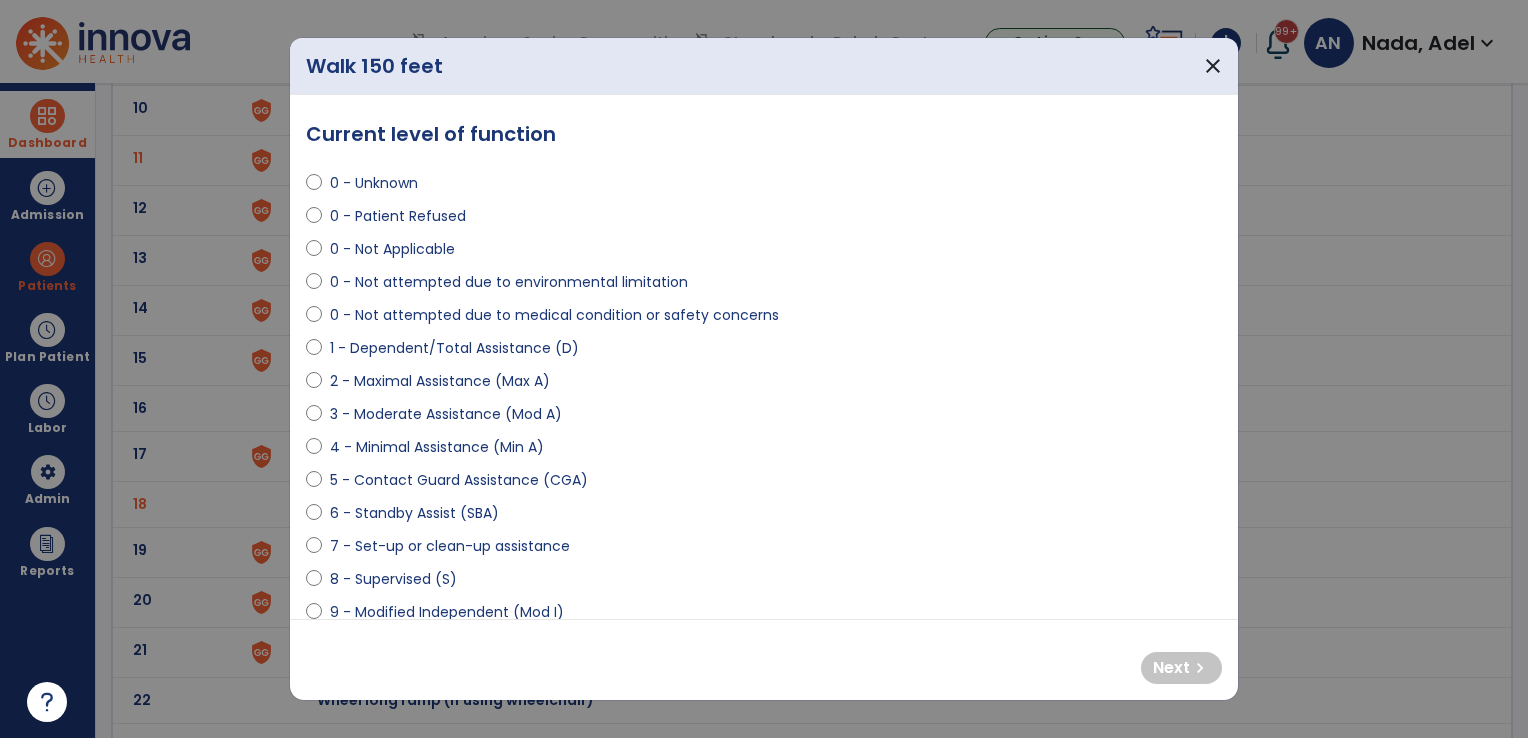 select on "**********" 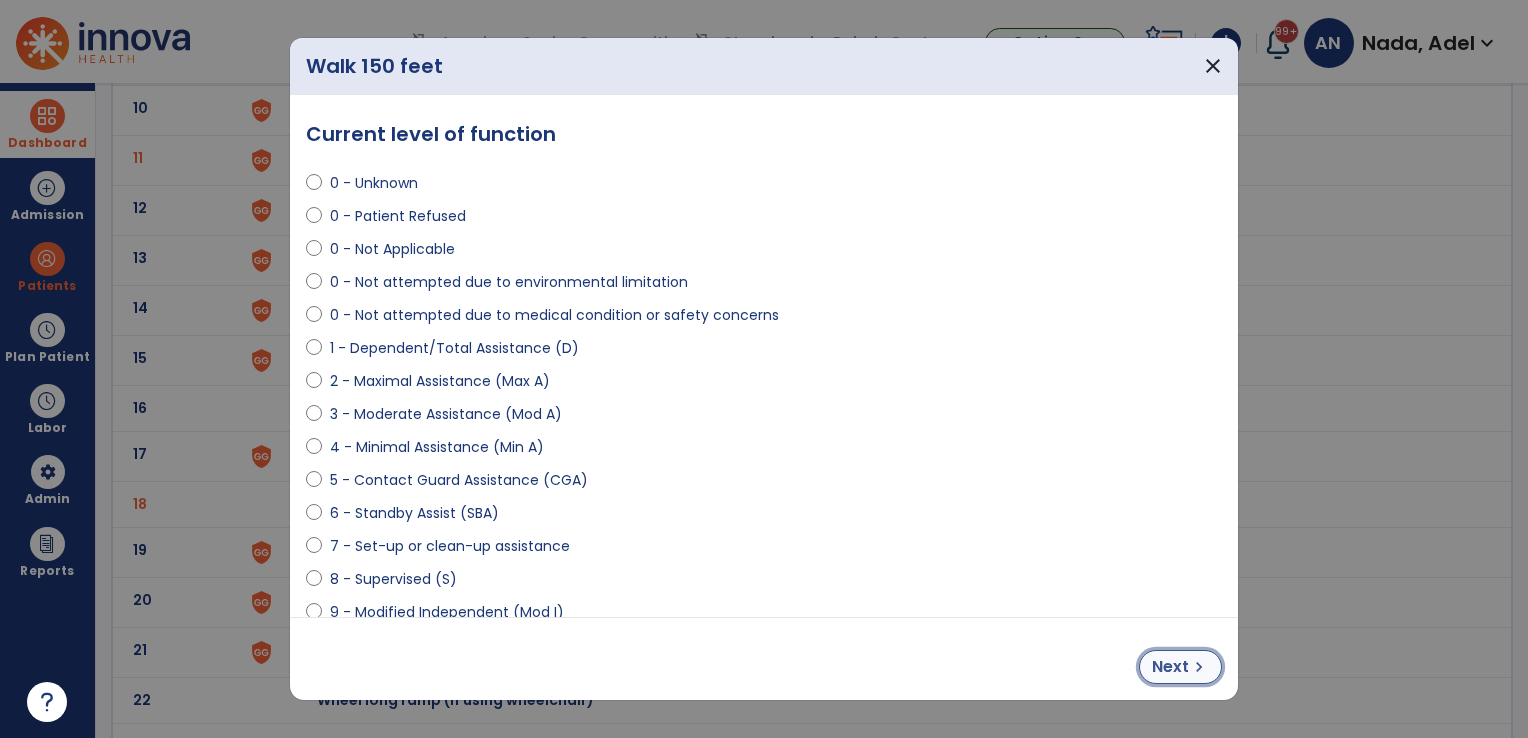 click on "Next" at bounding box center (1170, 667) 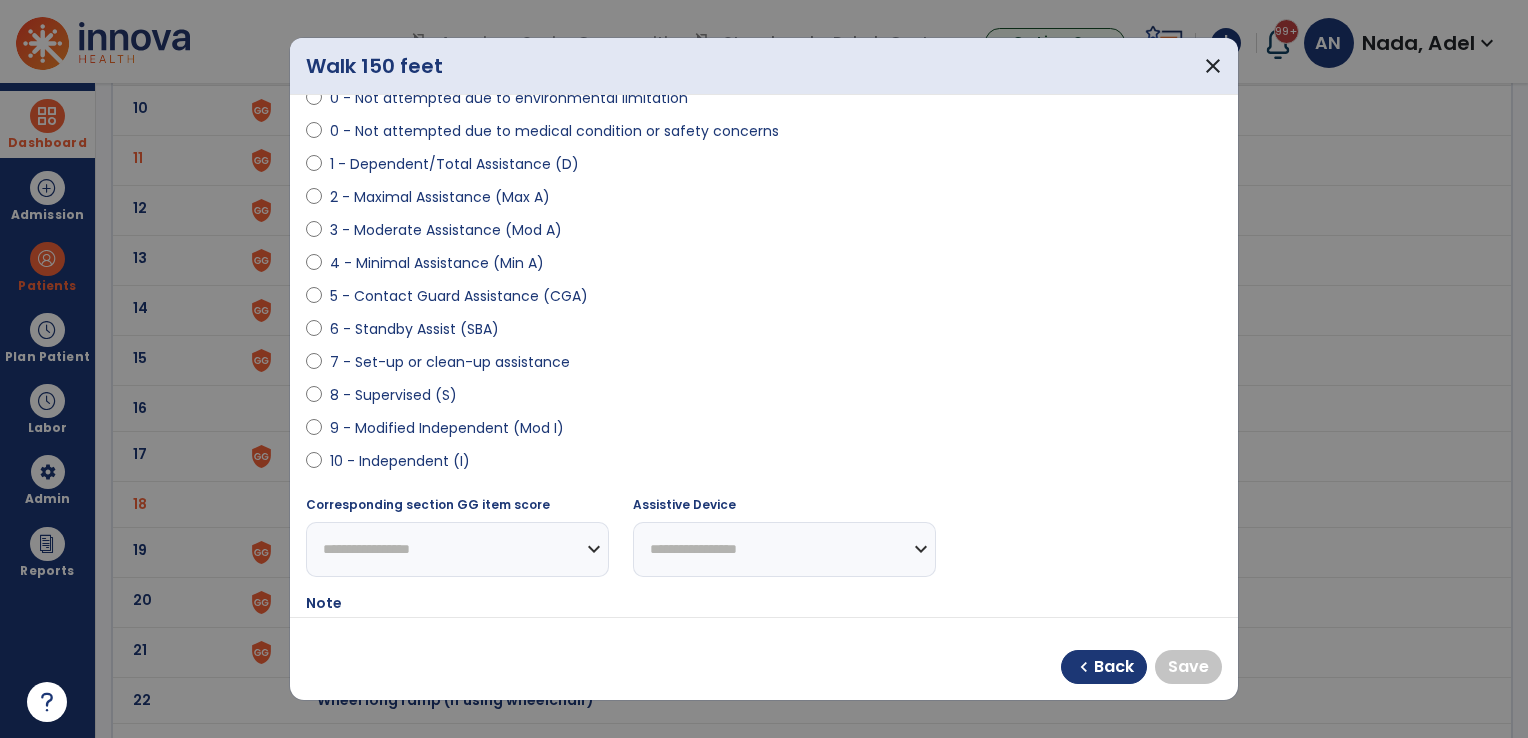 scroll, scrollTop: 200, scrollLeft: 0, axis: vertical 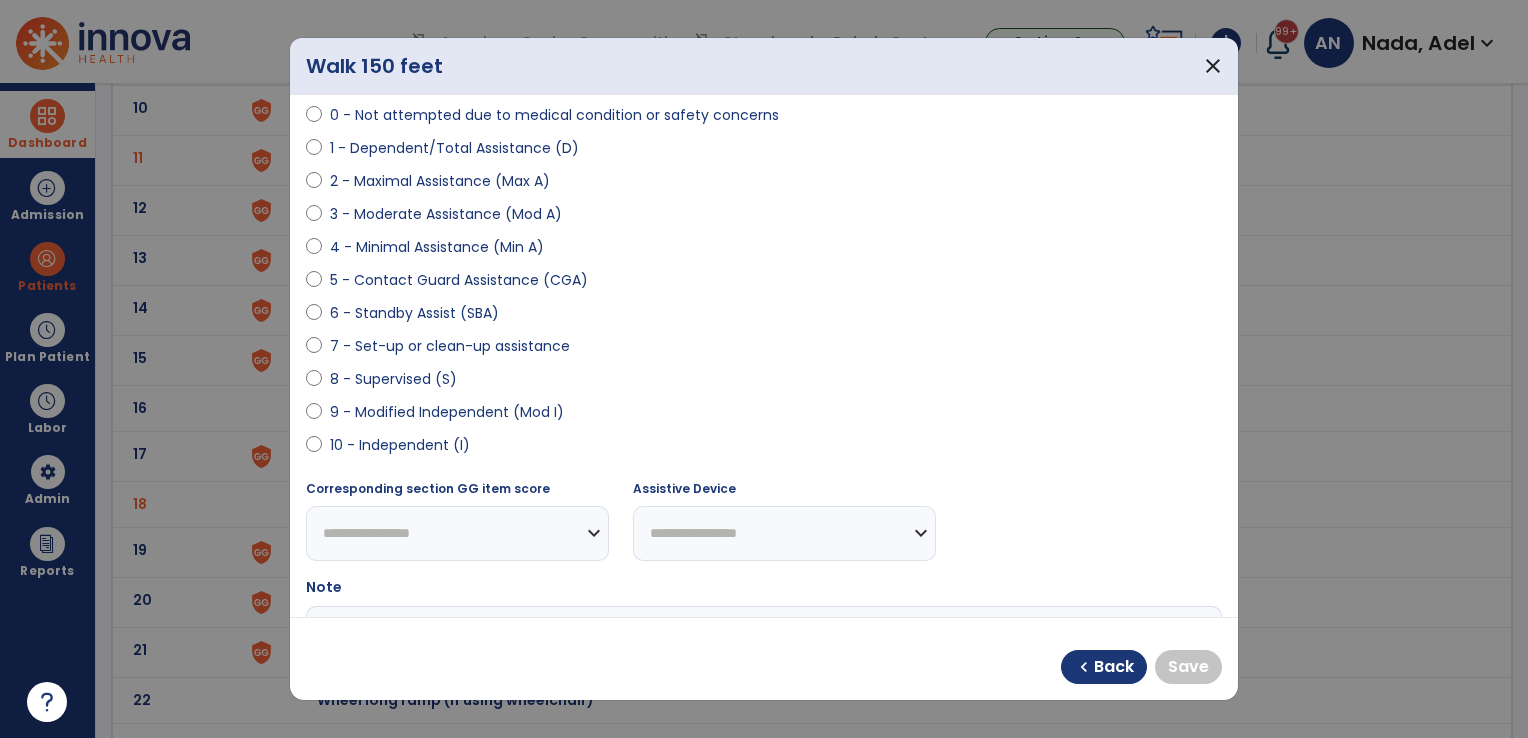 select on "**********" 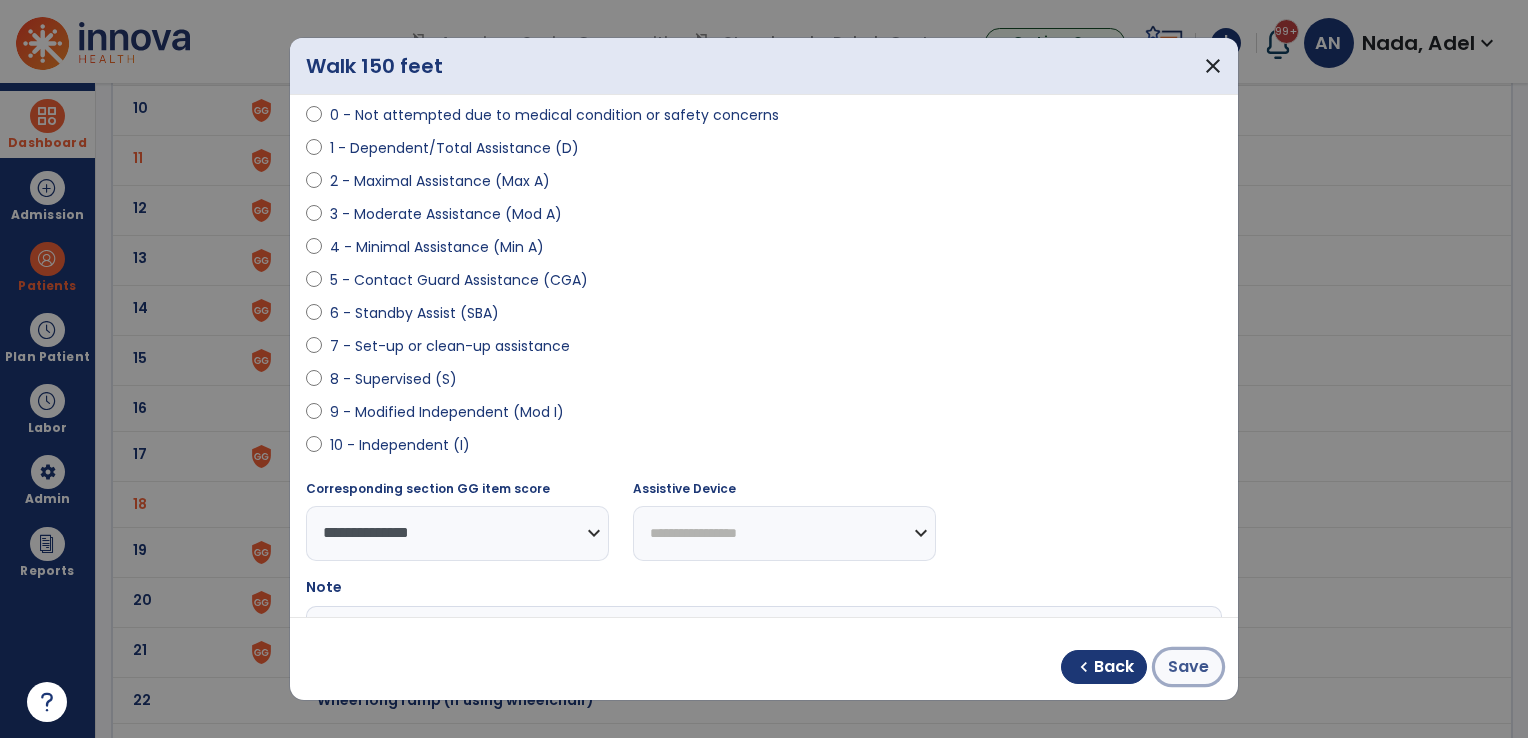 click on "Save" at bounding box center (1188, 667) 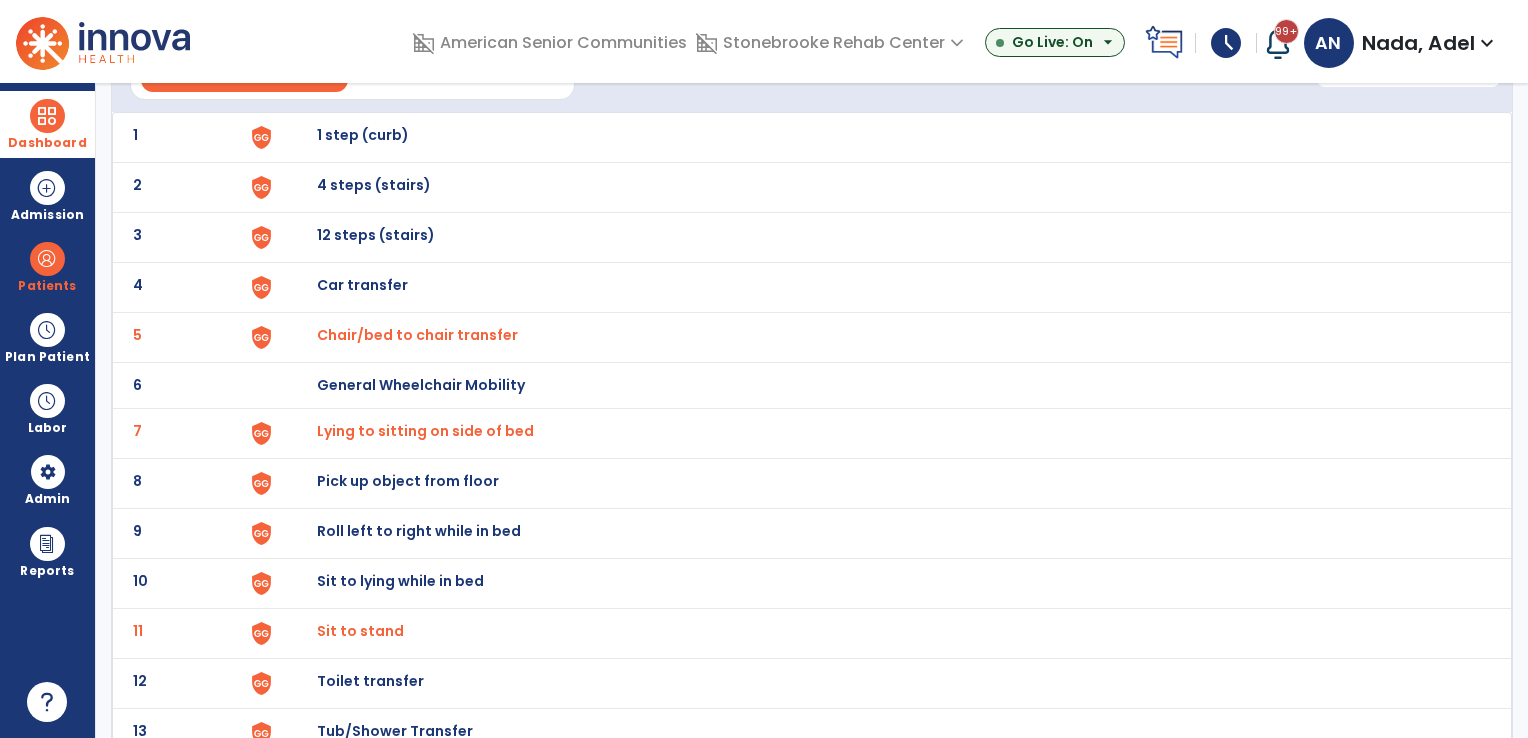 scroll, scrollTop: 0, scrollLeft: 0, axis: both 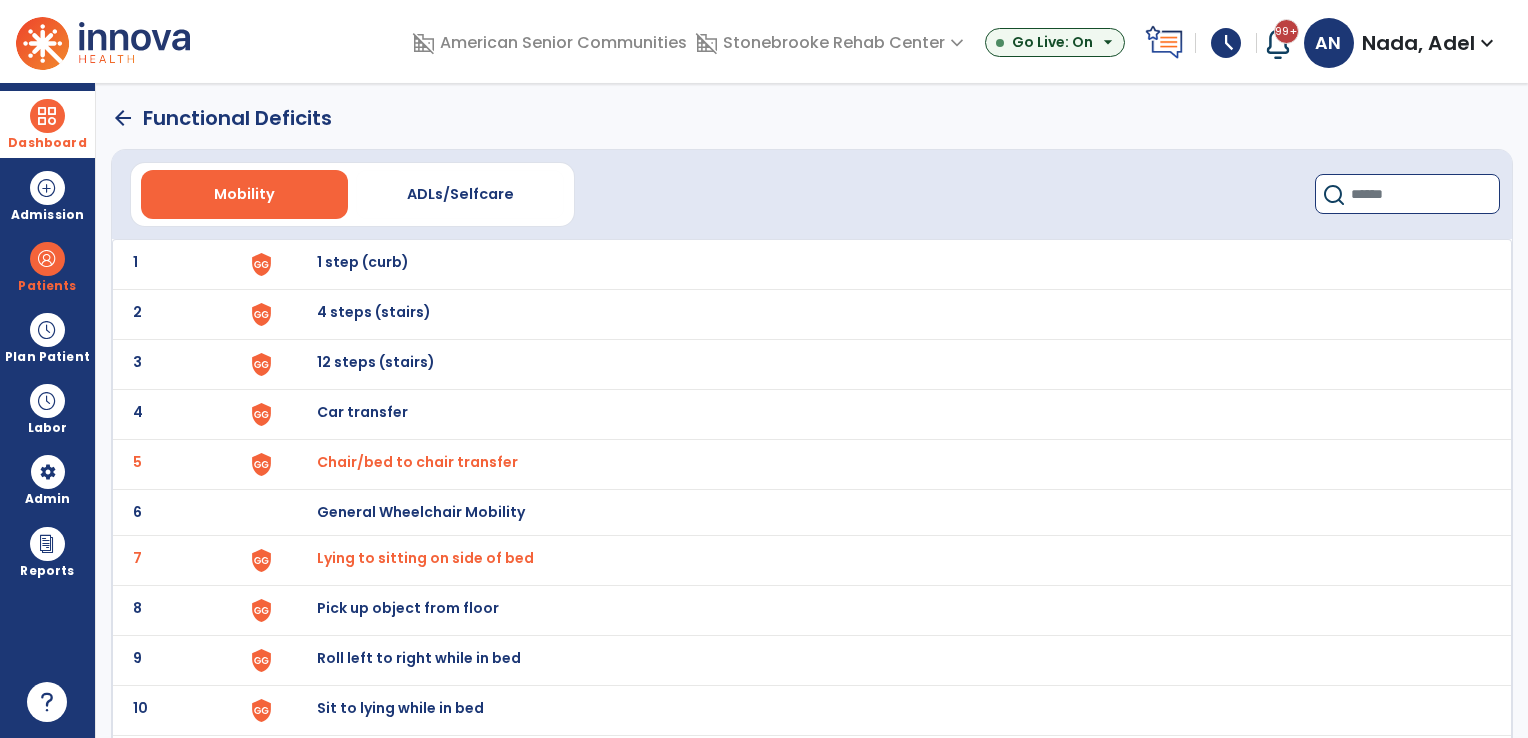 click 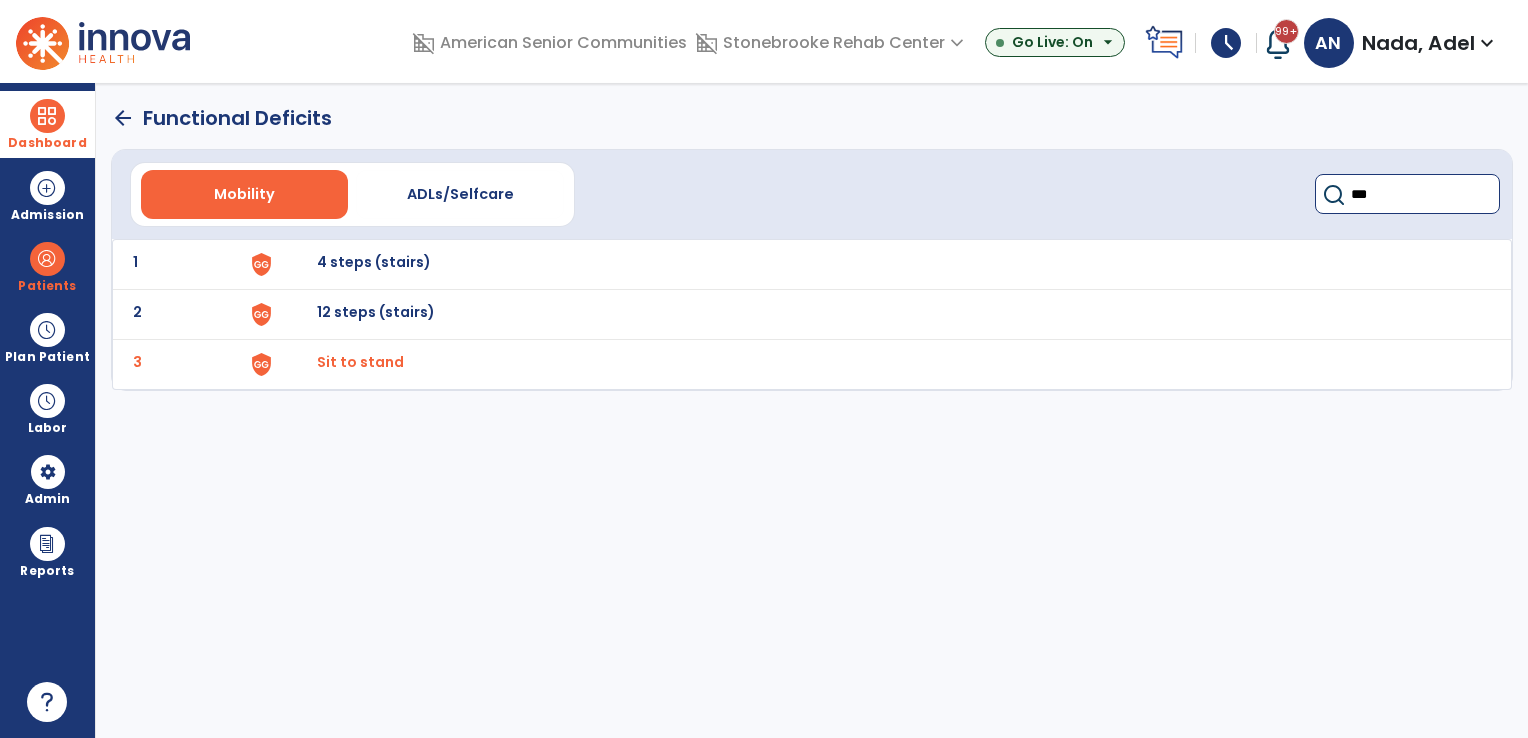 type on "***" 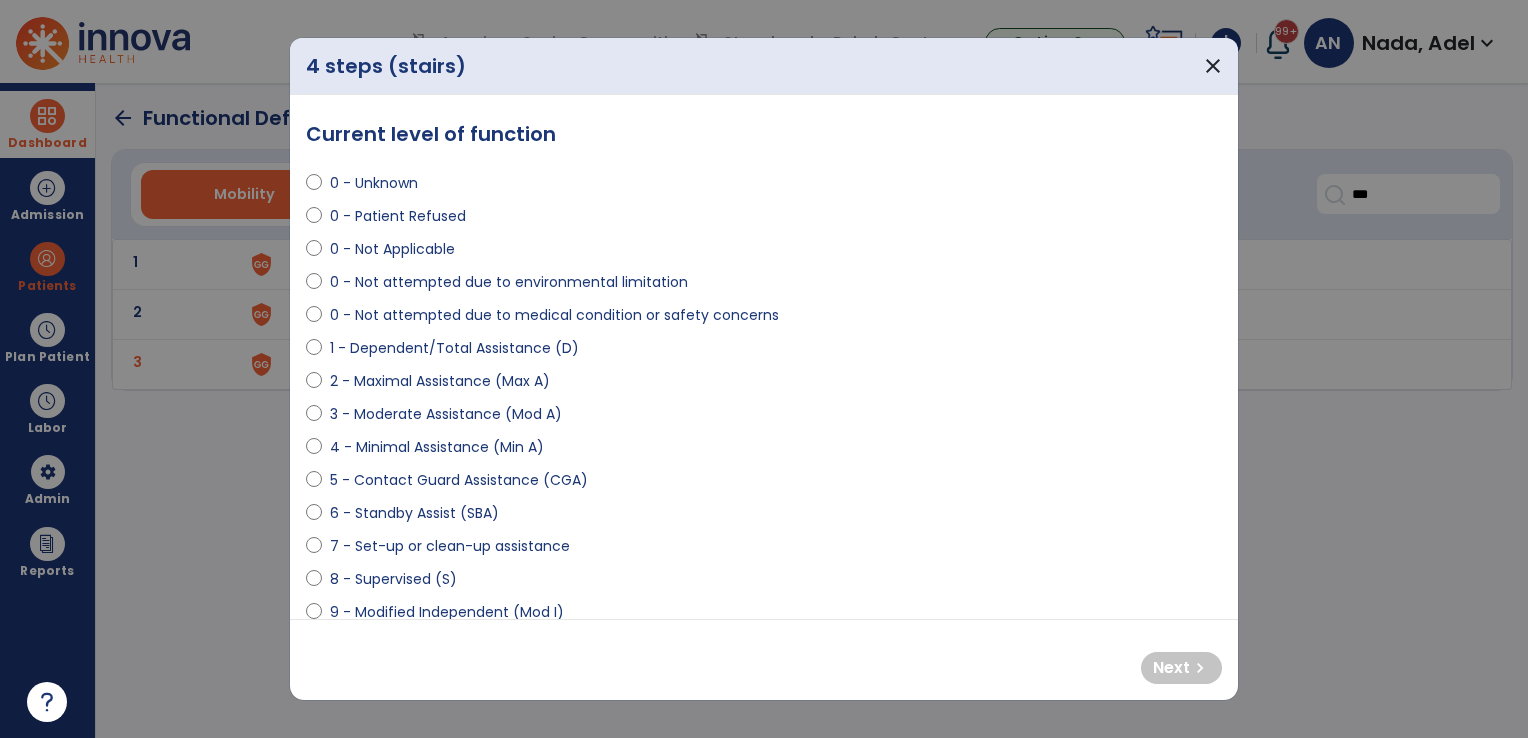 select on "**********" 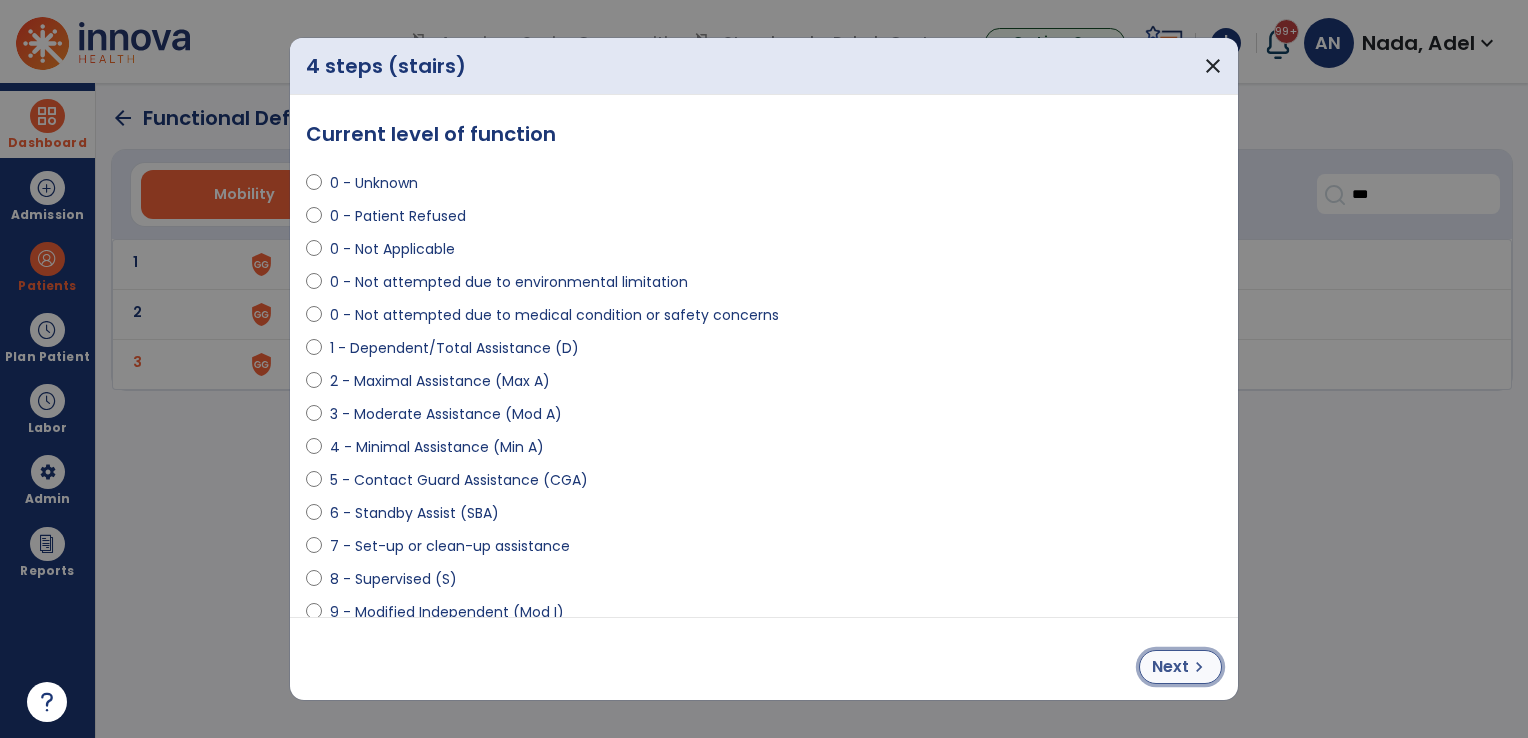 click on "chevron_right" at bounding box center [1199, 667] 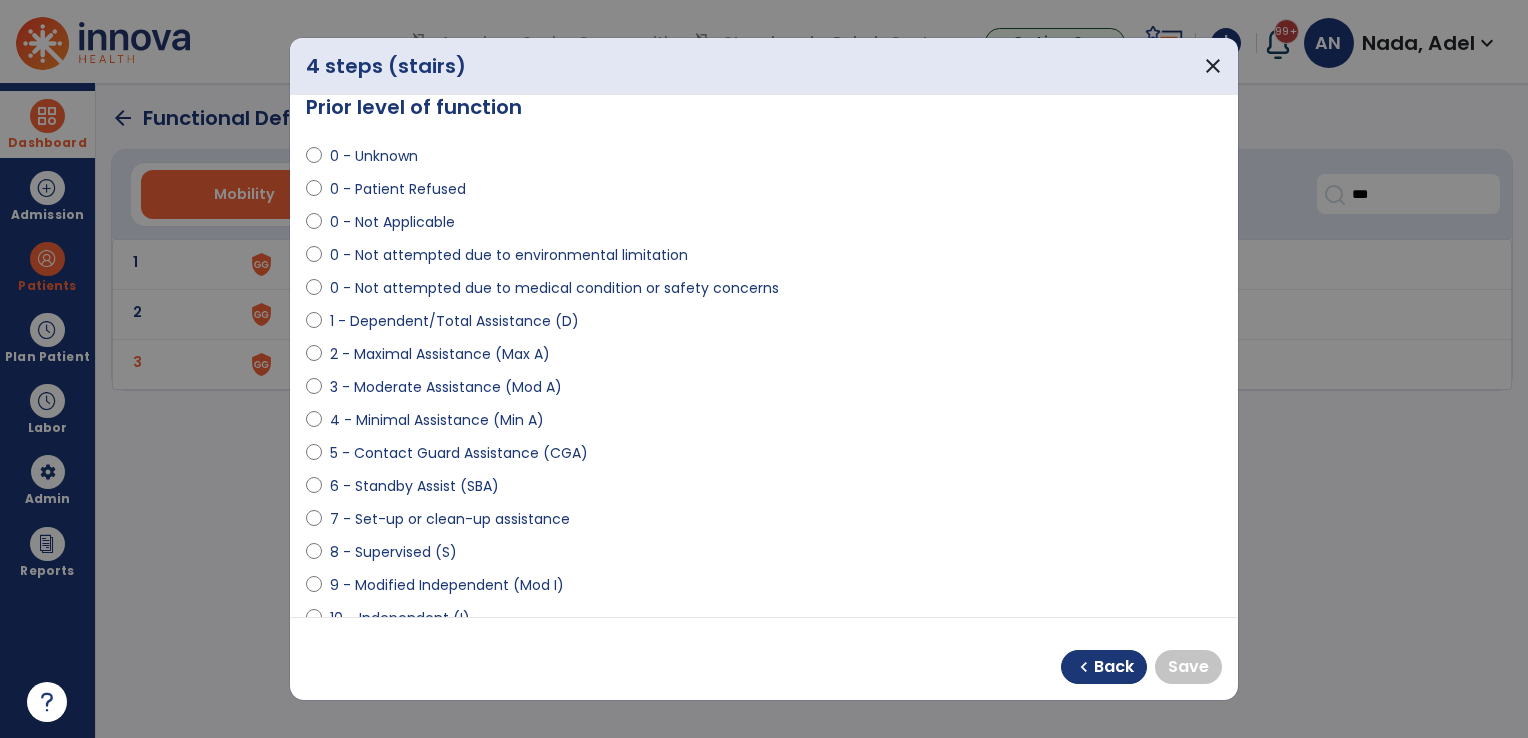 scroll, scrollTop: 100, scrollLeft: 0, axis: vertical 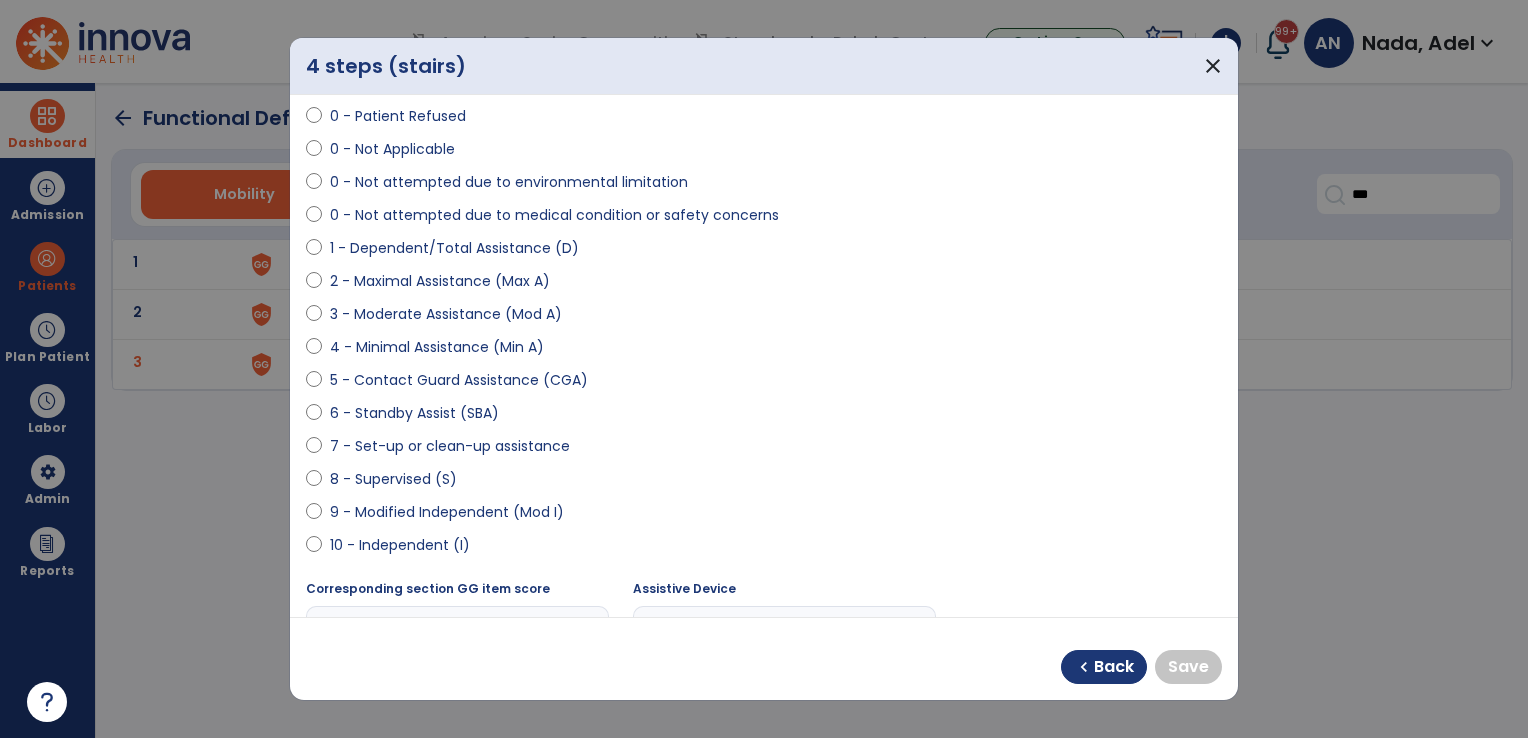select on "**********" 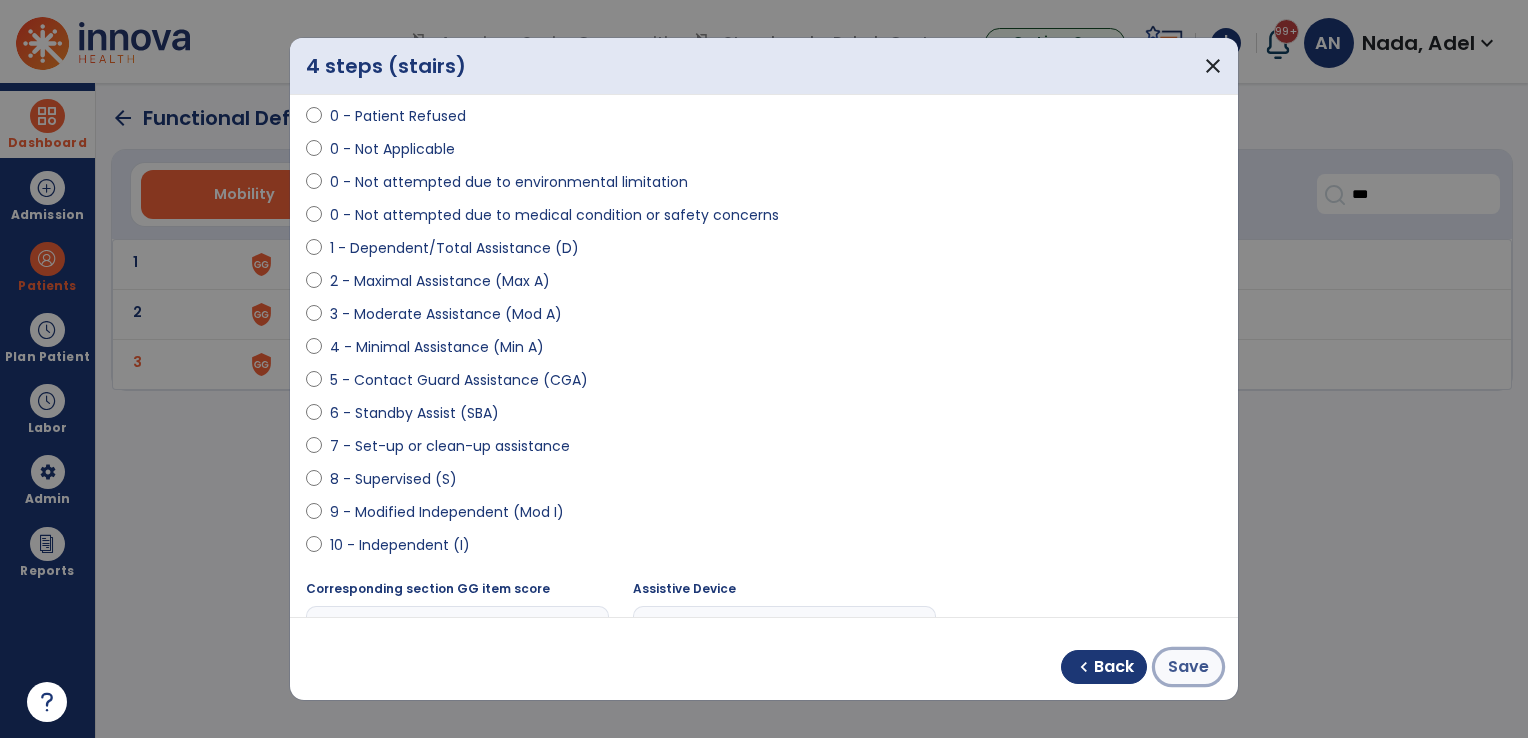click on "Save" at bounding box center (1188, 667) 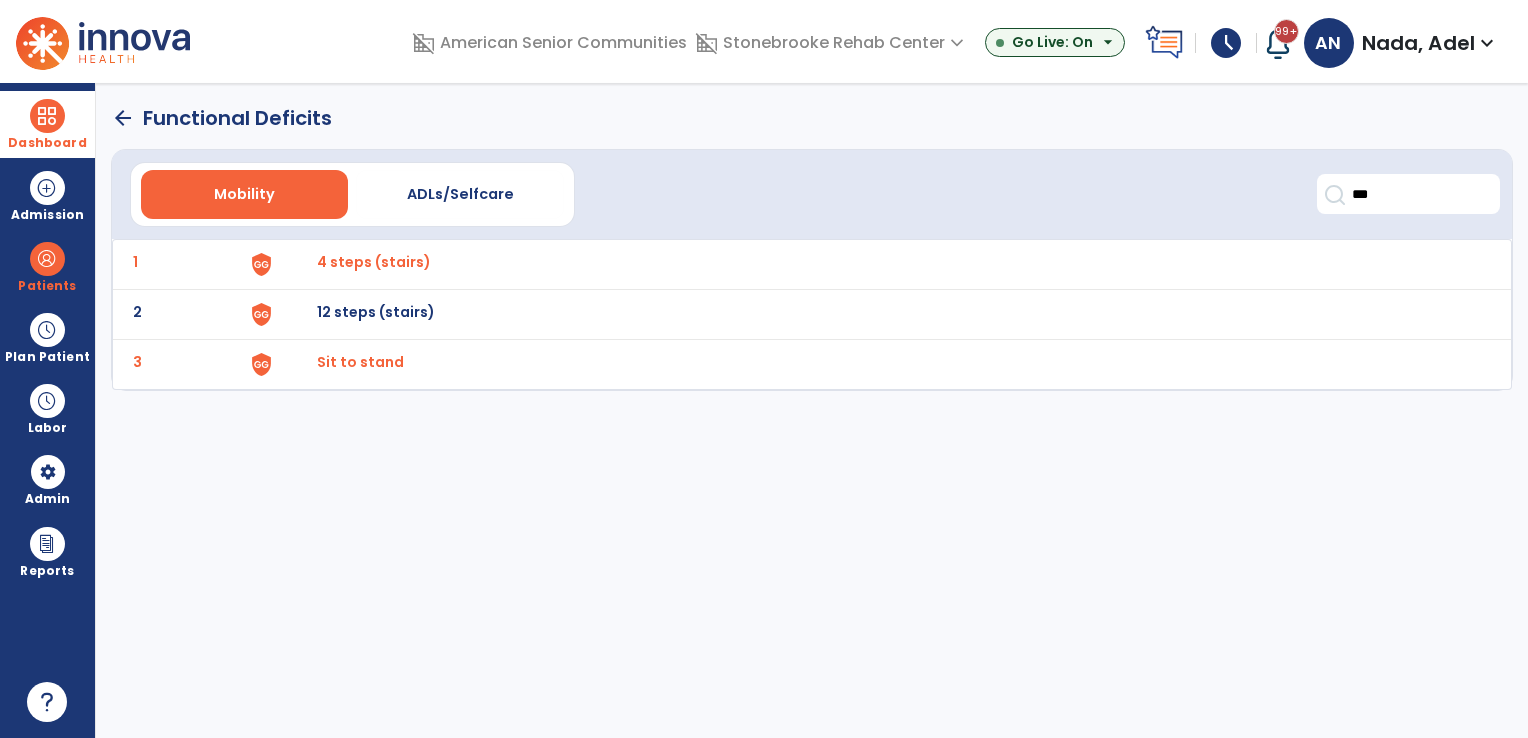 click on "arrow_back" 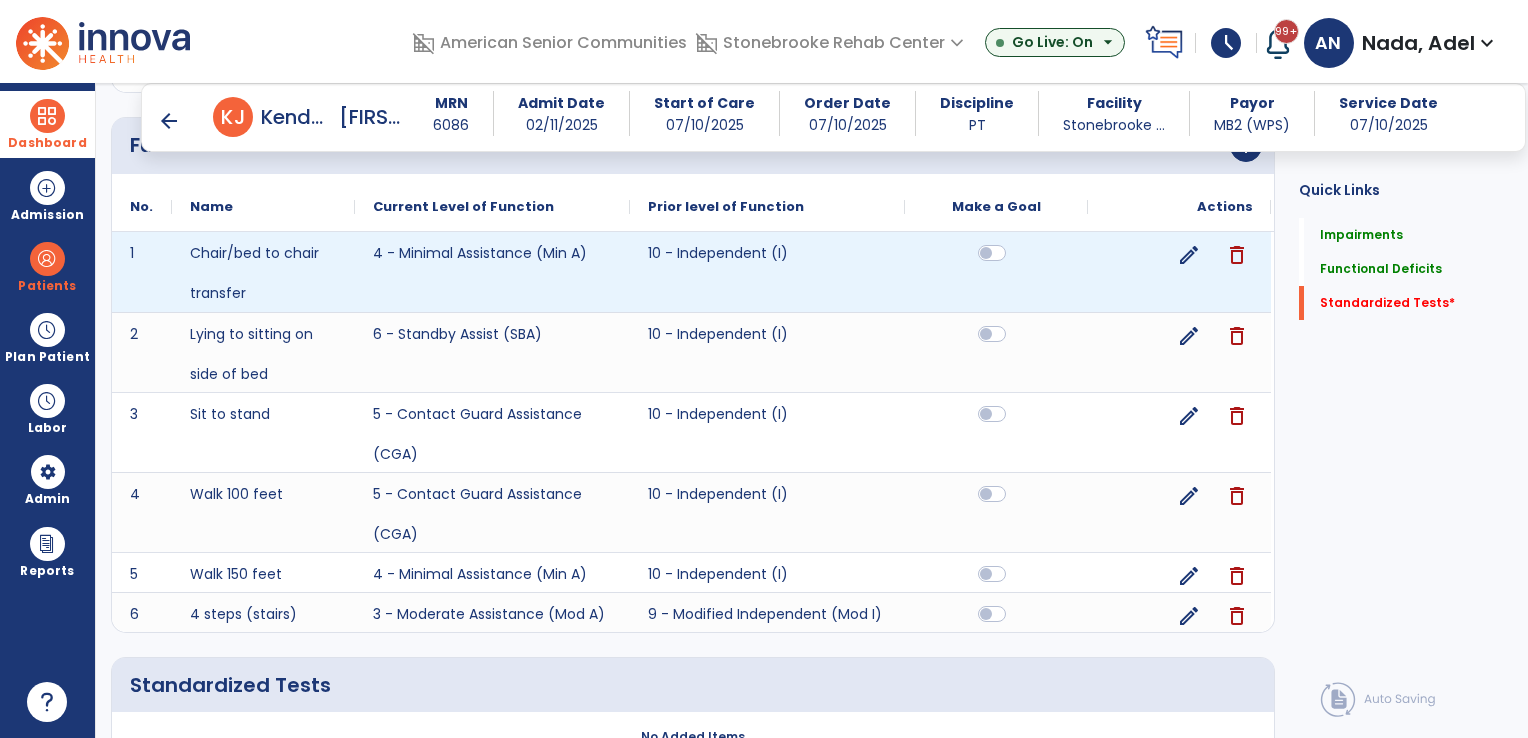scroll, scrollTop: 1097, scrollLeft: 0, axis: vertical 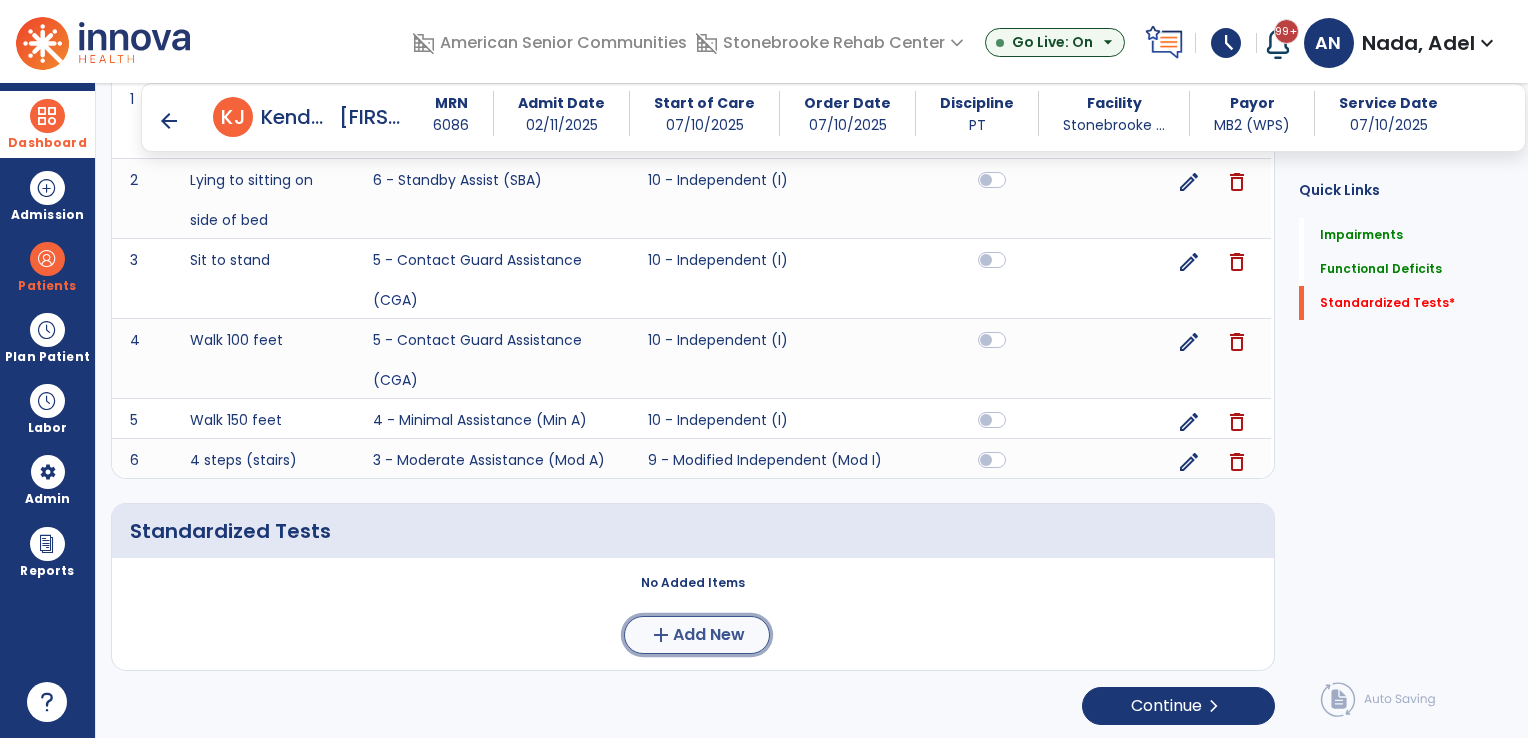 click on "Add New" 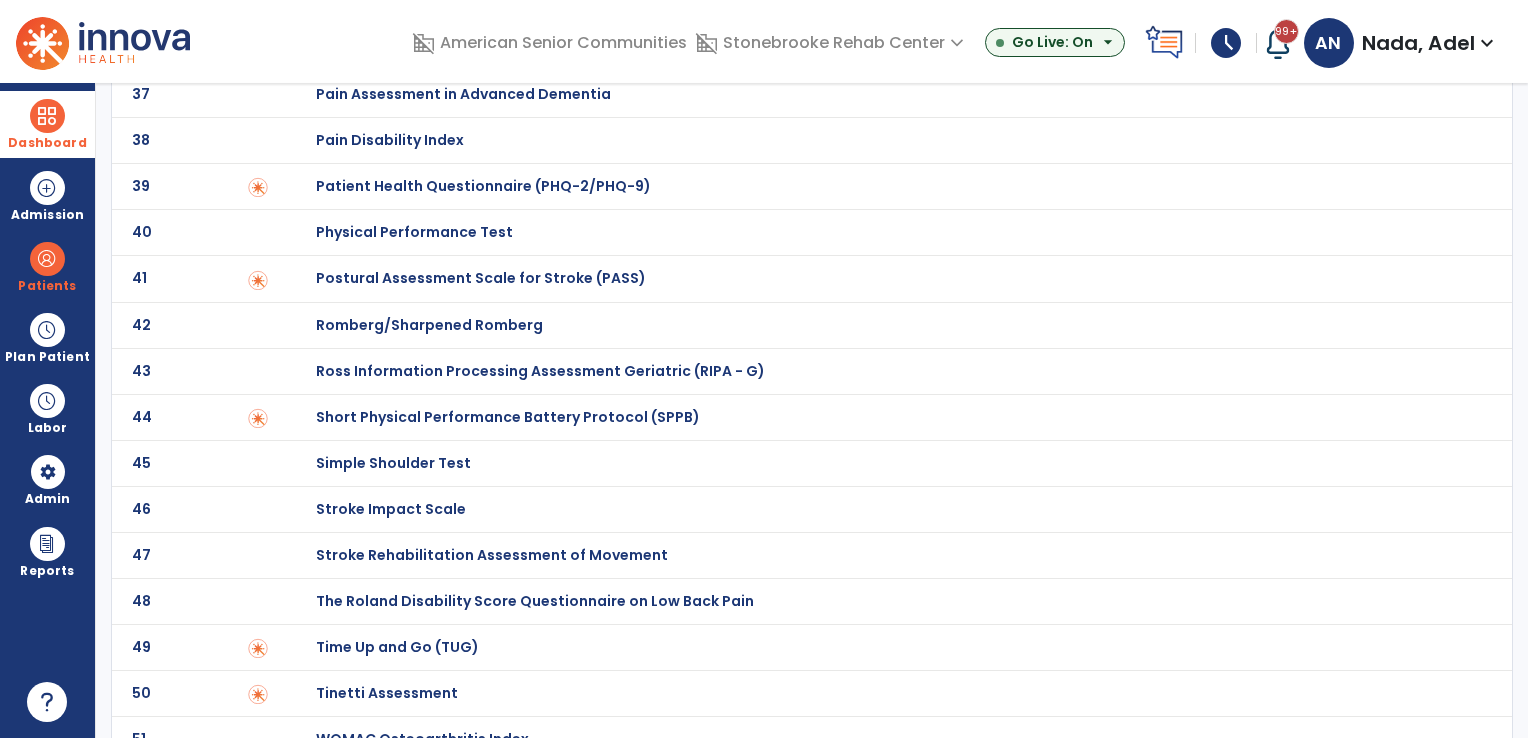 scroll, scrollTop: 1776, scrollLeft: 0, axis: vertical 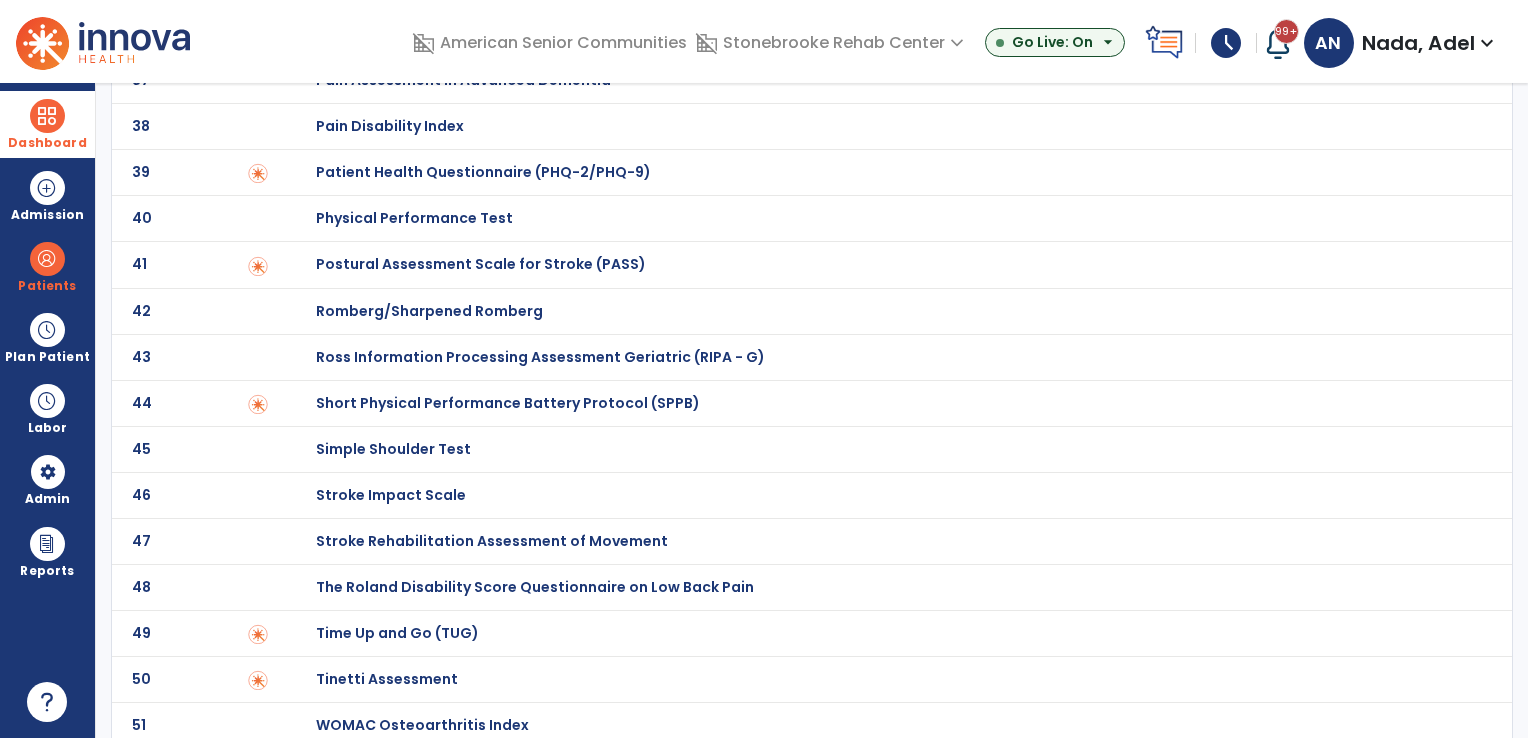 click on "Time Up and Go (TUG)" at bounding box center [387, -1576] 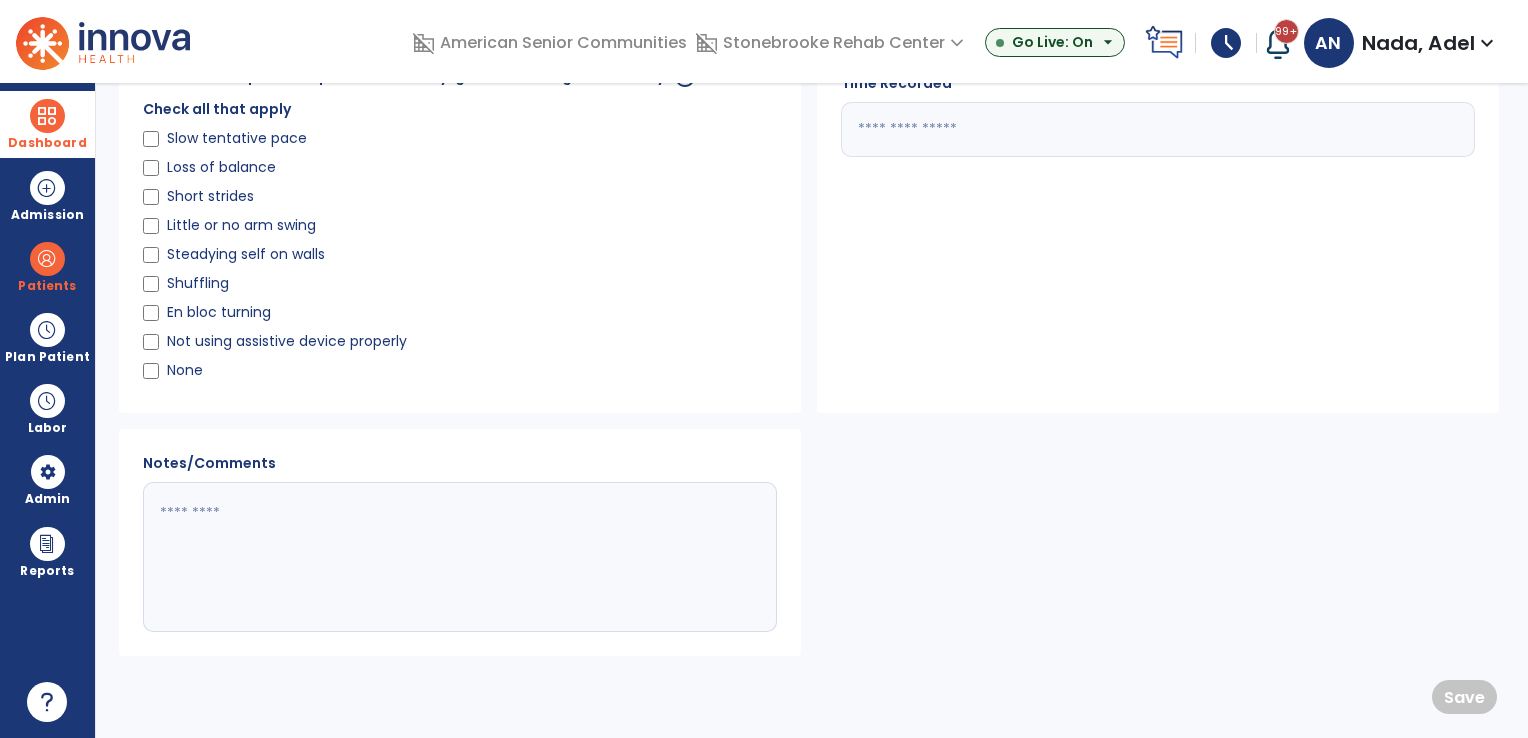 scroll, scrollTop: 0, scrollLeft: 0, axis: both 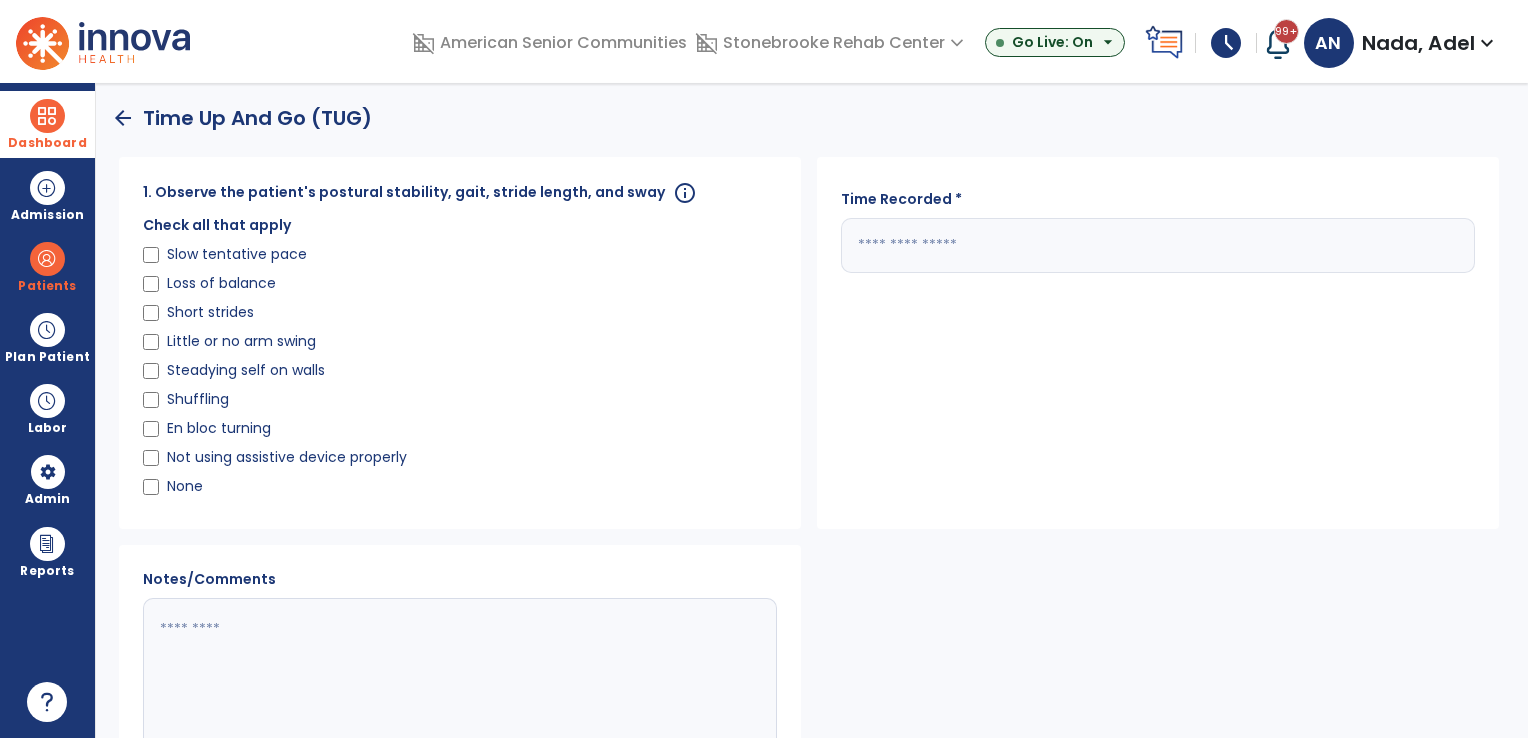 click 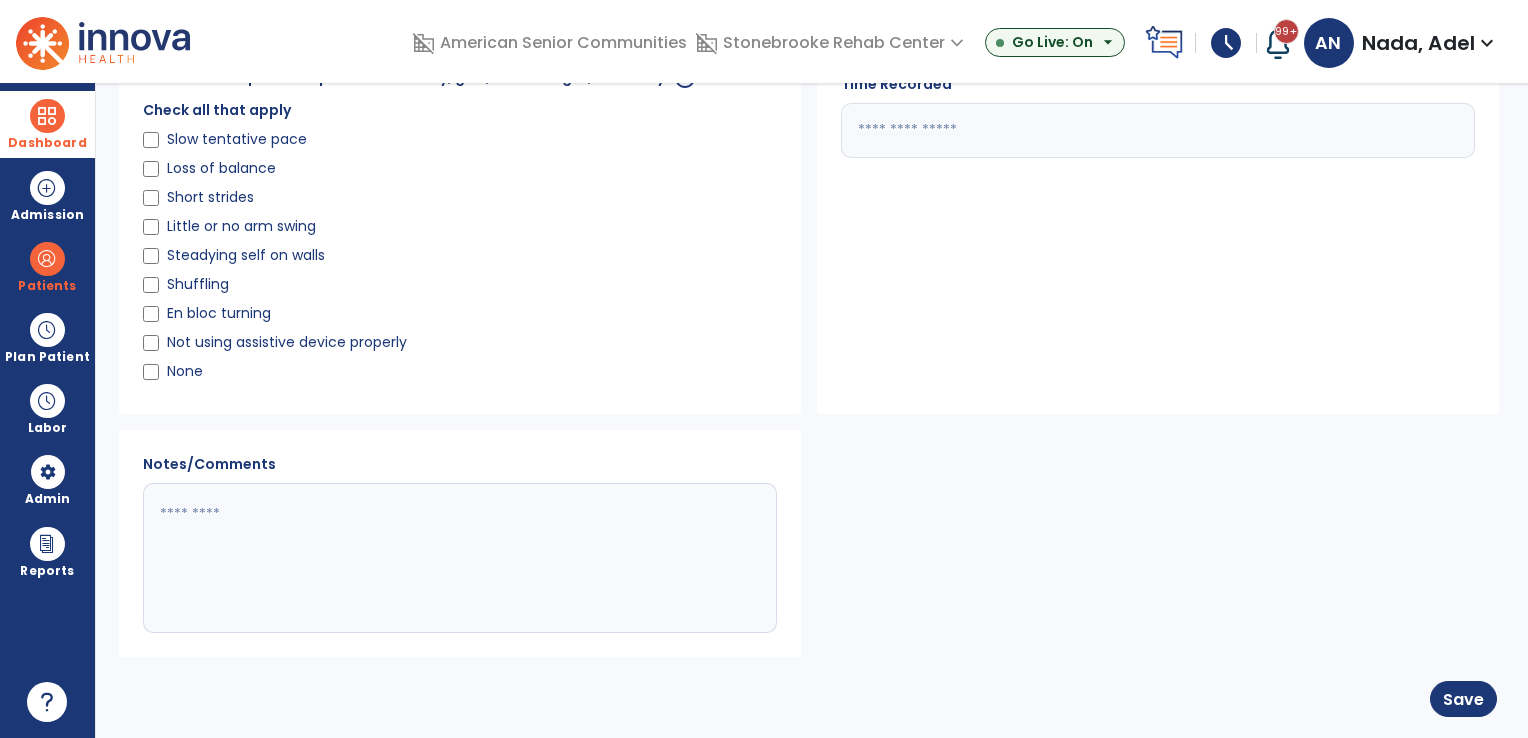 scroll, scrollTop: 116, scrollLeft: 0, axis: vertical 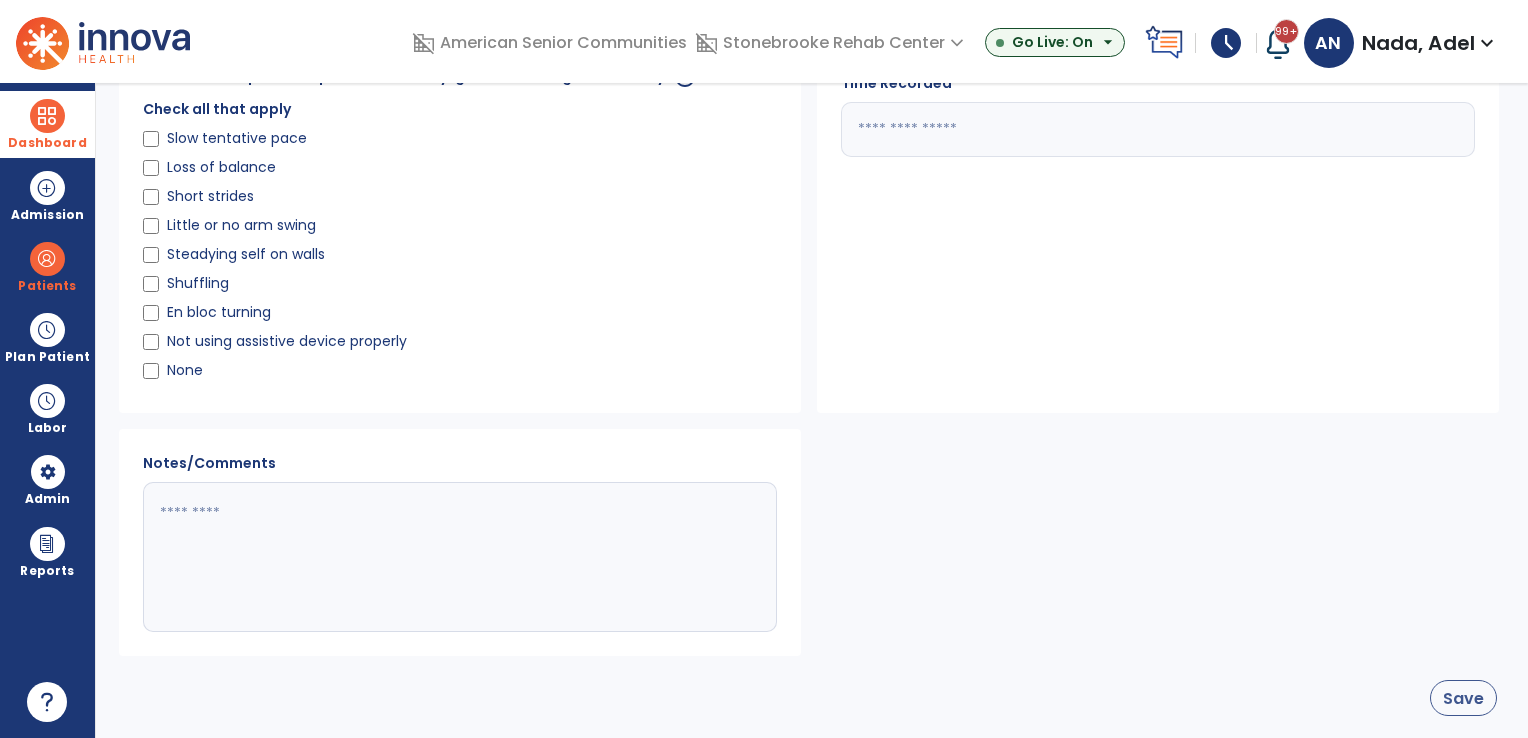 type on "**" 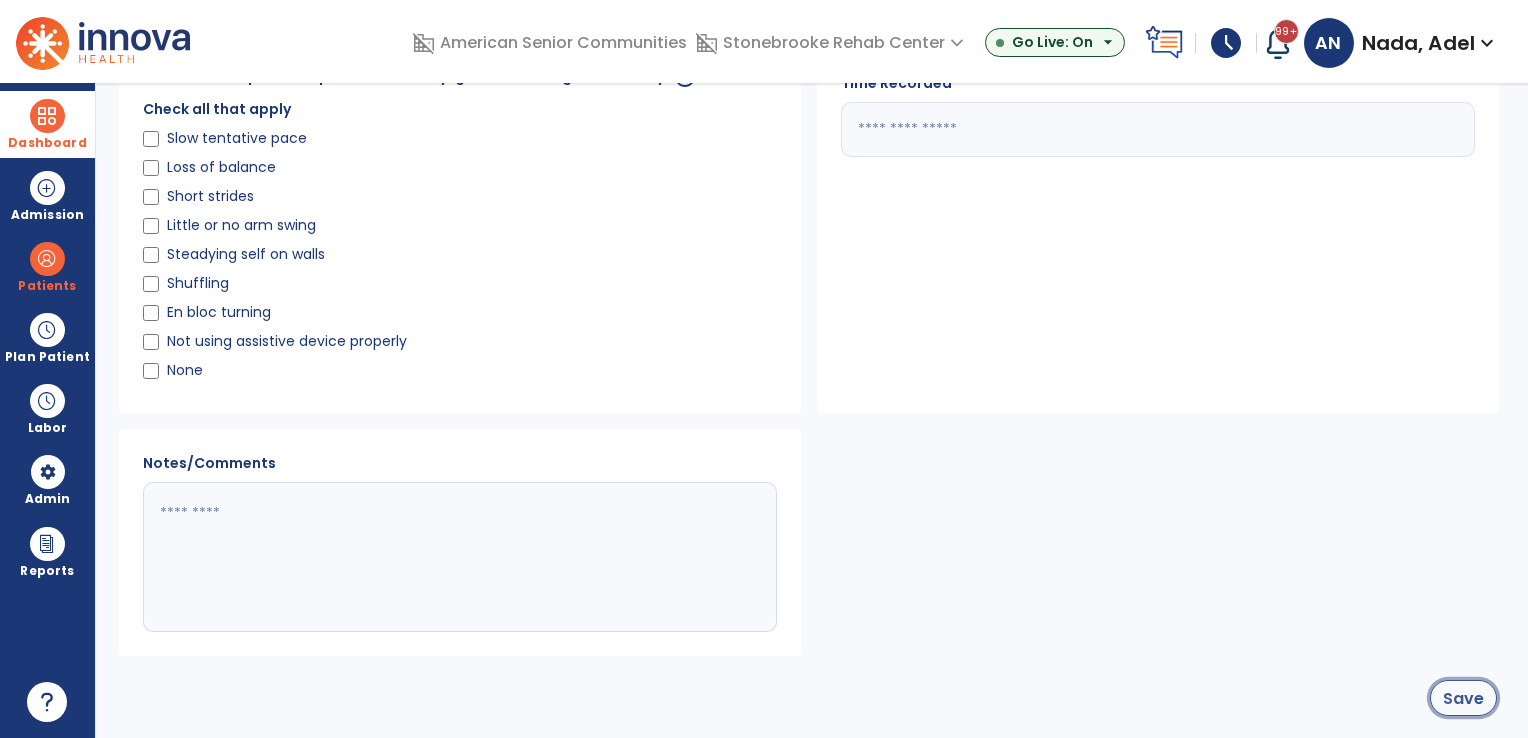 click on "Save" 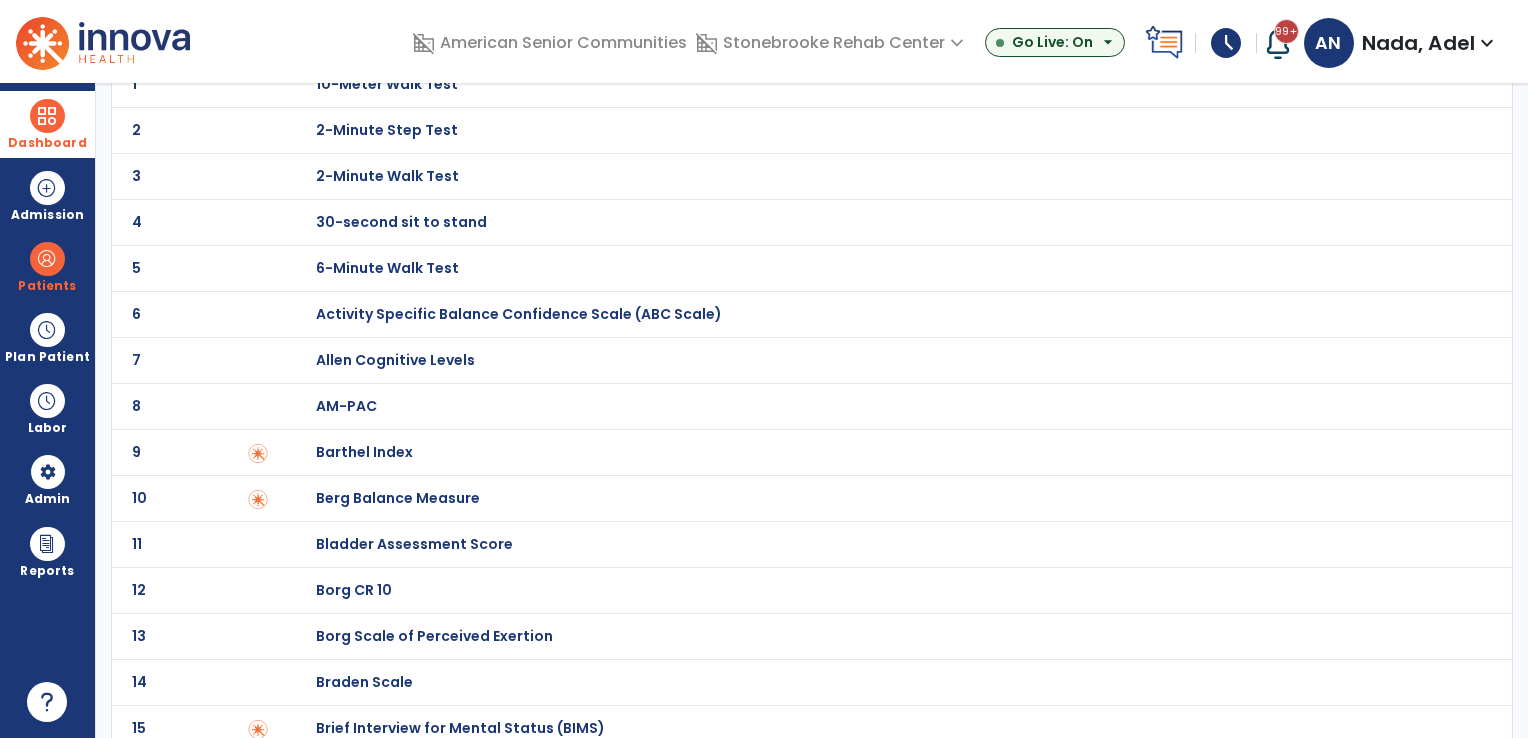 scroll, scrollTop: 1776, scrollLeft: 0, axis: vertical 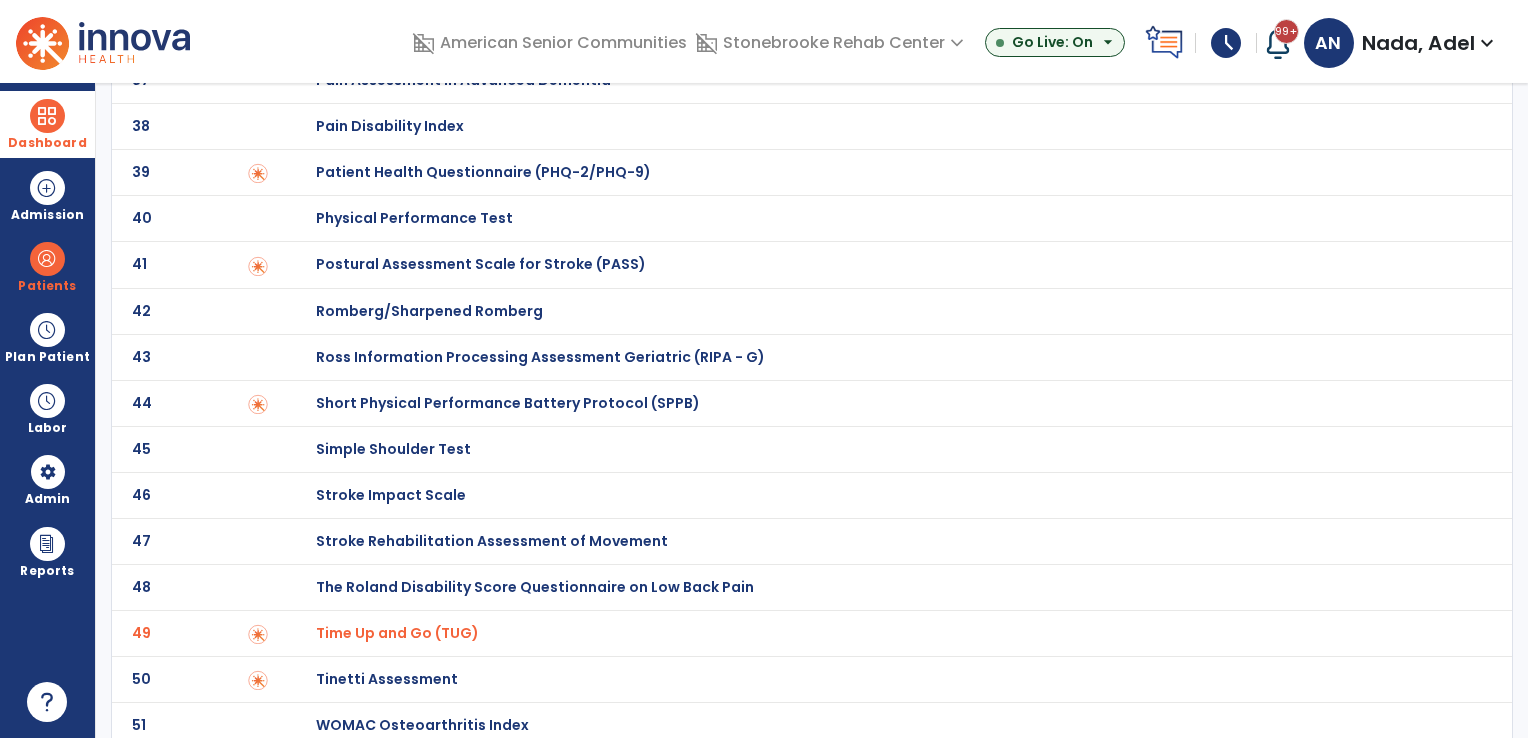 click on "Tinetti Assessment" at bounding box center (387, -1576) 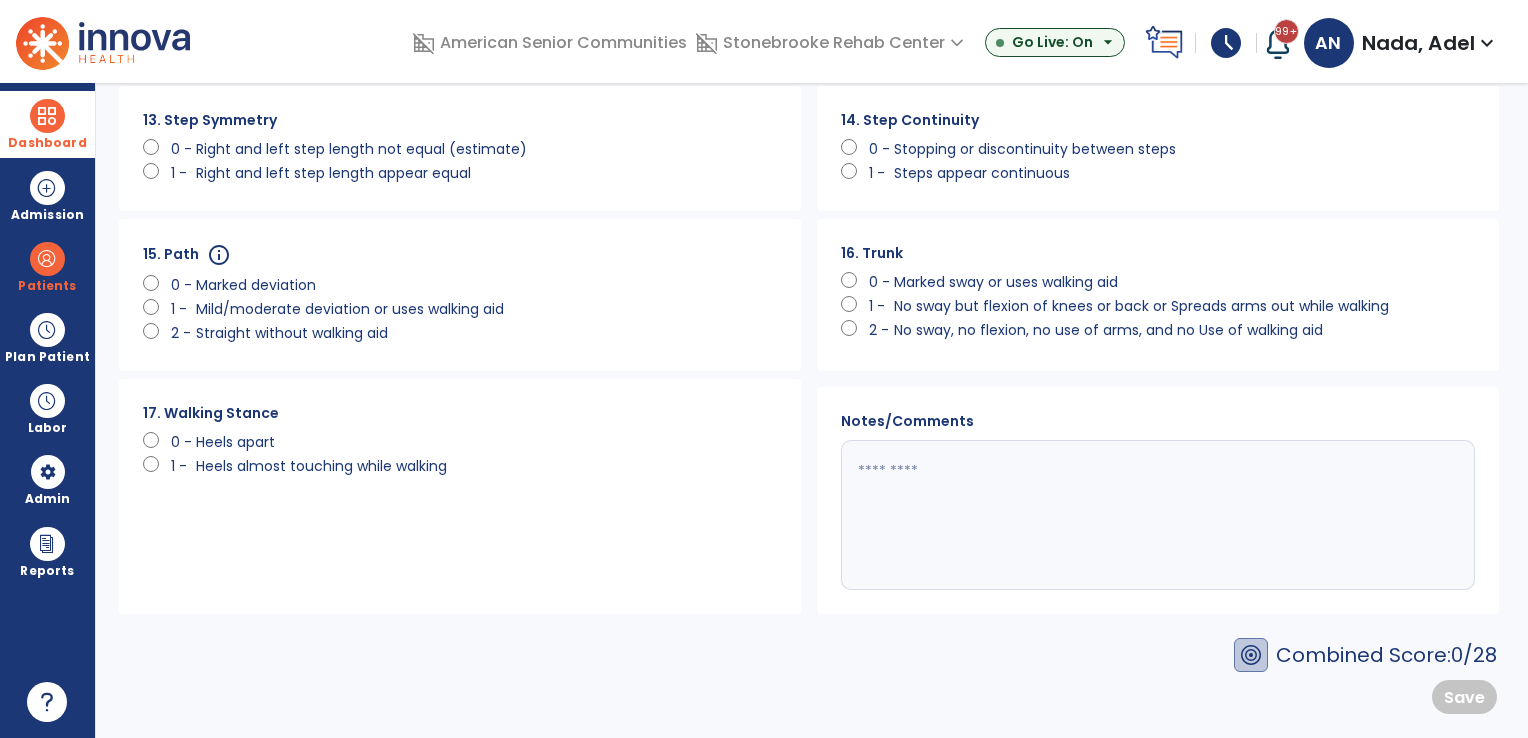 scroll, scrollTop: 0, scrollLeft: 0, axis: both 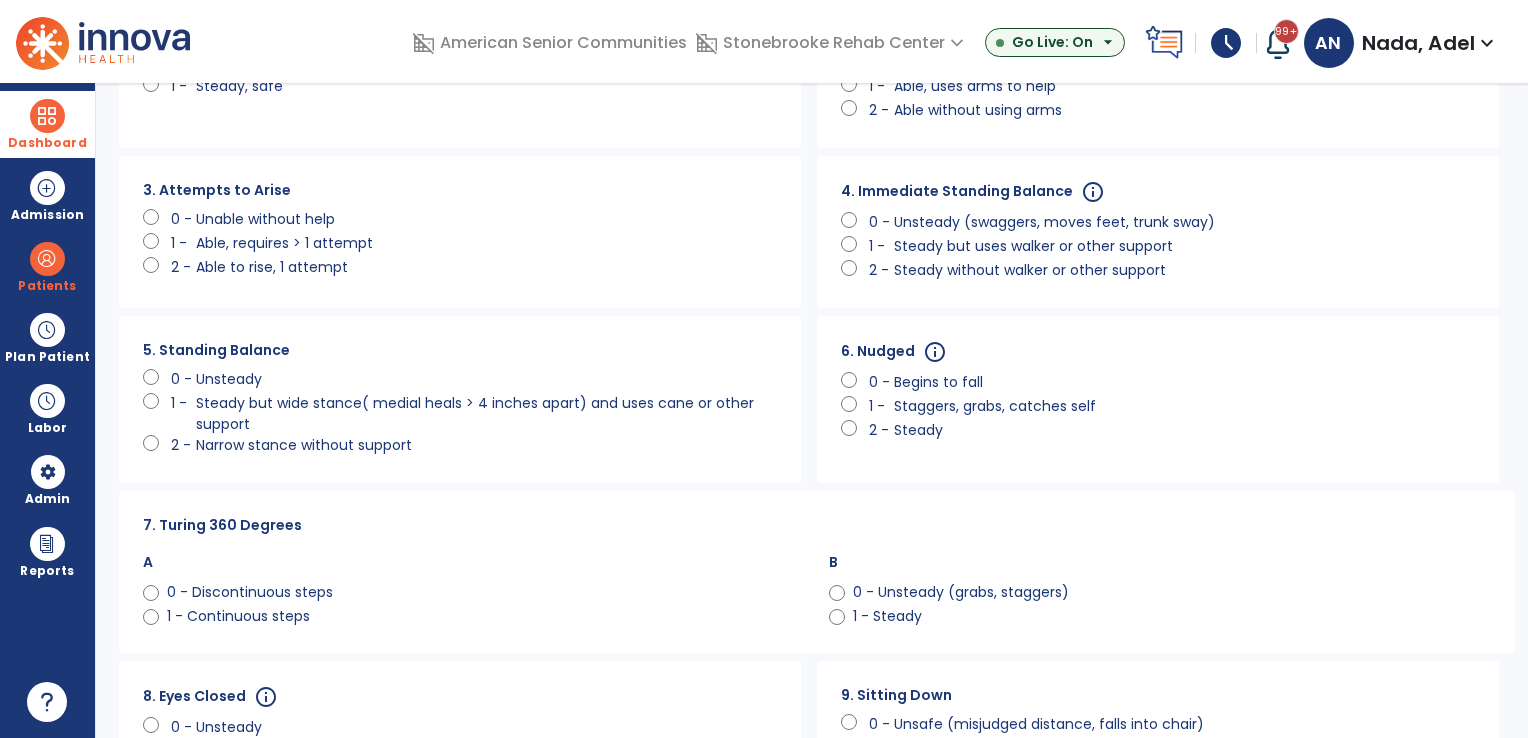 click on "1 - Staggers, grabs, catches self" 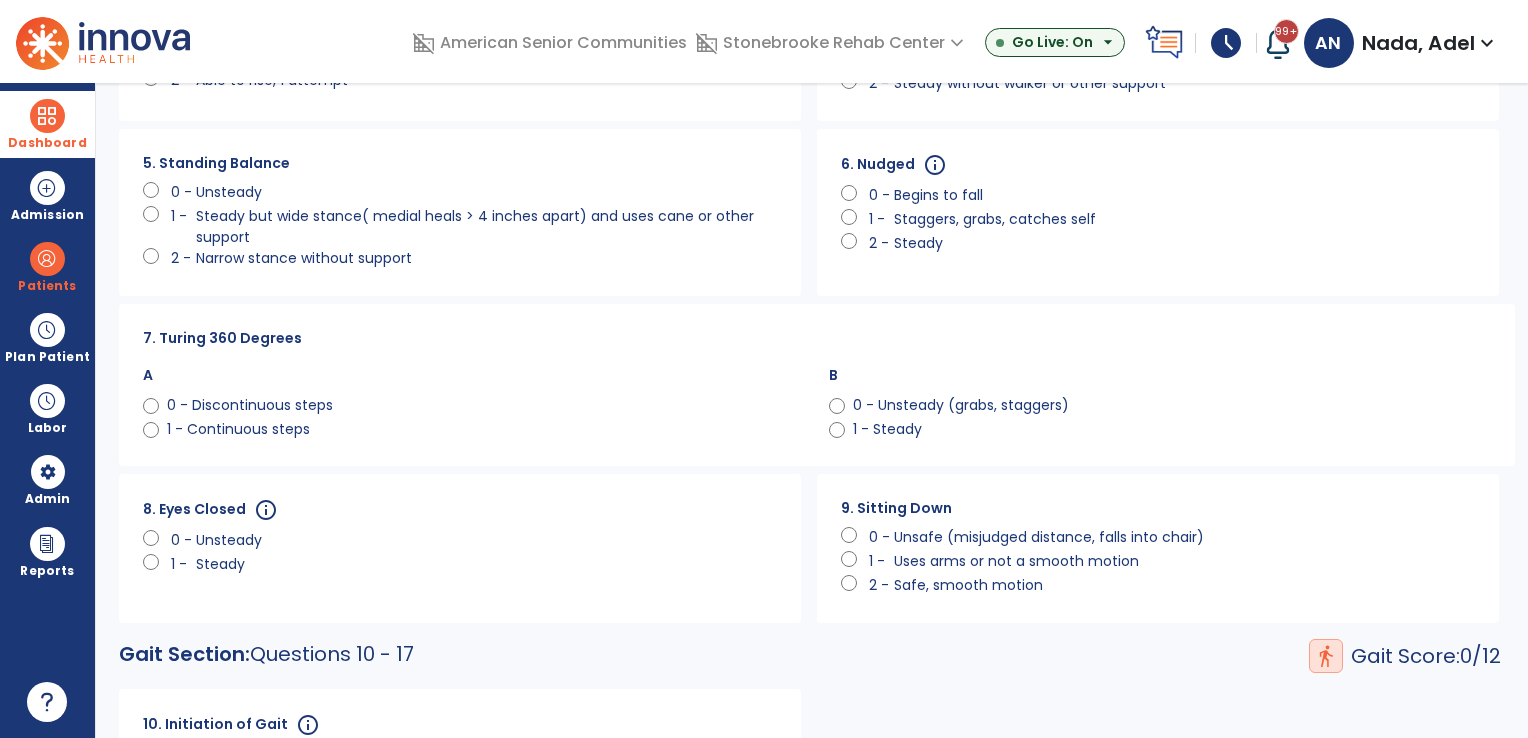 scroll, scrollTop: 400, scrollLeft: 0, axis: vertical 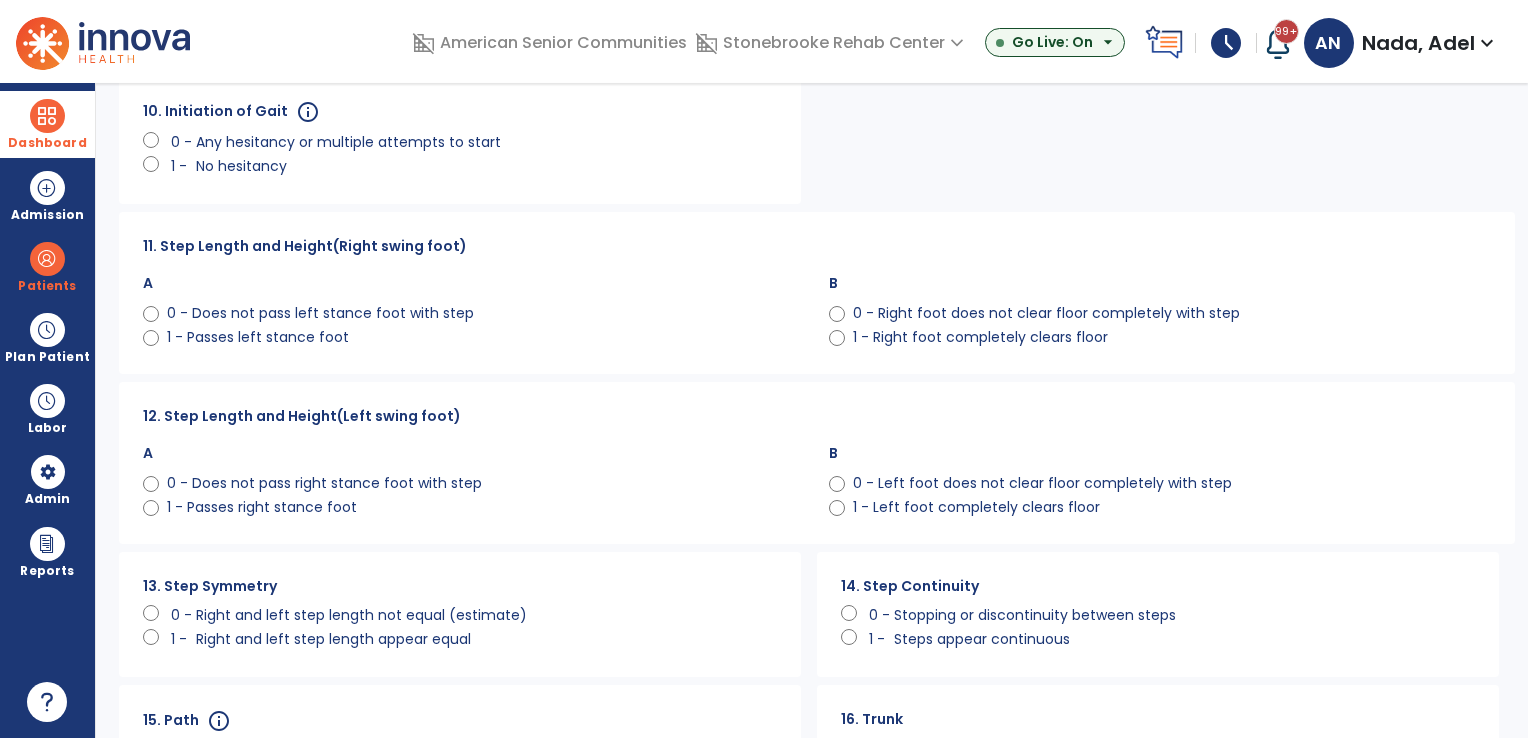 click on "1 - Passes right stance foot" 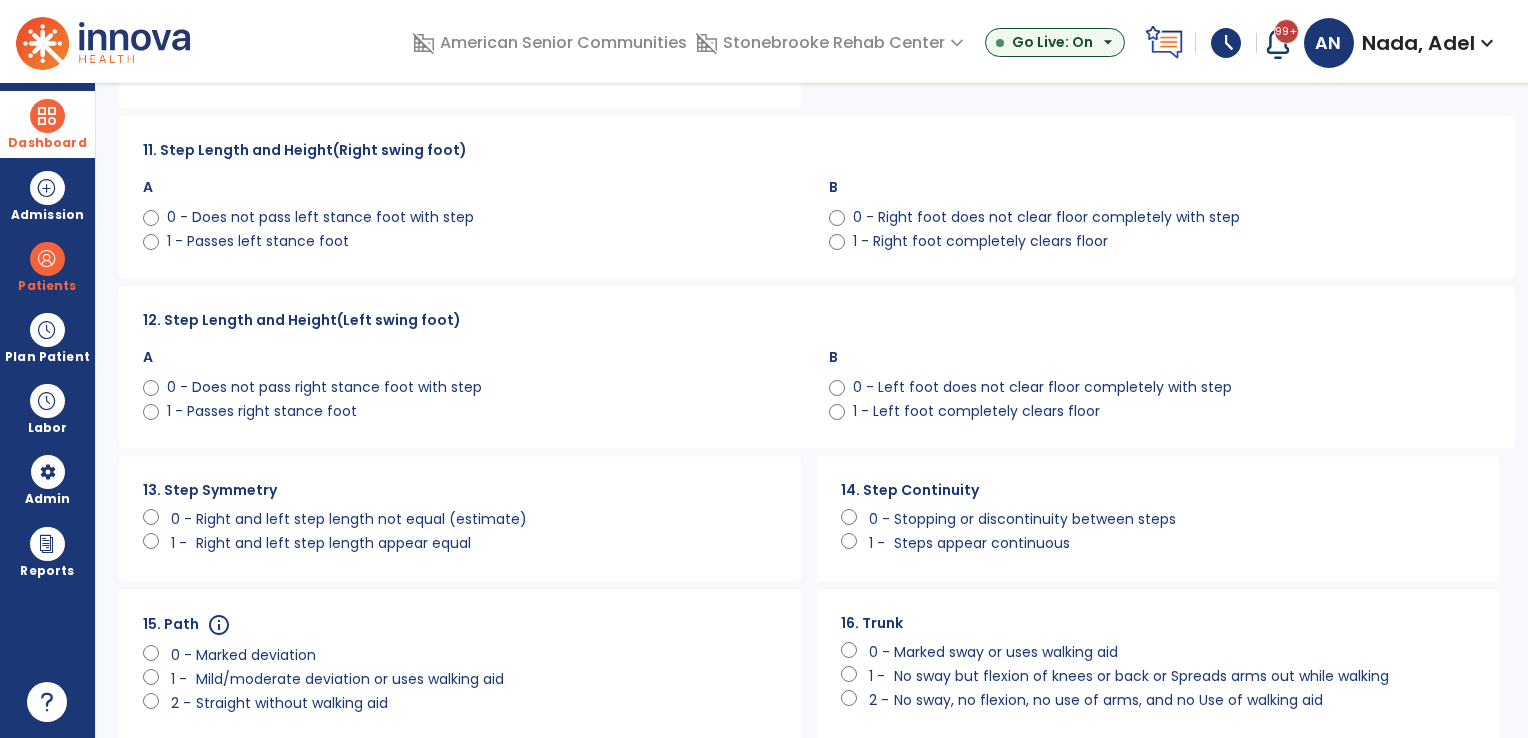 scroll, scrollTop: 1400, scrollLeft: 0, axis: vertical 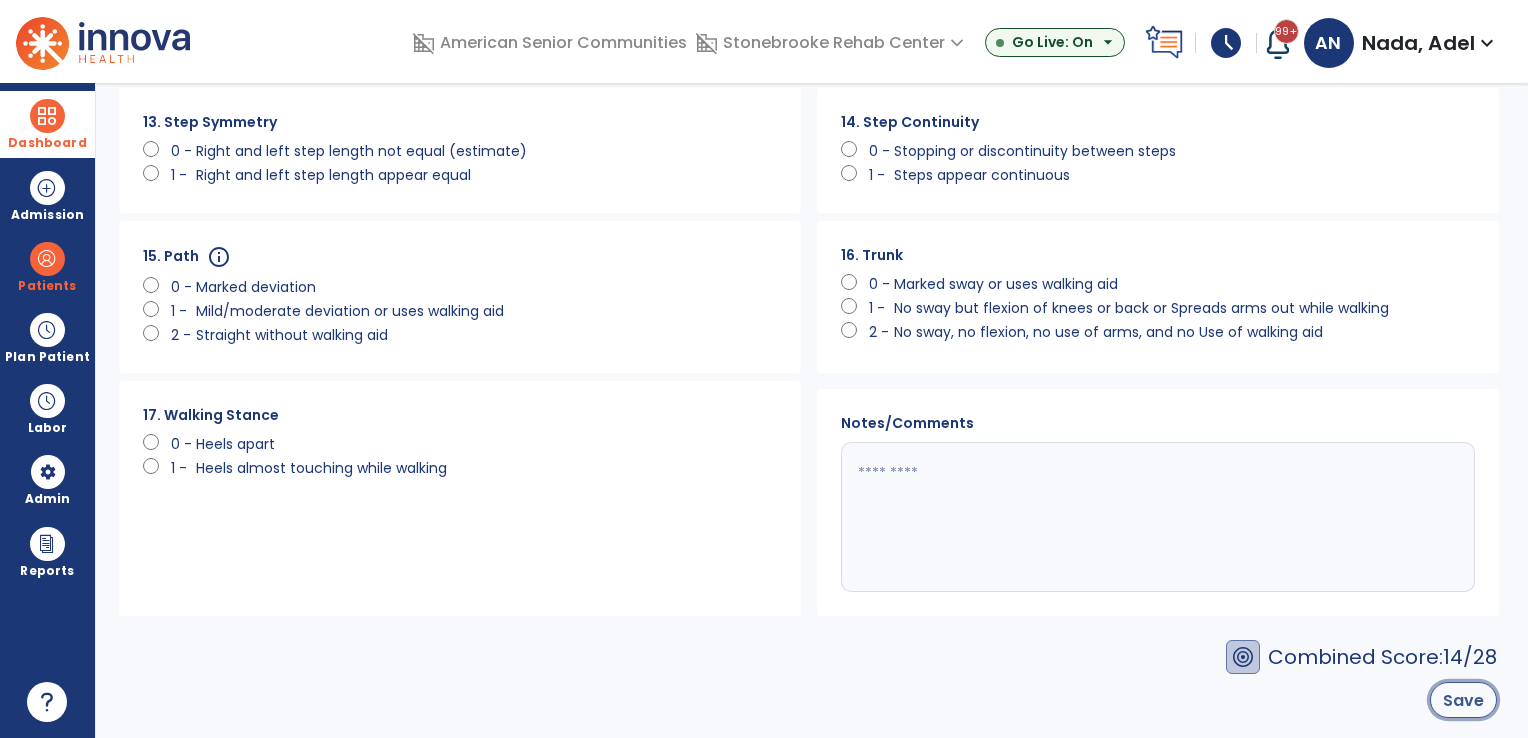 click on "Save" 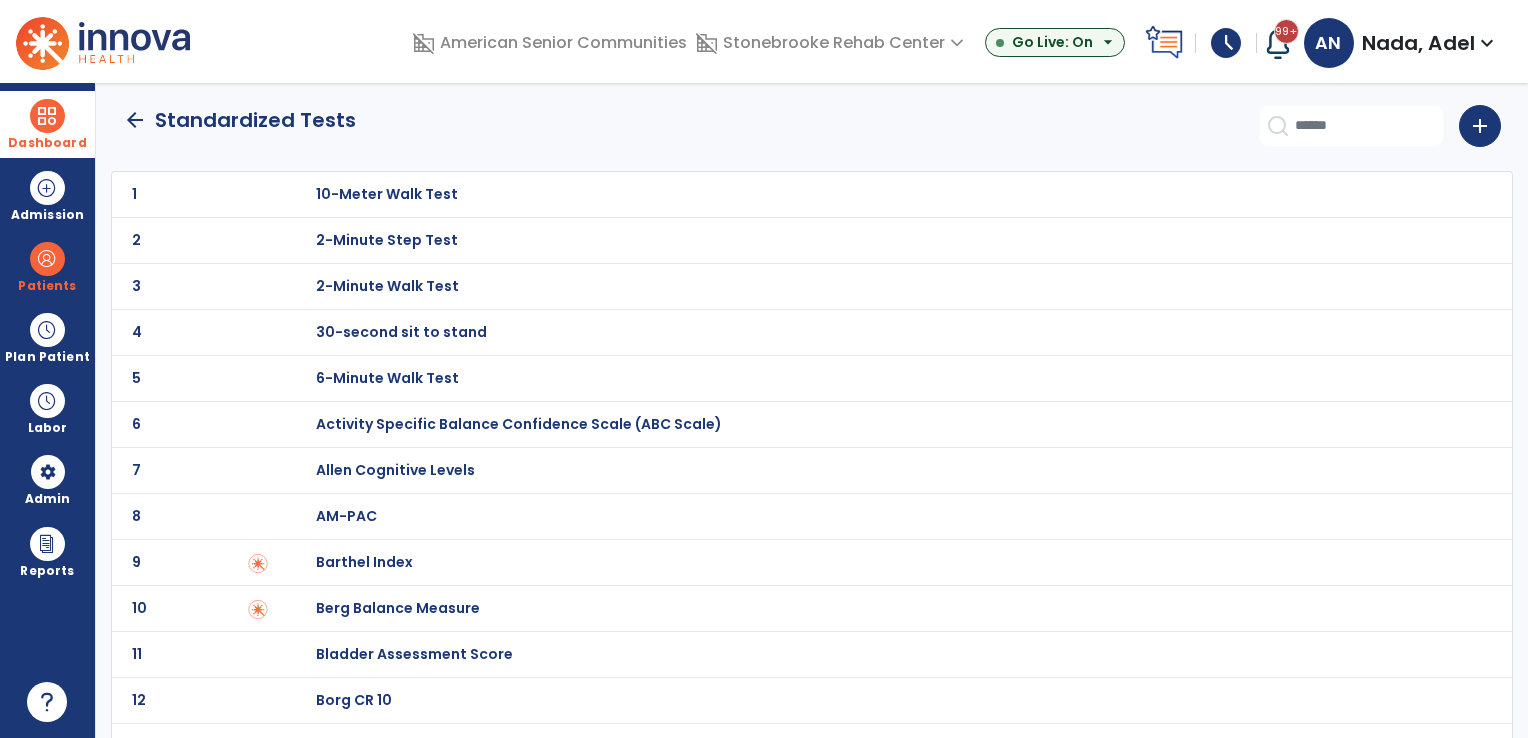 scroll, scrollTop: 0, scrollLeft: 0, axis: both 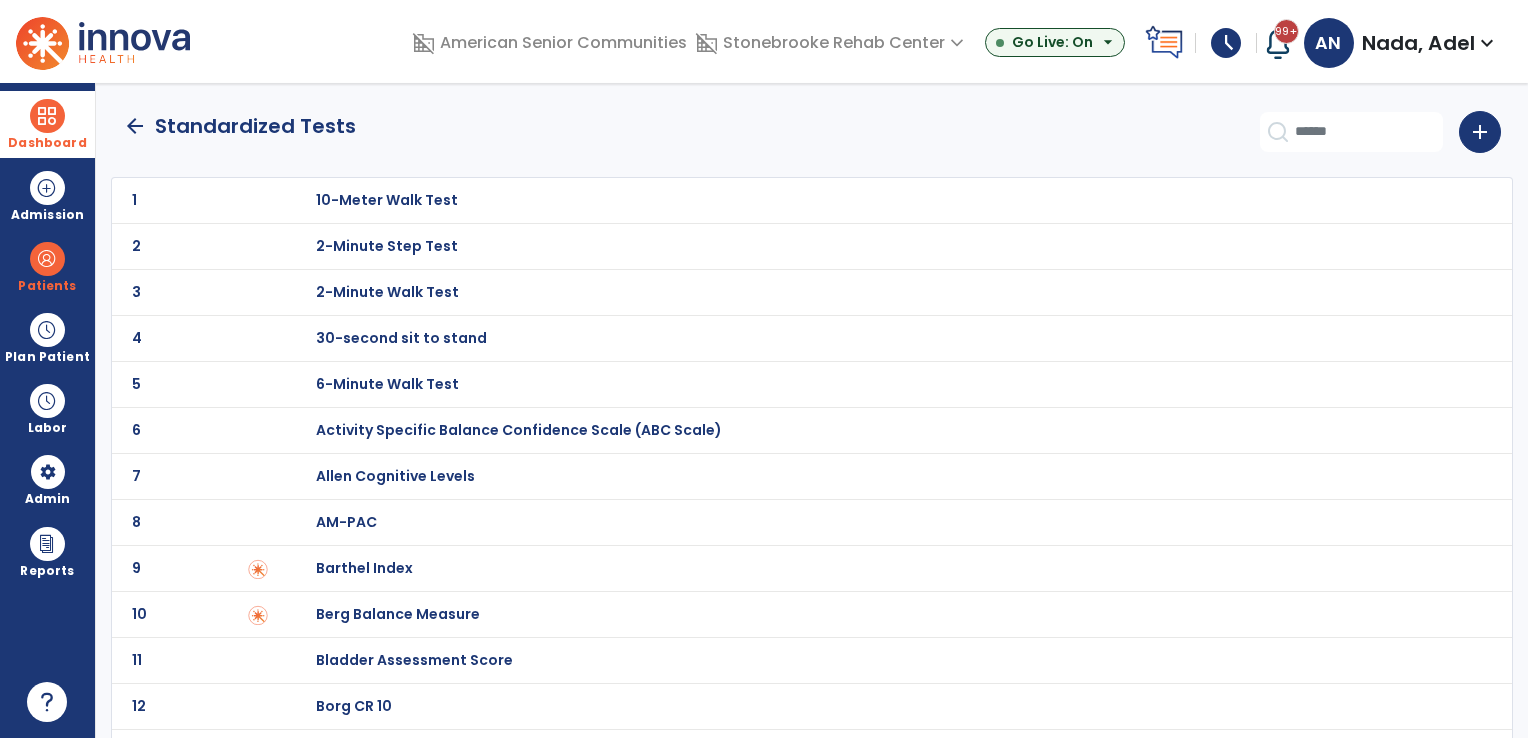 click on "arrow_back" 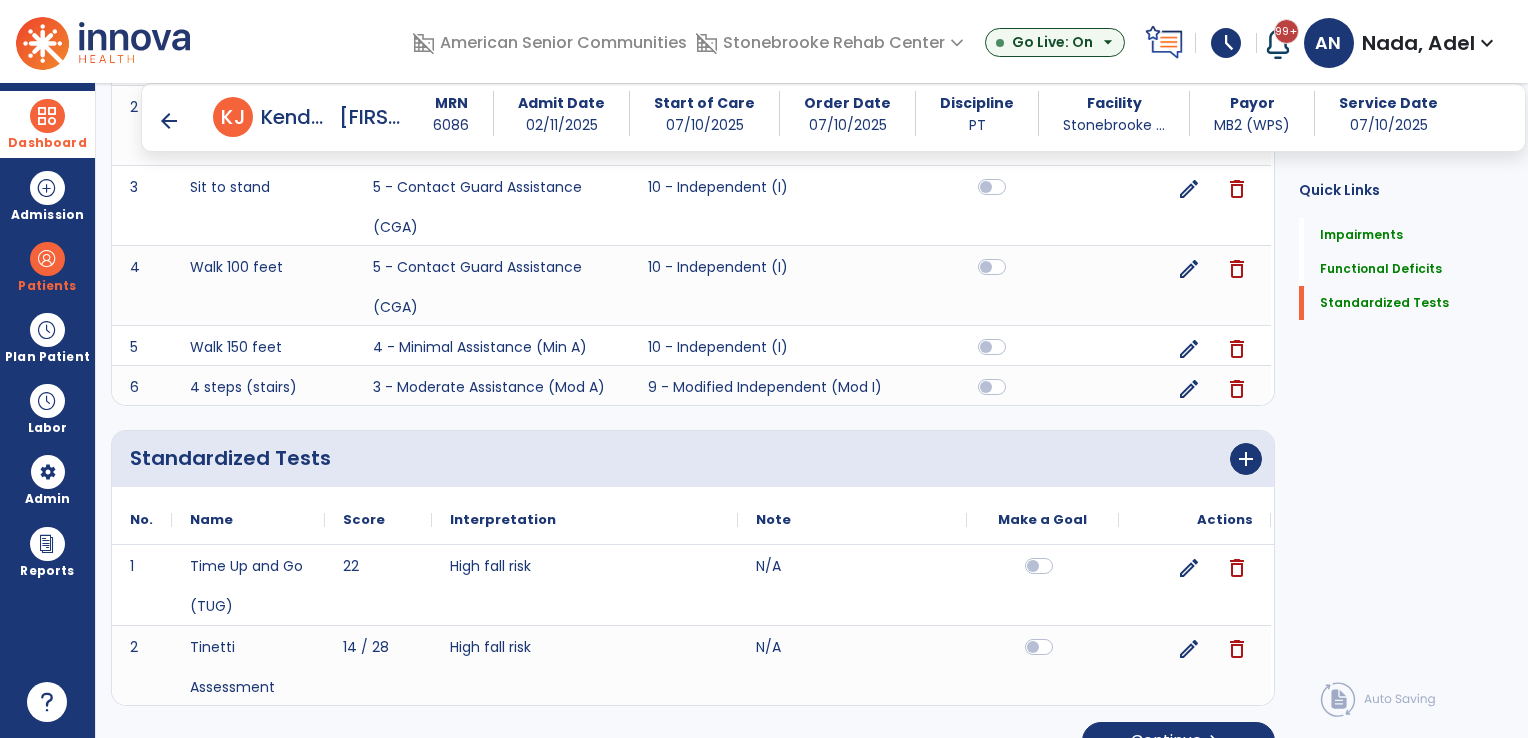 scroll, scrollTop: 1206, scrollLeft: 0, axis: vertical 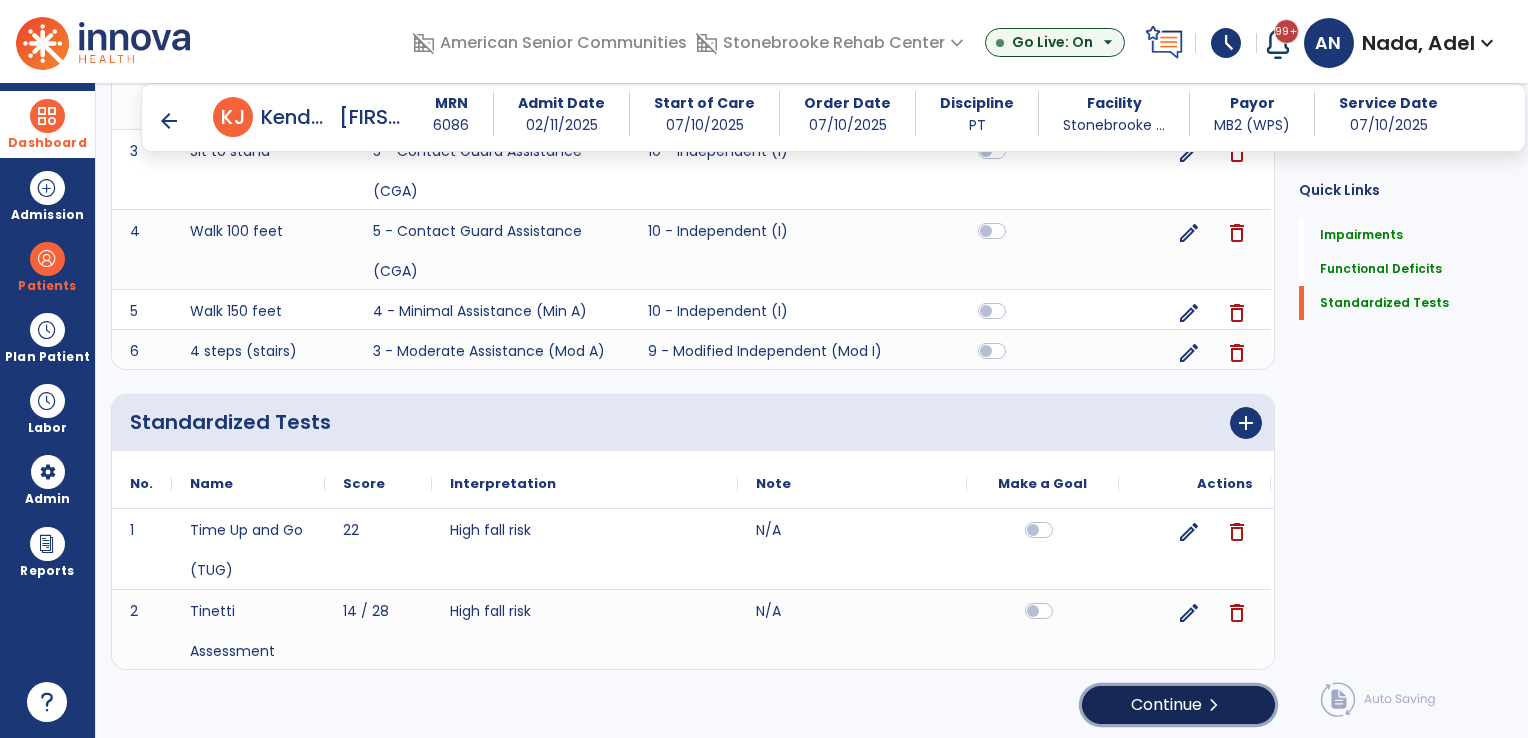 click on "chevron_right" 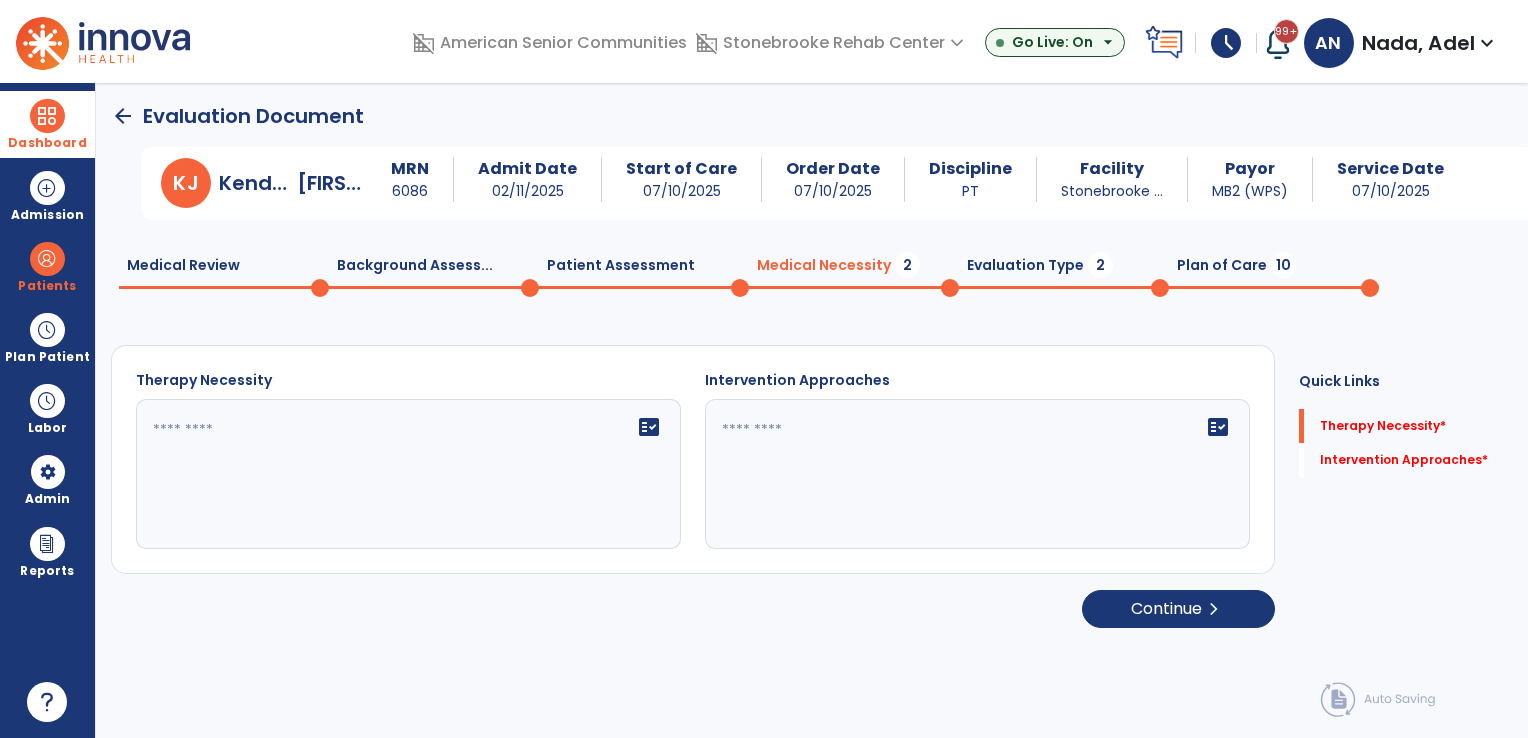 scroll, scrollTop: 0, scrollLeft: 0, axis: both 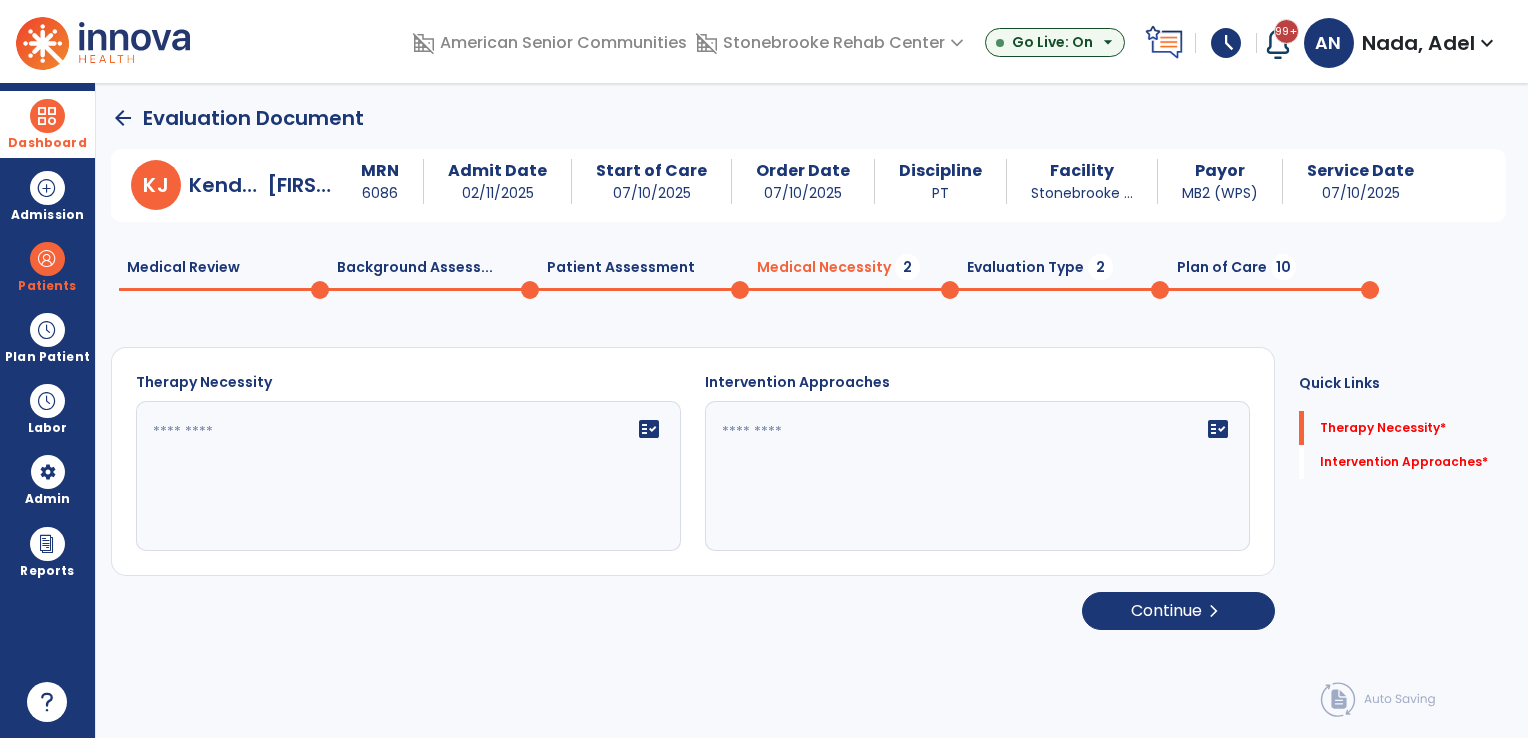 click on "fact_check" 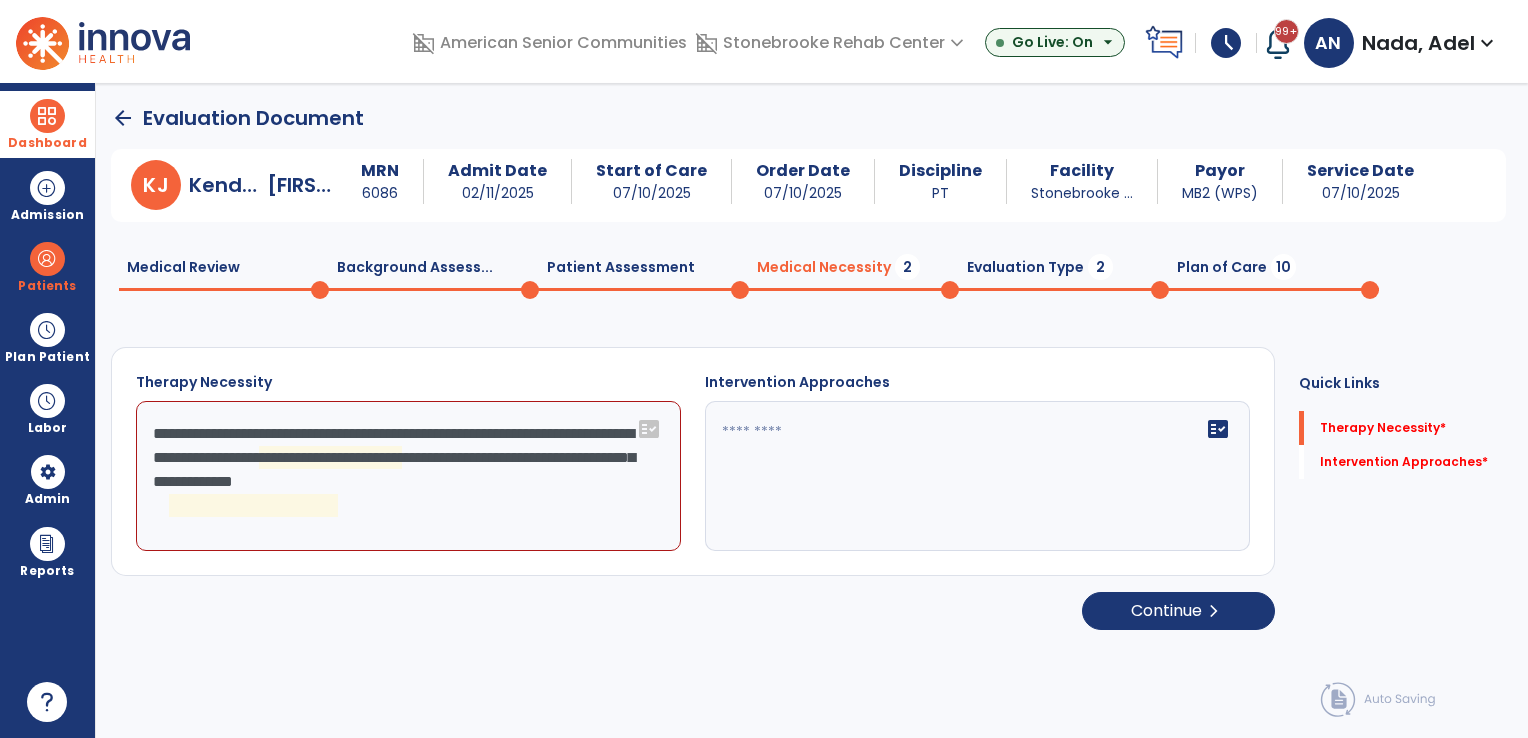 click on "**********" 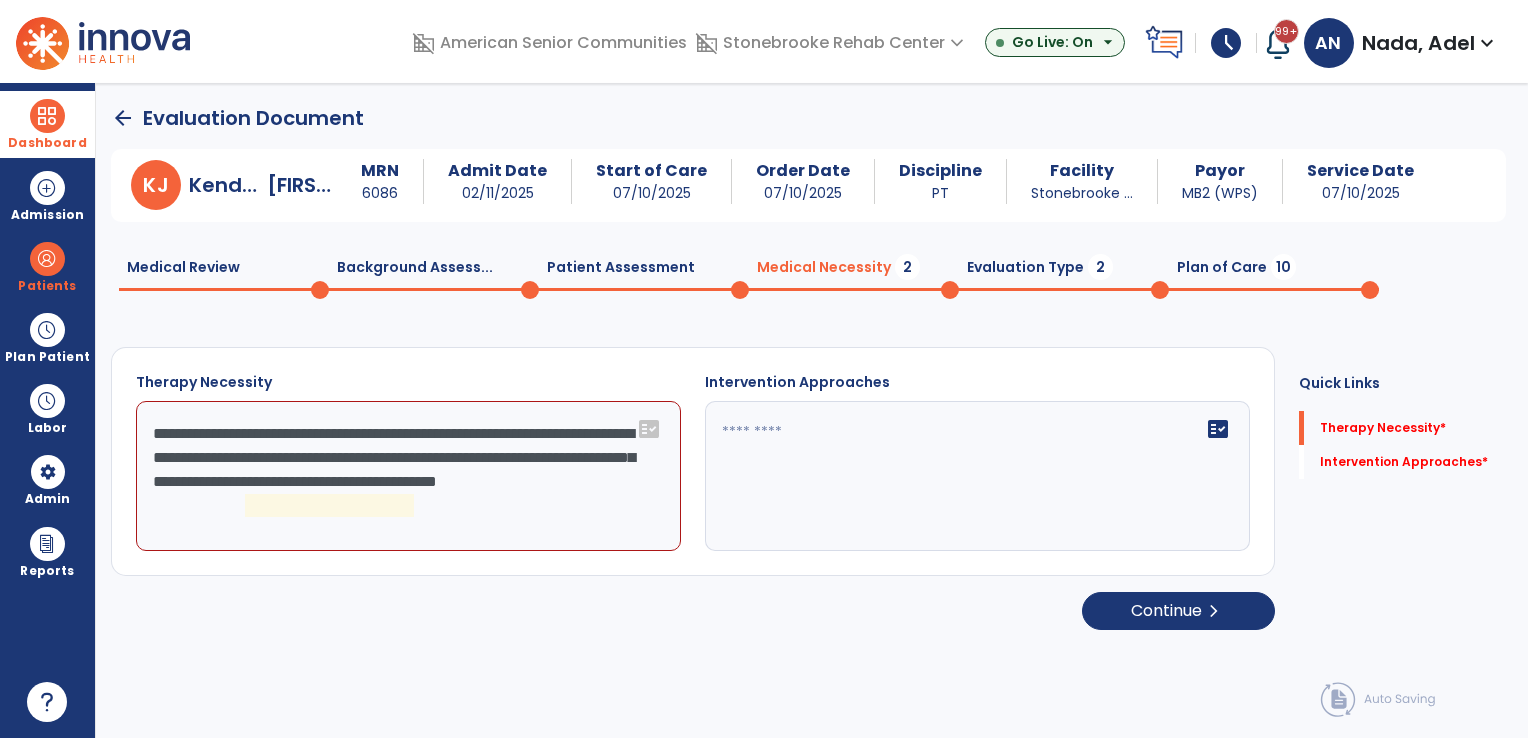 click on "**********" 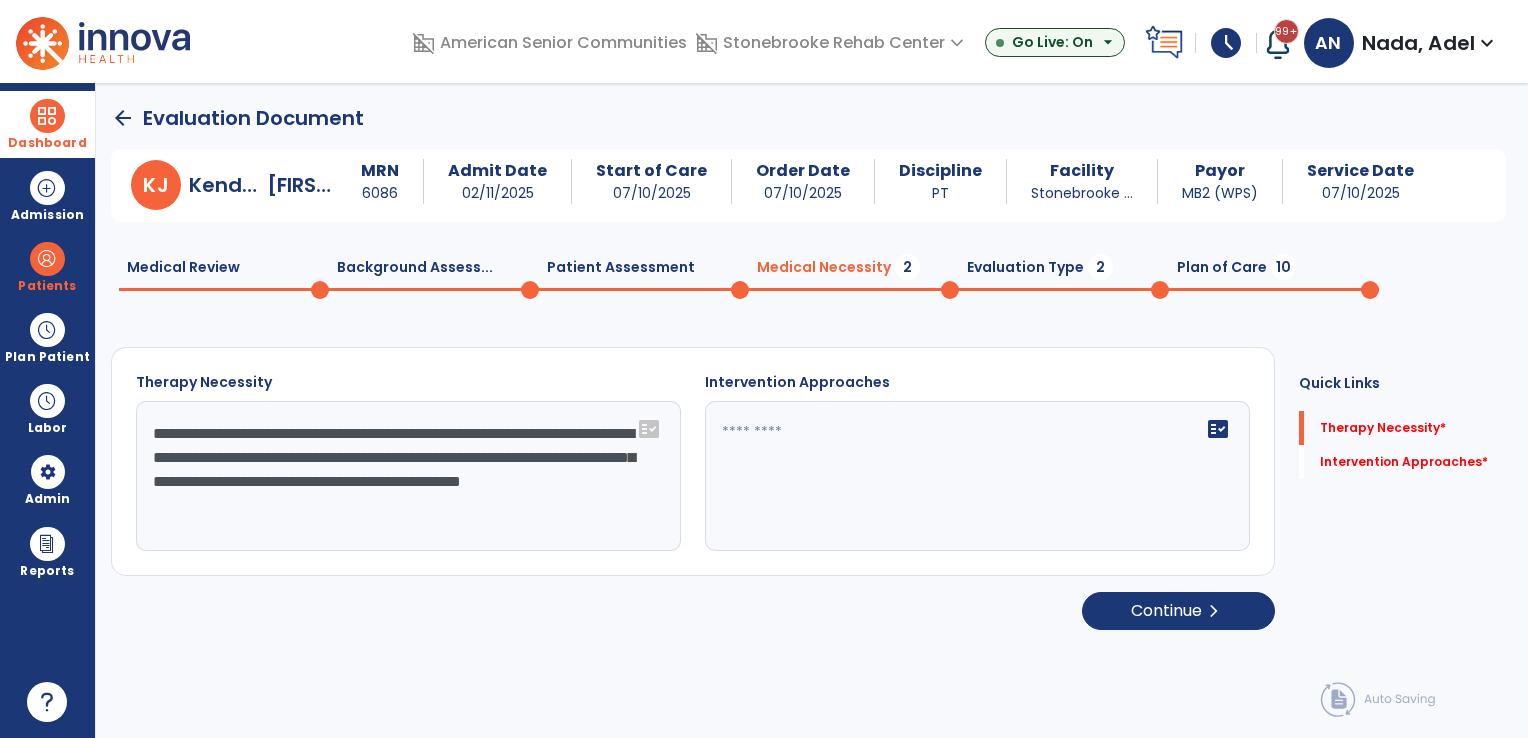 type on "**********" 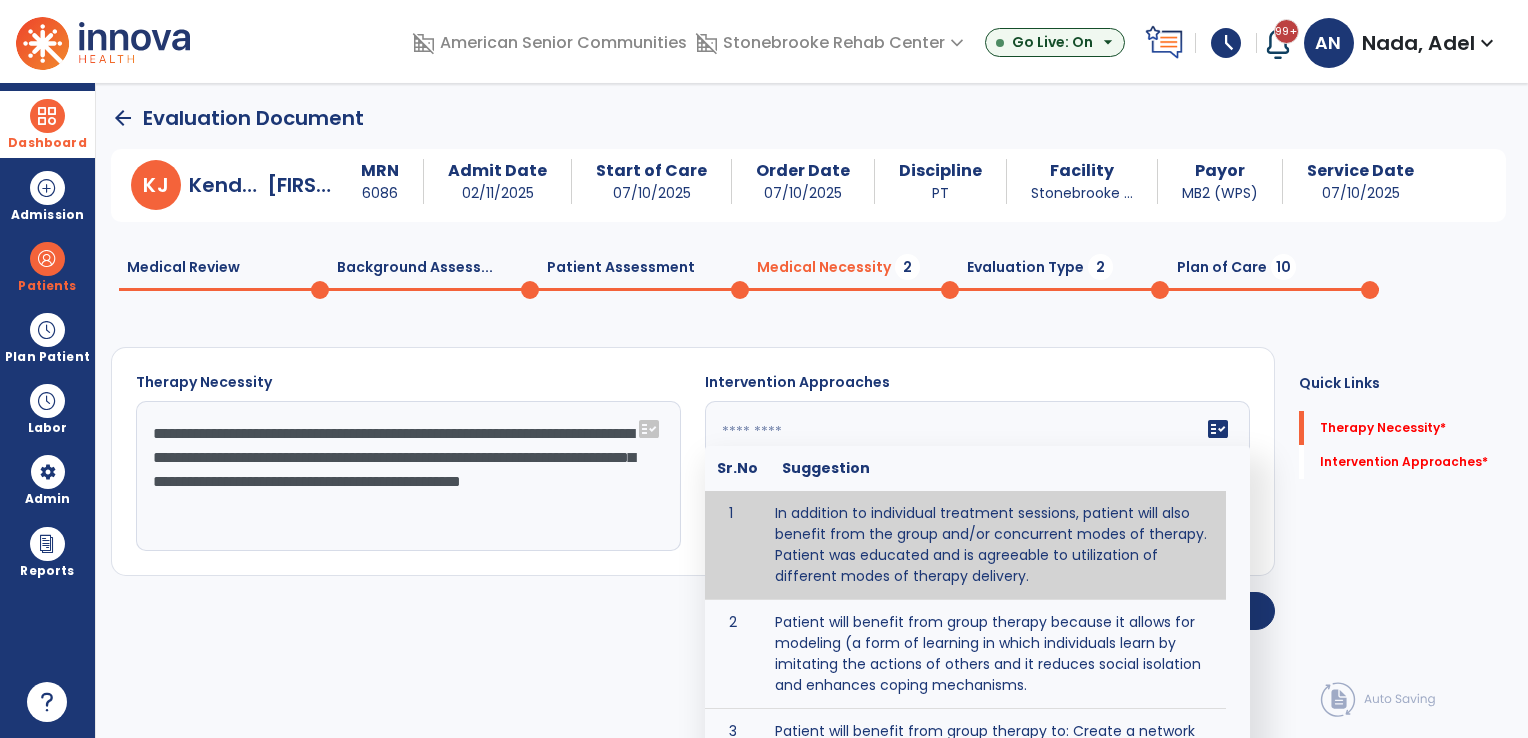 click on "fact_check  Sr.No Suggestion 1 In addition to individual treatment sessions, patient will also benefit from the group and/or concurrent modes of therapy. Patient was educated and is agreeable to utilization of different modes of therapy delivery. 2 Patient will benefit from group therapy because it allows for modeling (a form of learning in which individuals learn by imitating the actions of others and it reduces social isolation and enhances coping mechanisms. 3 Patient will benefit from group therapy to: Create a network that promotes growth and learning by enabling patients to receive and give support and to share experiences from different points of view. 4 Patient will benefit from group/concurrent therapy because it is supported by evidence to promote increased patient engagement and sustainable outcomes. 5 Patient will benefit from group/concurrent therapy to: Promote independence and minimize dependence." 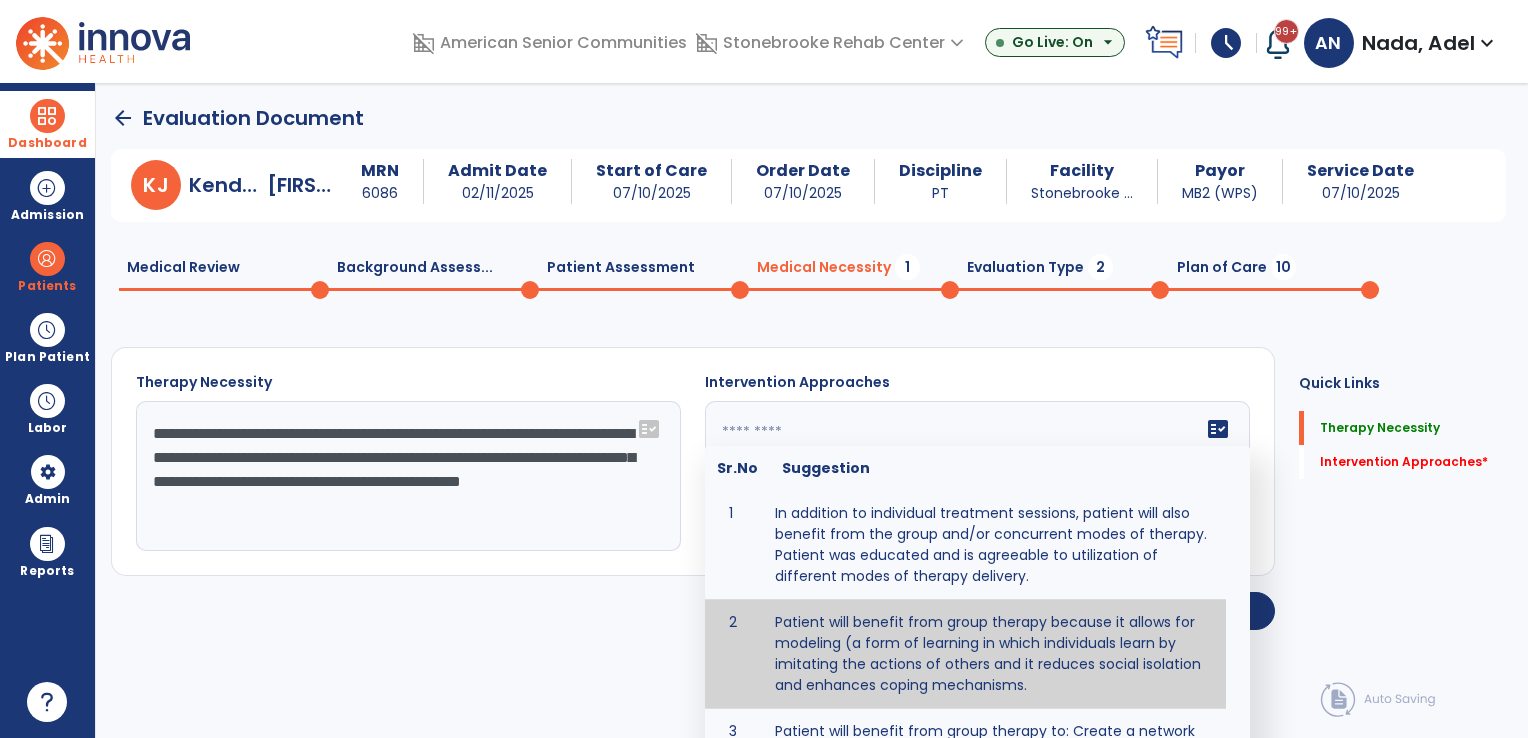 type on "**********" 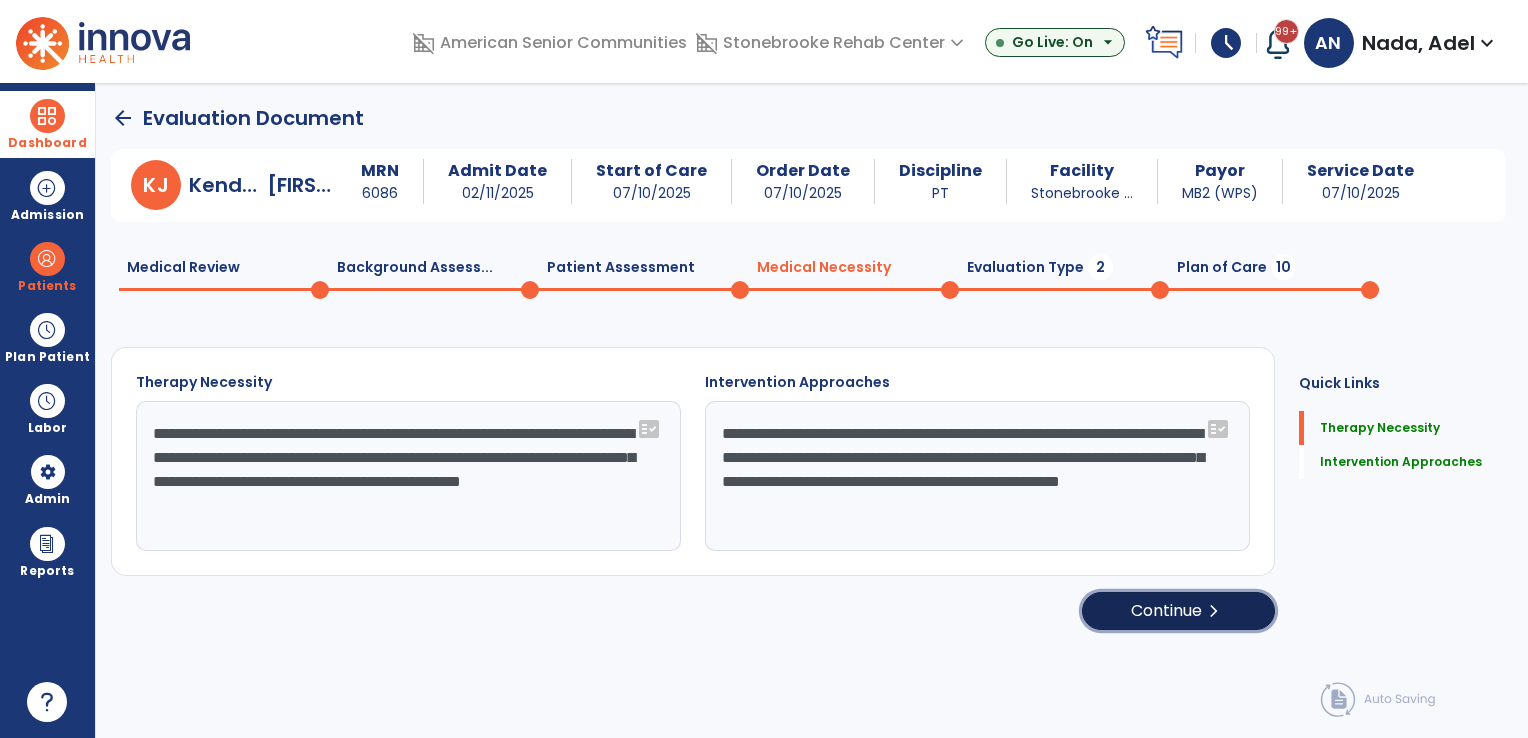 click on "Continue  chevron_right" 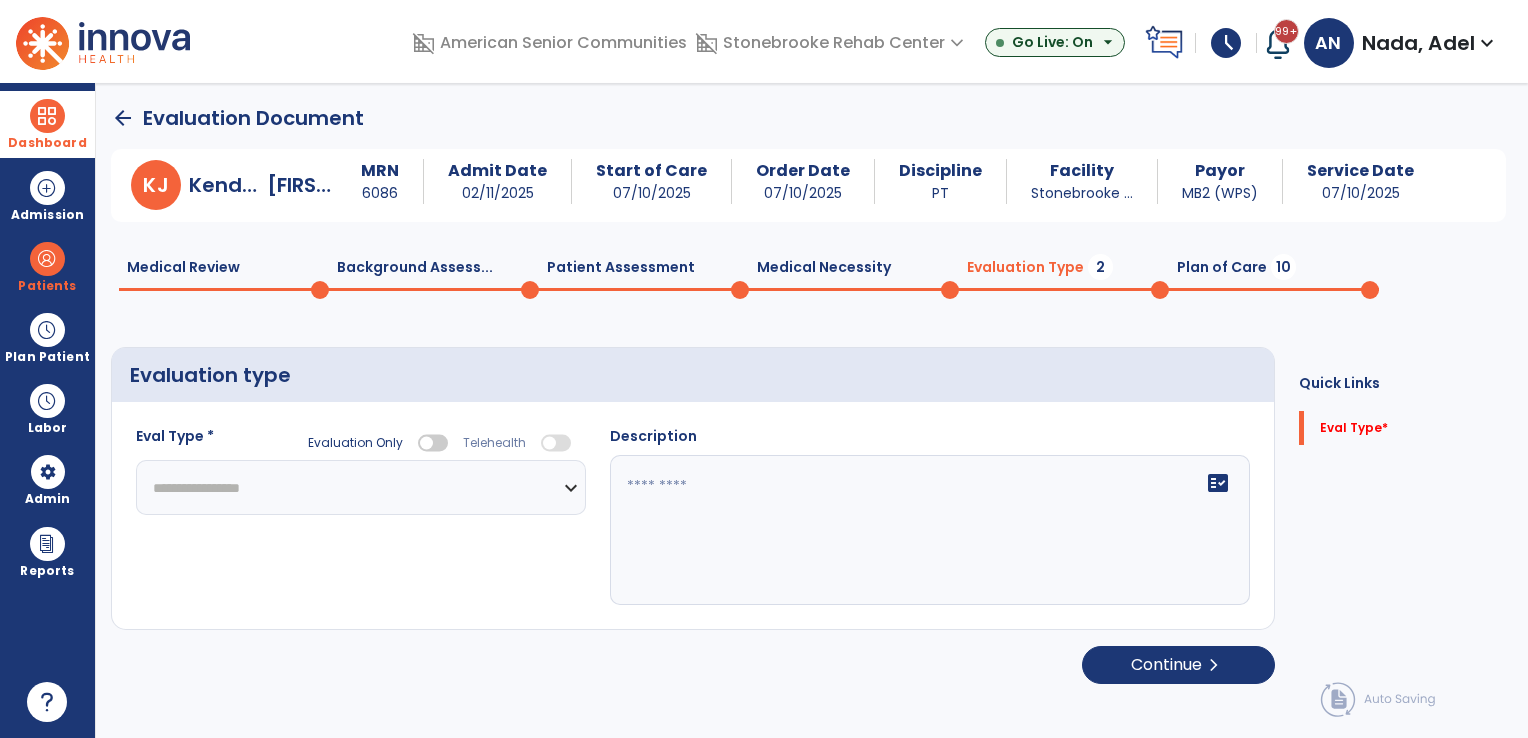 click on "**********" 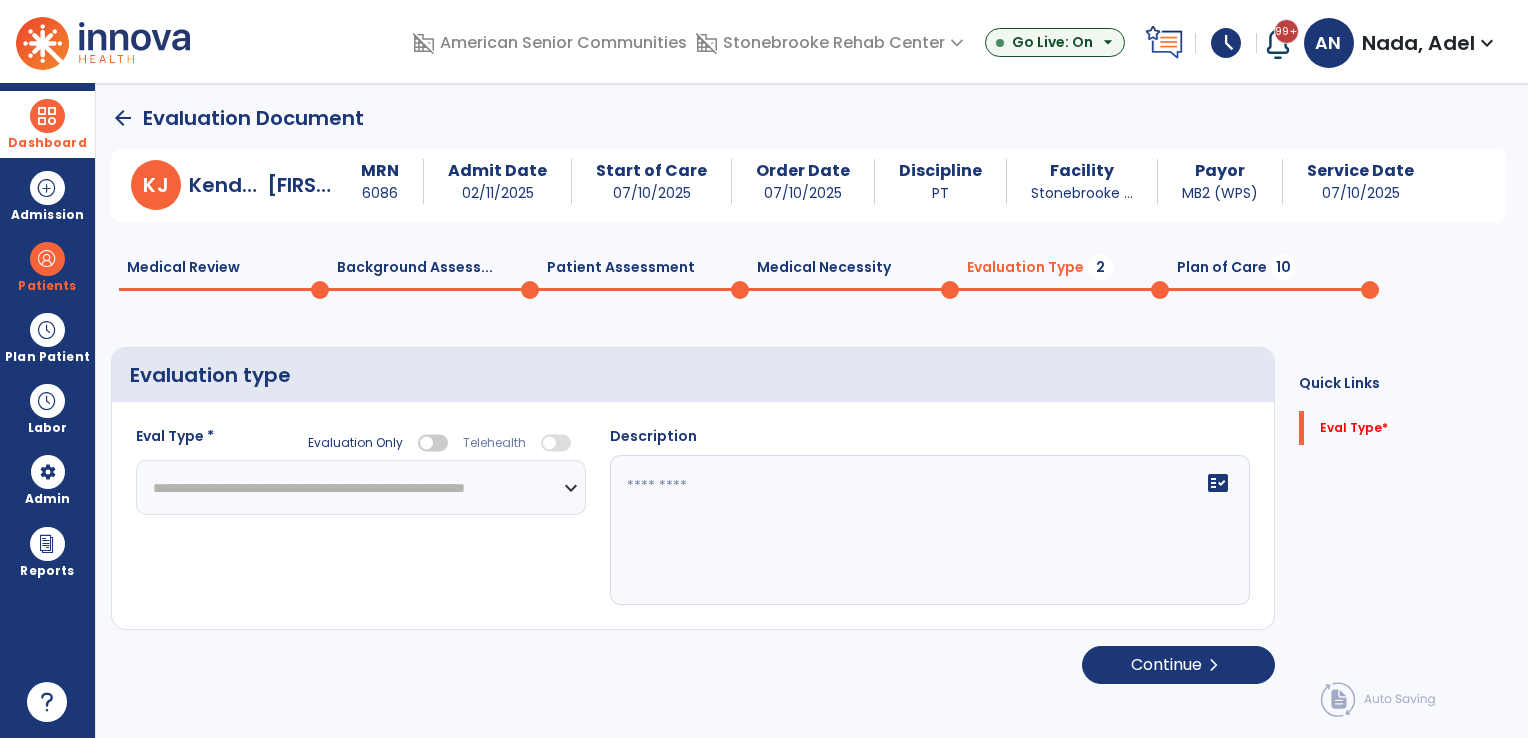 click on "**********" 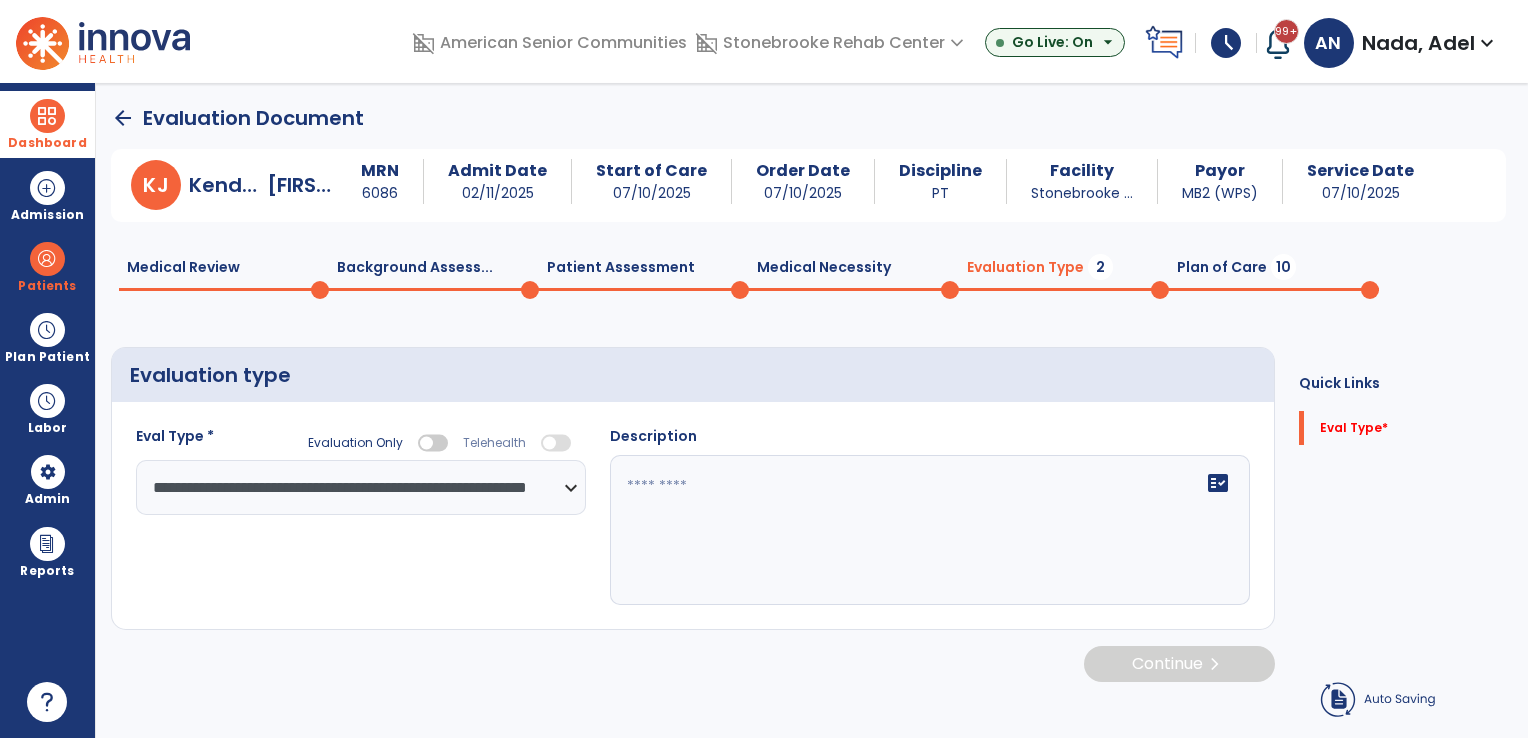 click 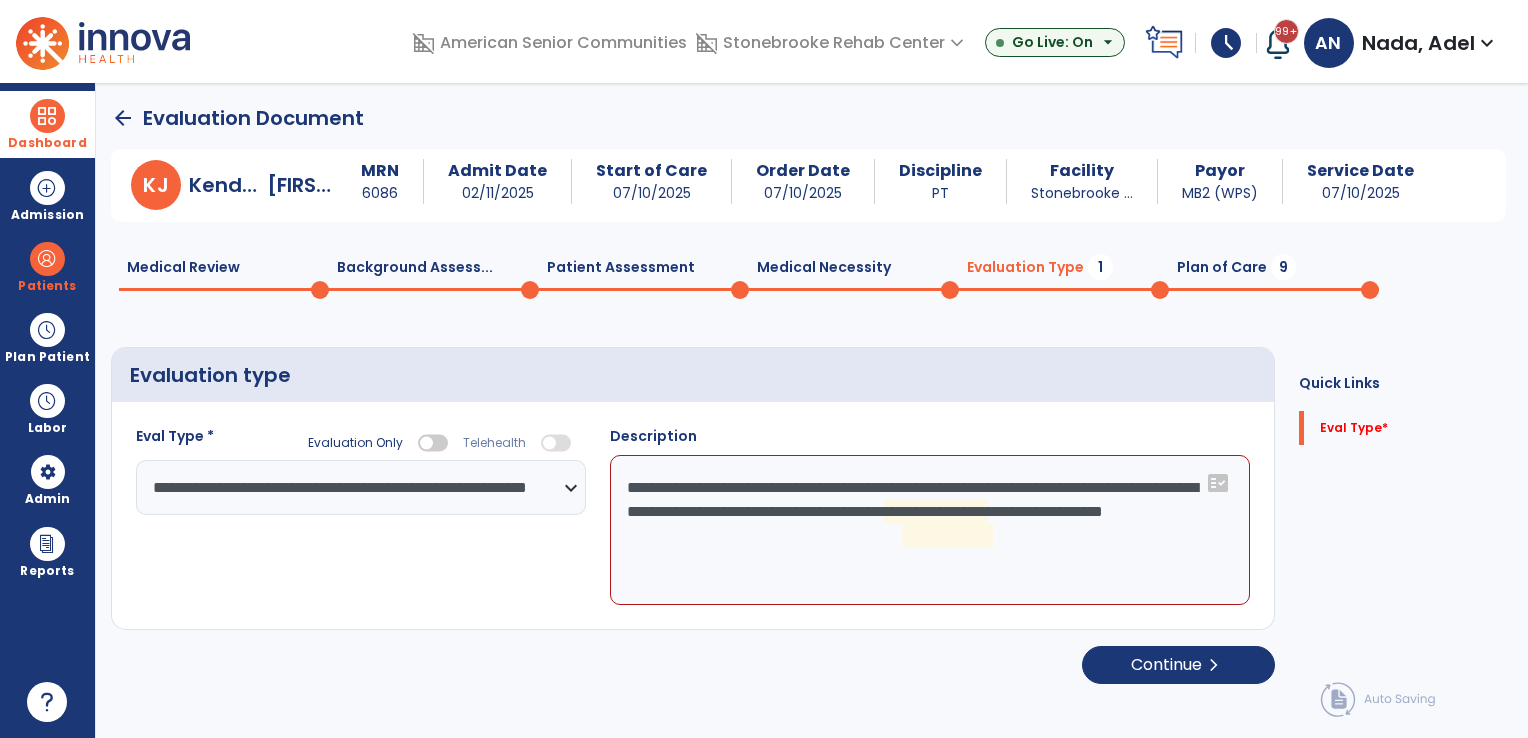 click on "**********" 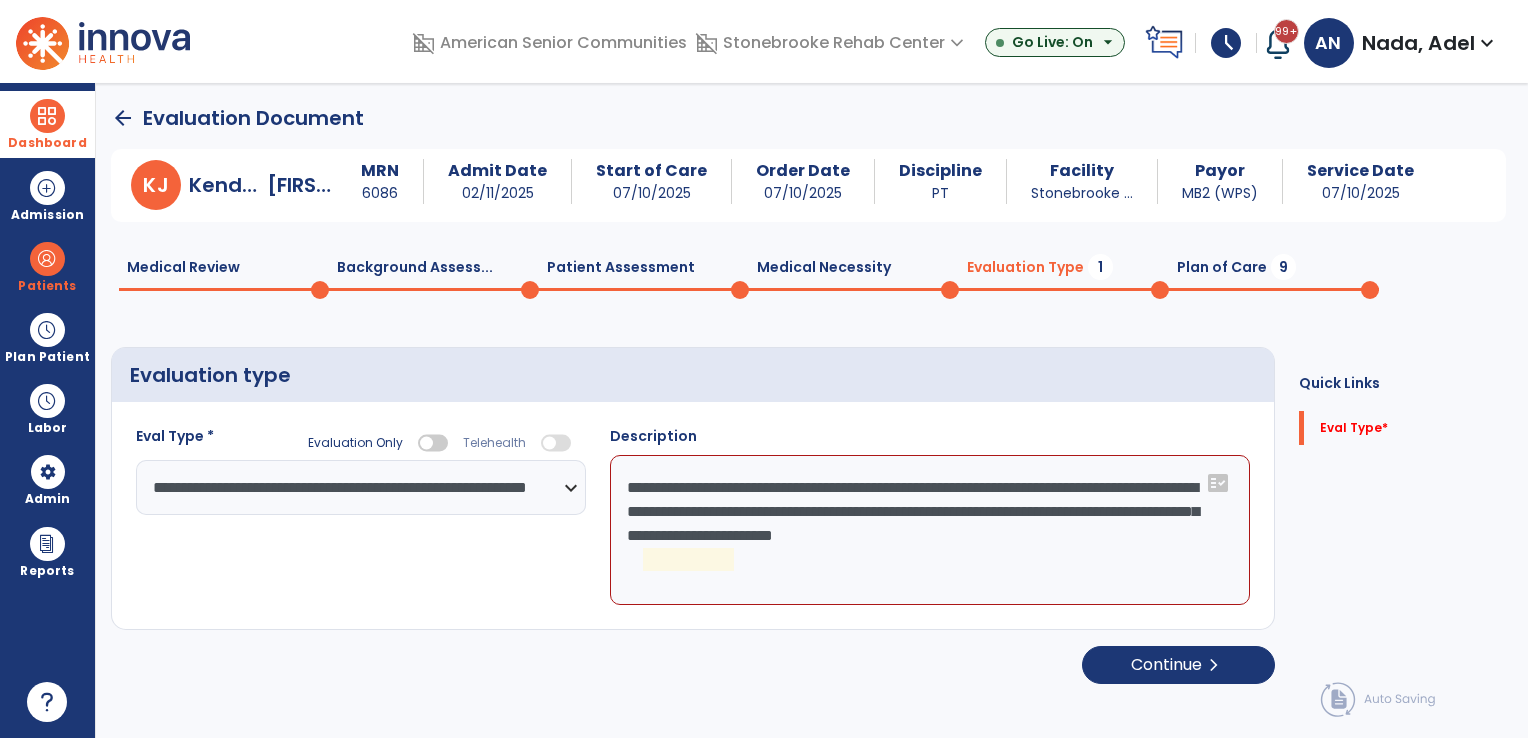 click on "**********" 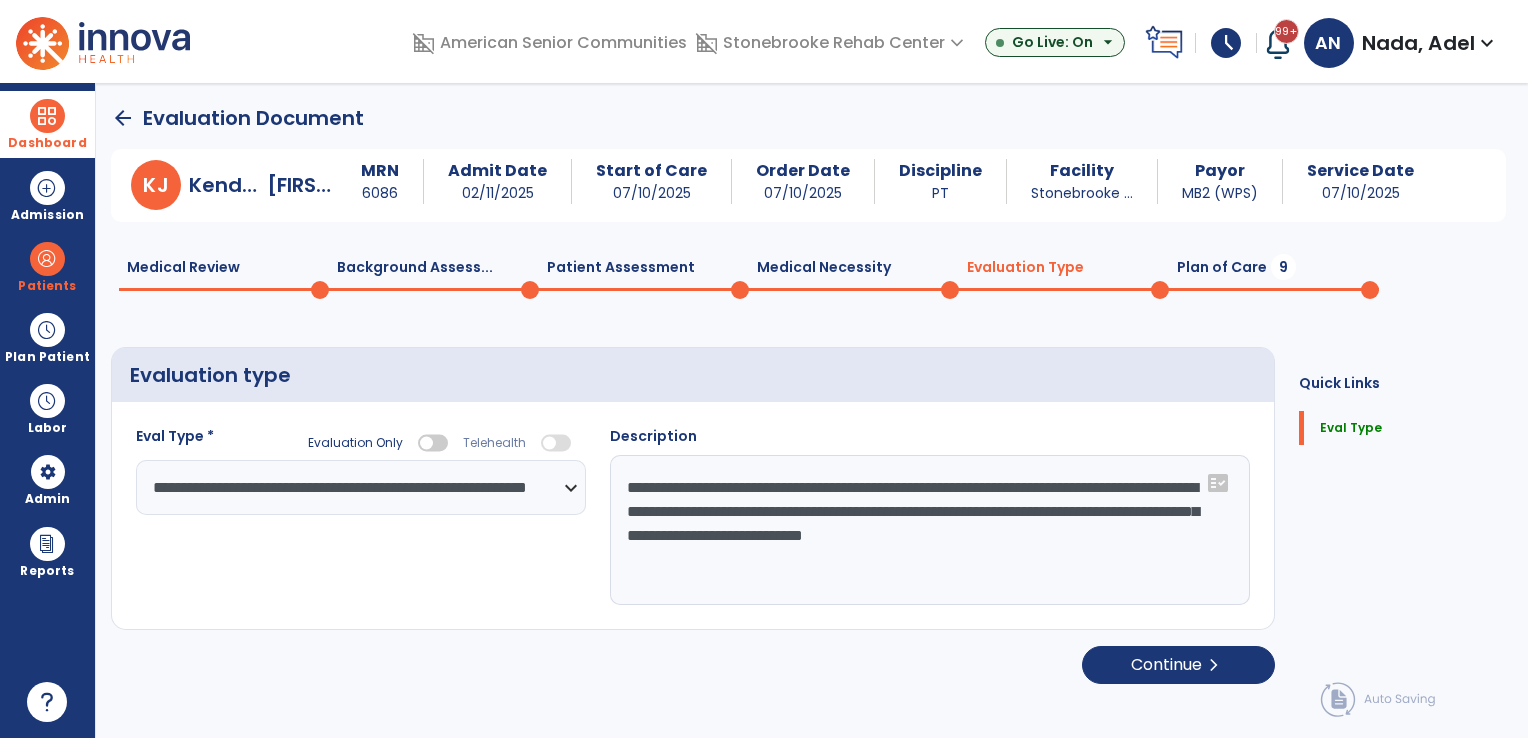 type on "**********" 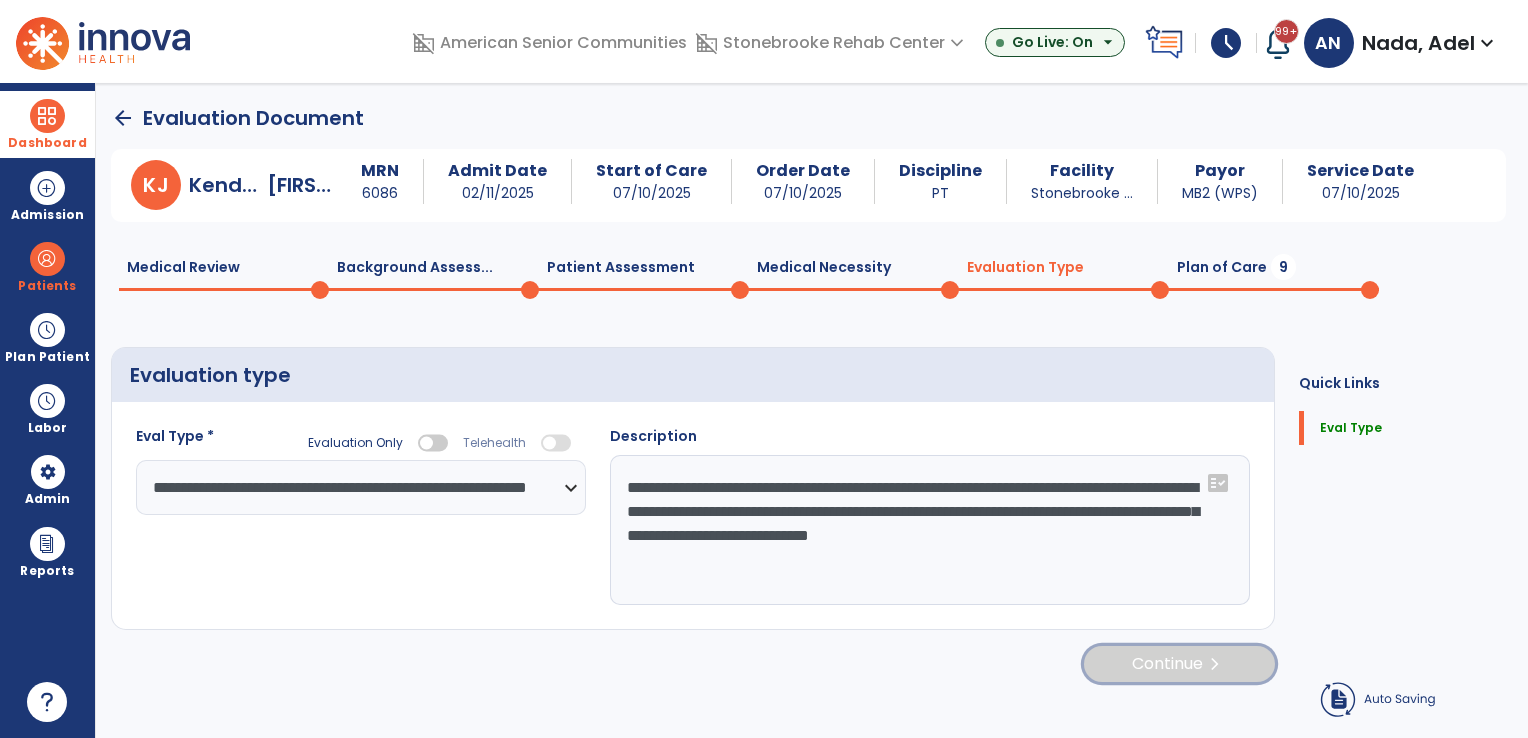 click on "Continue  chevron_right" 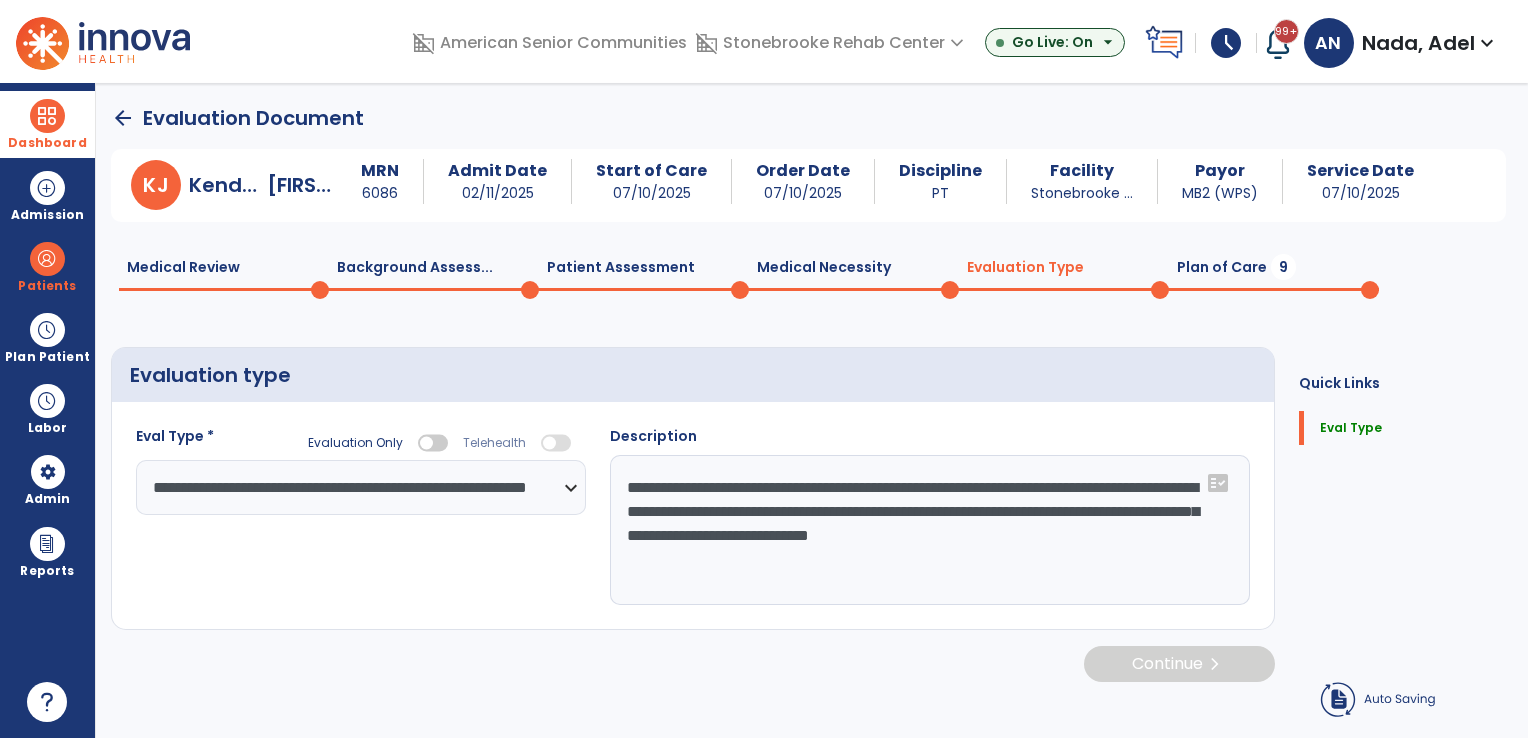 select on "*****" 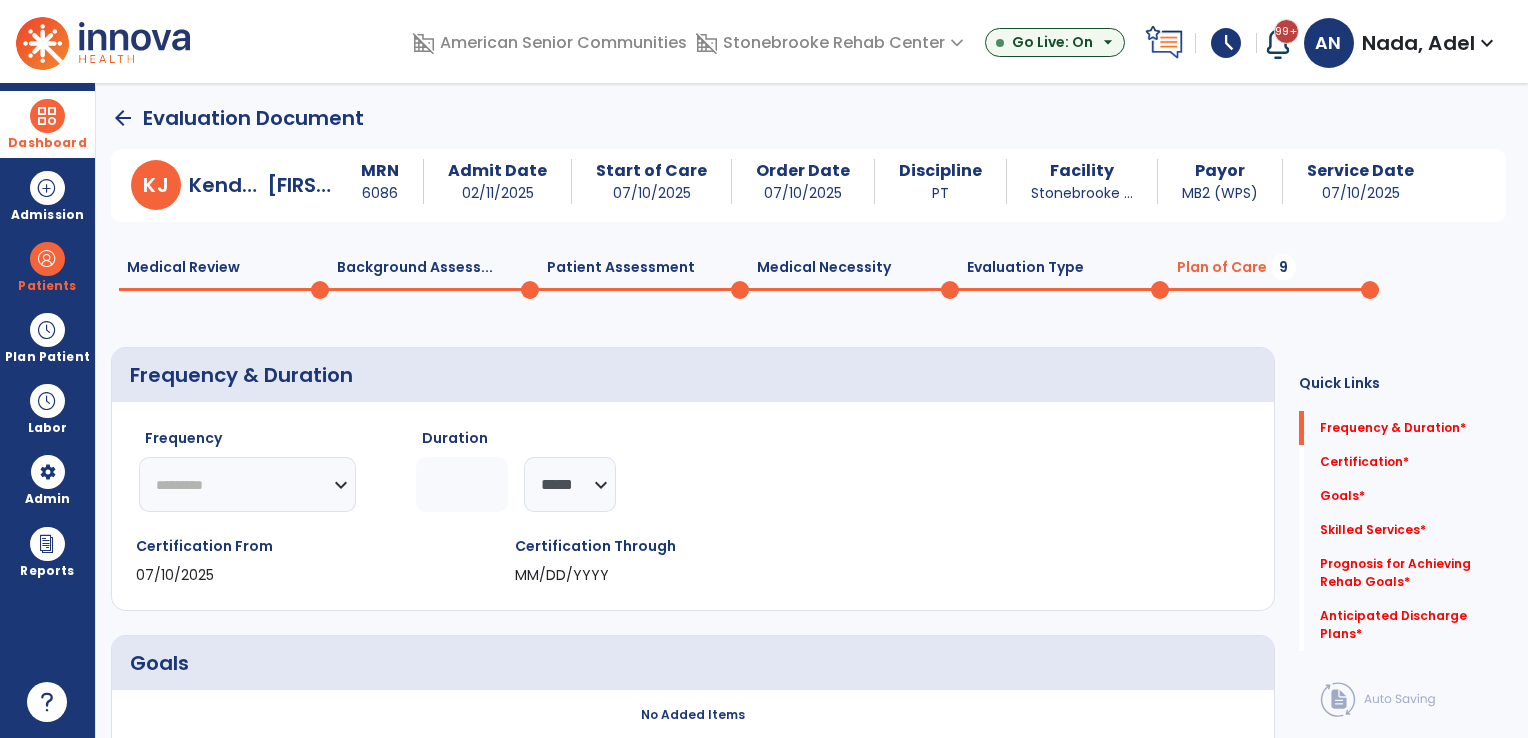 click on "********* ** ** ** ** ** ** **" 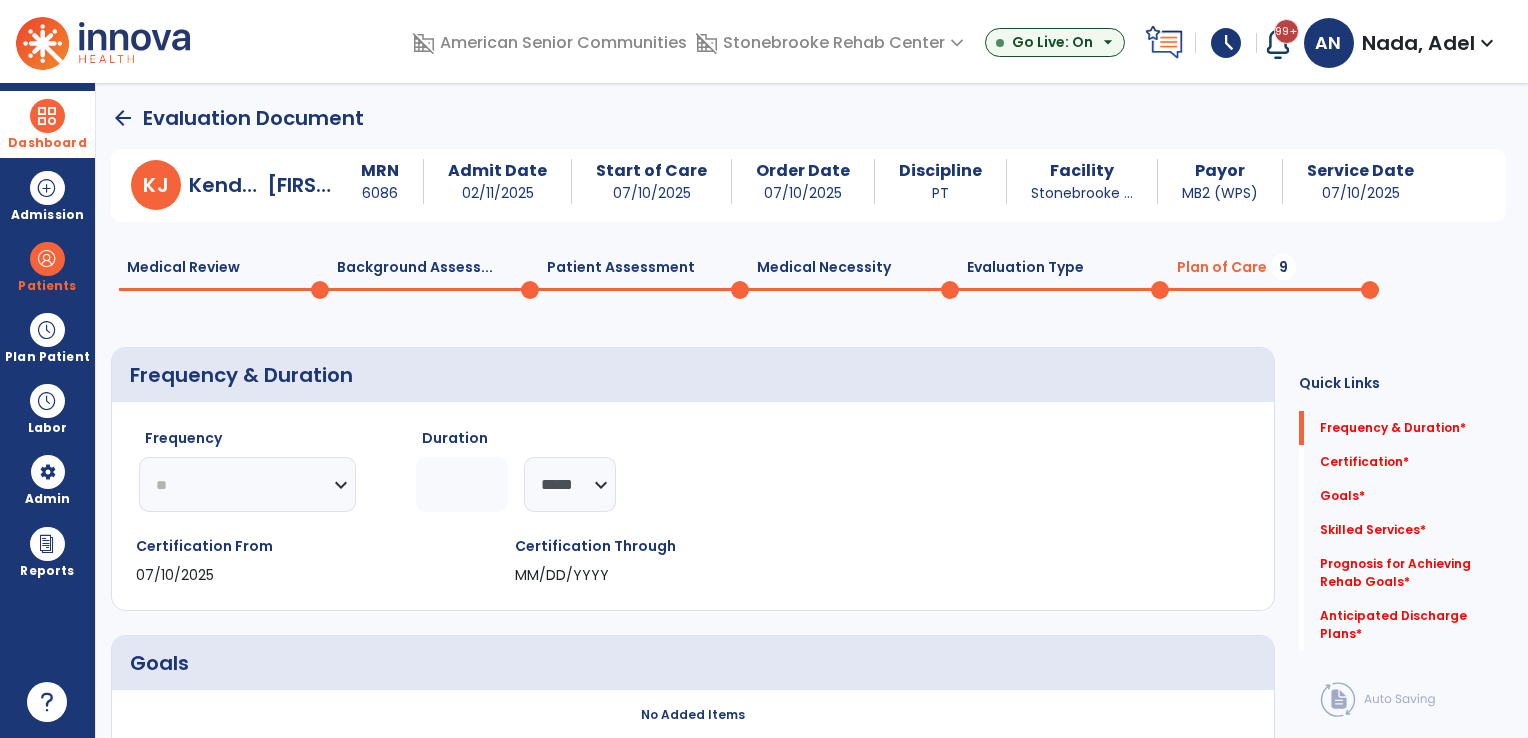 click on "********* ** ** ** ** ** ** **" 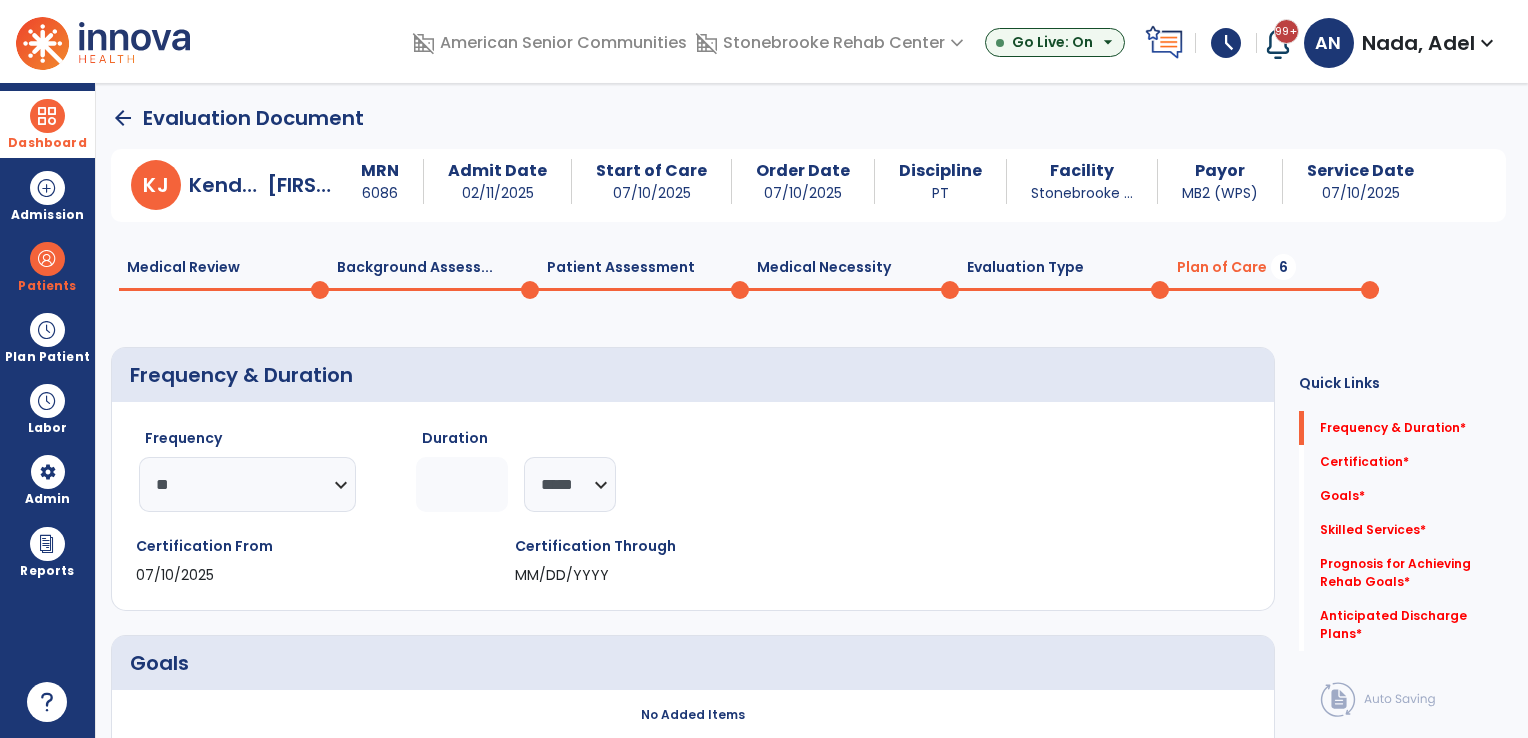 click 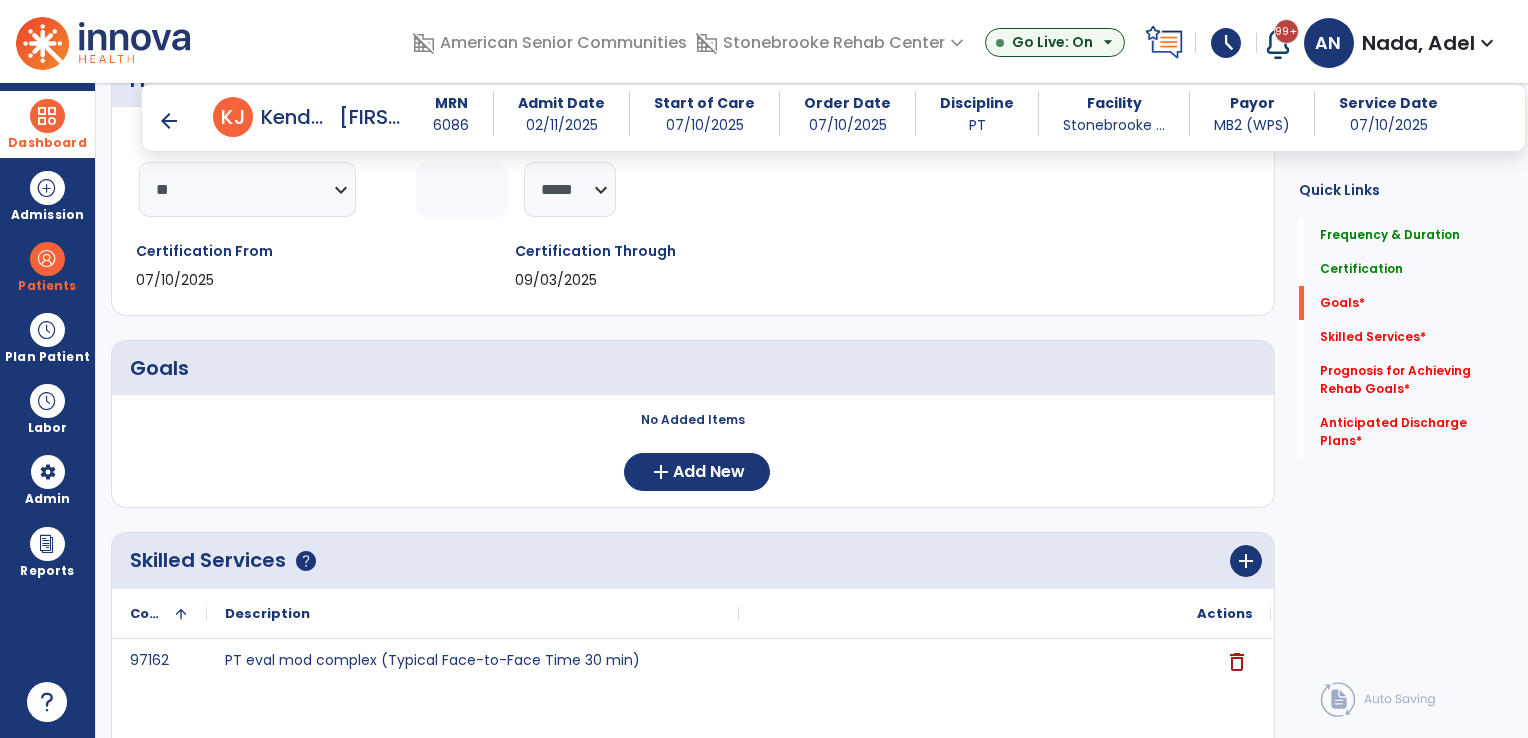 scroll, scrollTop: 400, scrollLeft: 0, axis: vertical 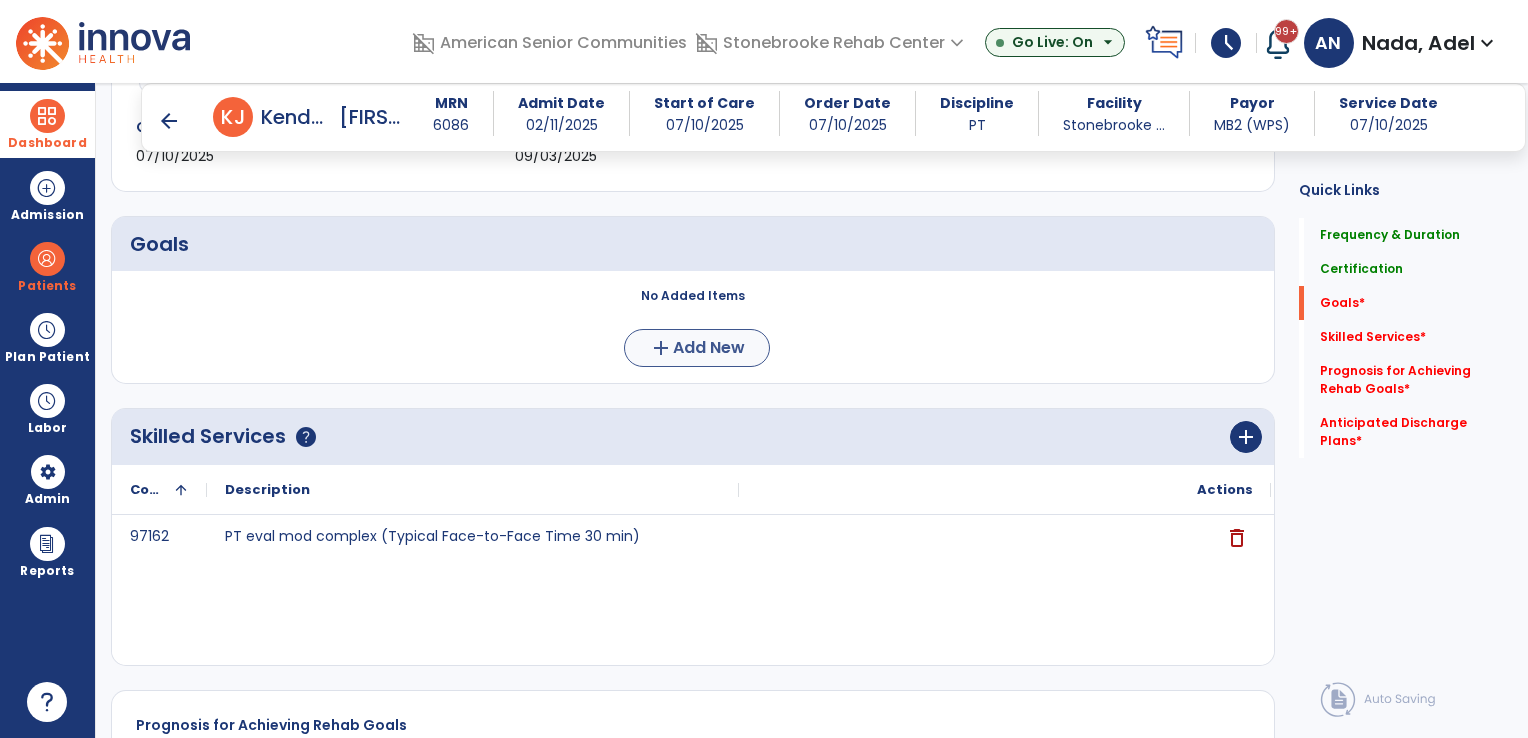 type on "*" 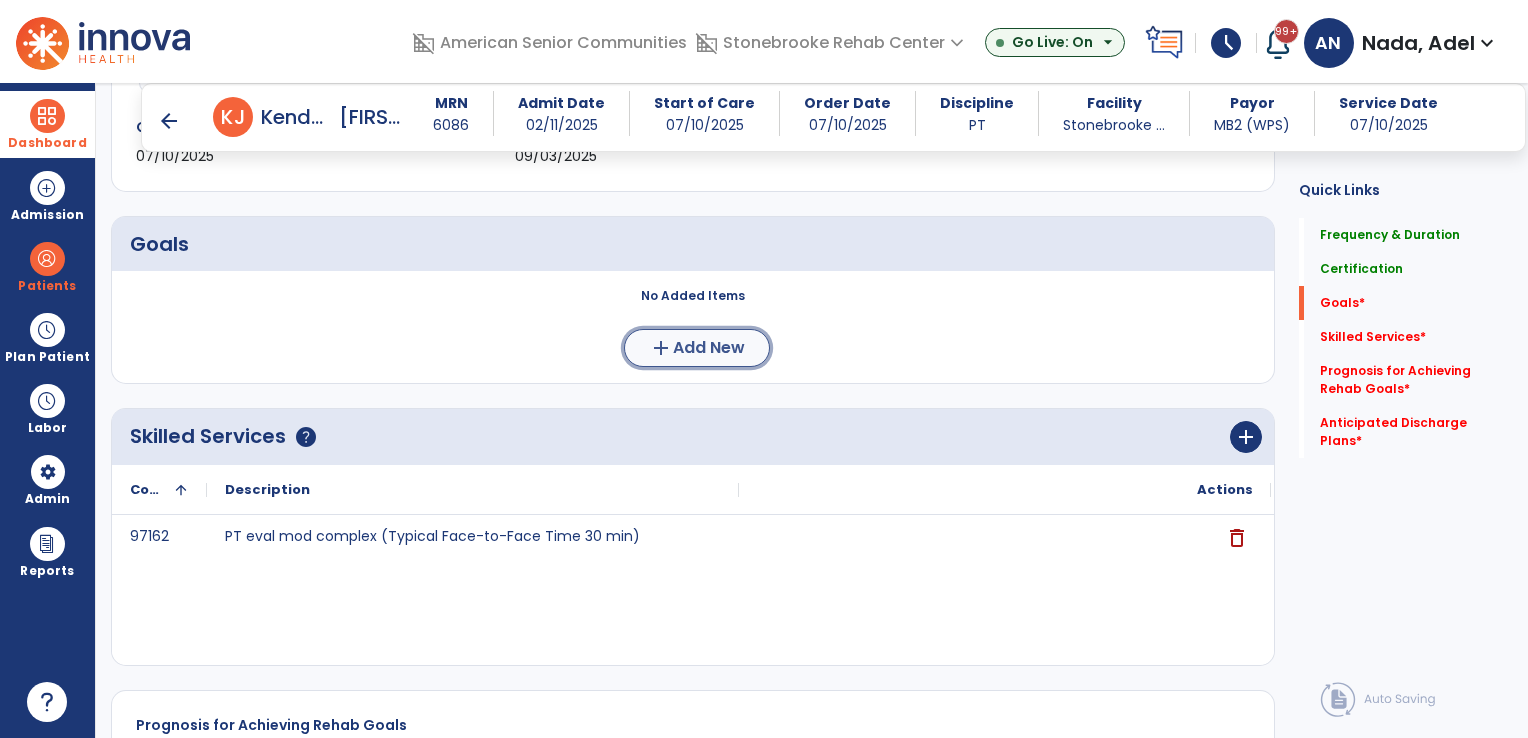 click on "Add New" at bounding box center (709, 348) 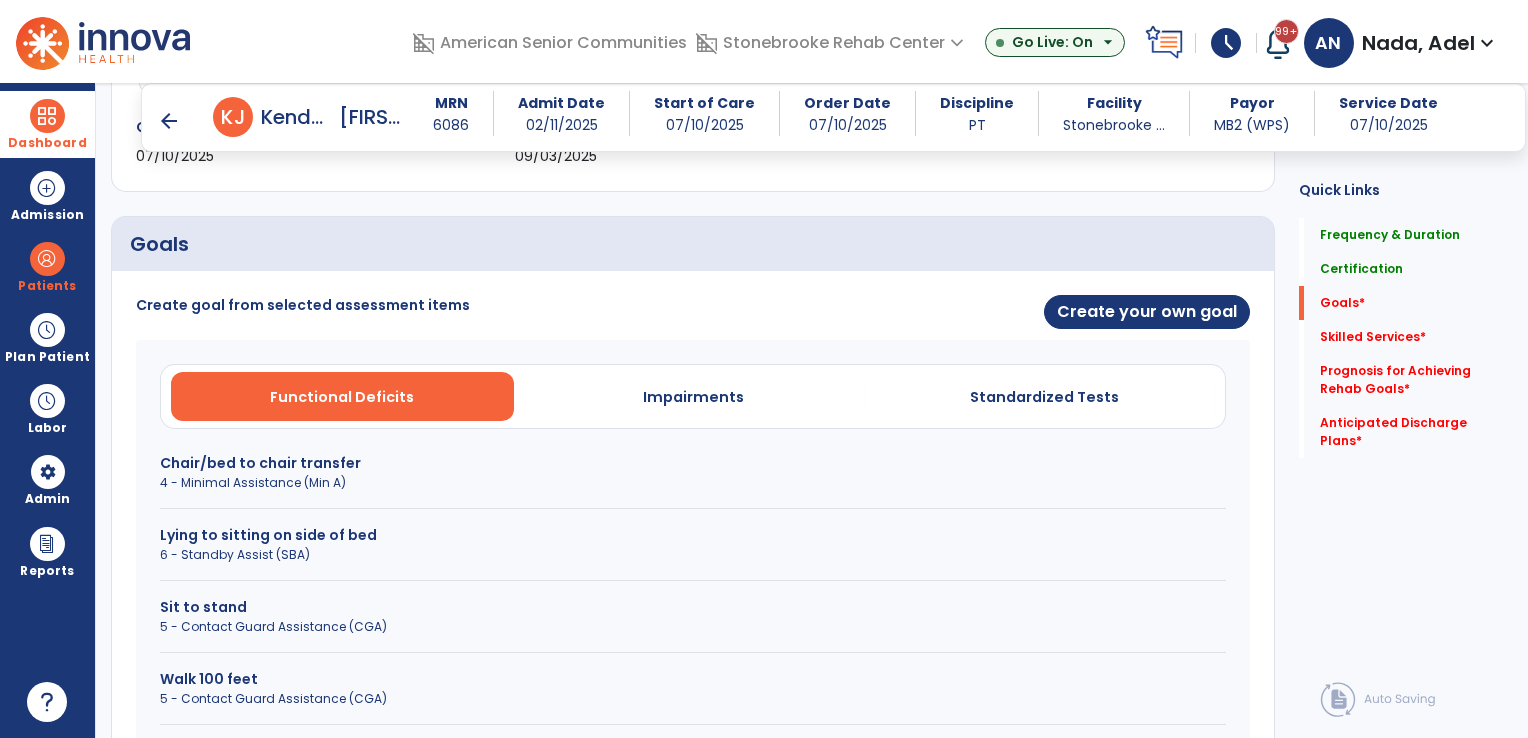 click on "Chair/bed to chair transfer 4 - Minimal Assistance (Min A)" at bounding box center [693, 481] 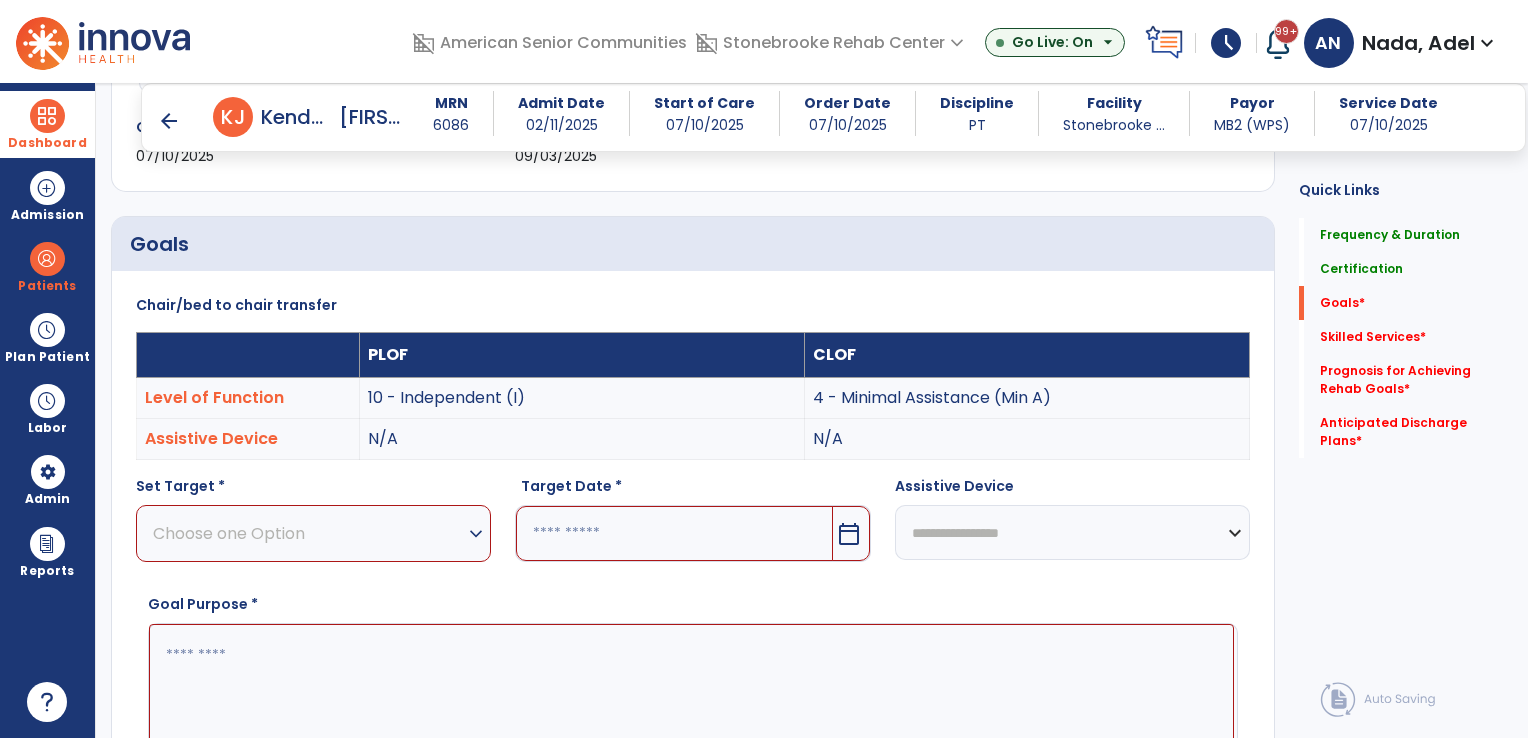 click on "Choose one Option" at bounding box center [308, 533] 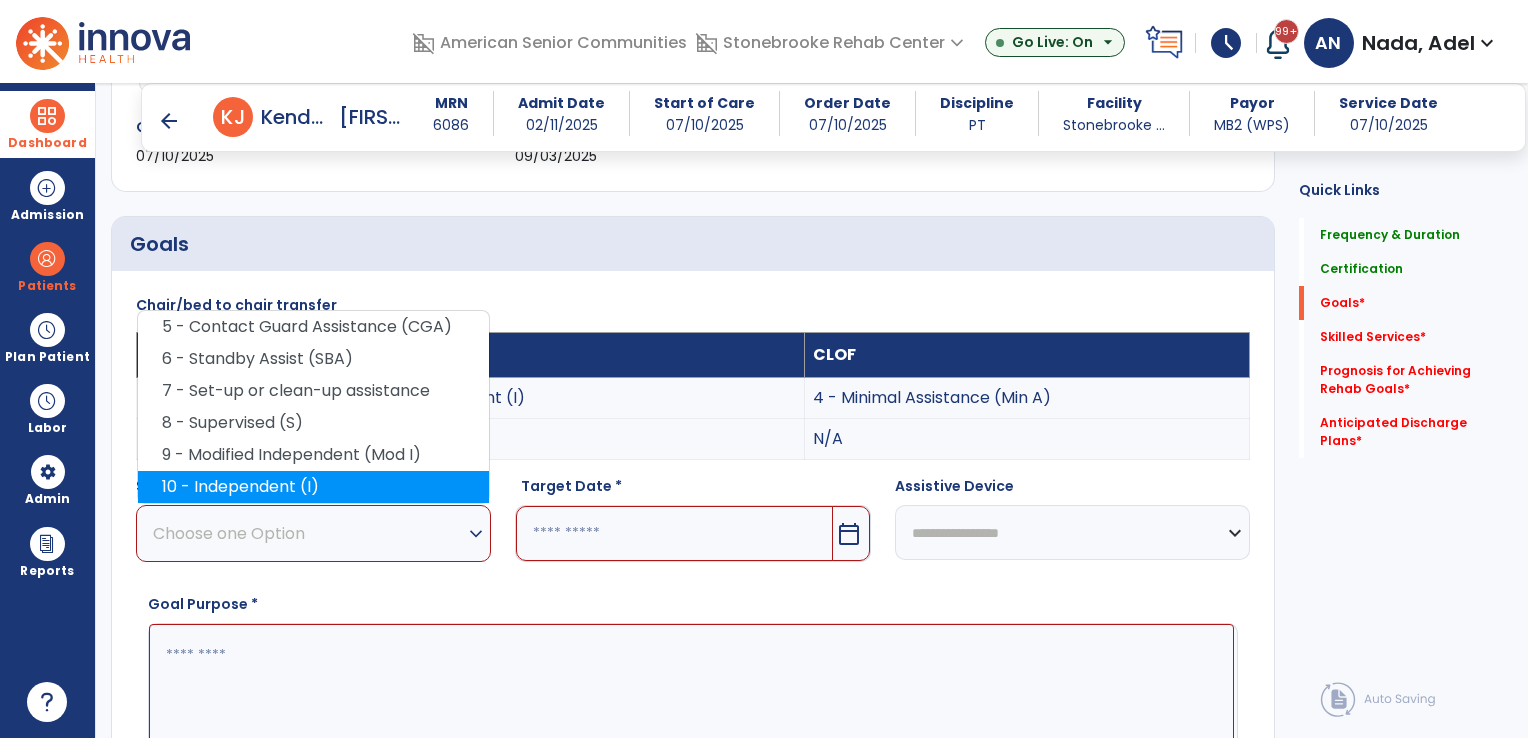 click on "10 - Independent (I)" at bounding box center [313, 487] 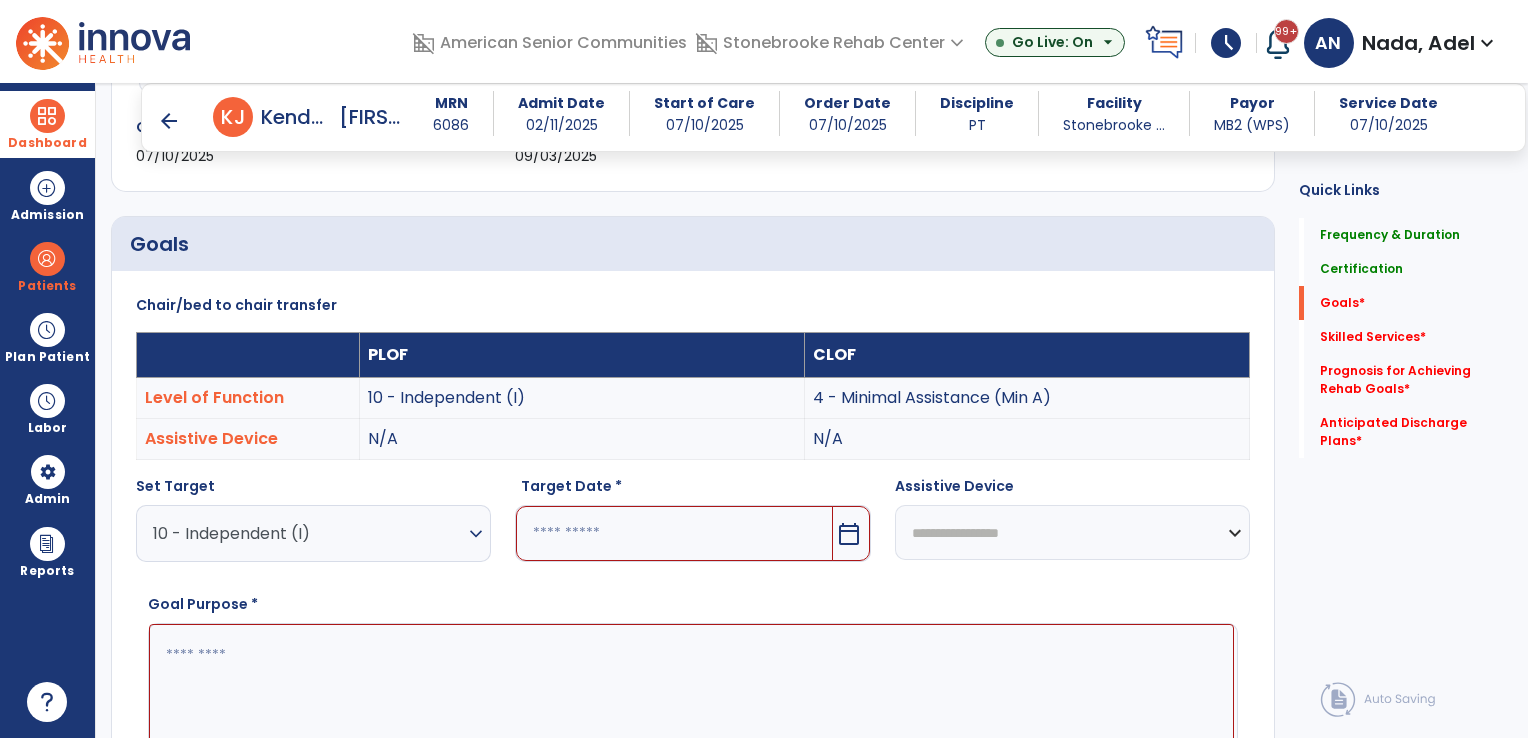 click at bounding box center (674, 533) 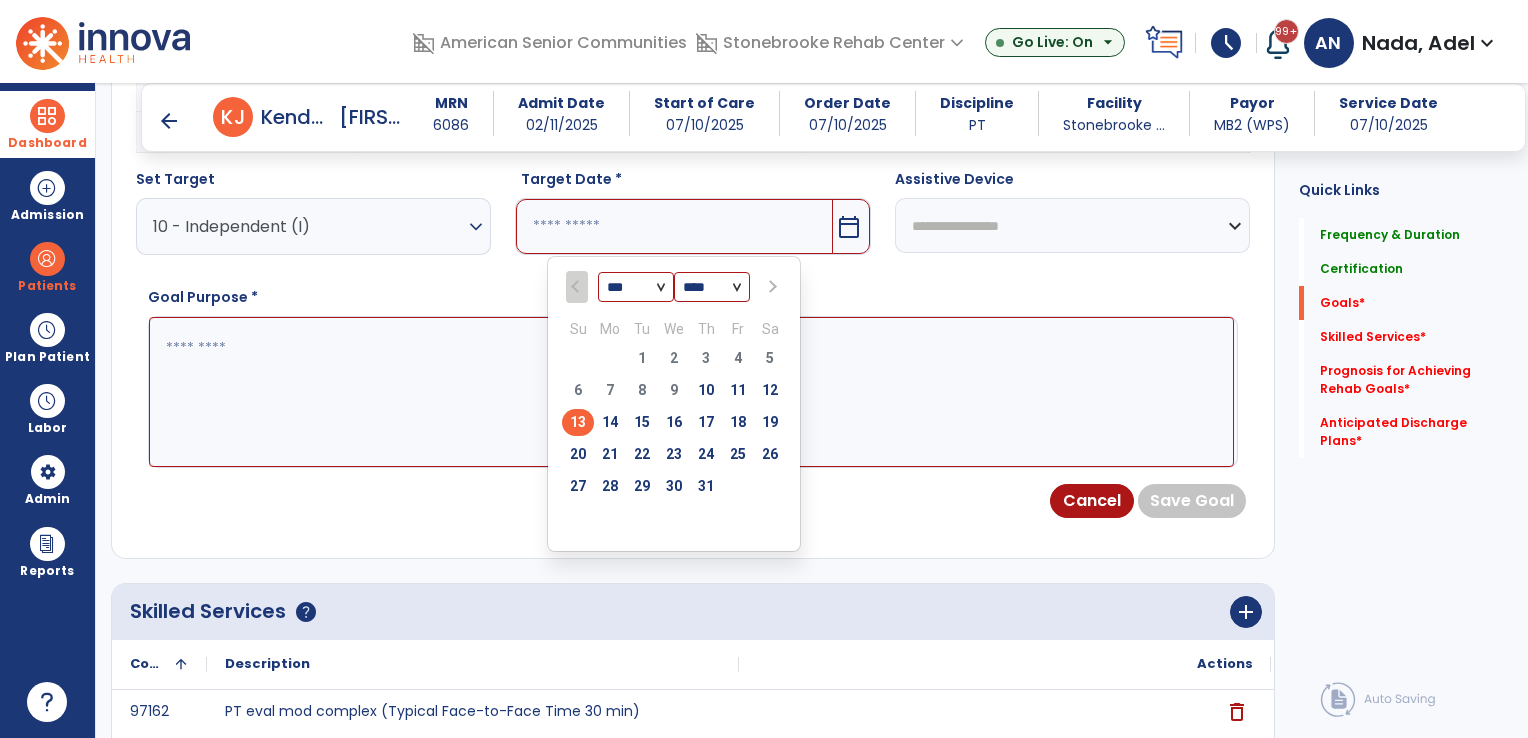 scroll, scrollTop: 709, scrollLeft: 0, axis: vertical 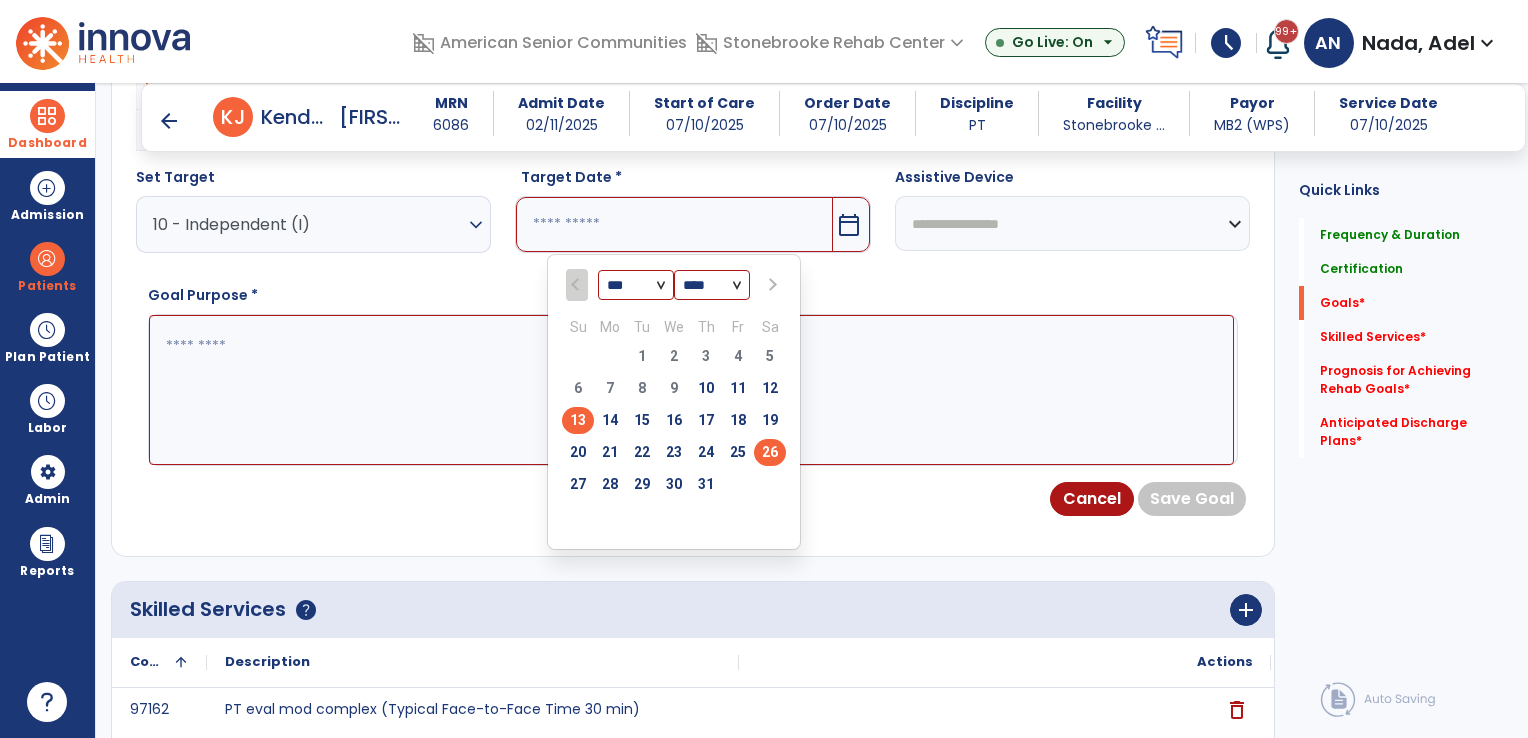 click on "26" at bounding box center [770, 452] 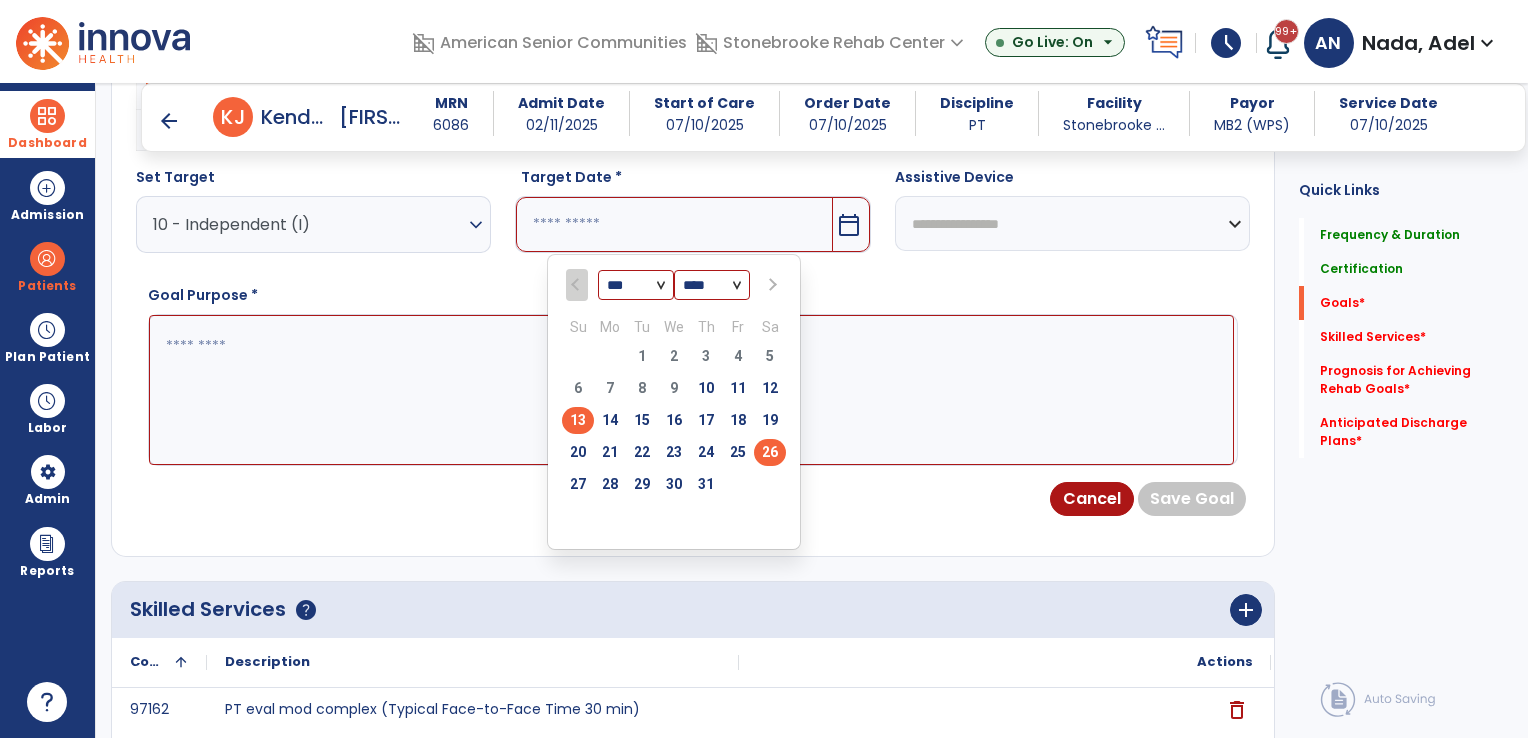 type on "*********" 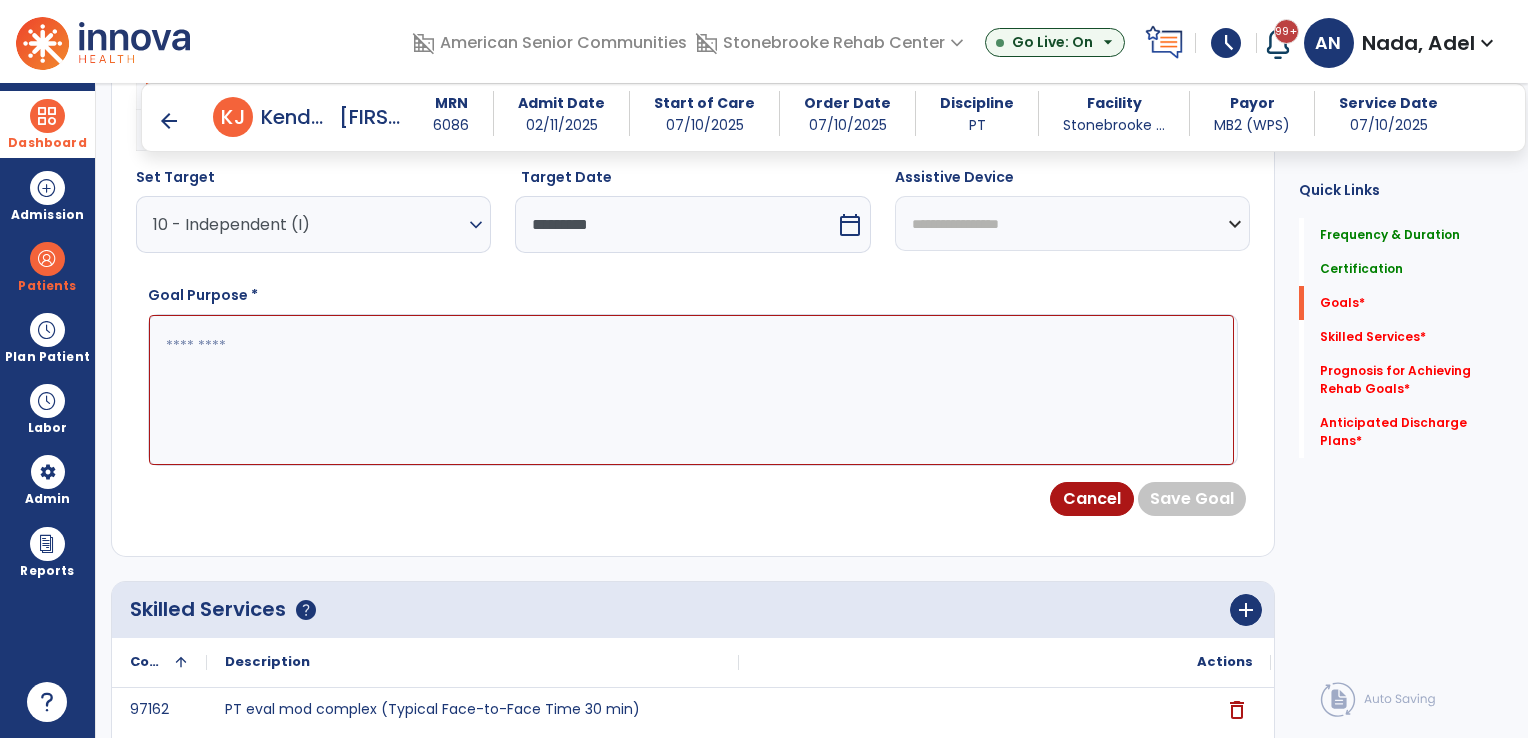 click on "**********" at bounding box center [1072, 223] 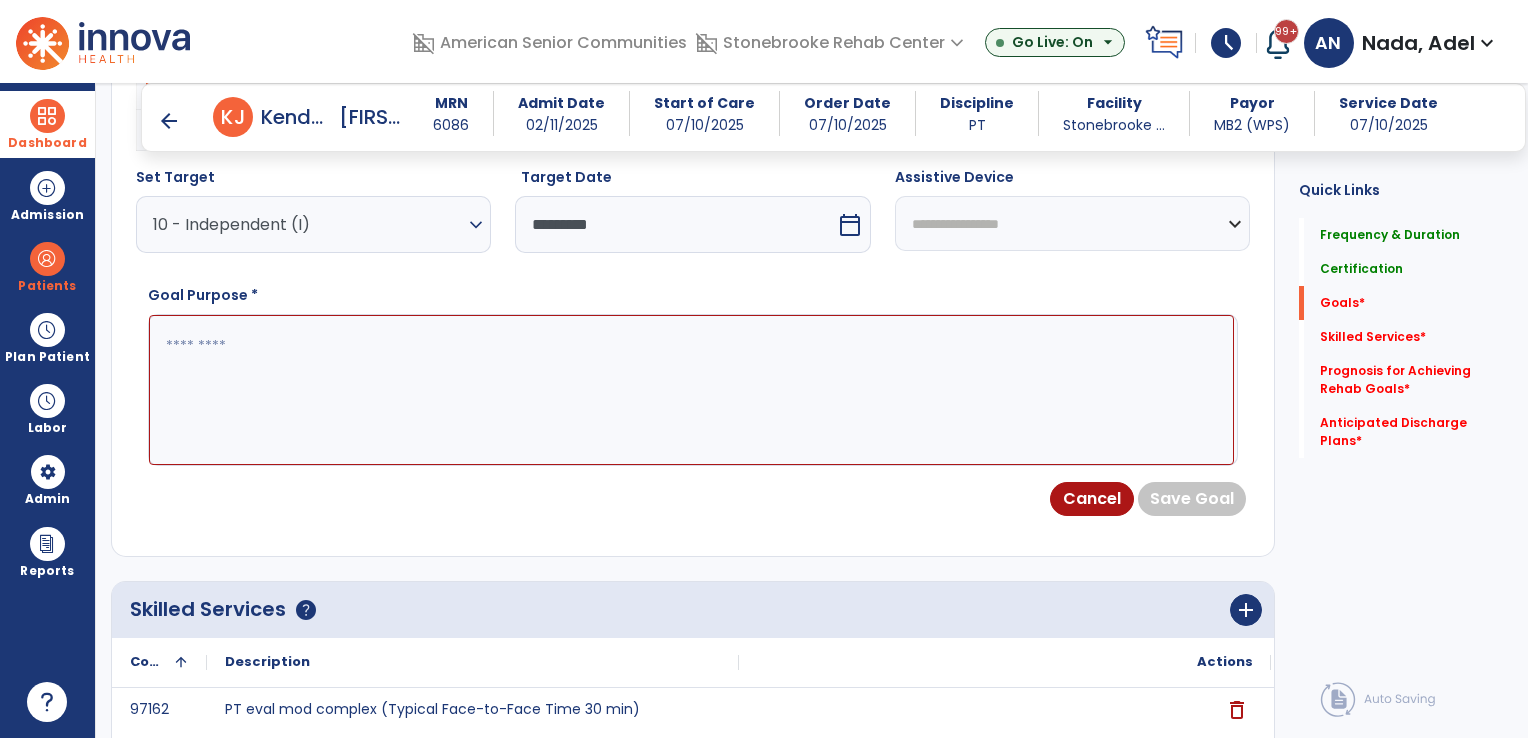 select on "**********" 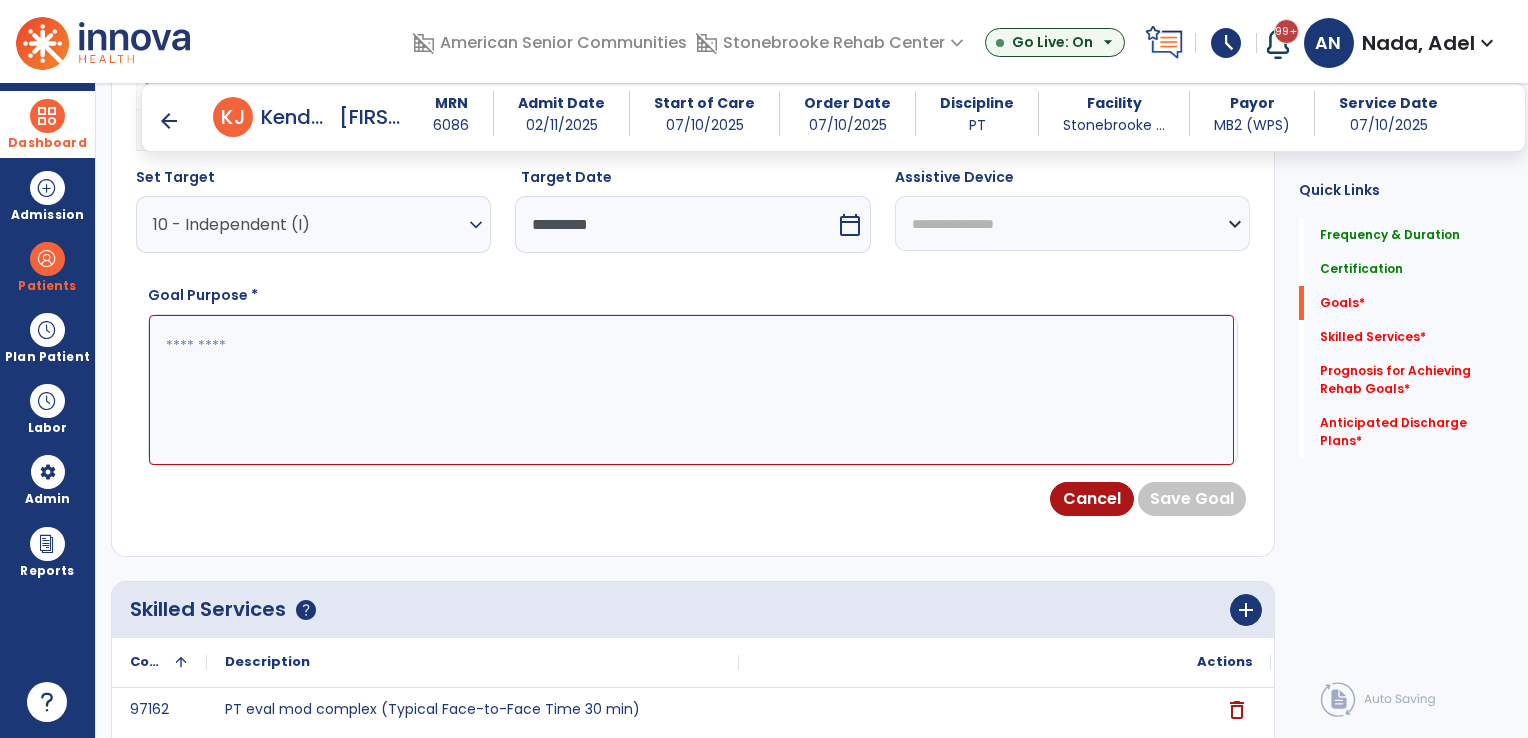 click on "**********" at bounding box center (1072, 223) 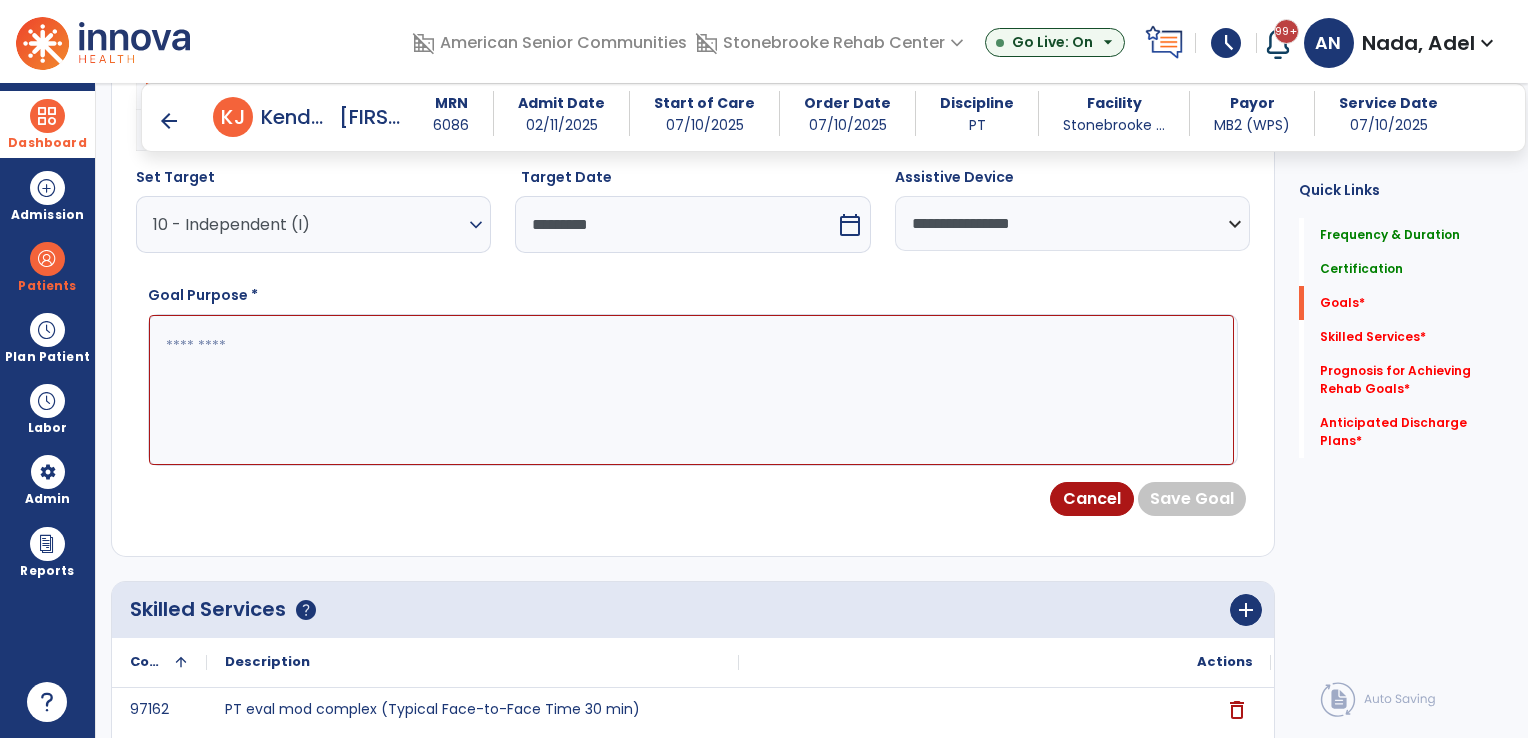 click at bounding box center [691, 390] 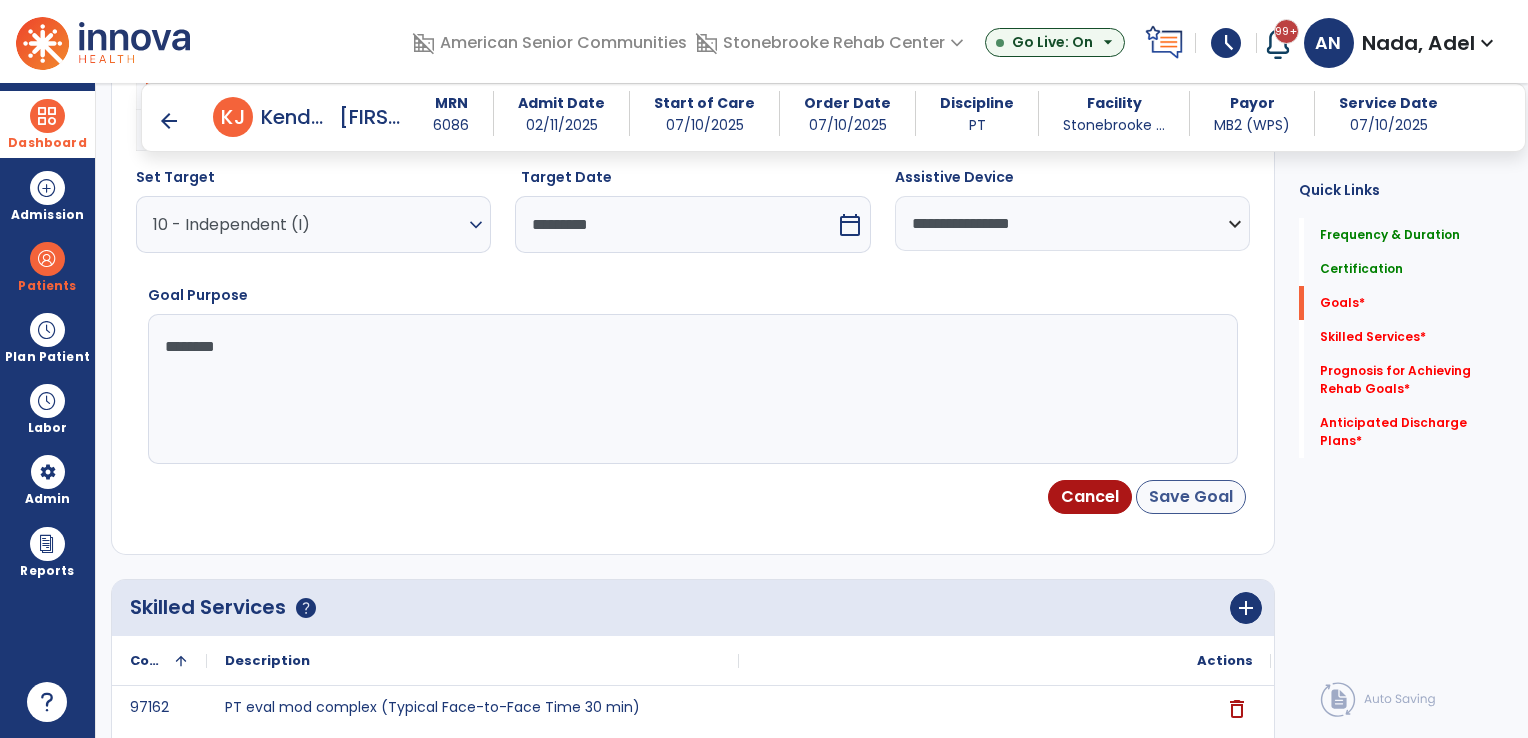 type on "********" 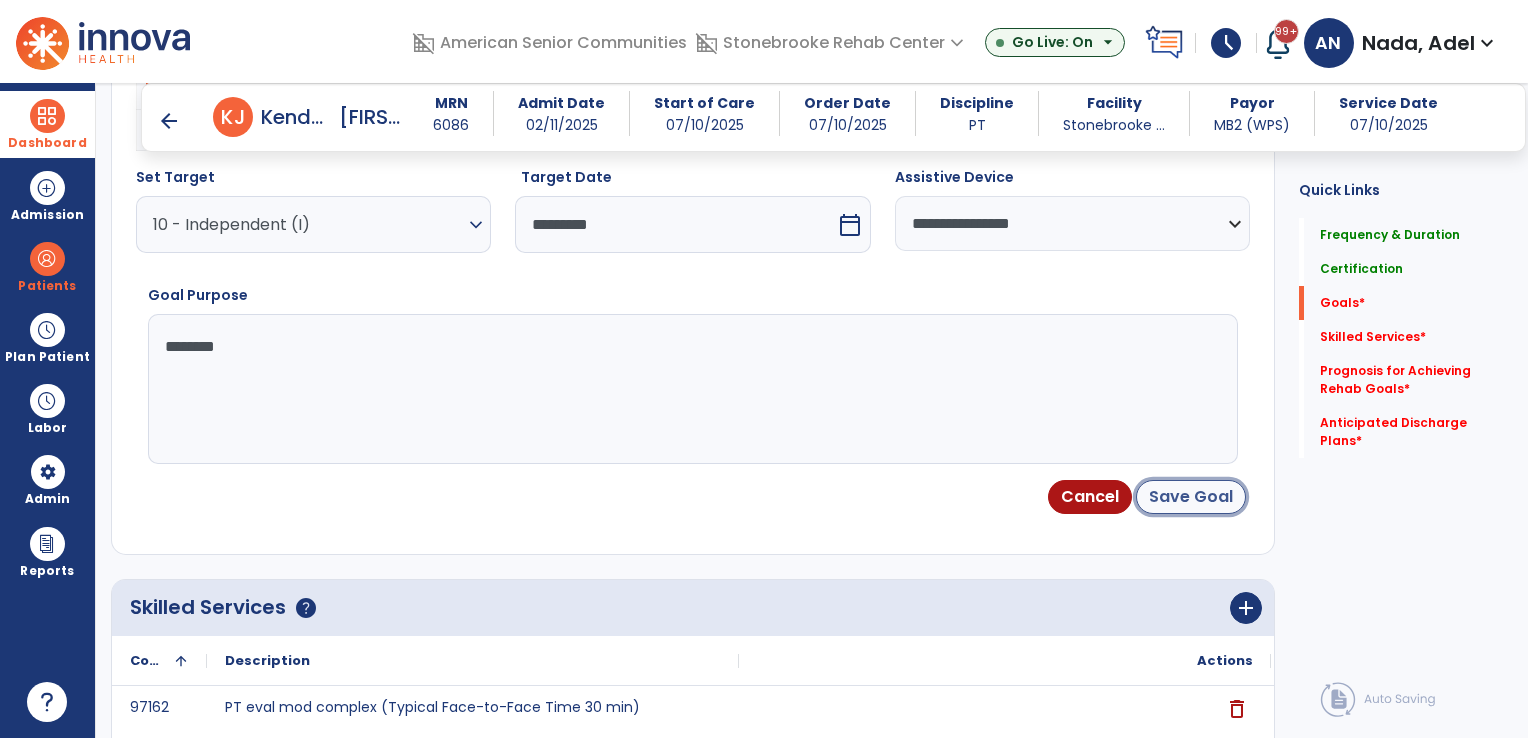 click on "Save Goal" at bounding box center [1191, 497] 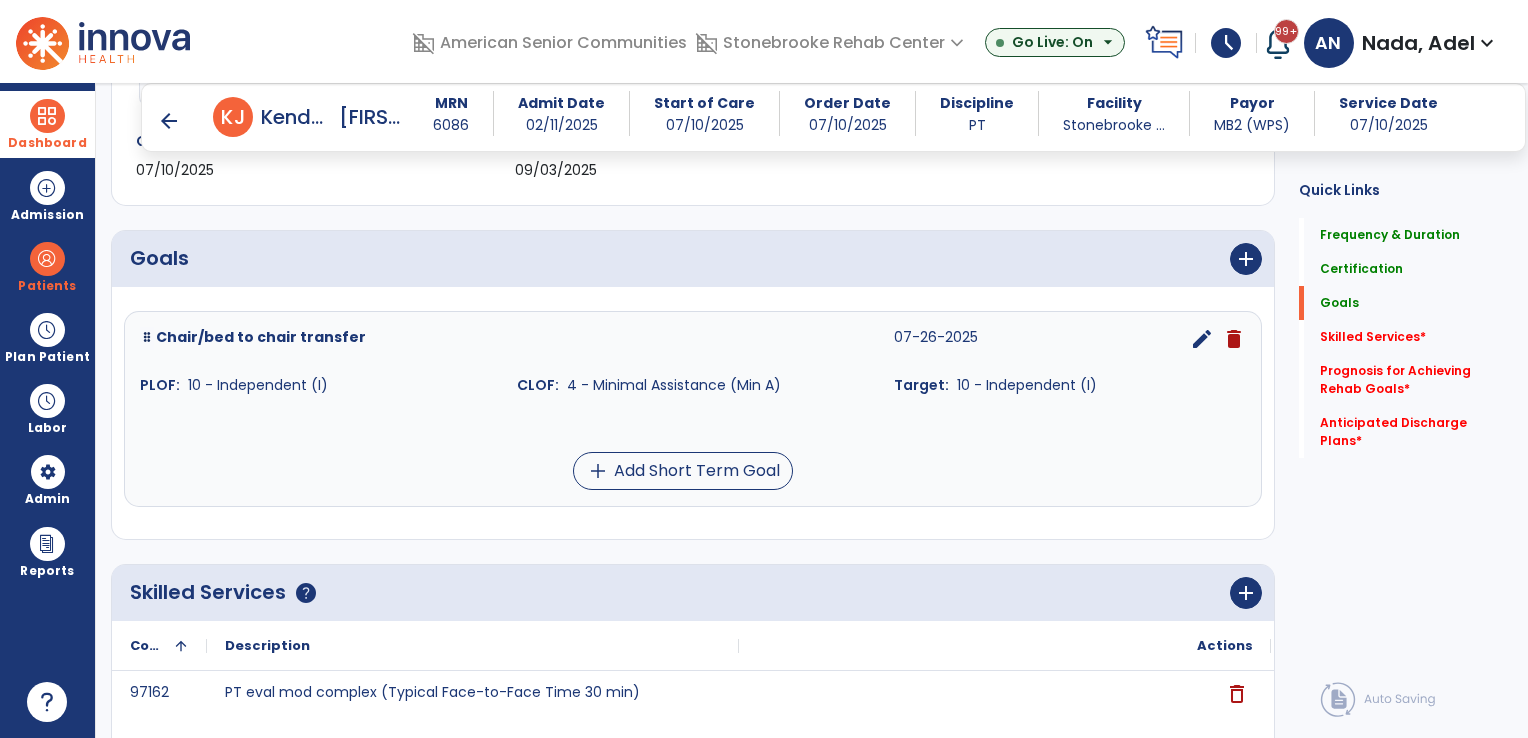 scroll, scrollTop: 421, scrollLeft: 0, axis: vertical 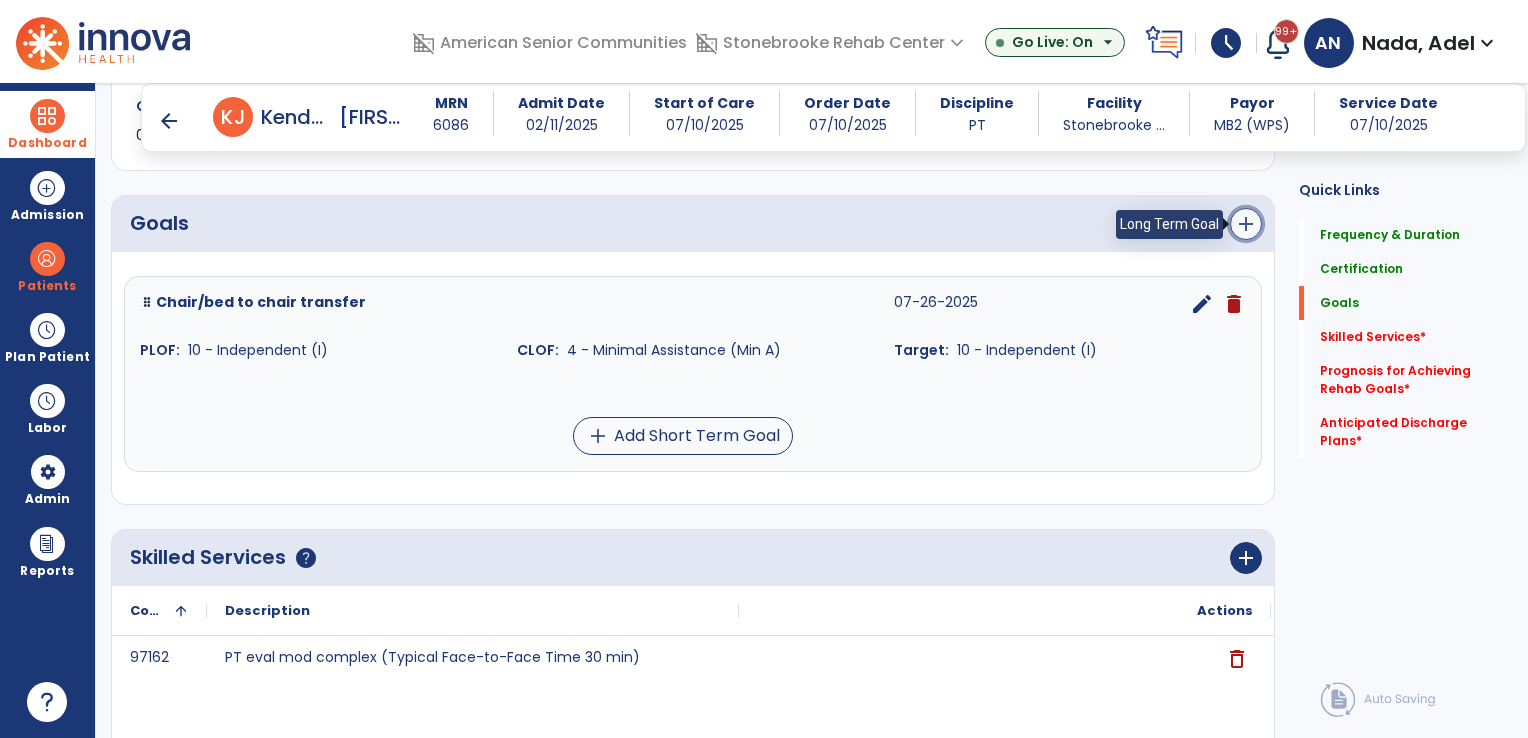 click on "add" at bounding box center (1246, 224) 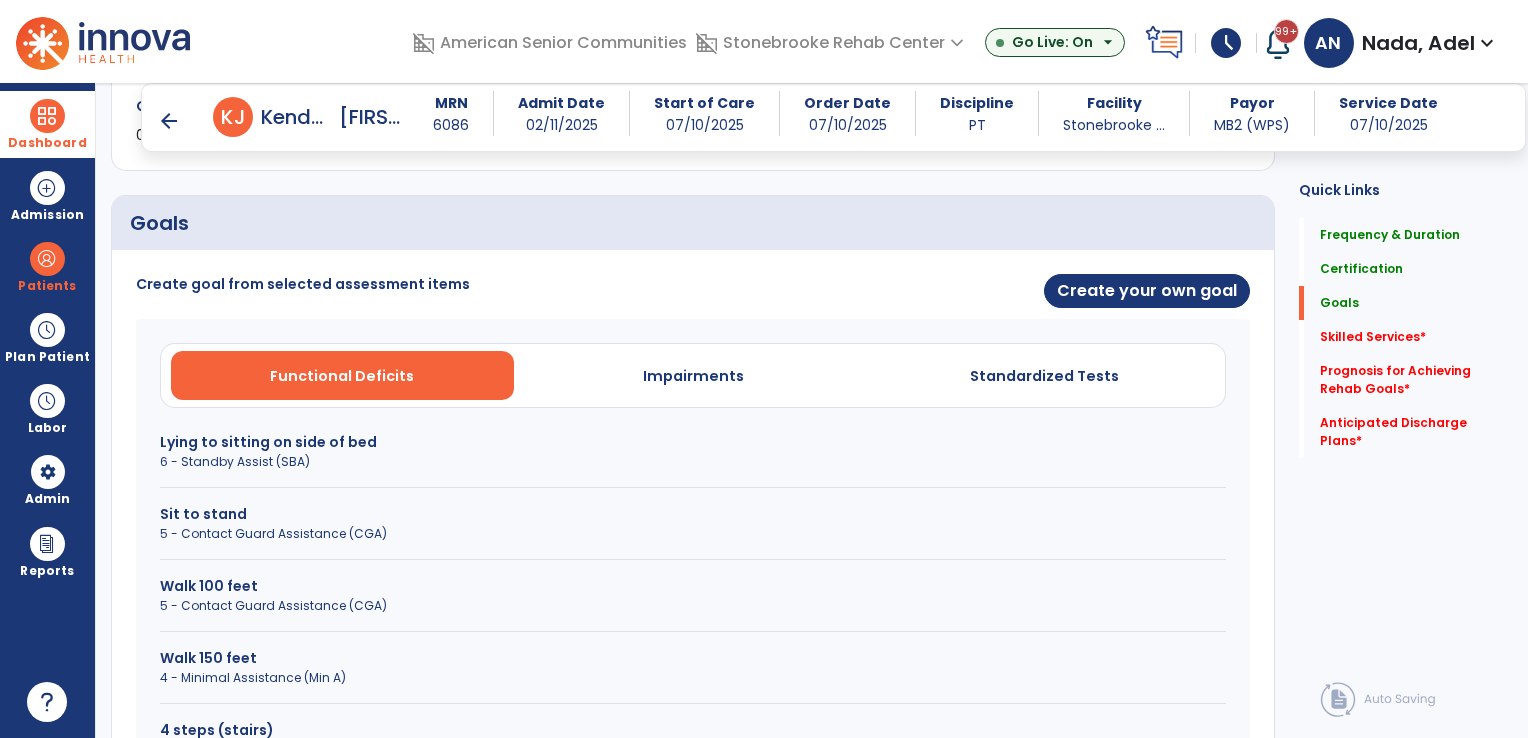click on "Sit to stand" at bounding box center (693, 514) 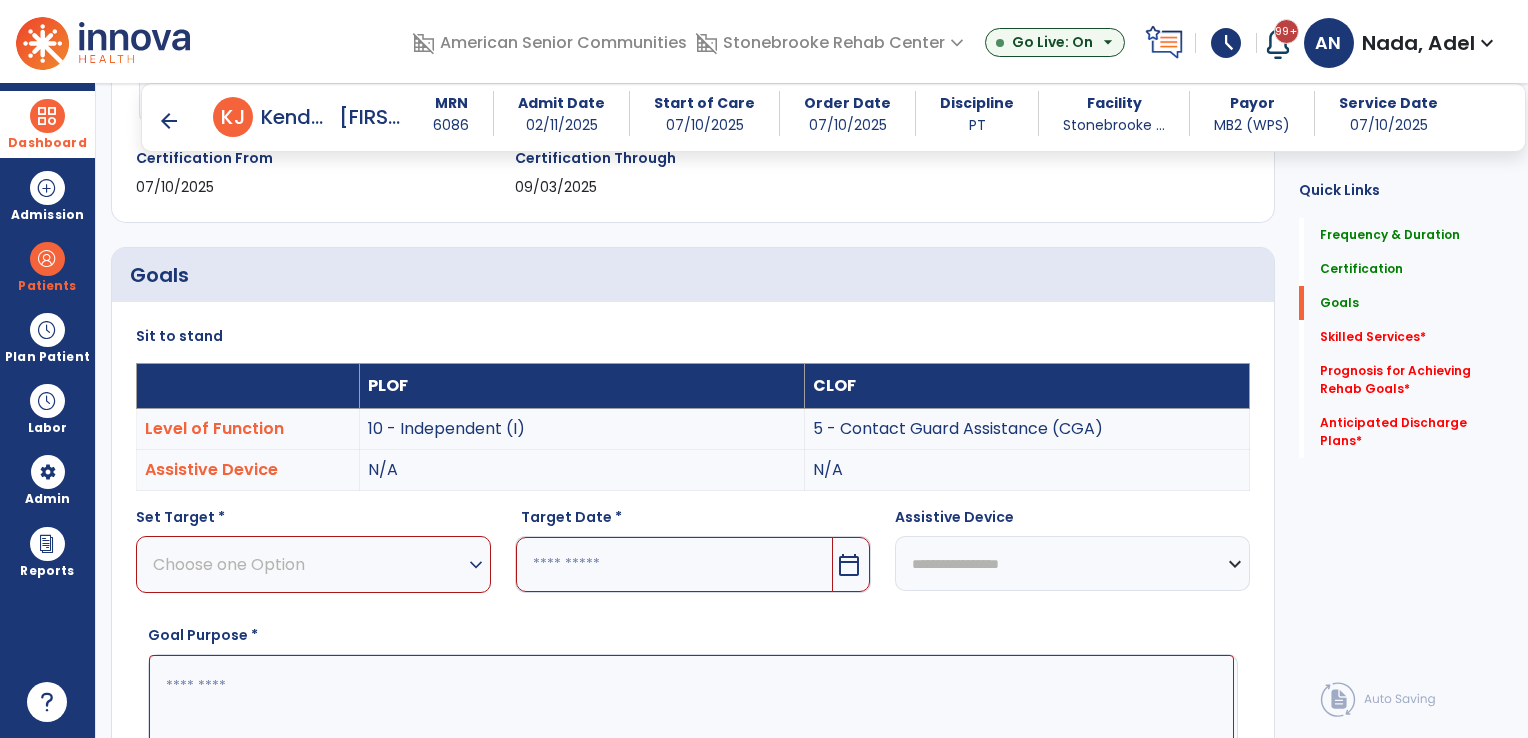 scroll, scrollTop: 421, scrollLeft: 0, axis: vertical 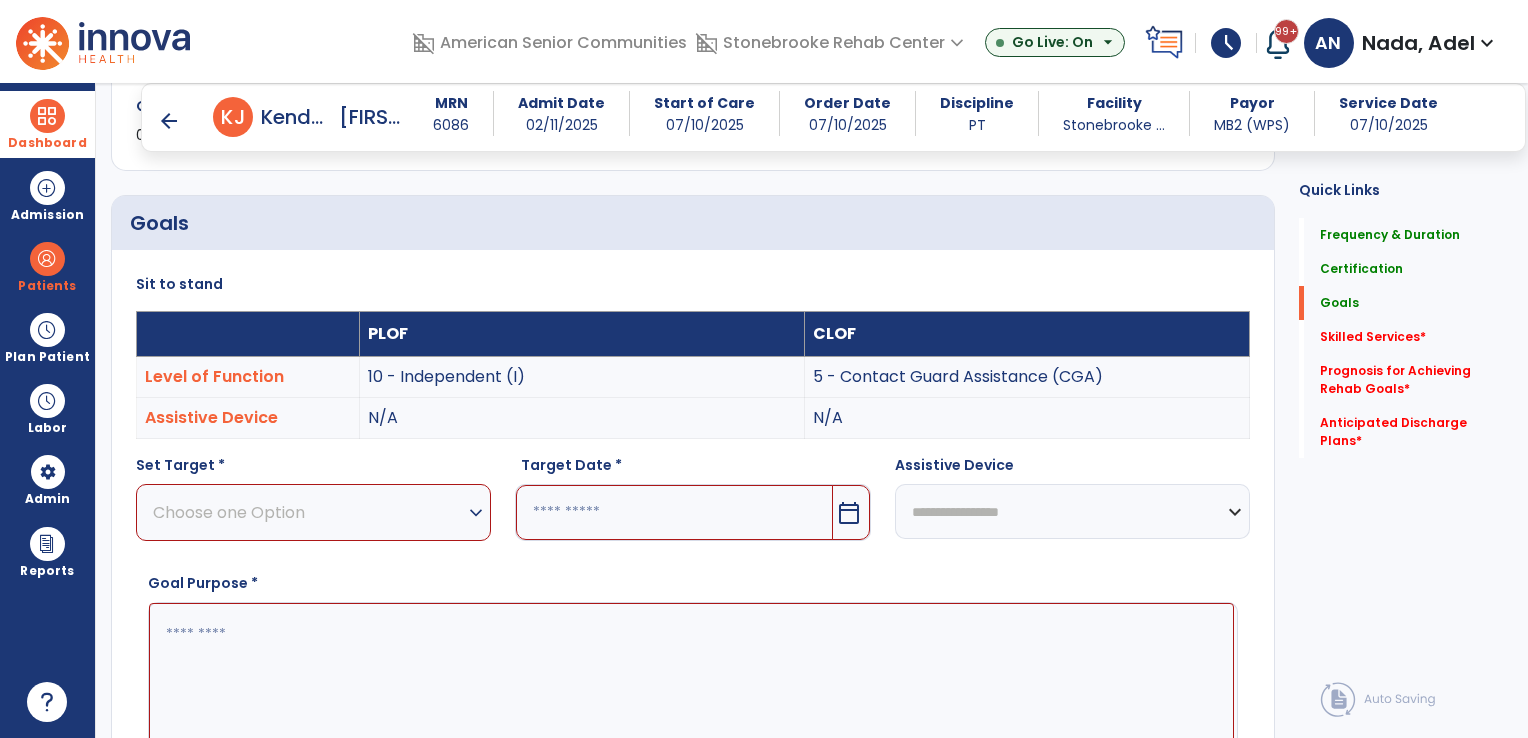 click on "Choose one Option" at bounding box center (308, 512) 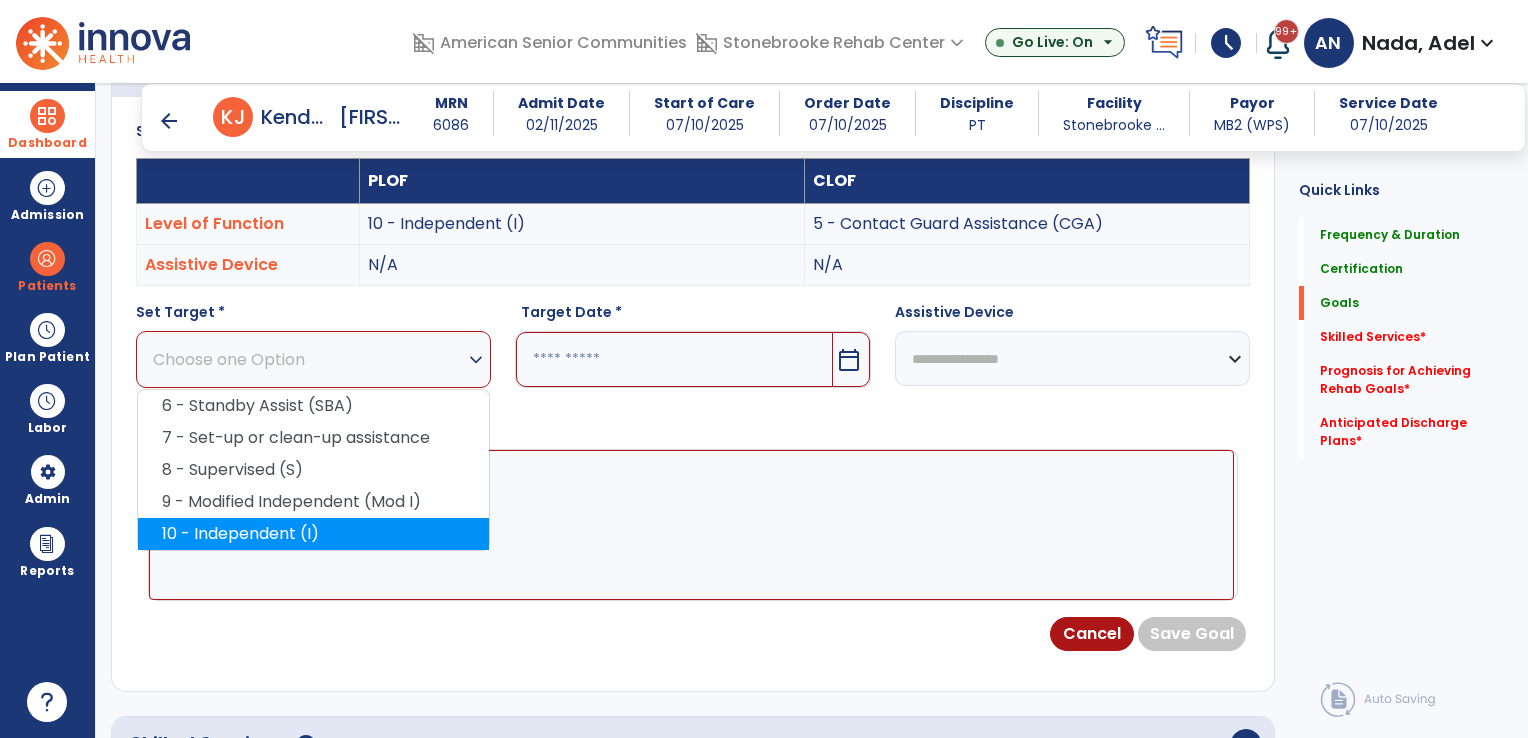 scroll, scrollTop: 621, scrollLeft: 0, axis: vertical 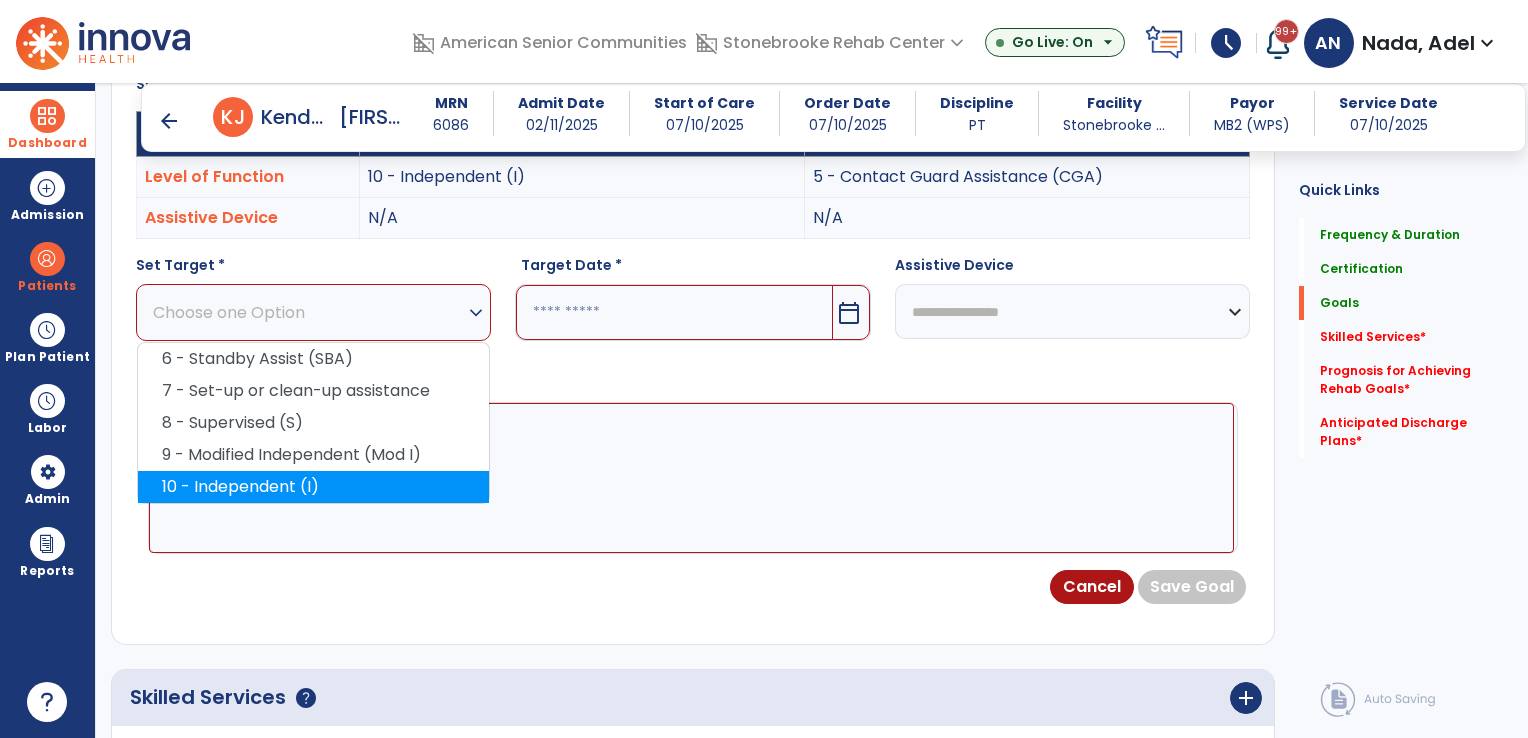 click on "10 - Independent (I)" at bounding box center [313, 487] 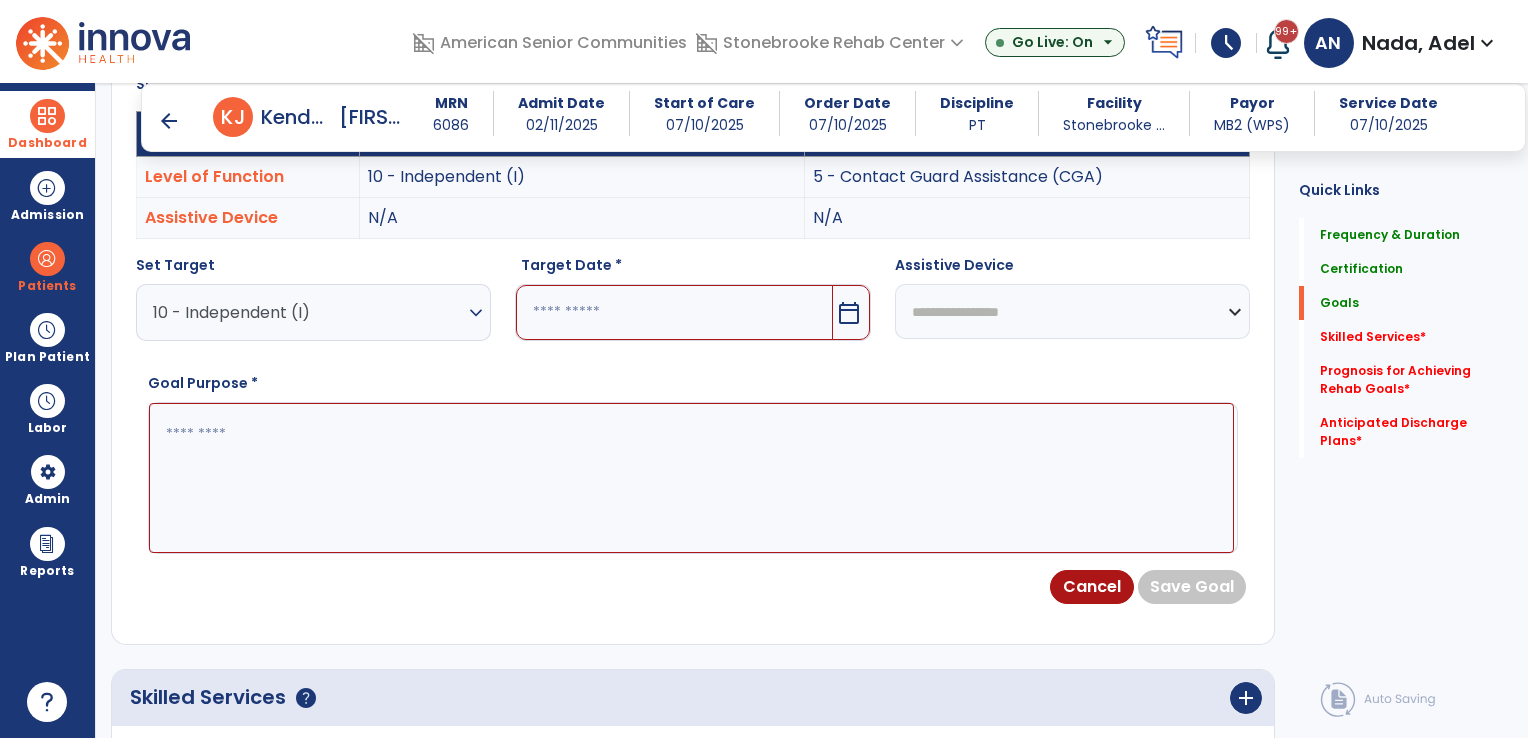 drag, startPoint x: 632, startPoint y: 298, endPoint x: 624, endPoint y: 315, distance: 18.788294 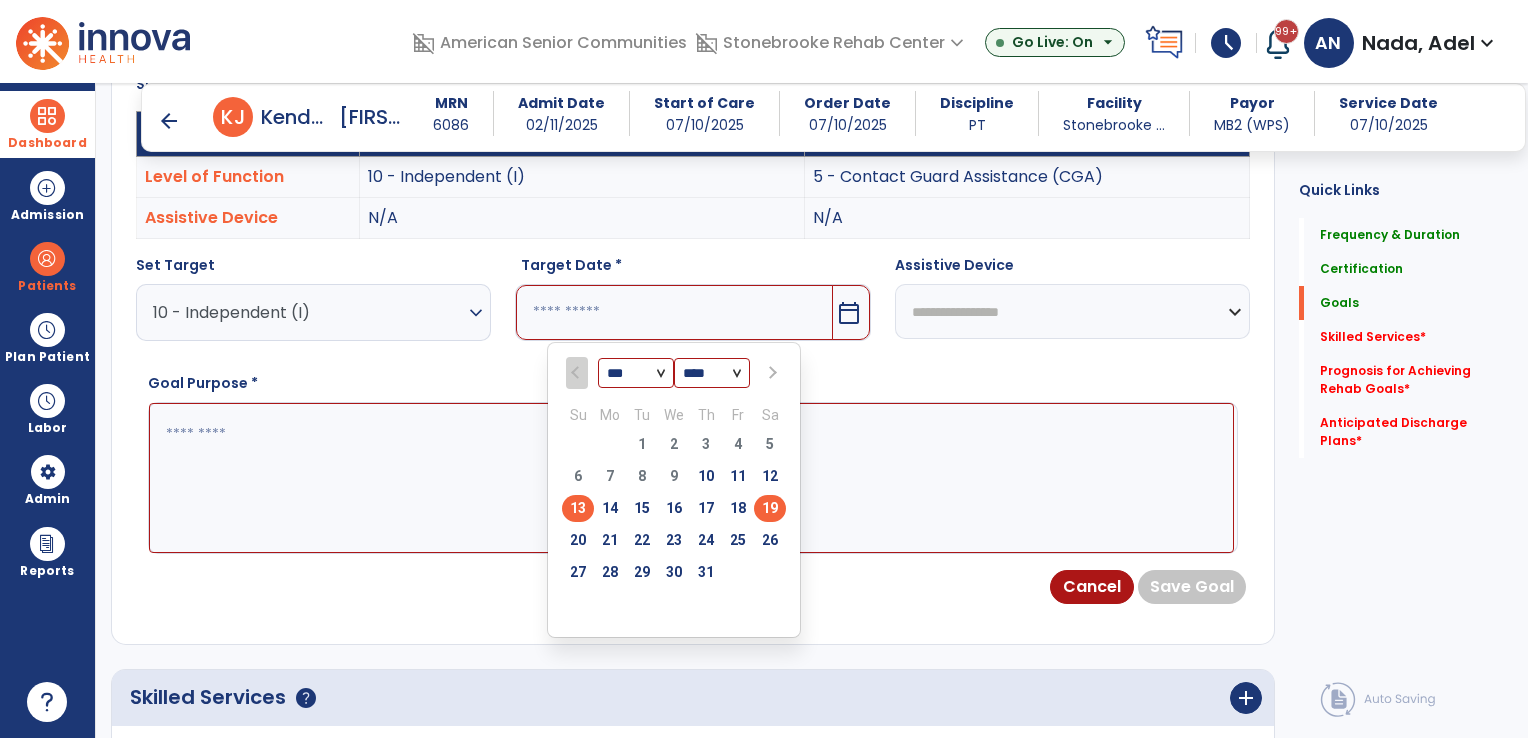 click on "19" at bounding box center [770, 508] 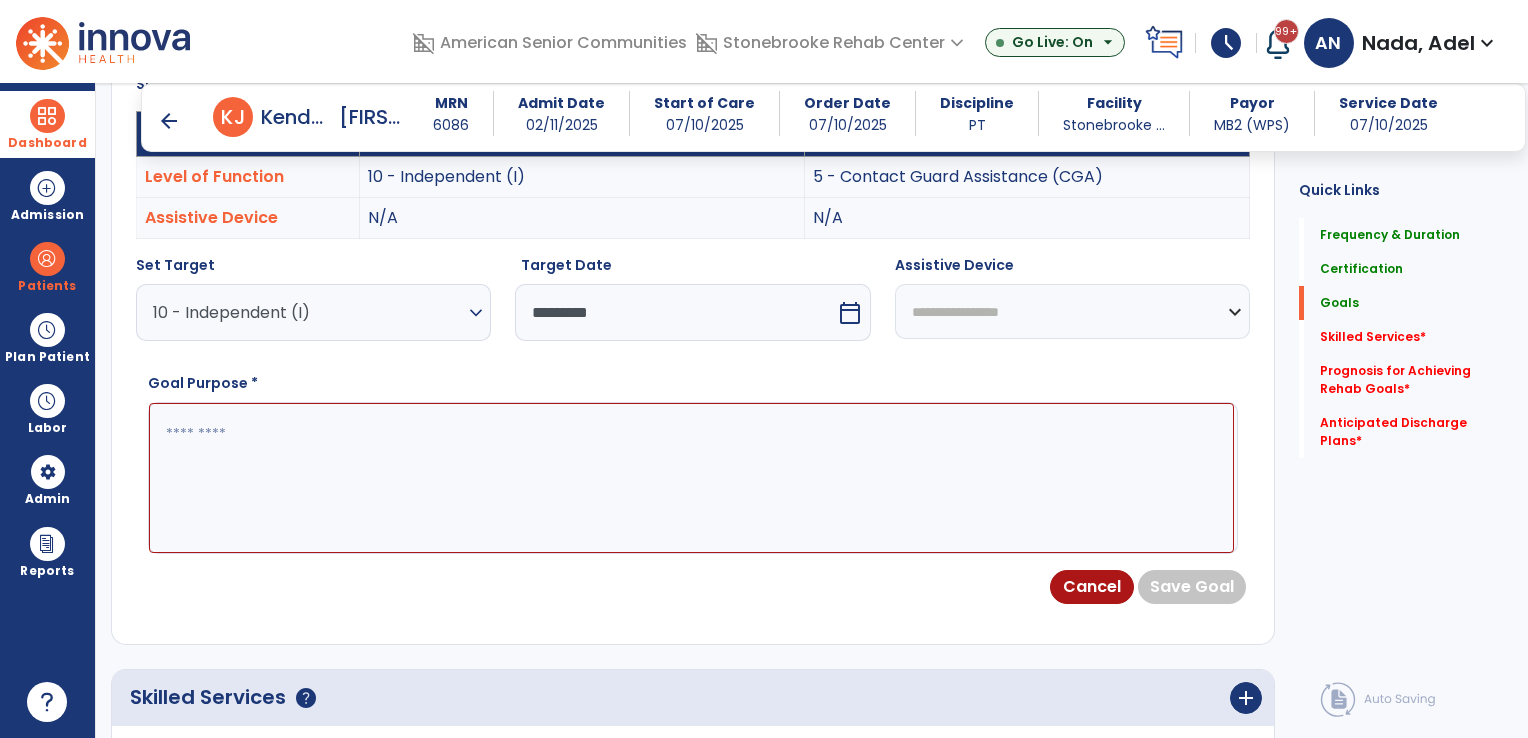 click on "*********" at bounding box center (675, 312) 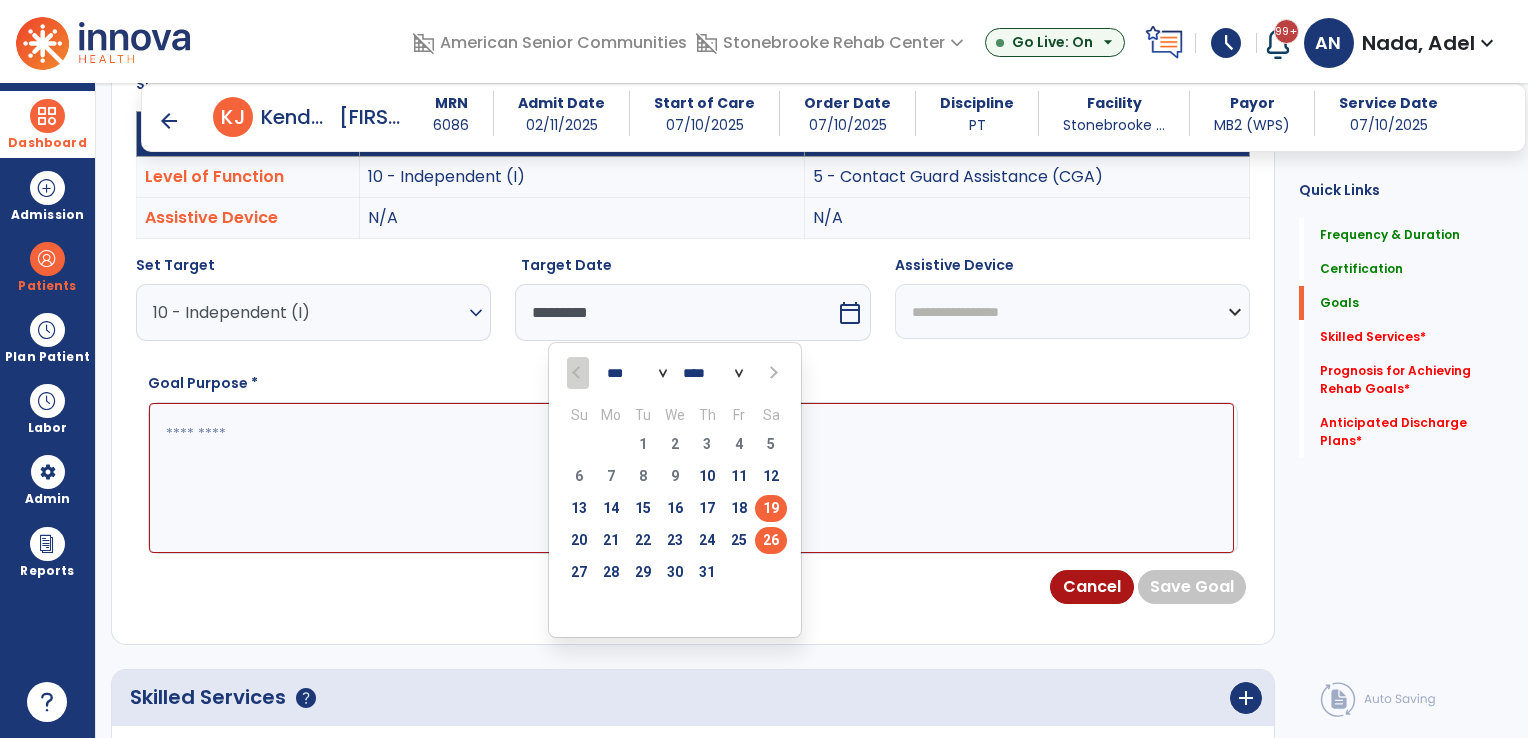 click on "26" at bounding box center [771, 540] 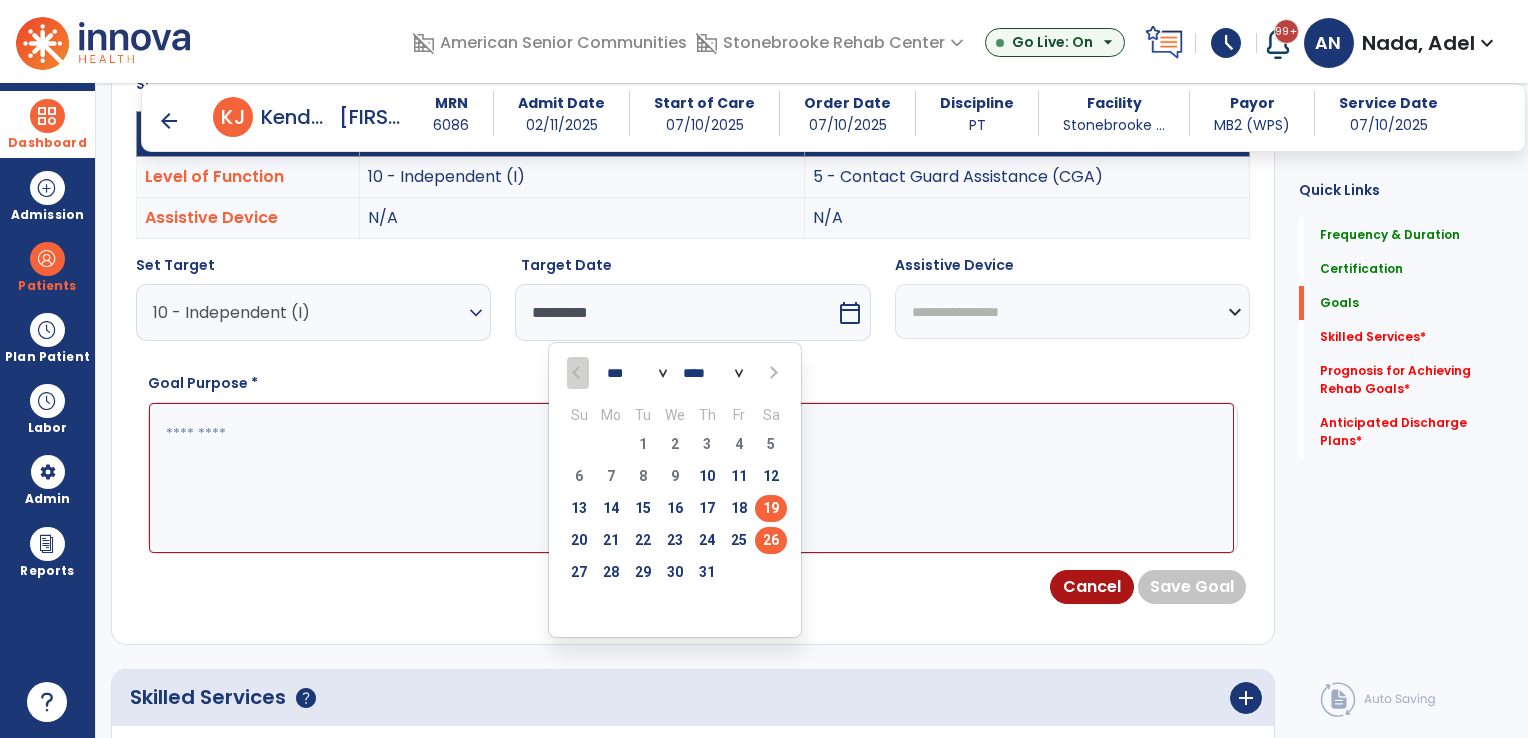 type on "*********" 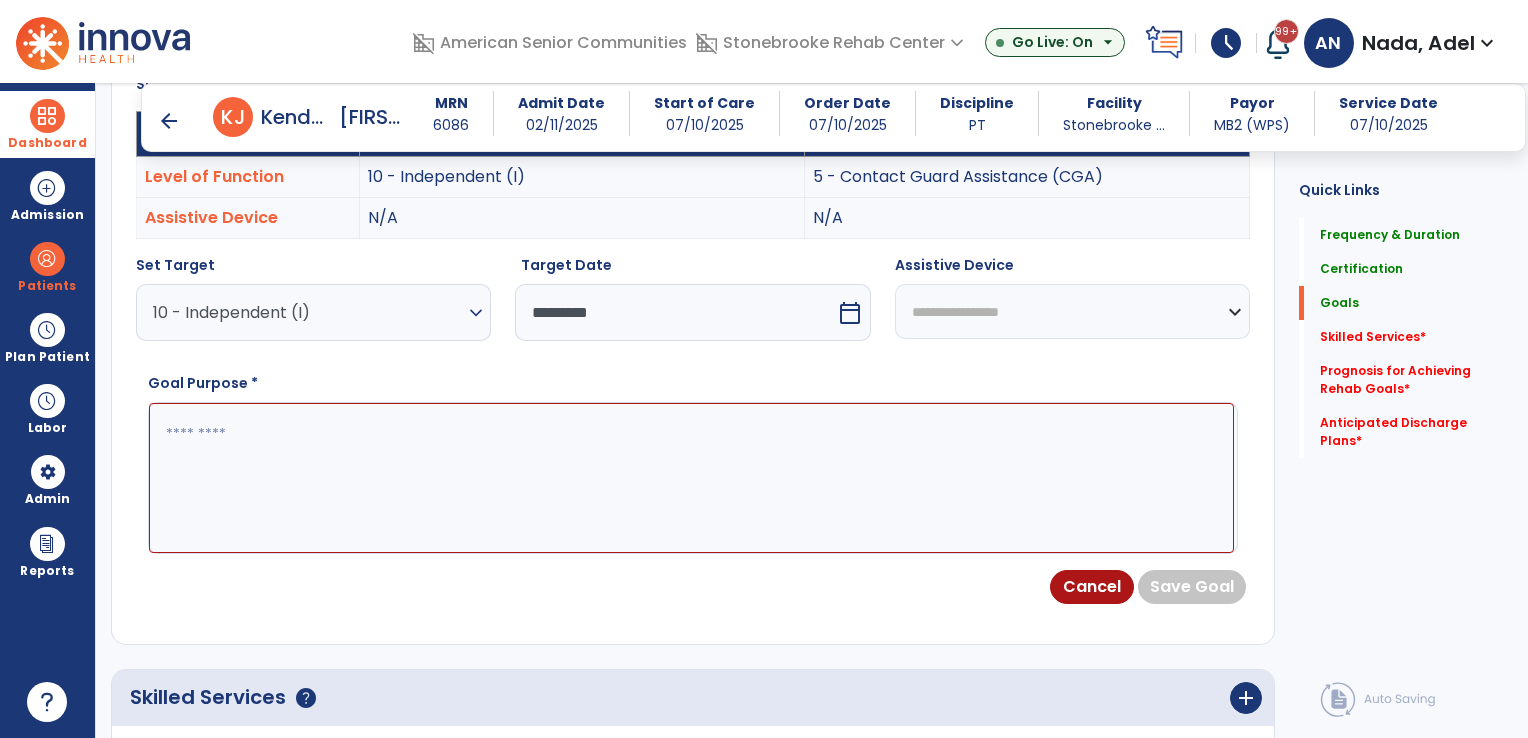click on "**********" at bounding box center (1072, 311) 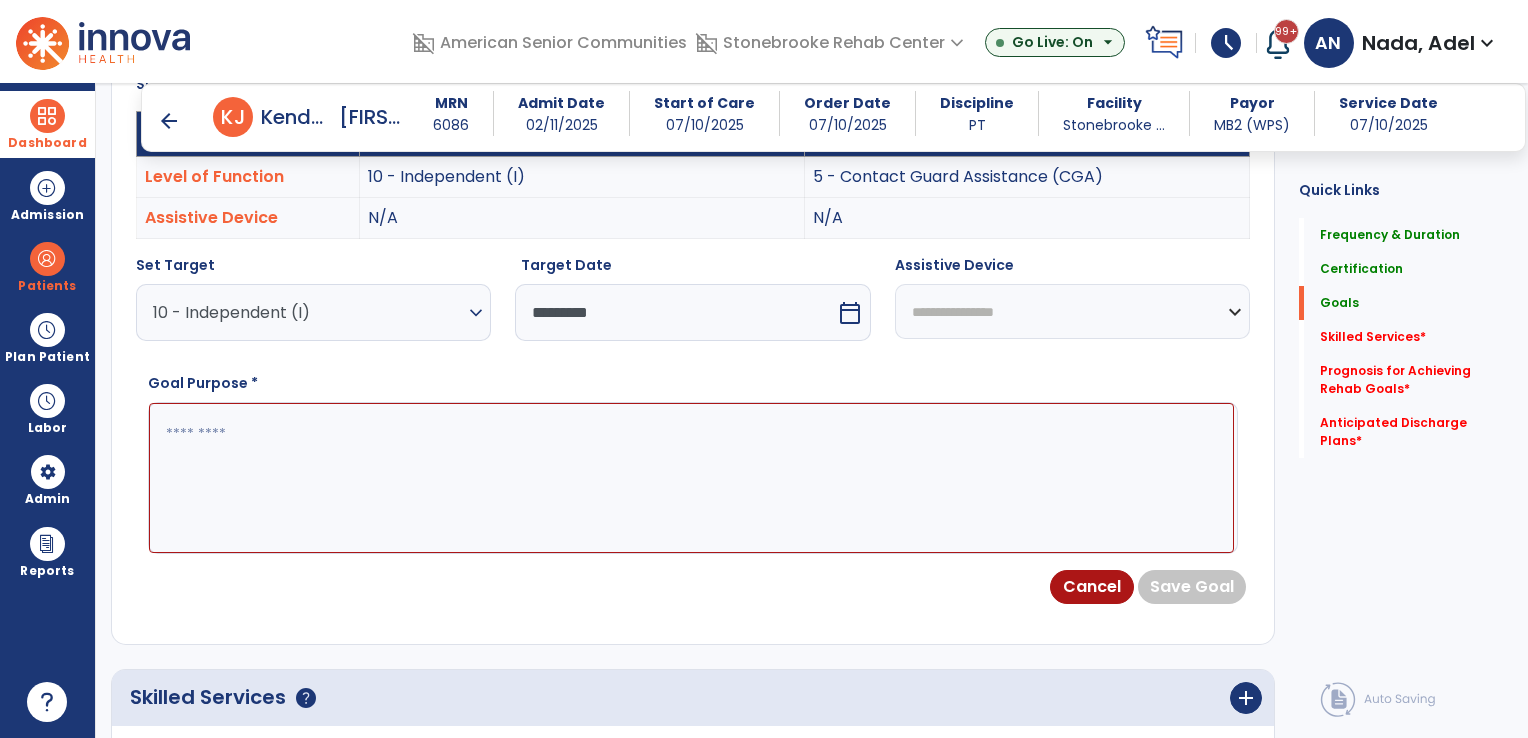 click on "**********" at bounding box center [1072, 311] 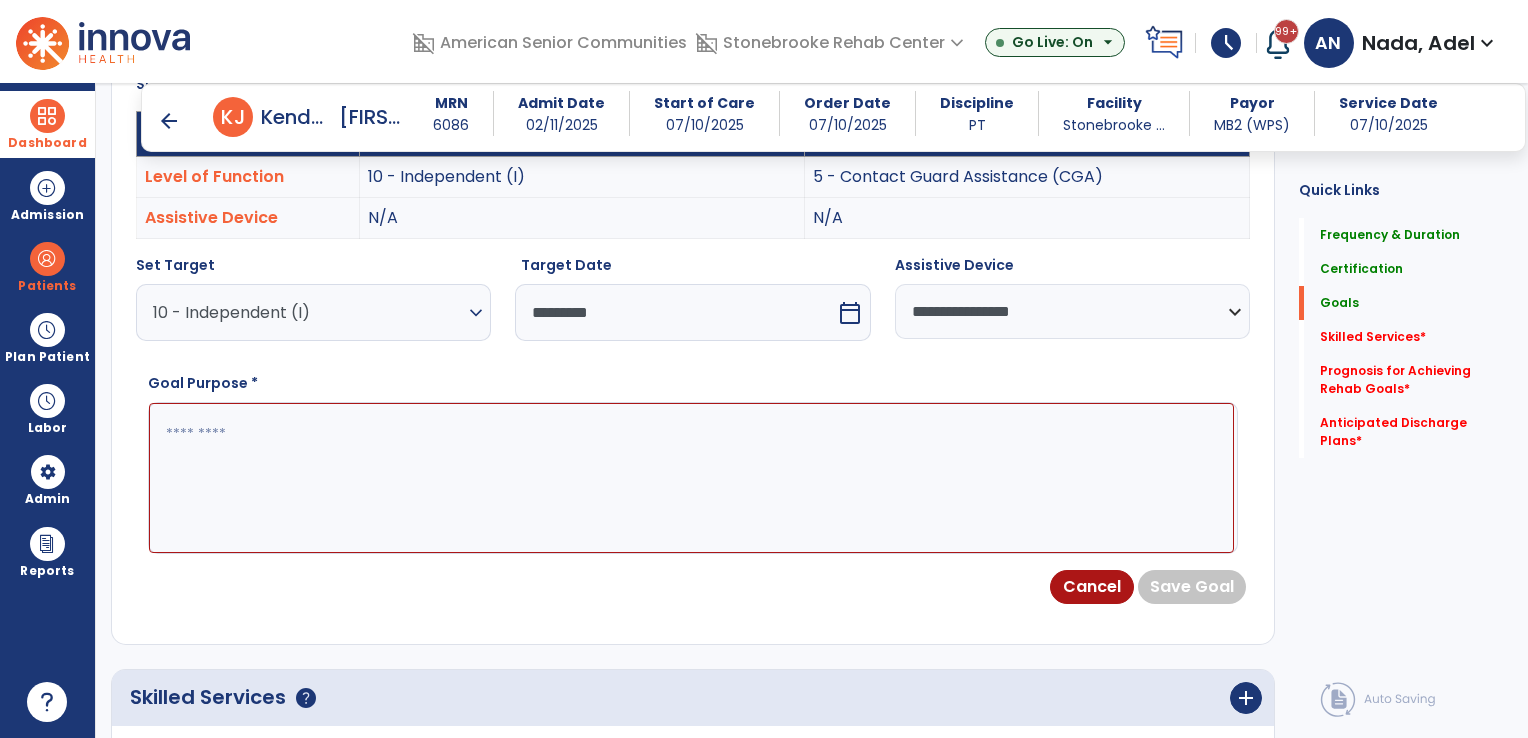 click at bounding box center (691, 478) 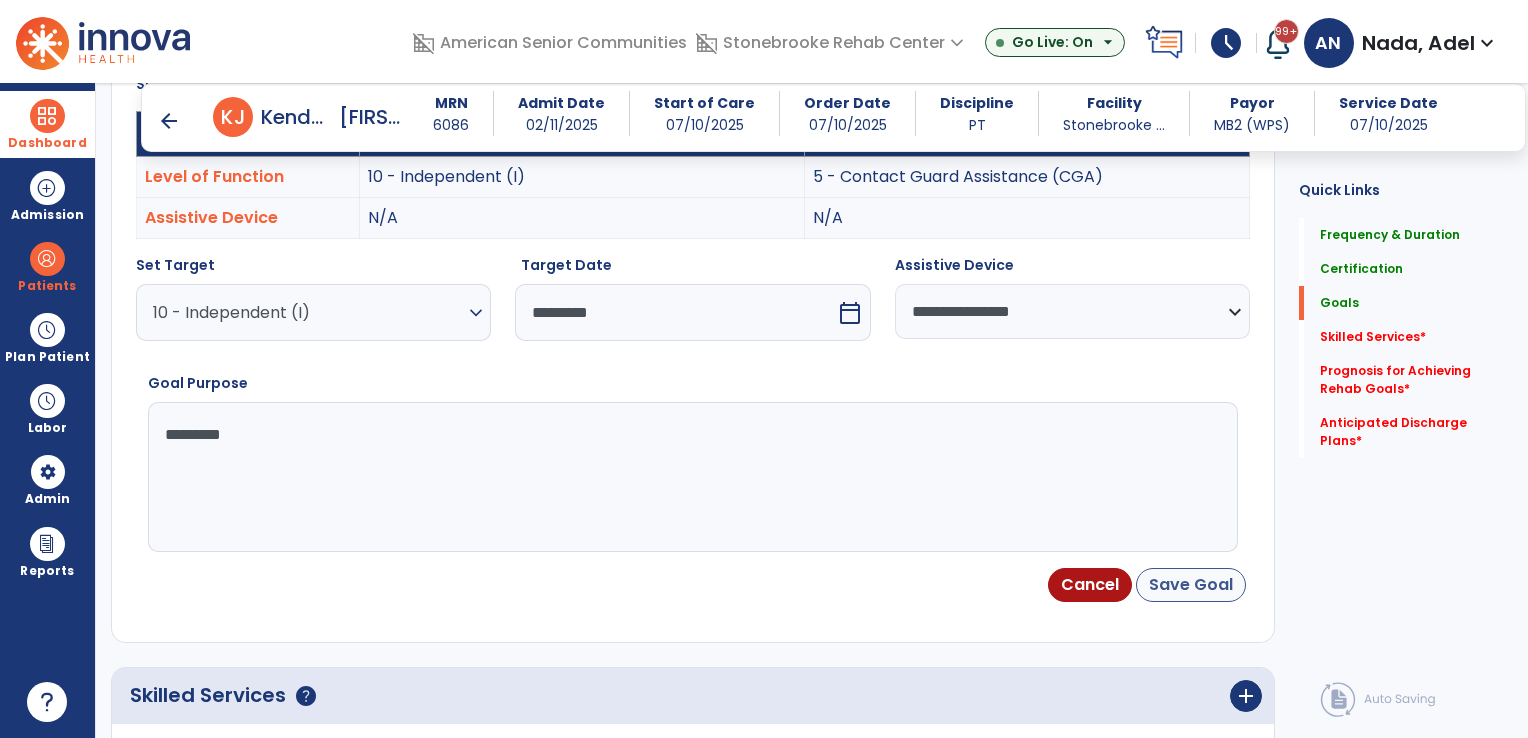 type on "********" 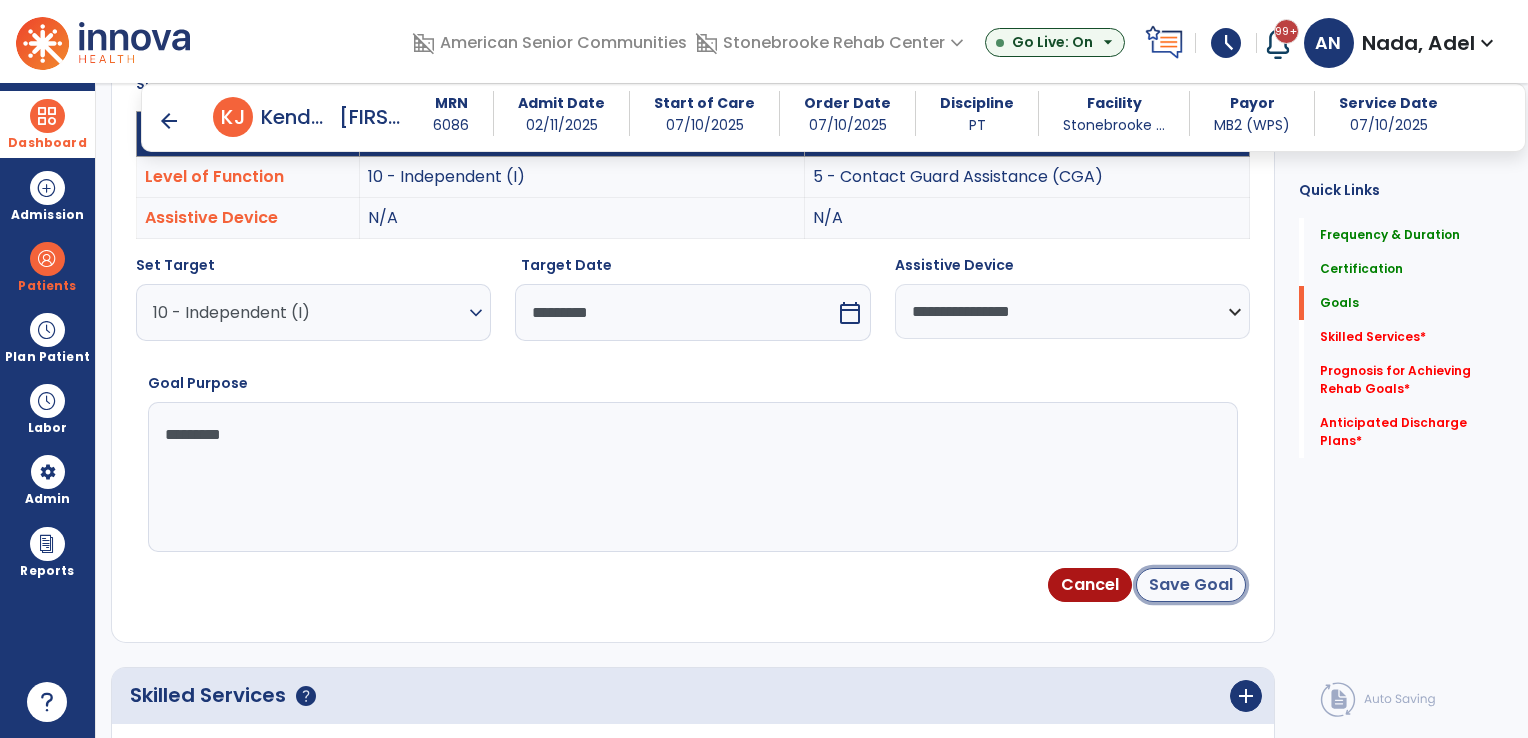 click on "Save Goal" at bounding box center (1191, 585) 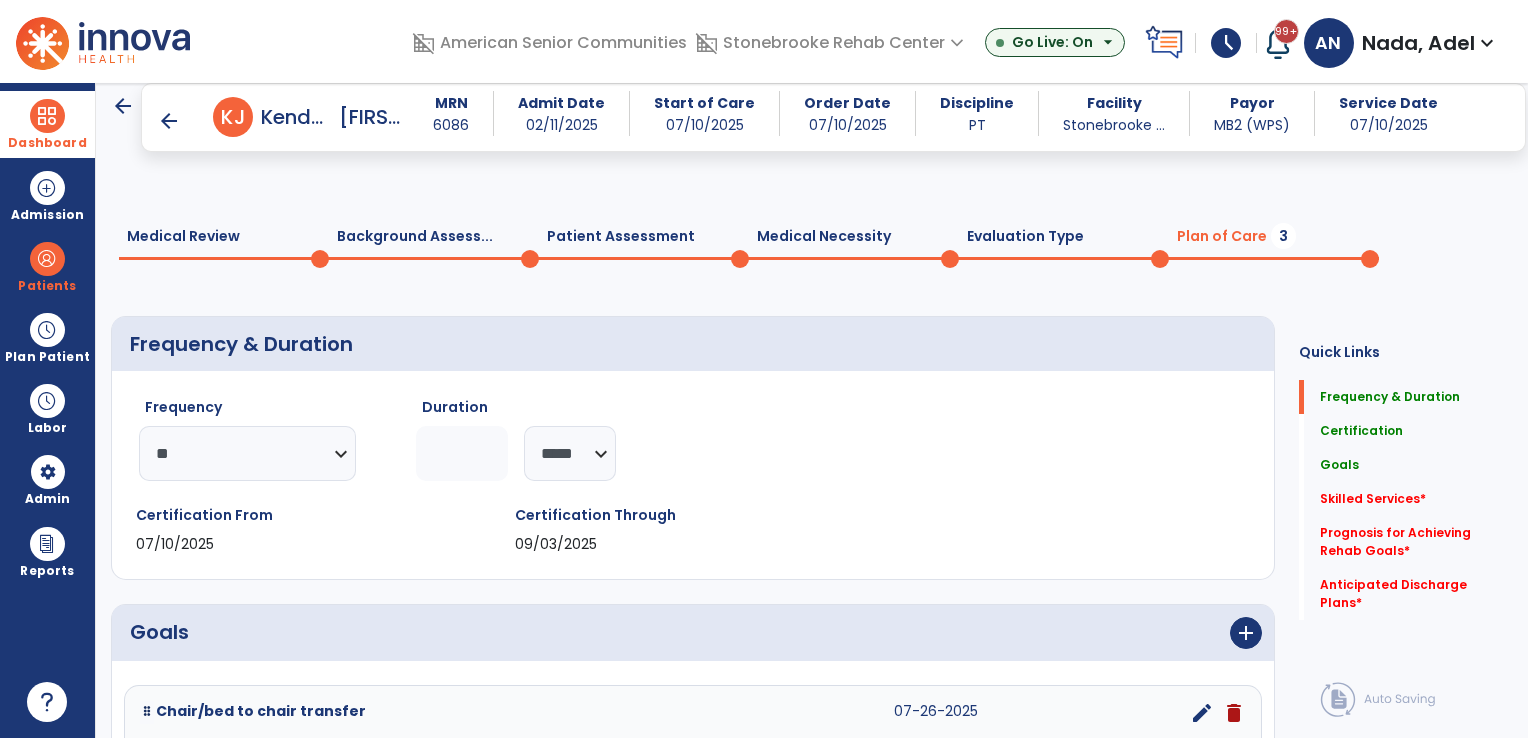 scroll, scrollTop: 400, scrollLeft: 0, axis: vertical 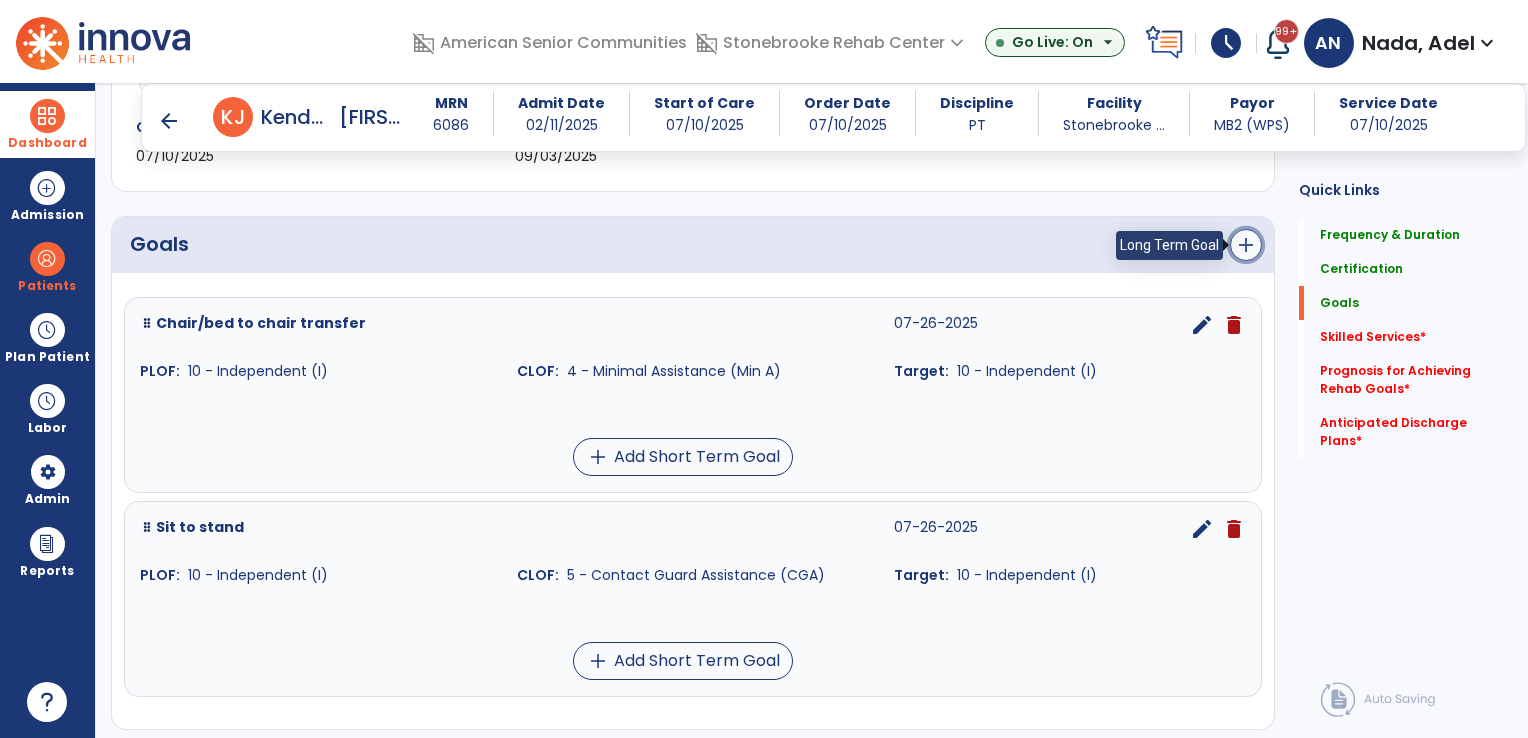 click on "add" at bounding box center [1246, 245] 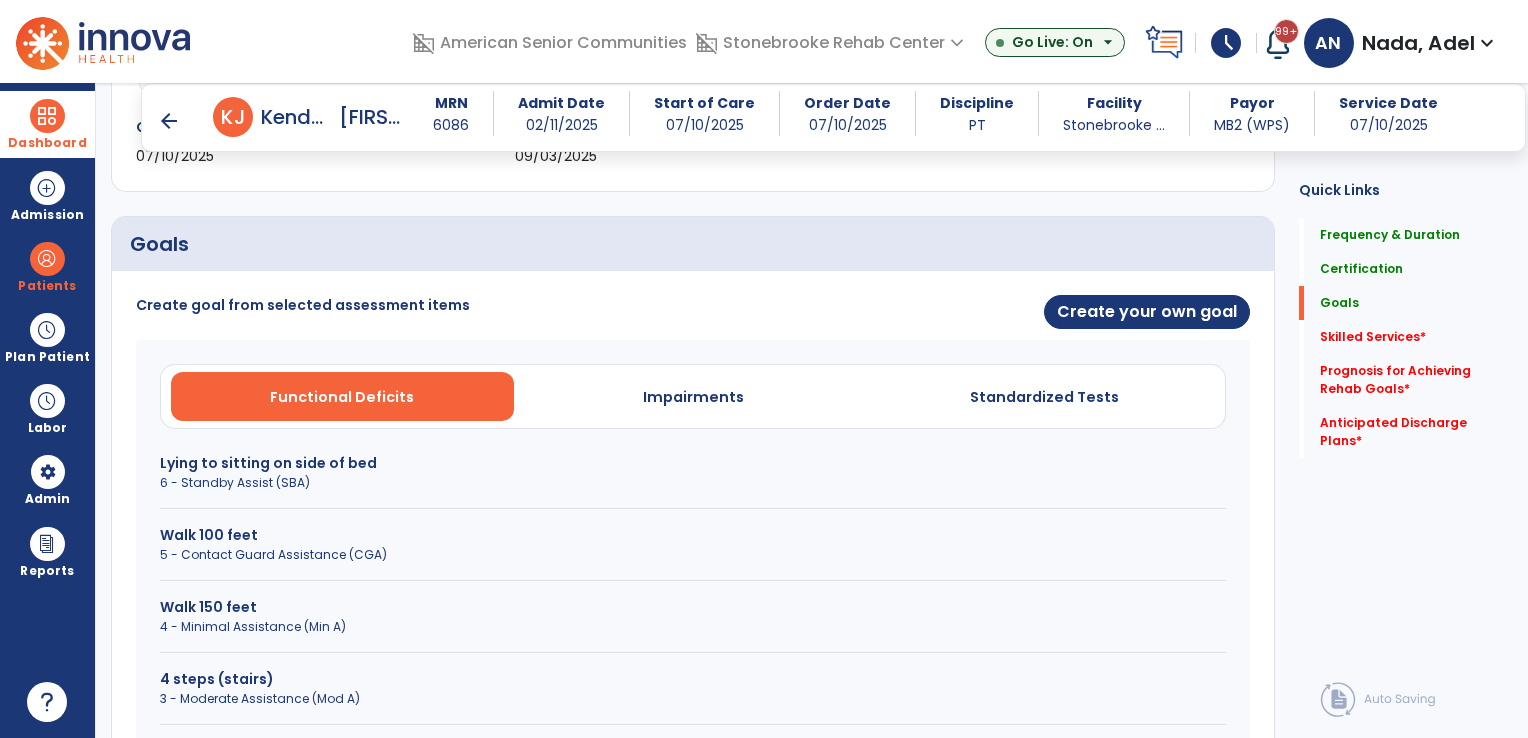 scroll, scrollTop: 500, scrollLeft: 0, axis: vertical 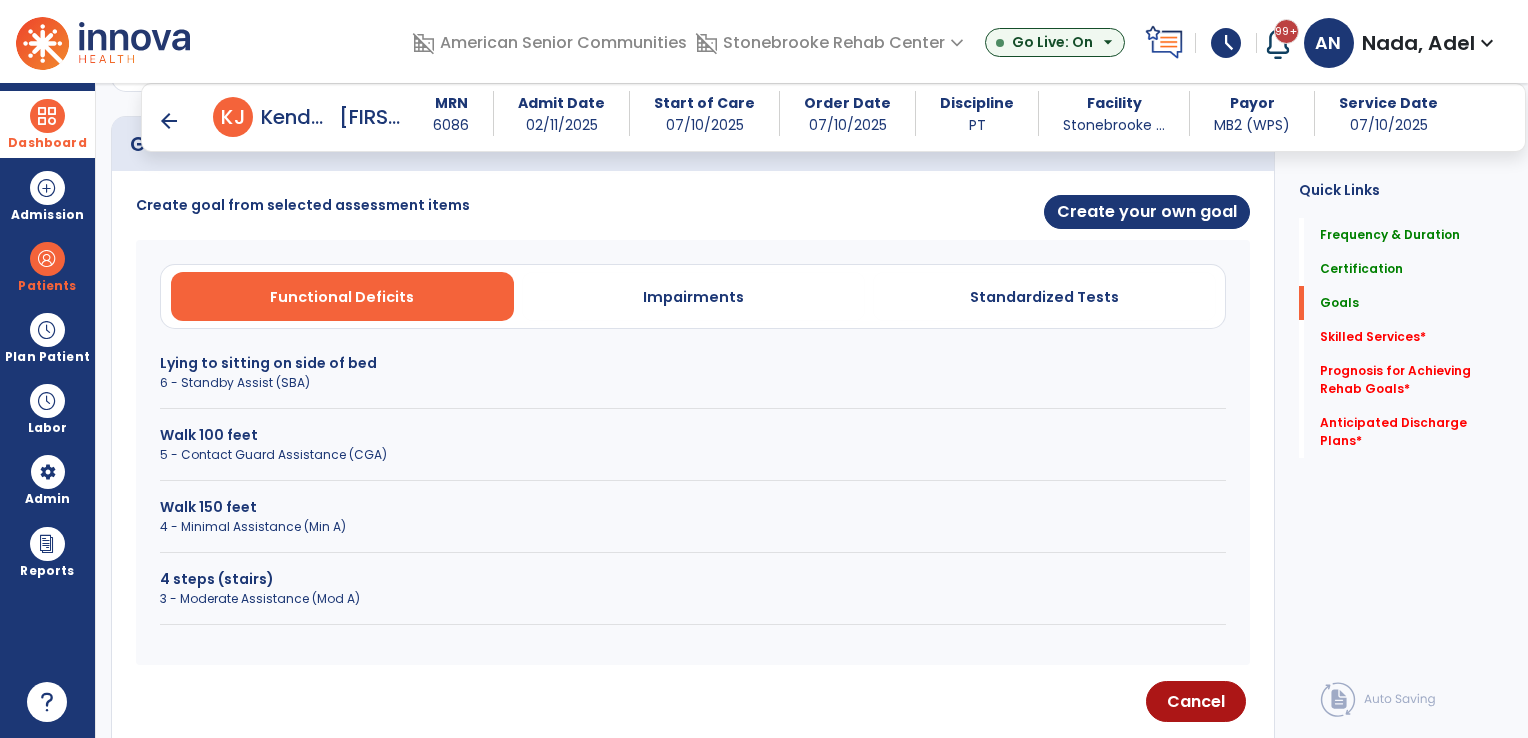 click on "Walk 150 feet" at bounding box center [693, 507] 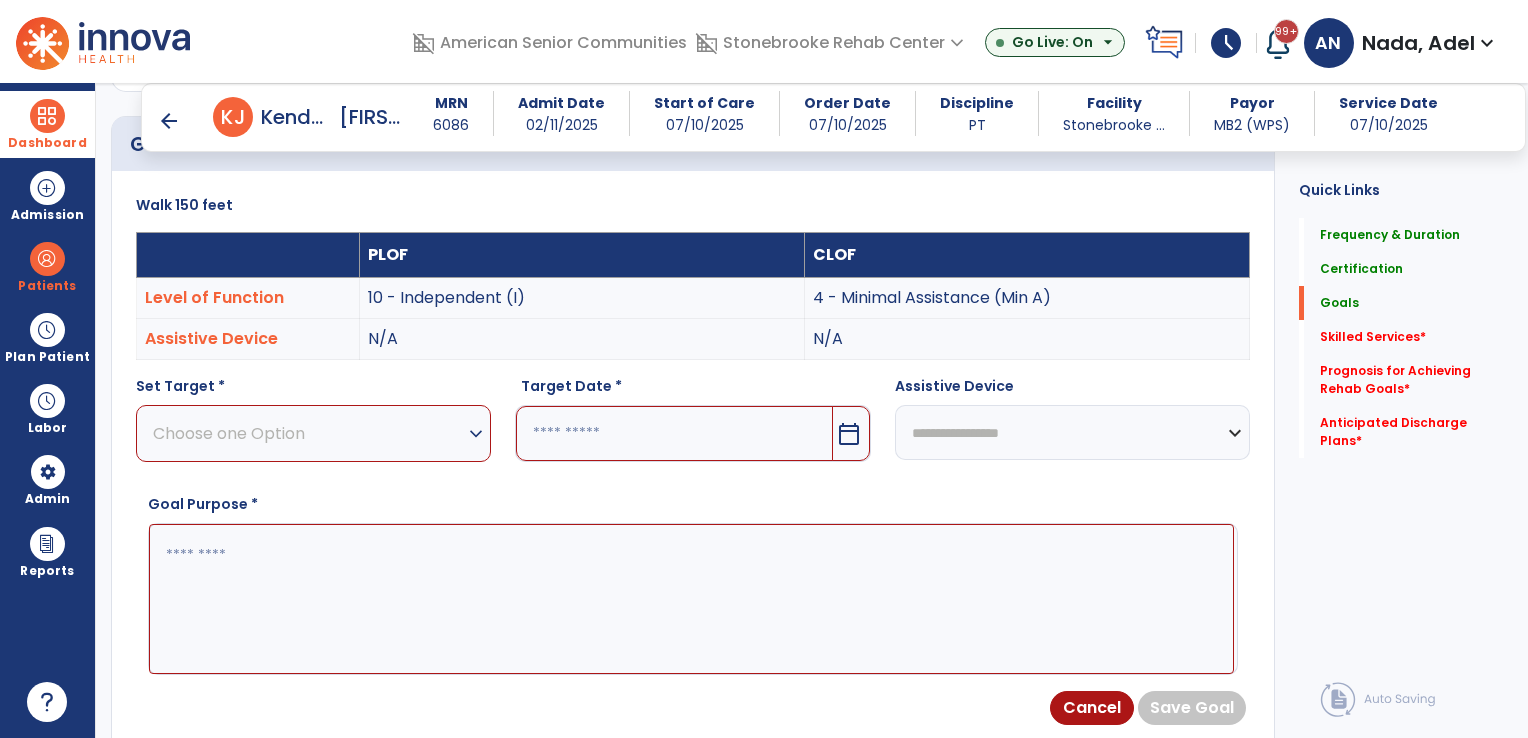 click on "Choose one Option" at bounding box center (308, 433) 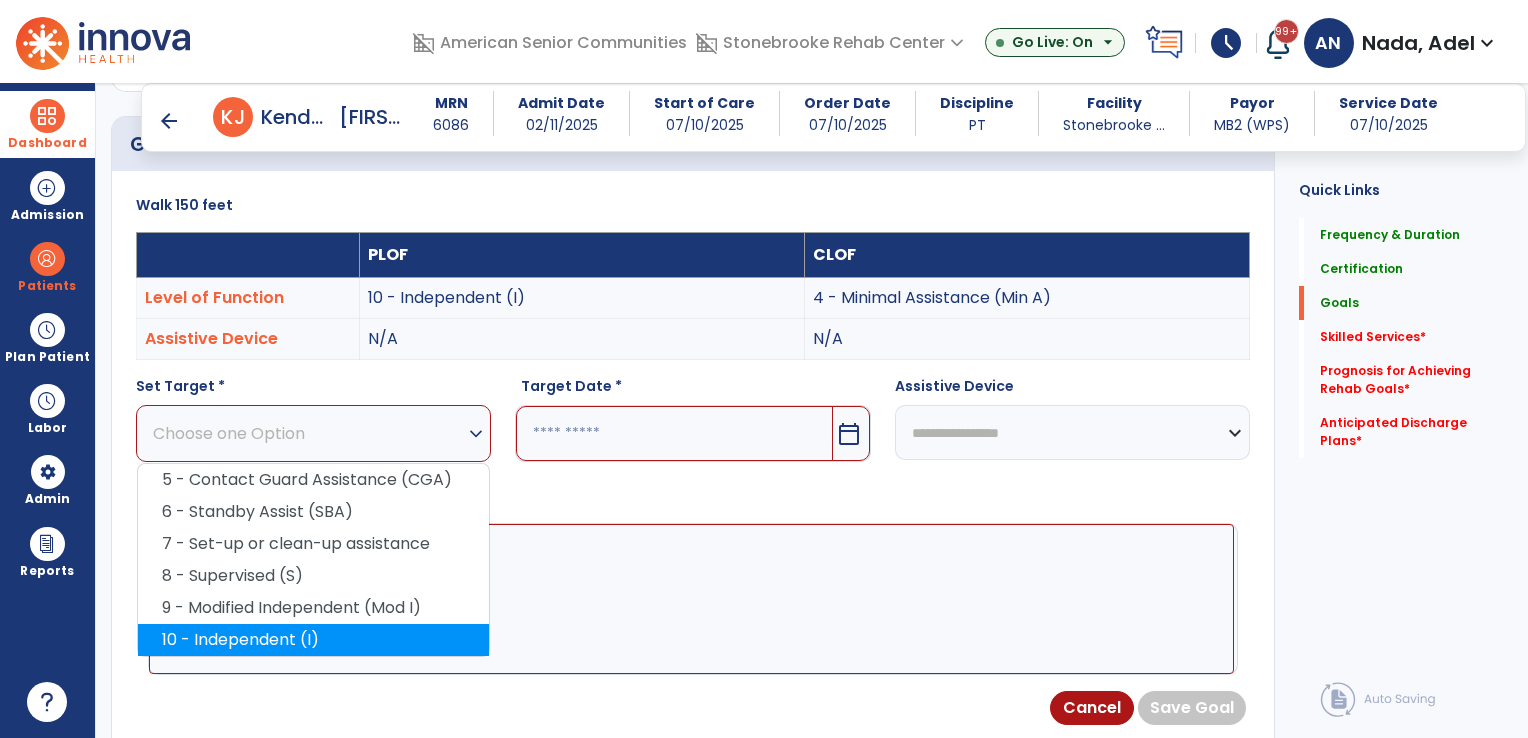 click on "10 - Independent (I)" at bounding box center [313, 640] 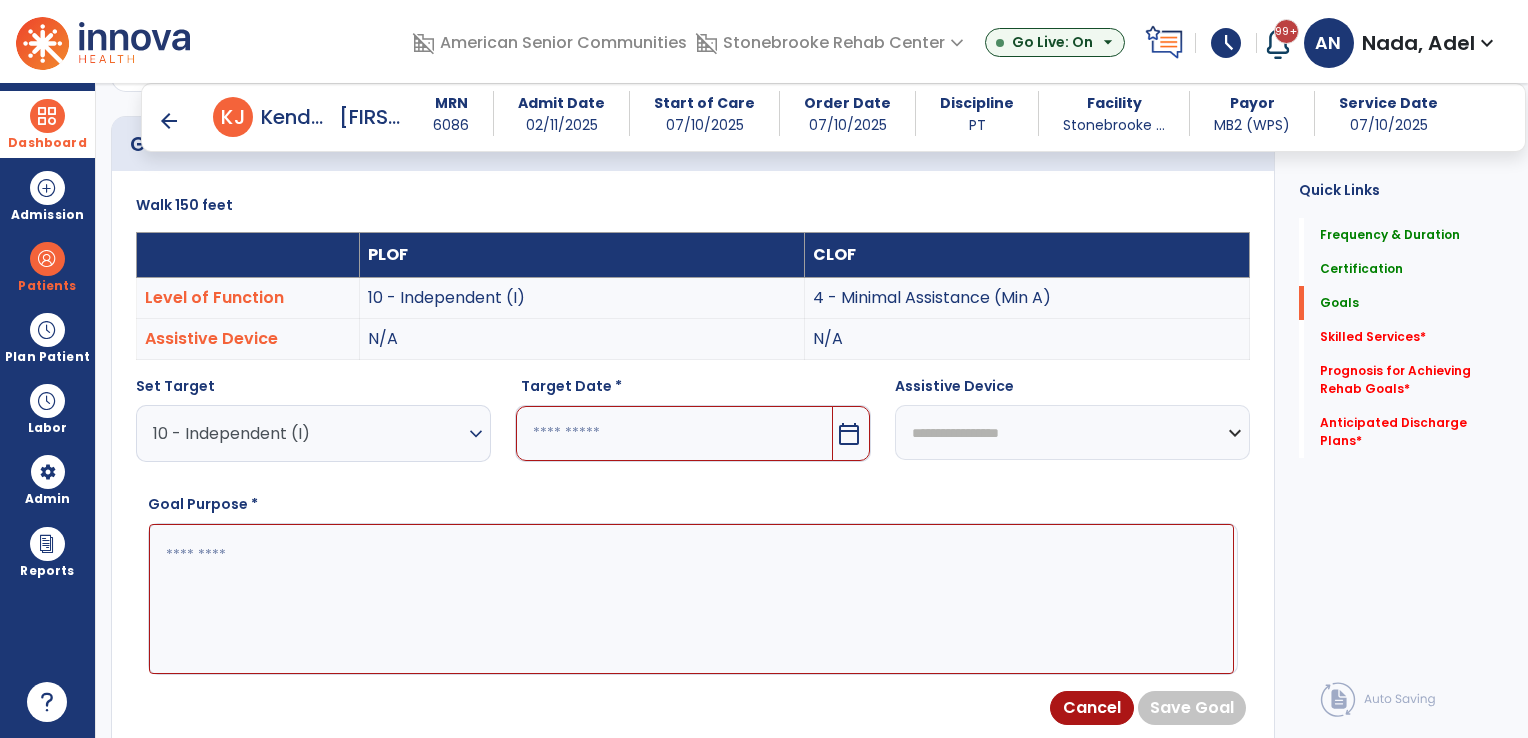 click at bounding box center [674, 433] 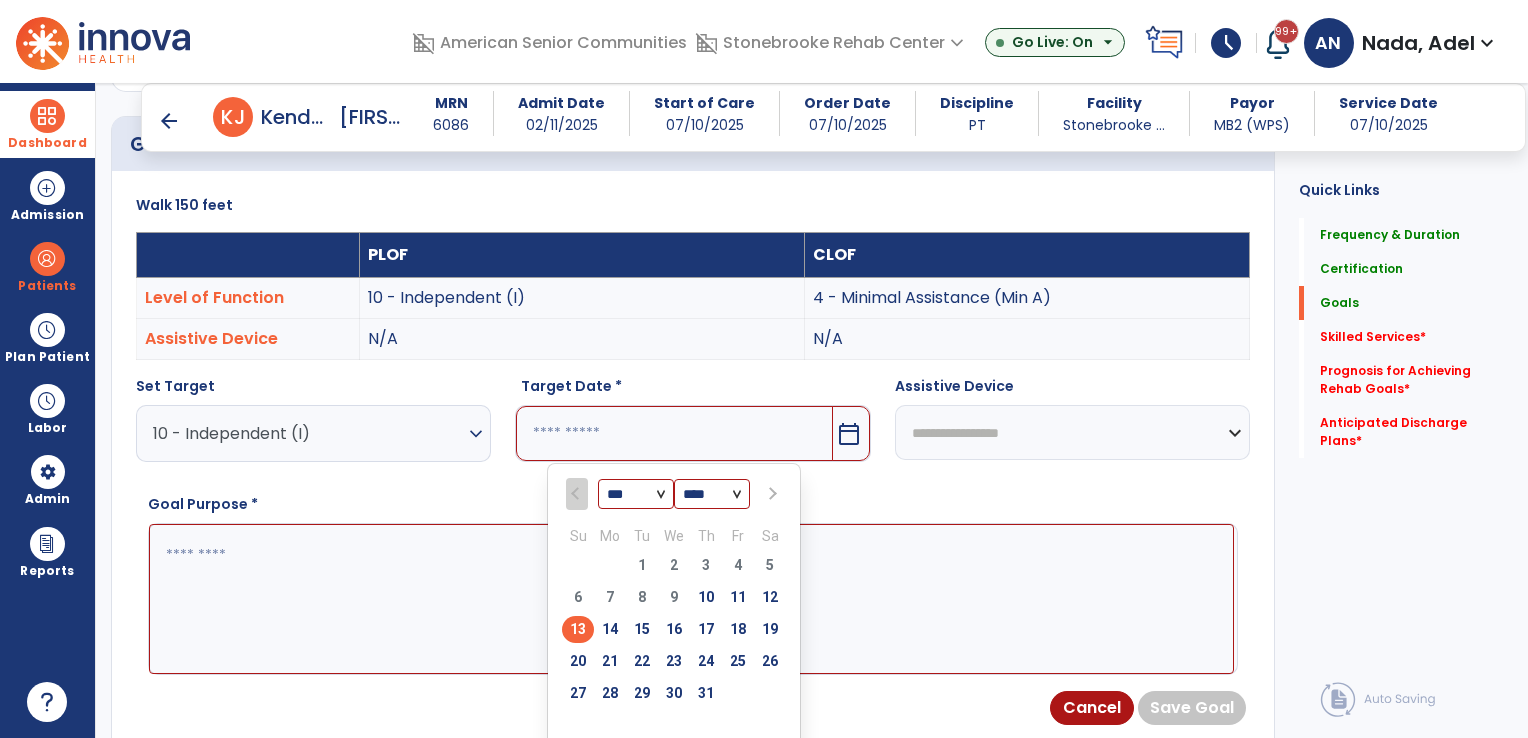 click at bounding box center (772, 494) 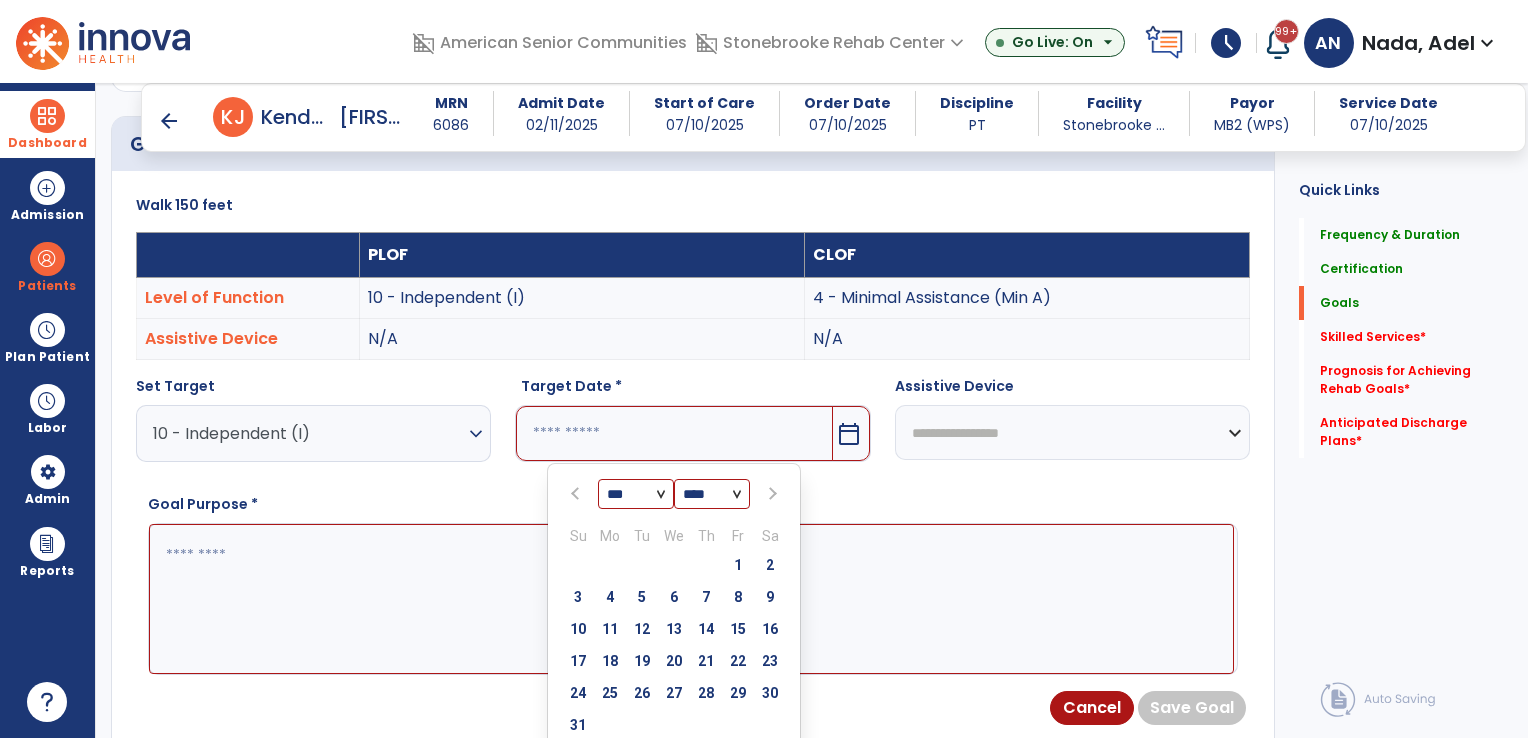 select on "*" 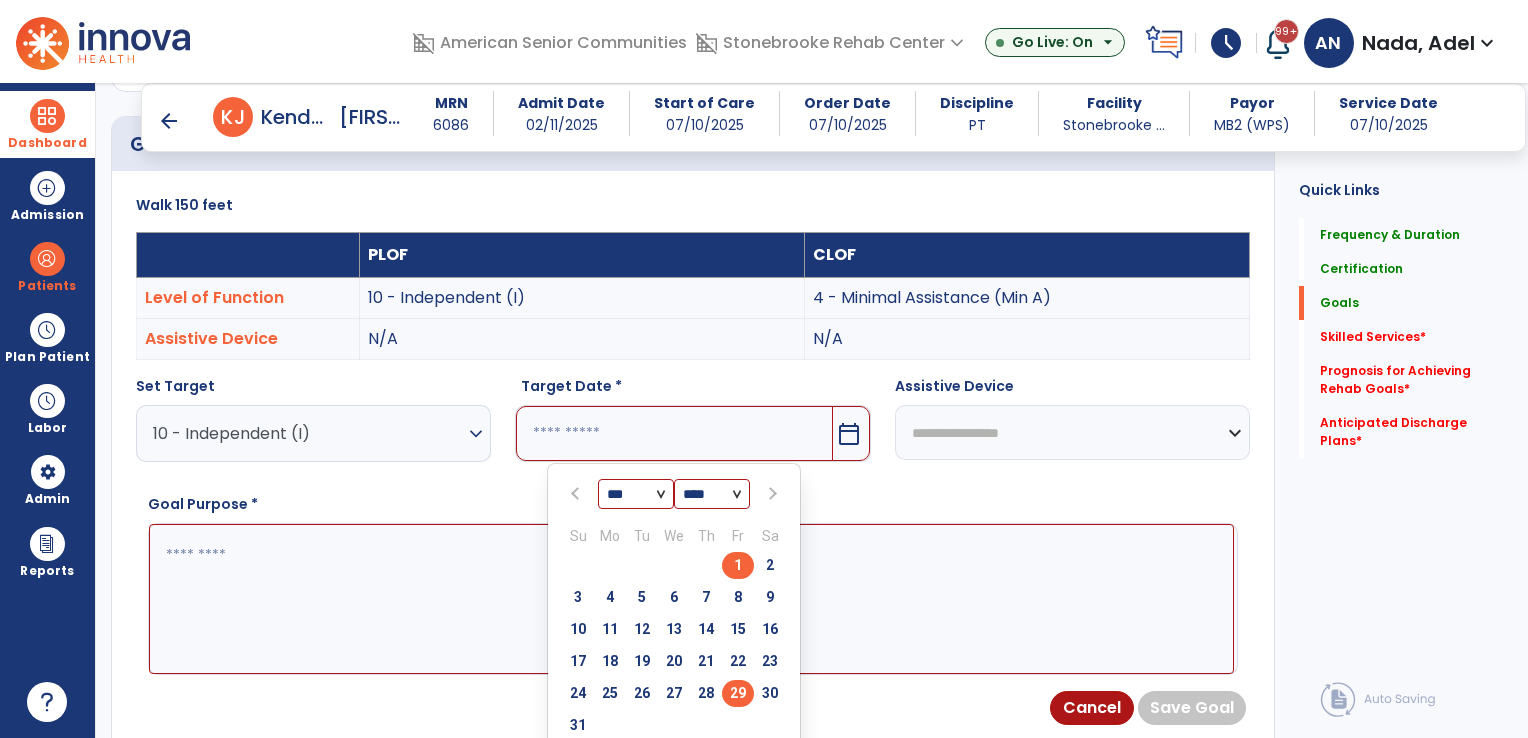 click on "29" at bounding box center [738, 693] 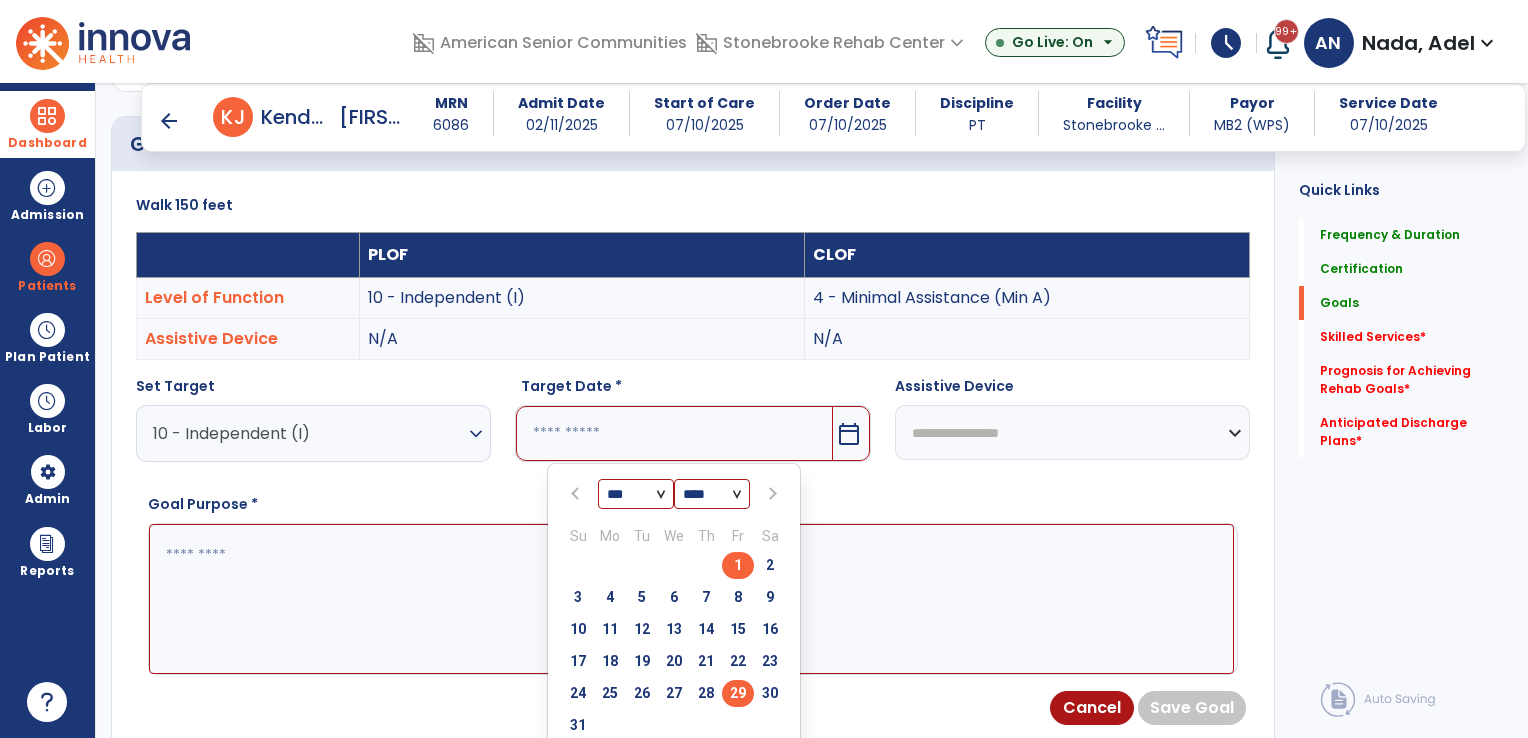 type on "*********" 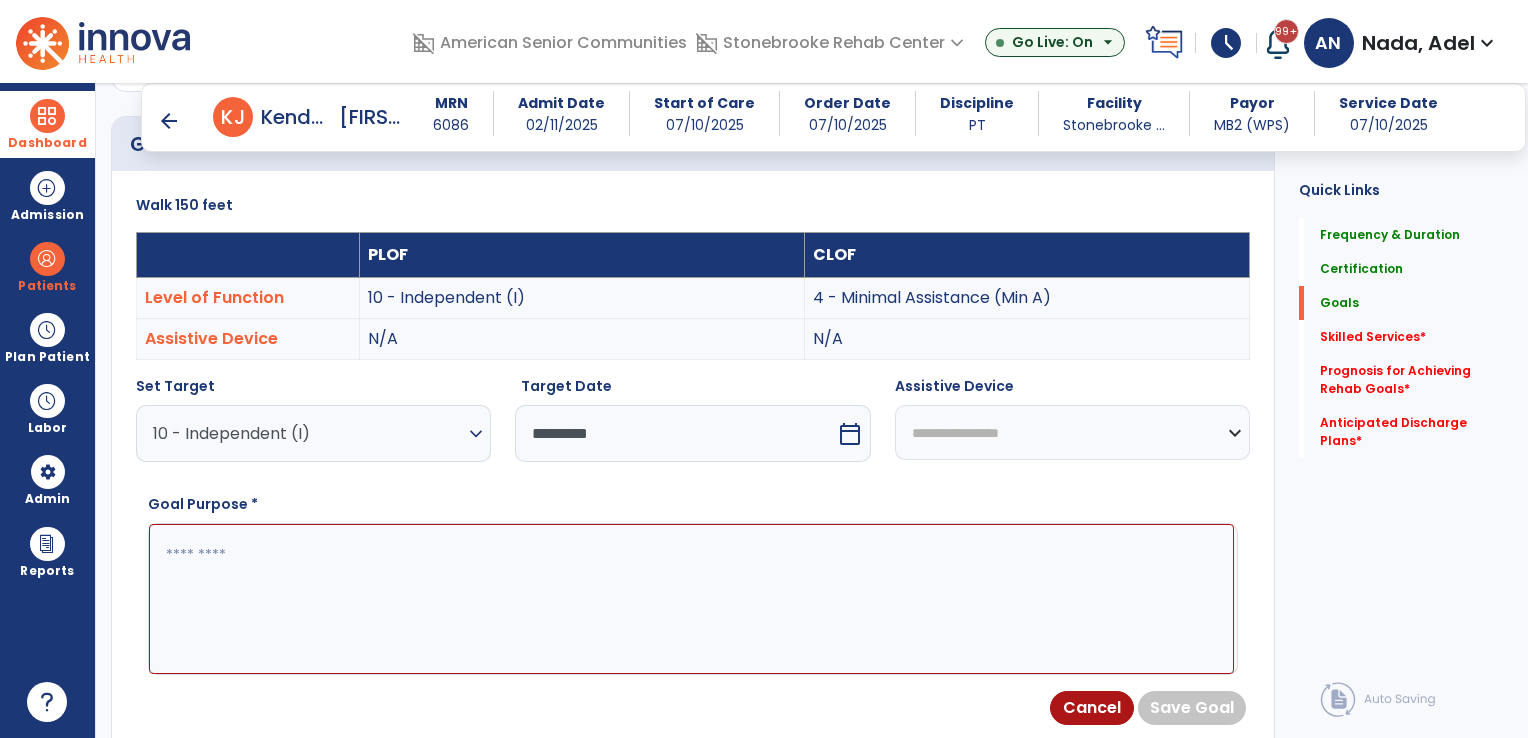 click on "**********" at bounding box center [1072, 432] 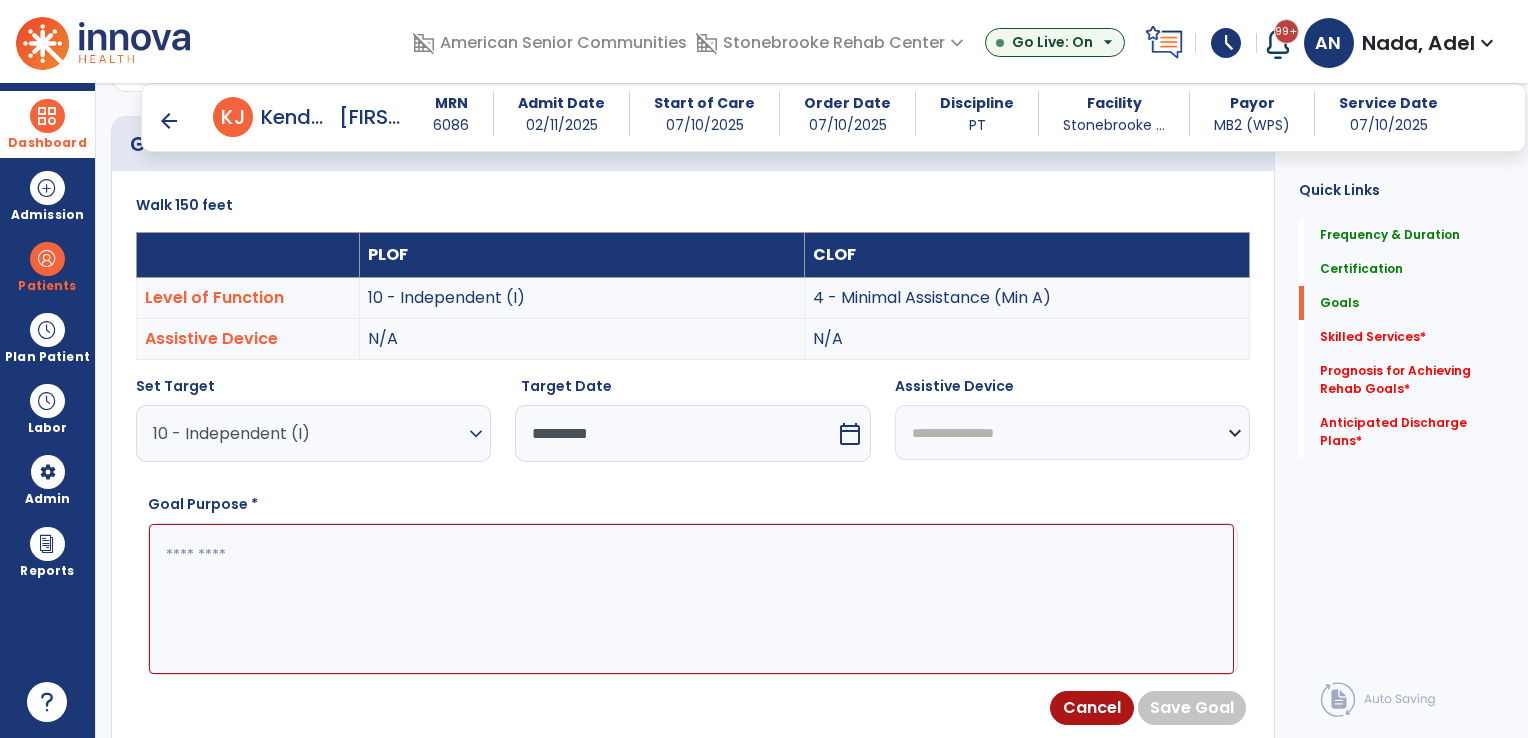 click on "**********" at bounding box center [1072, 432] 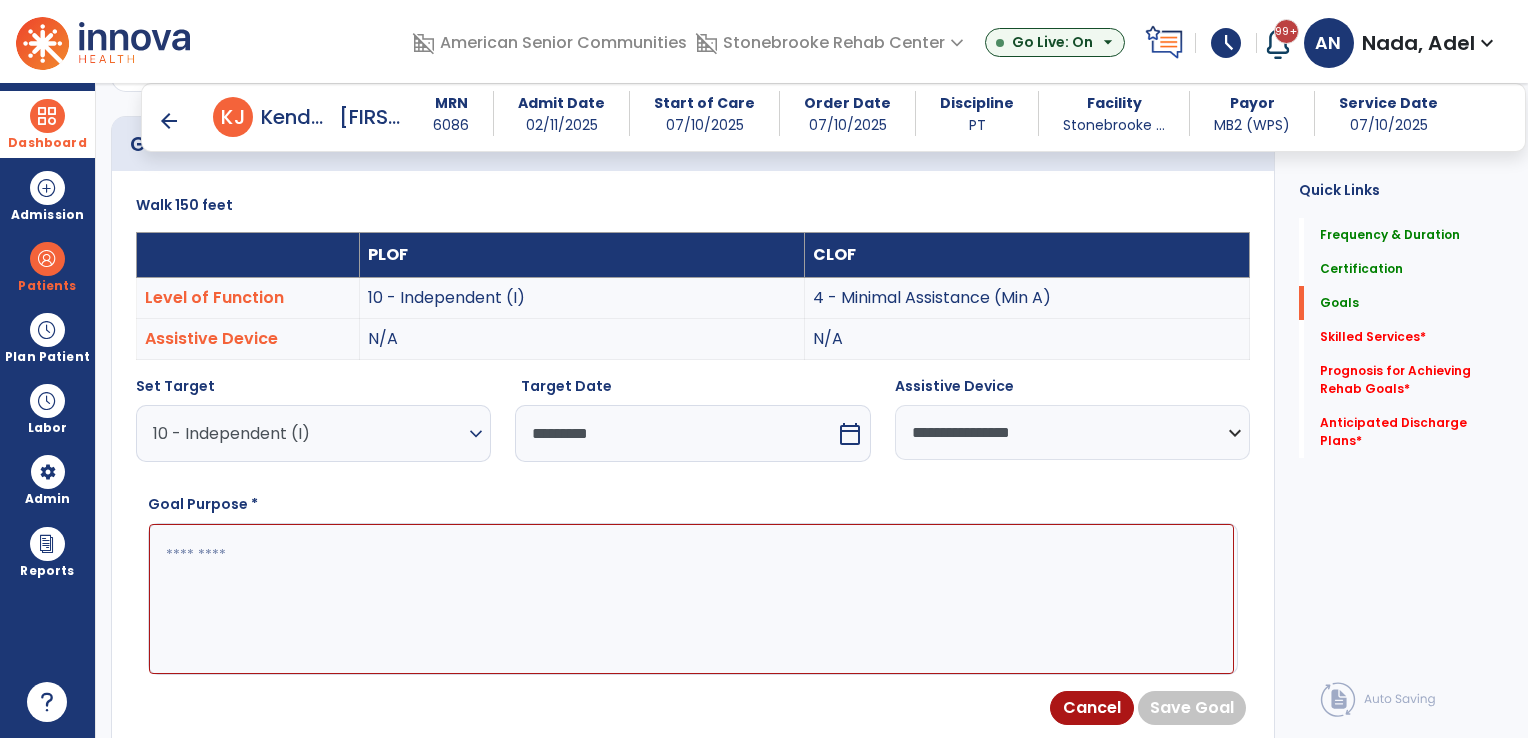 click at bounding box center [691, 599] 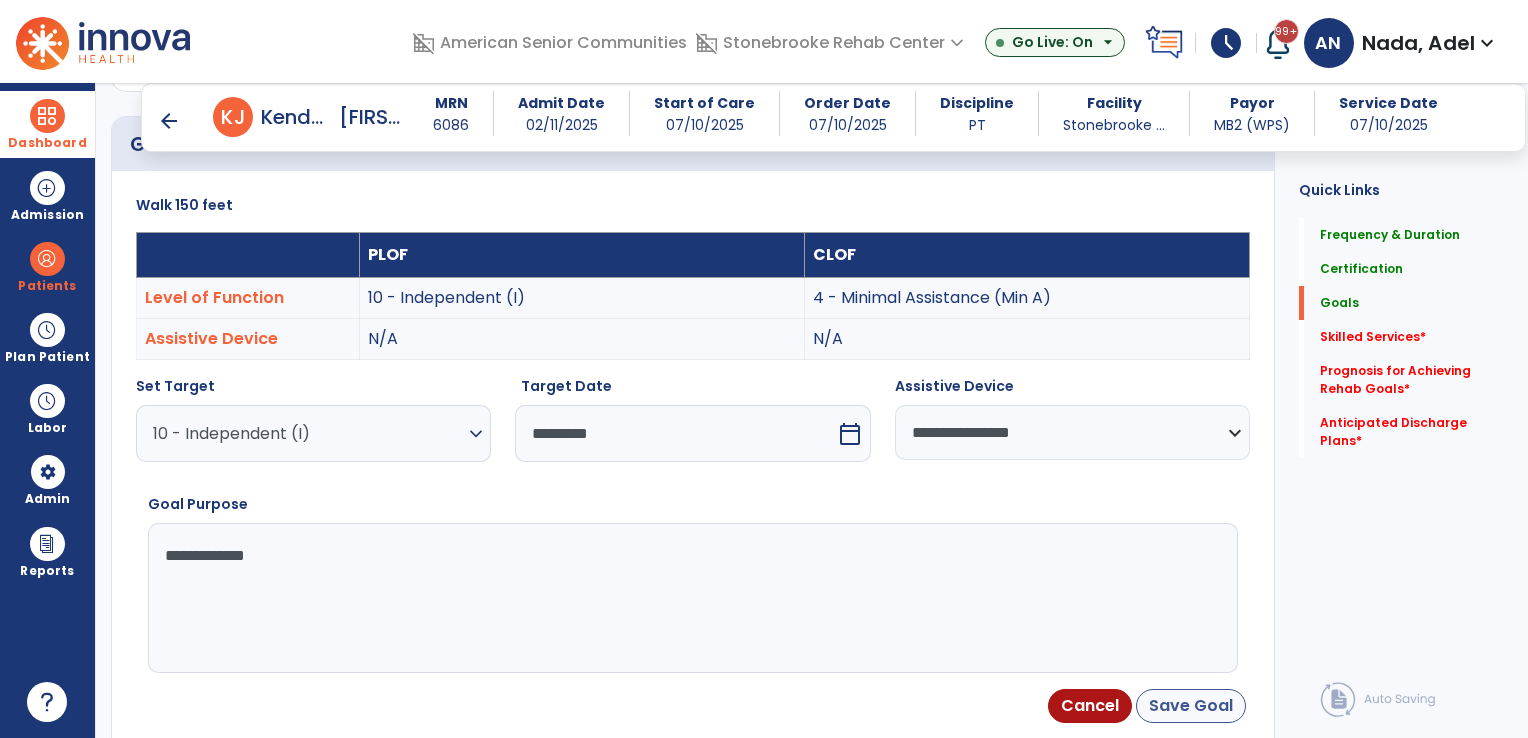 type on "**********" 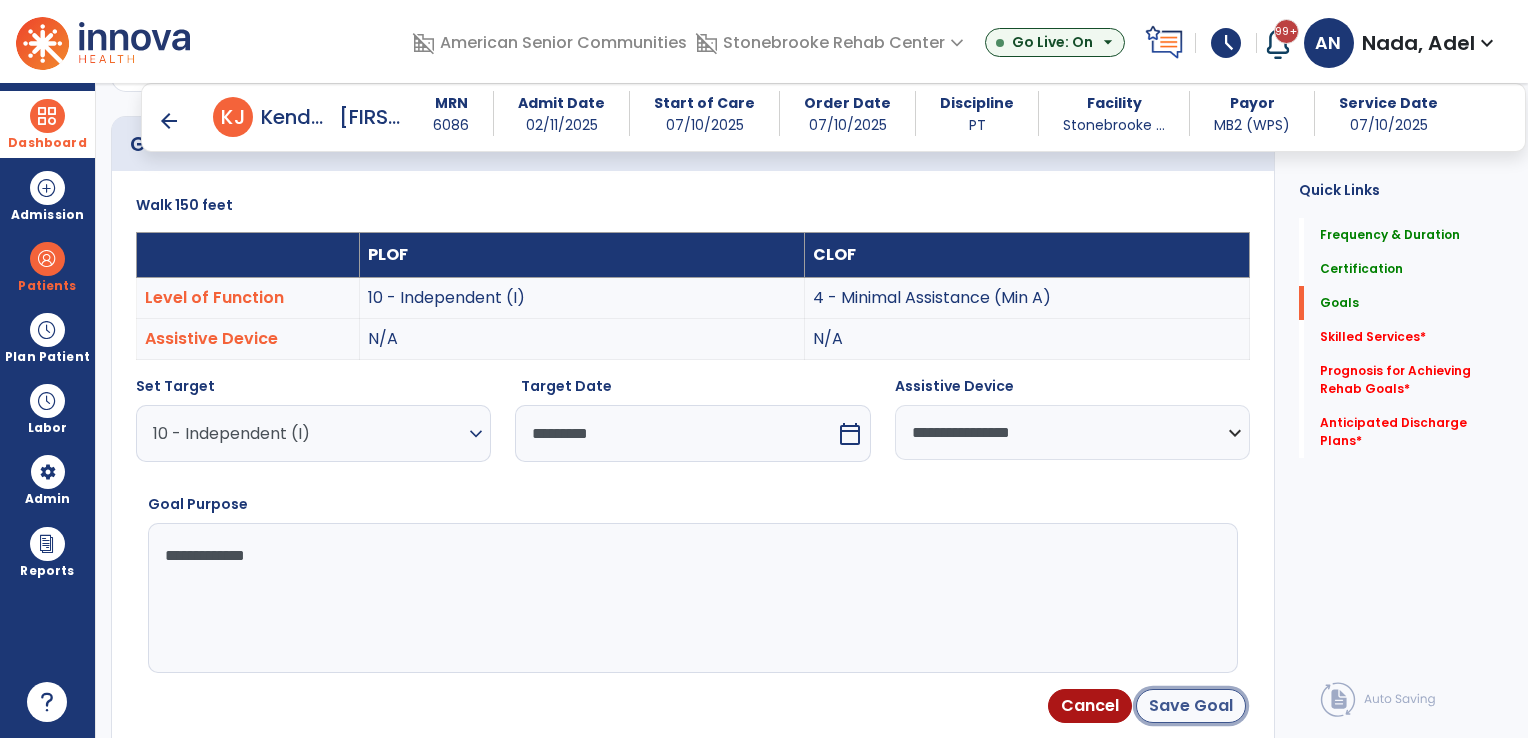 click on "Save Goal" at bounding box center [1191, 706] 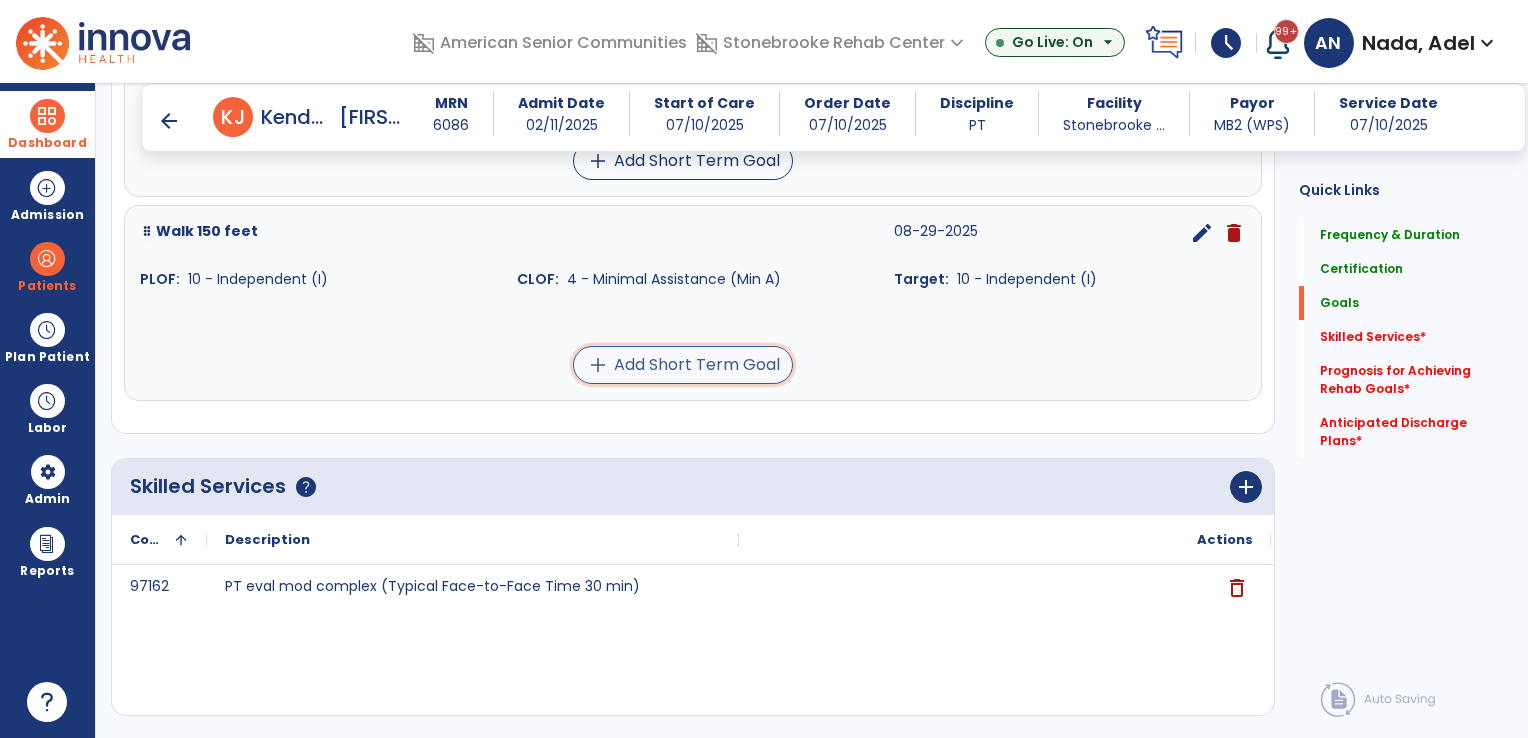 click on "add  Add Short Term Goal" at bounding box center [683, 365] 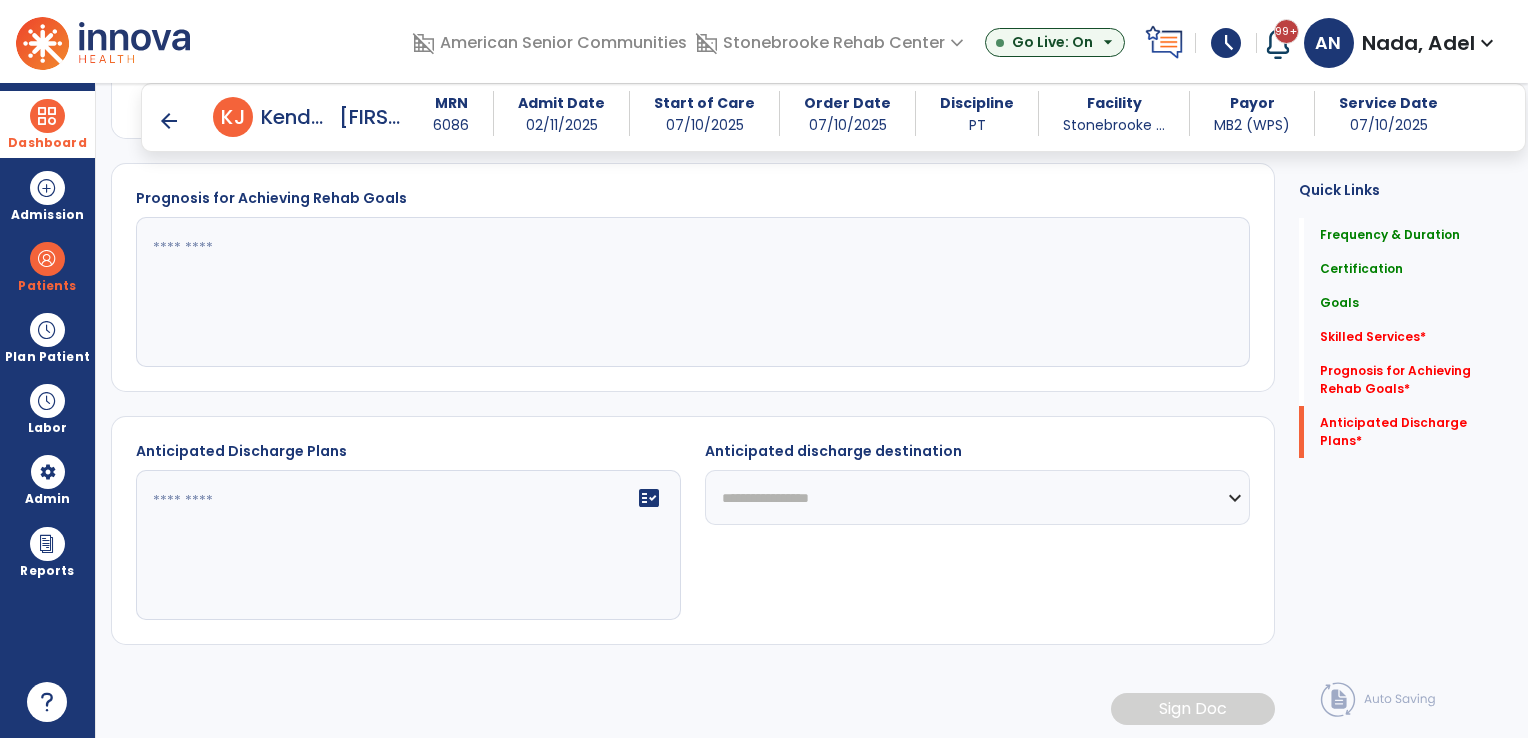 scroll, scrollTop: 1234, scrollLeft: 0, axis: vertical 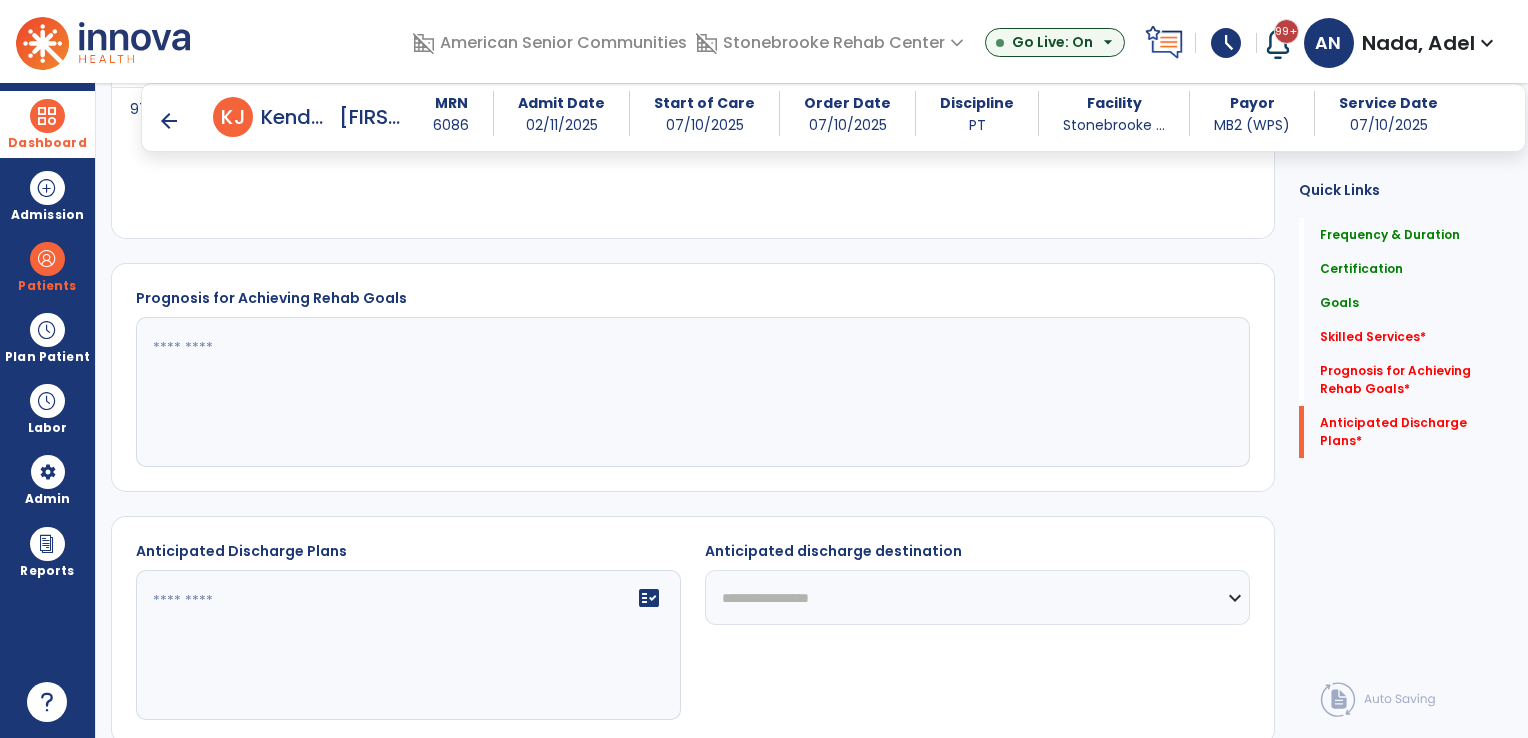 click 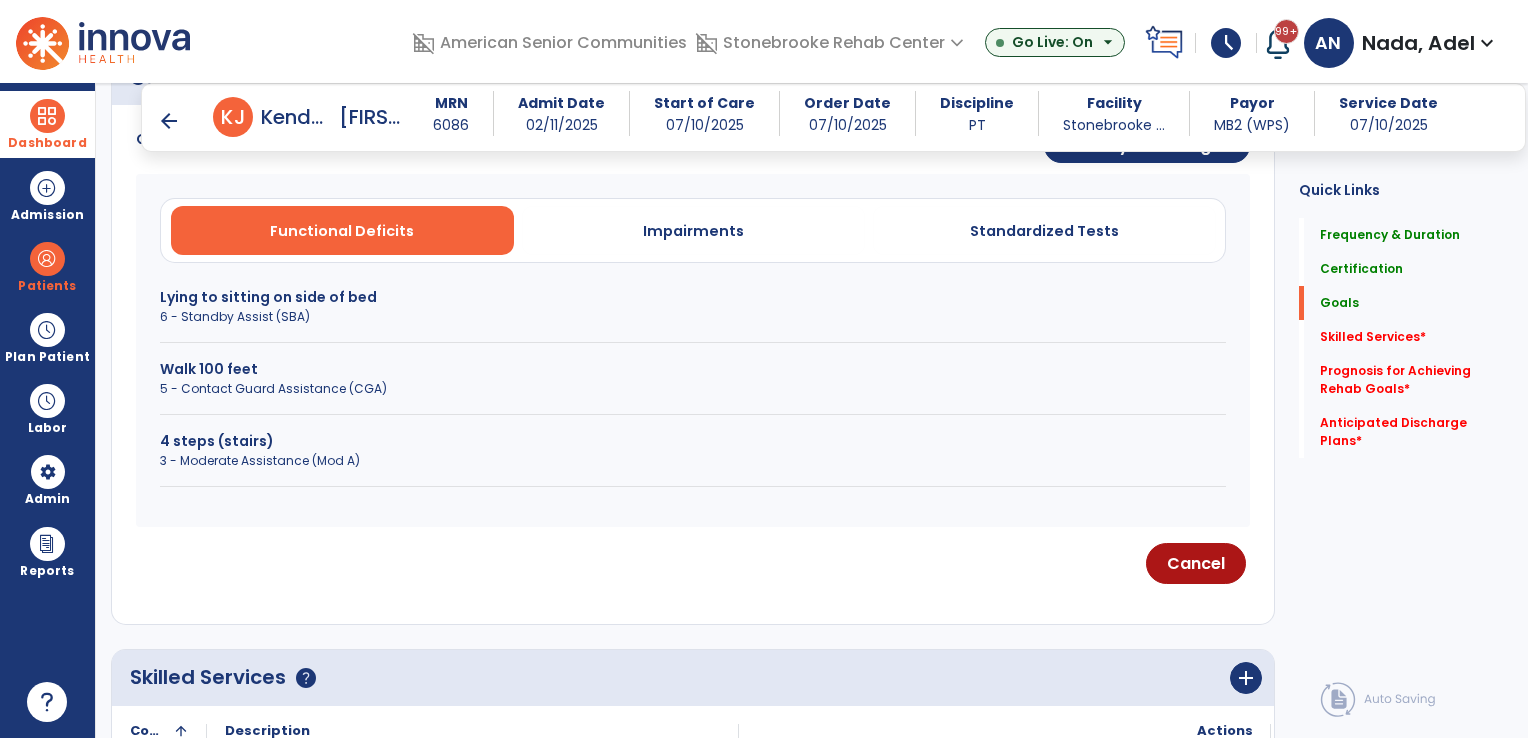 scroll, scrollTop: 534, scrollLeft: 0, axis: vertical 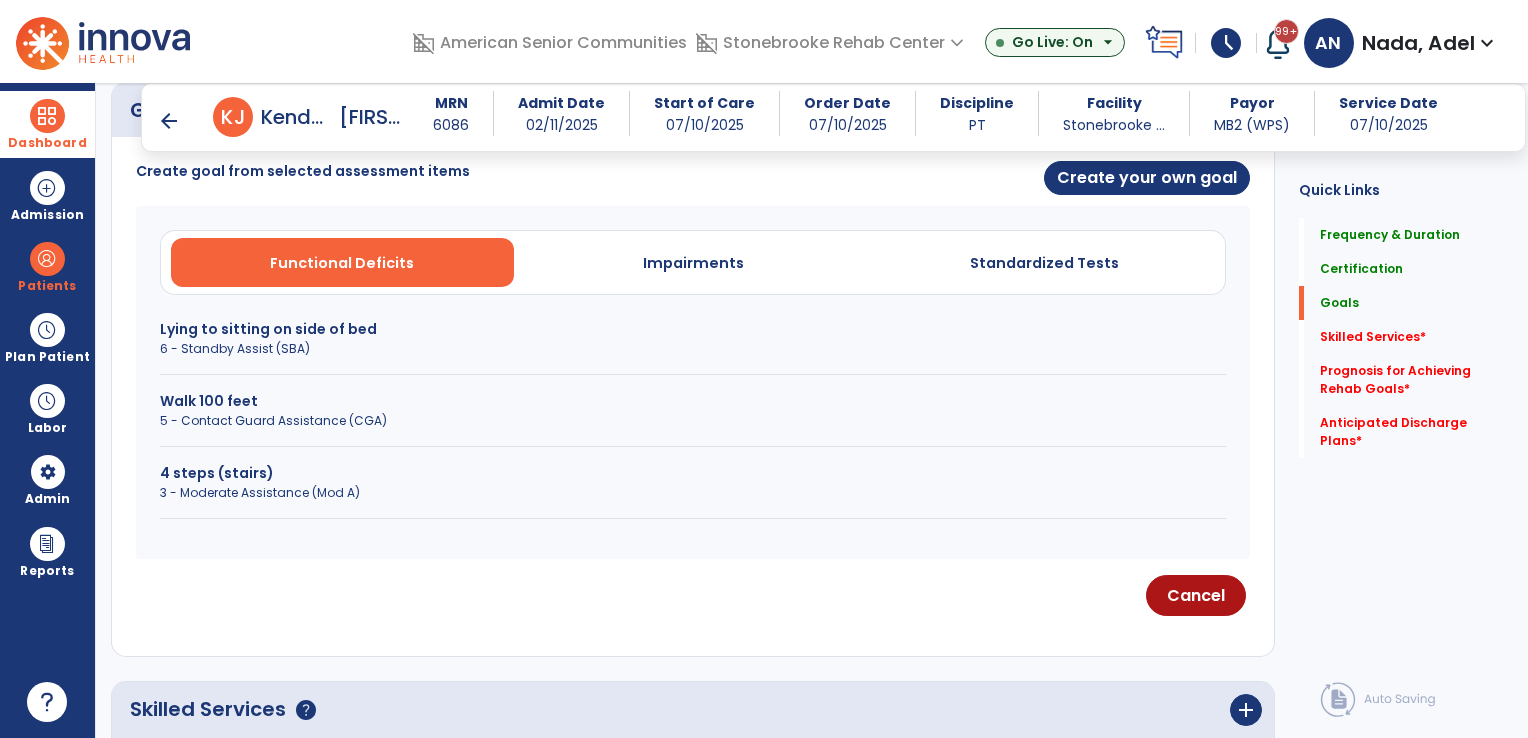 click on "5 - Contact Guard Assistance (CGA)" at bounding box center [693, 421] 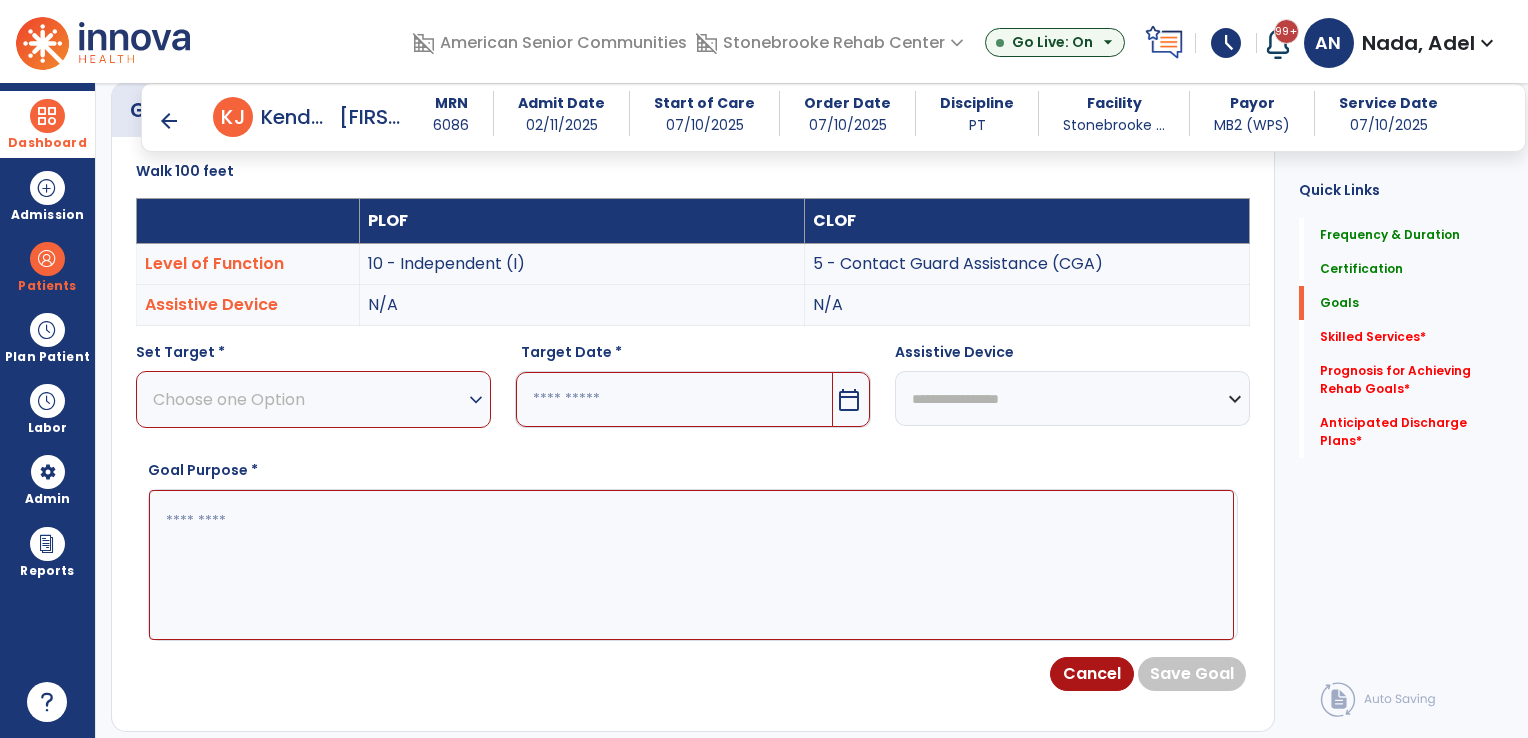 click on "expand_more" at bounding box center [476, 400] 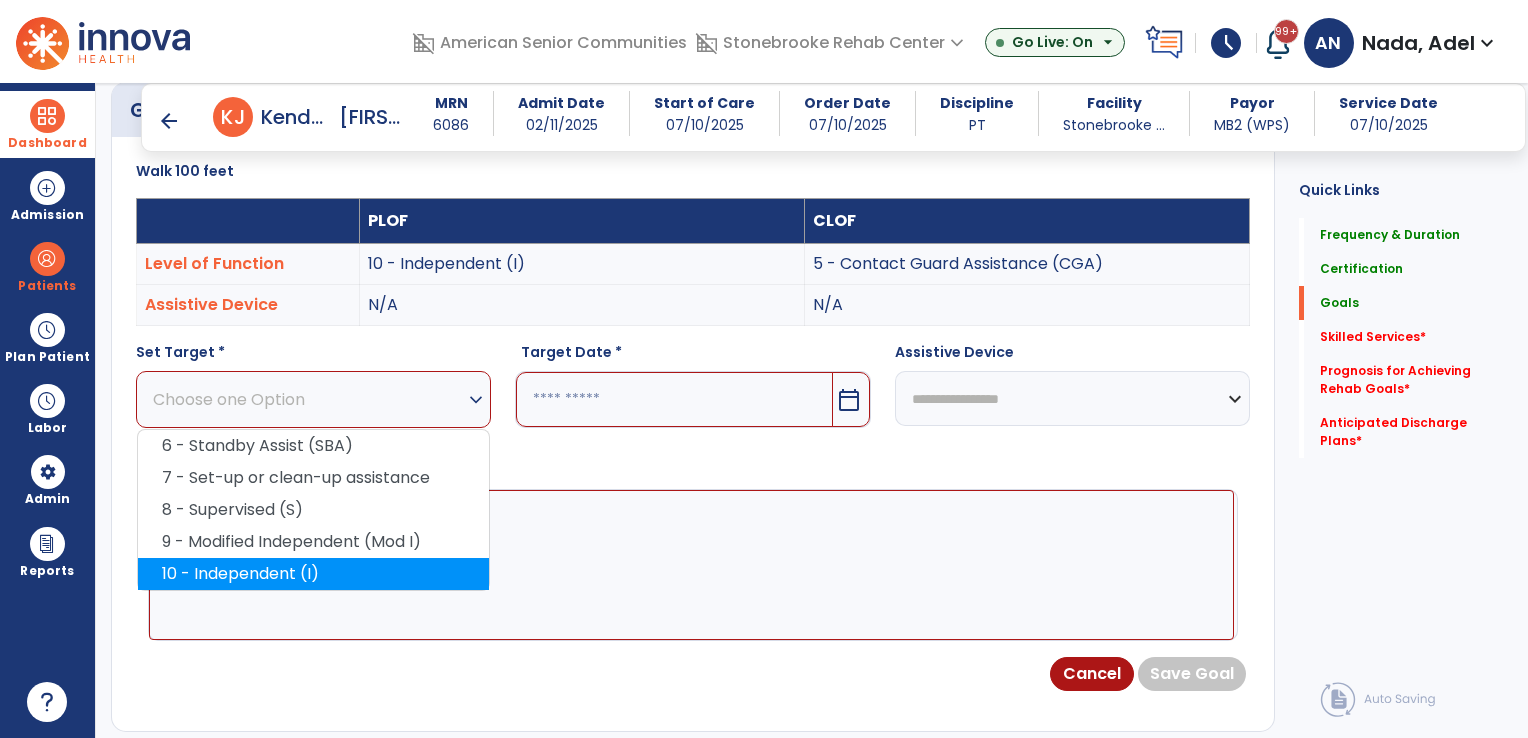 click on "10 - Independent (I)" at bounding box center (313, 574) 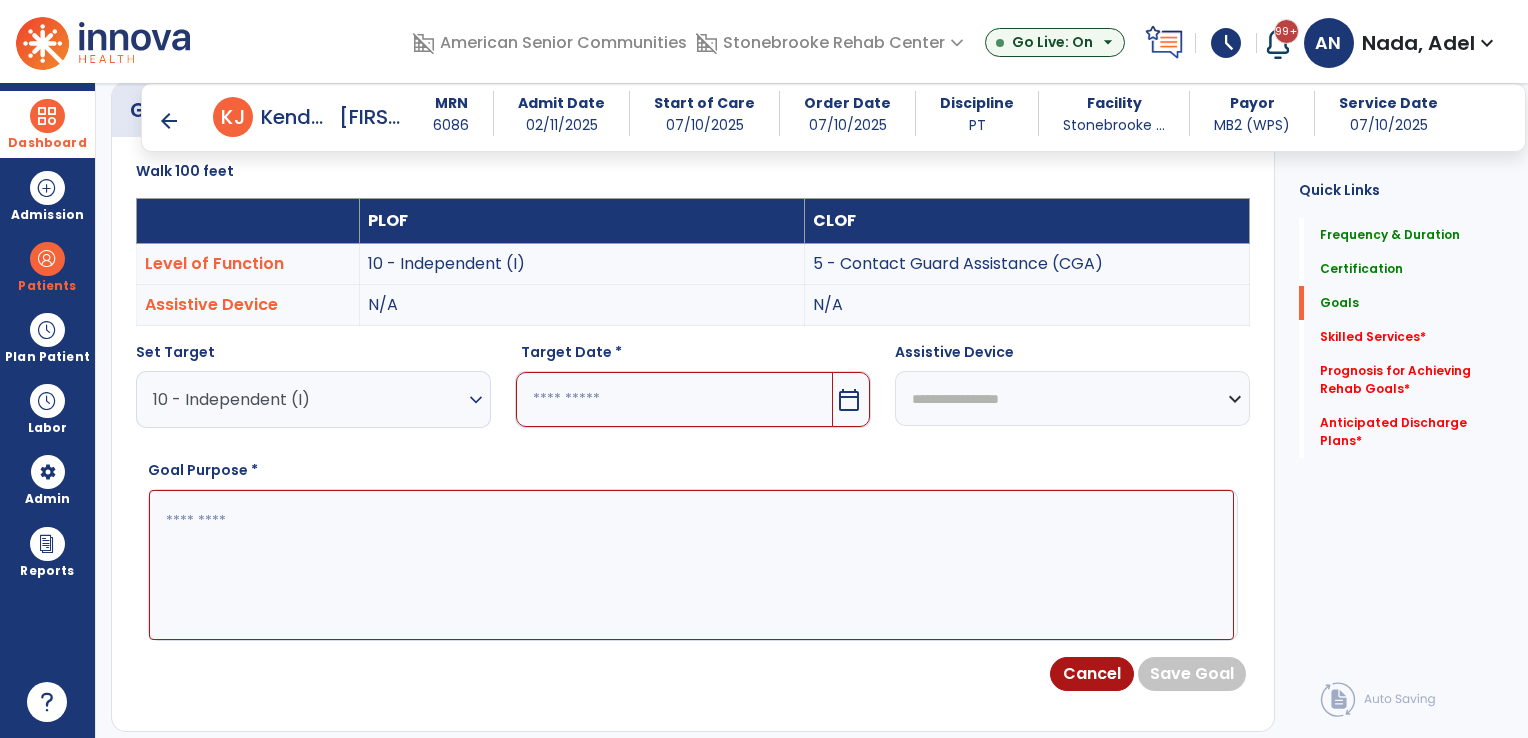 click at bounding box center (674, 399) 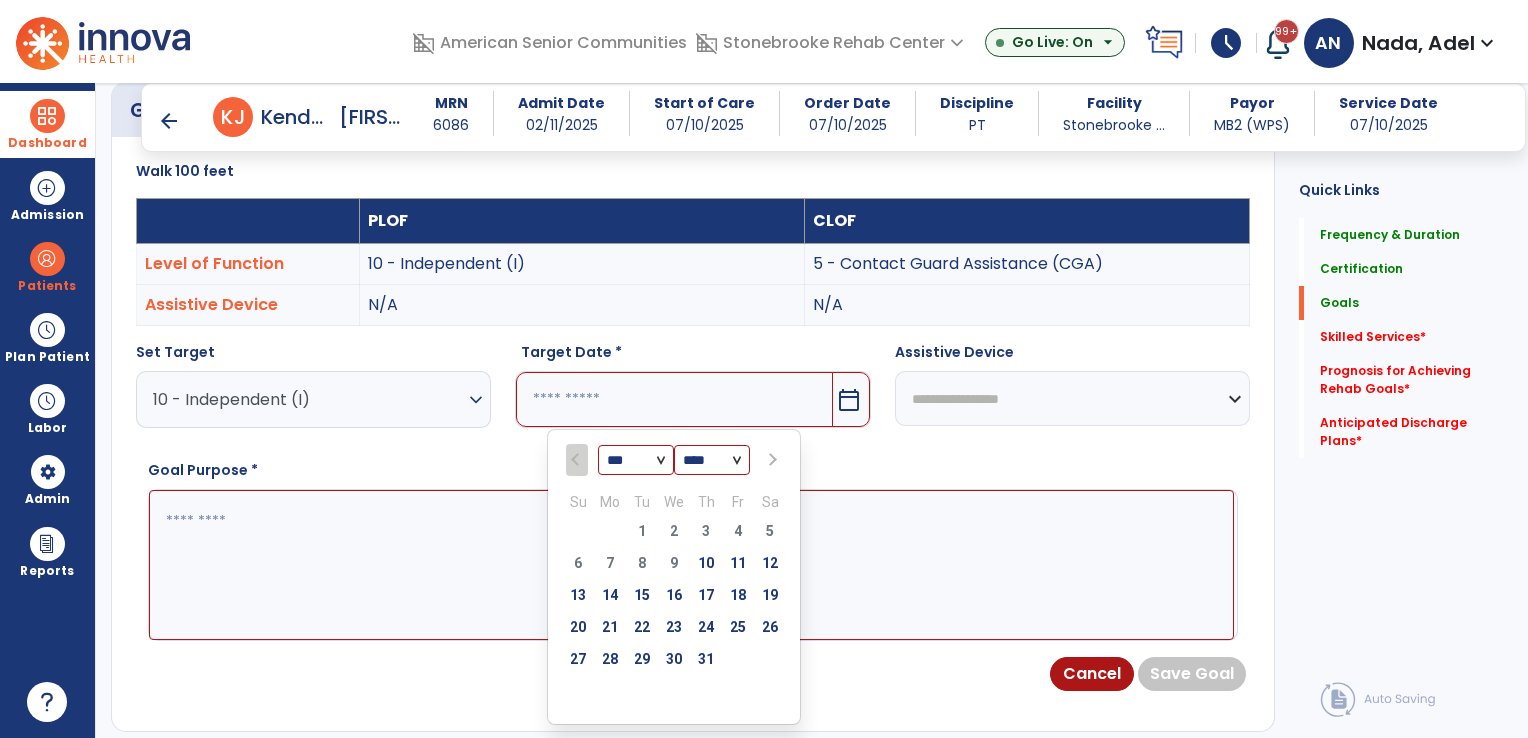 click at bounding box center (771, 460) 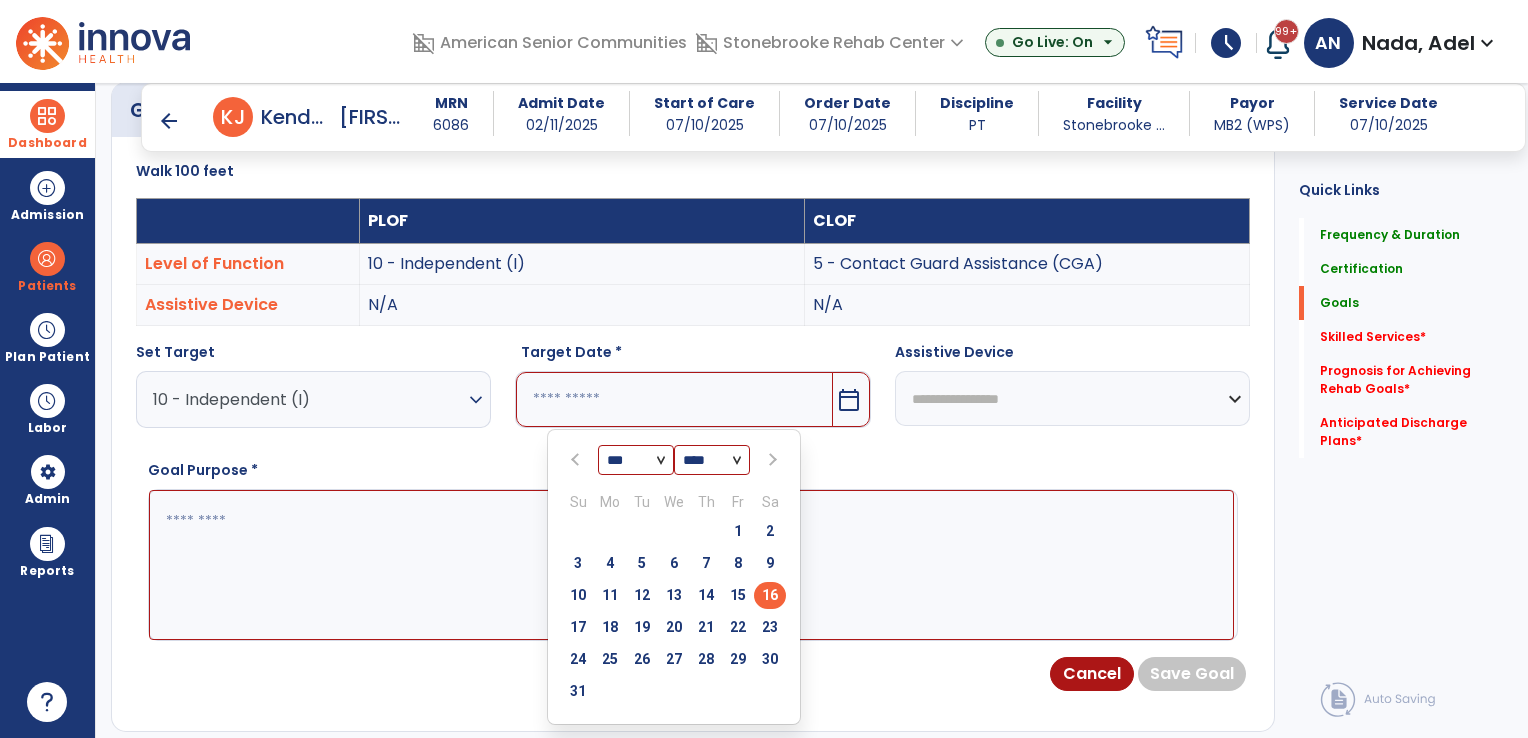 click on "16" at bounding box center (770, 595) 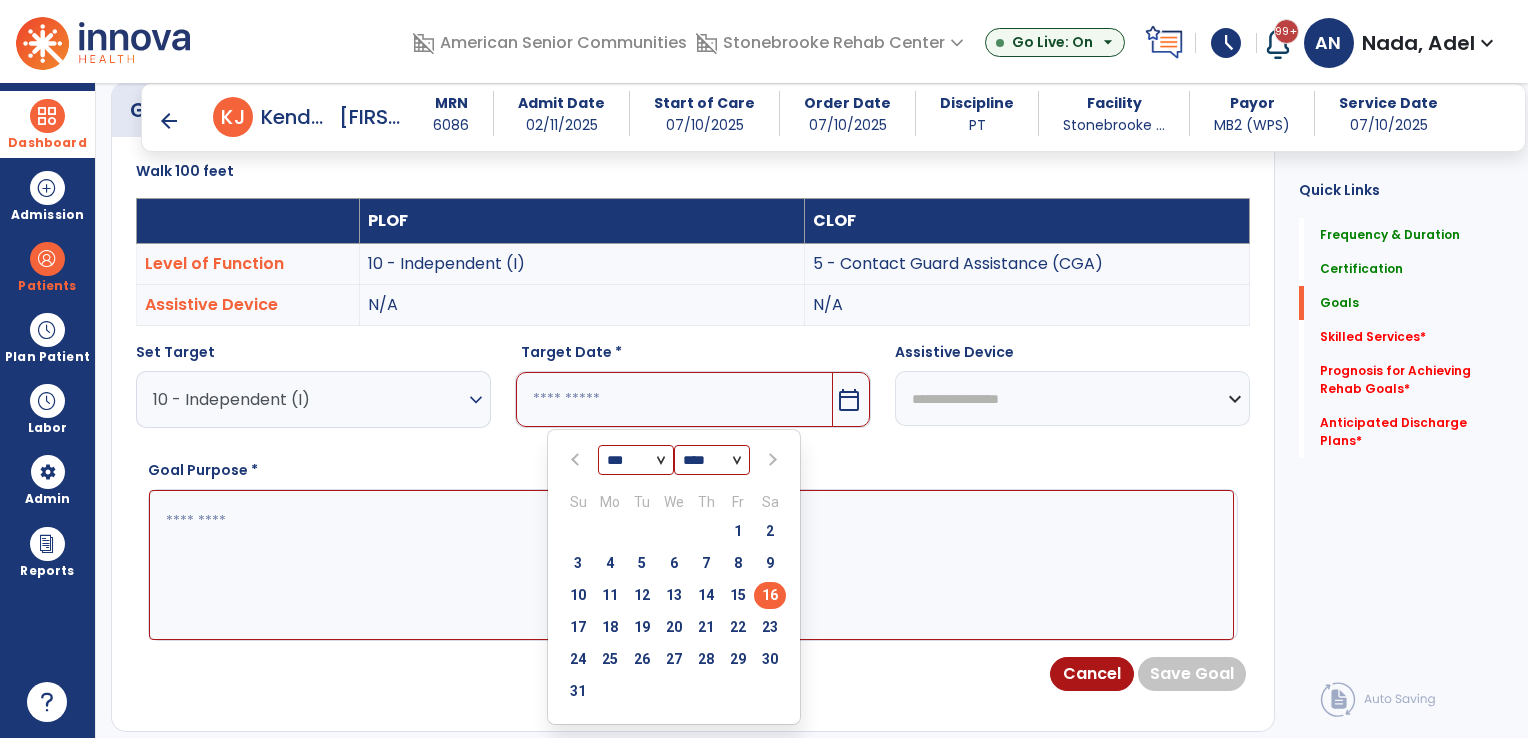 type on "*********" 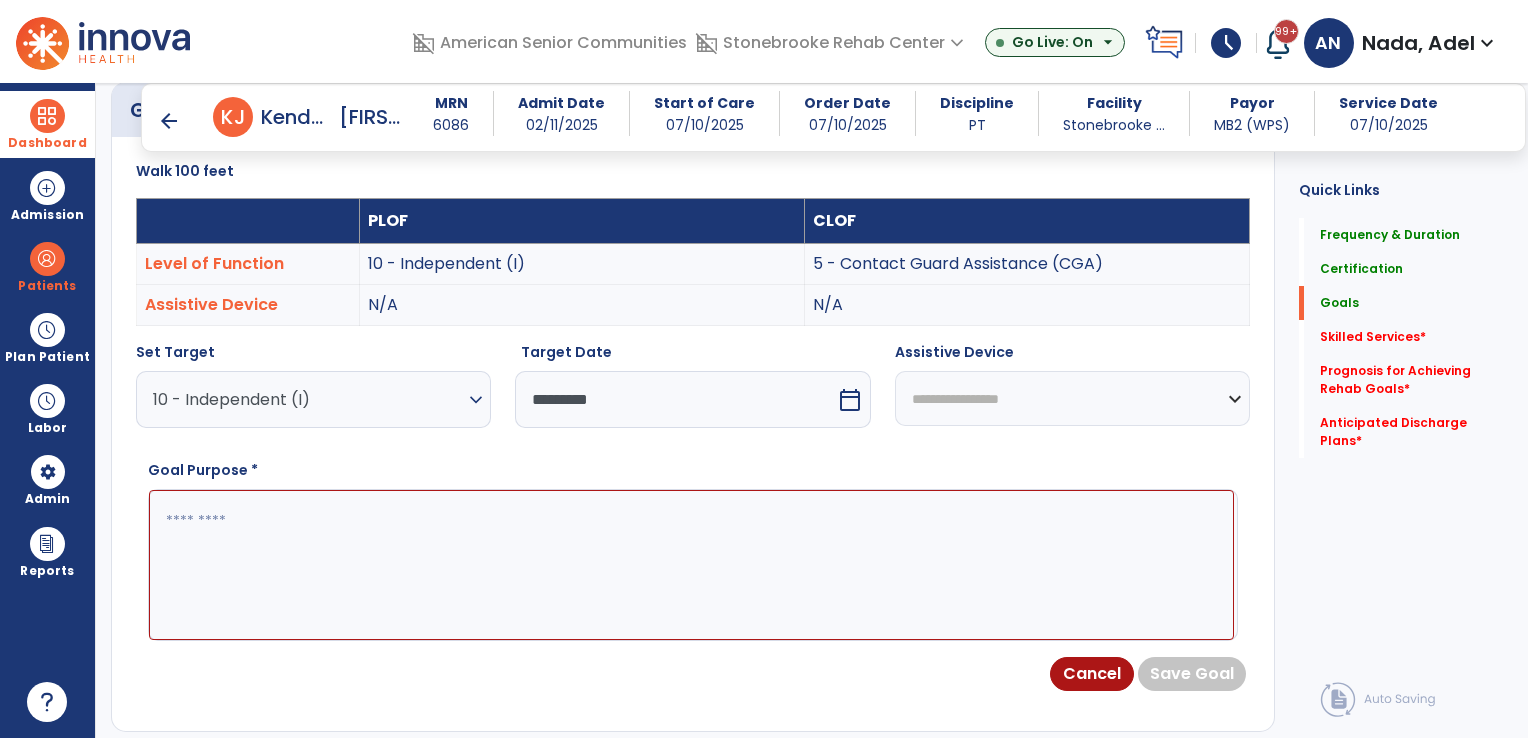 click on "**********" at bounding box center [1072, 398] 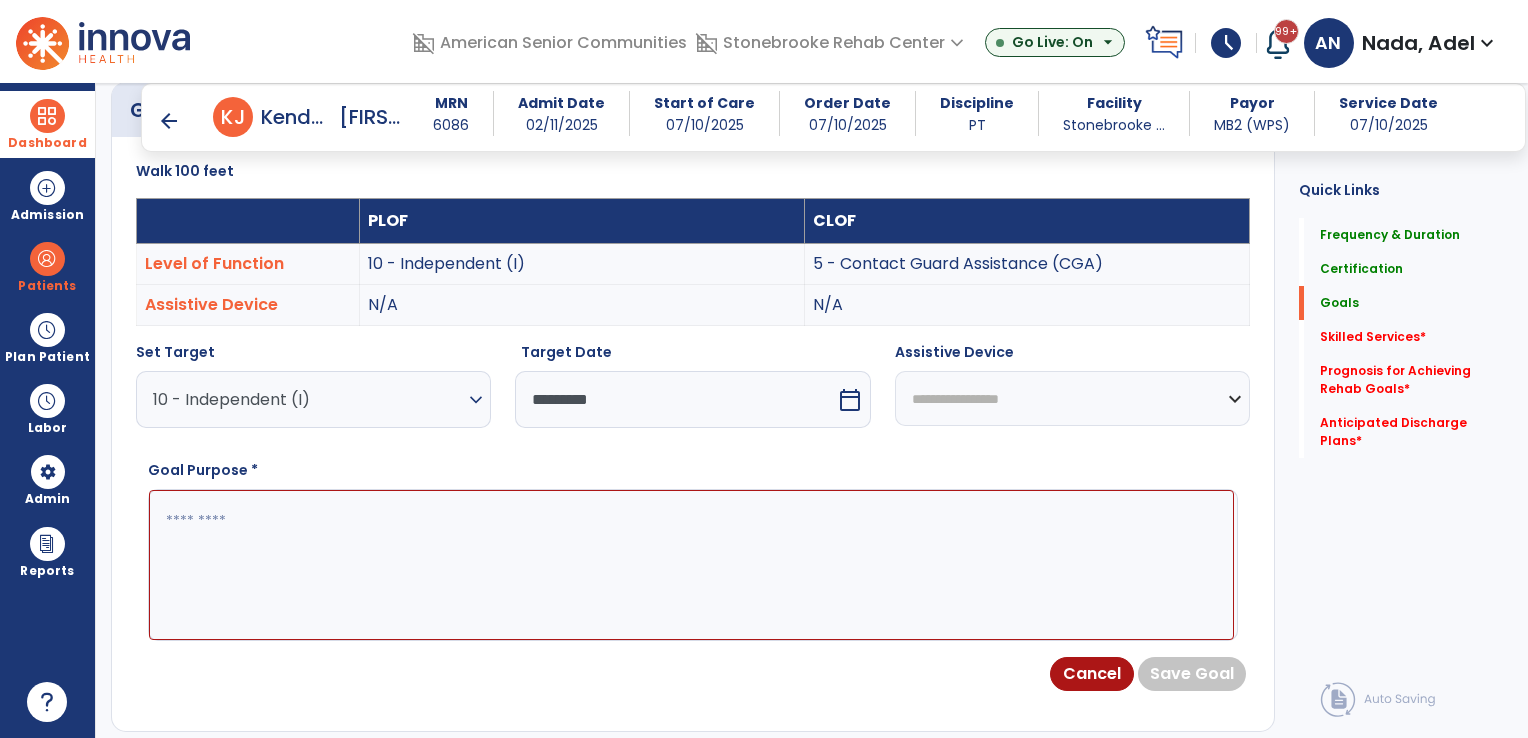 select on "**********" 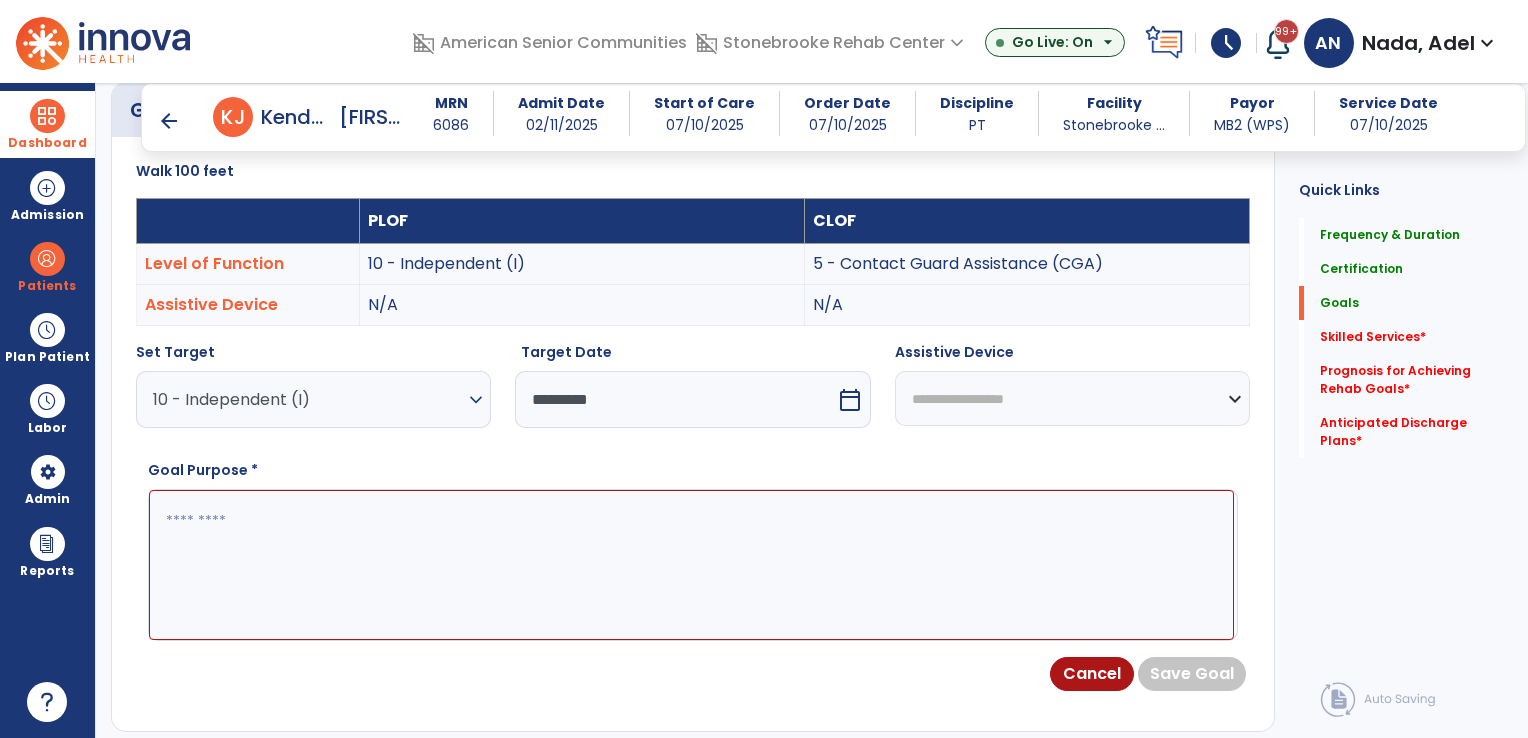 click on "**********" at bounding box center (1072, 398) 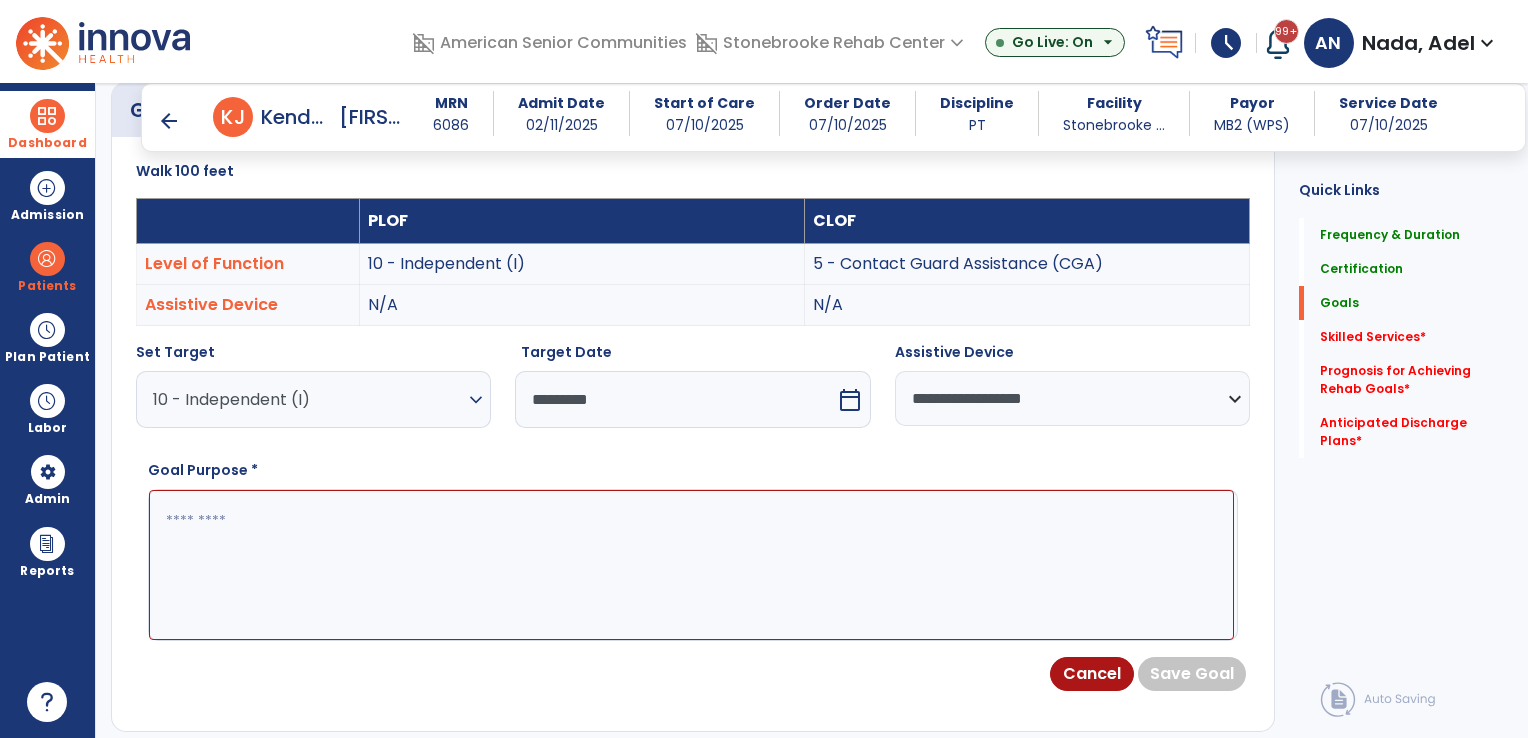 click at bounding box center [691, 565] 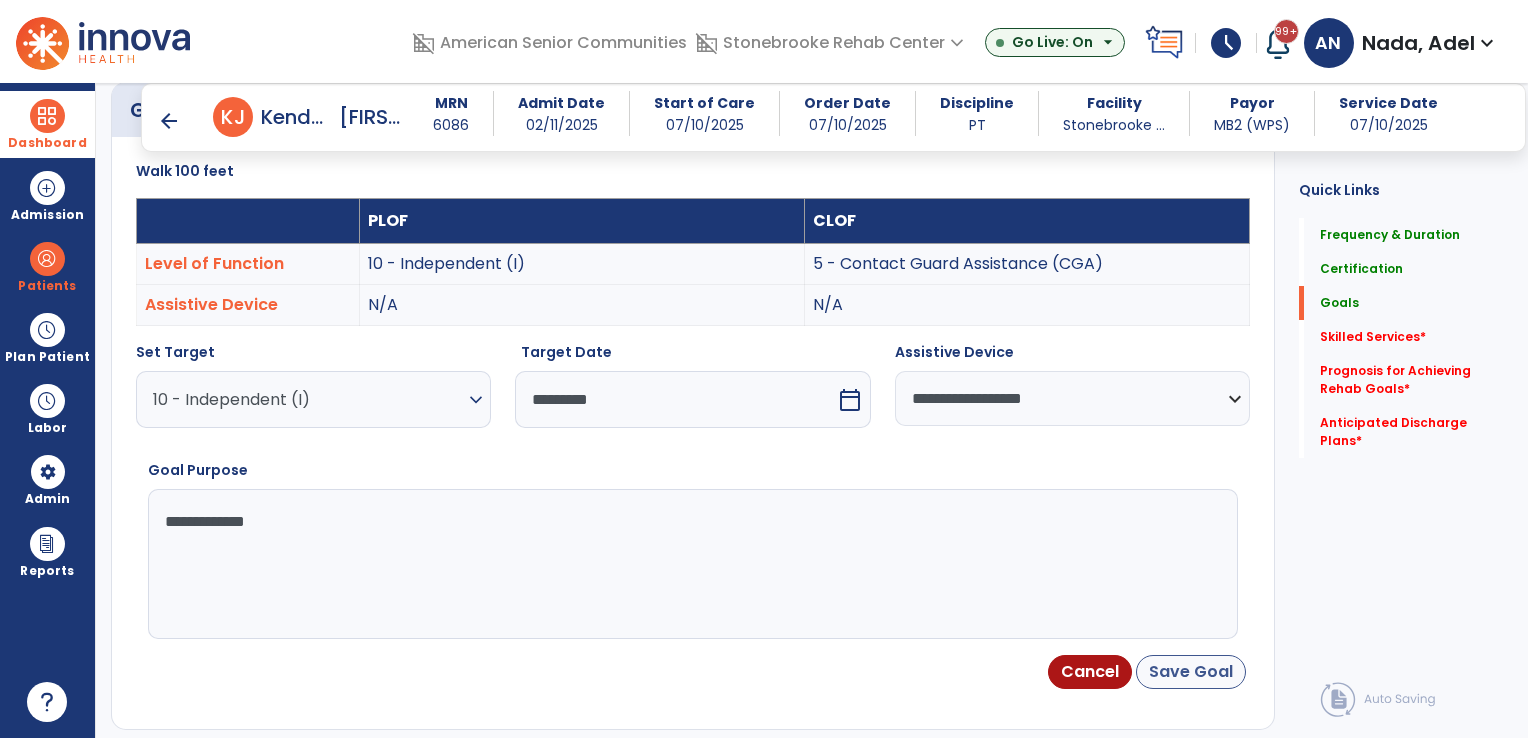 type on "**********" 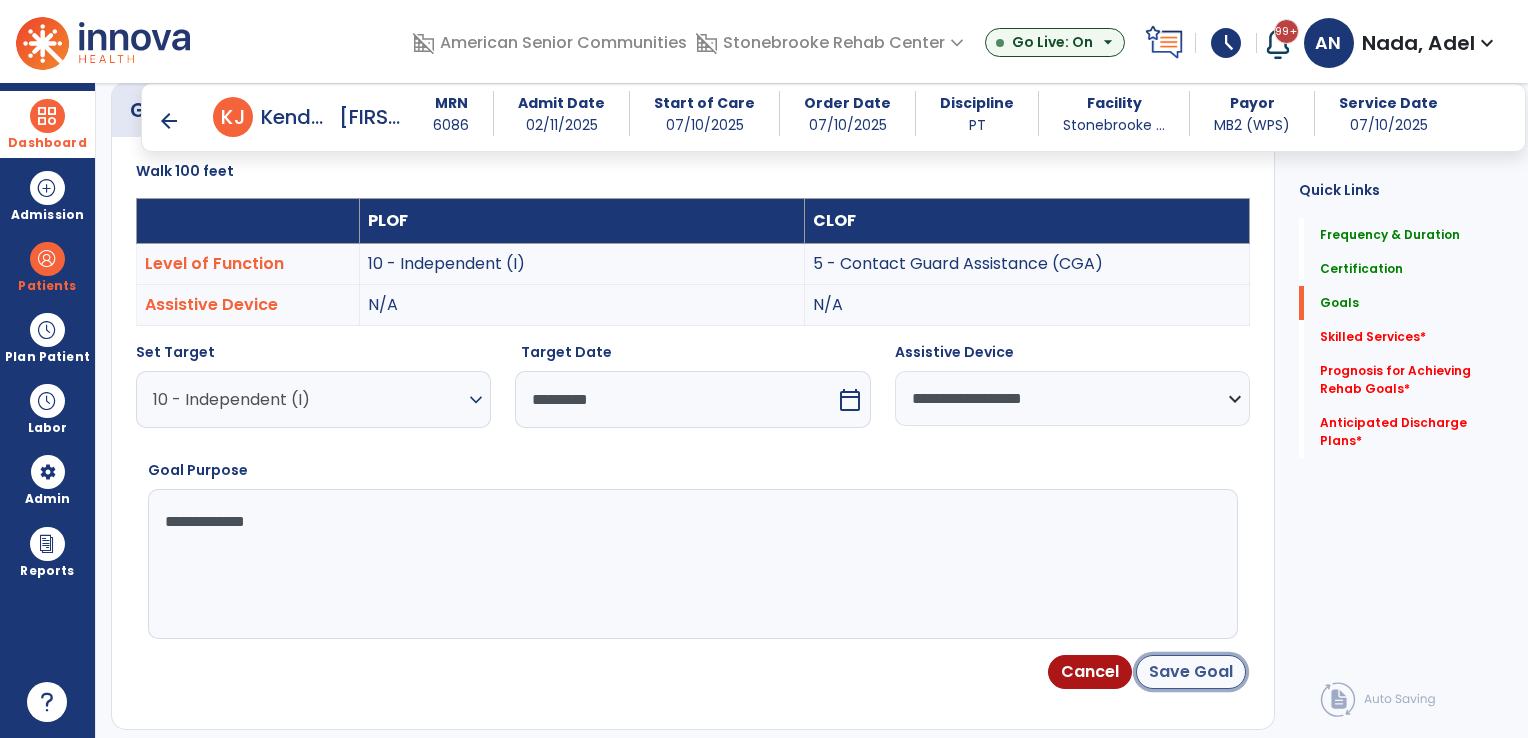 click on "Save Goal" at bounding box center [1191, 672] 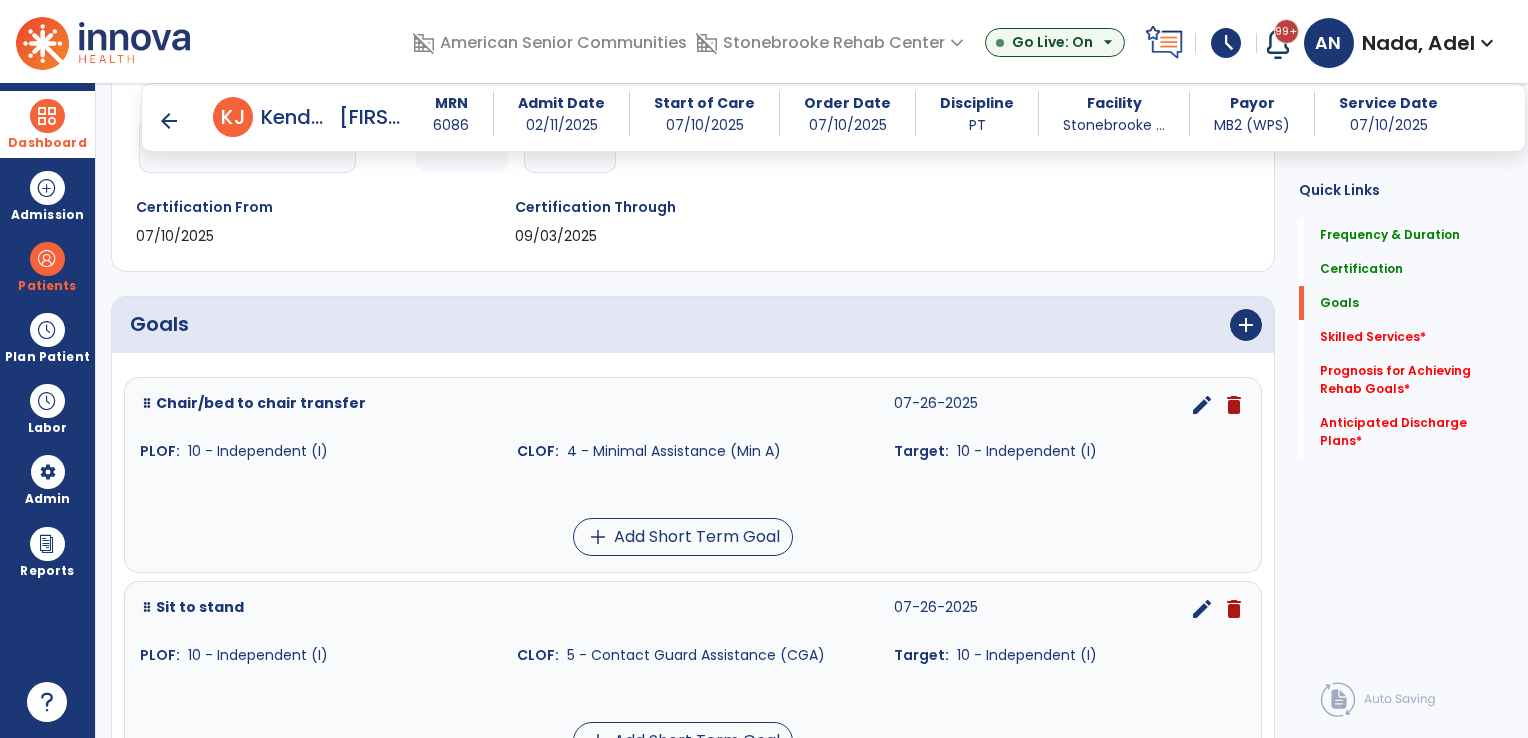 scroll, scrollTop: 234, scrollLeft: 0, axis: vertical 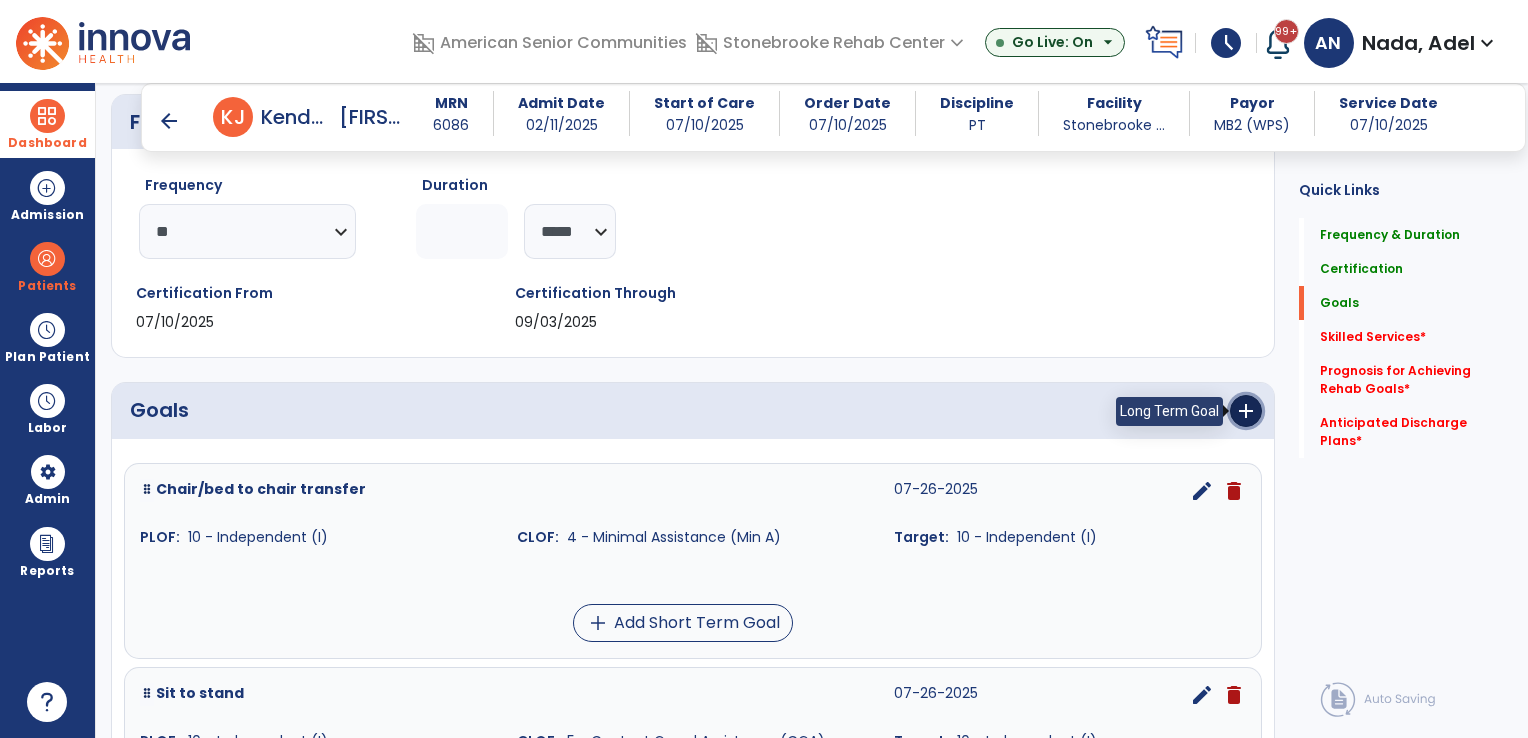 click on "add" at bounding box center (1246, 411) 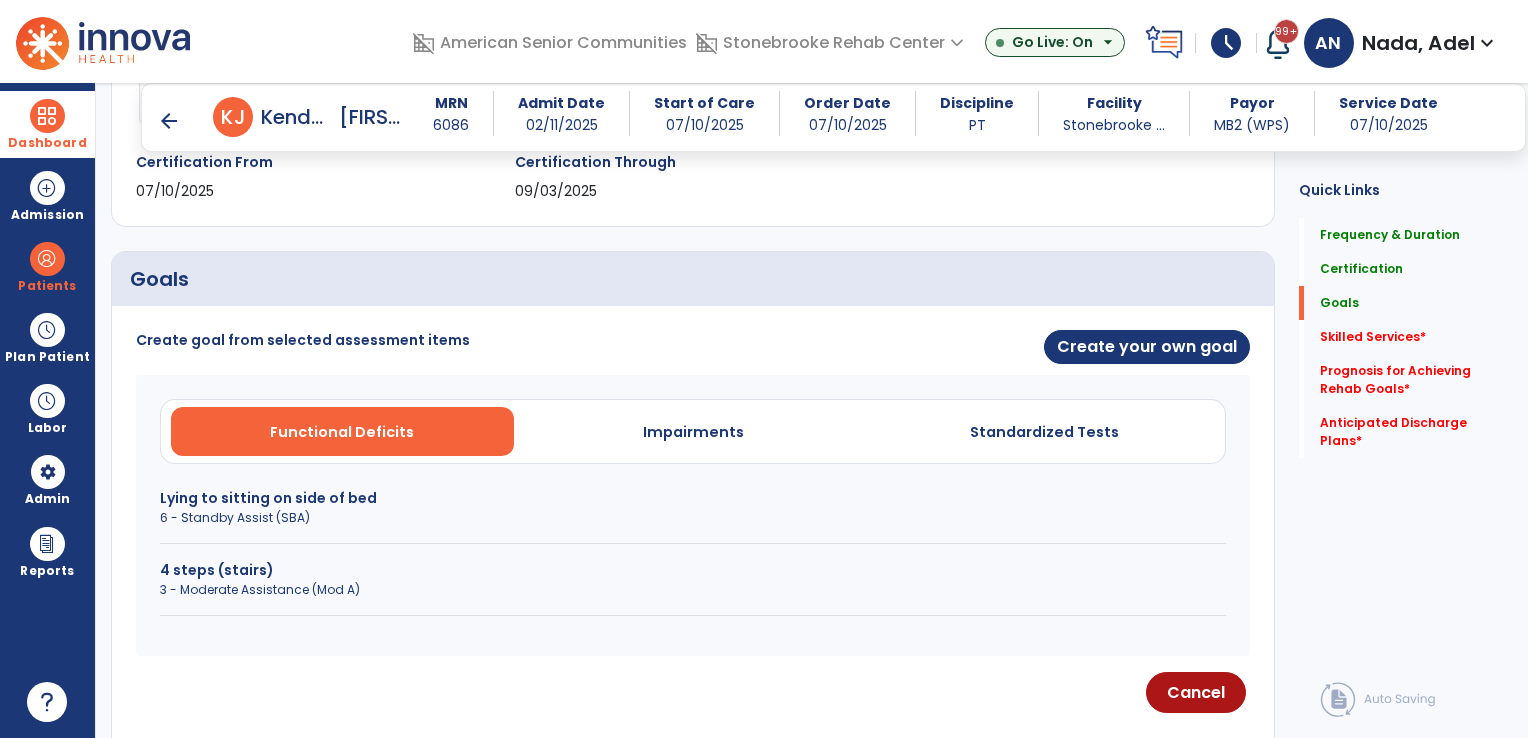 scroll, scrollTop: 434, scrollLeft: 0, axis: vertical 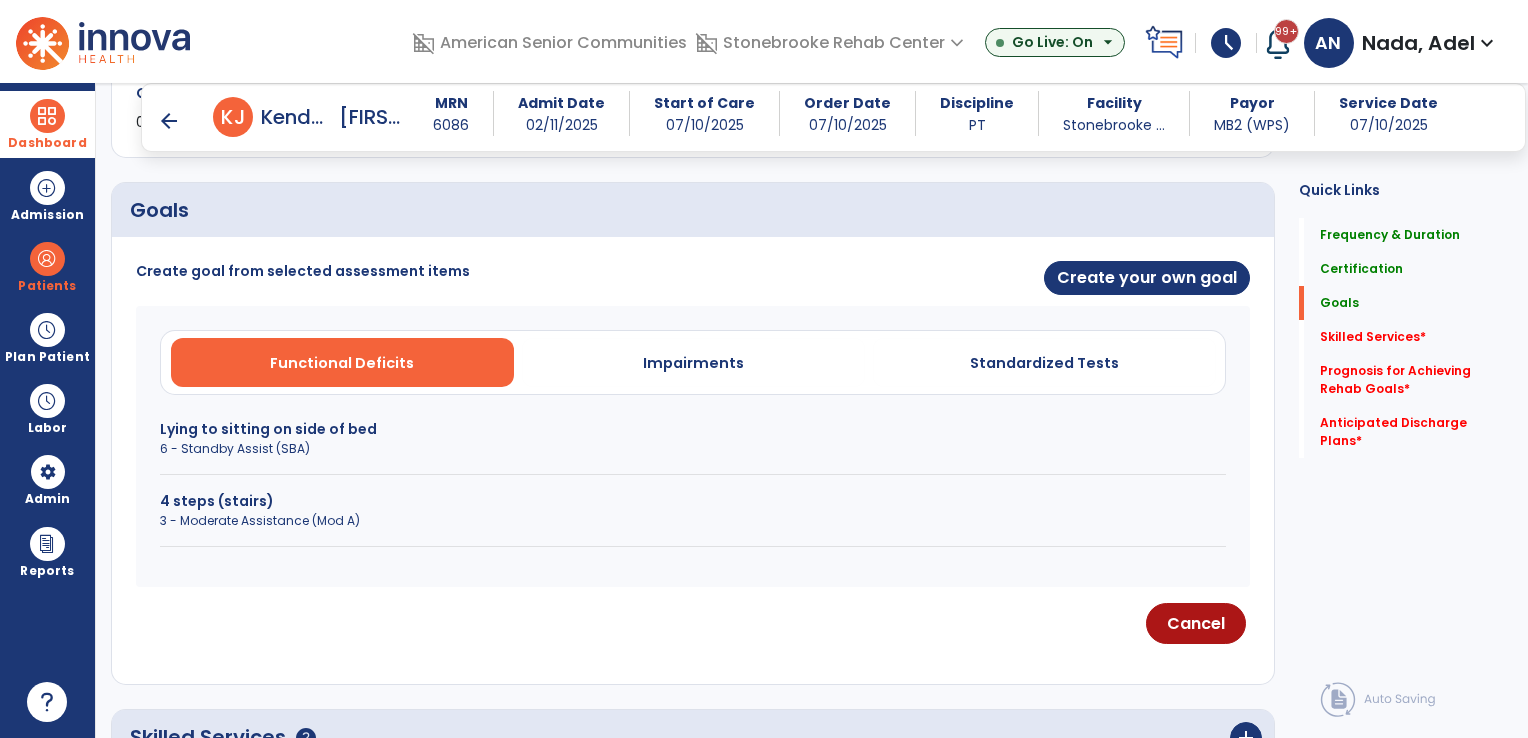 click on "3 - Moderate Assistance (Mod A)" at bounding box center (693, 521) 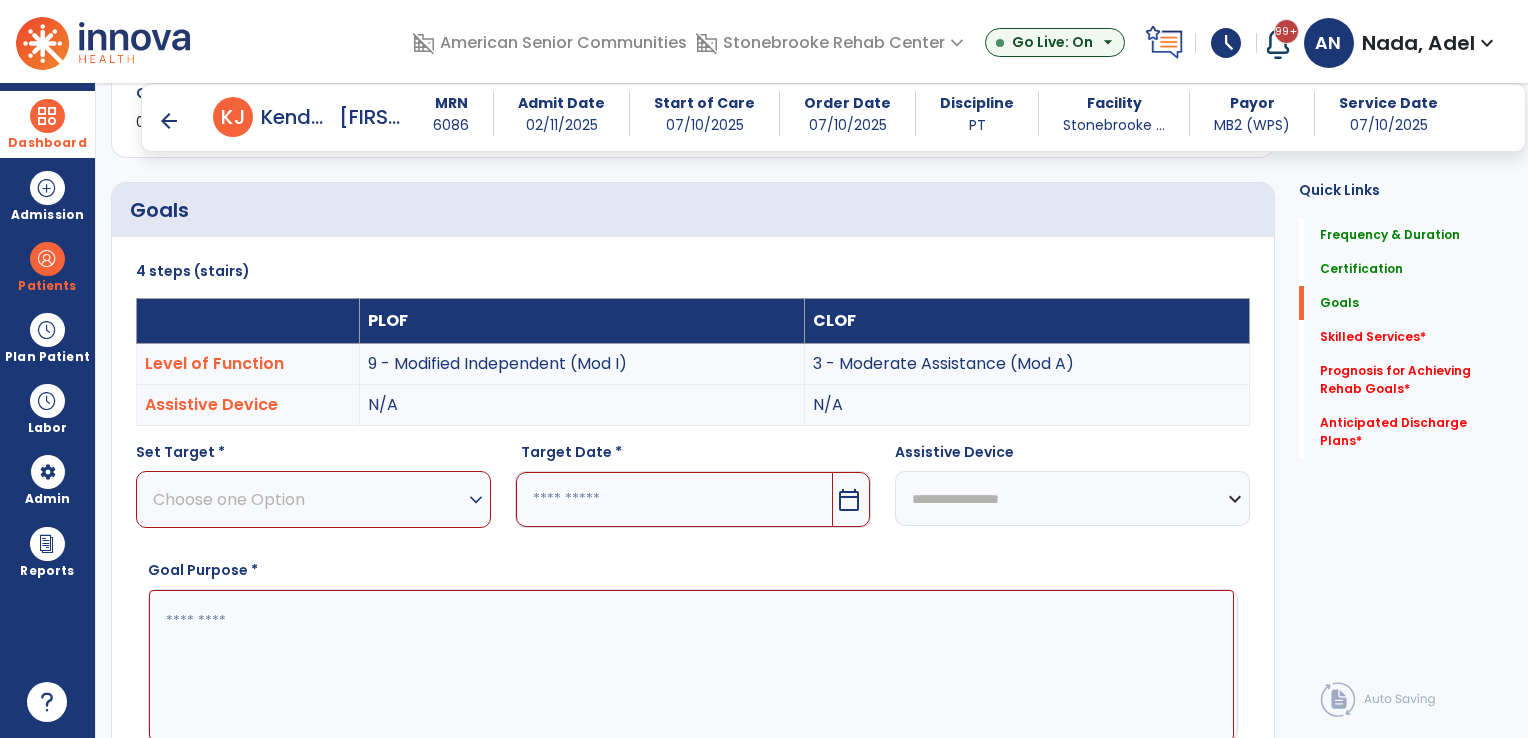 click on "Choose one Option" at bounding box center (308, 499) 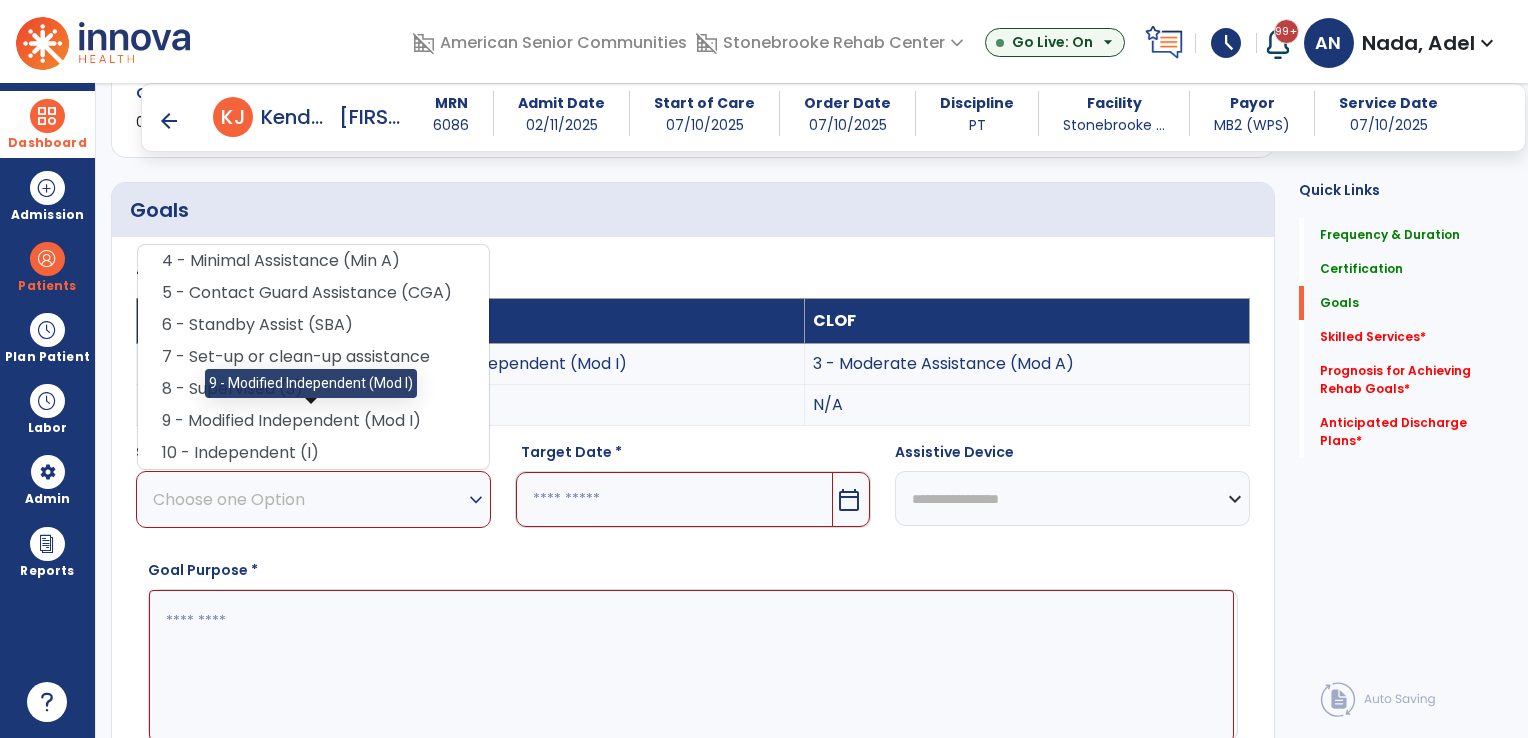 drag, startPoint x: 348, startPoint y: 422, endPoint x: 437, endPoint y: 425, distance: 89.050545 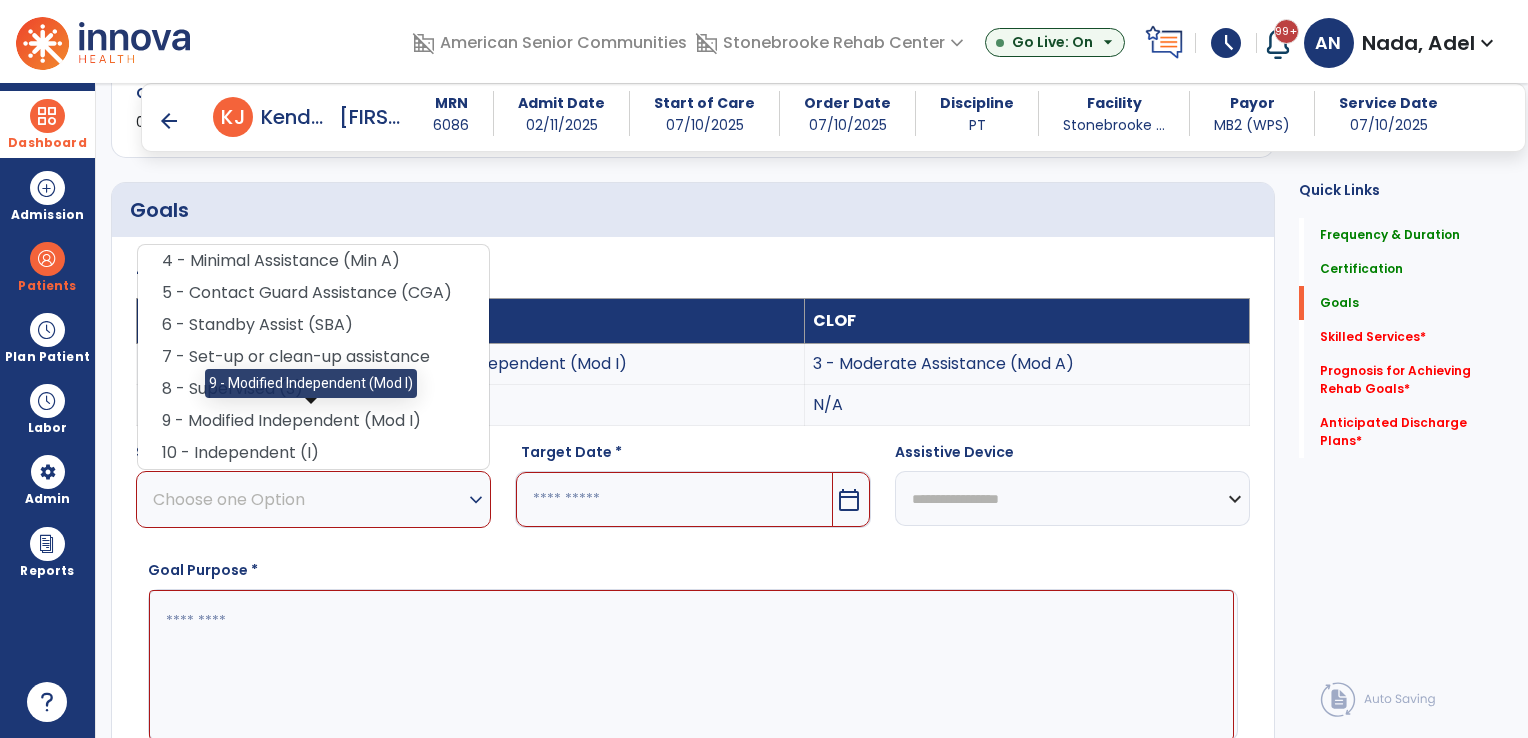click on "9 - Modified Independent (Mod I)" at bounding box center [313, 421] 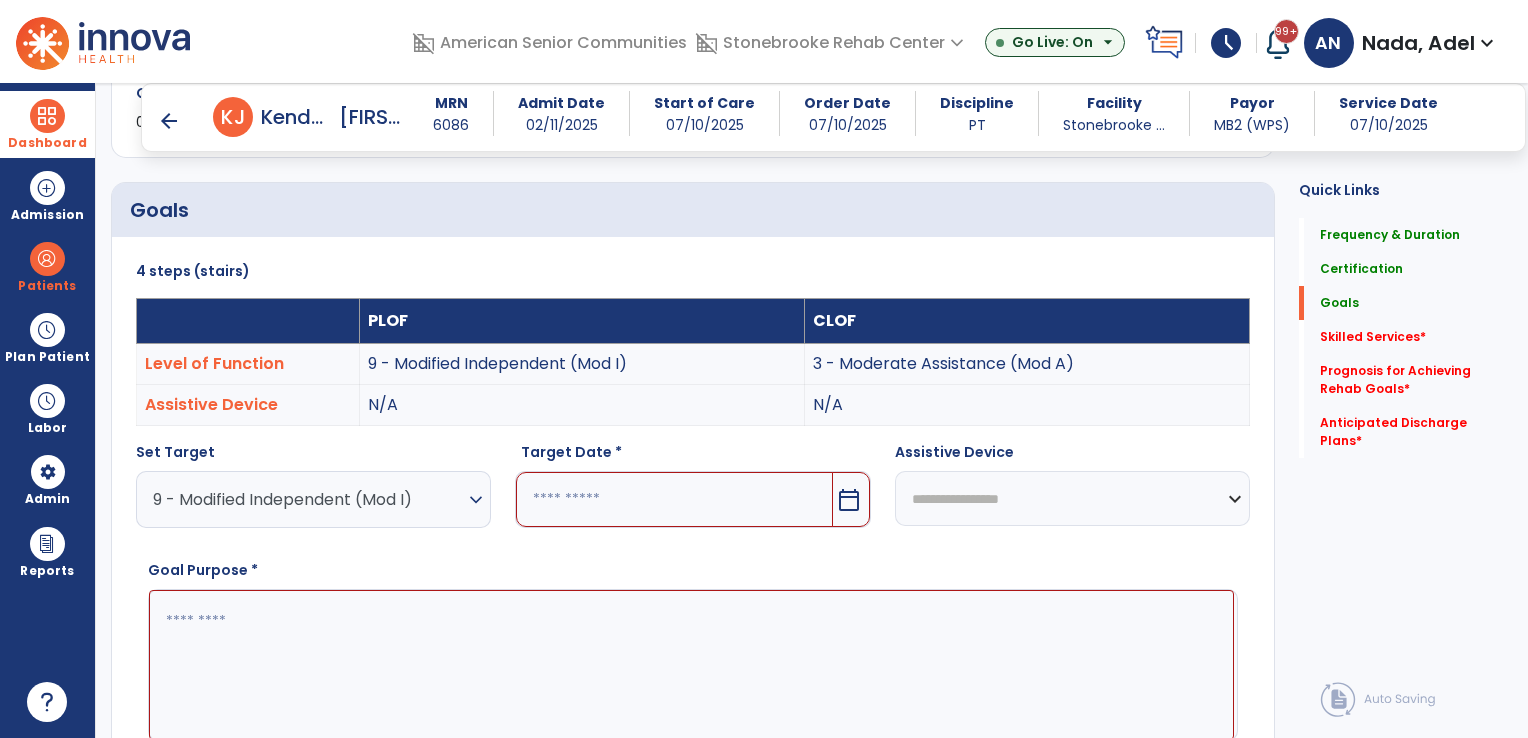 click at bounding box center (674, 499) 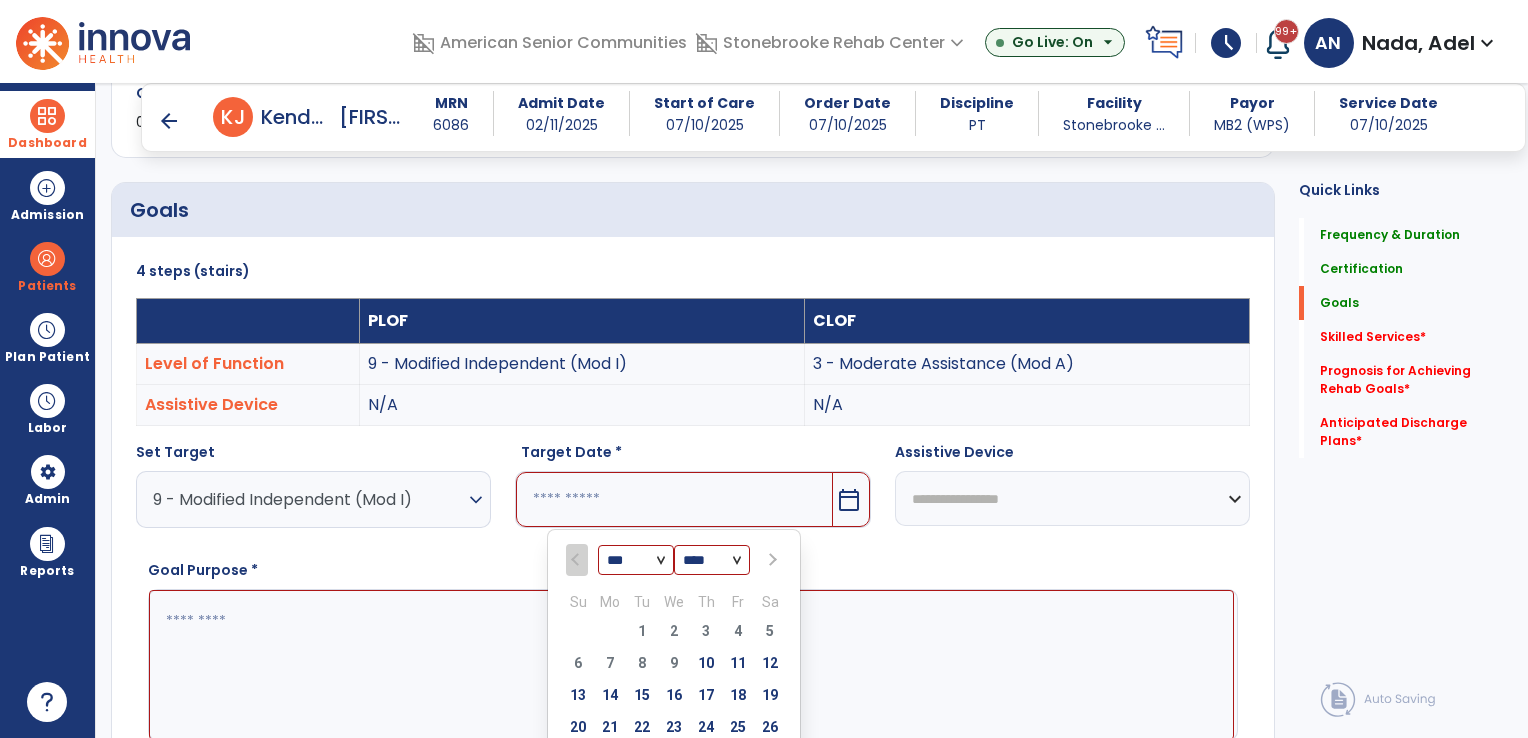 click at bounding box center [771, 560] 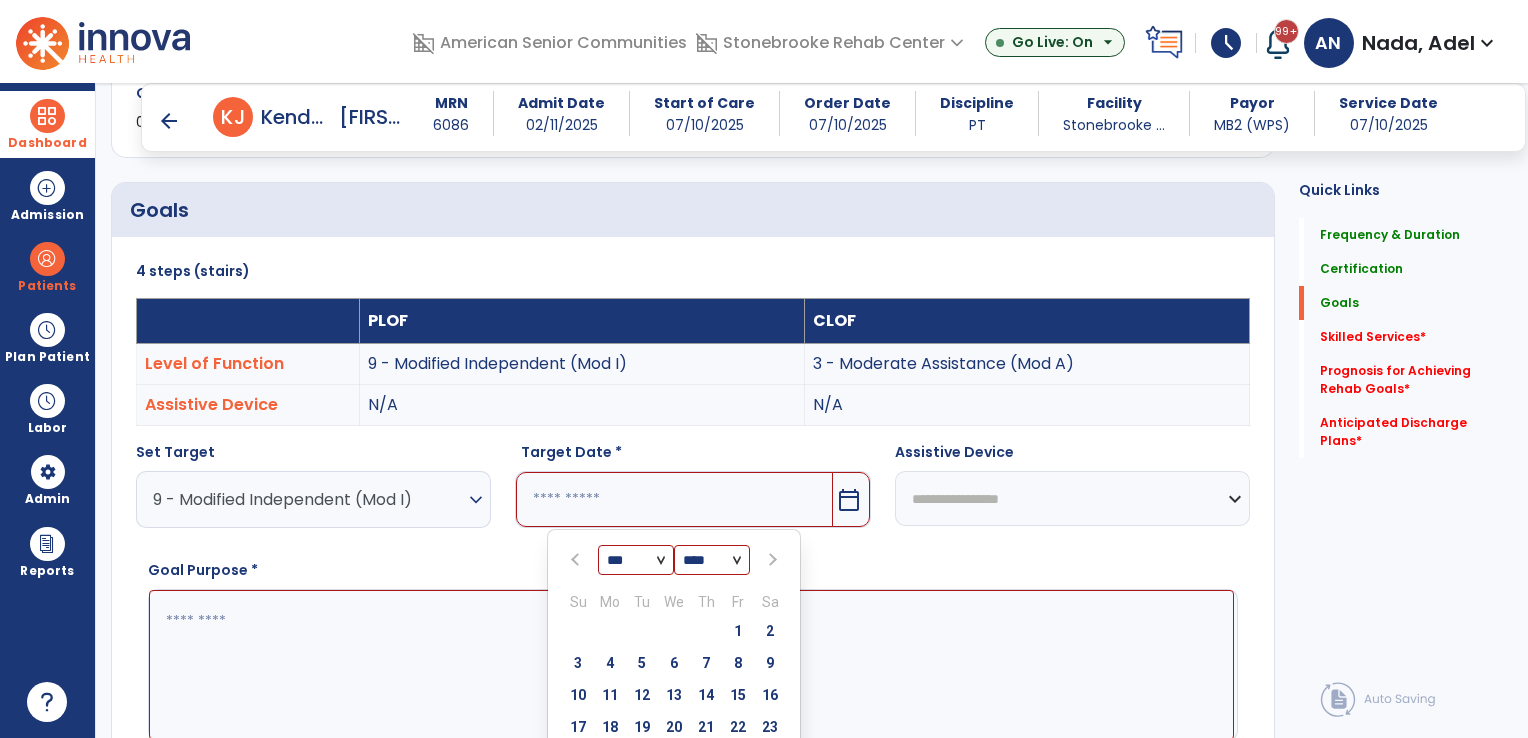 click at bounding box center [771, 560] 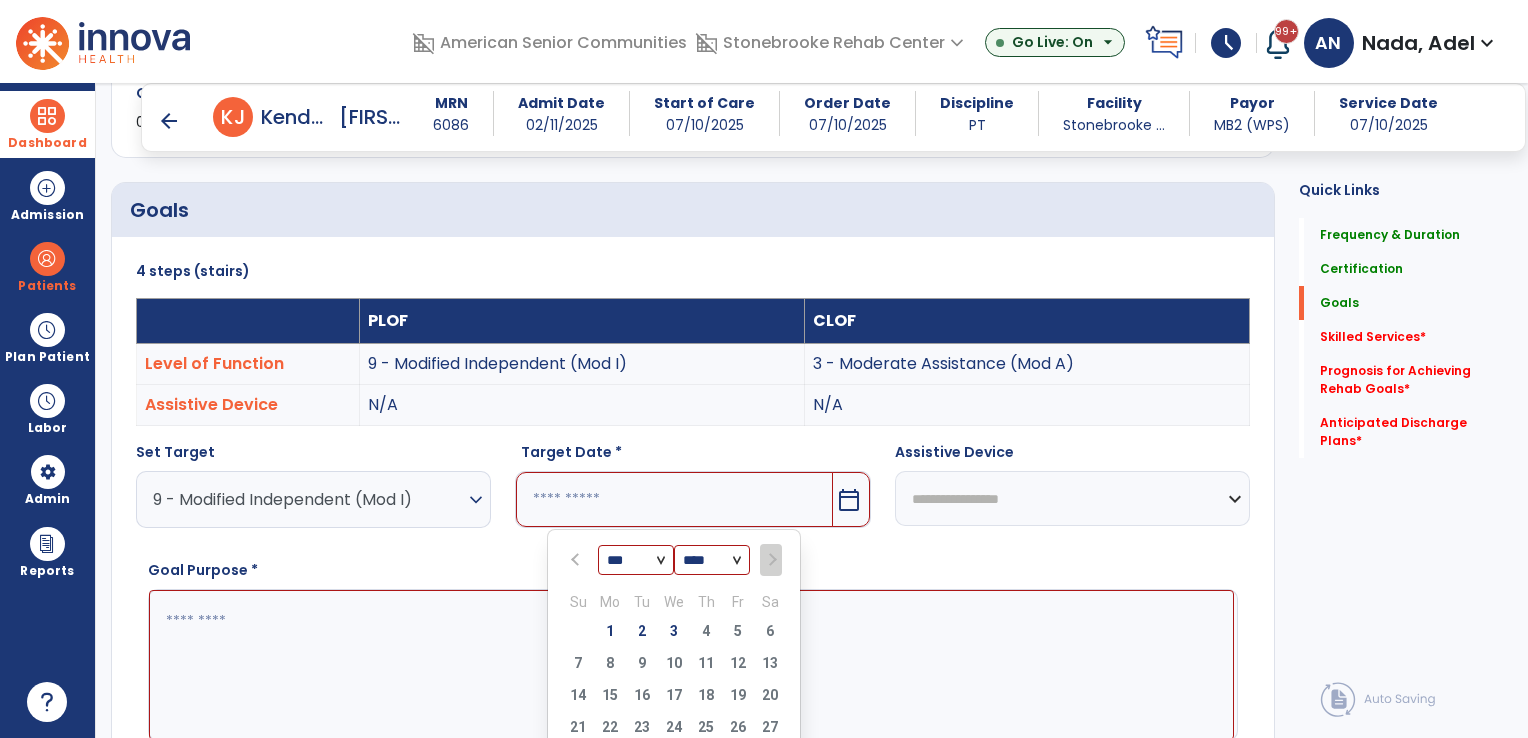 select on "*" 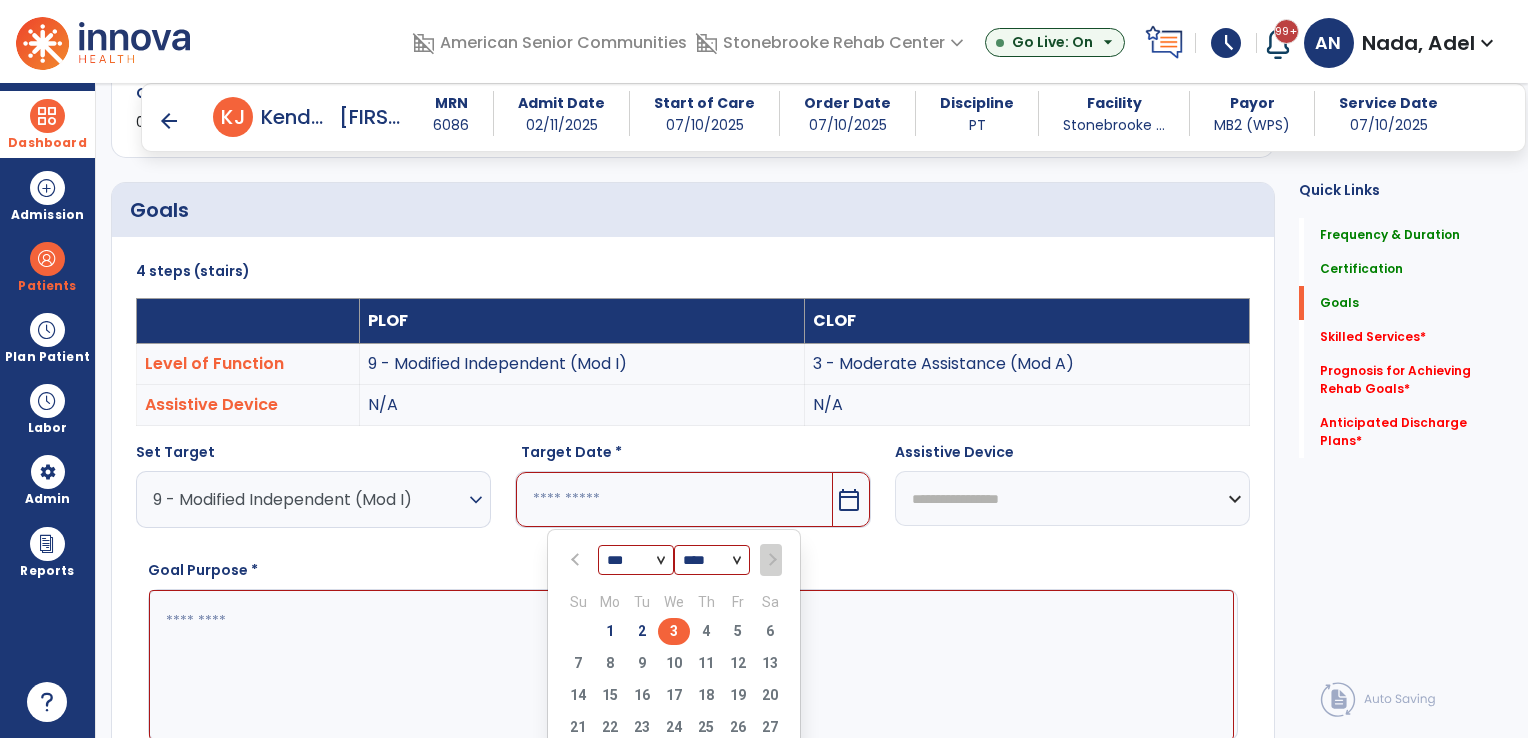 click on "3" at bounding box center (674, 631) 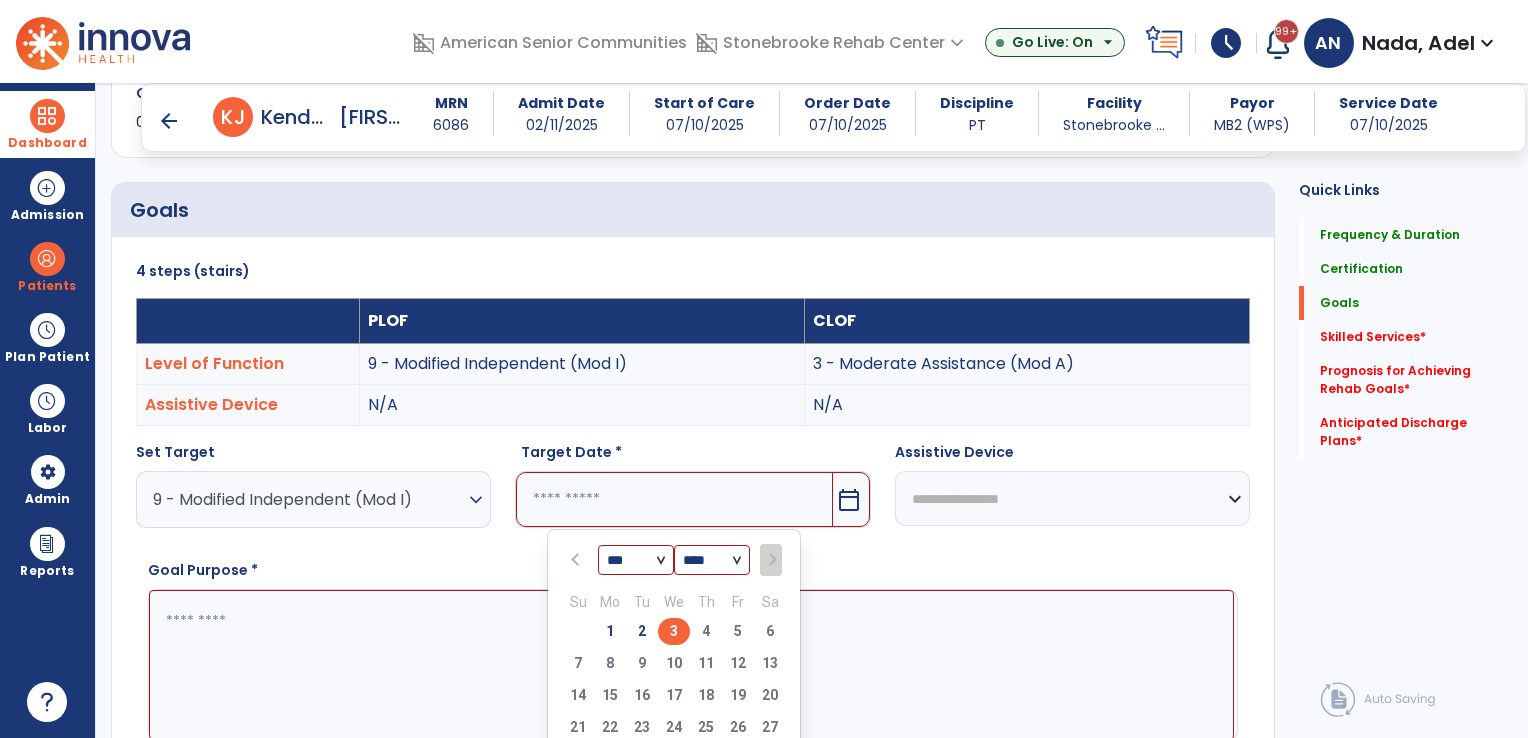 type on "********" 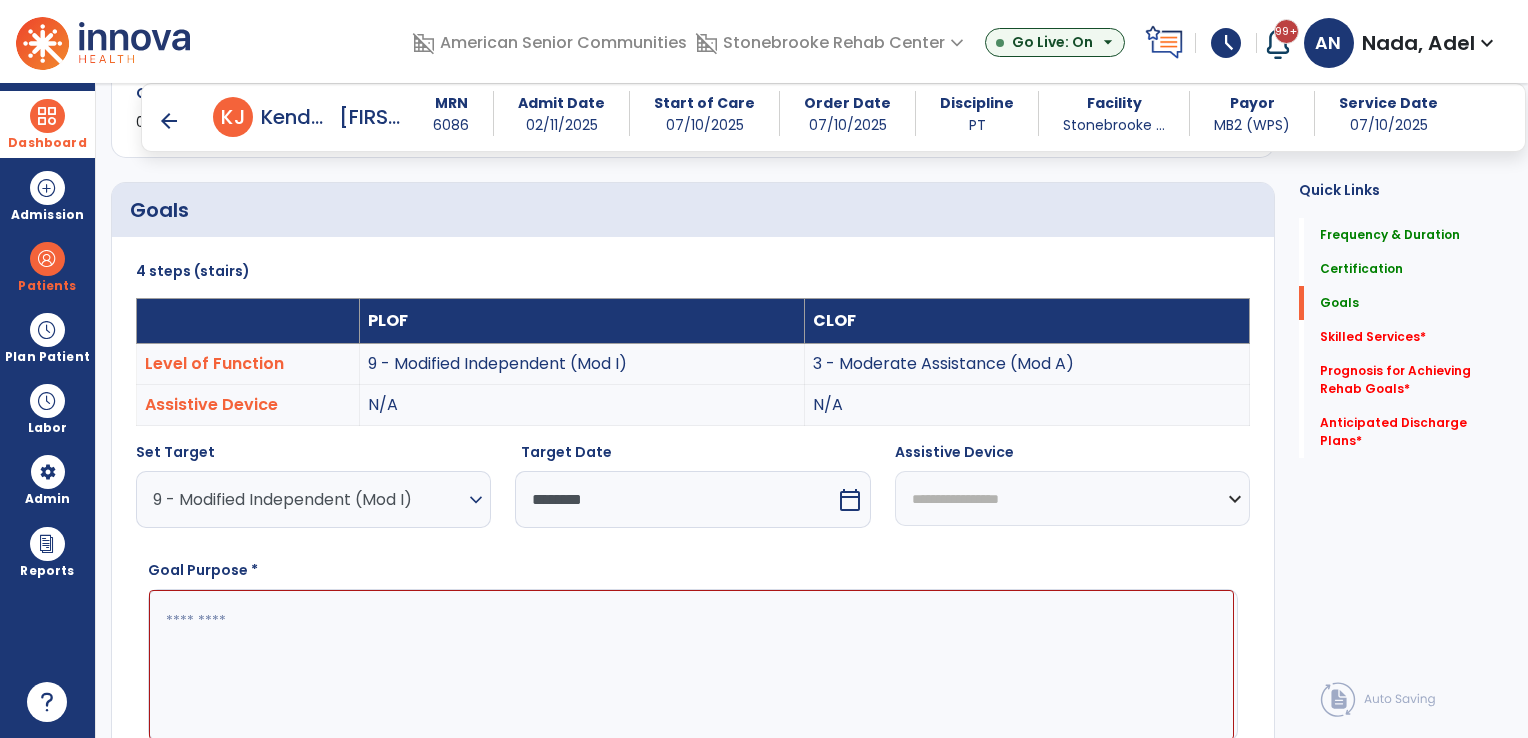 click on "**********" at bounding box center (1072, 498) 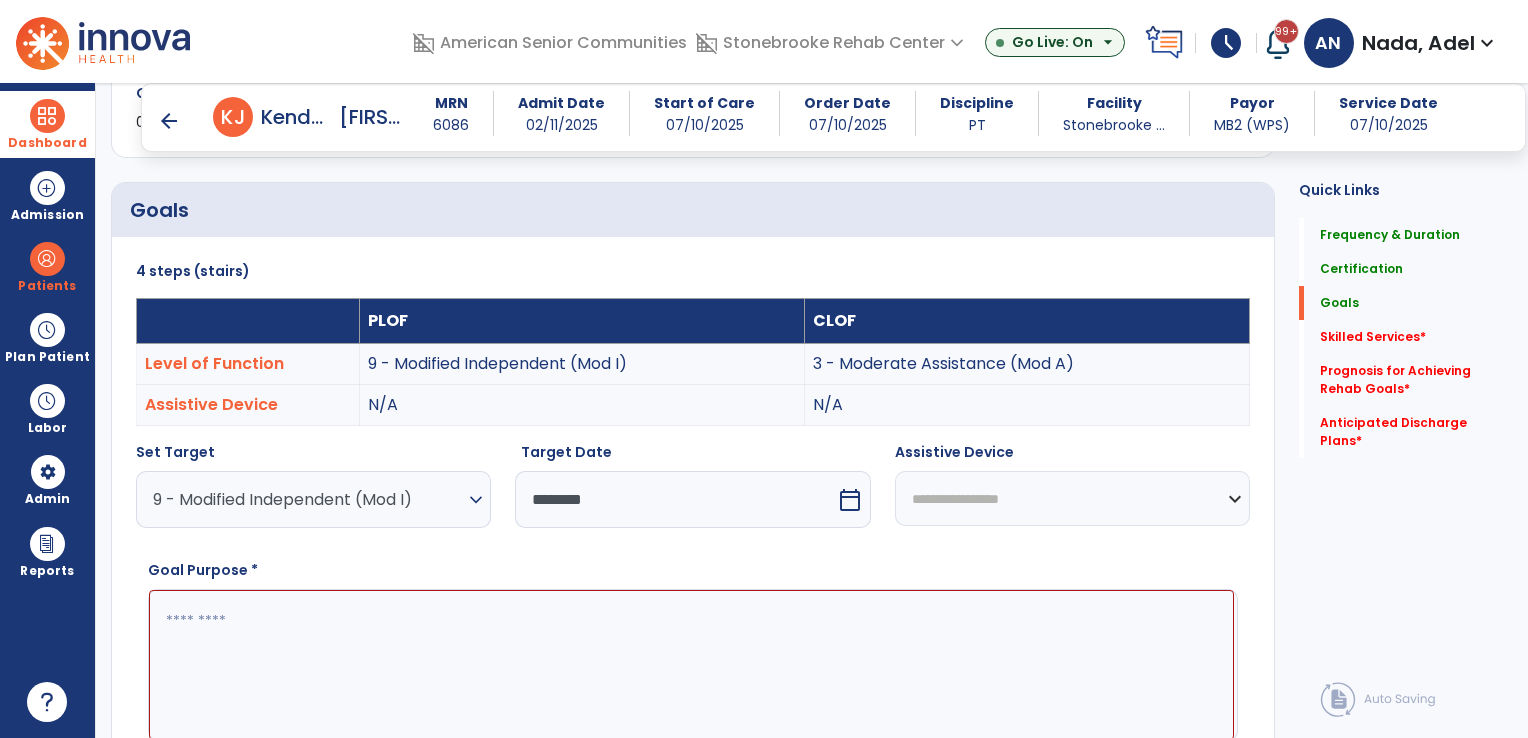 select on "**********" 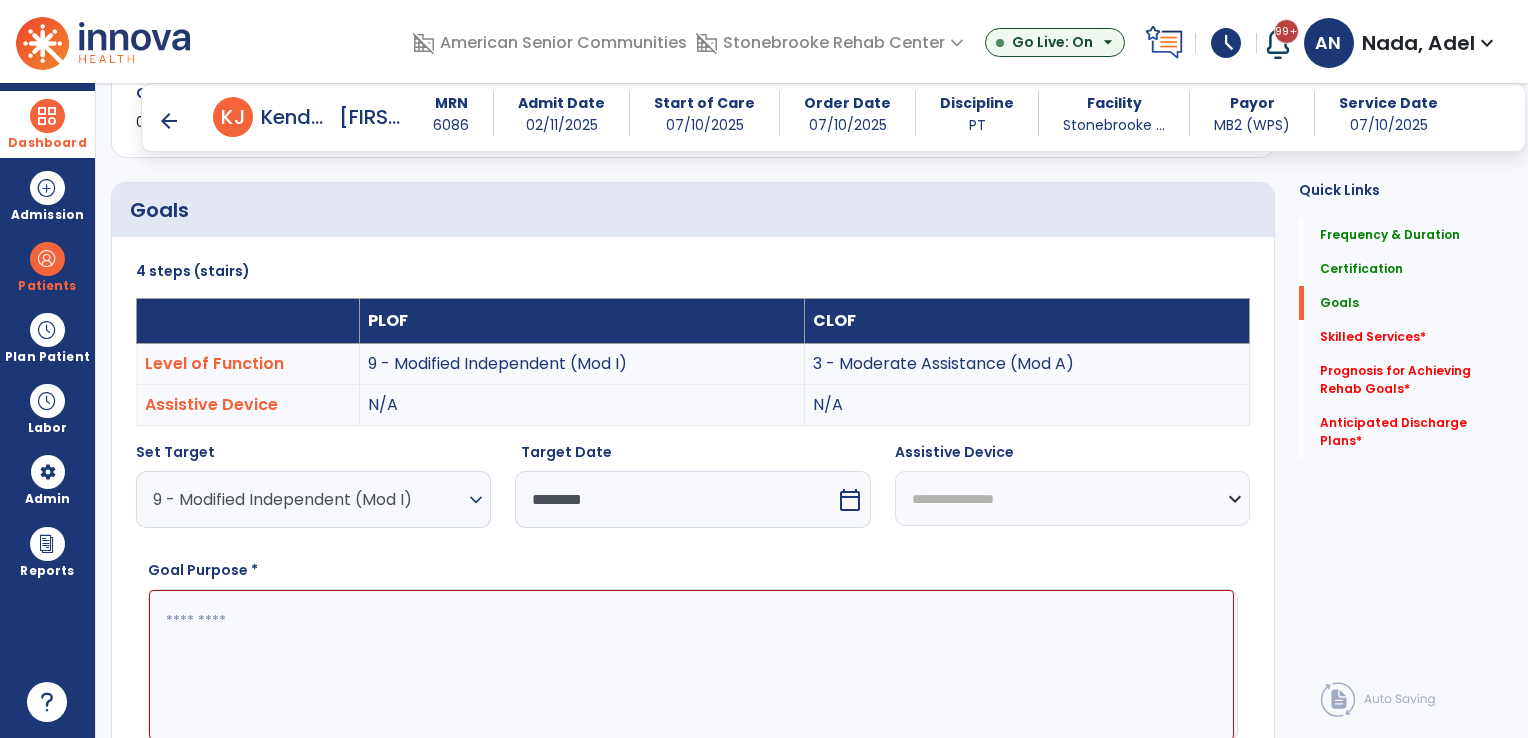 click on "**********" at bounding box center [1072, 498] 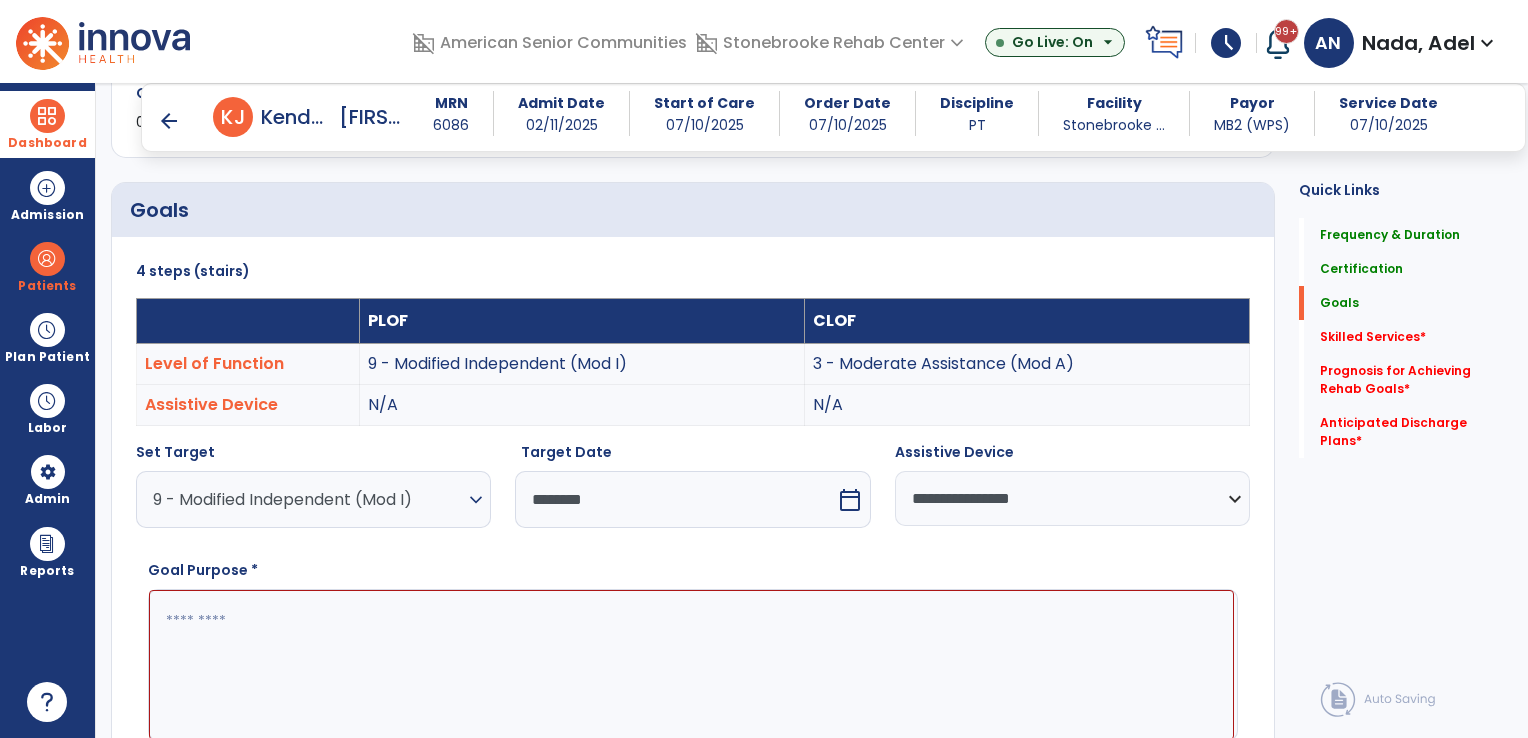 click at bounding box center [691, 665] 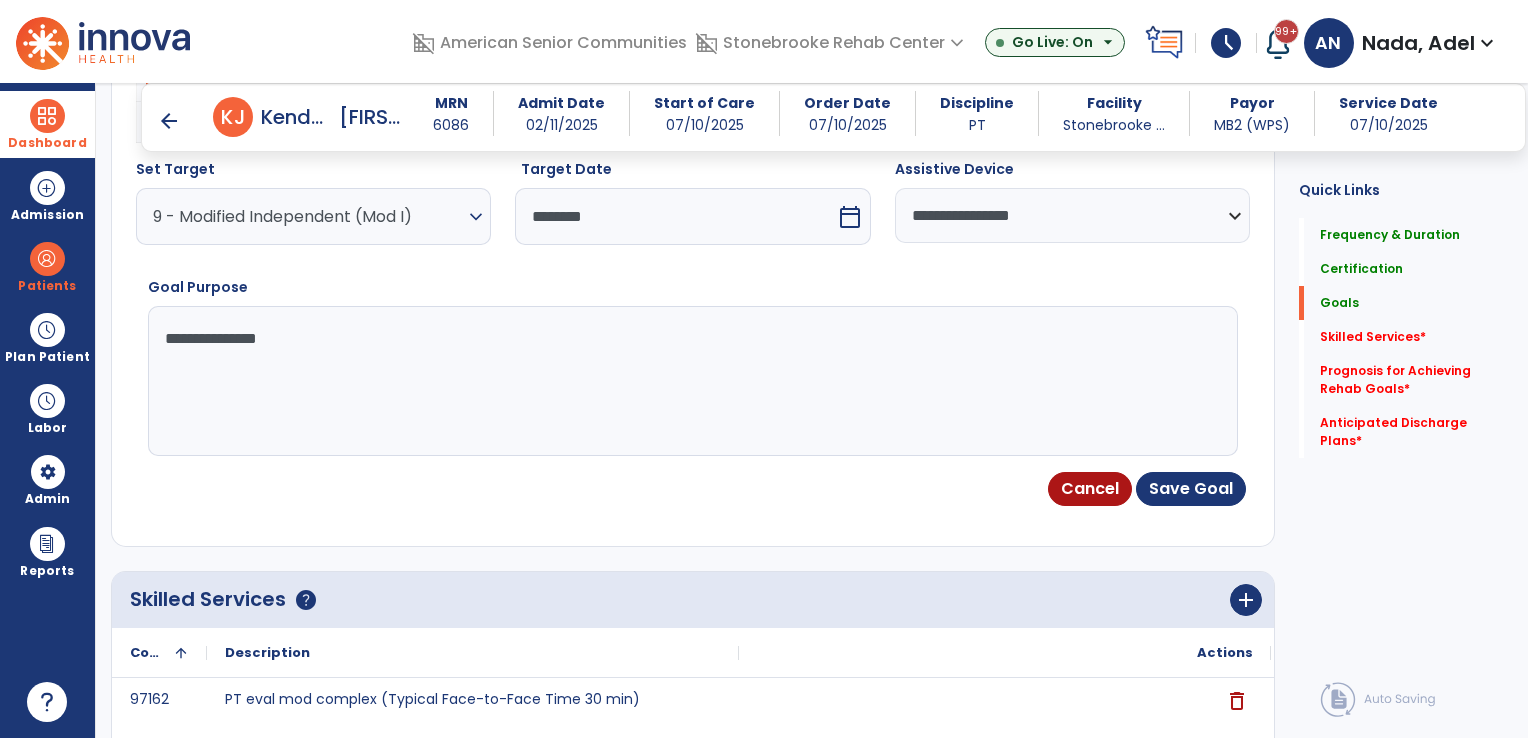 scroll, scrollTop: 734, scrollLeft: 0, axis: vertical 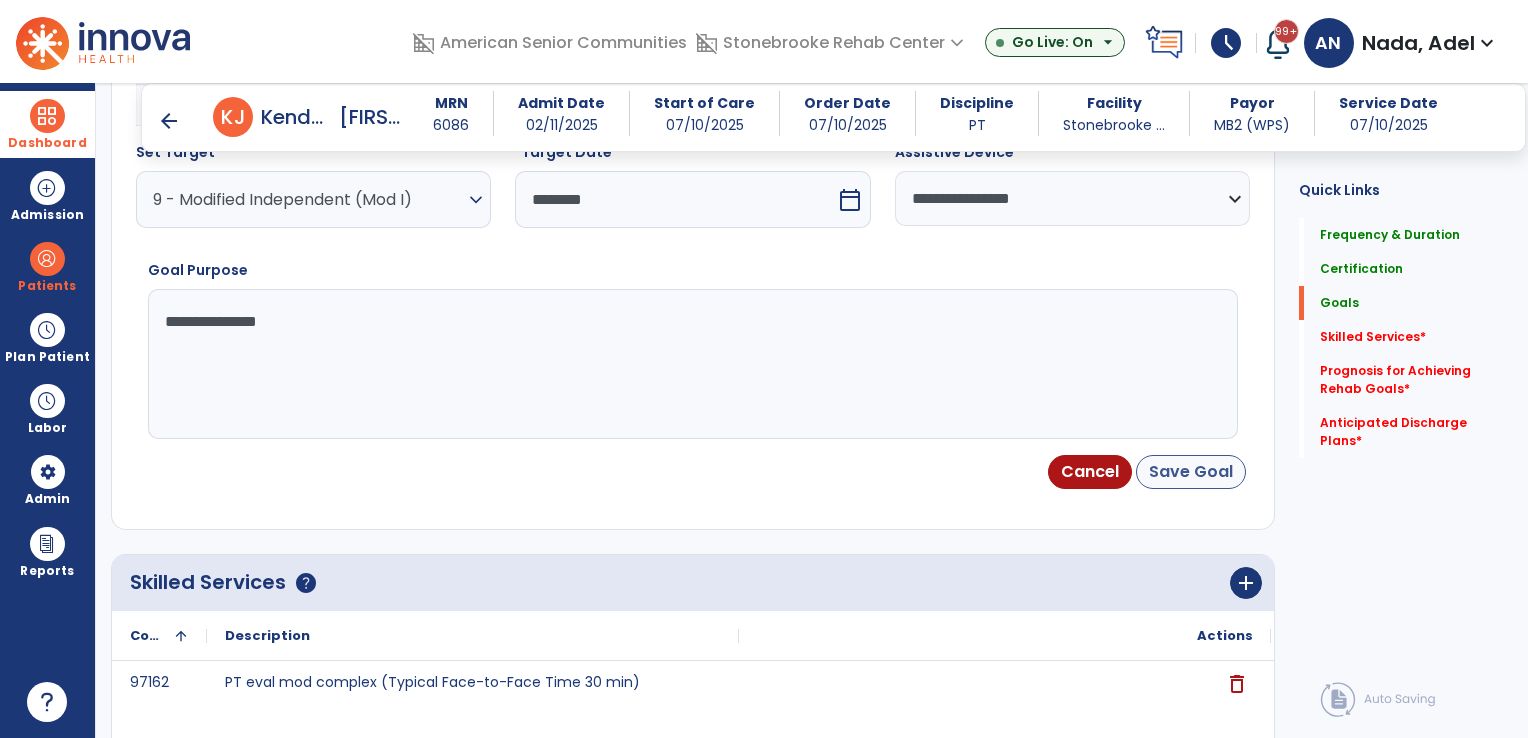 type on "**********" 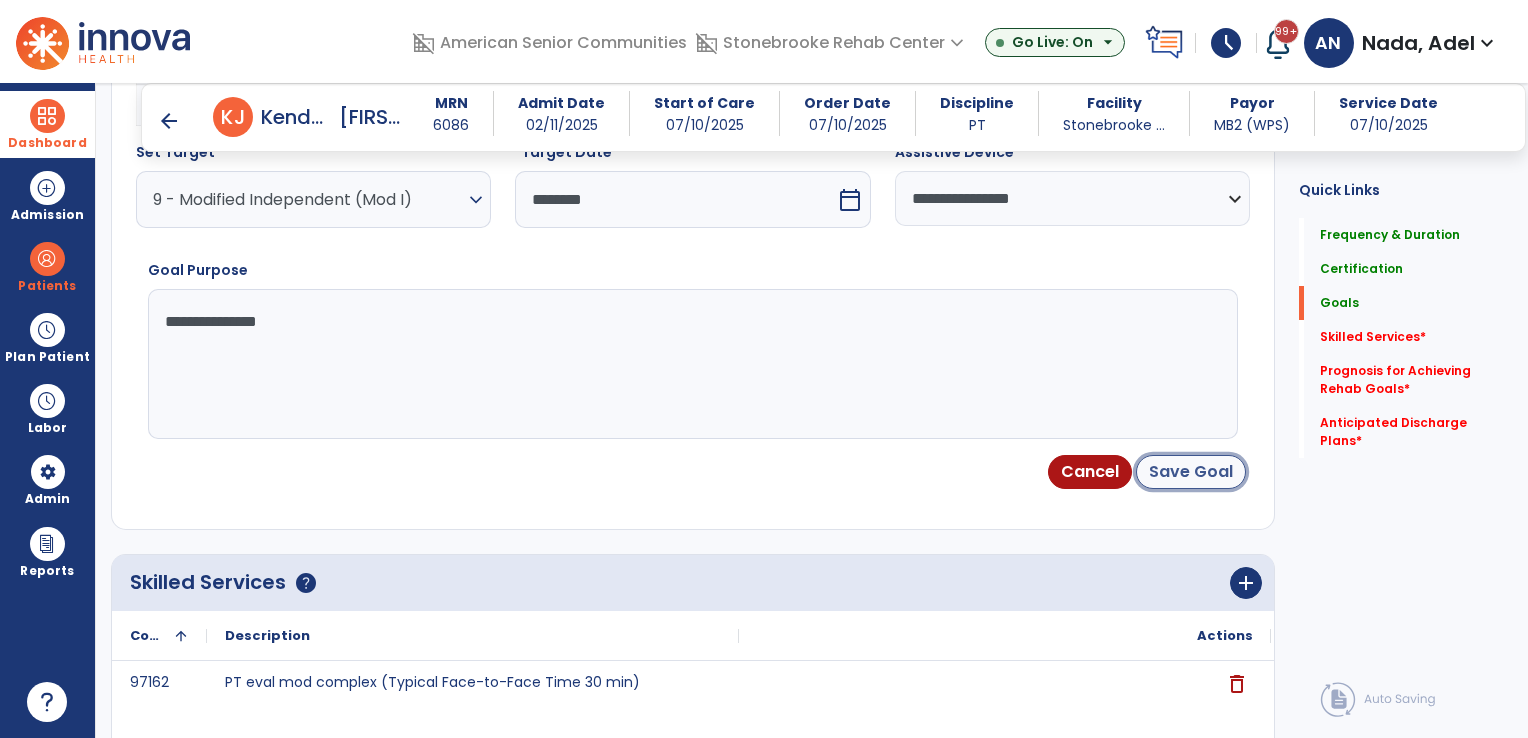 click on "Save Goal" at bounding box center [1191, 472] 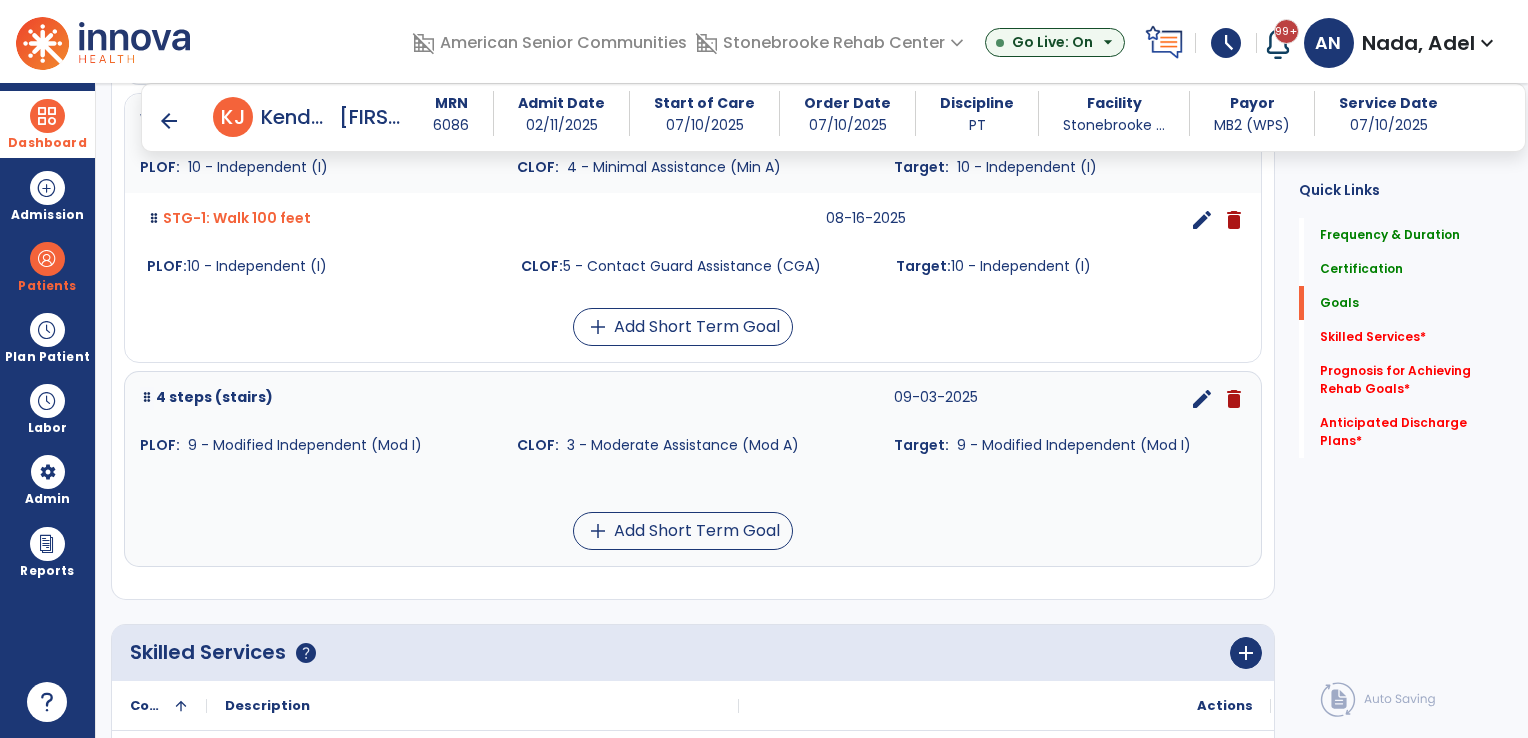 scroll, scrollTop: 1047, scrollLeft: 0, axis: vertical 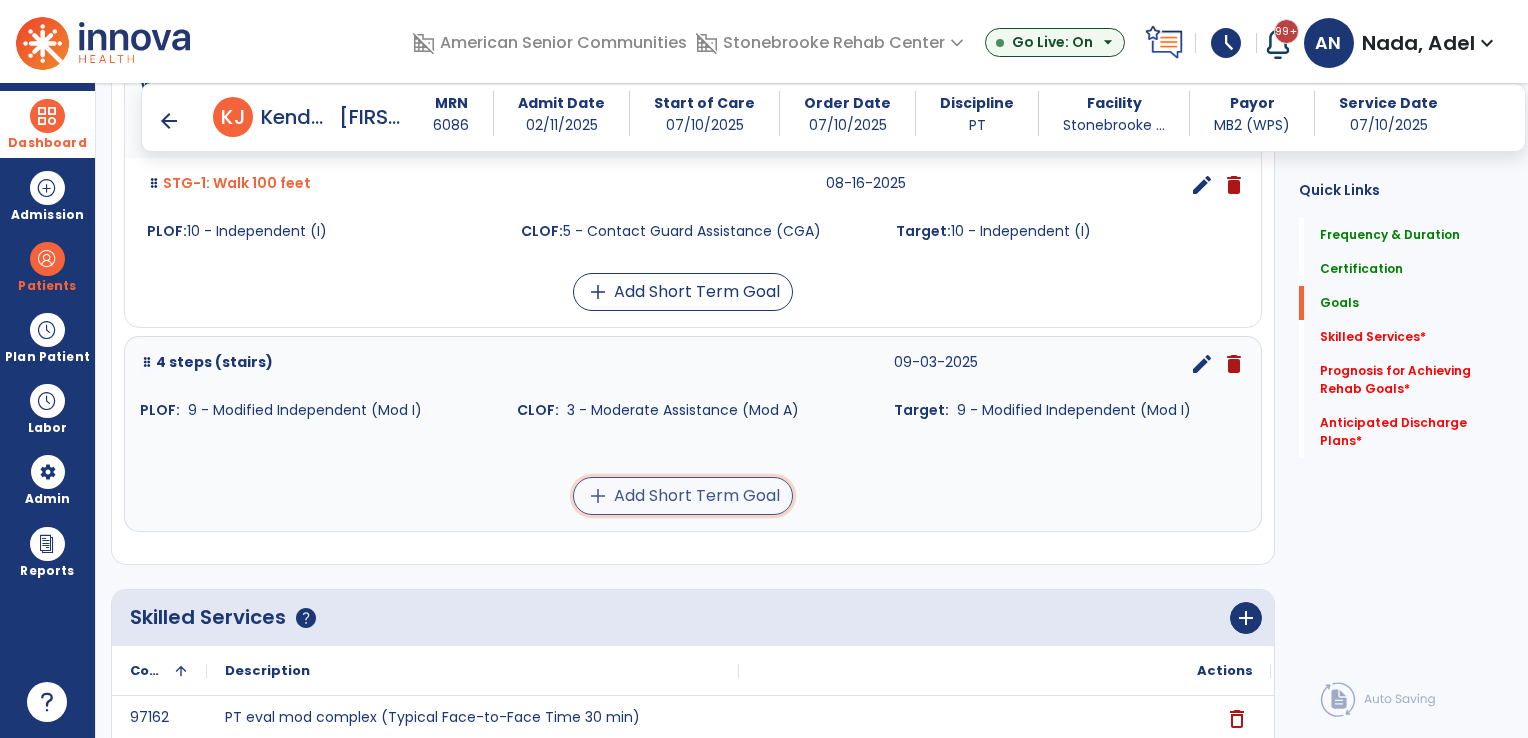 click on "add  Add Short Term Goal" at bounding box center (683, 496) 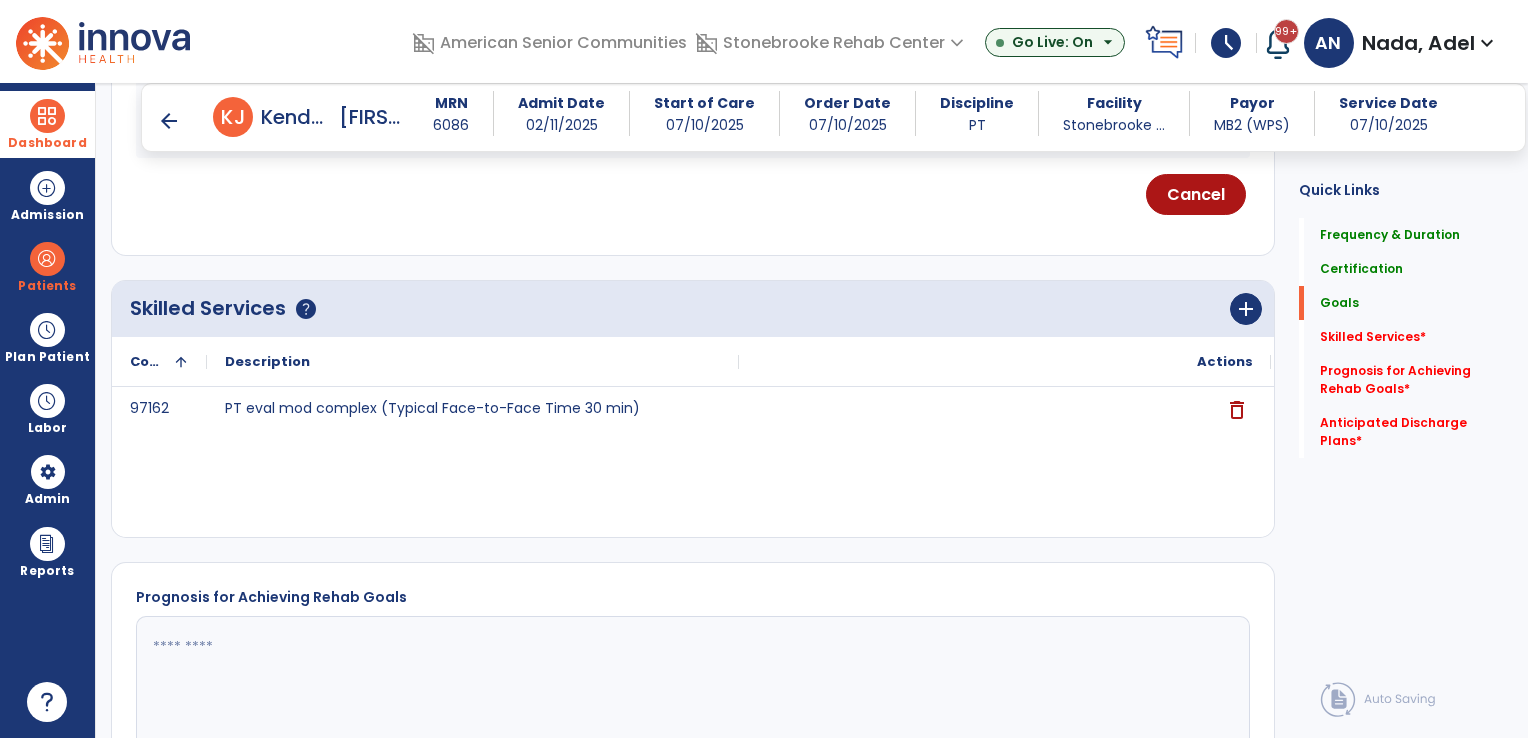 scroll, scrollTop: 491, scrollLeft: 0, axis: vertical 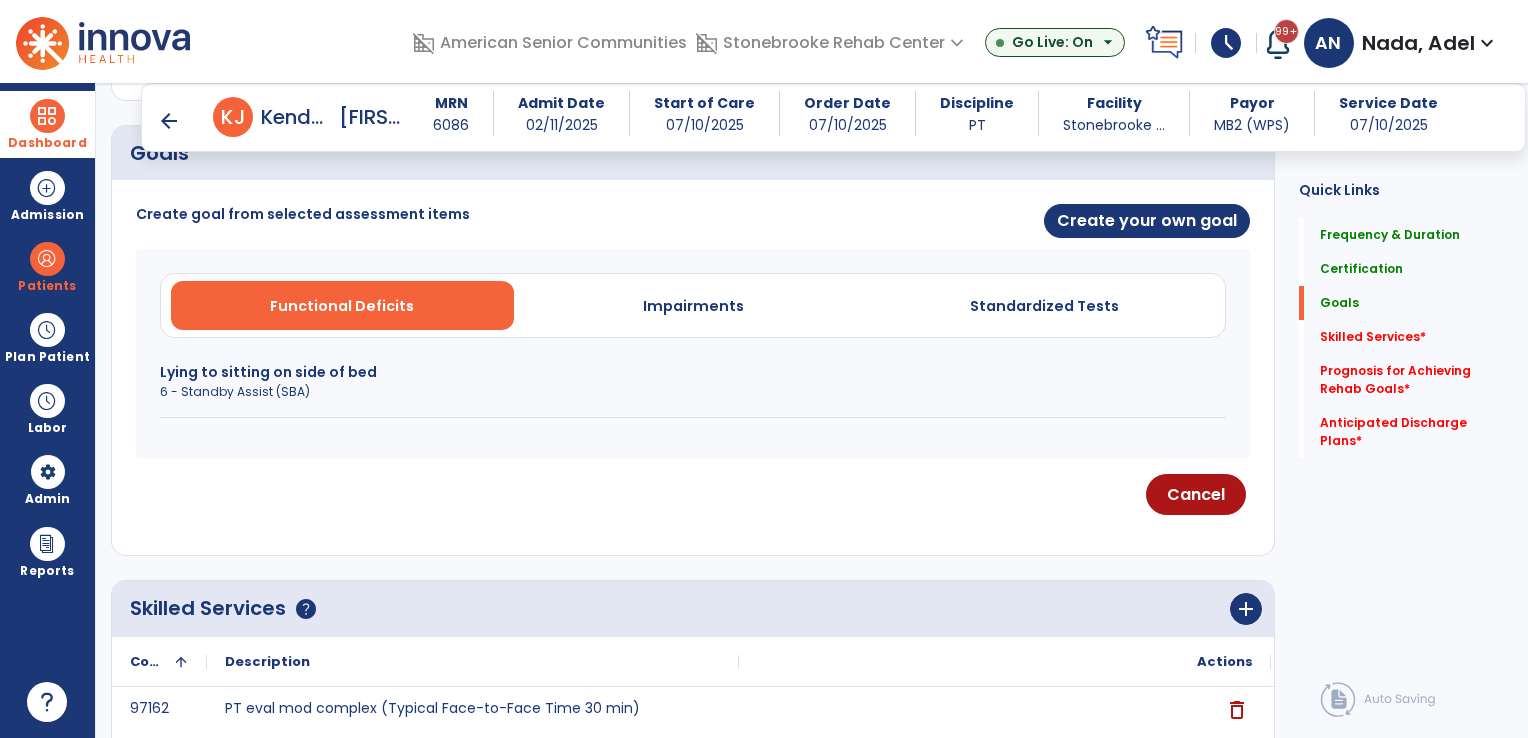 click on "6 - Standby Assist (SBA)" at bounding box center [693, 392] 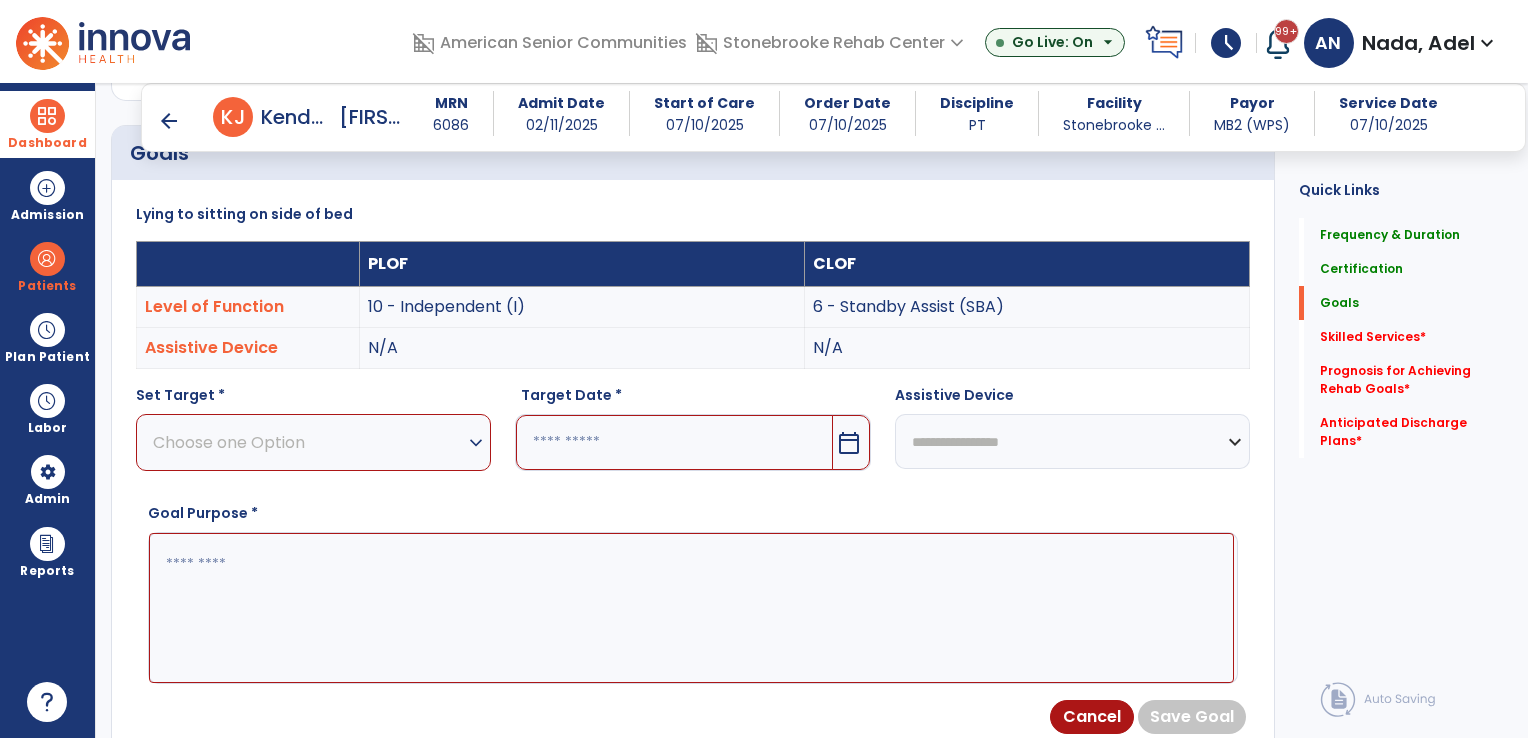 click on "expand_more" at bounding box center (476, 443) 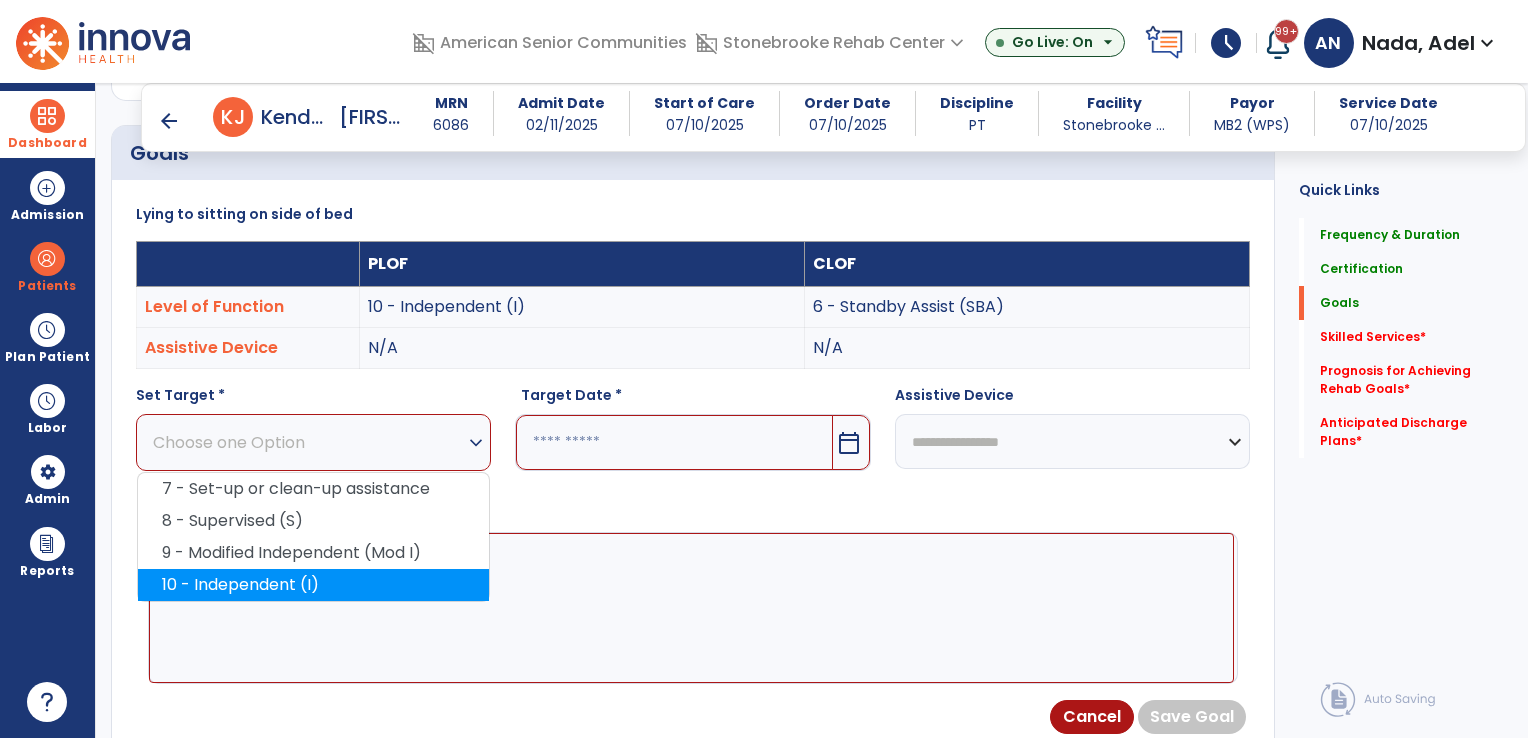 click on "10 - Independent (I)" at bounding box center [313, 585] 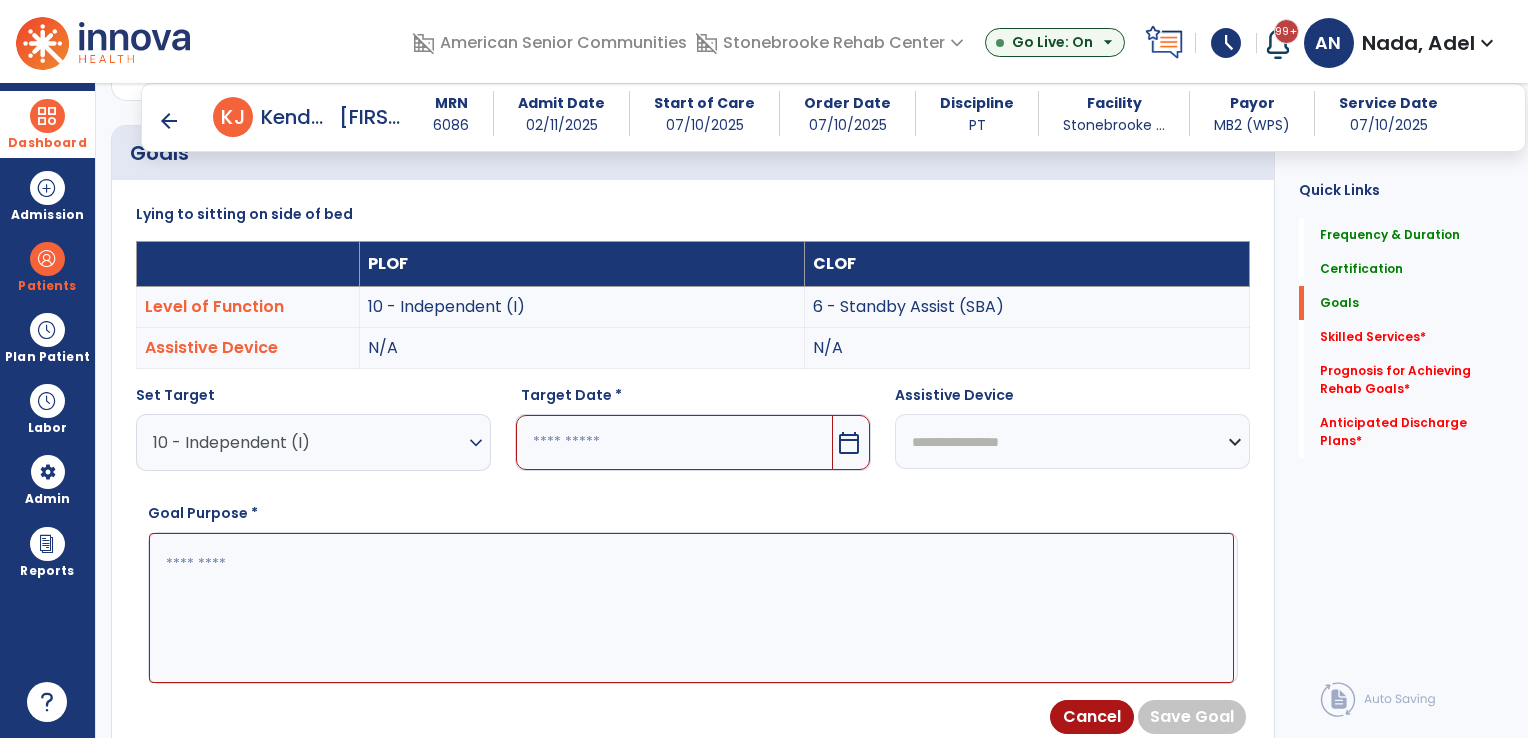 click at bounding box center [674, 442] 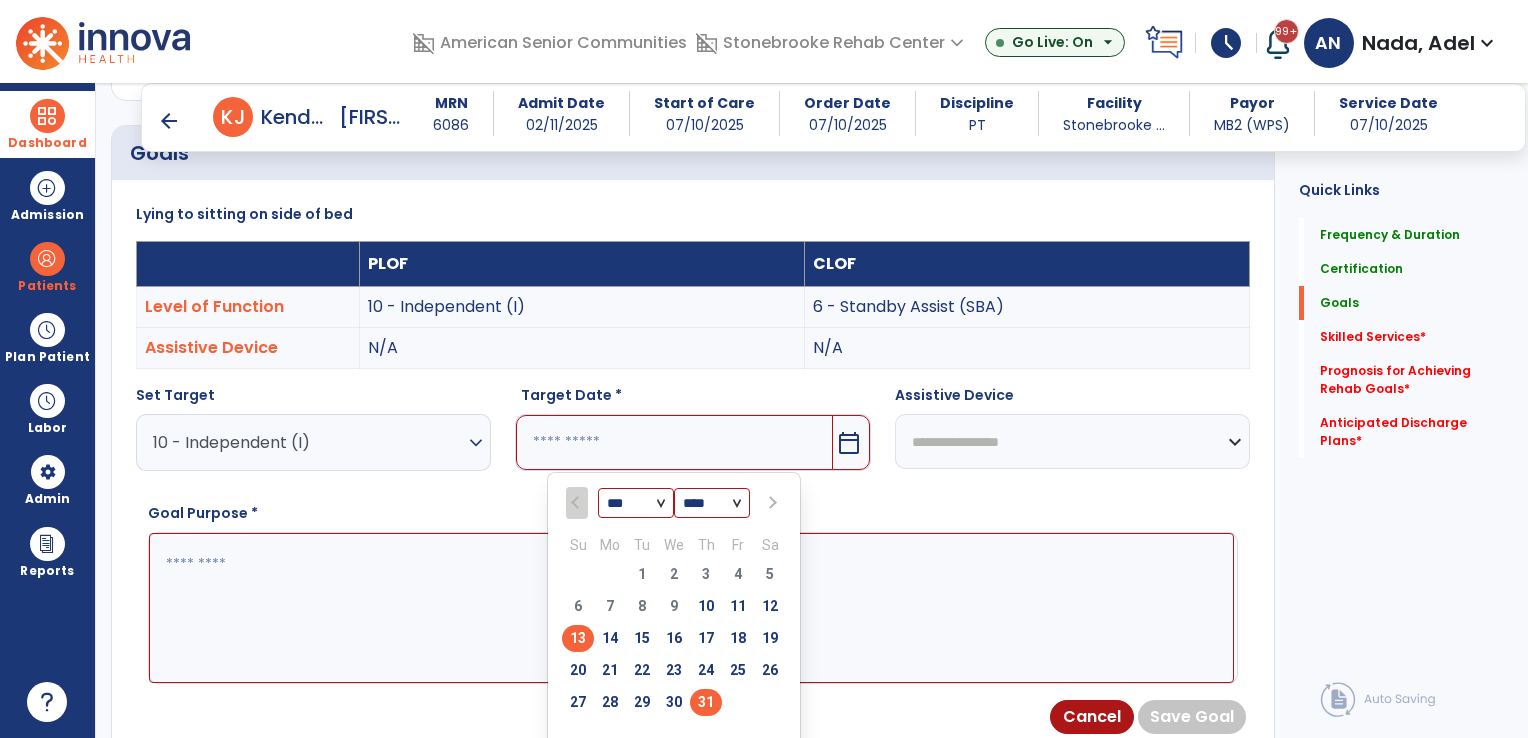 click on "31" at bounding box center [706, 702] 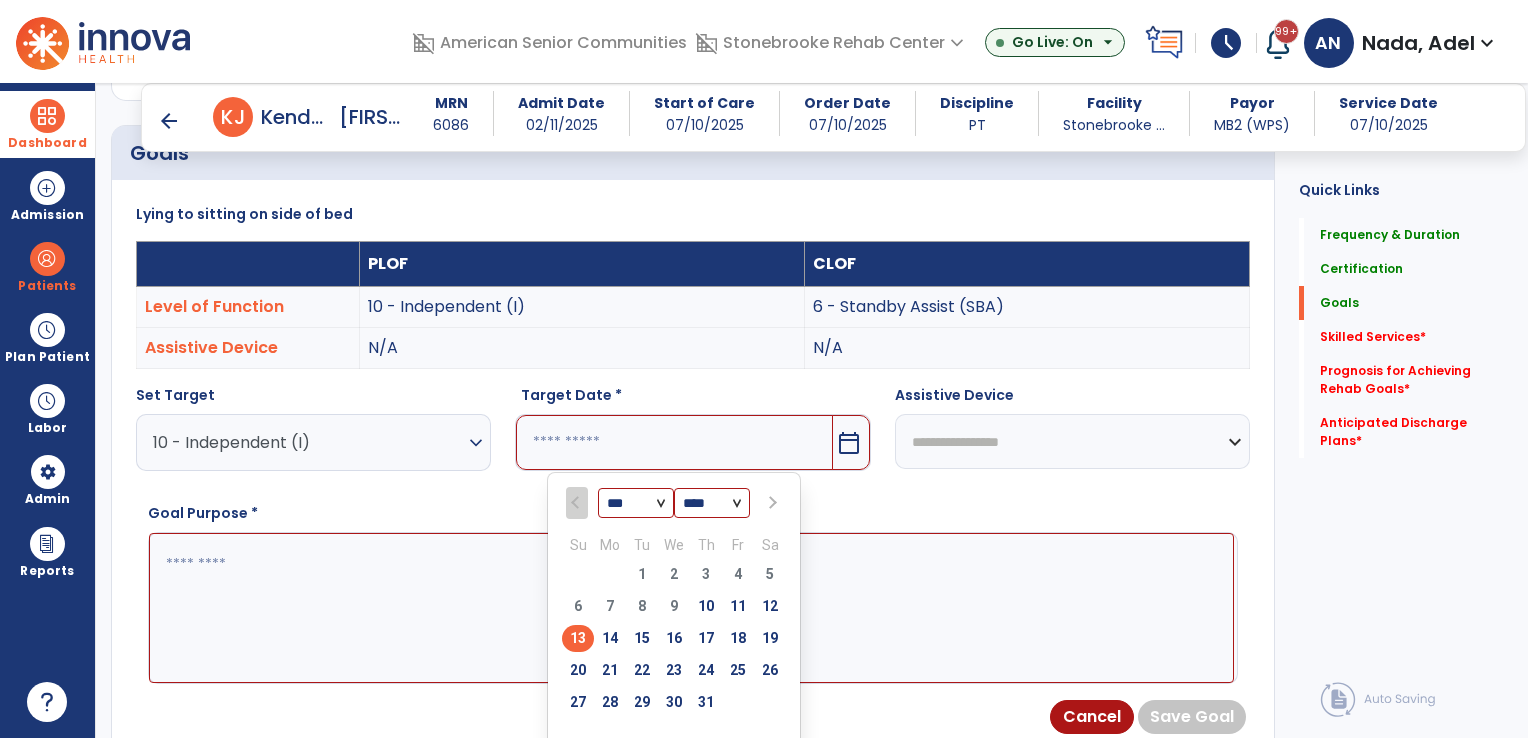 type on "*********" 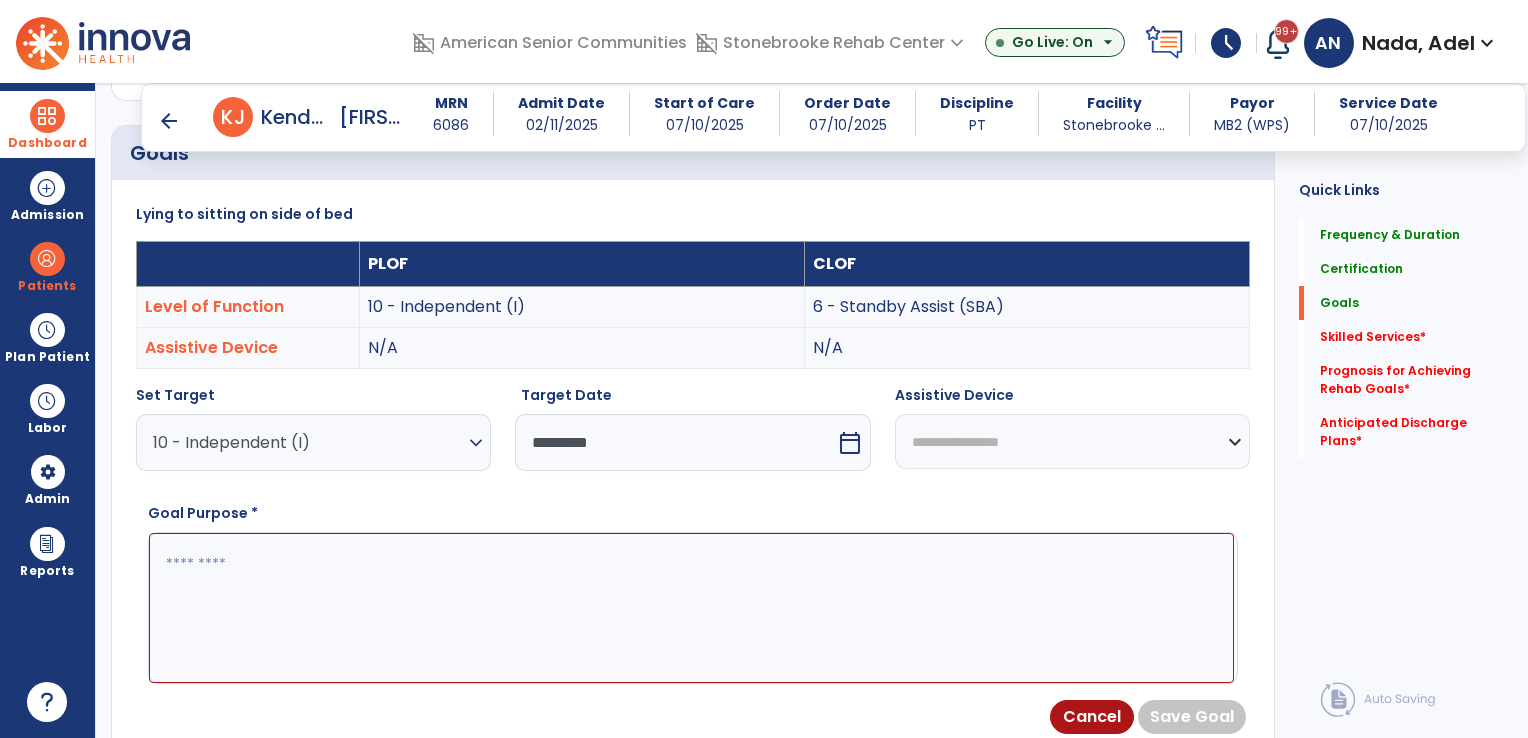 click on "**********" at bounding box center [1072, 441] 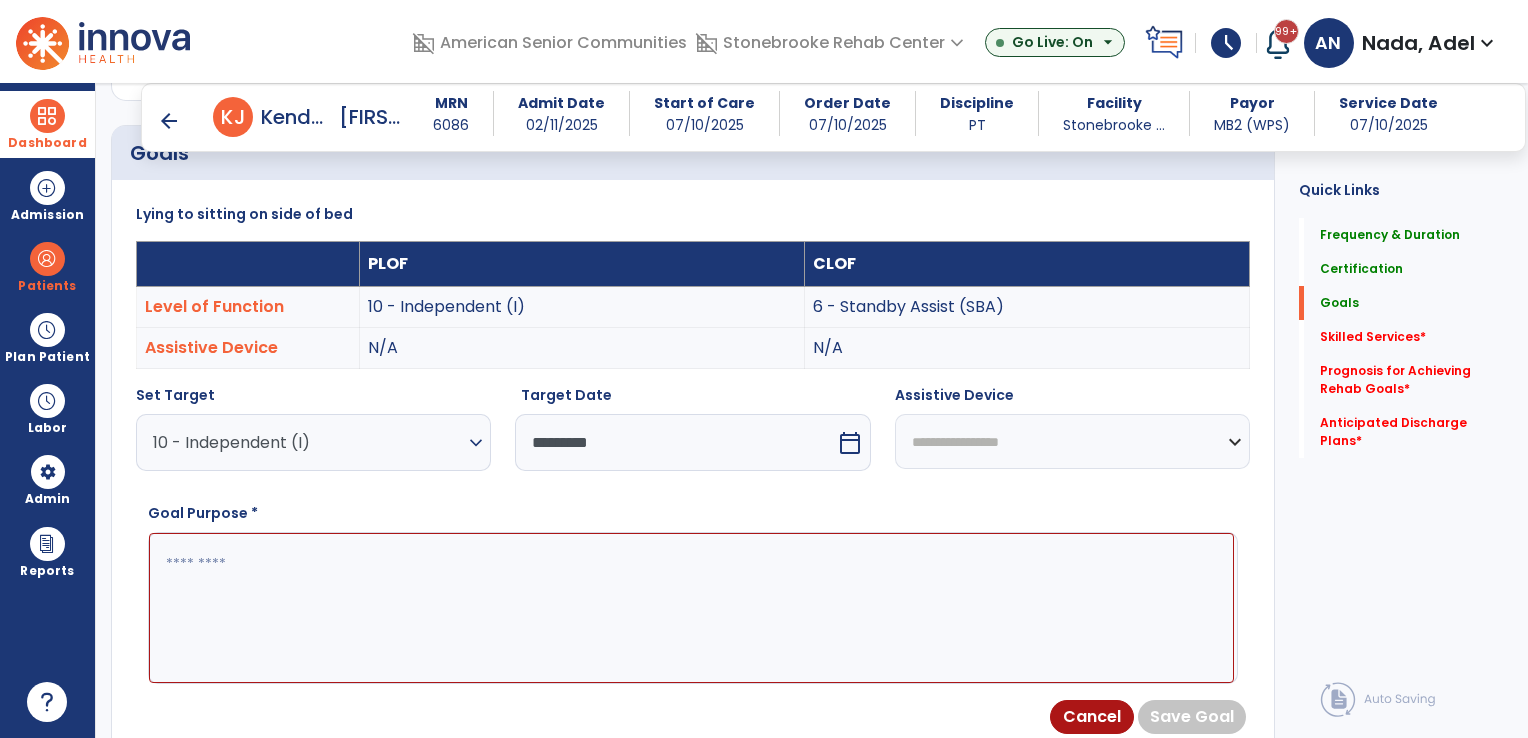 select on "*********" 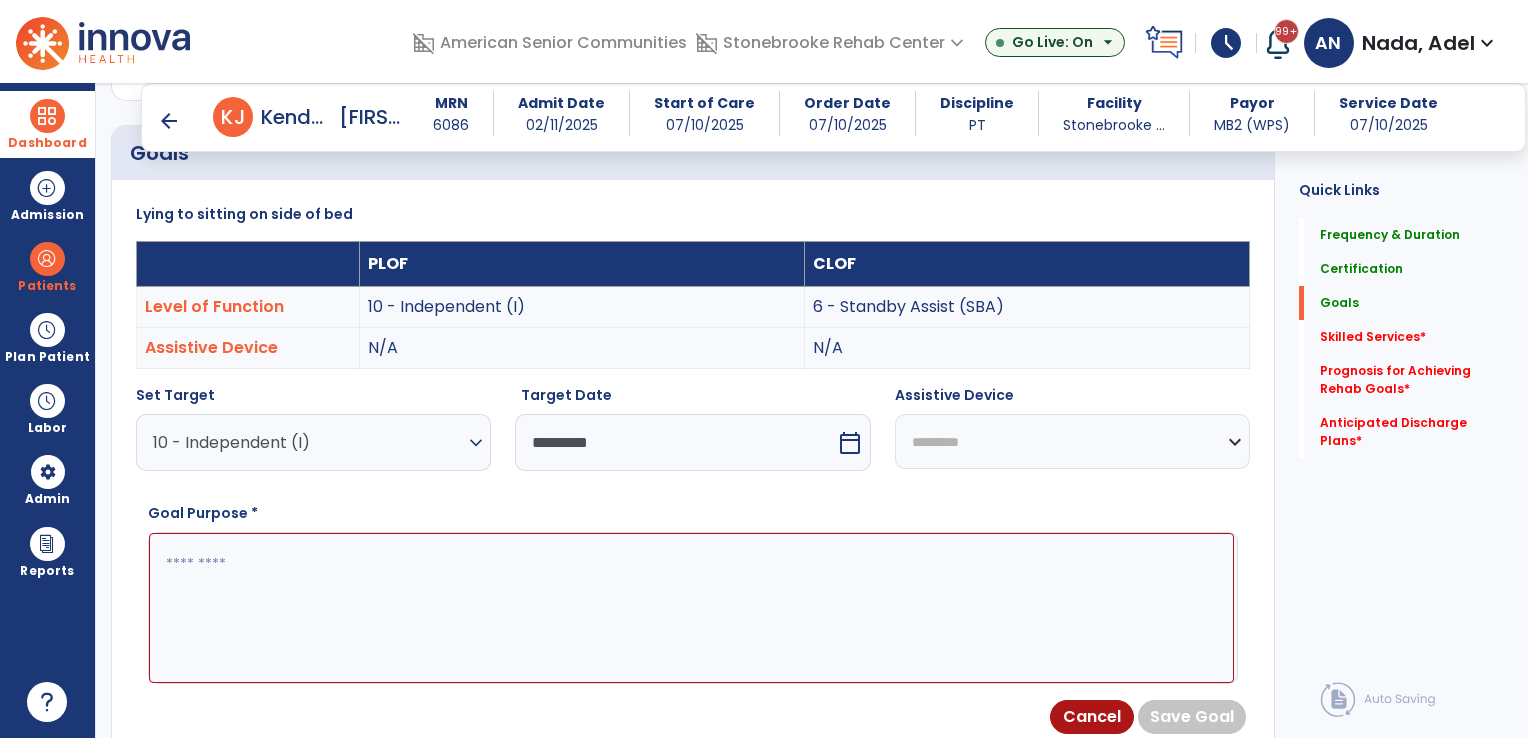 click on "**********" at bounding box center [1072, 441] 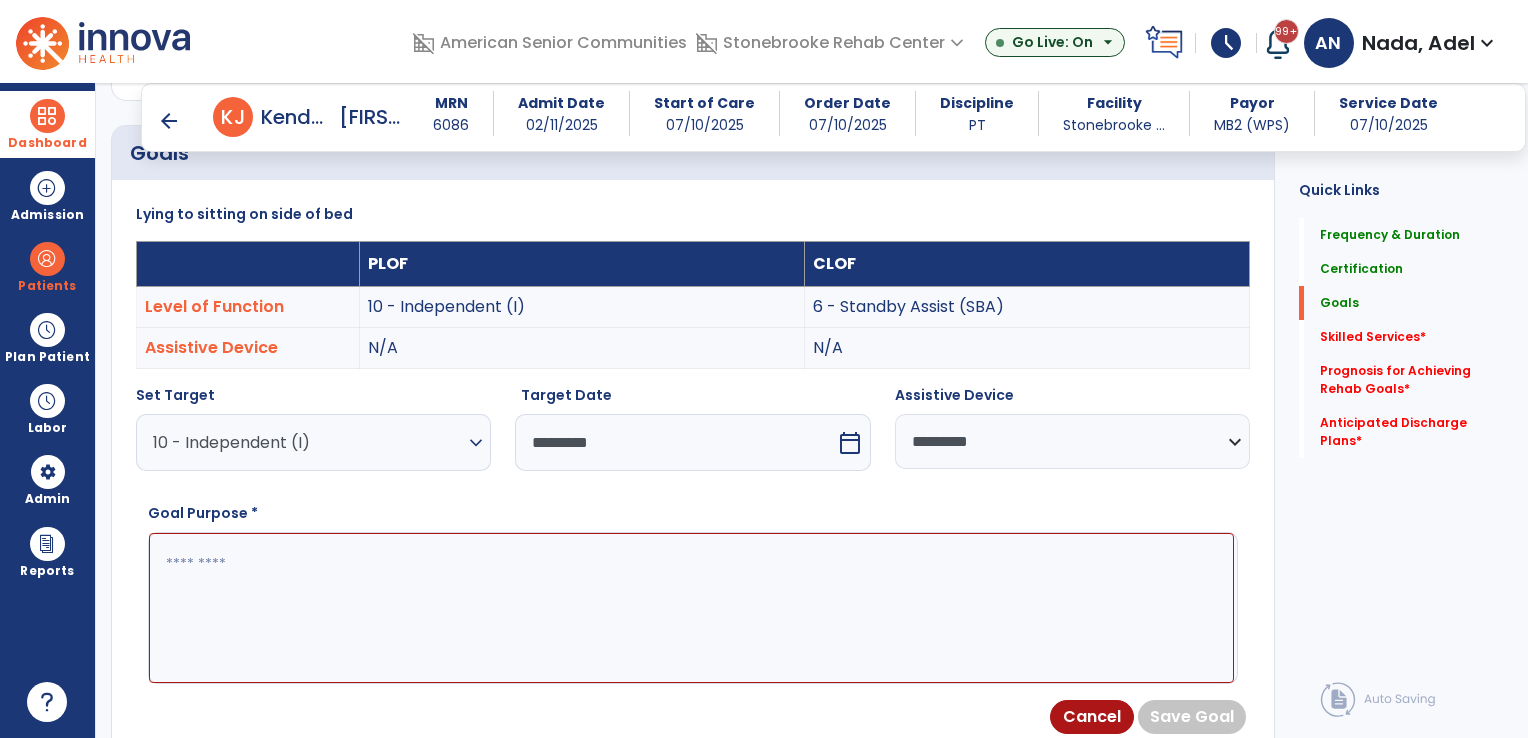 click at bounding box center [691, 608] 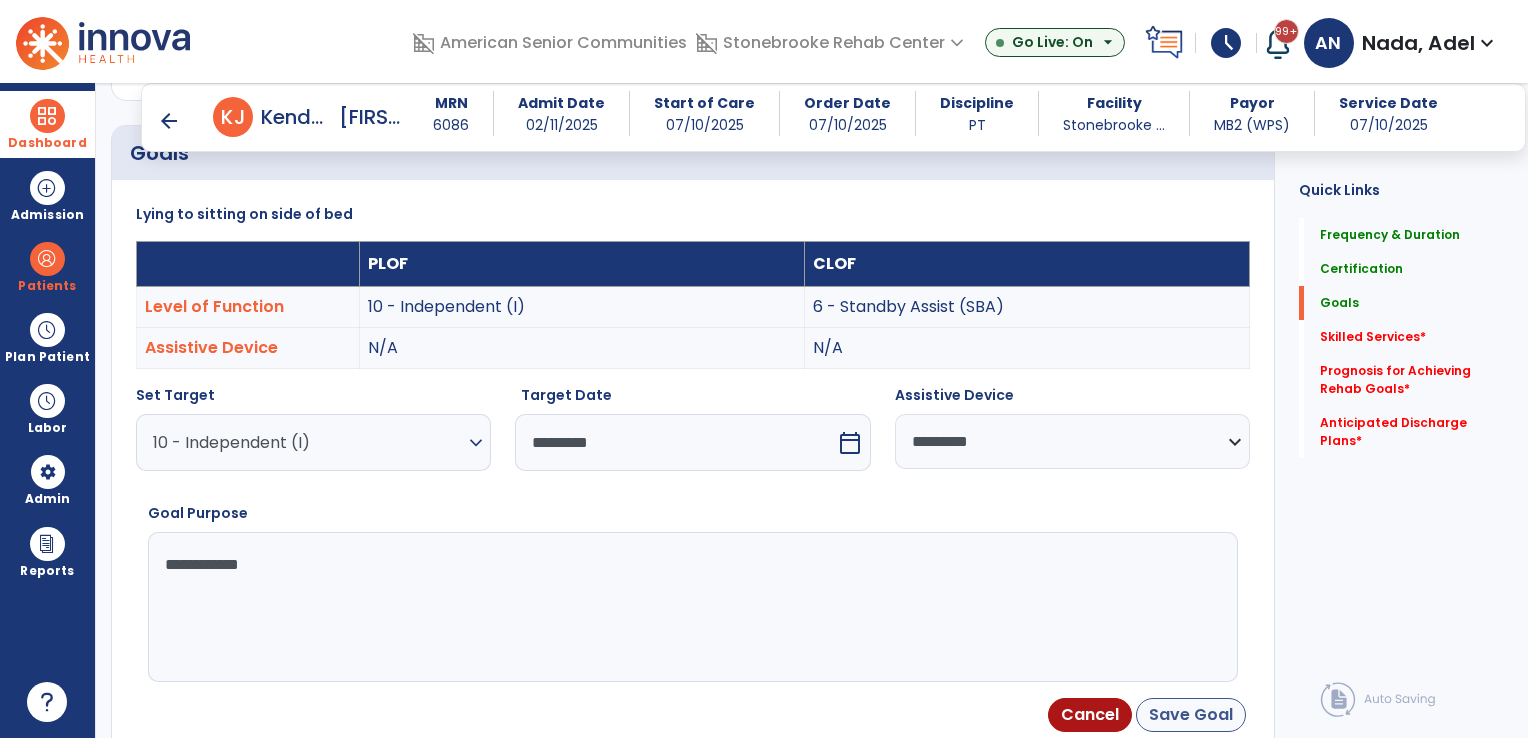 type on "**********" 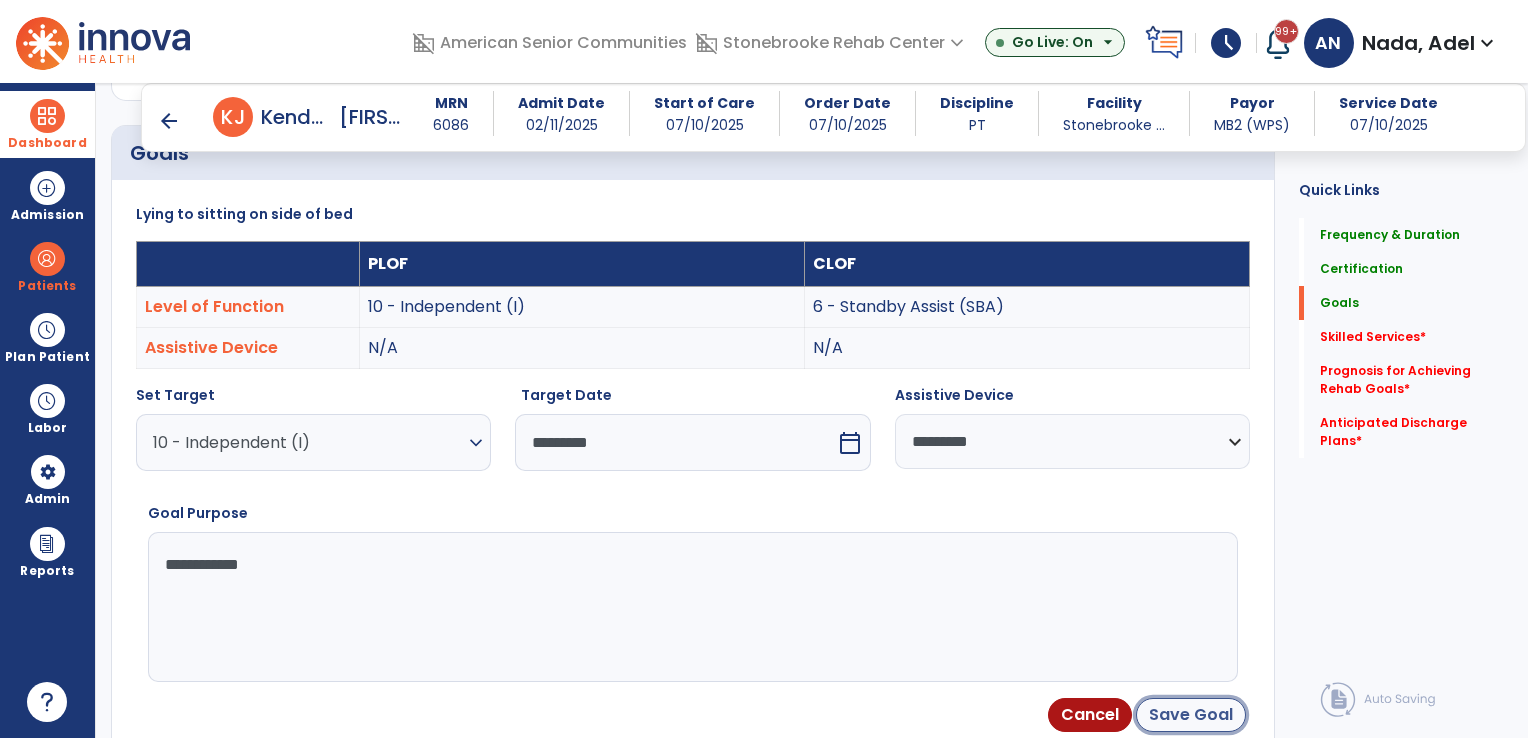 click on "Save Goal" at bounding box center [1191, 715] 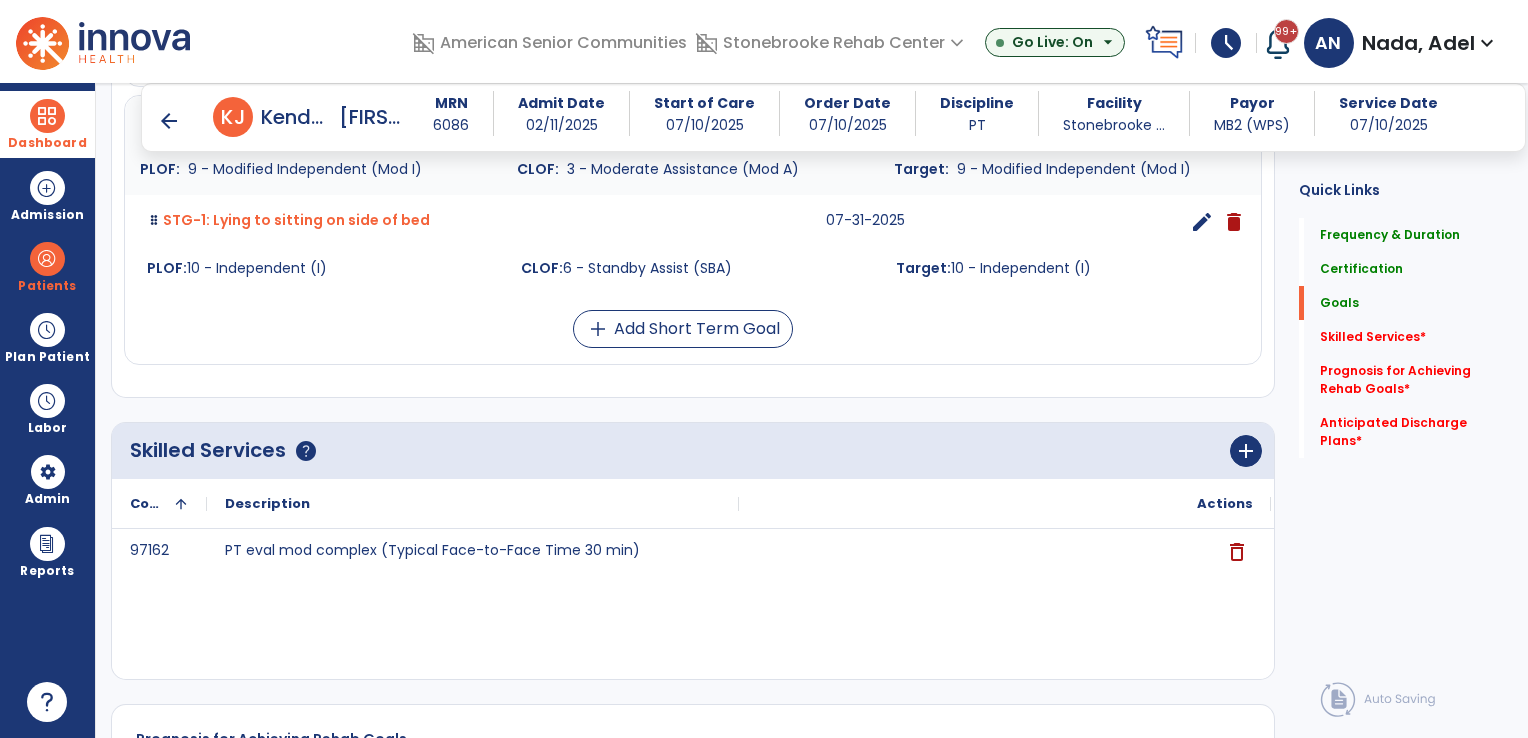 scroll, scrollTop: 1291, scrollLeft: 0, axis: vertical 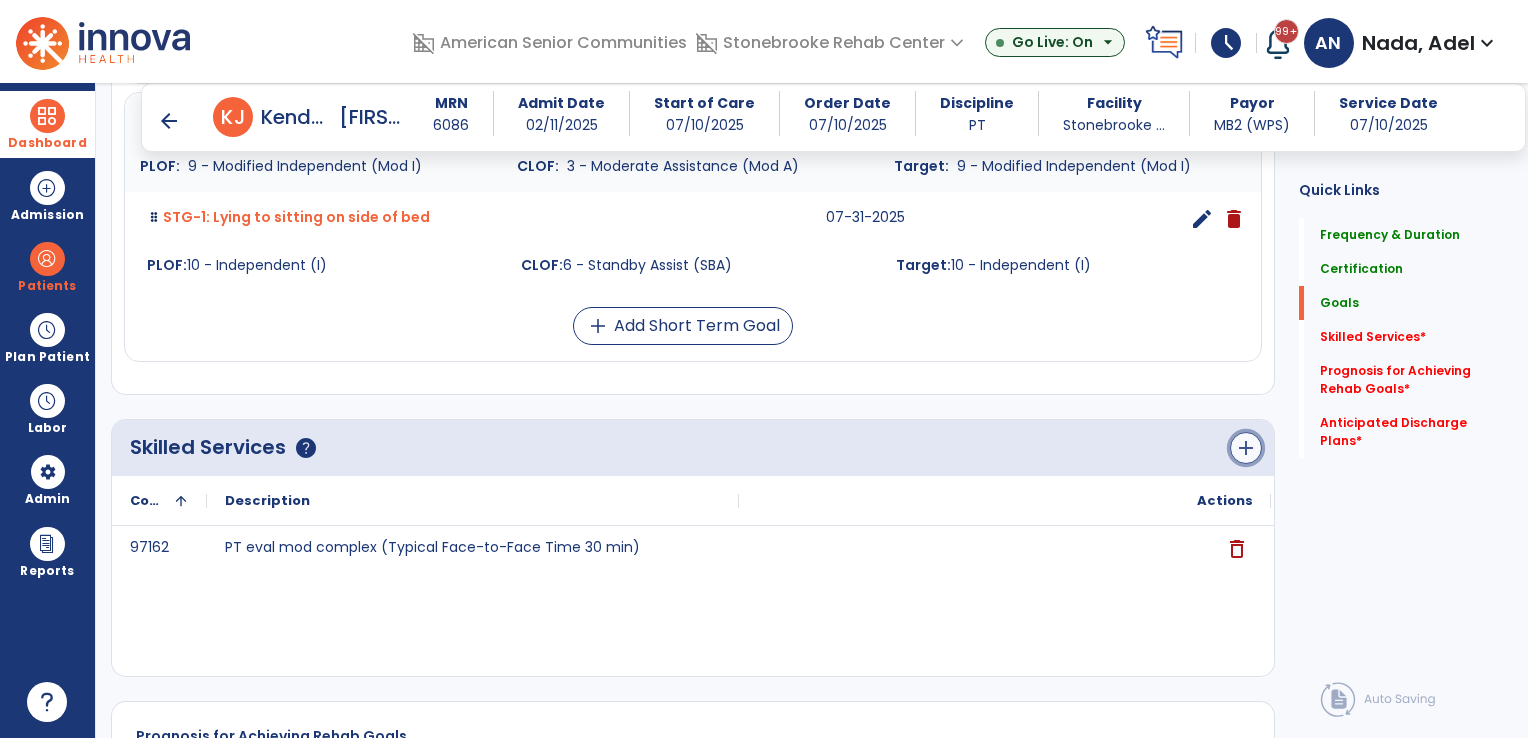 click on "add" 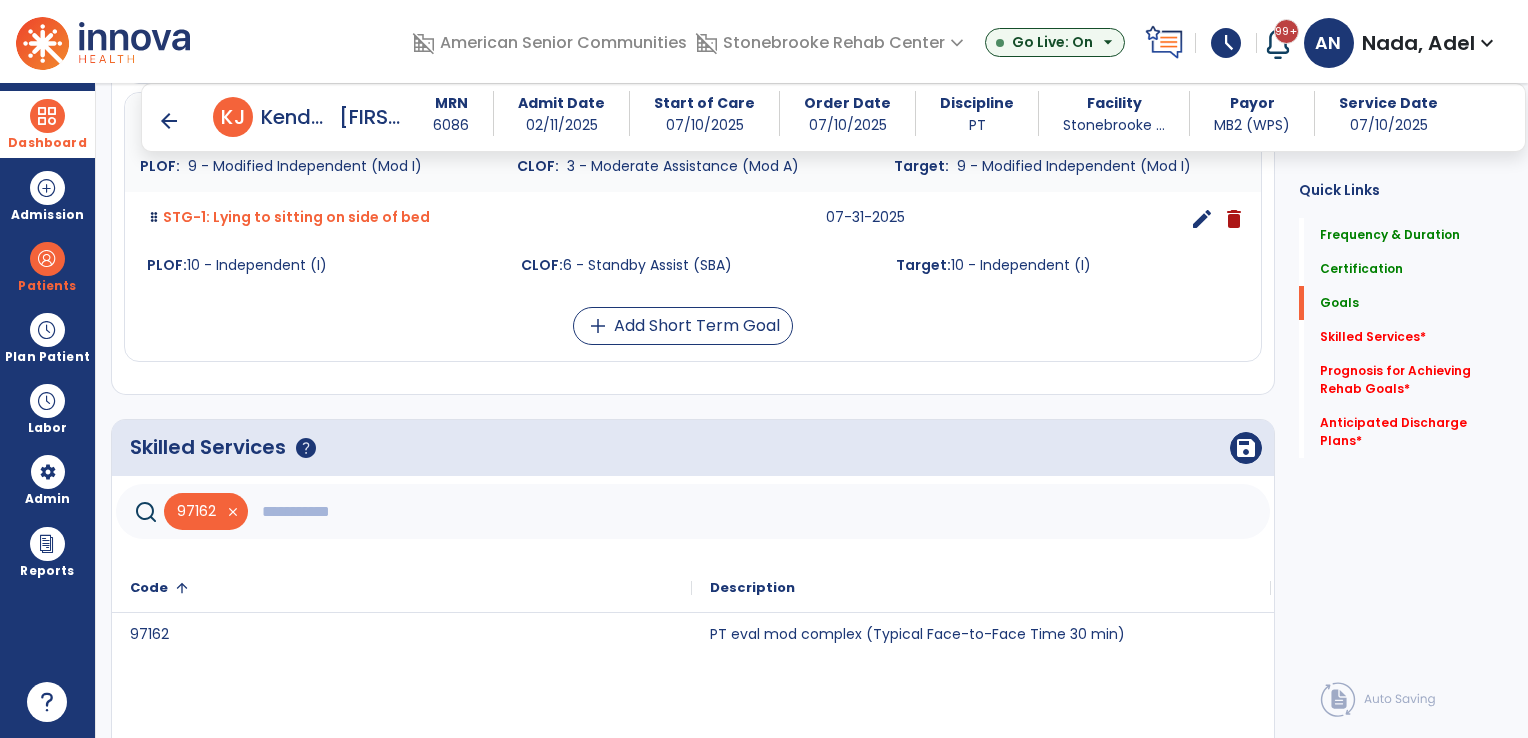 click 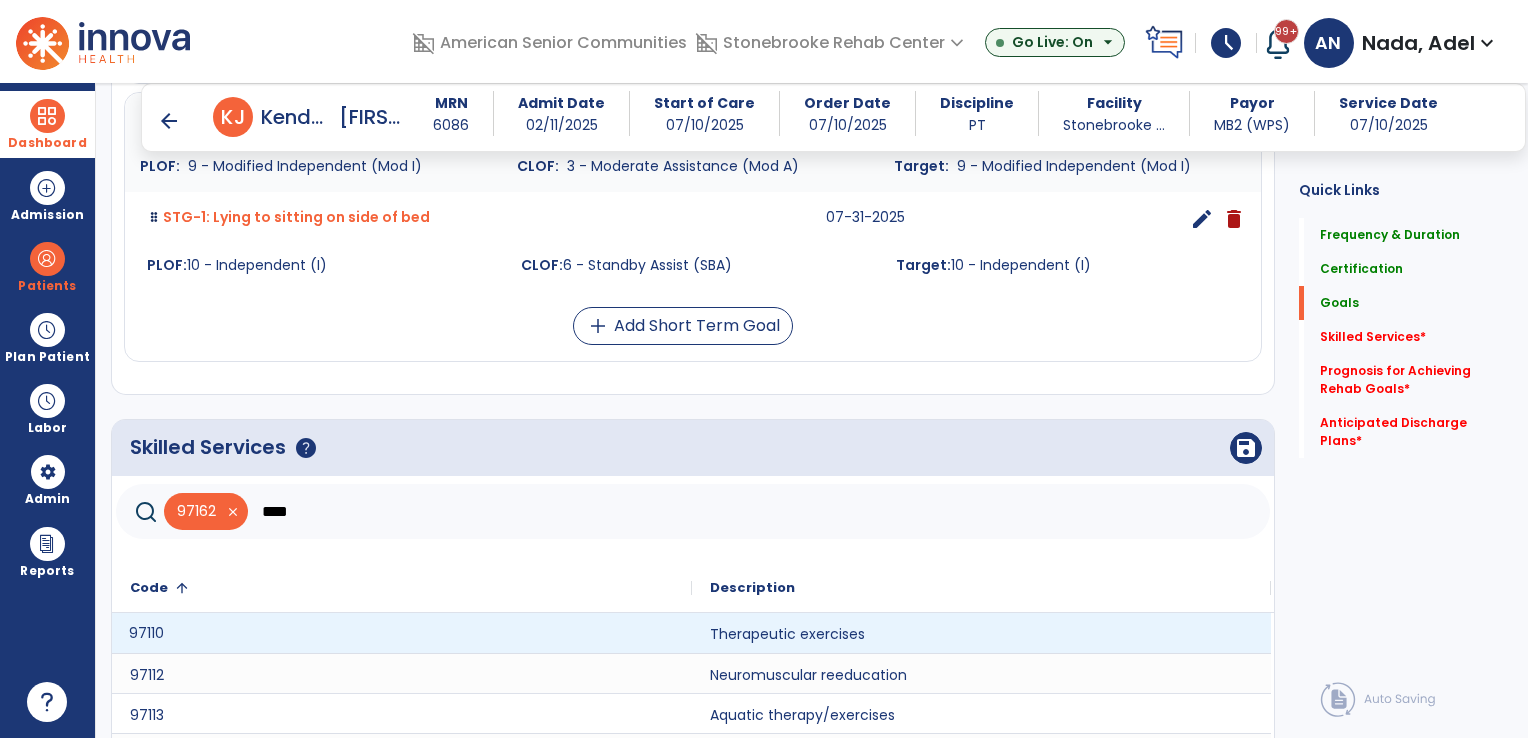 click on "97110" 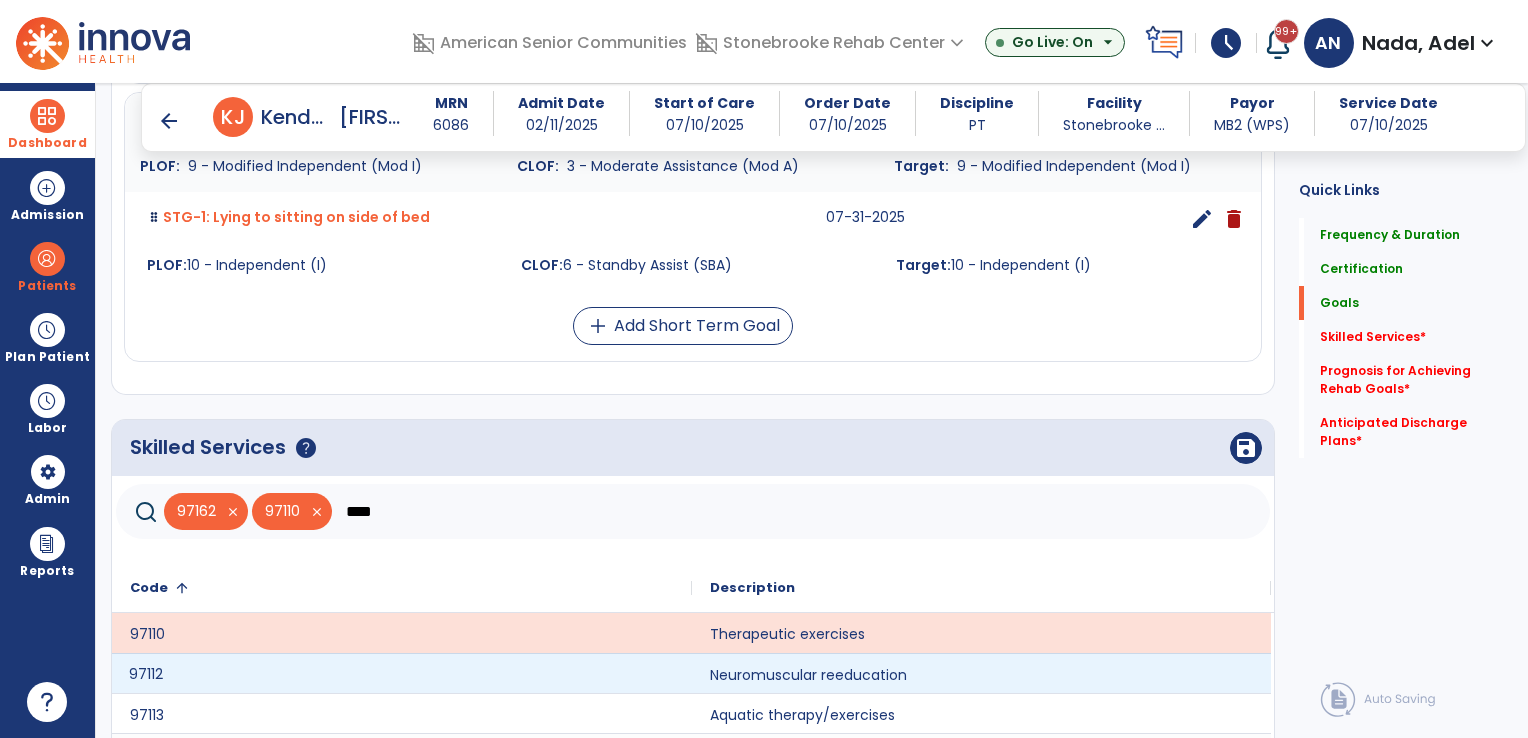 click on "97112" 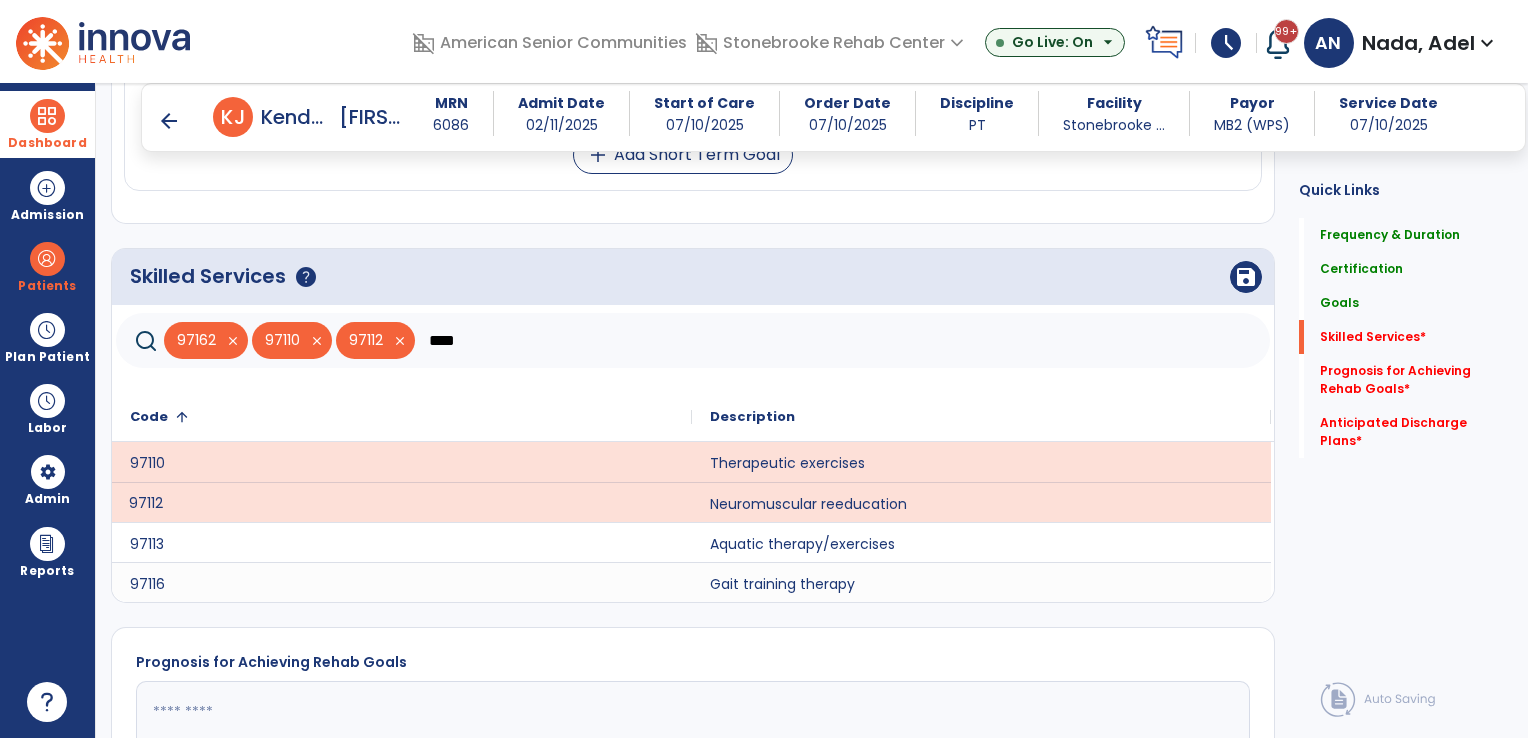 scroll, scrollTop: 1491, scrollLeft: 0, axis: vertical 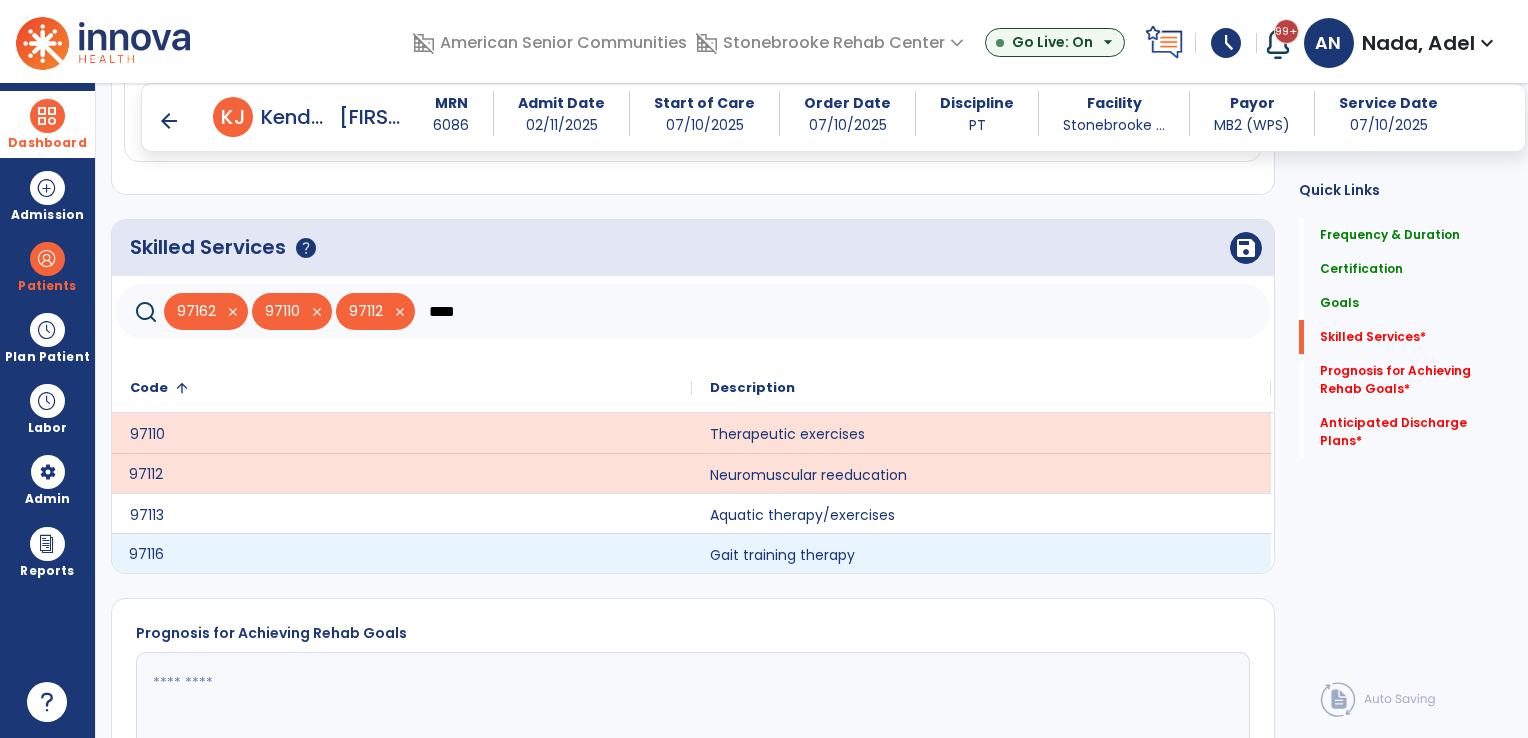 click on "97116" 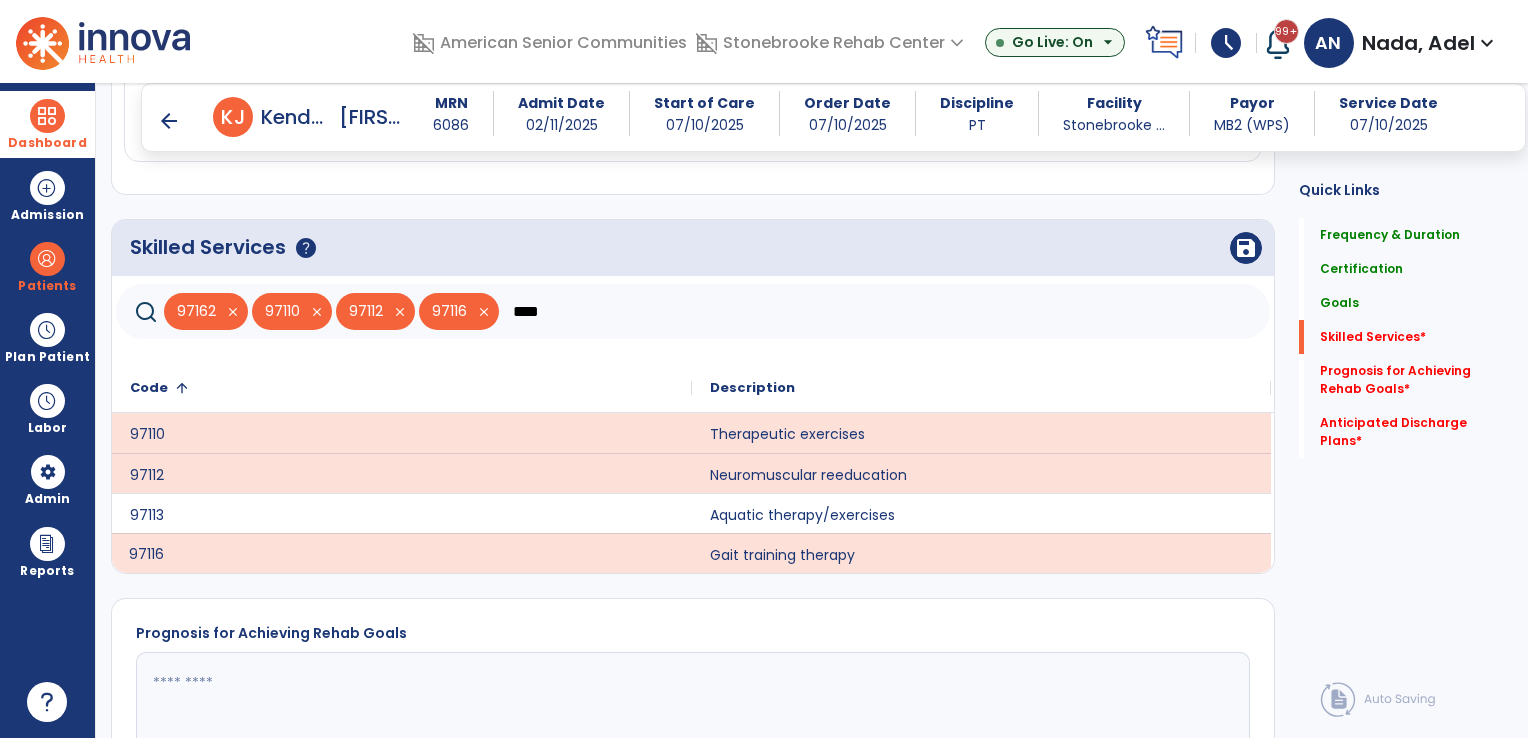 click on "****" 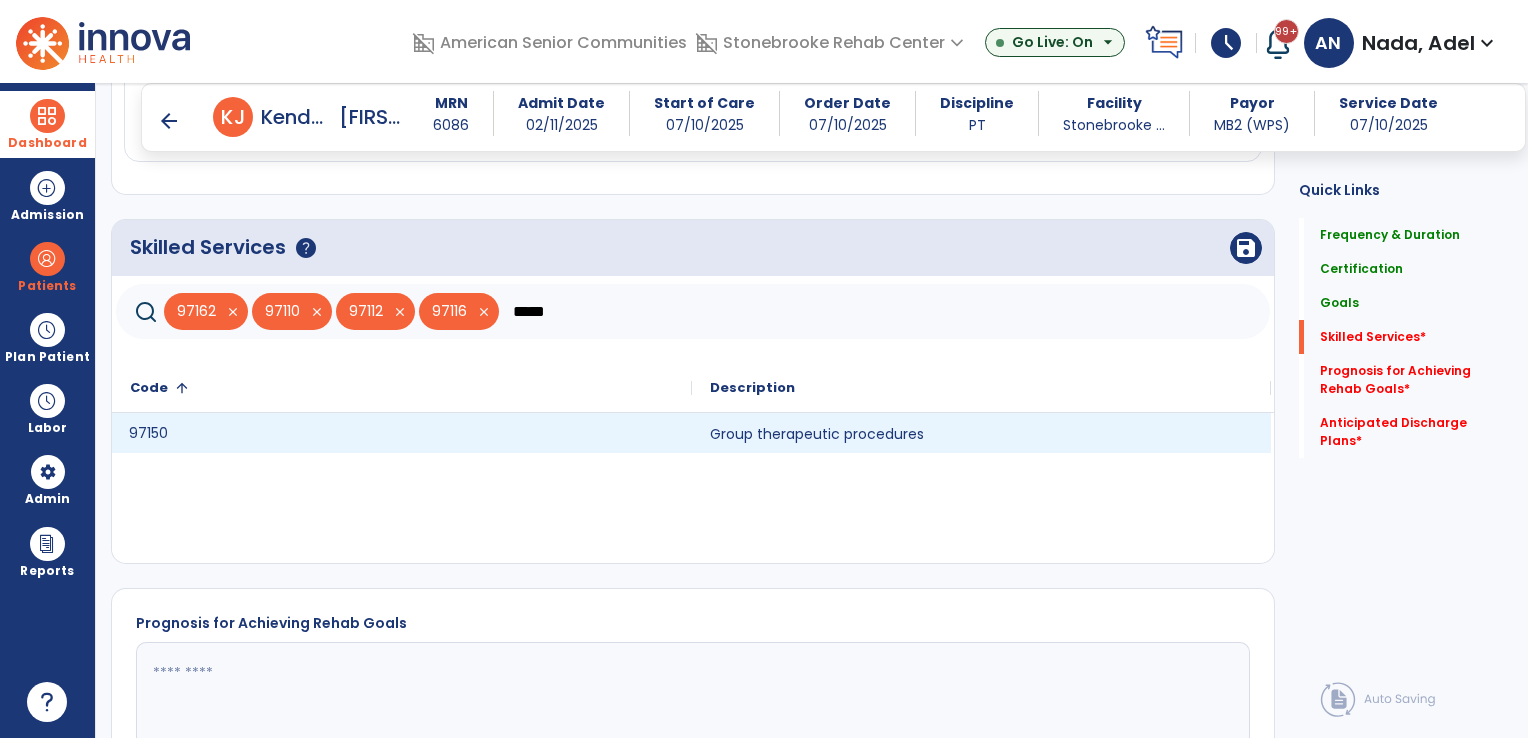 click on "97150" 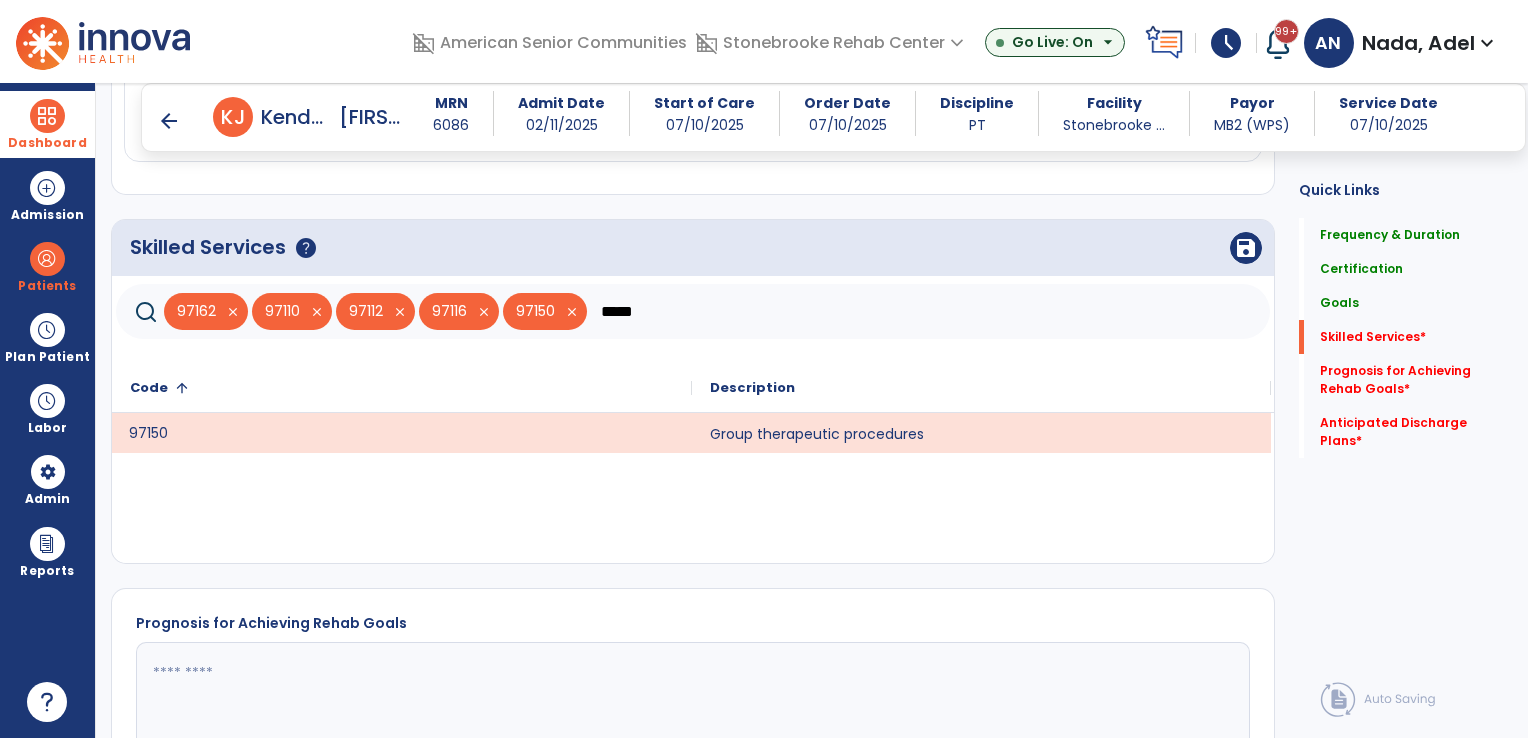 click on "*****" 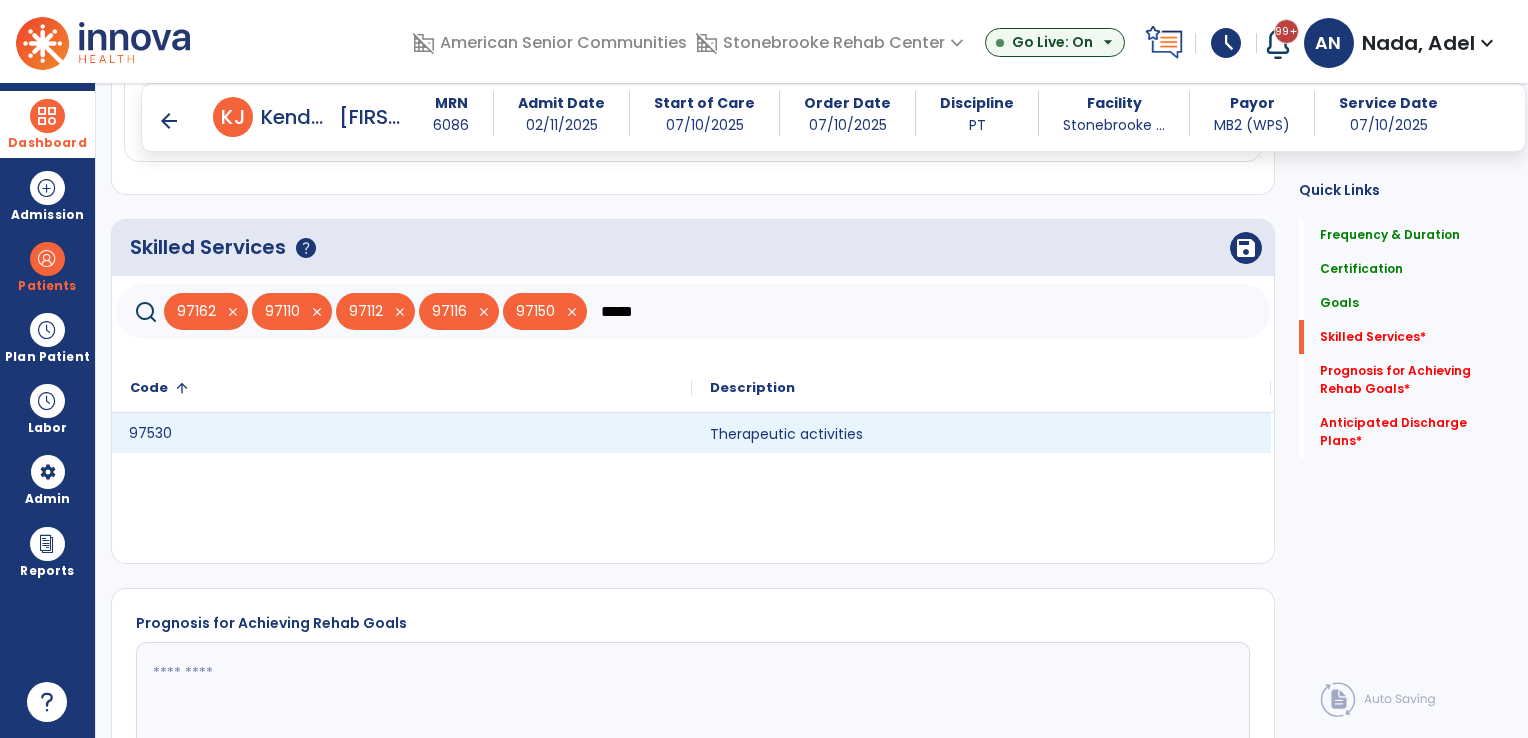 type on "*****" 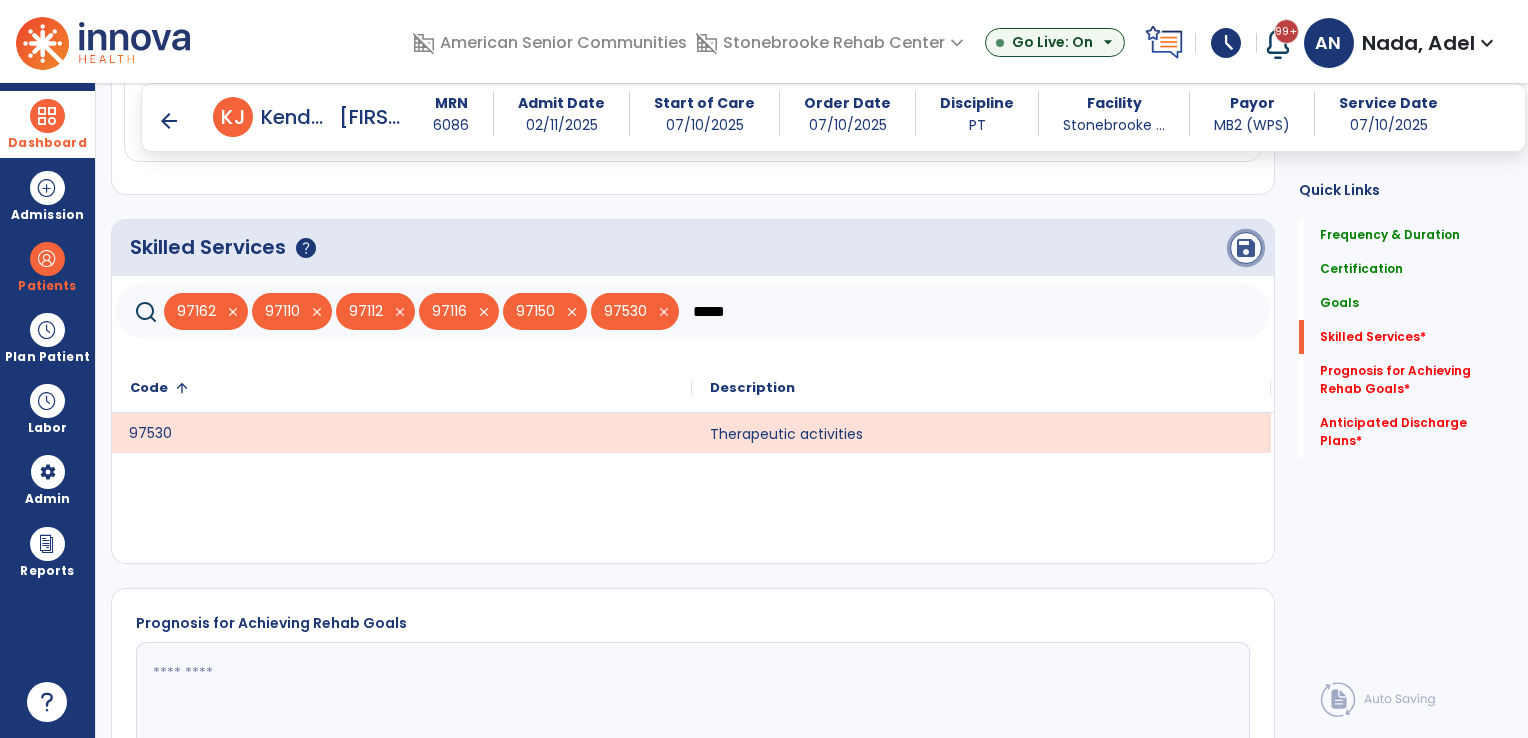 click on "save" 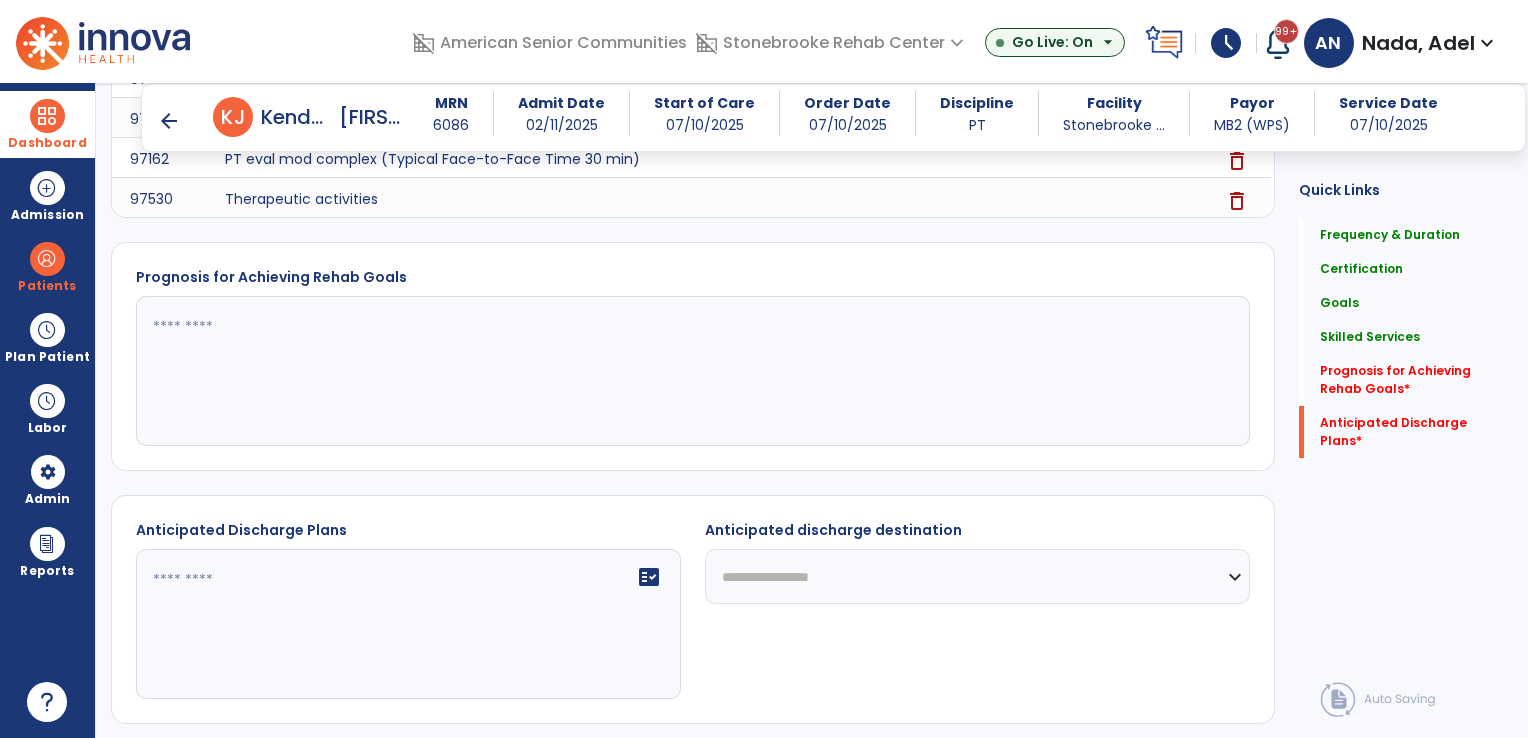 scroll, scrollTop: 1916, scrollLeft: 0, axis: vertical 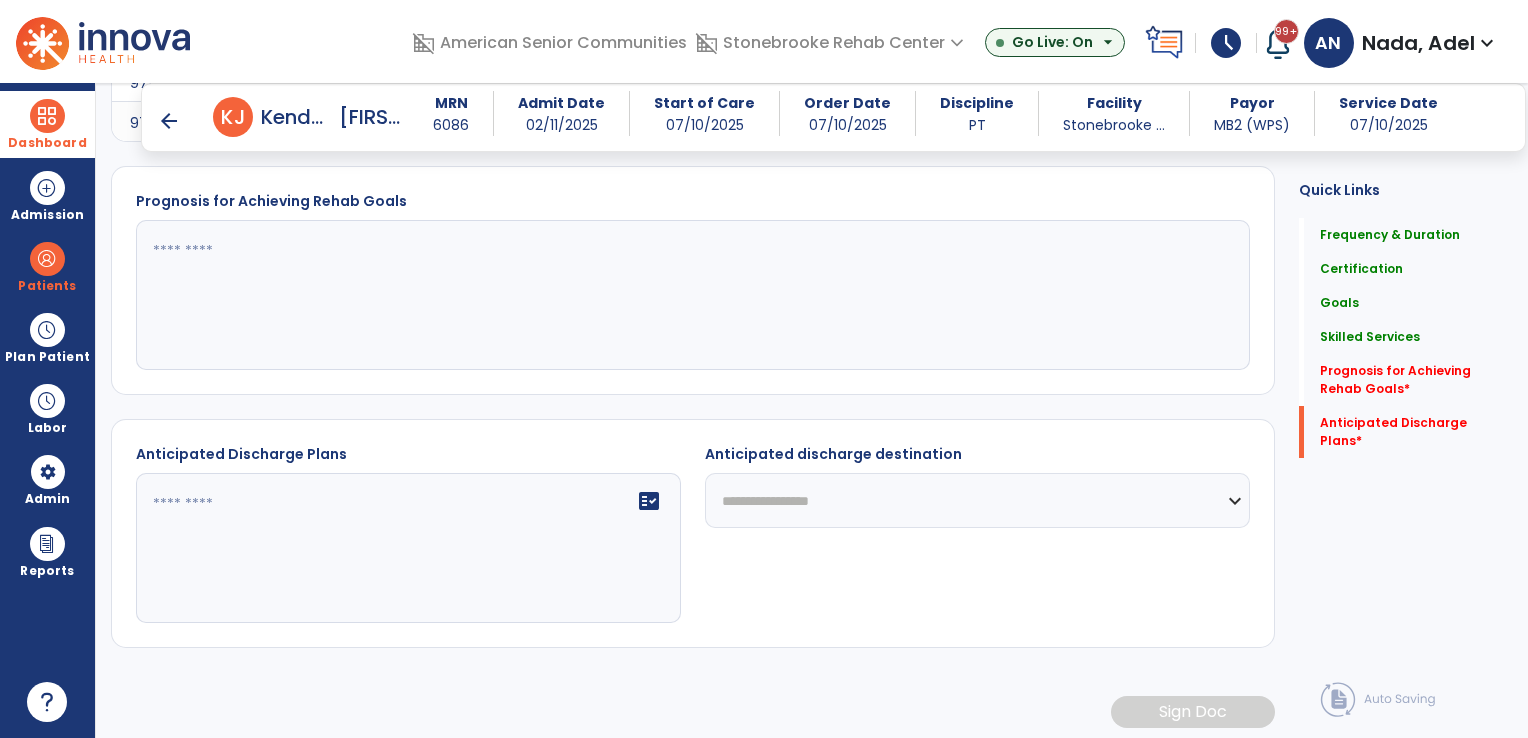 click 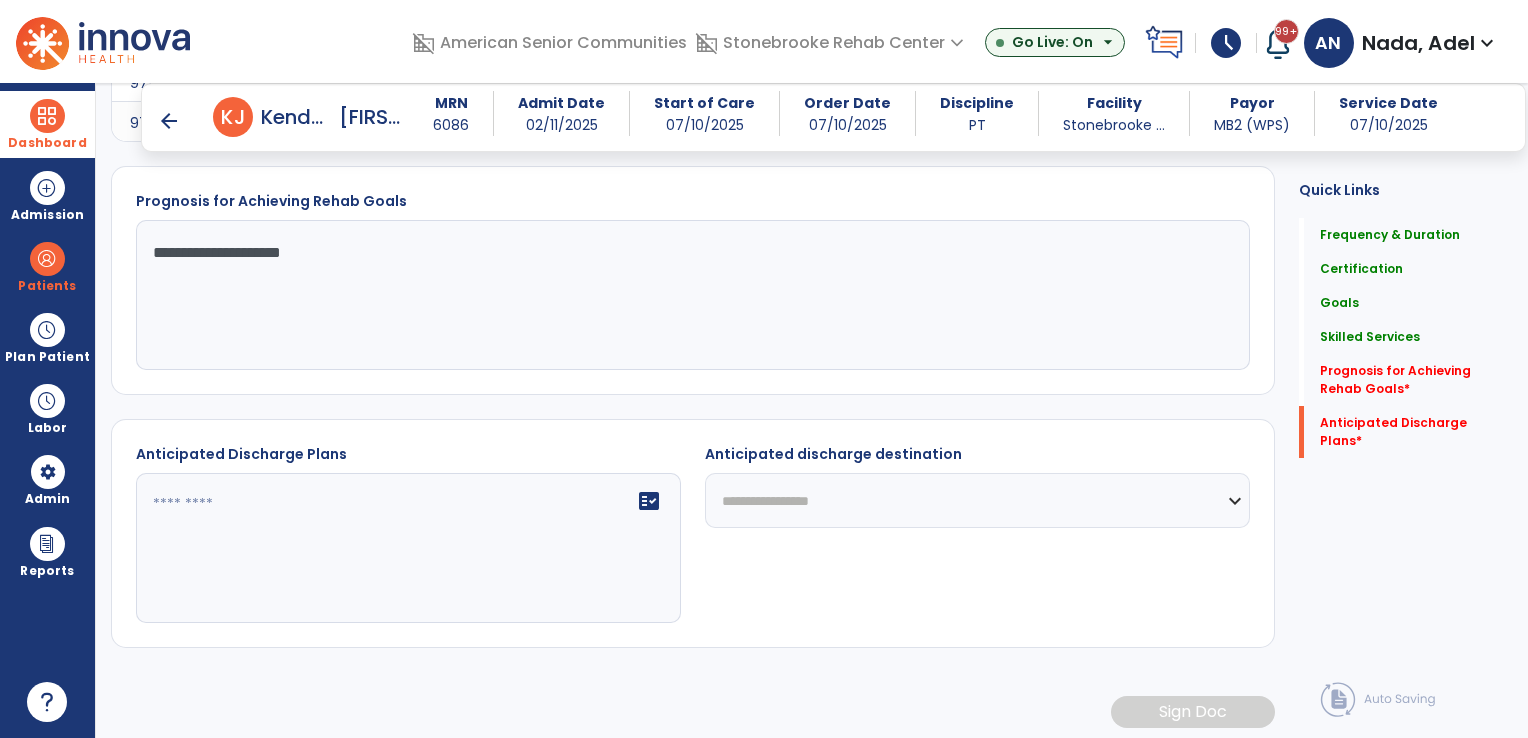 type on "**********" 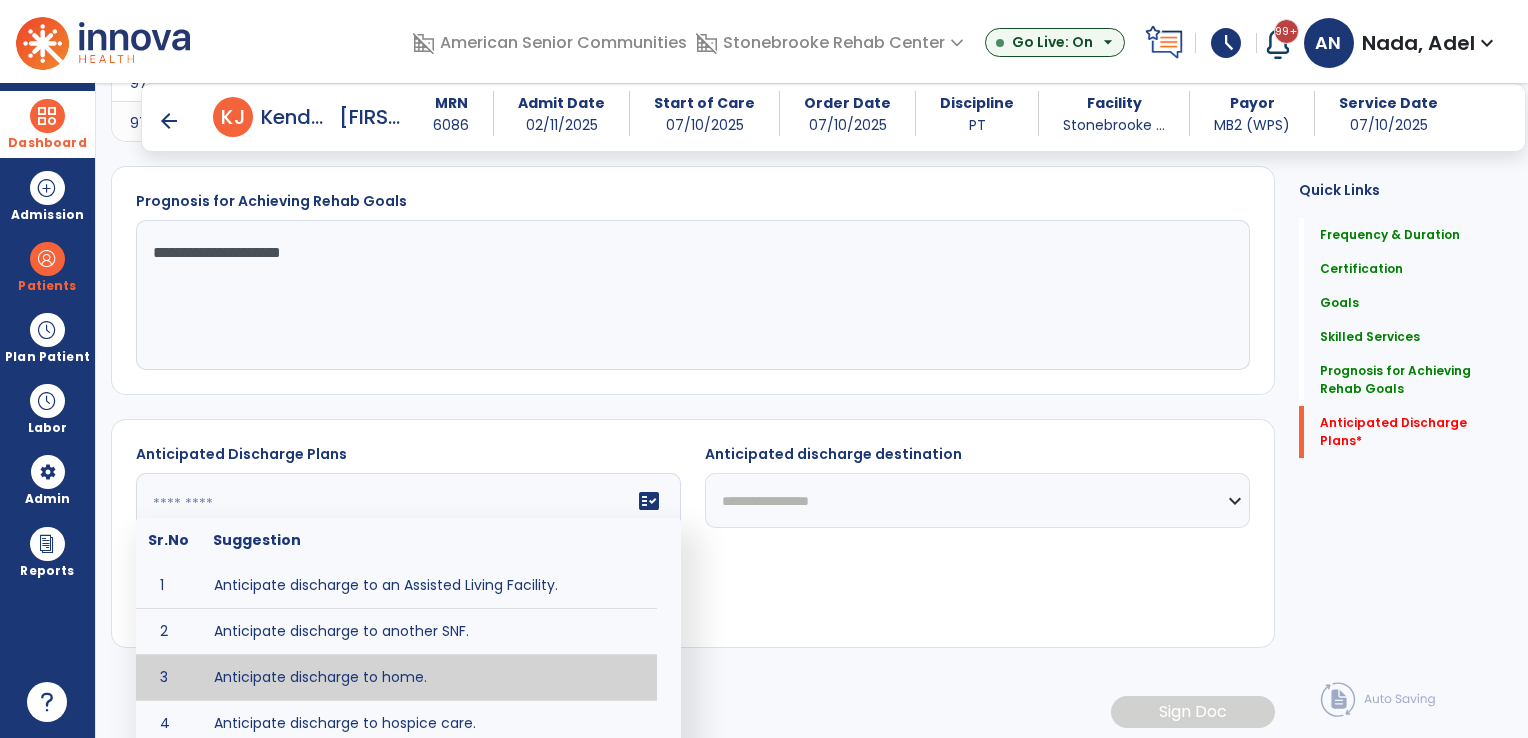 type on "**********" 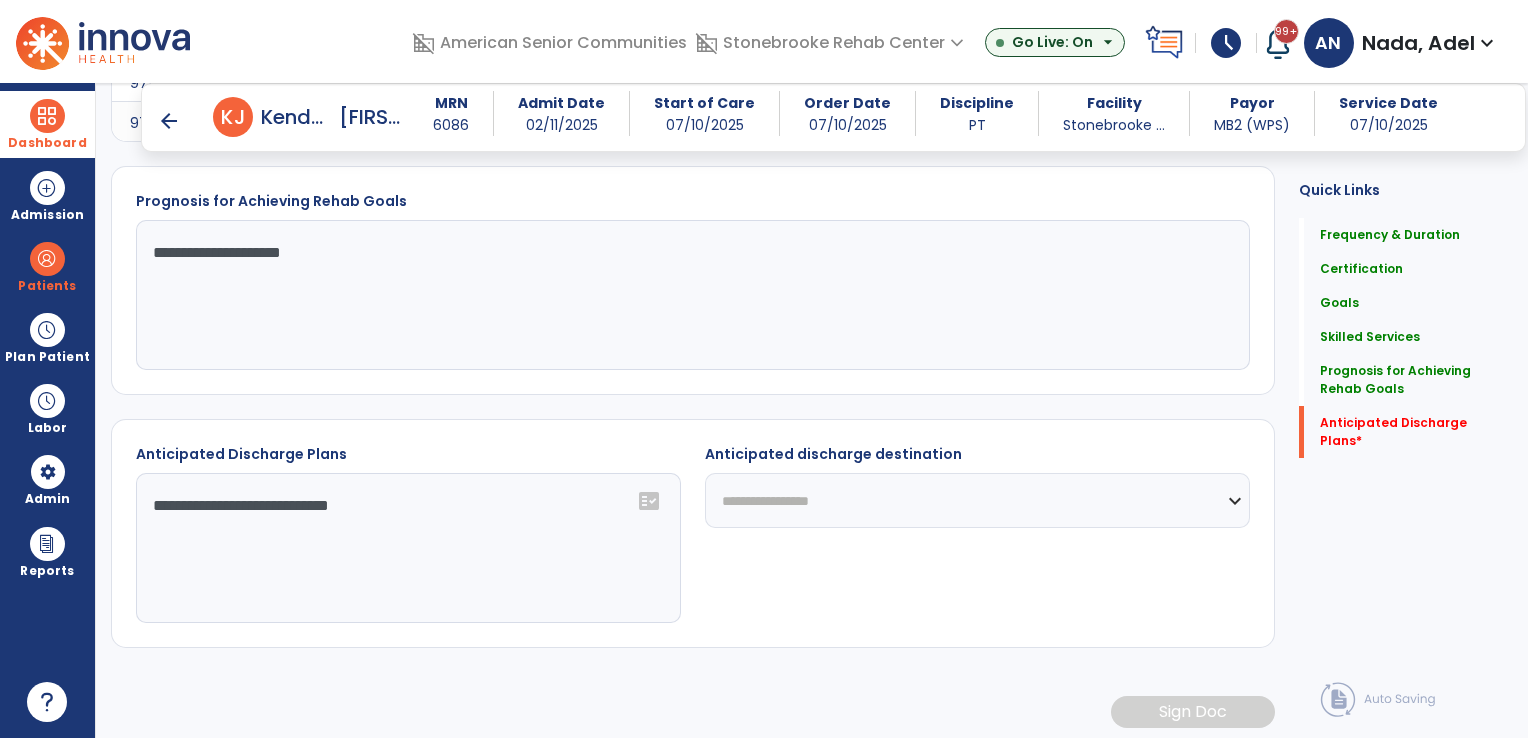 click on "**********" 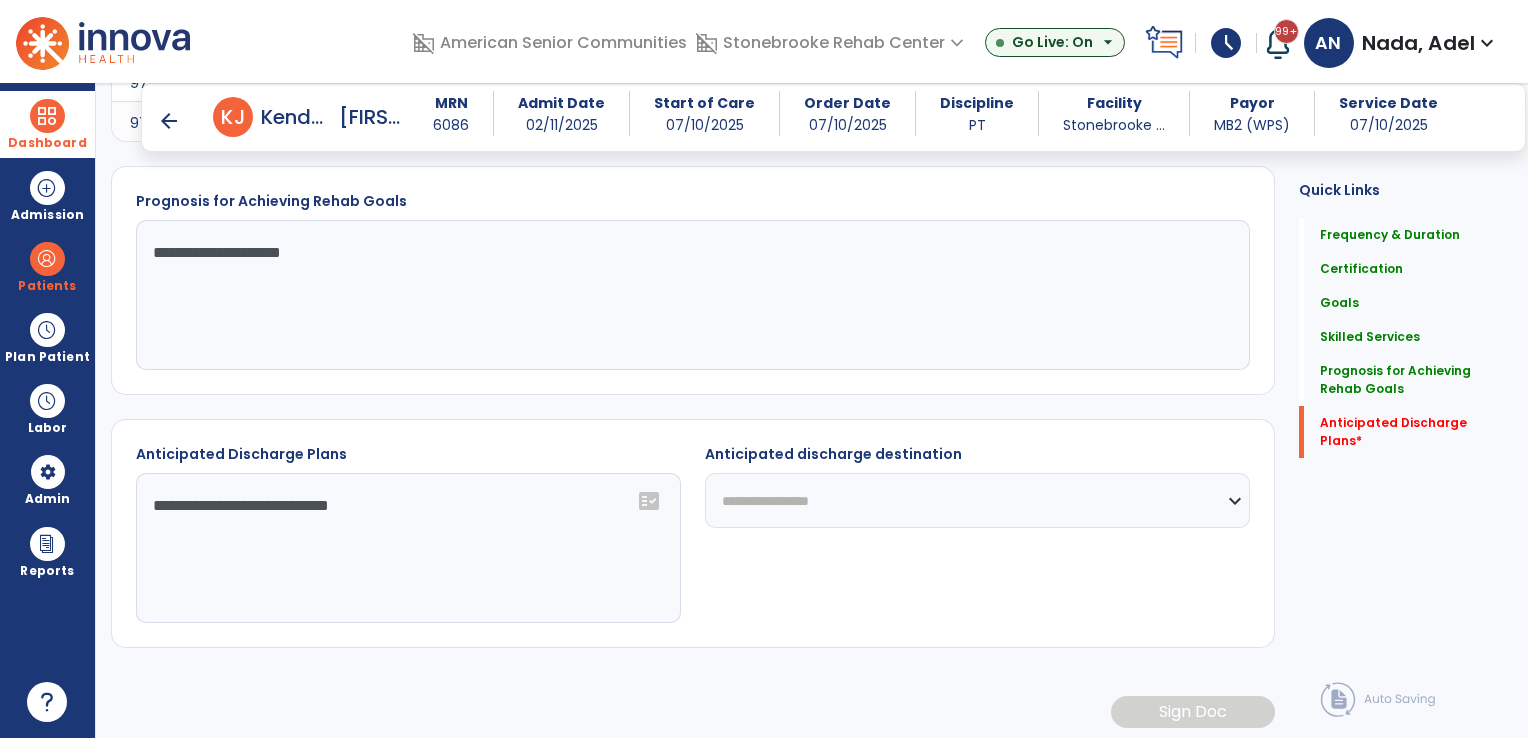 select on "****" 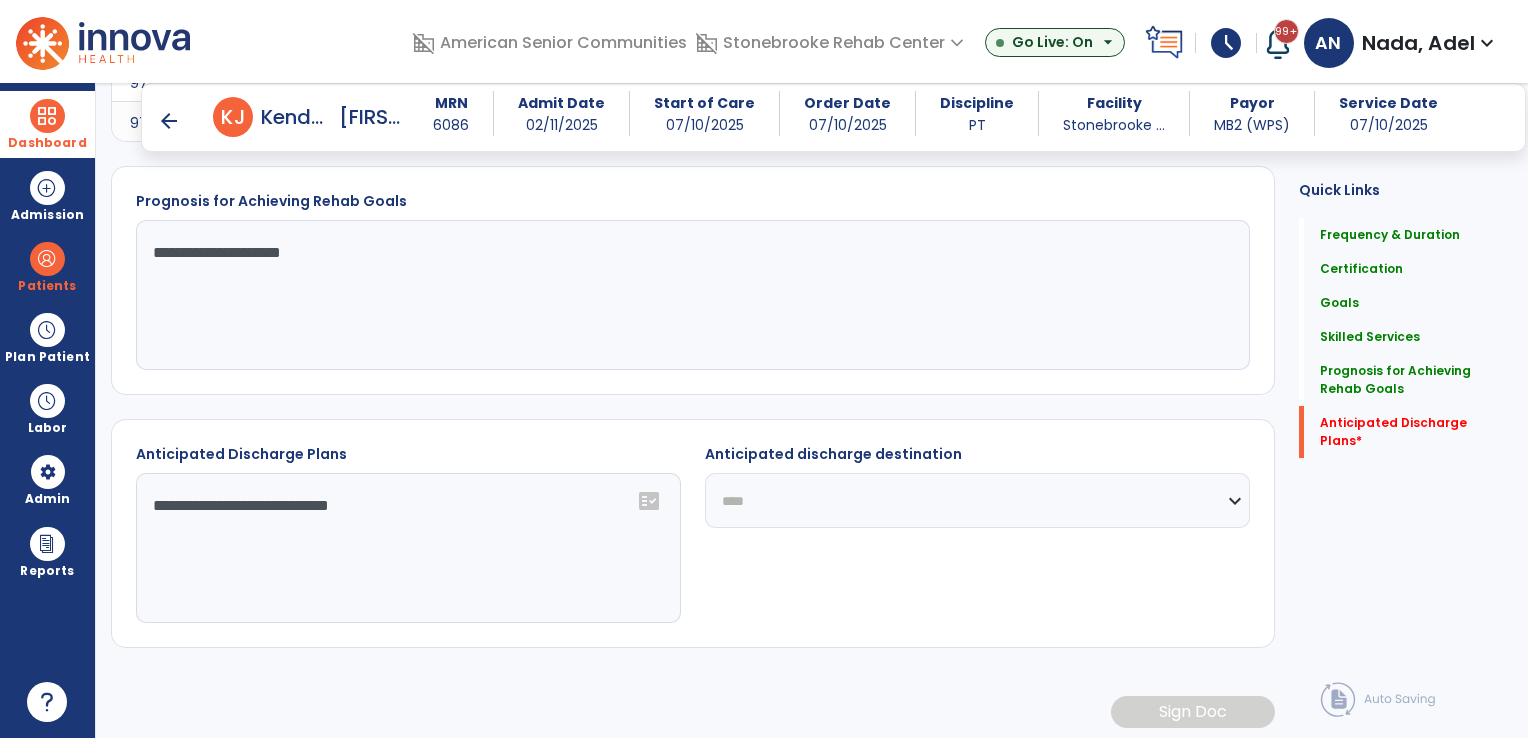 click on "**********" 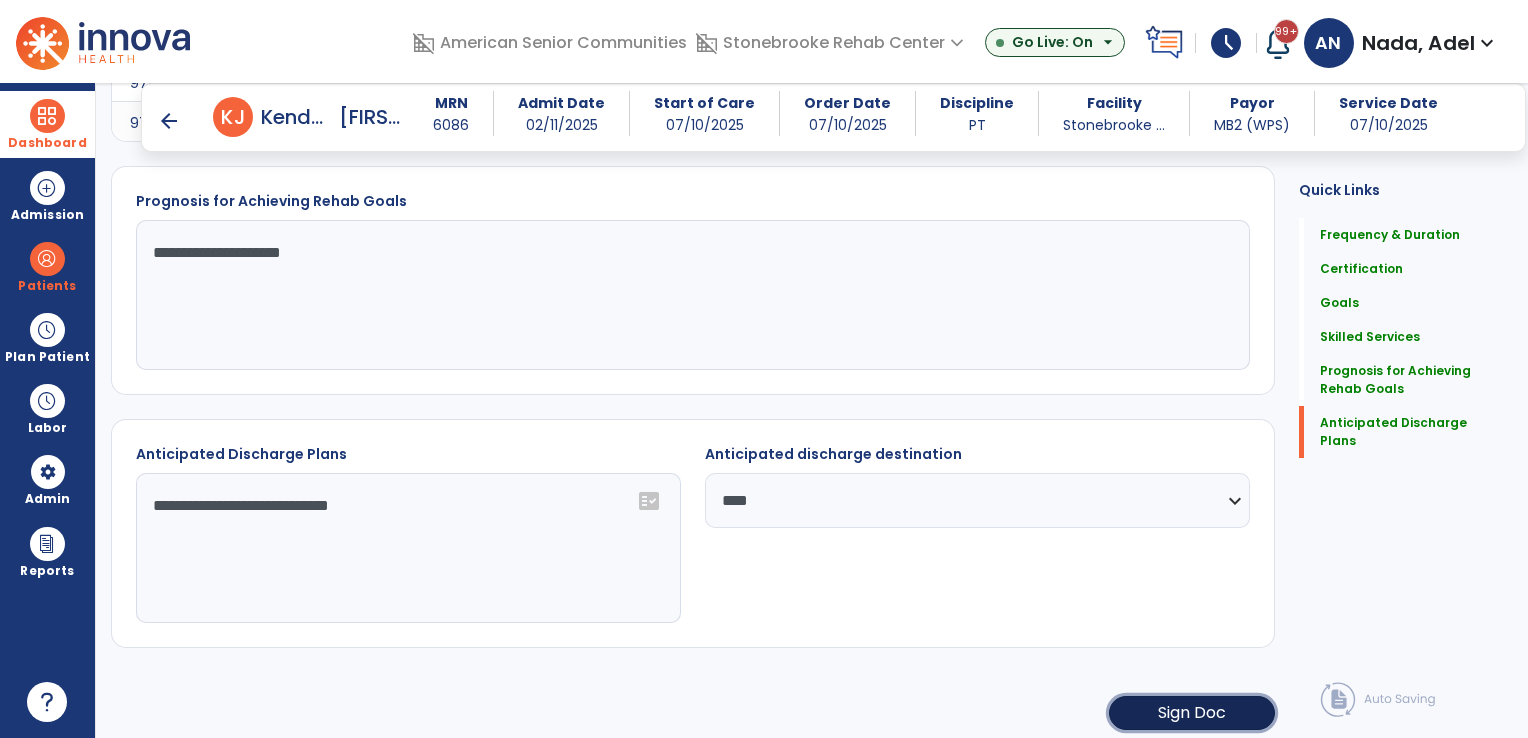 click on "Sign Doc" 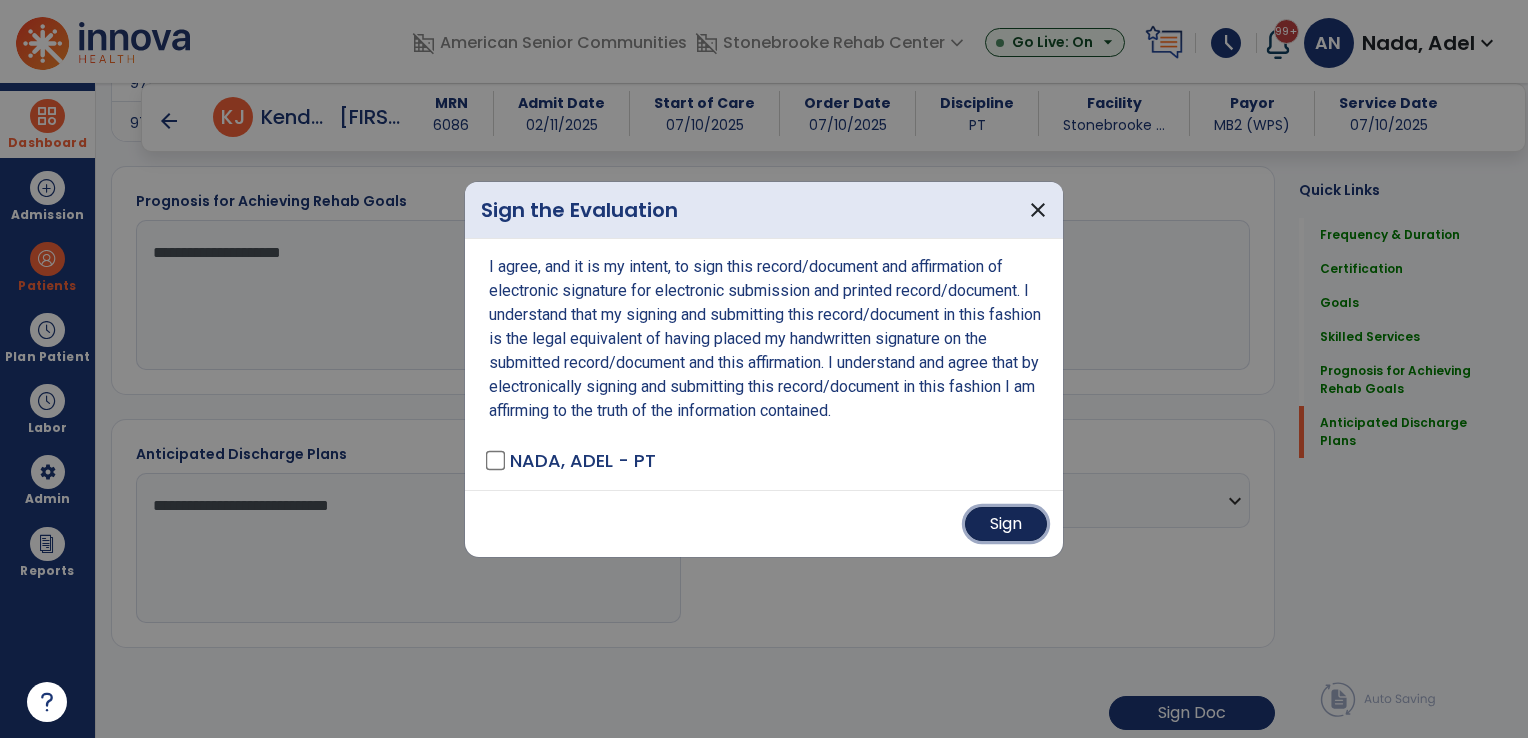 click on "Sign" at bounding box center [1006, 524] 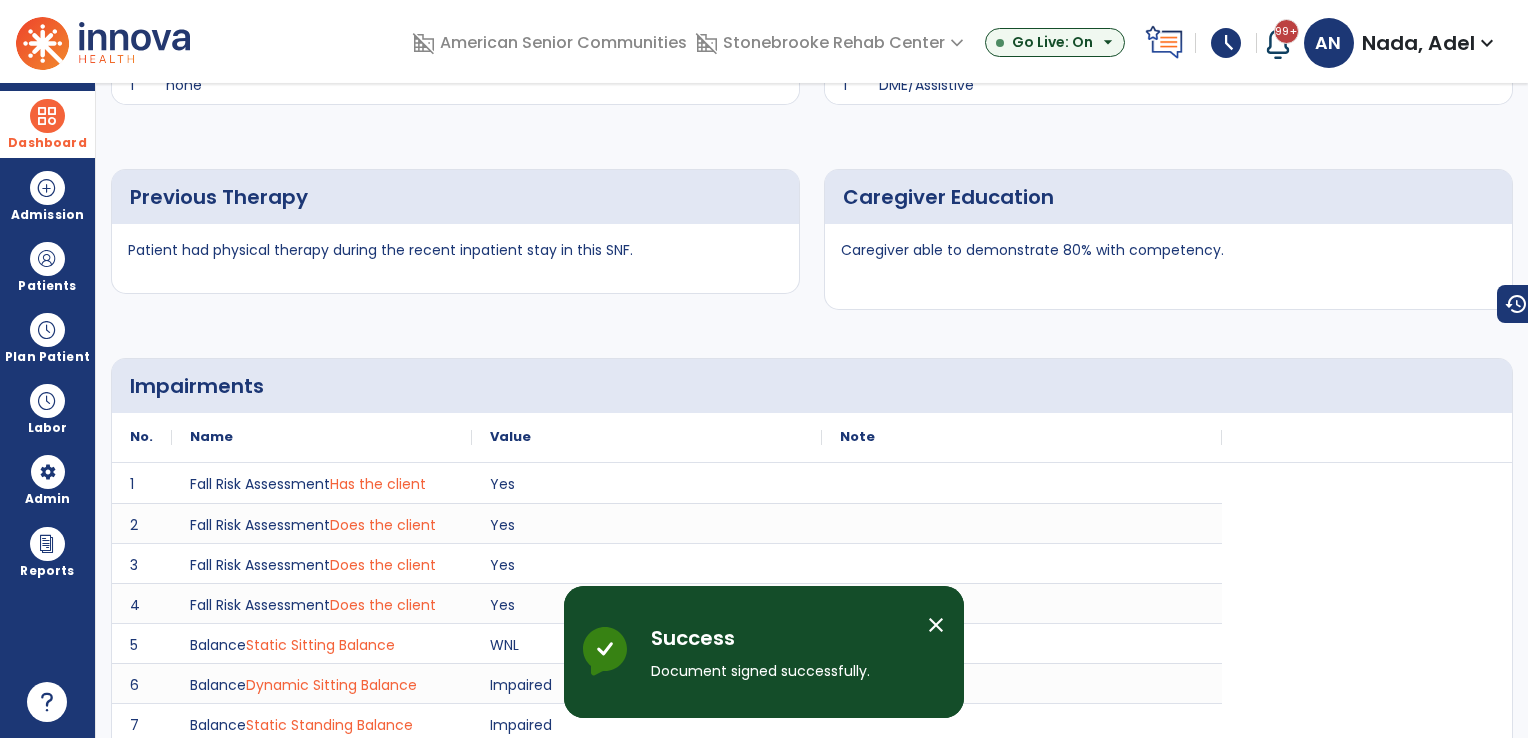 scroll, scrollTop: 0, scrollLeft: 0, axis: both 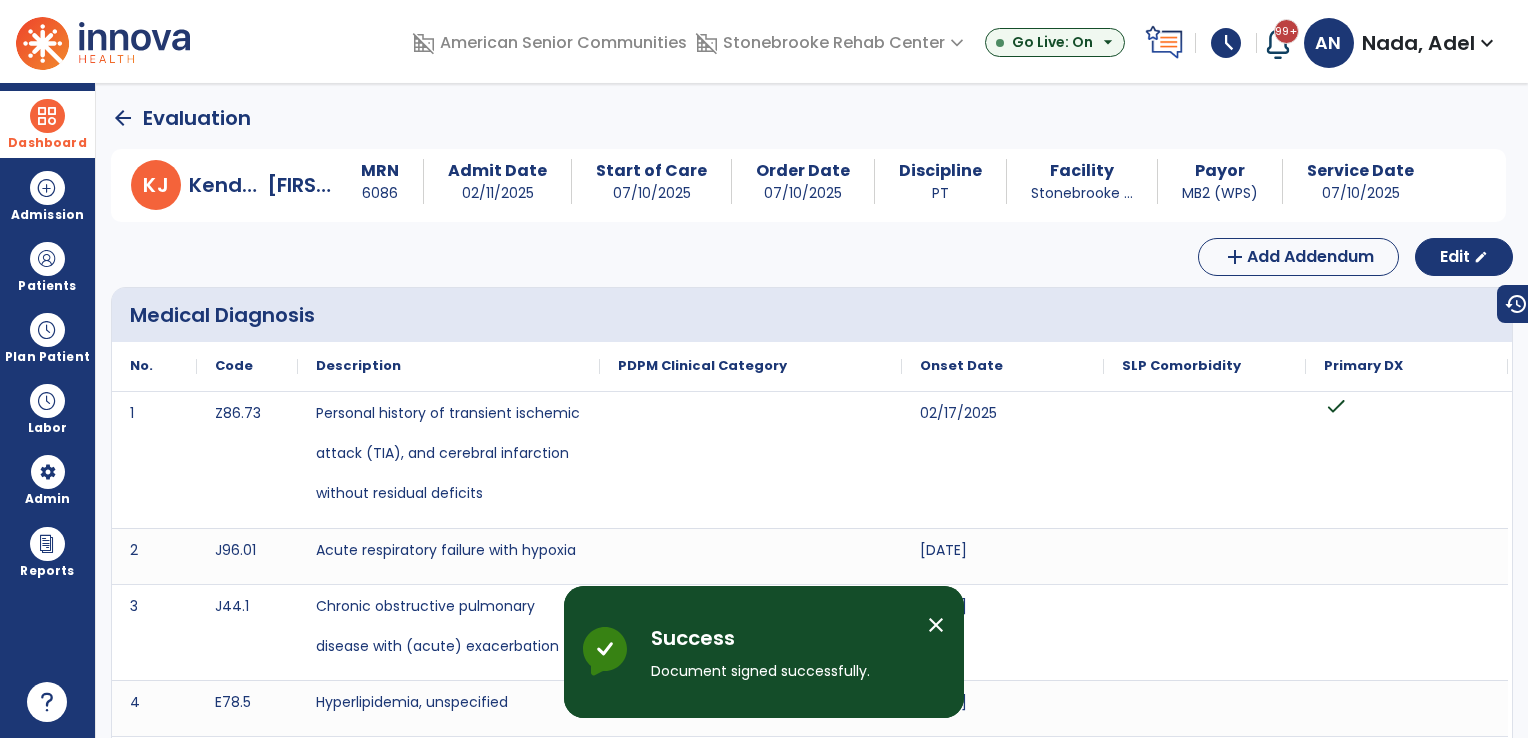 click on "arrow_back" 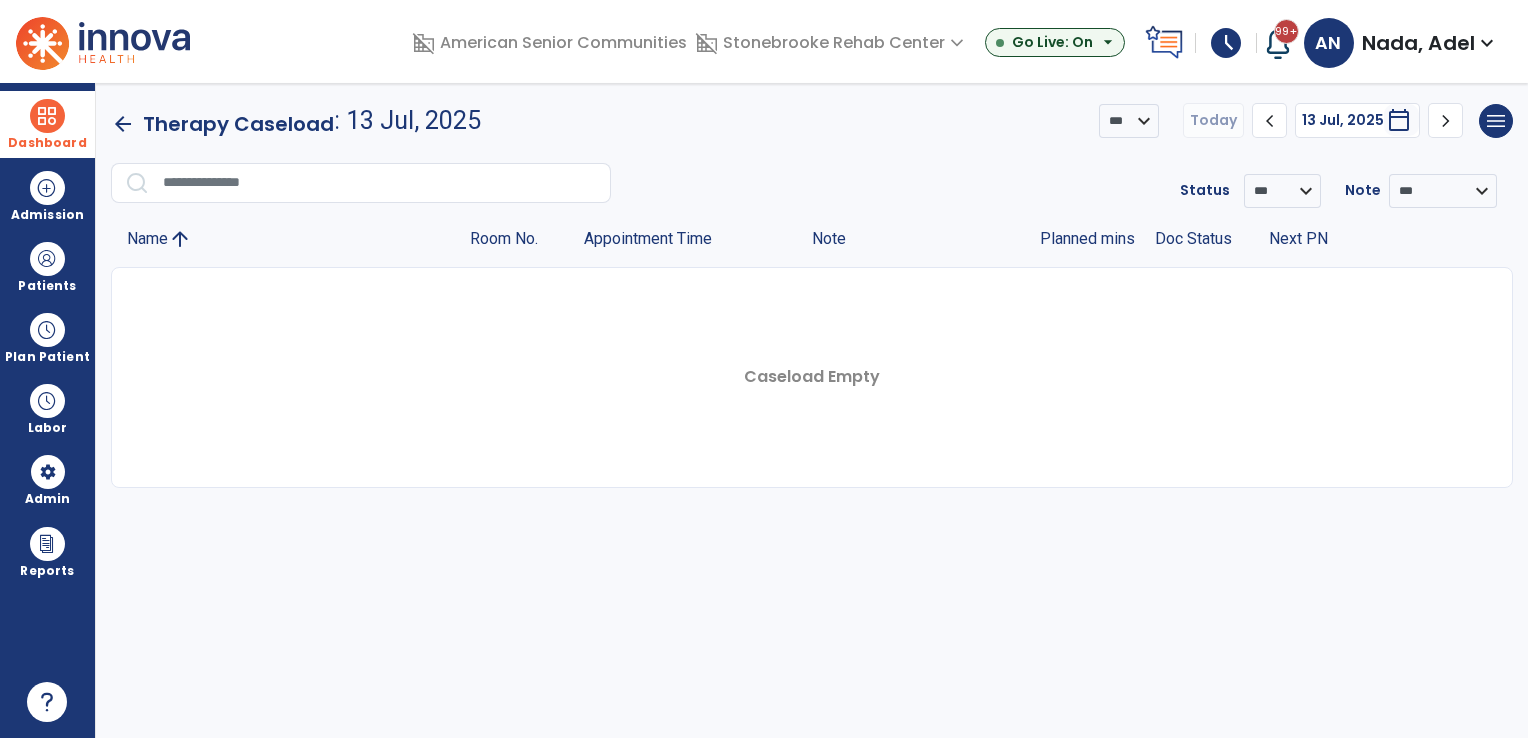 click on "arrow_back" 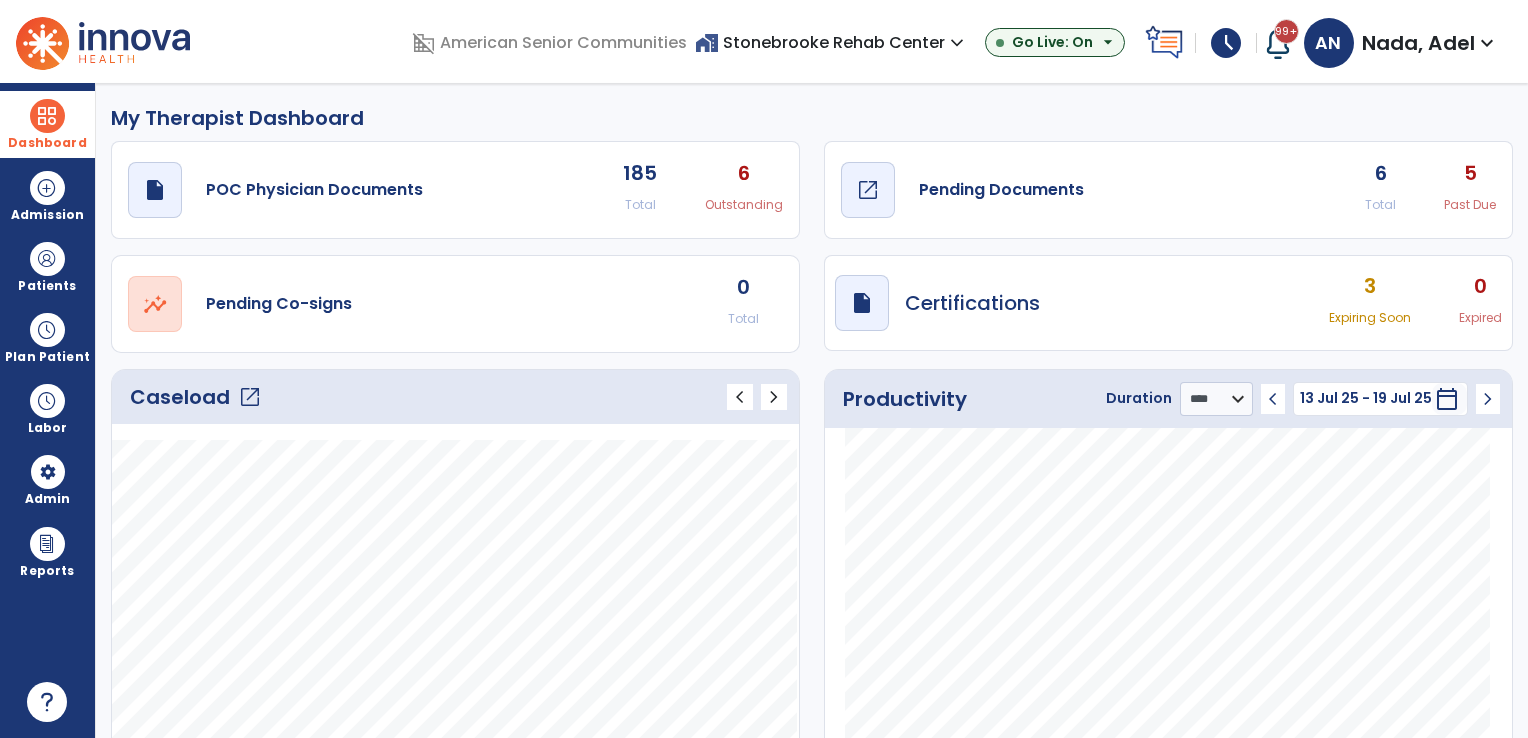 click on "Pending Documents" 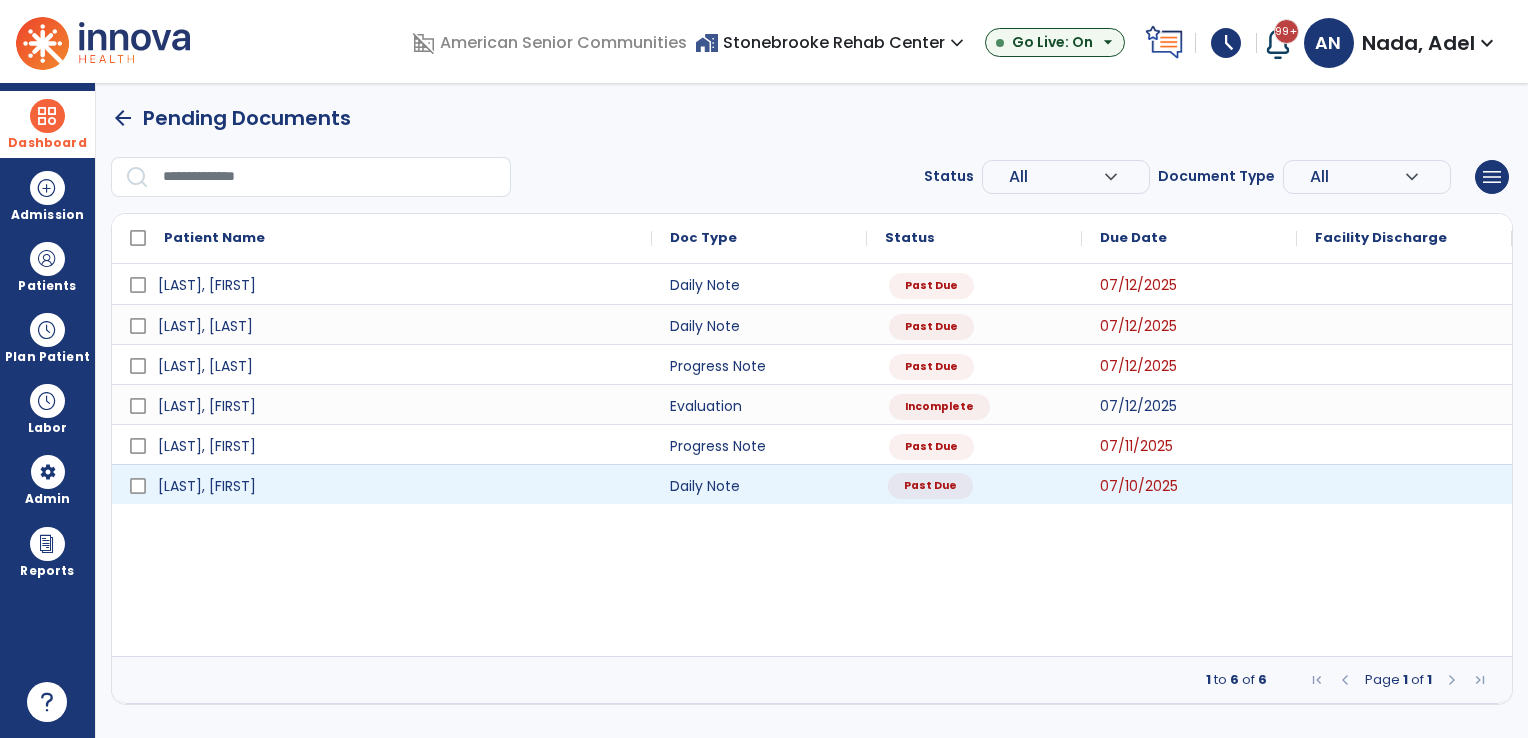 click on "Past Due" at bounding box center [930, 486] 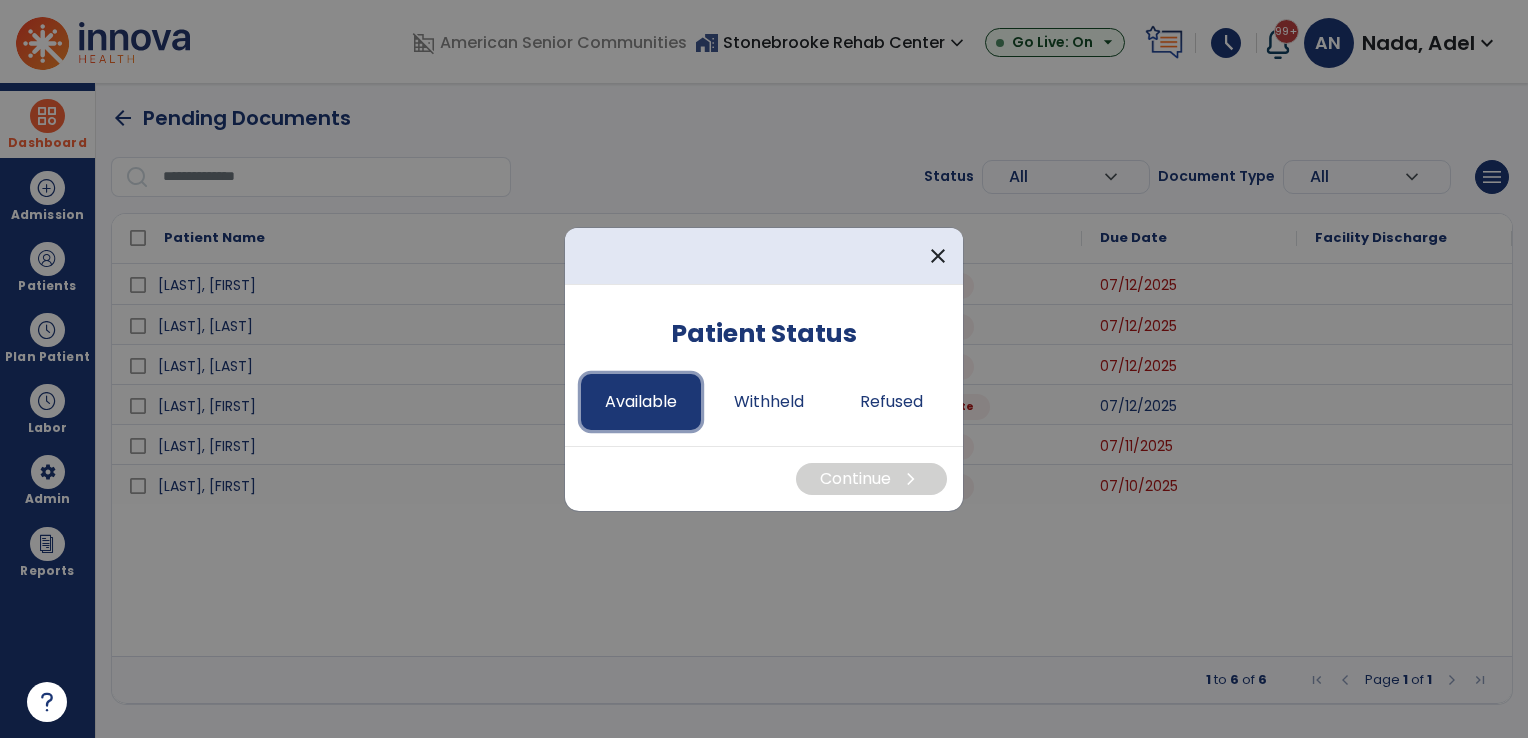 click on "Available" at bounding box center [641, 402] 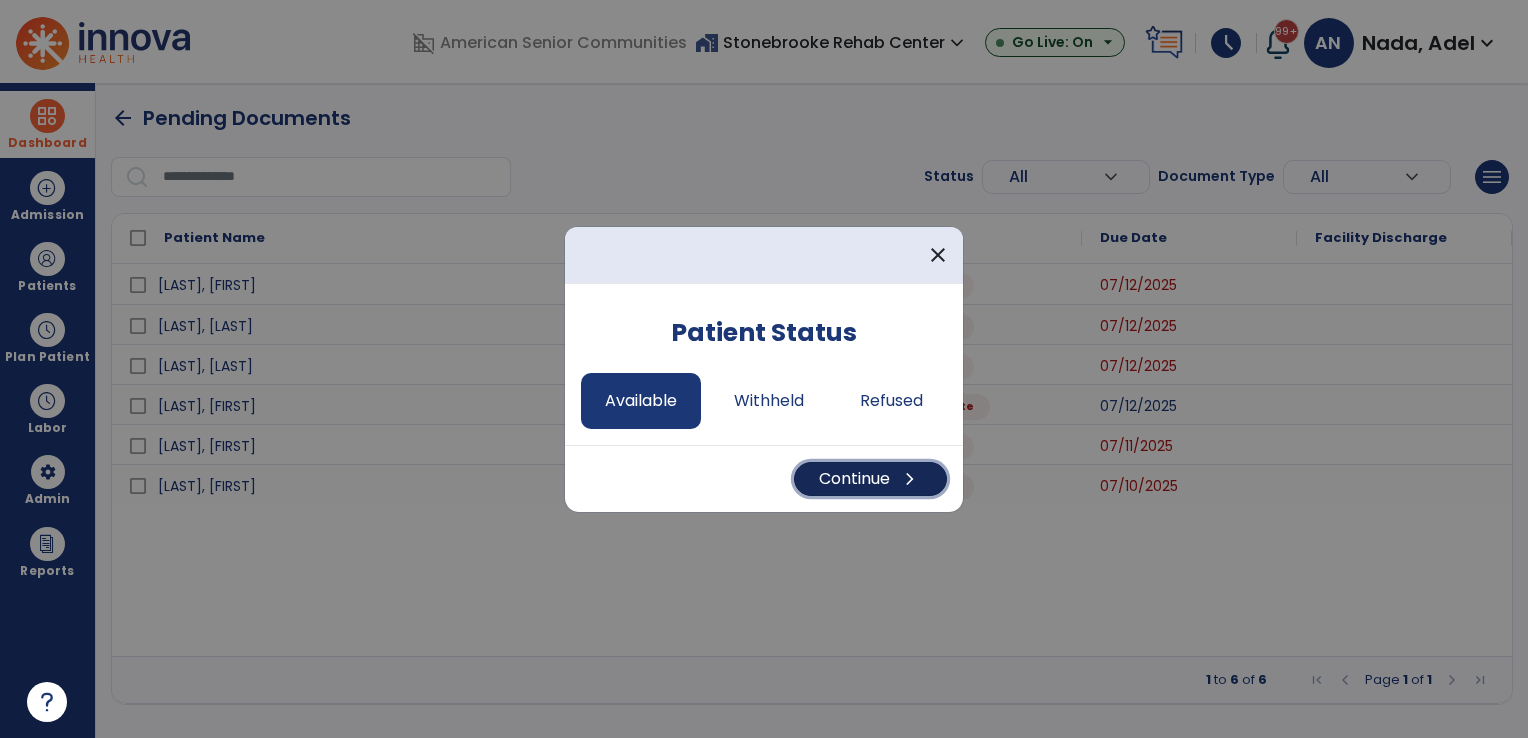 click on "Continue   chevron_right" at bounding box center (870, 479) 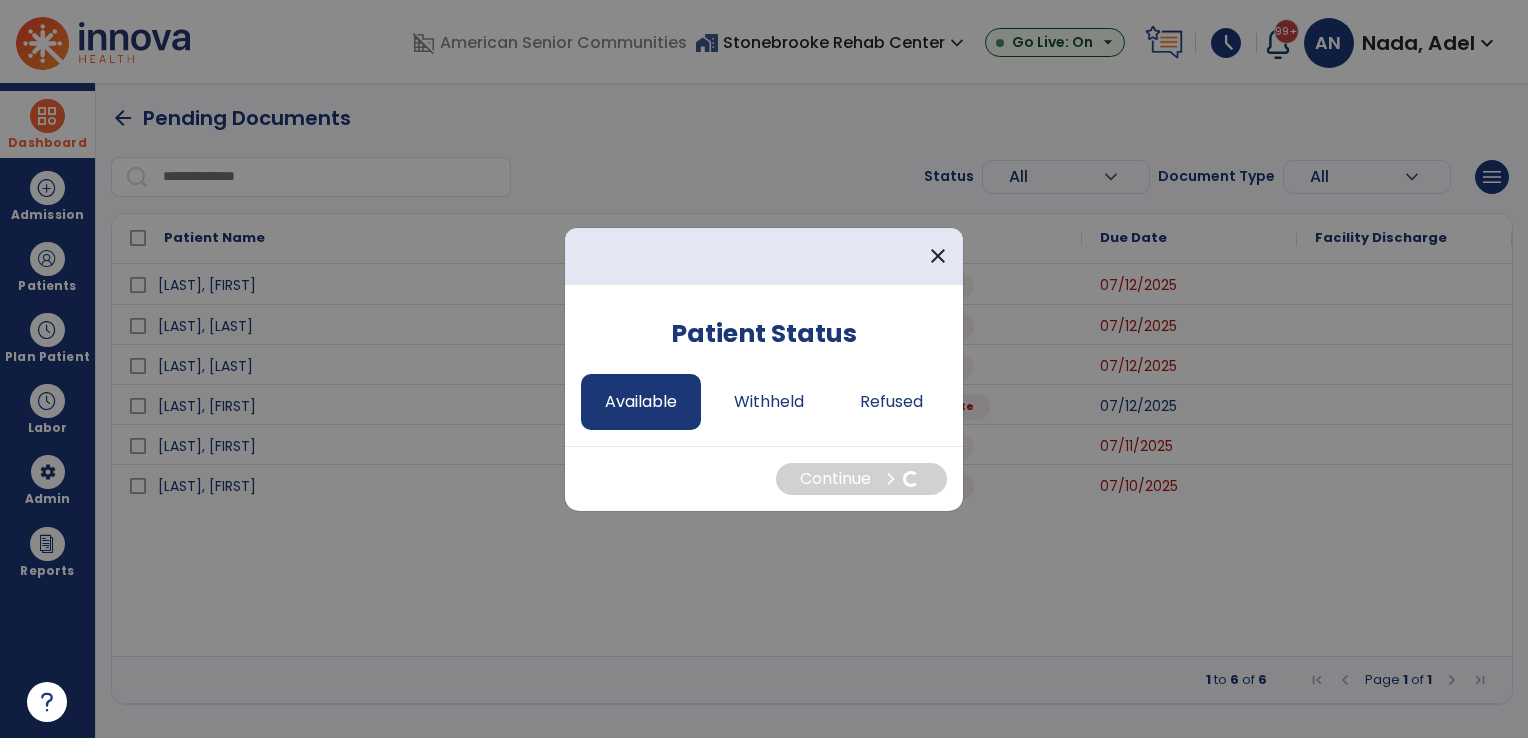 select on "*" 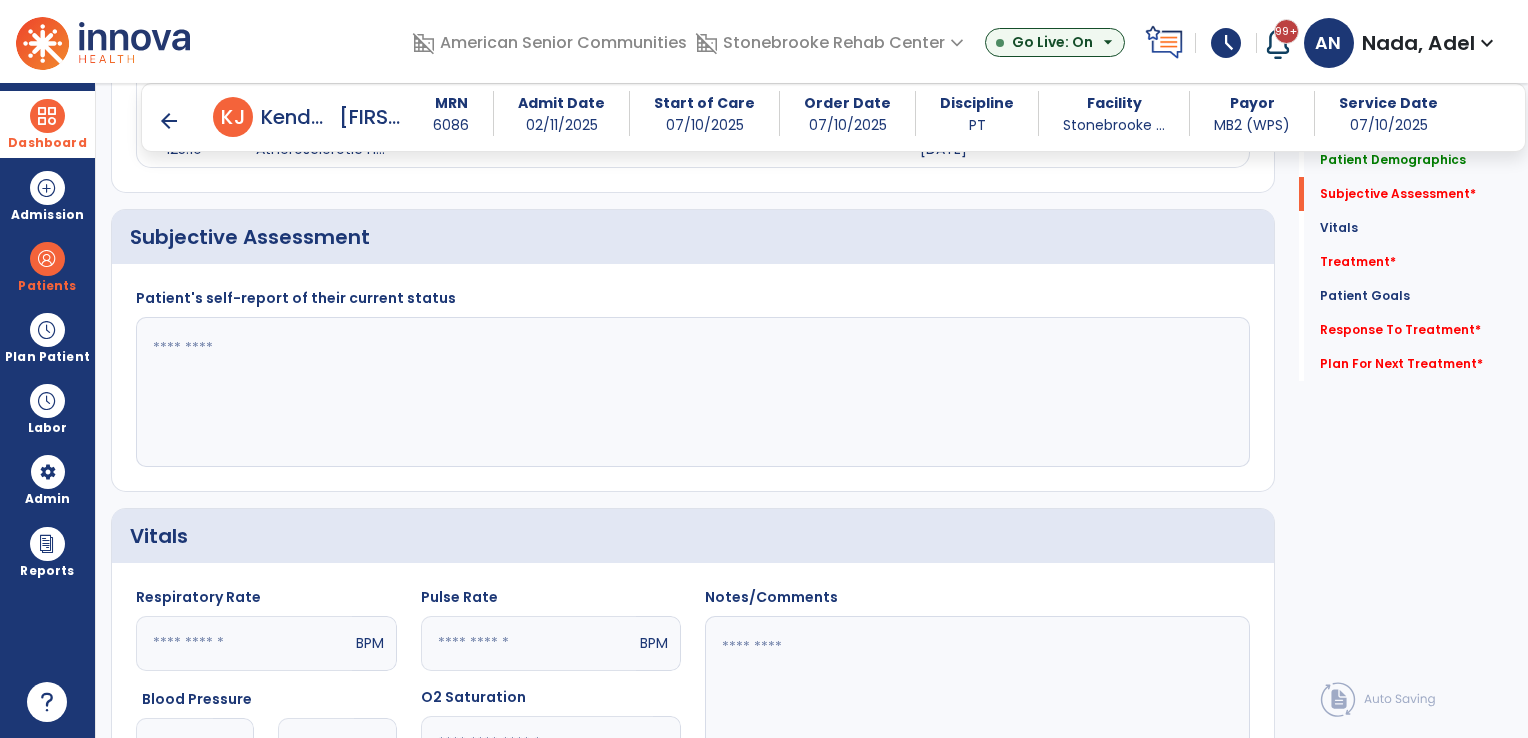 scroll, scrollTop: 600, scrollLeft: 0, axis: vertical 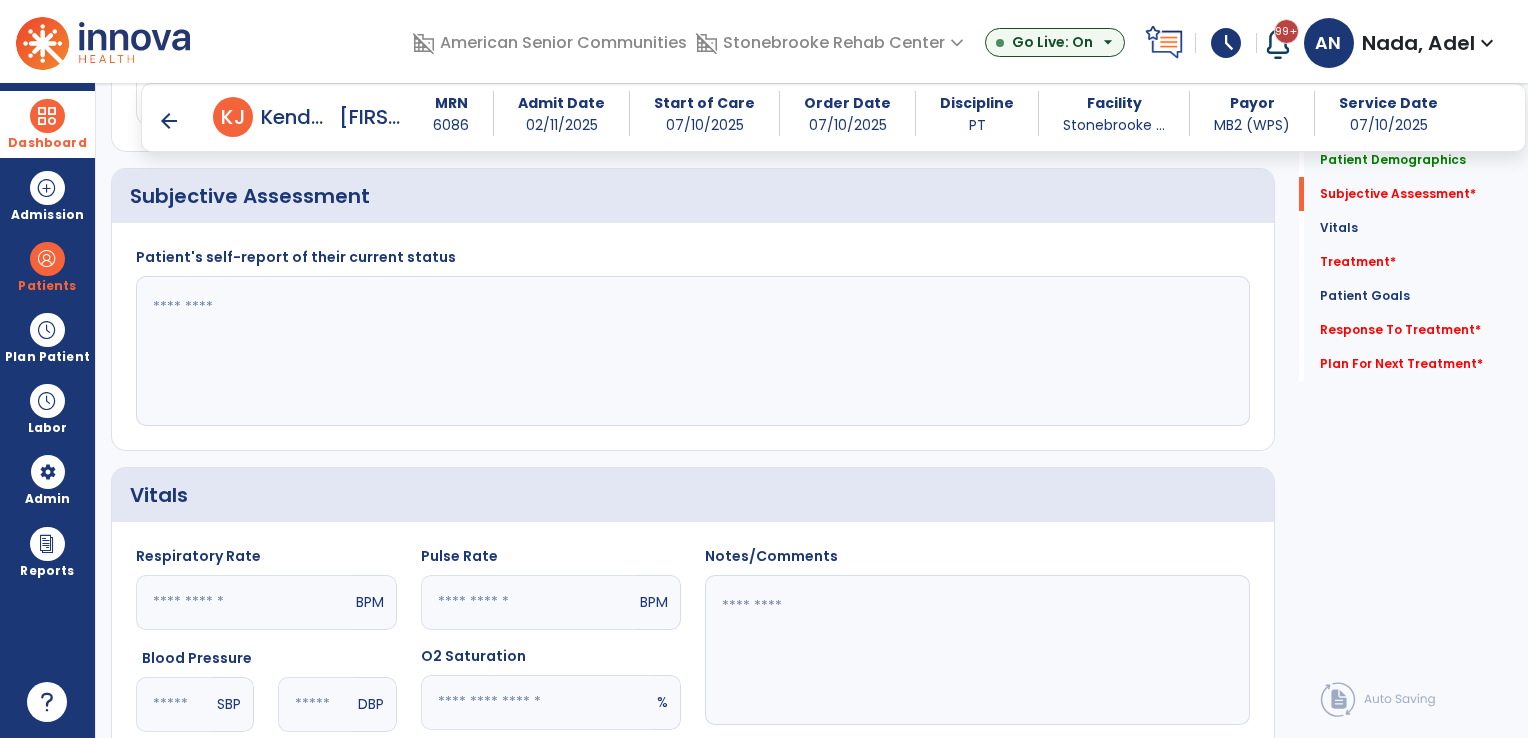 click 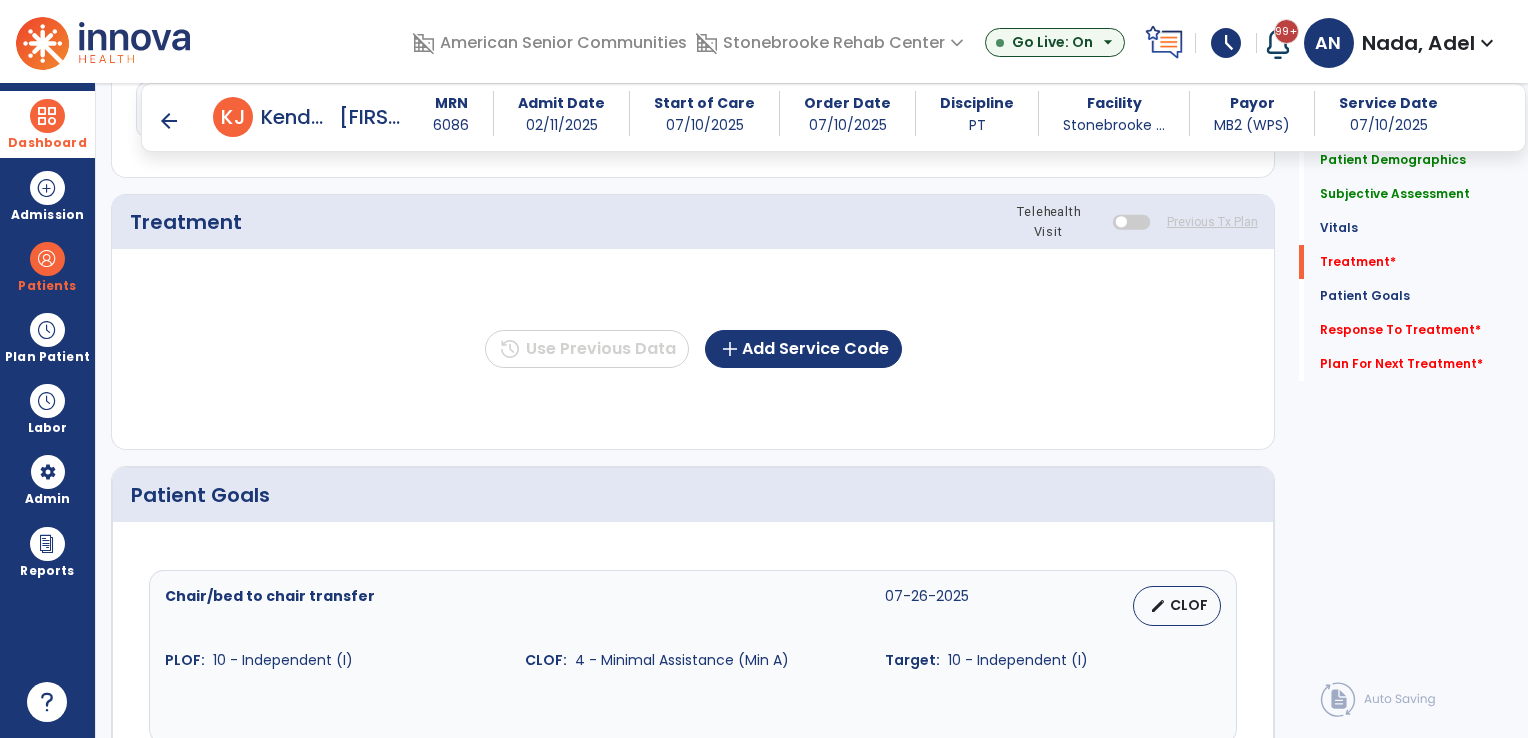 scroll, scrollTop: 1300, scrollLeft: 0, axis: vertical 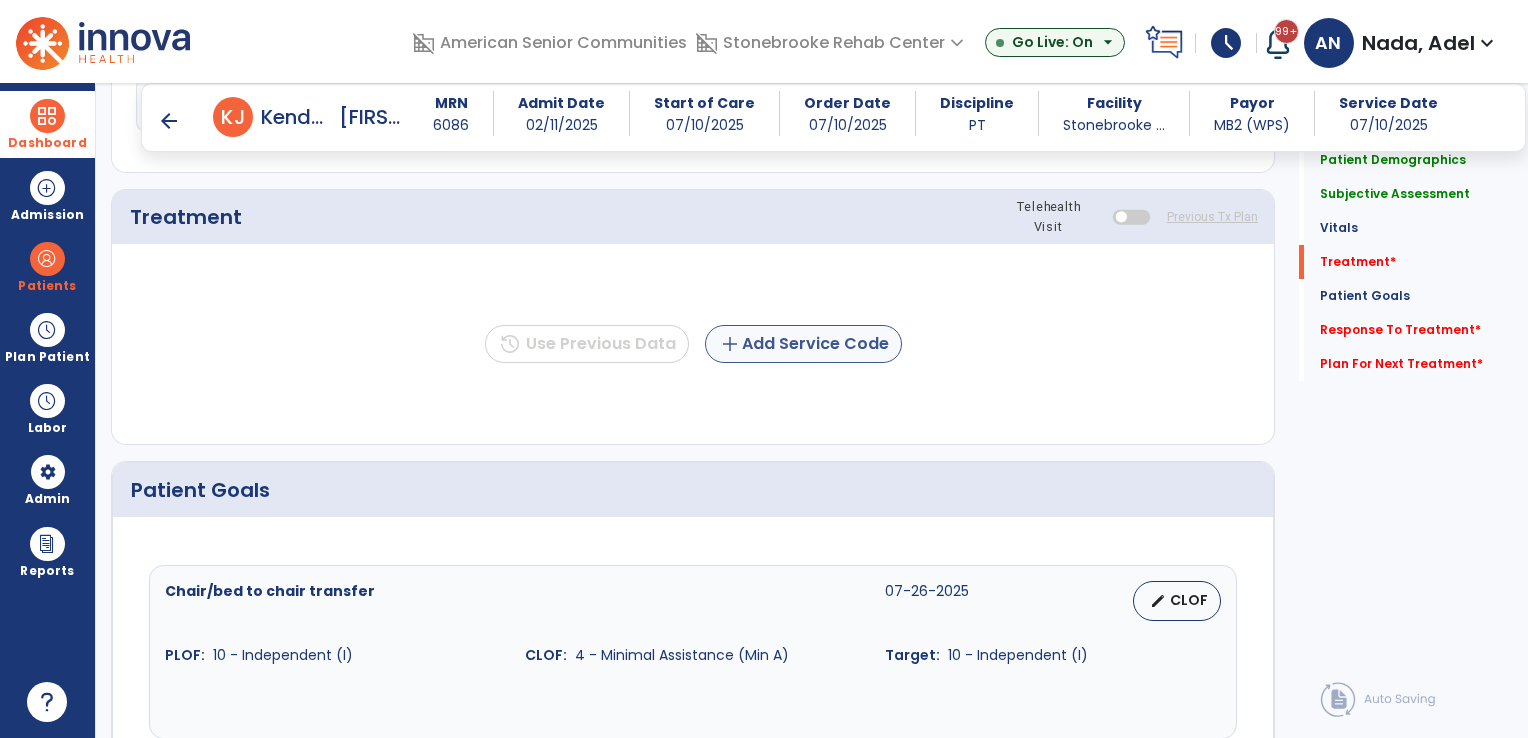 type on "**********" 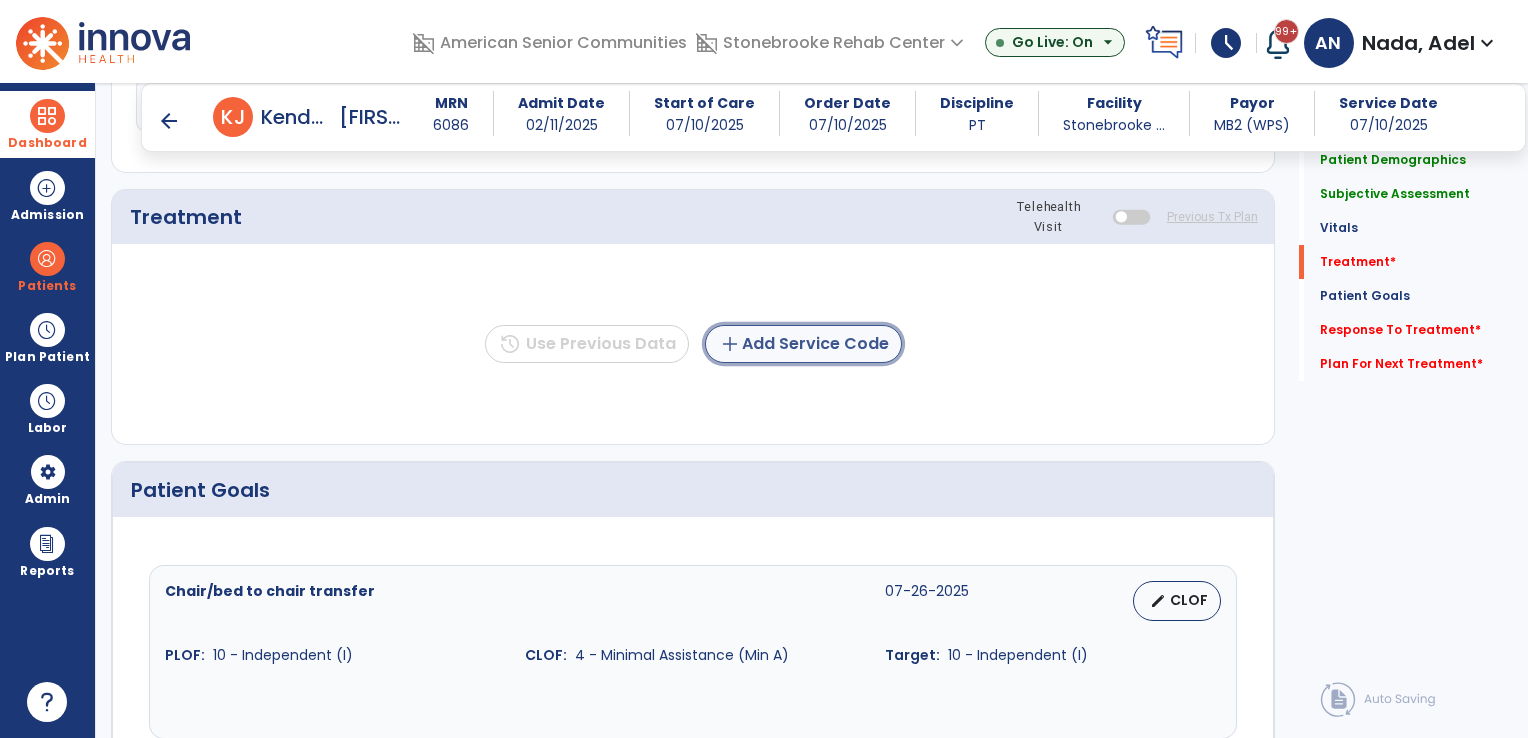 click on "add  Add Service Code" 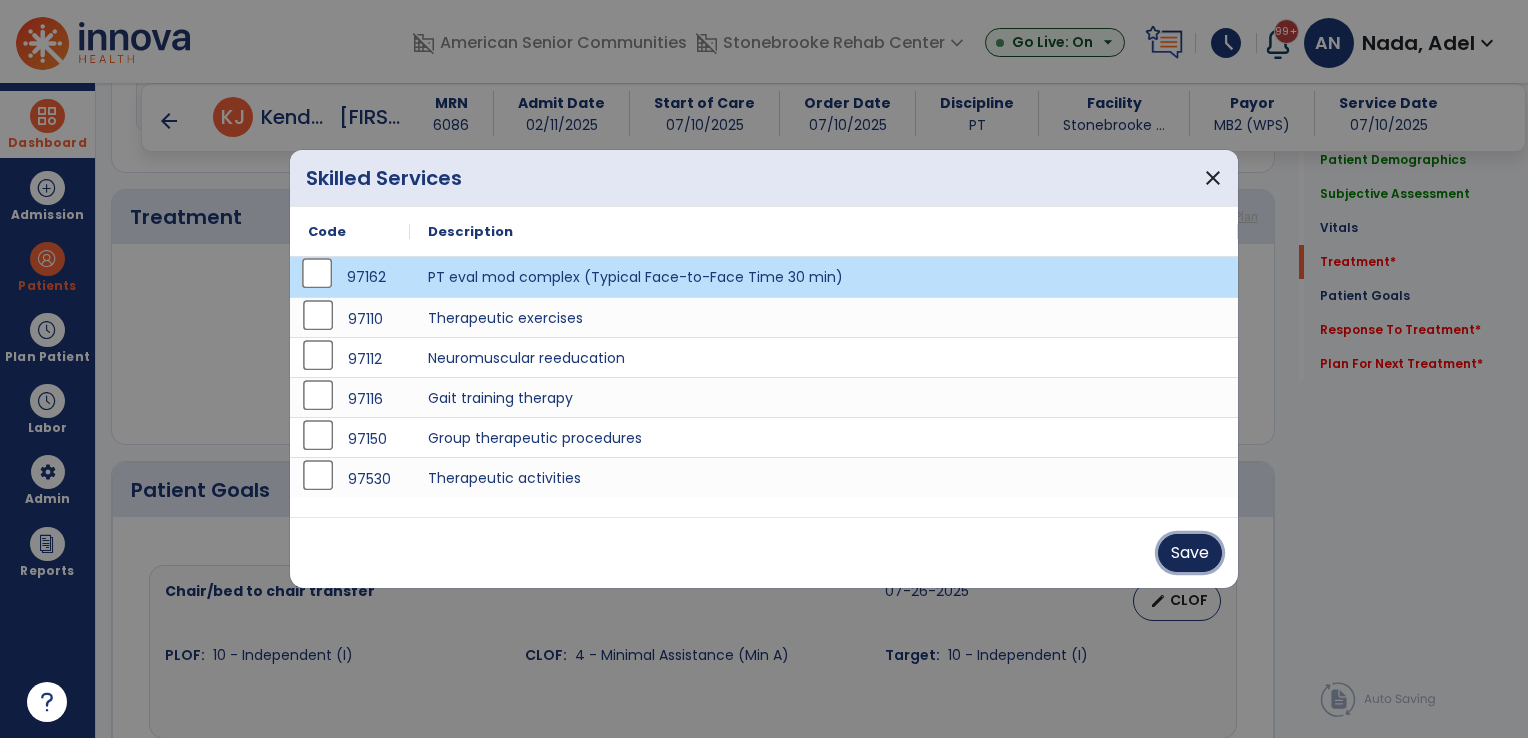 click on "Save" at bounding box center (1190, 553) 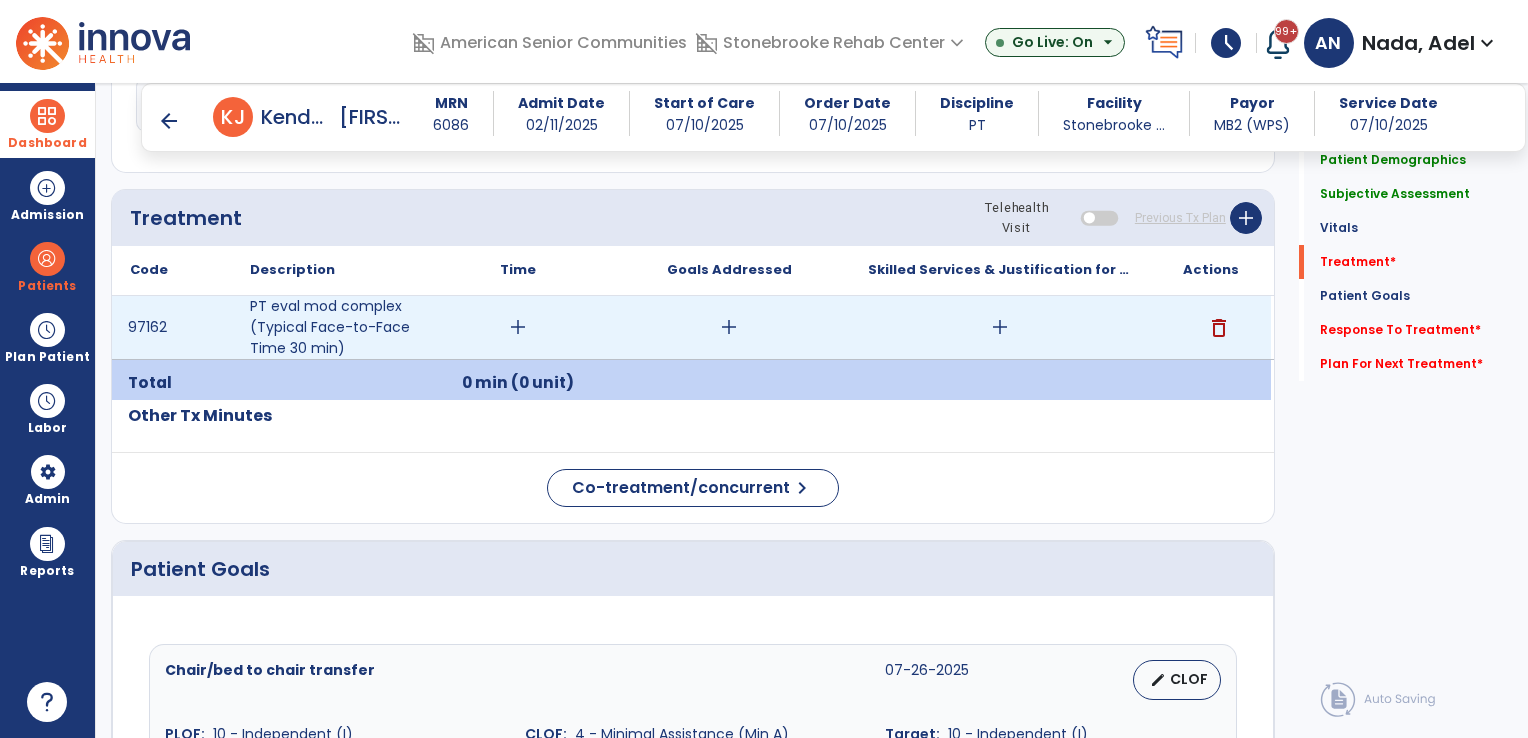 click on "add" at bounding box center [1000, 327] 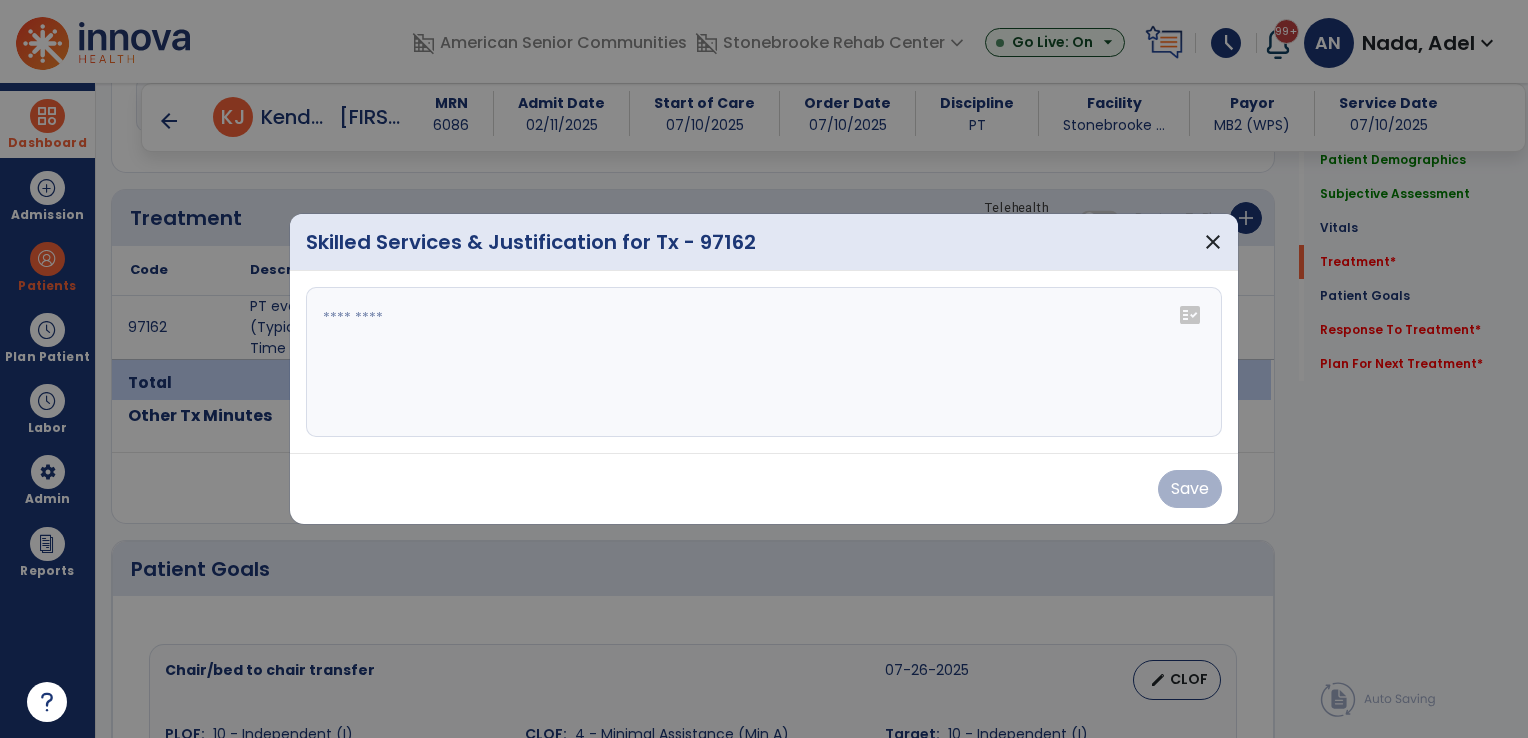 click at bounding box center [764, 362] 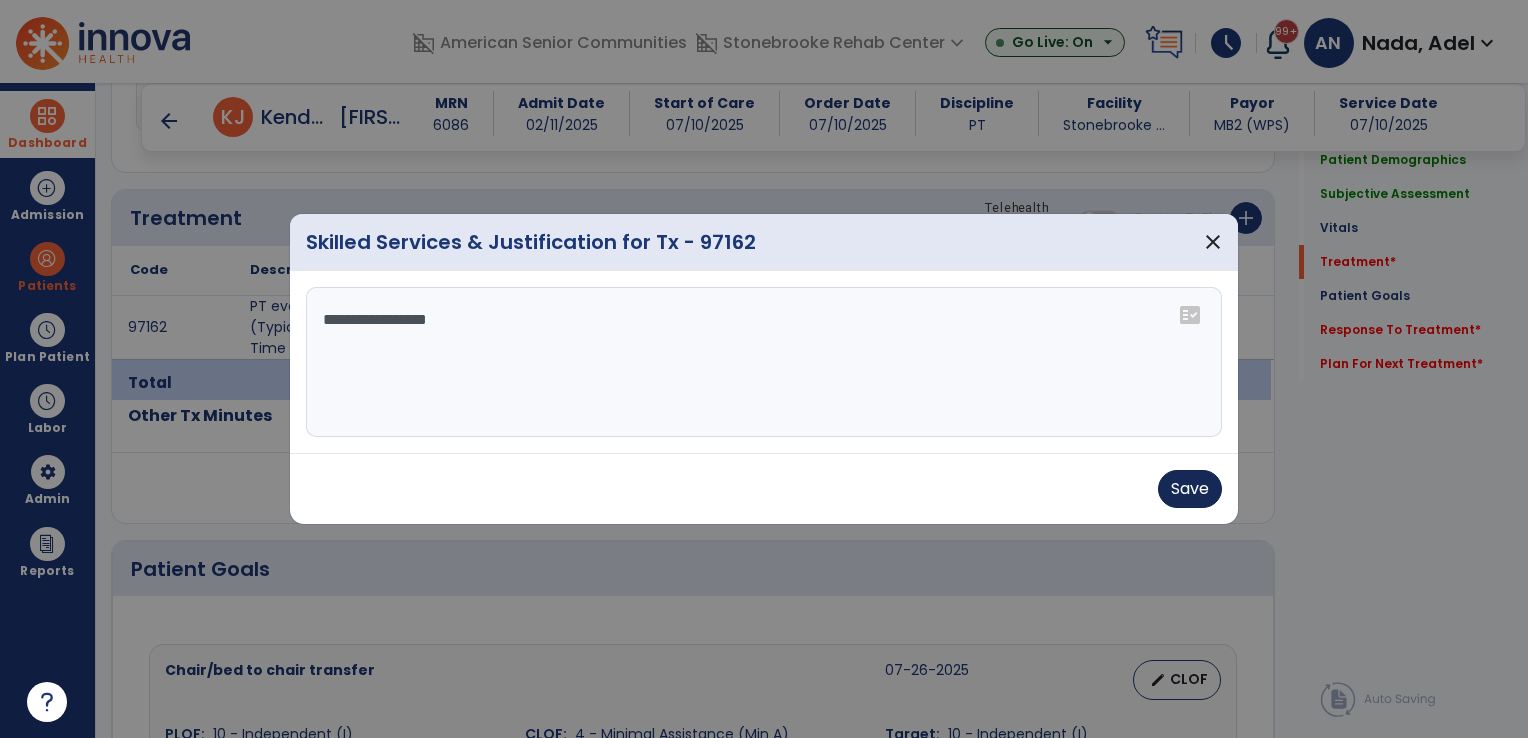 type on "**********" 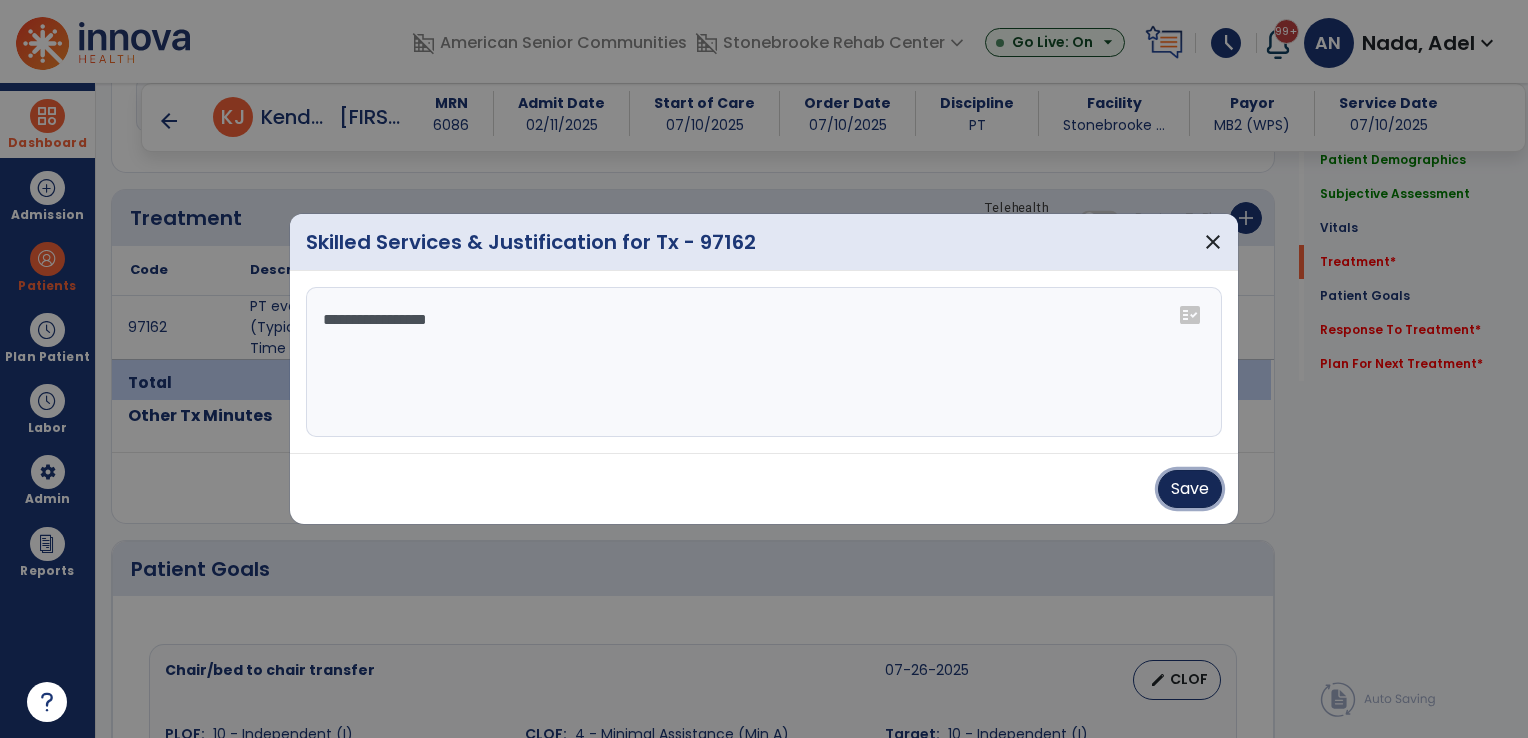 click on "Save" at bounding box center [1190, 489] 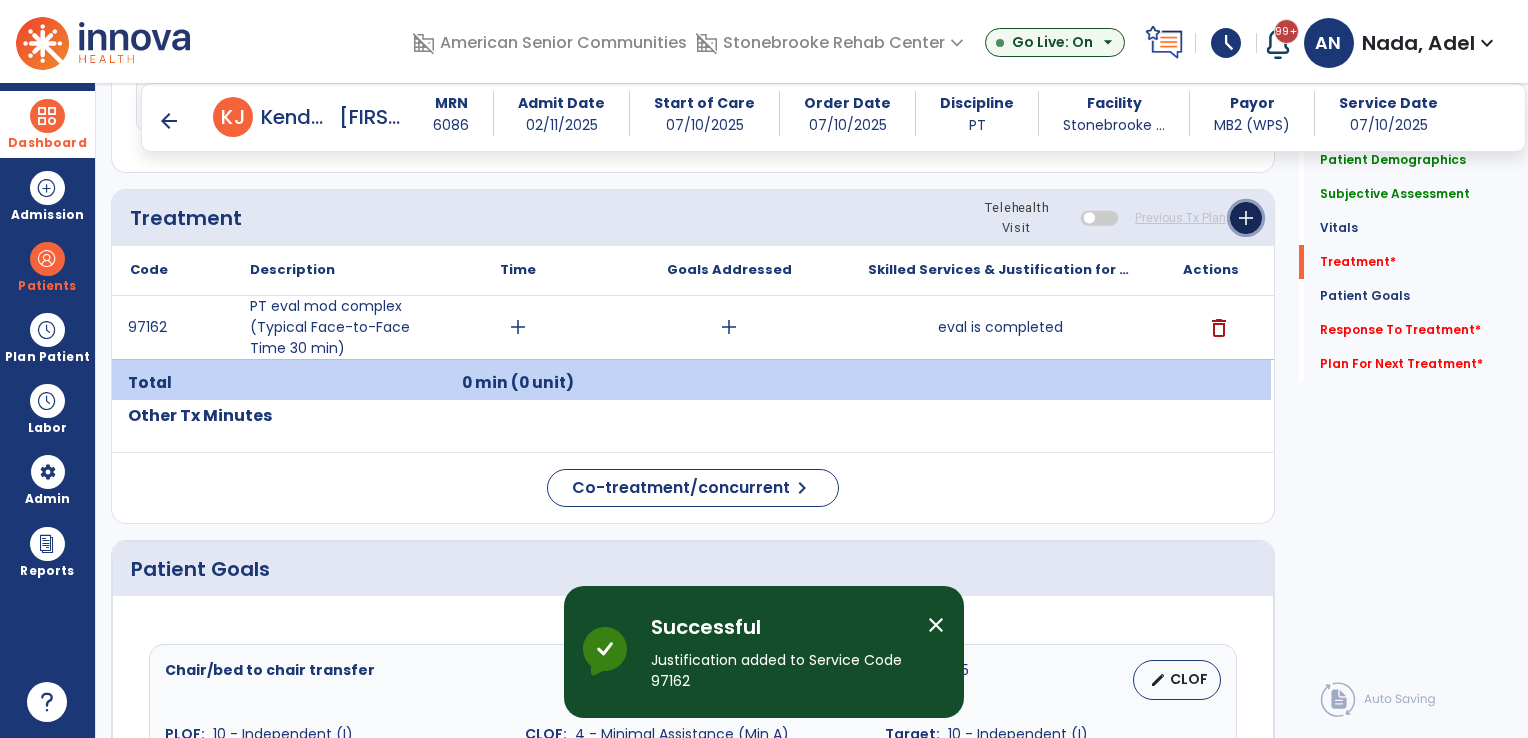 click on "add" 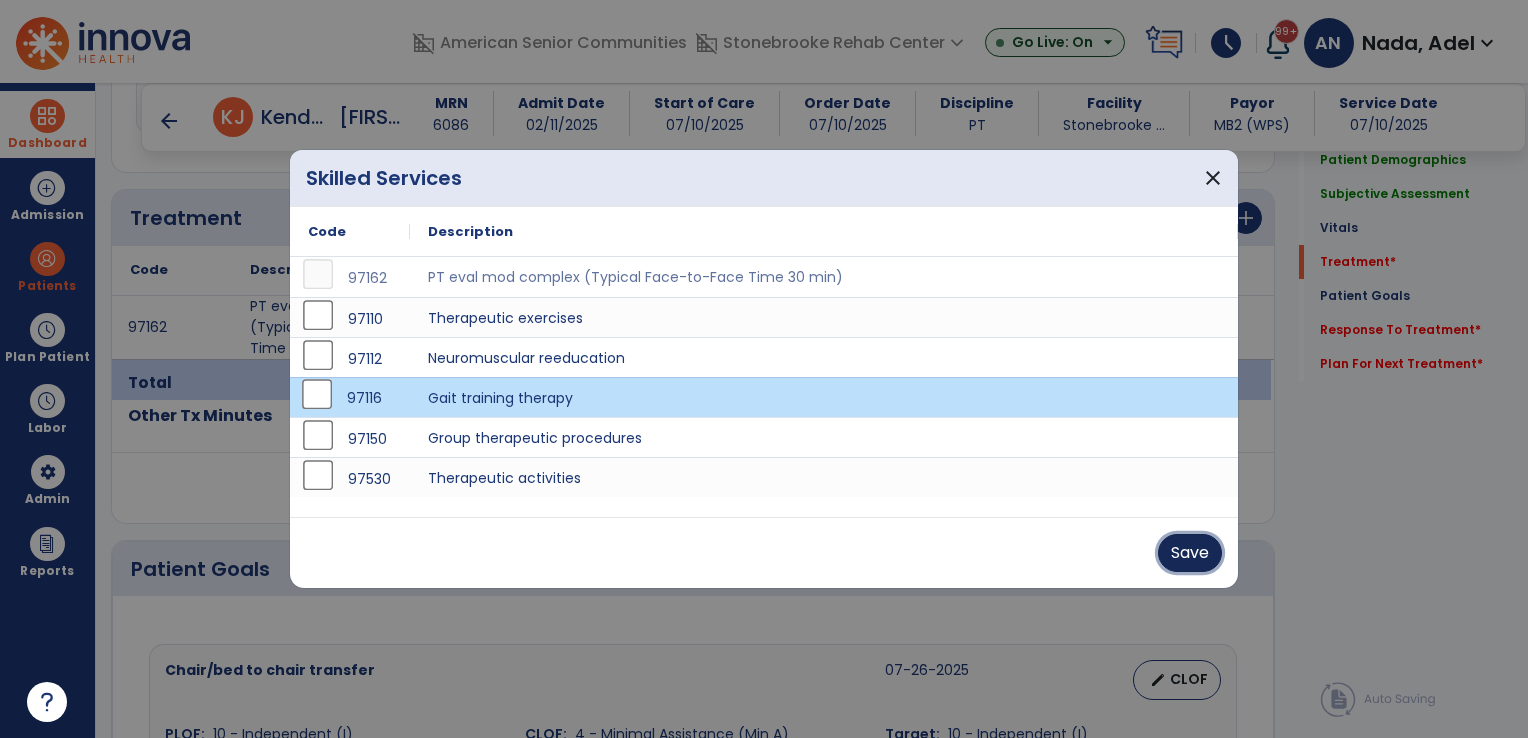 click on "Save" at bounding box center (1190, 553) 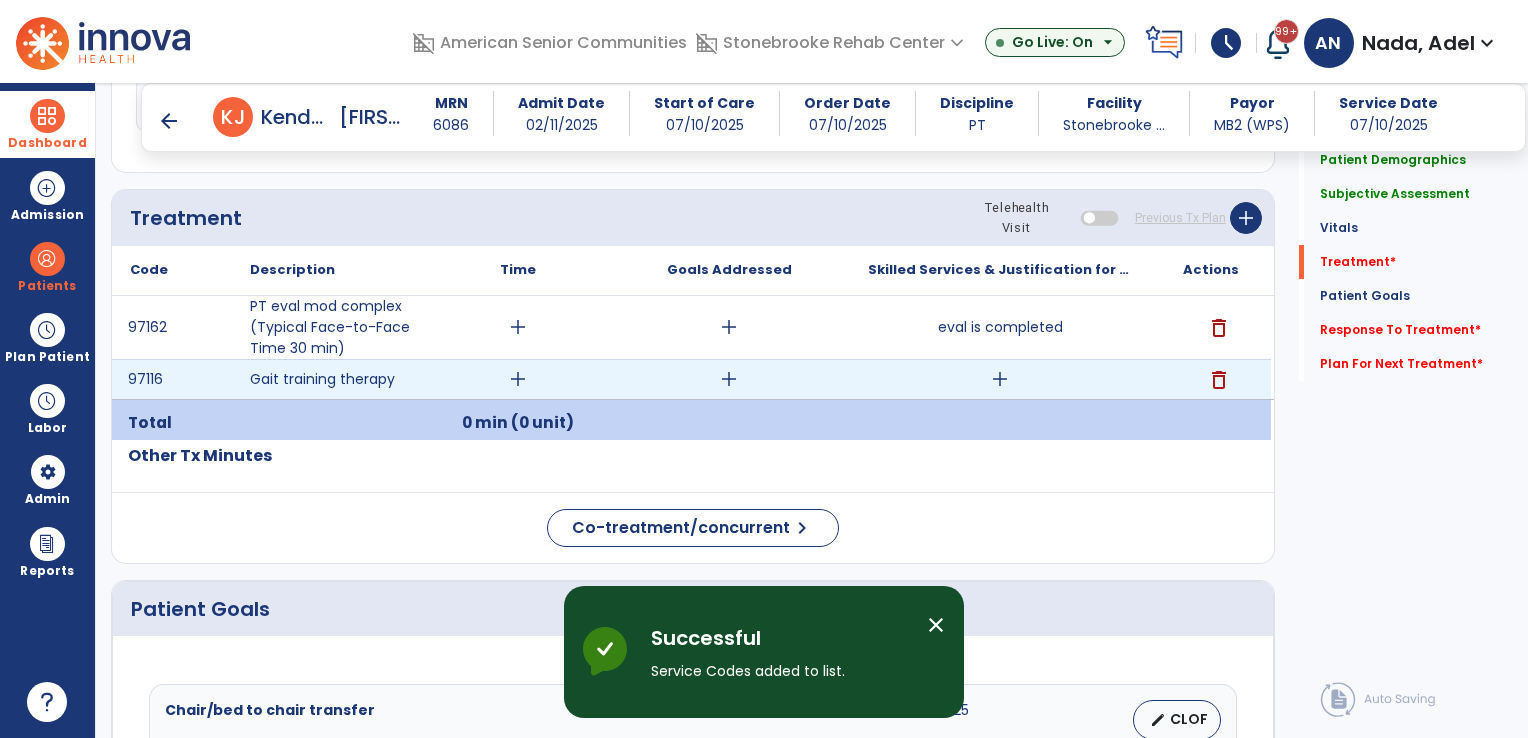 click on "add" at bounding box center (518, 379) 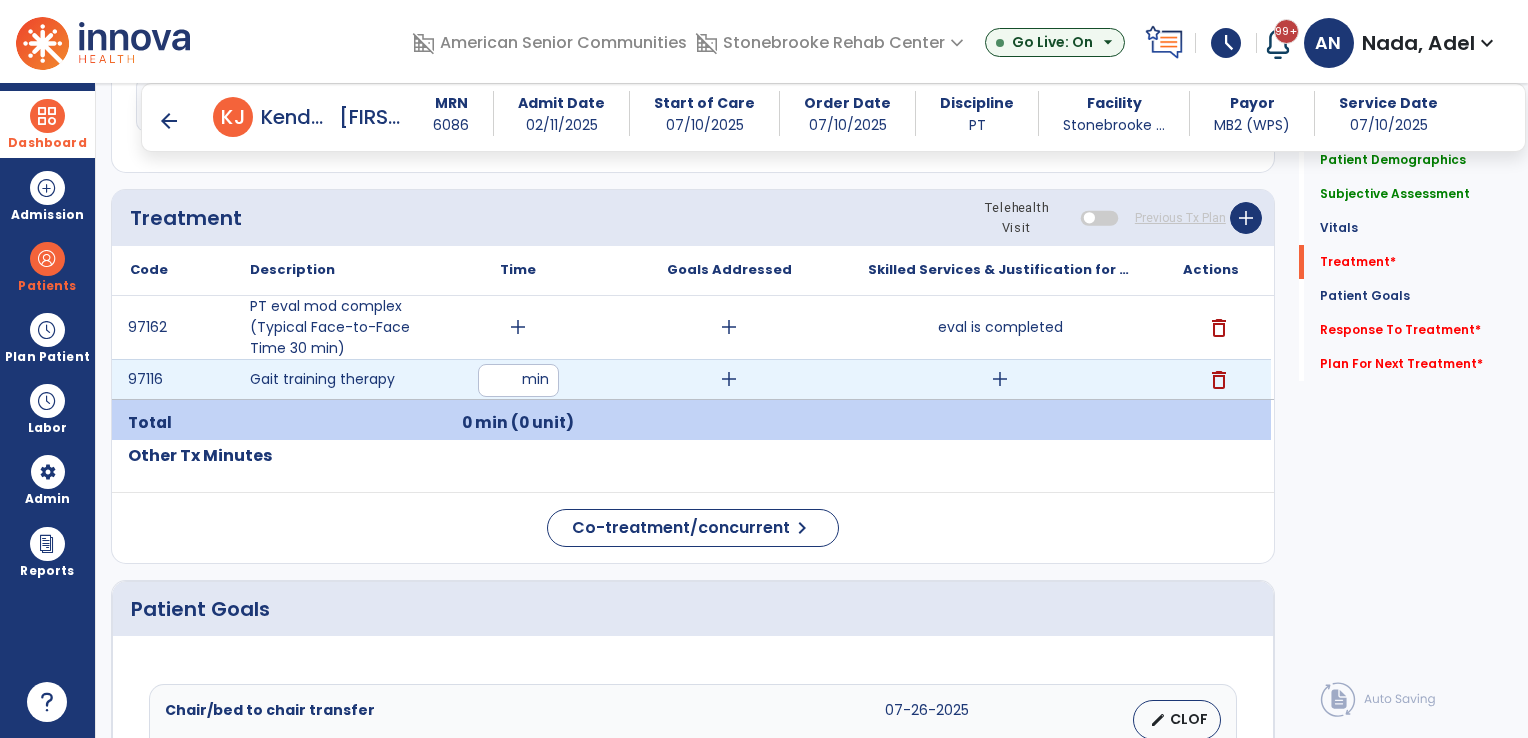 type on "**" 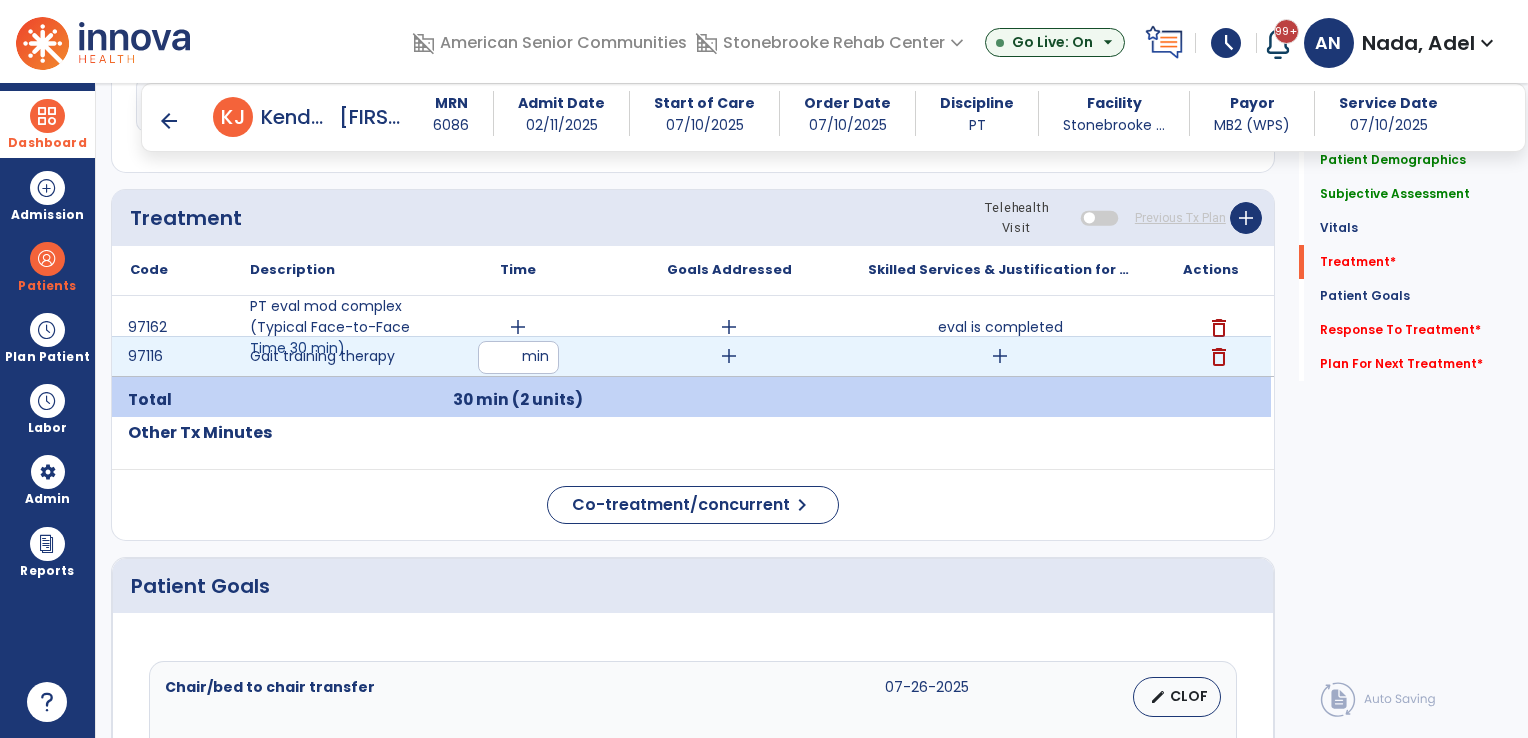 click on "add" at bounding box center (1000, 356) 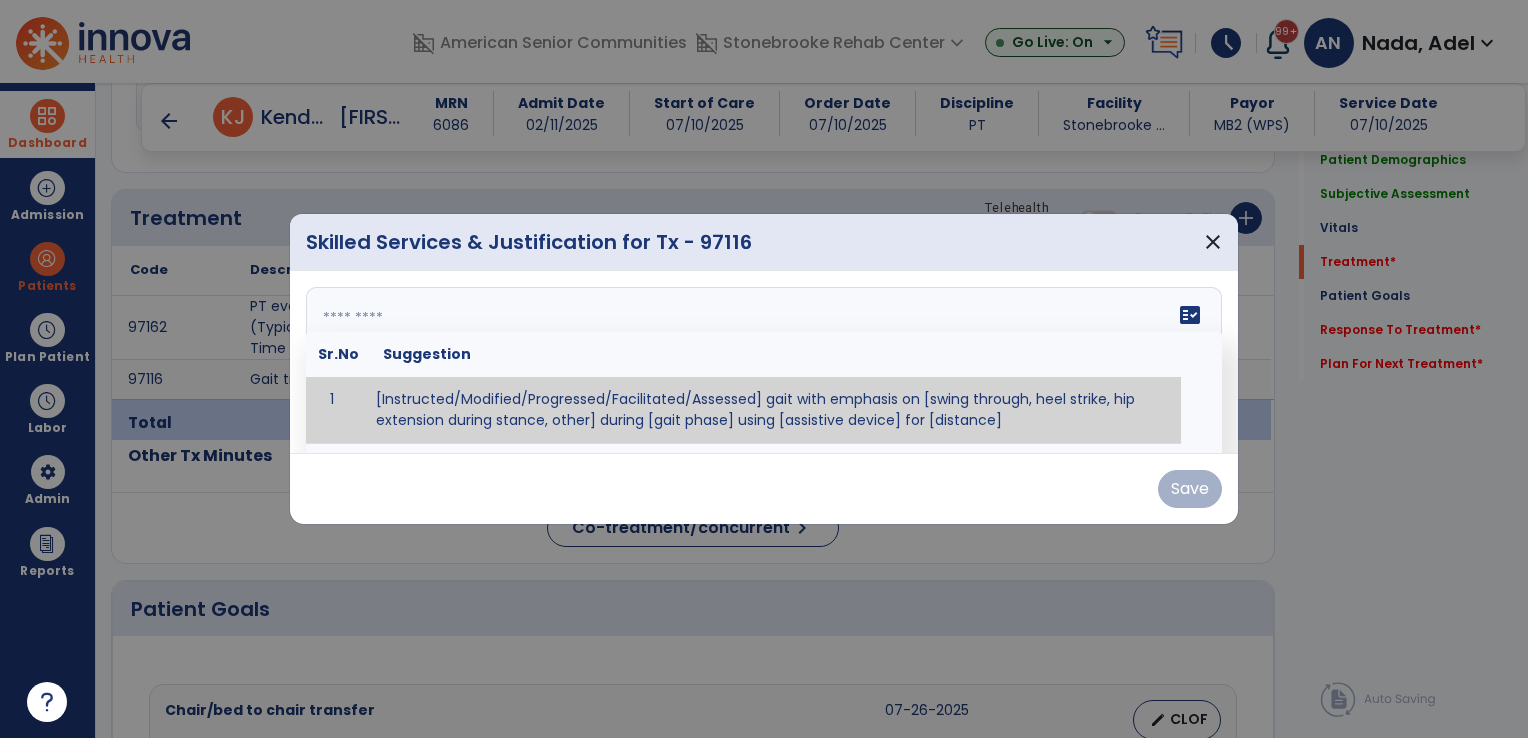 click on "fact_check  Sr.No Suggestion 1 [Instructed/Modified/Progressed/Facilitated/Assessed] gait with emphasis on [swing through, heel strike, hip extension during stance, other] during [gait phase] using [assistive device] for [distance] 2 [Instructed/Modified/Progressed/Facilitated/Assessed] use of [assistive device] and [NWB, PWB, step-to gait pattern, step through gait pattern] 3 [Instructed/Modified/Progressed/Facilitated/Assessed] patient's ability to [ascend/descend # of steps, perform directional changes, walk on even/uneven surfaces, pick-up objects off floor, velocity changes, other] using [assistive device]. 4 [Instructed/Modified/Progressed/Facilitated/Assessed] pre-gait activities including [identify exercise] in order to prepare for gait training. 5" at bounding box center [764, 362] 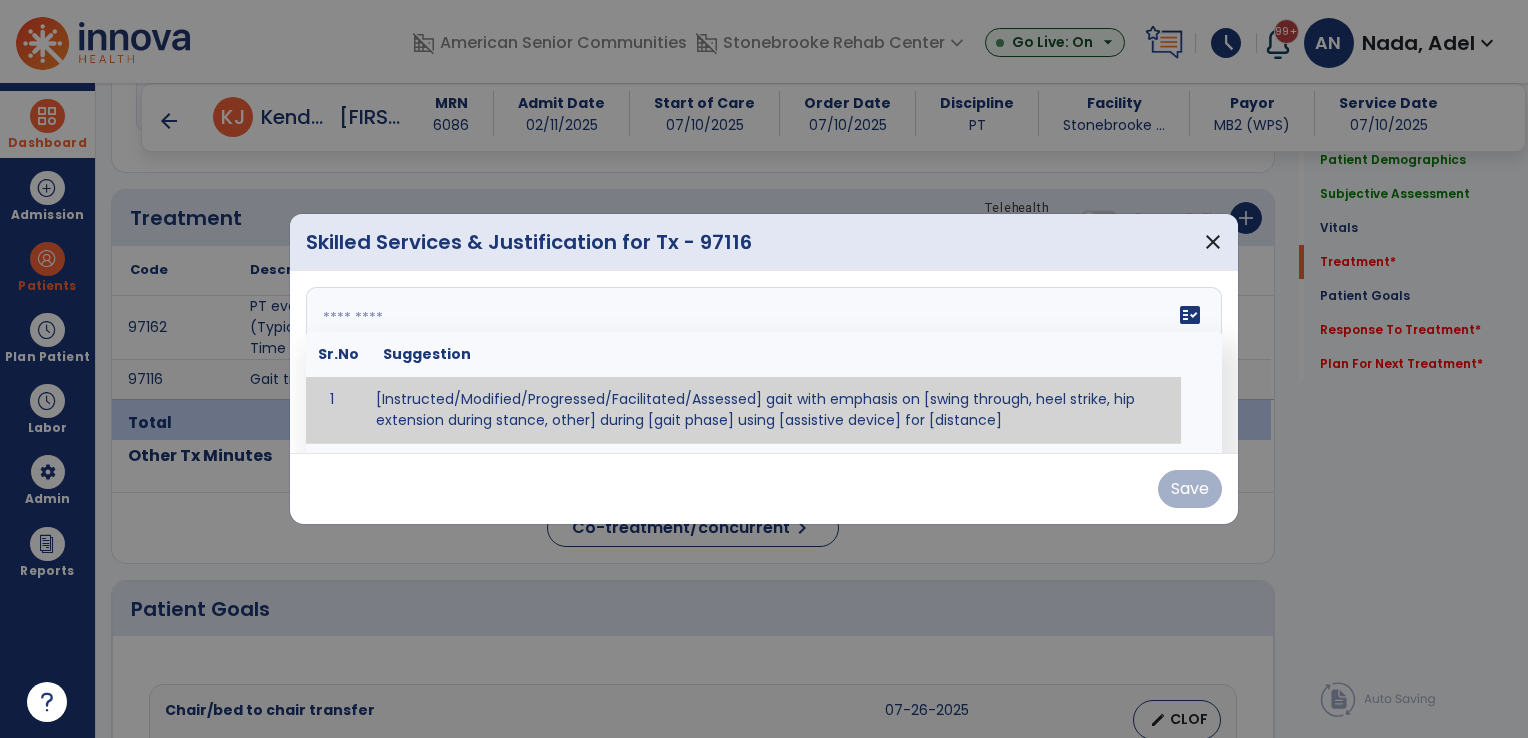 paste on "**********" 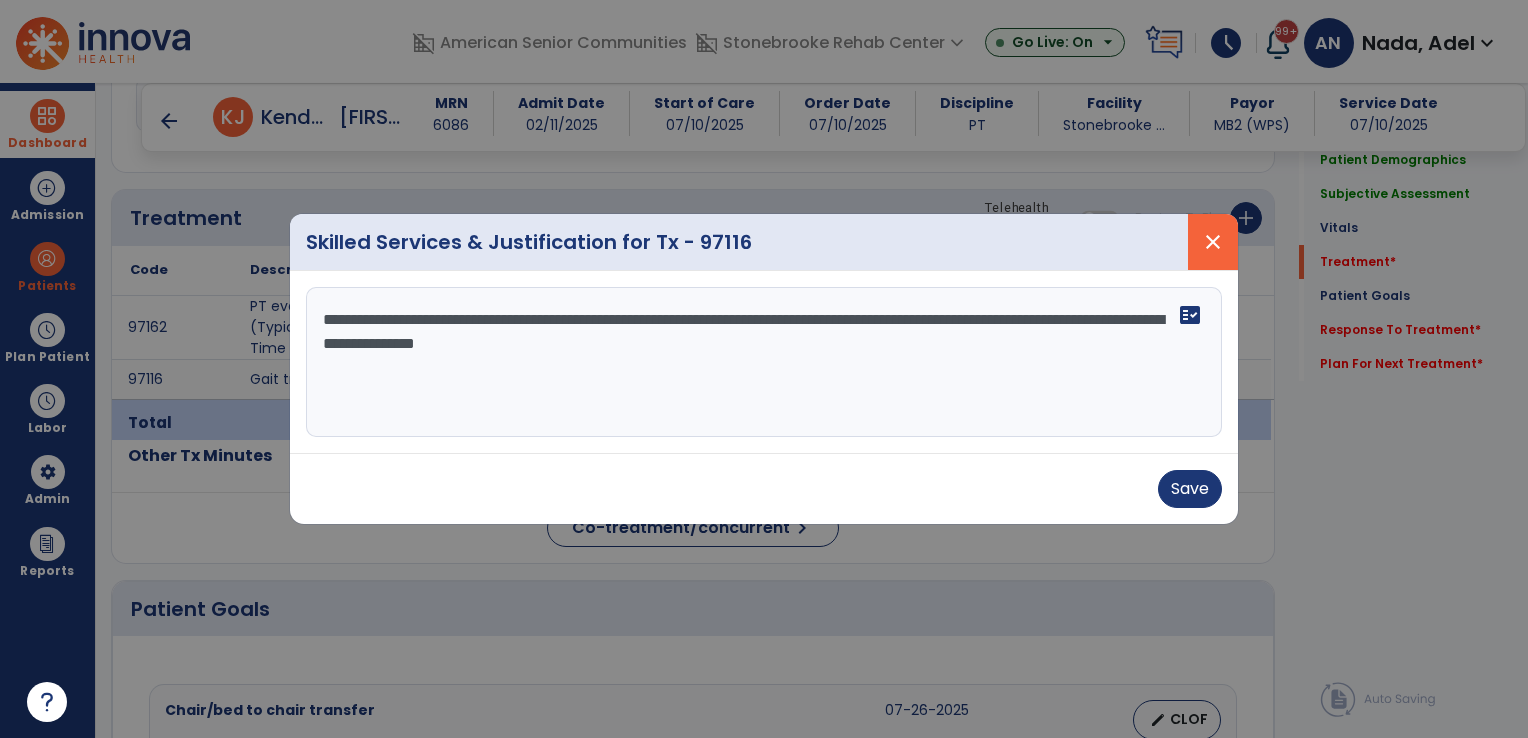 type on "**********" 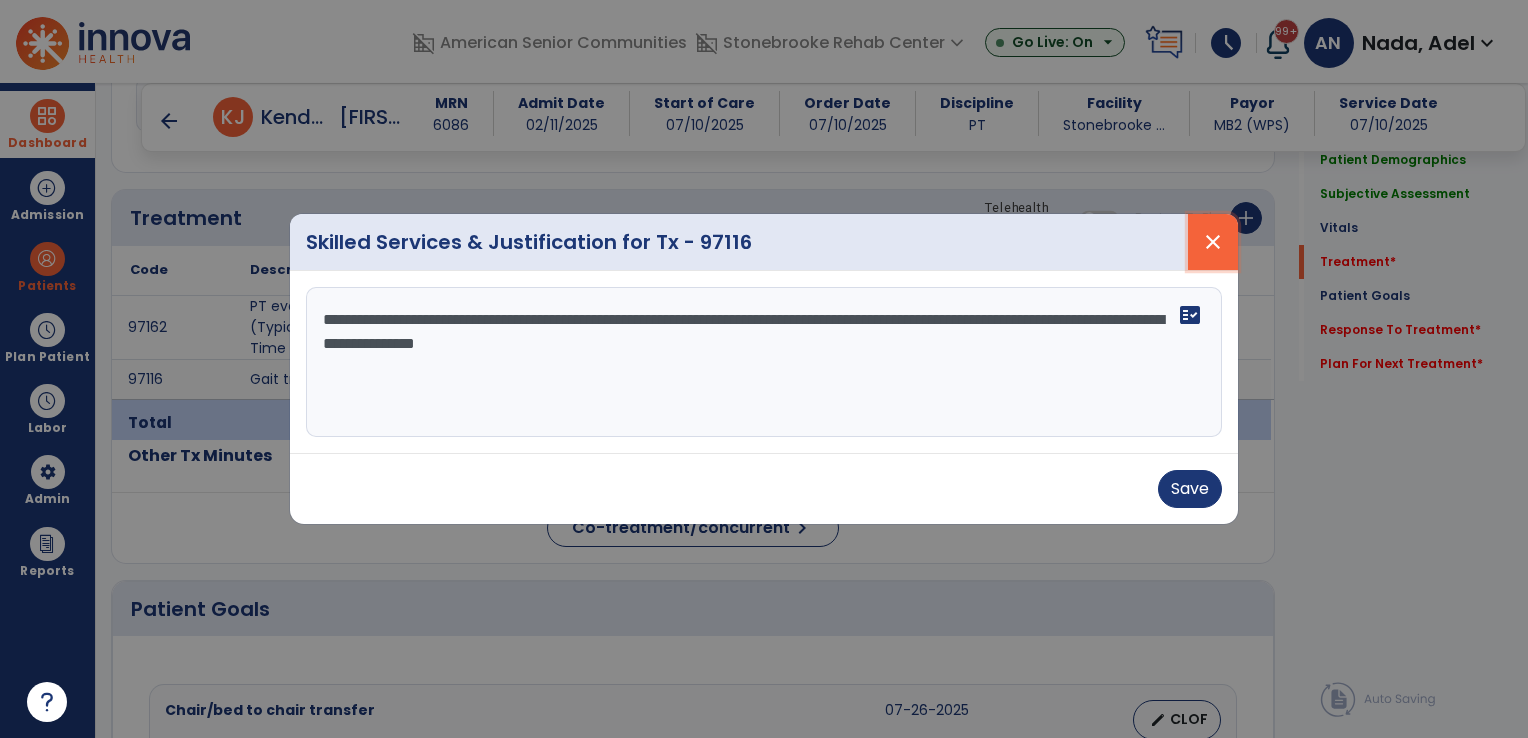 click on "close" at bounding box center [1213, 242] 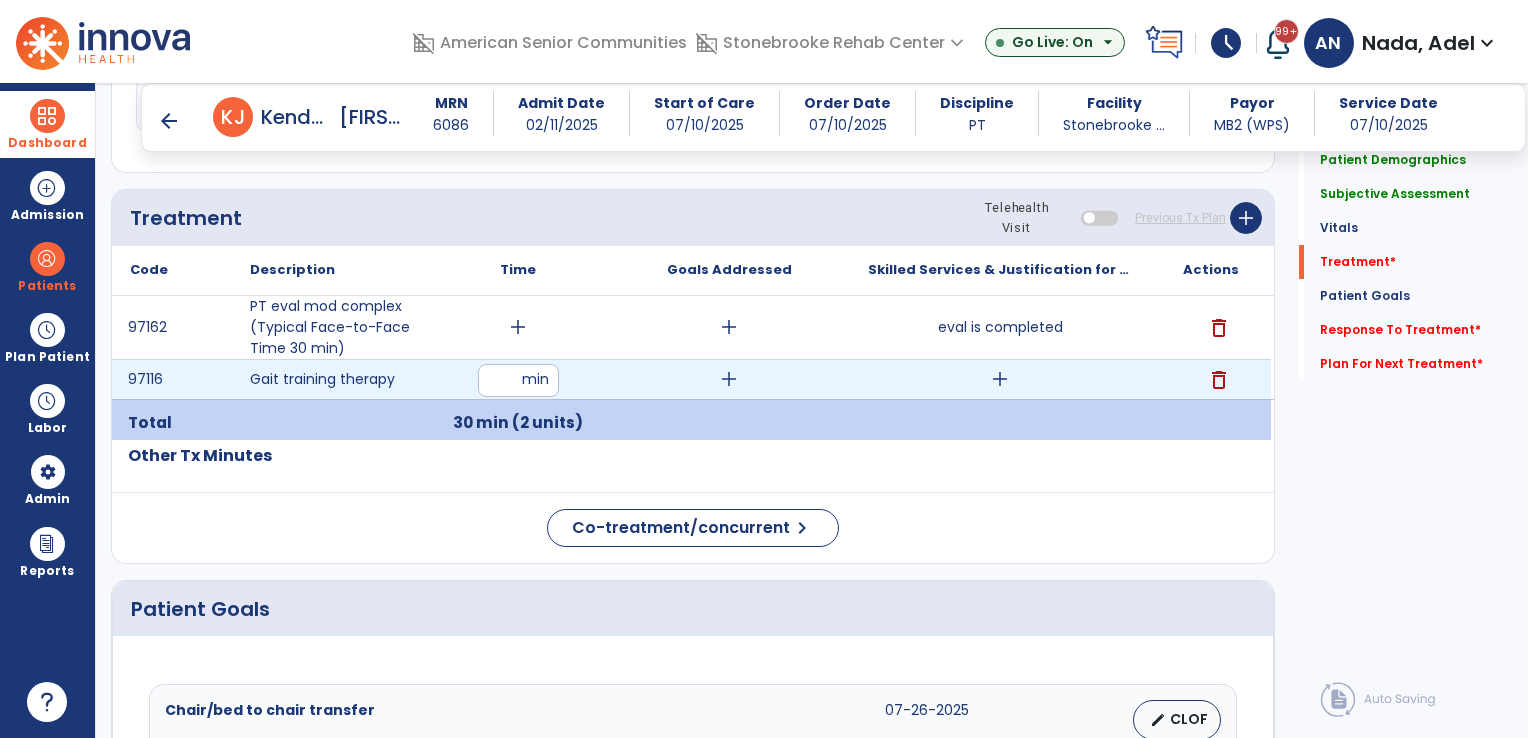 click on "add" at bounding box center (1000, 379) 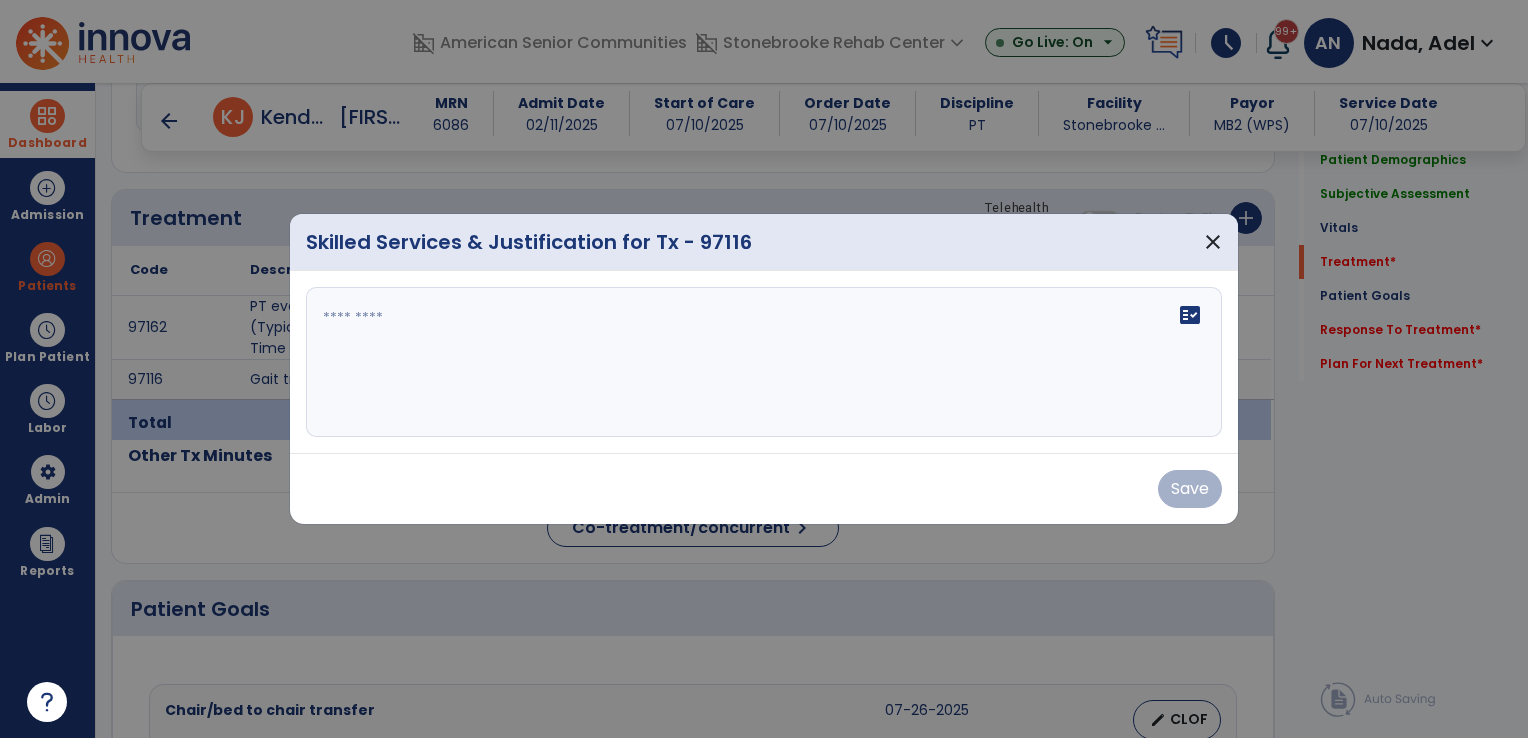 click on "fact_check" at bounding box center (764, 362) 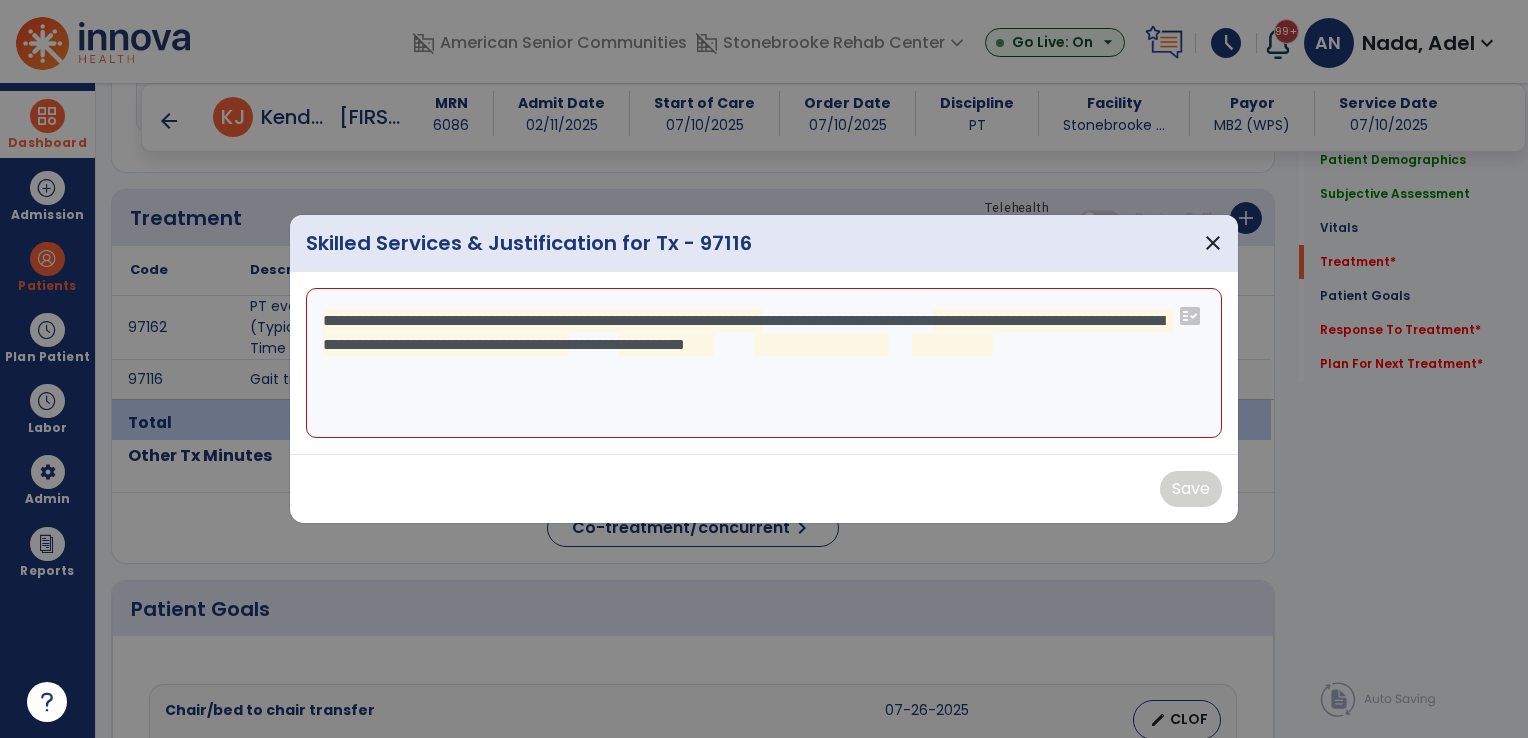click on "**********" at bounding box center [764, 363] 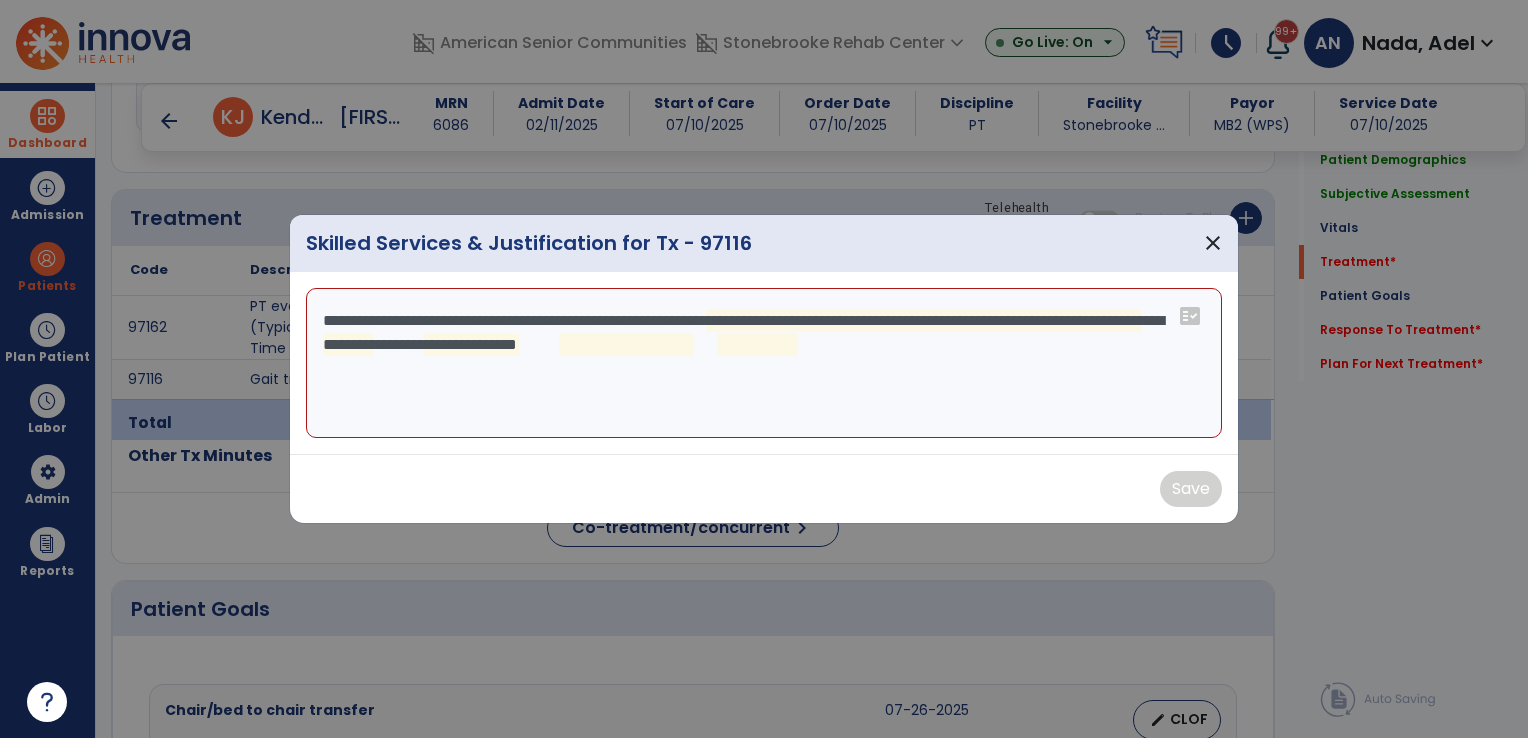 click on "**********" at bounding box center (764, 363) 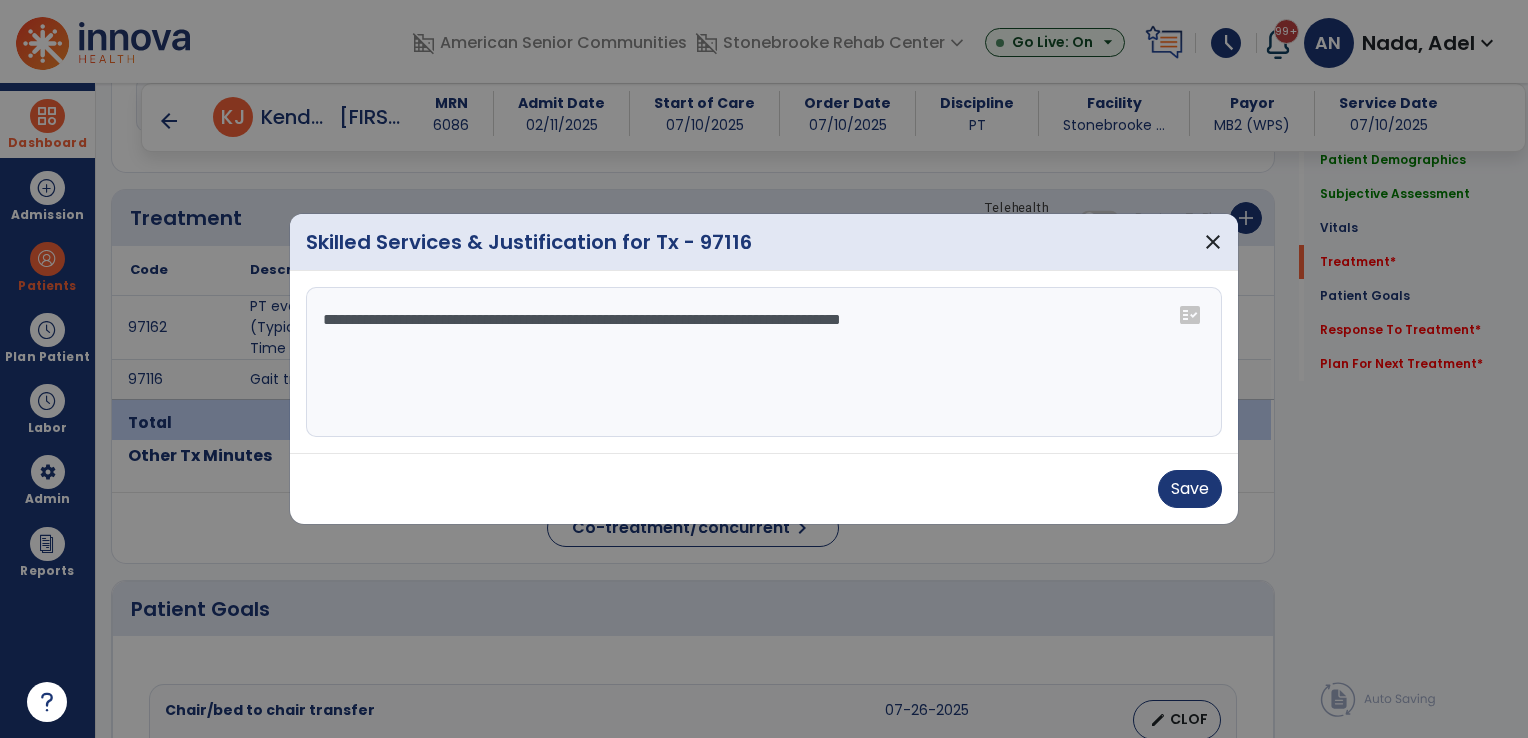 type on "**********" 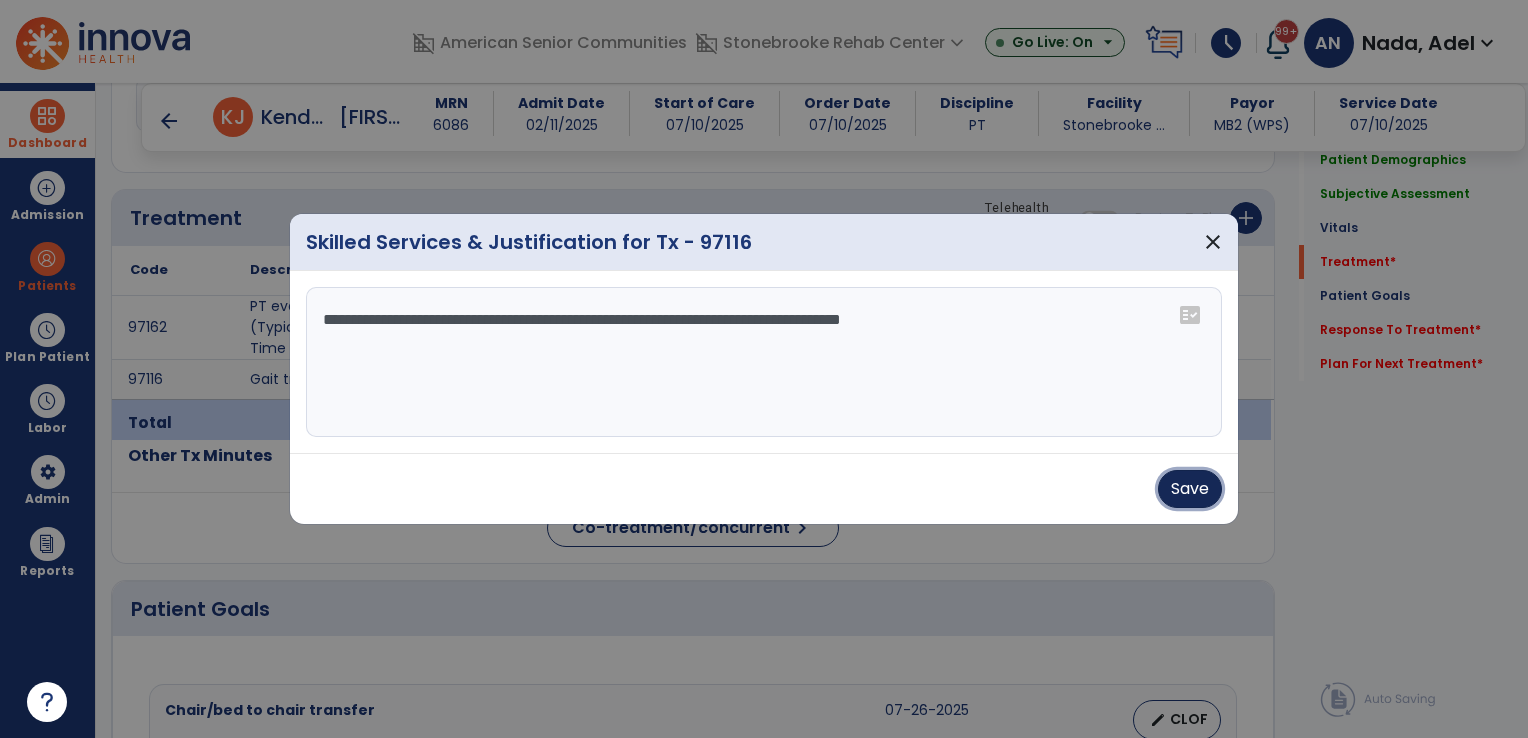 click on "Save" at bounding box center (1190, 489) 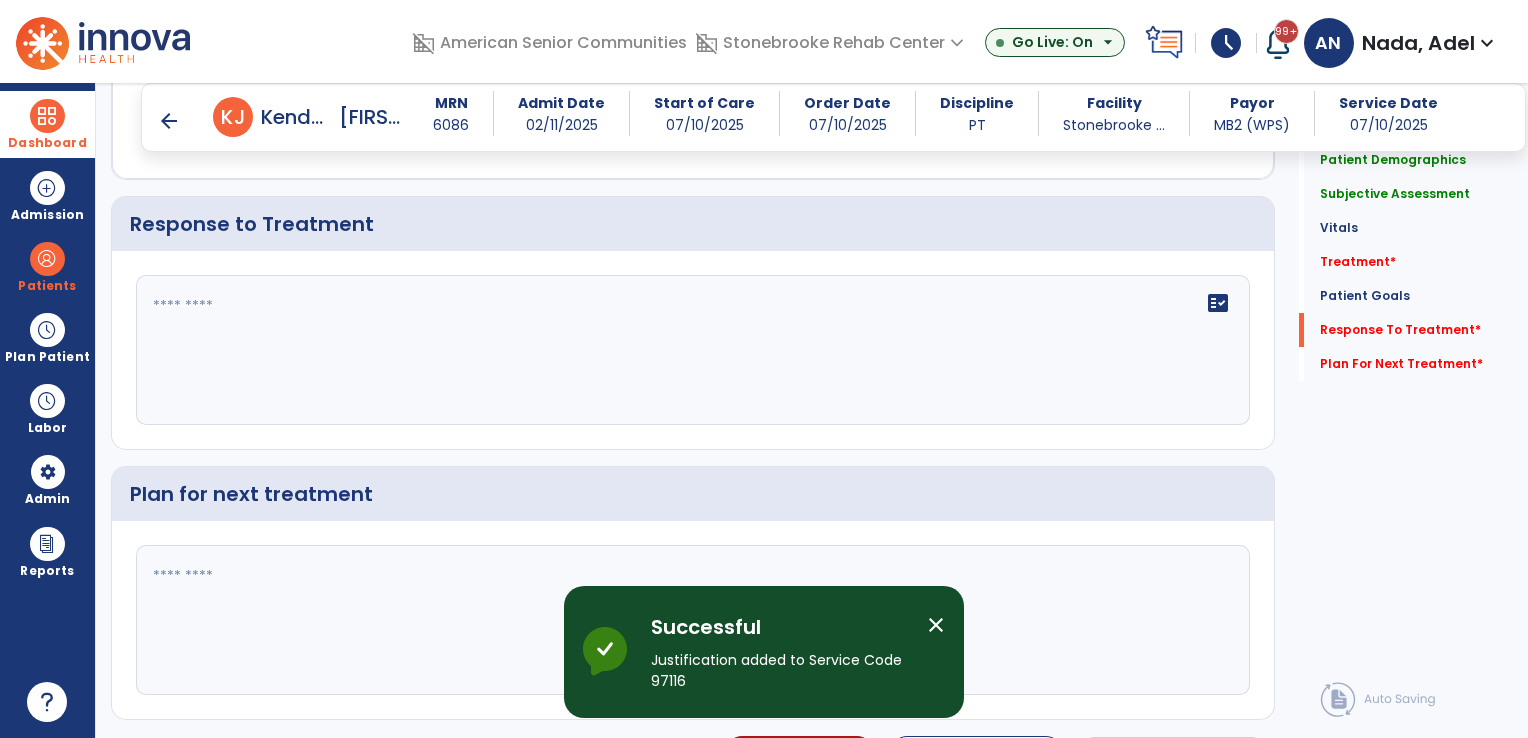 scroll, scrollTop: 2800, scrollLeft: 0, axis: vertical 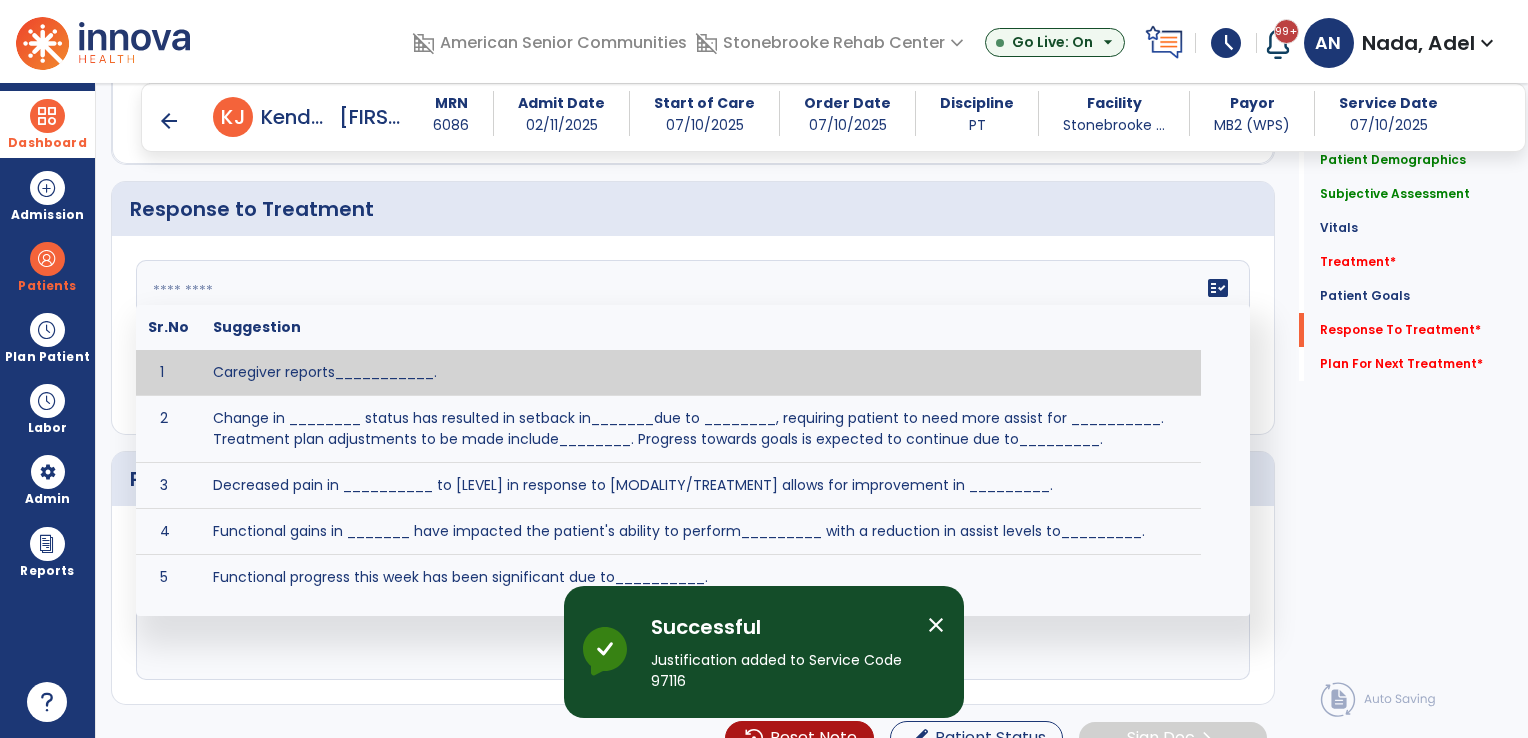 click on "fact_check  Sr.No Suggestion 1 Caregiver reports___________. 2 Change in ________ status has resulted in setback in_______due to ________, requiring patient to need more assist for __________.   Treatment plan adjustments to be made include________.  Progress towards goals is expected to continue due to_________. 3 Decreased pain in __________ to [LEVEL] in response to [MODALITY/TREATMENT] allows for improvement in _________. 4 Functional gains in _______ have impacted the patient's ability to perform_________ with a reduction in assist levels to_________. 5 Functional progress this week has been significant due to__________. 6 Gains in ________ have improved the patient's ability to perform ______with decreased levels of assist to___________. 7 Improvement in ________allows patient to tolerate higher levels of challenges in_________. 8 Pain in [AREA] has decreased to [LEVEL] in response to [TREATMENT/MODALITY], allowing fore ease in completing__________. 9 10 11 12 13 14 15 16 17 18 19 20 21" 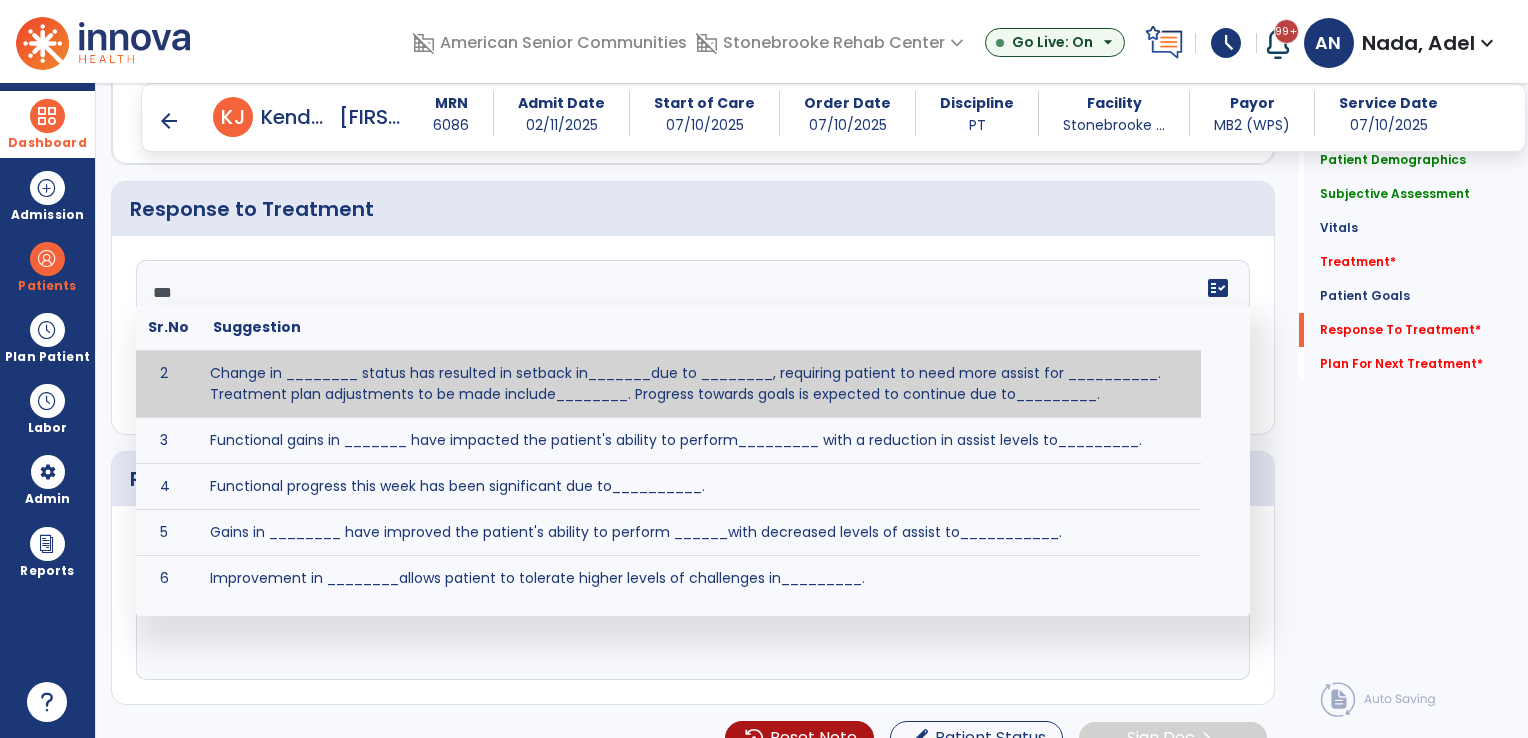 scroll, scrollTop: 0, scrollLeft: 0, axis: both 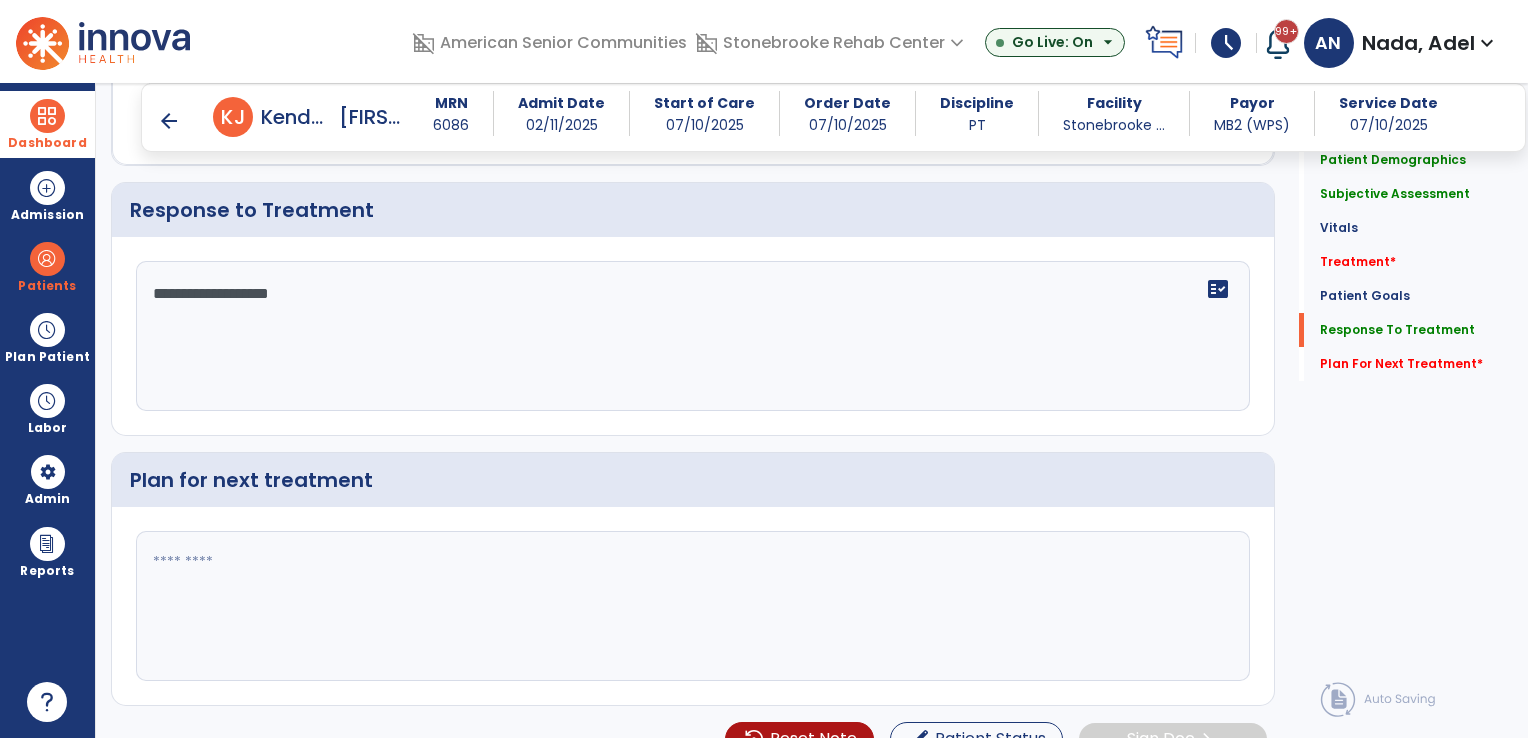 click on "**********" 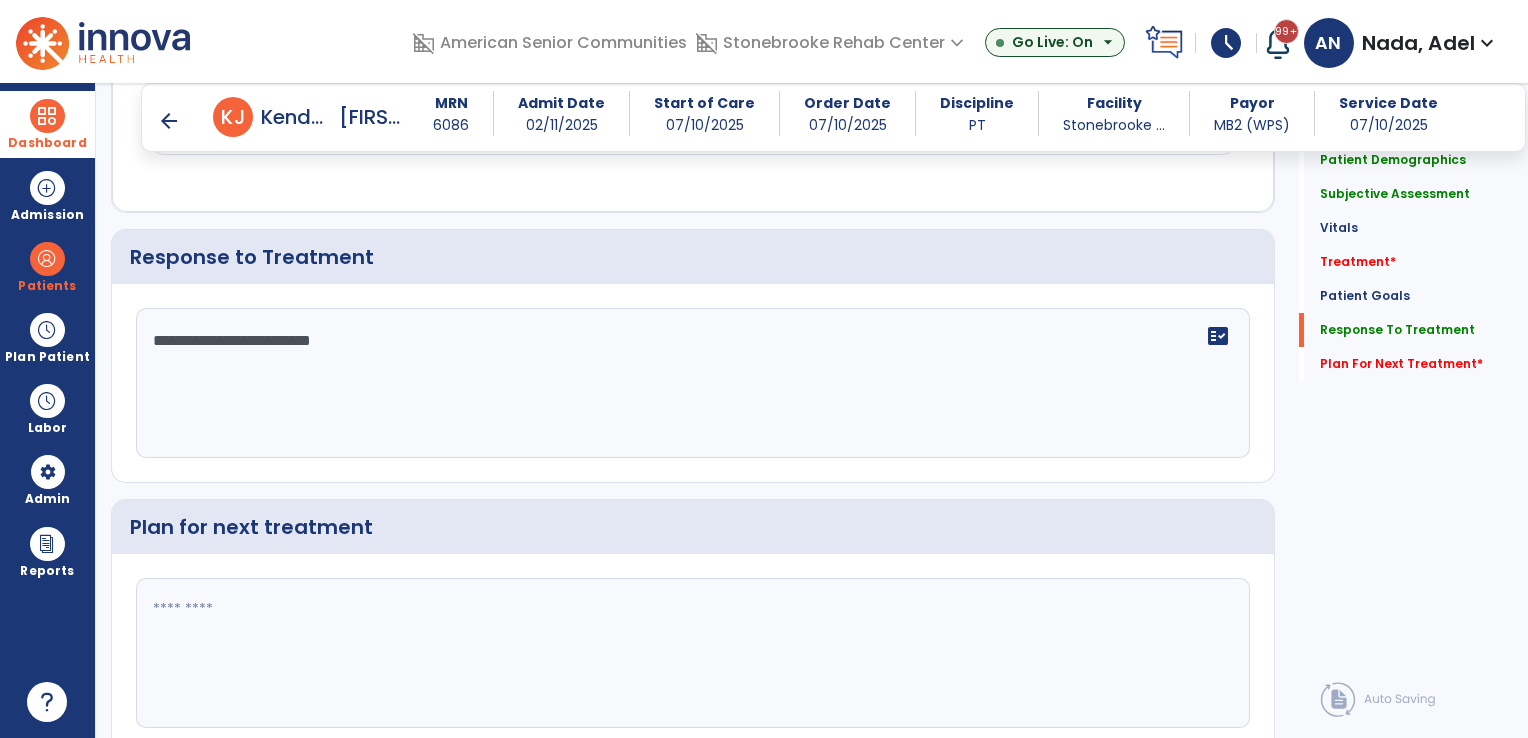 scroll, scrollTop: 2798, scrollLeft: 0, axis: vertical 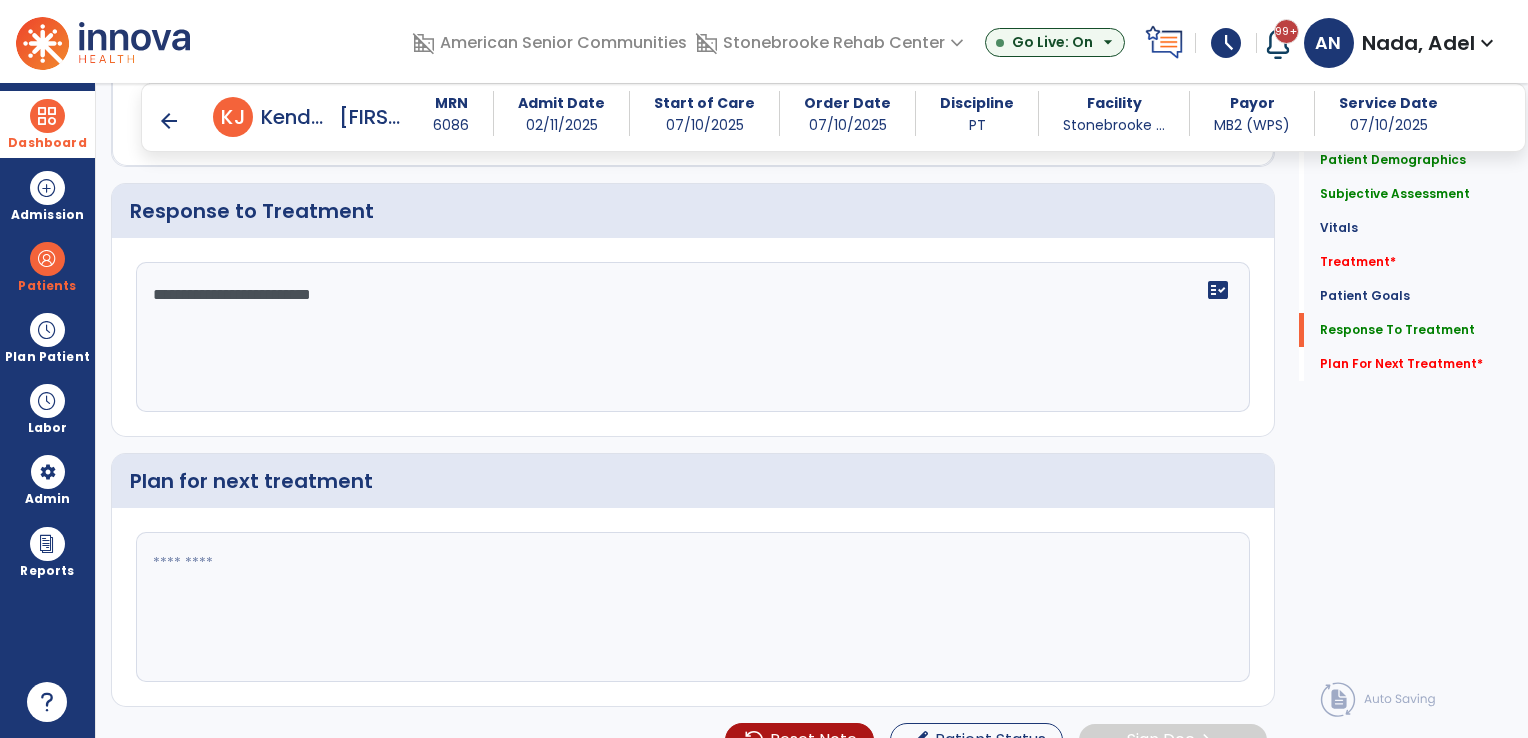 type on "**********" 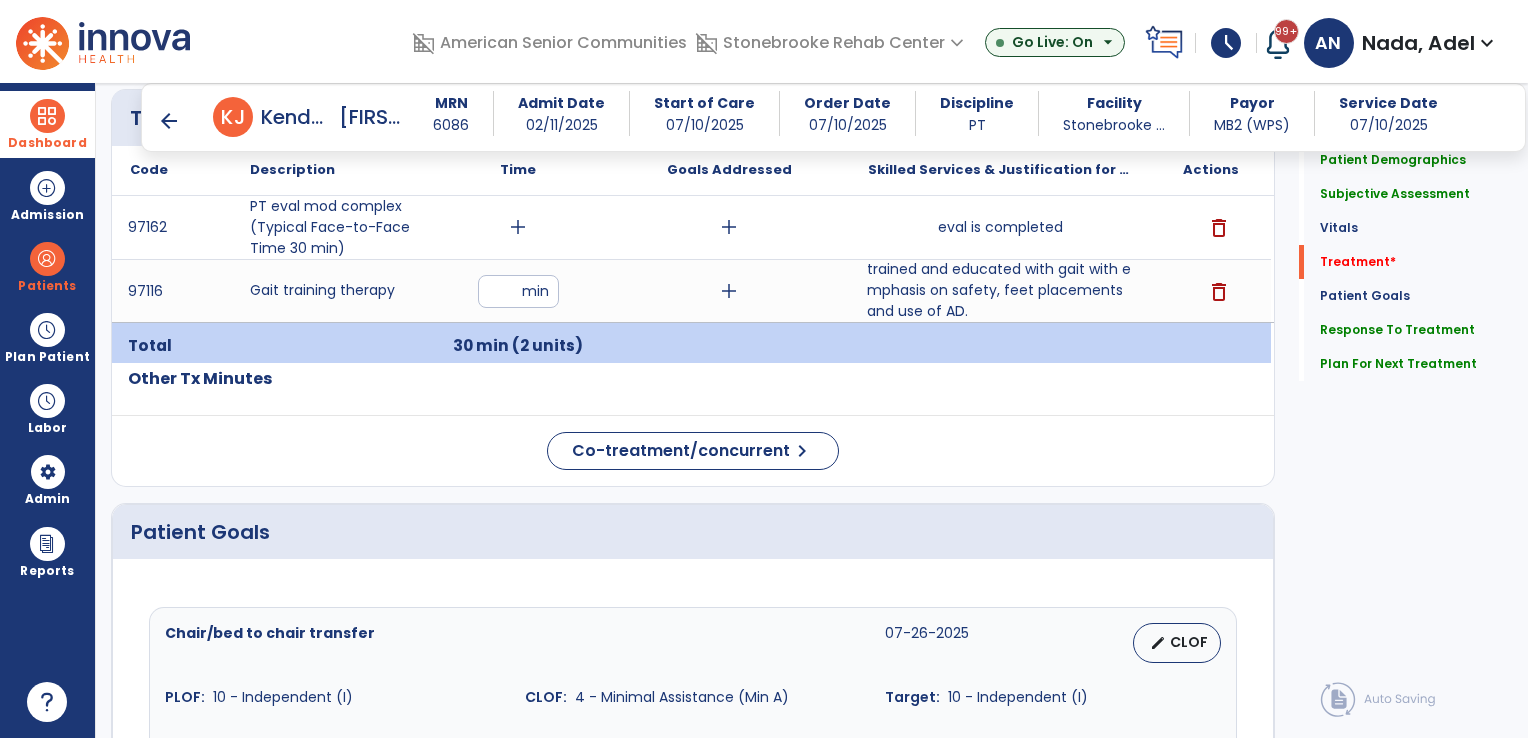 scroll, scrollTop: 1326, scrollLeft: 0, axis: vertical 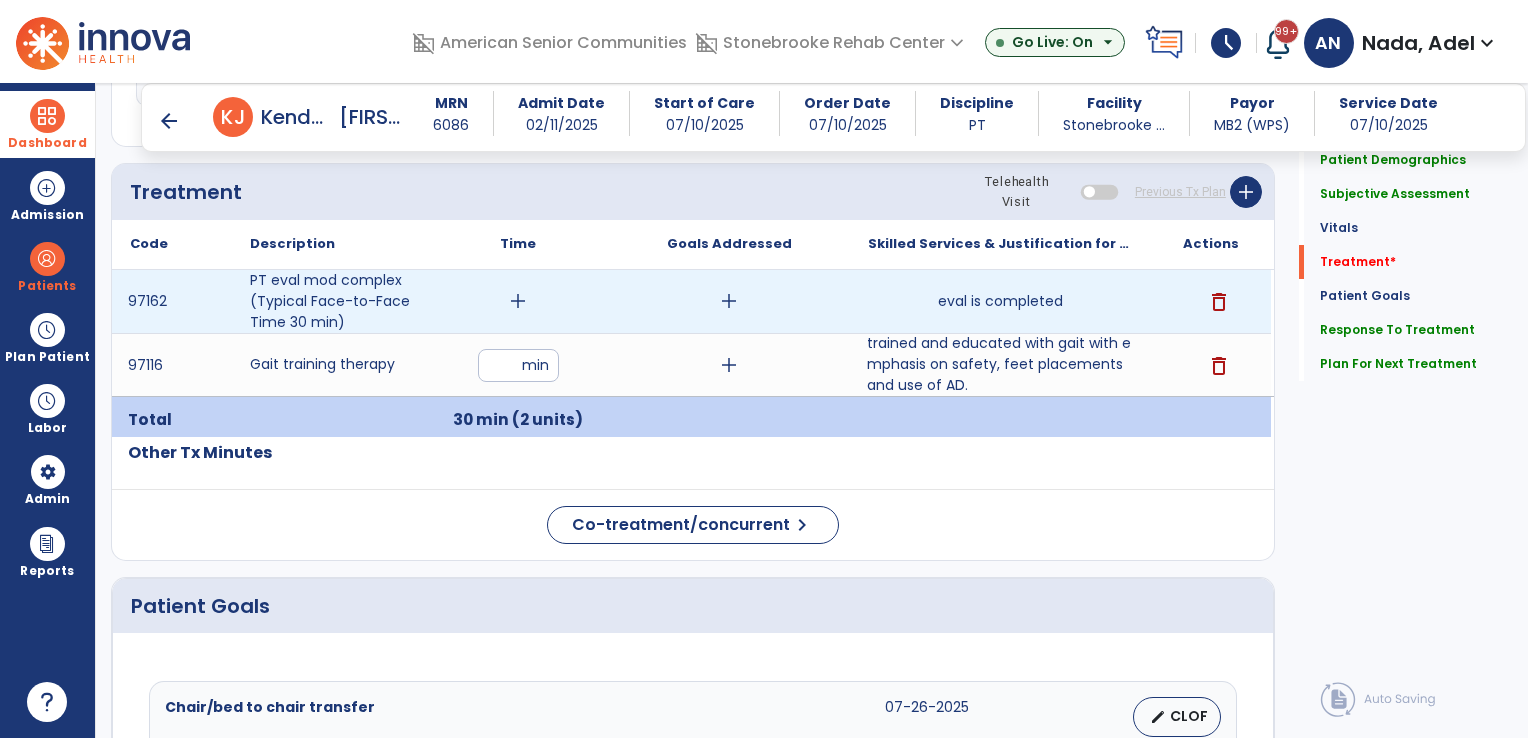 type on "**********" 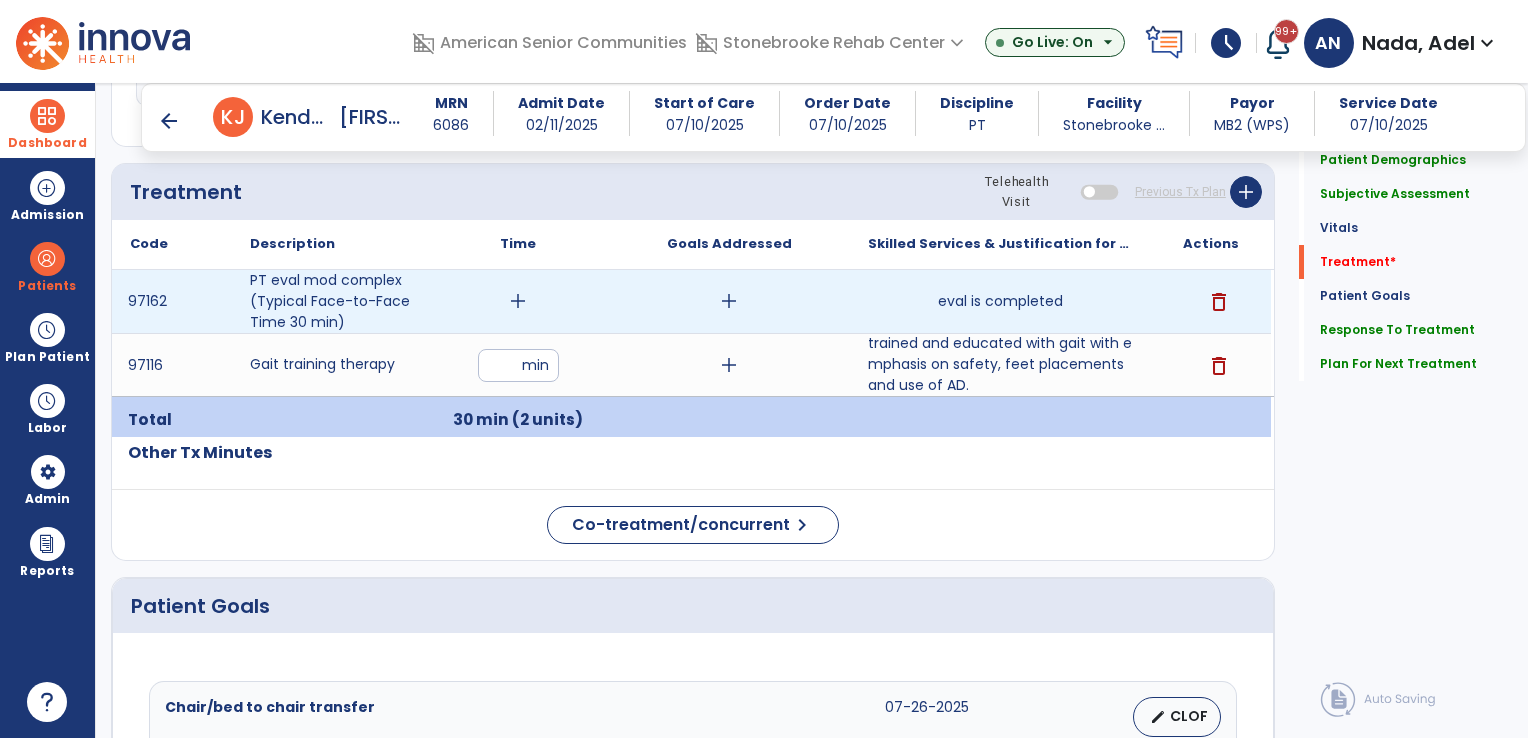 click on "add" at bounding box center [518, 301] 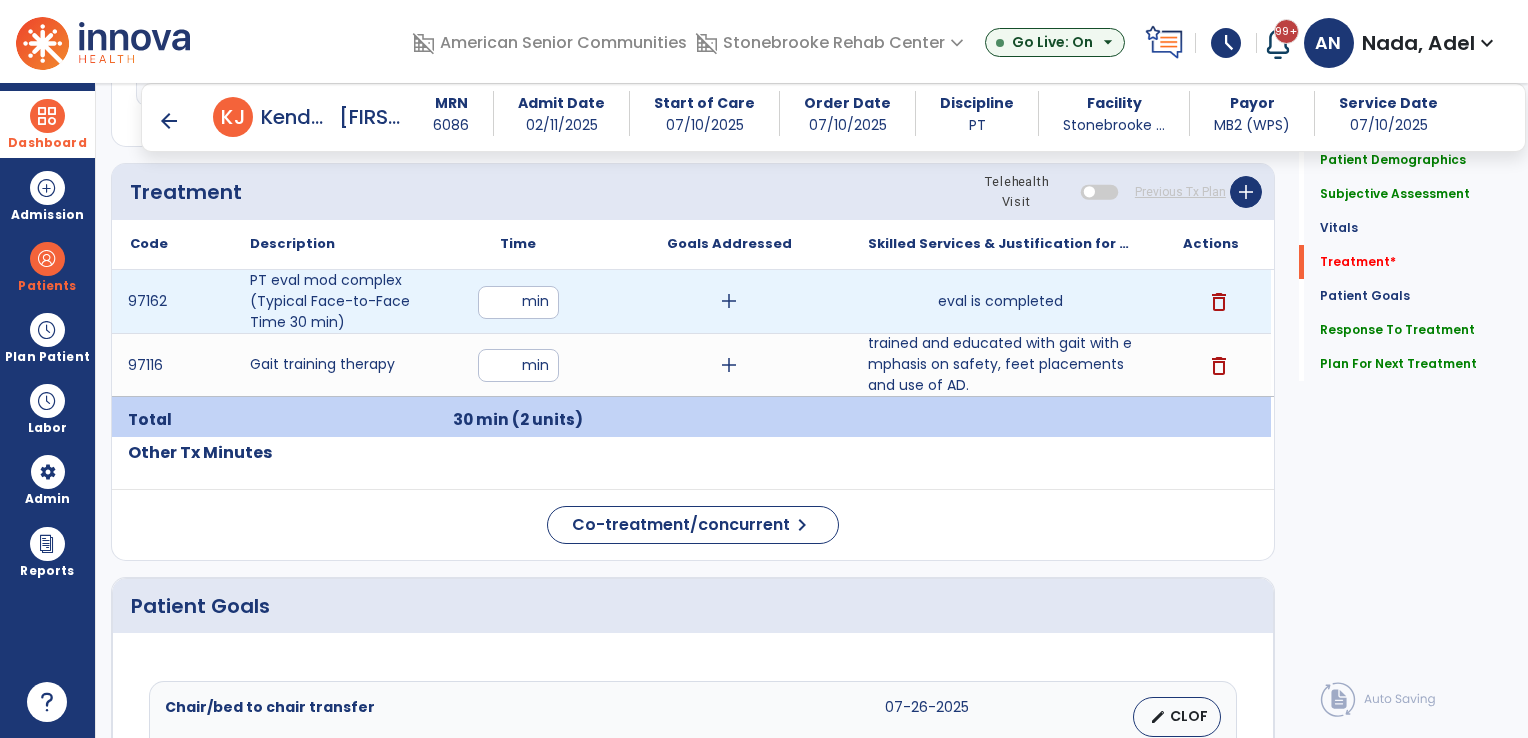 type on "**" 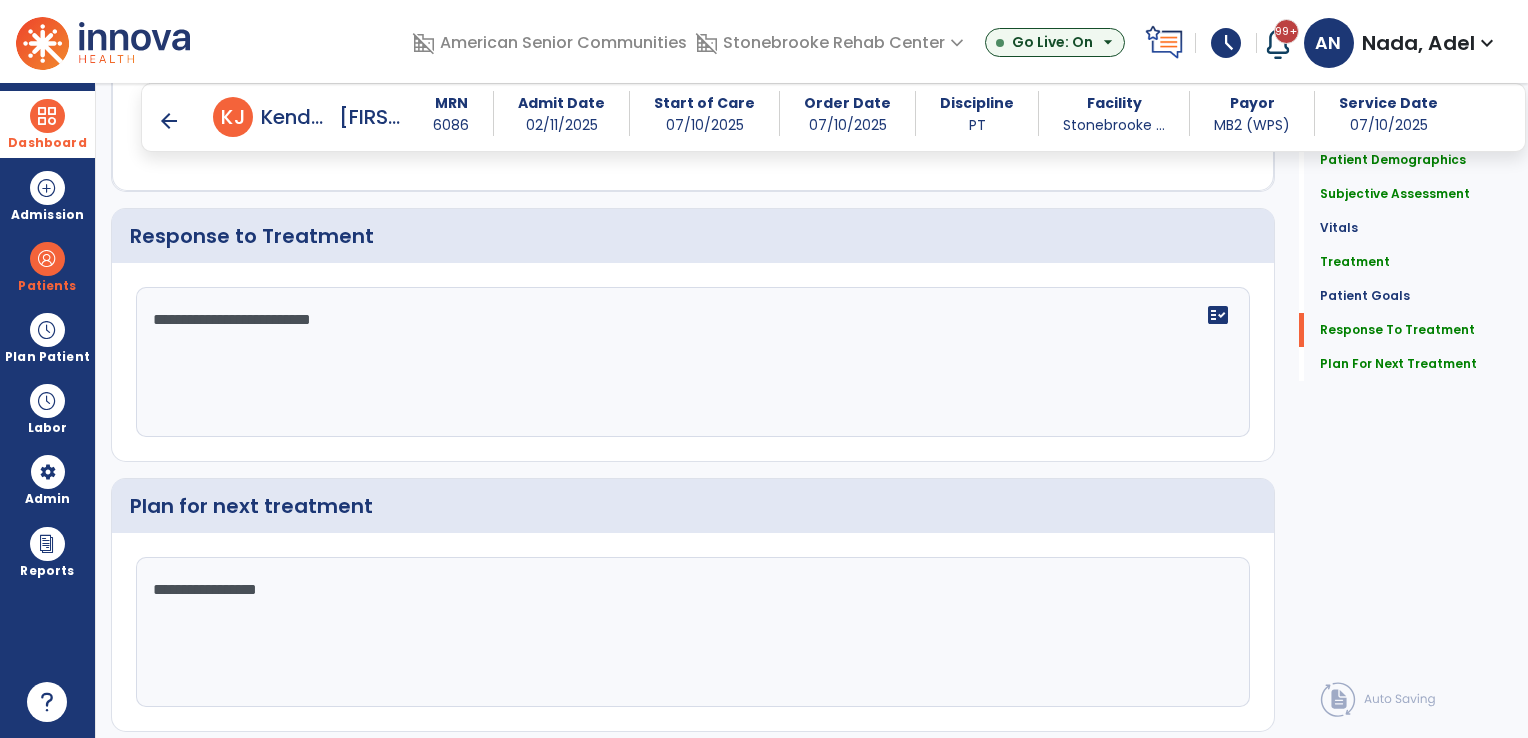 scroll, scrollTop: 2825, scrollLeft: 0, axis: vertical 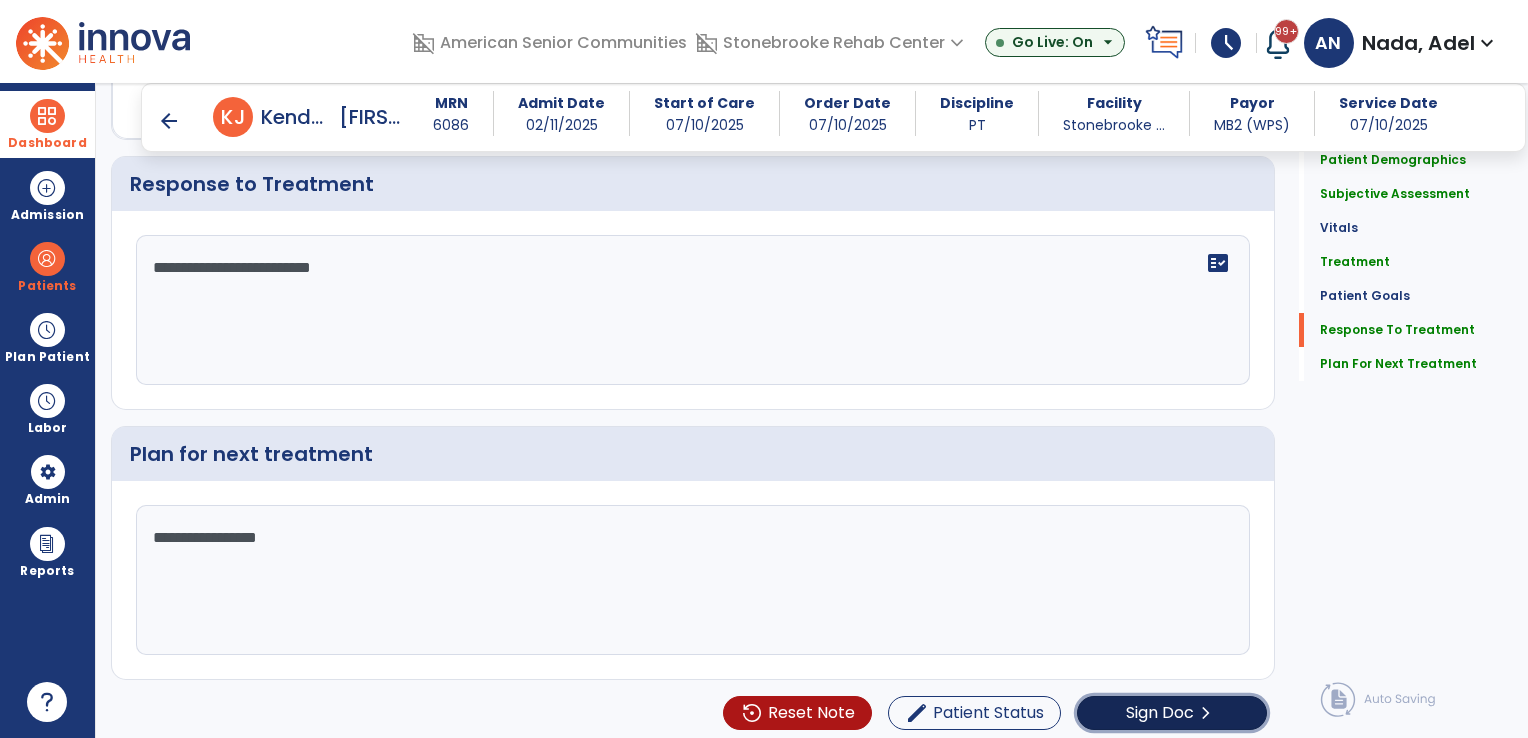 click on "Sign Doc" 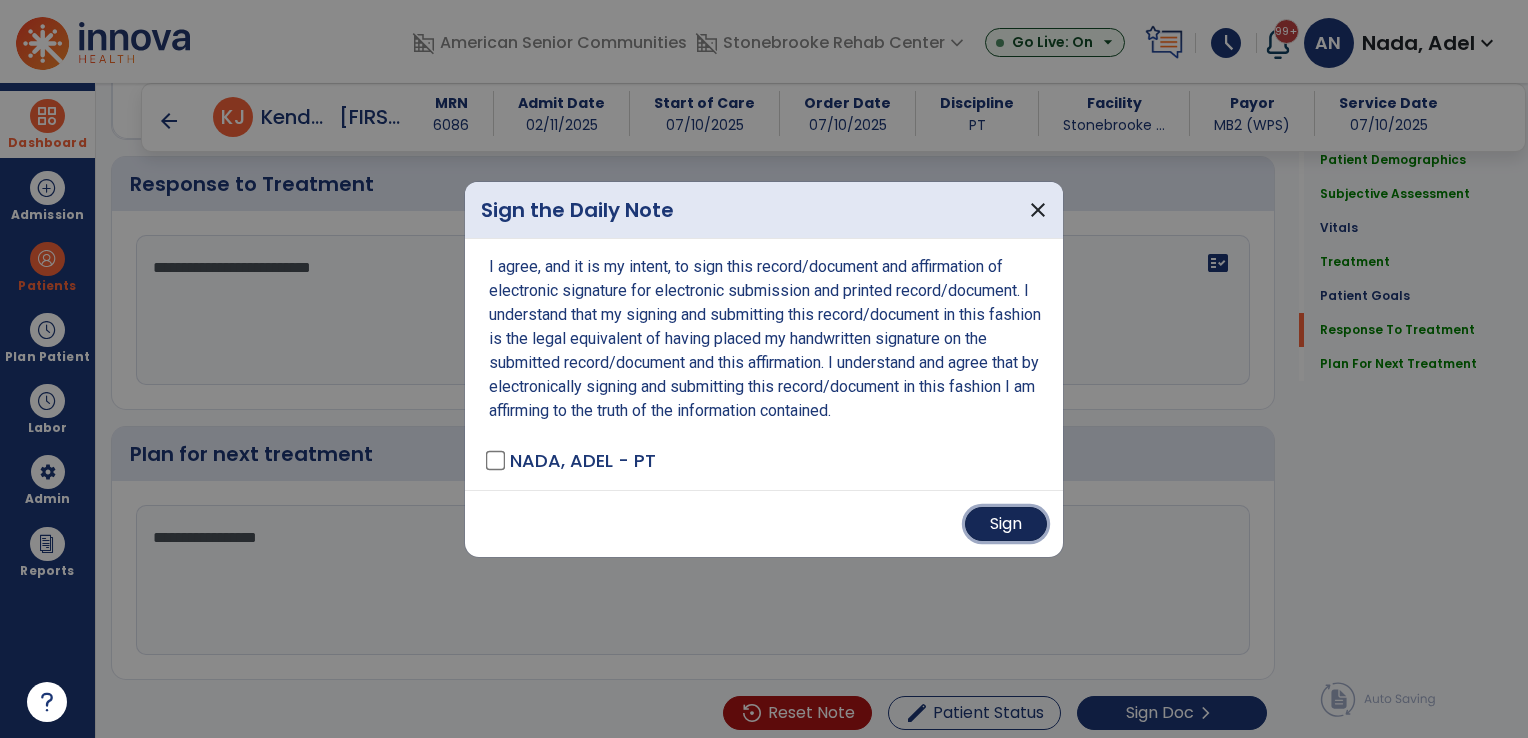 click on "Sign" at bounding box center (1006, 524) 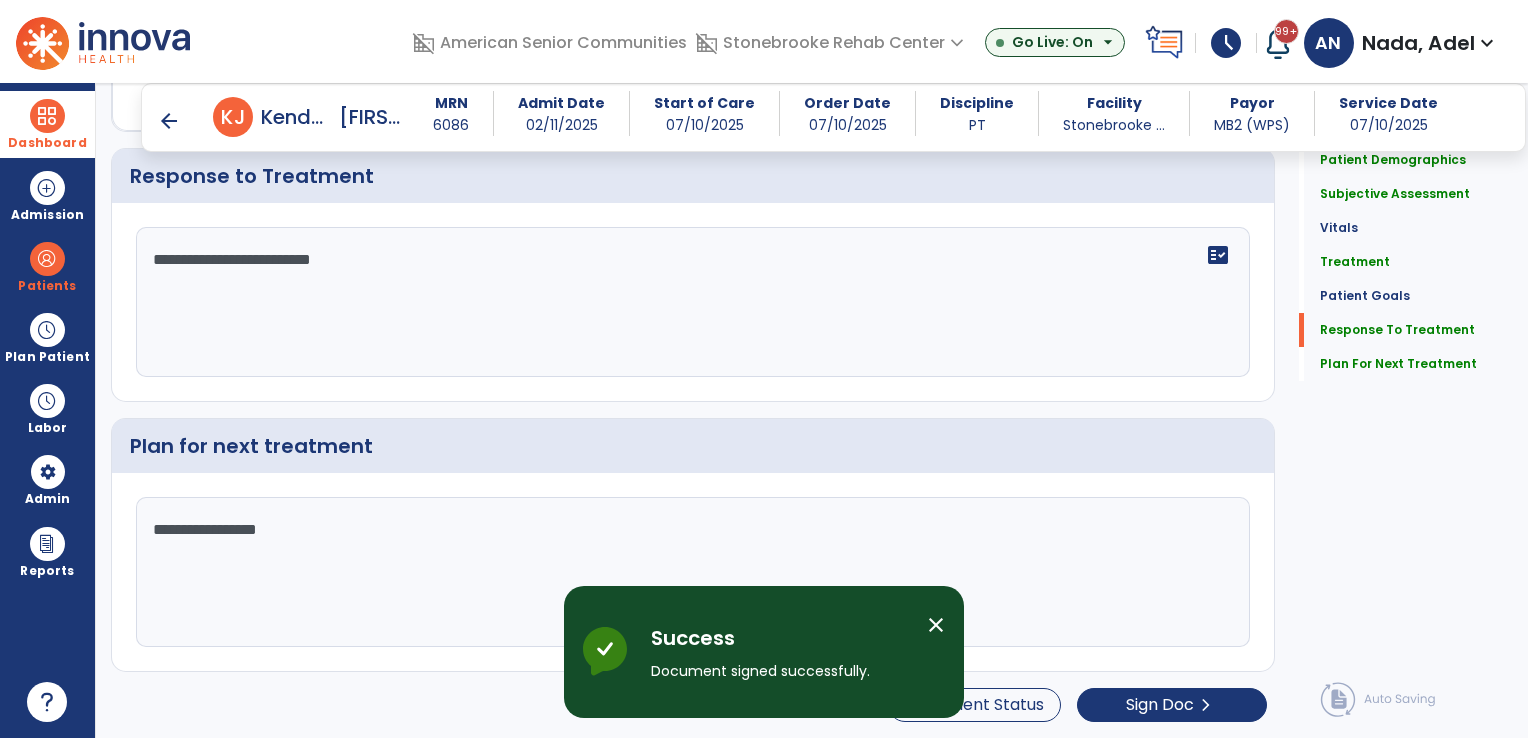 scroll, scrollTop: 0, scrollLeft: 0, axis: both 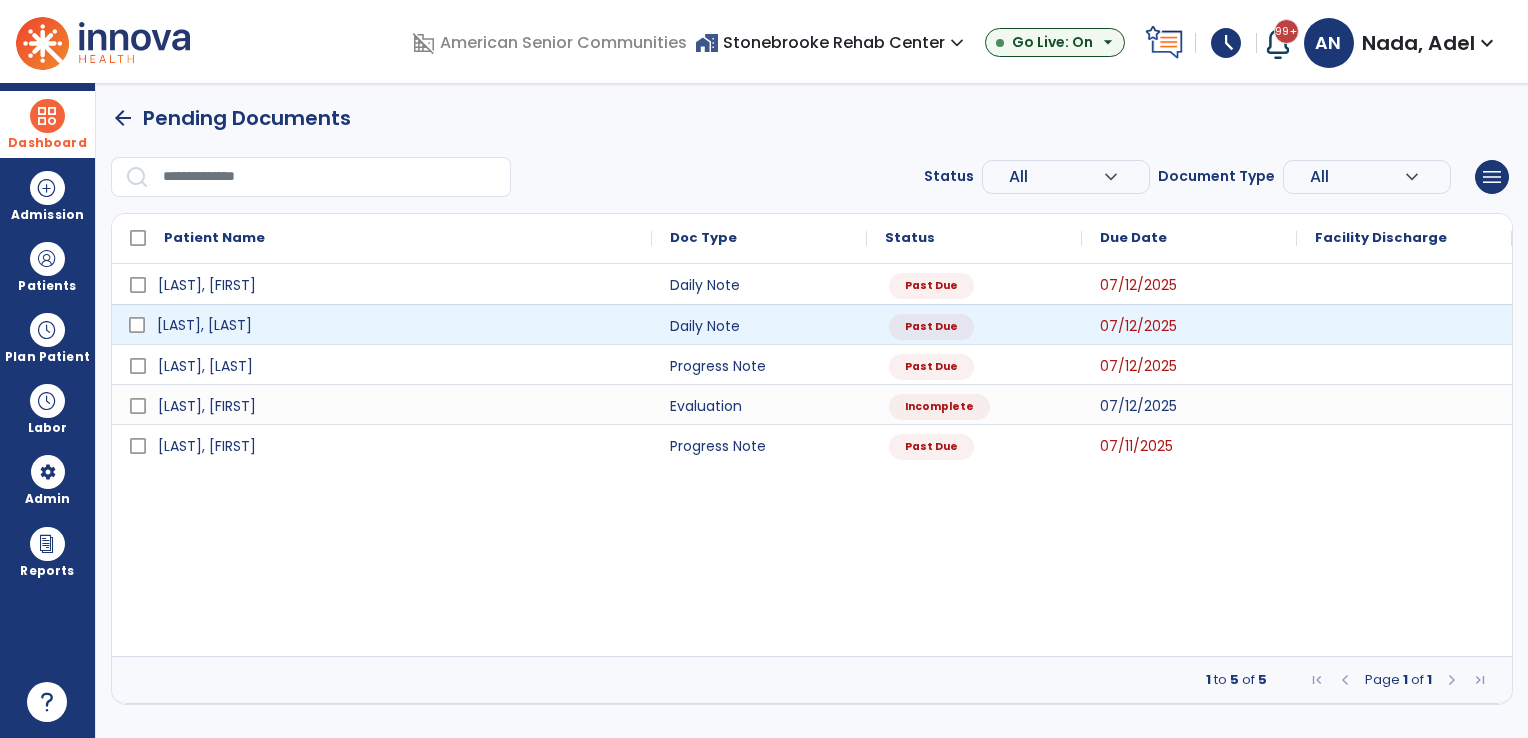click on "[LAST], [LAST]" at bounding box center [396, 325] 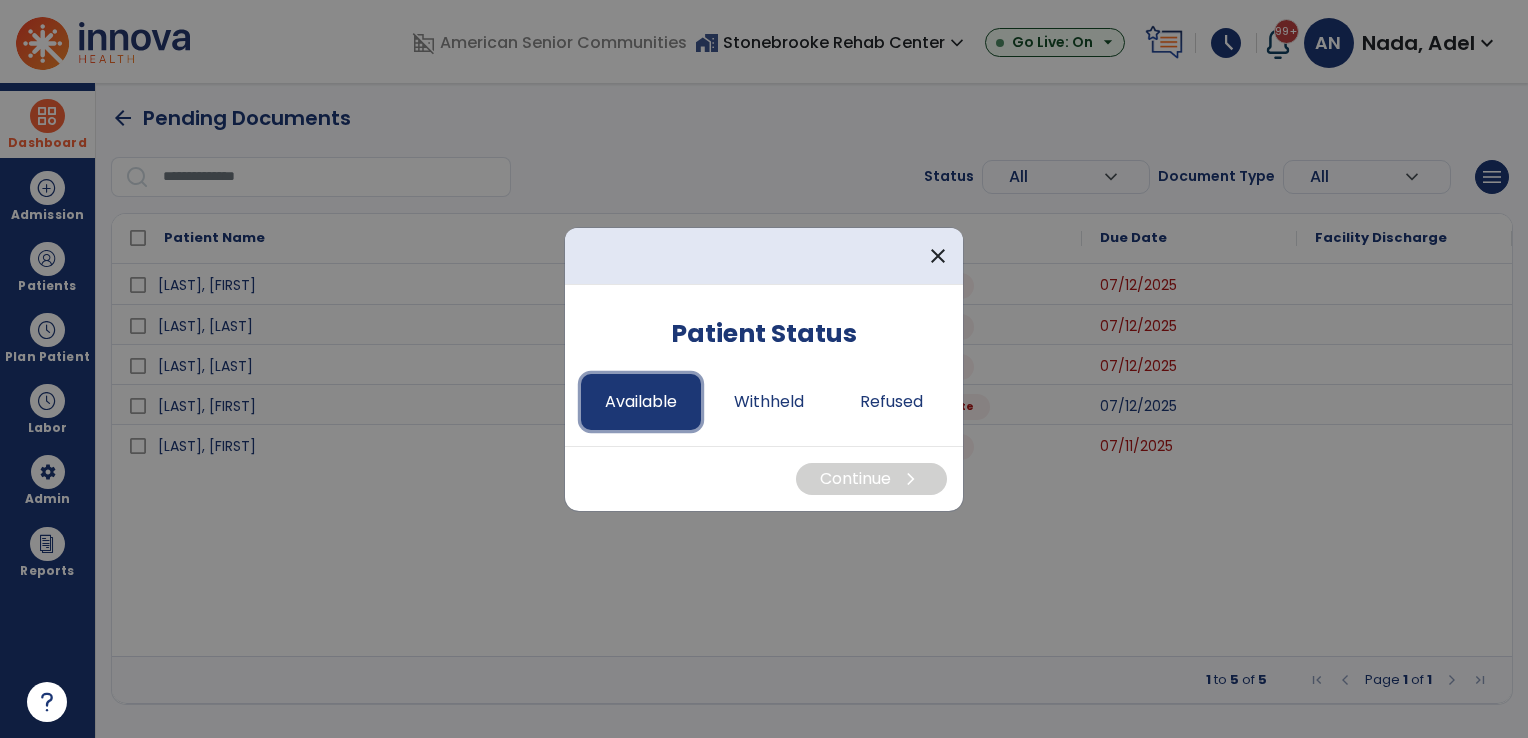 click on "Available" at bounding box center (641, 402) 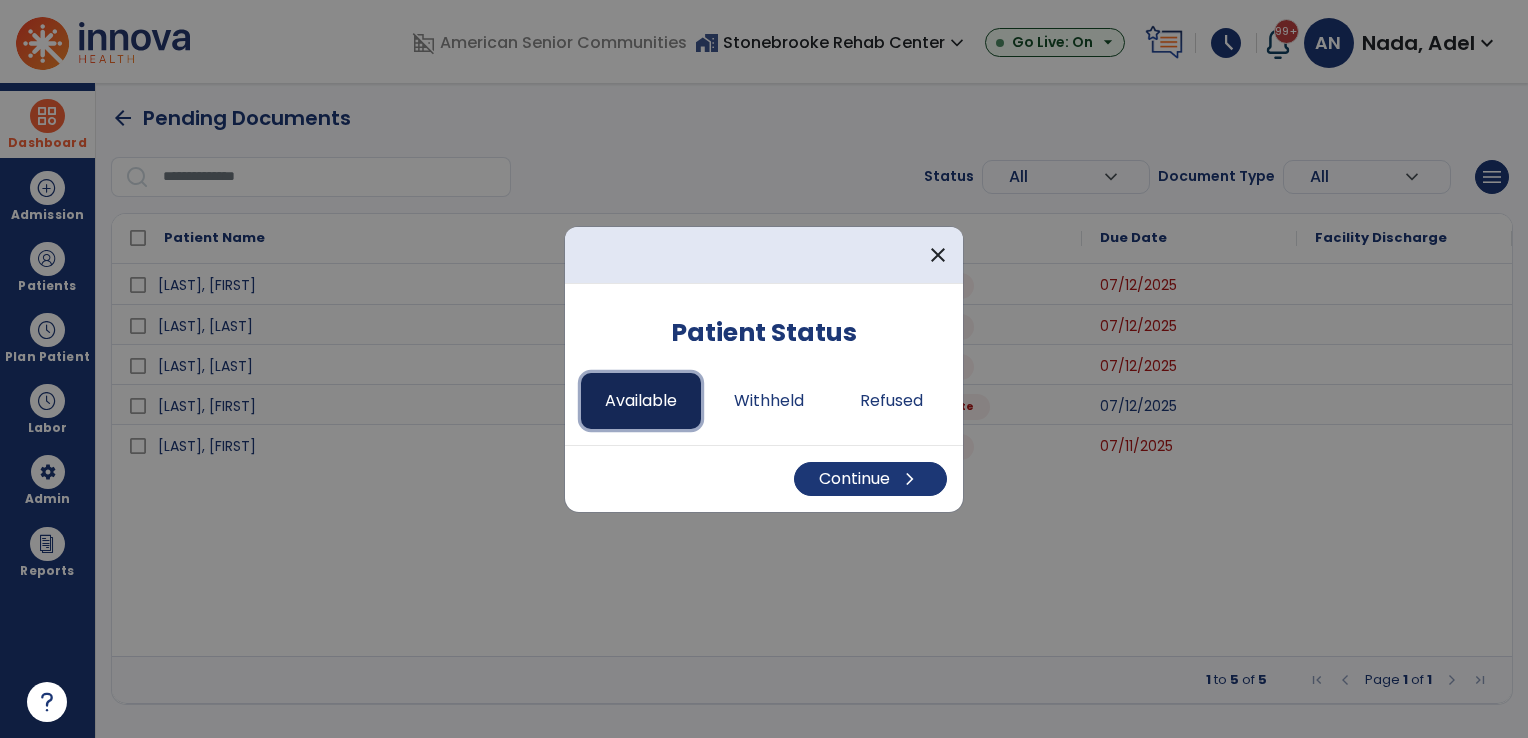 click on "Available" at bounding box center (641, 401) 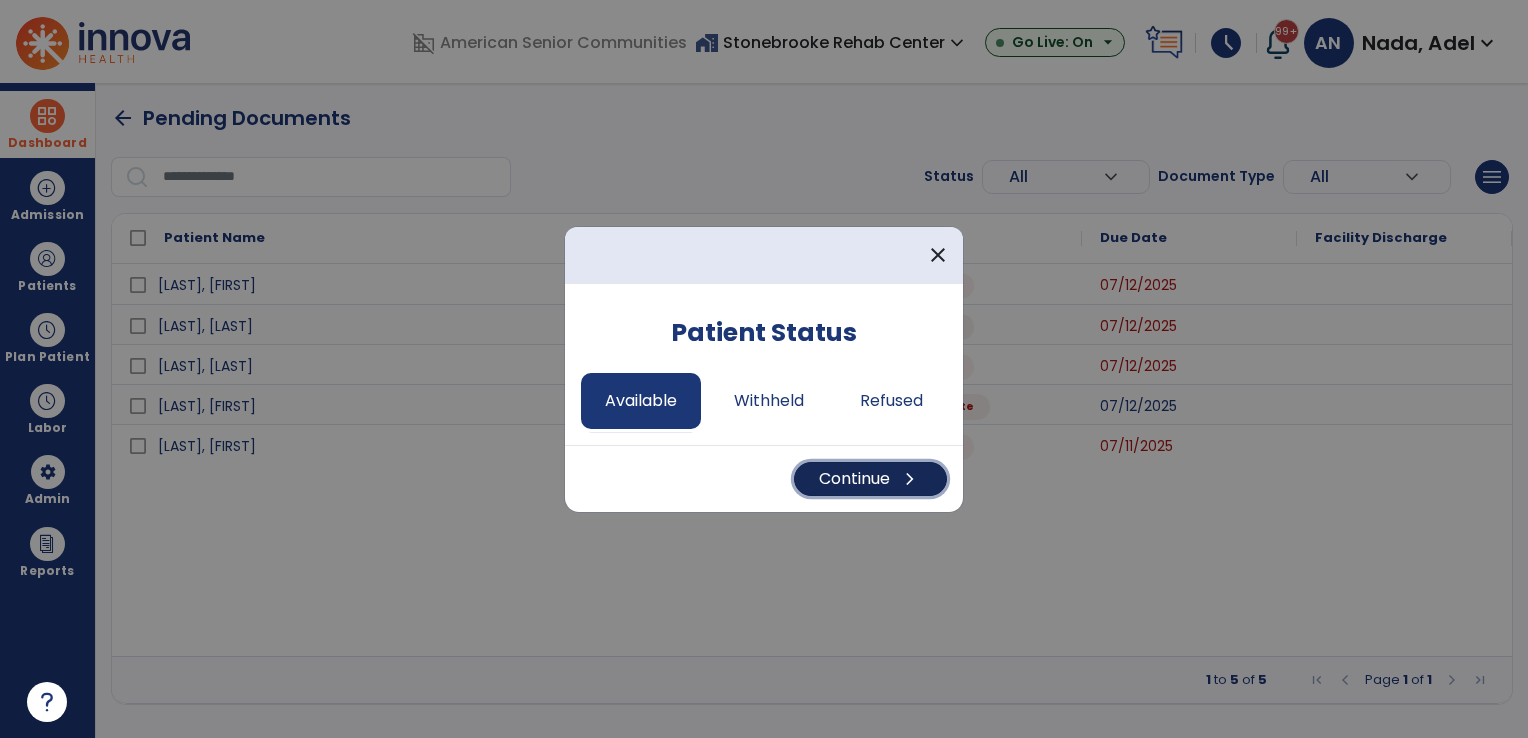 click on "Continue   chevron_right" at bounding box center [870, 479] 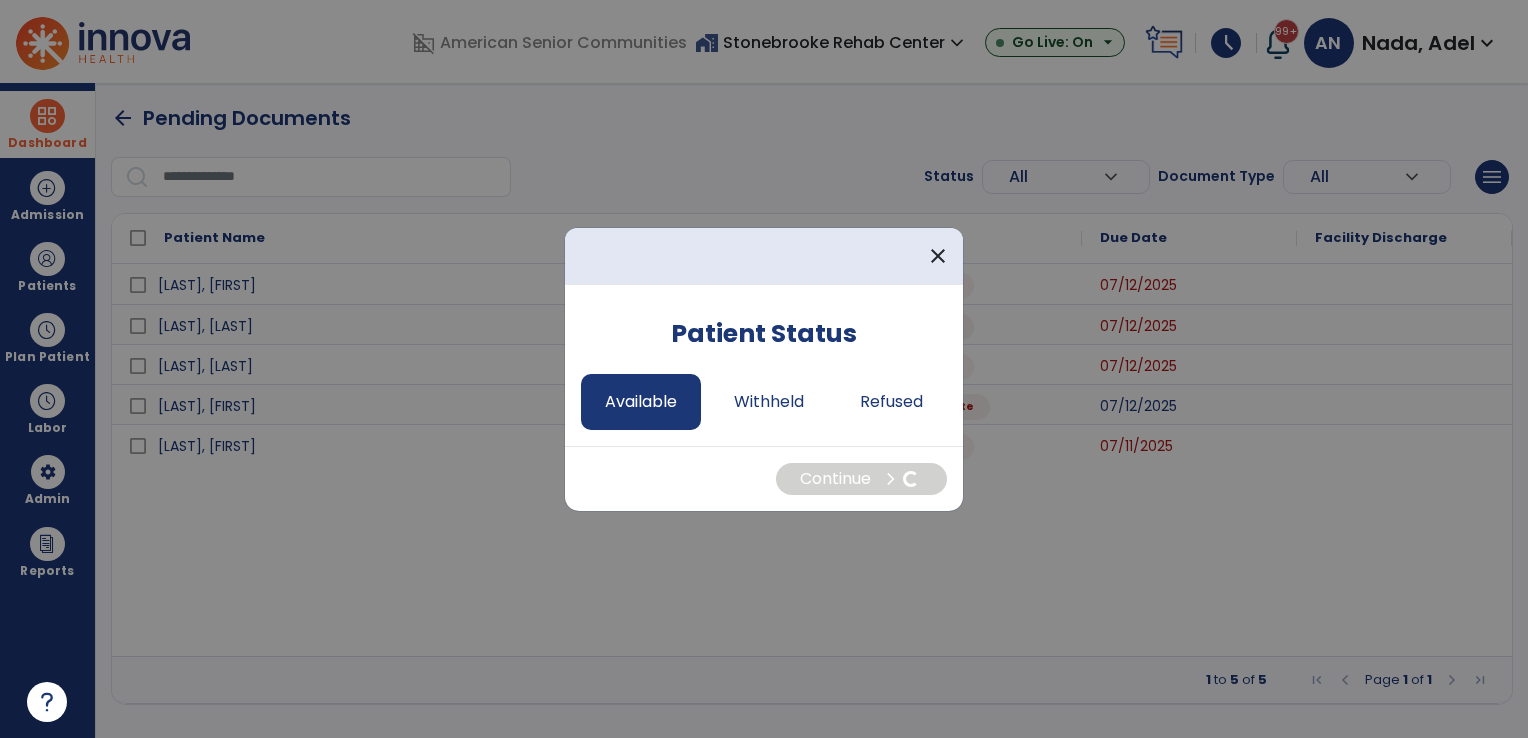 select on "*" 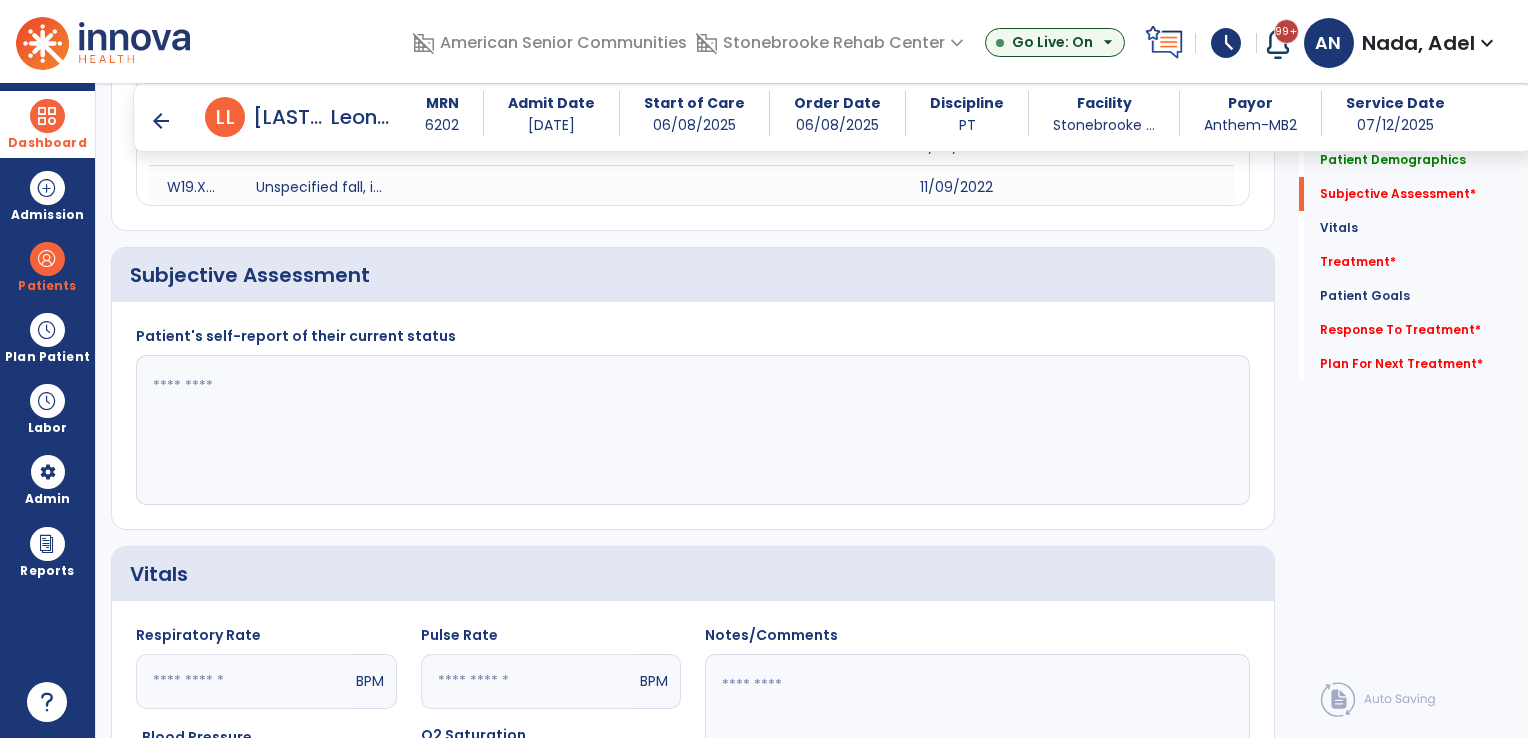 scroll, scrollTop: 500, scrollLeft: 0, axis: vertical 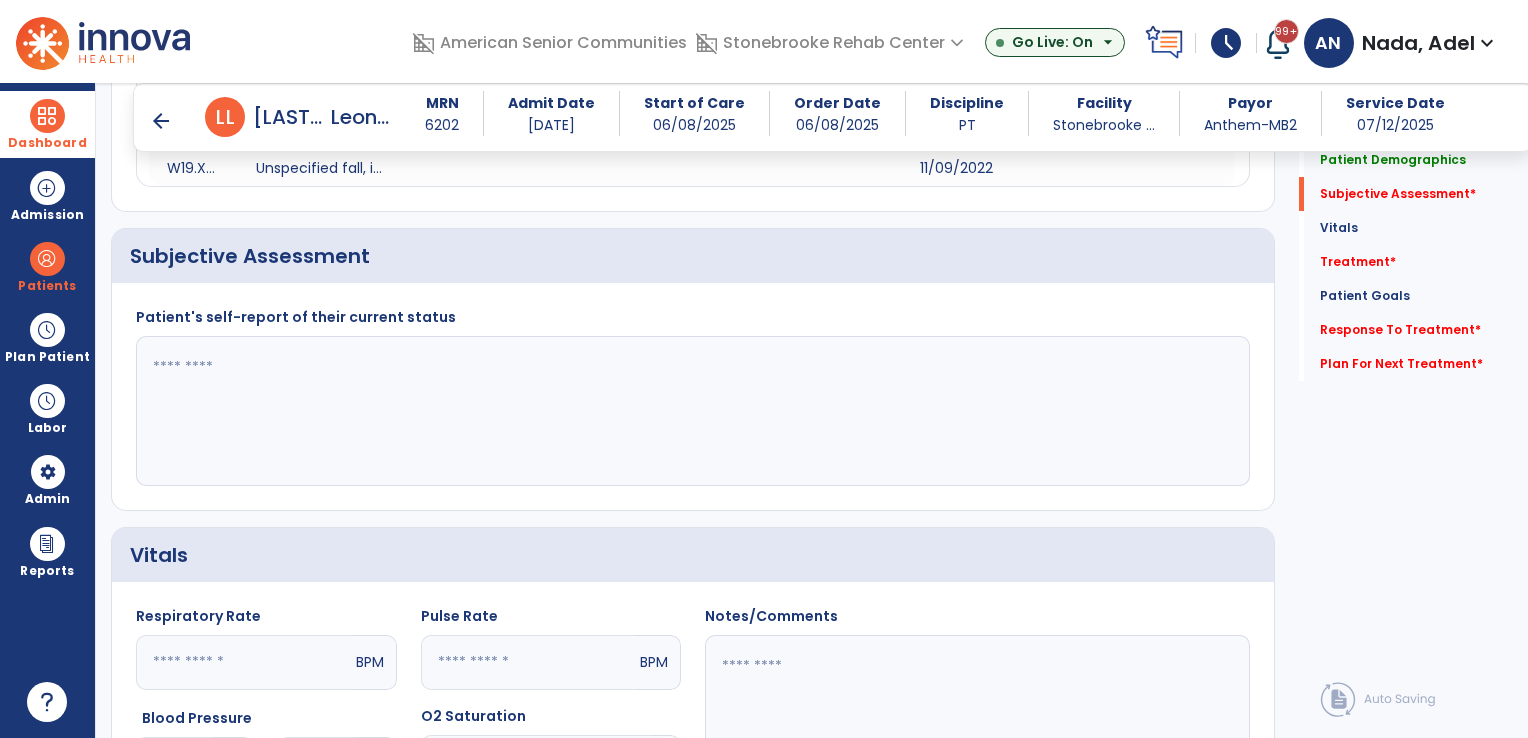 click 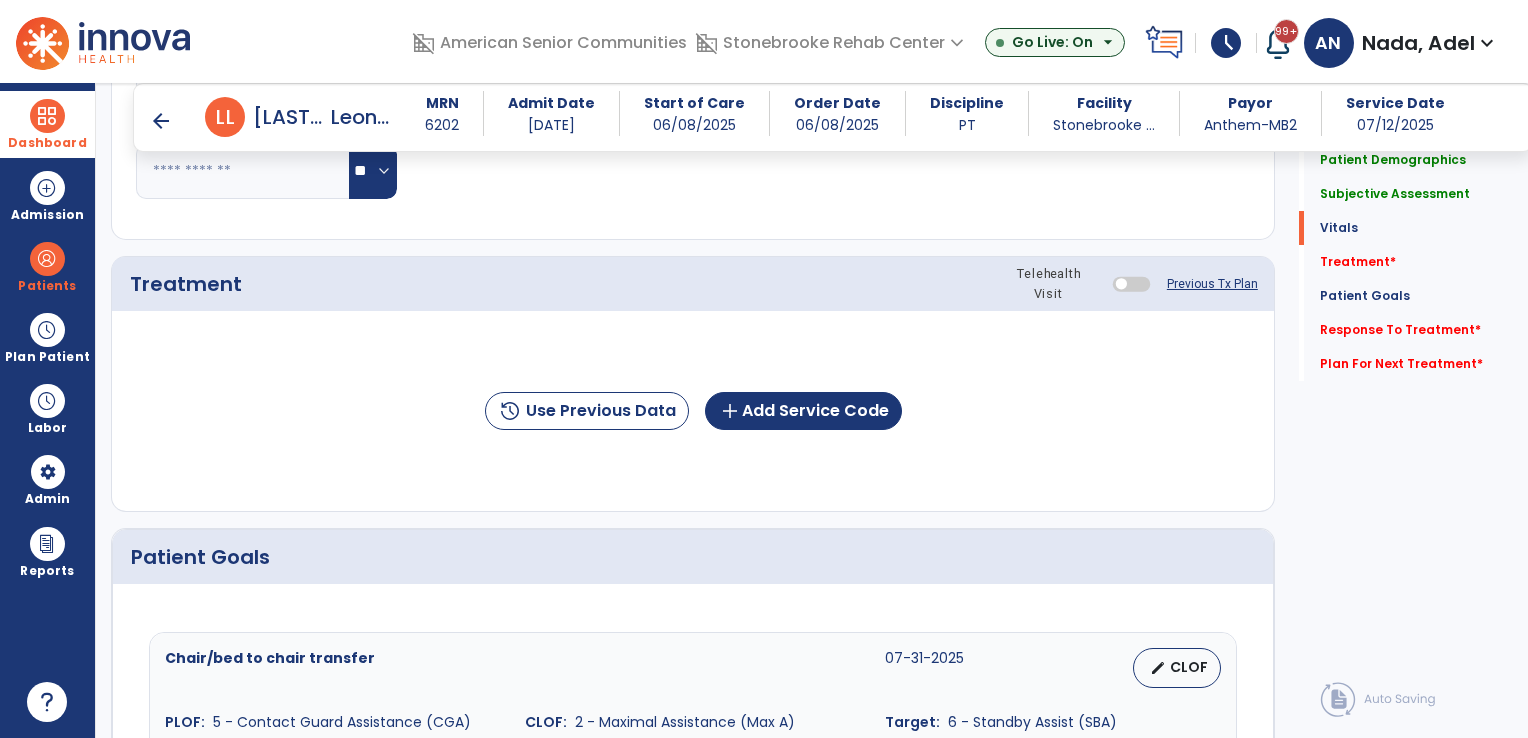 scroll, scrollTop: 1200, scrollLeft: 0, axis: vertical 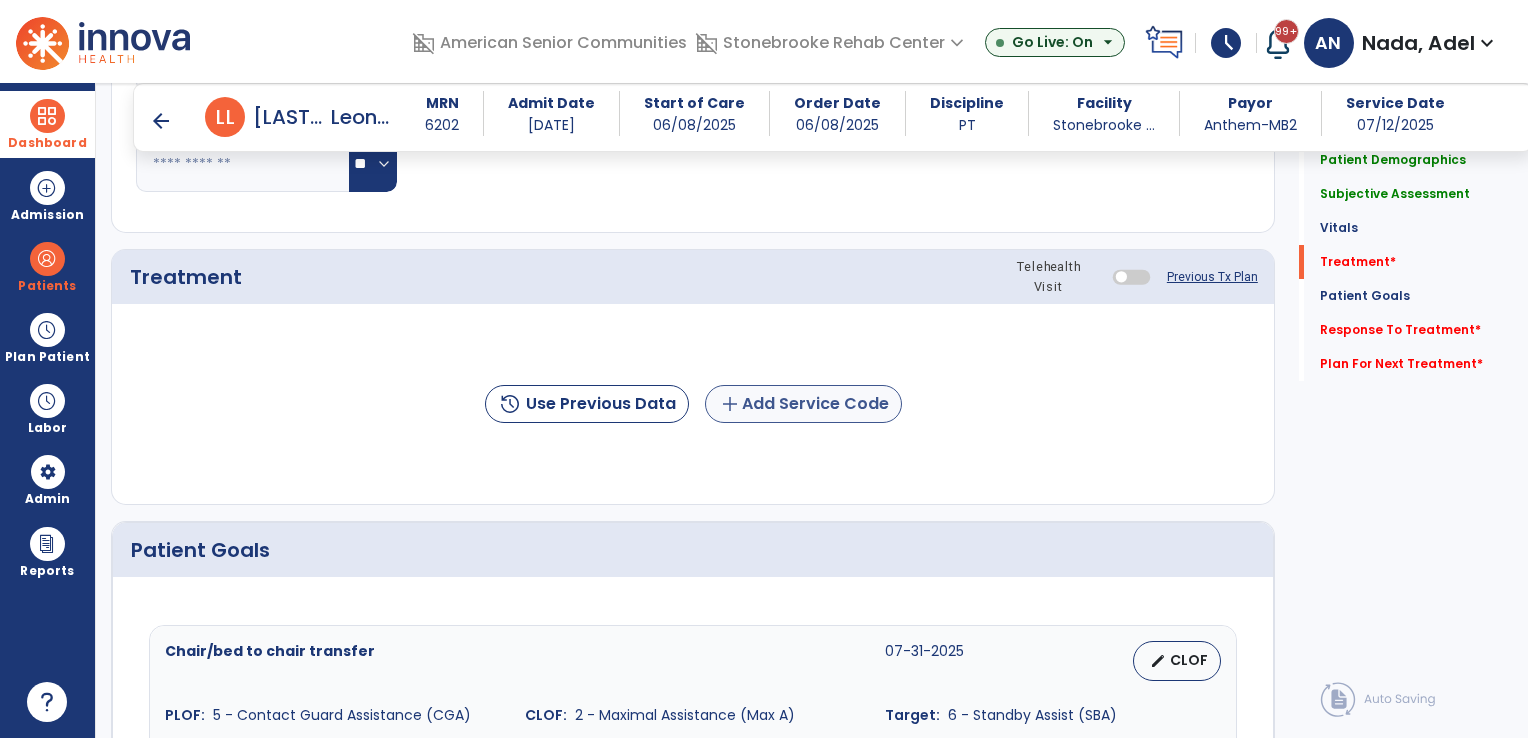 type on "**********" 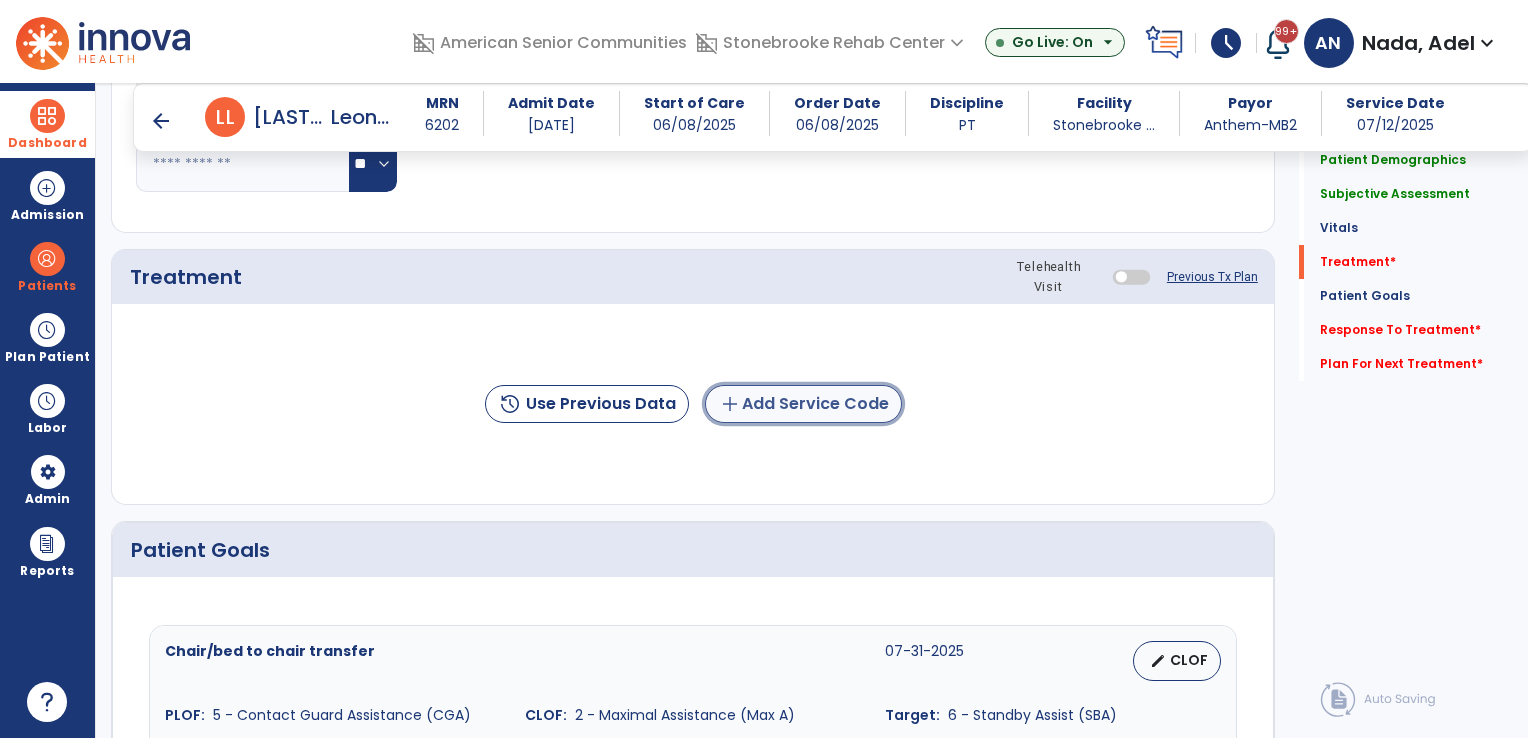 click on "add  Add Service Code" 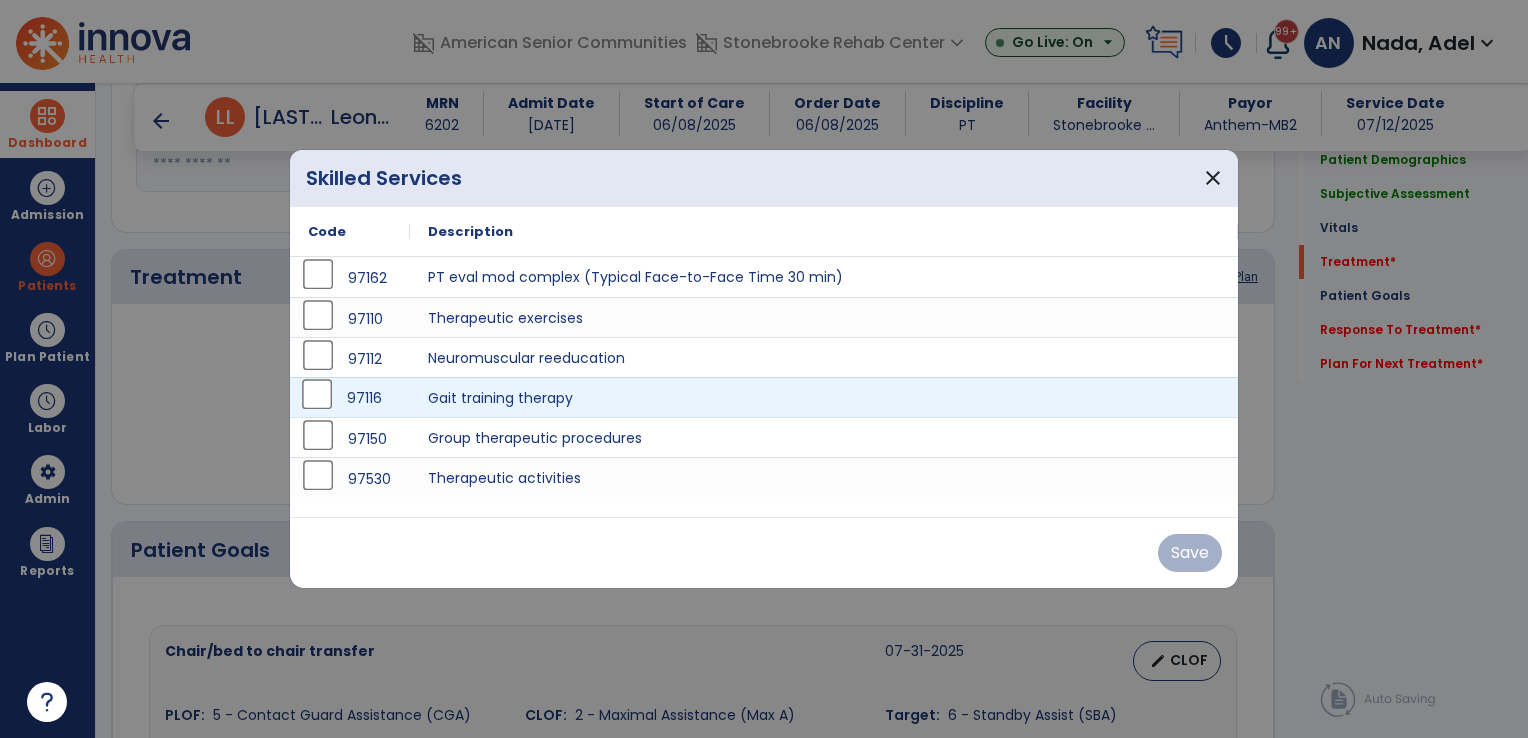 click on "97116" at bounding box center [350, 398] 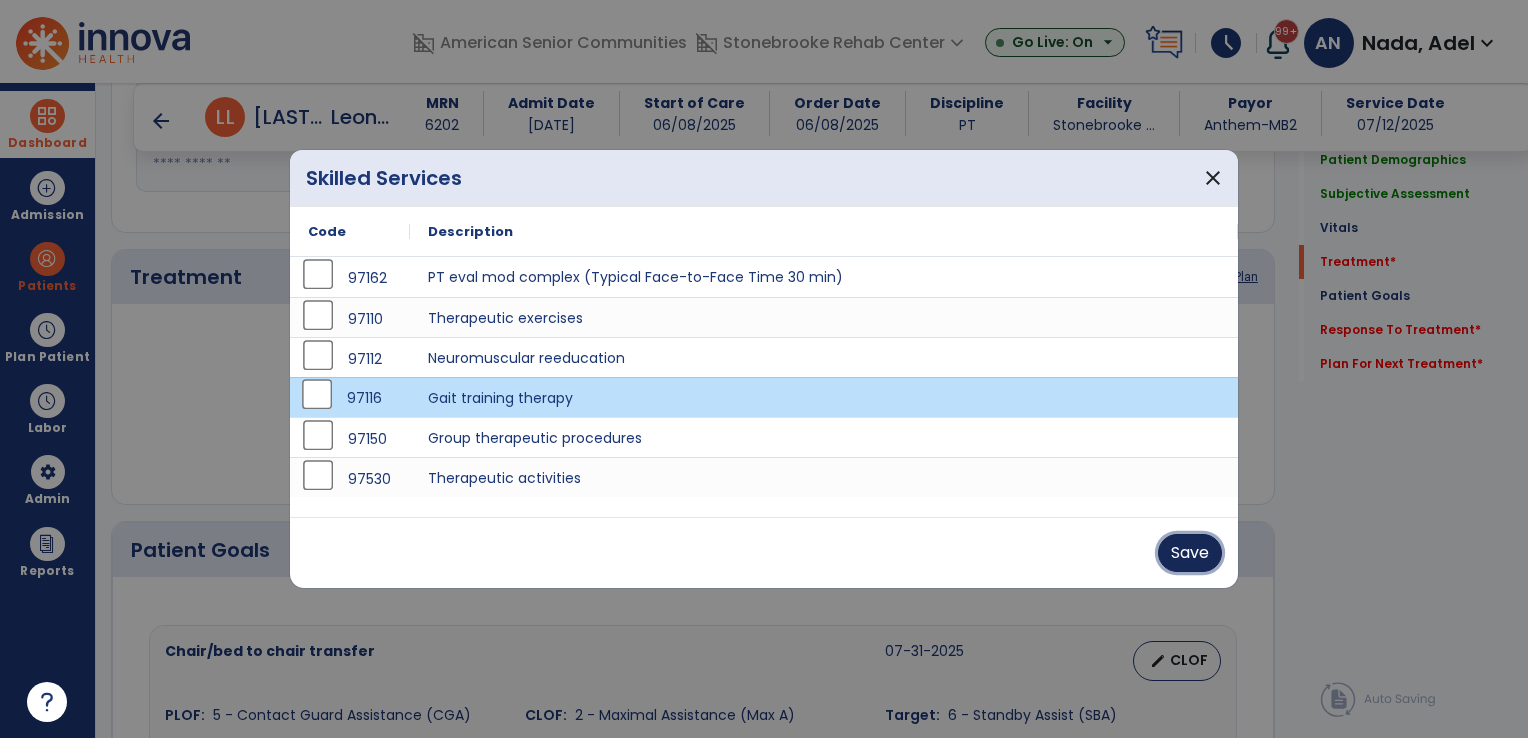 click on "Save" at bounding box center [1190, 553] 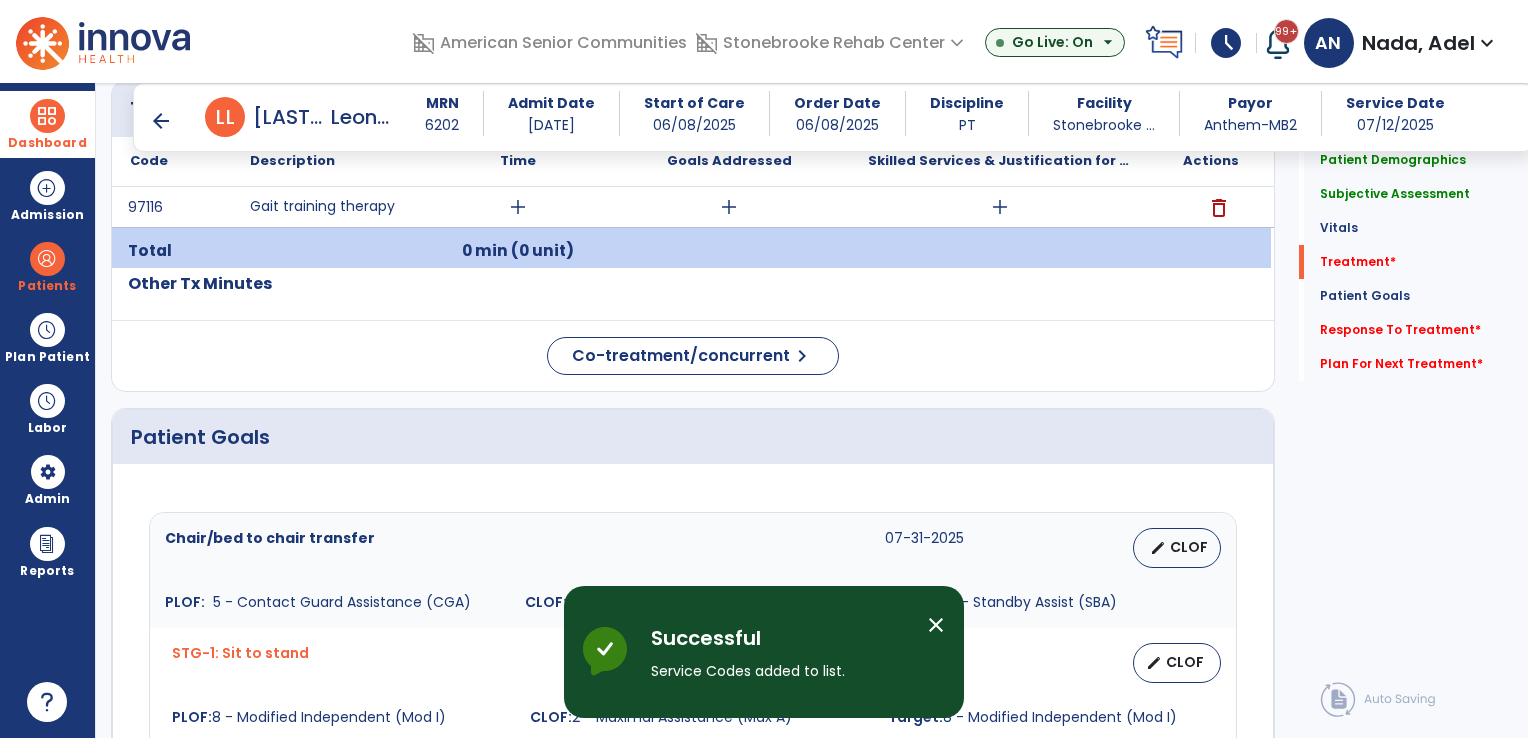 scroll, scrollTop: 1400, scrollLeft: 0, axis: vertical 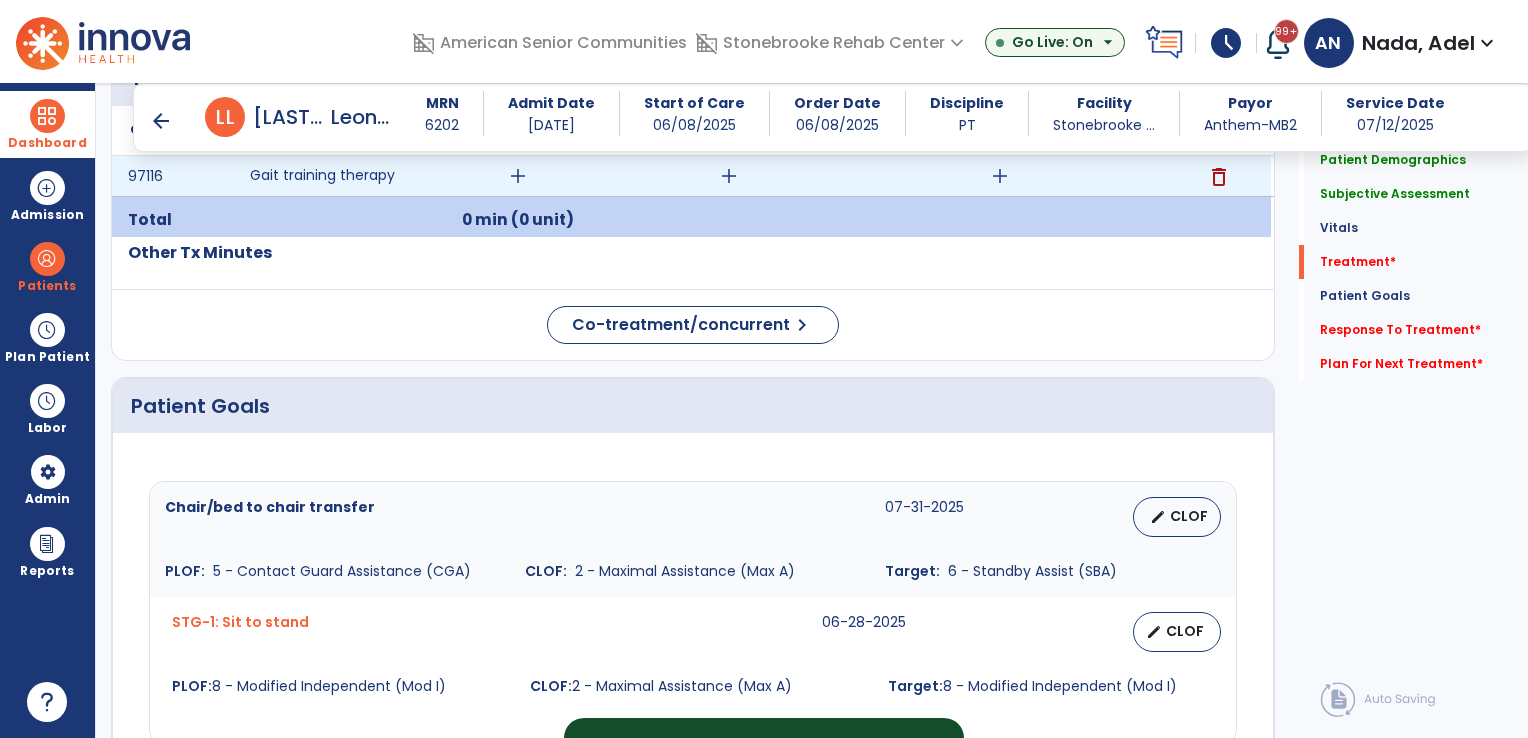 click on "add" at bounding box center [518, 176] 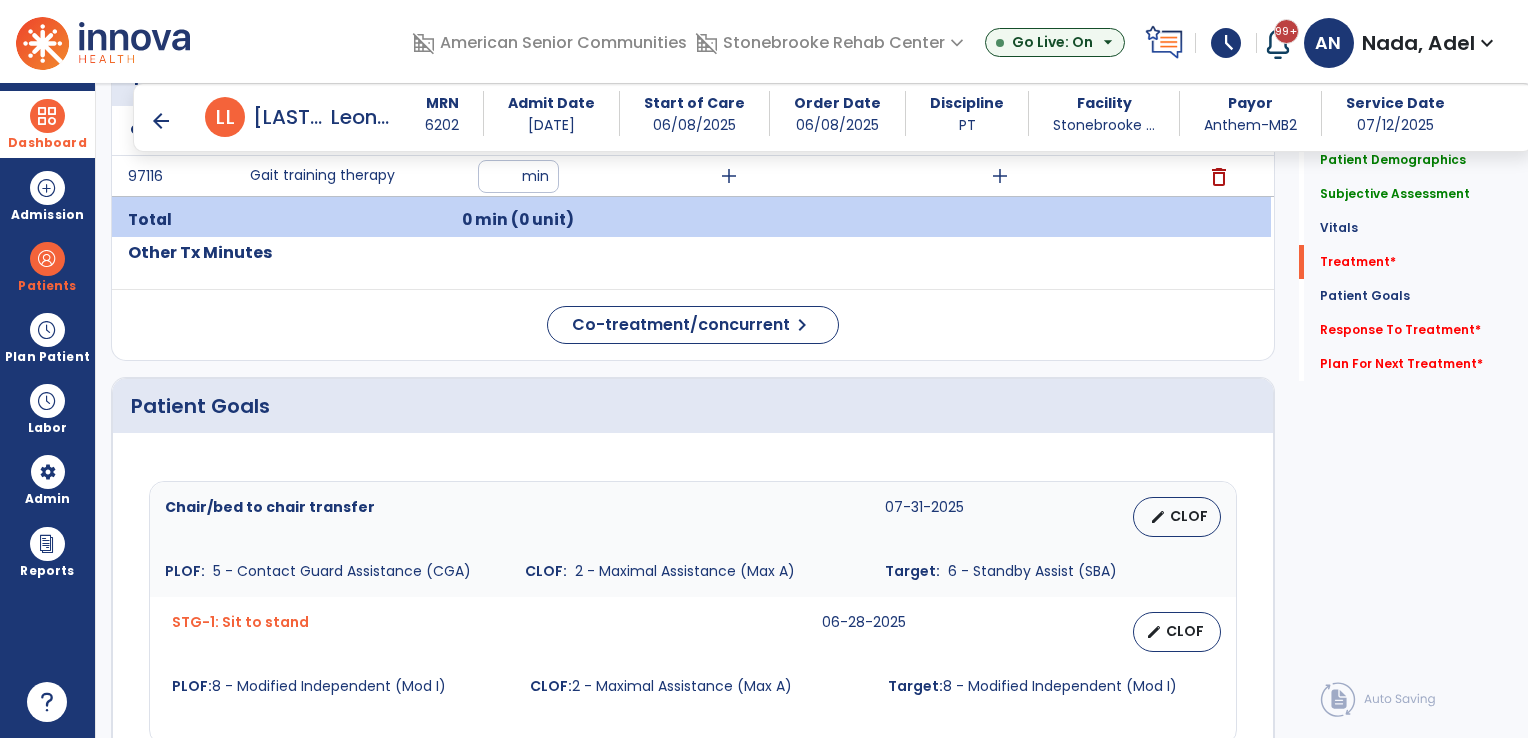 type on "**" 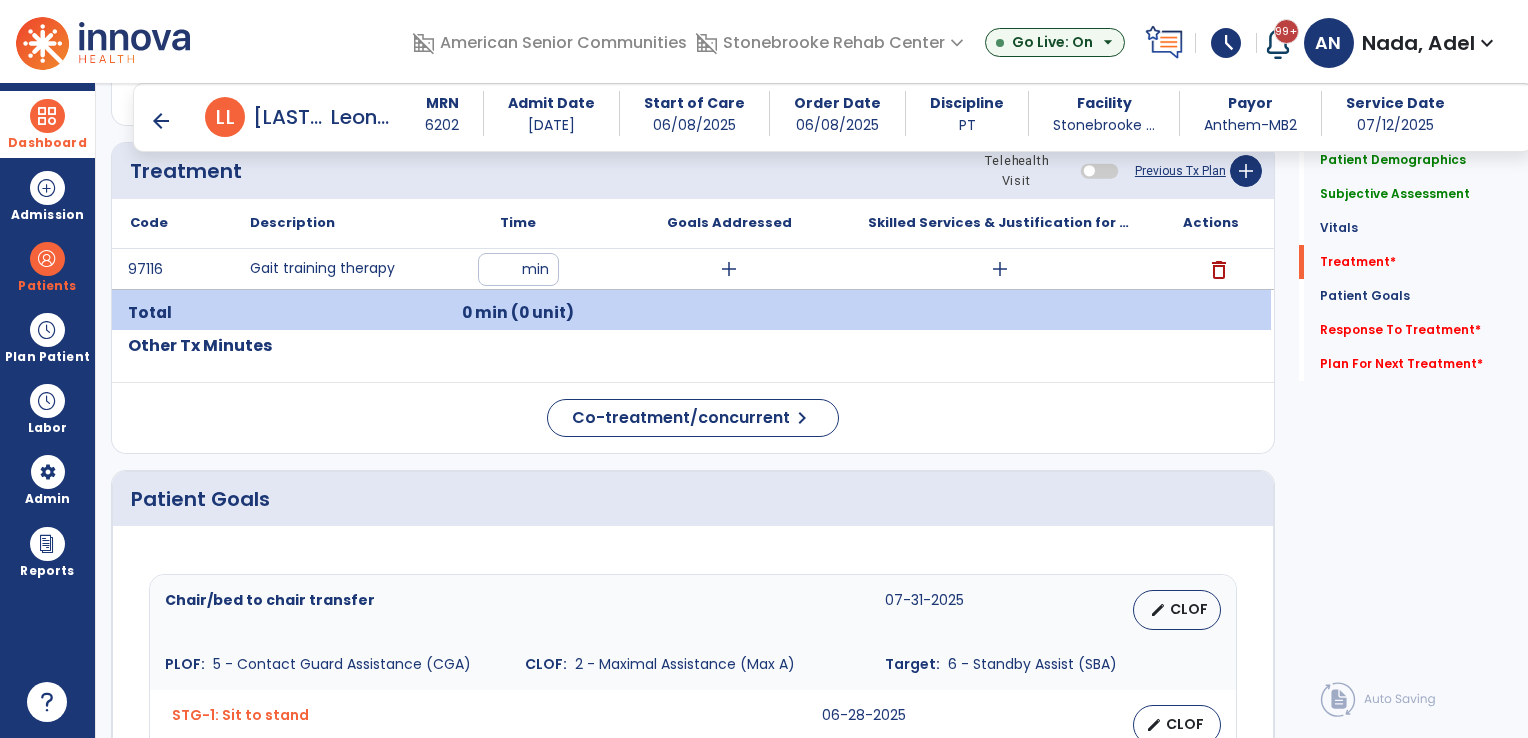 scroll, scrollTop: 1200, scrollLeft: 0, axis: vertical 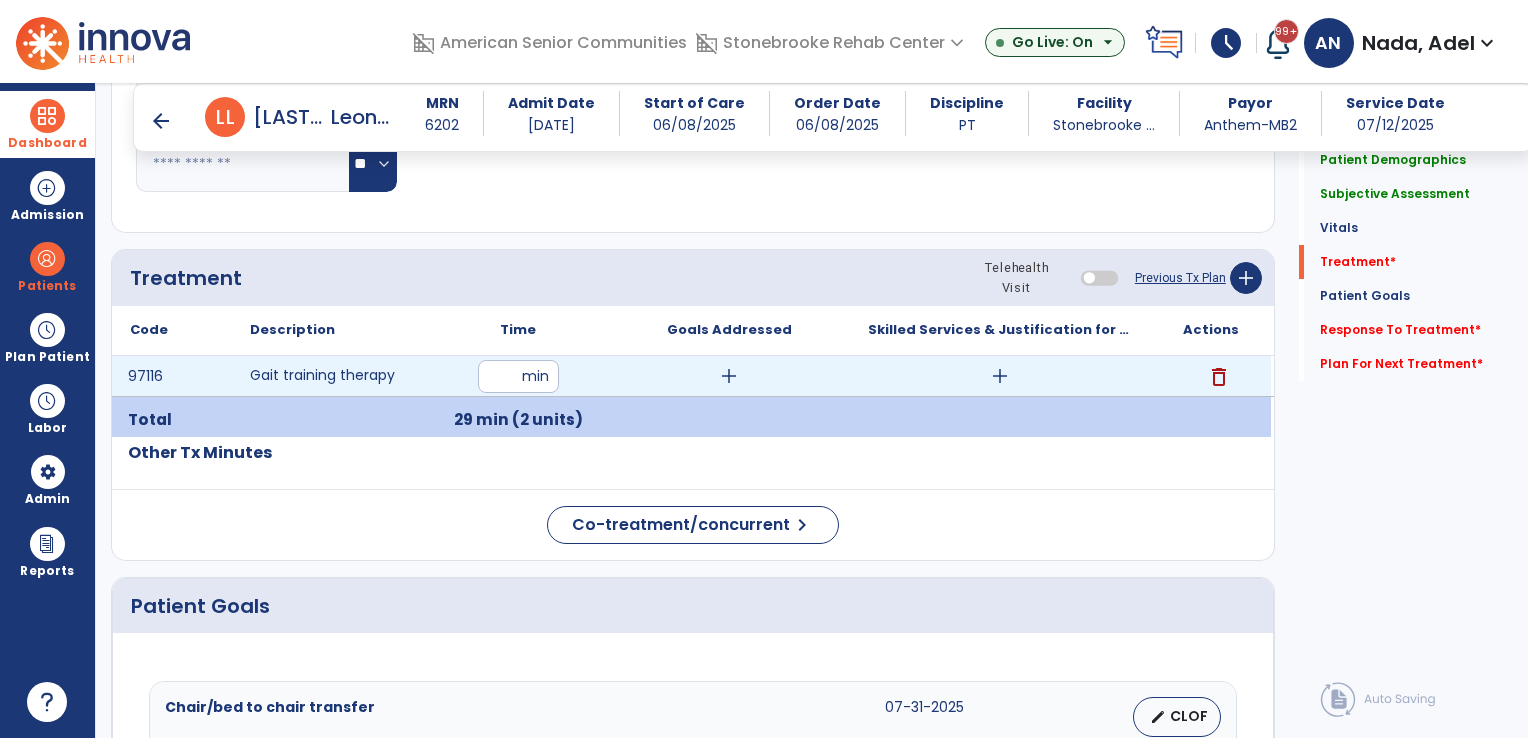 click on "add" at bounding box center [1000, 376] 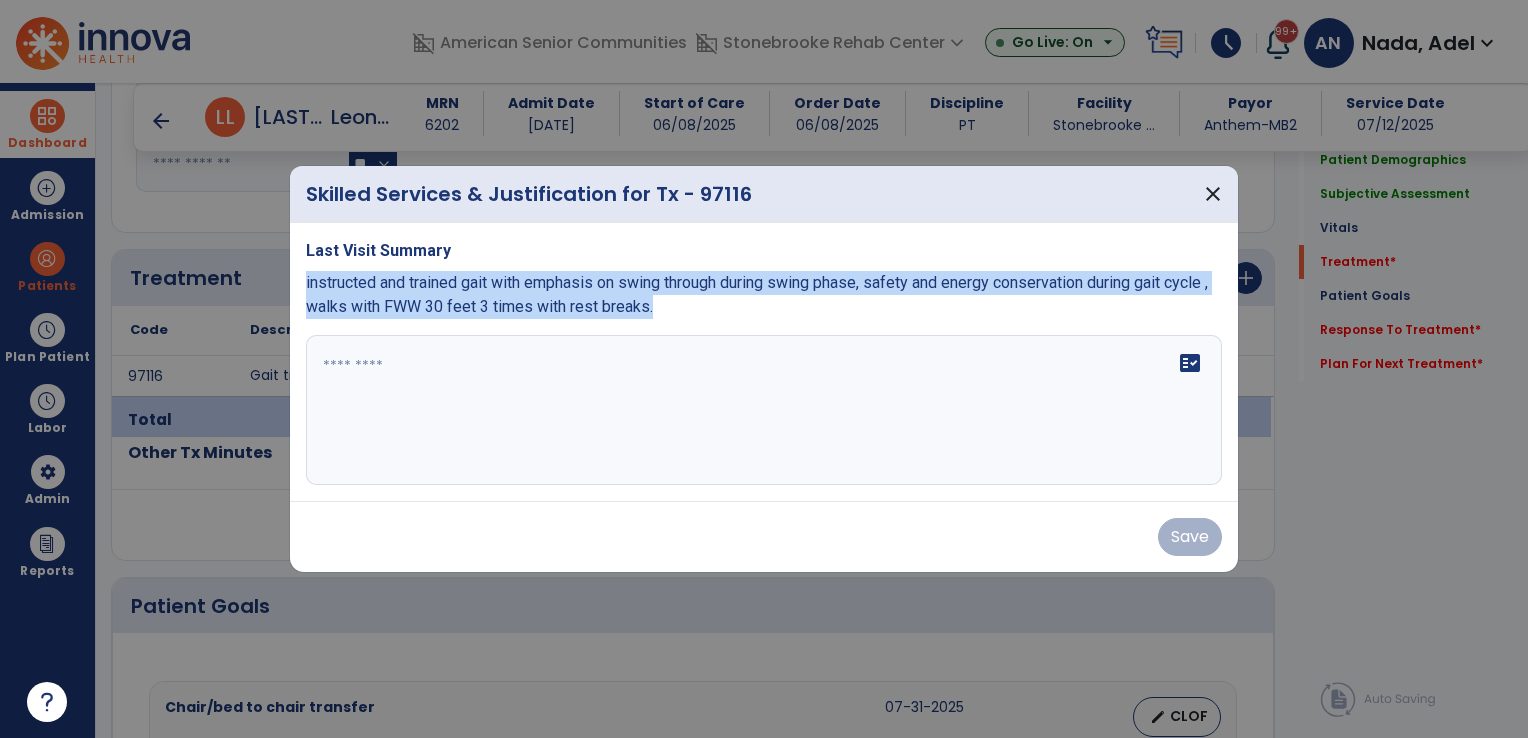 drag, startPoint x: 654, startPoint y: 310, endPoint x: 297, endPoint y: 283, distance: 358.01956 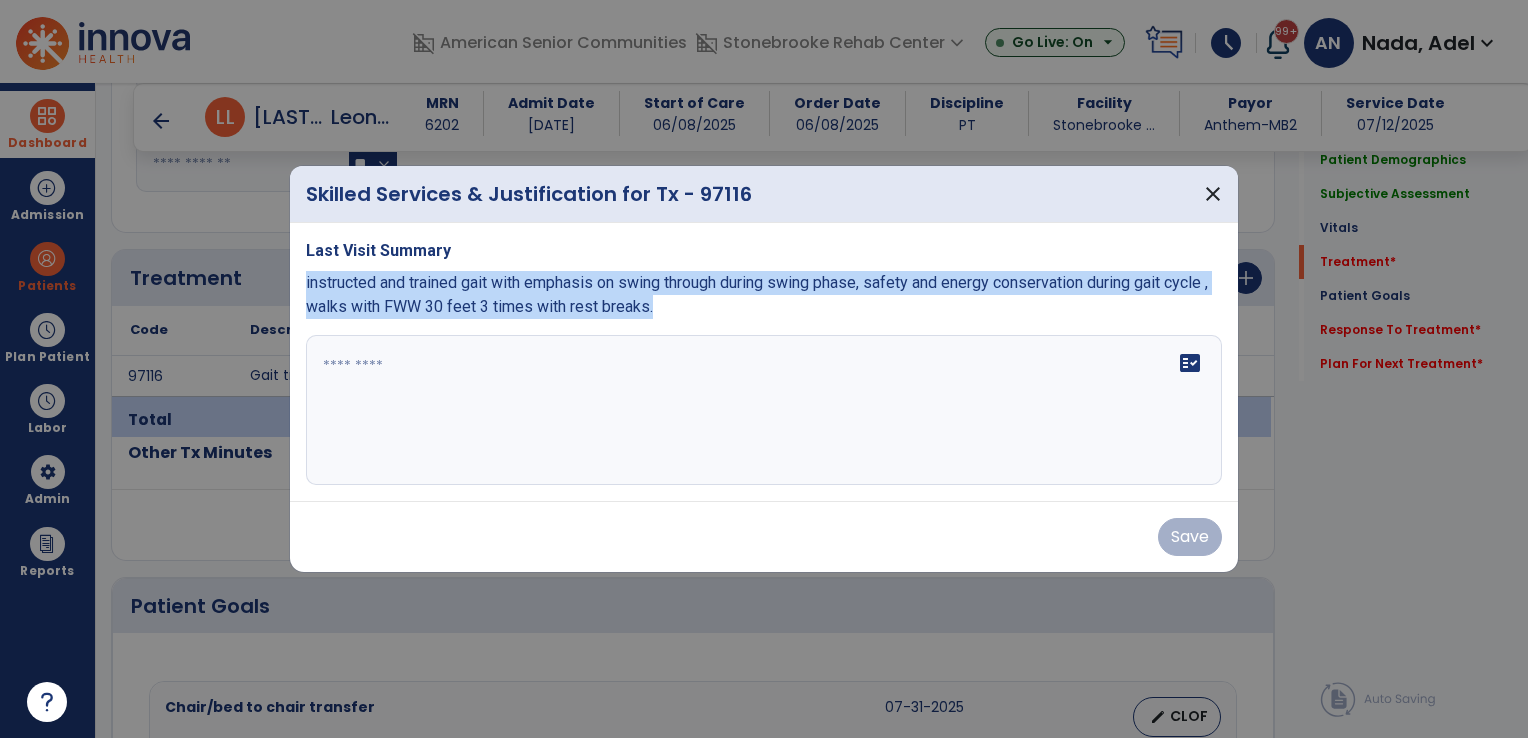 click on "Last Visit Summary instructed and trained gait with emphasis on swing through during swing phase, safety and energy conservation during gait cycle , walks with FWW 30 feet 3 times with rest breaks. fact_check" at bounding box center (764, 362) 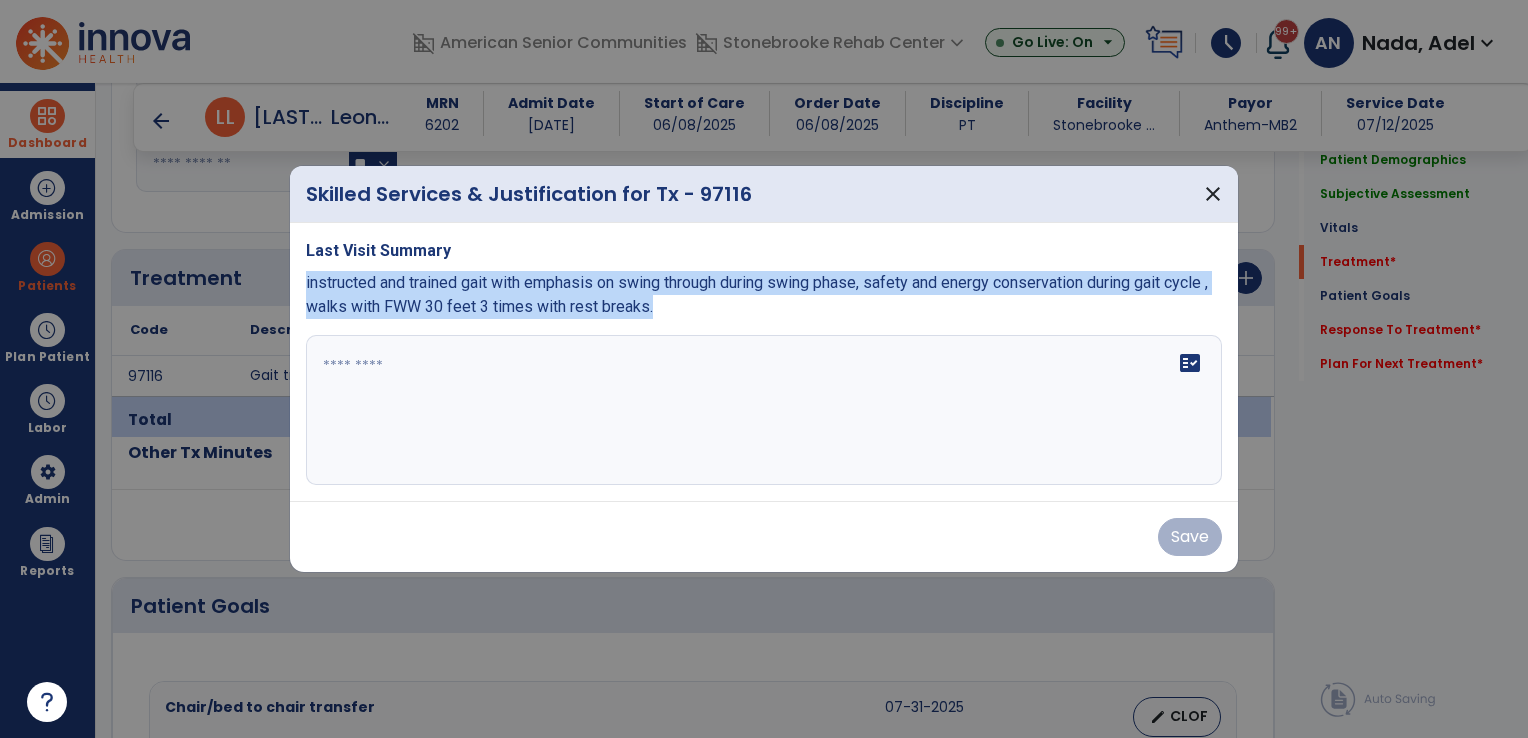 copy on "instructed and trained gait with emphasis on swing through during swing phase, safety and energy conservation during gait cycle , walks with FWW 30 feet 3 times with rest breaks." 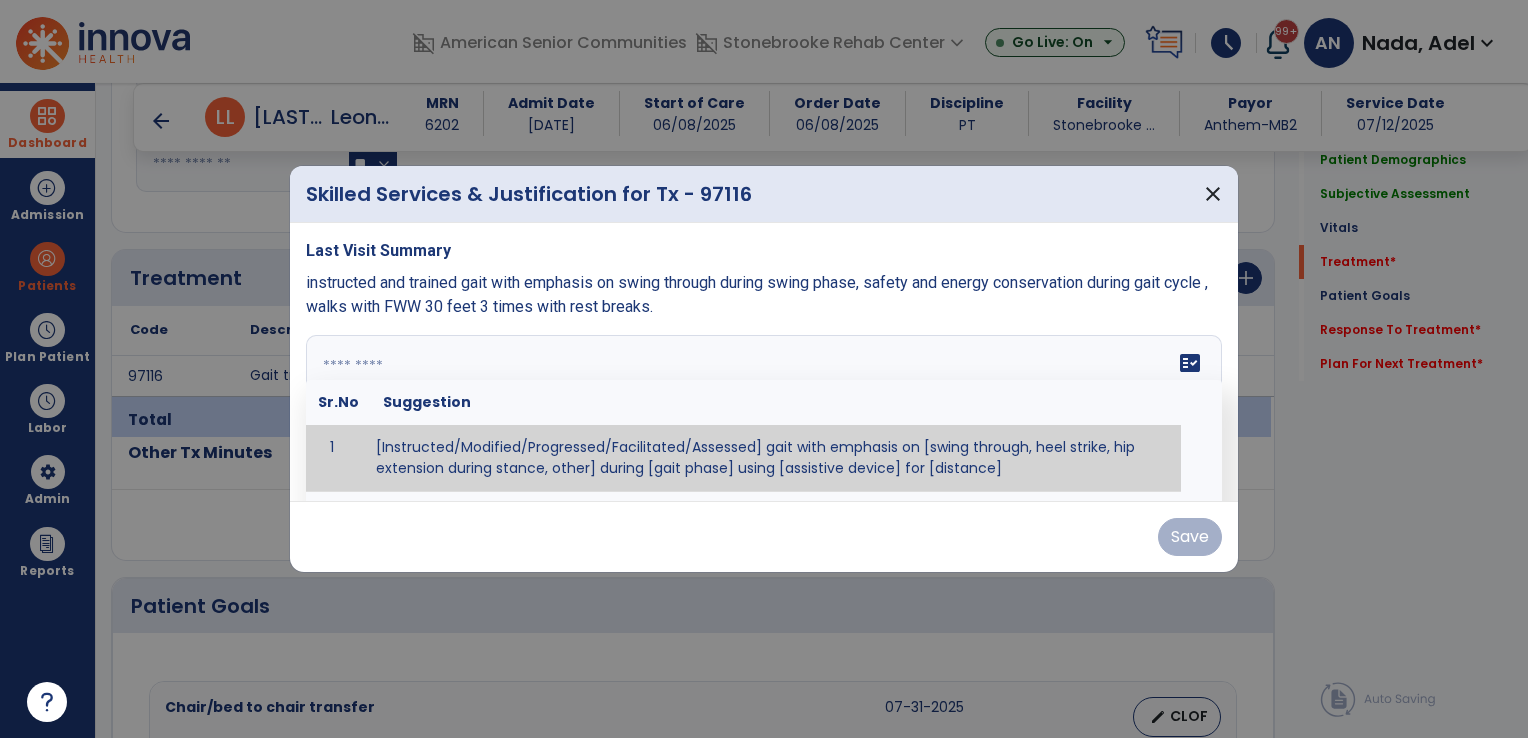 click on "fact_check  Sr.No Suggestion 1 [Instructed/Modified/Progressed/Facilitated/Assessed] gait with emphasis on [swing through, heel strike, hip extension during stance, other] during [gait phase] using [assistive device] for [distance] 2 [Instructed/Modified/Progressed/Facilitated/Assessed] use of [assistive device] and [NWB, PWB, step-to gait pattern, step through gait pattern] 3 [Instructed/Modified/Progressed/Facilitated/Assessed] patient's ability to [ascend/descend # of steps, perform directional changes, walk on even/uneven surfaces, pick-up objects off floor, velocity changes, other] using [assistive device]. 4 [Instructed/Modified/Progressed/Facilitated/Assessed] pre-gait activities including [identify exercise] in order to prepare for gait training. 5" at bounding box center [764, 410] 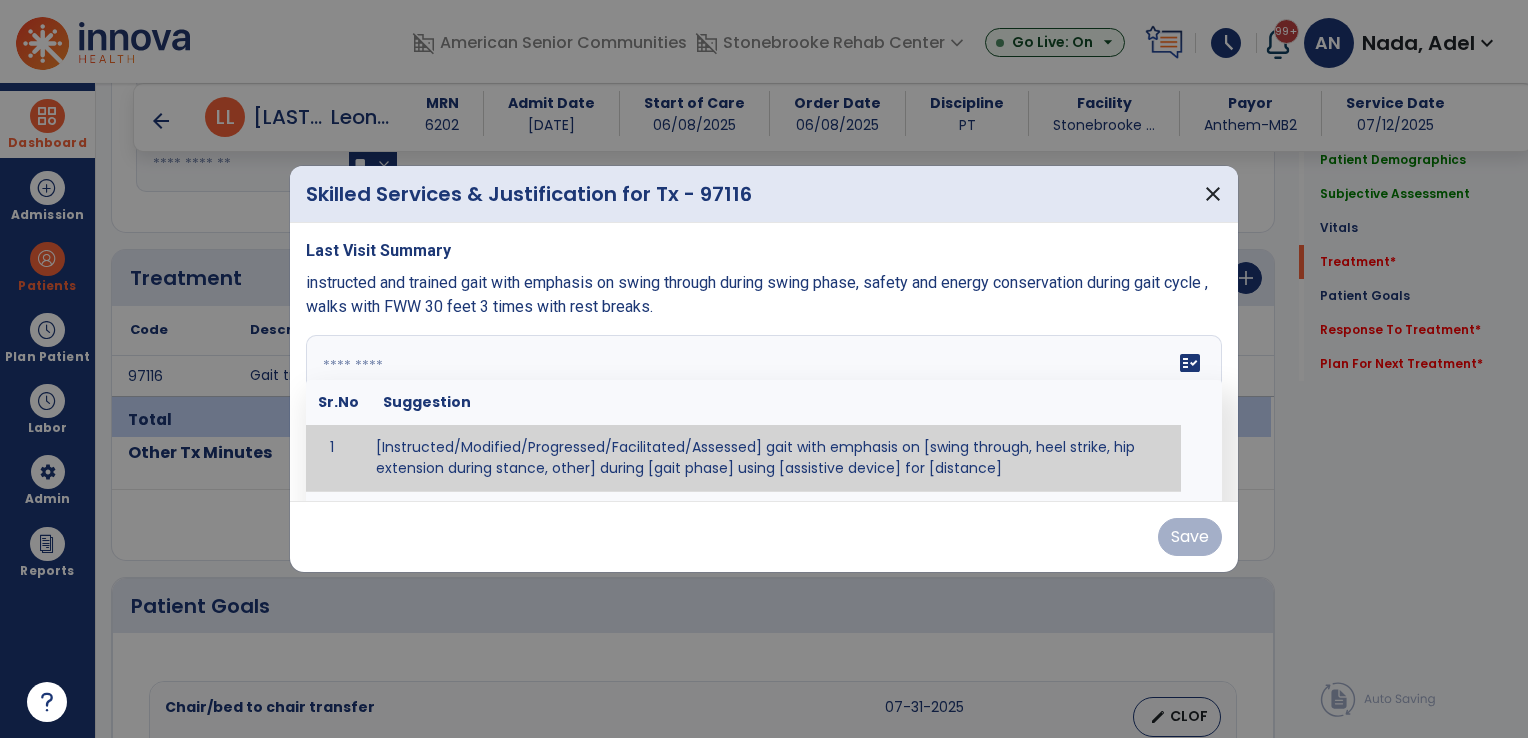 paste on "**********" 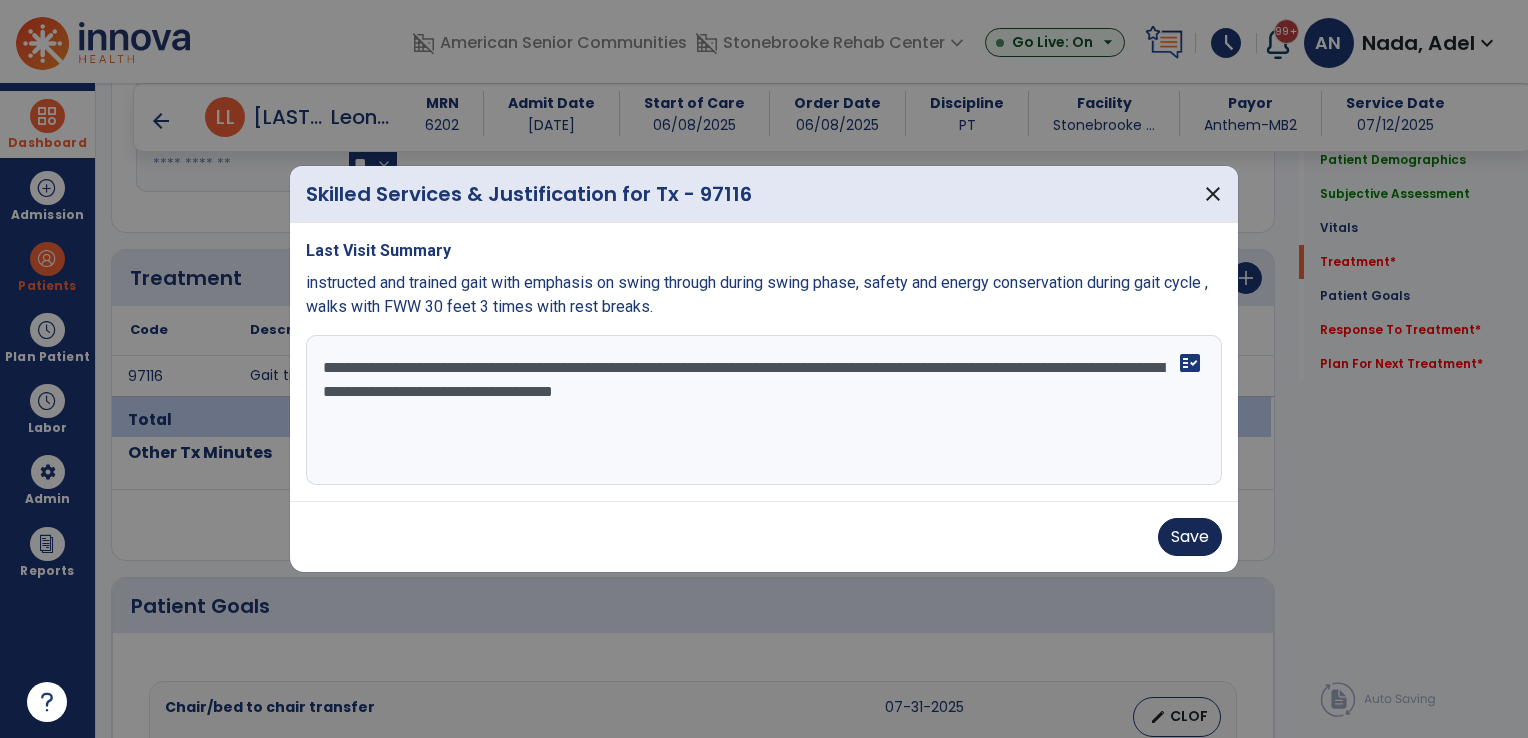 type on "**********" 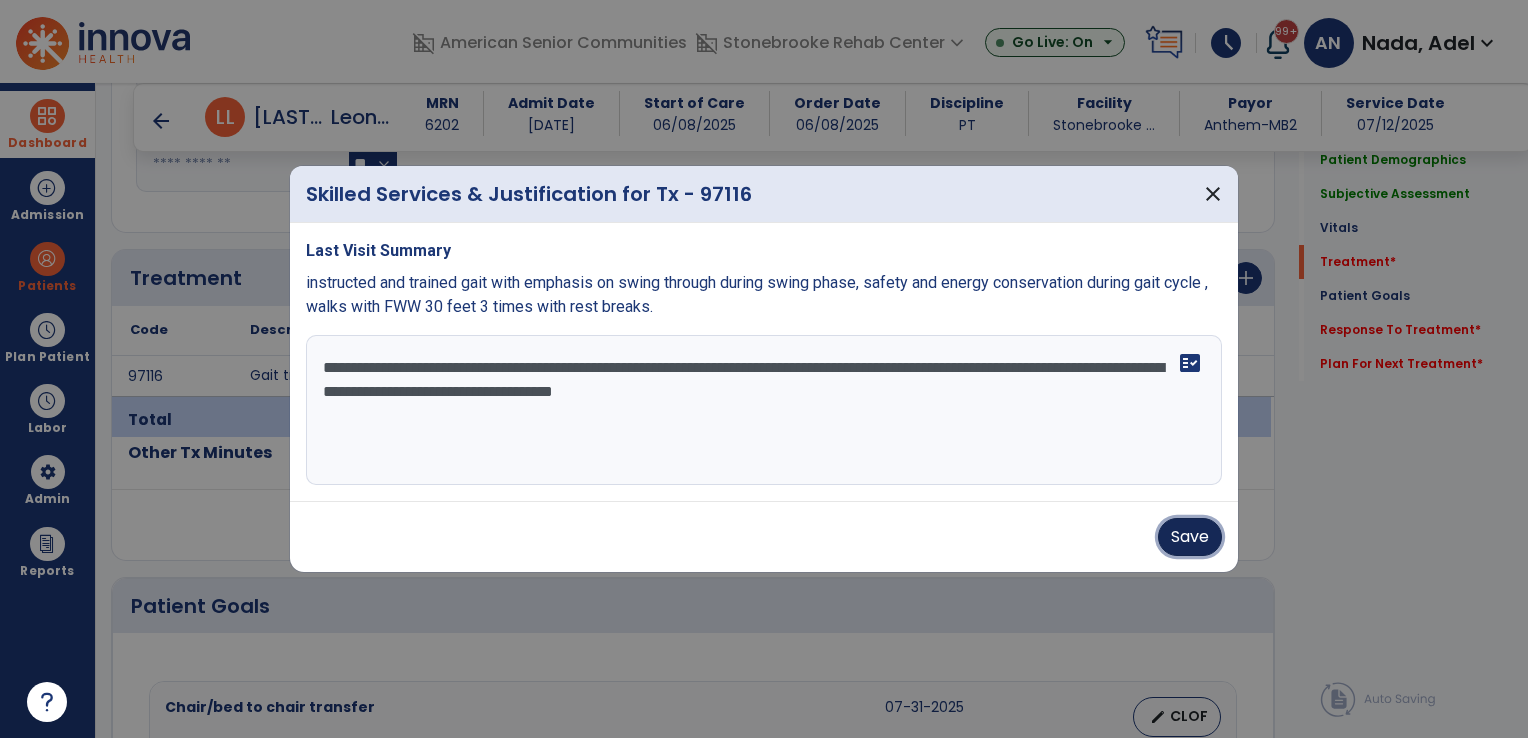 click on "Save" at bounding box center [1190, 537] 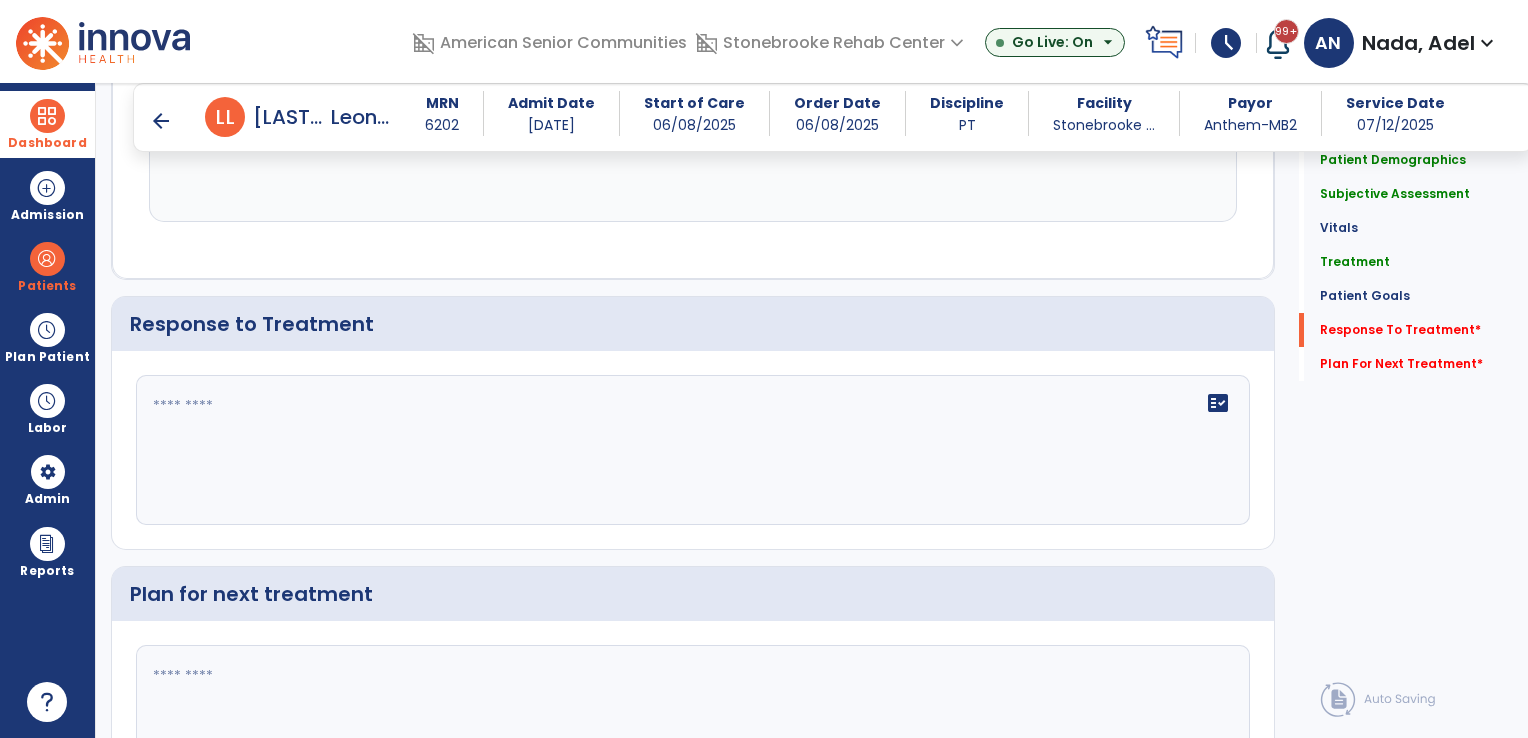 scroll, scrollTop: 2500, scrollLeft: 0, axis: vertical 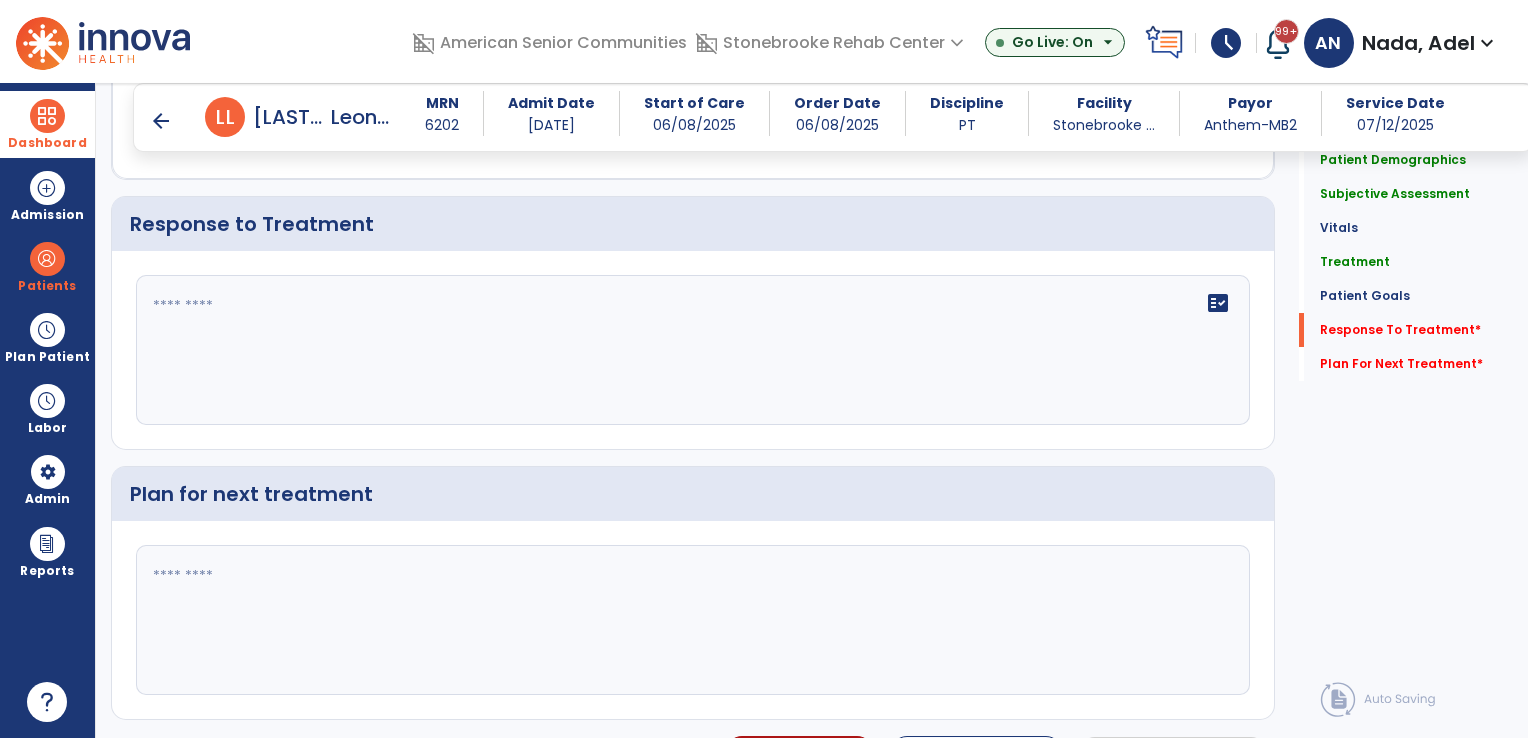 click 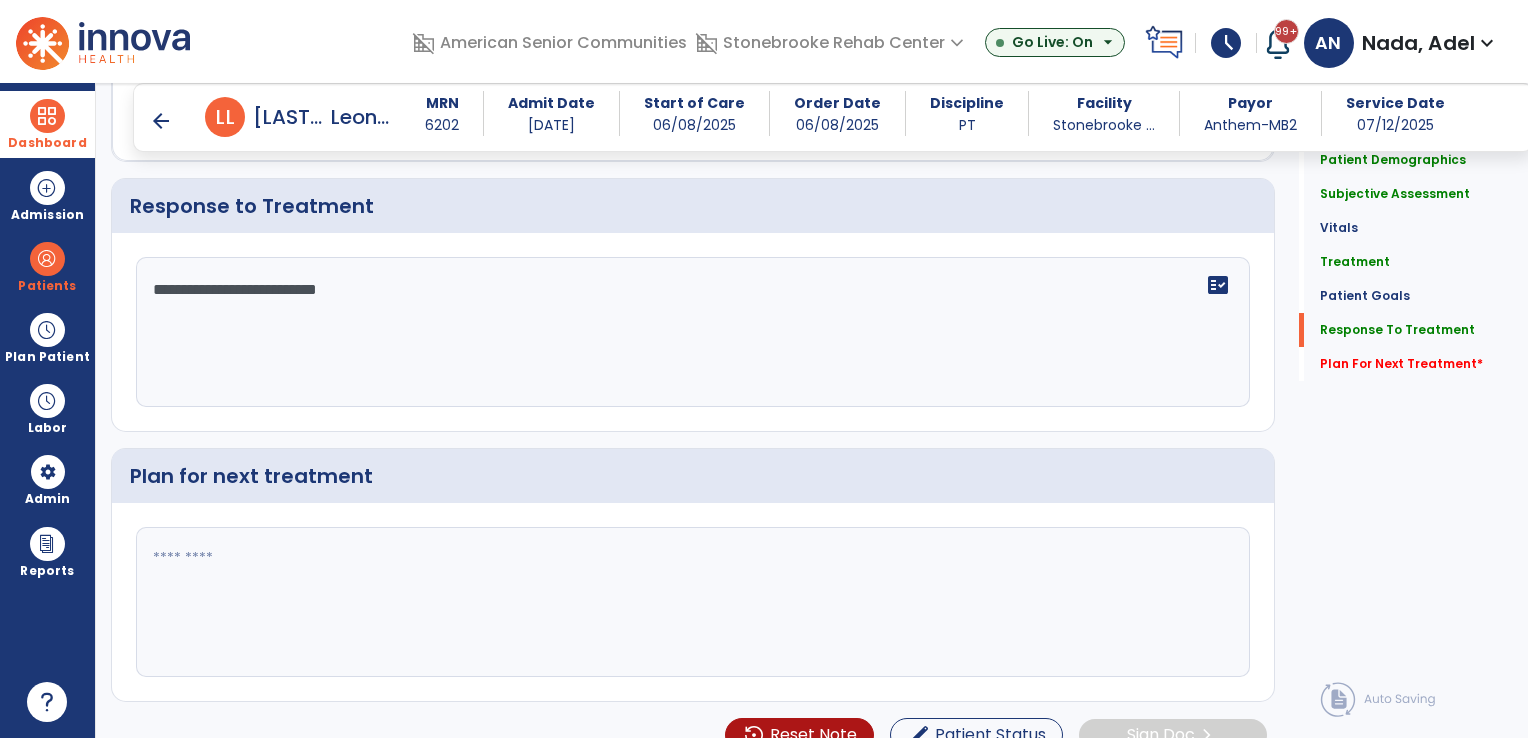 scroll, scrollTop: 2541, scrollLeft: 0, axis: vertical 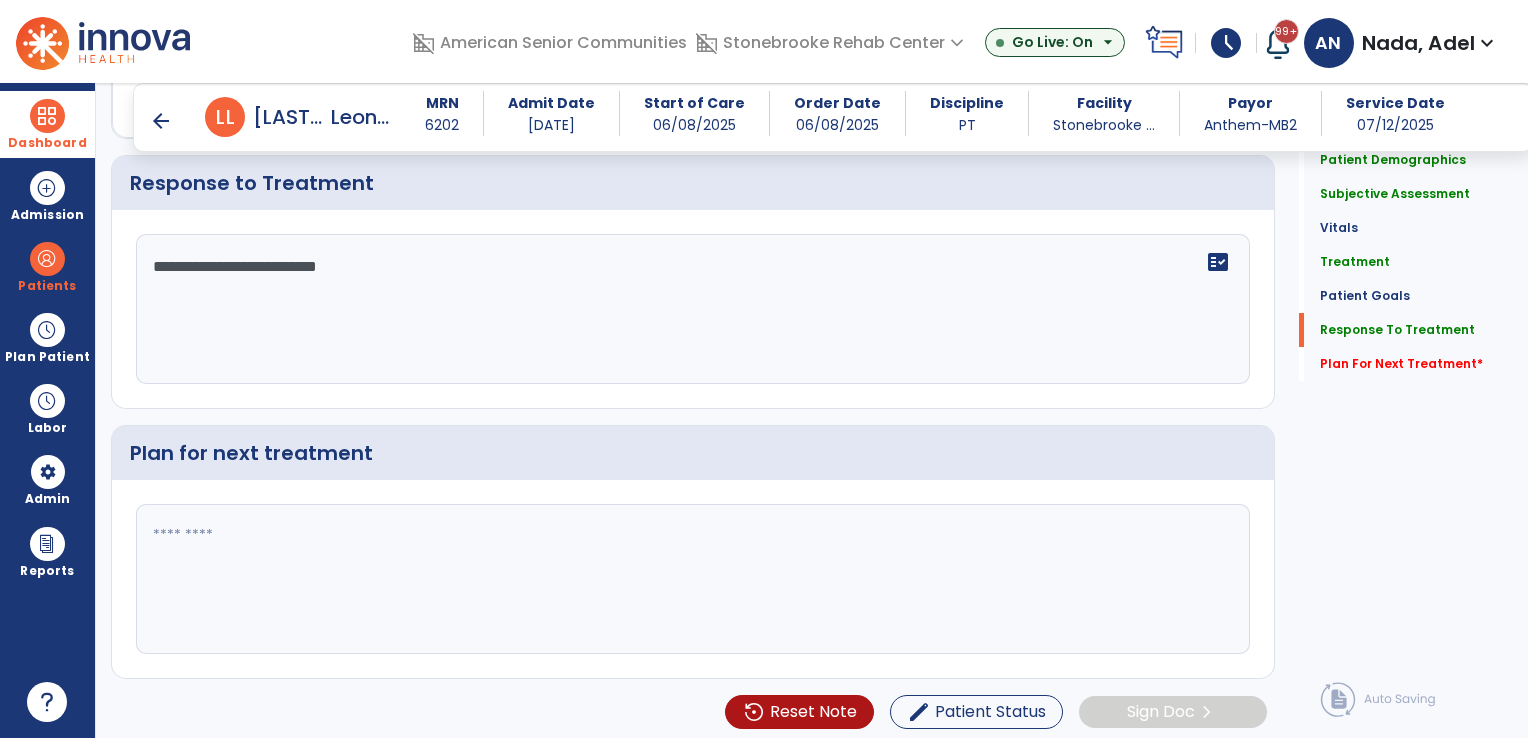type on "**********" 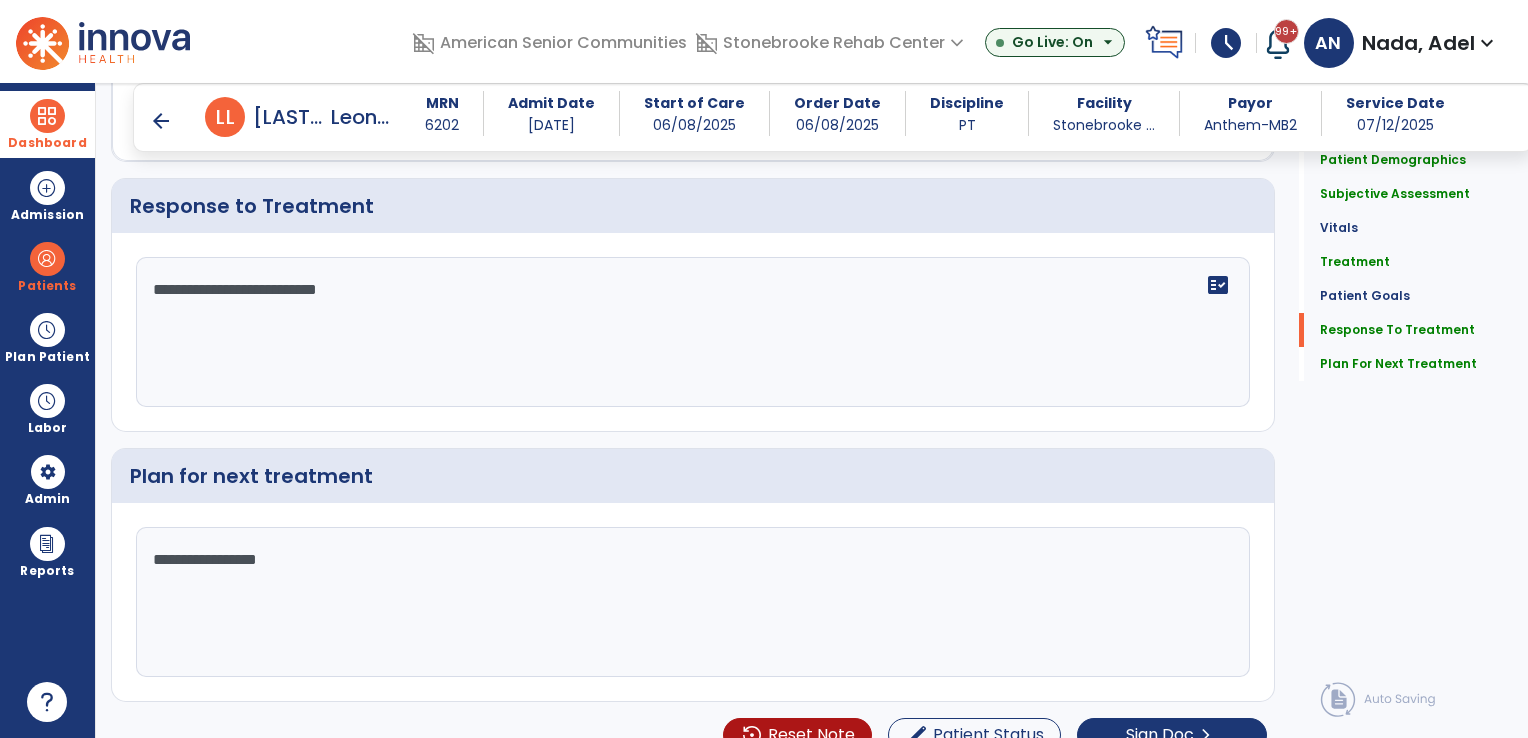 scroll, scrollTop: 2541, scrollLeft: 0, axis: vertical 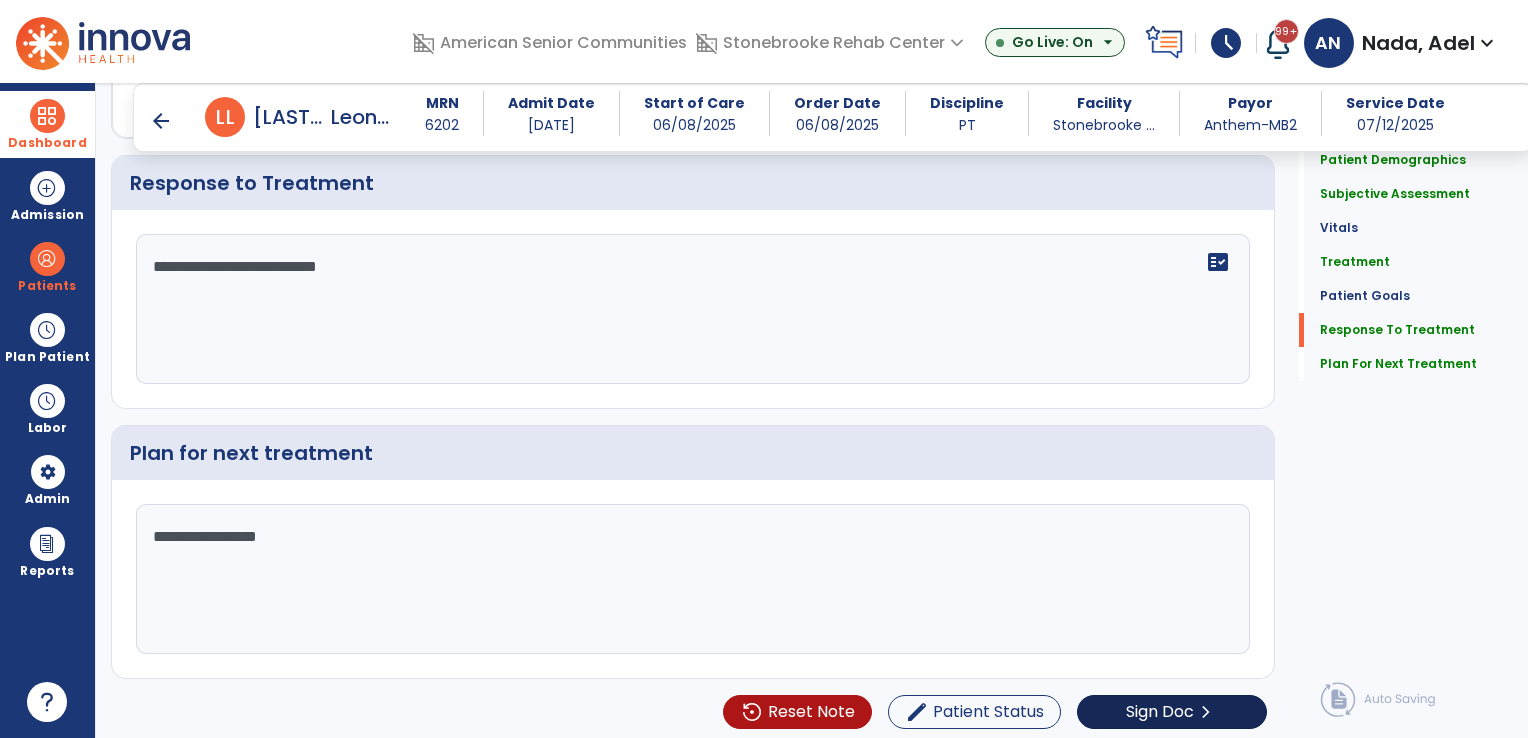 type on "**********" 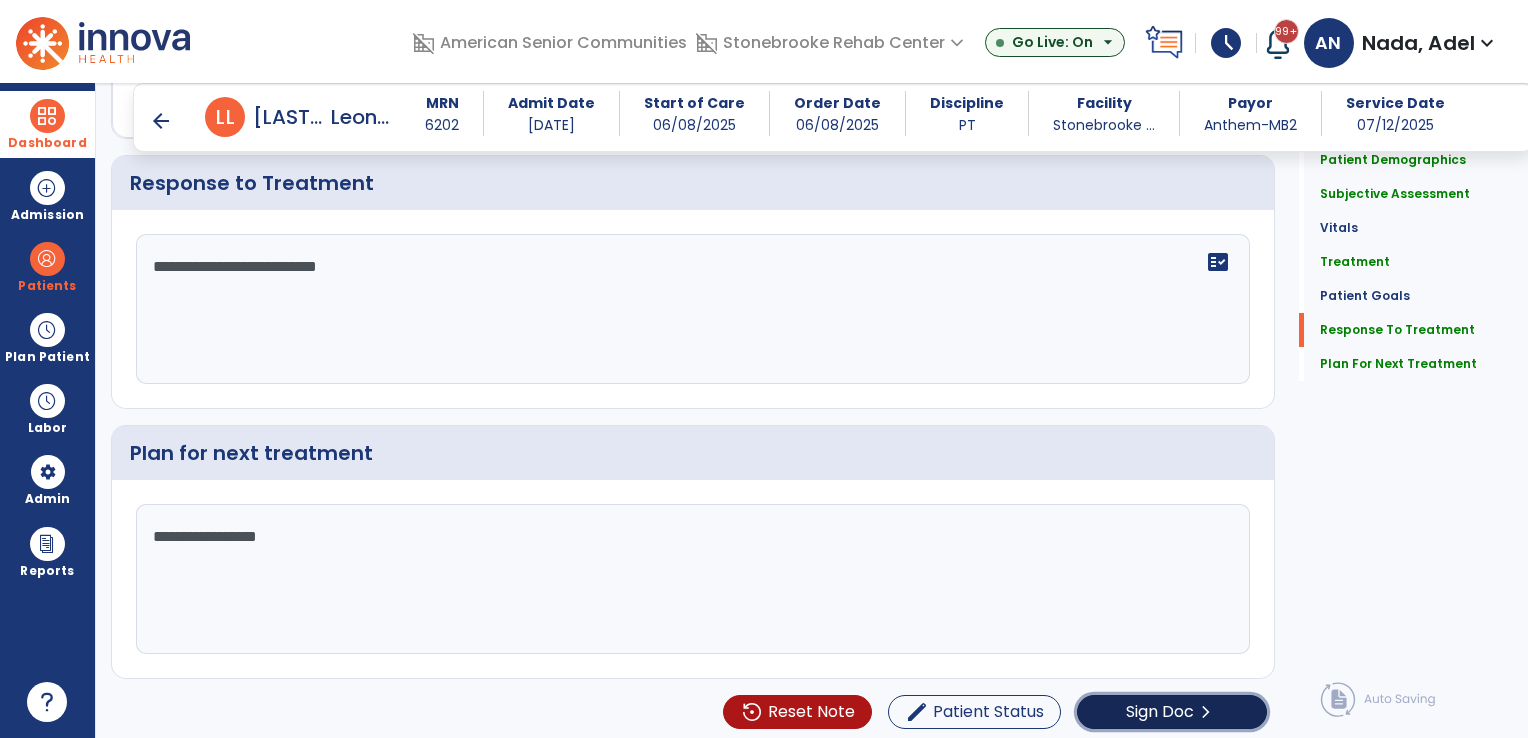 click on "Sign Doc" 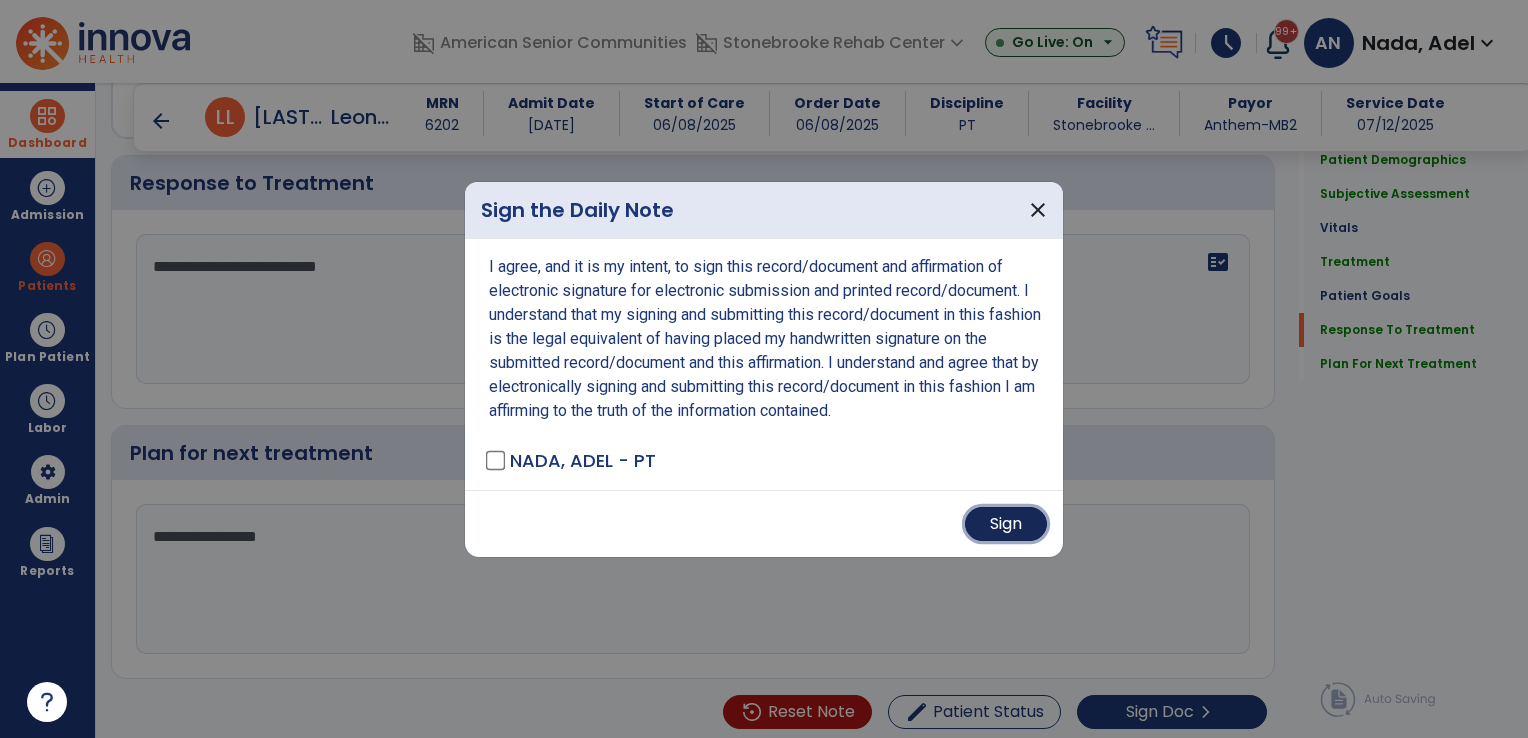 click on "Sign" at bounding box center [1006, 524] 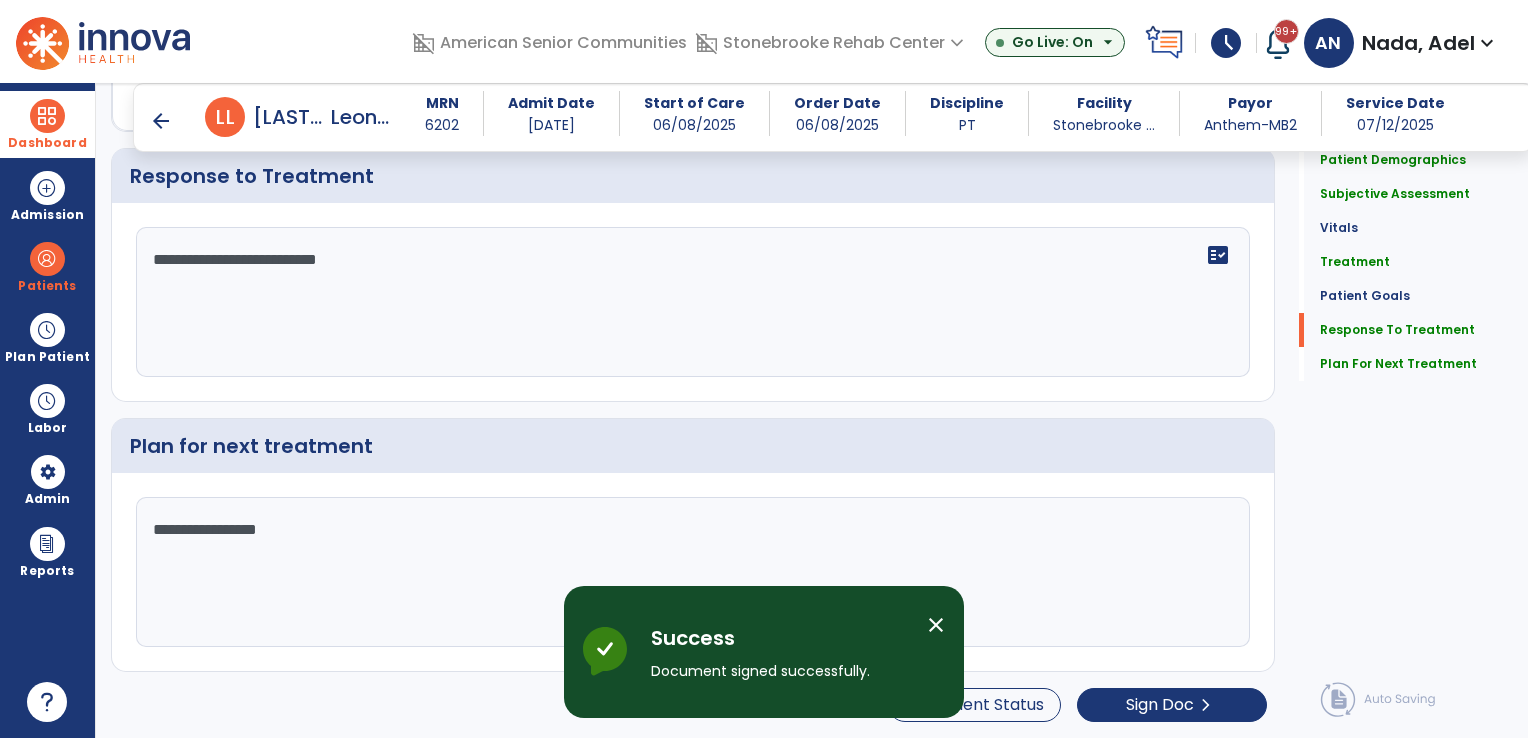 scroll, scrollTop: 0, scrollLeft: 0, axis: both 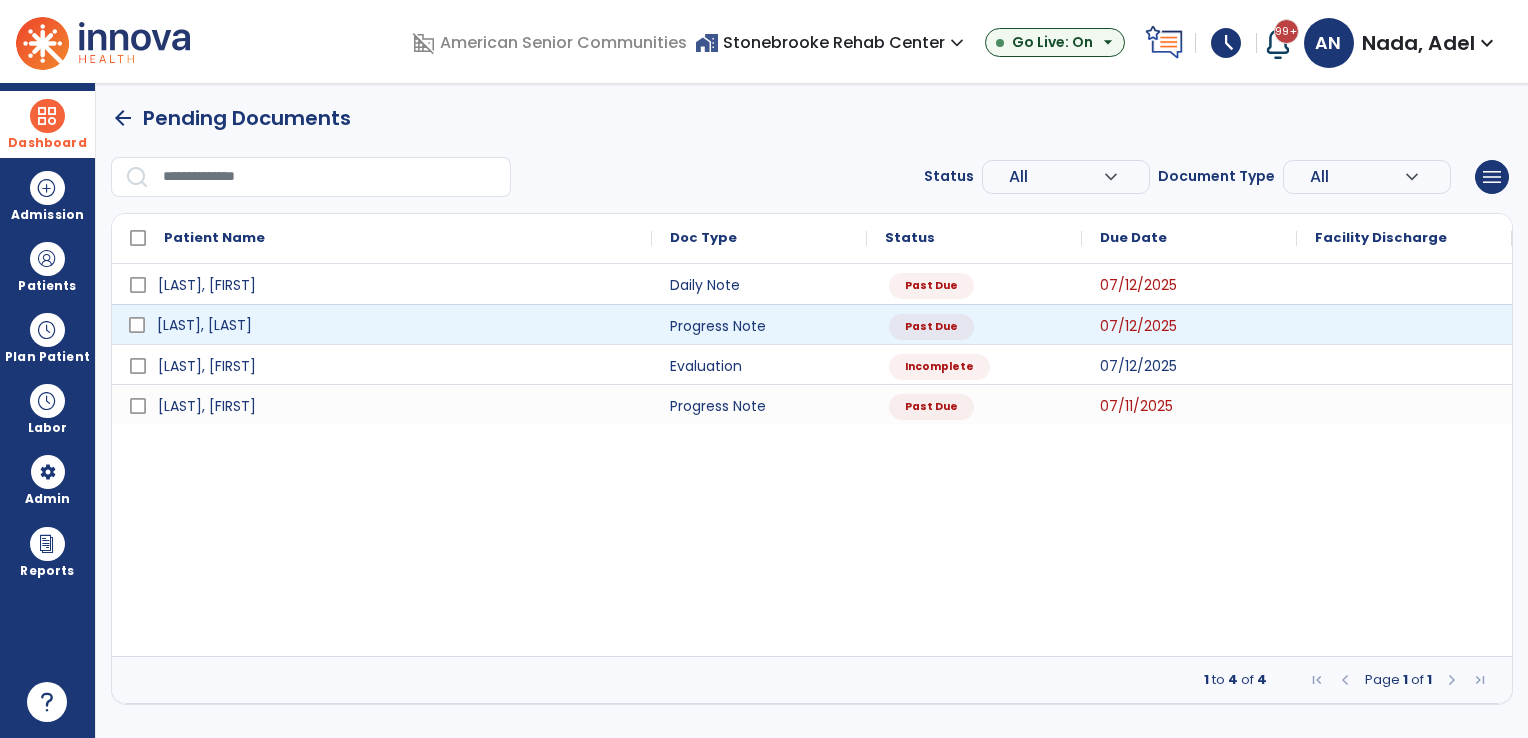 click on "[LAST], [LAST]" at bounding box center (396, 325) 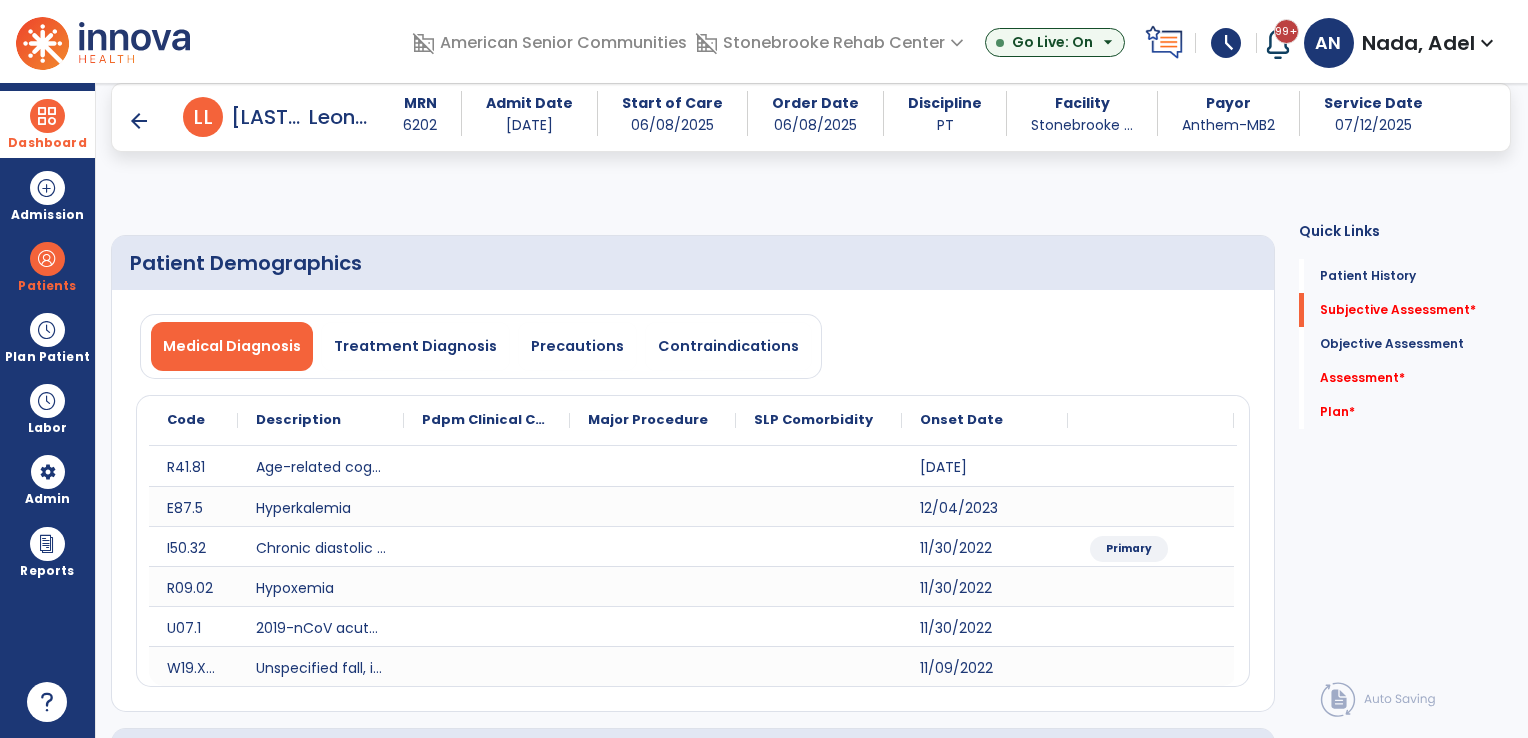 scroll, scrollTop: 500, scrollLeft: 0, axis: vertical 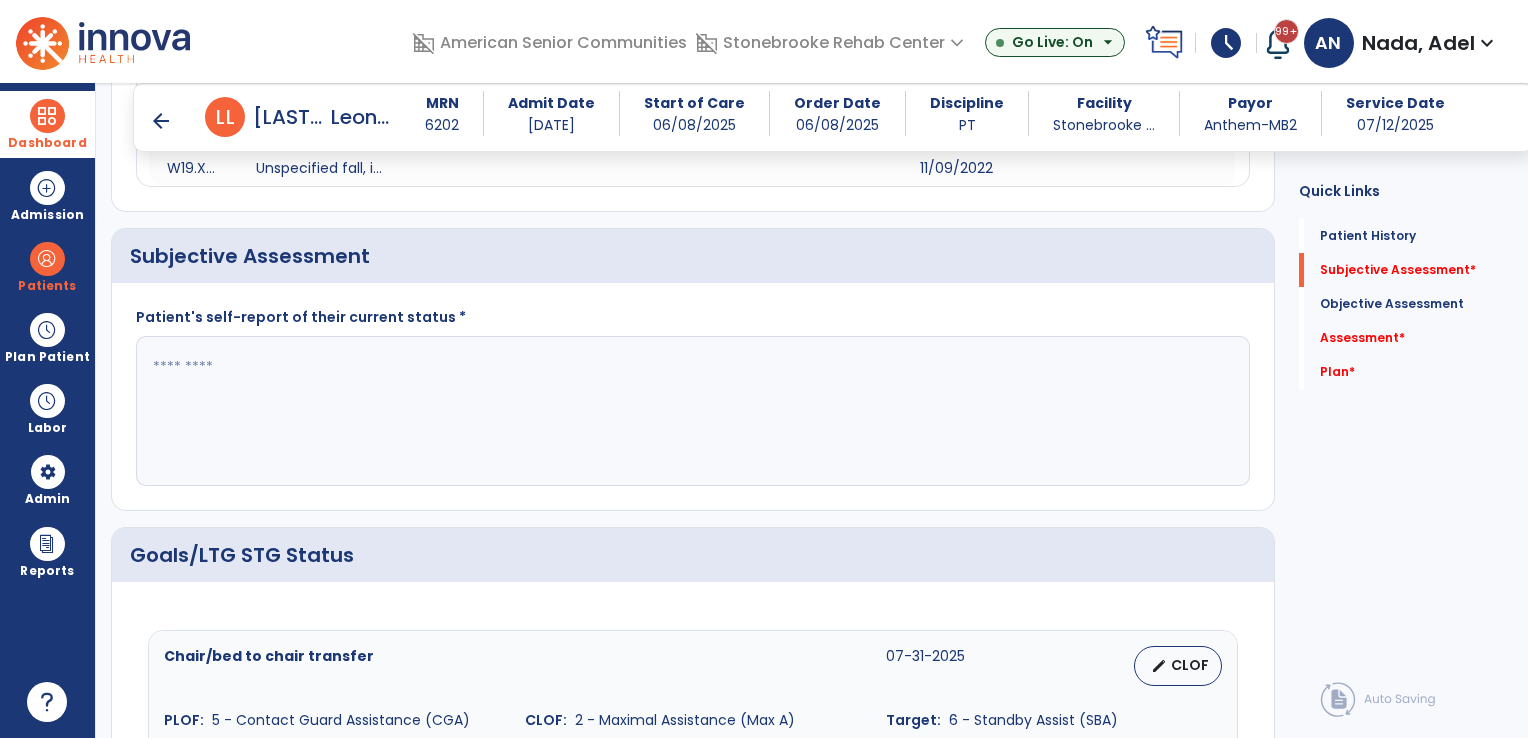 click 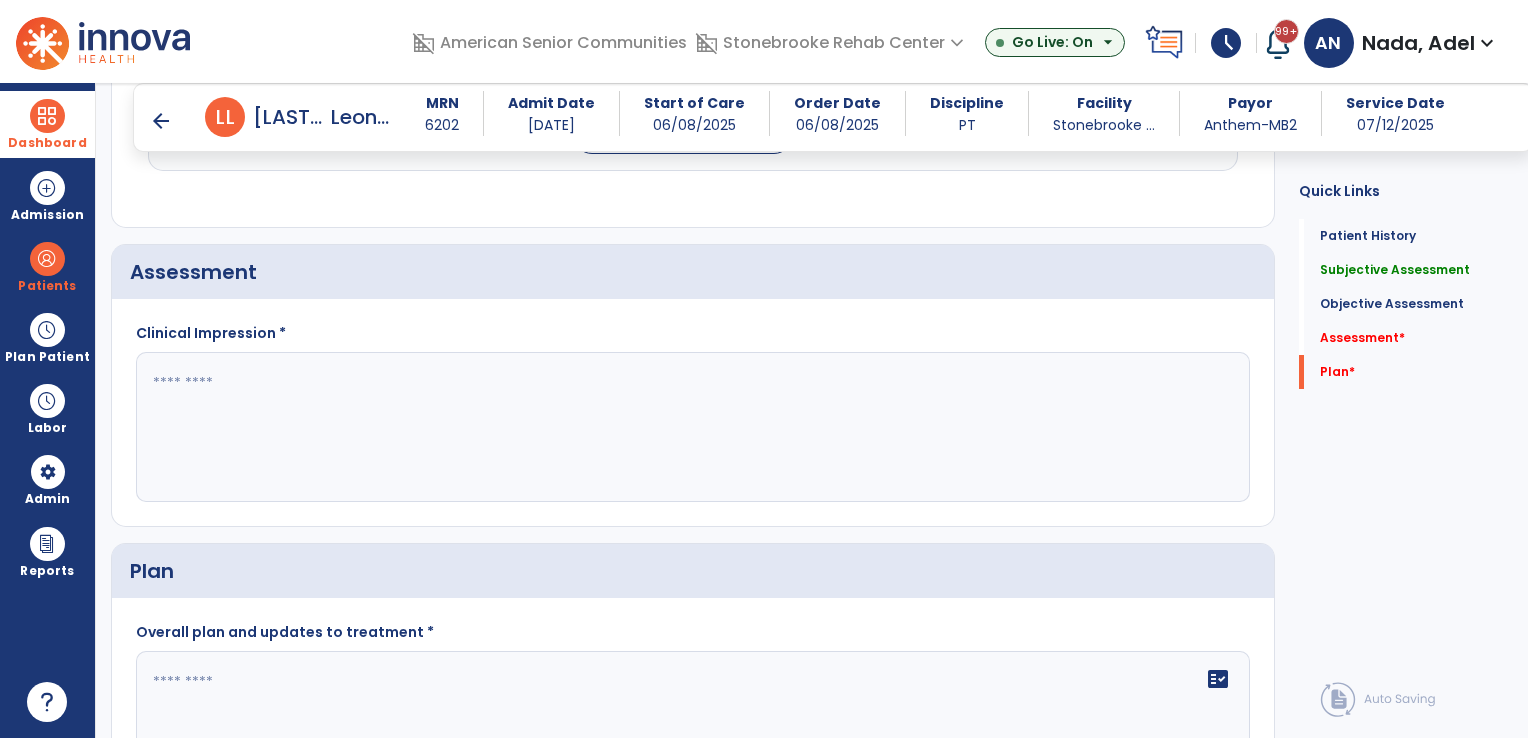 scroll, scrollTop: 1800, scrollLeft: 0, axis: vertical 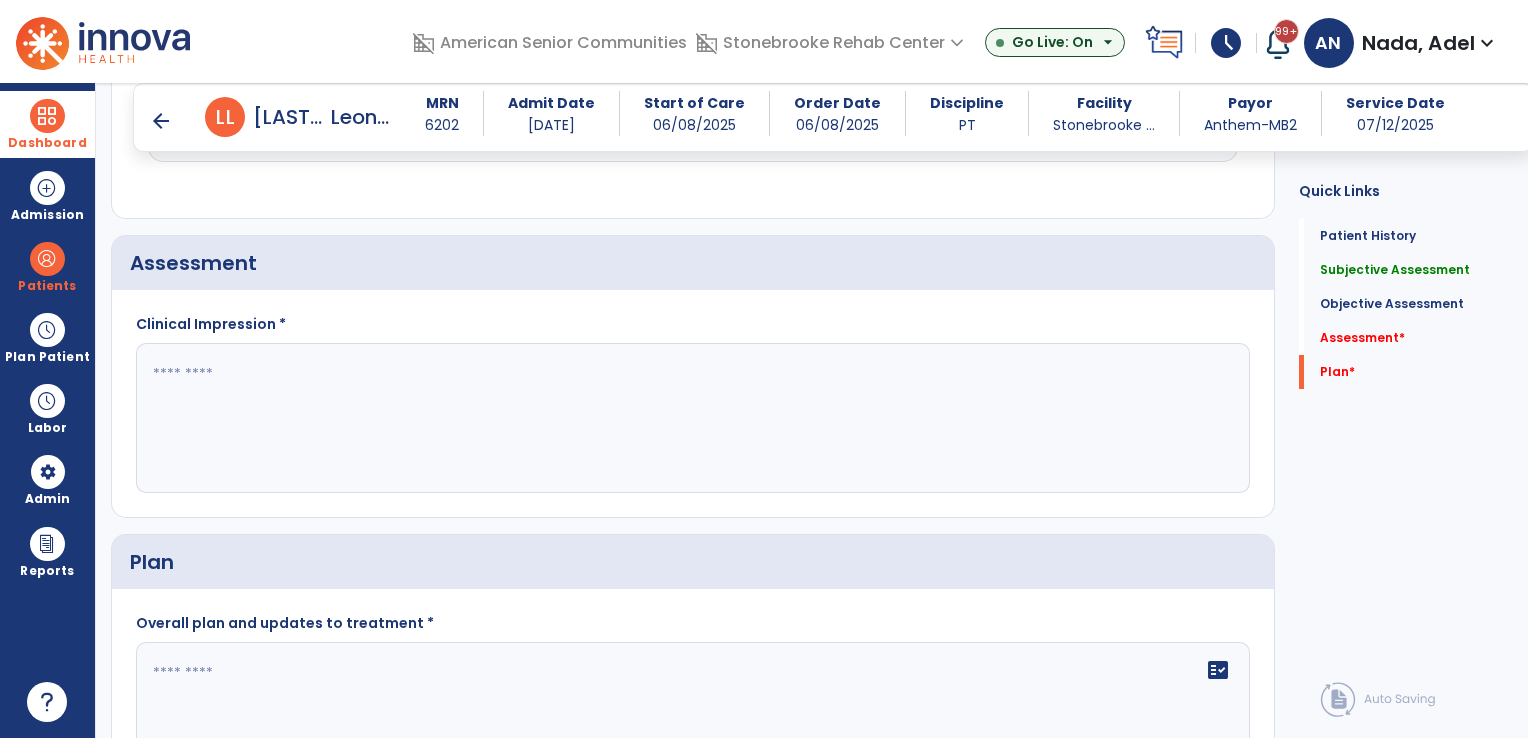 type on "**********" 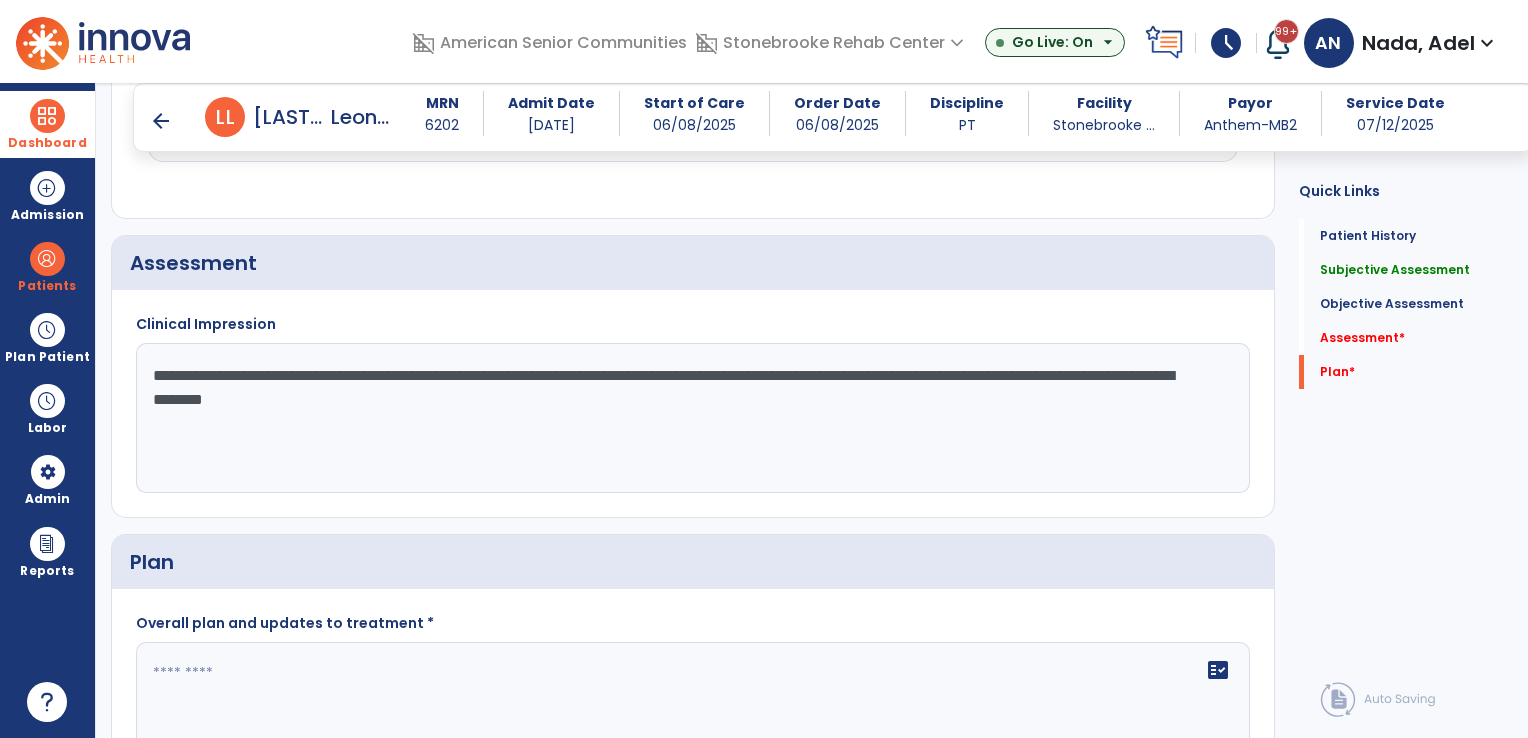click on "**********" 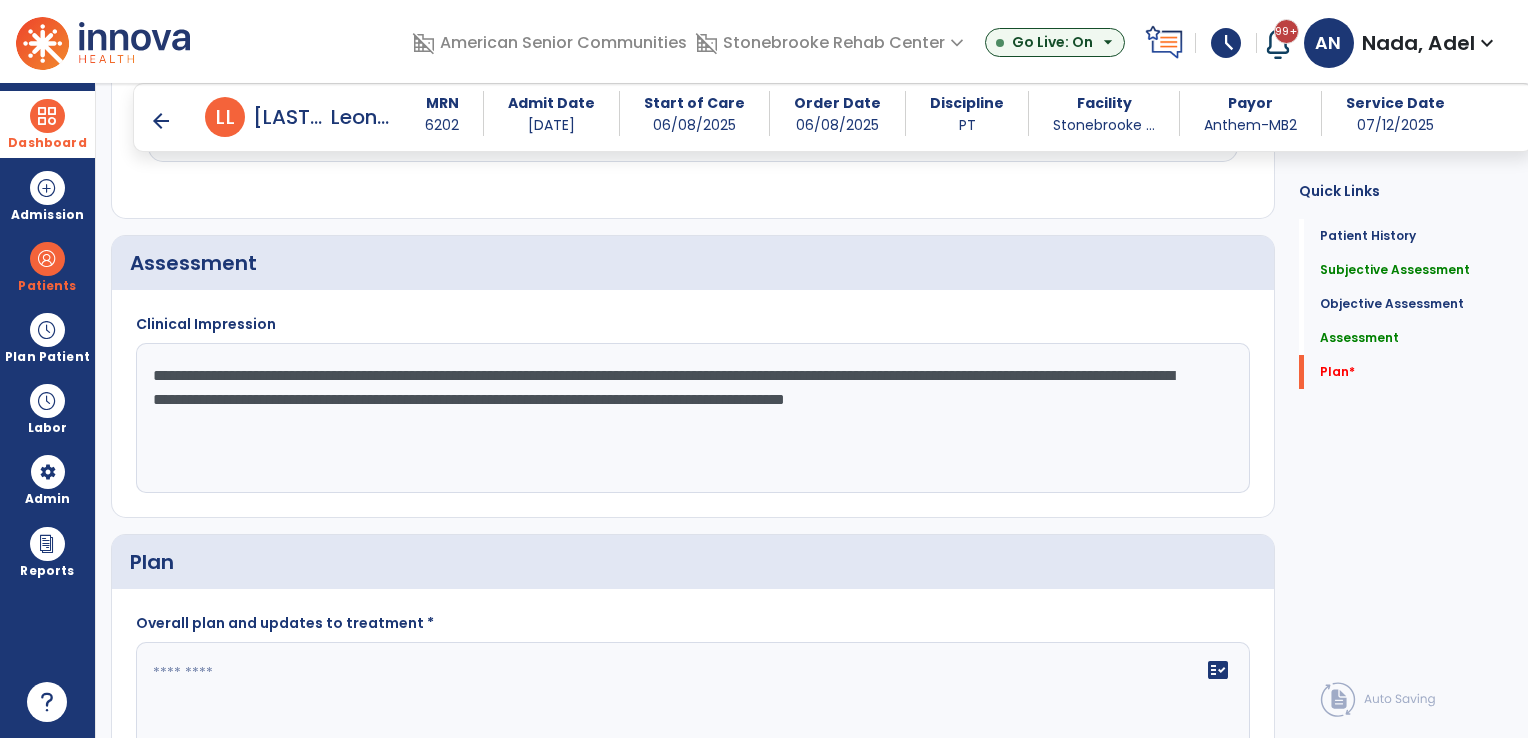 scroll, scrollTop: 1944, scrollLeft: 0, axis: vertical 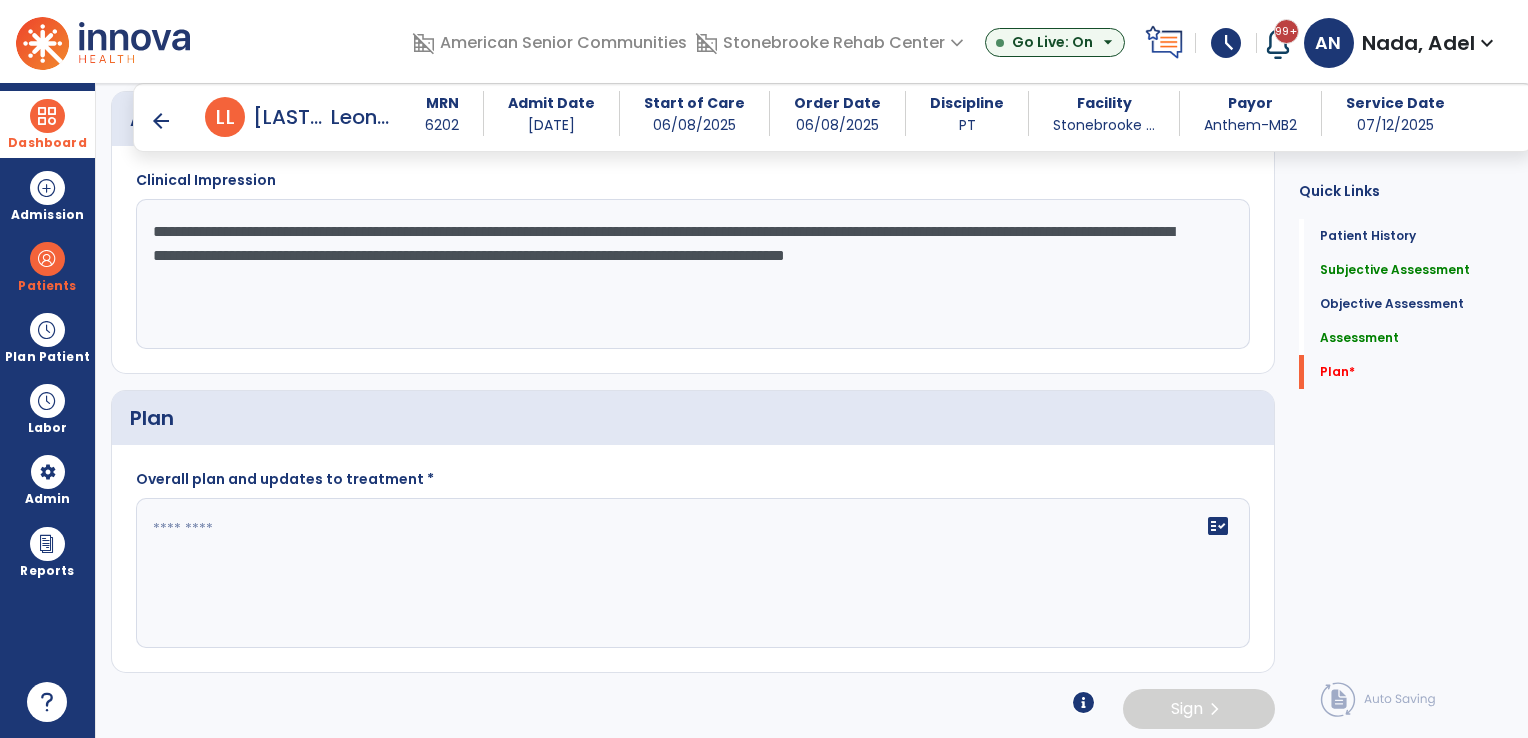 type on "**********" 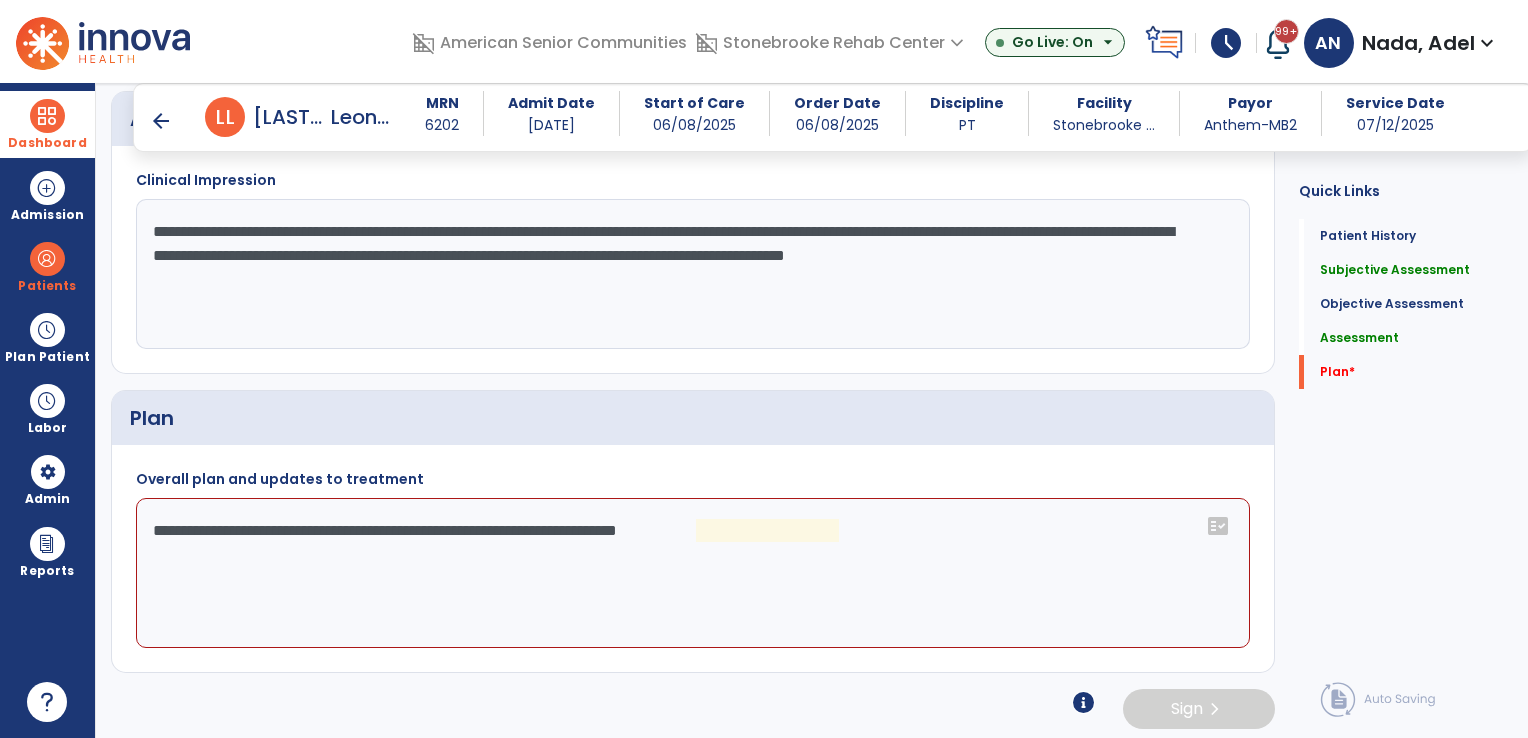 click on "**********" 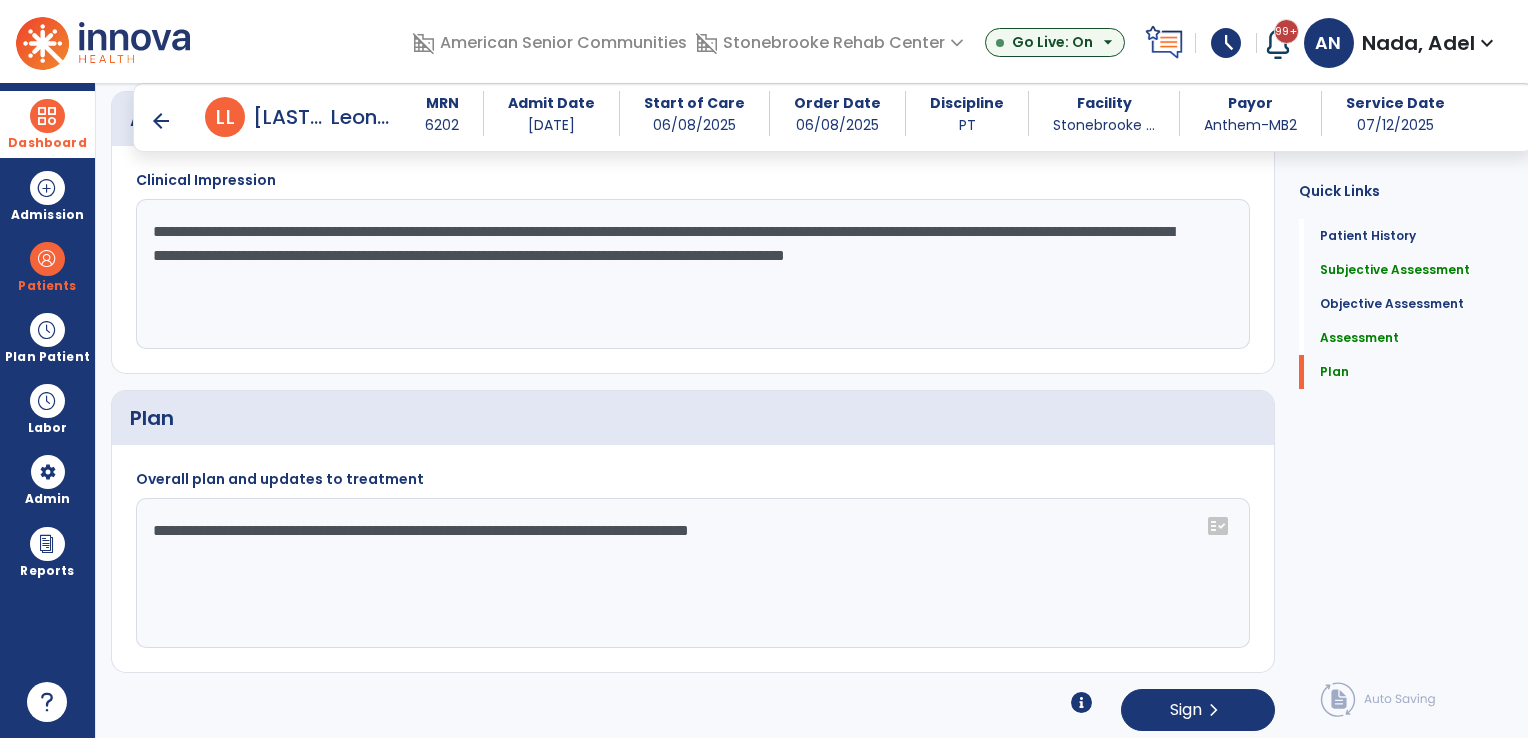 scroll, scrollTop: 1945, scrollLeft: 0, axis: vertical 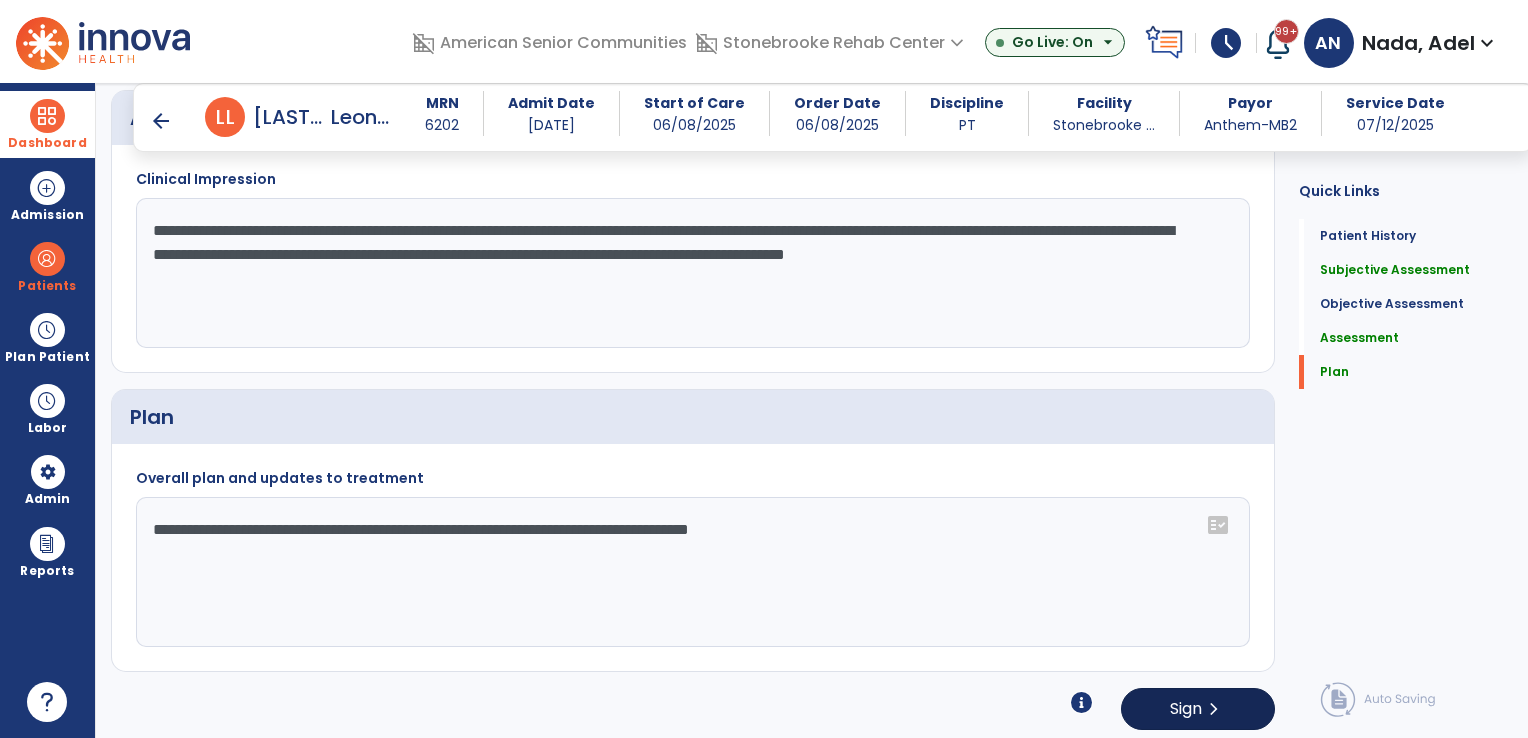 type on "**********" 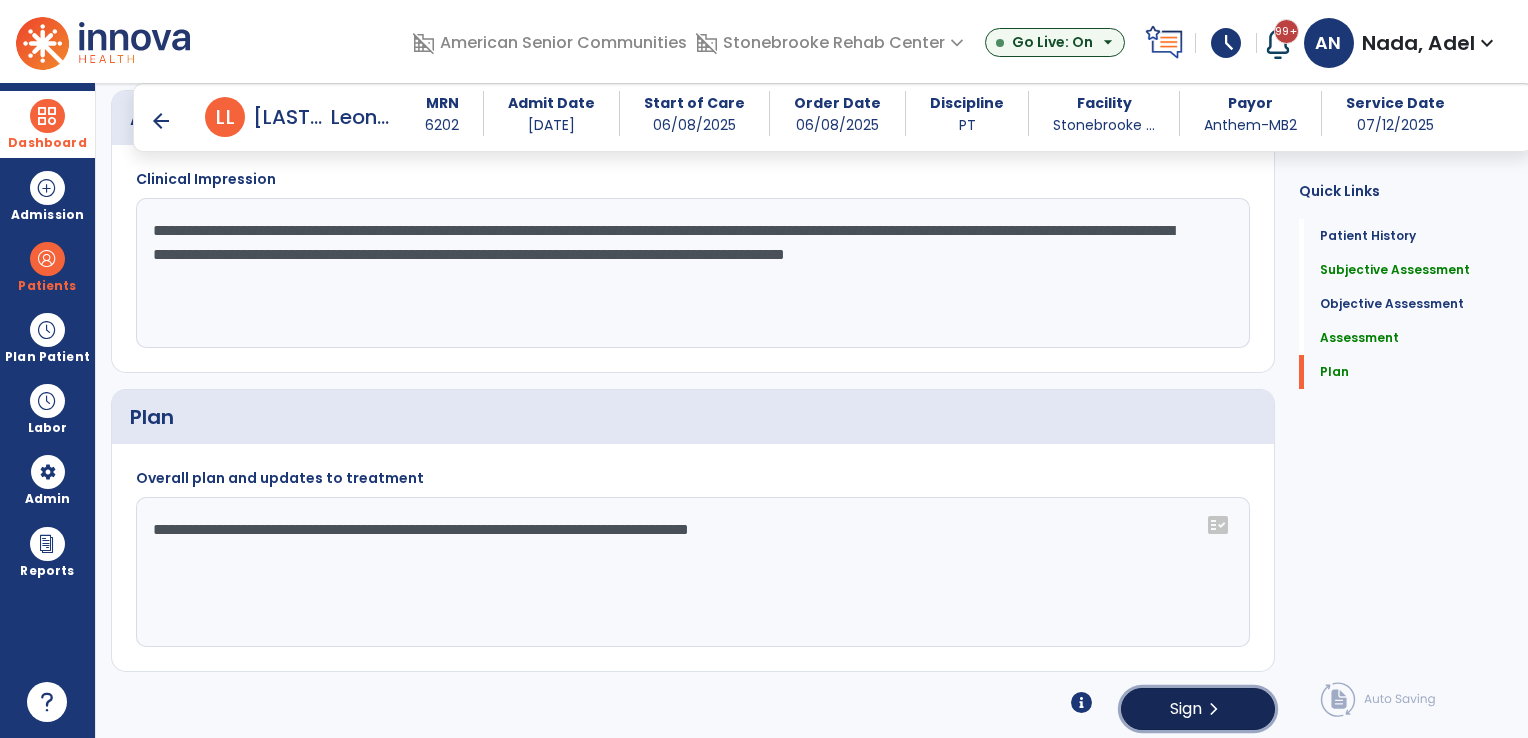 click on "chevron_right" 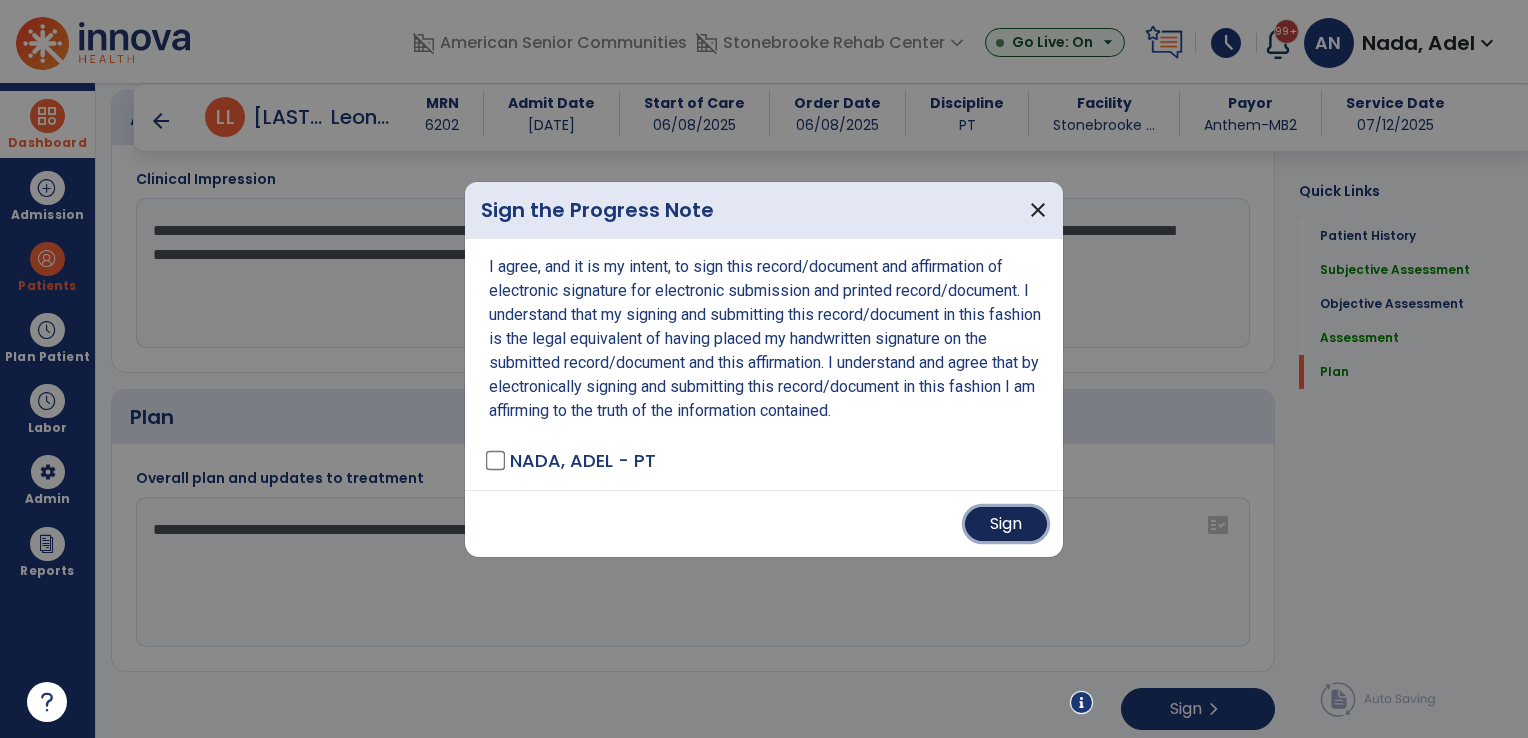 click on "Sign" at bounding box center [1006, 524] 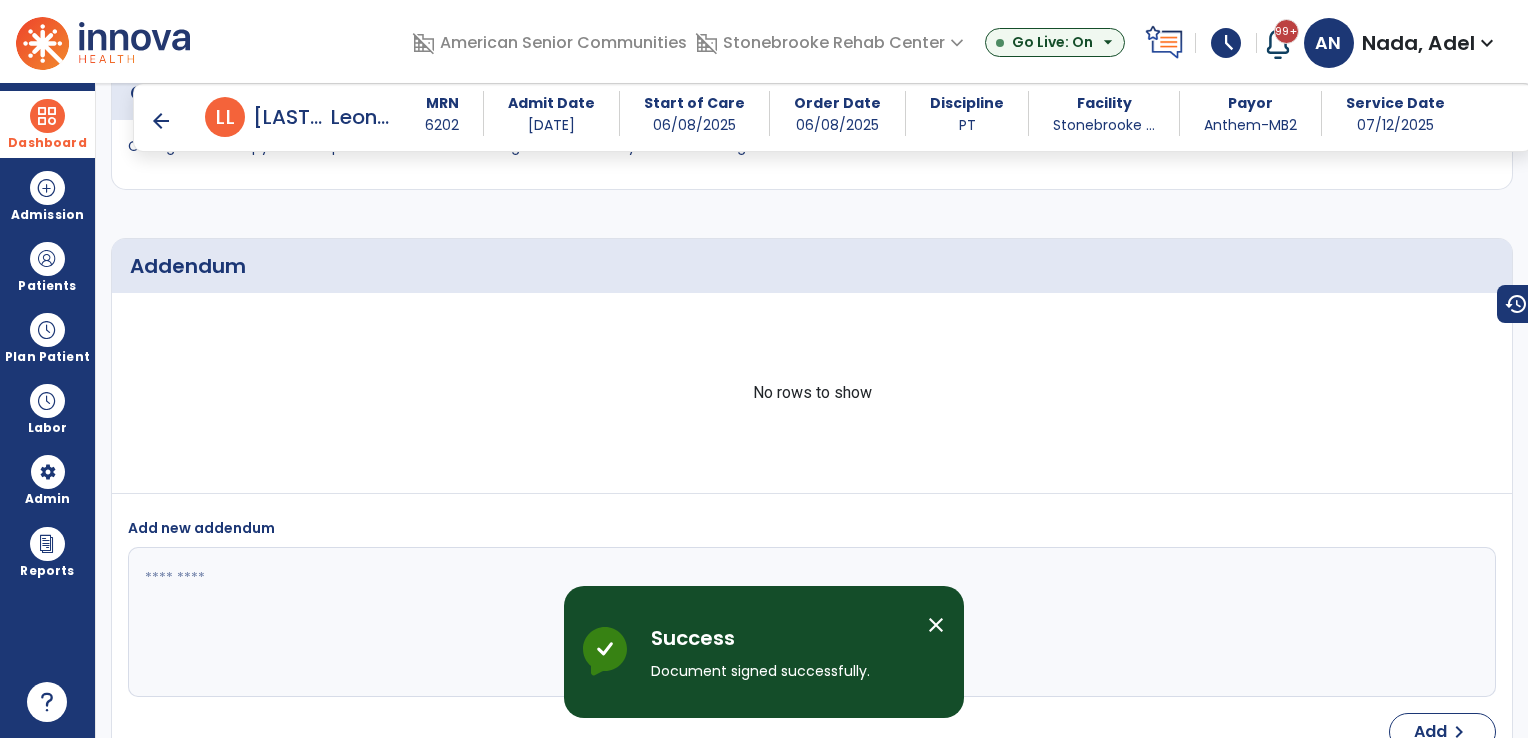 scroll, scrollTop: 2504, scrollLeft: 0, axis: vertical 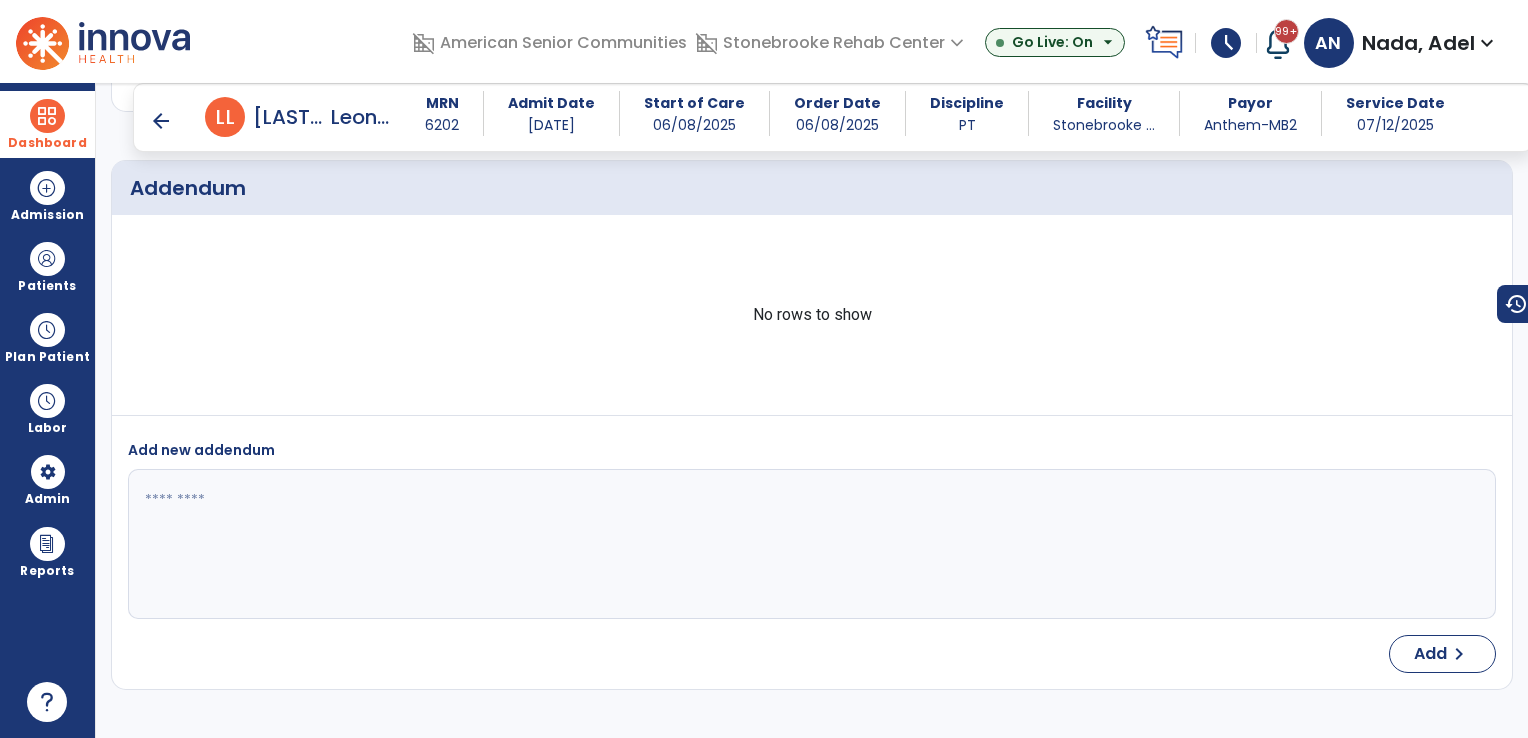 click on "arrow_back" at bounding box center [161, 121] 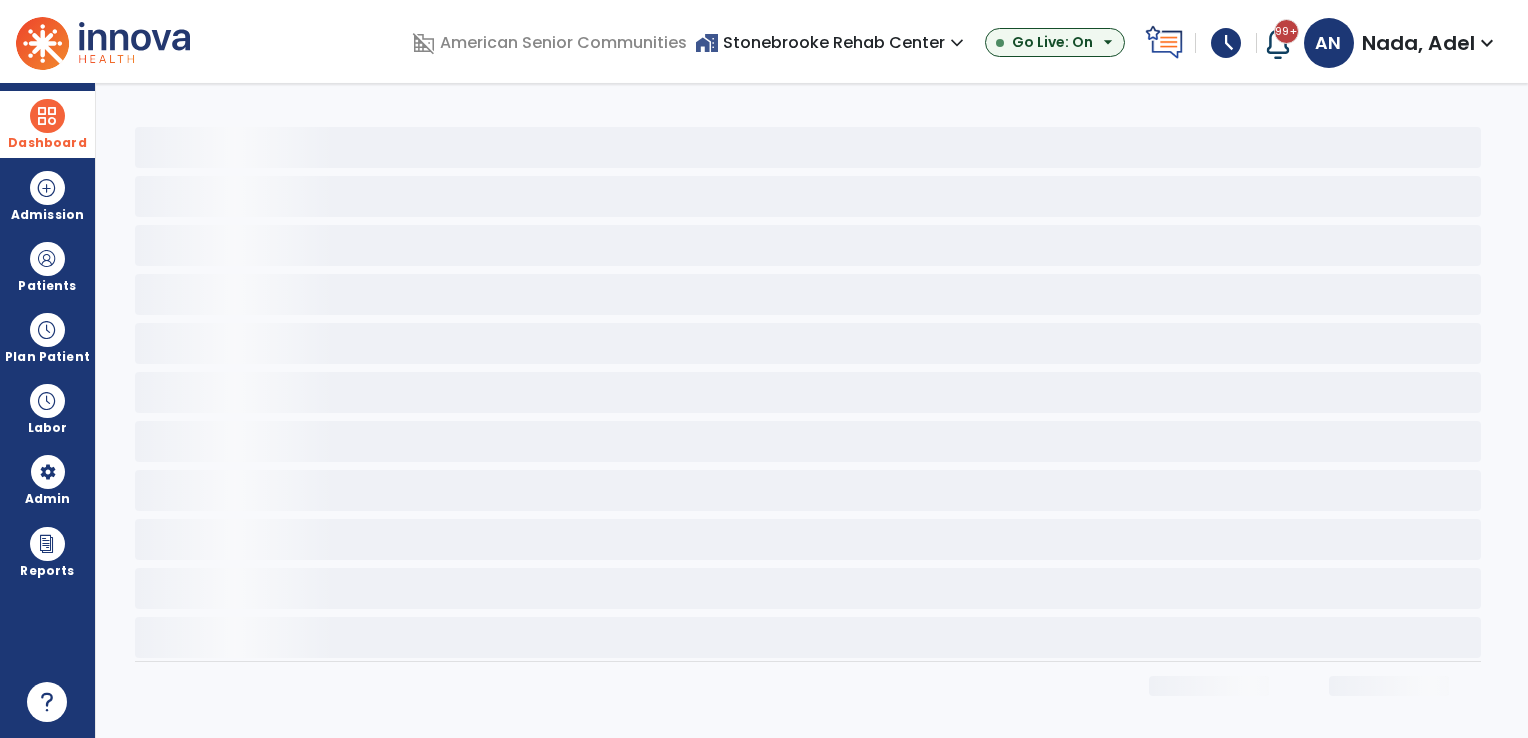 scroll, scrollTop: 0, scrollLeft: 0, axis: both 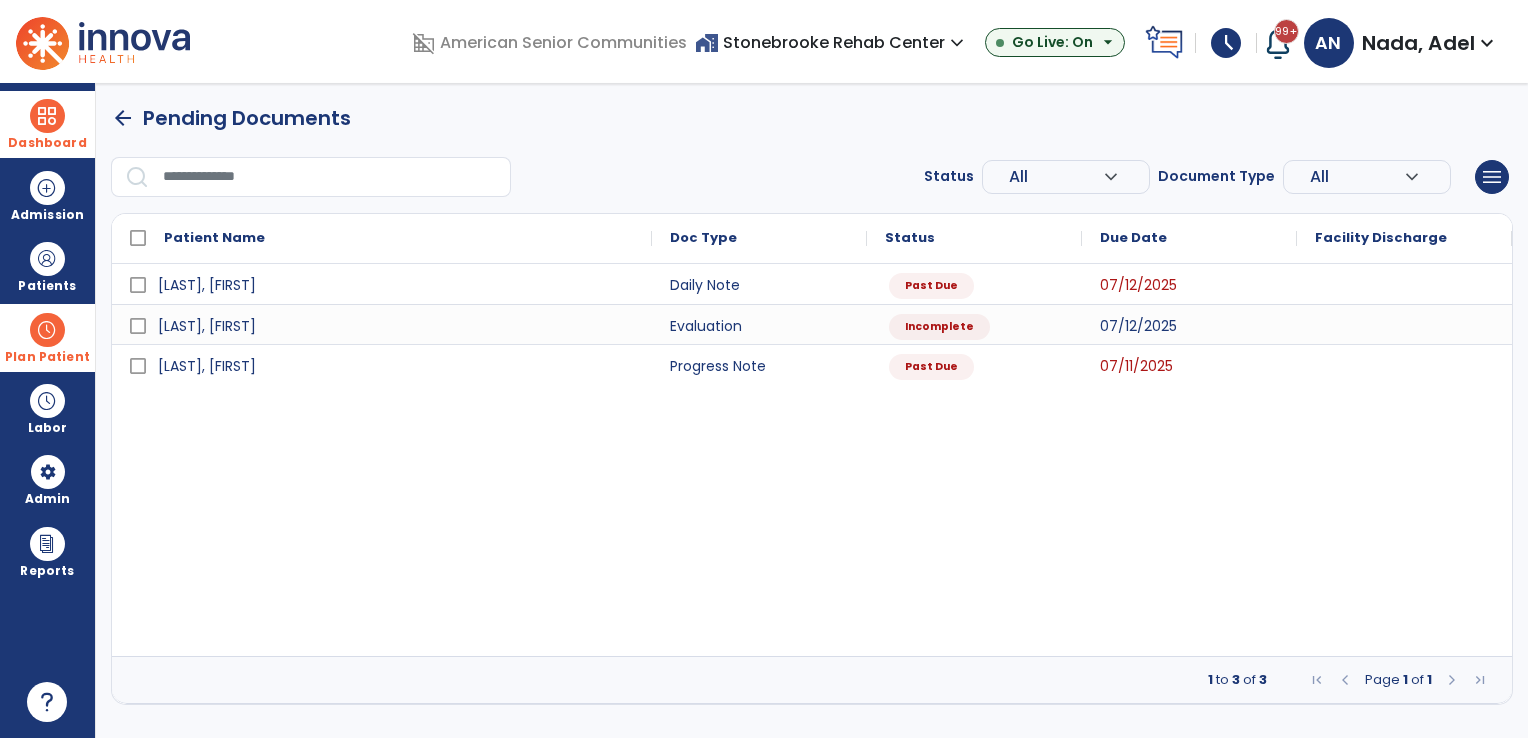 click on "Plan Patient" at bounding box center [47, 286] 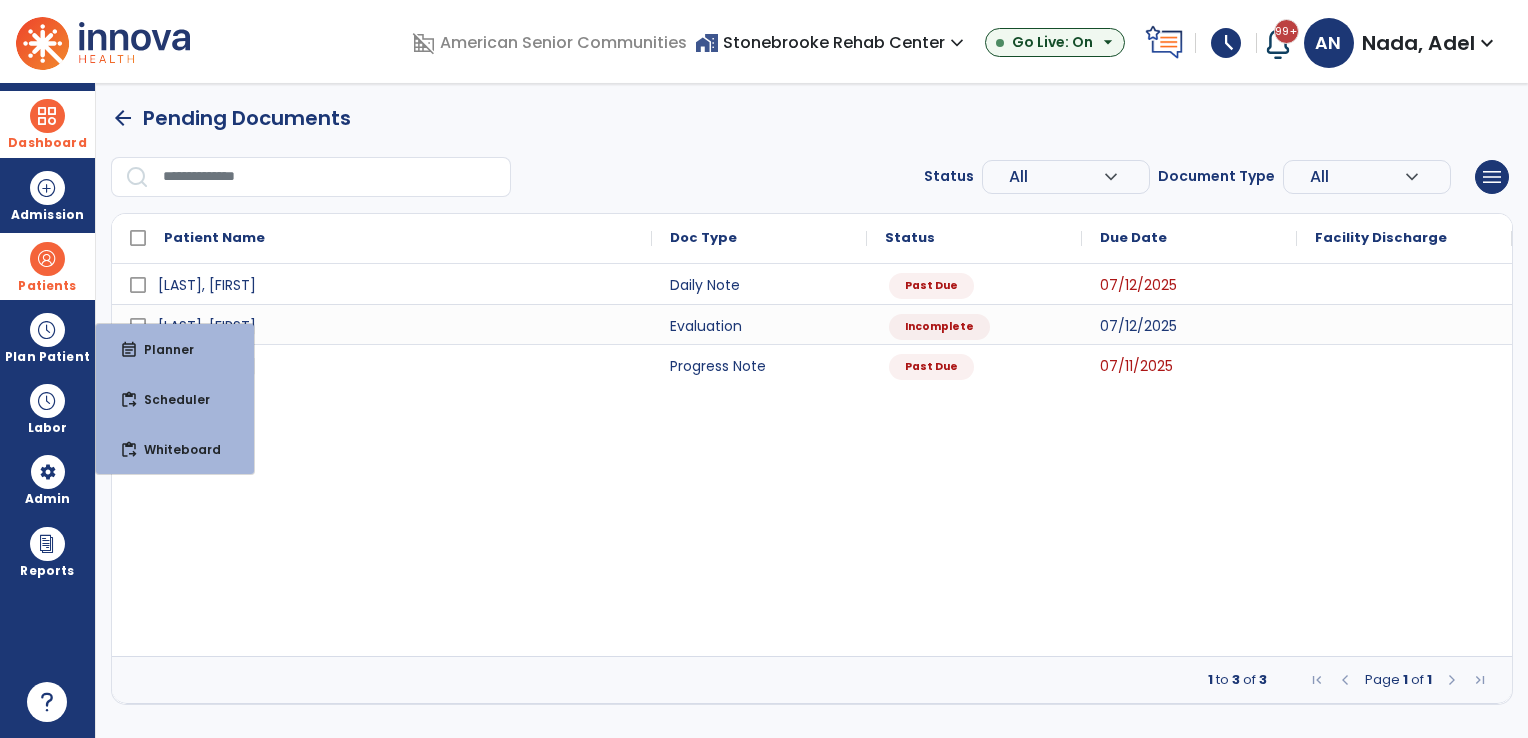 click on "Patients" at bounding box center [47, 266] 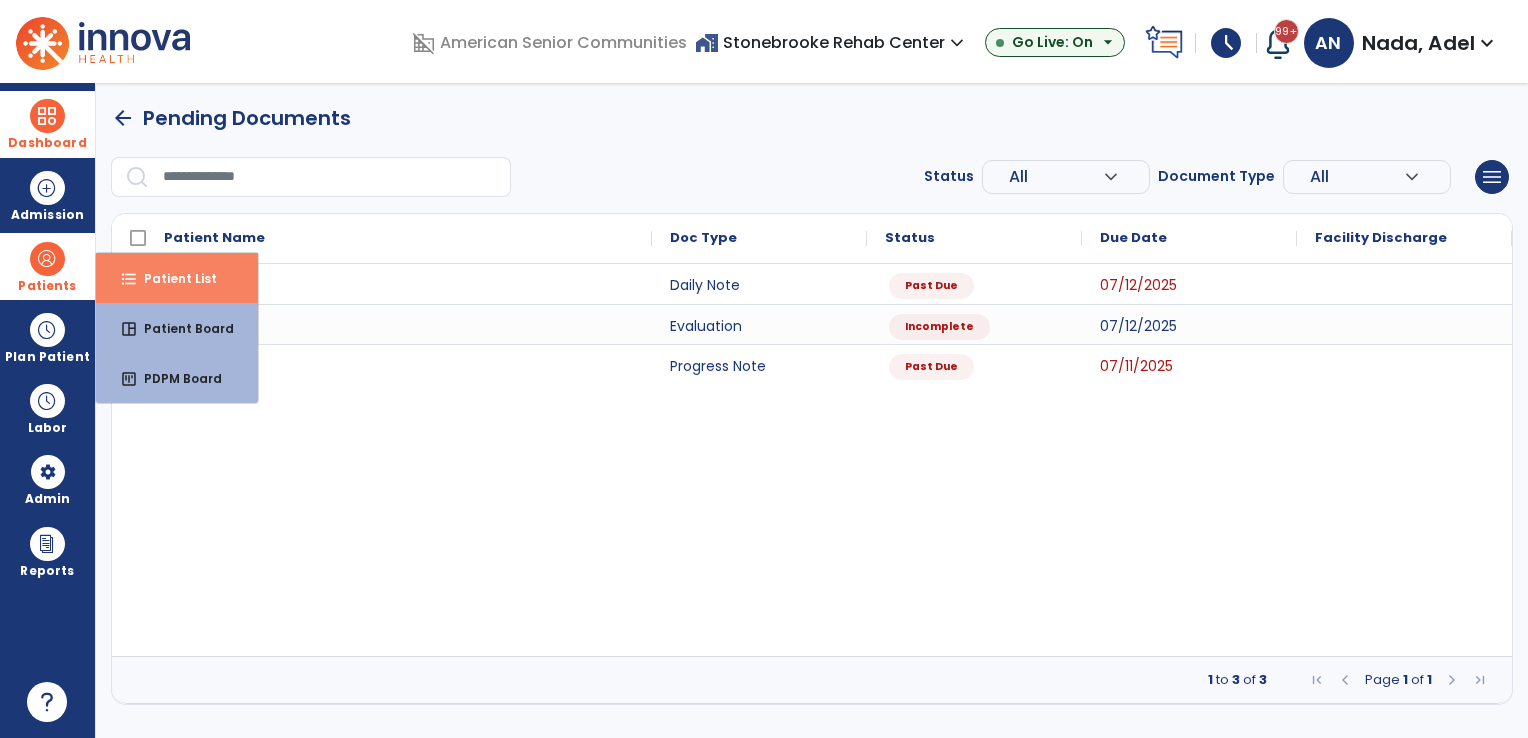 click on "Patient List" at bounding box center [172, 278] 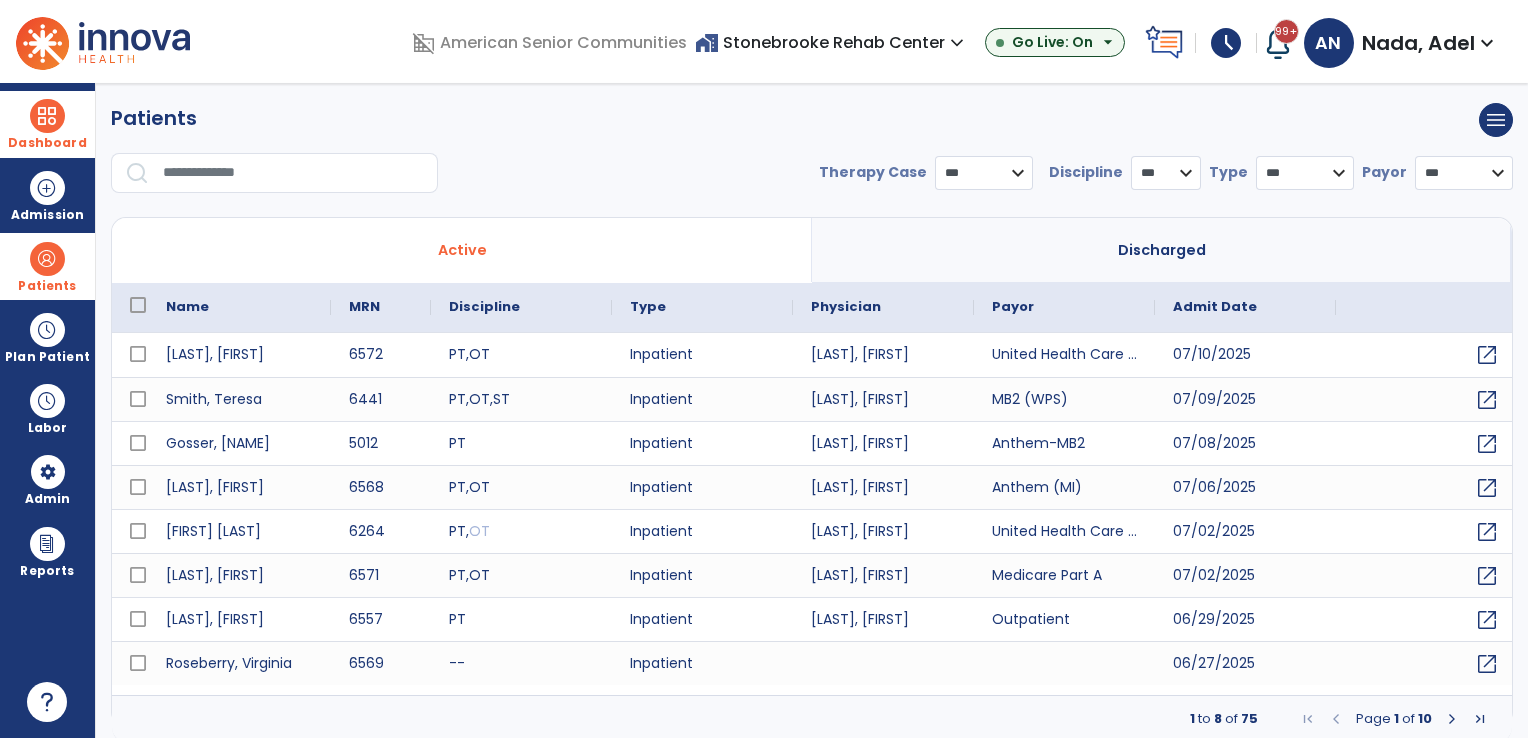 select on "***" 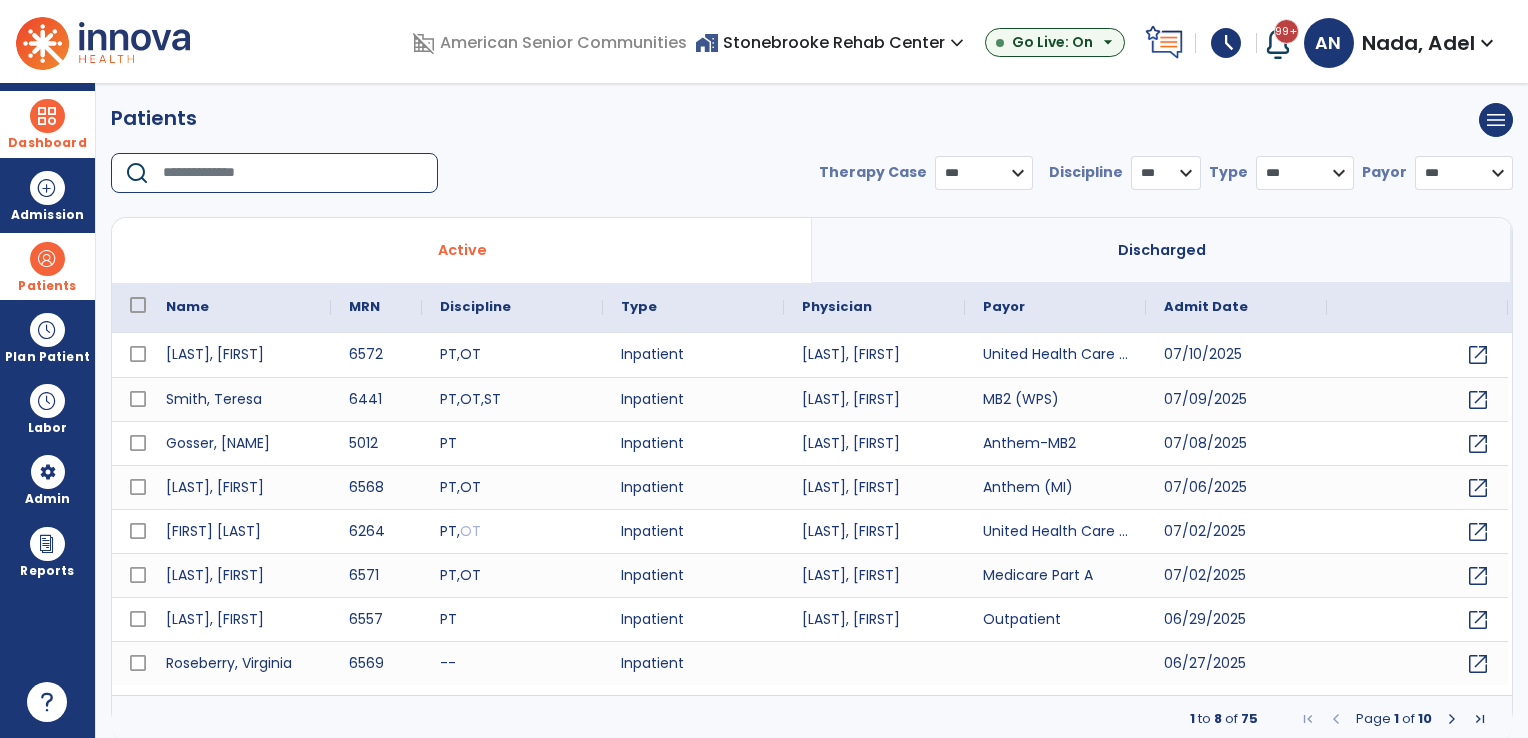 click at bounding box center (293, 173) 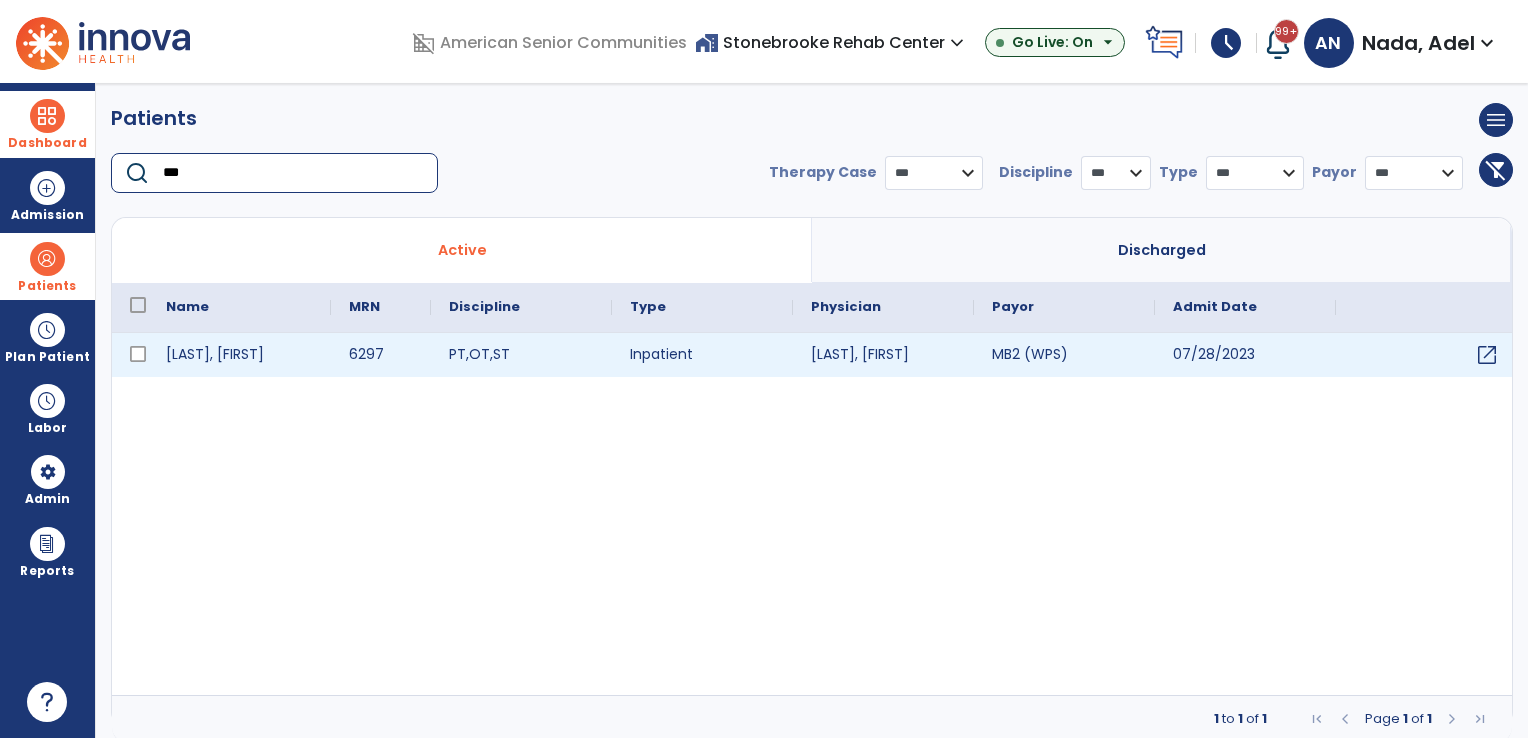 type on "***" 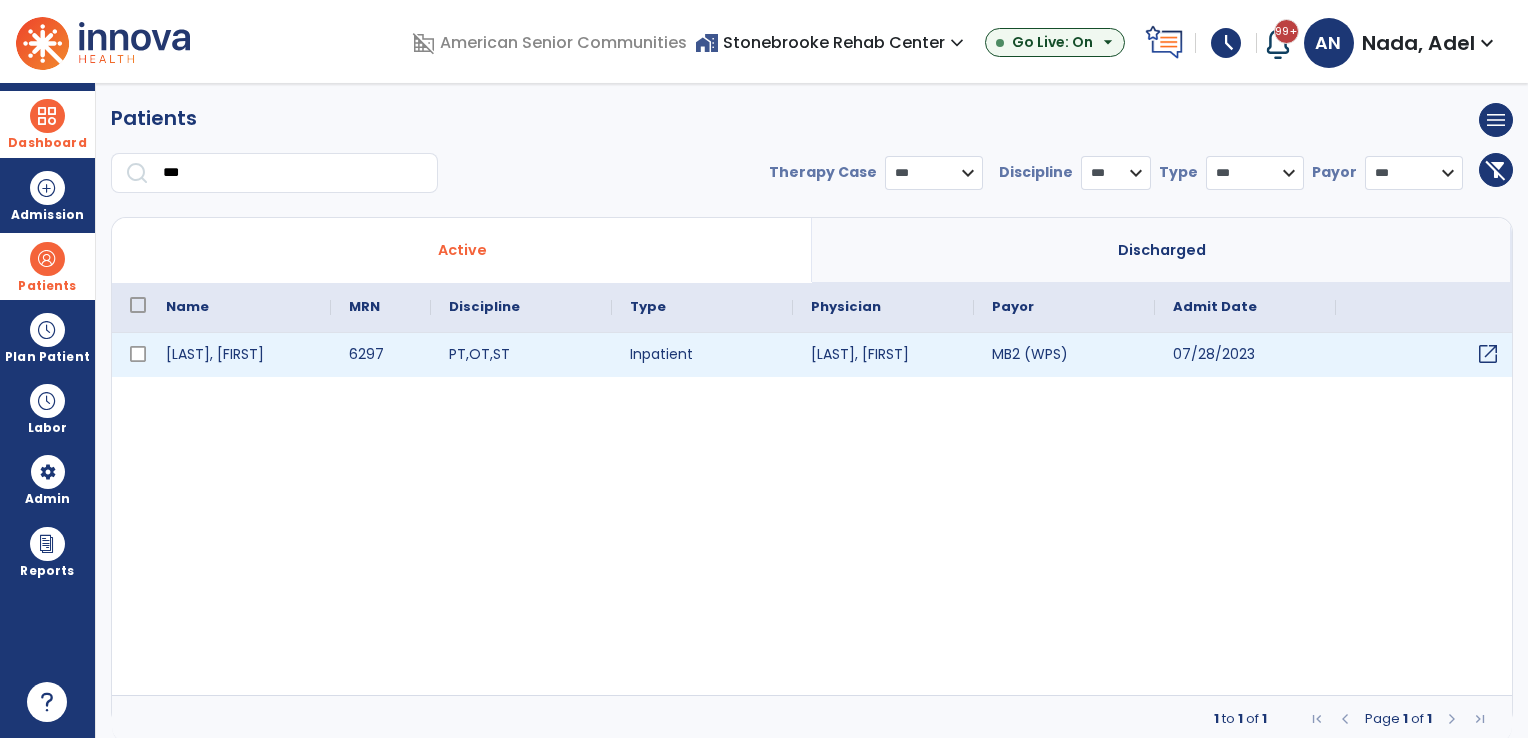 click on "open_in_new" at bounding box center [1488, 354] 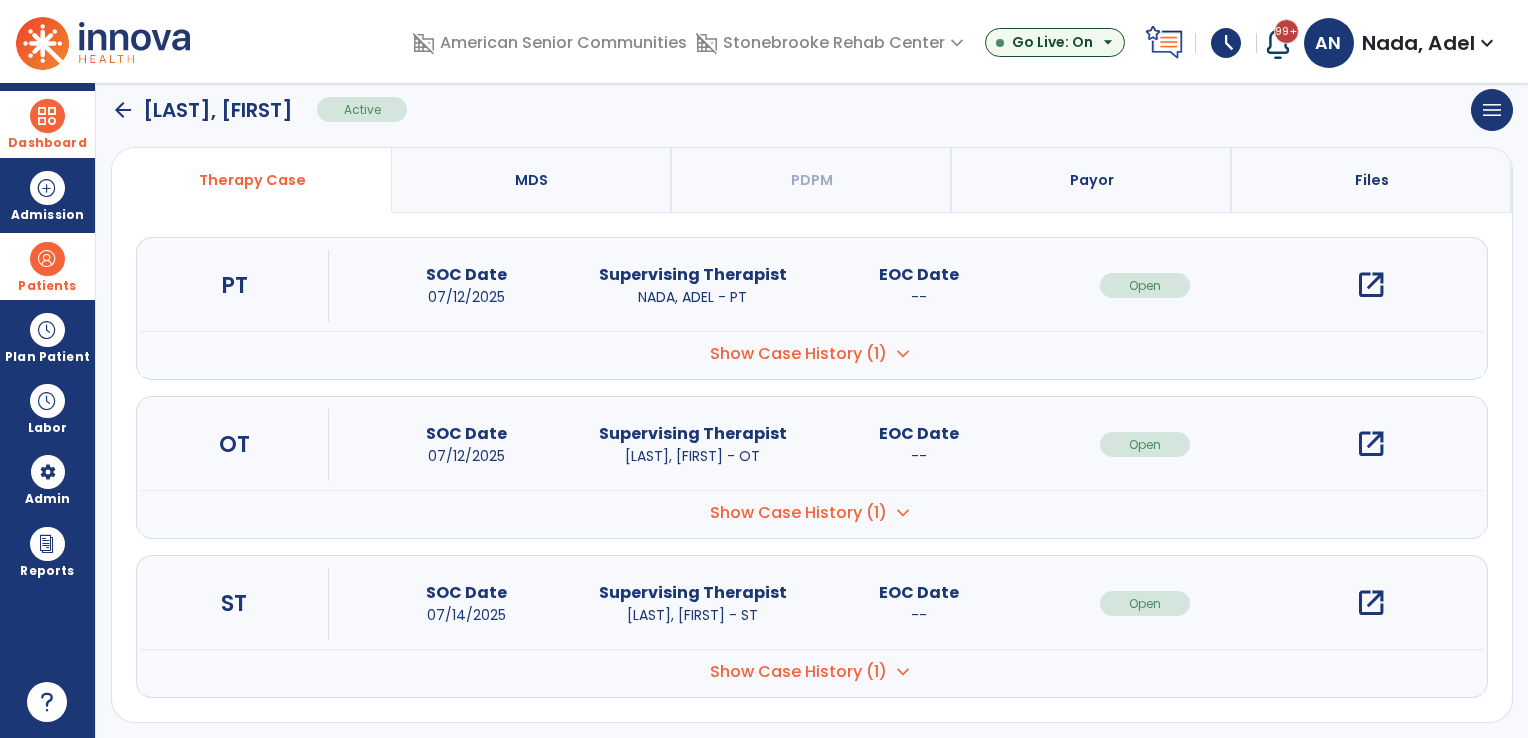 scroll, scrollTop: 198, scrollLeft: 0, axis: vertical 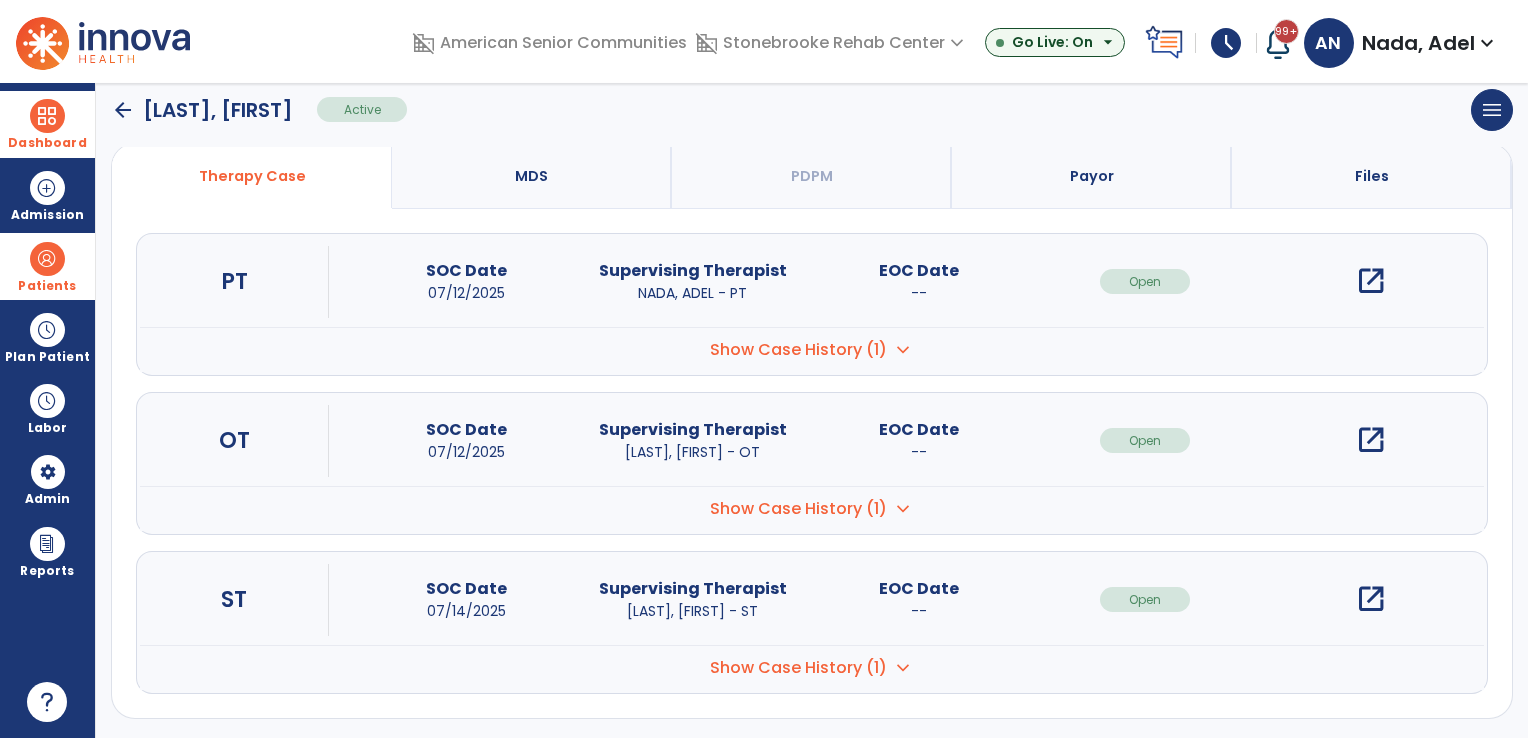 click on "open_in_new" at bounding box center (1371, 440) 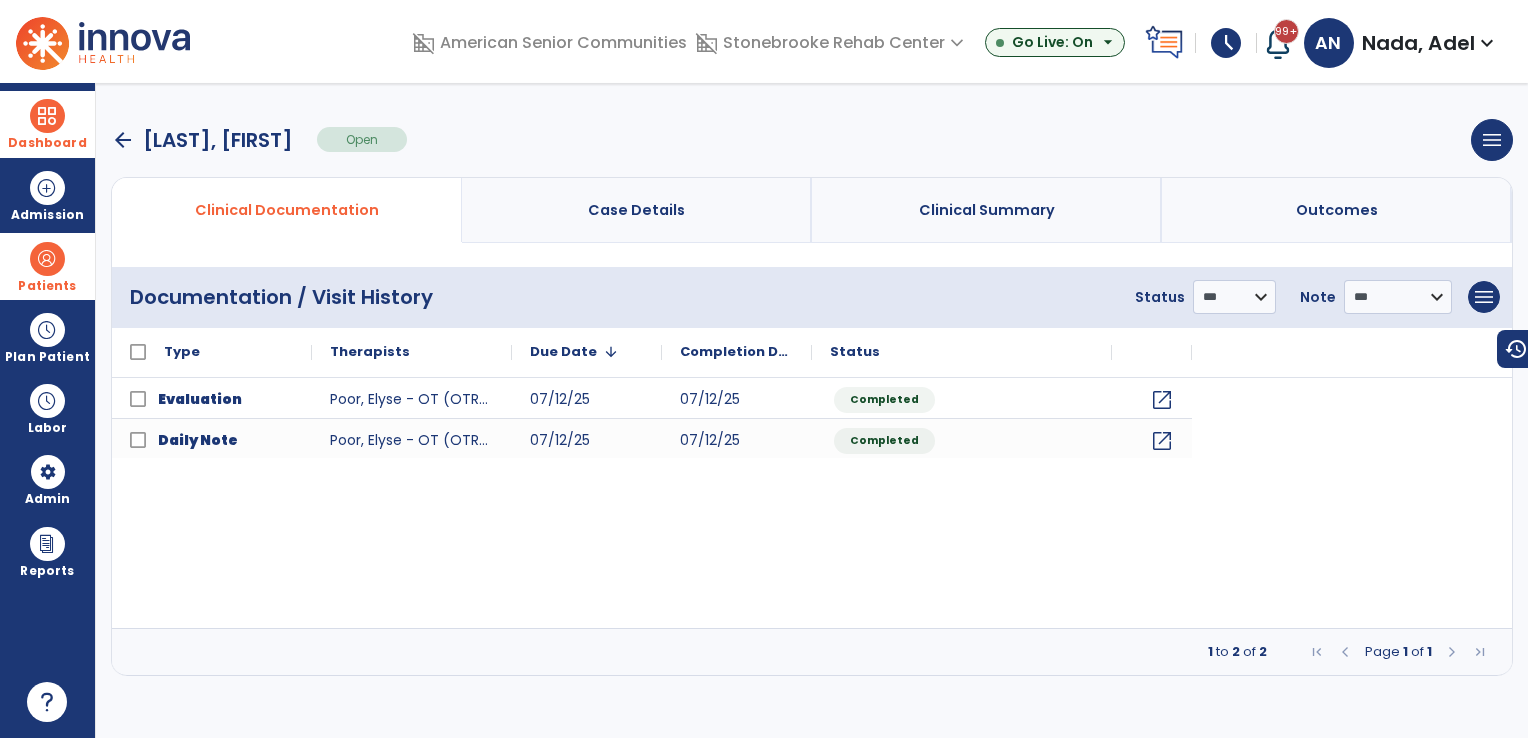 scroll, scrollTop: 0, scrollLeft: 0, axis: both 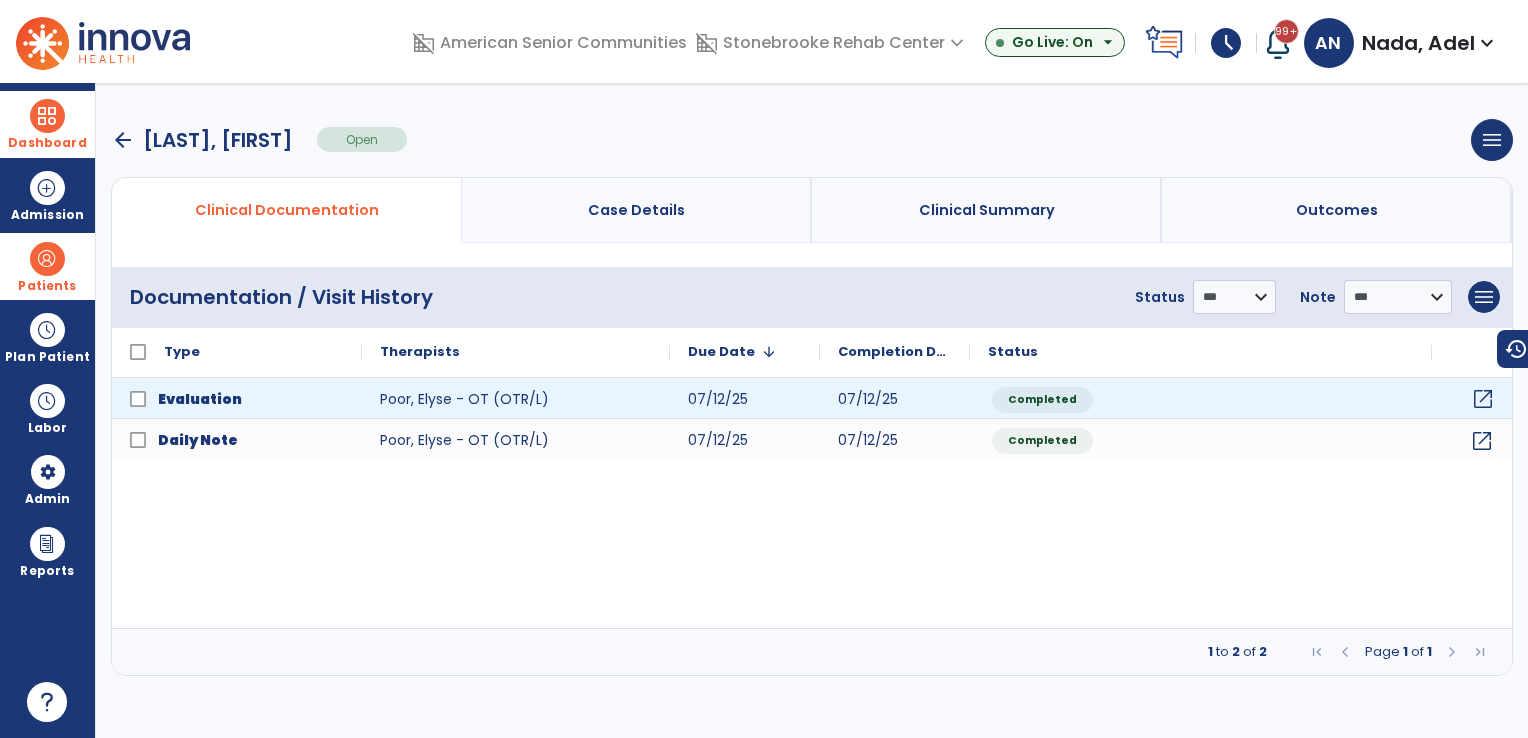 click on "open_in_new" 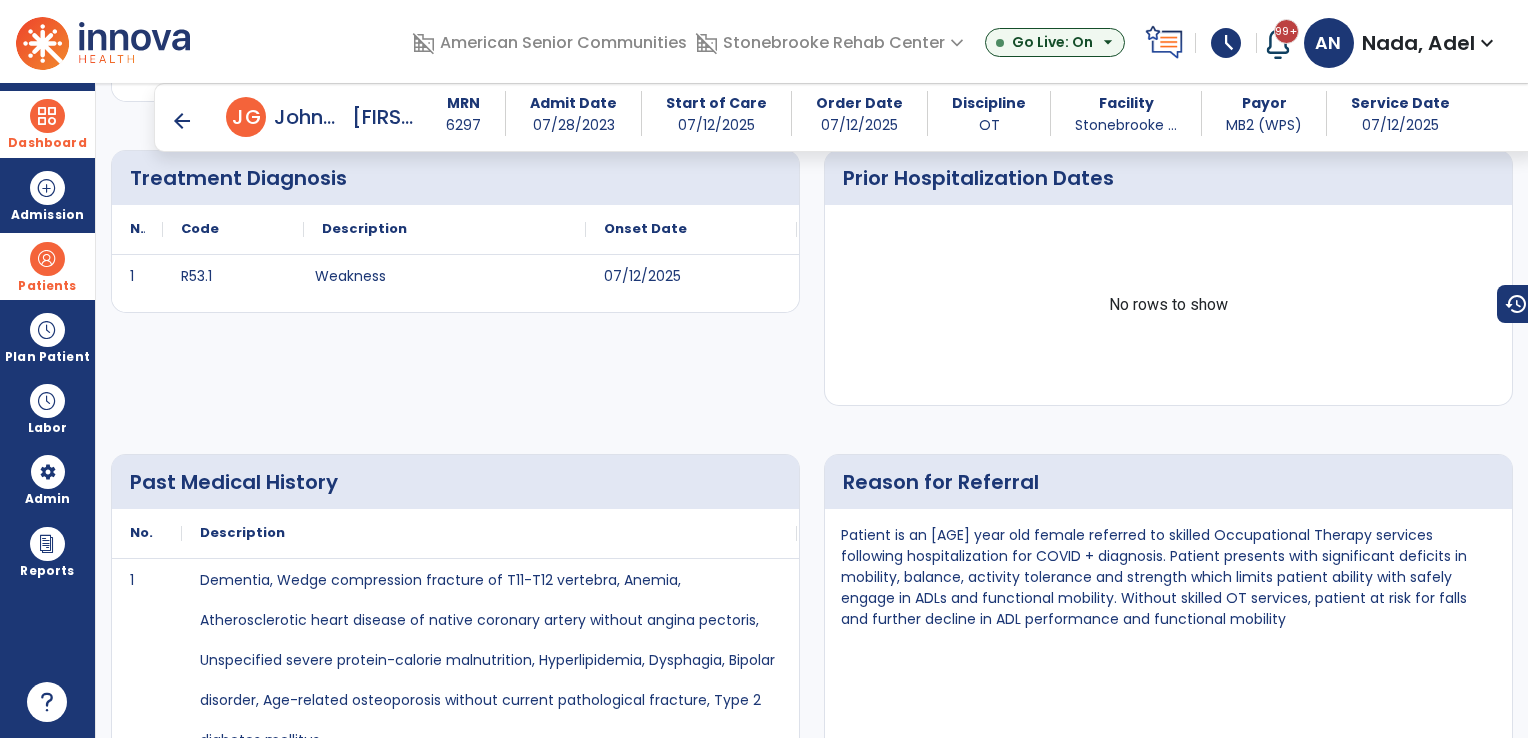 scroll, scrollTop: 900, scrollLeft: 0, axis: vertical 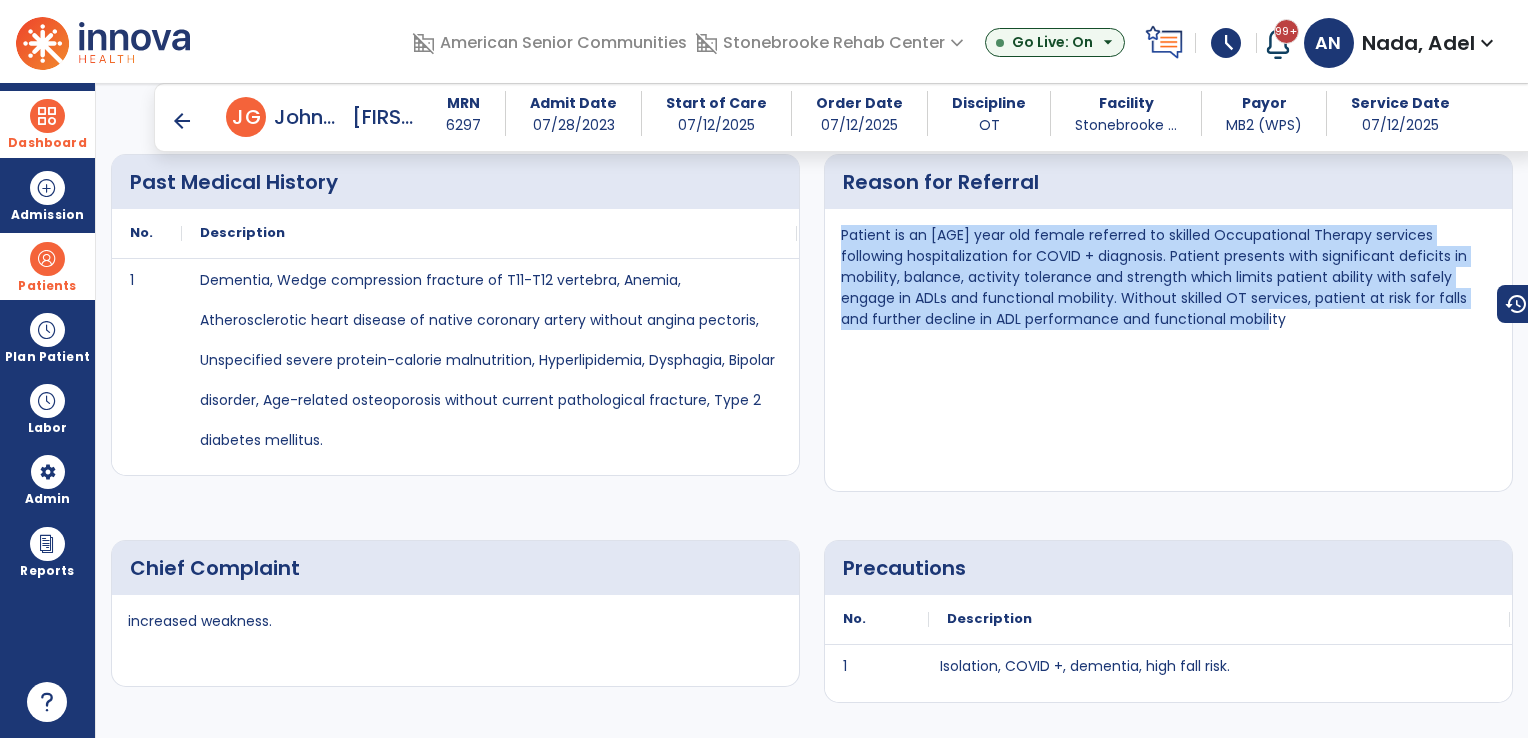 drag, startPoint x: 1195, startPoint y: 318, endPoint x: 836, endPoint y: 232, distance: 369.15714 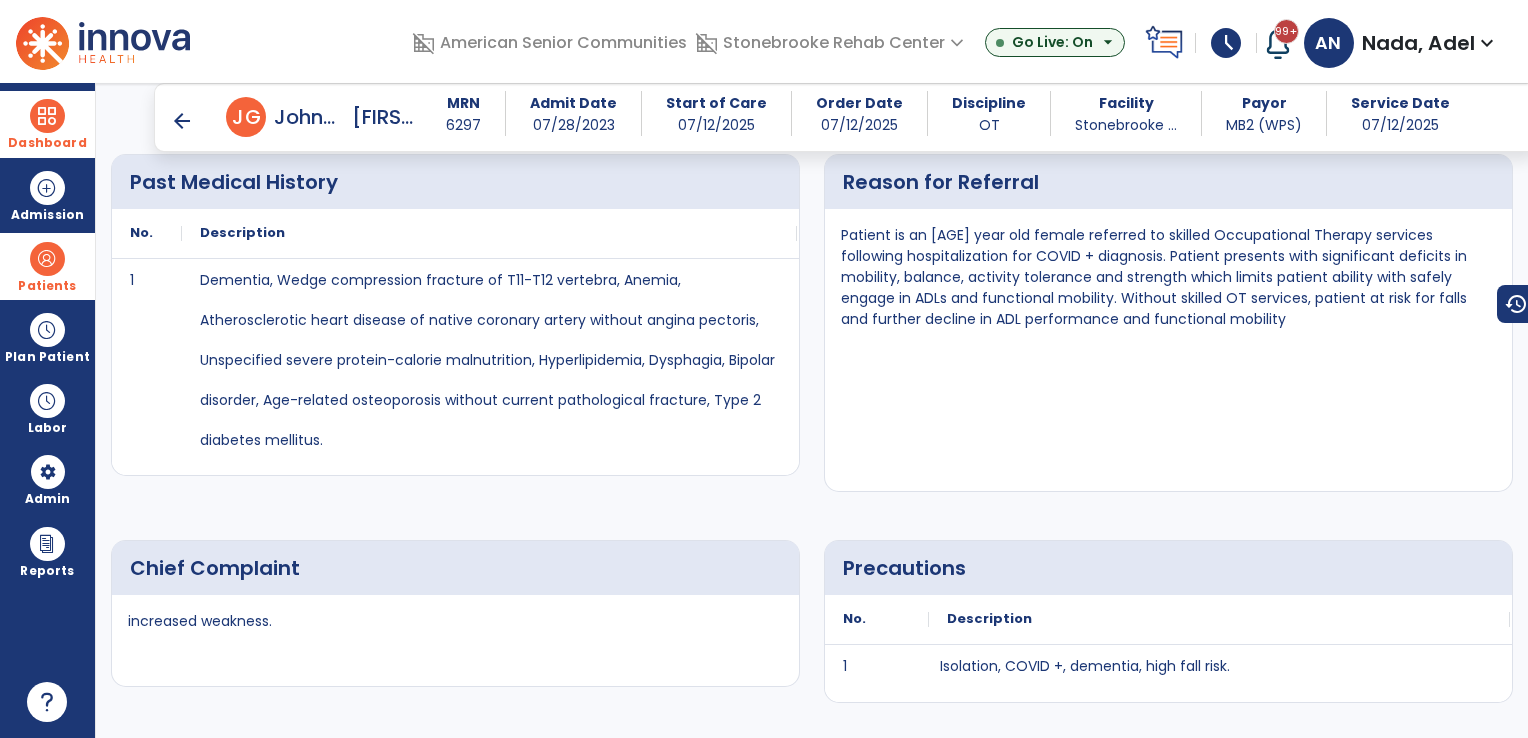 click on "arrow_back" at bounding box center [182, 121] 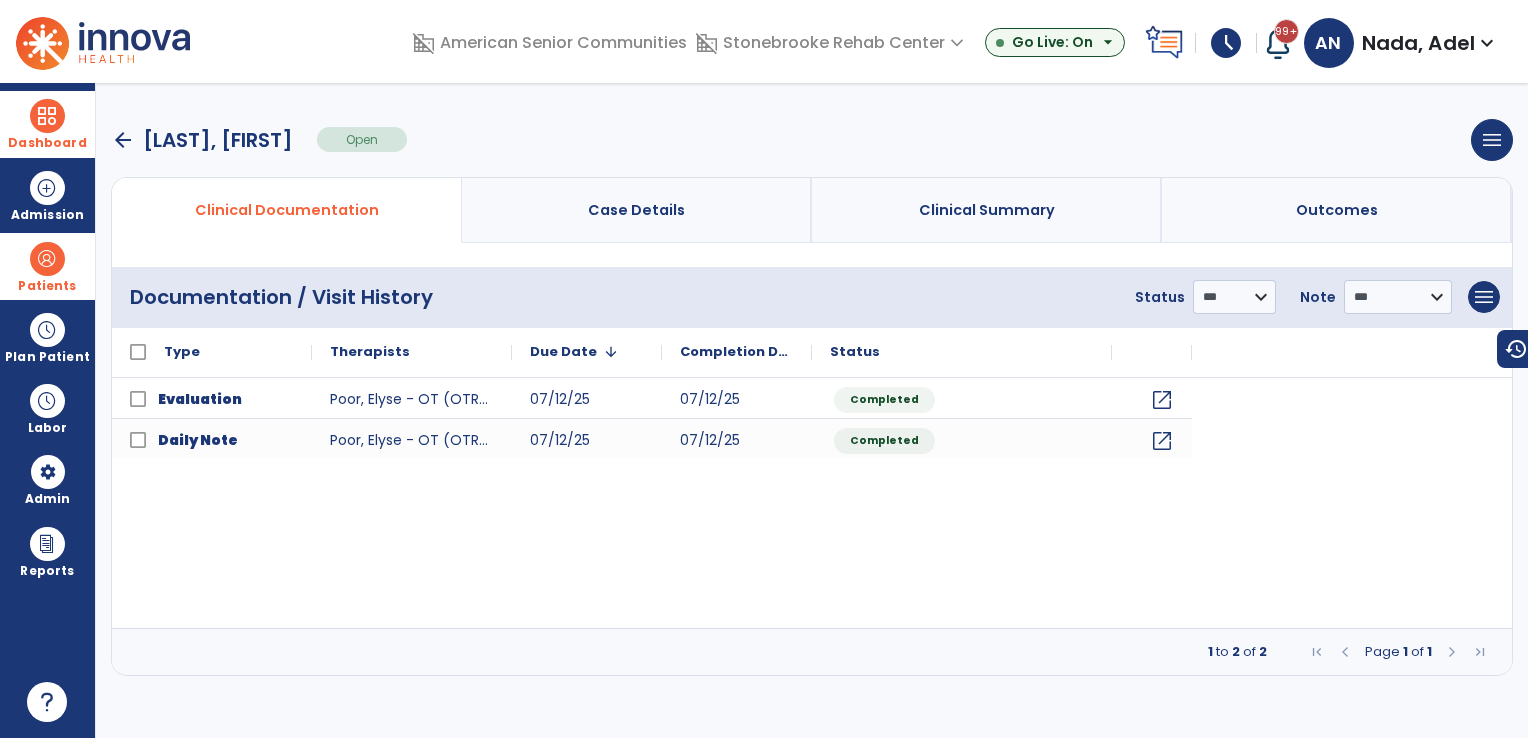 scroll, scrollTop: 0, scrollLeft: 0, axis: both 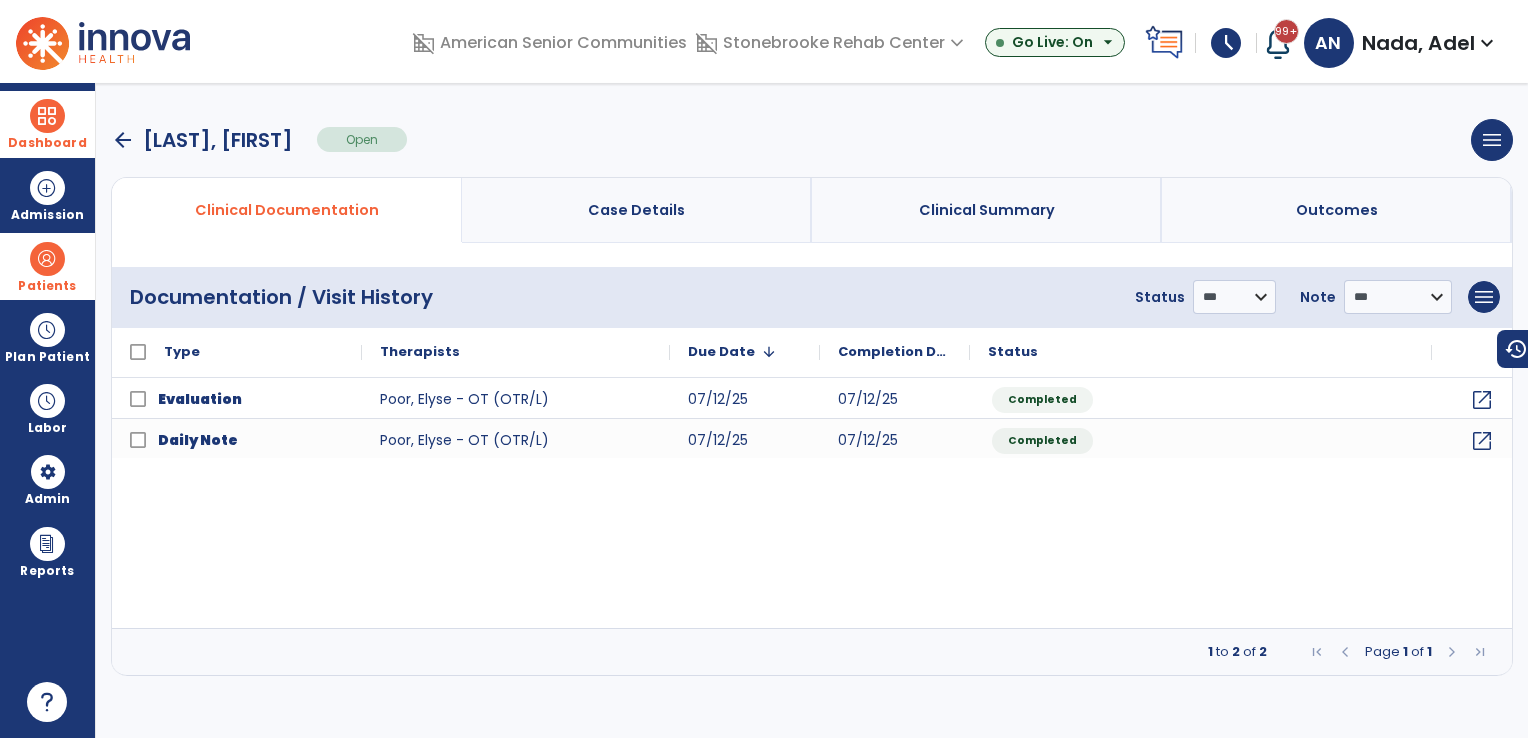 click on "arrow_back" at bounding box center [123, 140] 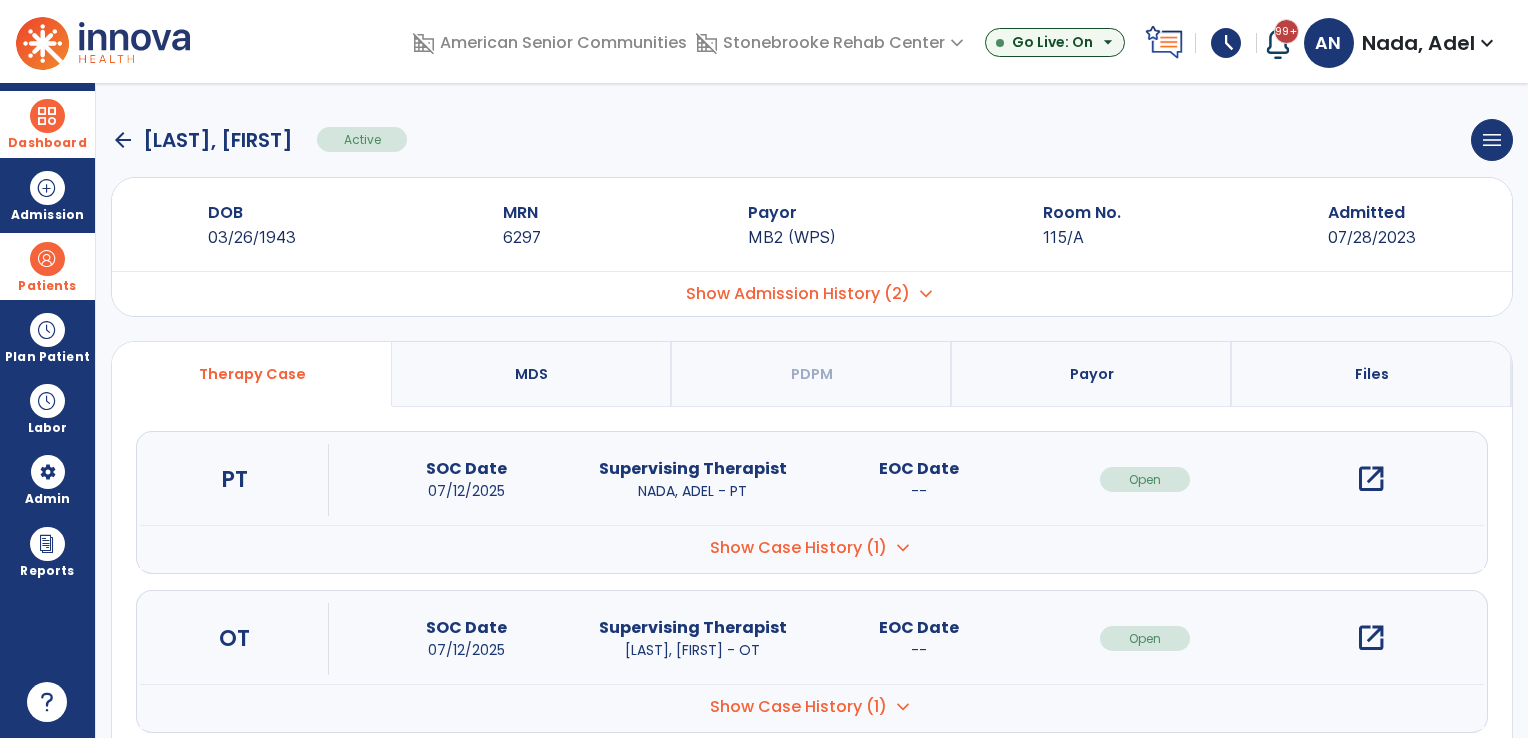click on "open_in_new" at bounding box center (1371, 479) 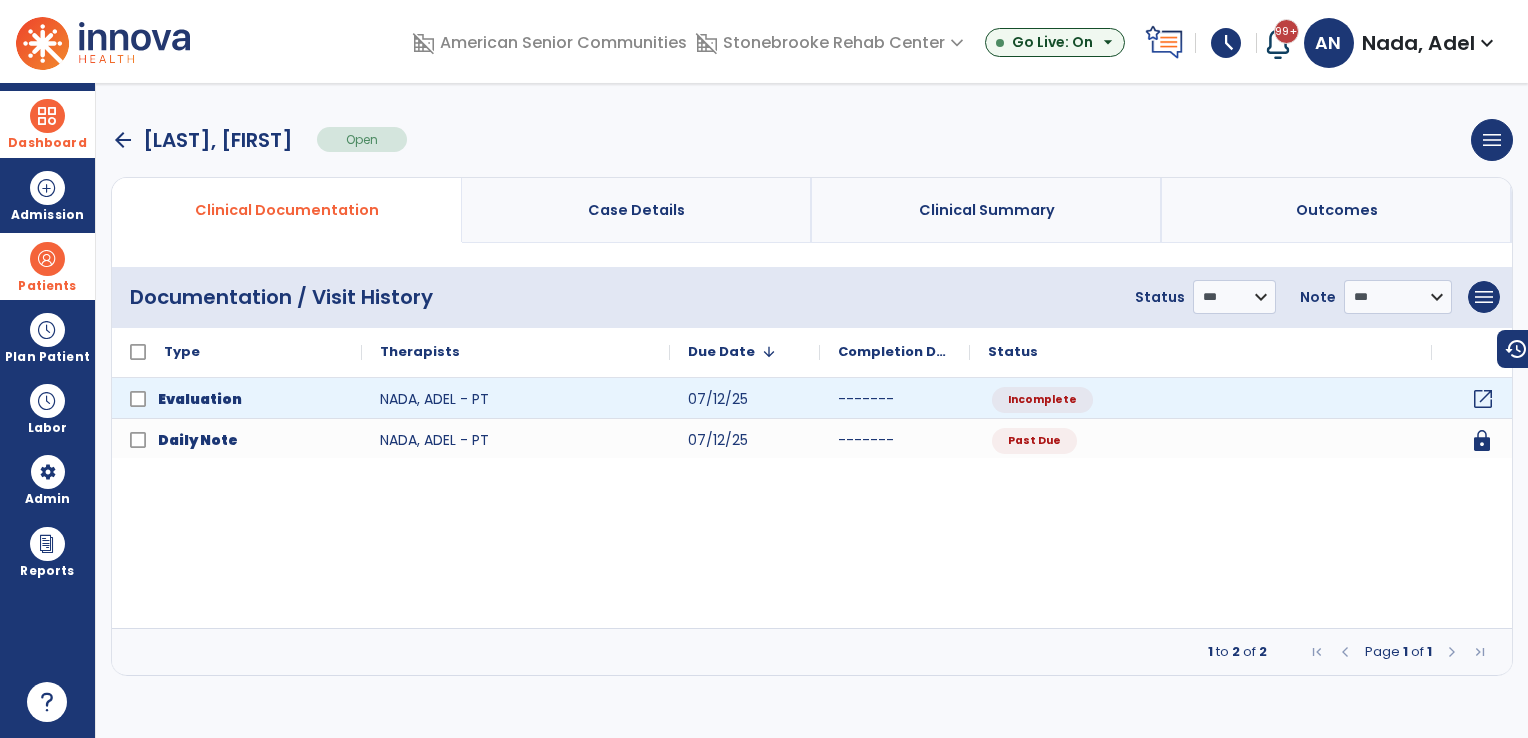 click on "open_in_new" 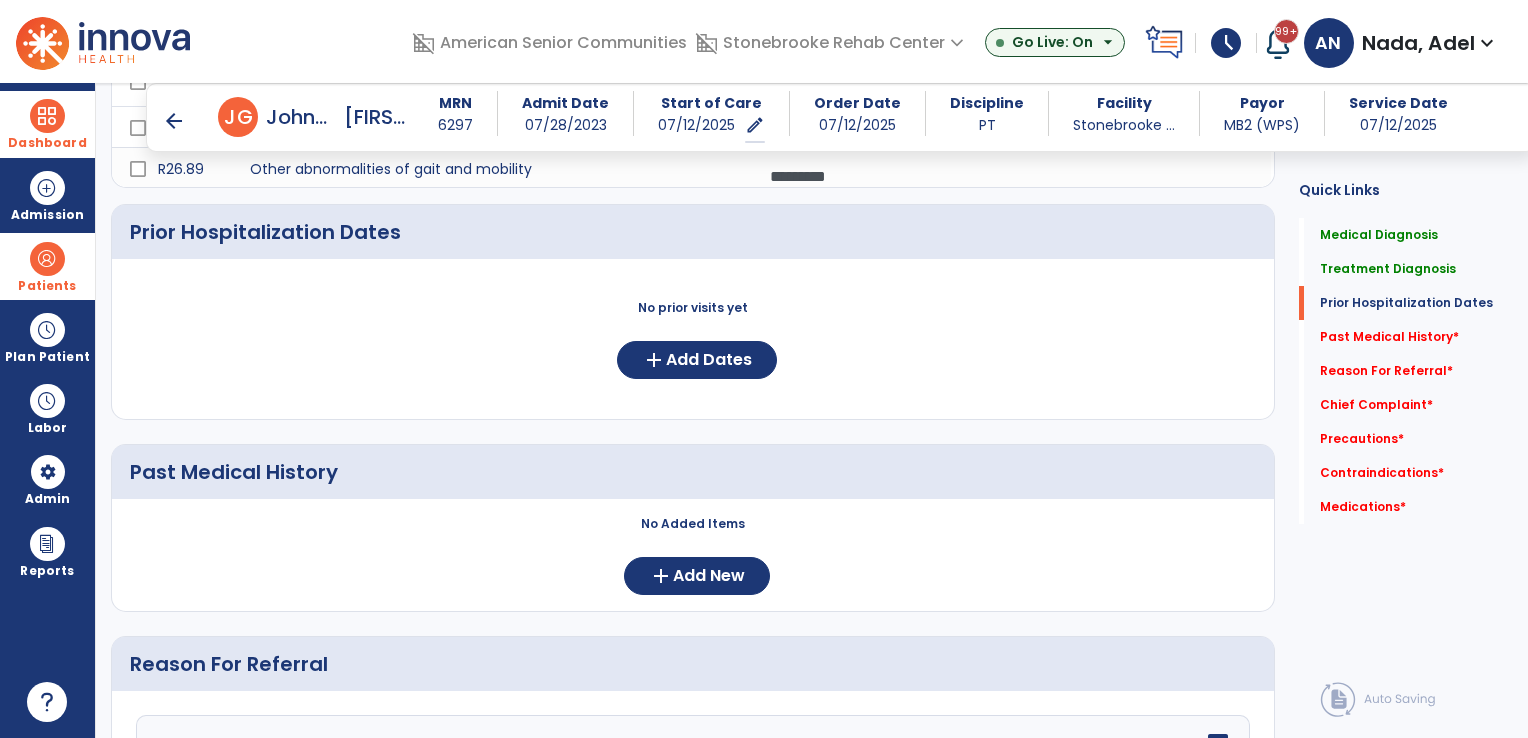 scroll, scrollTop: 700, scrollLeft: 0, axis: vertical 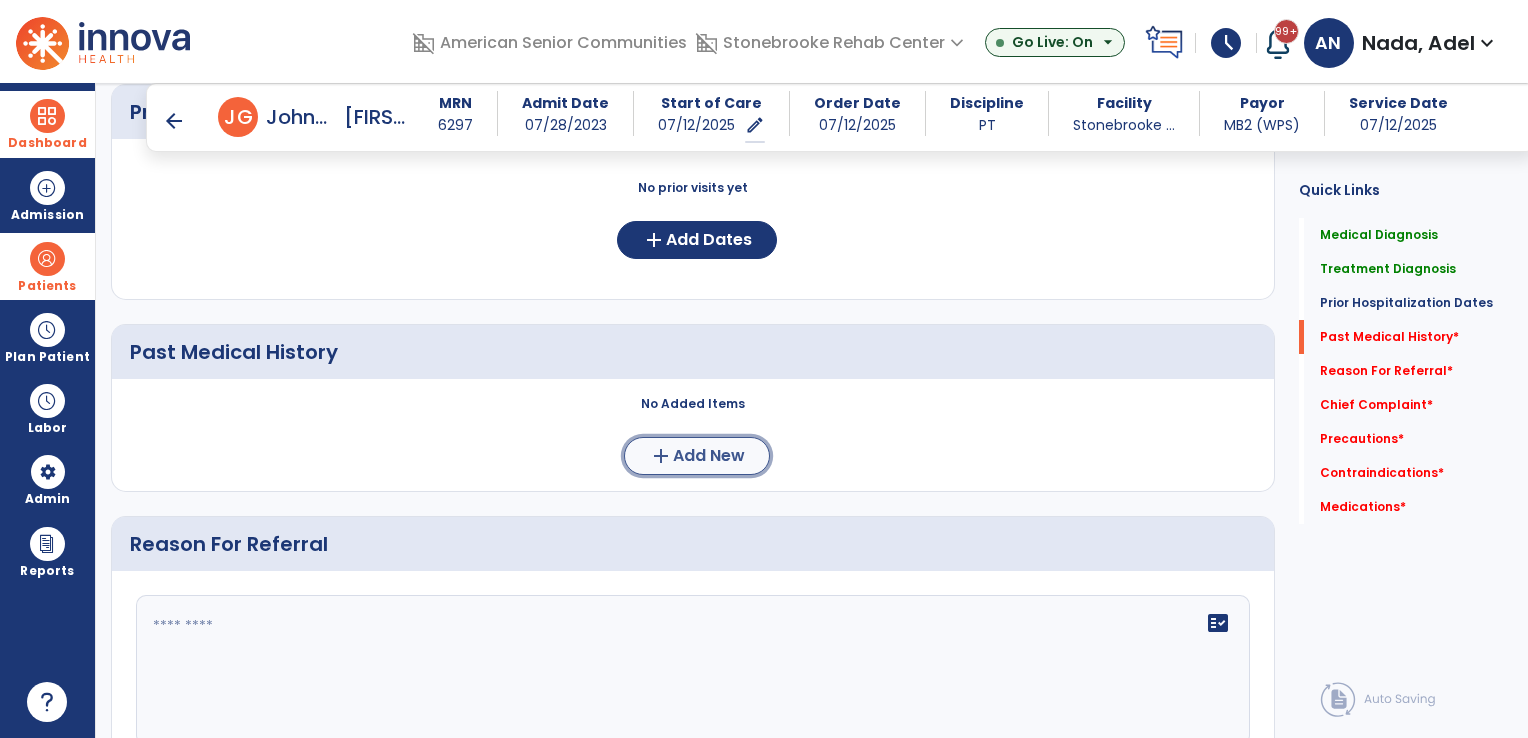 click on "Add New" 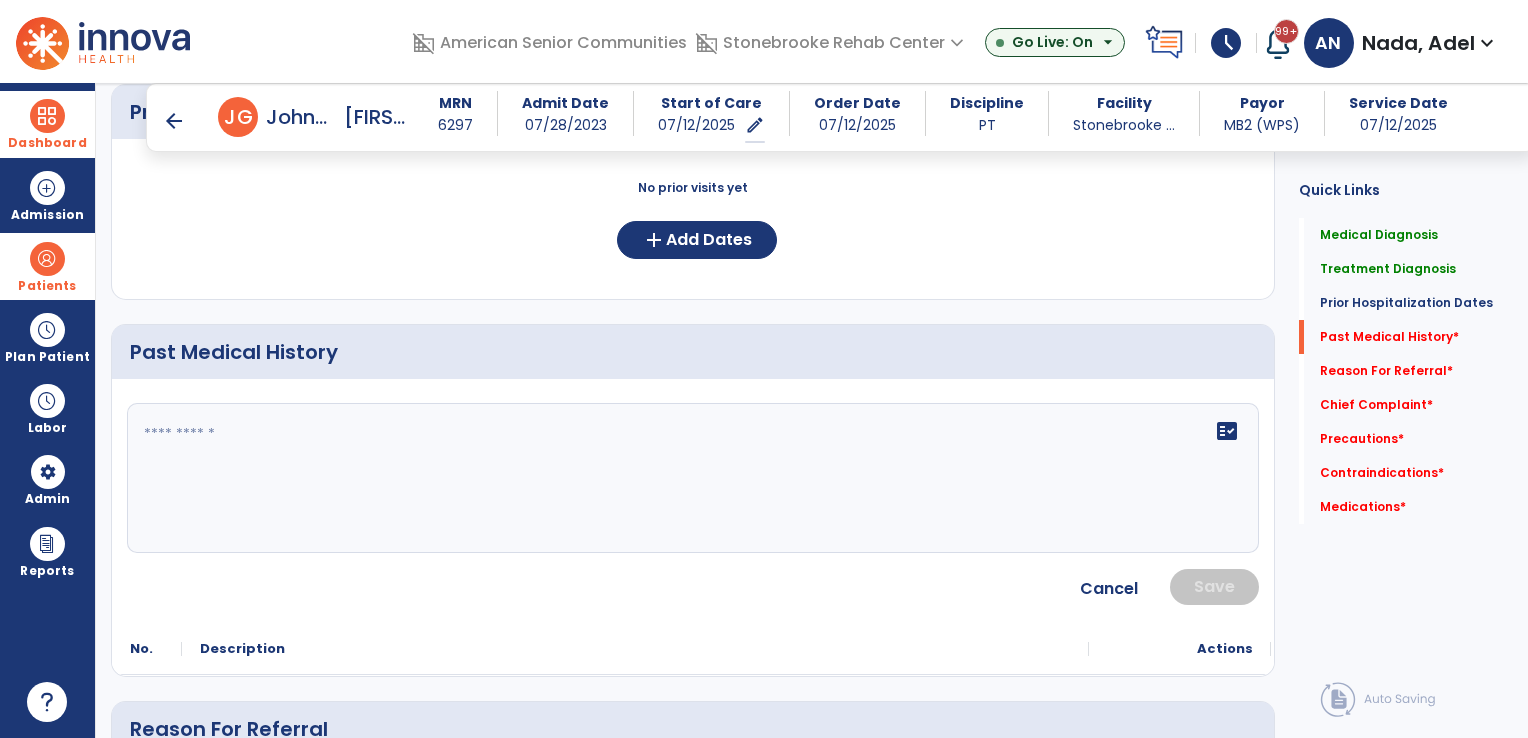 click on "fact_check" 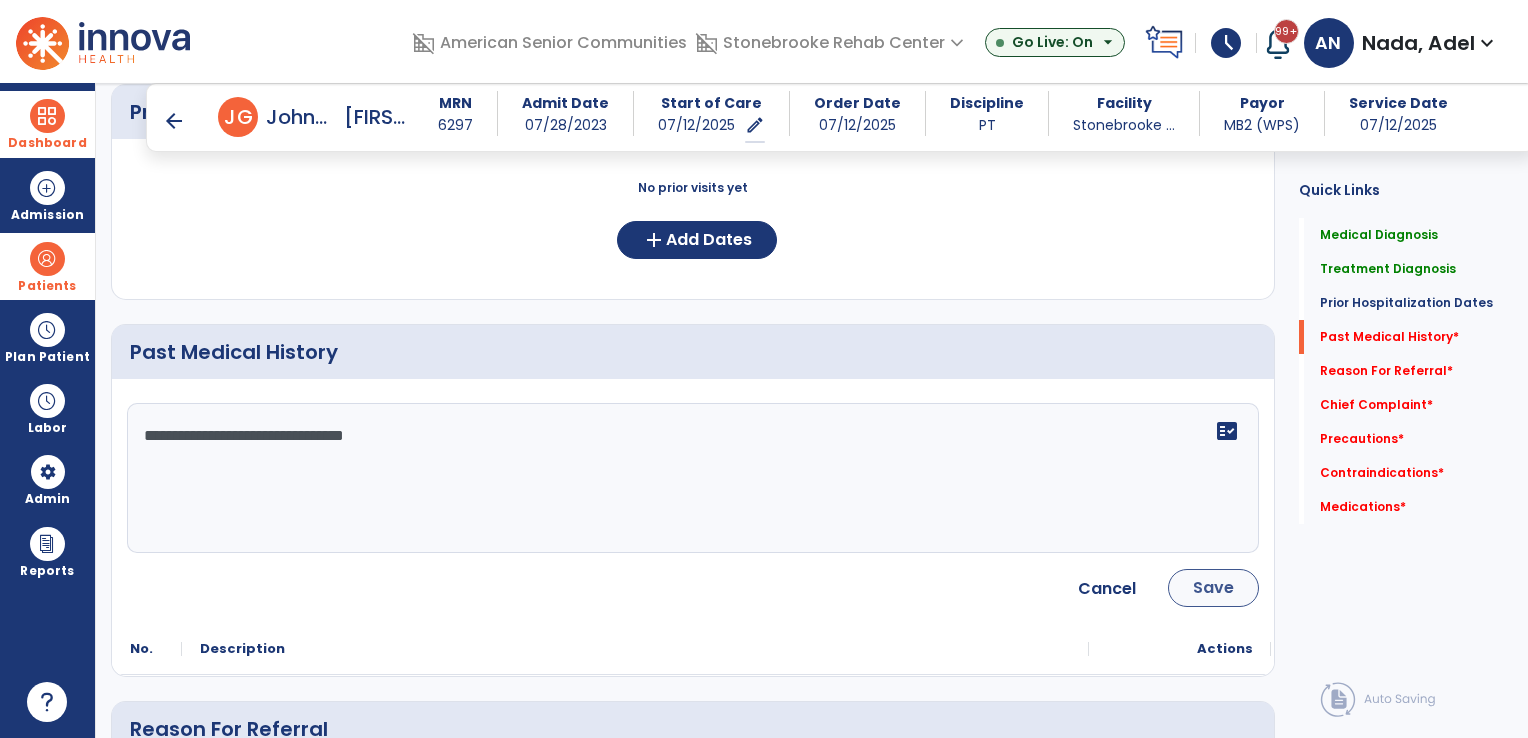 type on "**********" 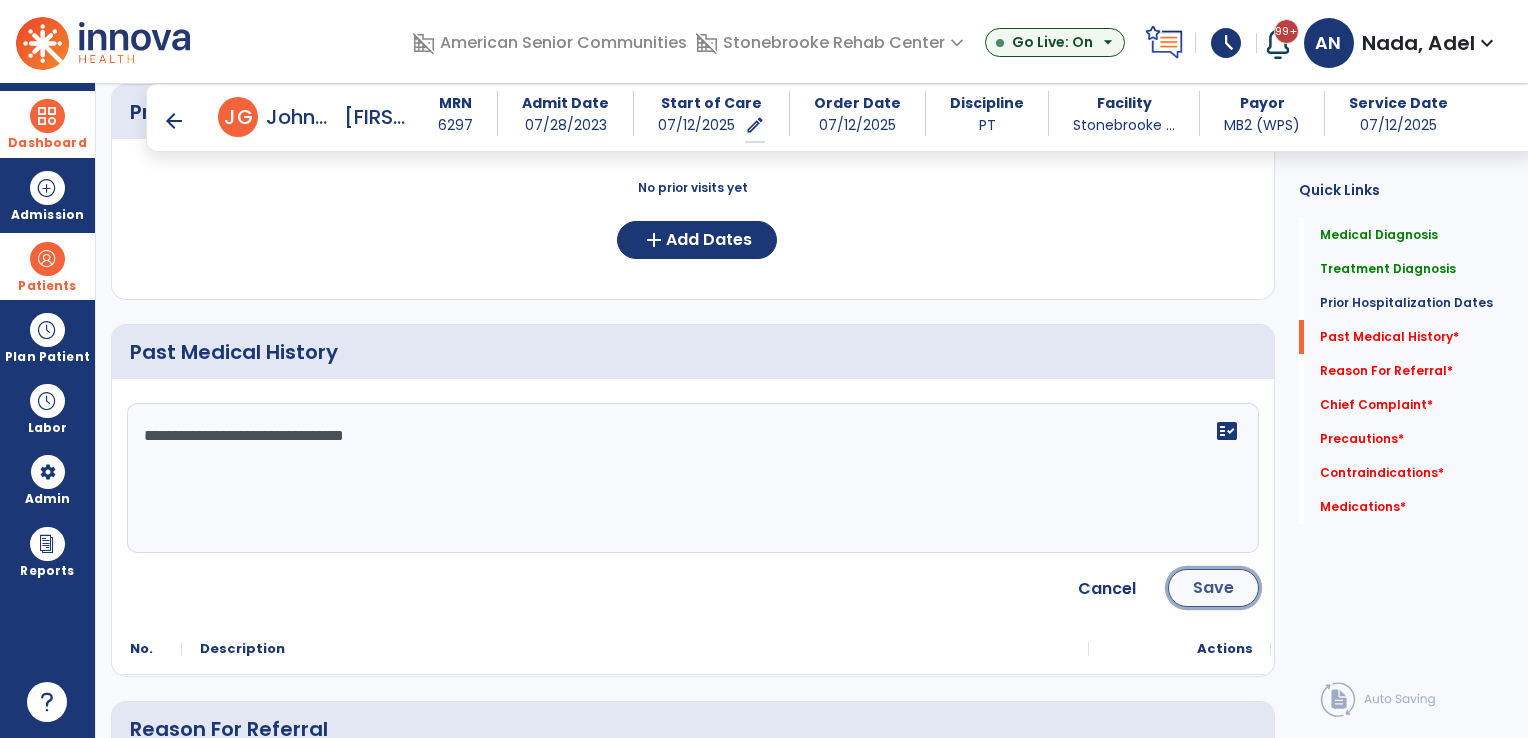 click on "Save" 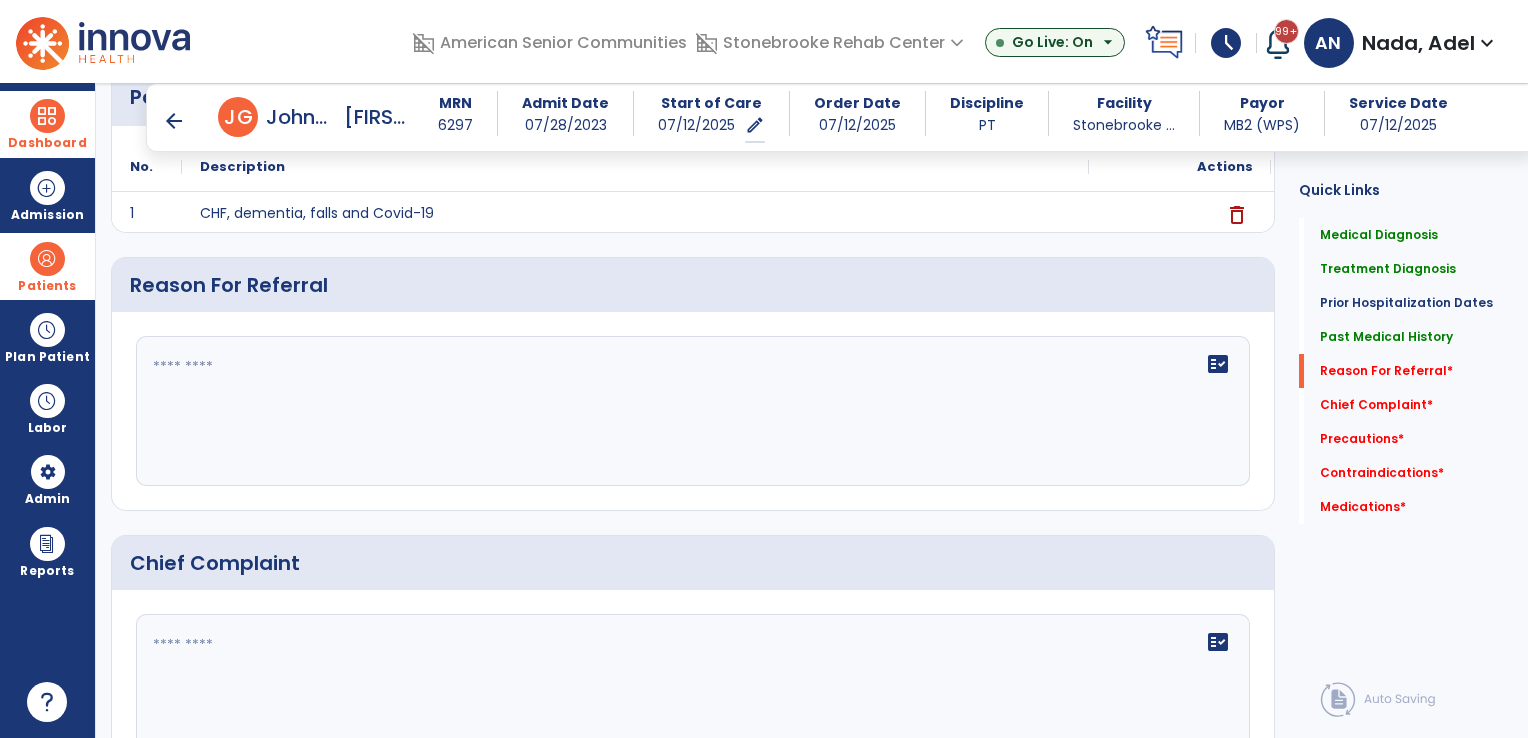 scroll, scrollTop: 1000, scrollLeft: 0, axis: vertical 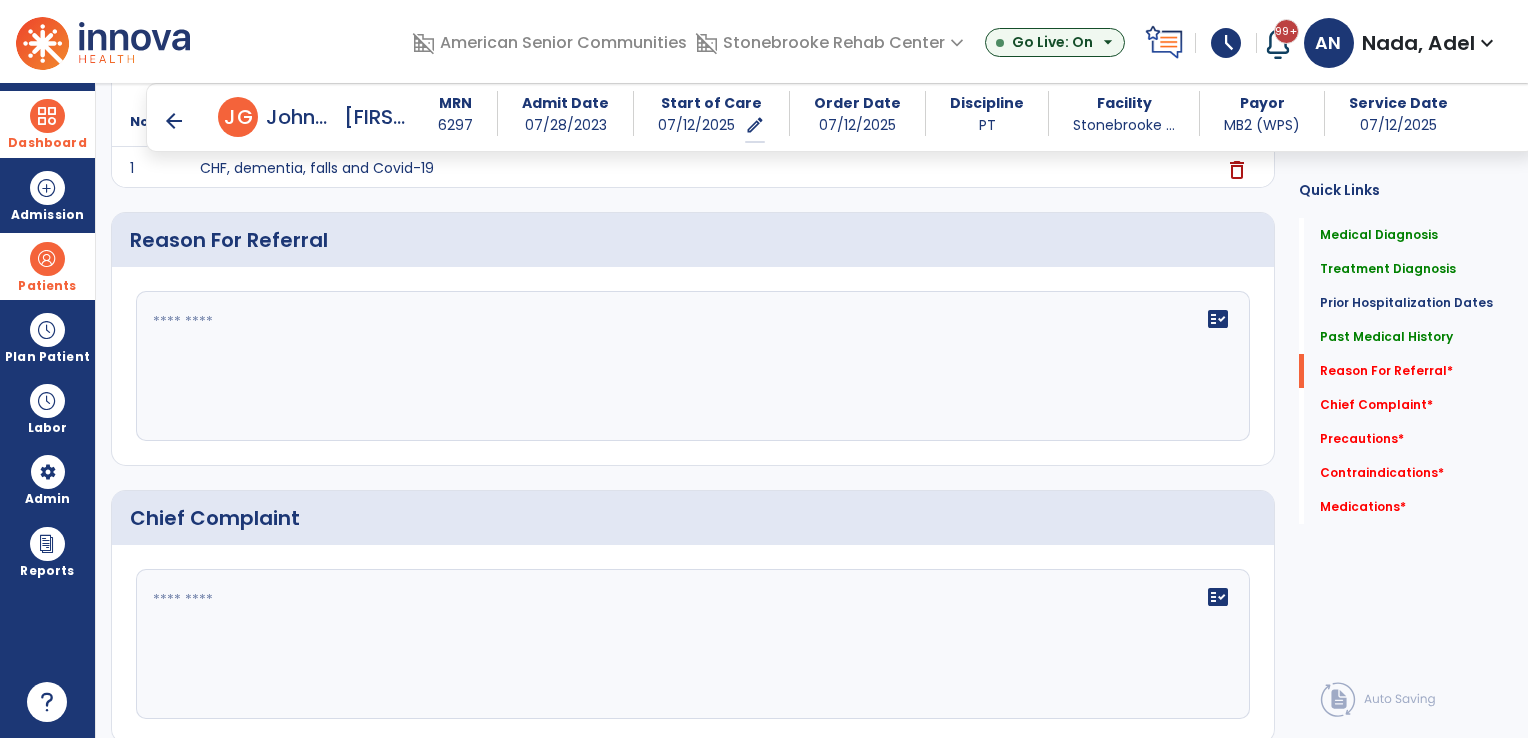 click on "fact_check" 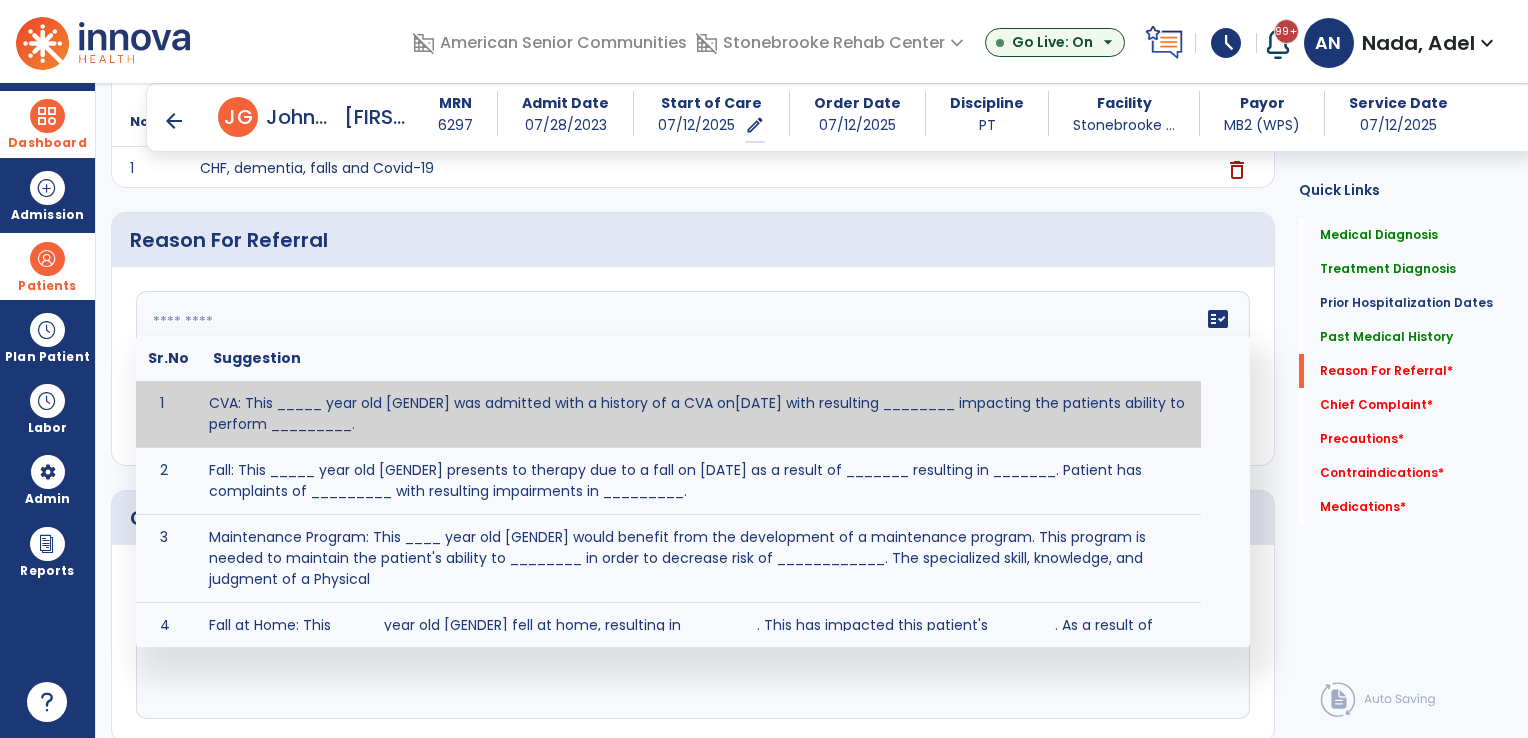 paste on "**********" 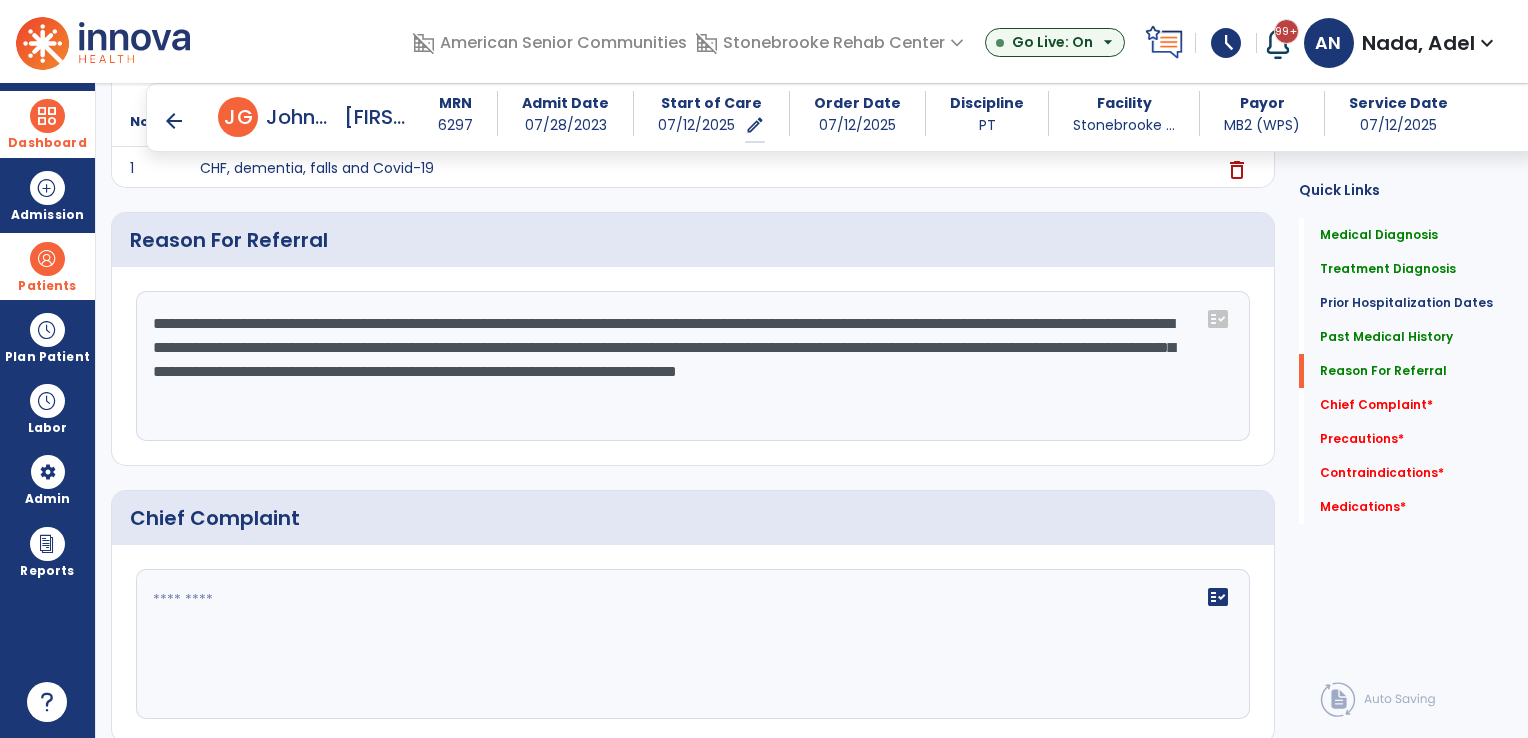 click on "**********" 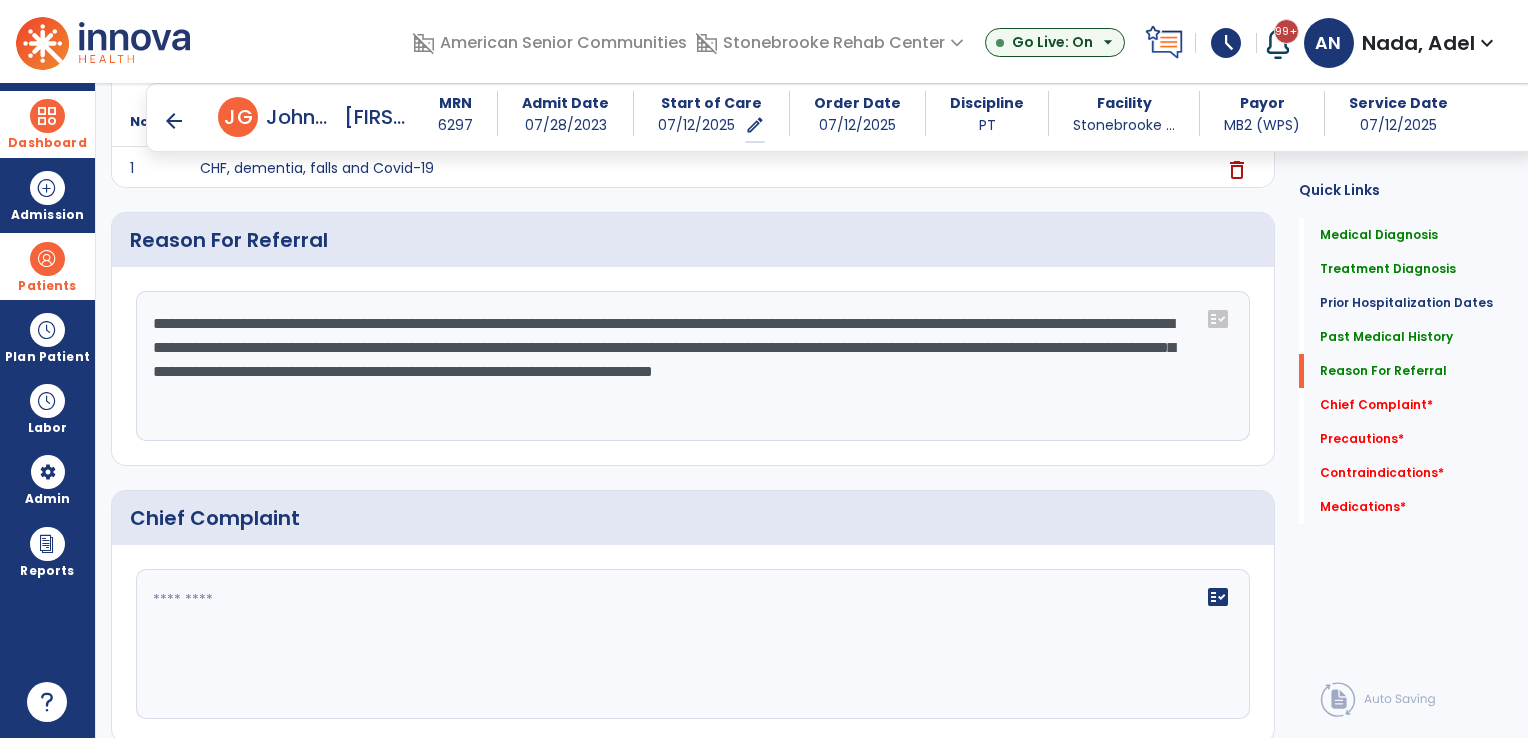 click on "**********" 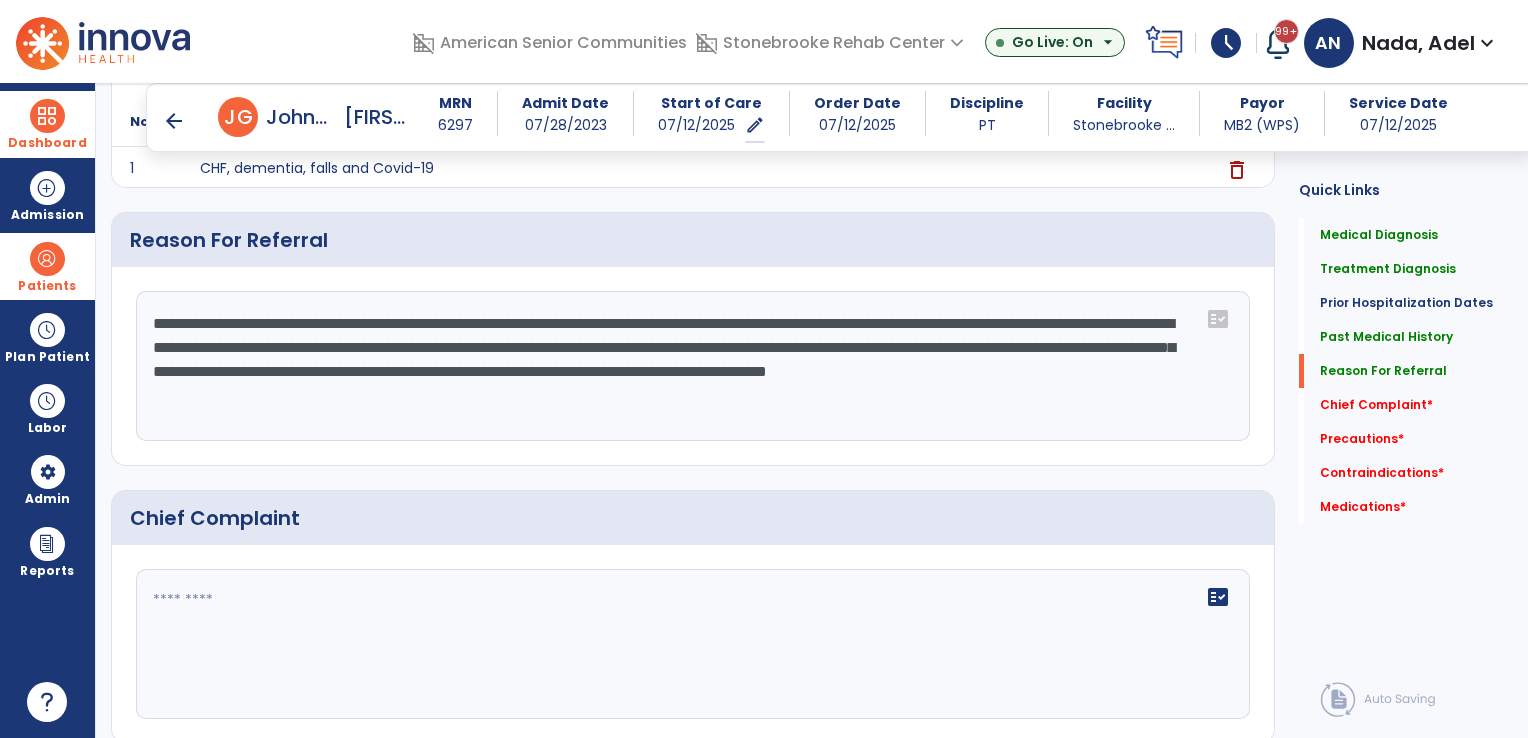 click on "**********" 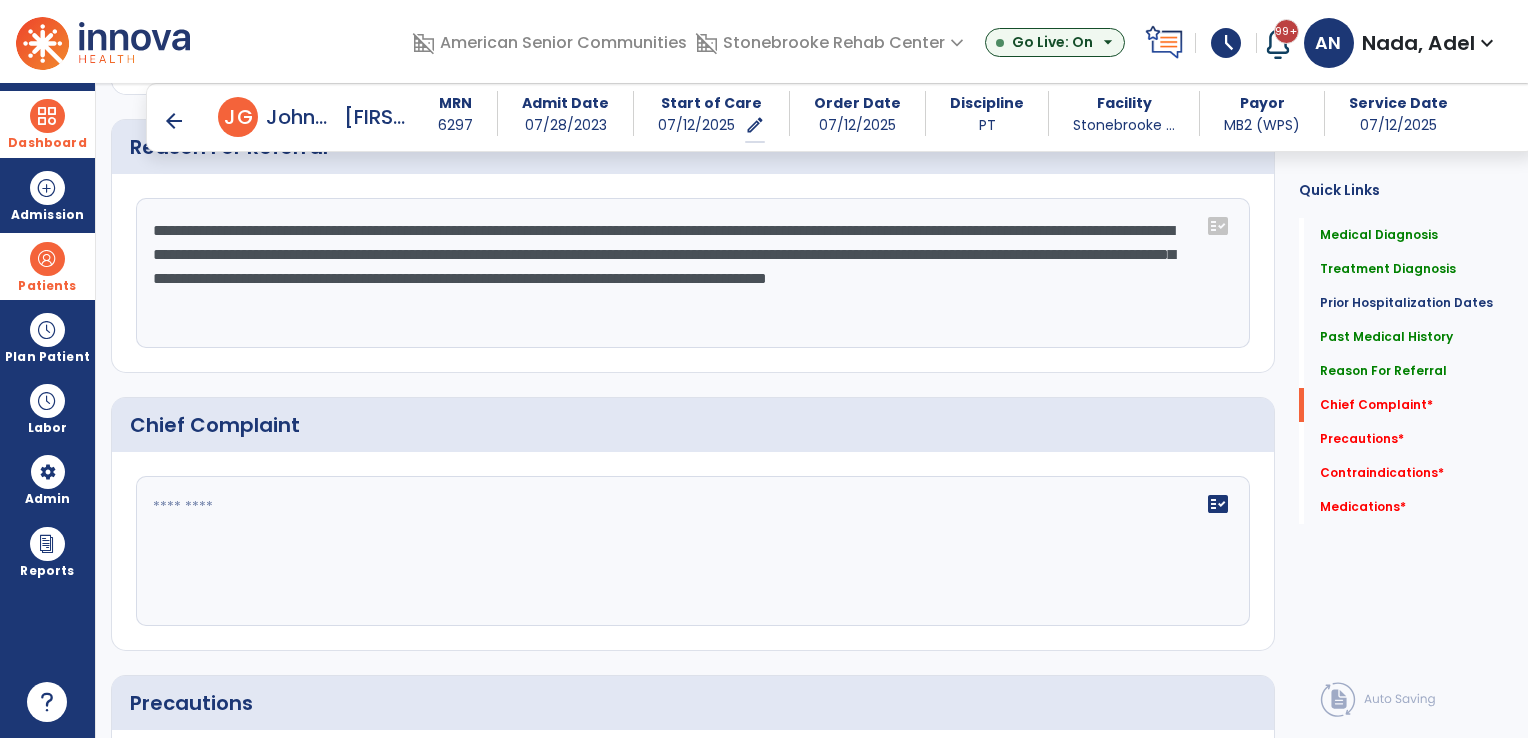 scroll, scrollTop: 1300, scrollLeft: 0, axis: vertical 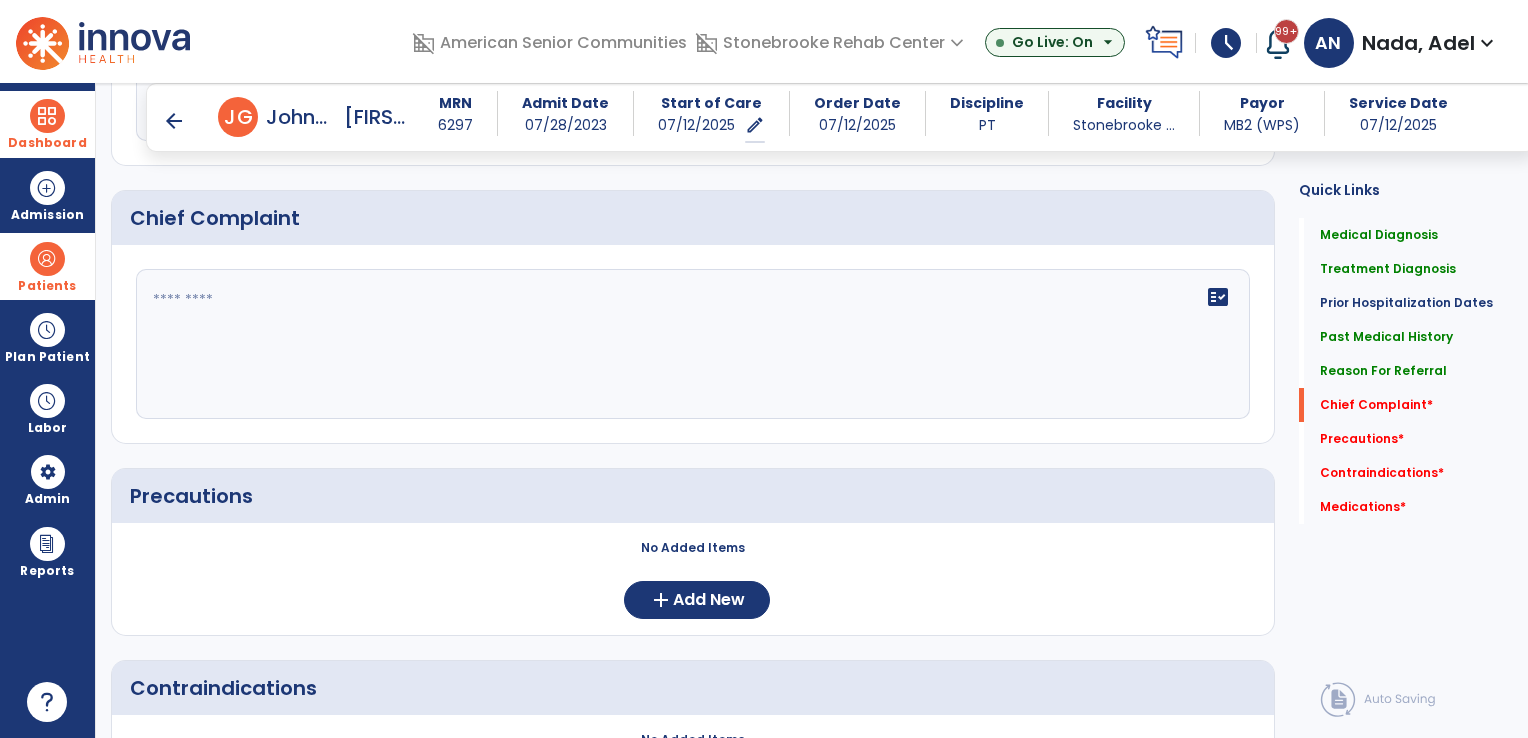 type on "**********" 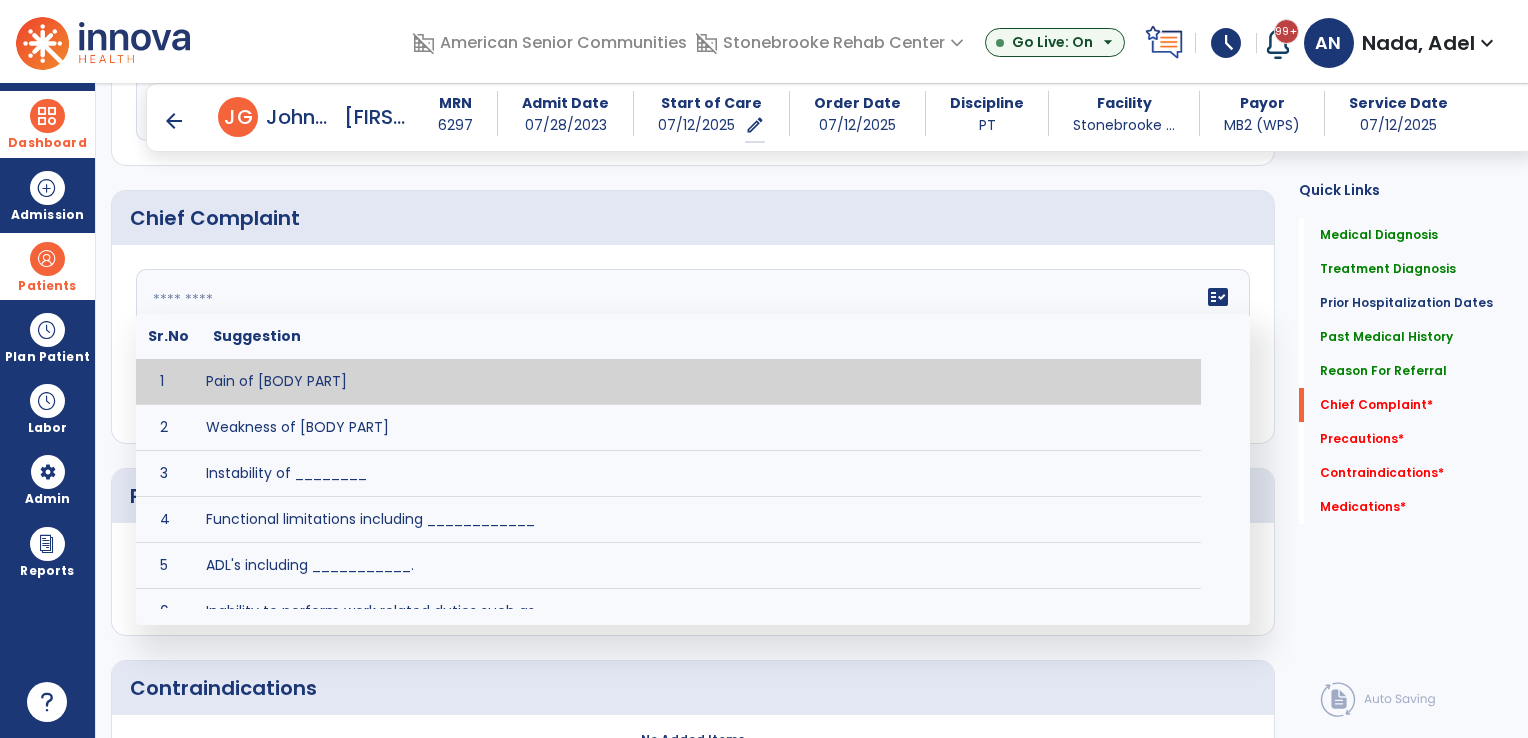 click on "fact_check  Sr.No Suggestion 1 Pain of [BODY PART] 2 Weakness of [BODY PART] 3 Instability of ________ 4 Functional limitations including ____________ 5 ADL's including ___________. 6 Inability to perform work related duties such as _________ 7 Inability to perform house hold duties such as __________. 8 Loss of balance. 9 Problems with gait including _________." 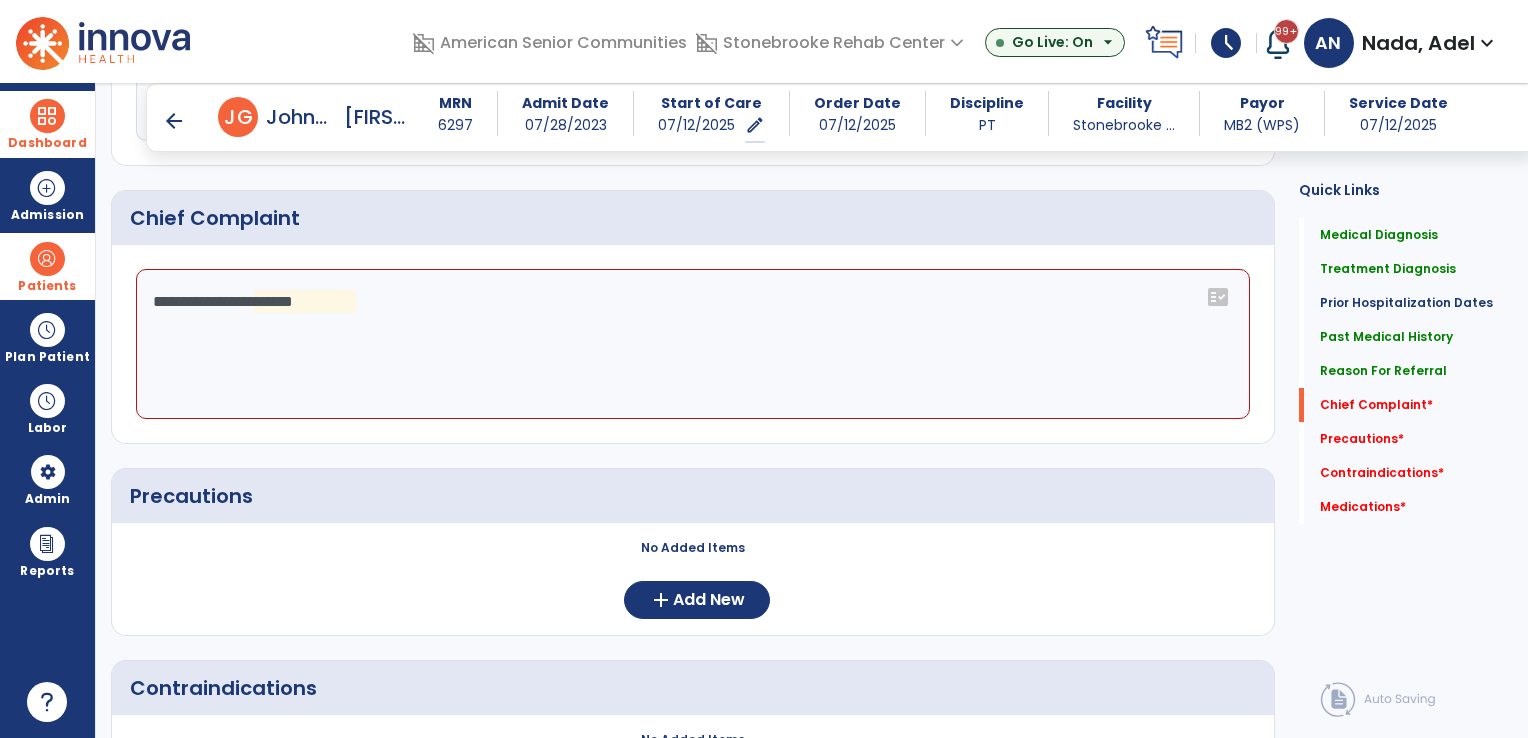 click on "**********" 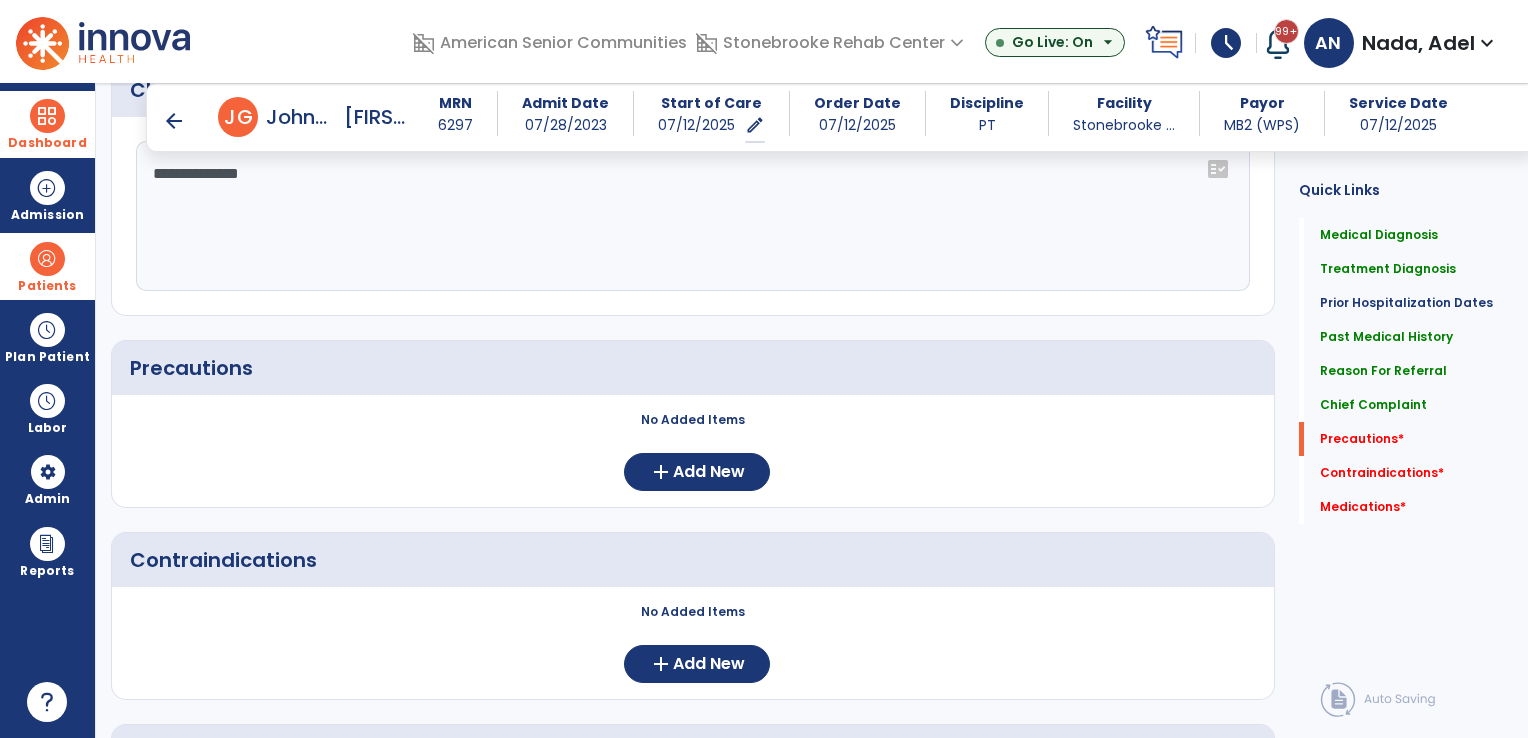scroll, scrollTop: 1500, scrollLeft: 0, axis: vertical 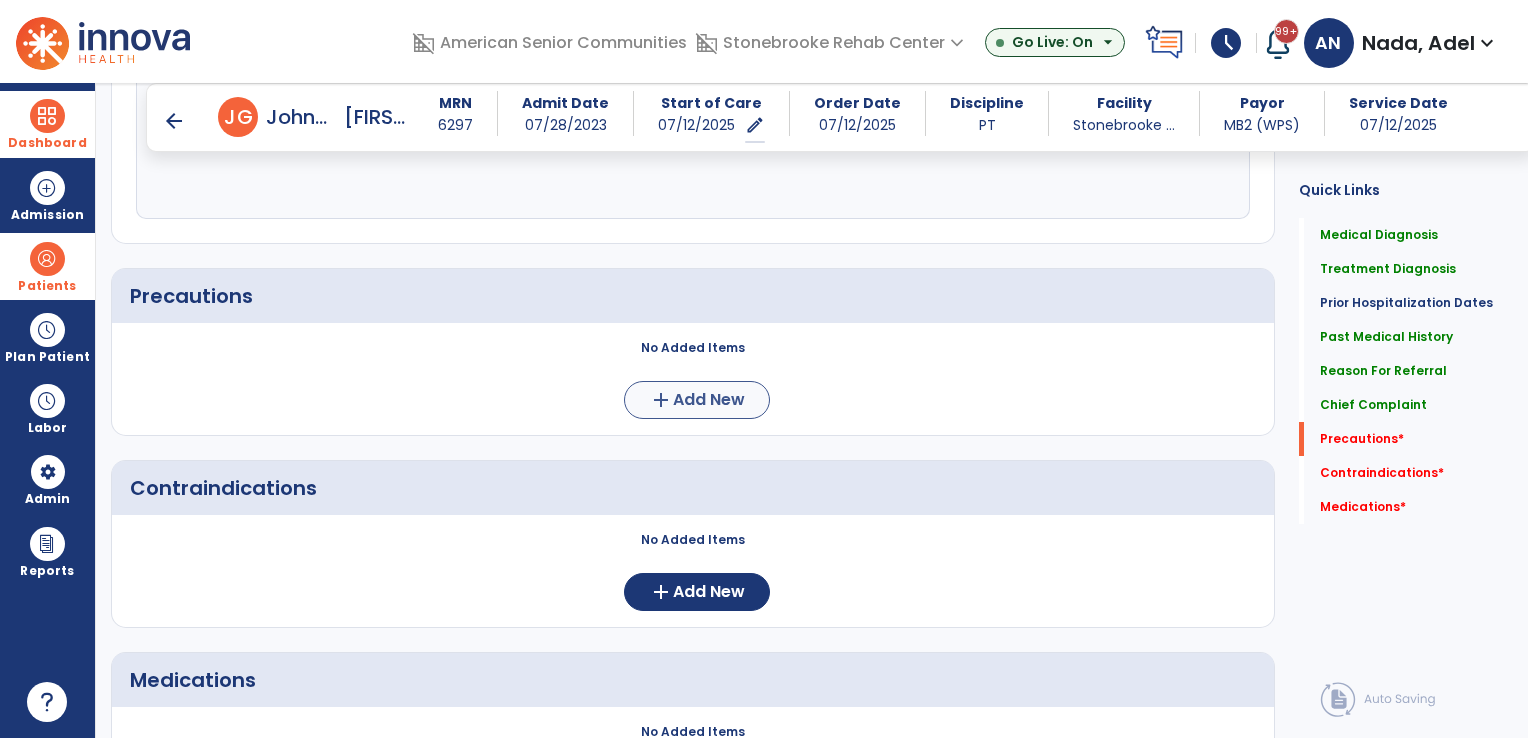 type on "**********" 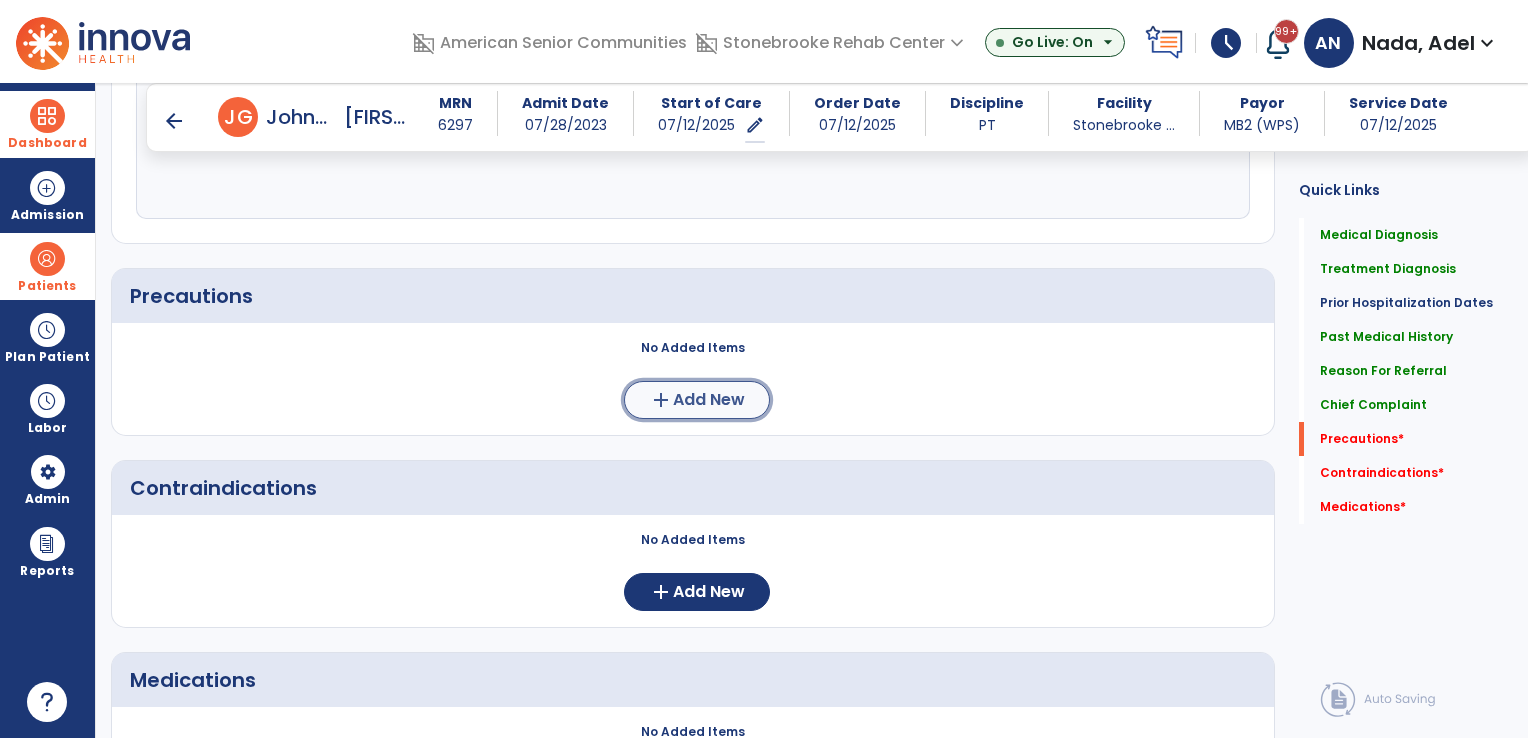 click on "add  Add New" 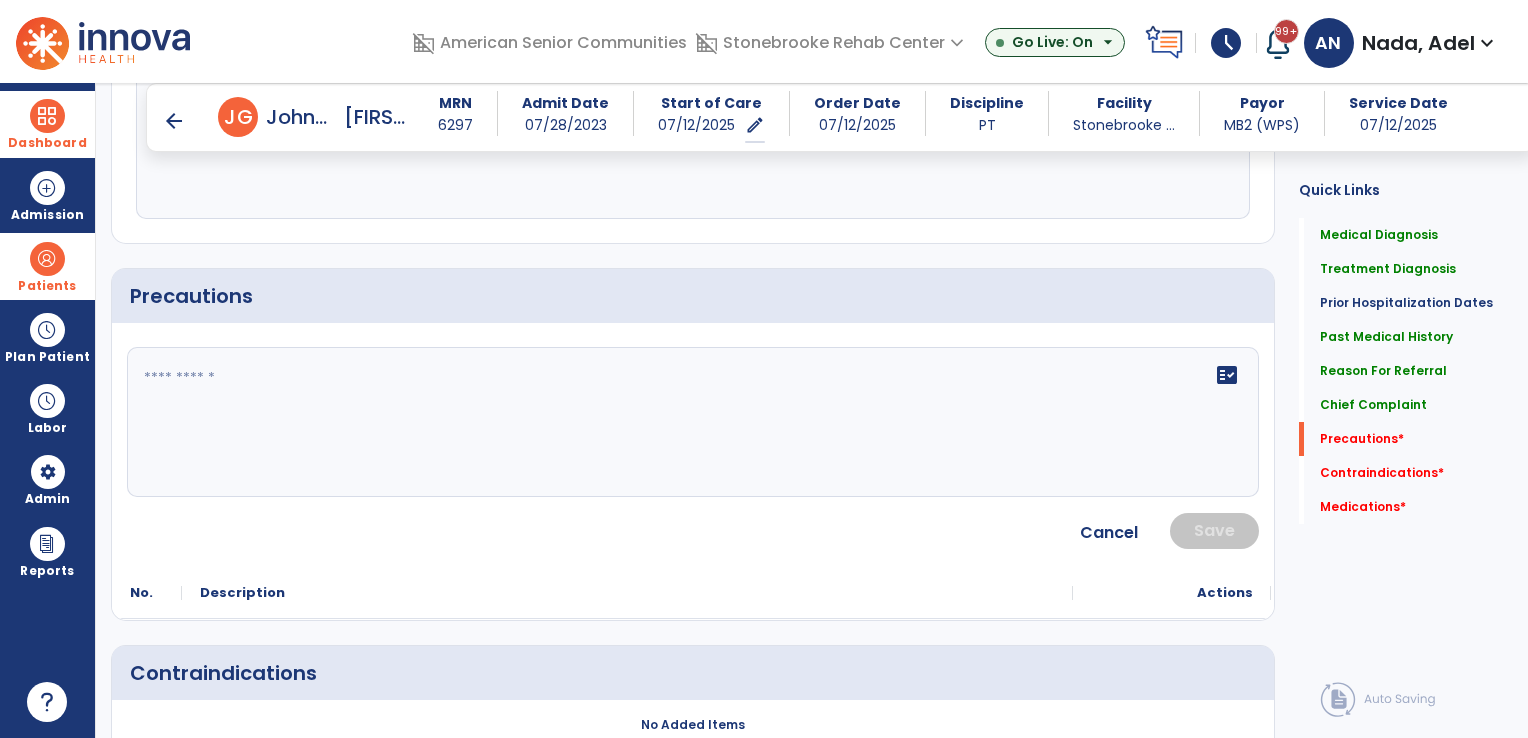 click on "fact_check" 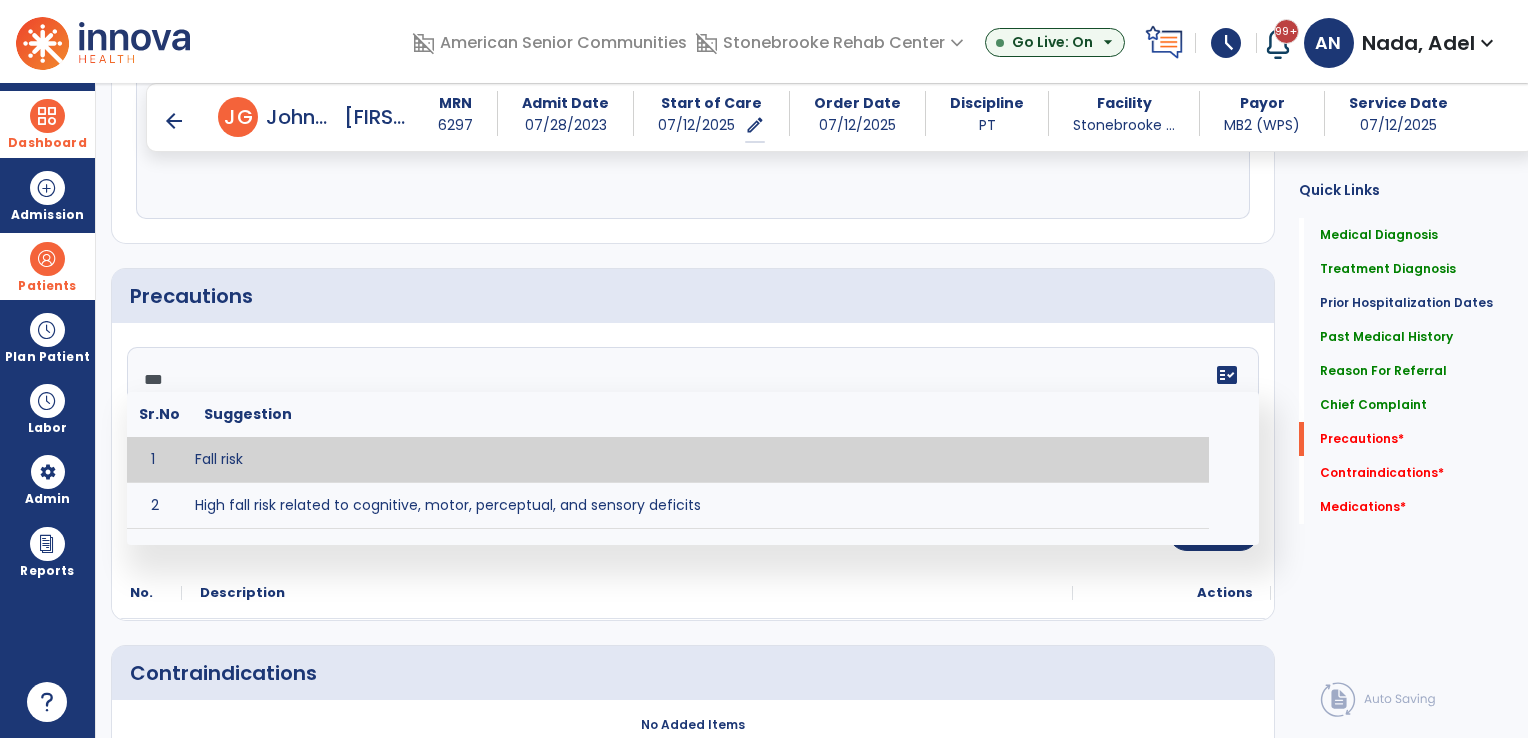 type on "*********" 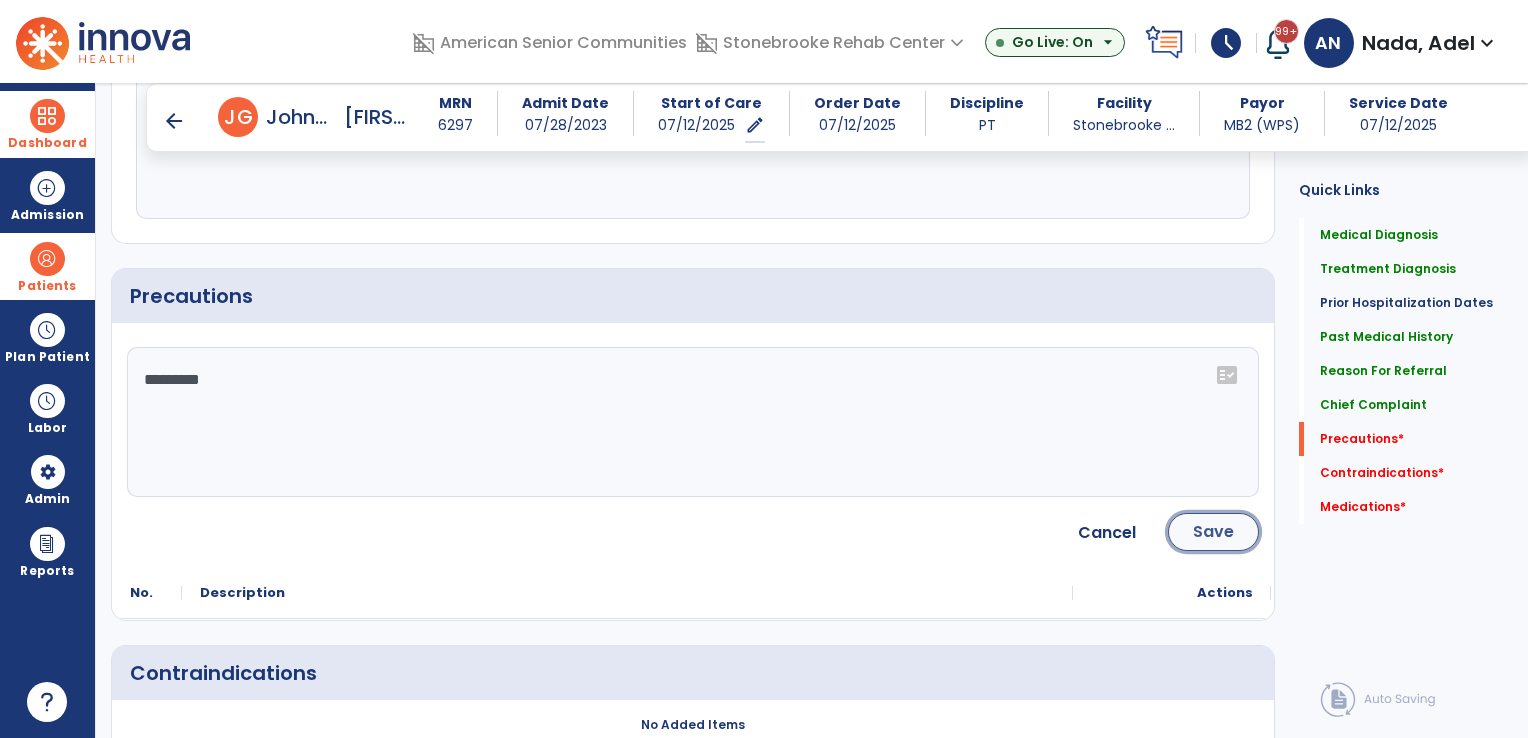 click on "Save" 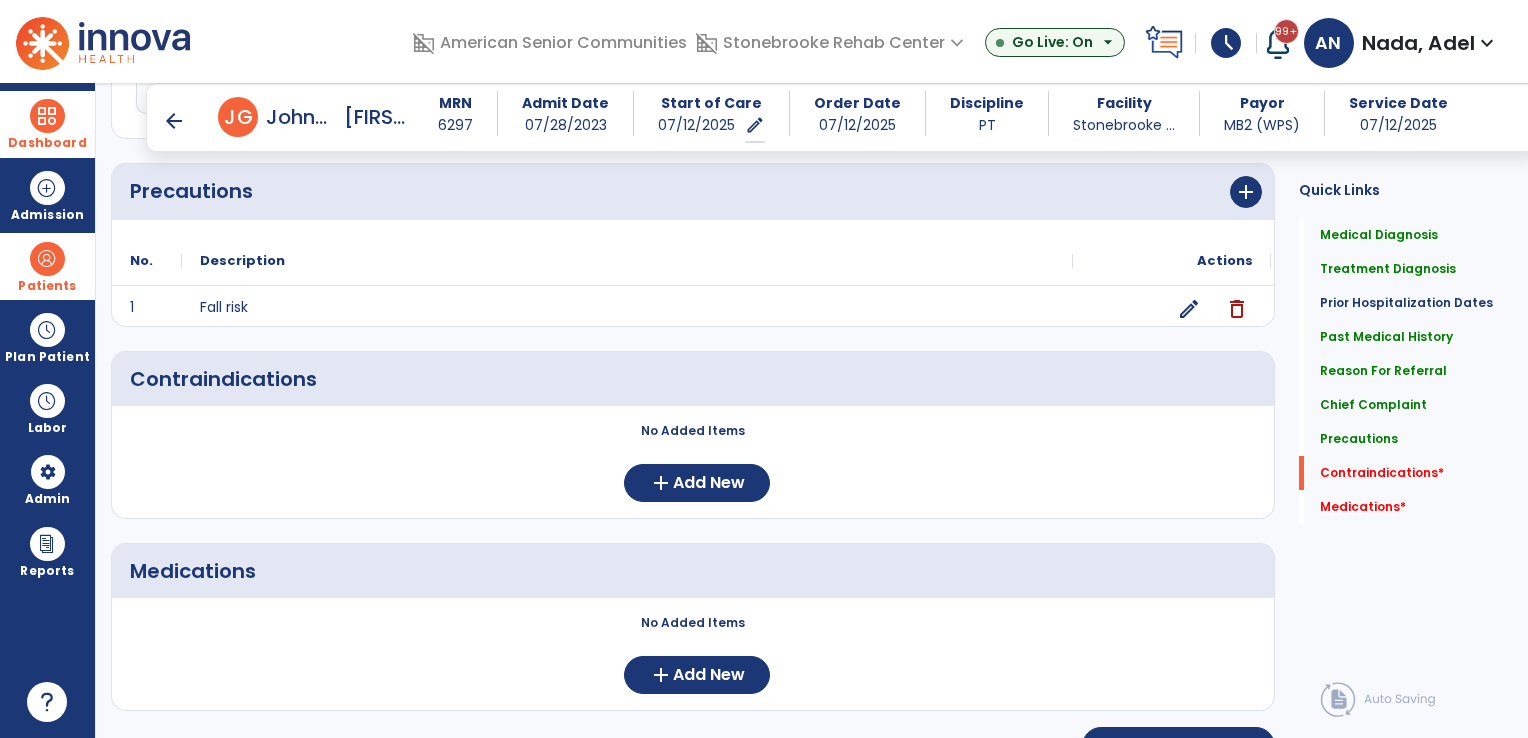 scroll, scrollTop: 1641, scrollLeft: 0, axis: vertical 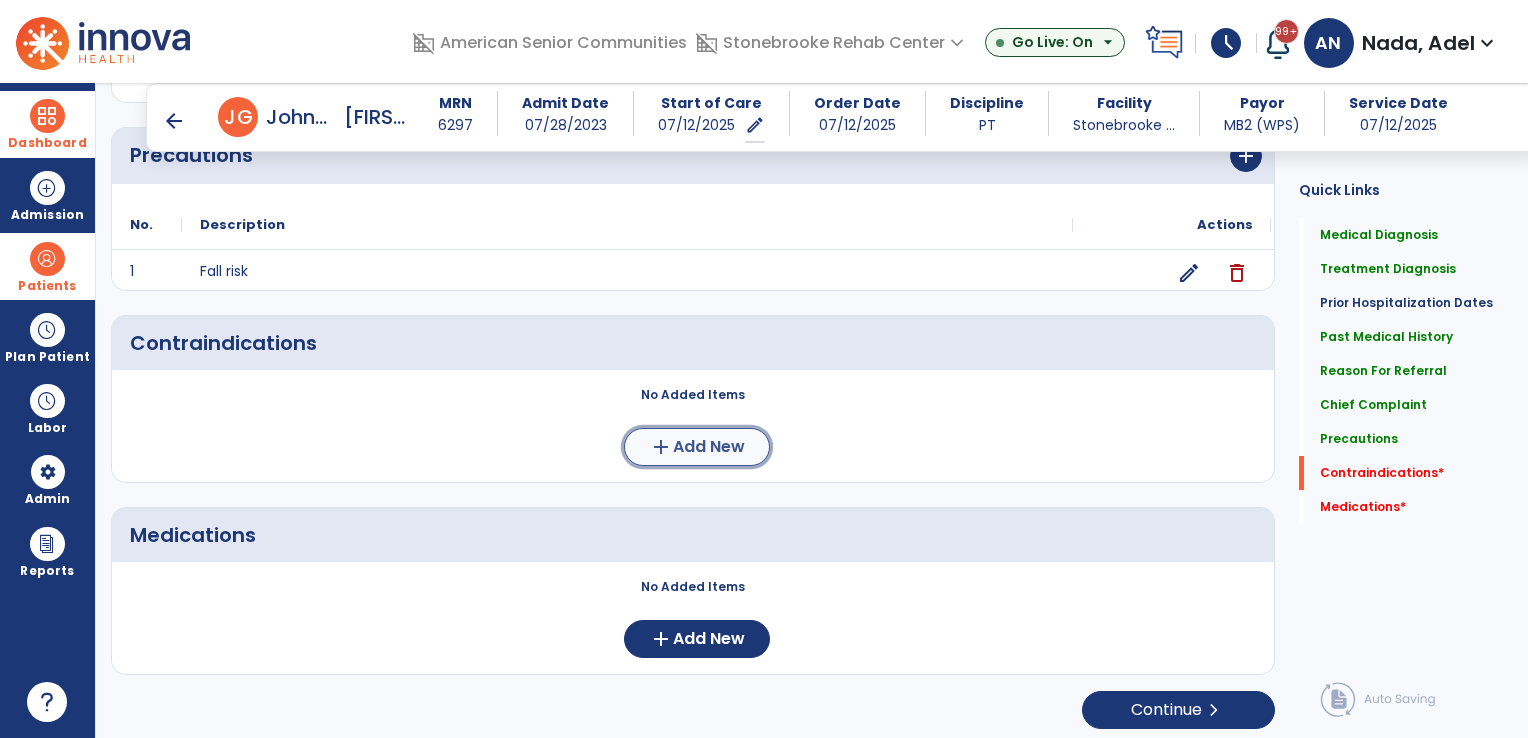 click on "add" 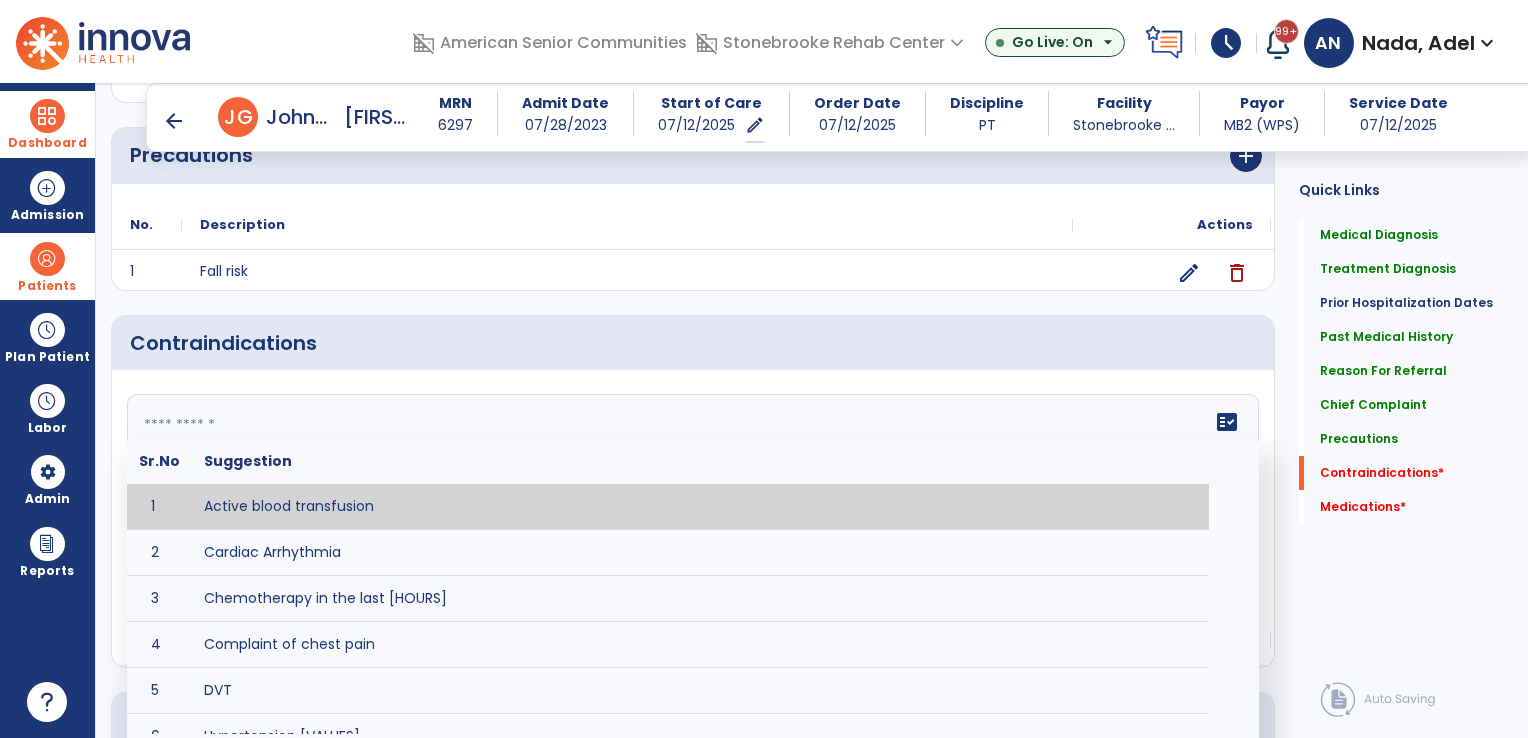 click on "fact_check  Sr.No Suggestion 1 Active blood transfusion 2 Cardiac Arrhythmia 3 Chemotherapy in the last [HOURS] 4 Complaint of chest pain 5 DVT 6 Hypertension [VALUES] 7 Inflammation or infection in the heart. 8 Oxygen saturation lower than [VALUE] 9 Pacemaker 10 Pulmonary infarction 11 Recent changes in EKG 12 Severe aortic stenosis 13 Severe dehydration 14 Severe diaphoresis 15 Severe orthostatic hypotension 16 Severe shortness of breath/dyspnea 17 Significantly elevated potassium levels 18 Significantly low potassium levels 19 Suspected or known dissecting aneurysm 20 Systemic infection 21 Uncontrolled diabetes with blood sugar levels greater than [VALUE] or less than [Value]  22 Unstable angina 23 Untreated blood clots" 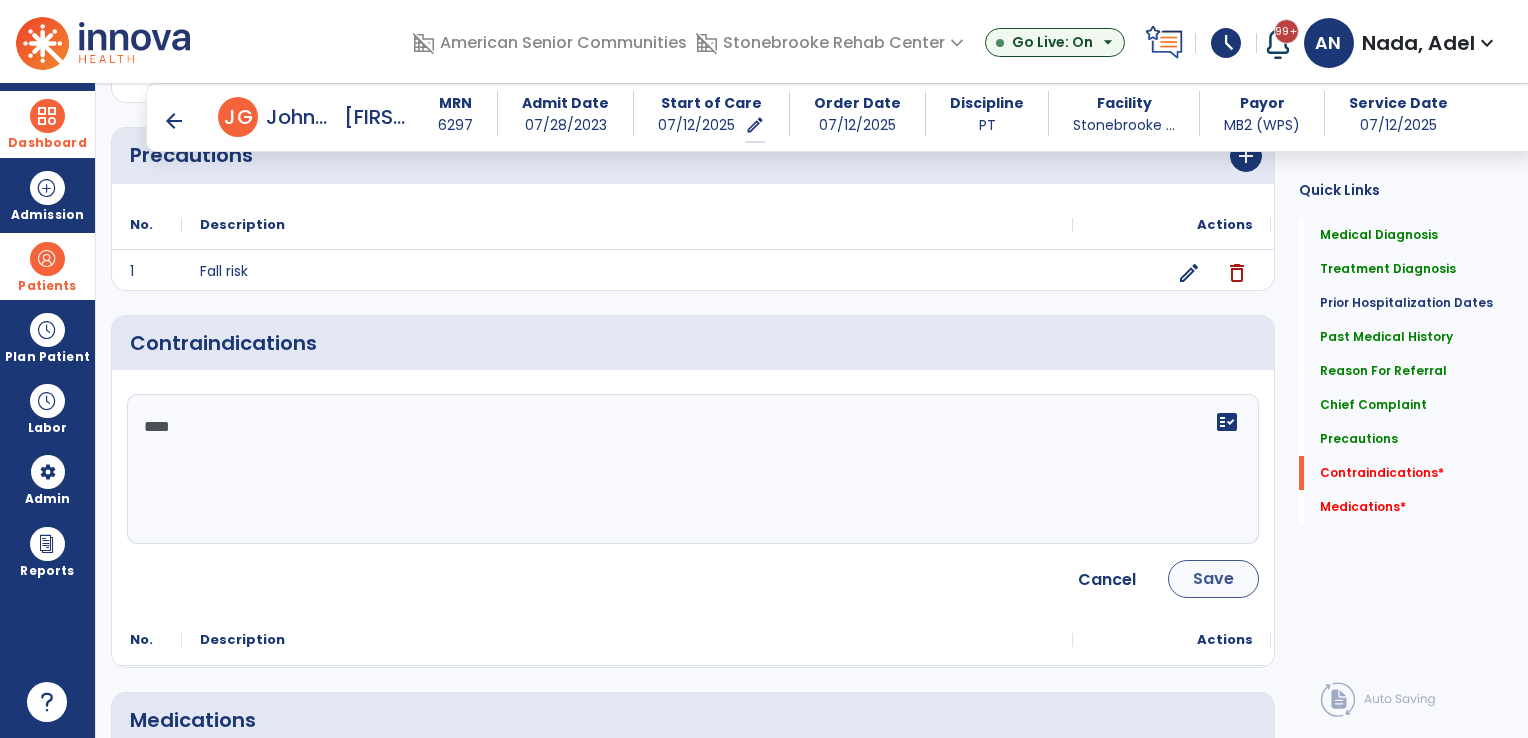 type on "****" 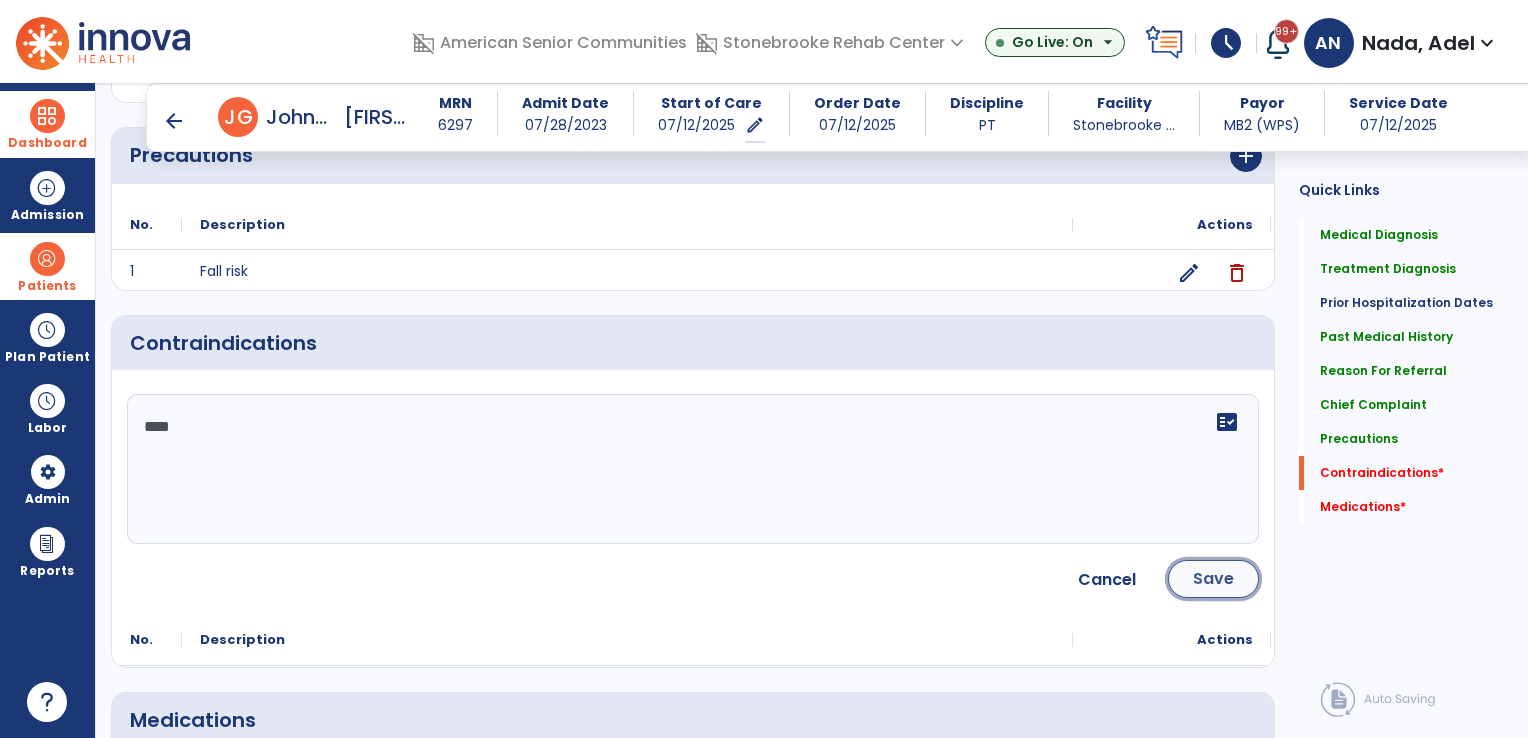 click on "Save" 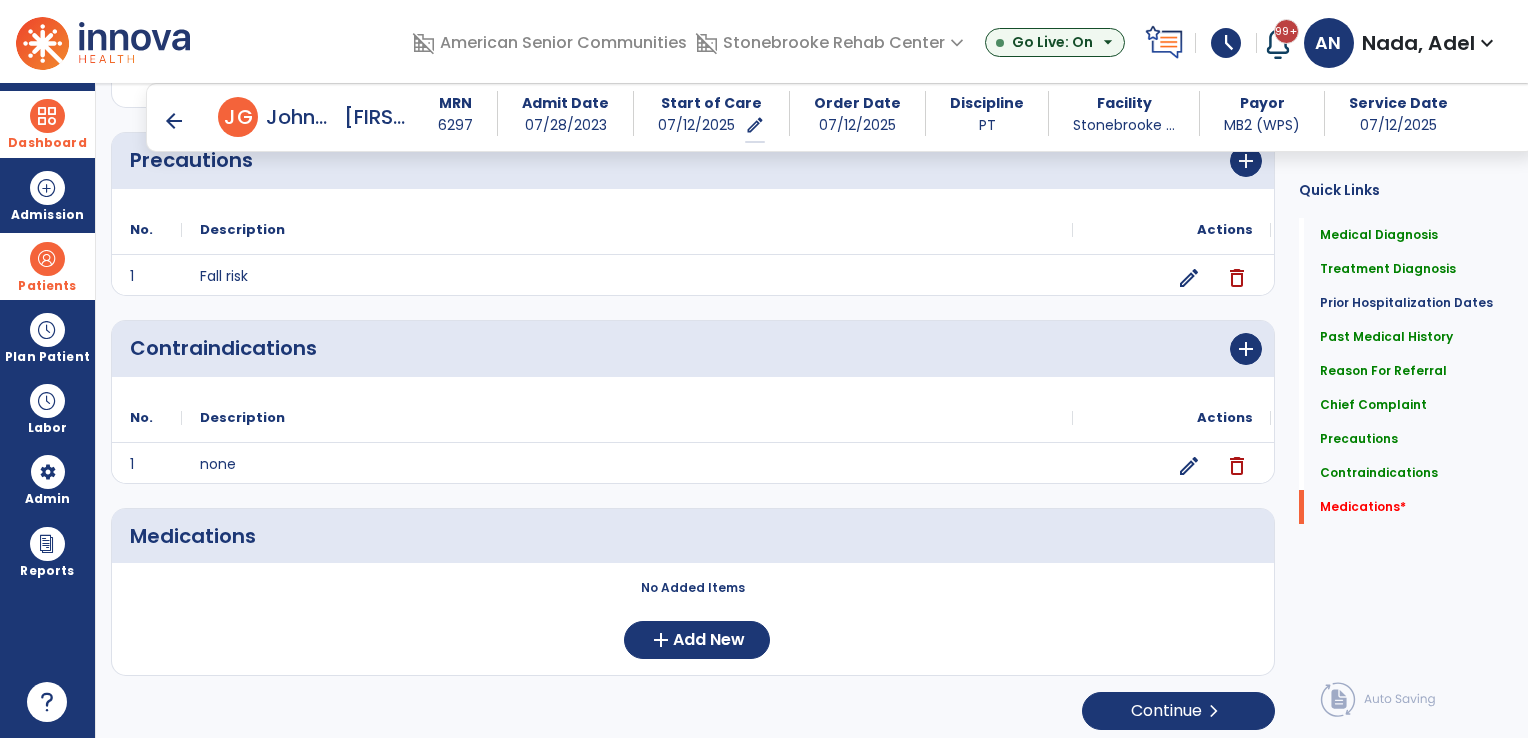 scroll, scrollTop: 1638, scrollLeft: 0, axis: vertical 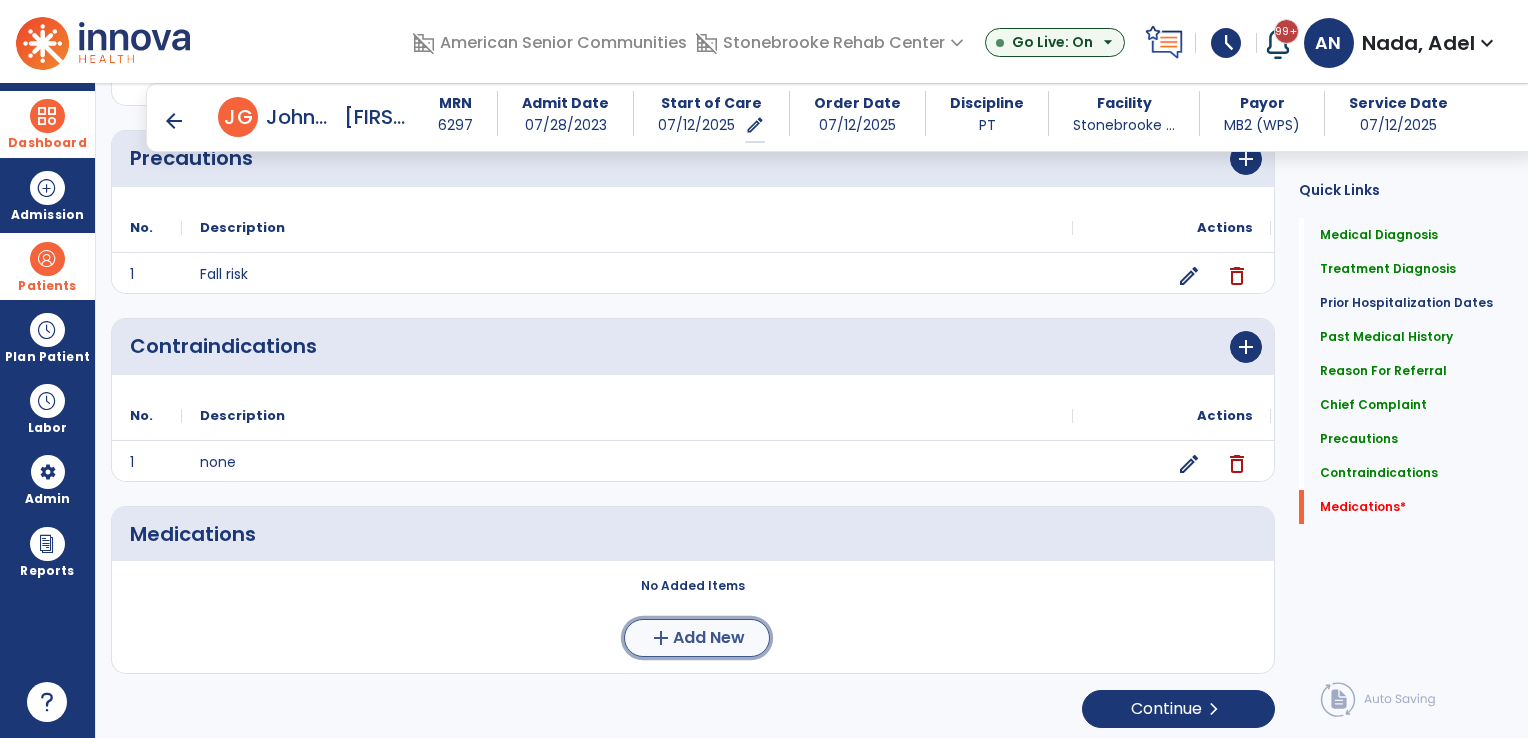 click on "Add New" 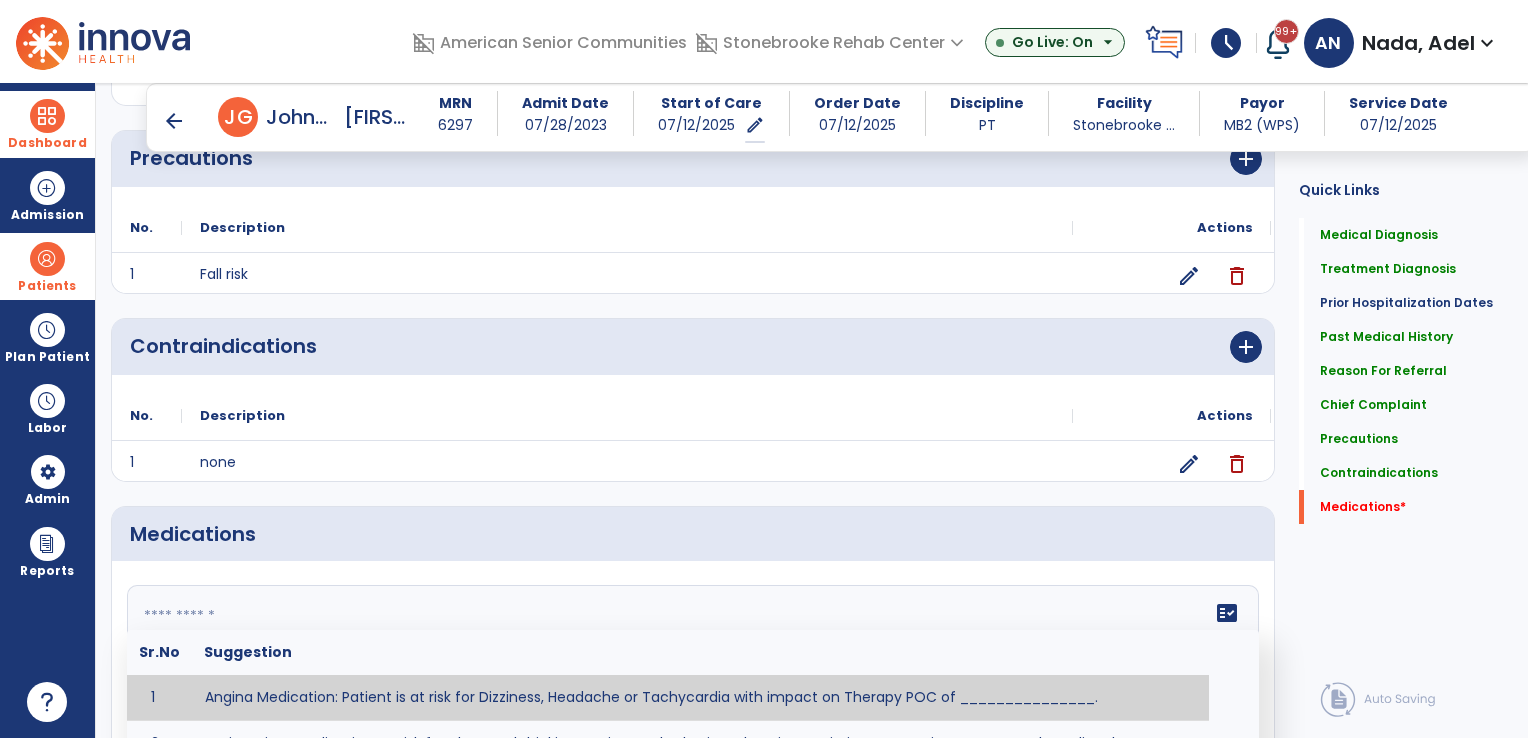 click 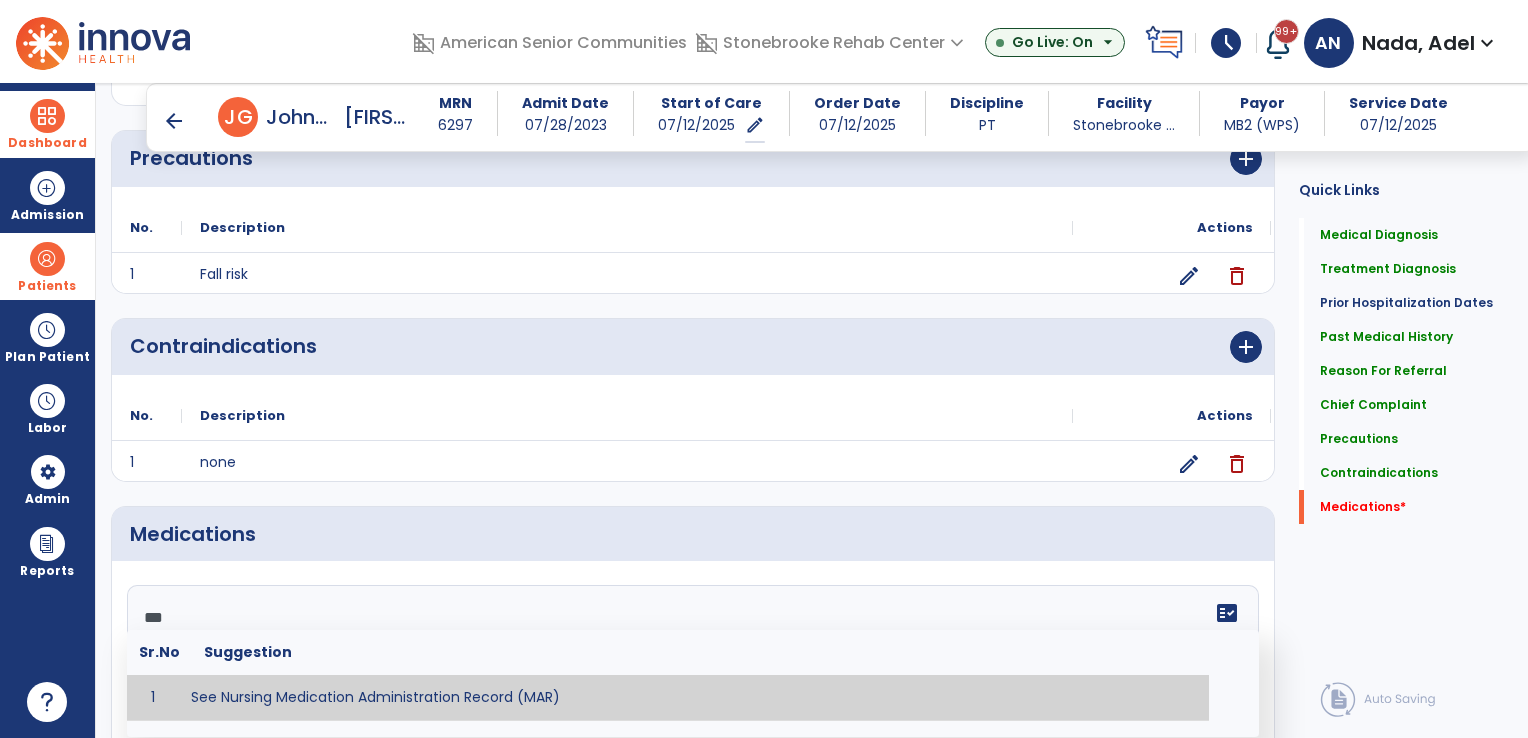 type on "**********" 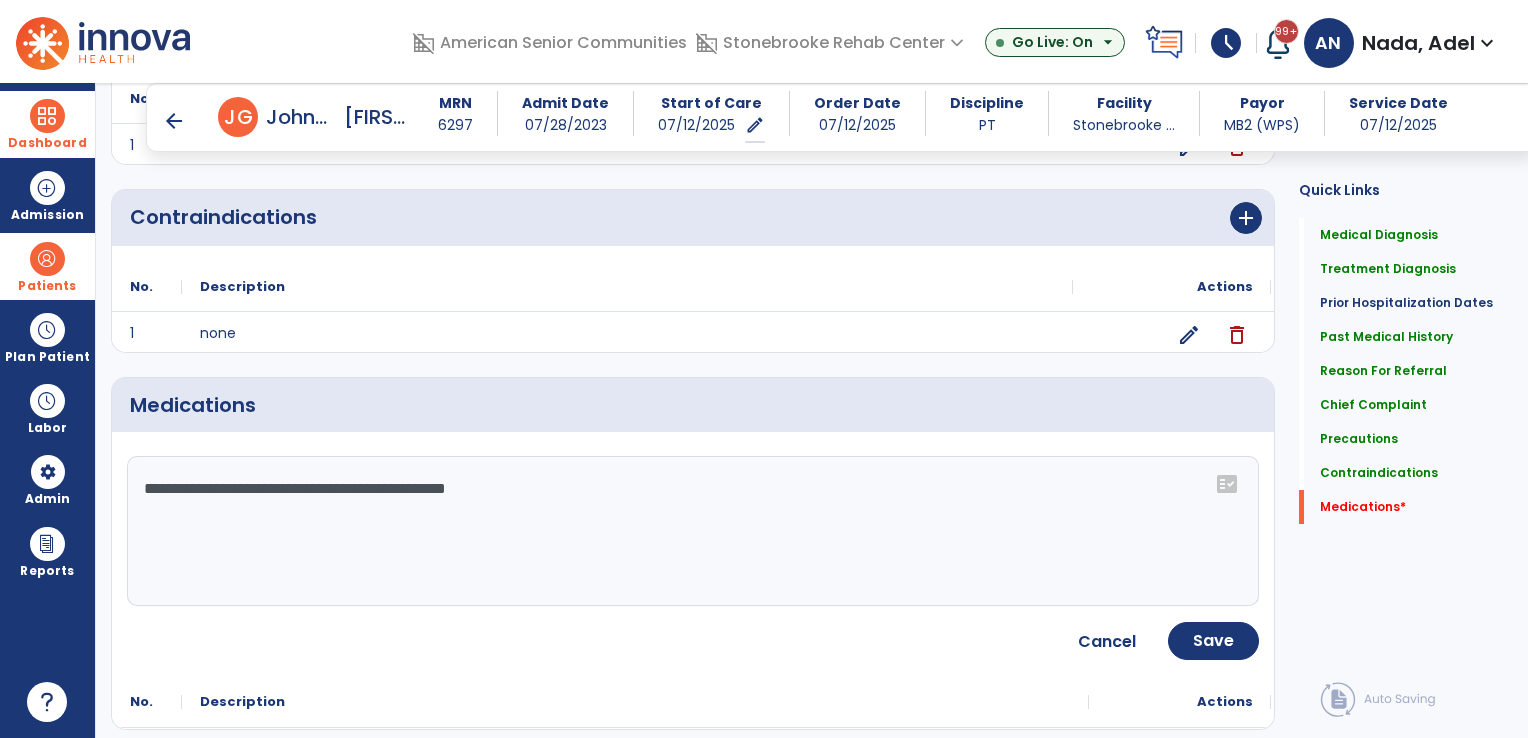scroll, scrollTop: 1822, scrollLeft: 0, axis: vertical 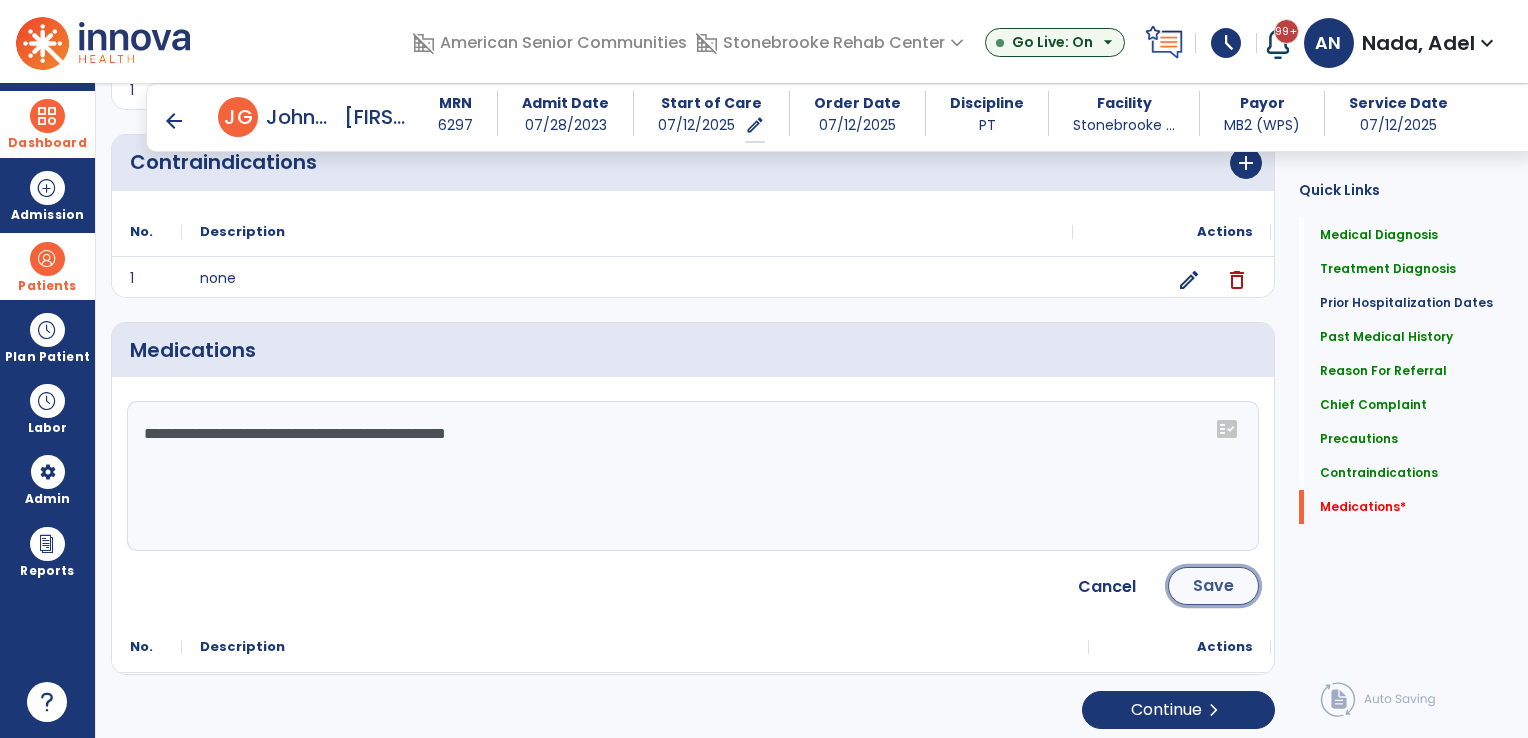 click on "Save" 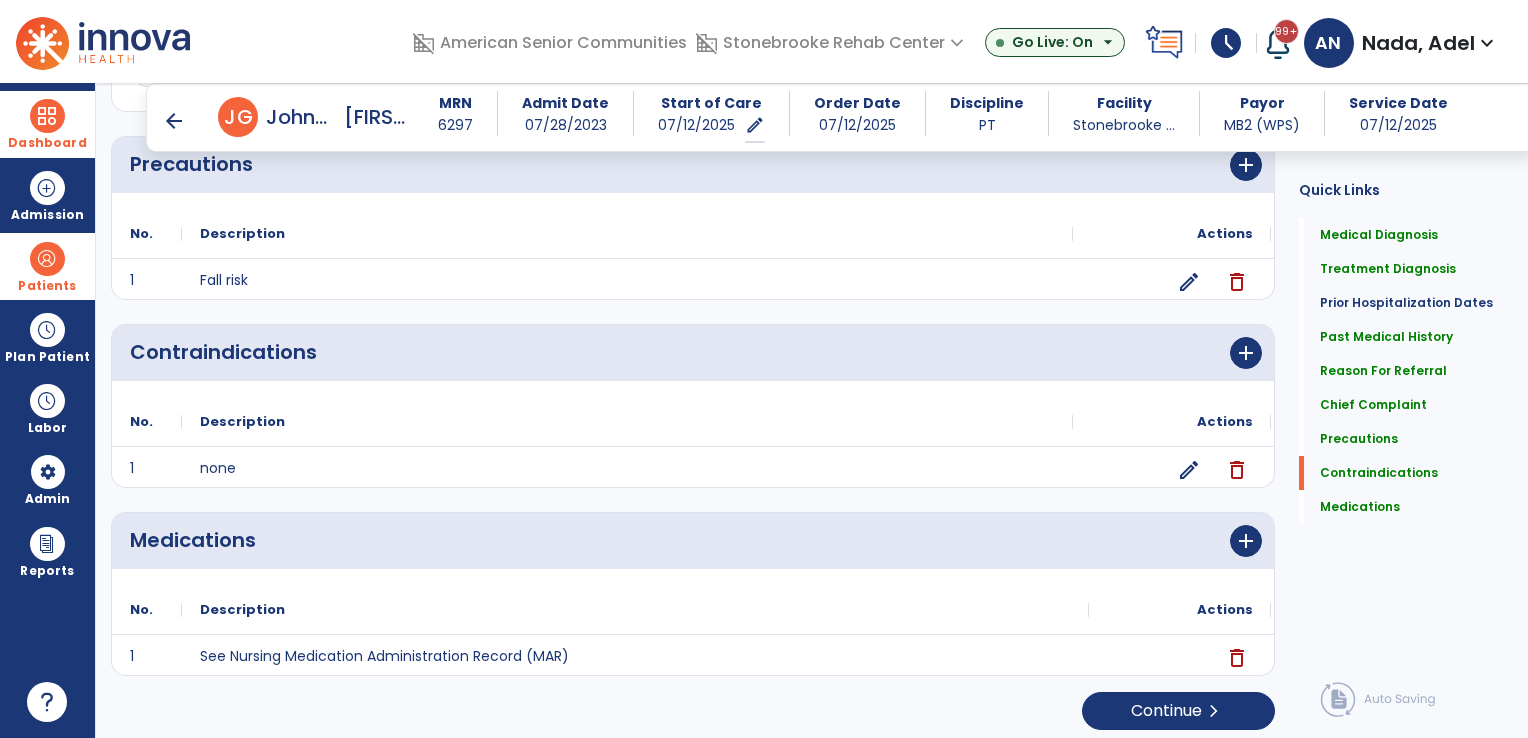 scroll, scrollTop: 1634, scrollLeft: 0, axis: vertical 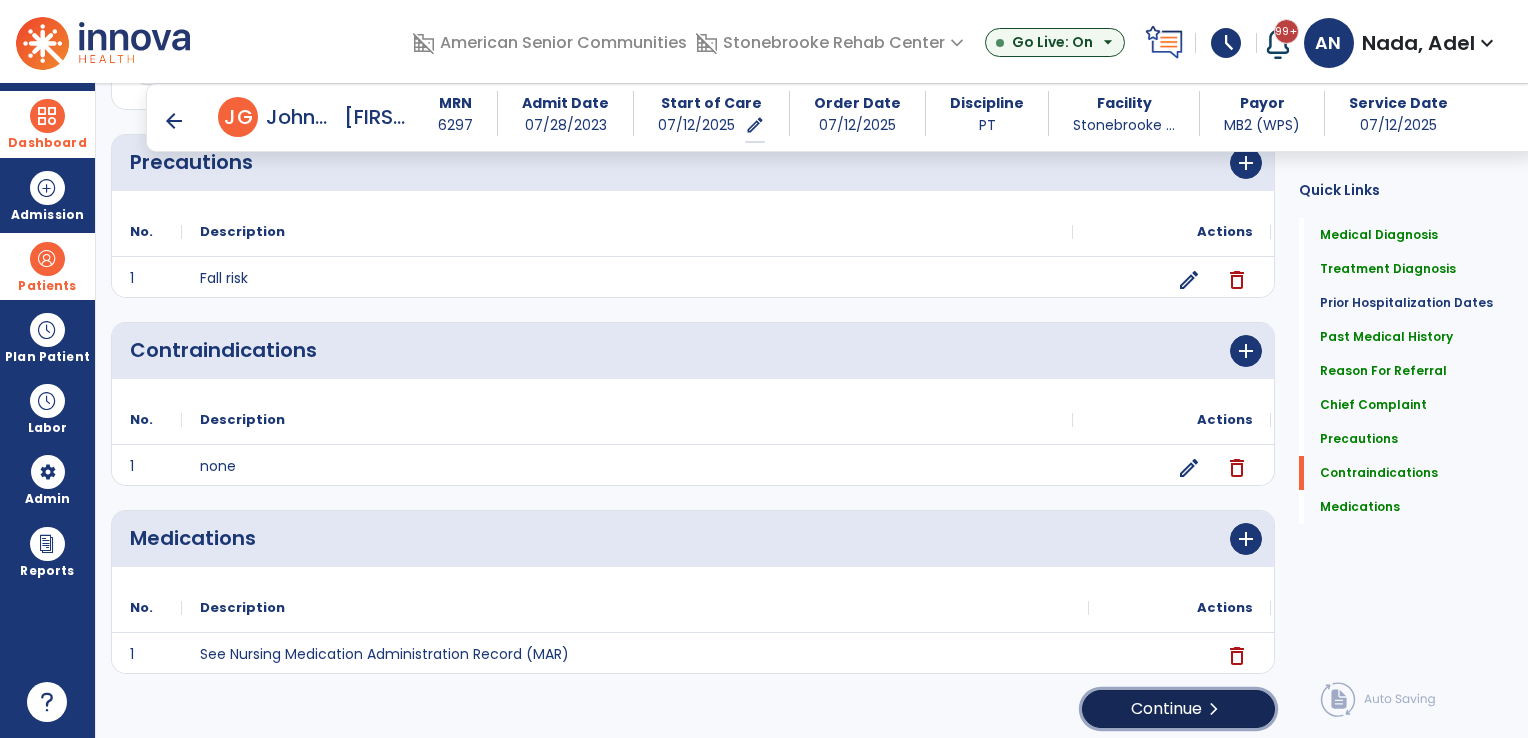 click on "Continue  chevron_right" 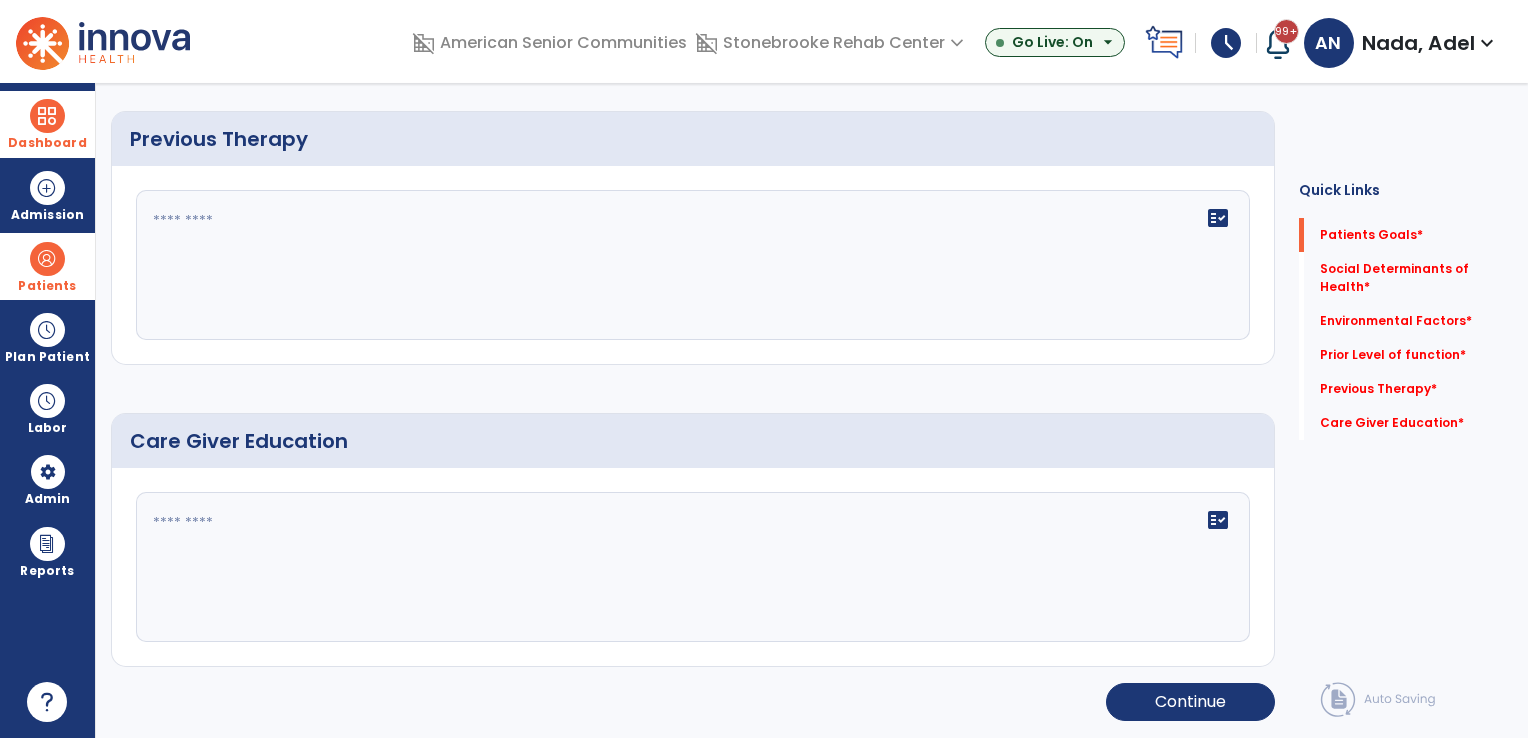 scroll, scrollTop: 0, scrollLeft: 0, axis: both 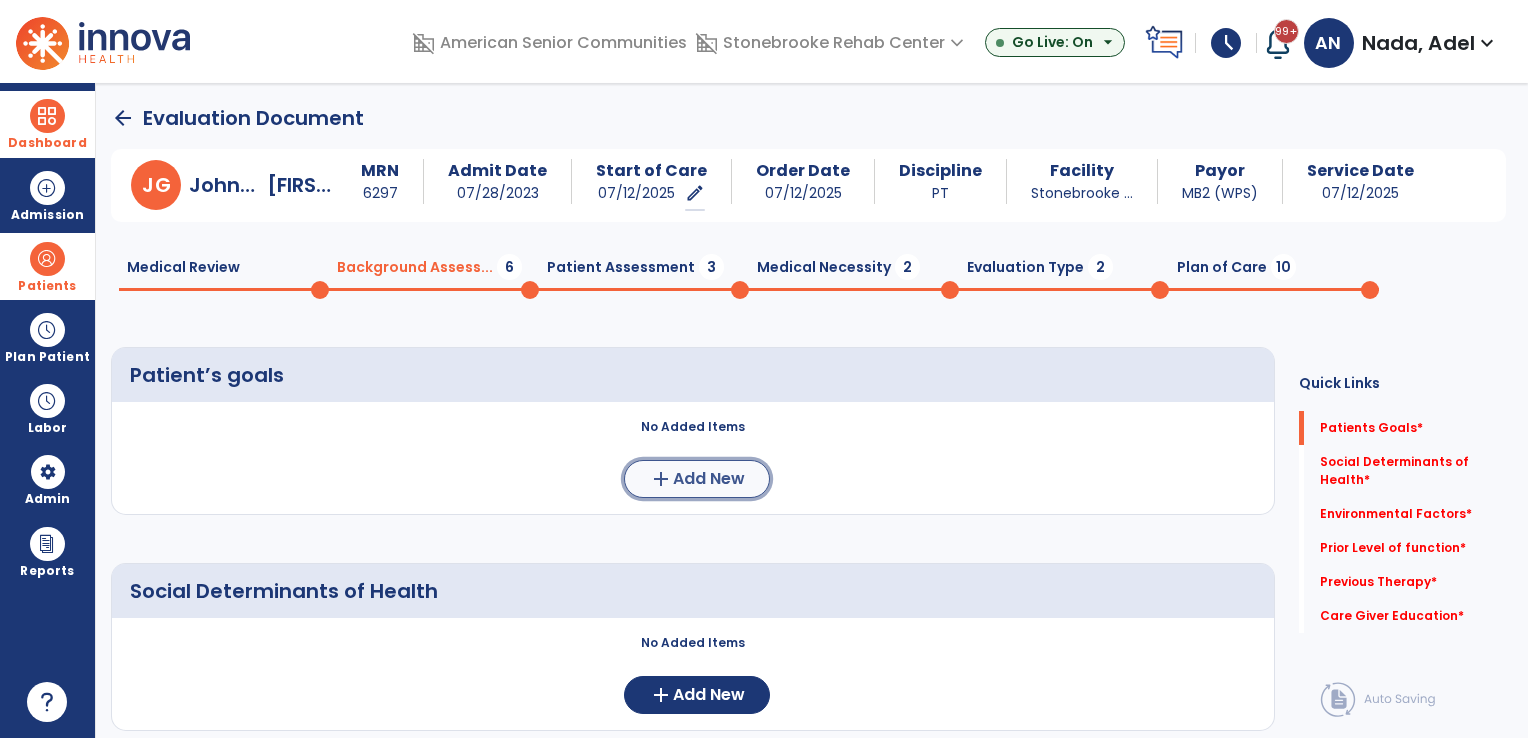 click on "Add New" 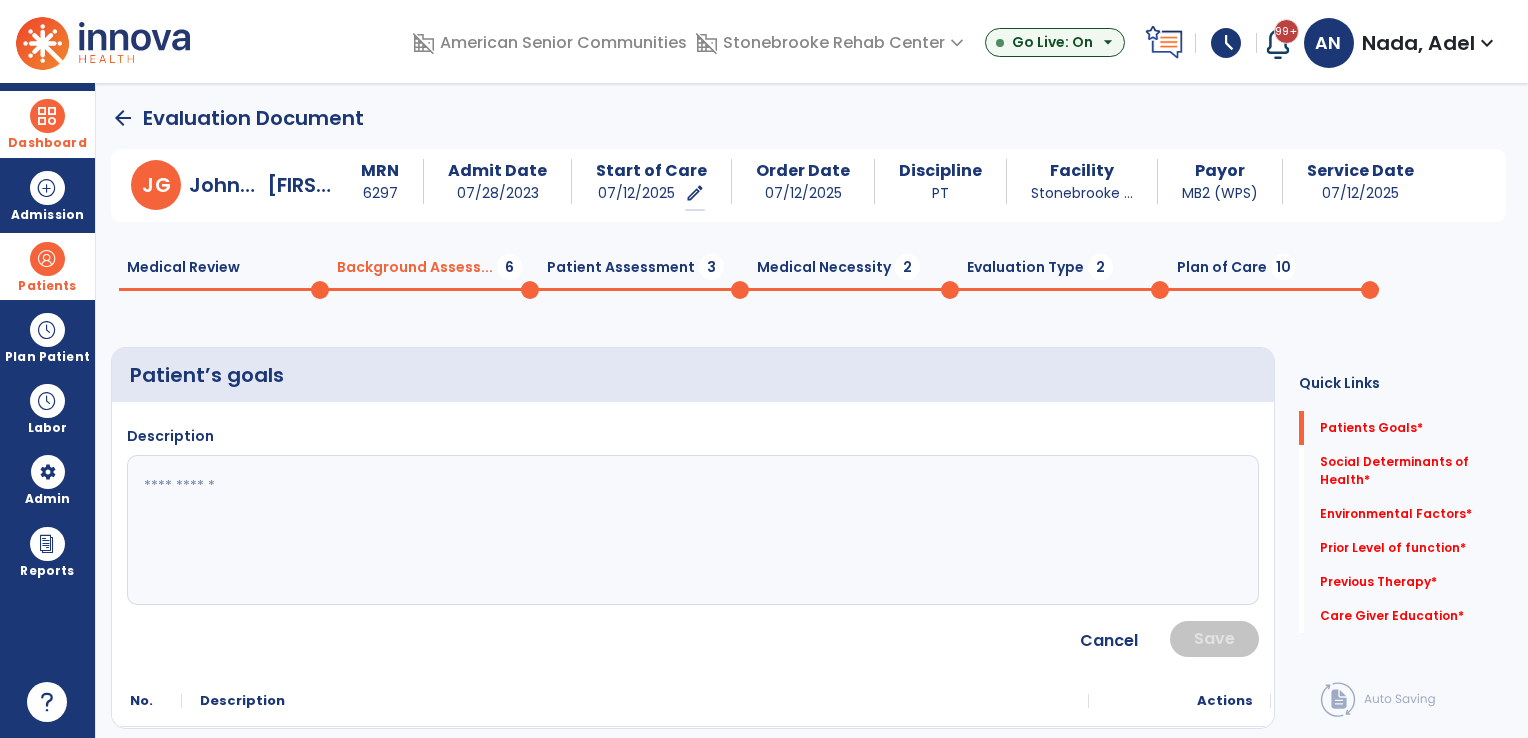 click 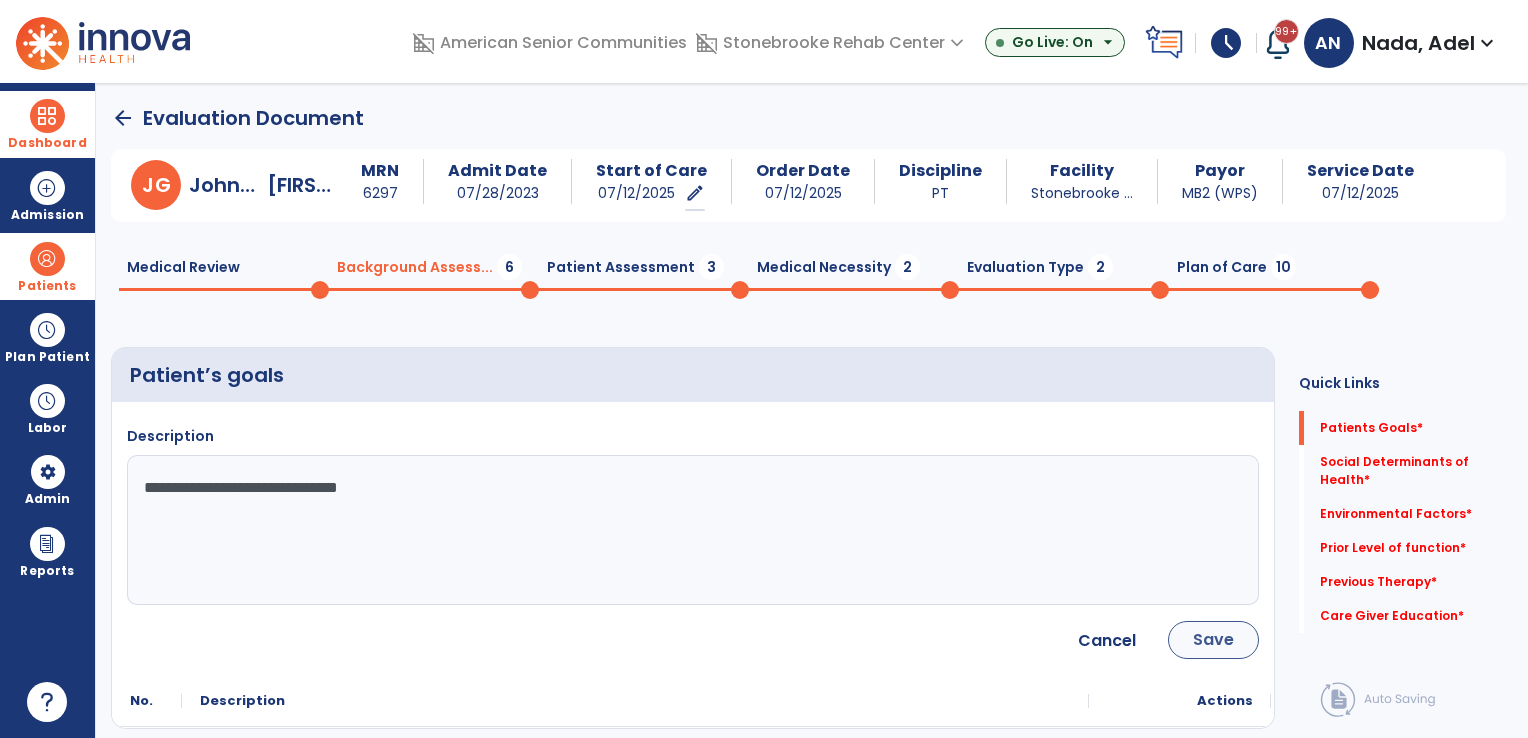 type on "**********" 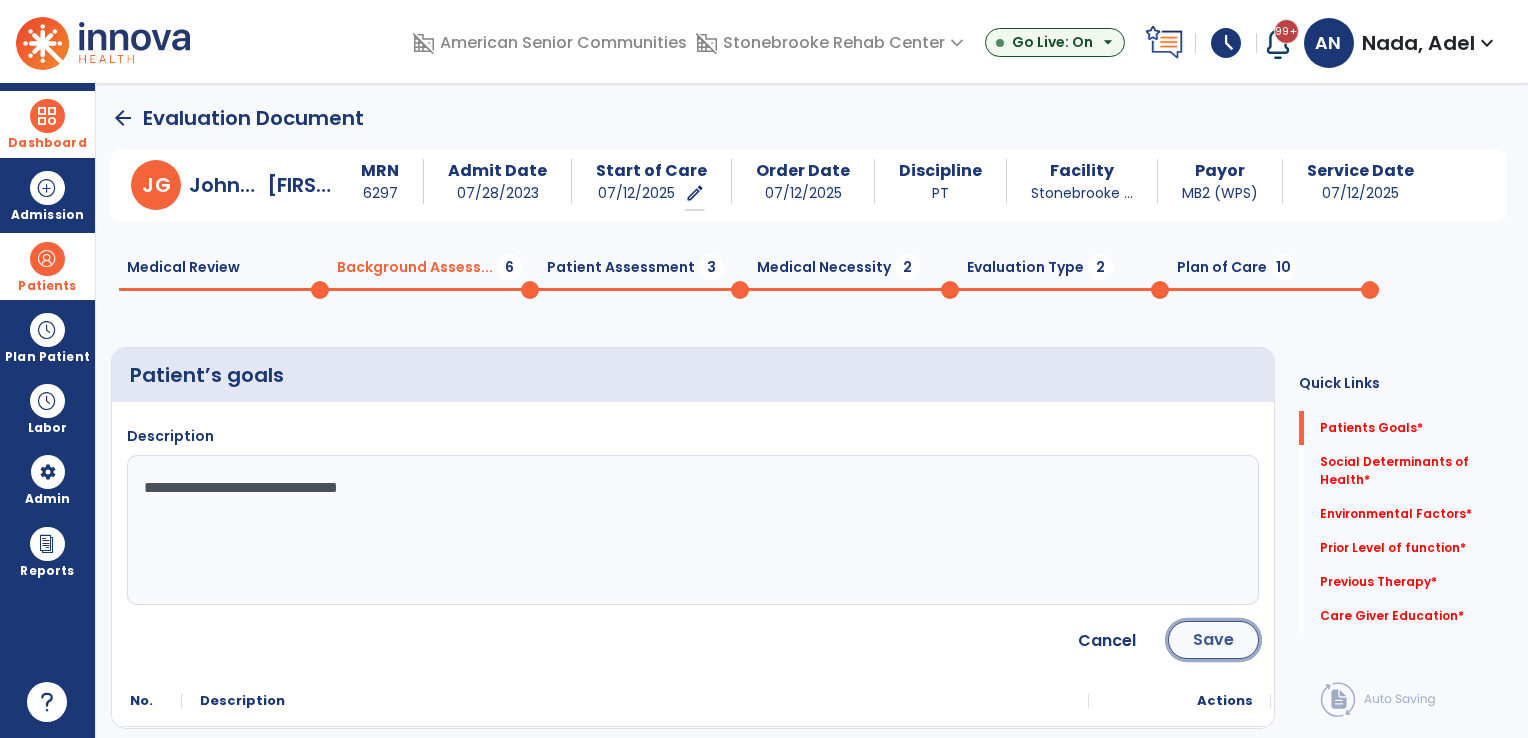 click on "Save" 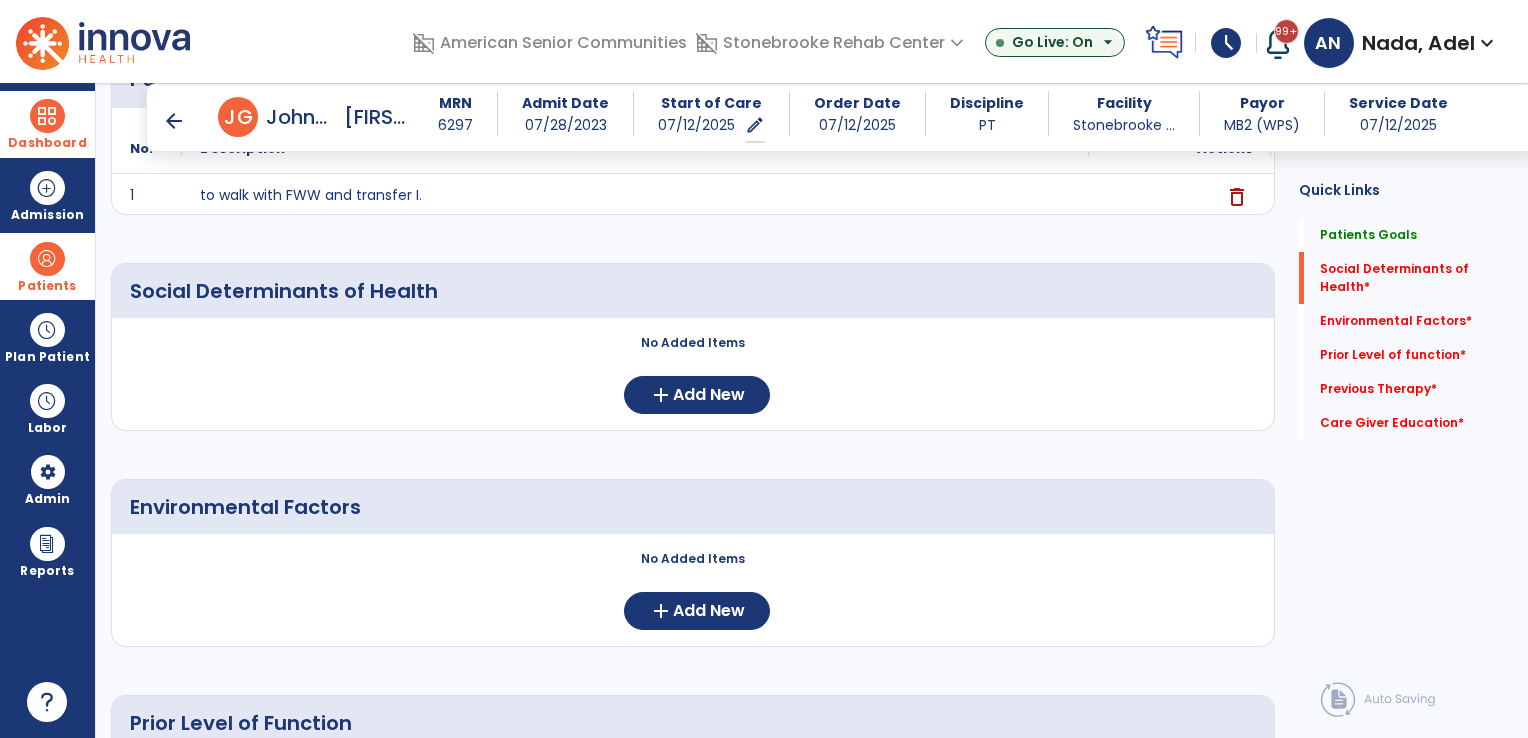 scroll, scrollTop: 300, scrollLeft: 0, axis: vertical 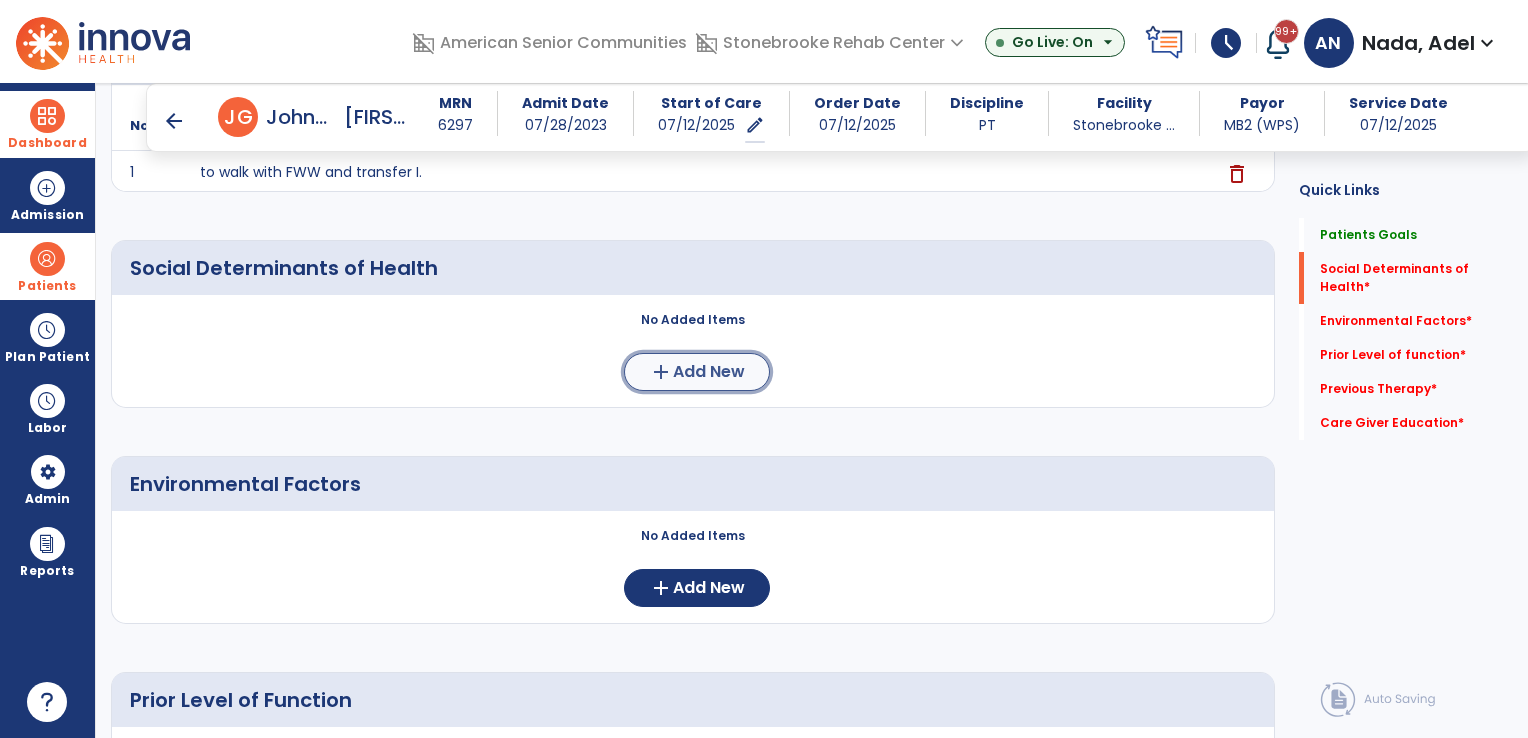 click on "Add New" 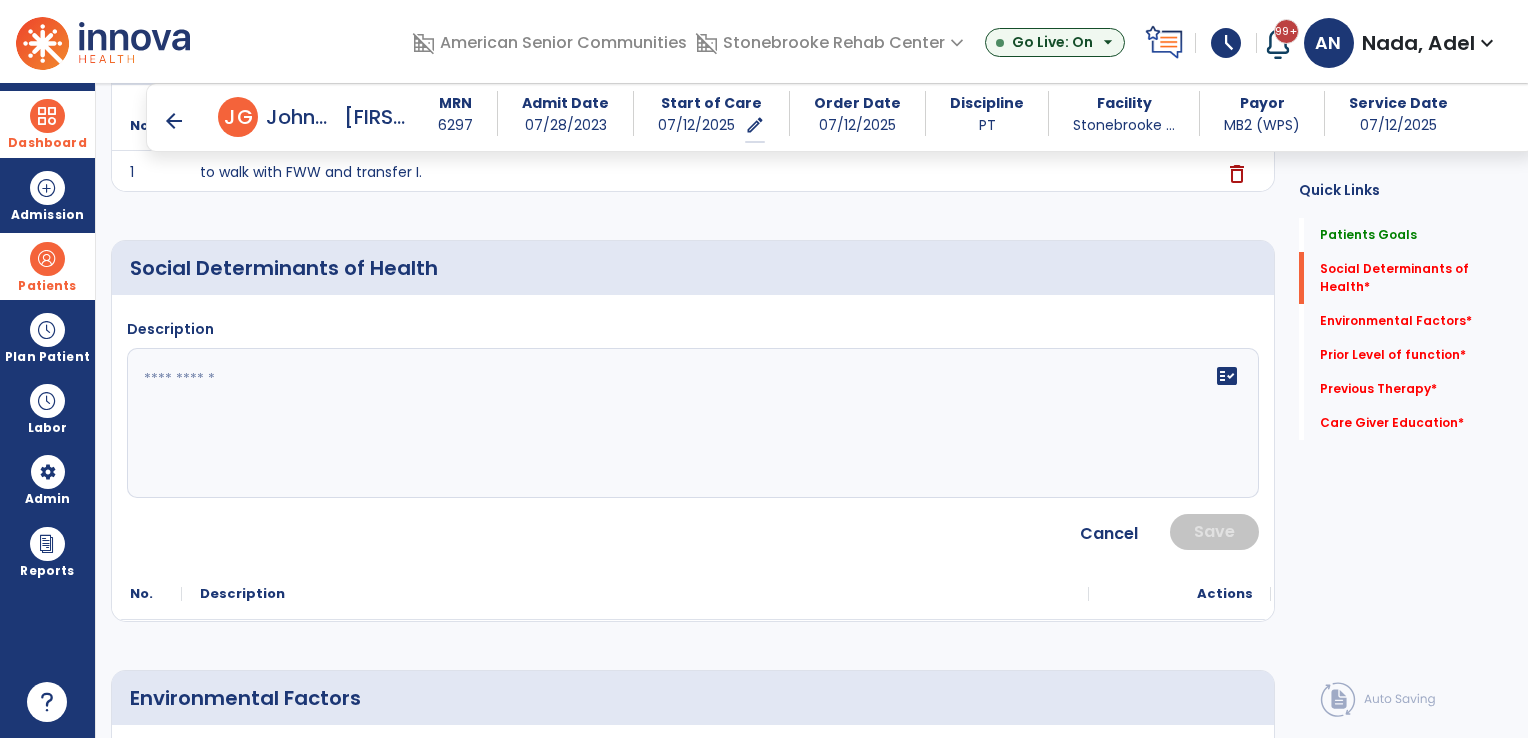 click 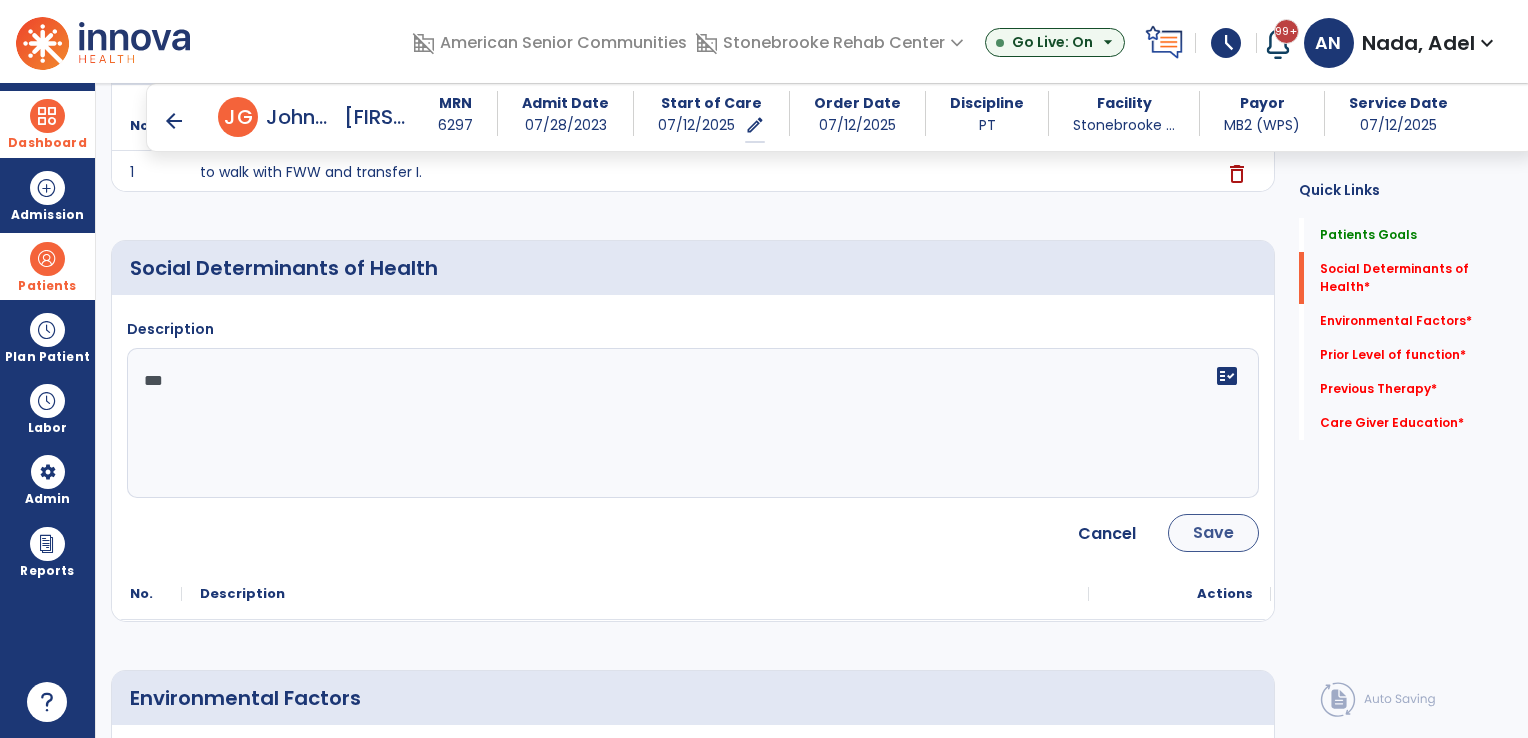 type on "***" 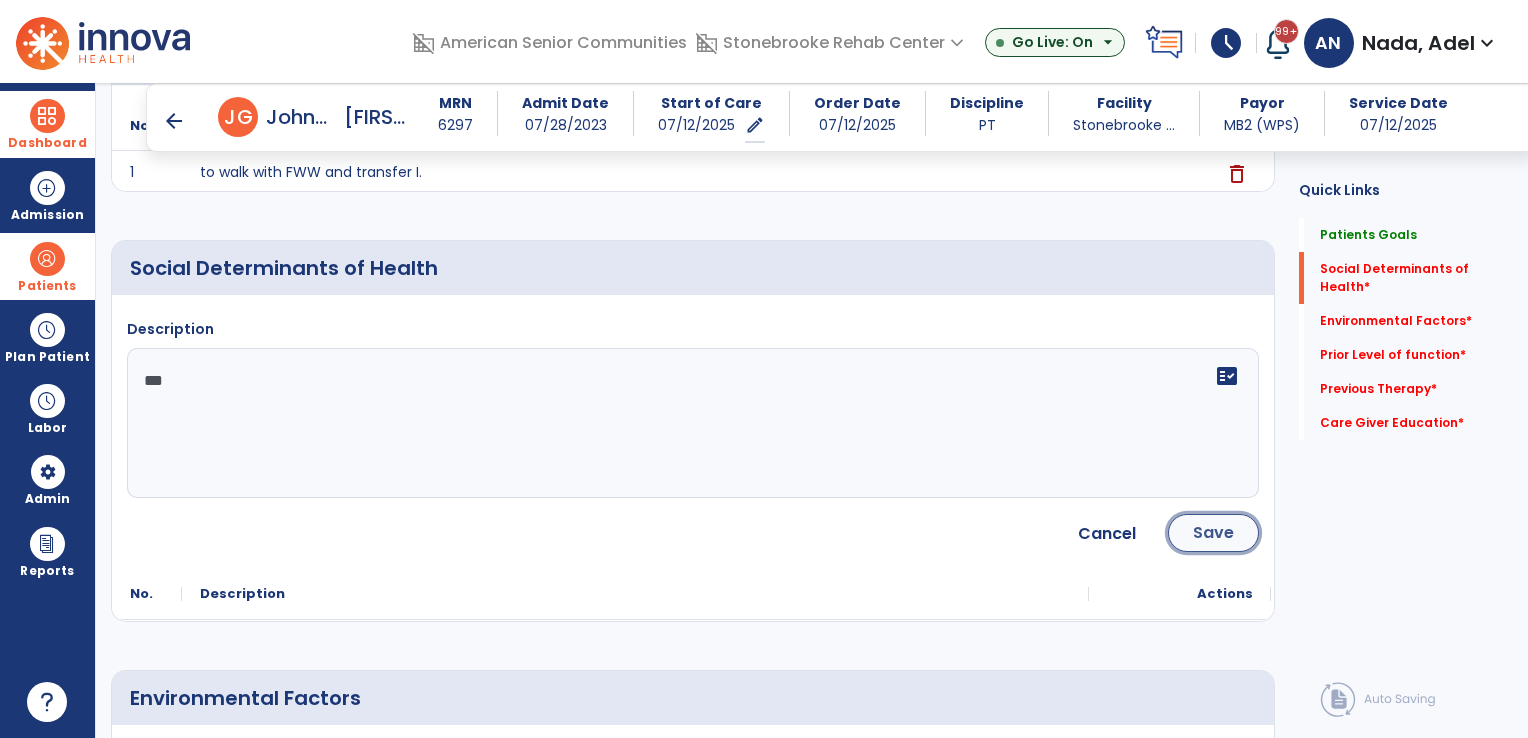 click on "Save" 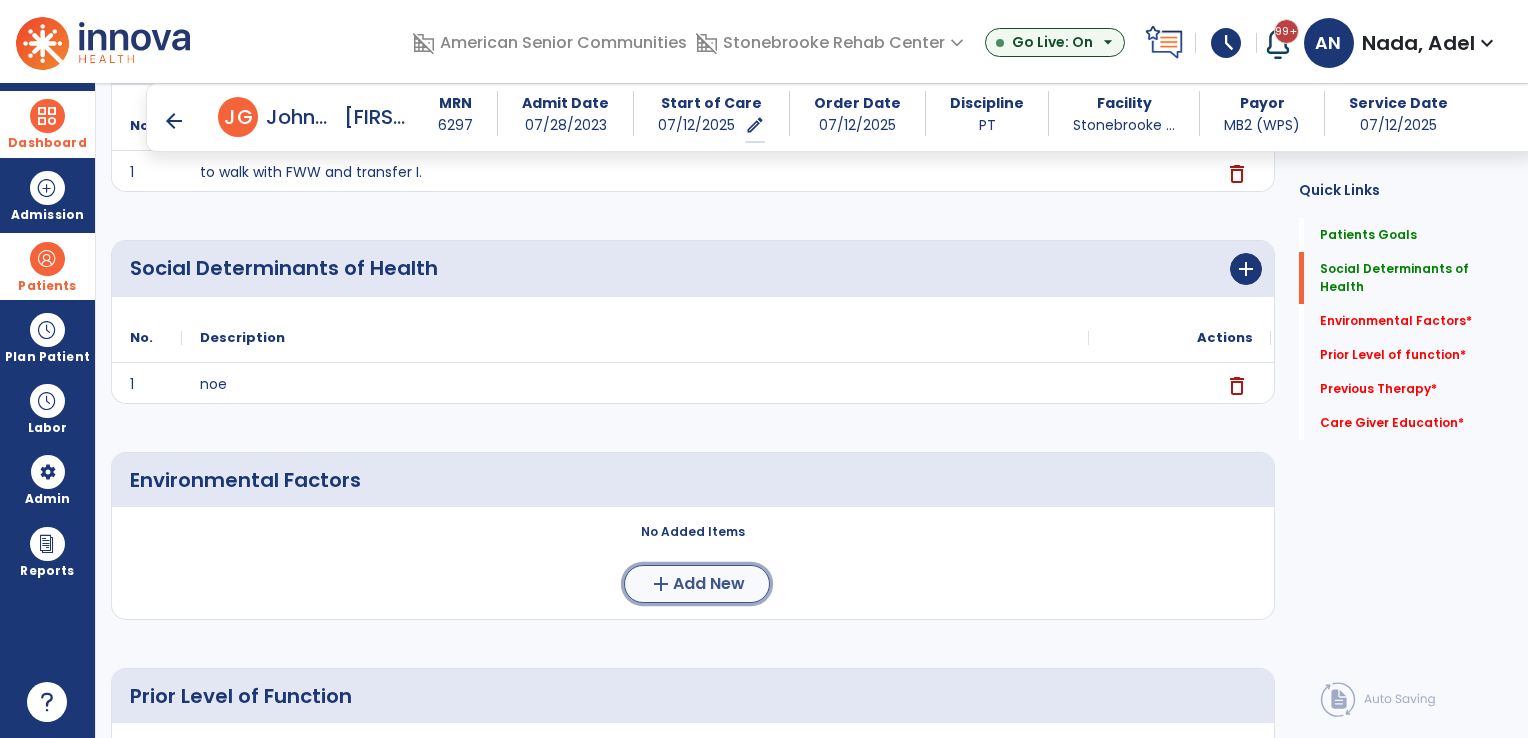 click on "Add New" 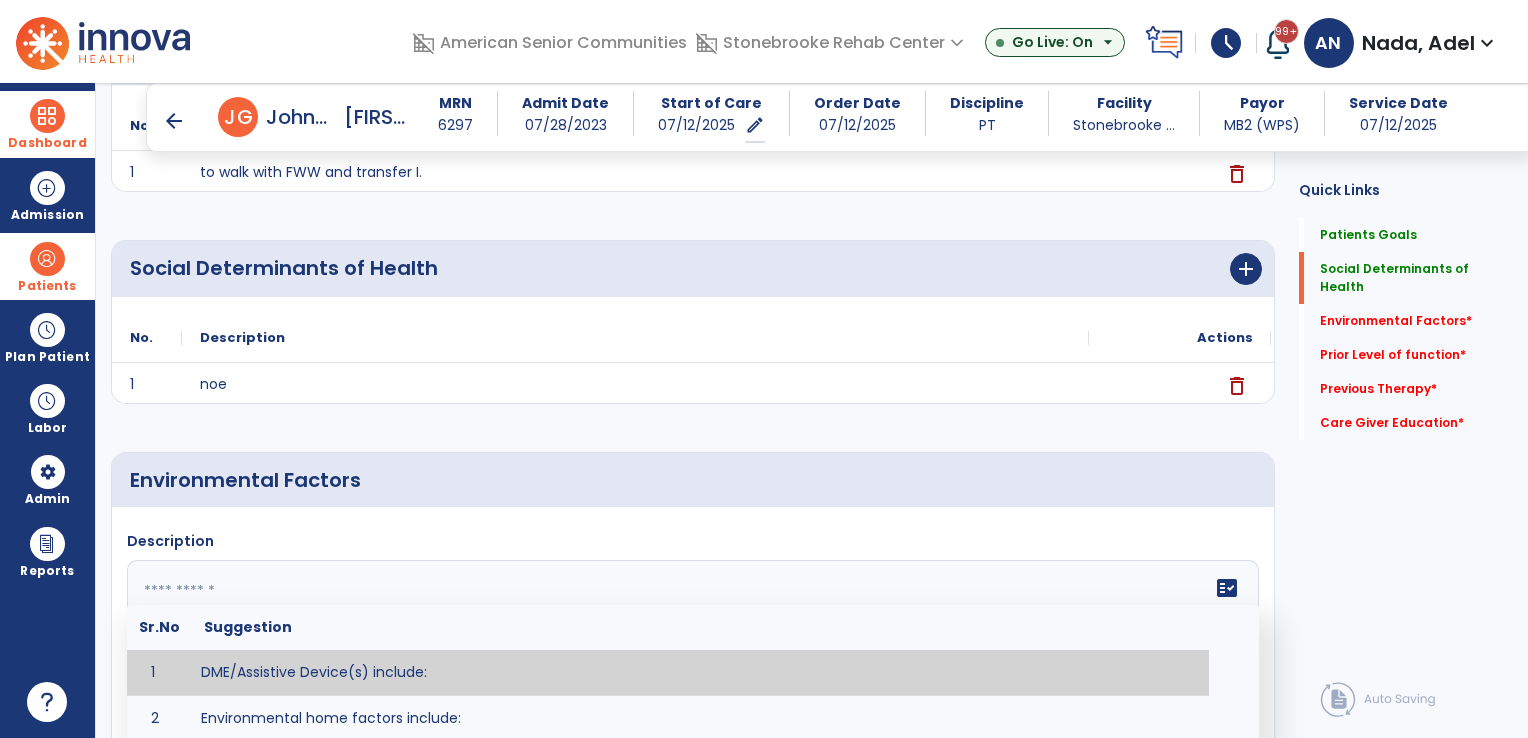 click 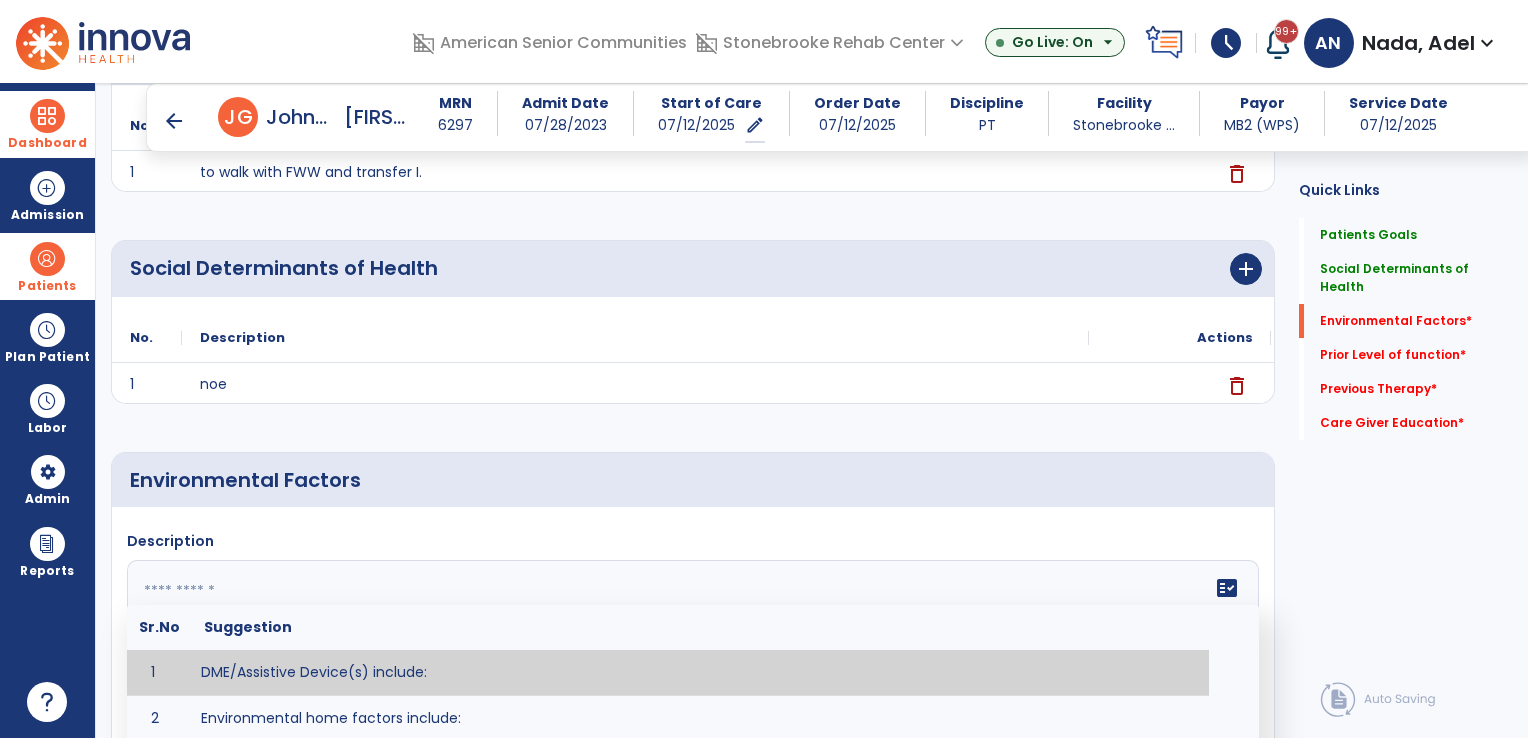 scroll, scrollTop: 400, scrollLeft: 0, axis: vertical 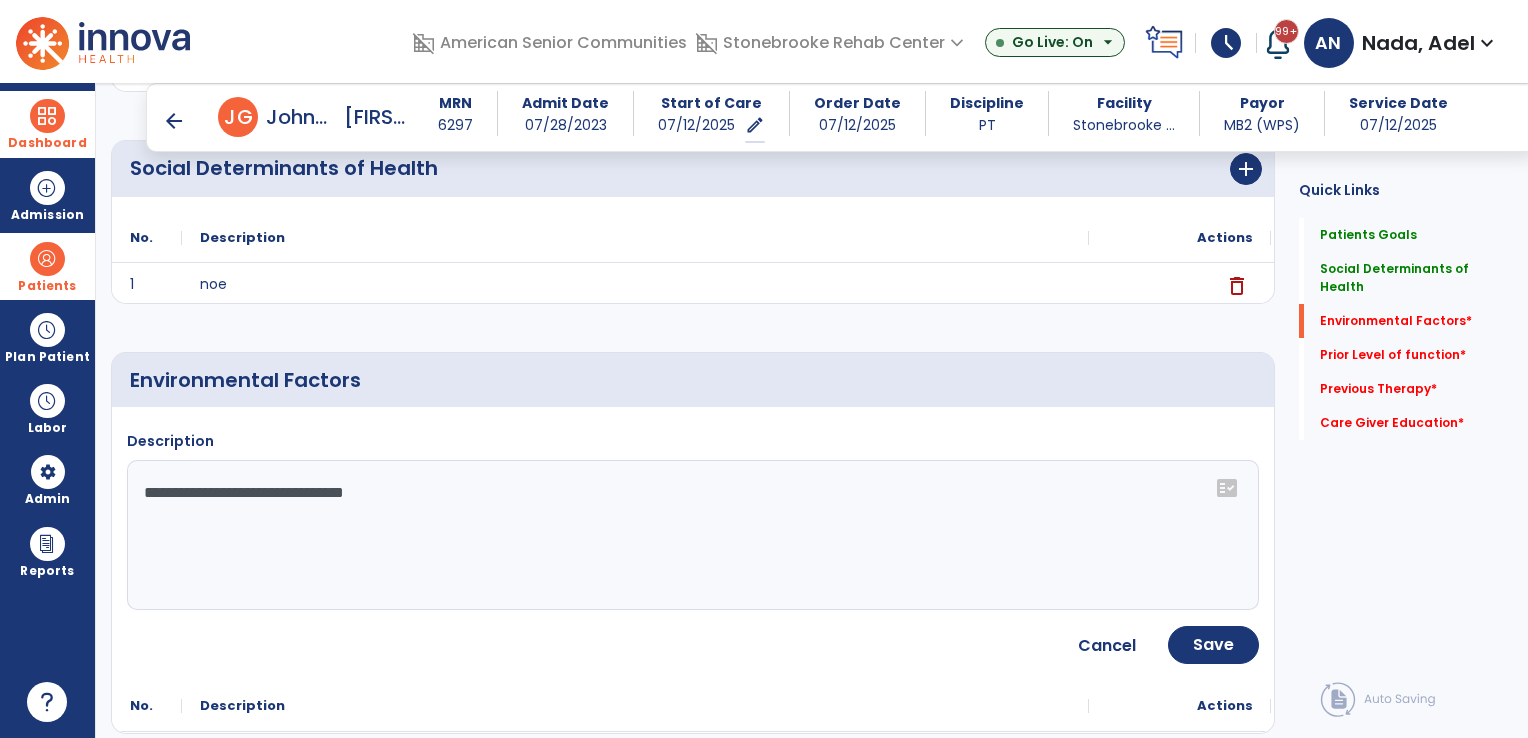 click on "**********" 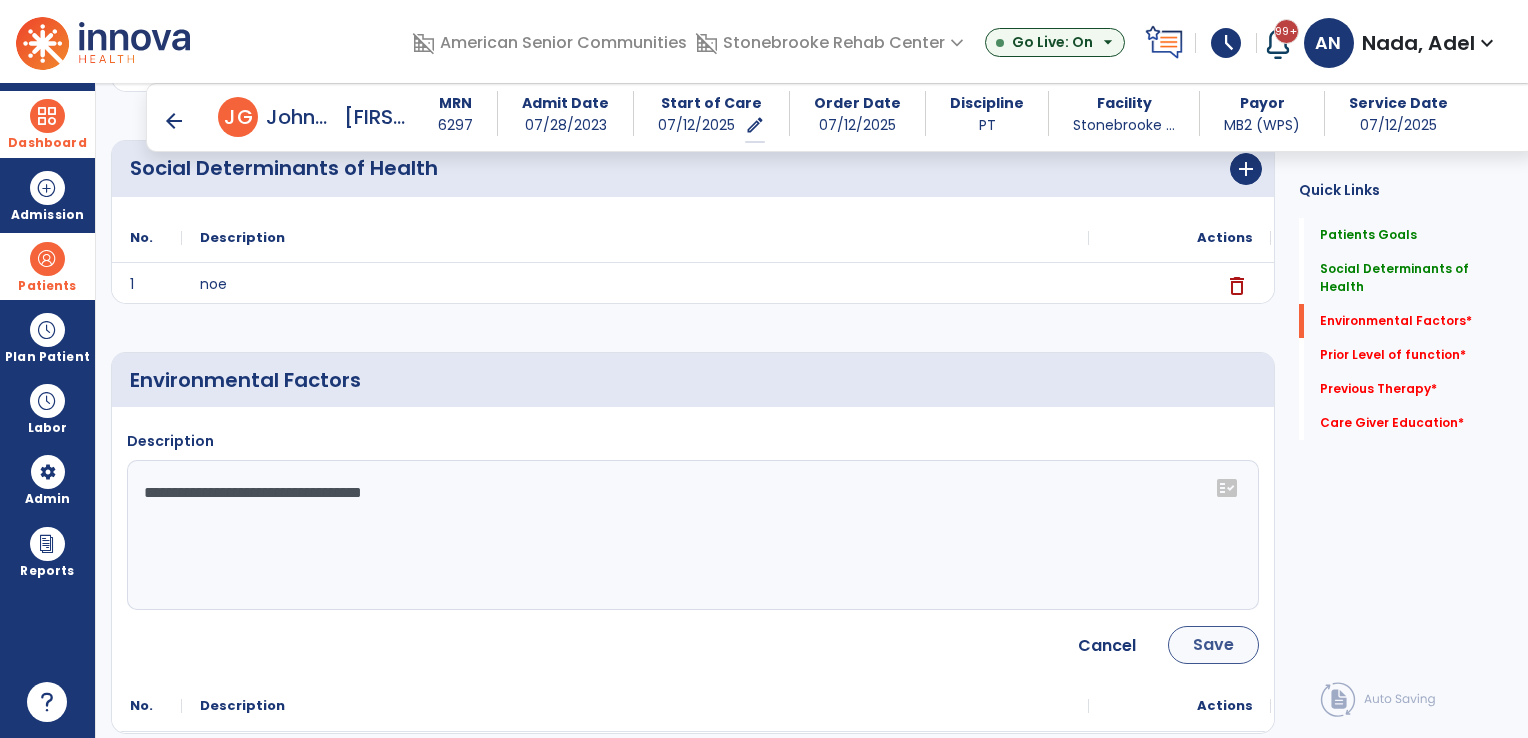 type on "**********" 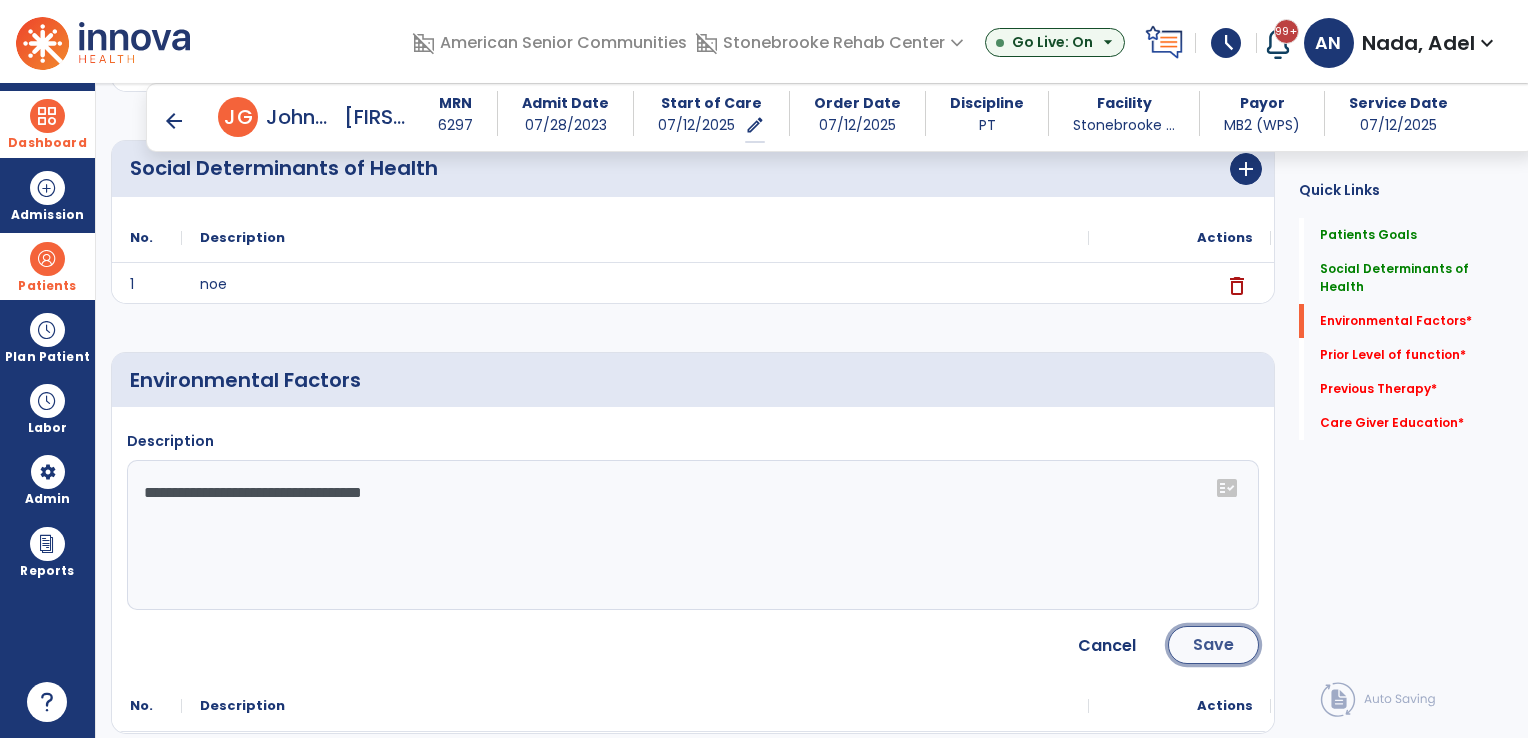 click on "Save" 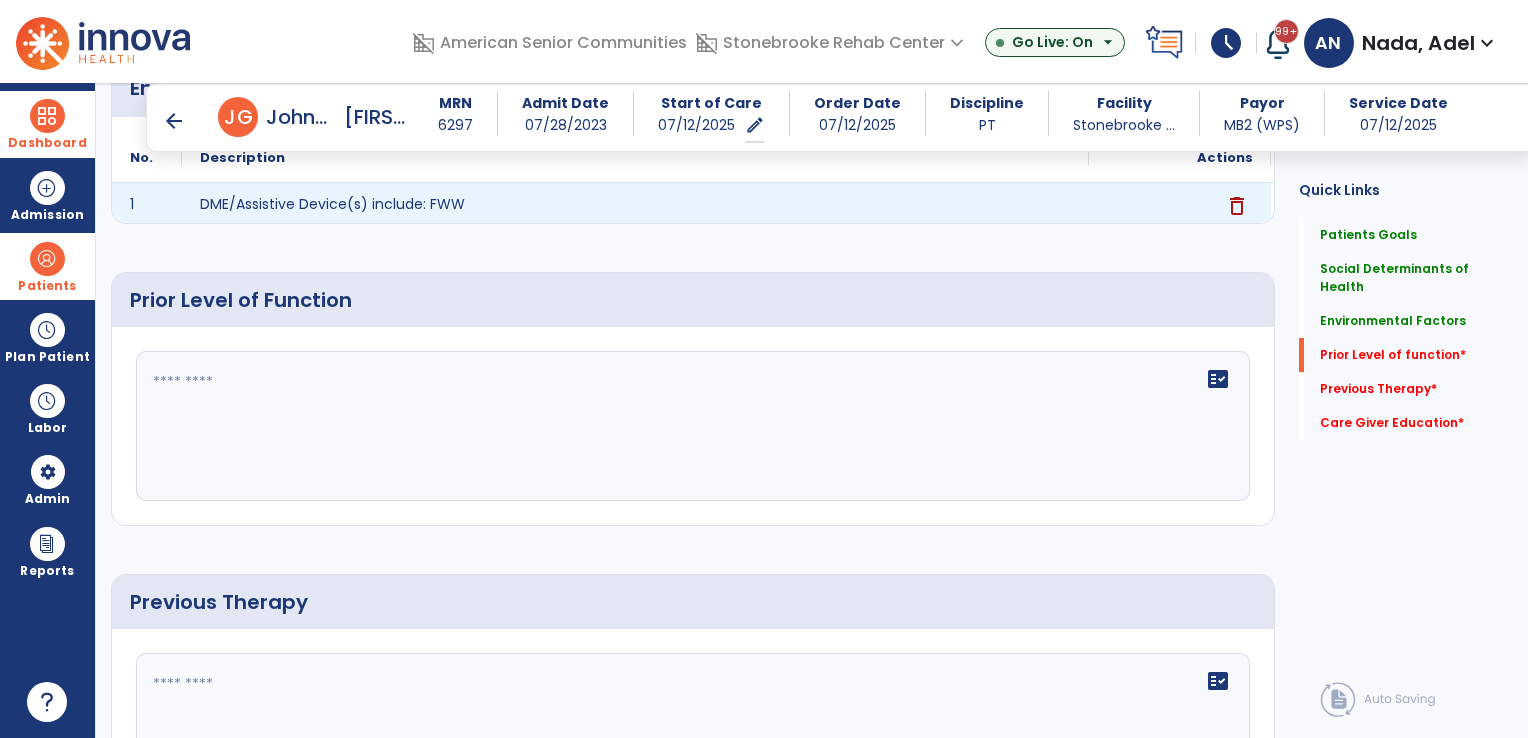 scroll, scrollTop: 700, scrollLeft: 0, axis: vertical 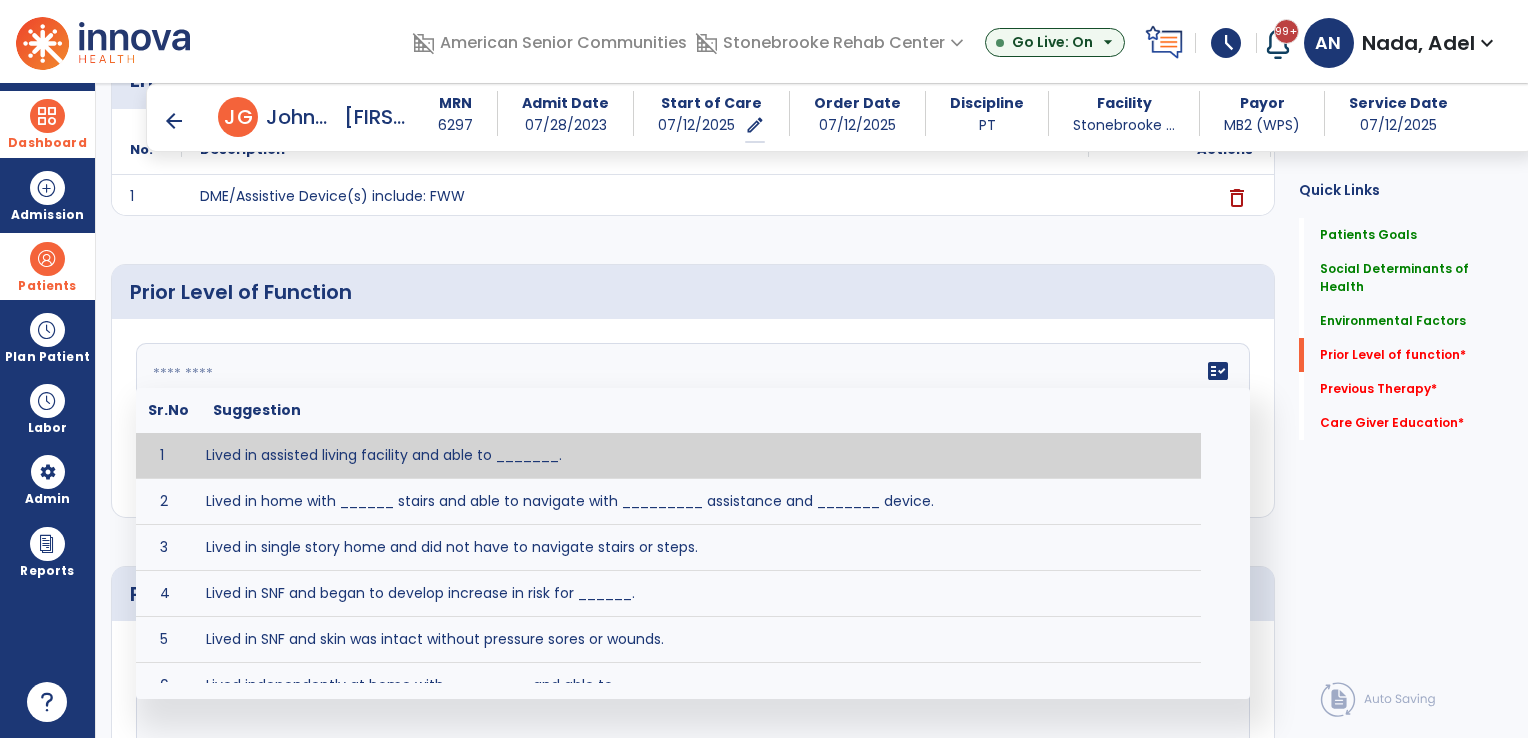 click on "fact_check  Sr.No Suggestion 1 Lived in assisted living facility and able to _______. 2 Lived in home with ______ stairs and able to navigate with _________ assistance and _______ device. 3 Lived in single story home and did not have to navigate stairs or steps. 4 Lived in SNF and began to develop increase in risk for ______. 5 Lived in SNF and skin was intact without pressure sores or wounds. 6 Lived independently at home with _________ and able to __________. 7 Wheelchair bound, non ambulatory and able to ______. 8 Worked as a __________." 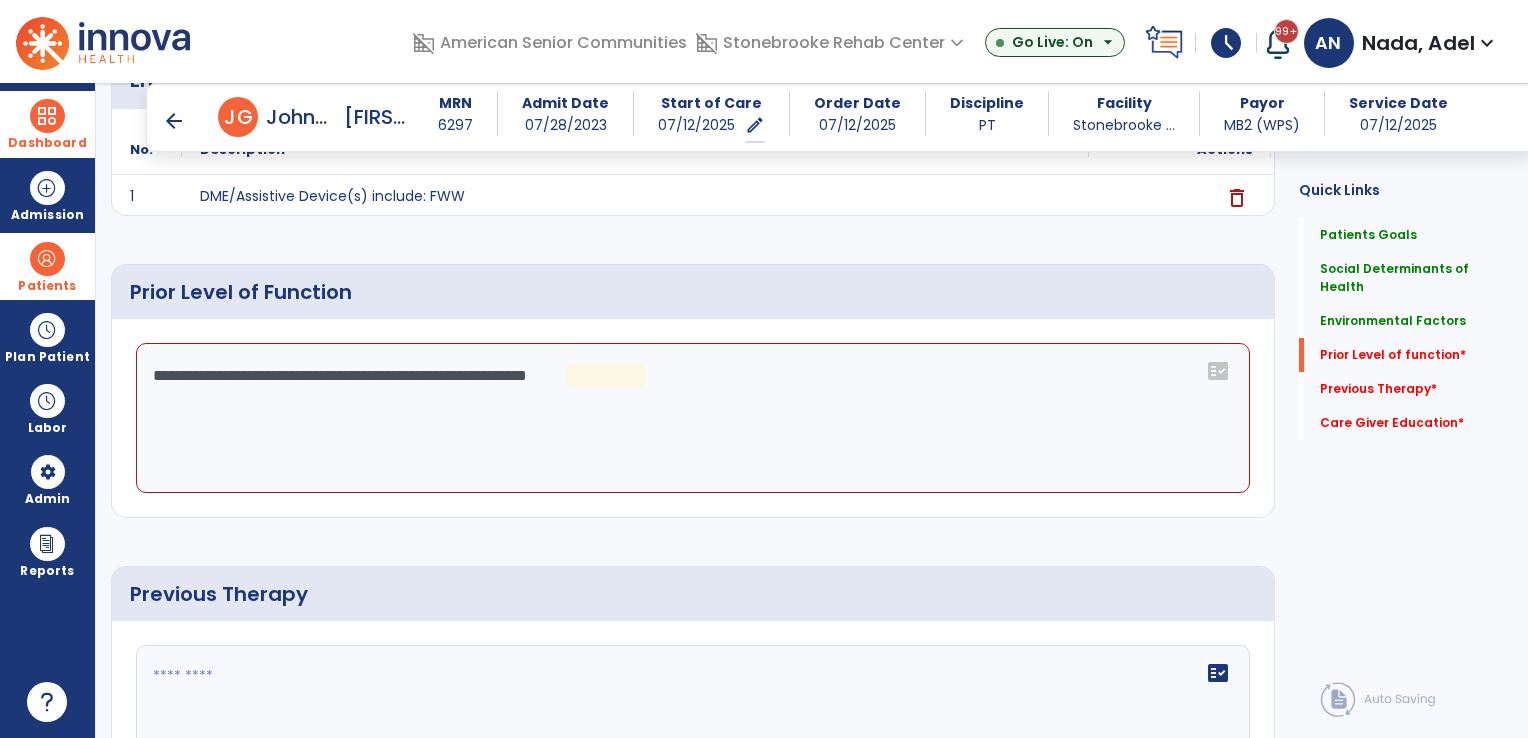 click on "**********" 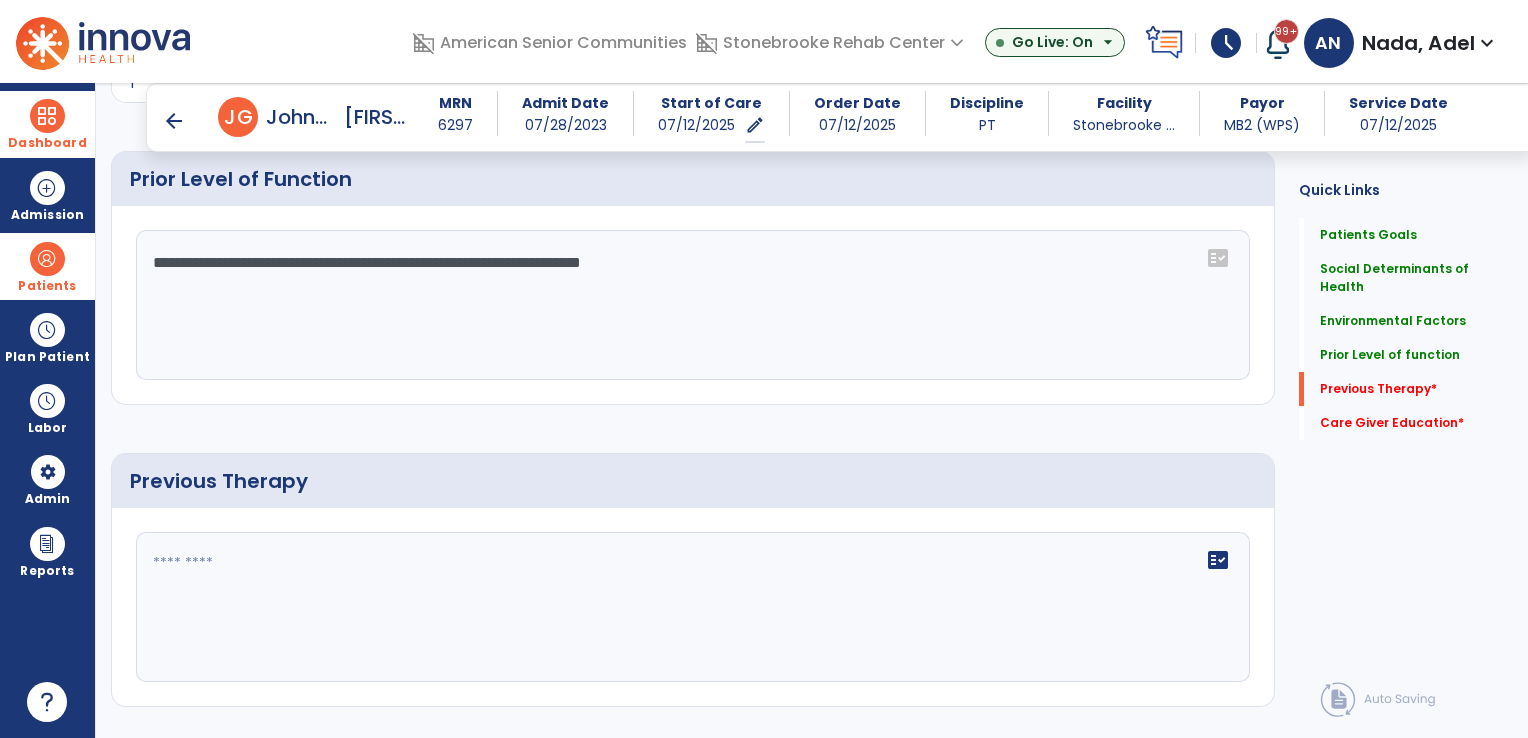 scroll, scrollTop: 1000, scrollLeft: 0, axis: vertical 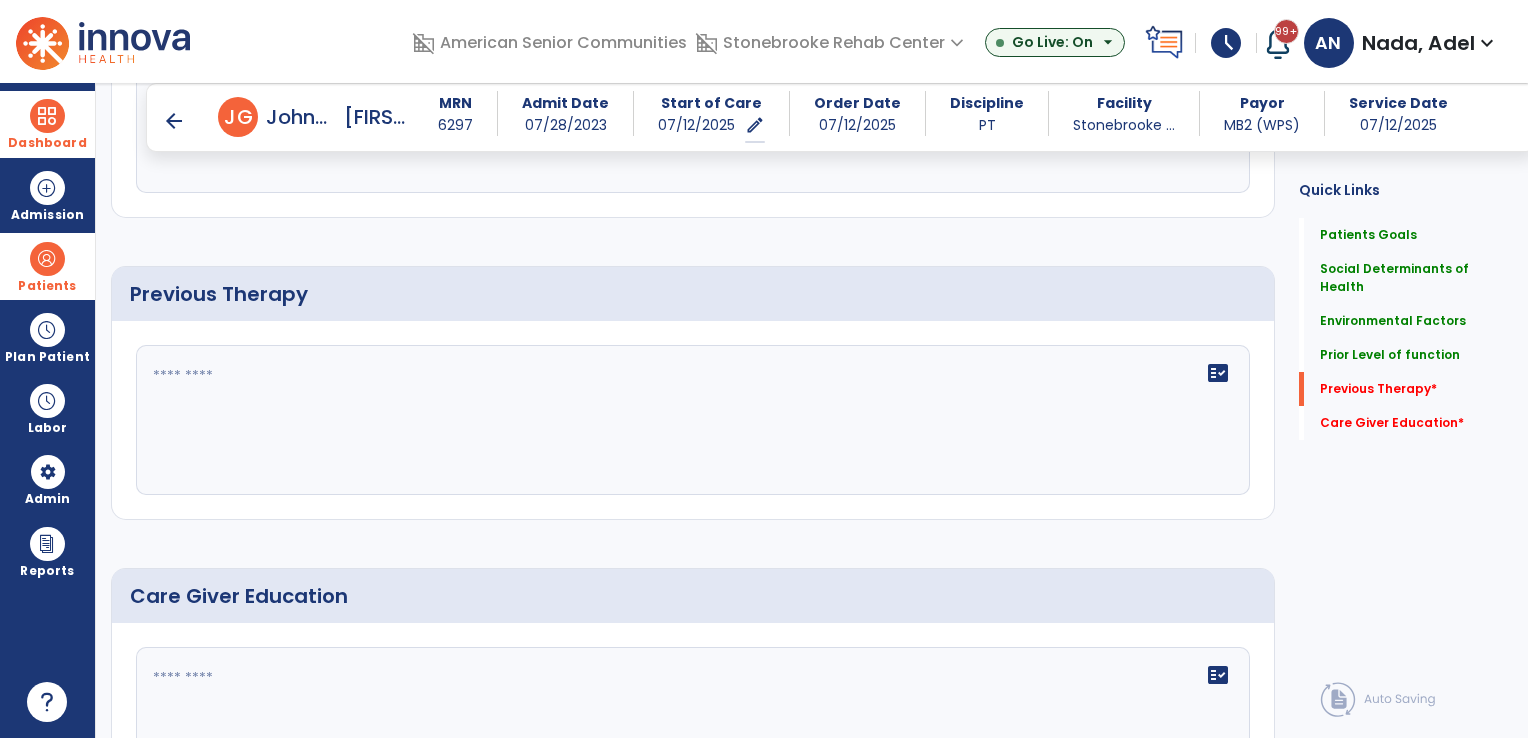 type on "**********" 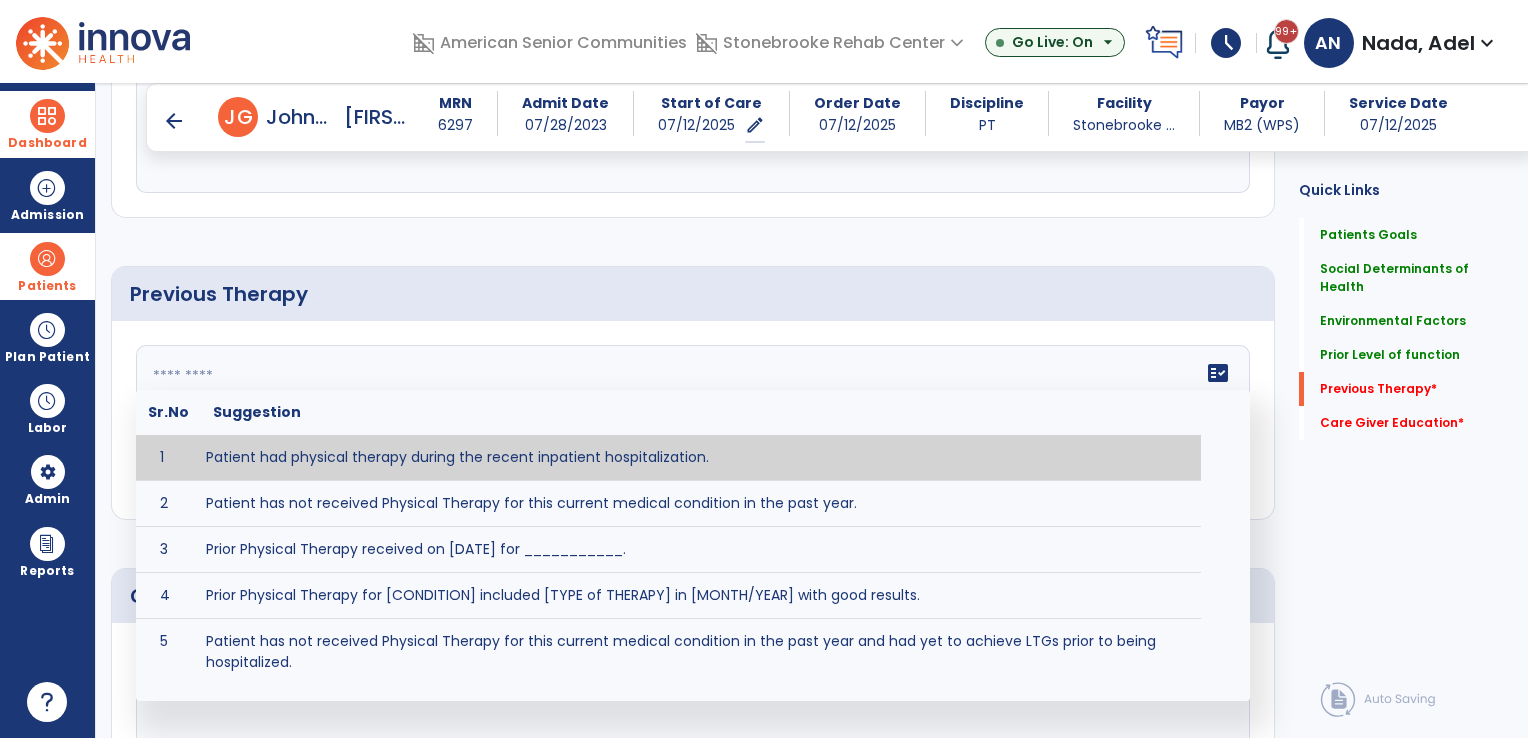 type on "**********" 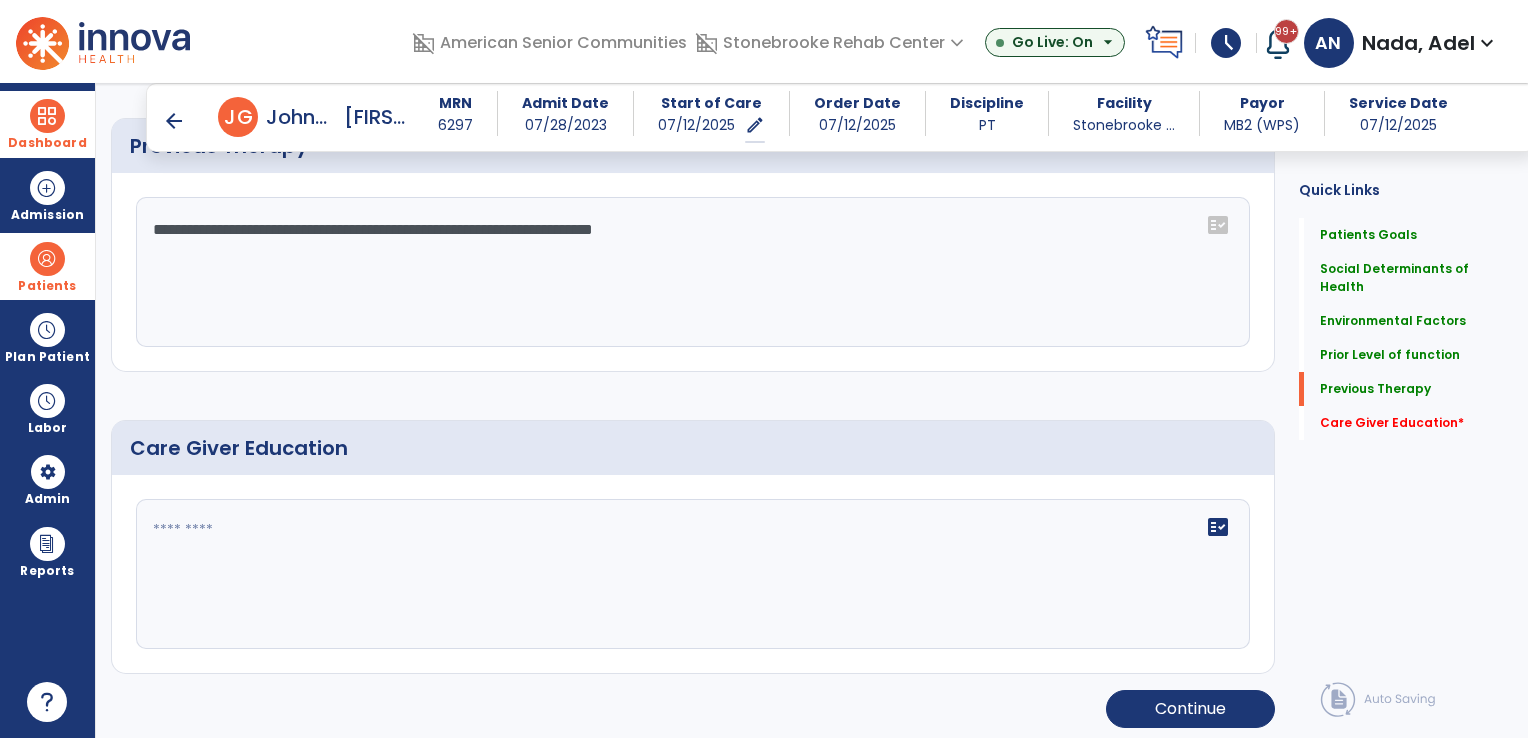 scroll, scrollTop: 1149, scrollLeft: 0, axis: vertical 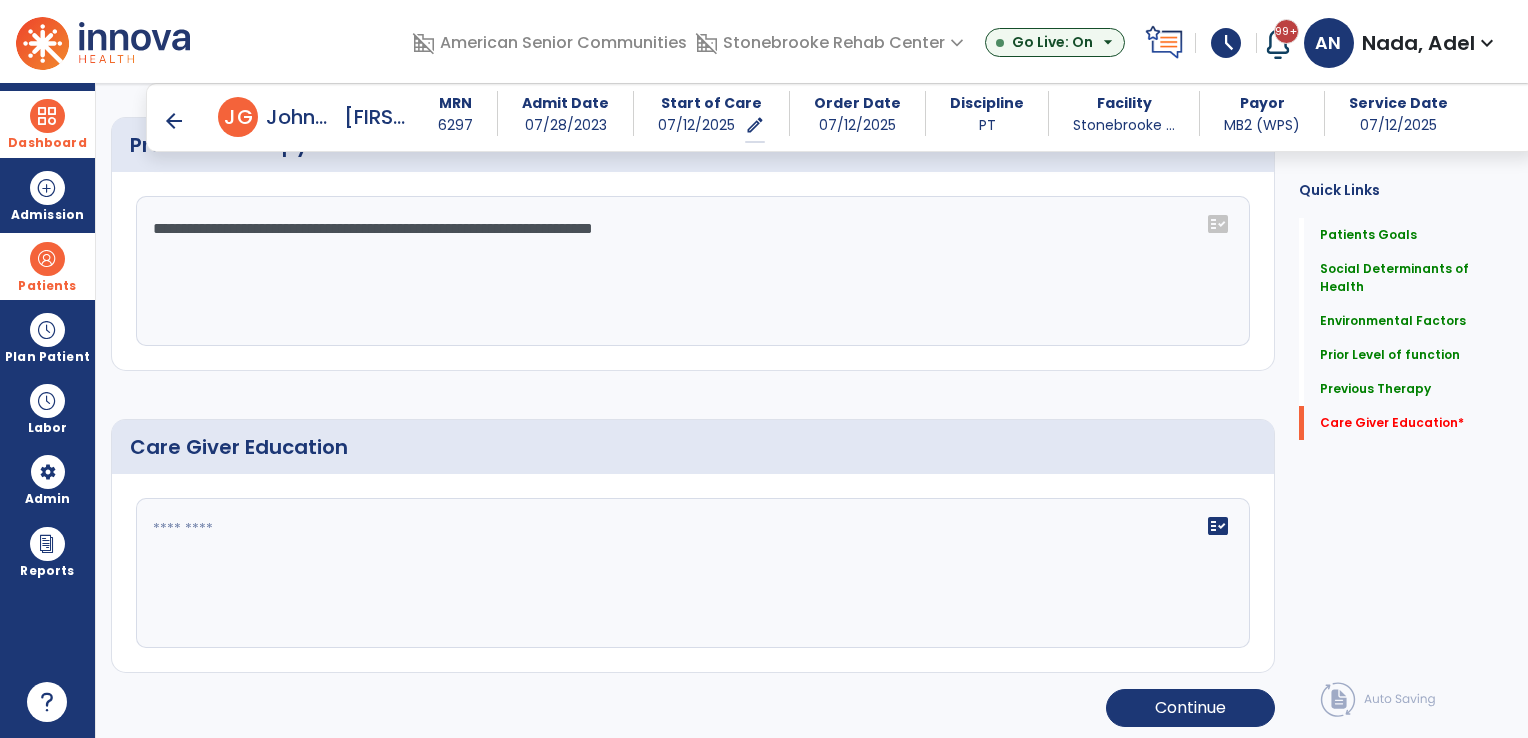click 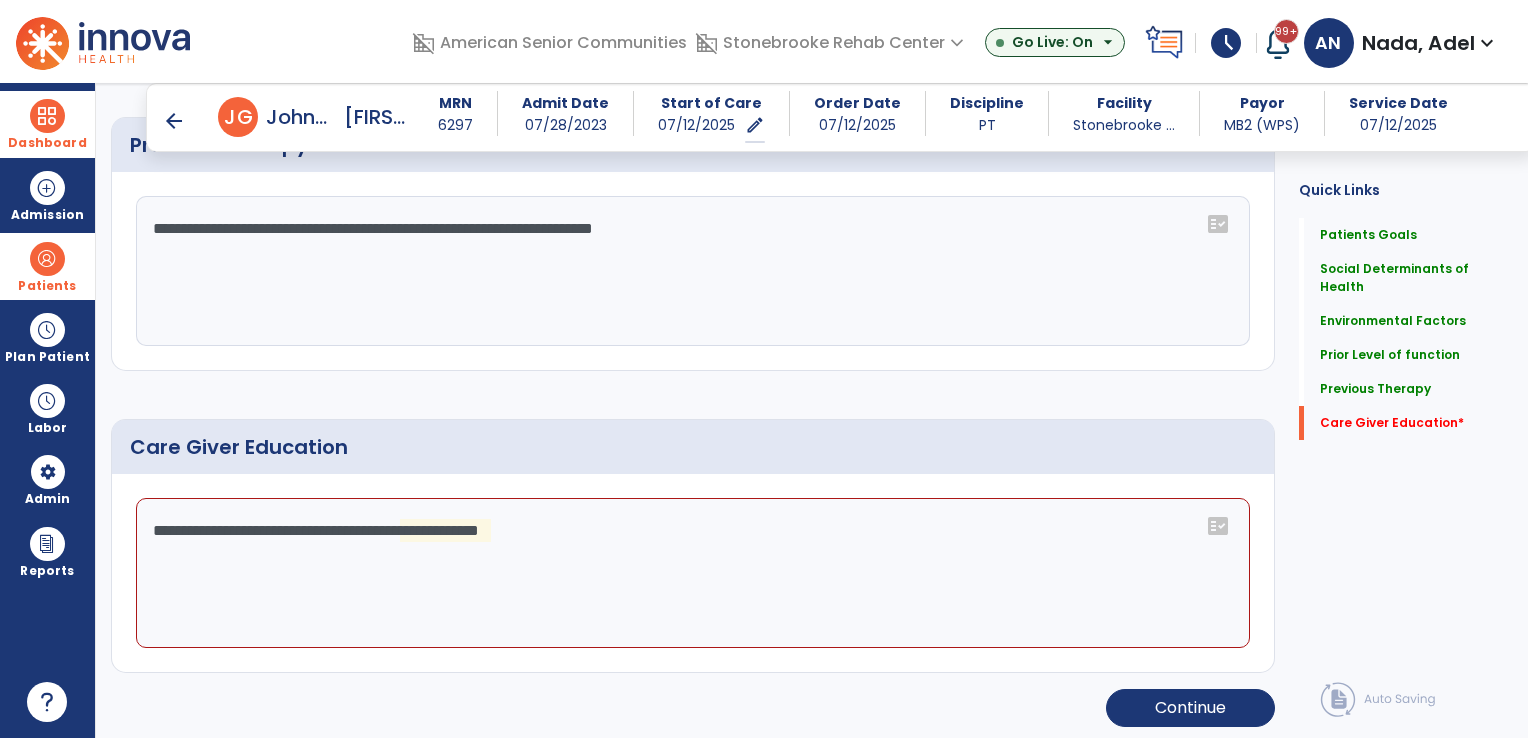 click on "**********" 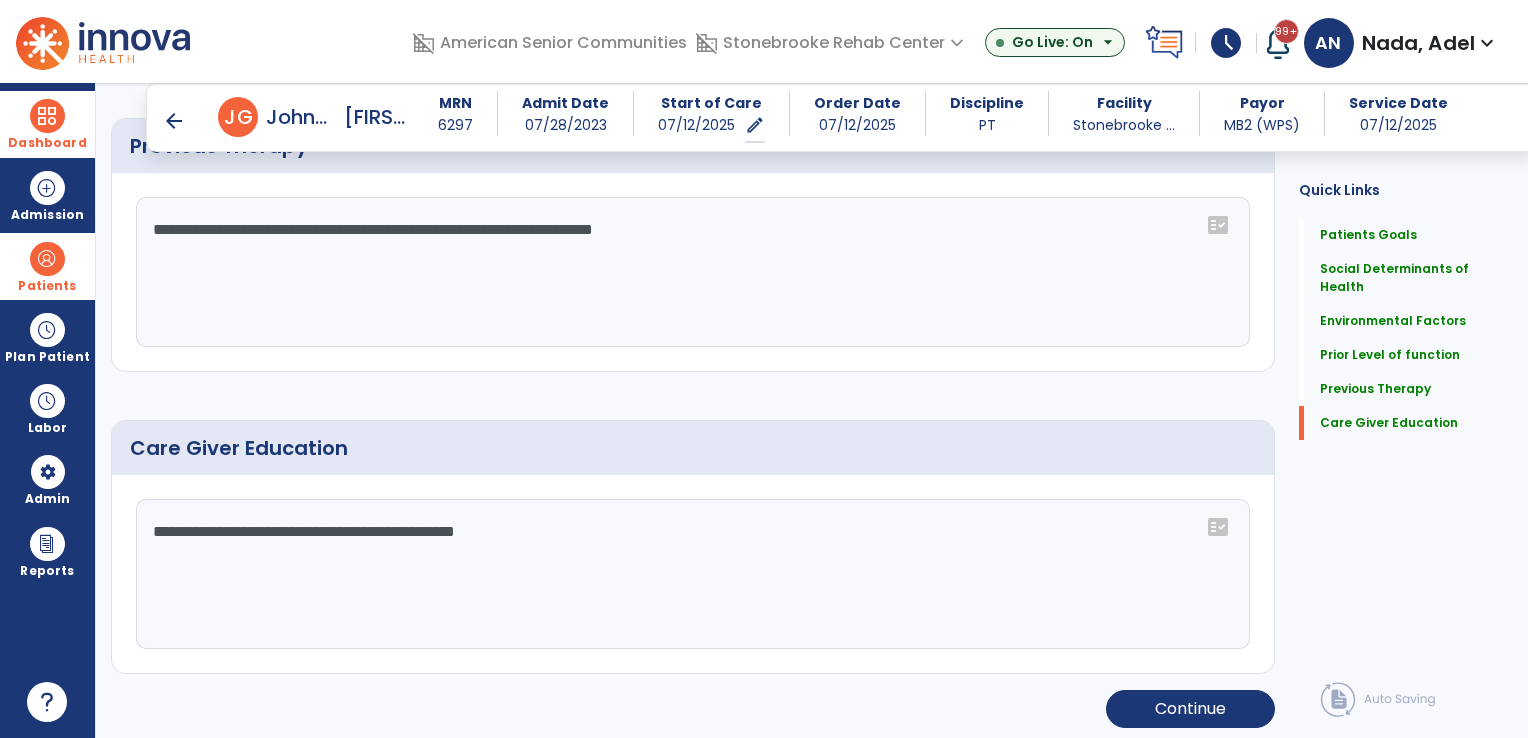 scroll, scrollTop: 1149, scrollLeft: 0, axis: vertical 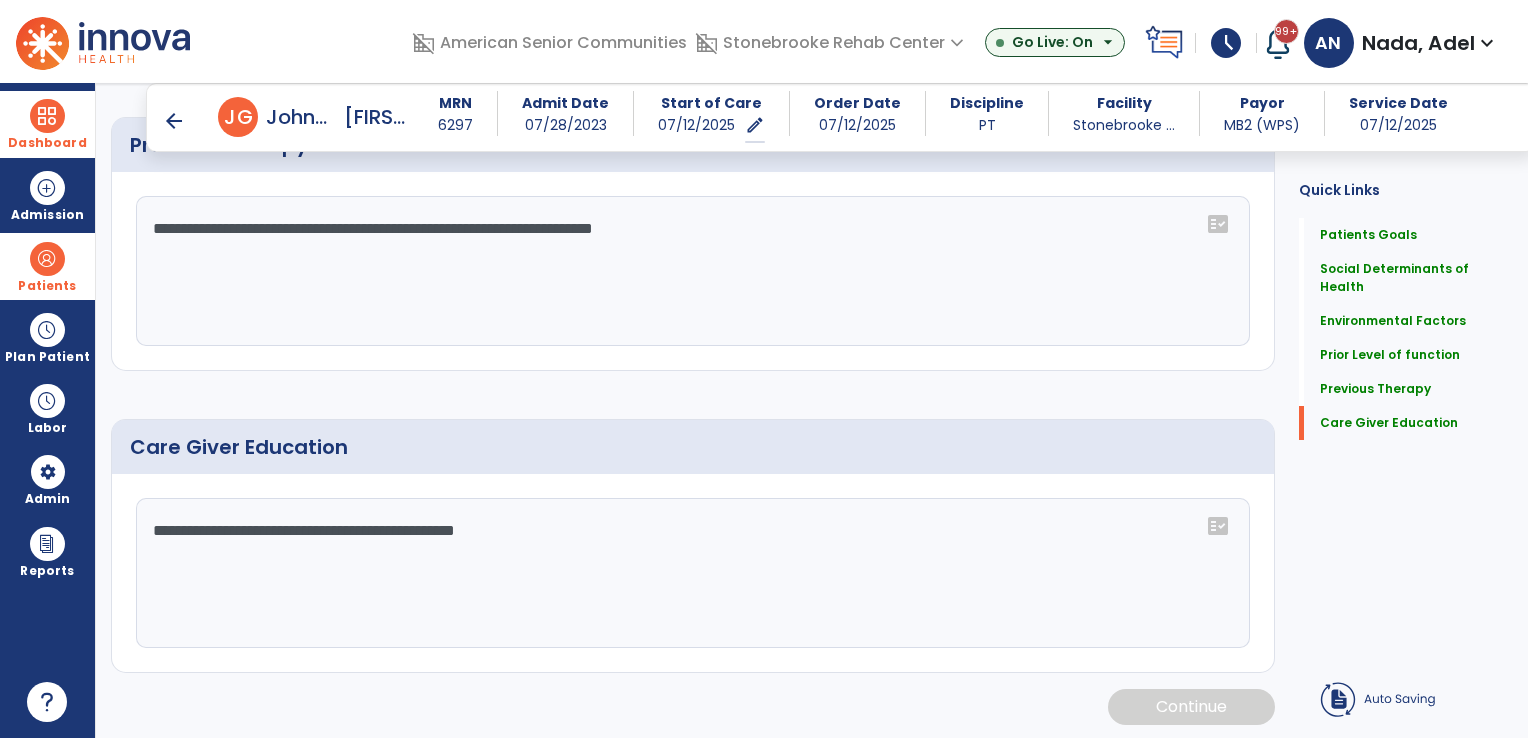 type on "**********" 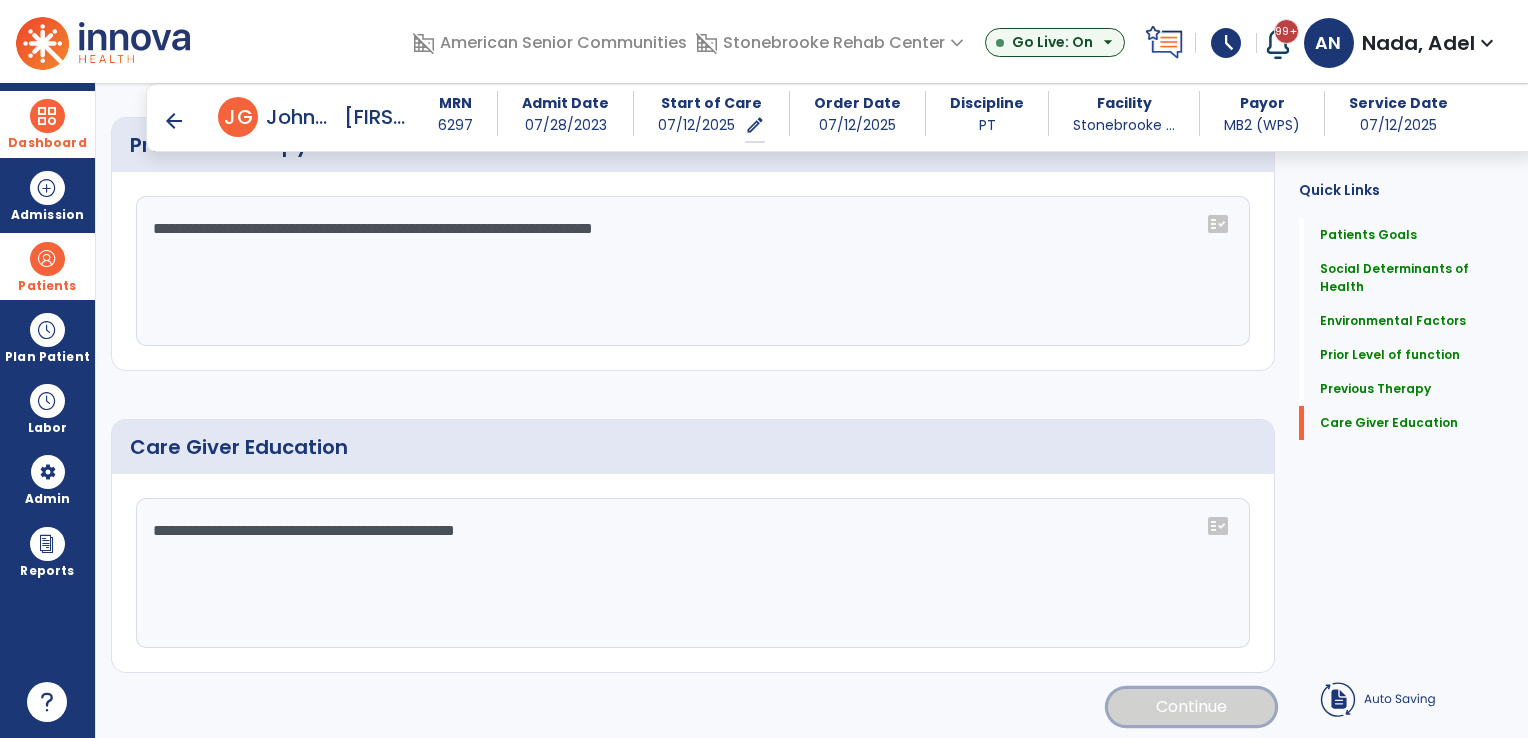 click on "Continue" 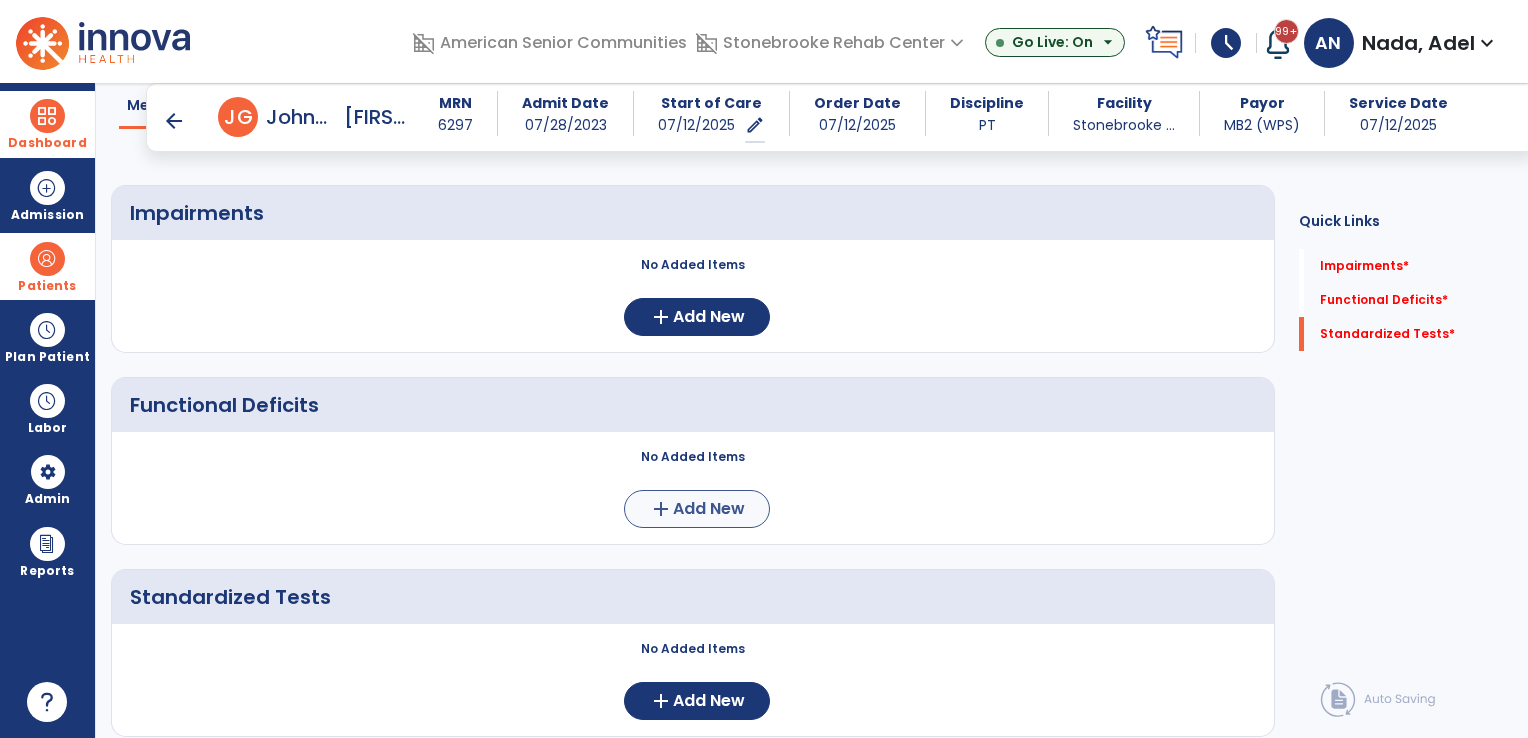 scroll, scrollTop: 108, scrollLeft: 0, axis: vertical 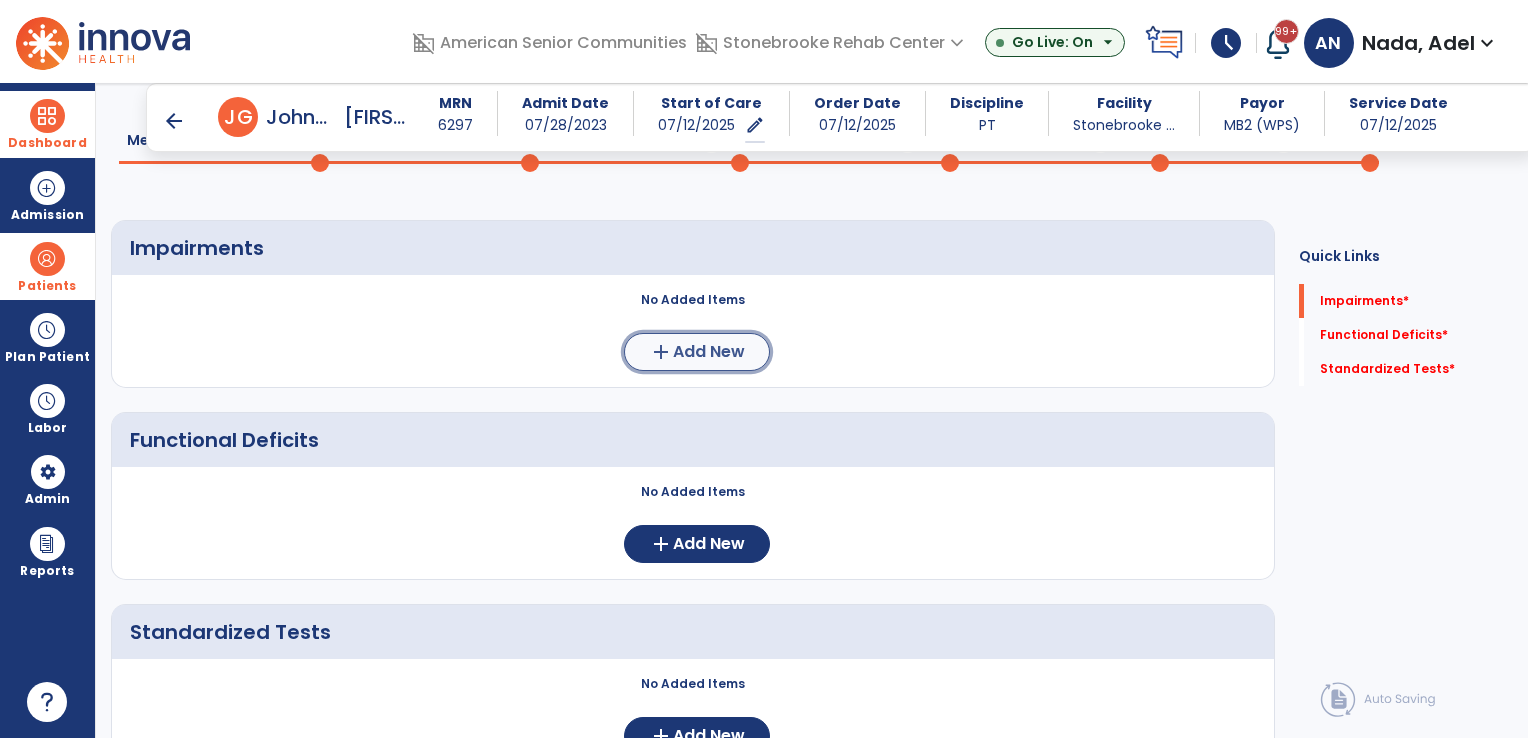 click on "Add New" 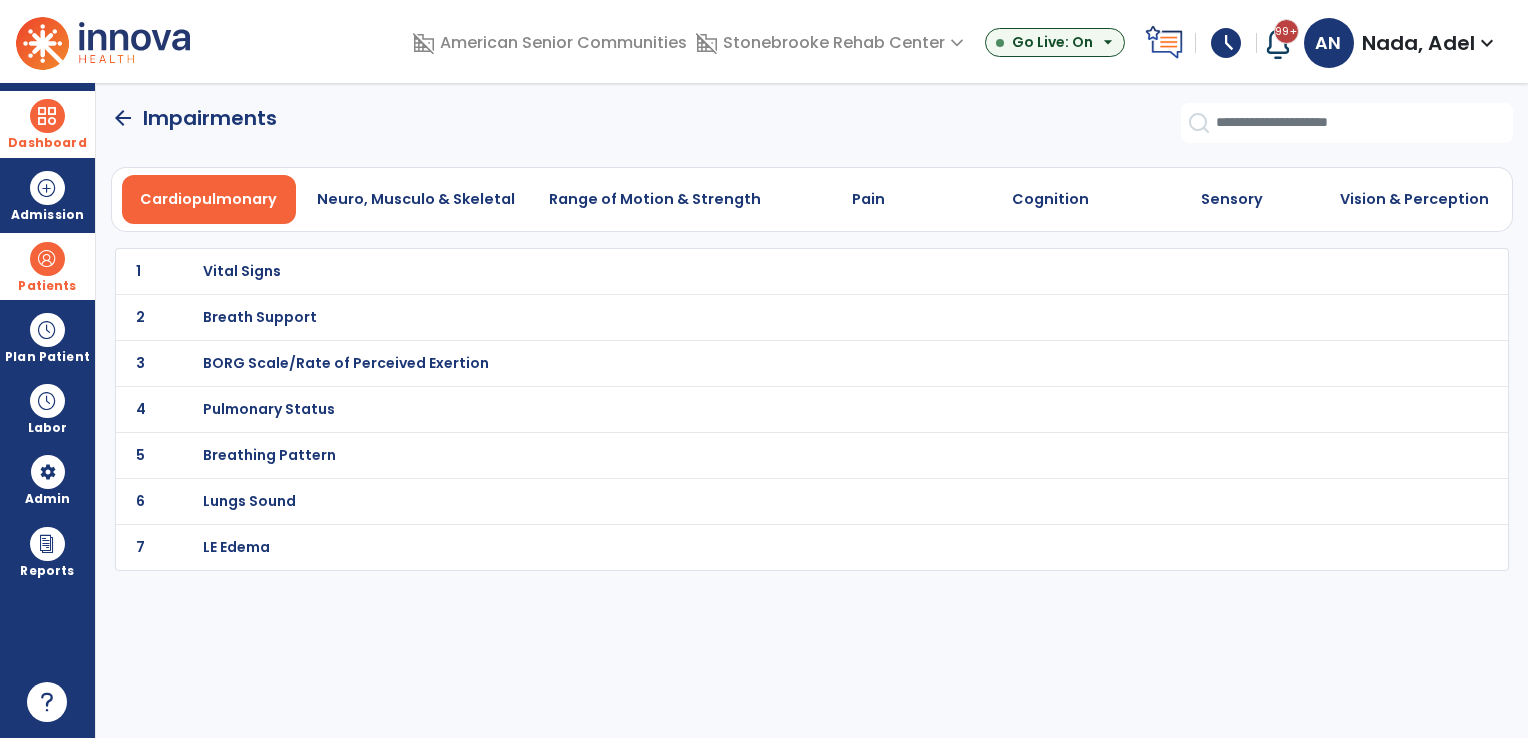 scroll, scrollTop: 0, scrollLeft: 0, axis: both 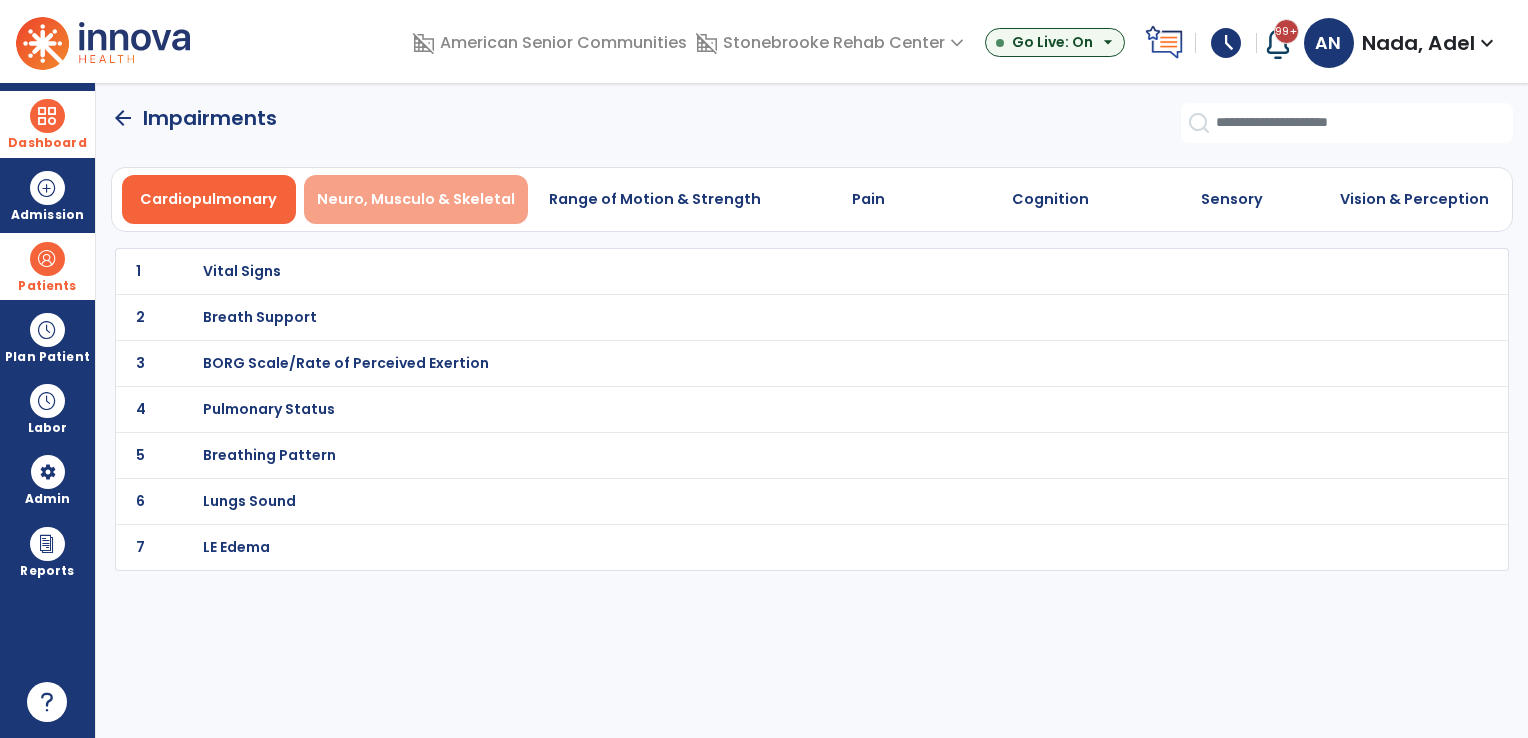 click on "Neuro, Musculo & Skeletal" at bounding box center (416, 199) 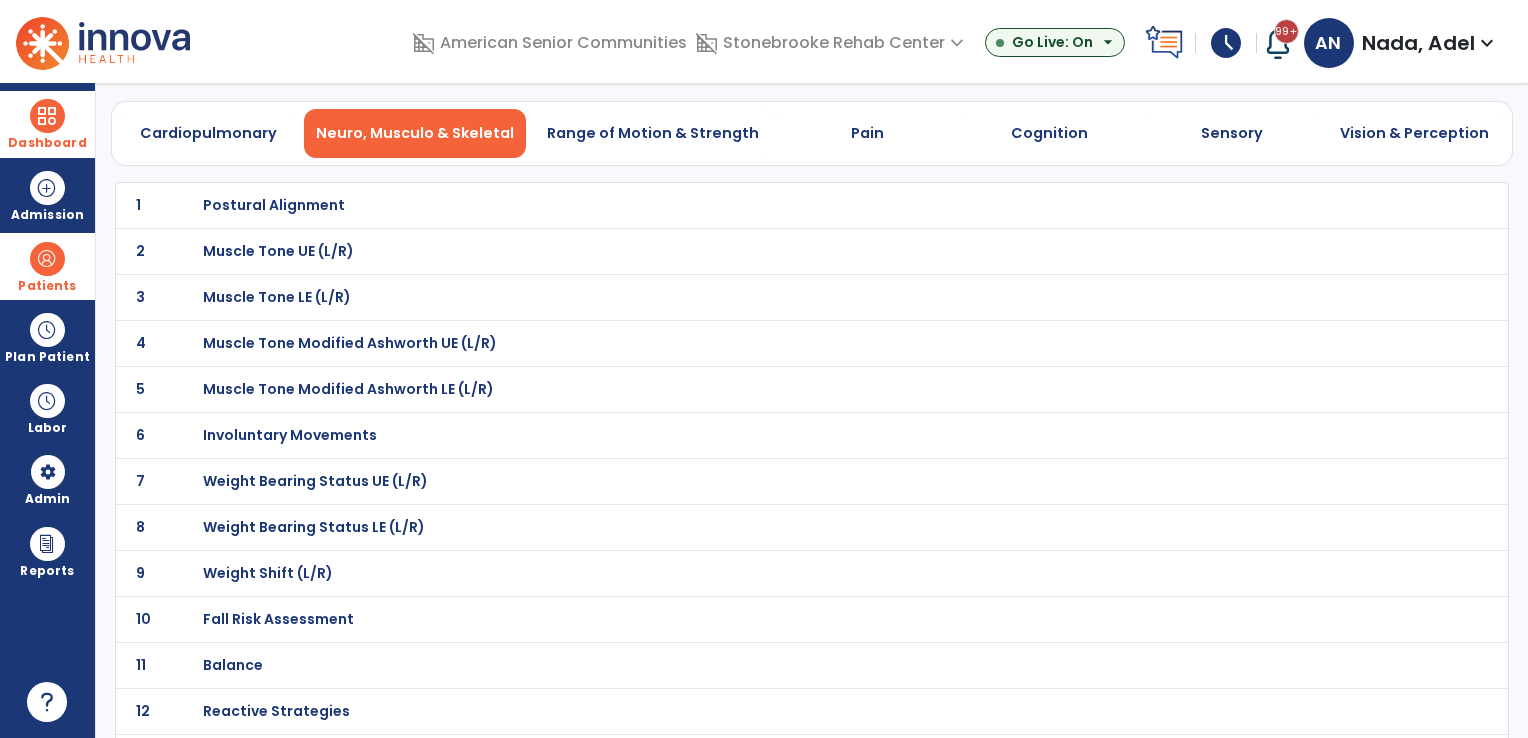 scroll, scrollTop: 100, scrollLeft: 0, axis: vertical 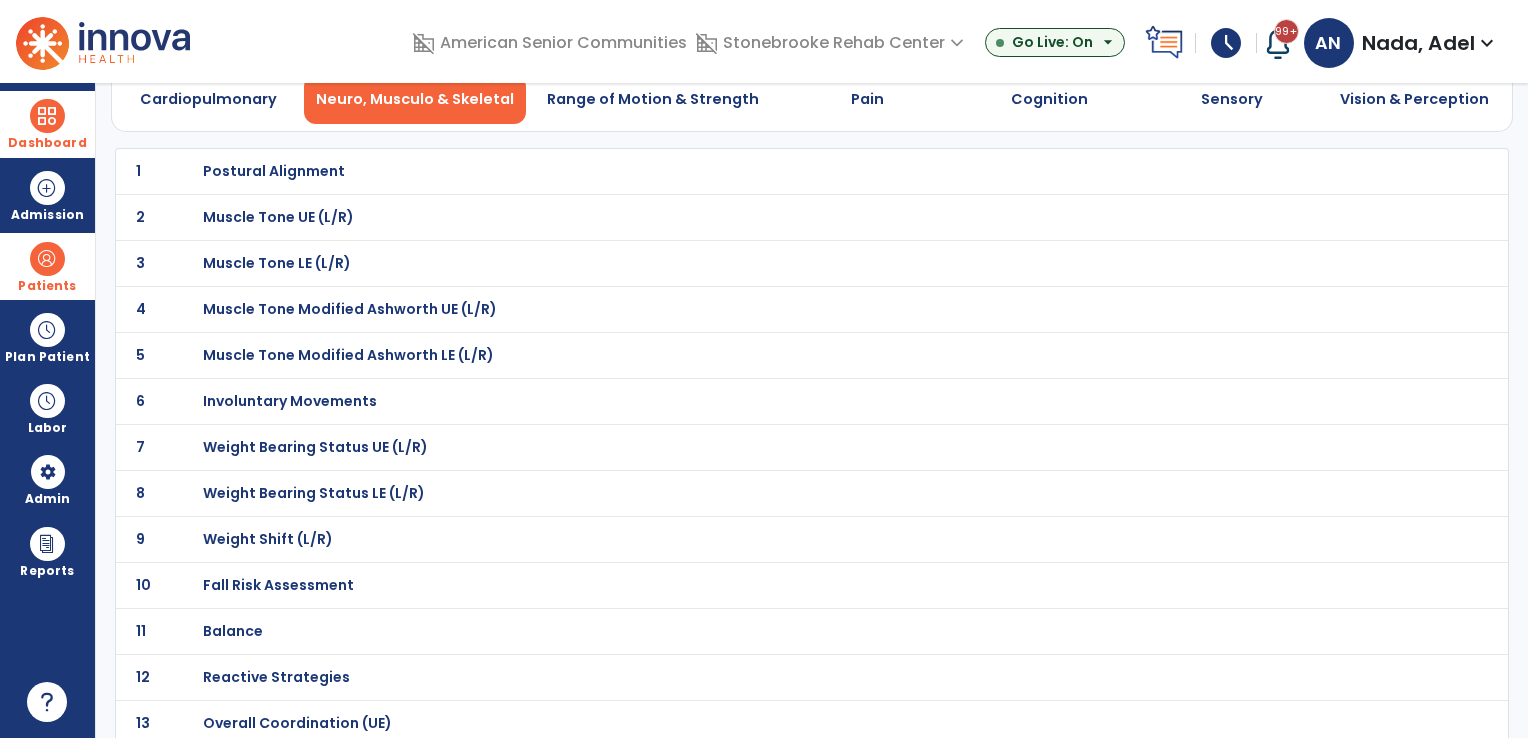 click on "Fall Risk Assessment" at bounding box center [274, 171] 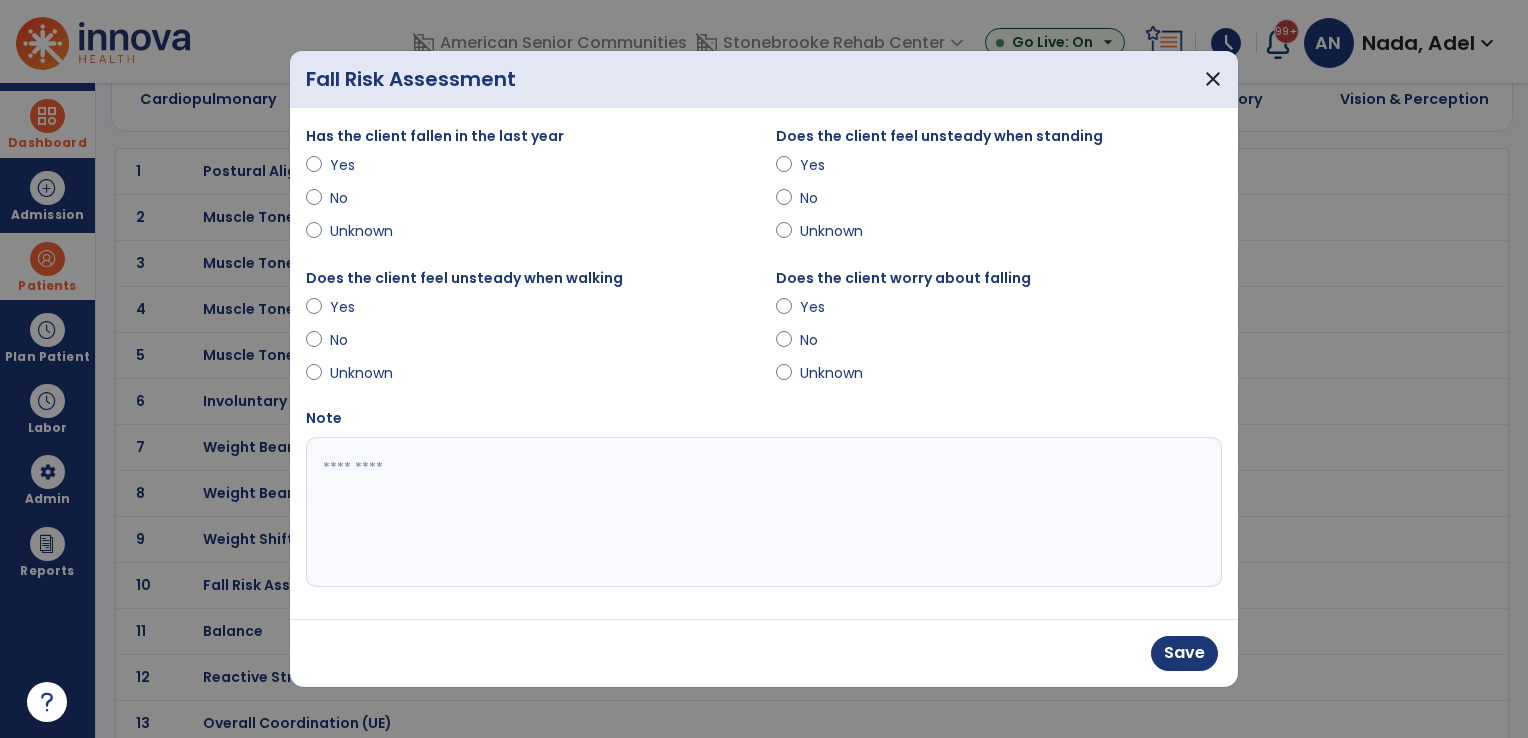 click at bounding box center [784, 169] 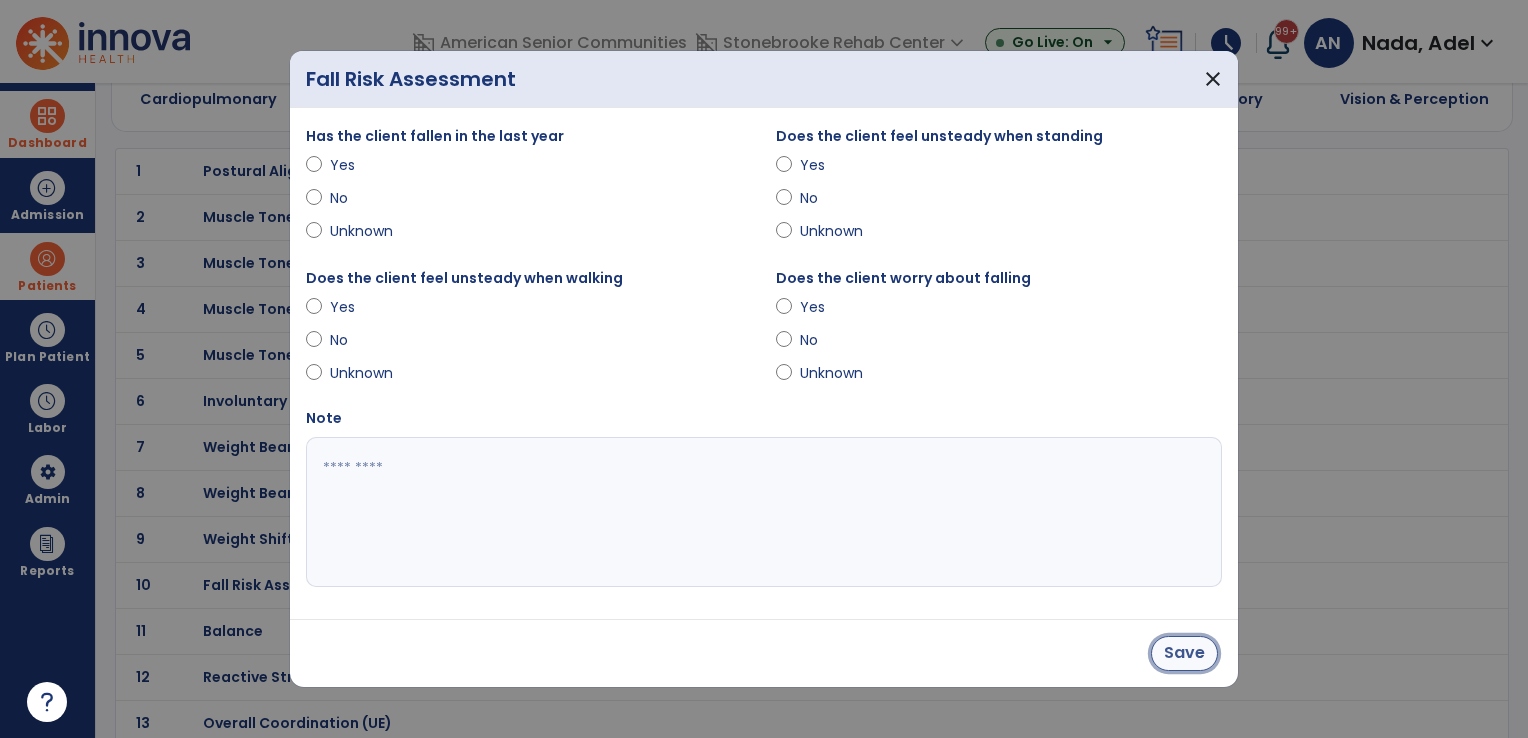 click on "Save" at bounding box center [1184, 653] 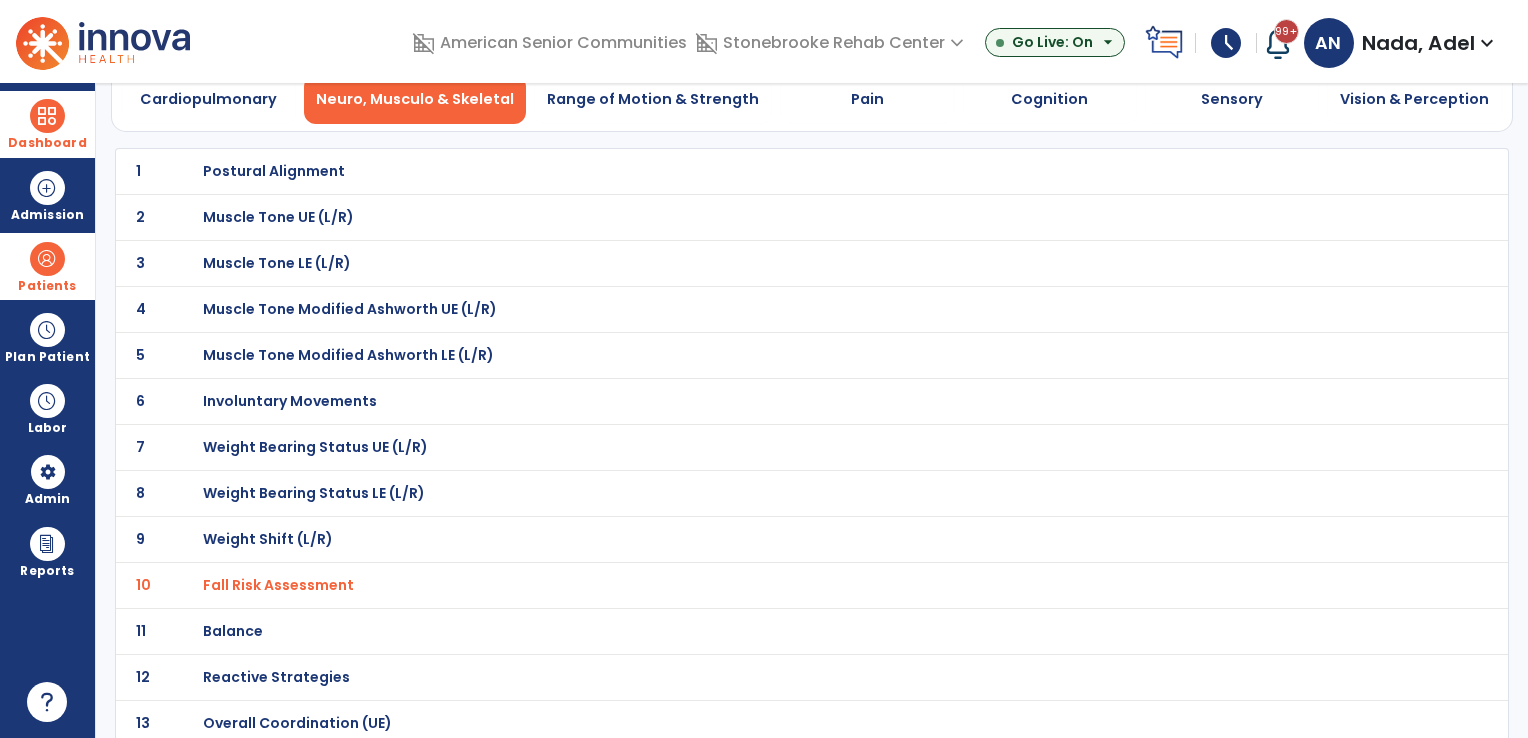 click on "Balance" at bounding box center (767, 171) 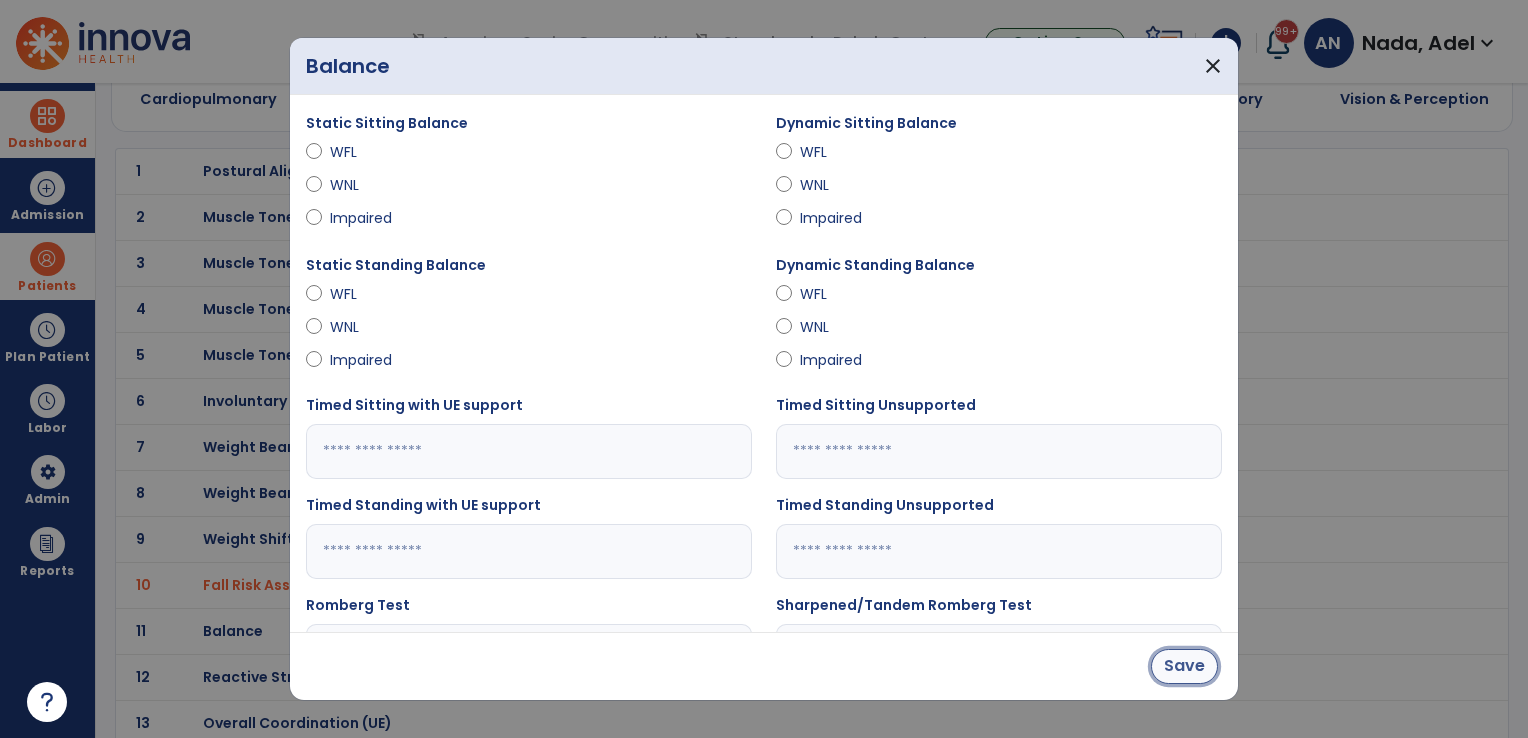 click on "Save" at bounding box center (1184, 666) 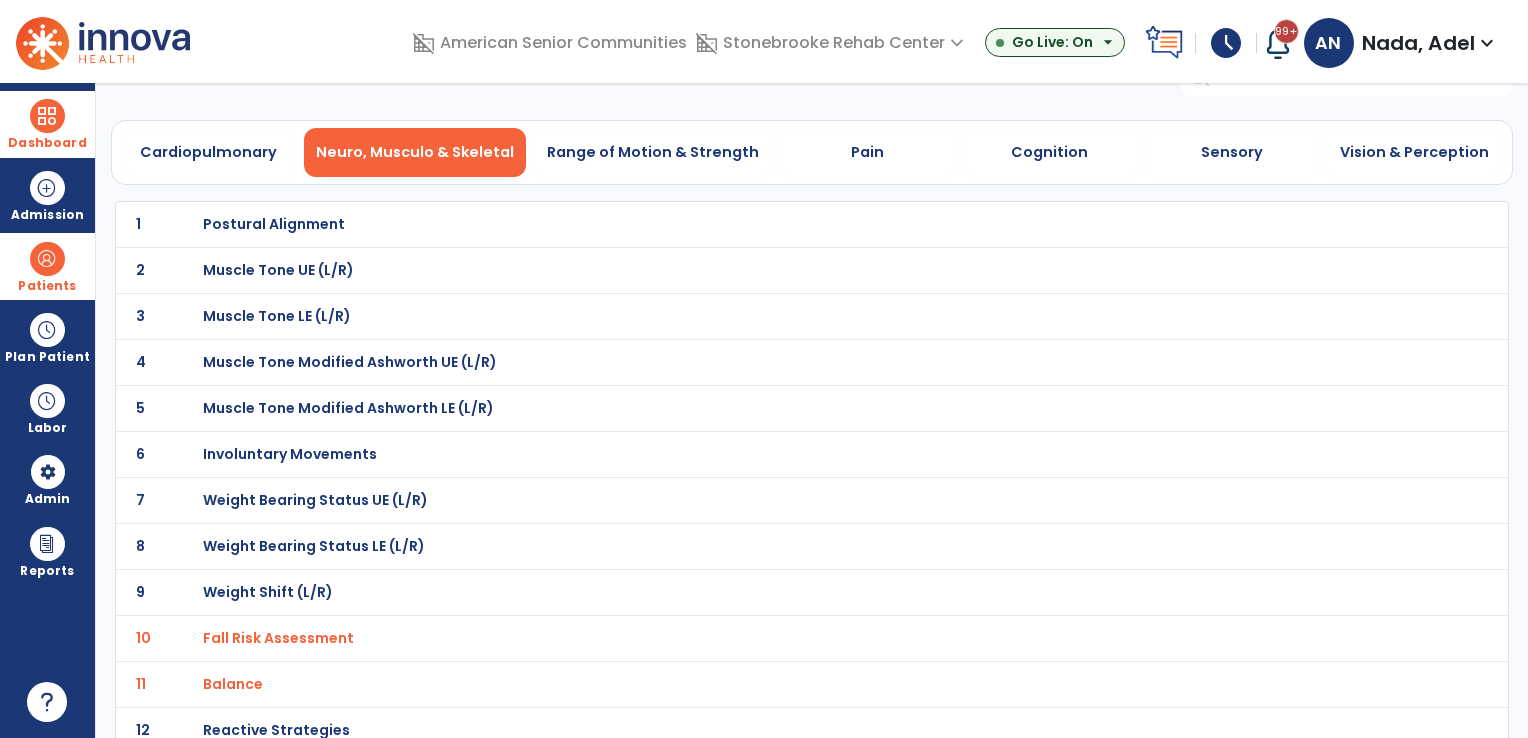 scroll, scrollTop: 0, scrollLeft: 0, axis: both 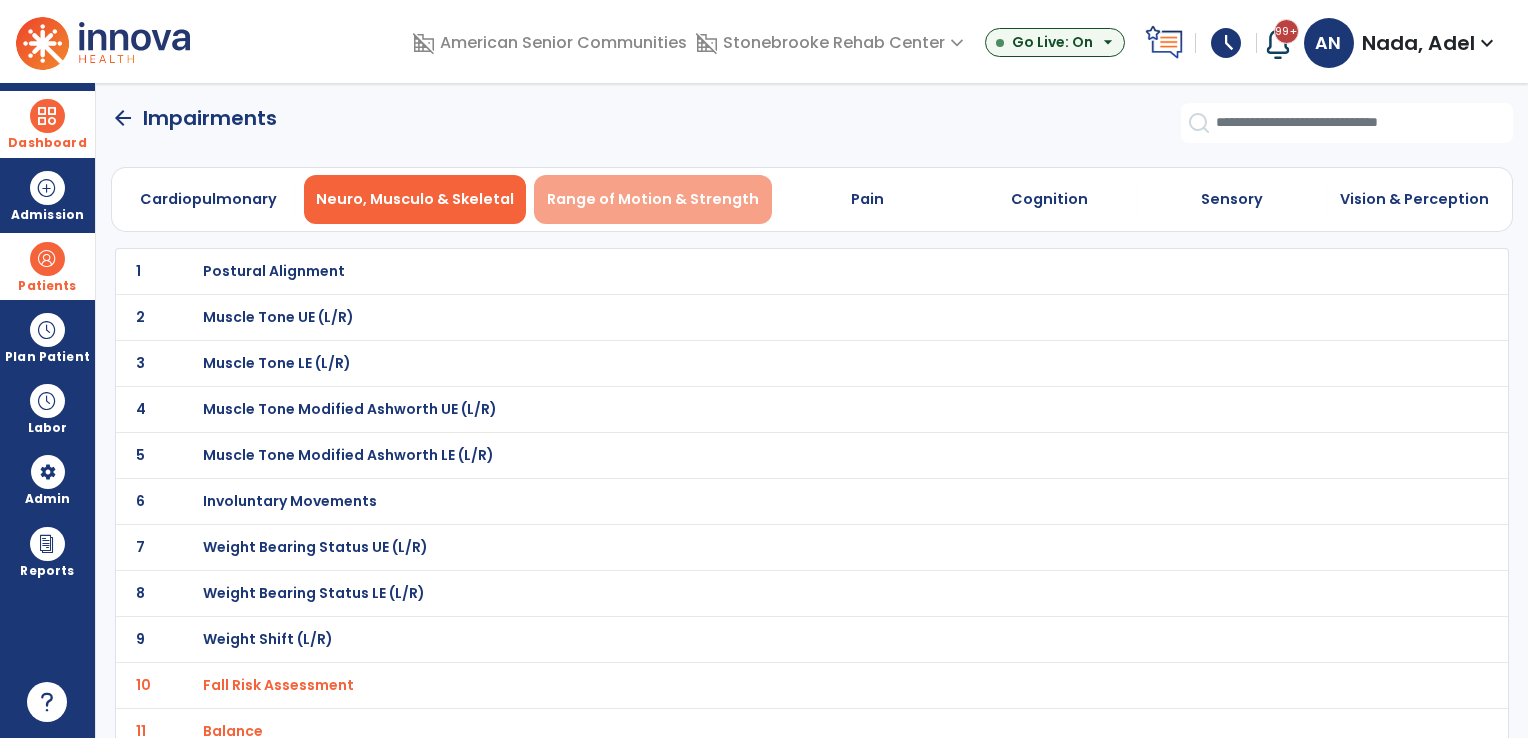 click on "Range of Motion & Strength" at bounding box center [653, 199] 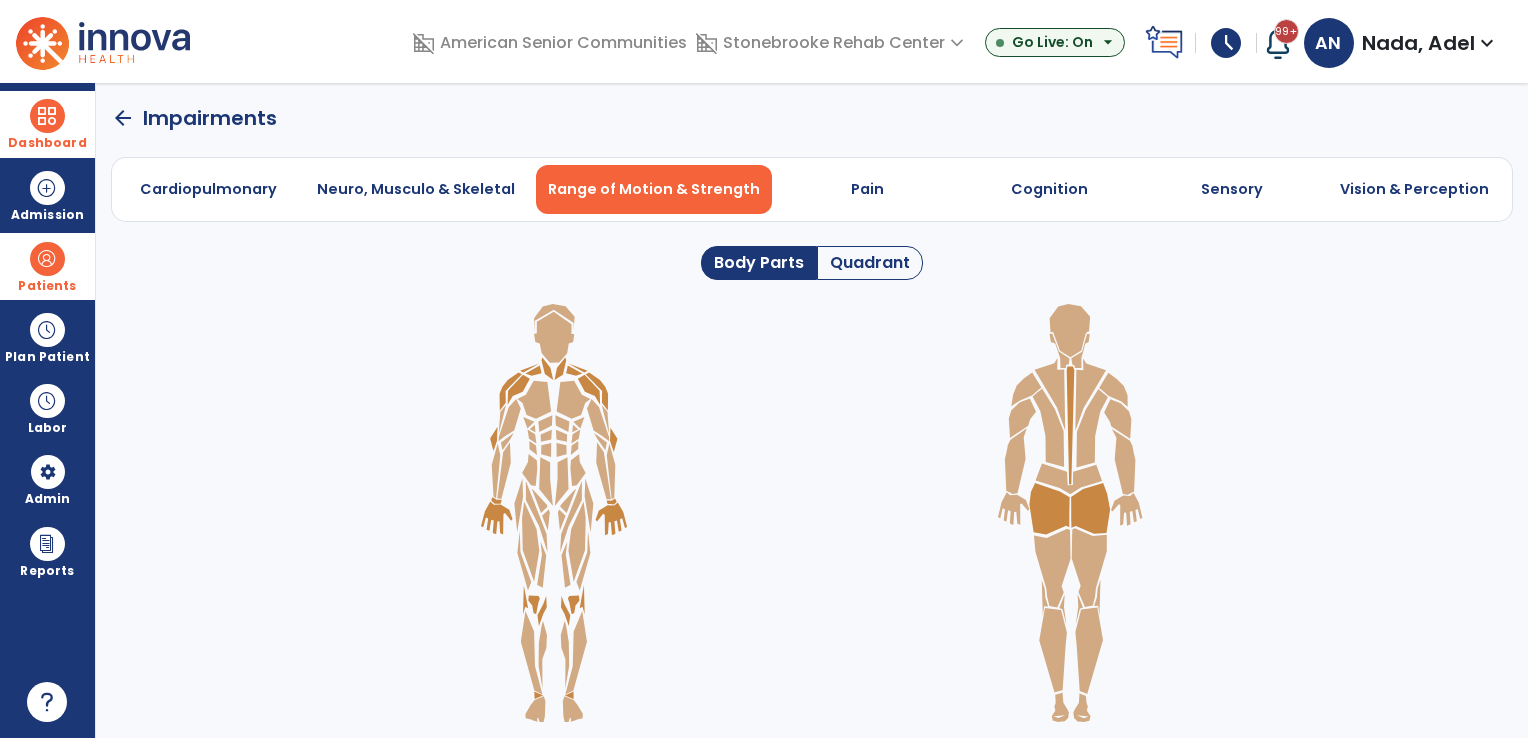 click on "Quadrant" 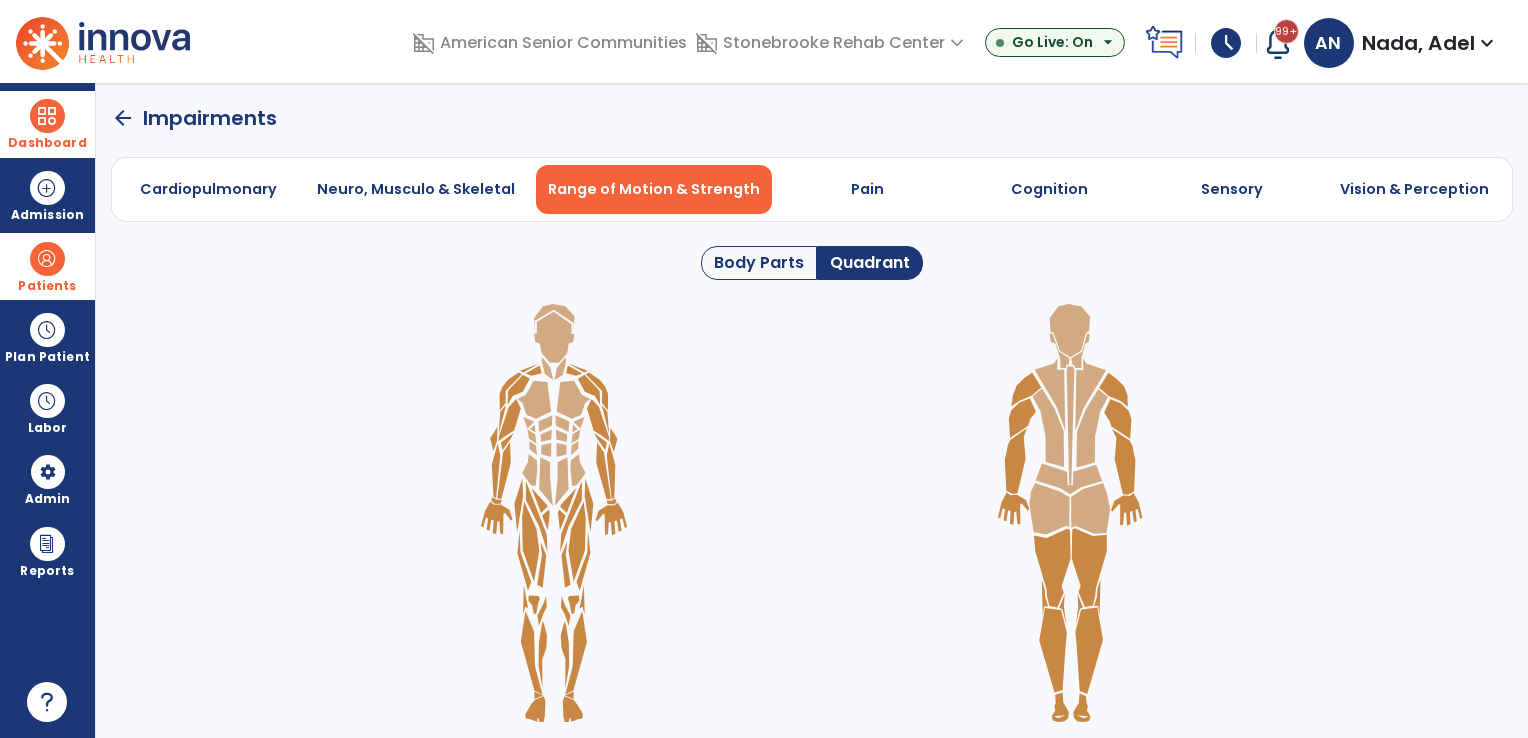 click 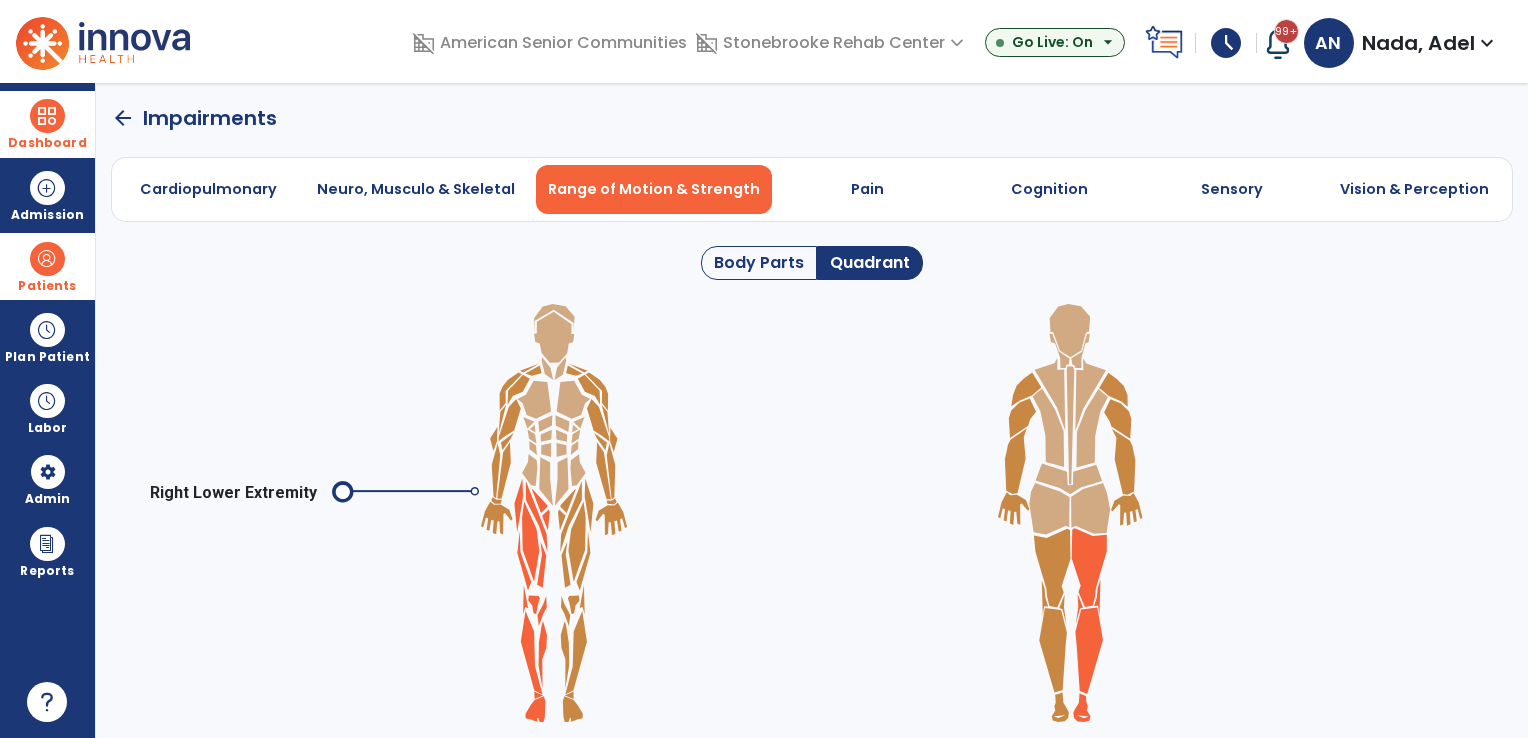 click 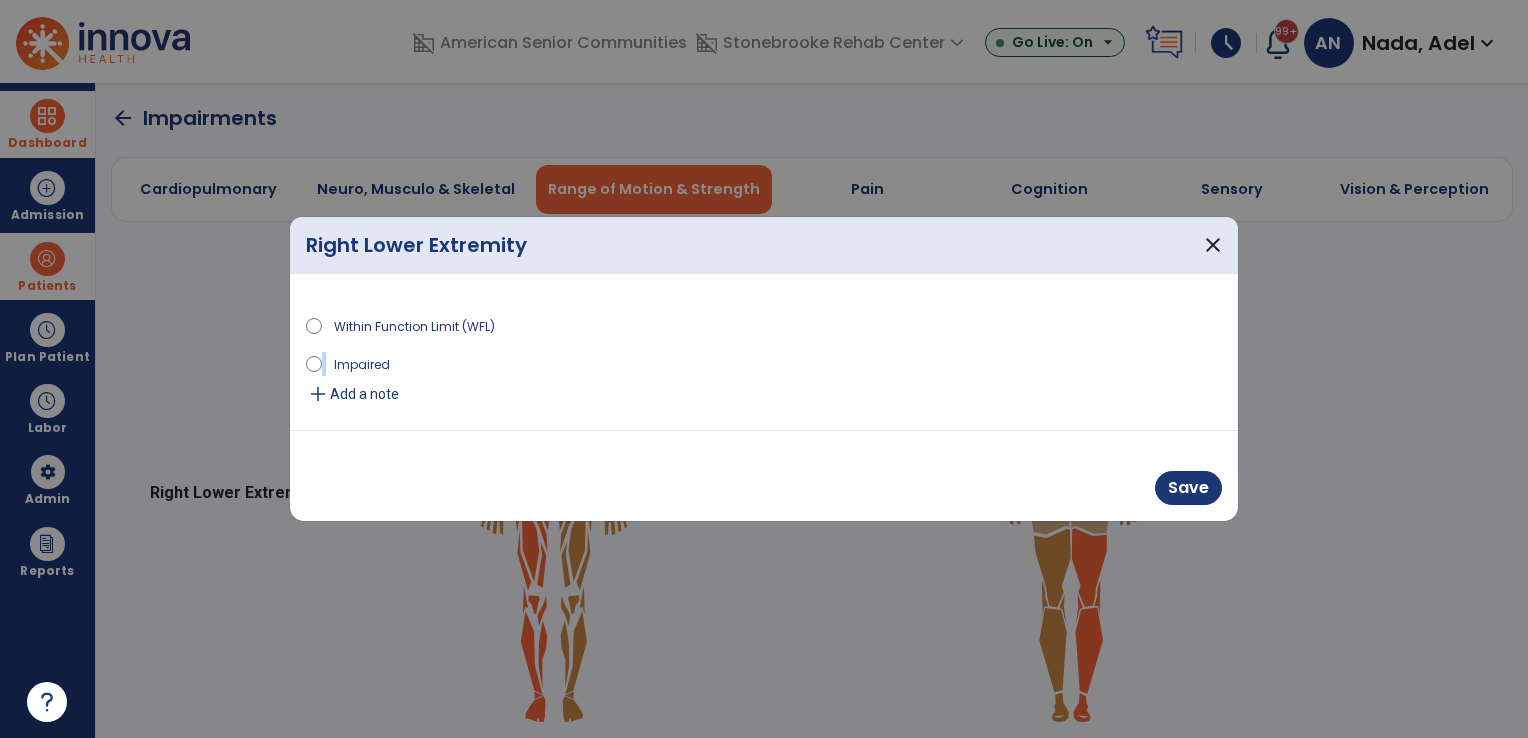 click on "Impaired" at bounding box center [764, 367] 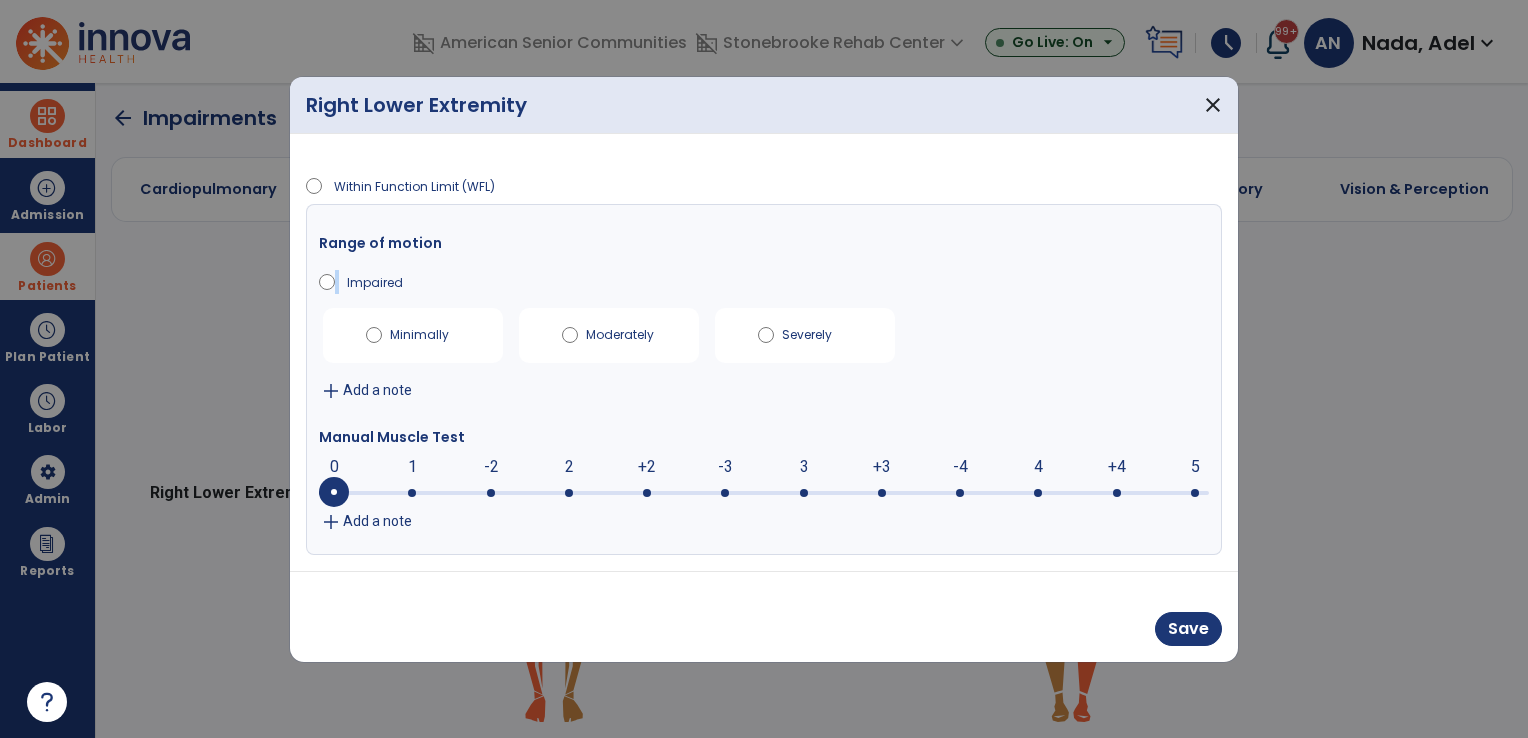 click at bounding box center [764, 493] 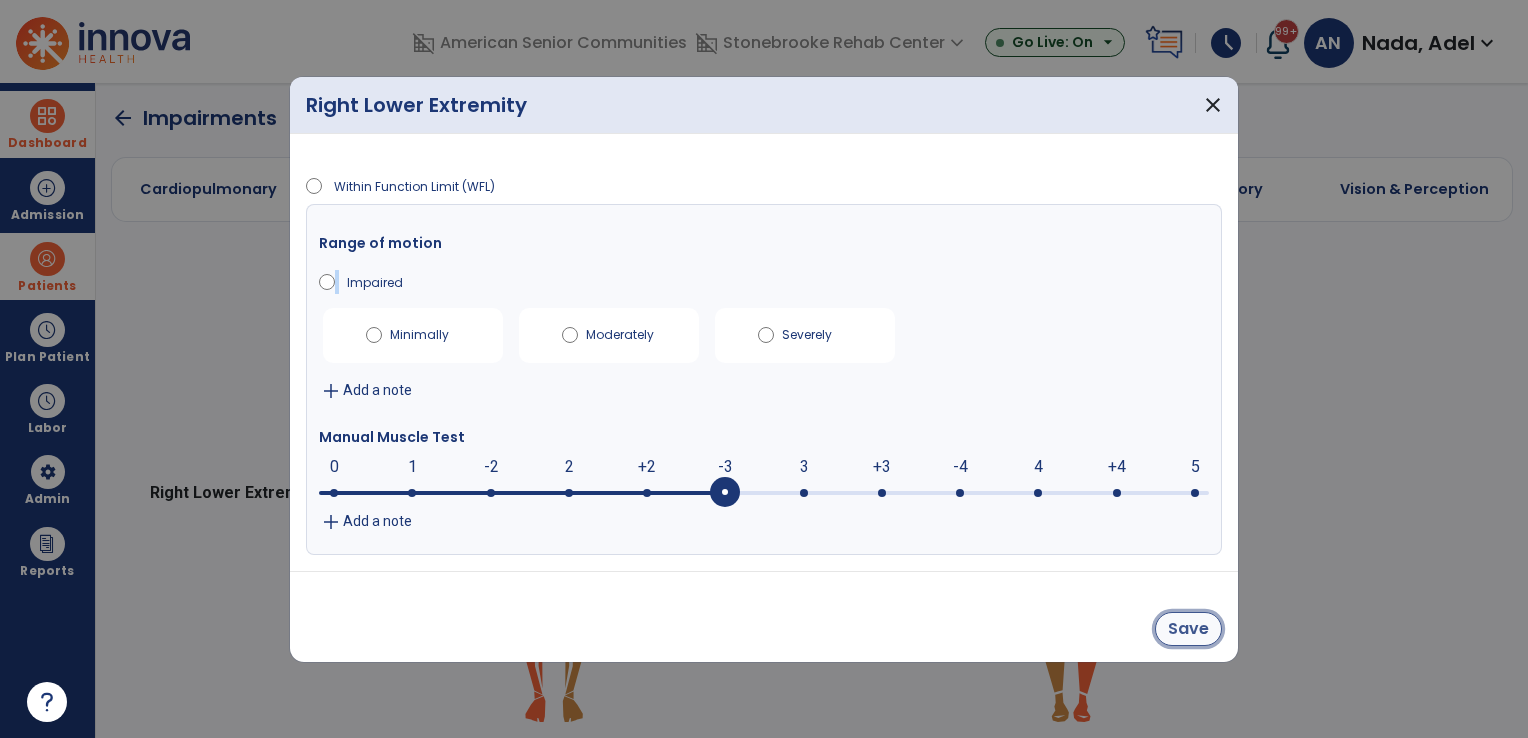 click on "Save" at bounding box center [1188, 629] 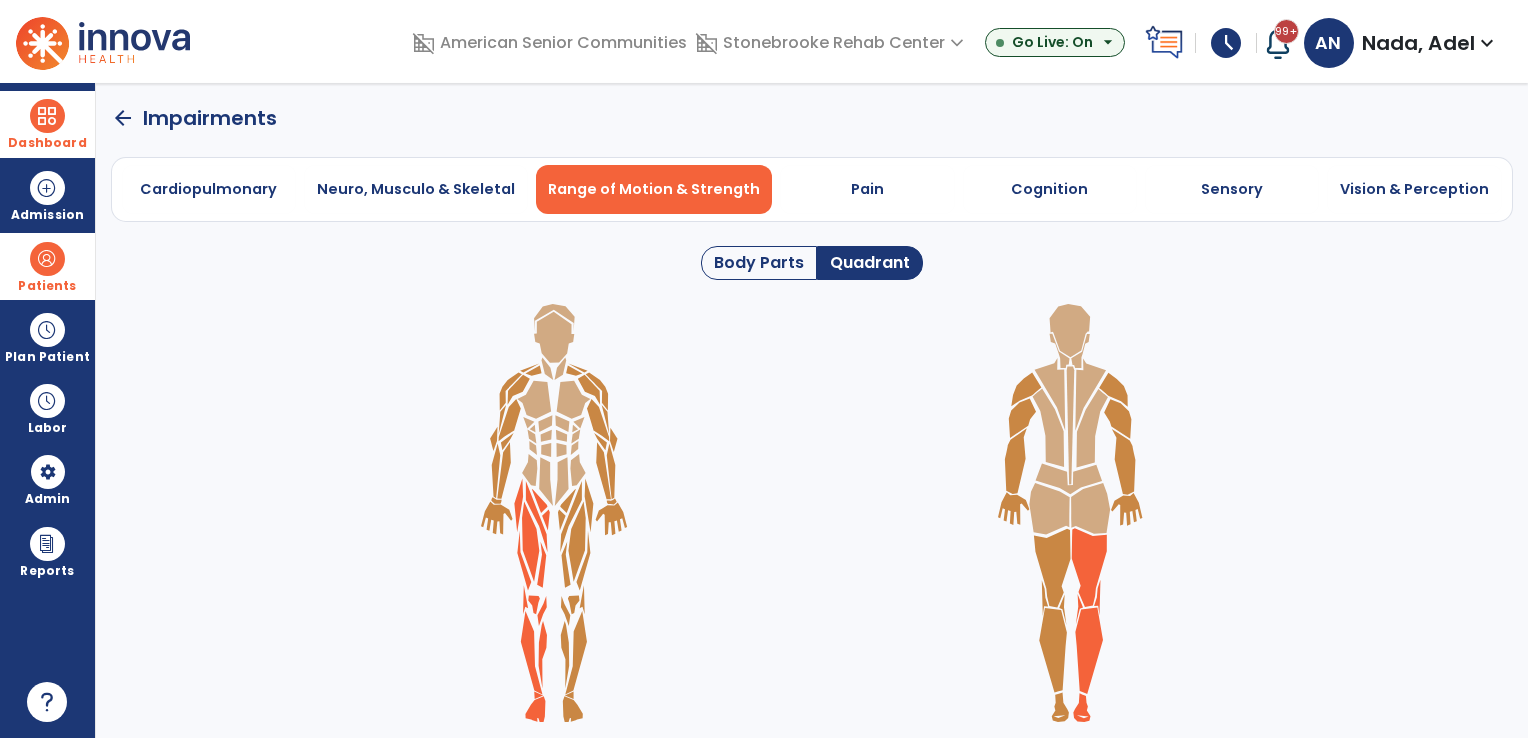 click 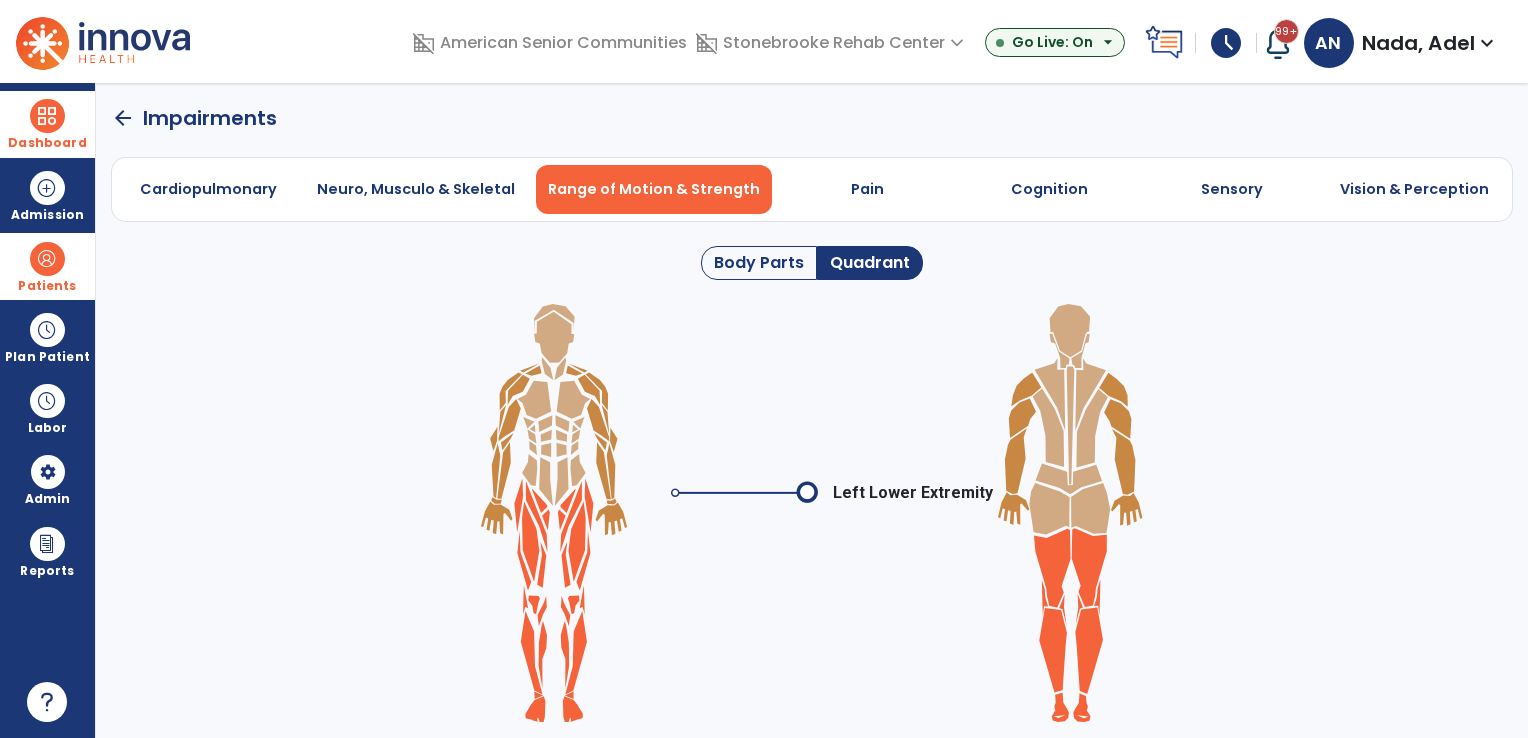 click 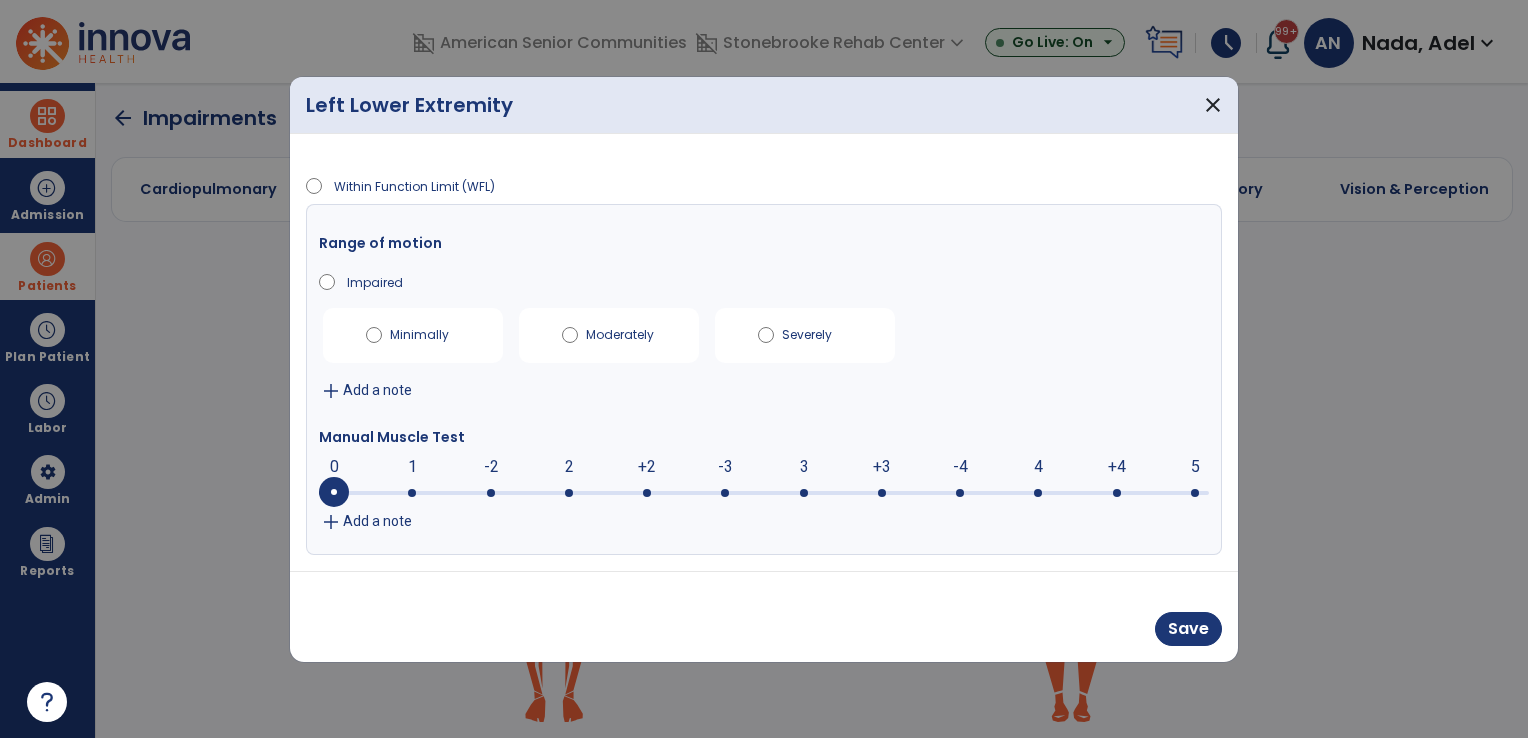 click at bounding box center (764, 491) 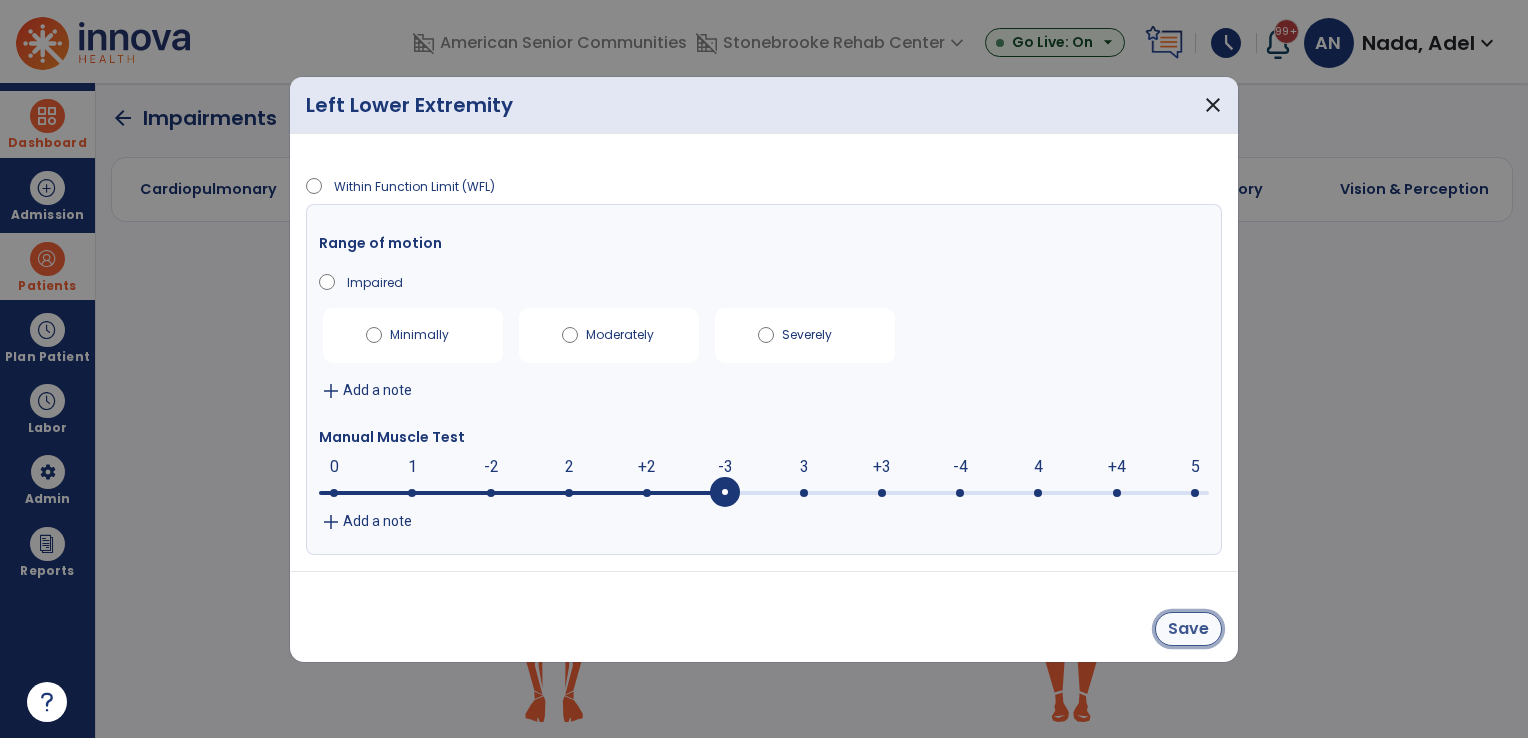 click on "Save" at bounding box center (1188, 629) 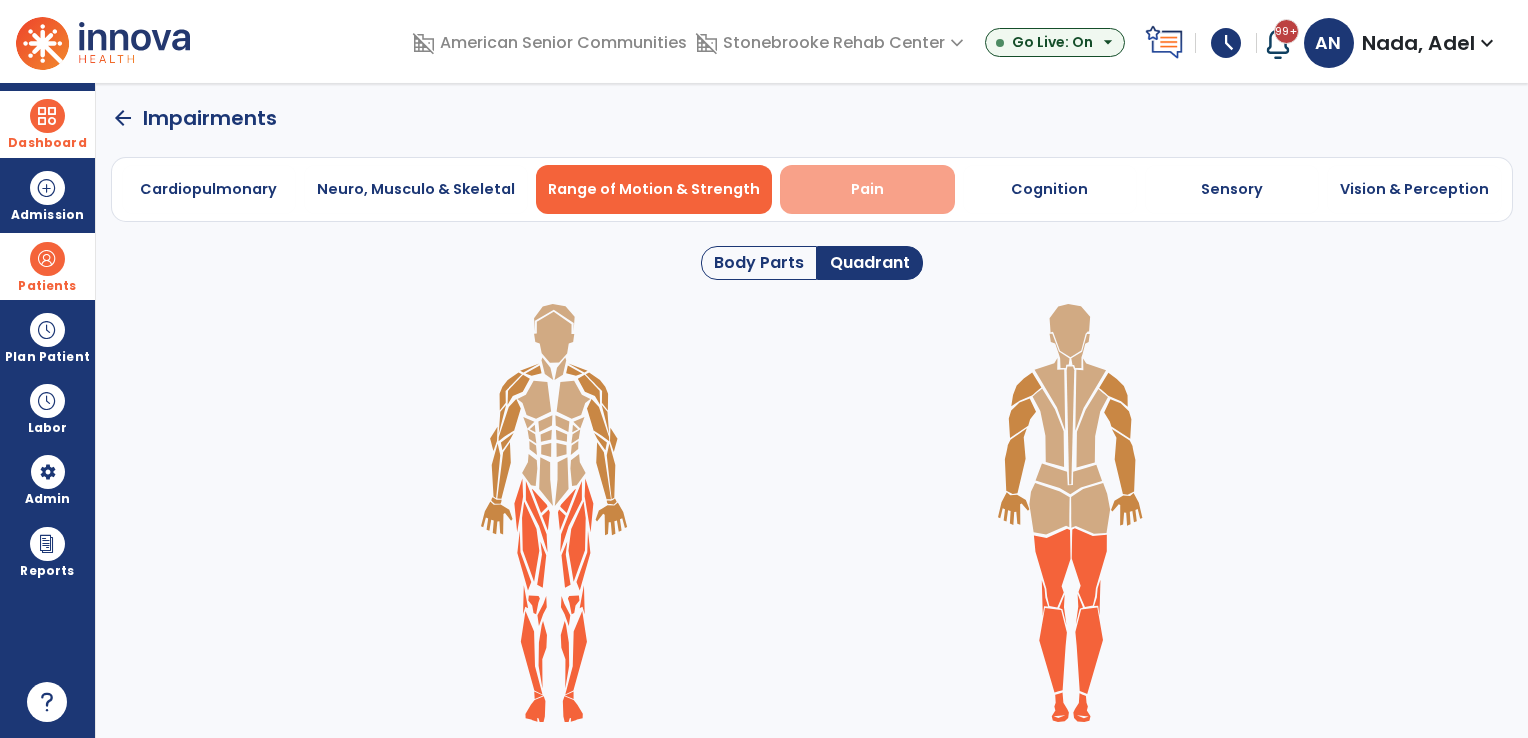 click on "Pain" at bounding box center [867, 189] 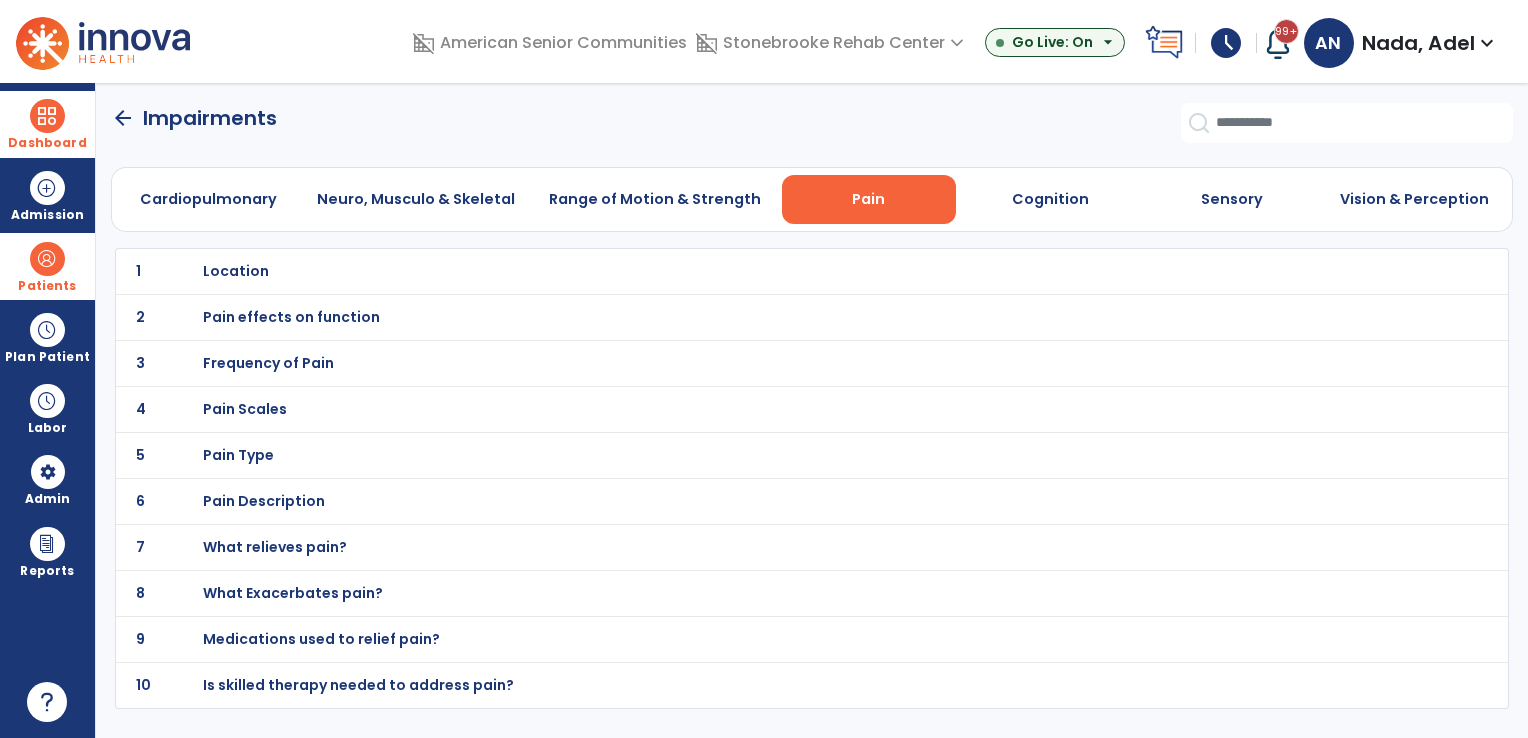 click on "1 Location" 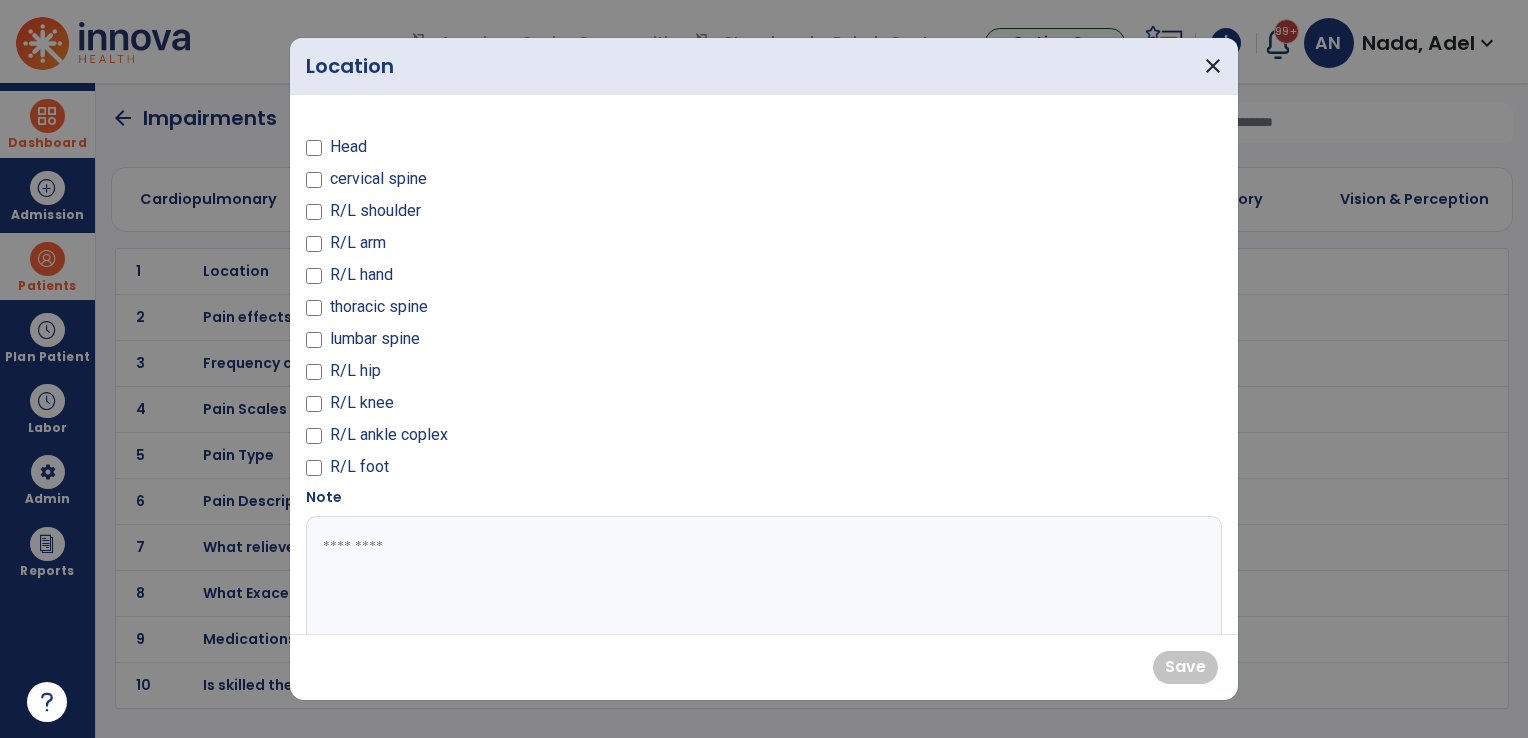 click at bounding box center [314, 343] 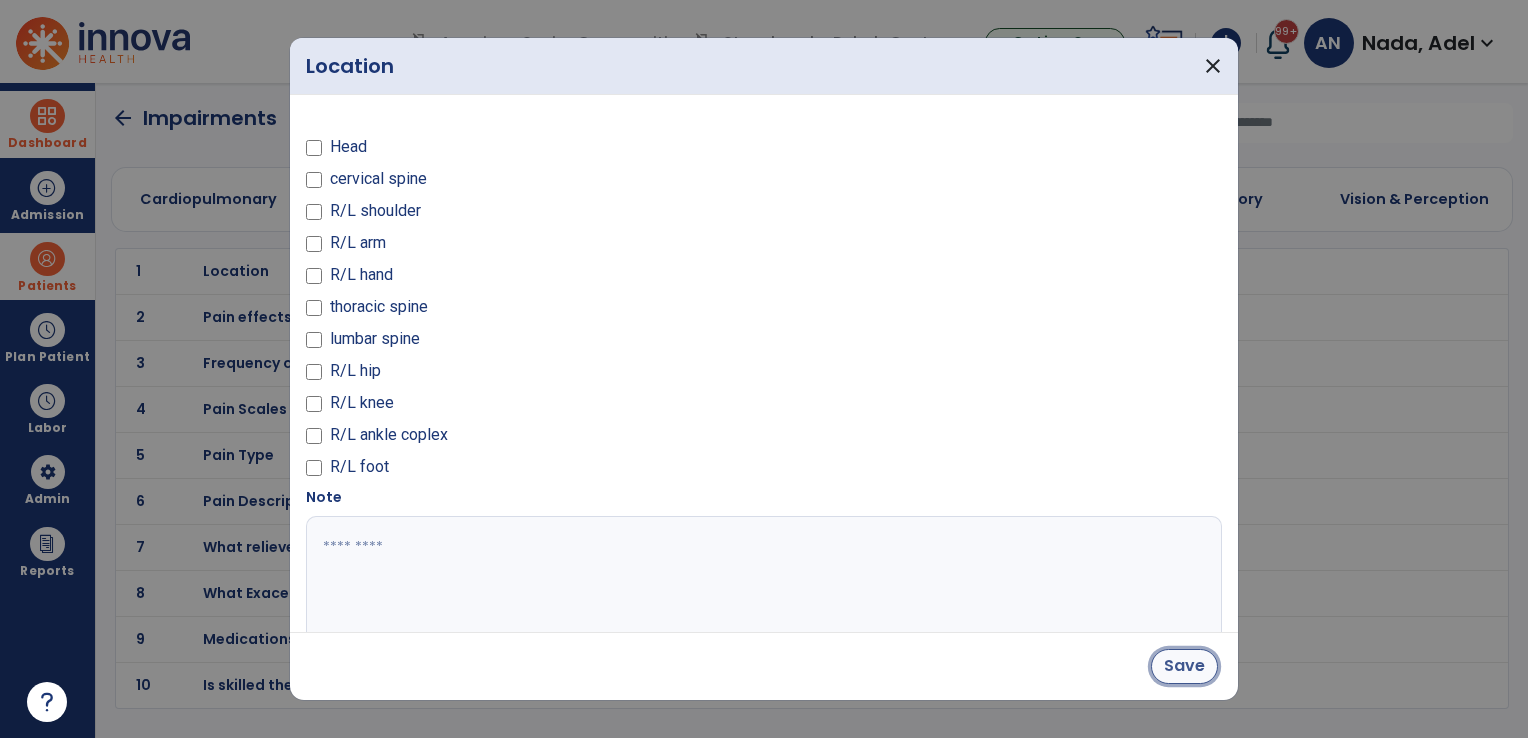 click on "Save" at bounding box center [1184, 666] 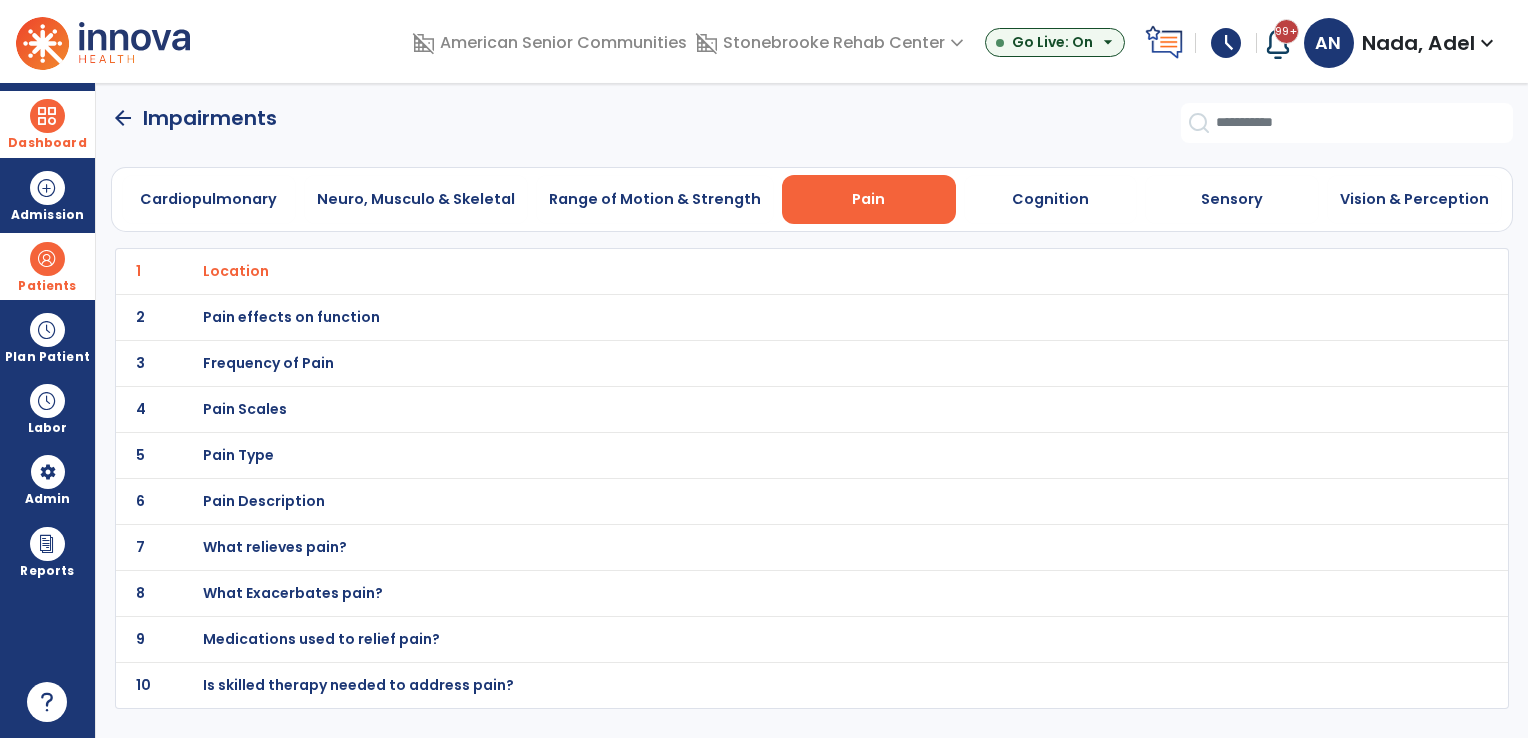 click on "Pain effects on function" at bounding box center (236, 271) 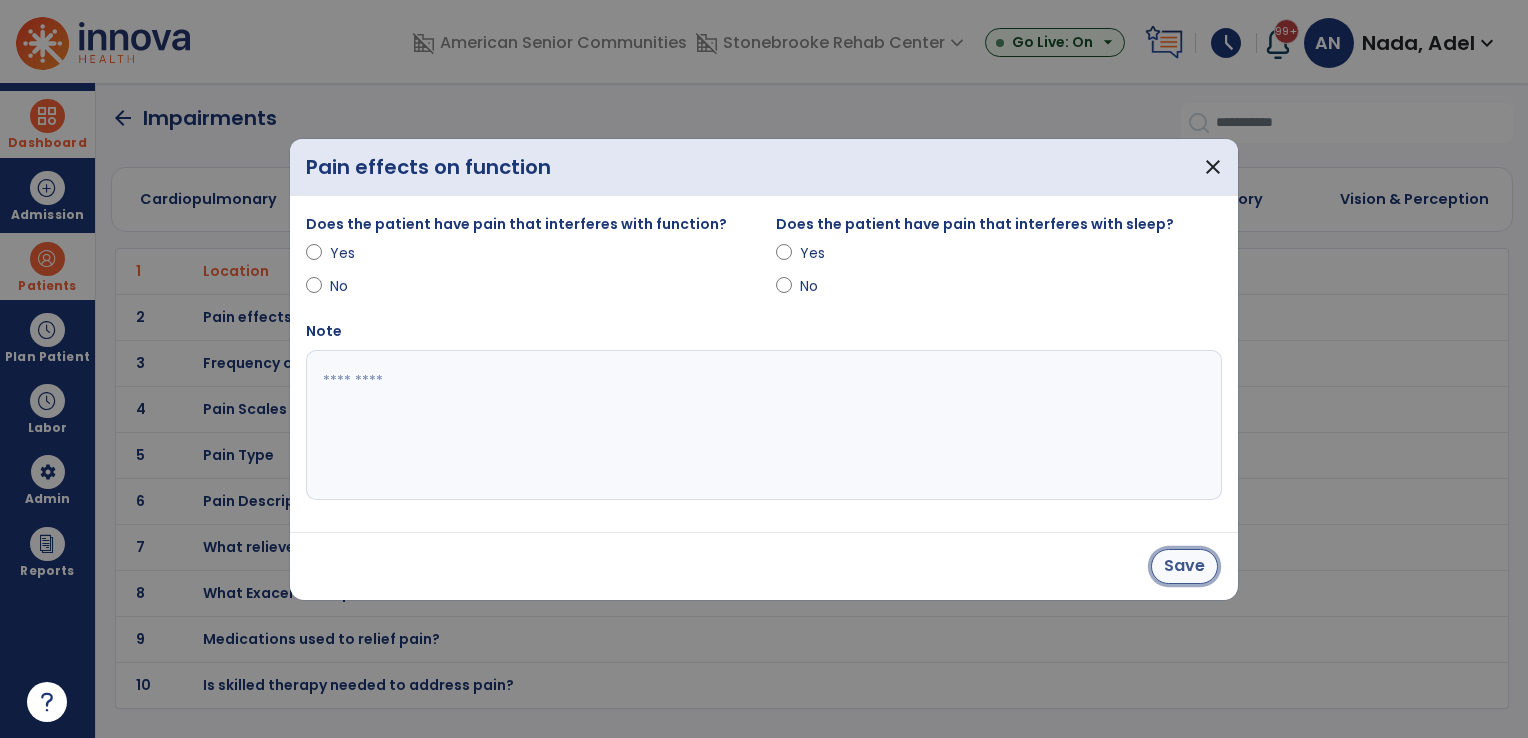 click on "Save" at bounding box center (1184, 566) 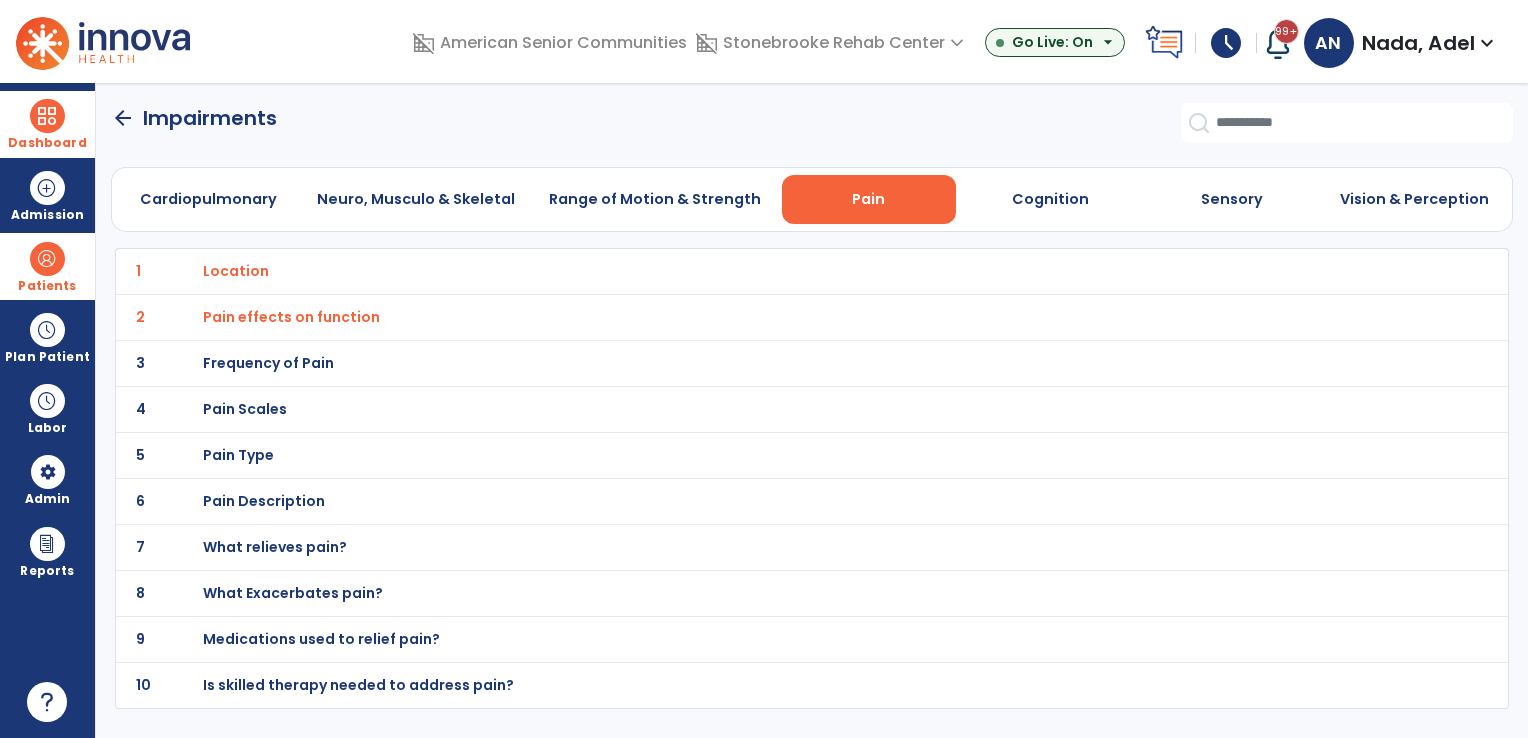 click on "Frequency of Pain" at bounding box center [236, 271] 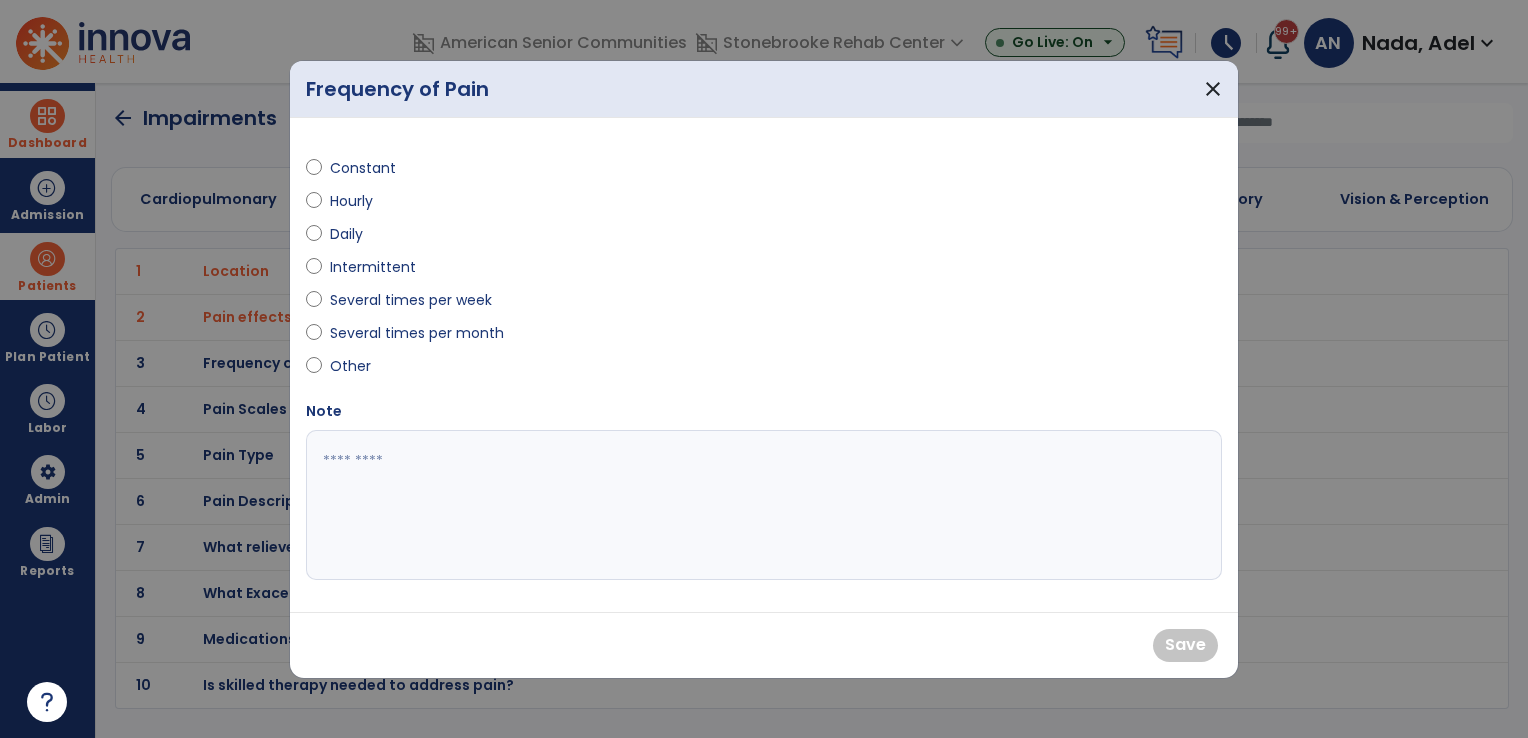 click on "Hourly" at bounding box center [529, 205] 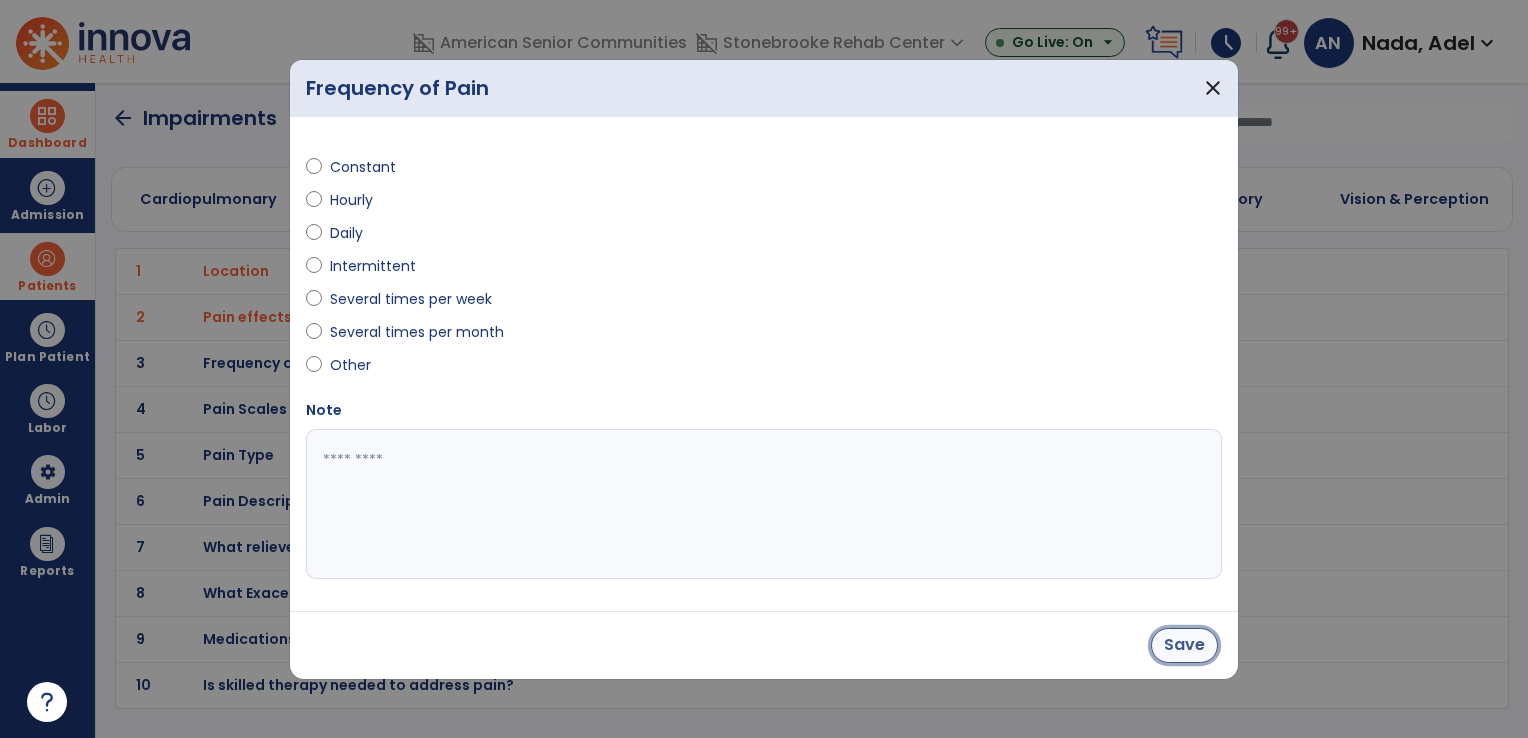 click on "Save" at bounding box center [1184, 645] 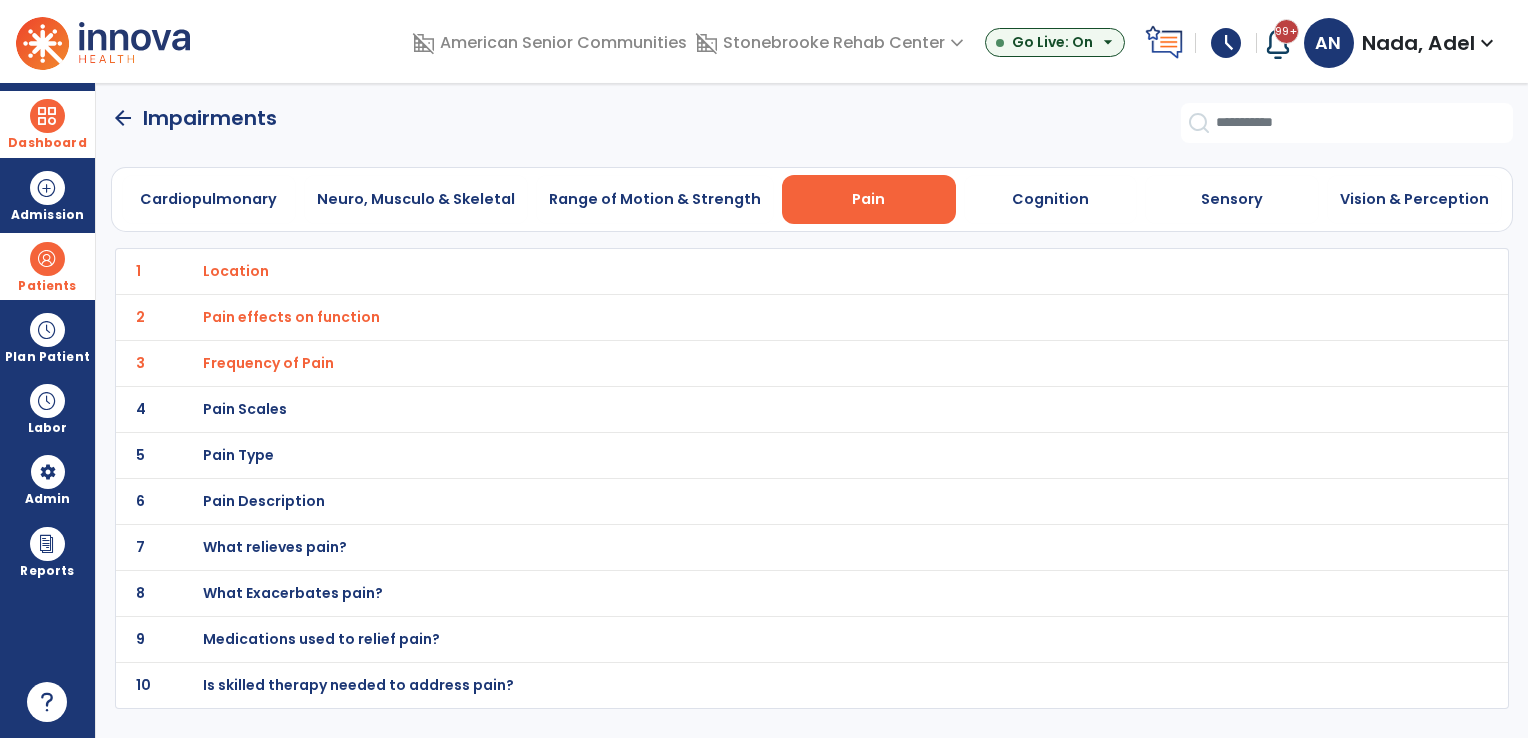 click on "Pain Scales" at bounding box center [236, 271] 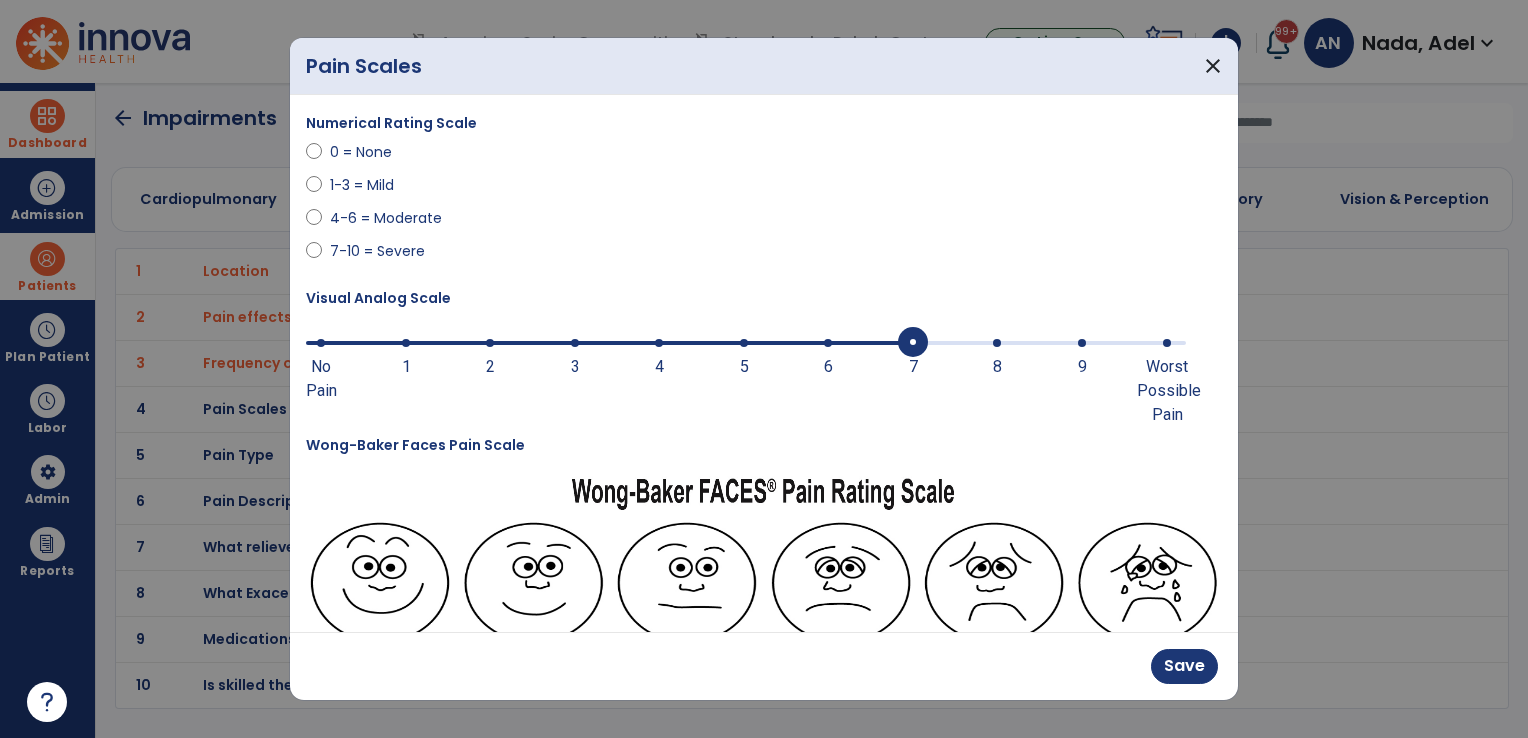 click at bounding box center (746, 343) 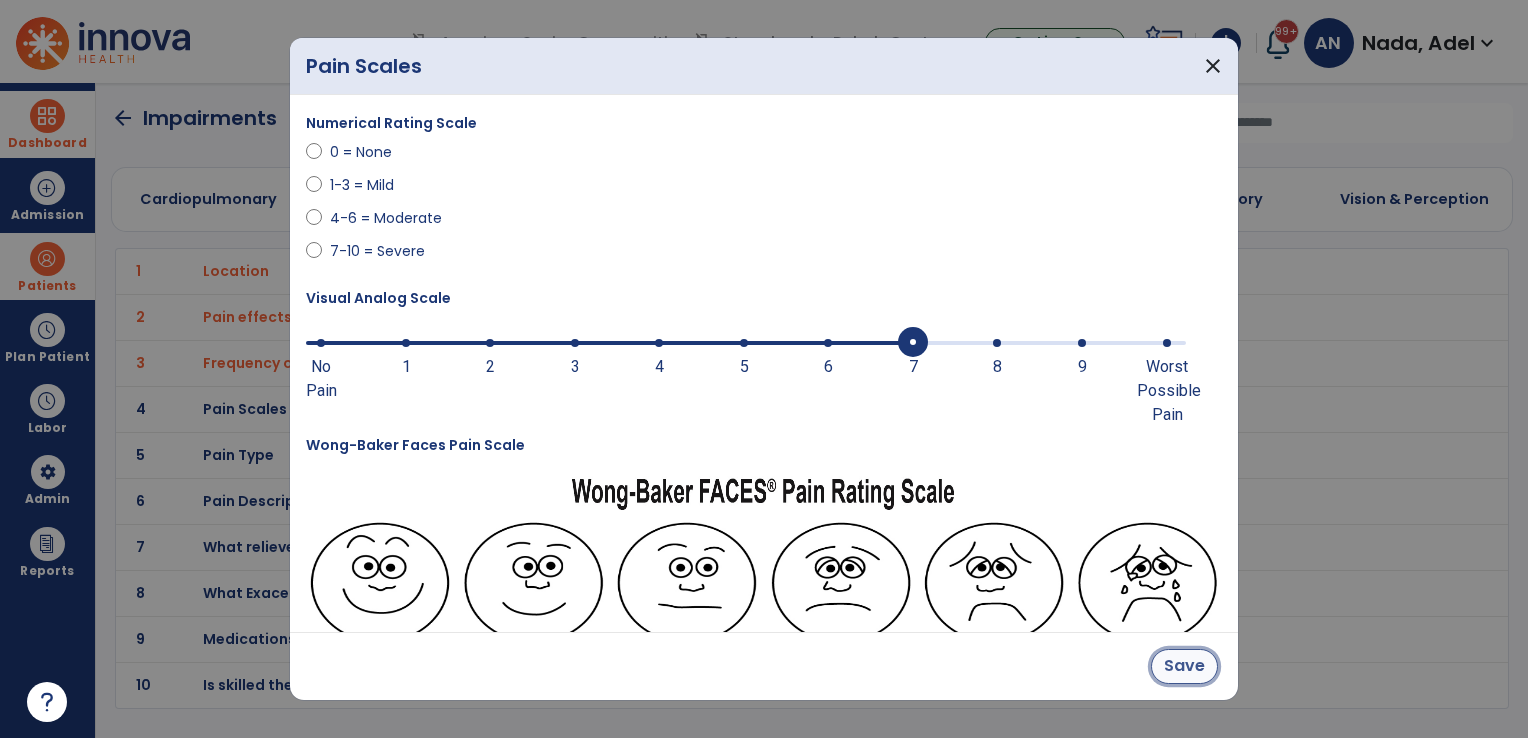 click on "Save" at bounding box center (1184, 666) 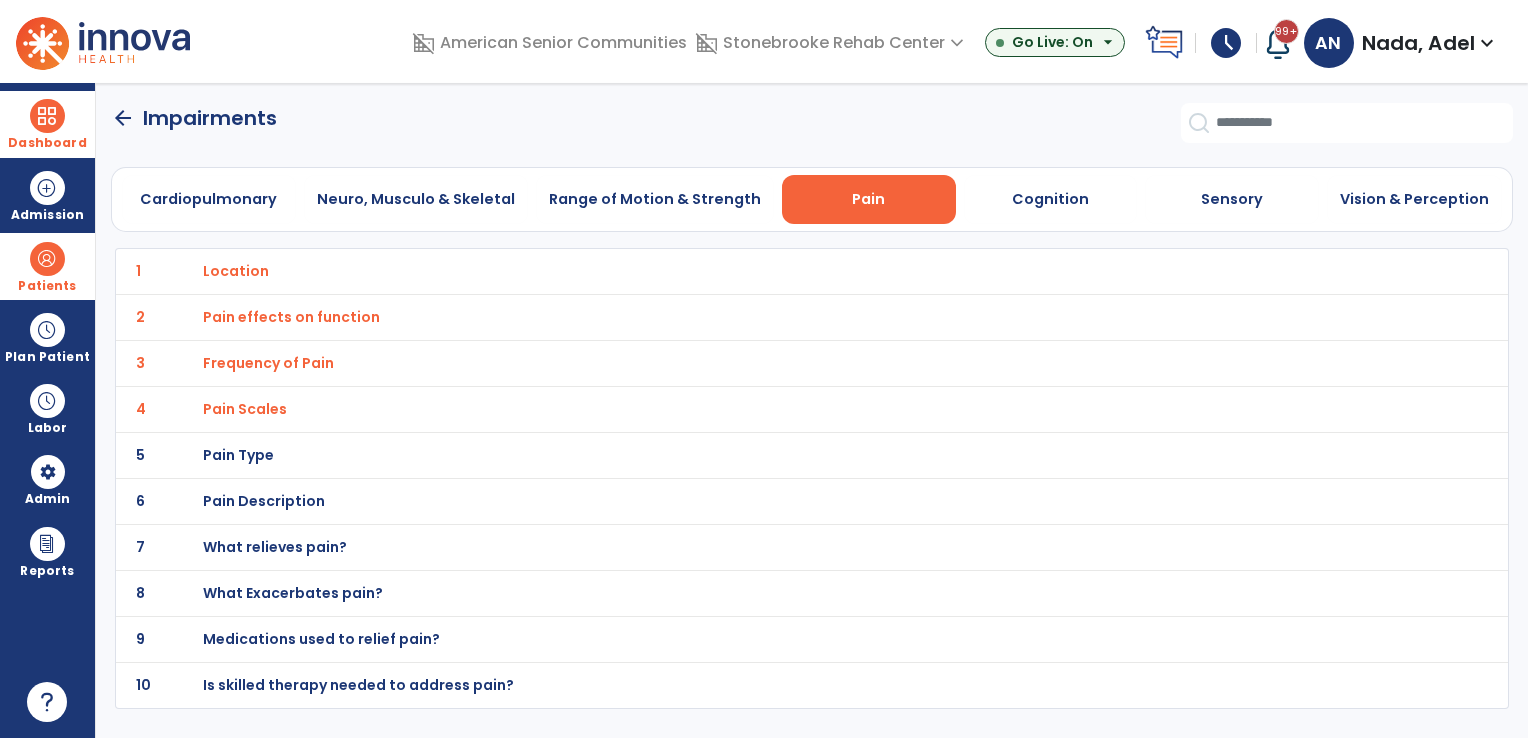 click on "Pain Type" at bounding box center (236, 271) 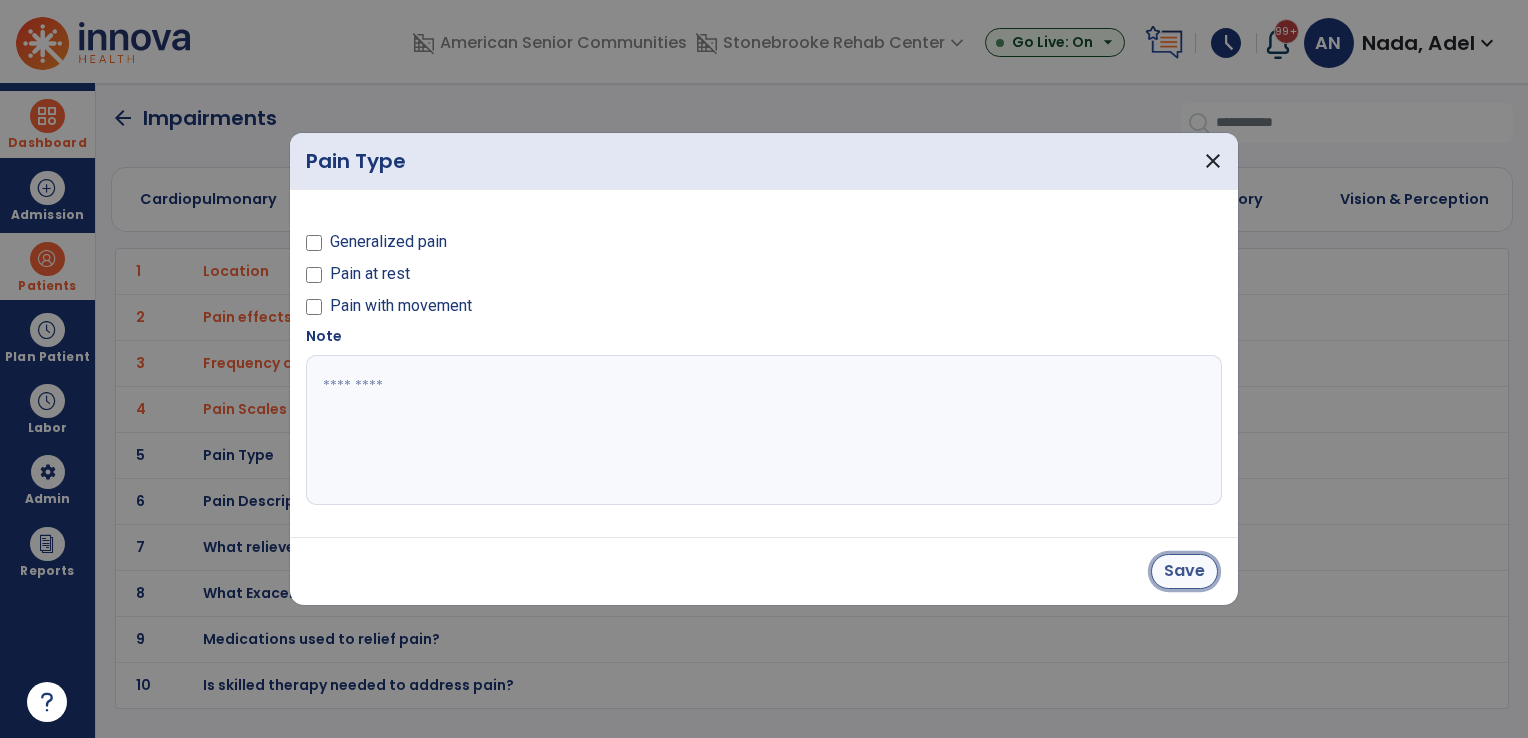 click on "Save" at bounding box center (1184, 571) 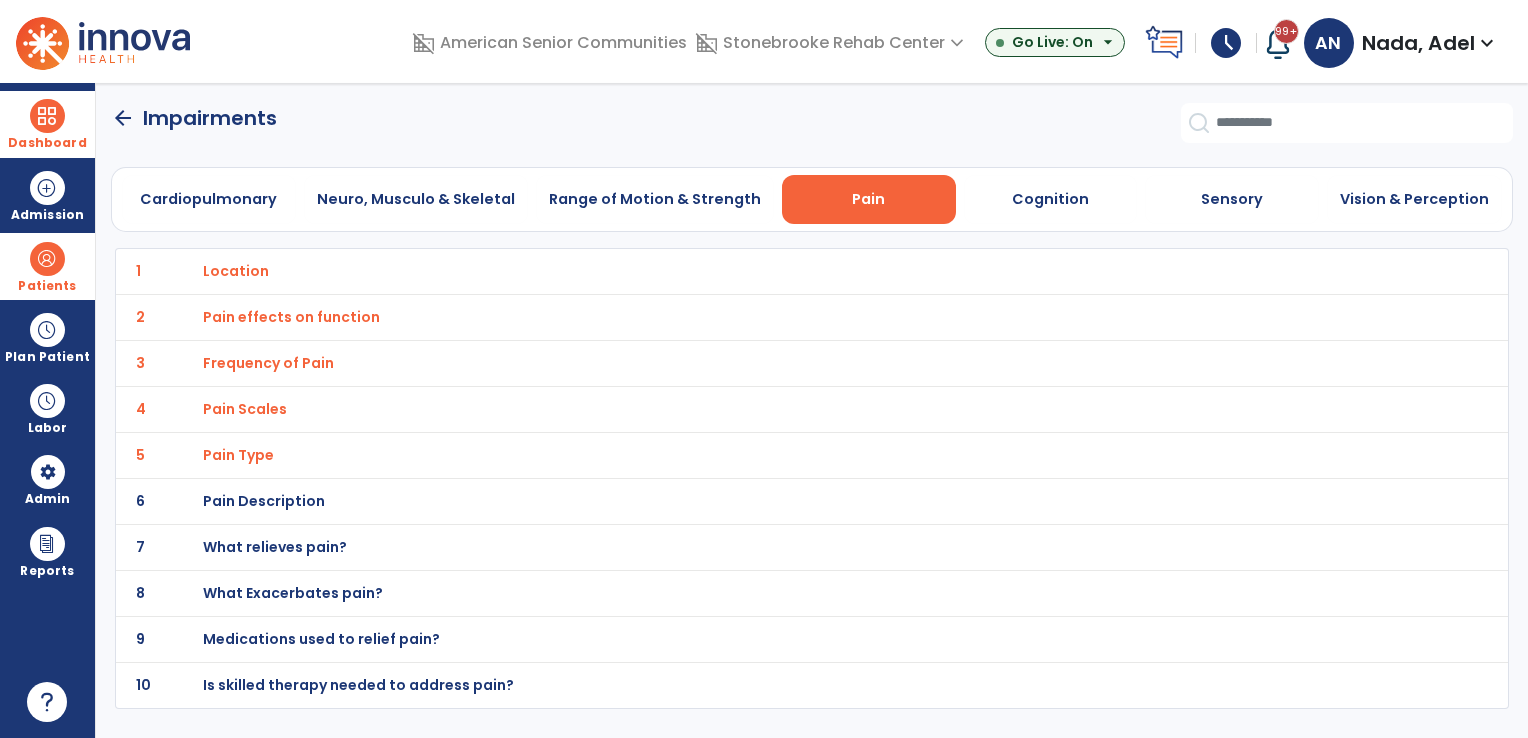 click on "Pain Description" at bounding box center (236, 271) 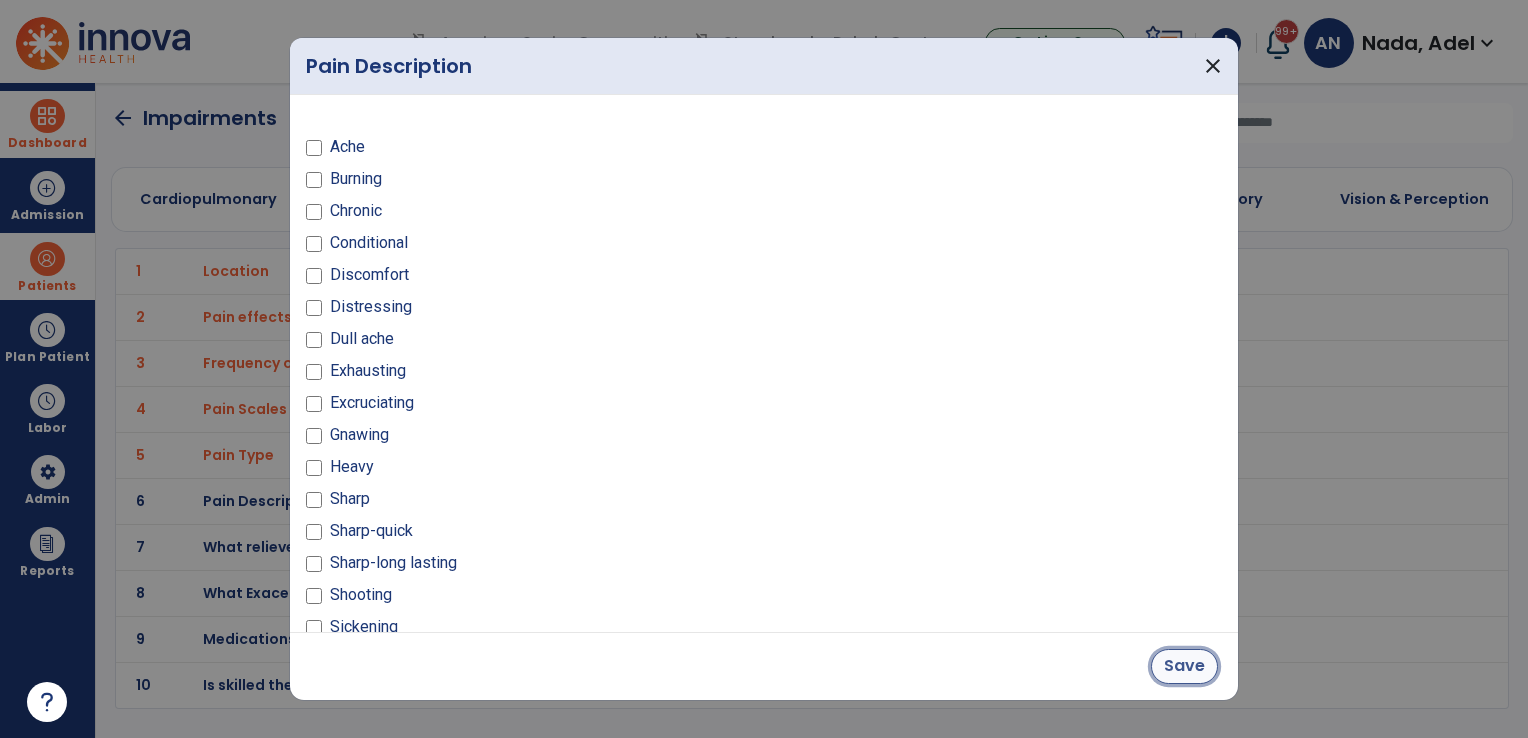 click on "Save" at bounding box center [1184, 666] 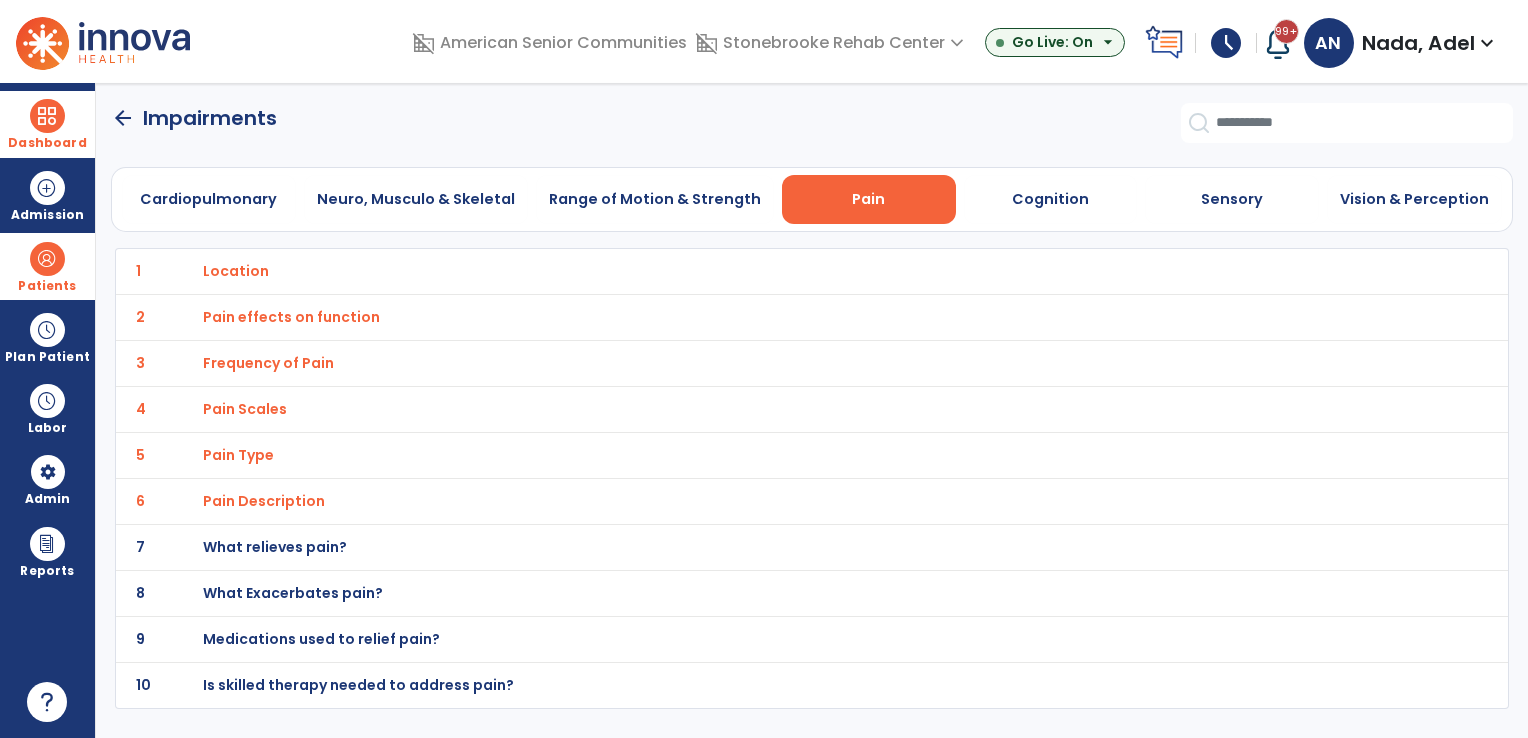 click on "What relieves pain?" at bounding box center [236, 271] 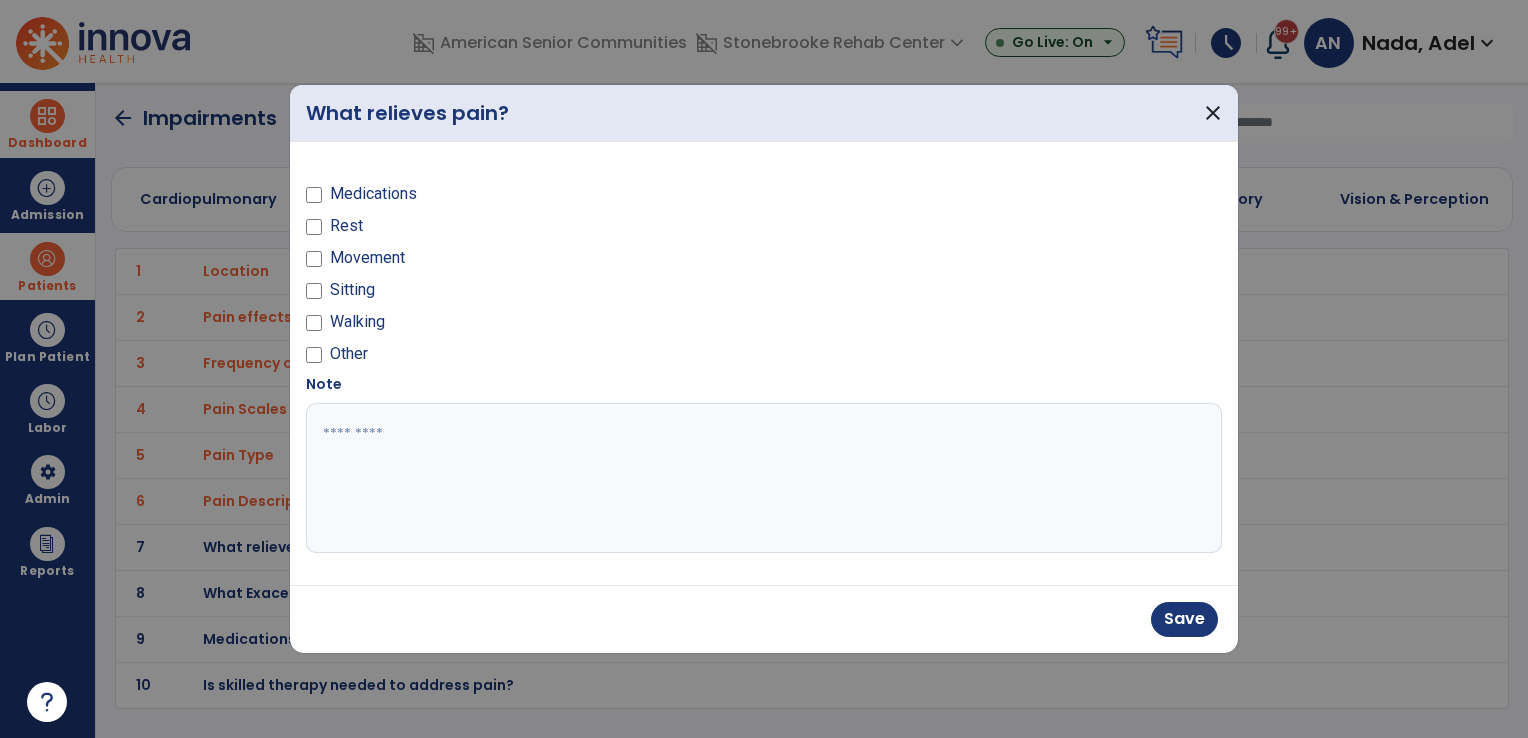 click at bounding box center (764, 478) 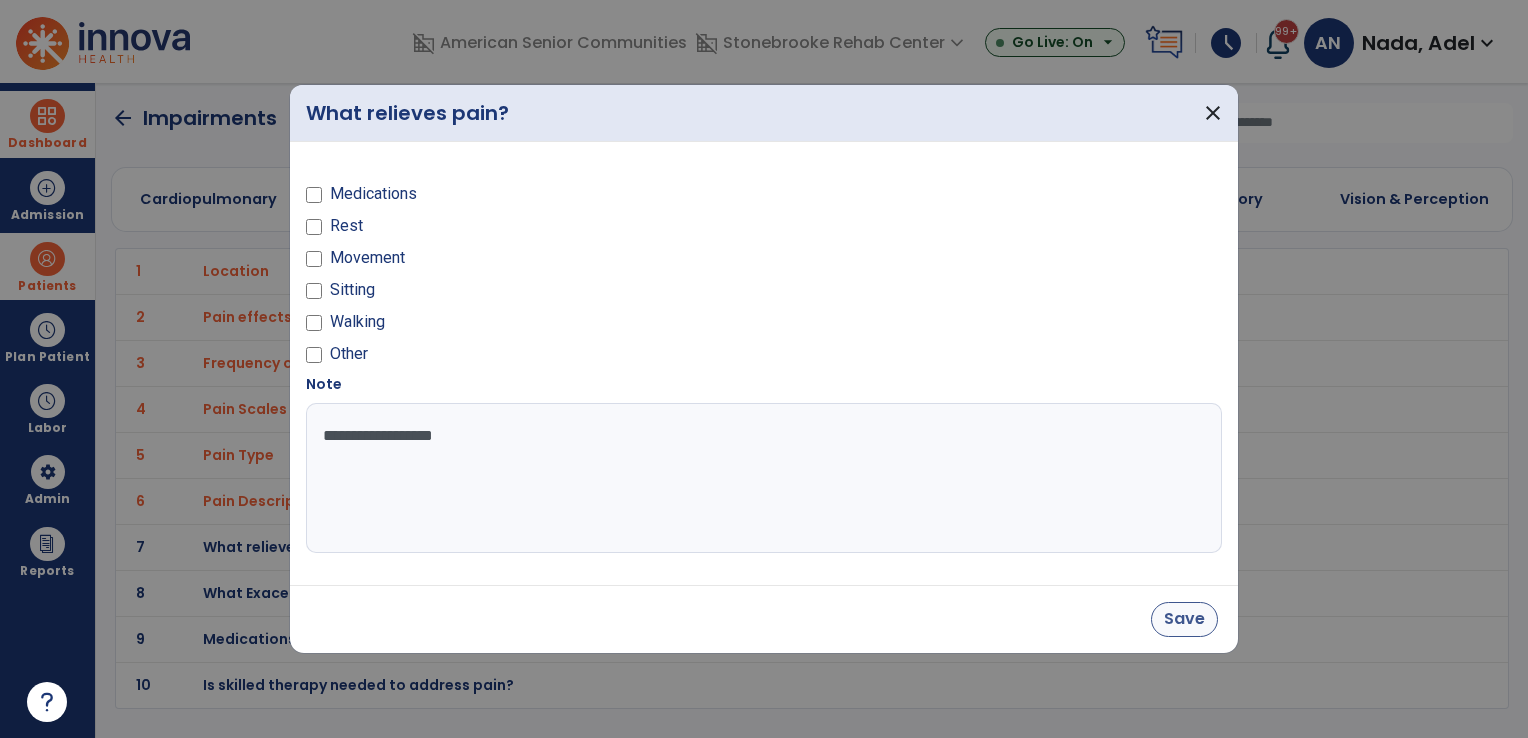 type on "**********" 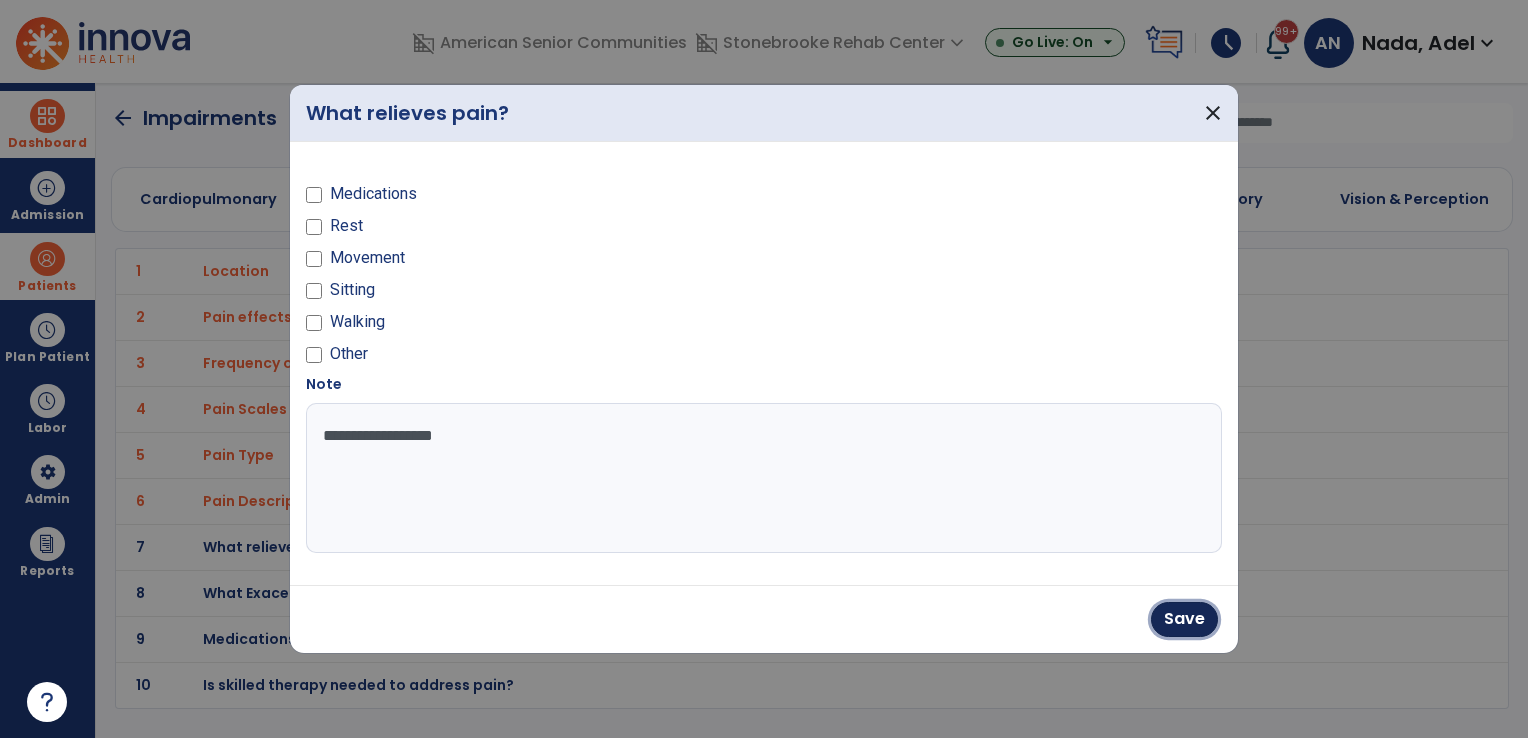 click on "Save" at bounding box center (1184, 619) 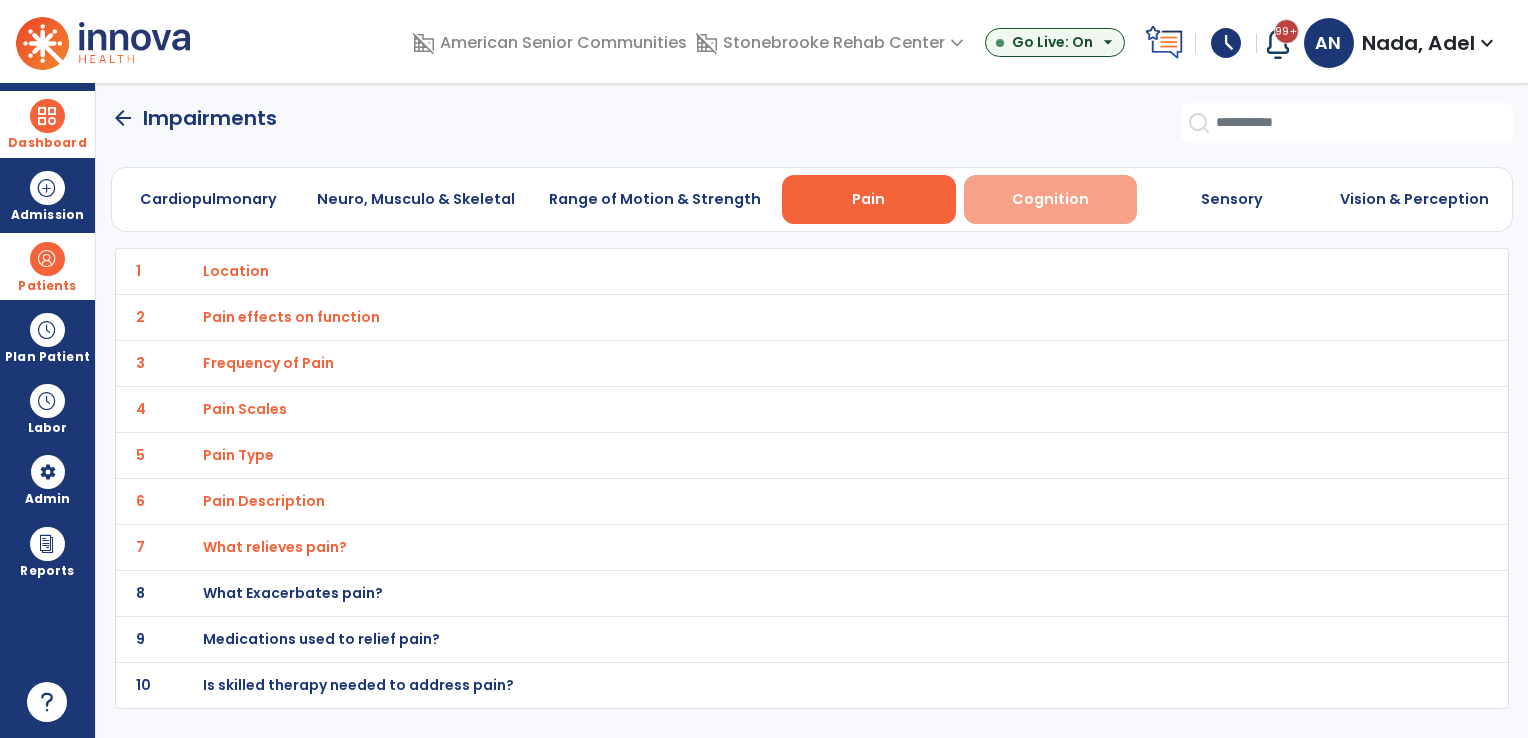click on "Cognition" at bounding box center [1050, 199] 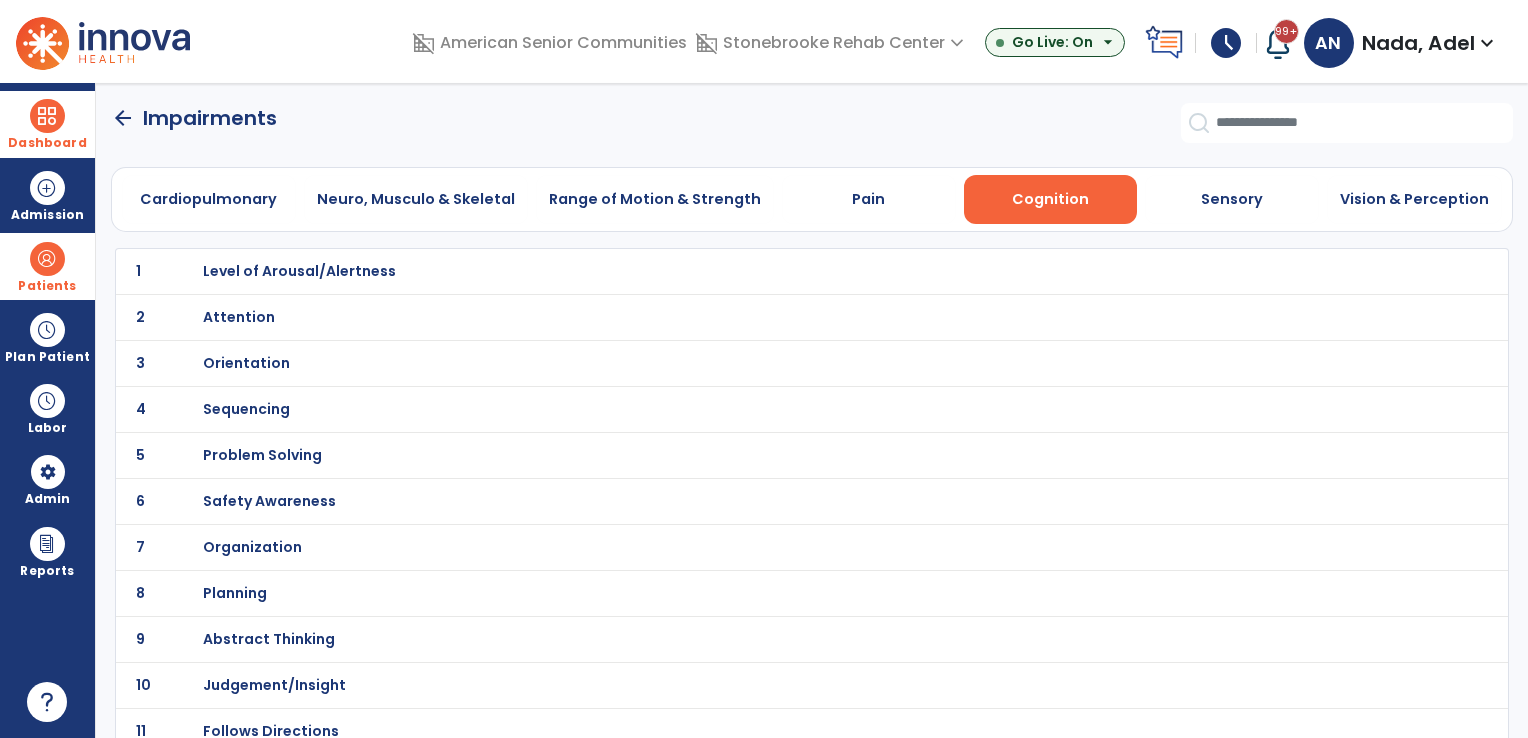 click on "Orientation" at bounding box center [299, 271] 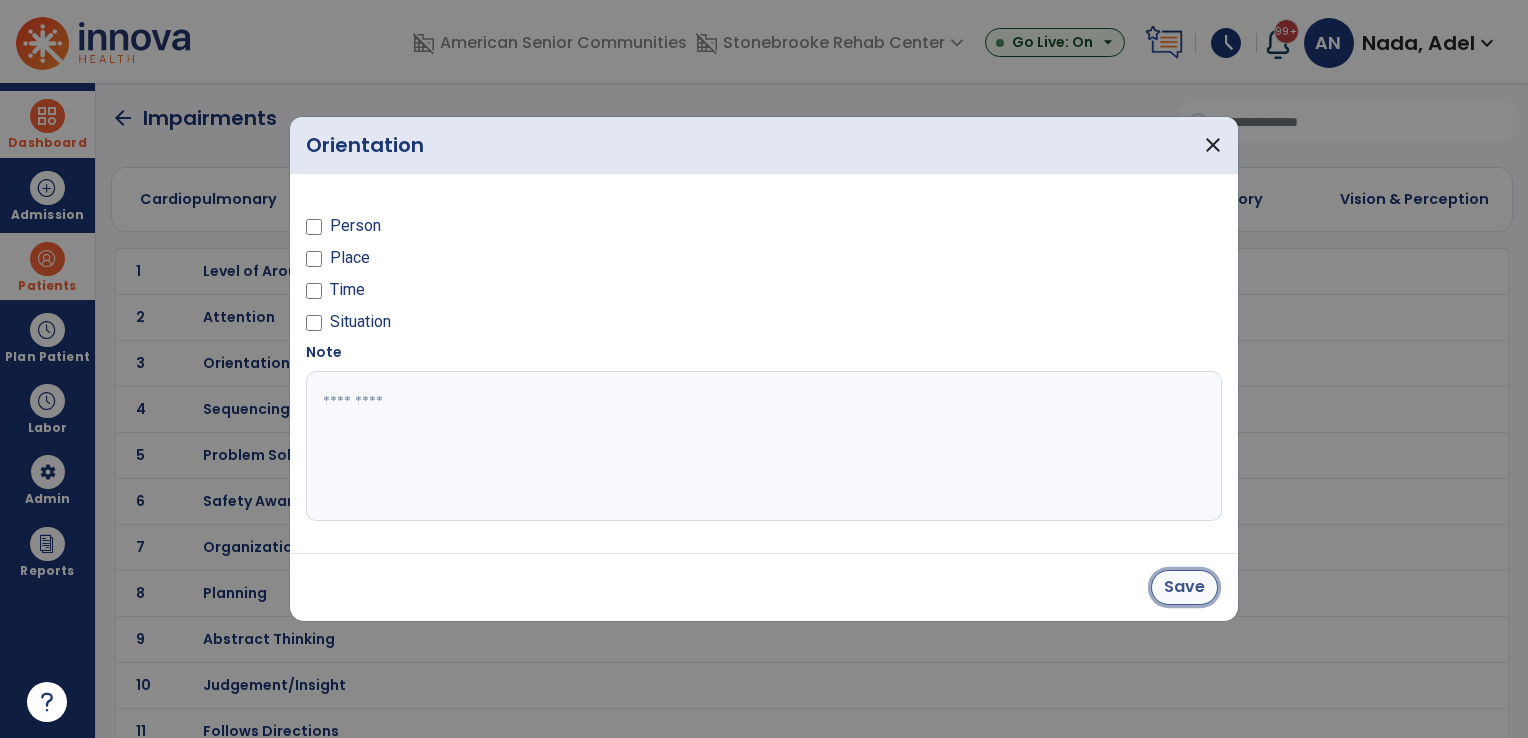 click on "Save" at bounding box center [1184, 587] 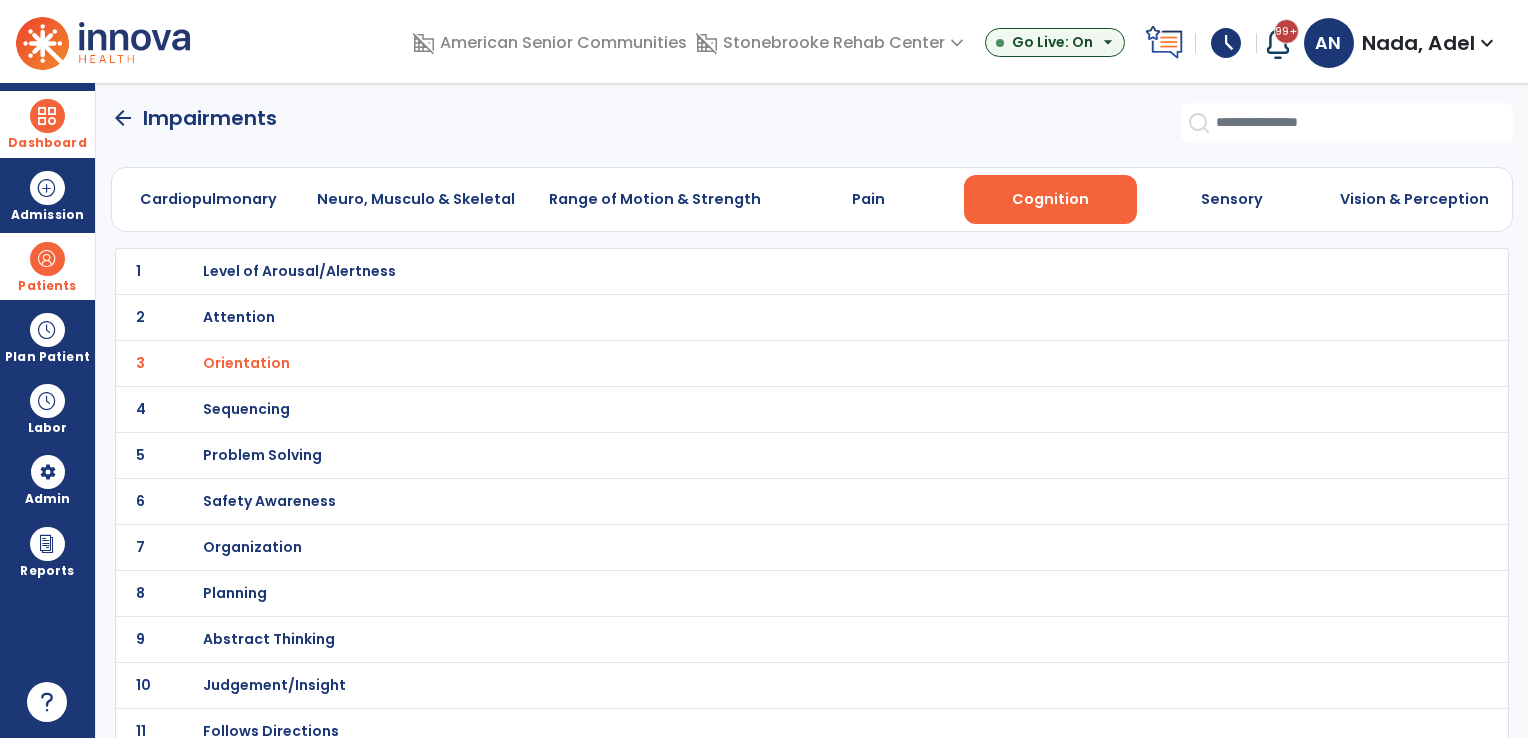 click on "Problem Solving" at bounding box center (299, 271) 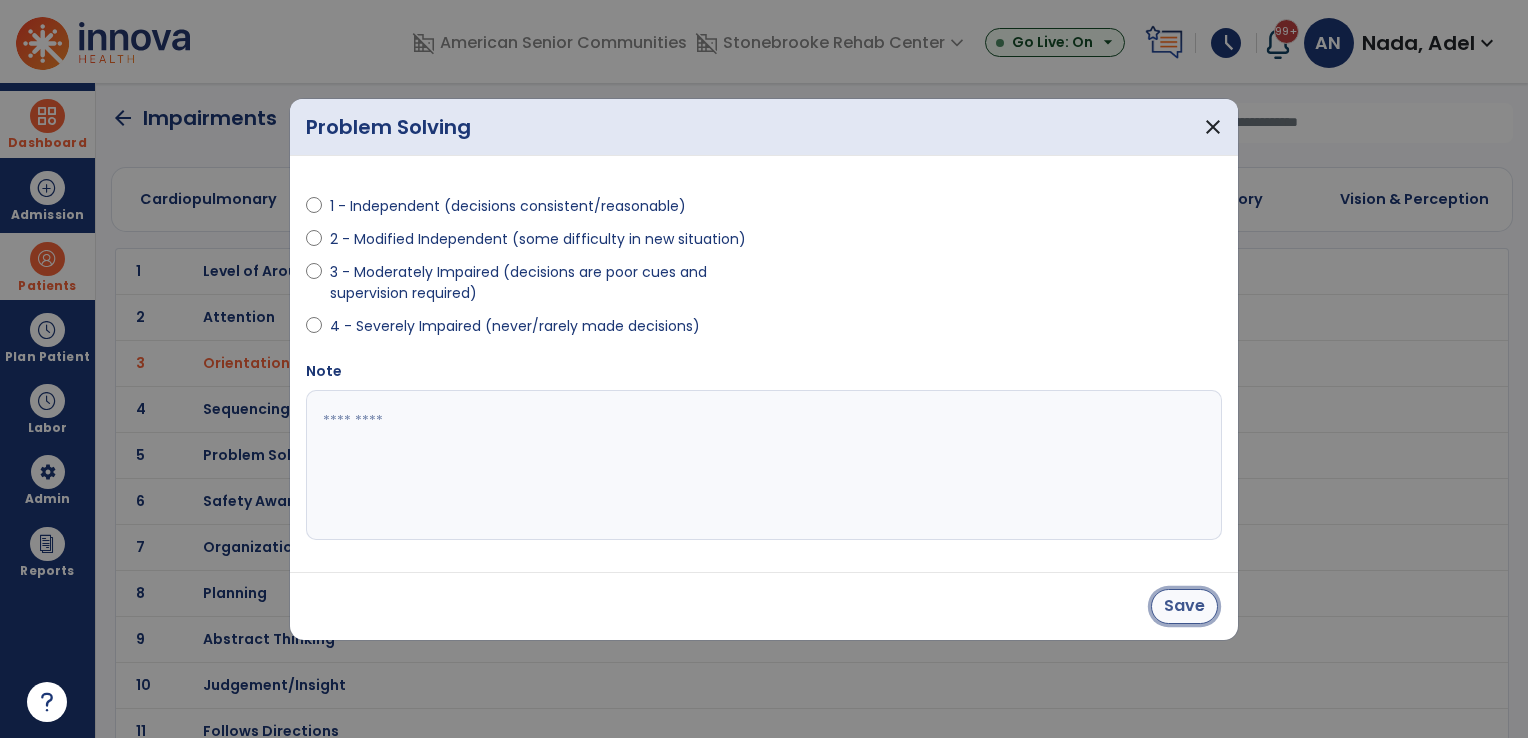 click on "Save" at bounding box center [1184, 606] 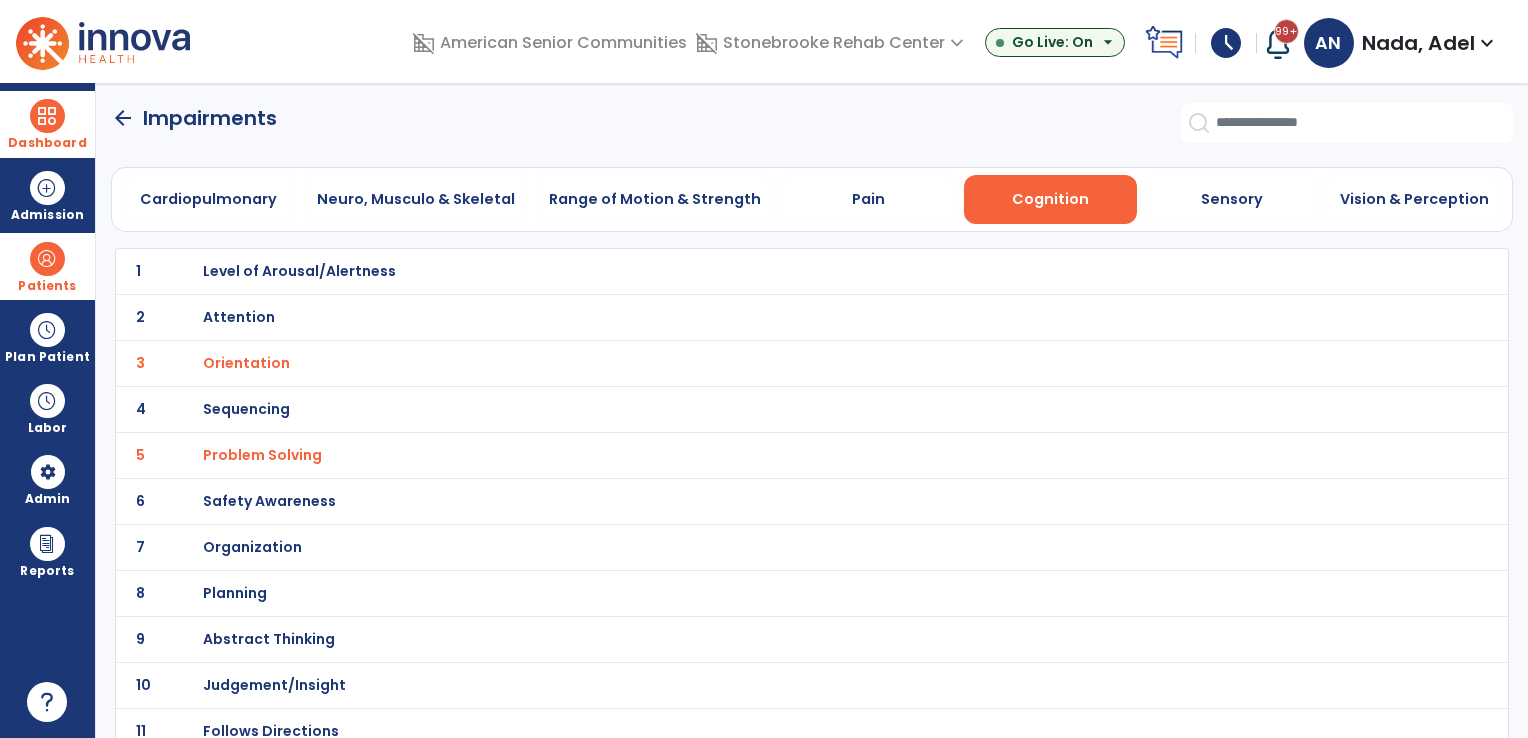 click on "Safety Awareness" at bounding box center (299, 271) 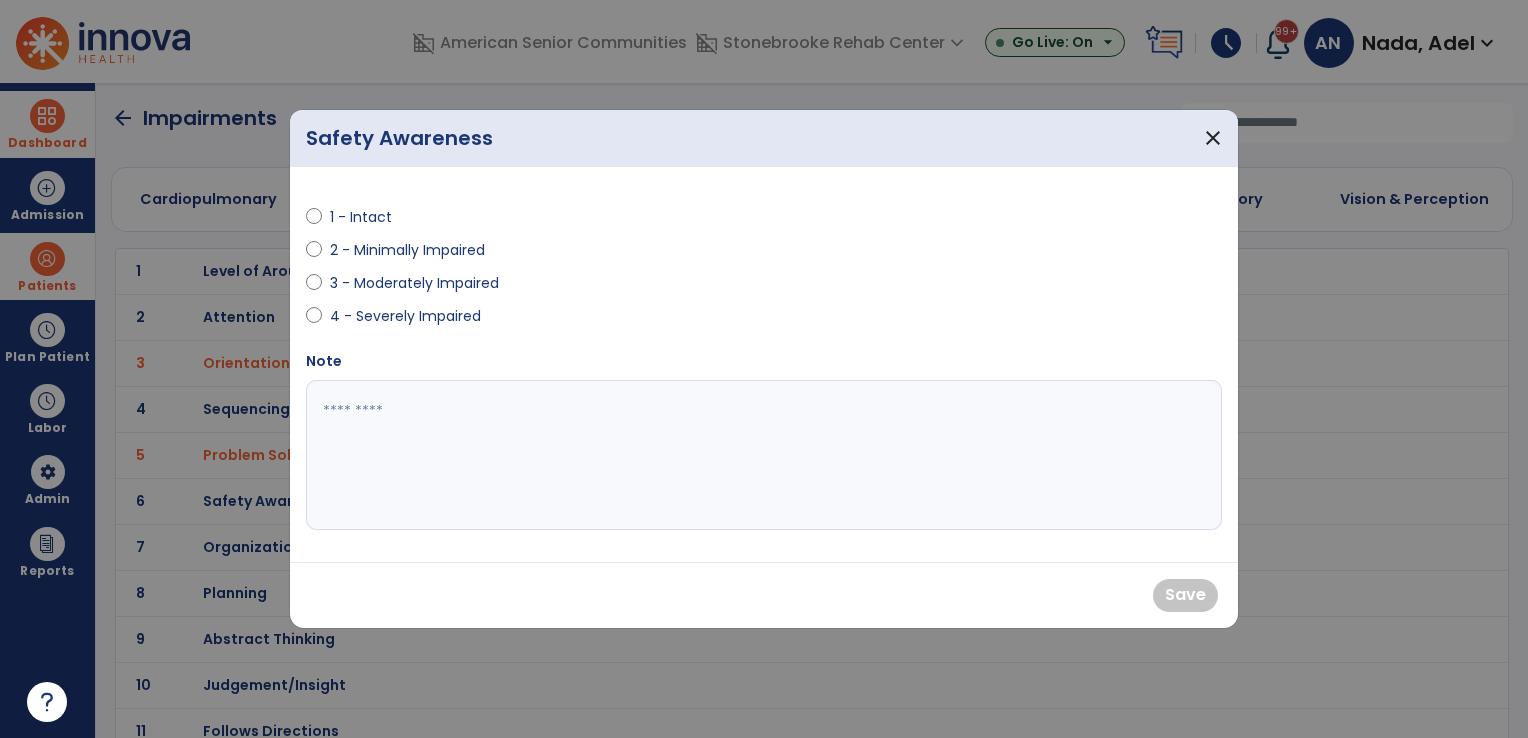 click on "1 - Intact 2 - Minimally Impaired 3 - Moderately Impaired 4 - Severely Impaired" at bounding box center (529, 267) 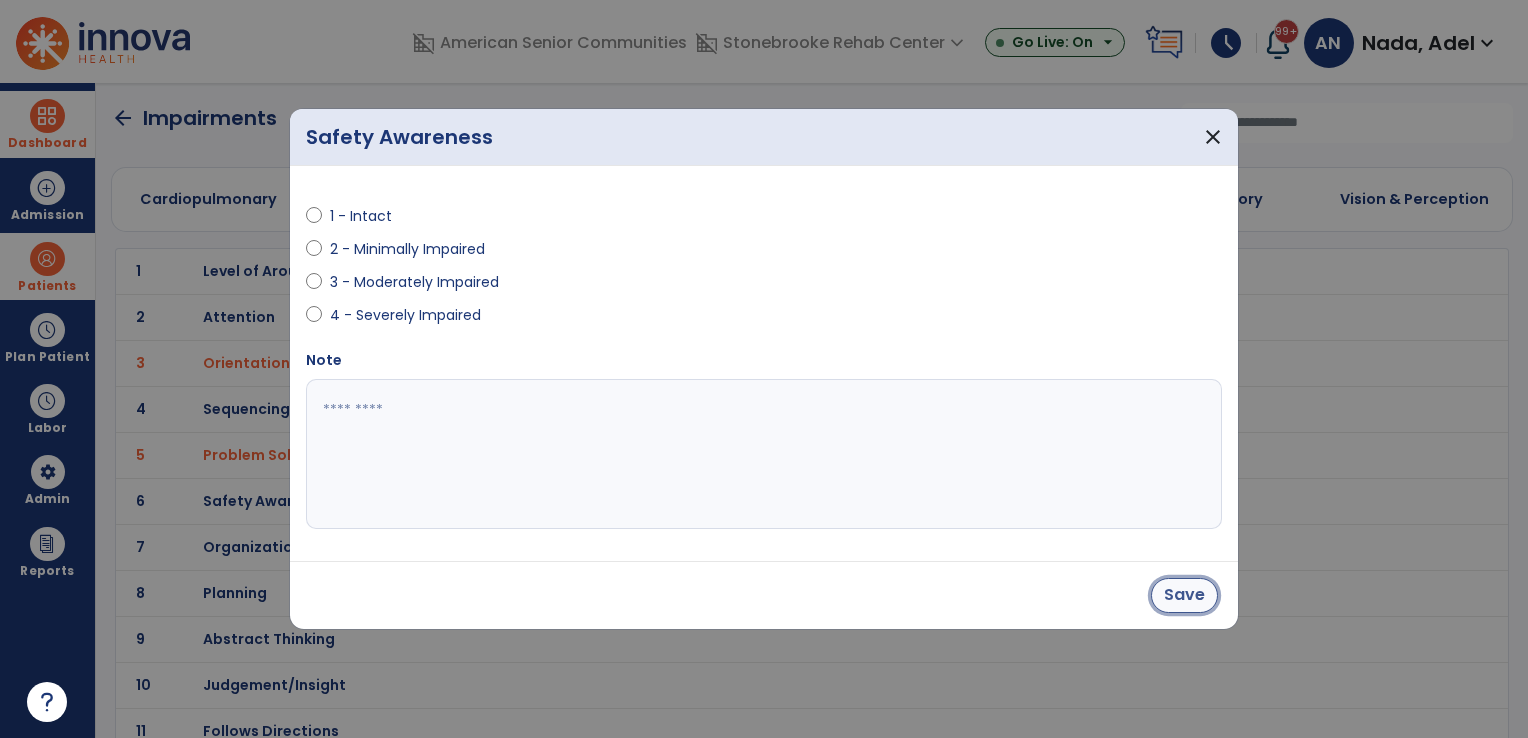 click on "Save" at bounding box center (1184, 595) 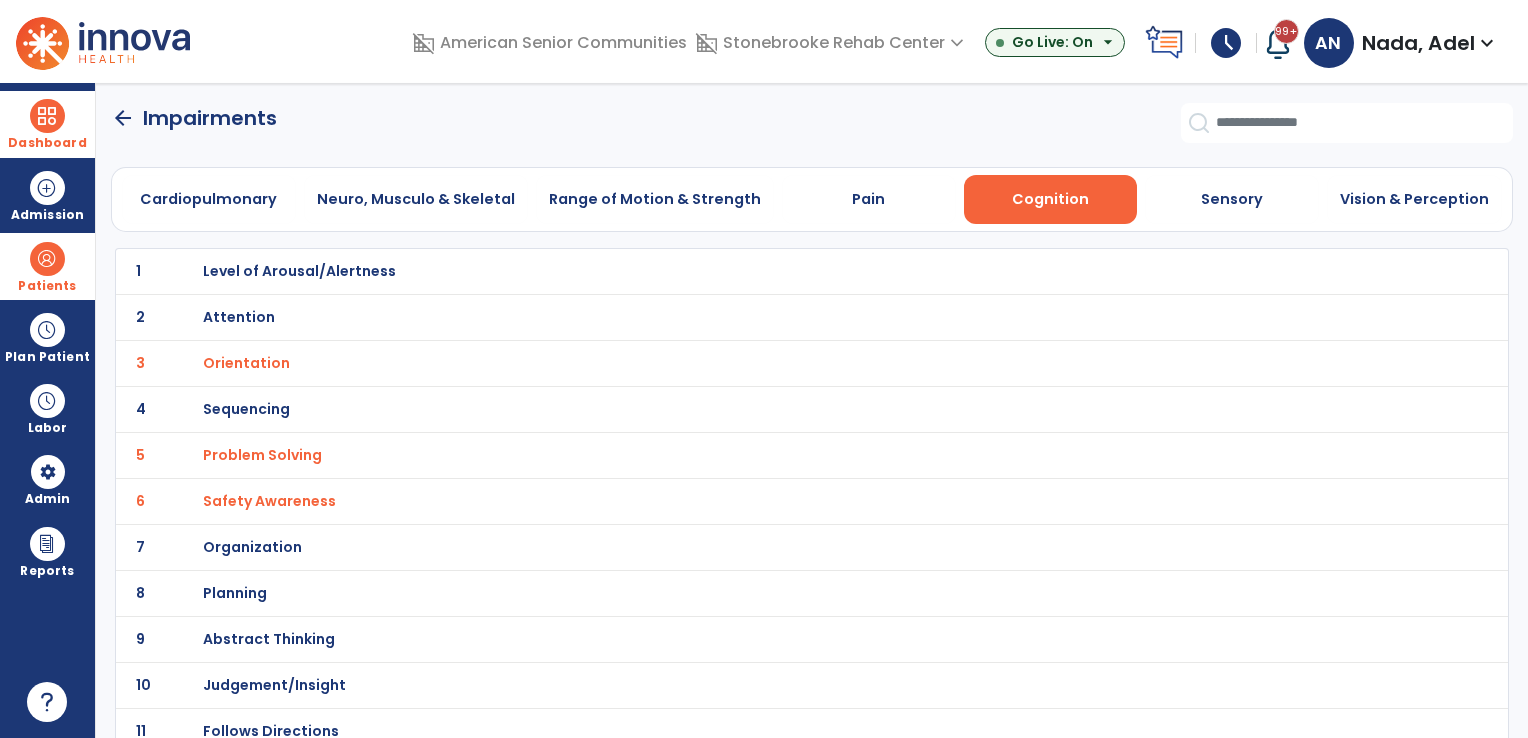 click on "2 Attention" 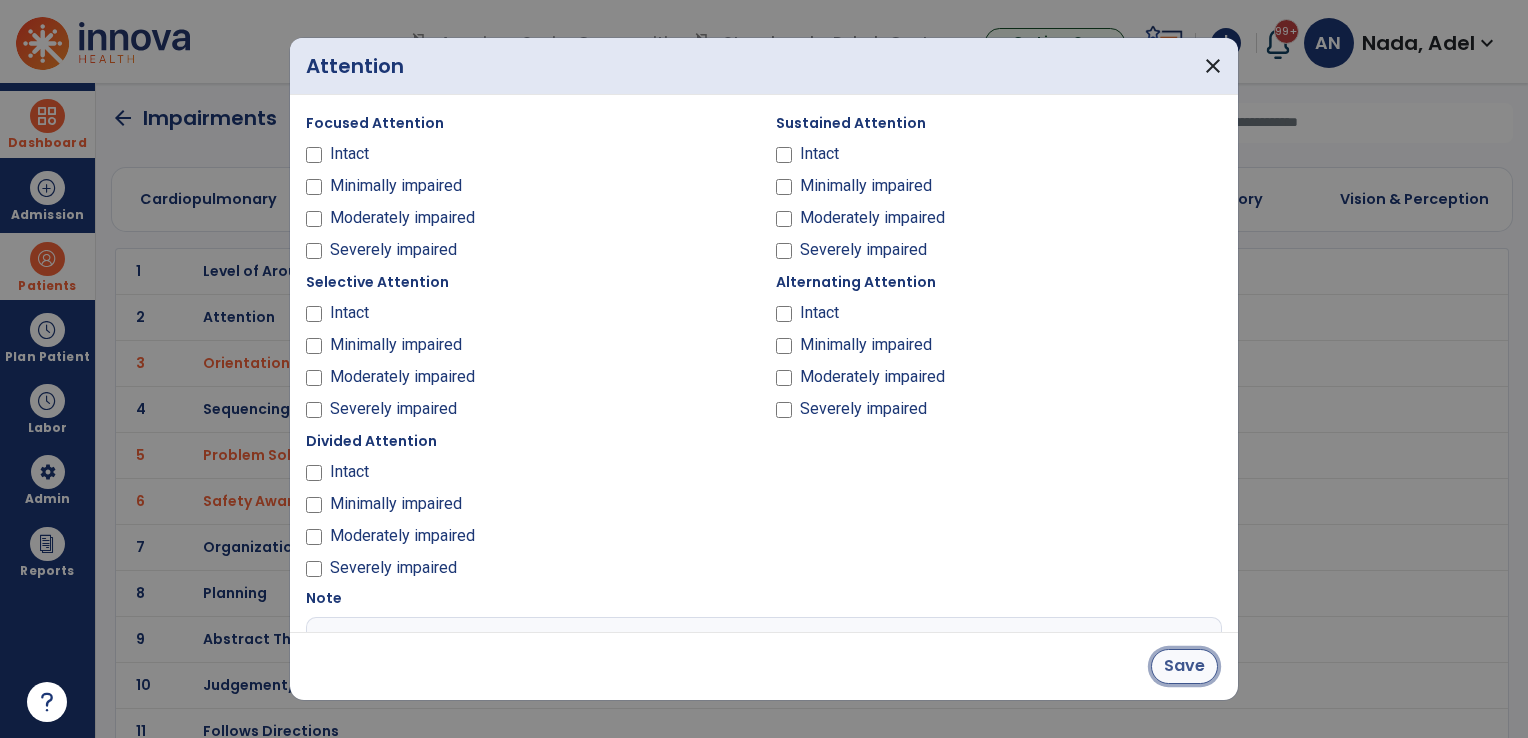 click on "Save" at bounding box center (1184, 666) 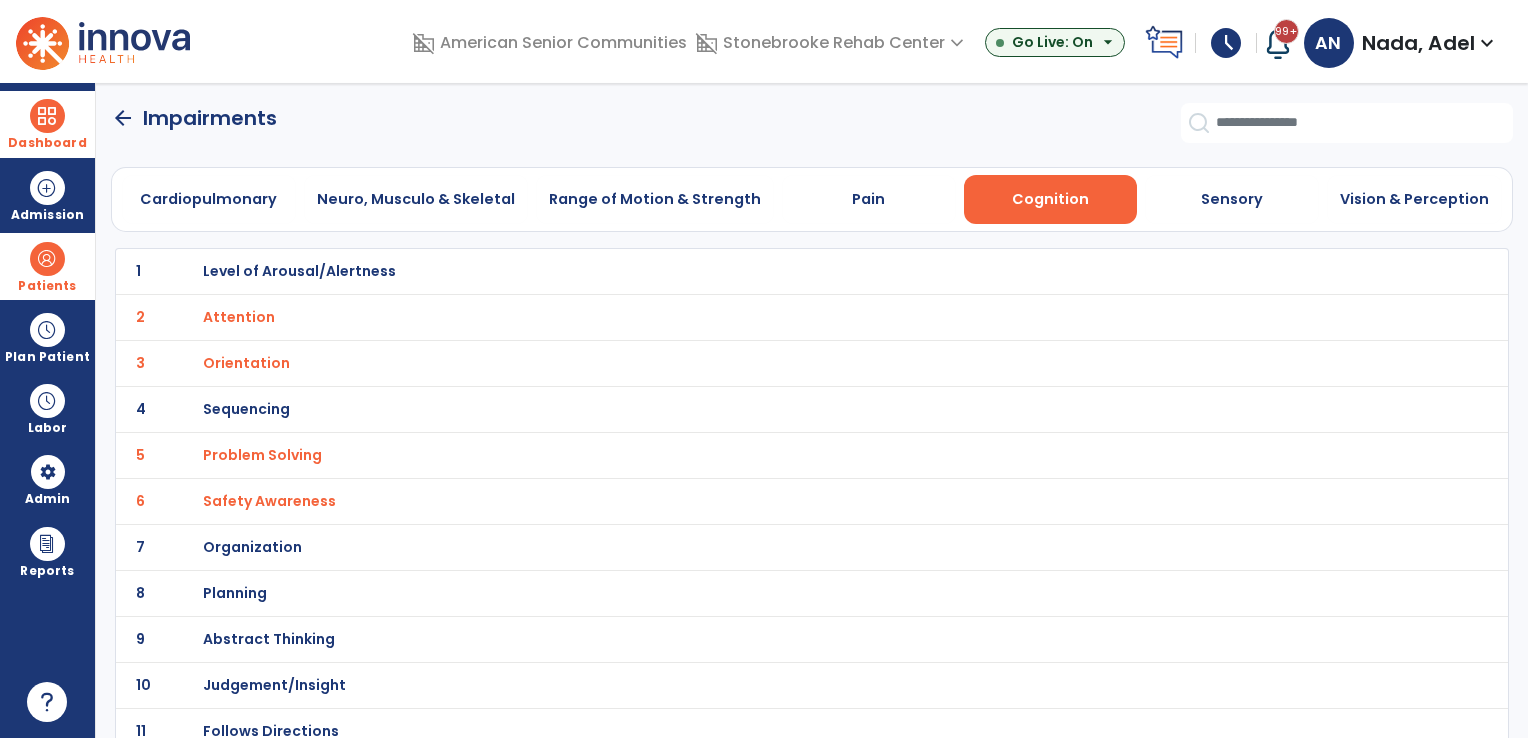 click on "arrow_back   Impairments" 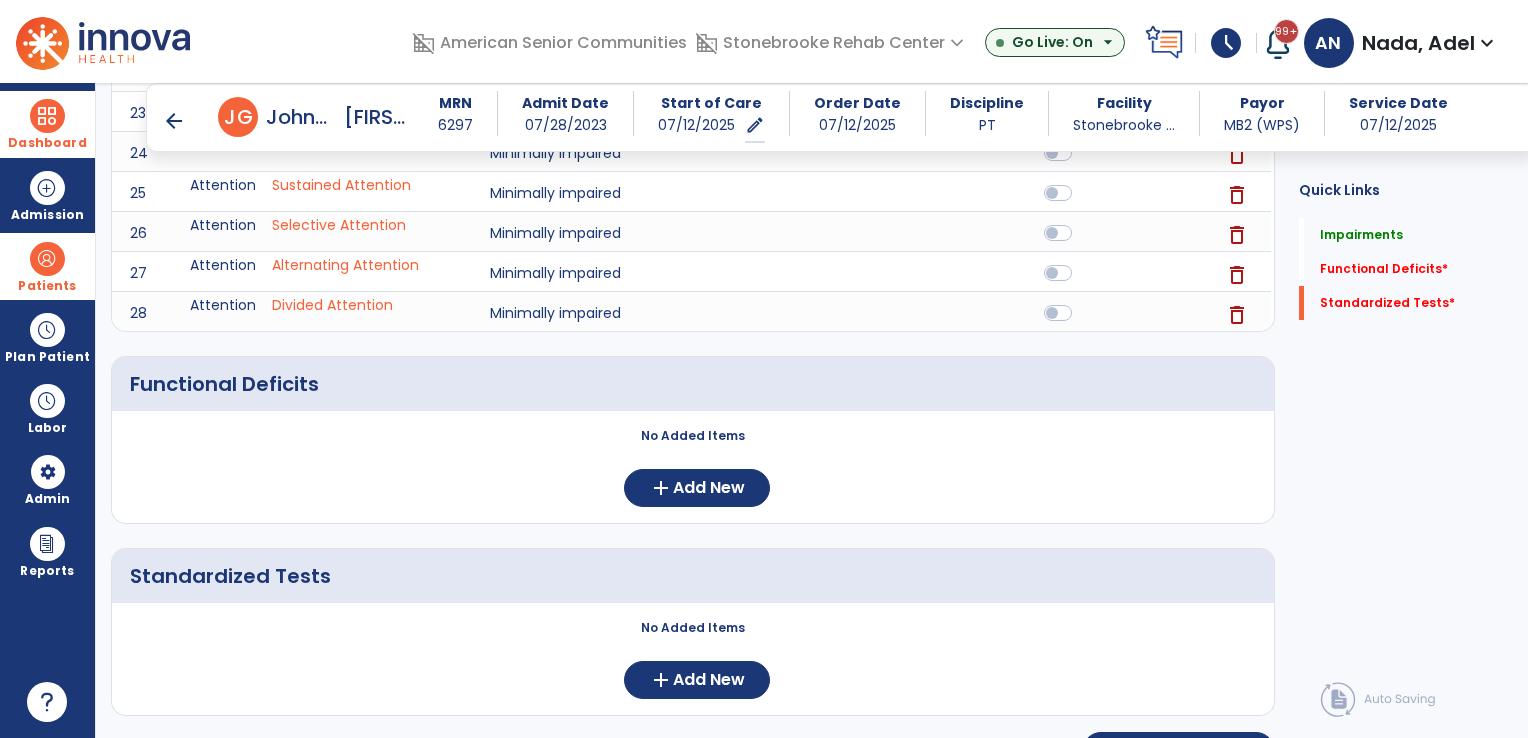 scroll, scrollTop: 1453, scrollLeft: 0, axis: vertical 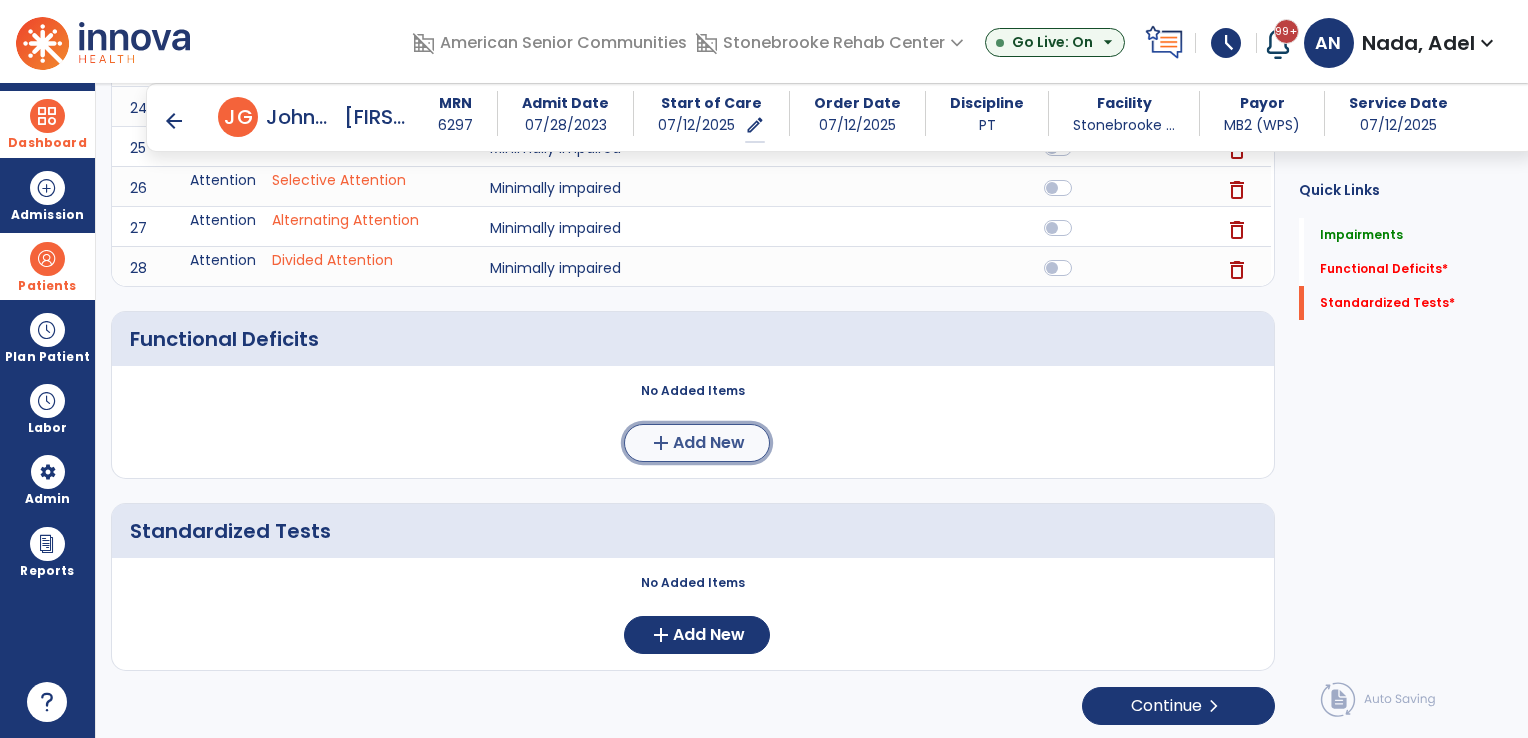 click on "Add New" 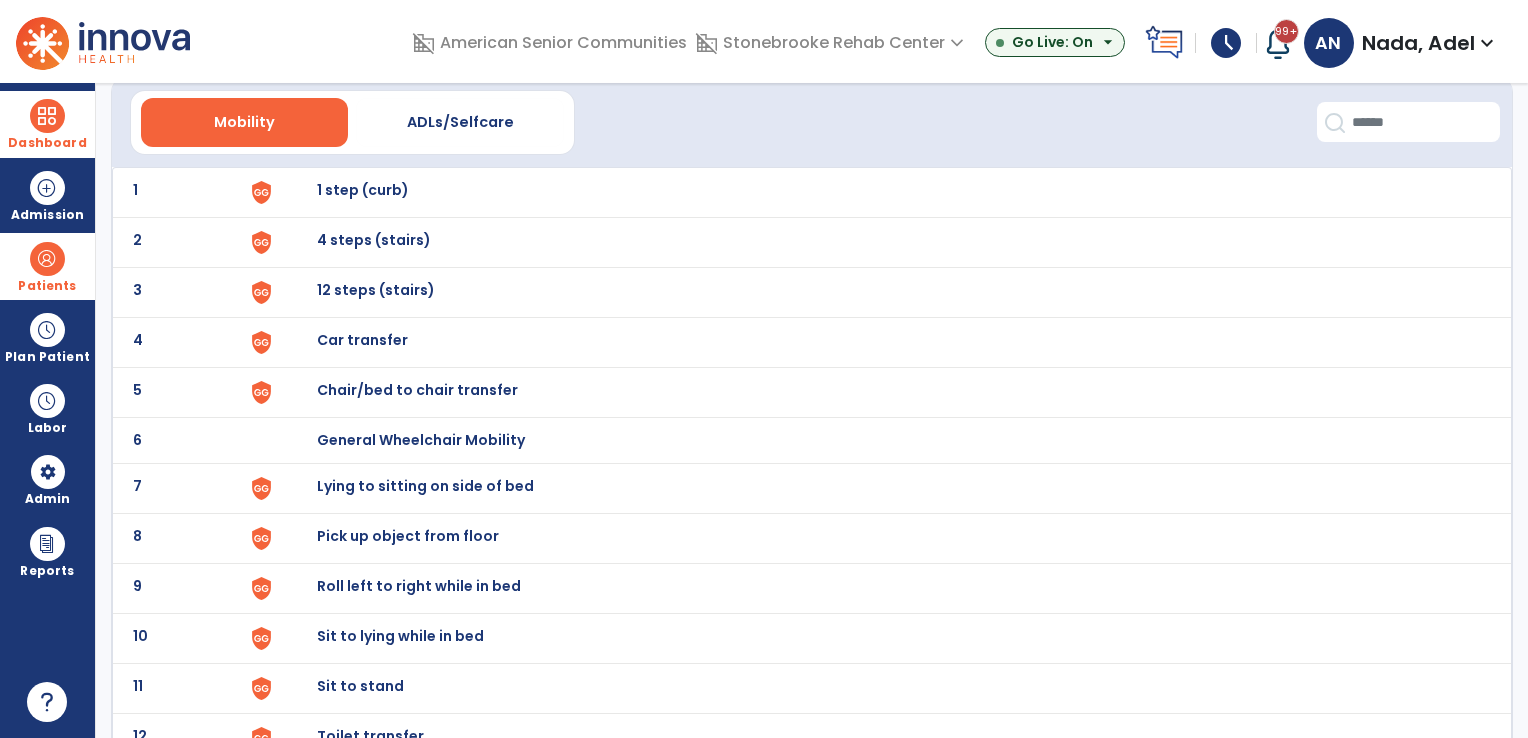 scroll, scrollTop: 100, scrollLeft: 0, axis: vertical 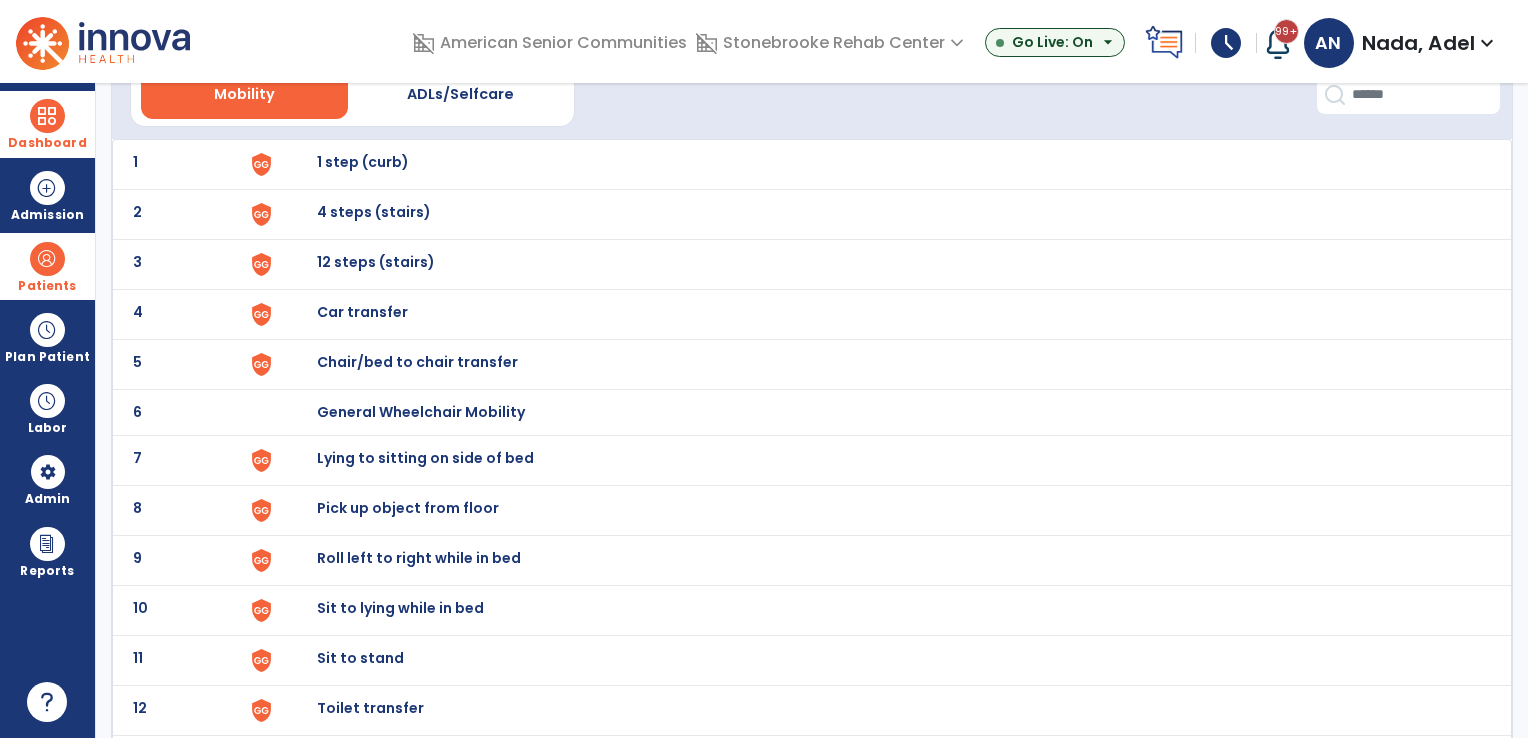 click on "Chair/bed to chair transfer" at bounding box center [363, 162] 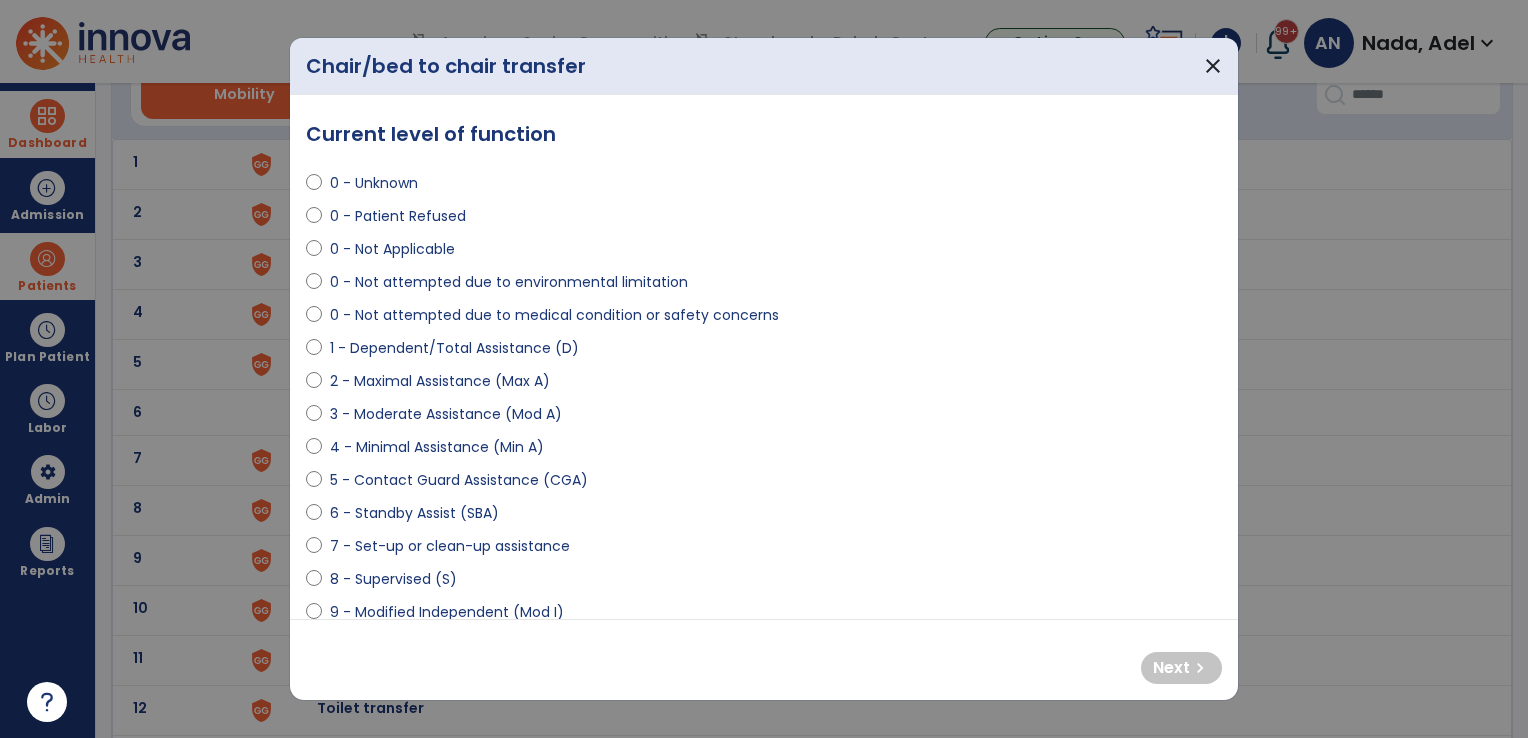 click on "4 - Minimal Assistance (Min A)" at bounding box center (764, 451) 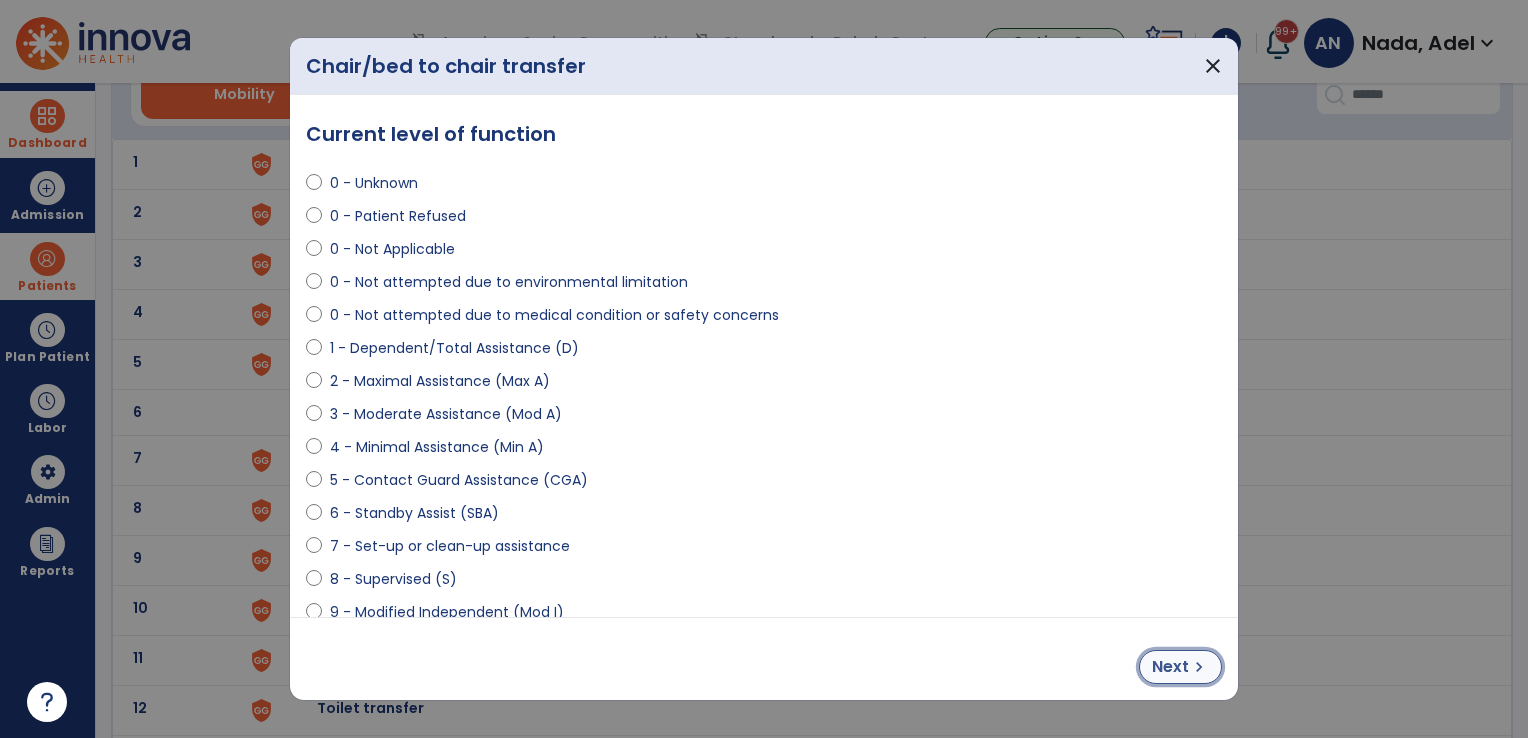 click on "Next" at bounding box center [1170, 667] 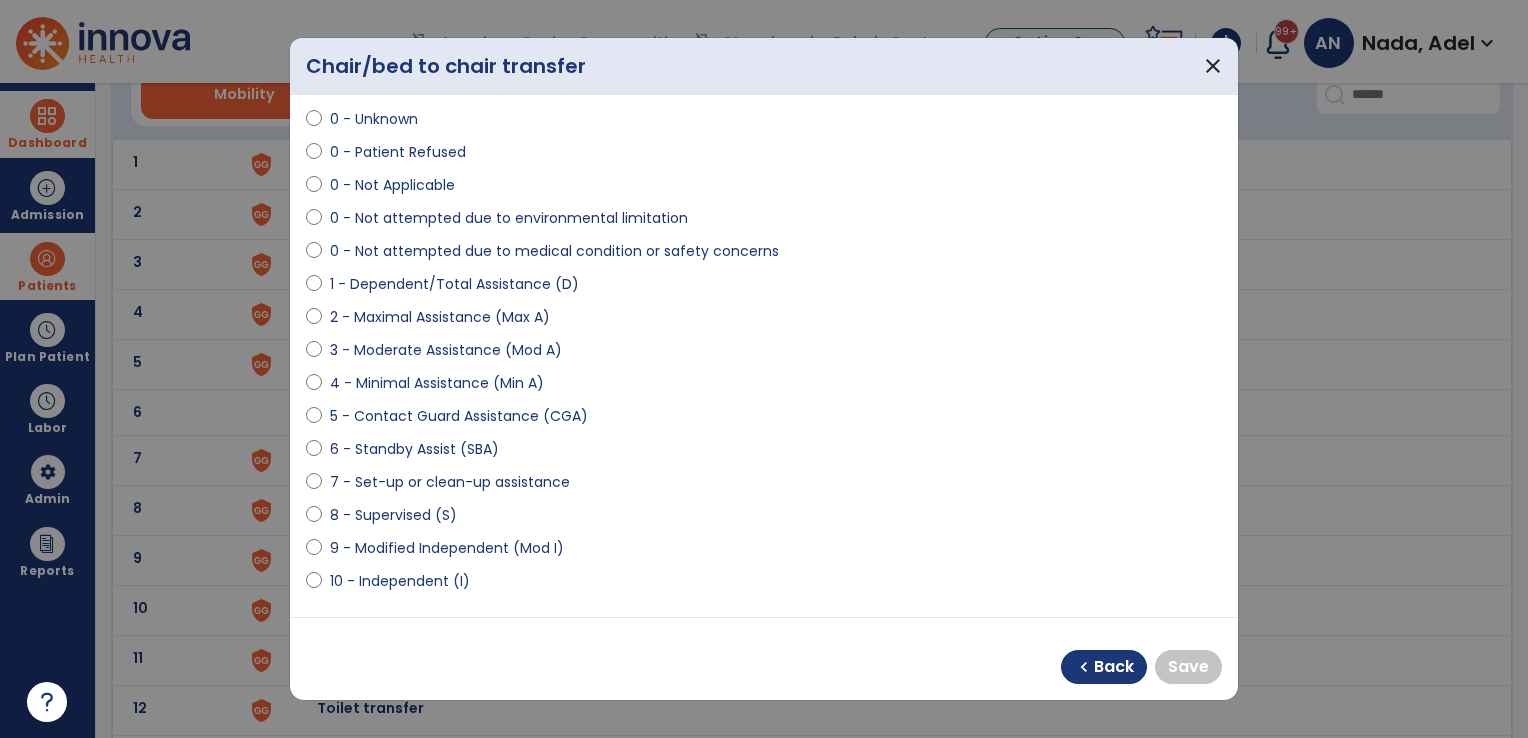 scroll, scrollTop: 100, scrollLeft: 0, axis: vertical 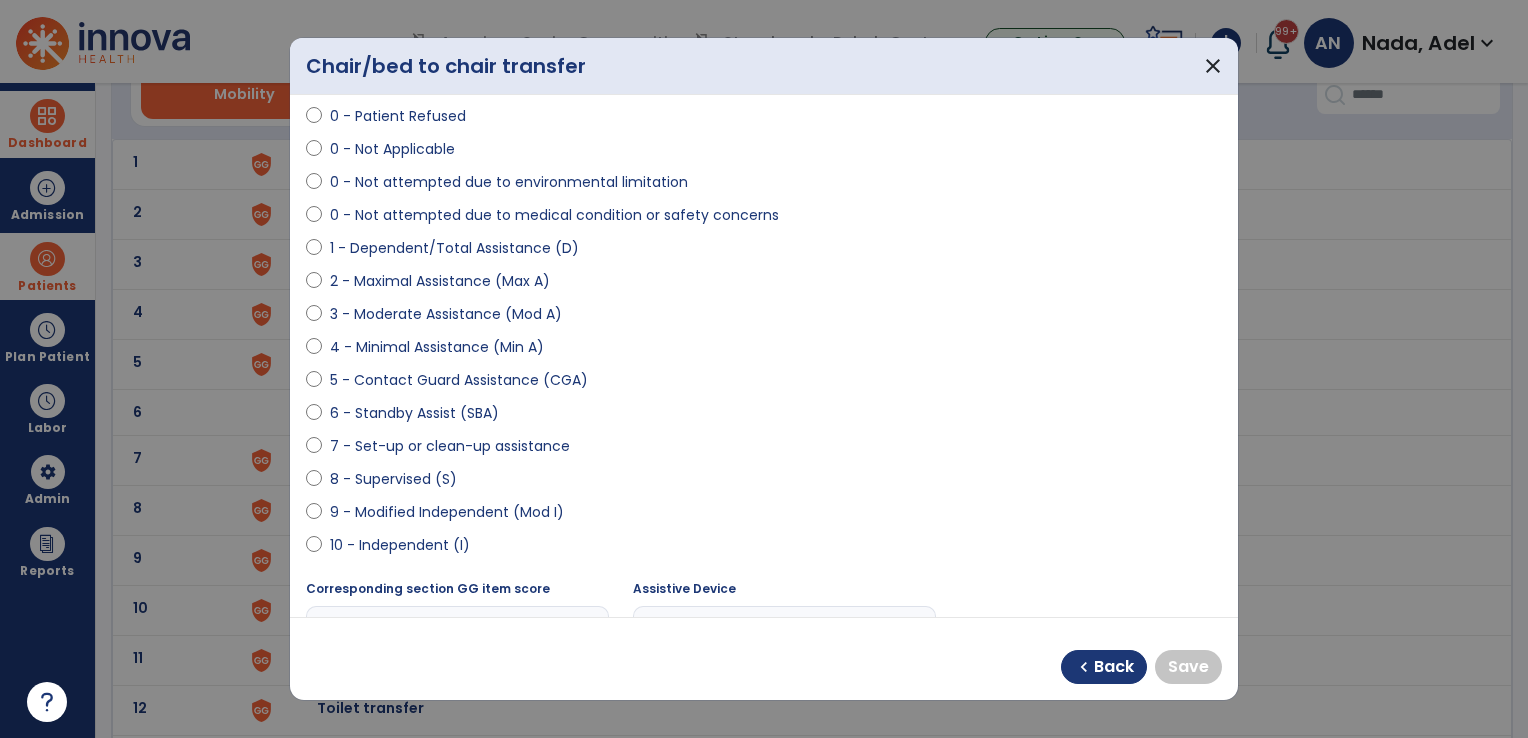 click at bounding box center [314, 549] 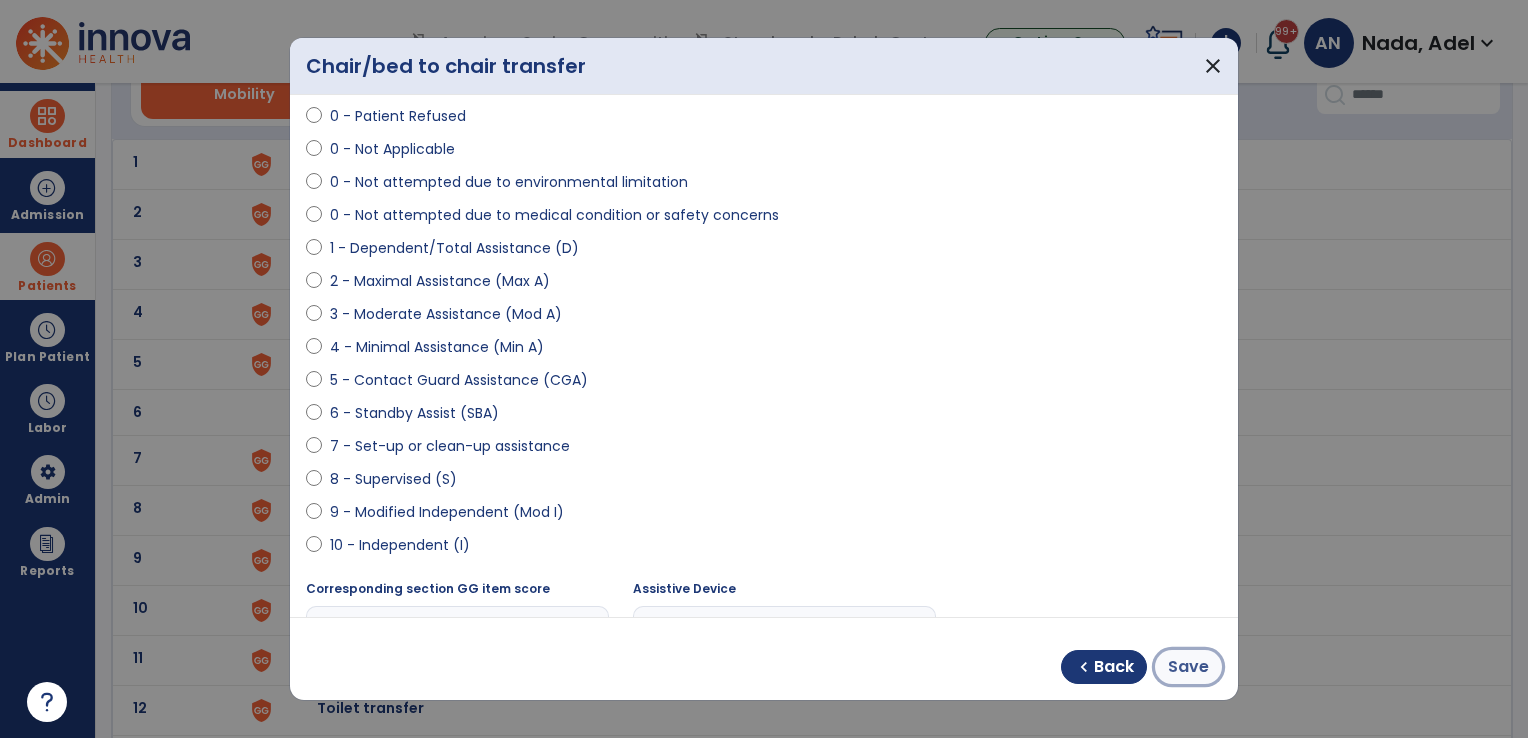 click on "Save" at bounding box center [1188, 667] 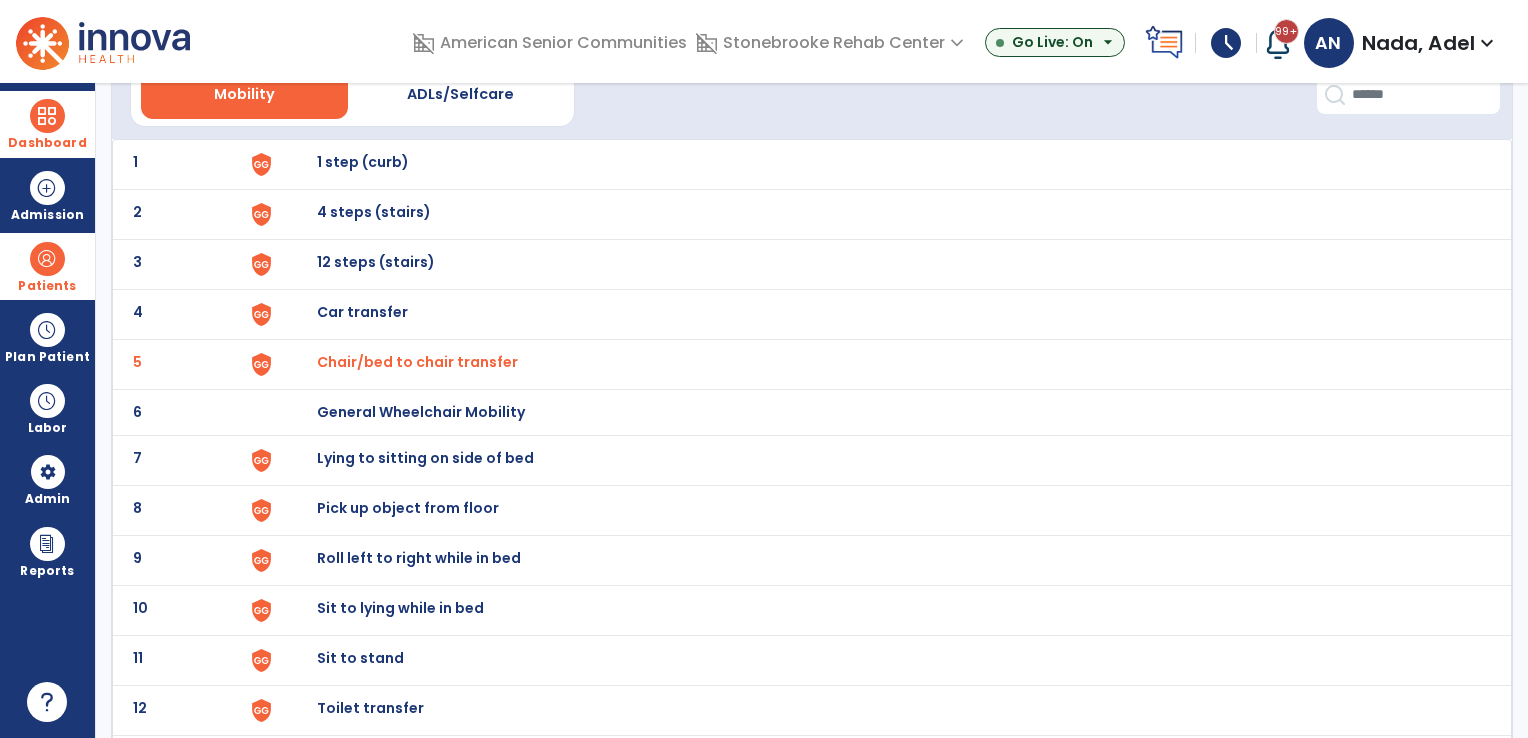 click on "Lying to sitting on side of bed" at bounding box center [363, 162] 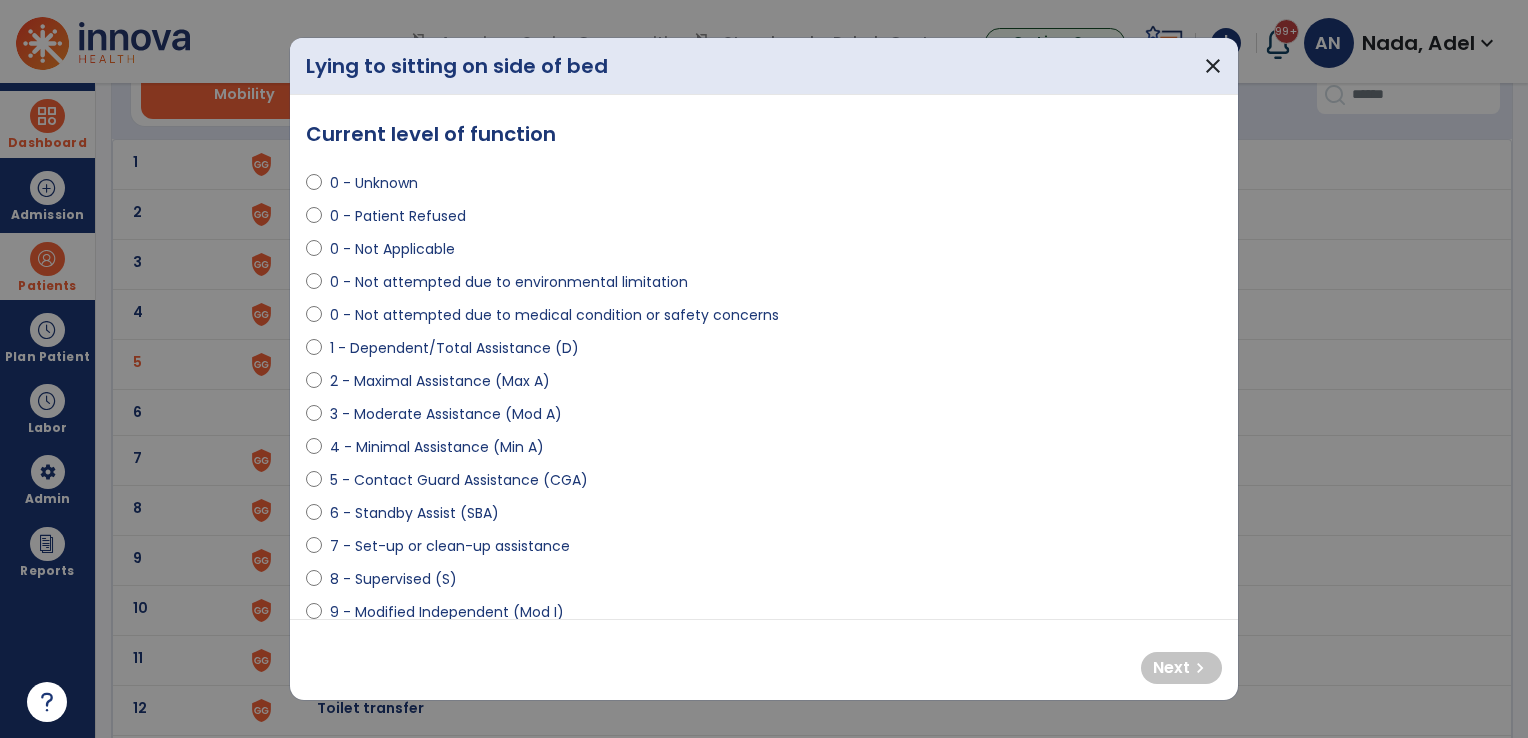 select on "**********" 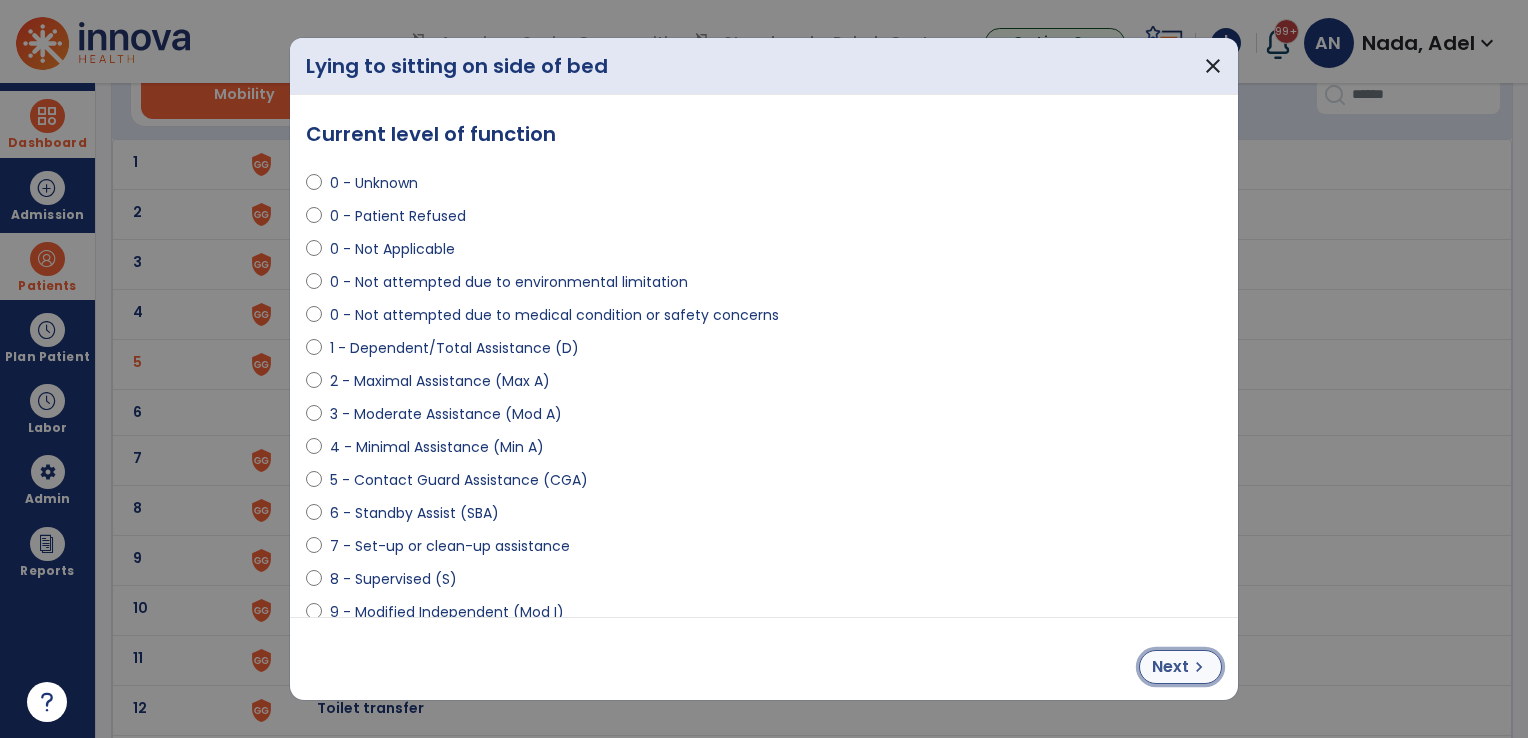 click on "Next" at bounding box center (1170, 667) 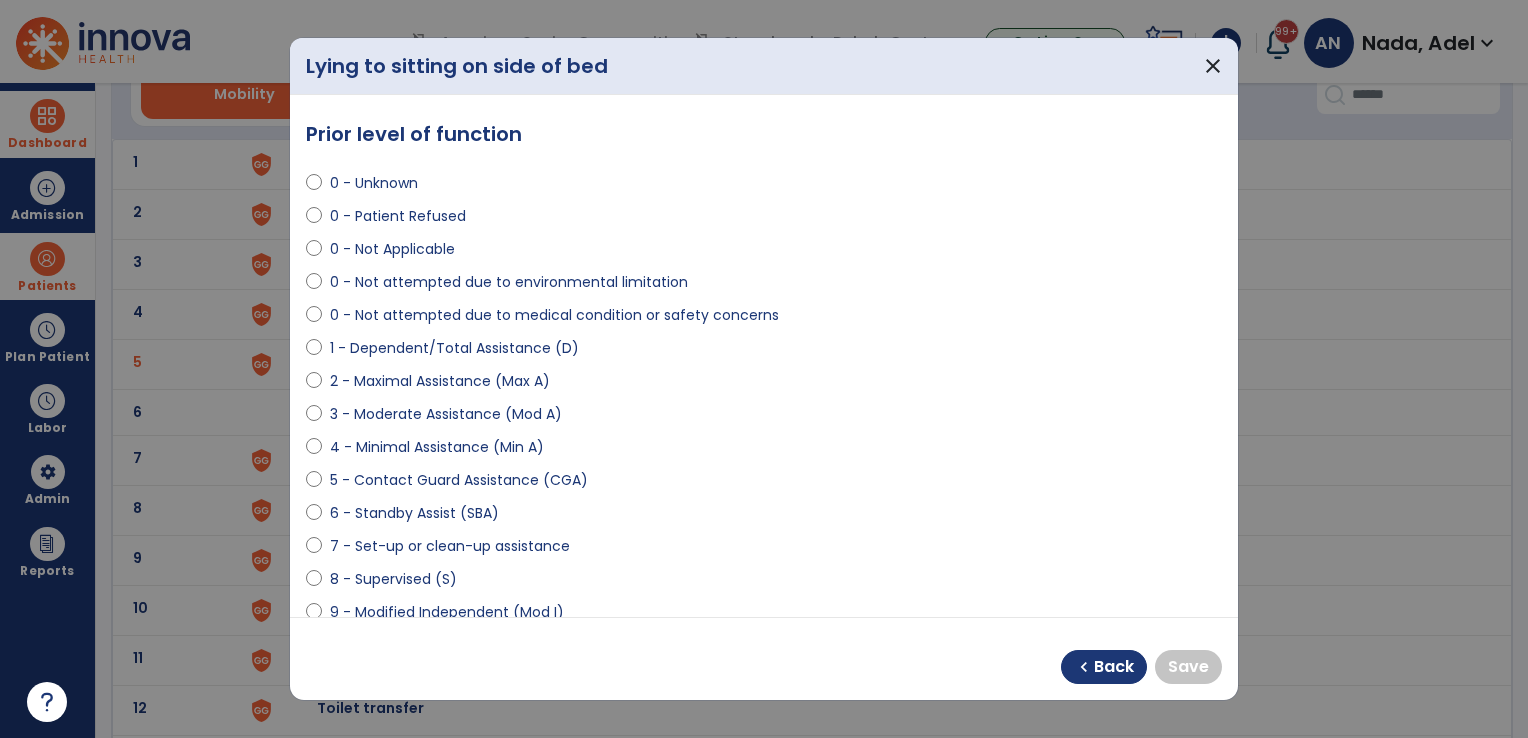 select on "**********" 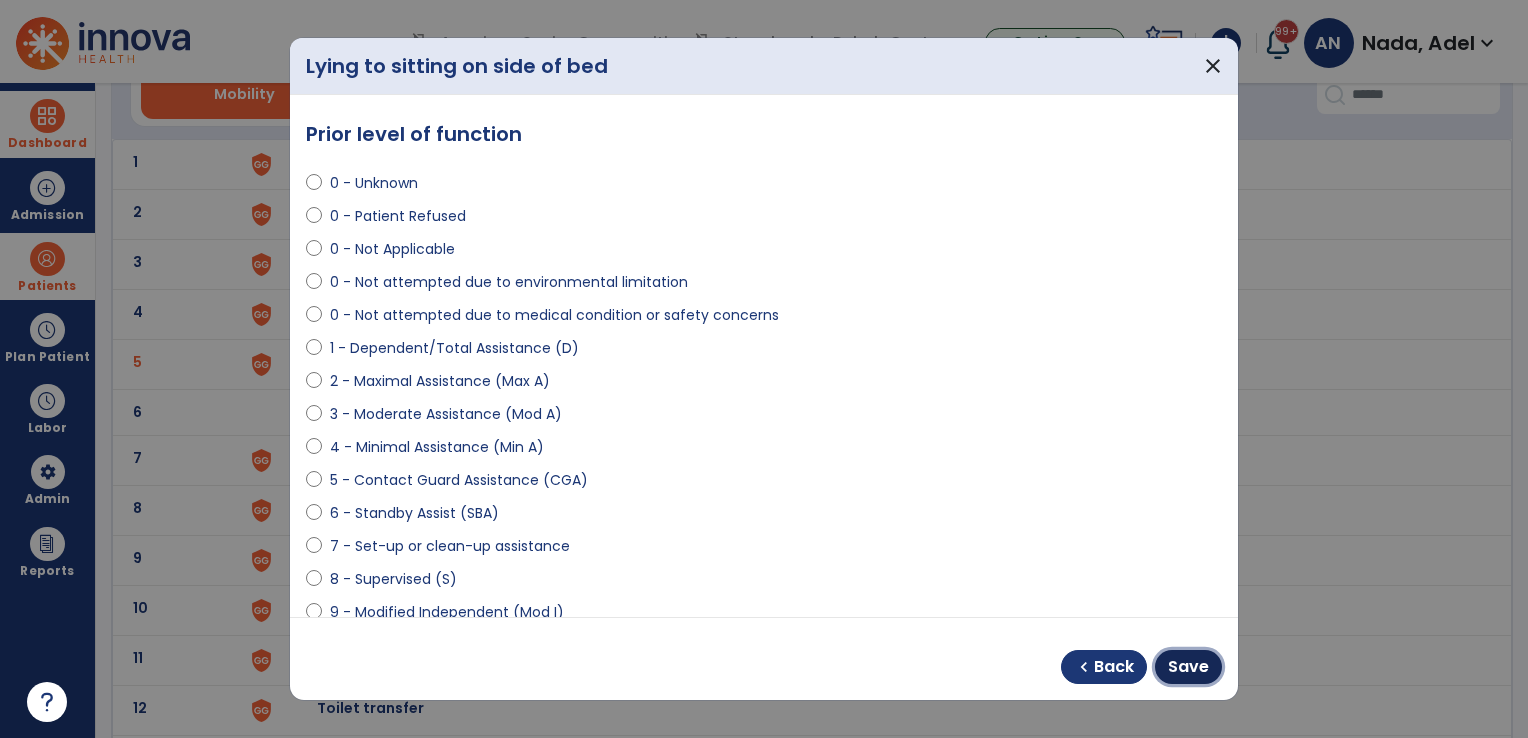 click on "Save" at bounding box center (1188, 667) 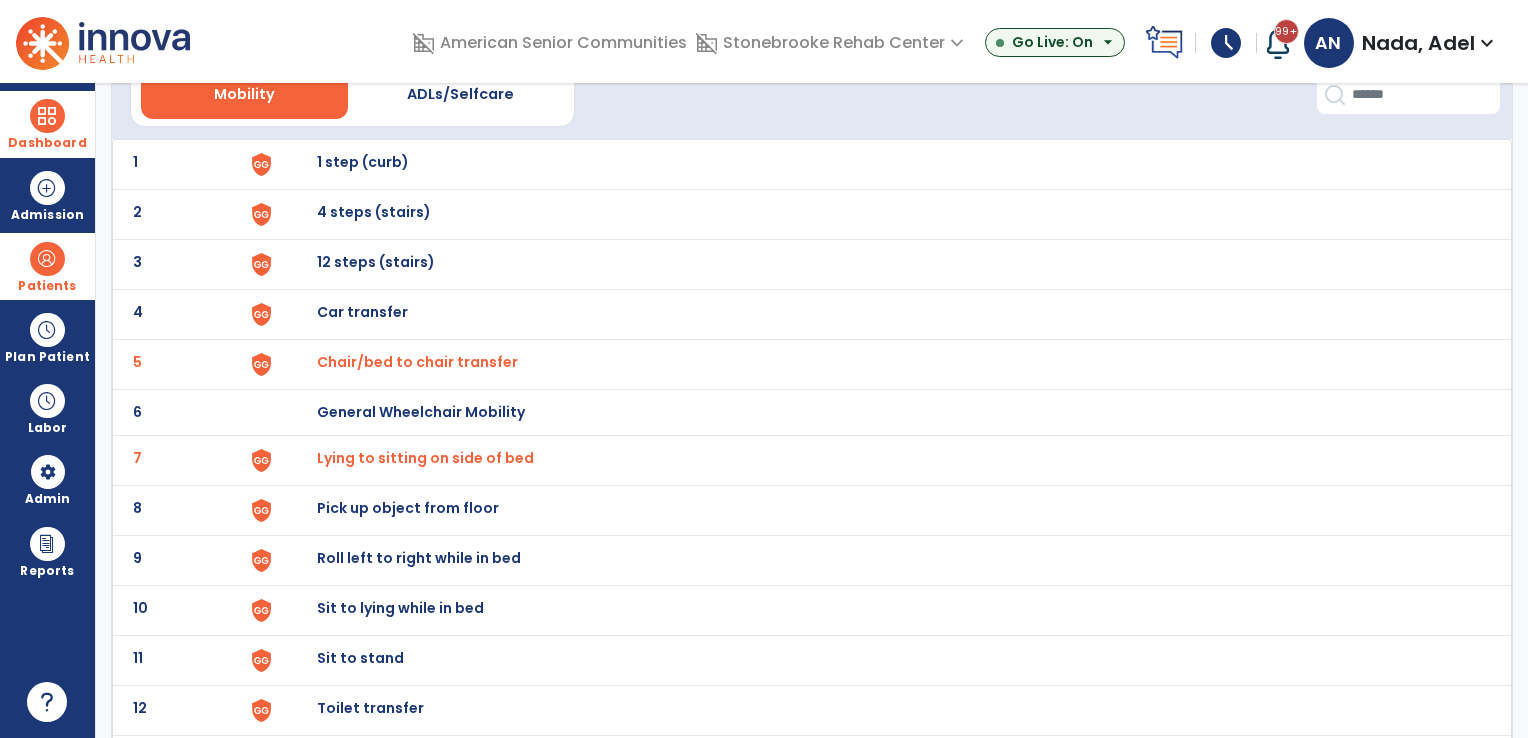 click on "Roll left to right while in bed" at bounding box center (363, 162) 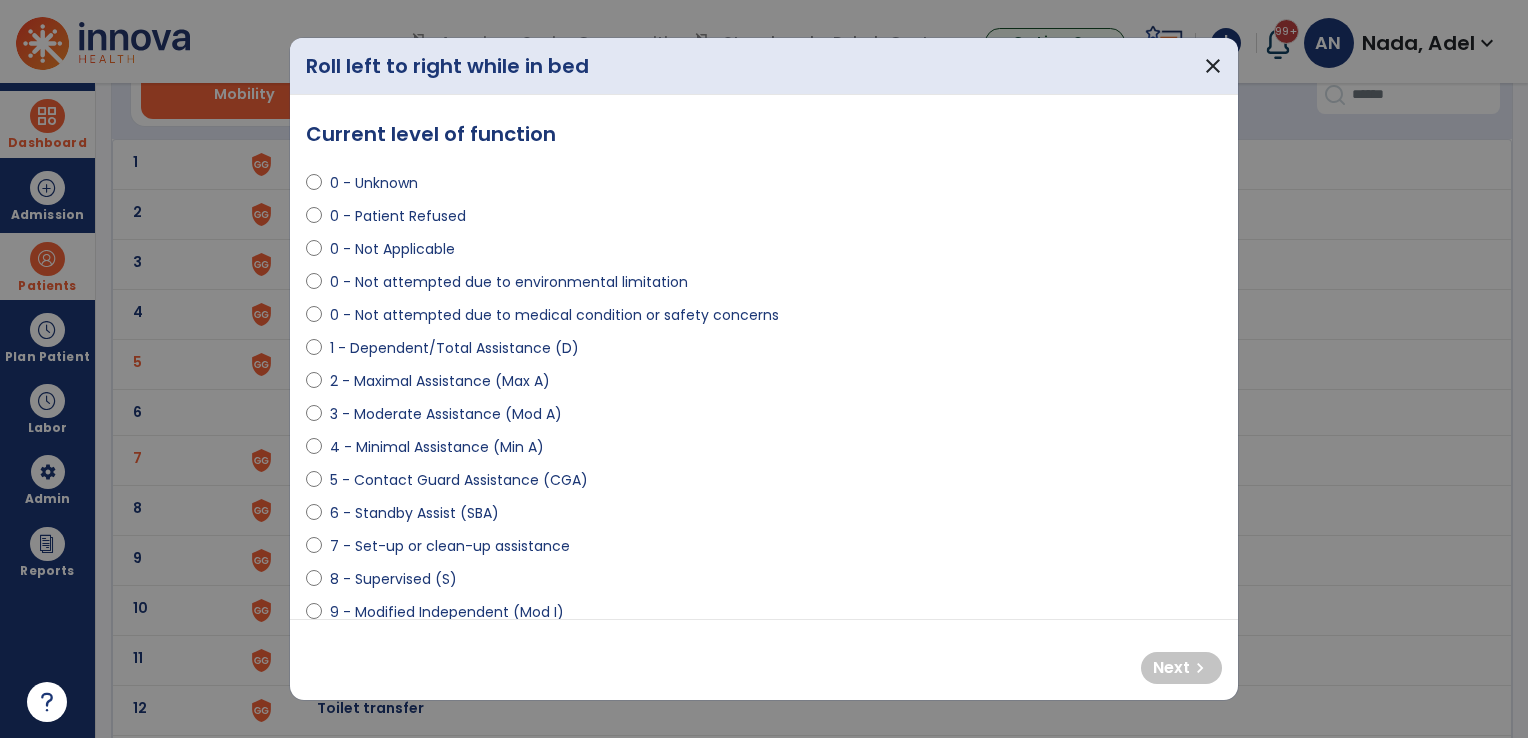 select on "**********" 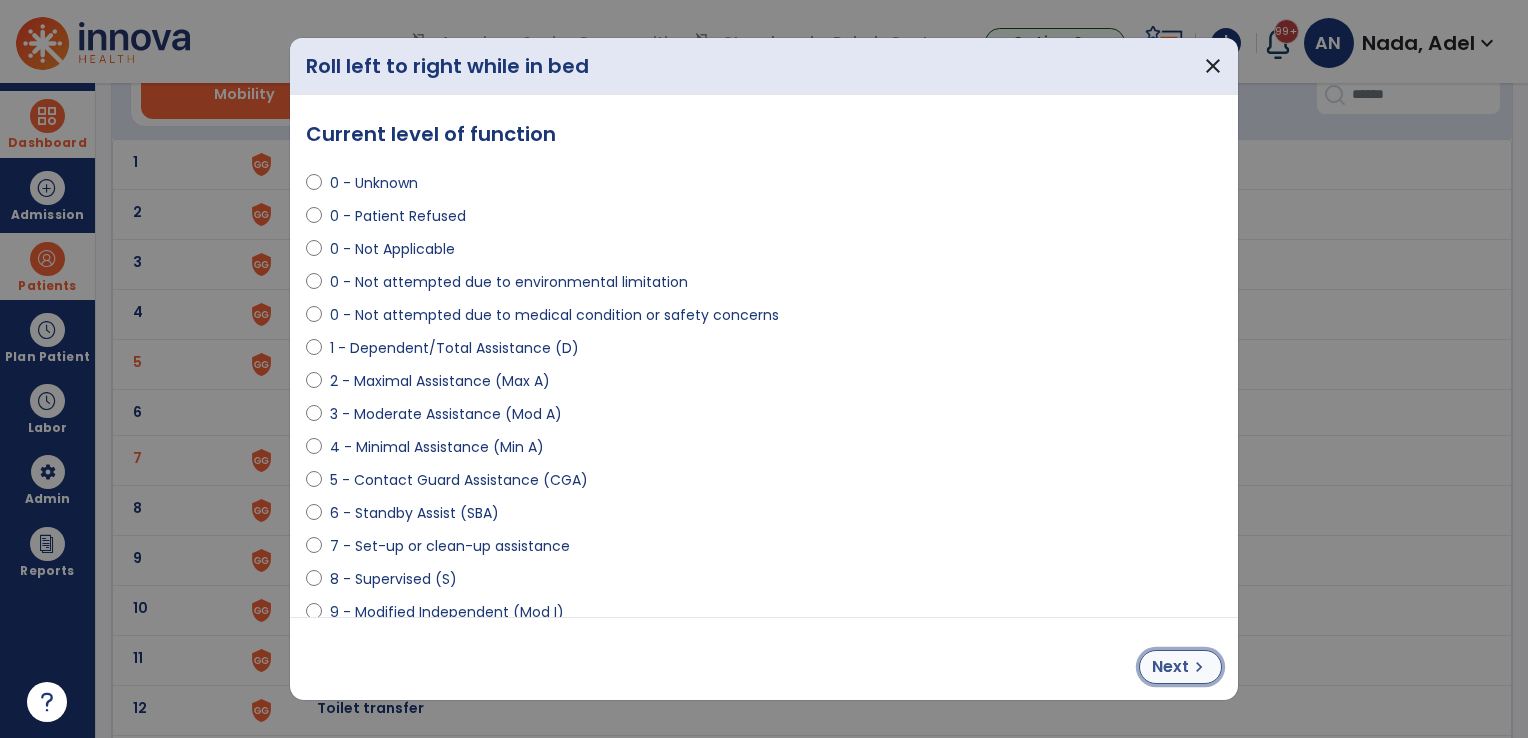 click on "Next" at bounding box center (1170, 667) 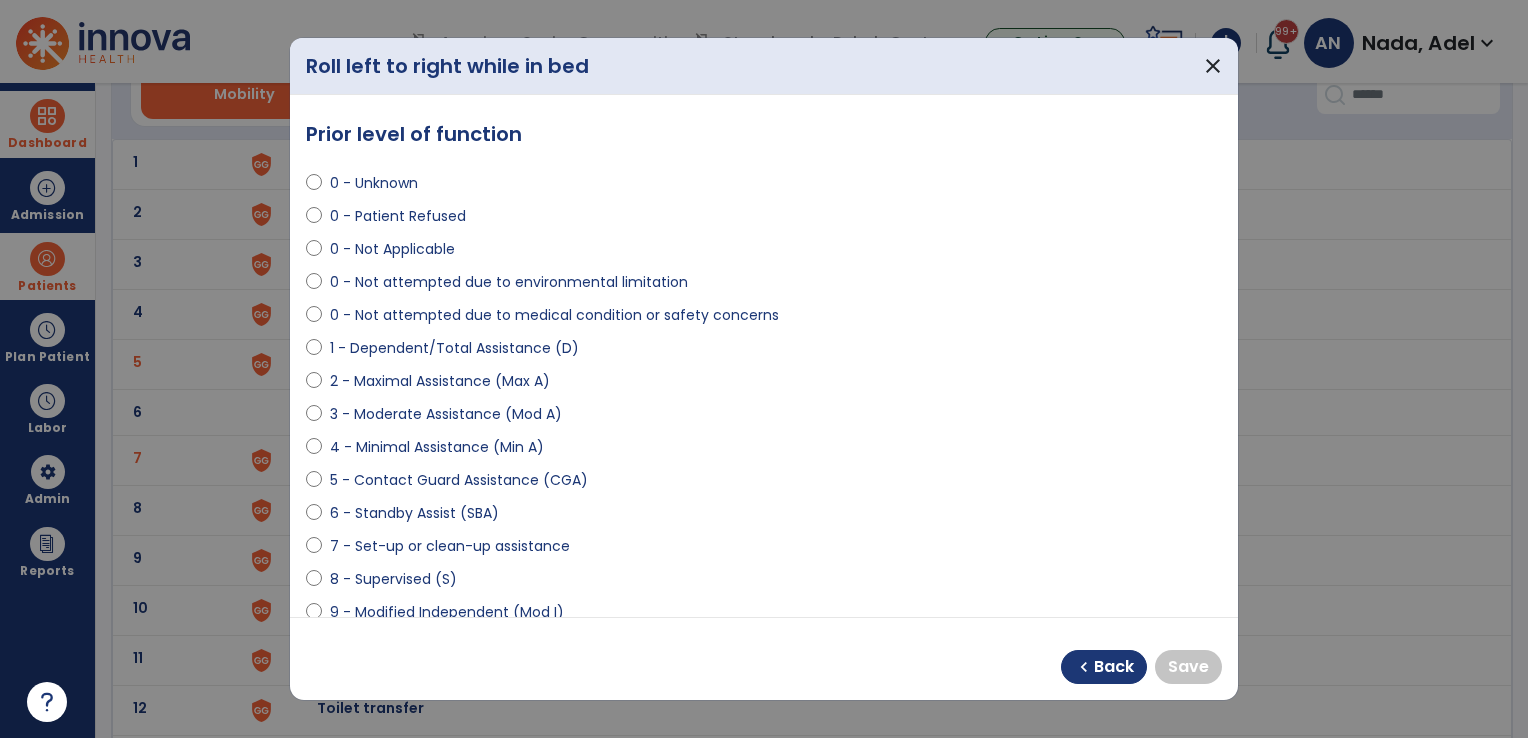 select on "**********" 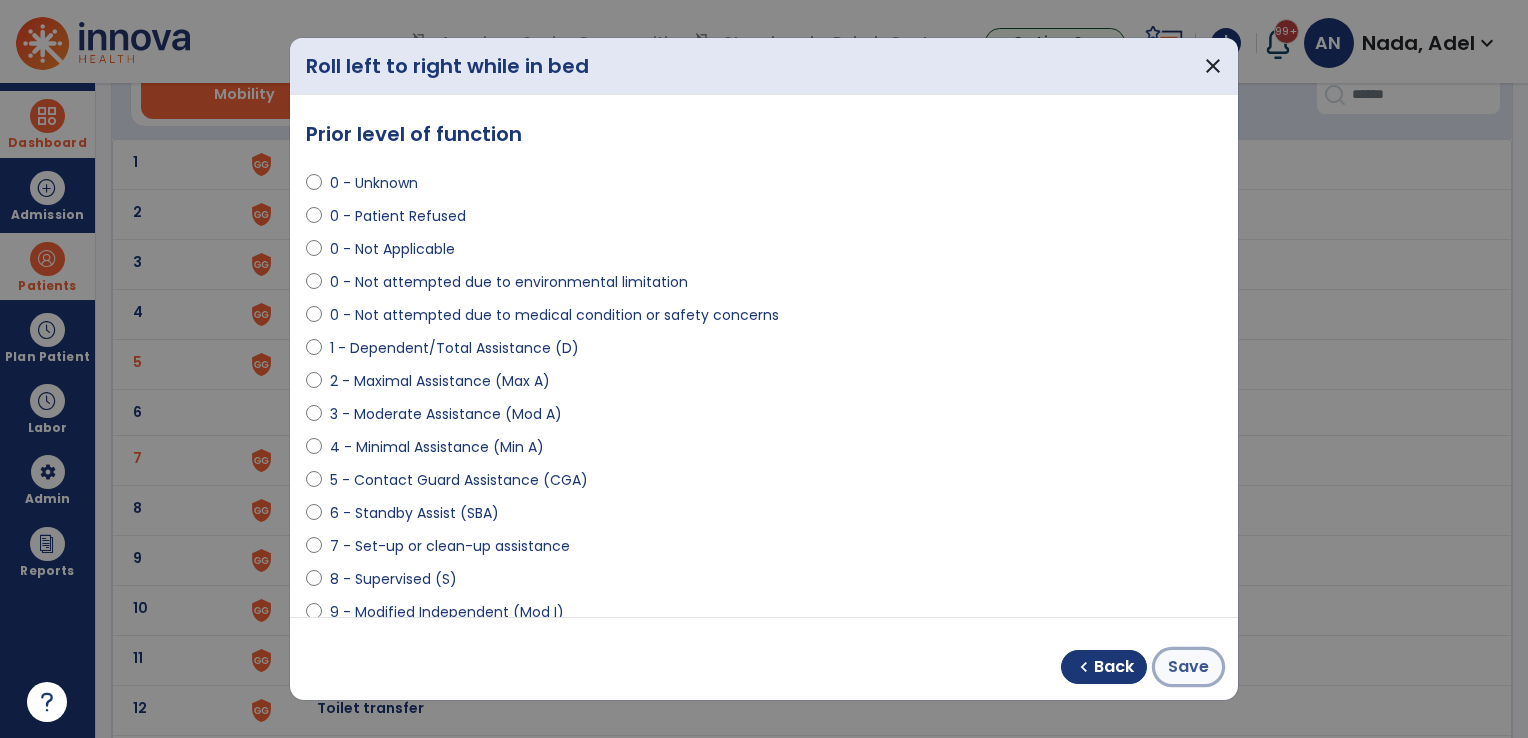 click on "Save" at bounding box center (1188, 667) 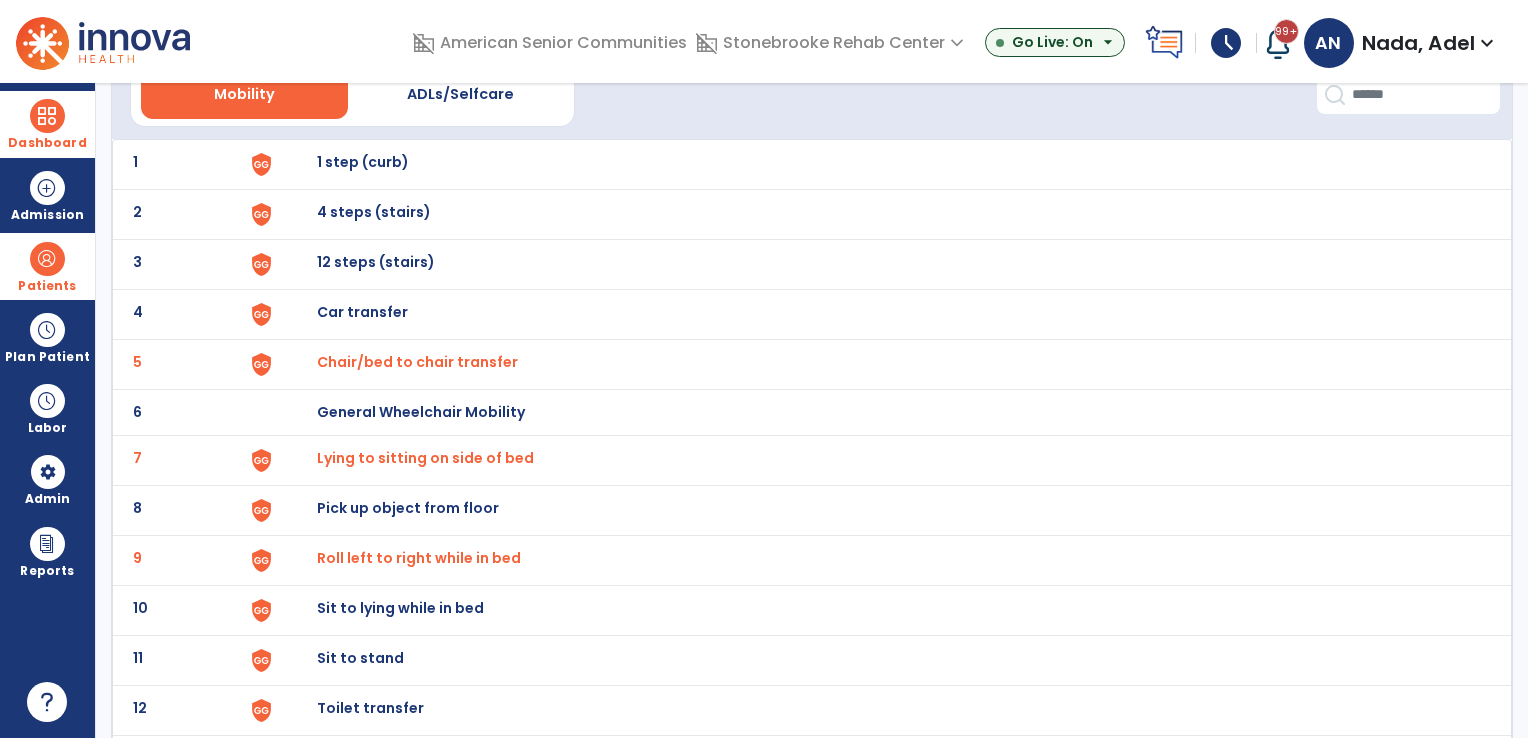 click on "Sit to stand" at bounding box center [363, 162] 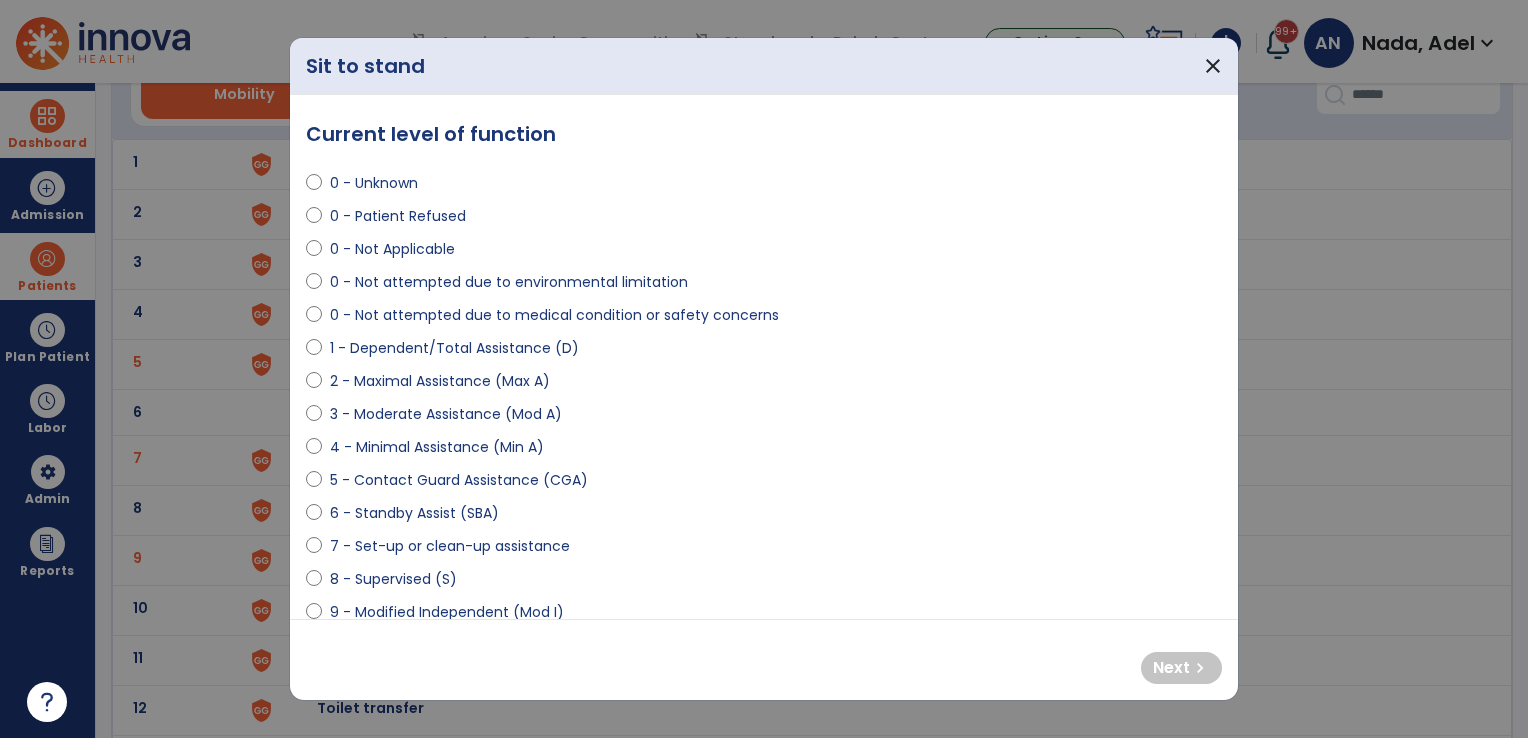select on "**********" 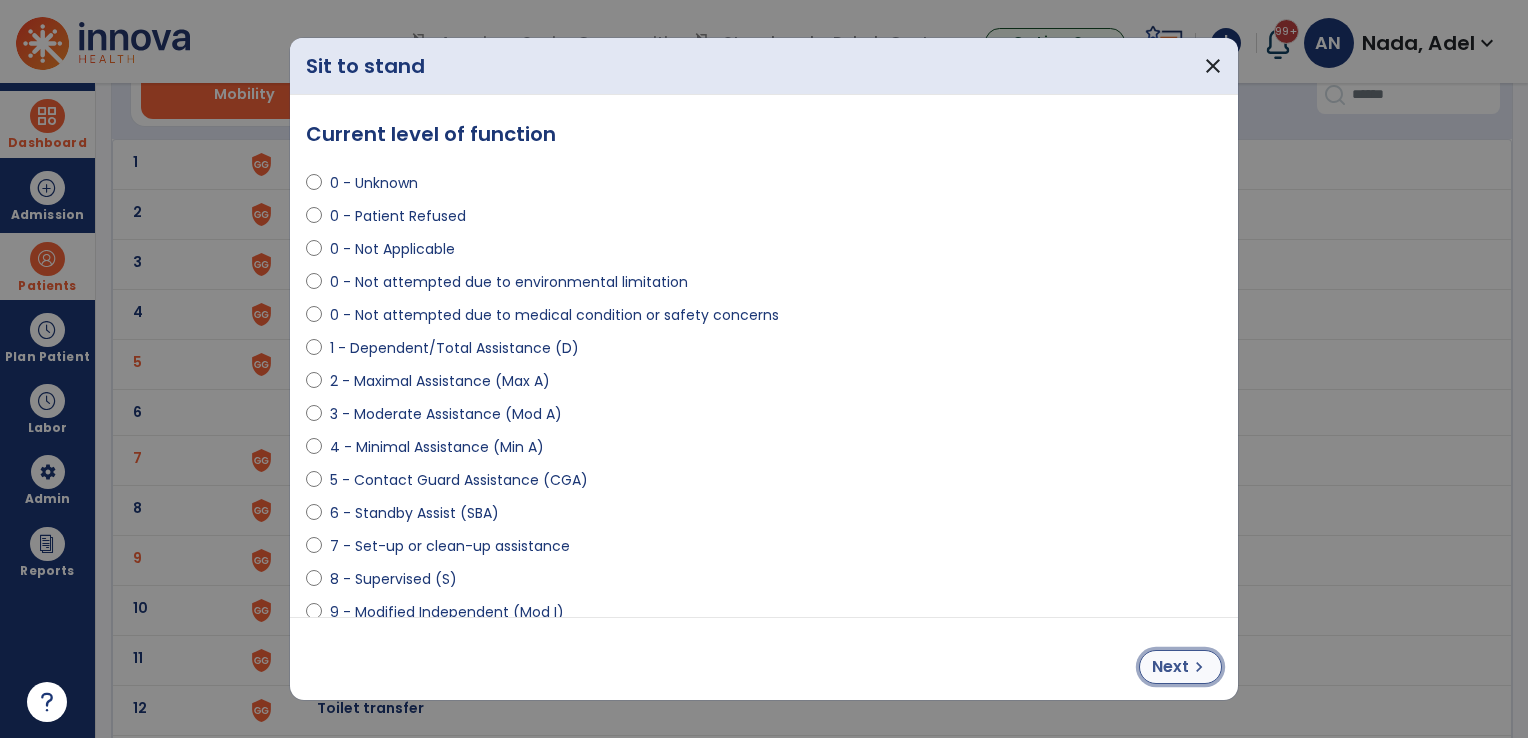 click on "Next  chevron_right" at bounding box center [1180, 667] 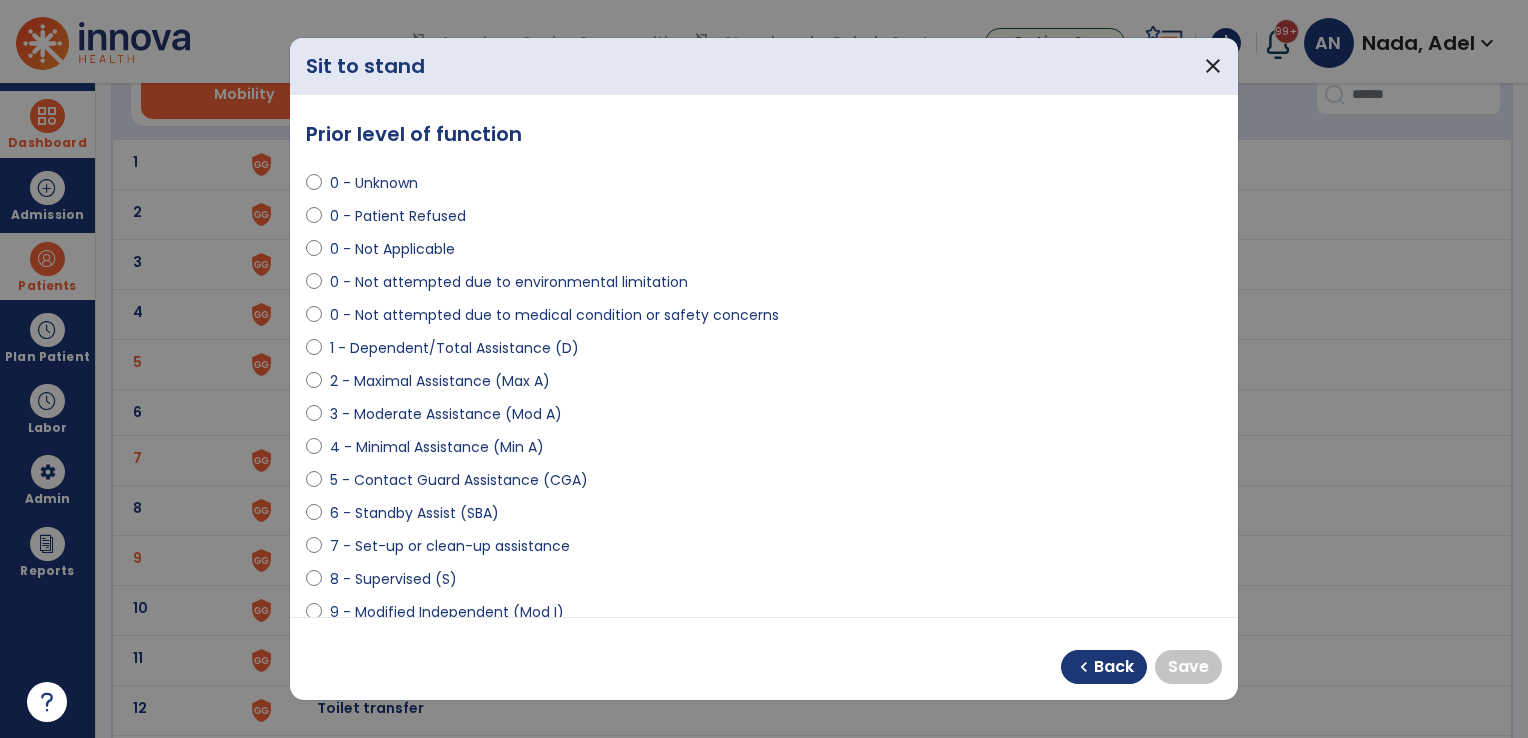 click at bounding box center (314, 550) 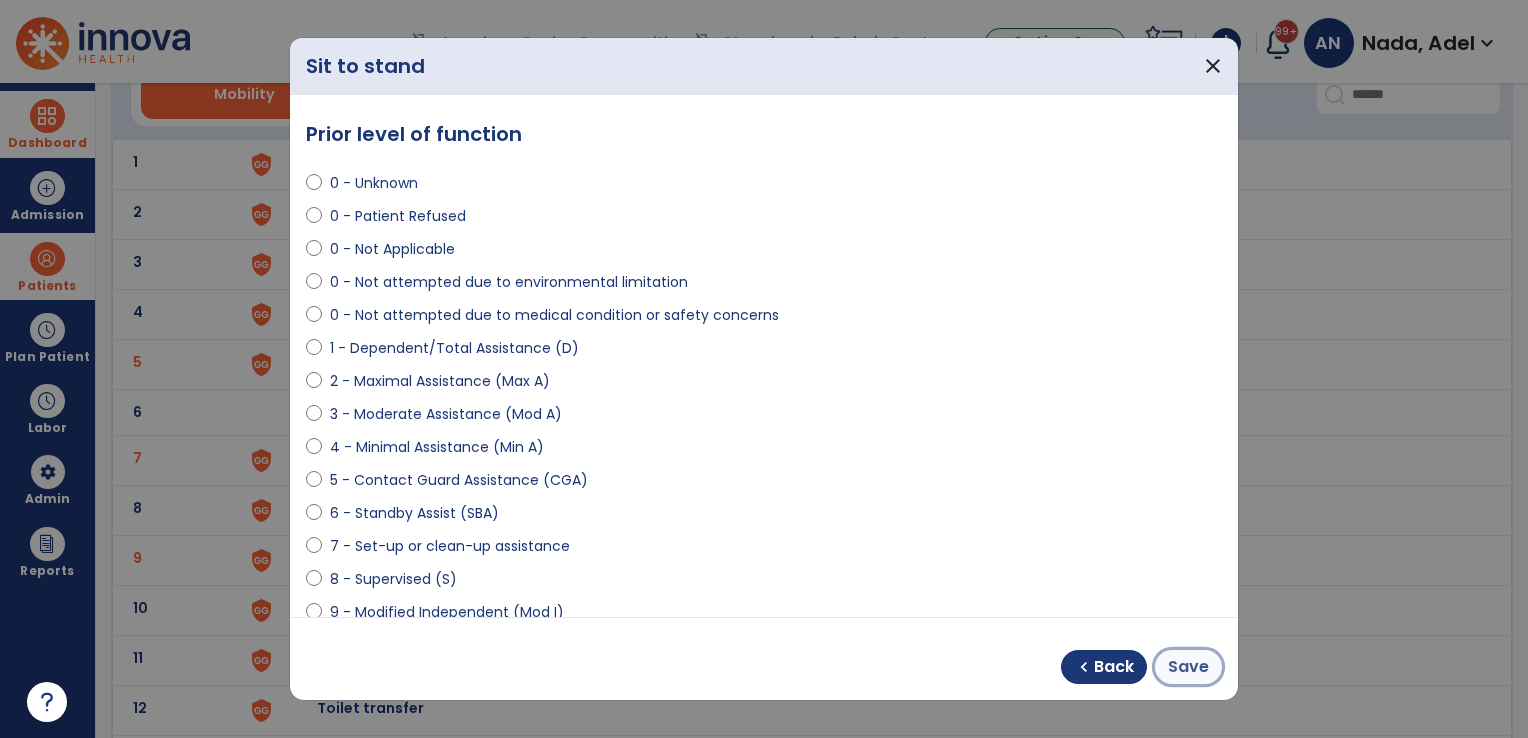 click on "Save" at bounding box center (1188, 667) 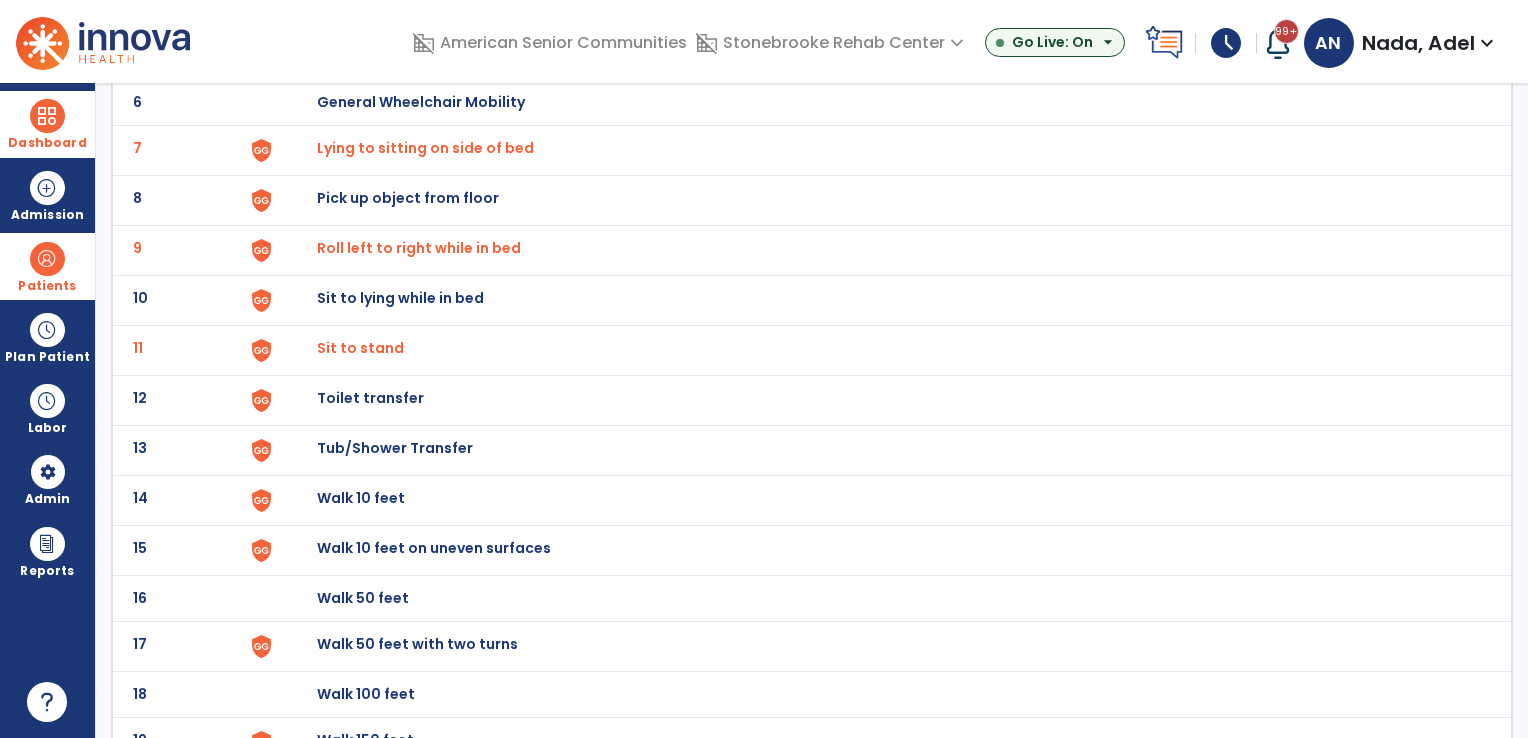 scroll, scrollTop: 500, scrollLeft: 0, axis: vertical 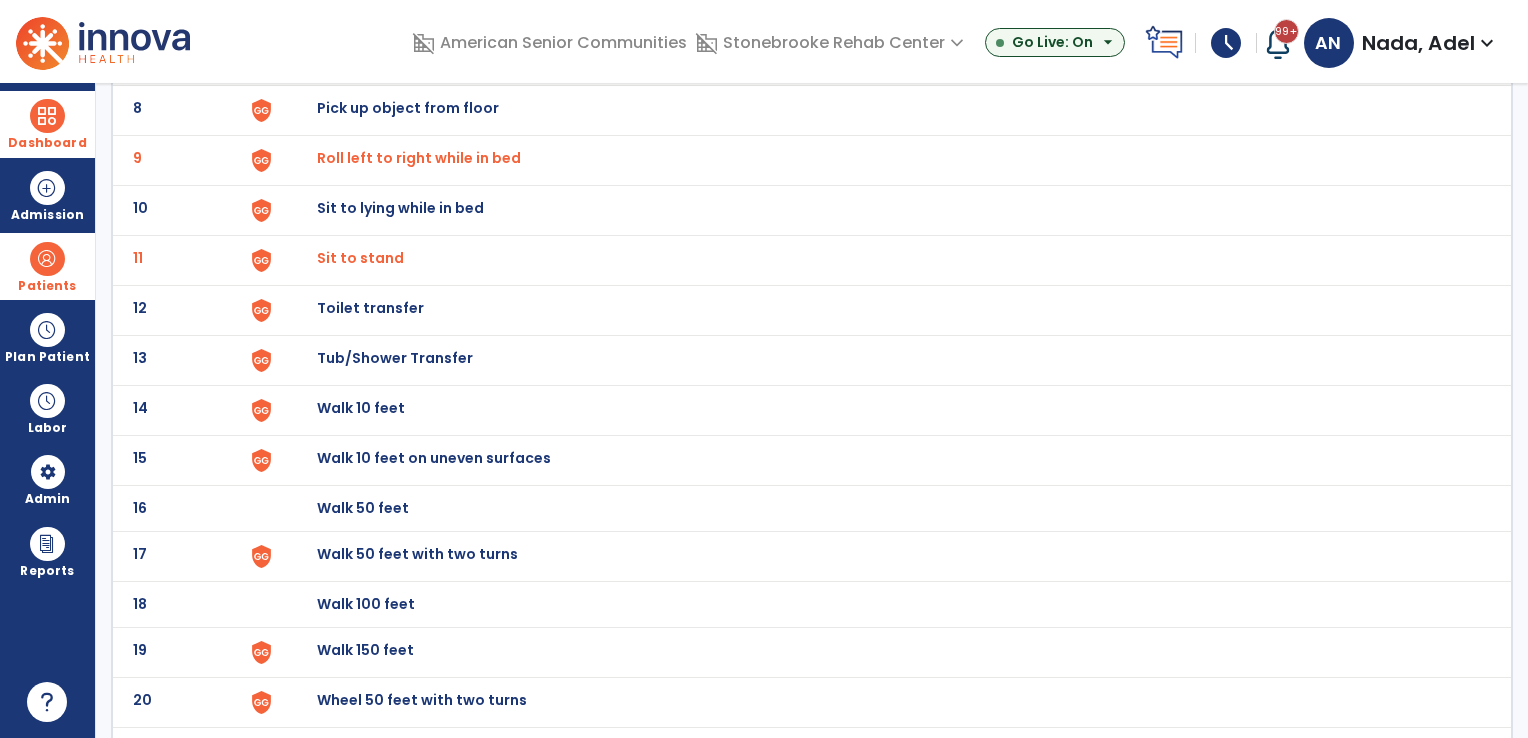 click on "Walk 50 feet" at bounding box center (363, -238) 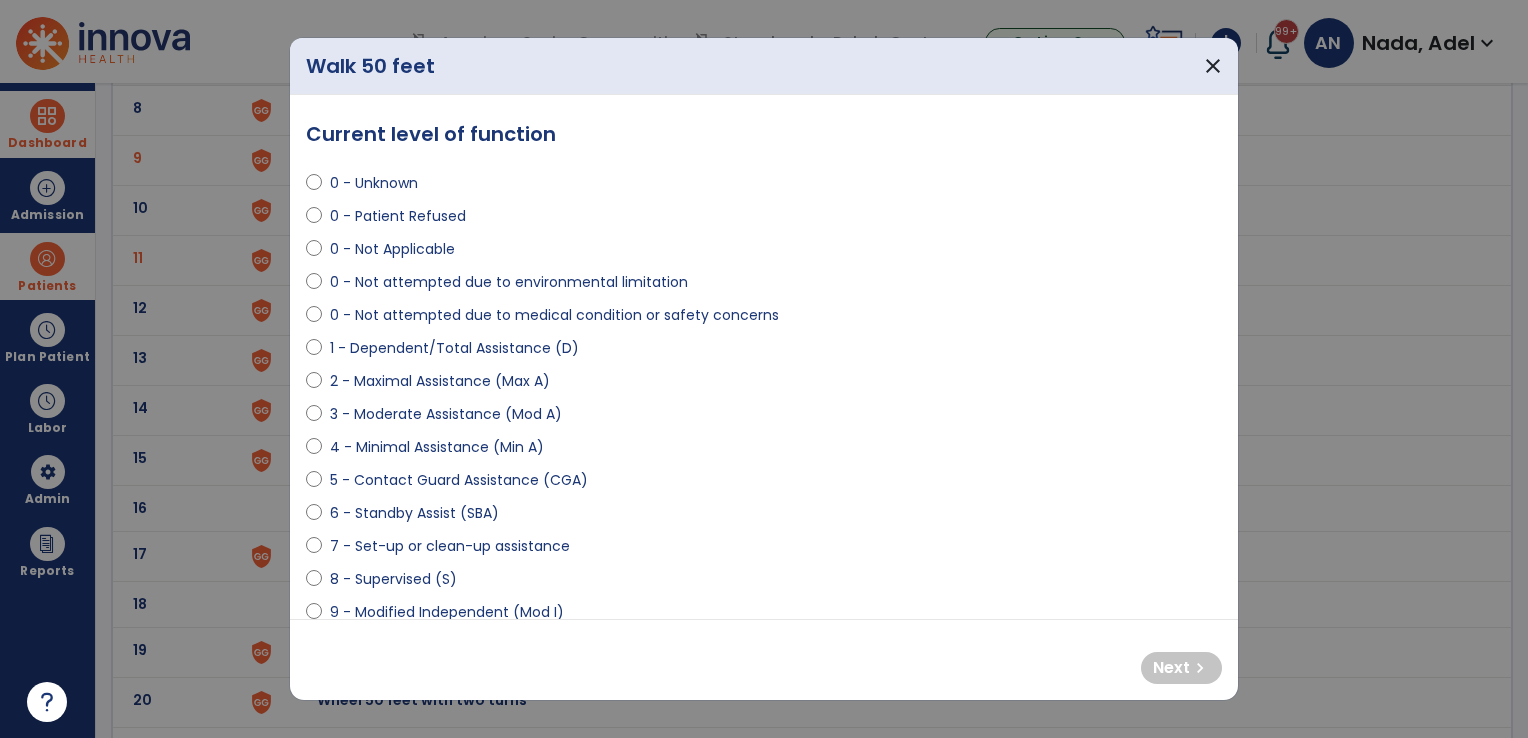 click on "**********" at bounding box center [764, 357] 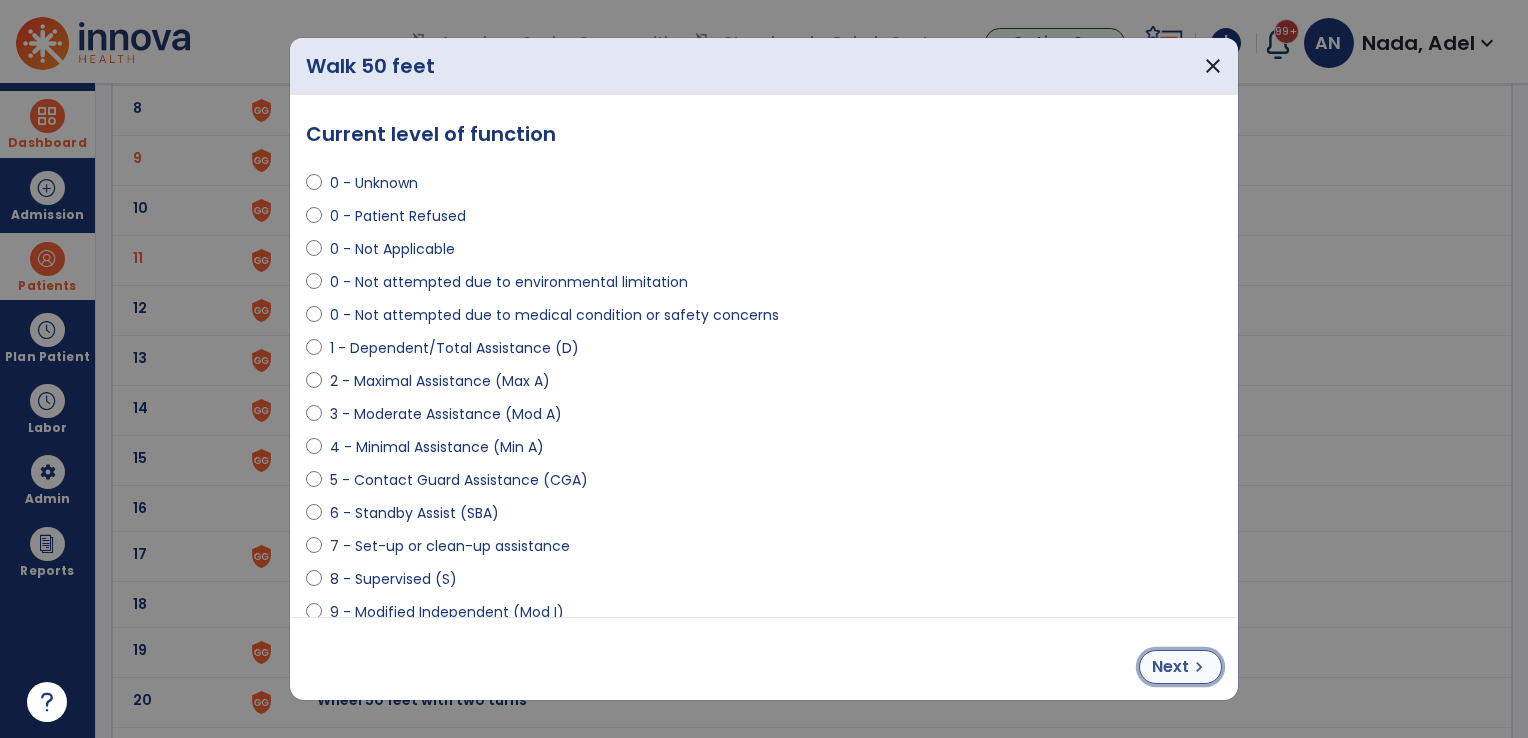 click on "Next  chevron_right" at bounding box center (1180, 667) 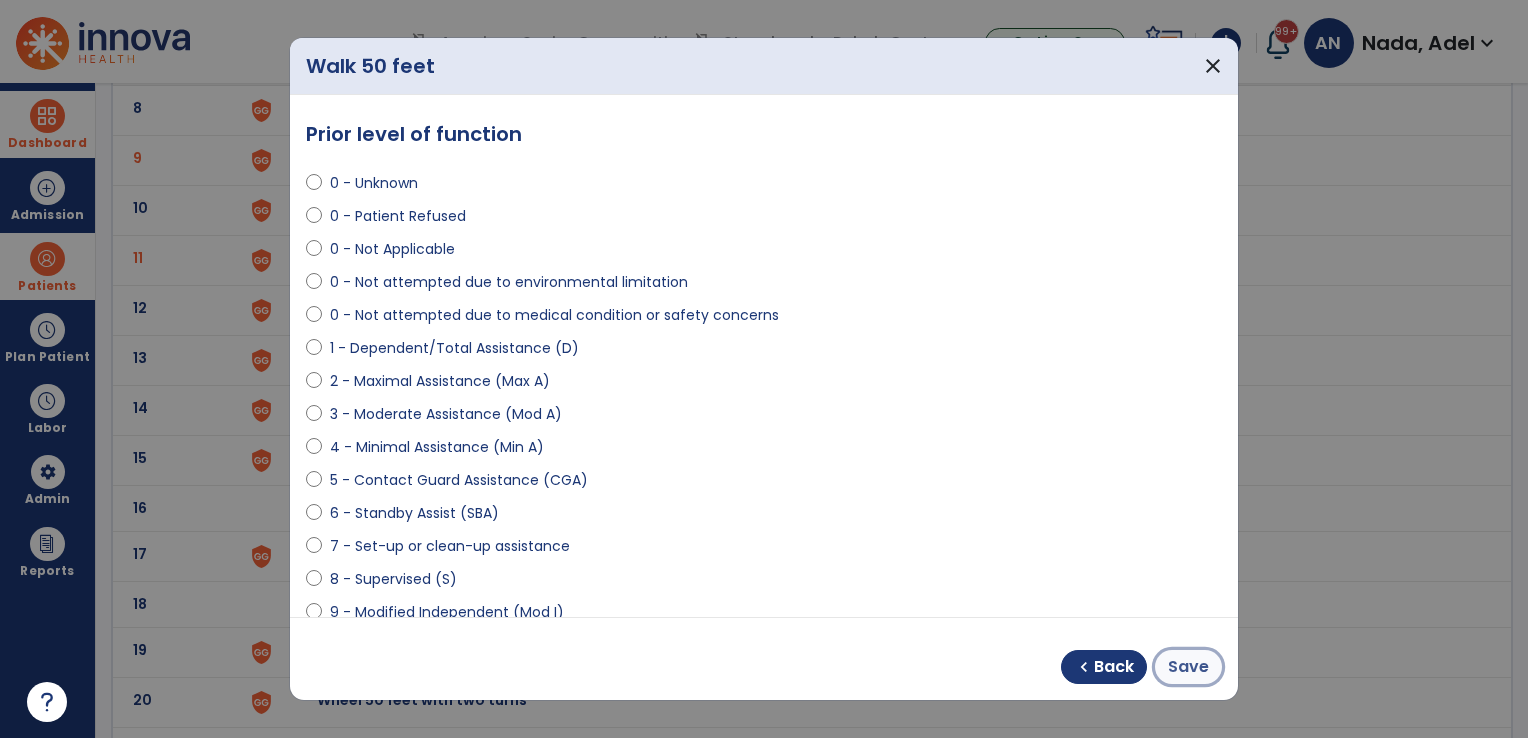 click on "Save" at bounding box center [1188, 667] 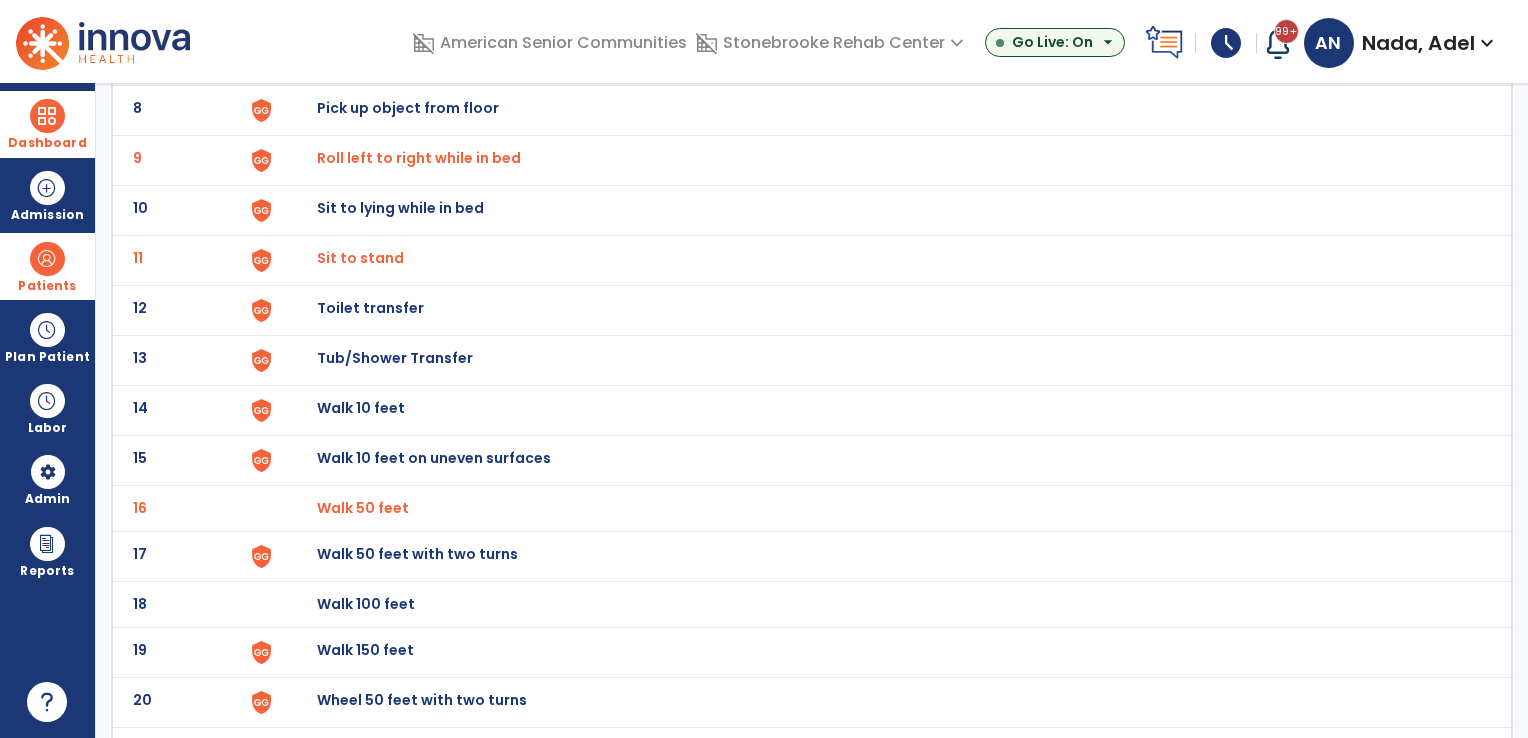 click on "Walk 100 feet" at bounding box center [884, -236] 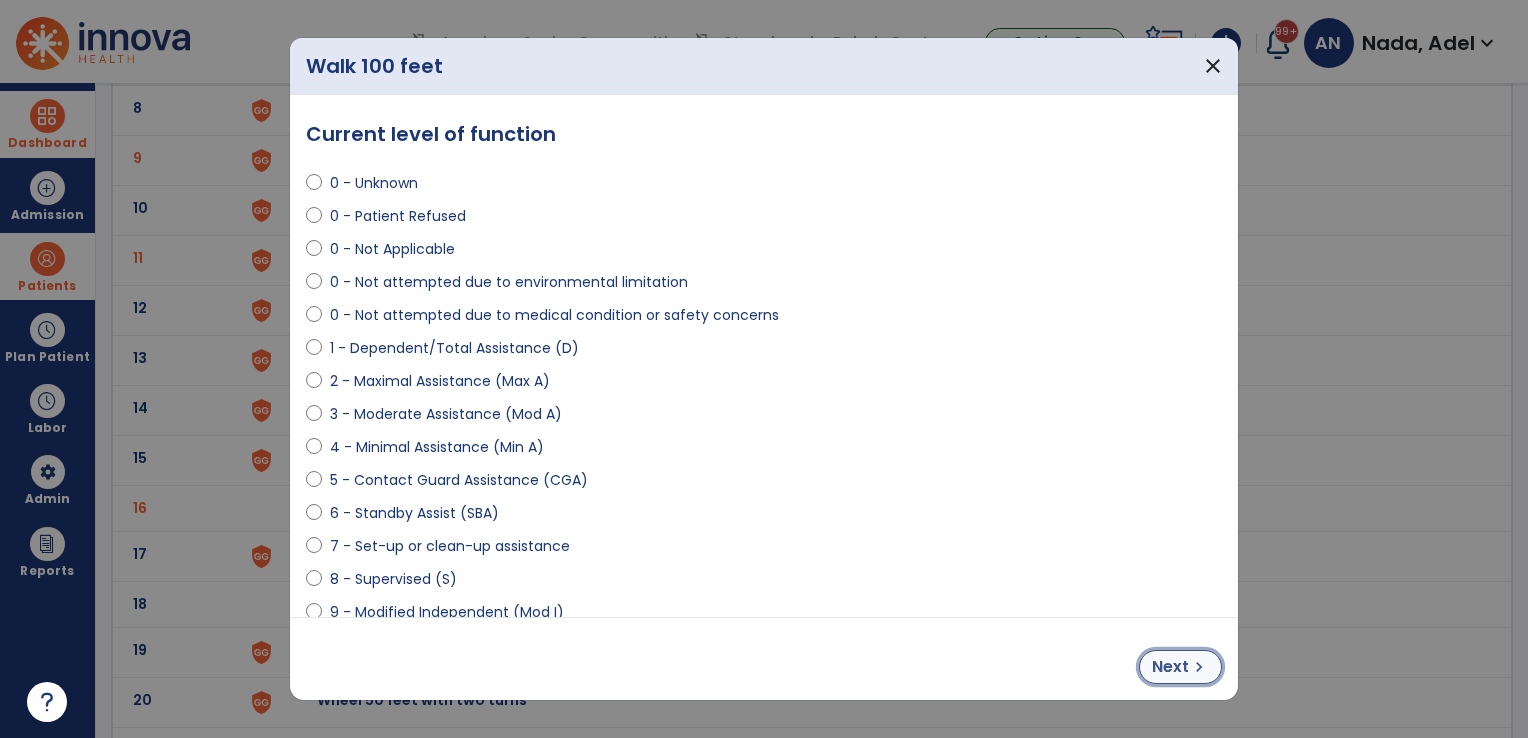click on "Next" at bounding box center [1170, 667] 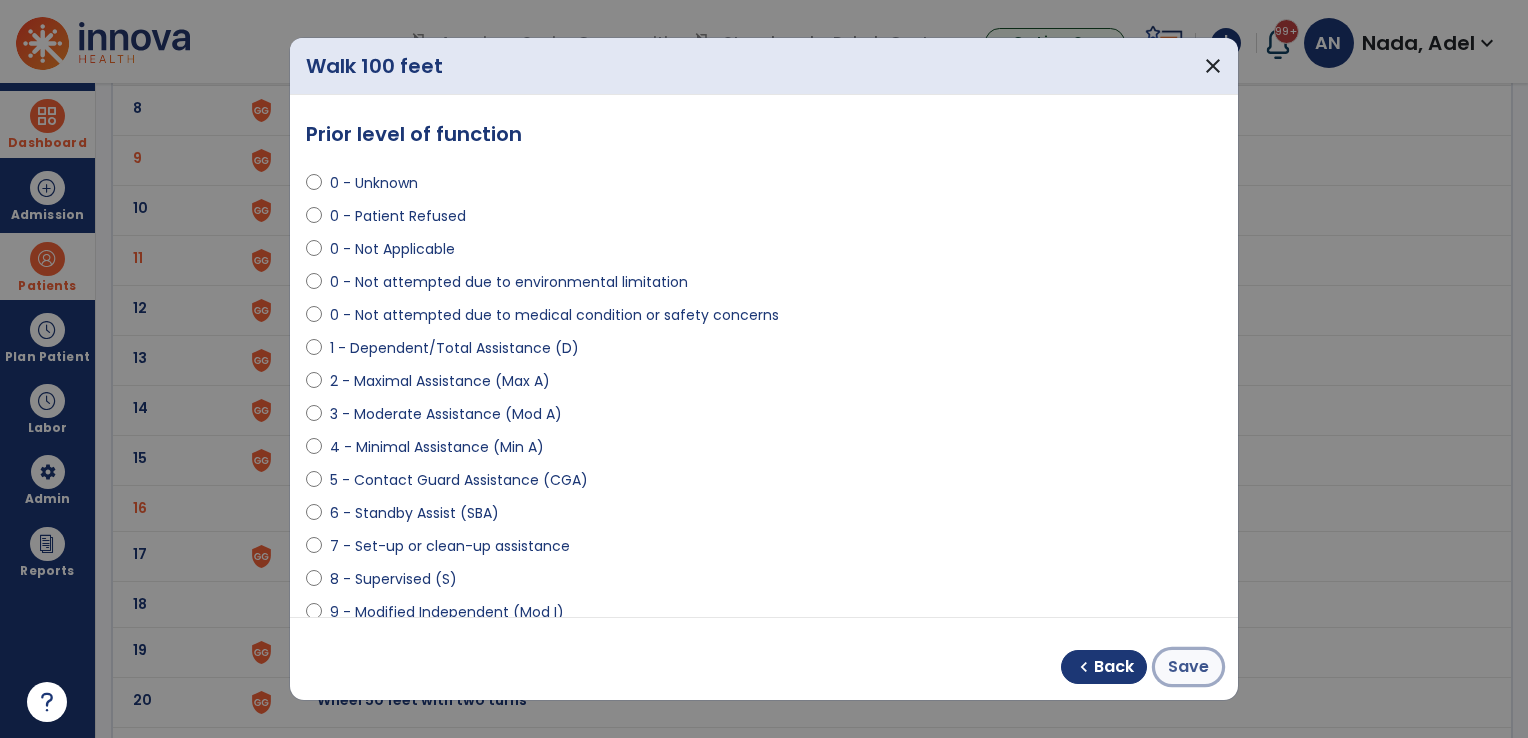 click on "Save" at bounding box center (1188, 667) 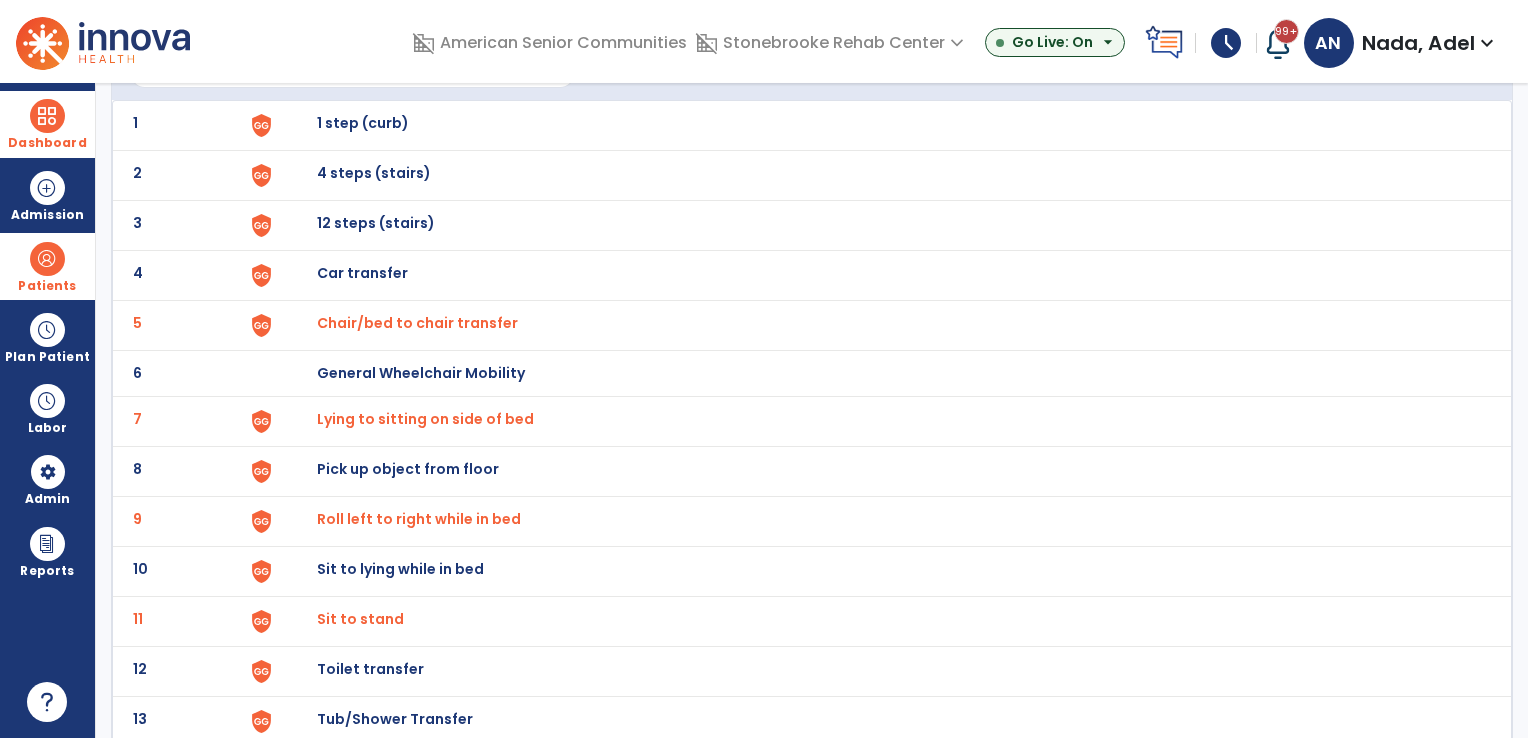 scroll, scrollTop: 0, scrollLeft: 0, axis: both 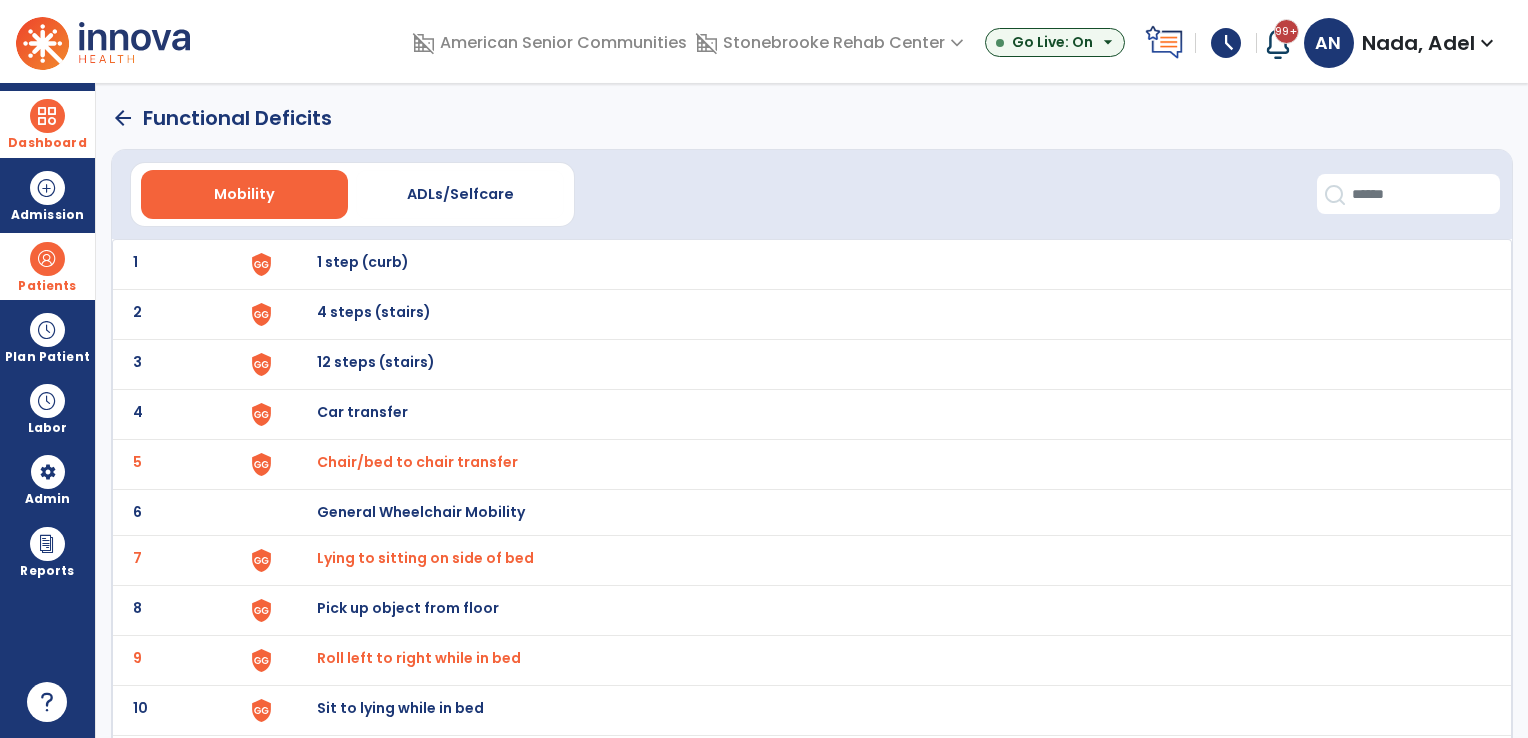 click on "arrow_back" 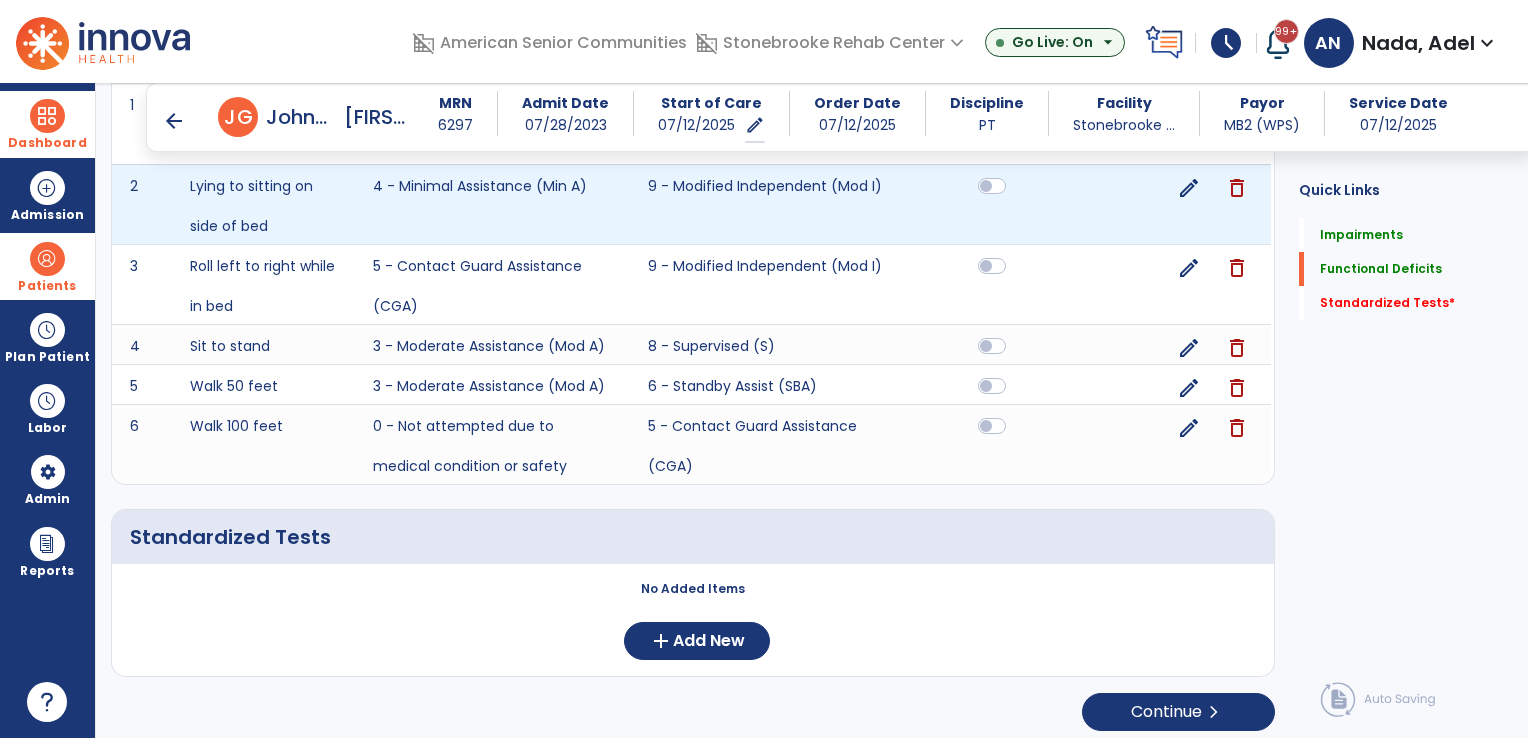 scroll, scrollTop: 1801, scrollLeft: 0, axis: vertical 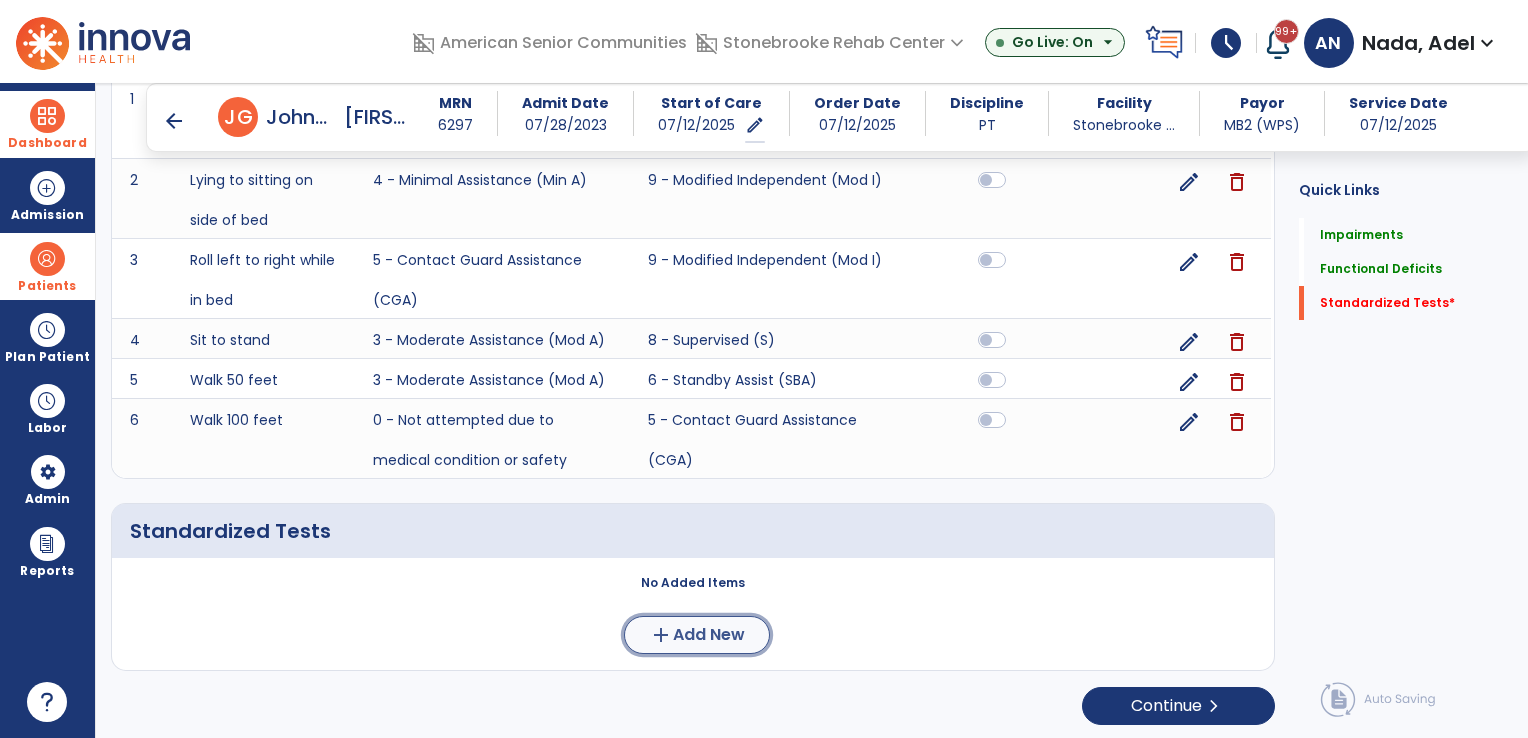 click on "add  Add New" 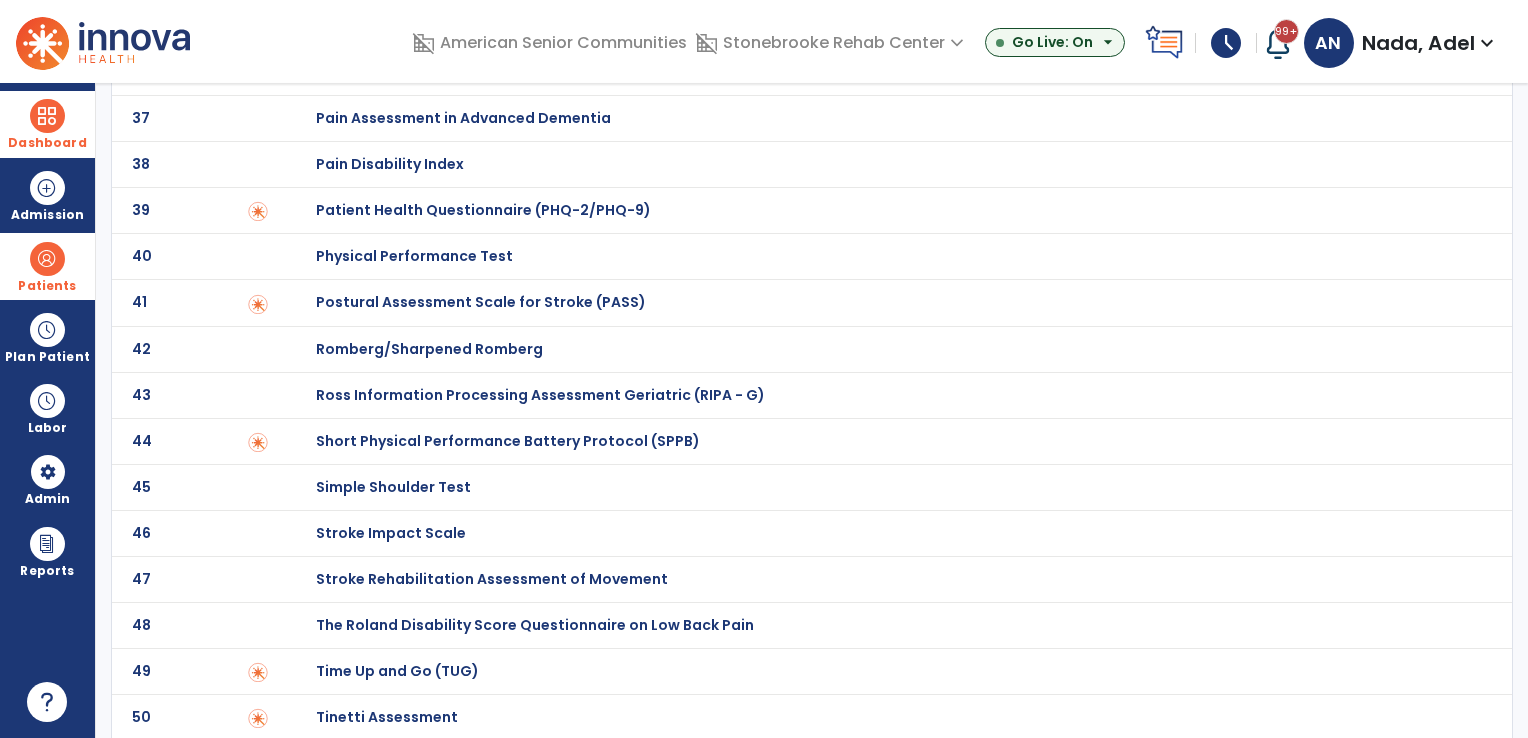 scroll, scrollTop: 1776, scrollLeft: 0, axis: vertical 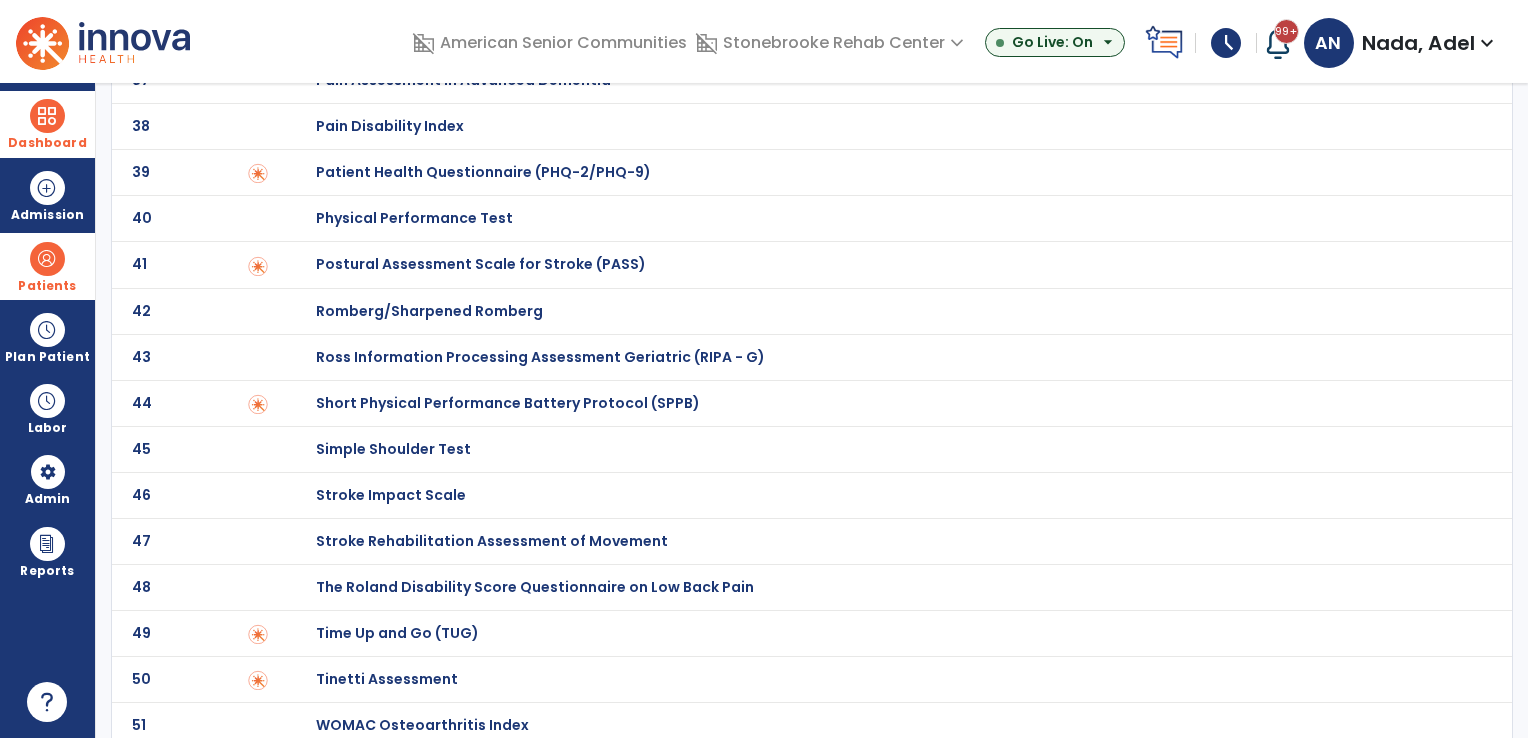 click on "Time Up and Go (TUG)" at bounding box center [387, -1576] 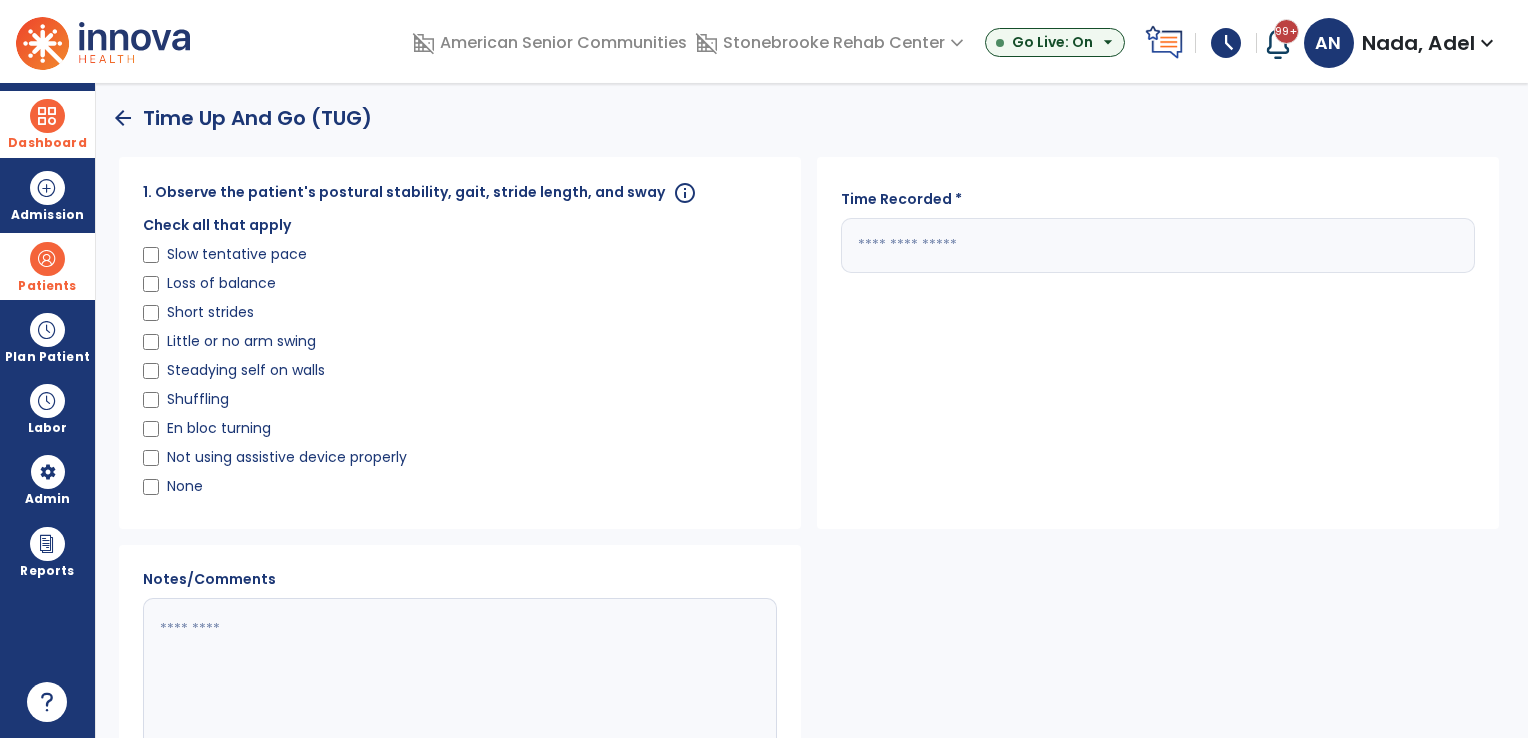 click 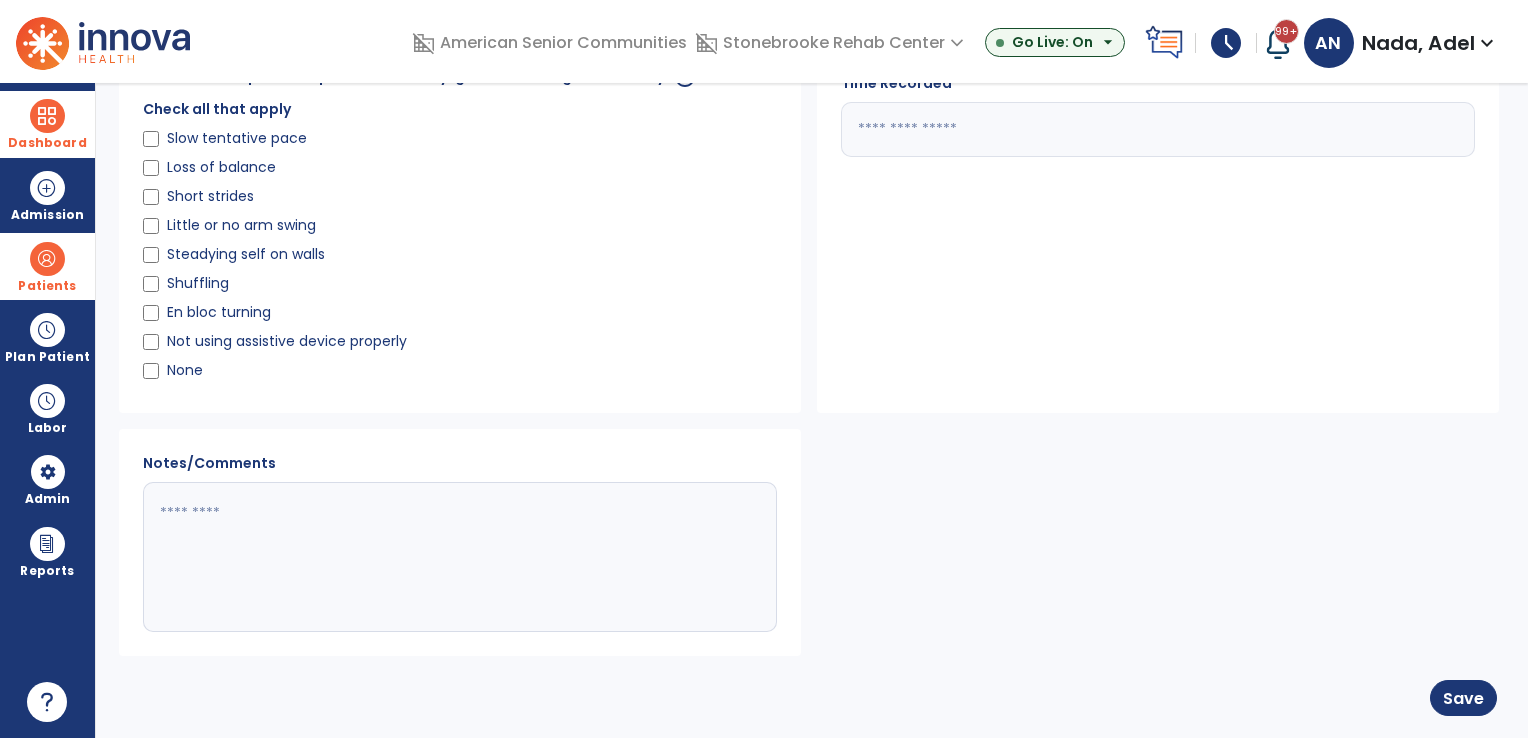 scroll, scrollTop: 116, scrollLeft: 0, axis: vertical 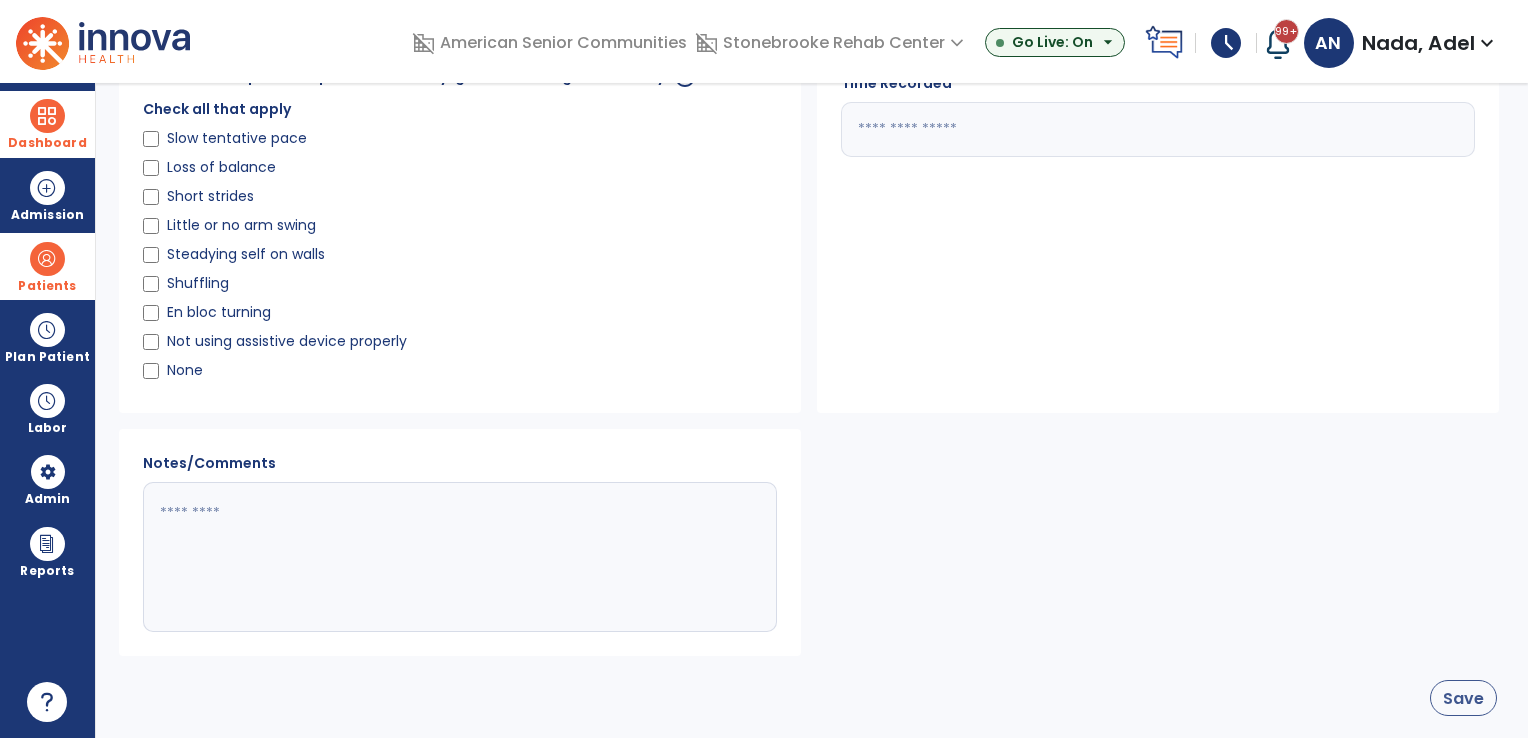 type on "**" 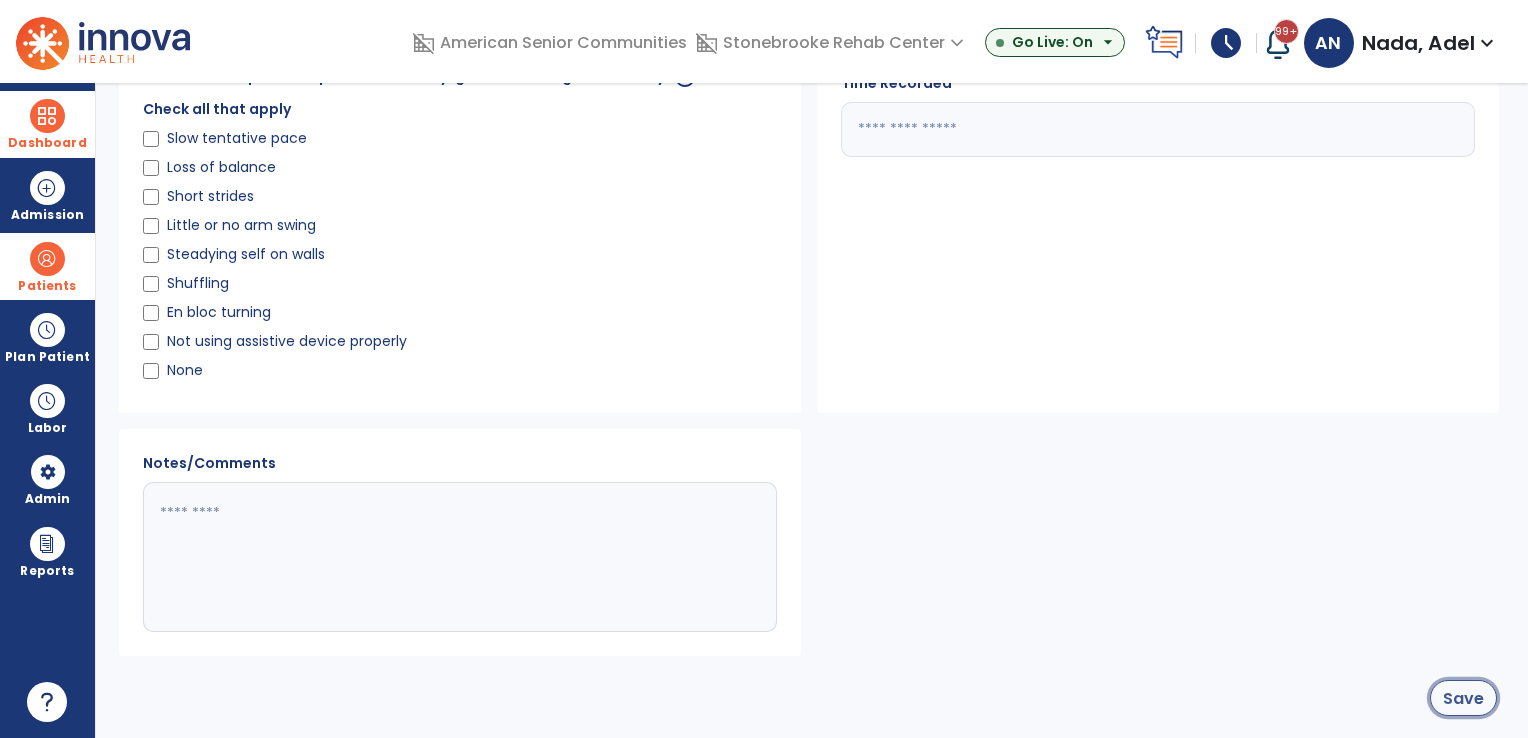 click on "Save" 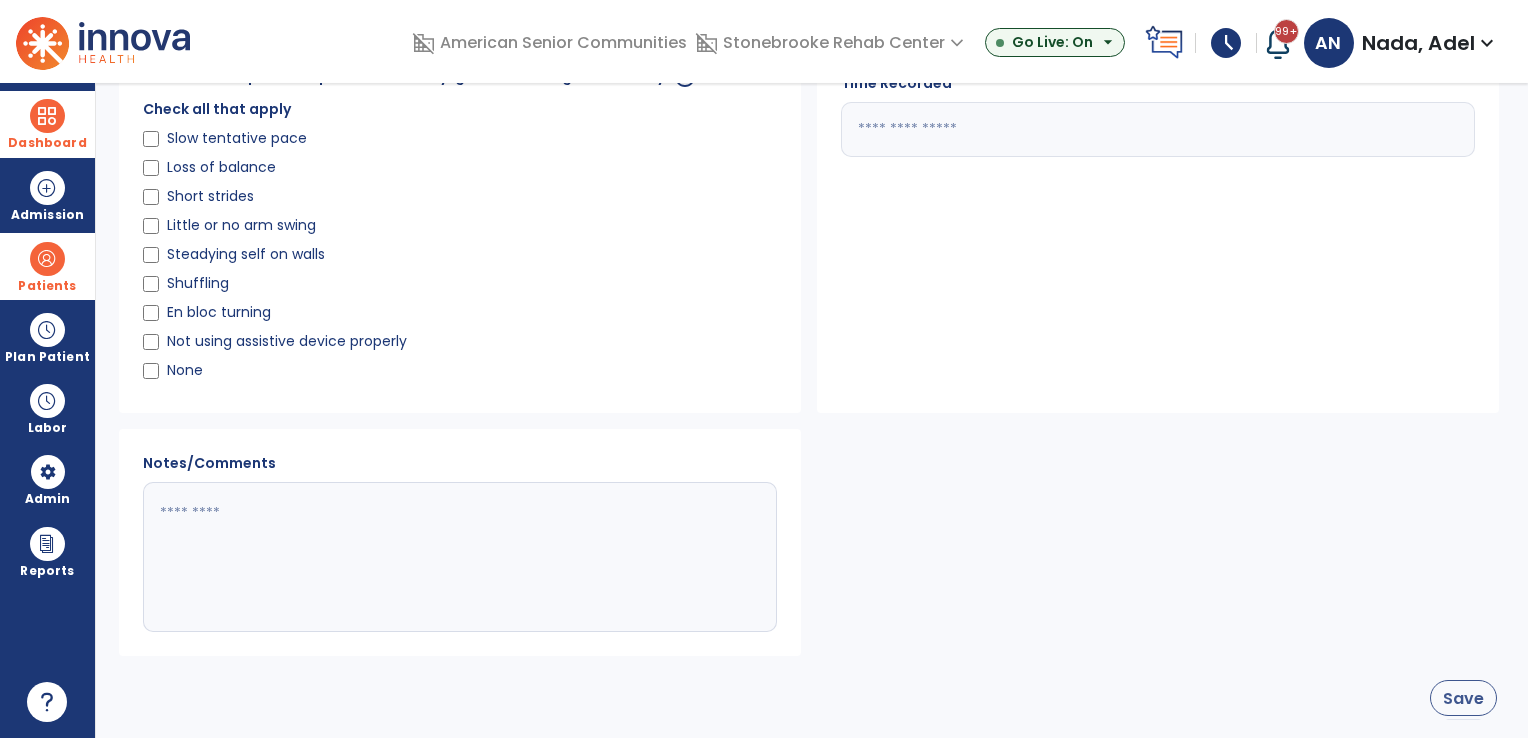 scroll, scrollTop: 1776, scrollLeft: 0, axis: vertical 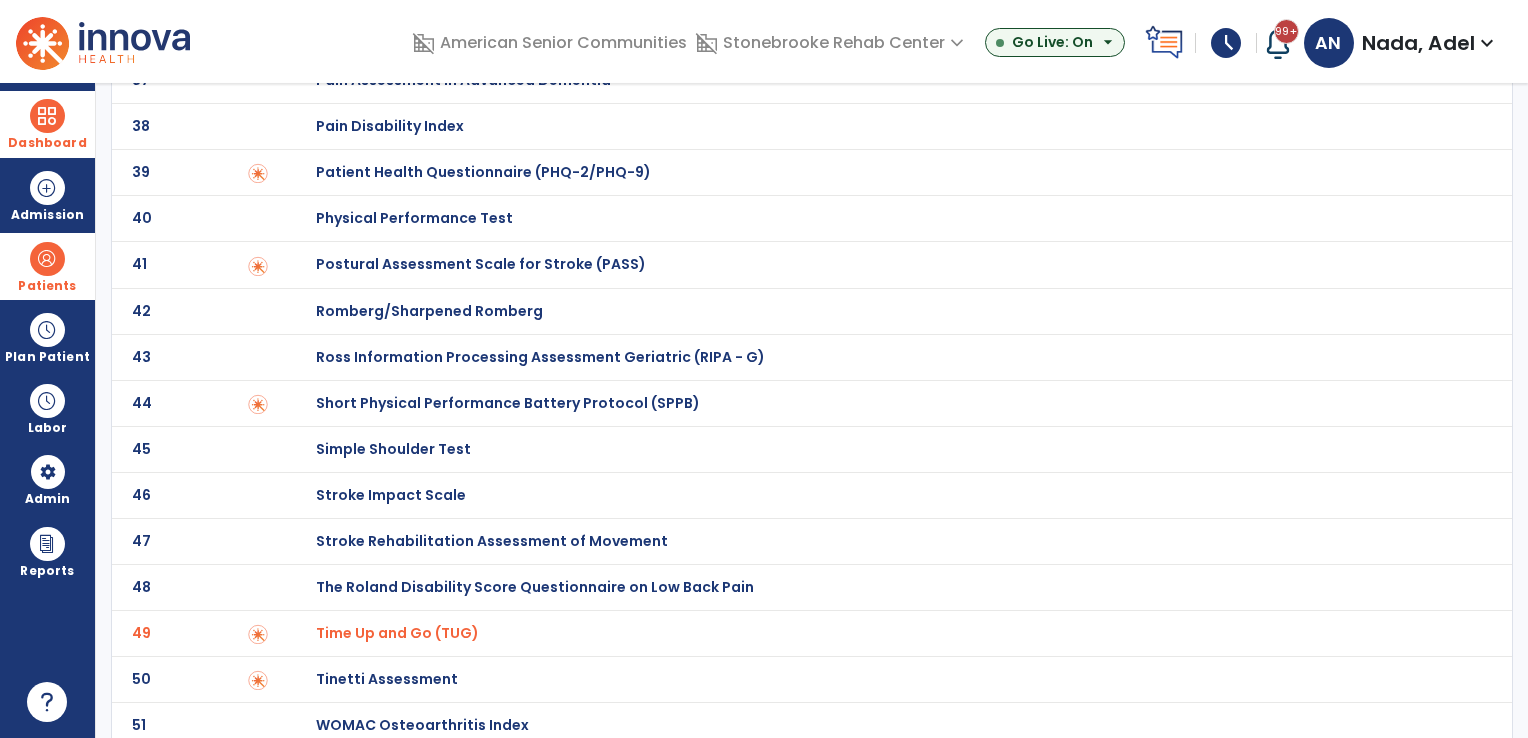 click on "50 Tinetti Assessment" 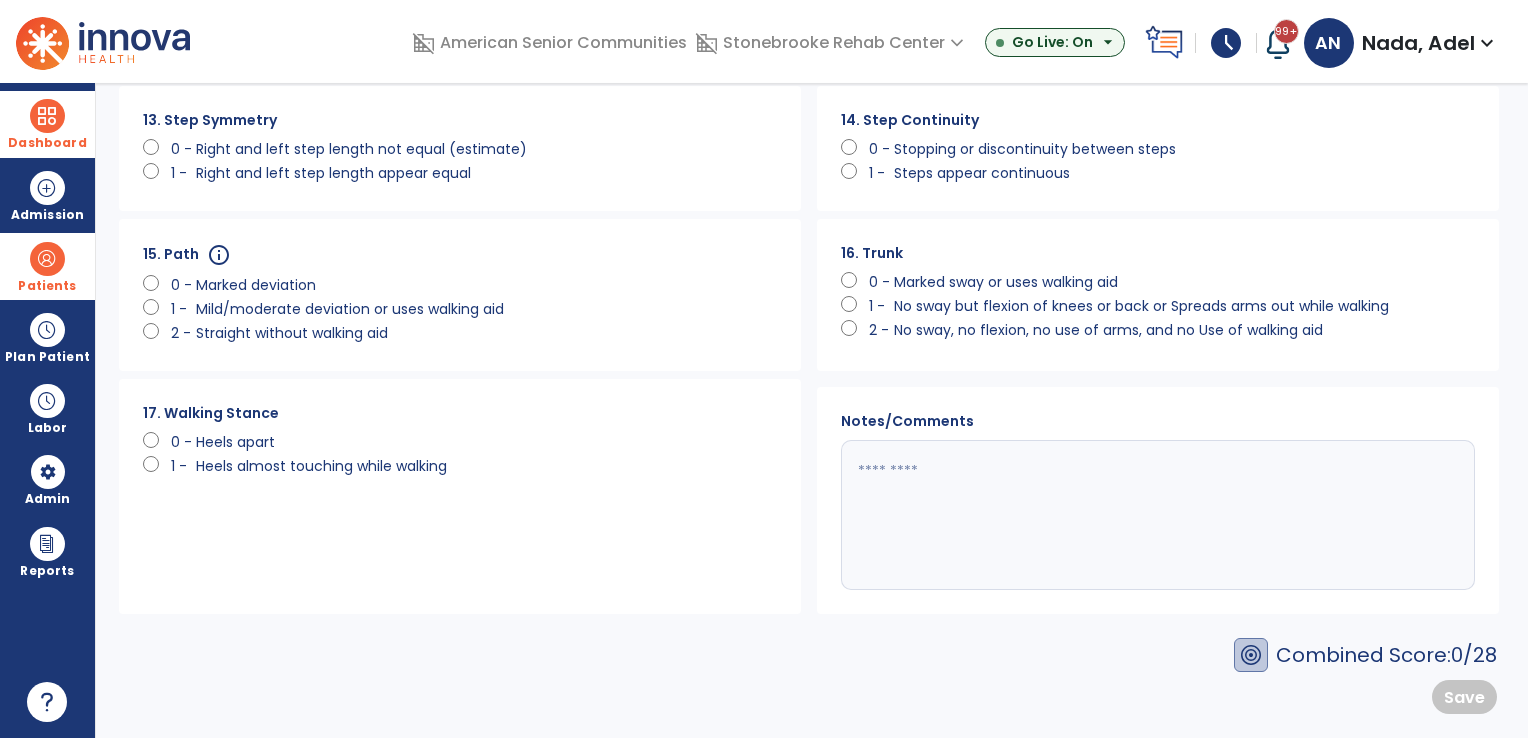 scroll, scrollTop: 0, scrollLeft: 0, axis: both 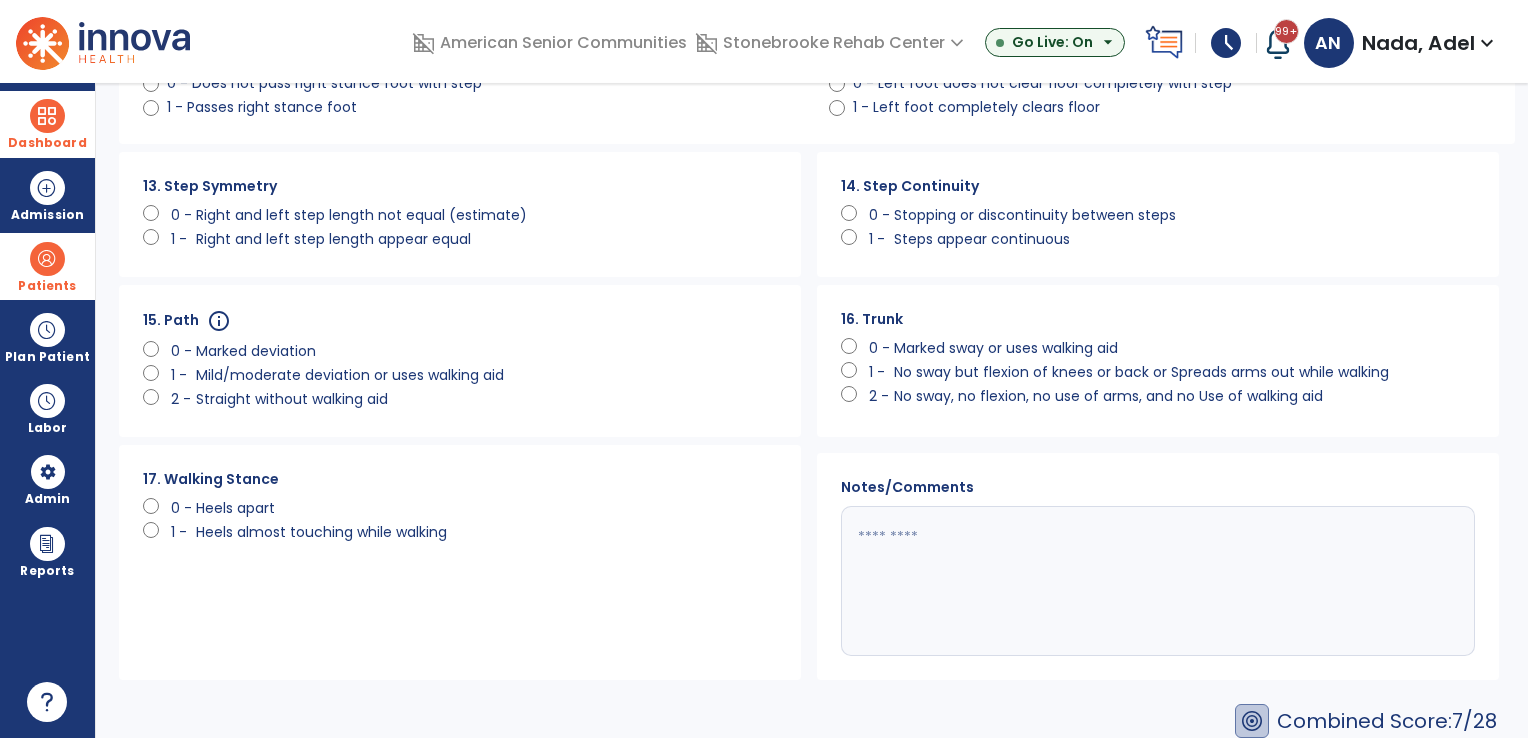 click on "0 -   Marked sway or uses walking aid" 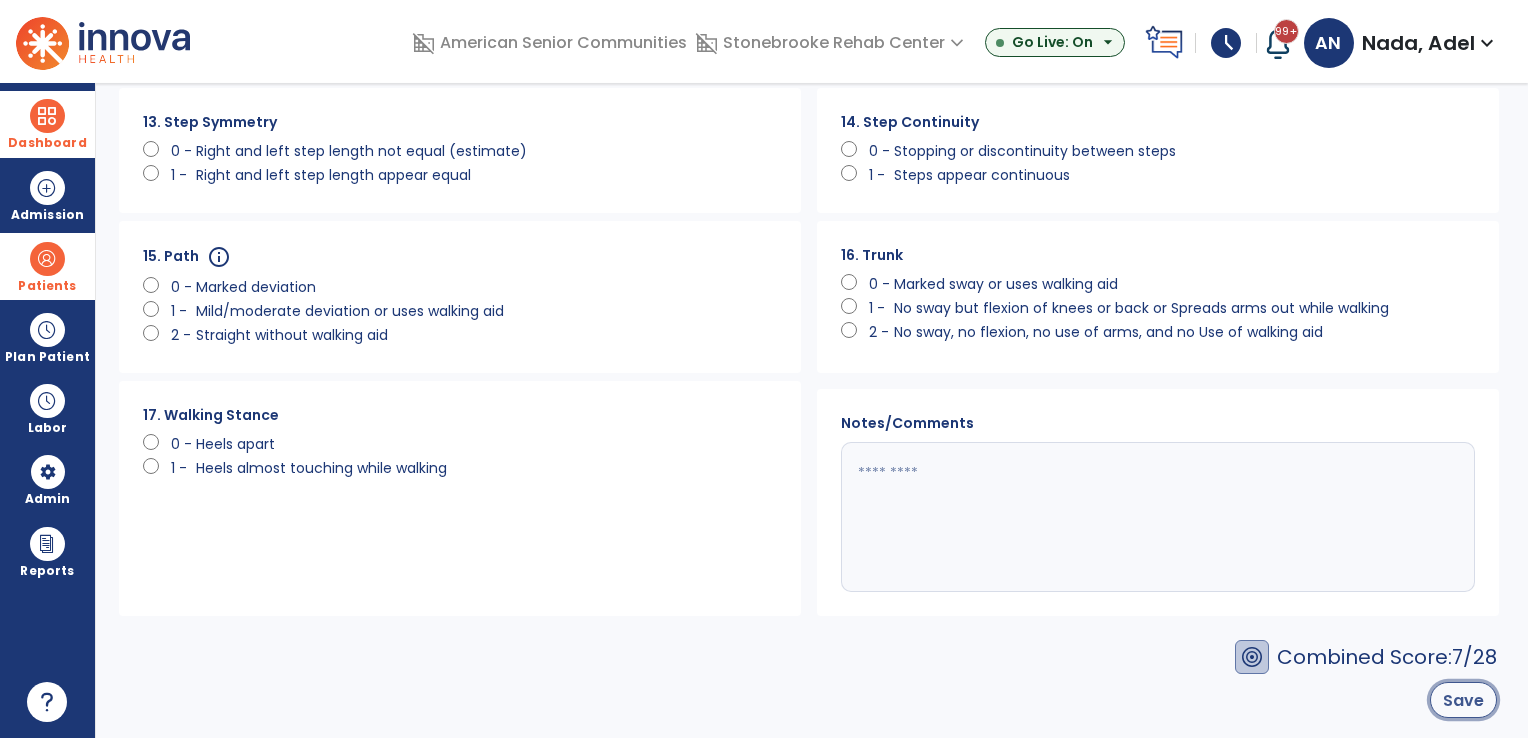 click on "Save" 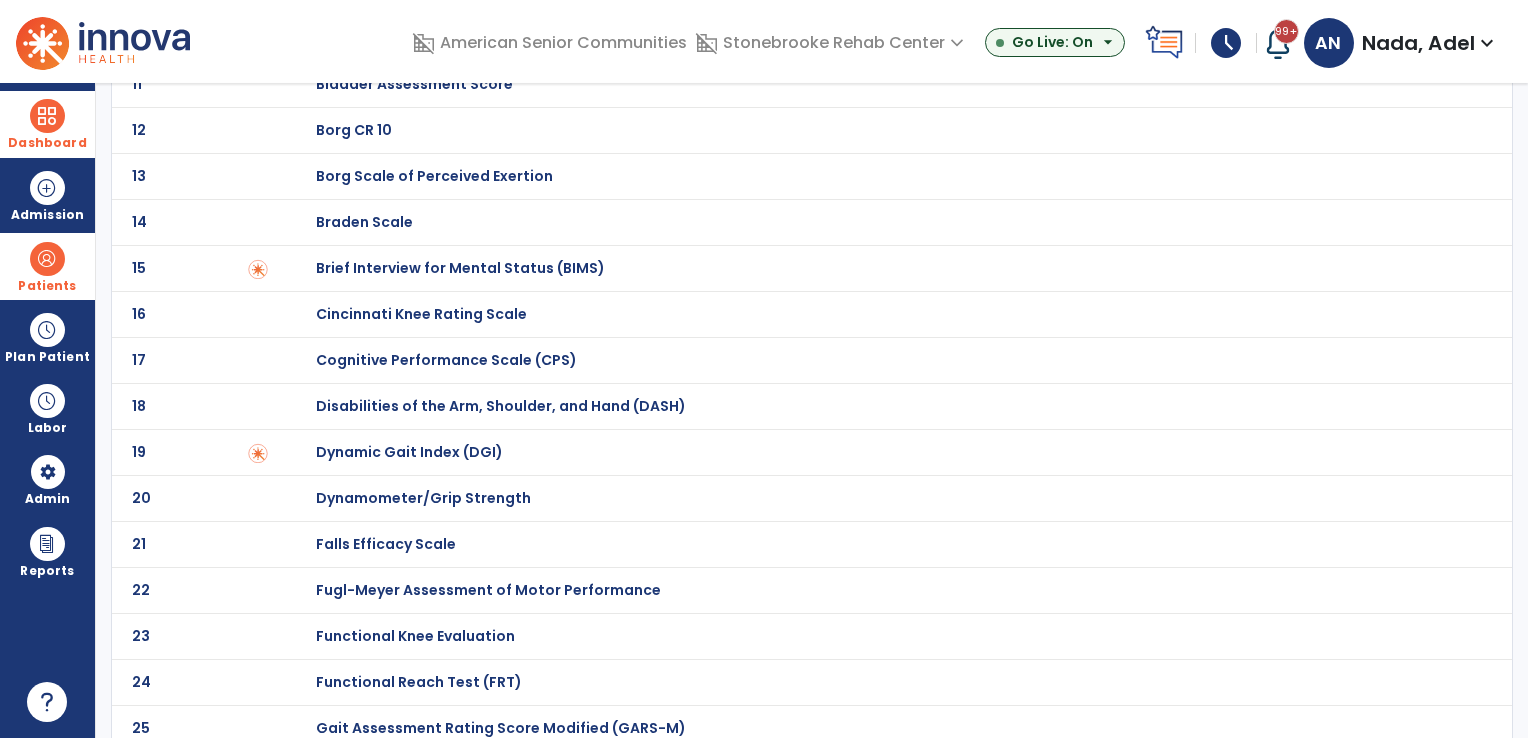scroll, scrollTop: 0, scrollLeft: 0, axis: both 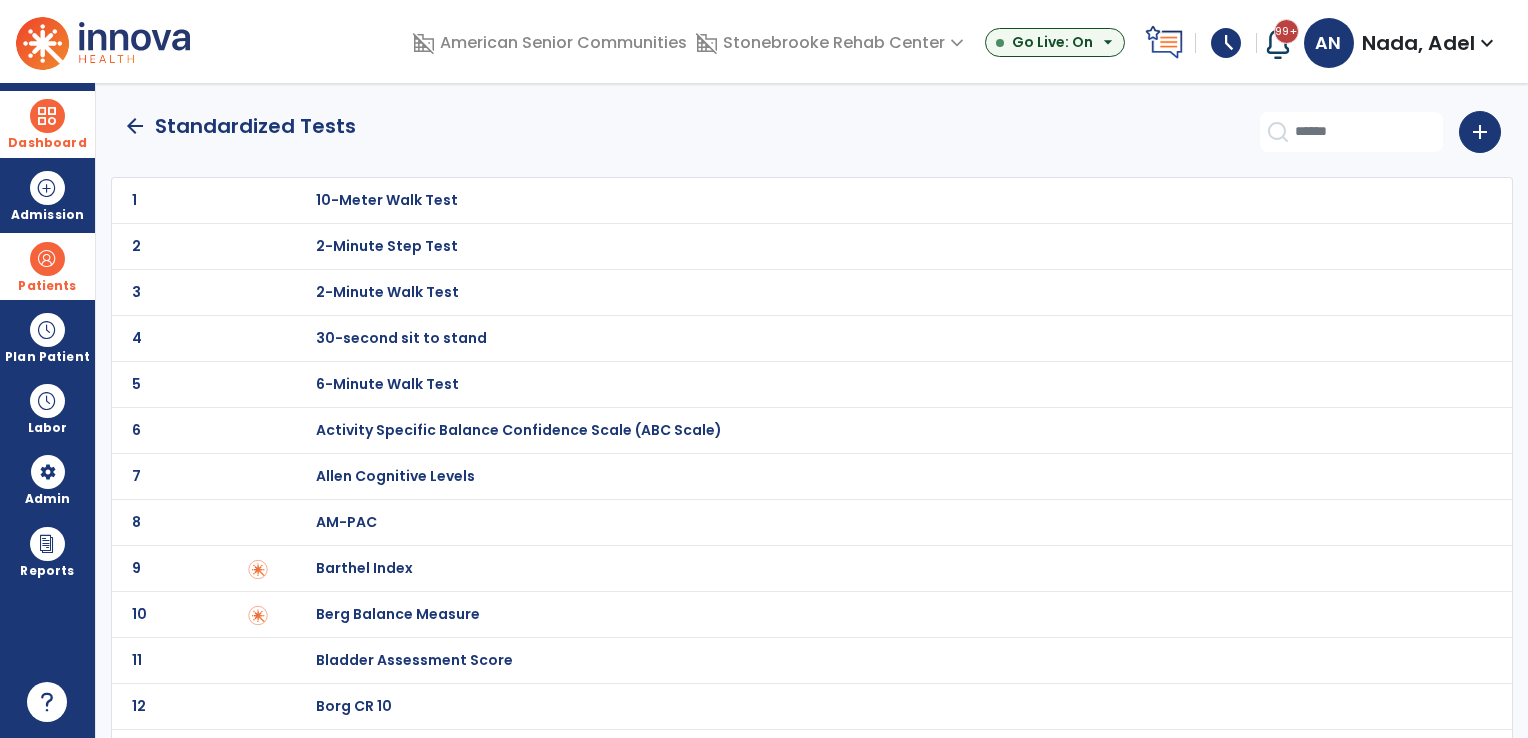 click on "arrow_back" 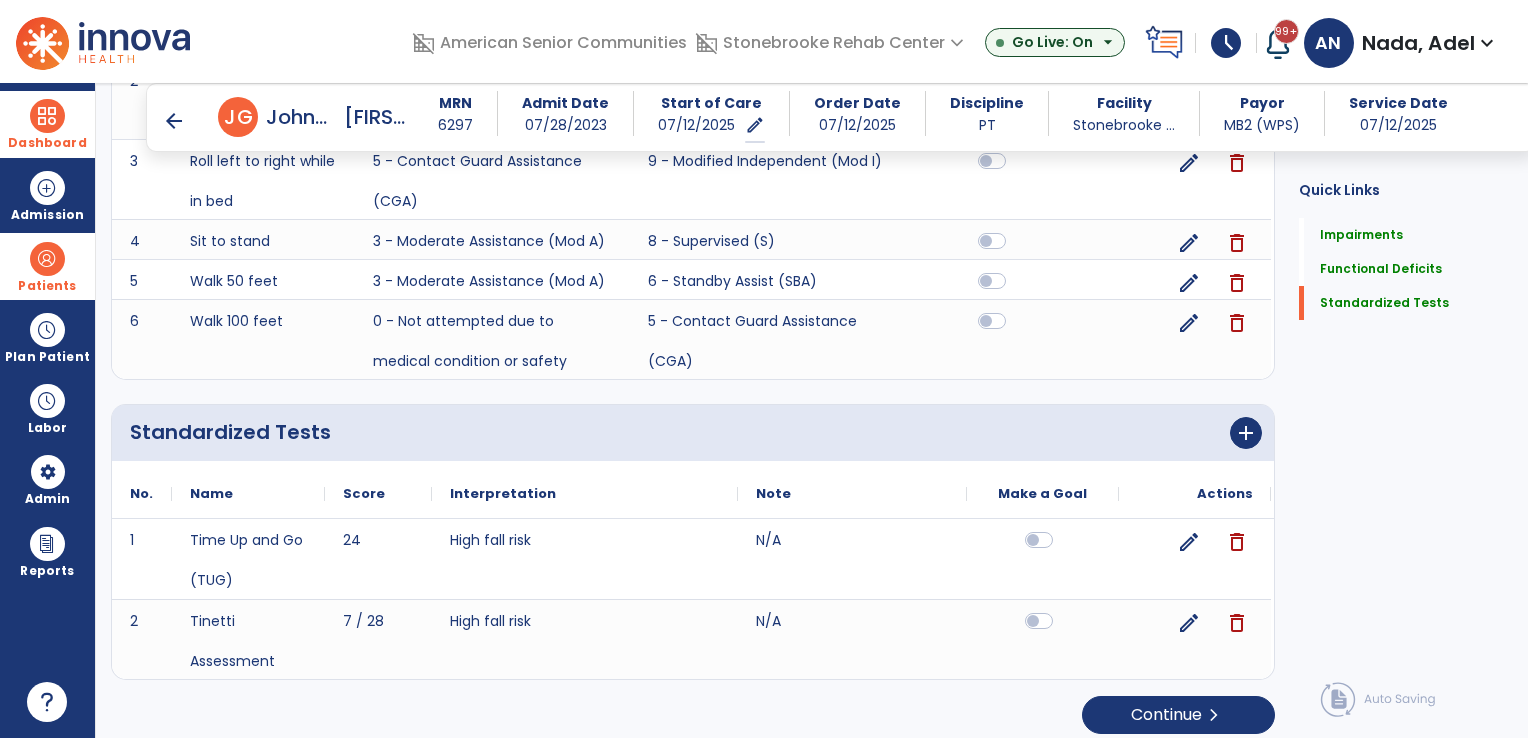 scroll, scrollTop: 1910, scrollLeft: 0, axis: vertical 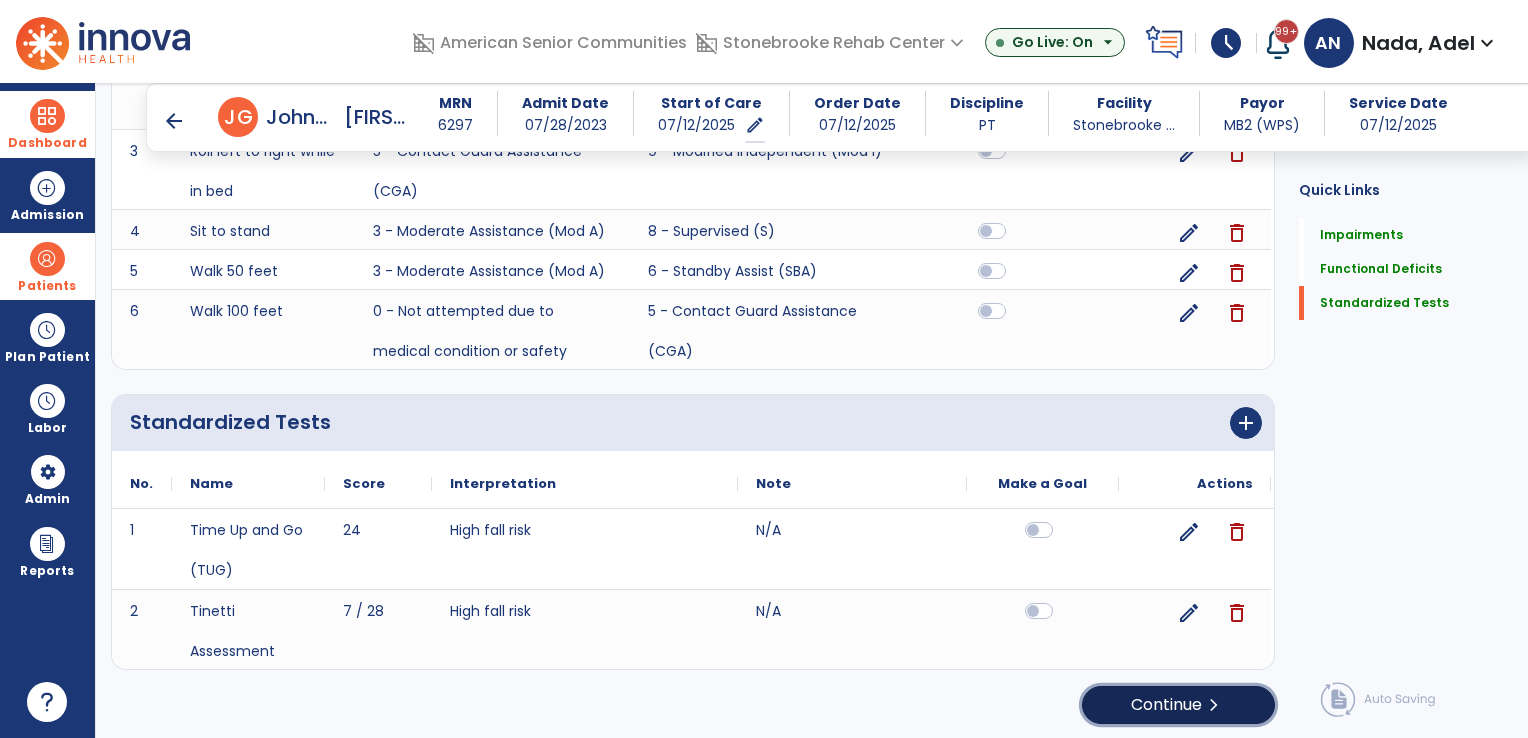 click on "Continue  chevron_right" 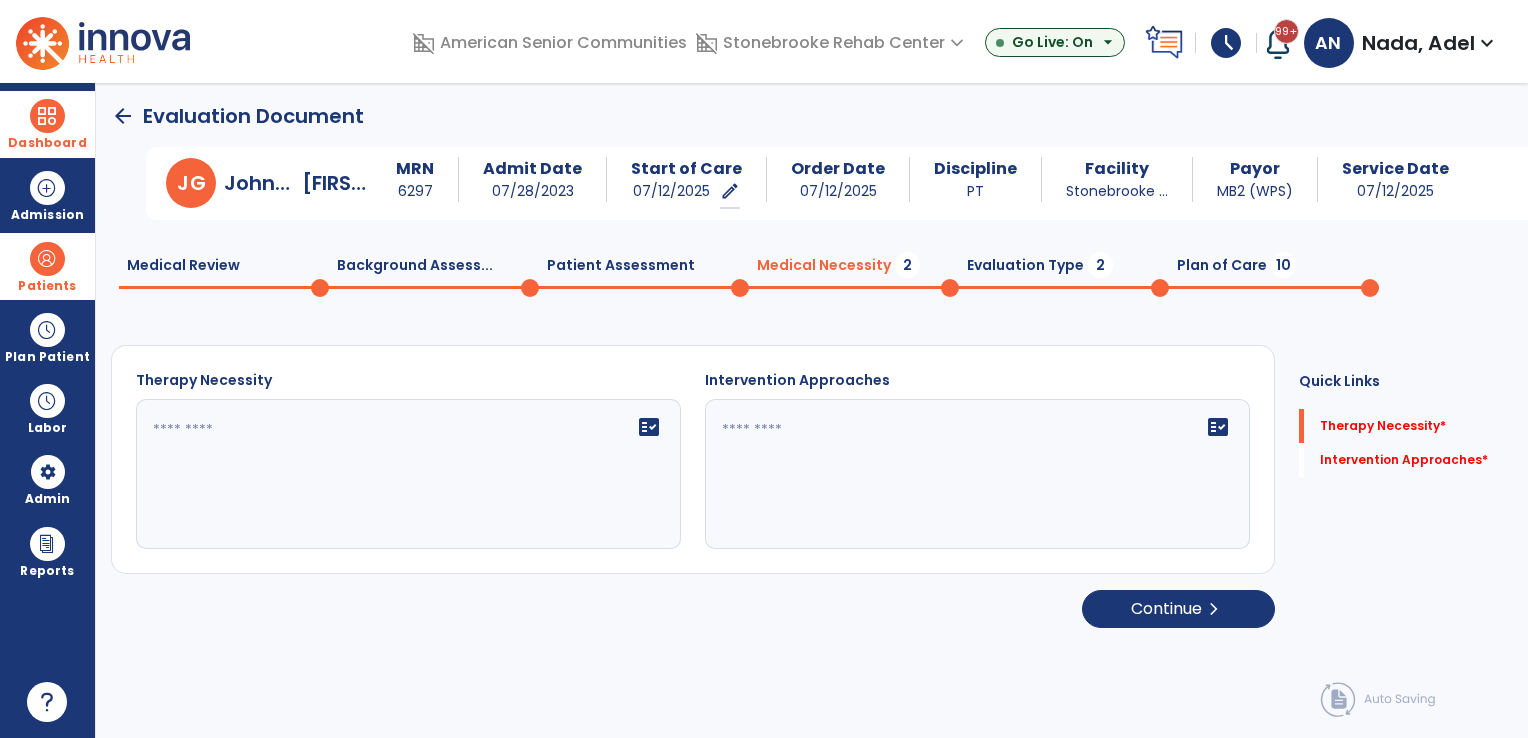 scroll, scrollTop: 0, scrollLeft: 0, axis: both 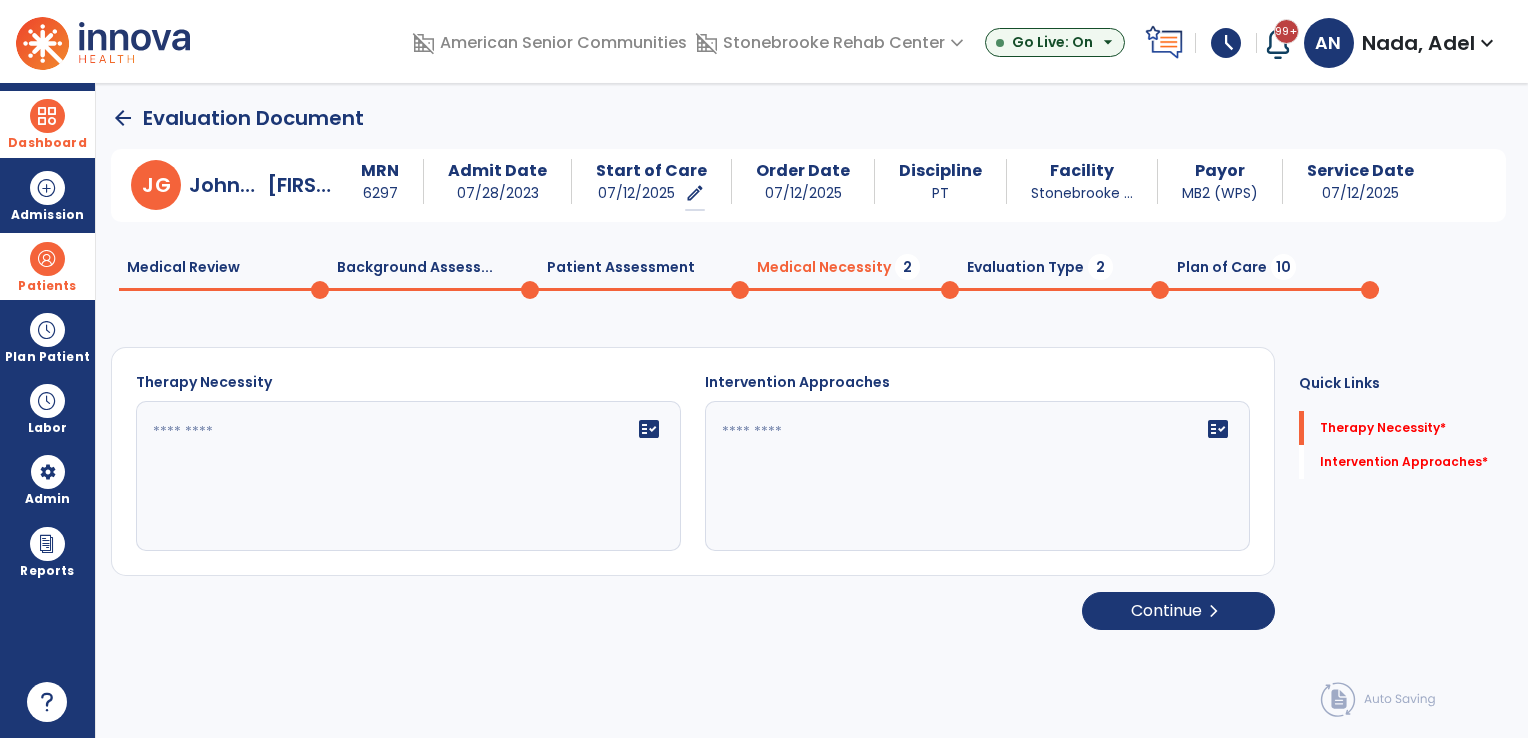 click on "fact_check" 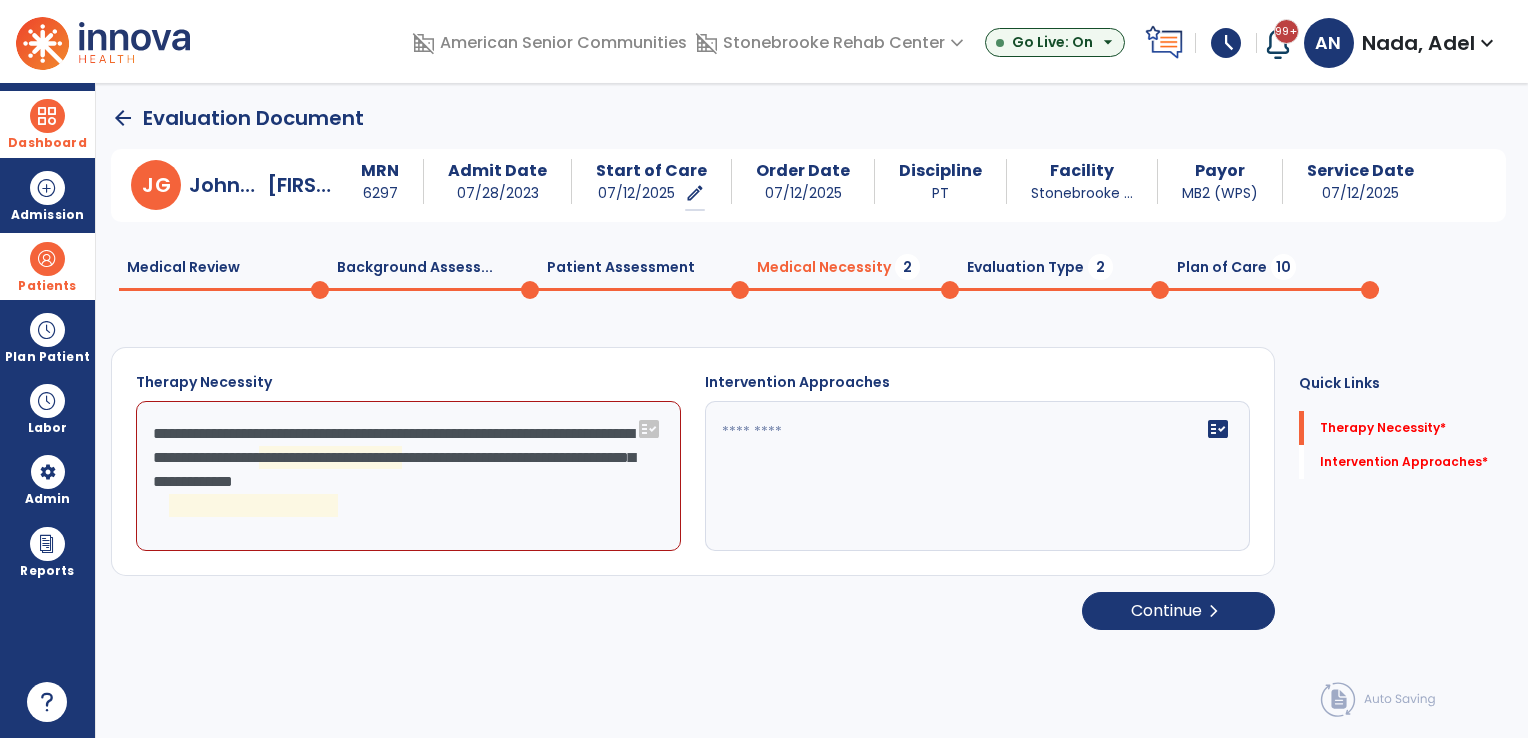 click on "**********" 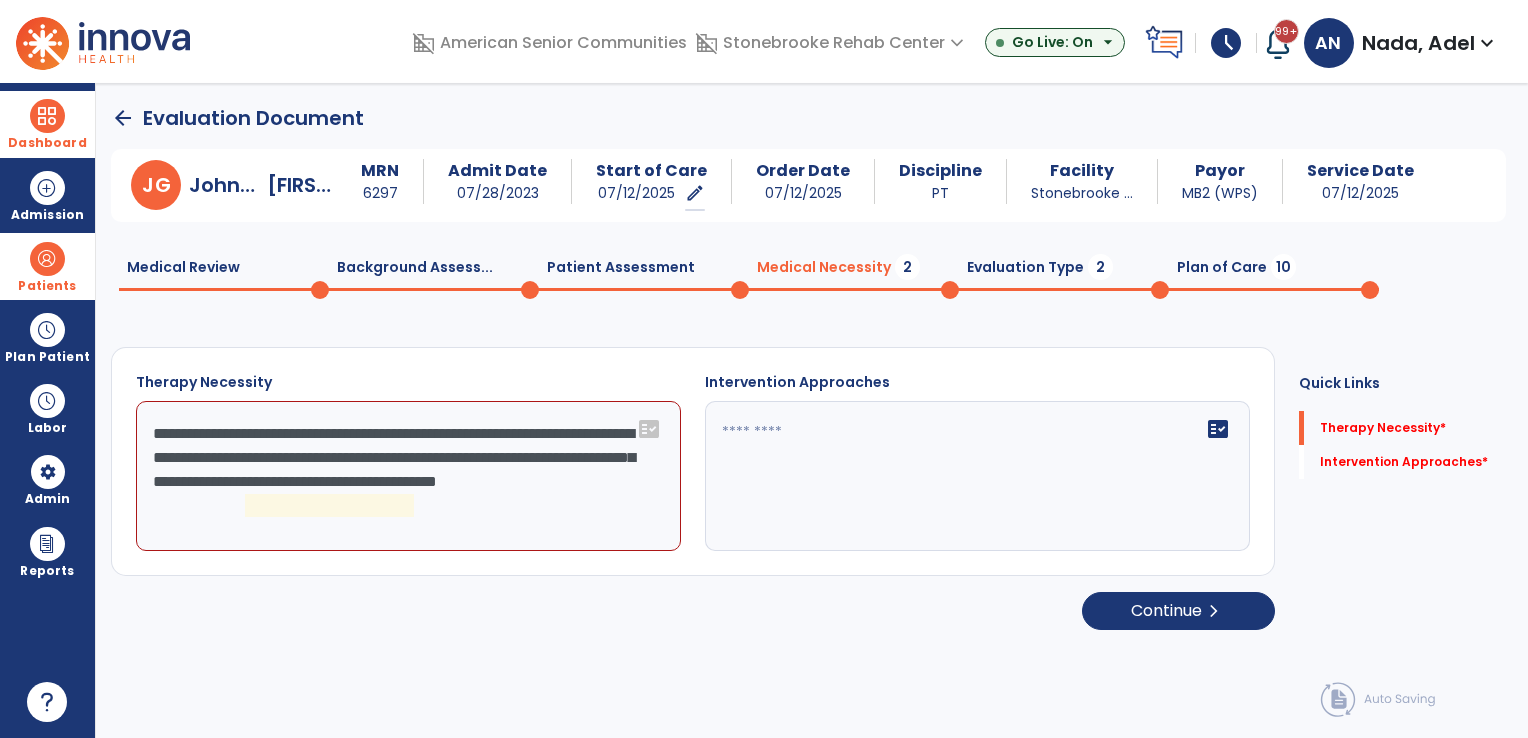 click on "**********" 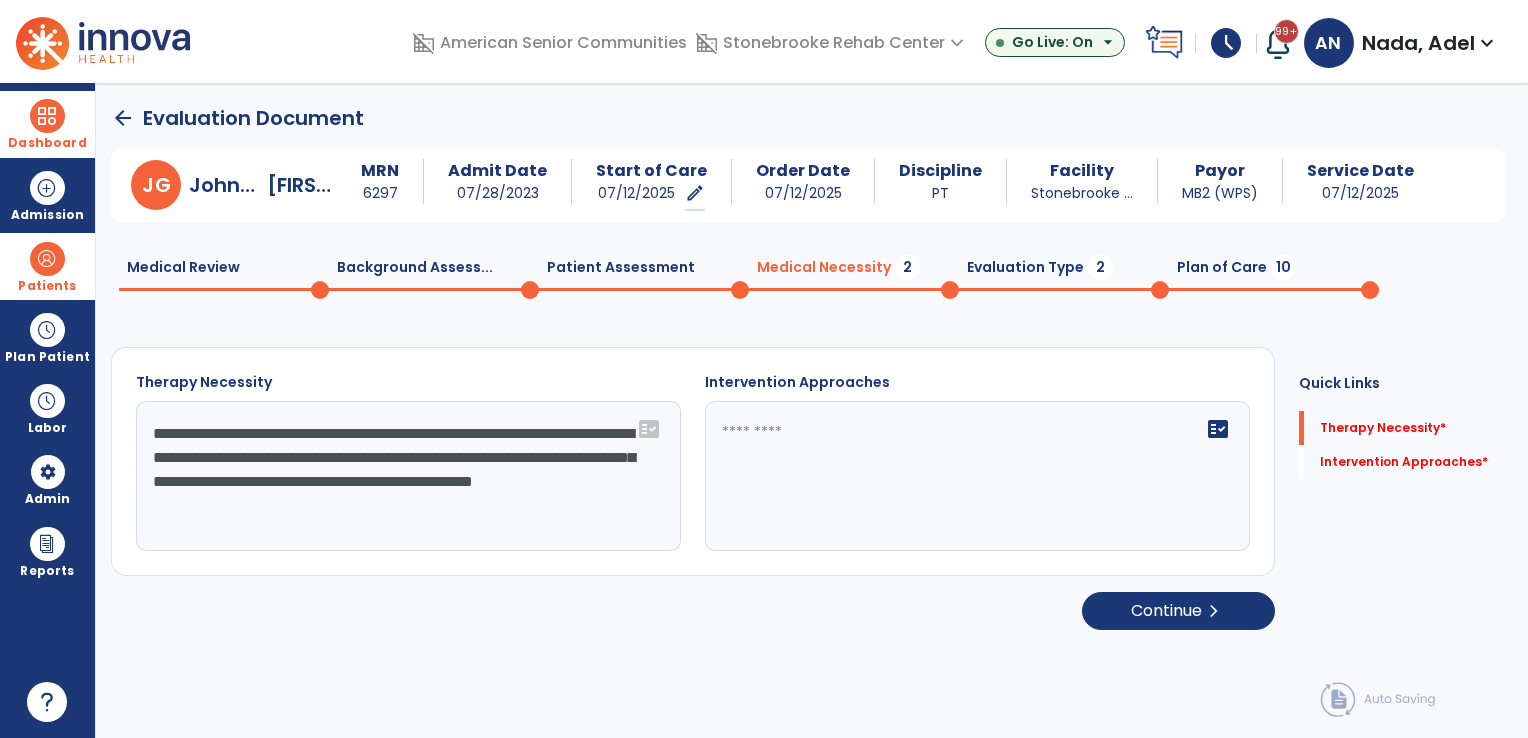 type on "**********" 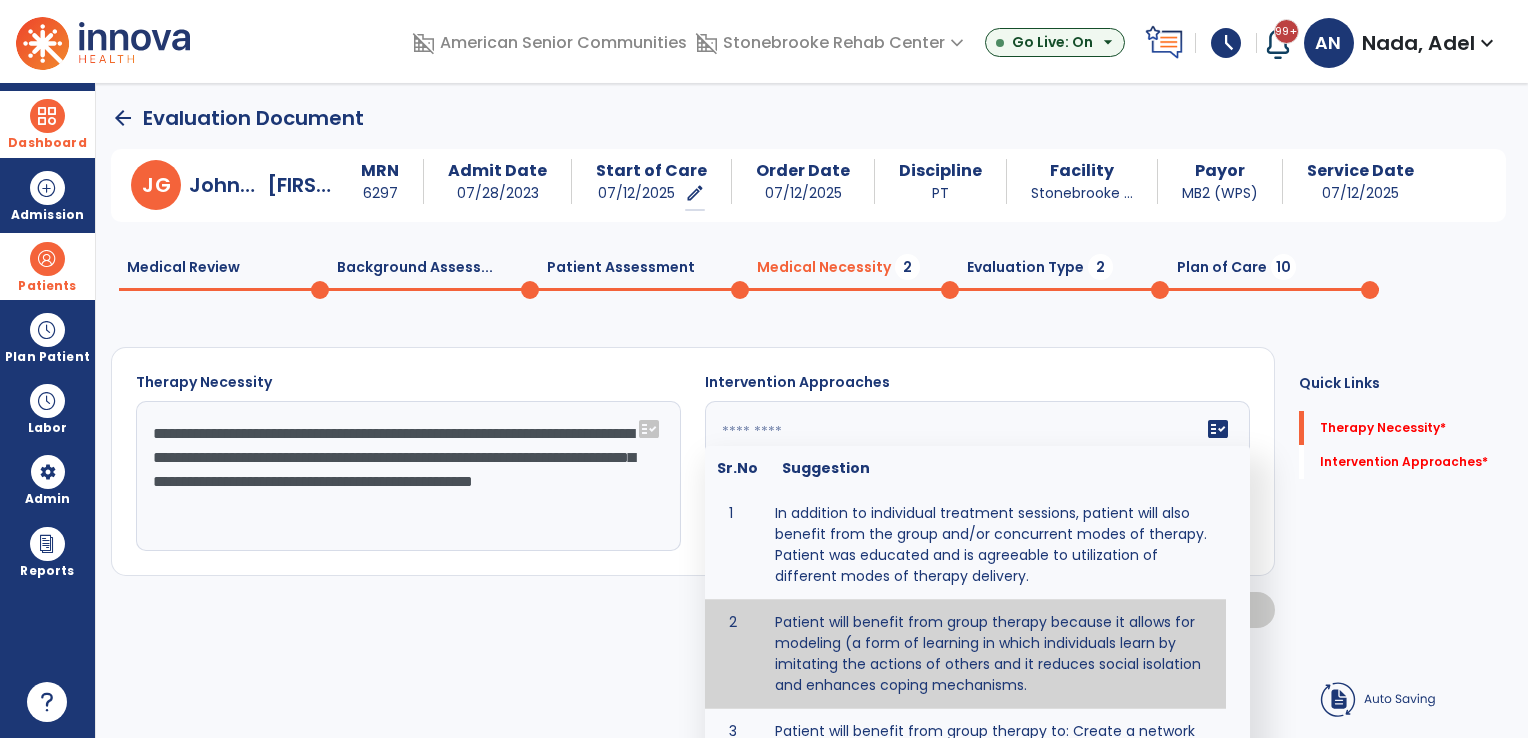 type on "**********" 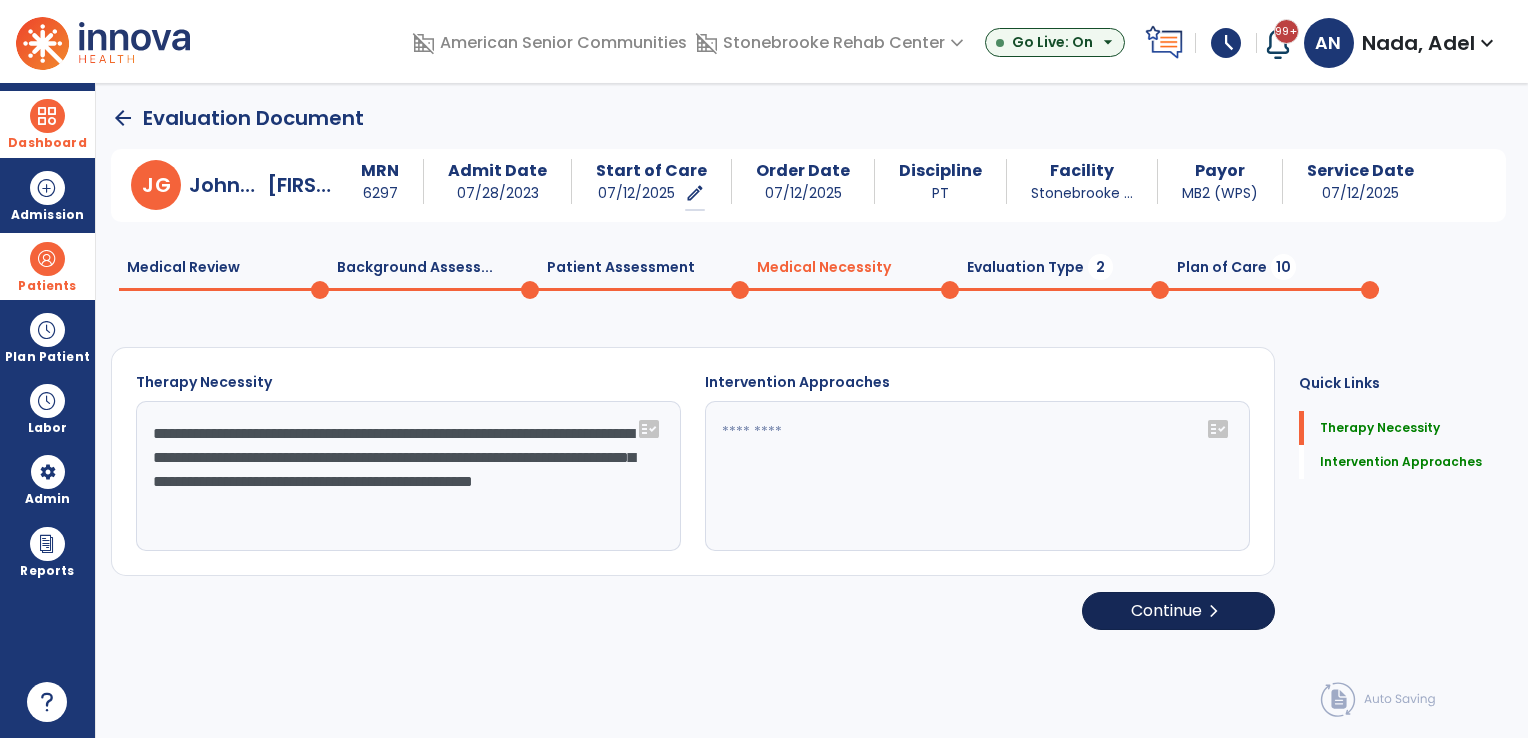 type on "**********" 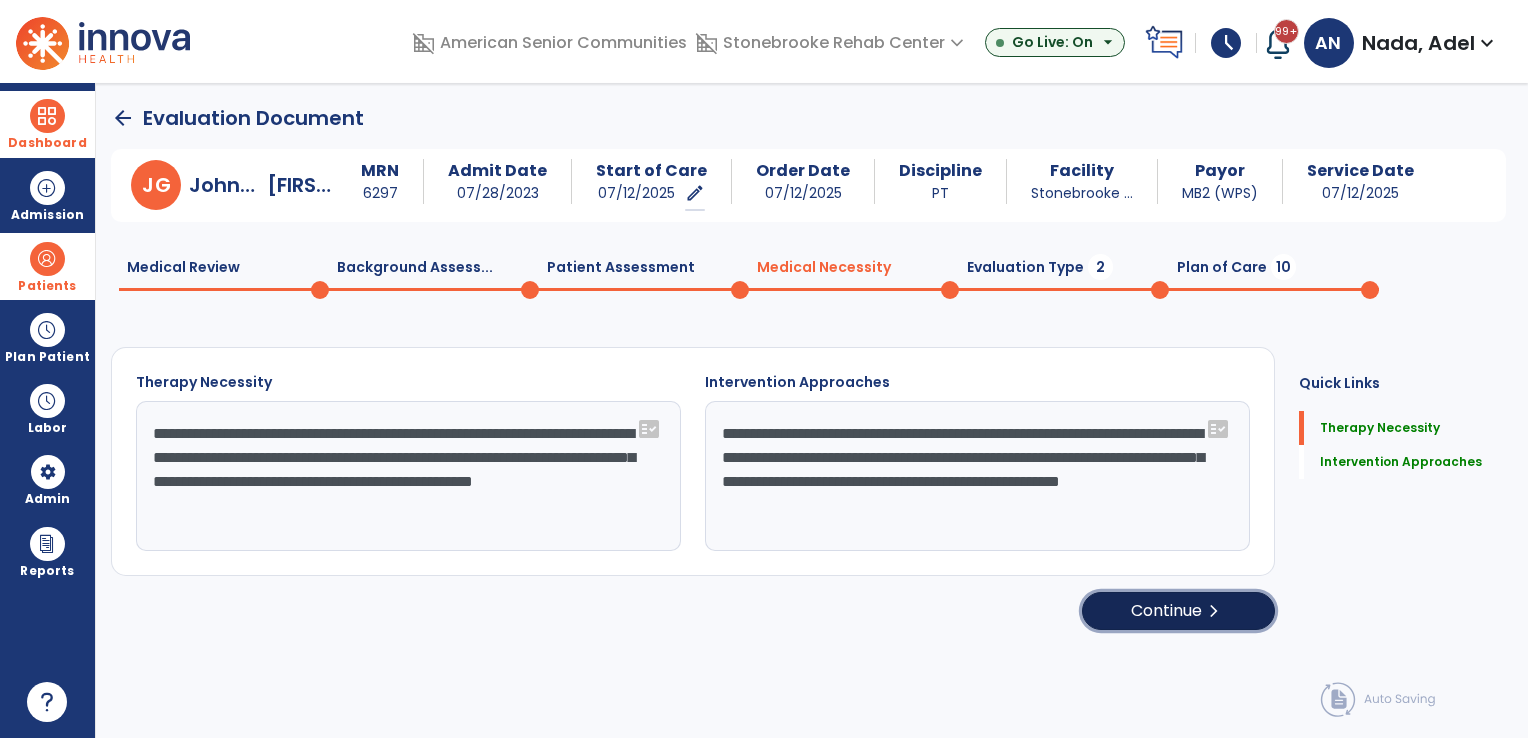 click on "Continue  chevron_right" 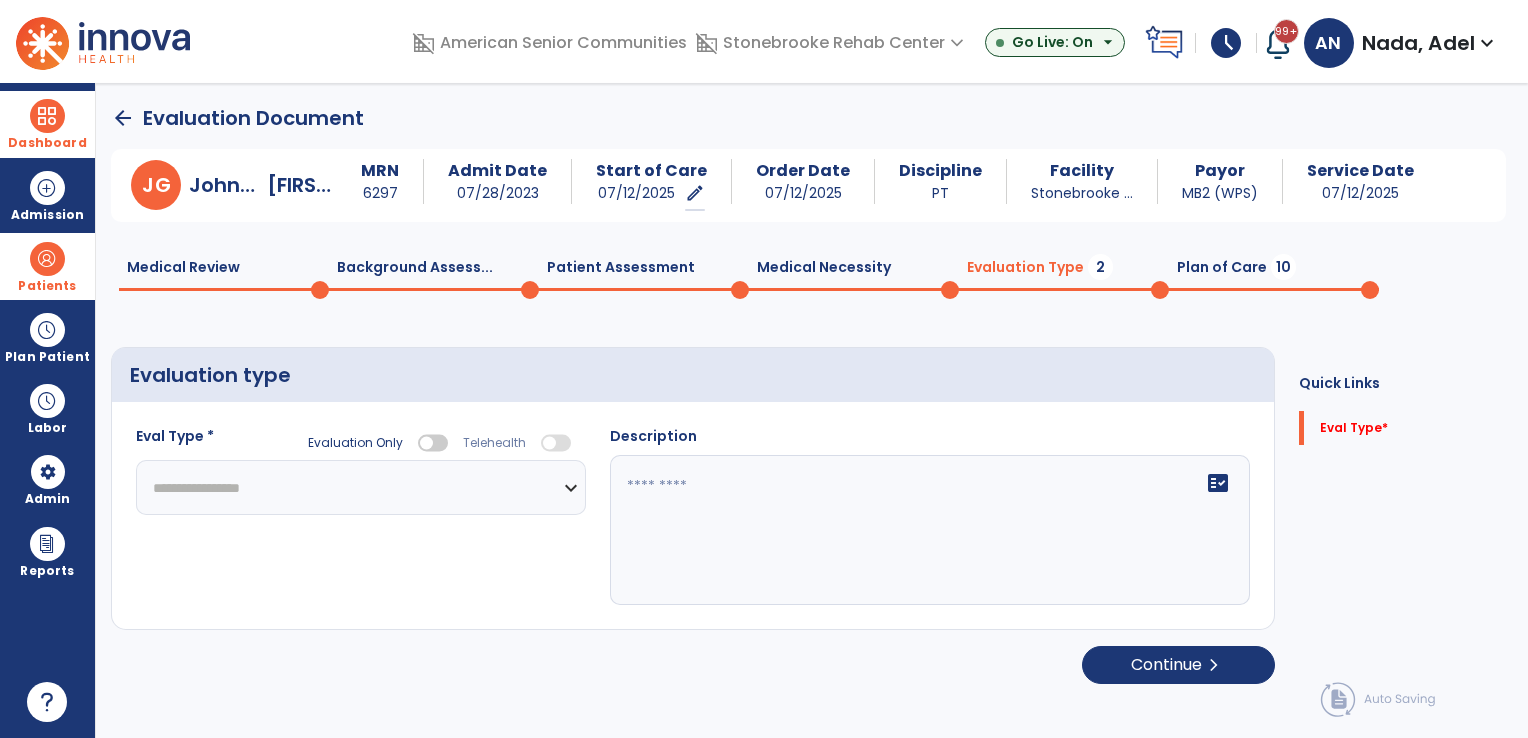 click on "**********" 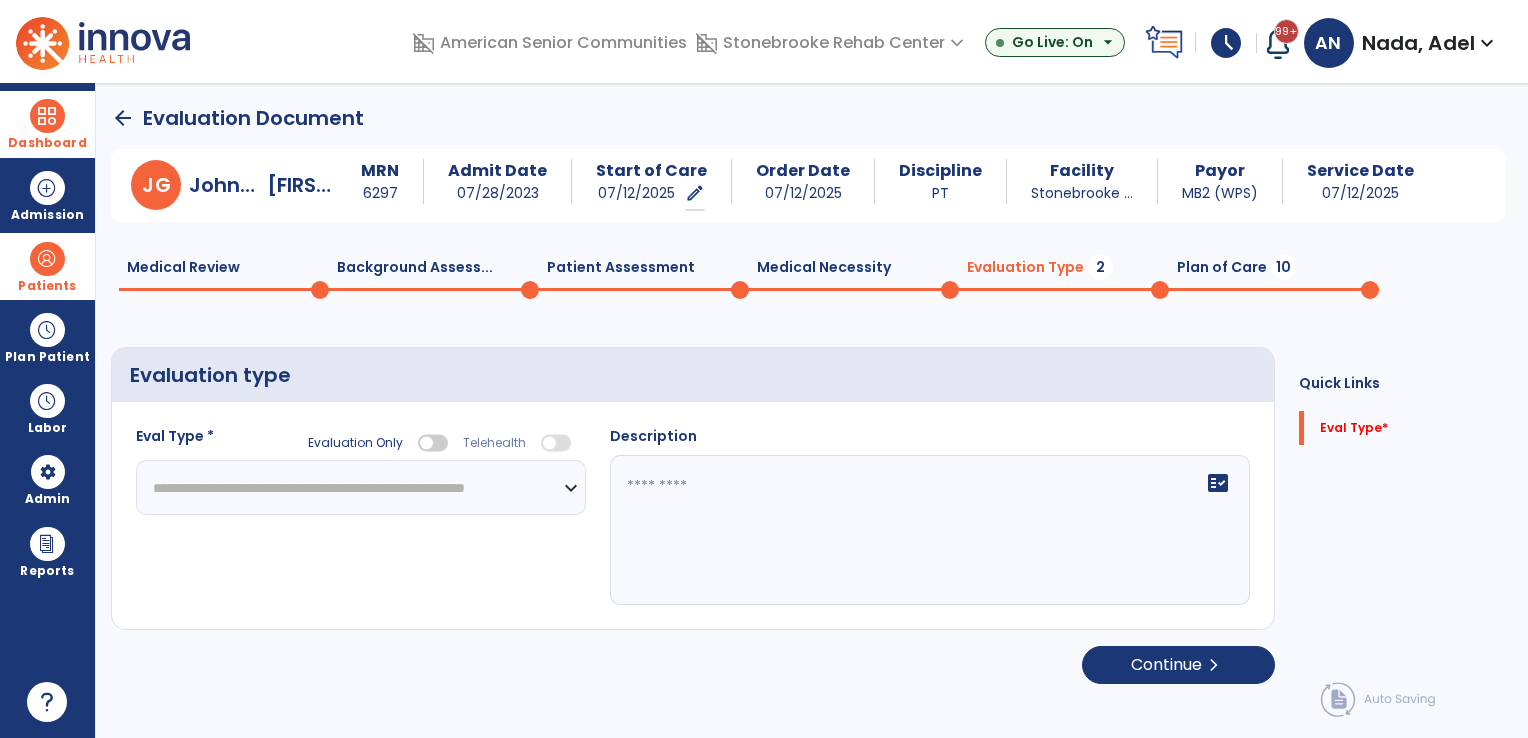 click on "**********" 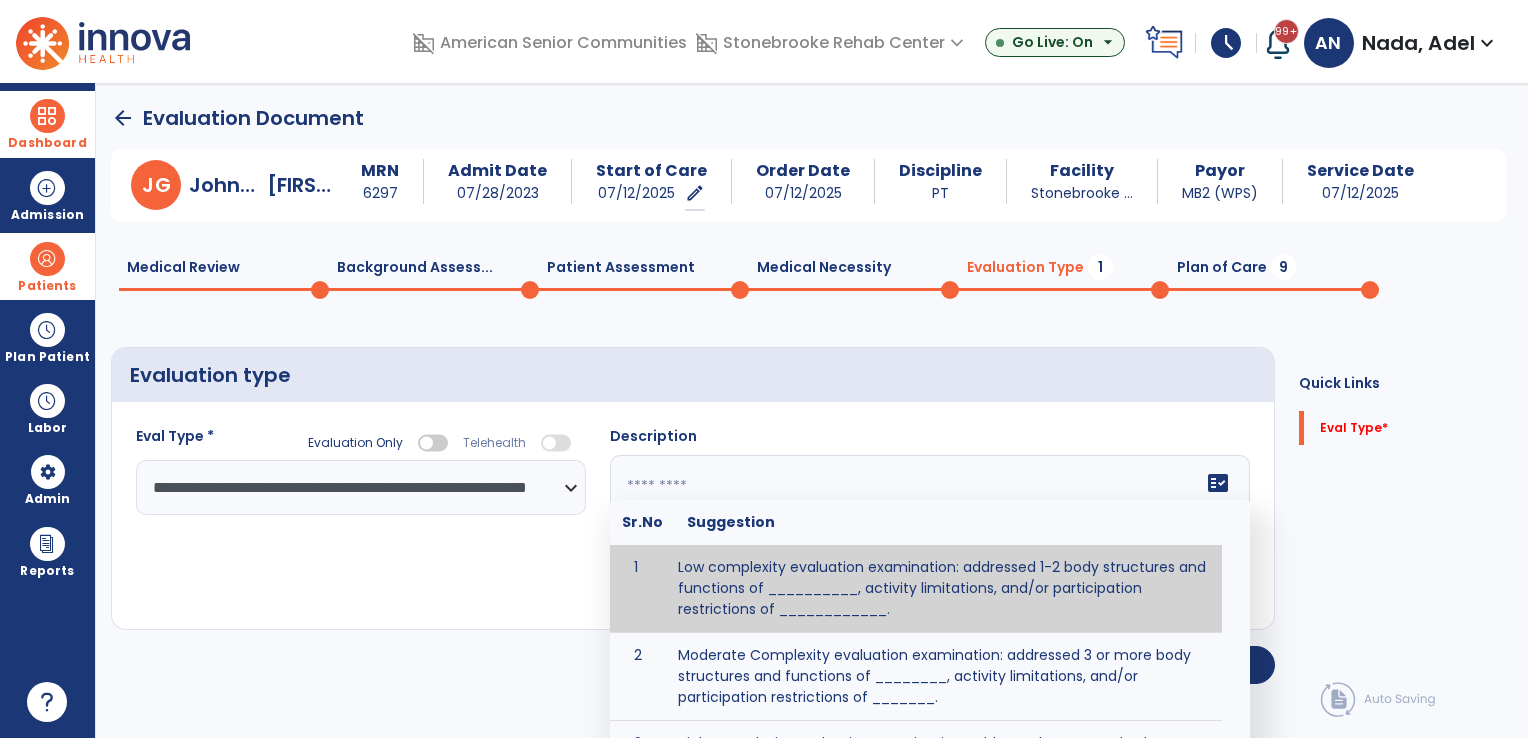 click on "fact_check  Sr.No Suggestion 1 Low complexity evaluation examination: addressed 1-2 body structures and functions of __________, activity limitations, and/or participation restrictions of ____________. 2 Moderate Complexity evaluation examination: addressed 3 or more body structures and functions of ________, activity limitations, and/or participation restrictions of _______. 3 High Complexity evaluation examination: addressed 4 or more body structures and functions of _______, activity limitations, and/or participation restrictions of _________" 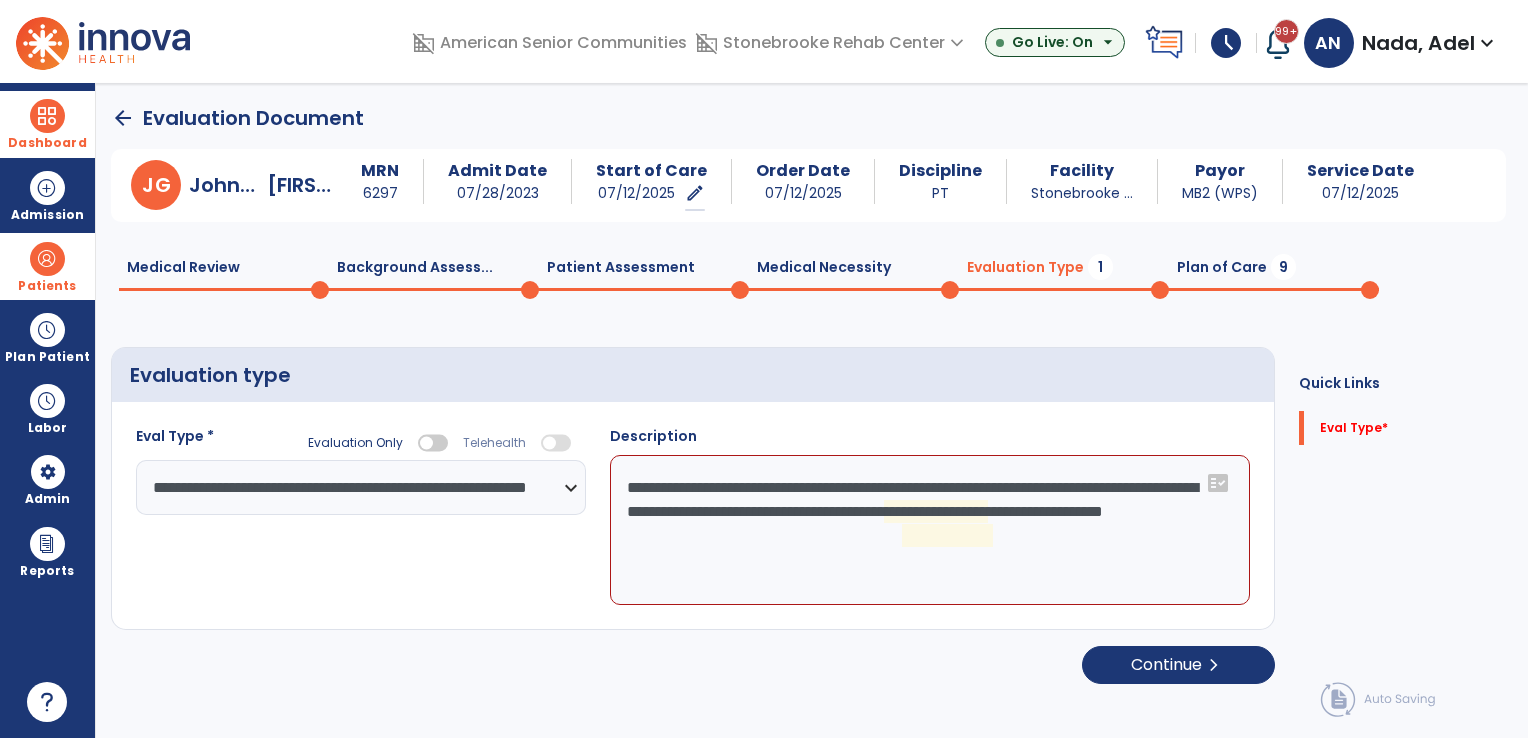 click on "**********" 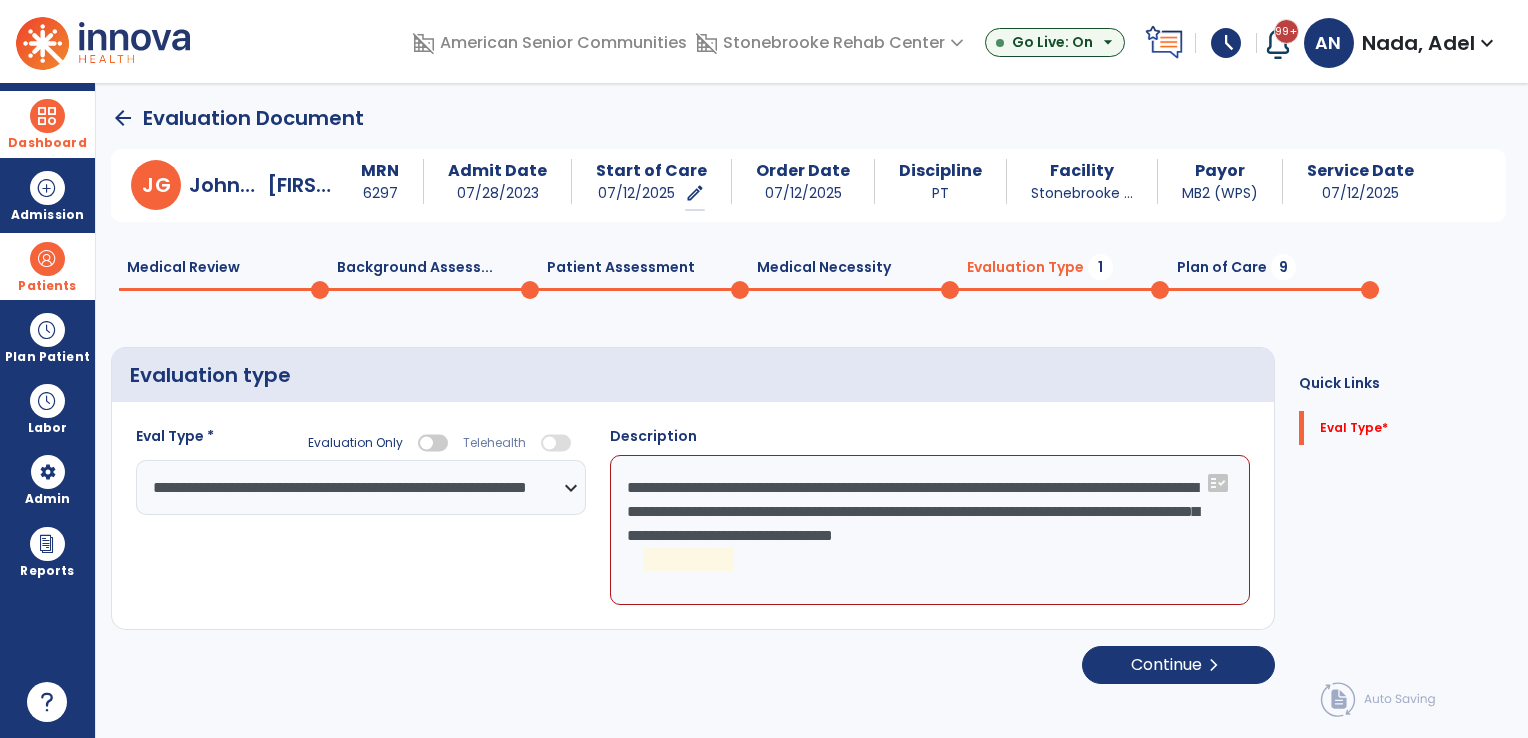 click on "**********" 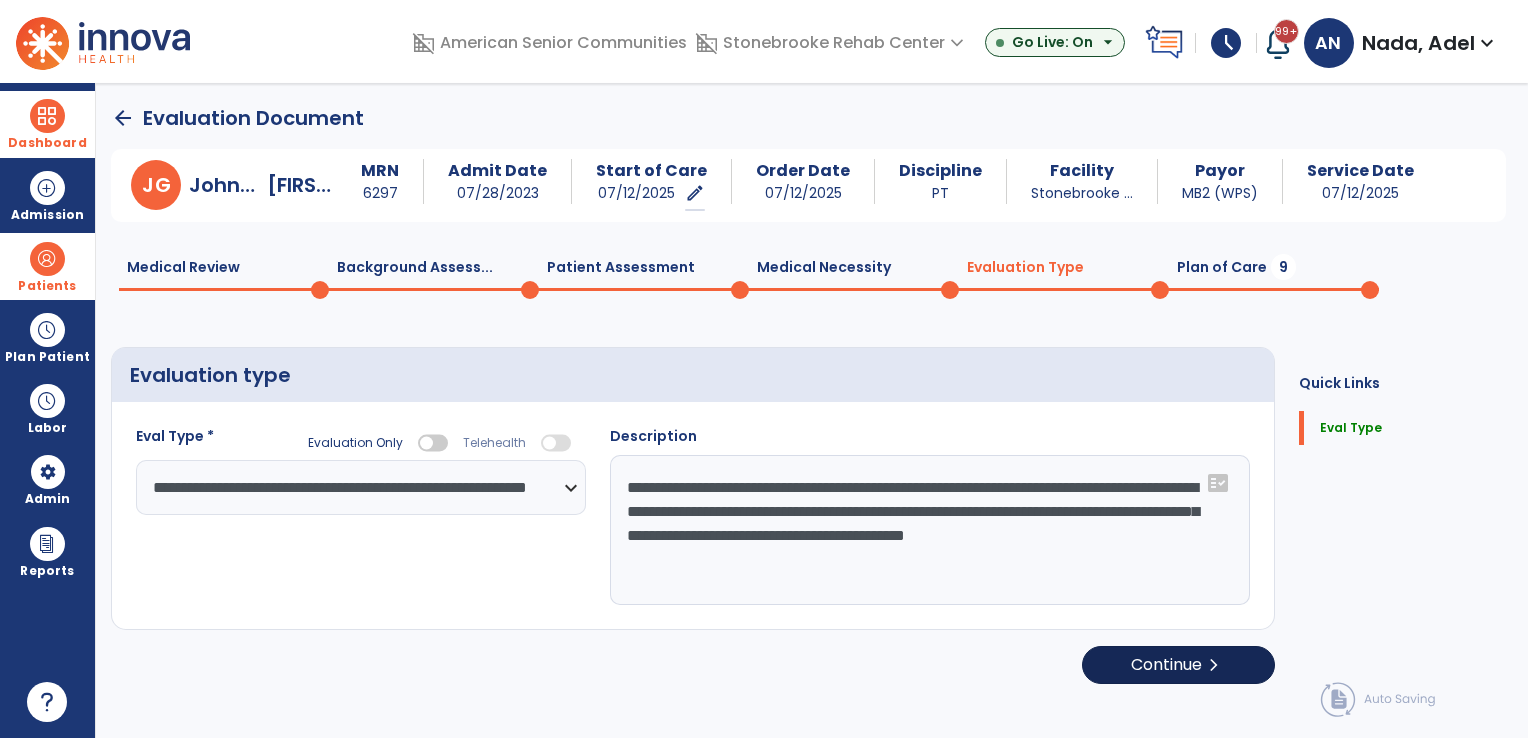 type on "**********" 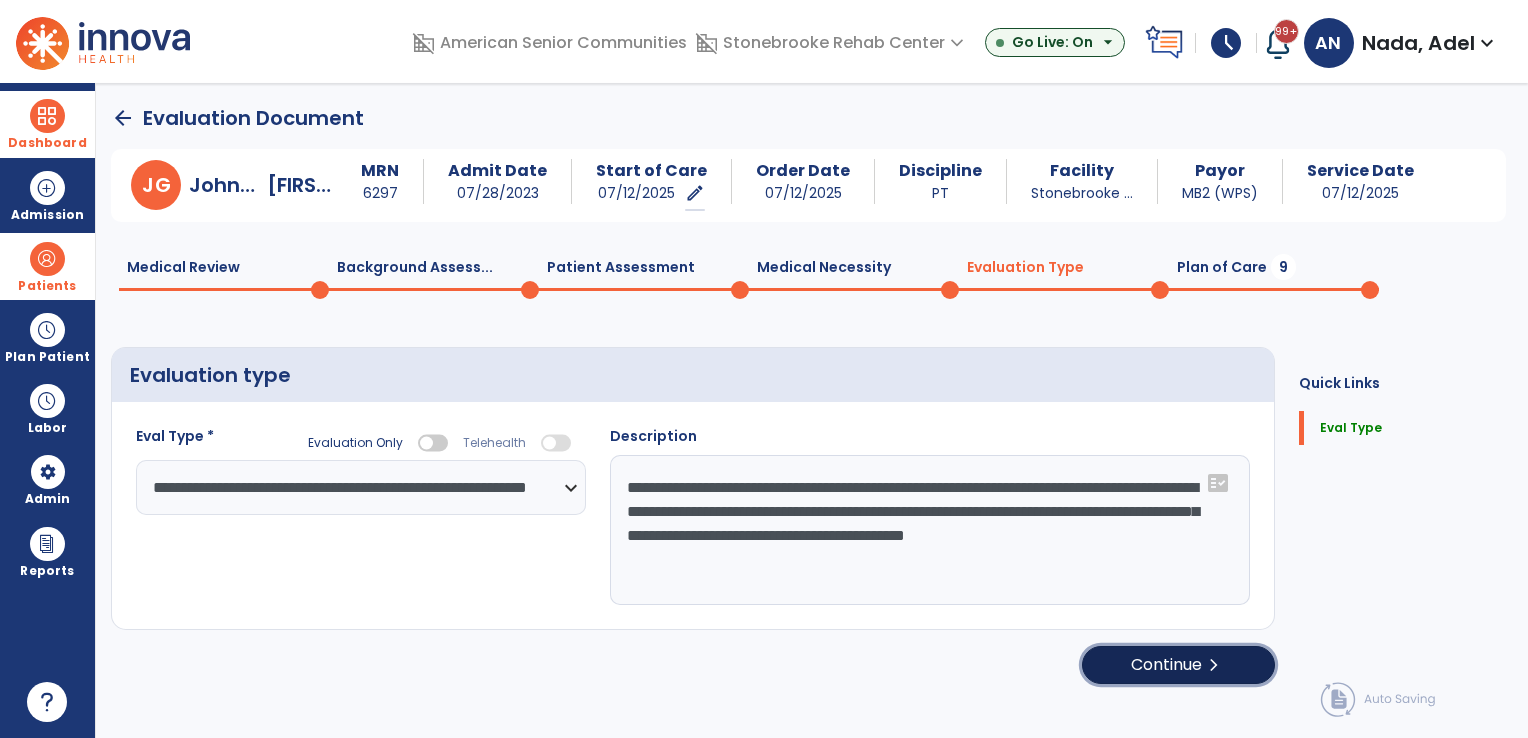 click on "Continue  chevron_right" 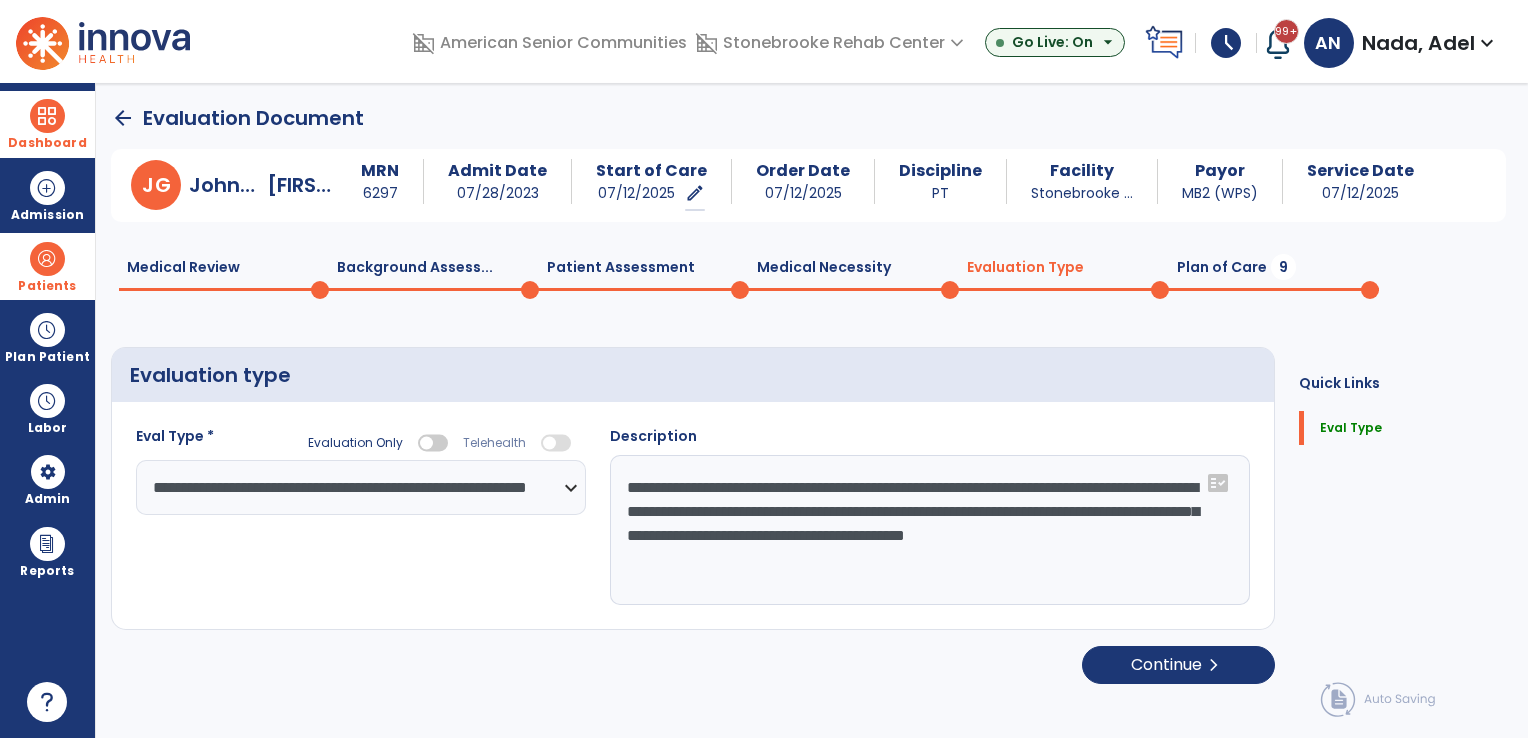 select on "*****" 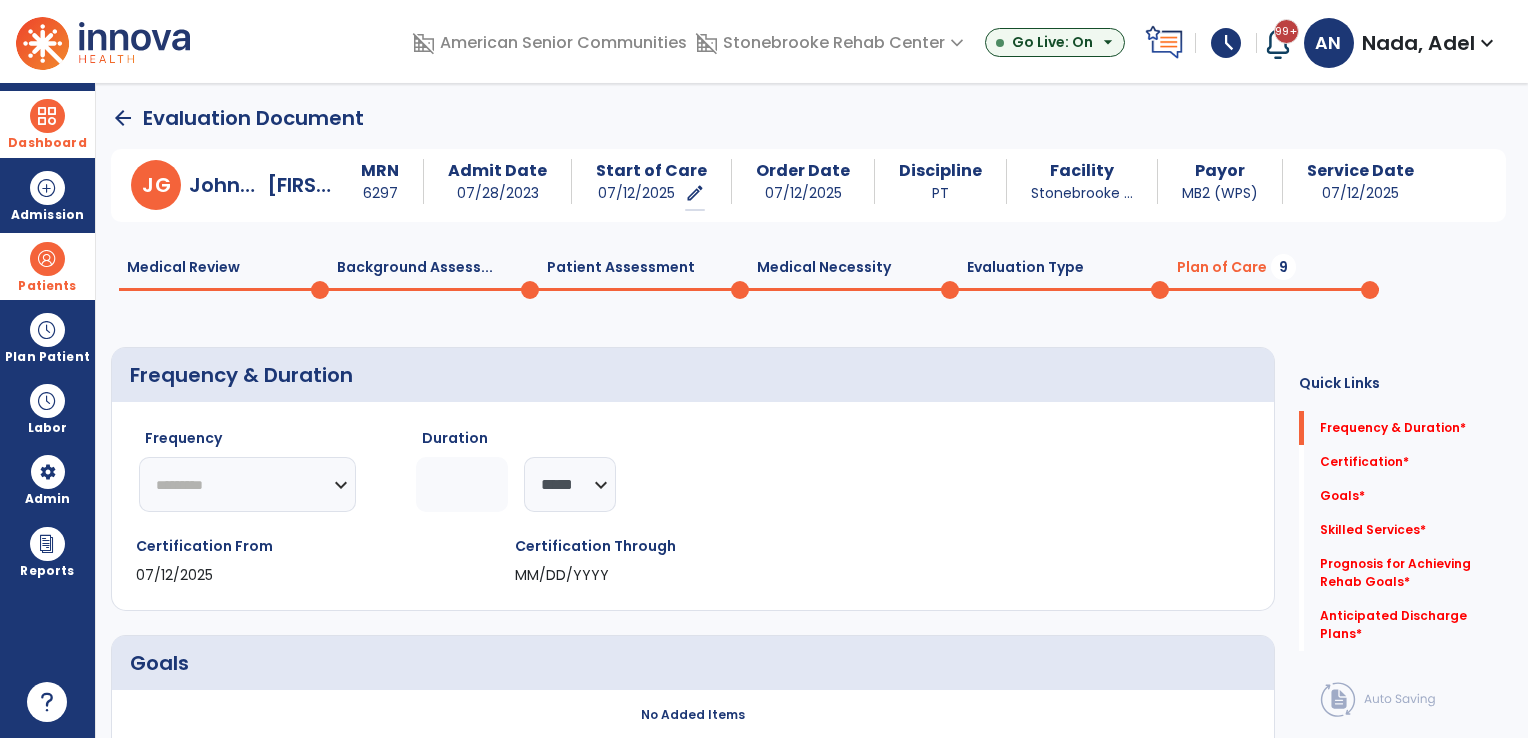 click on "********* ** ** ** ** ** ** **" 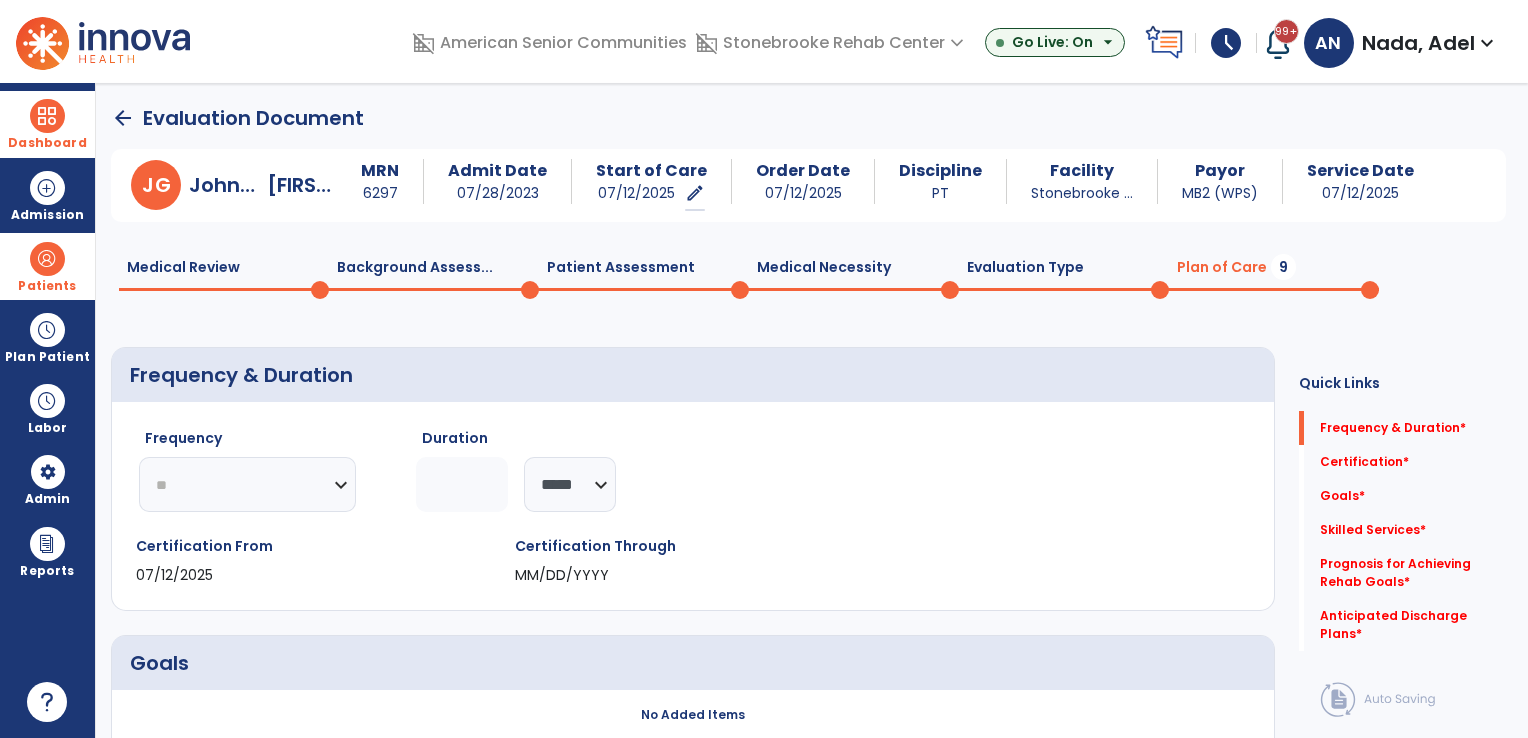 click on "********* ** ** ** ** ** ** **" 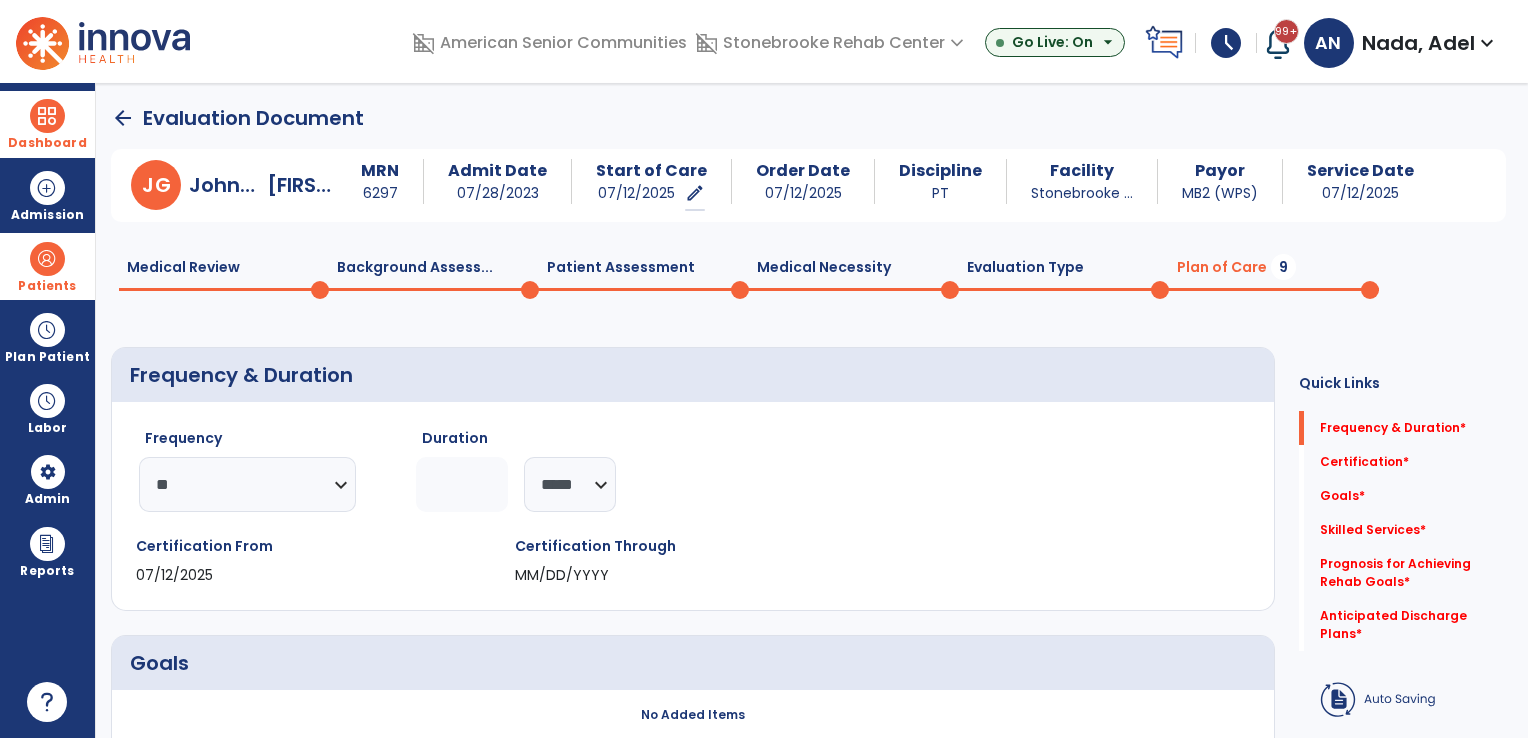 click 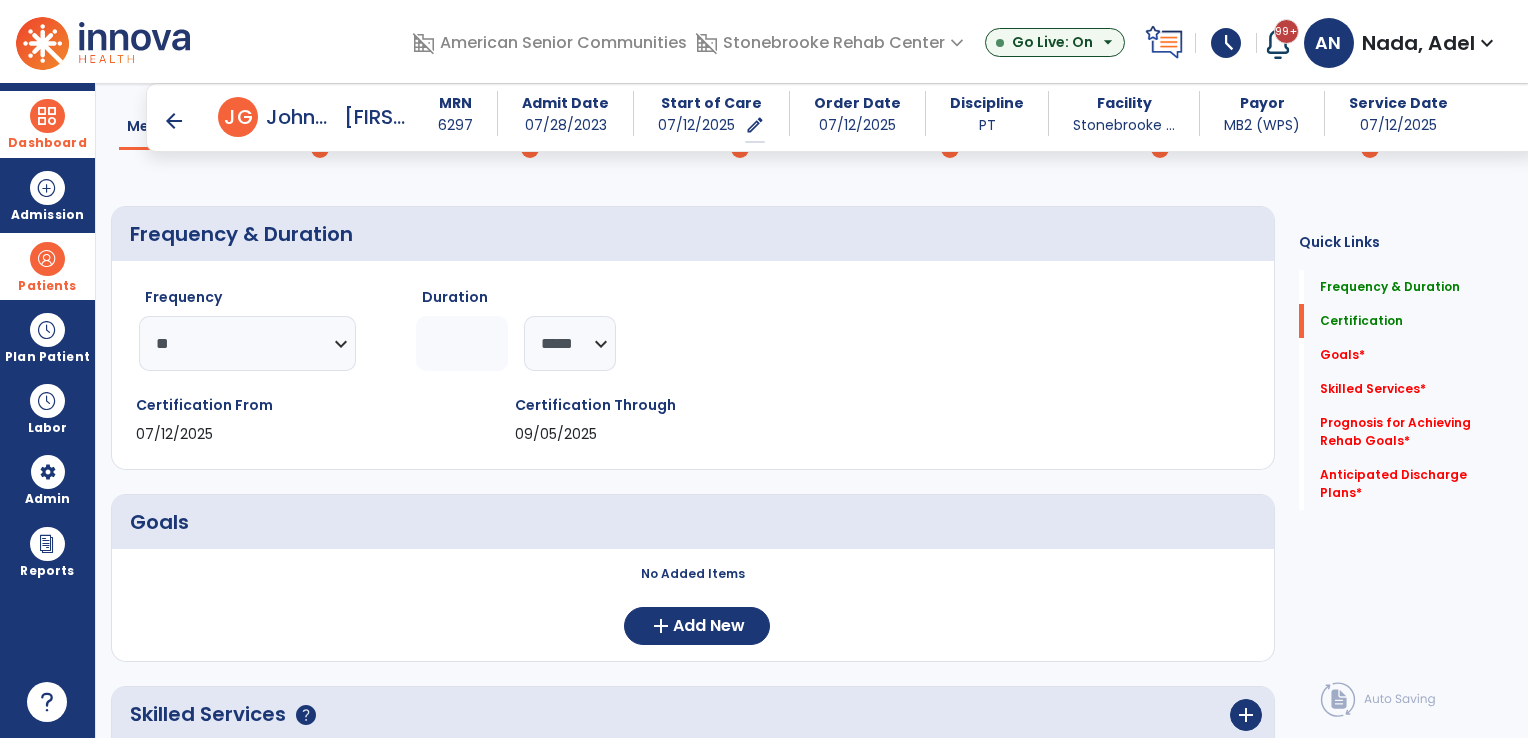 scroll, scrollTop: 300, scrollLeft: 0, axis: vertical 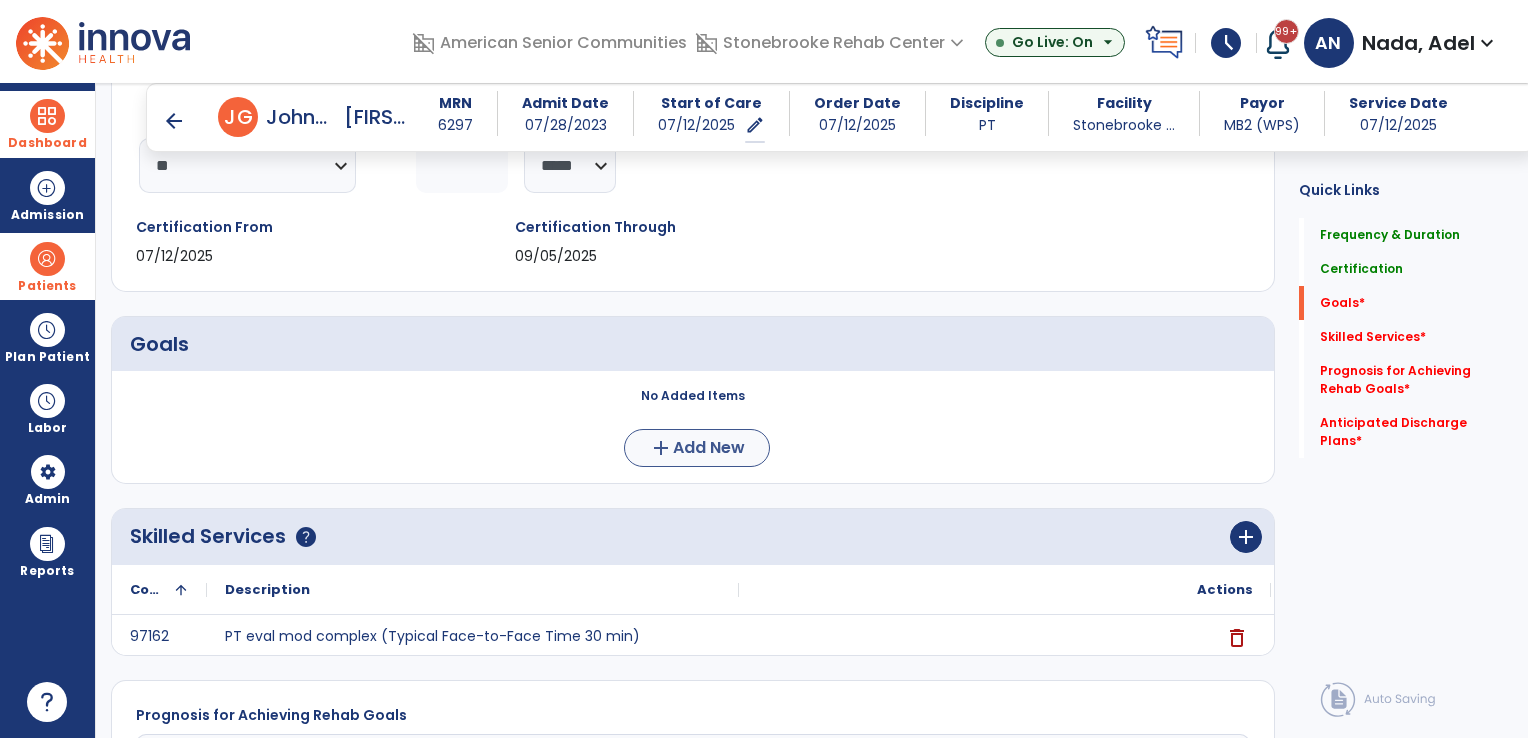 type on "*" 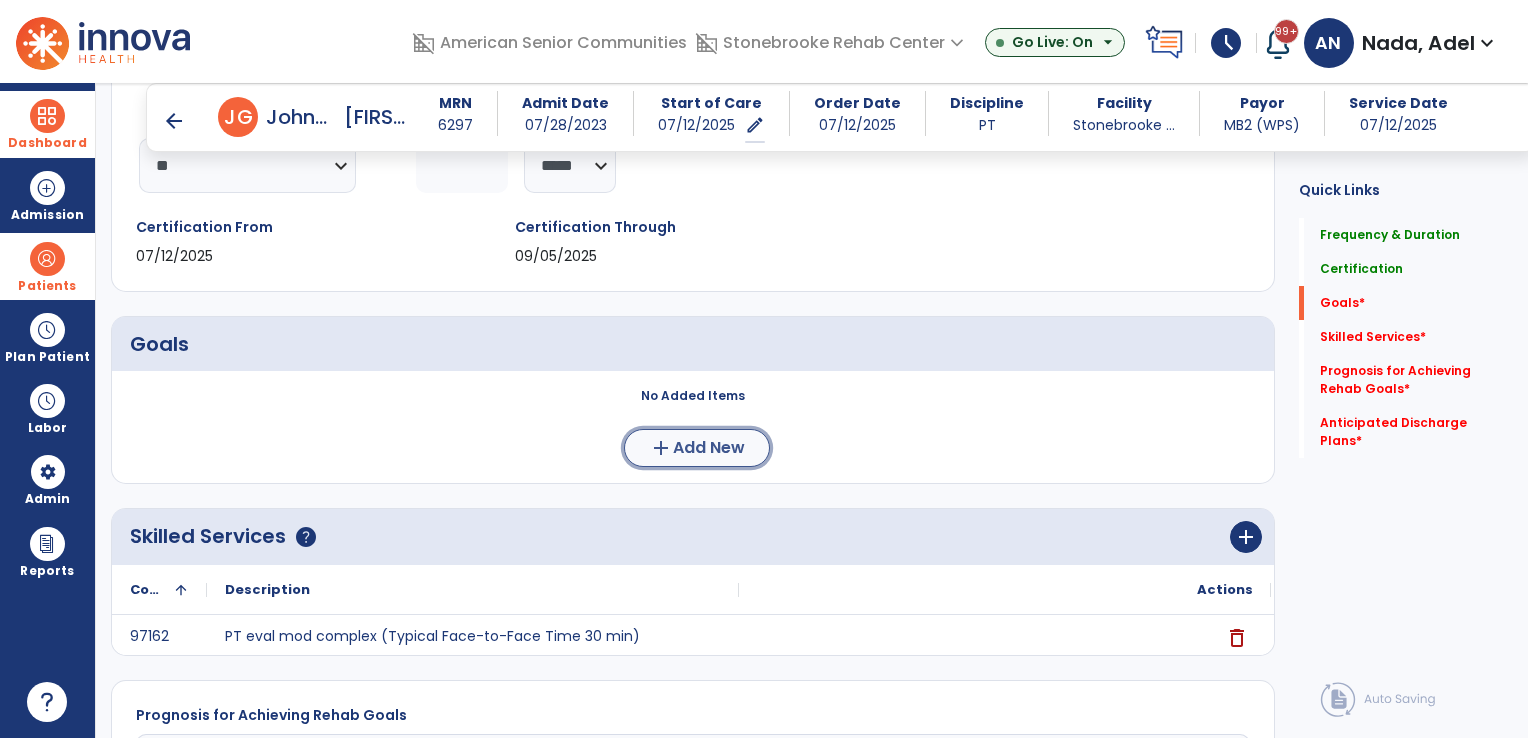 click on "add" at bounding box center (661, 448) 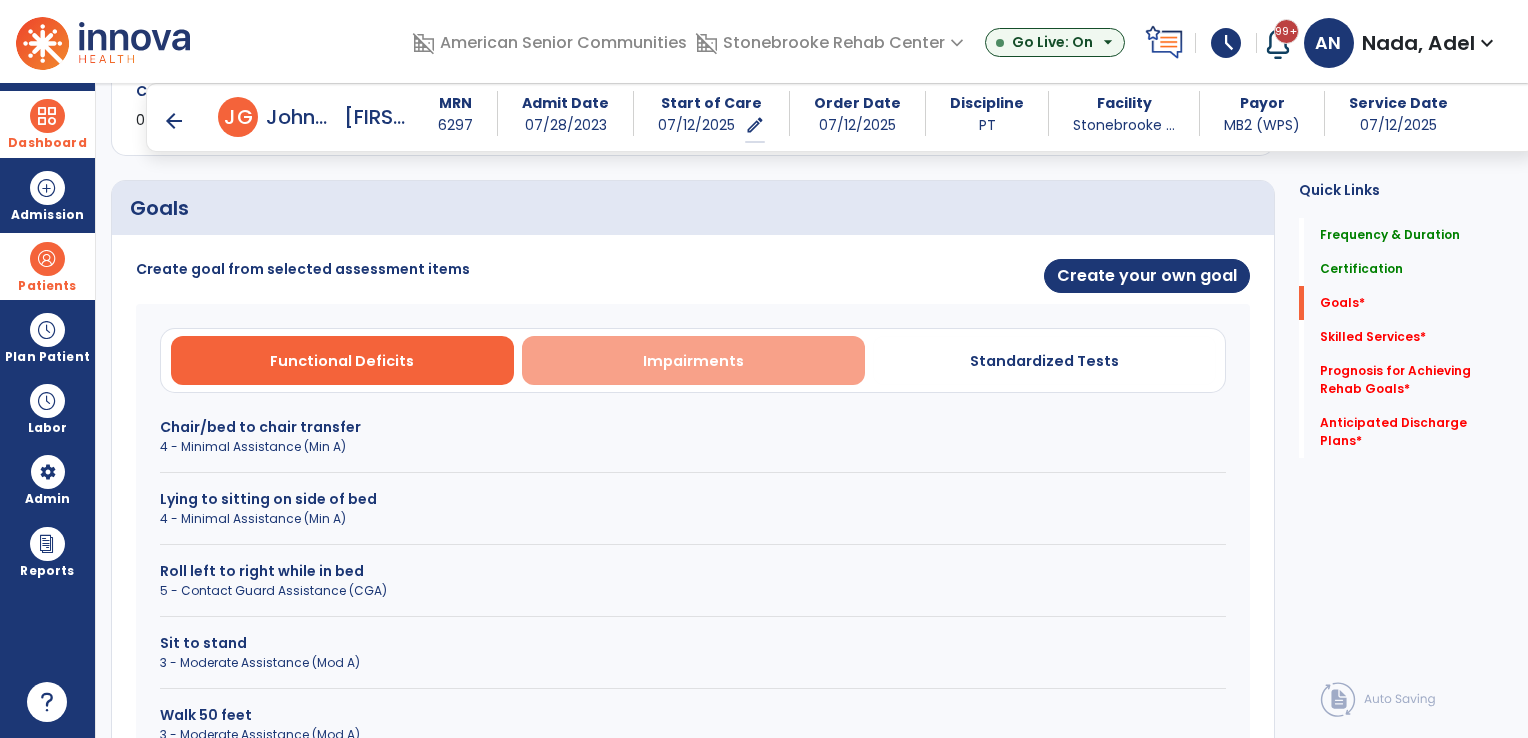 scroll, scrollTop: 500, scrollLeft: 0, axis: vertical 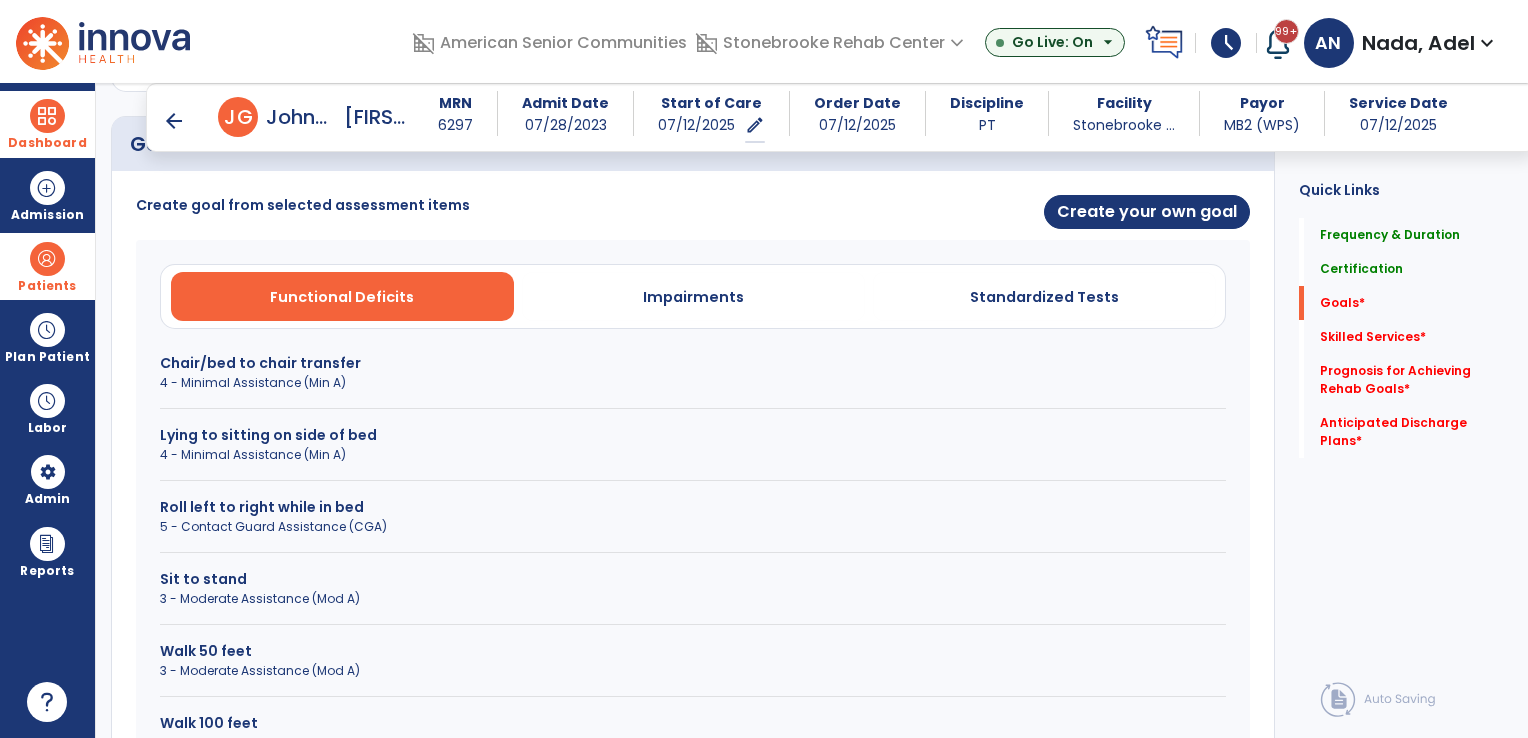 click on "Chair/bed to chair transfer" at bounding box center [693, 363] 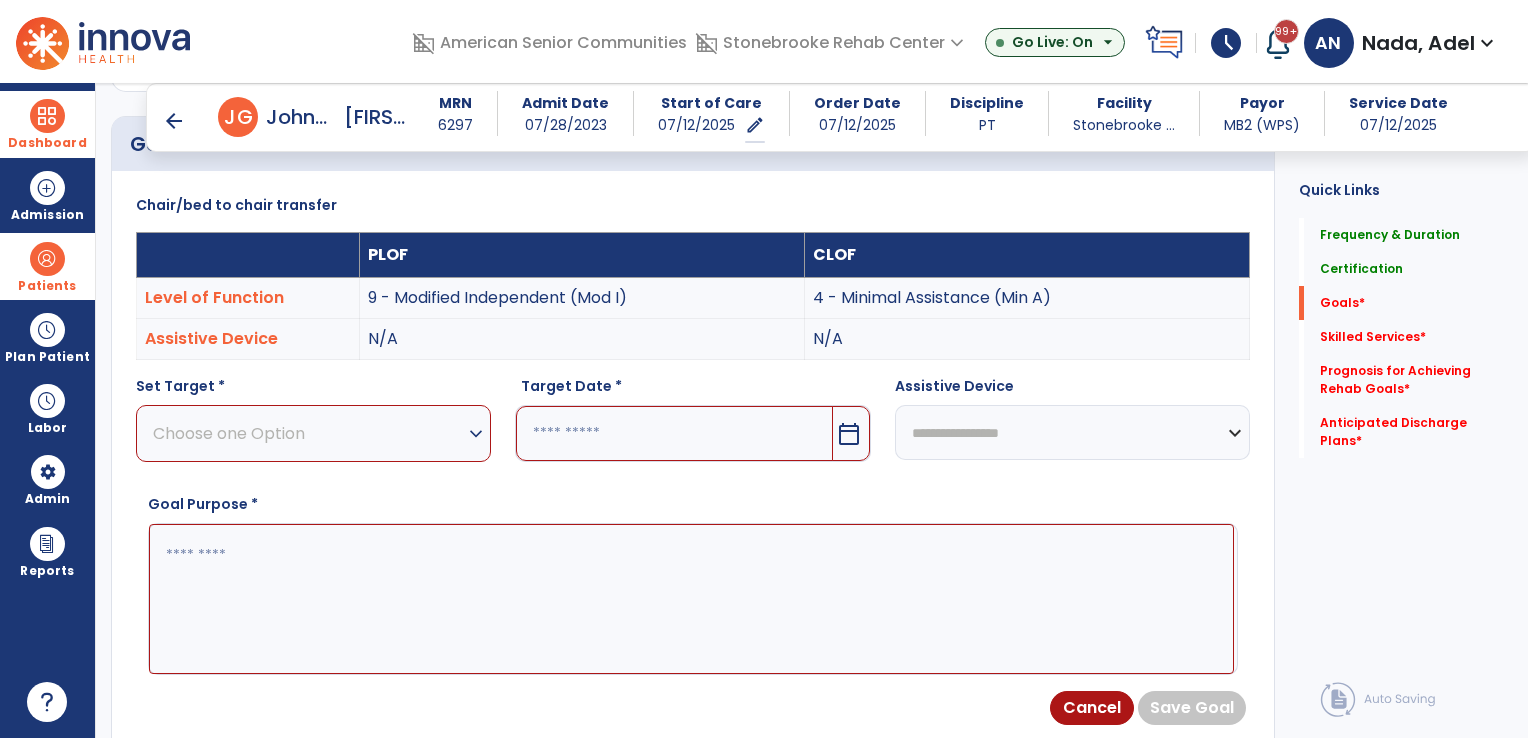 click on "Choose one Option" at bounding box center [308, 433] 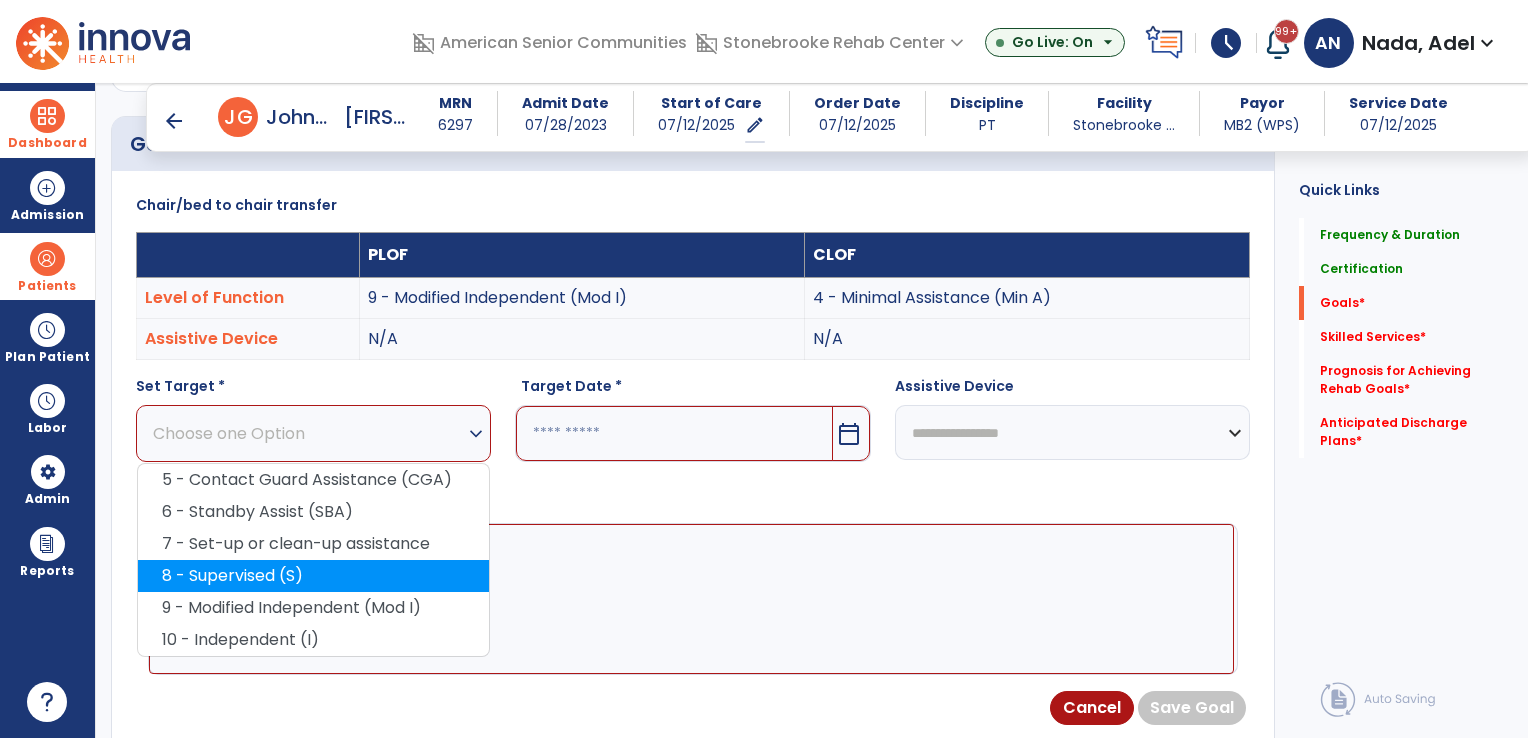 click on "8 - Supervised (S)" at bounding box center [313, 576] 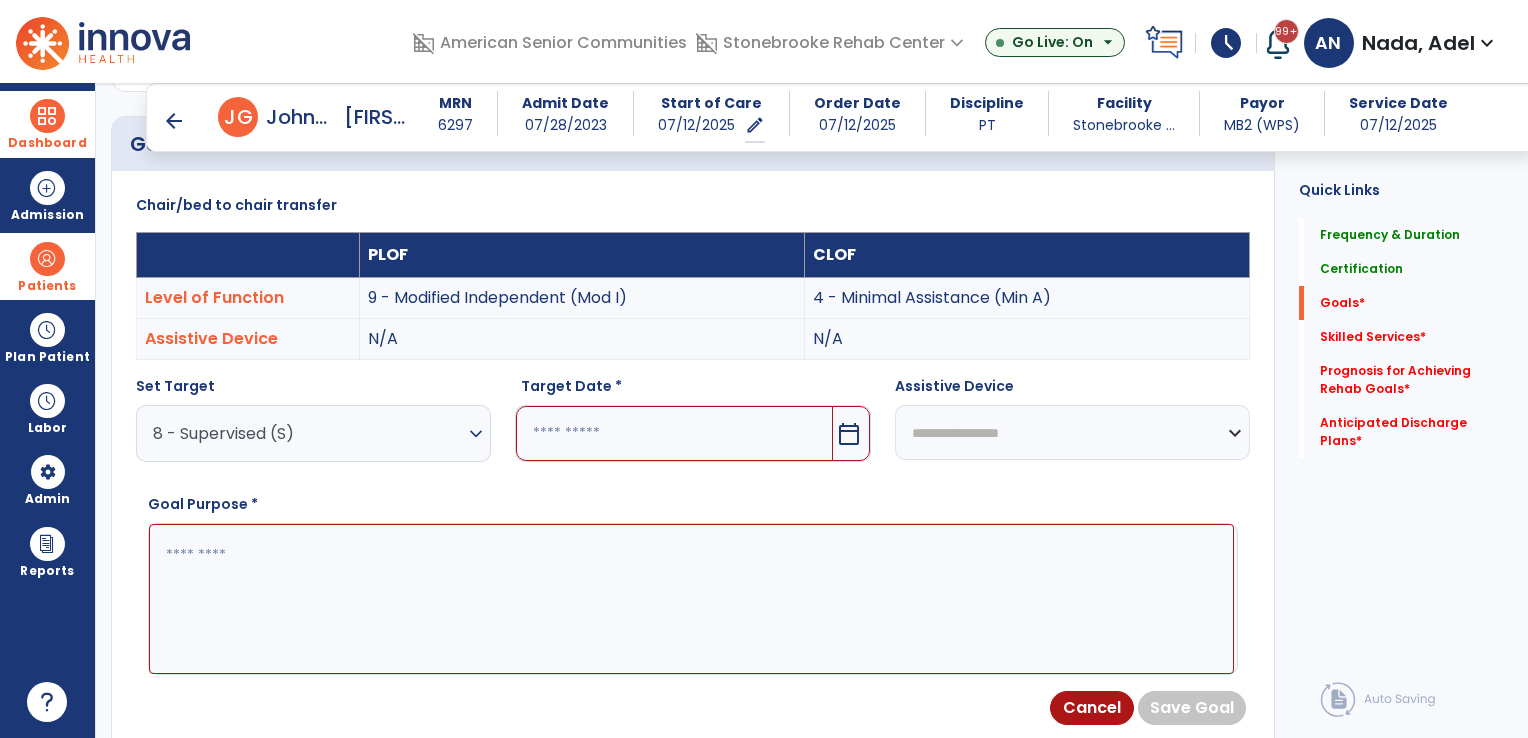 click at bounding box center (674, 433) 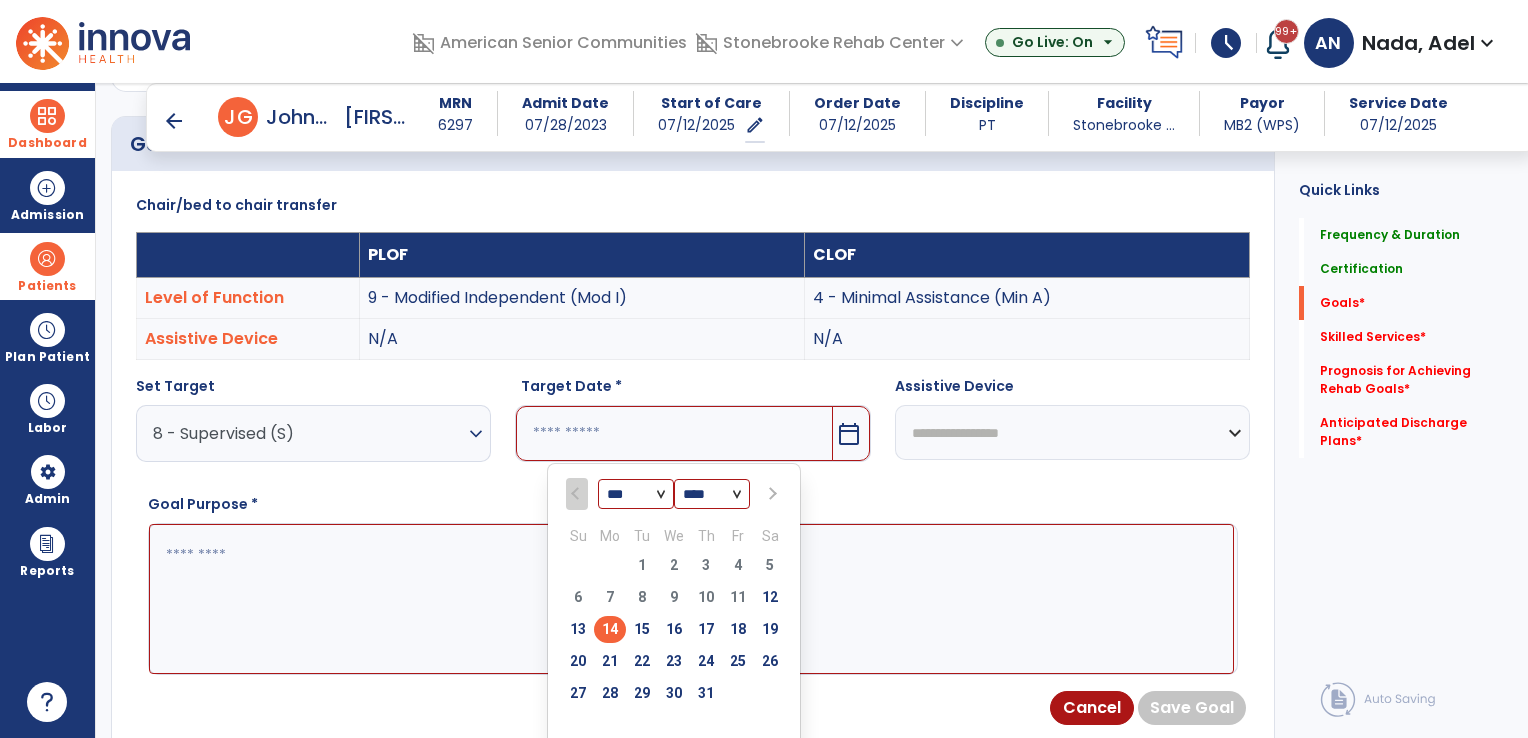 click at bounding box center [772, 494] 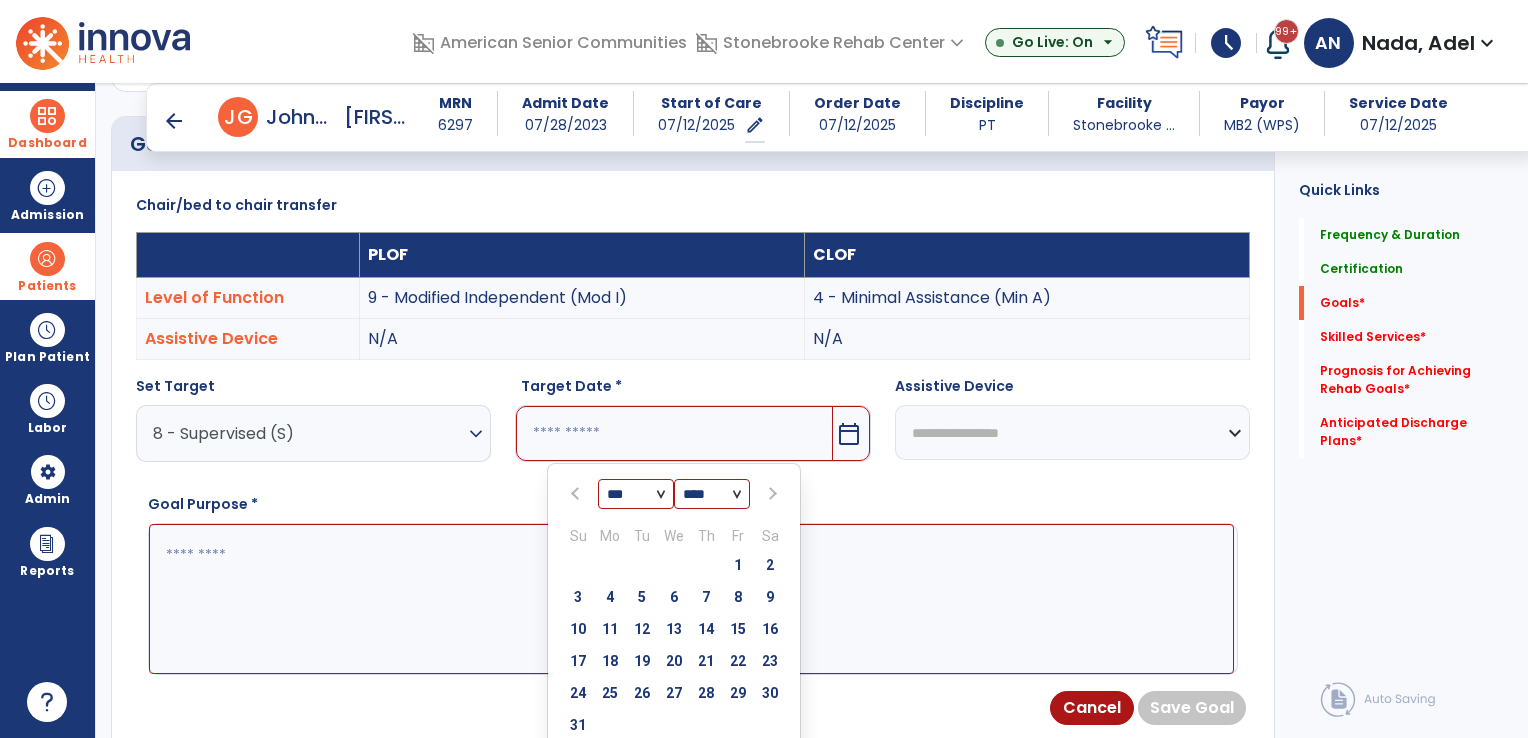 click on "23" at bounding box center (770, 661) 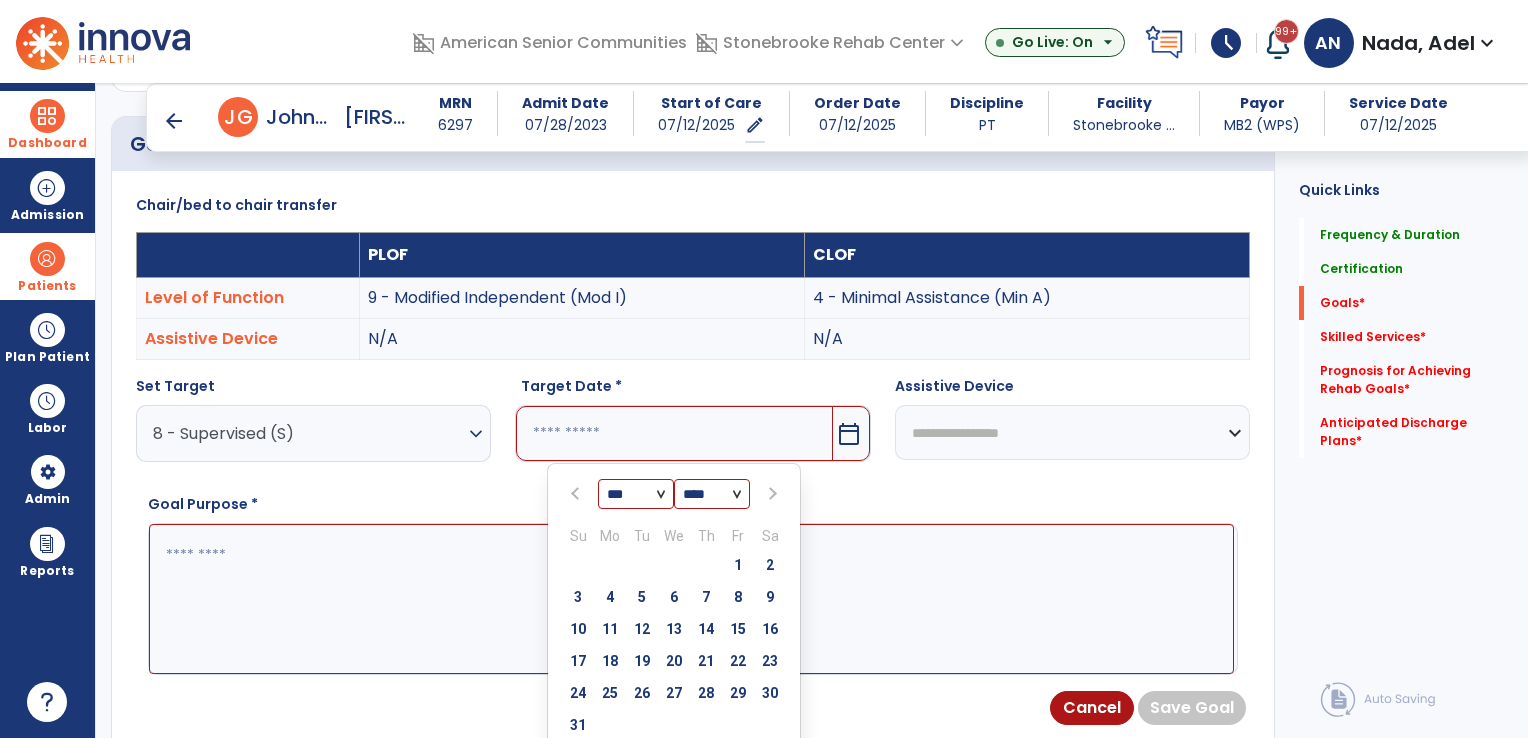 type on "*********" 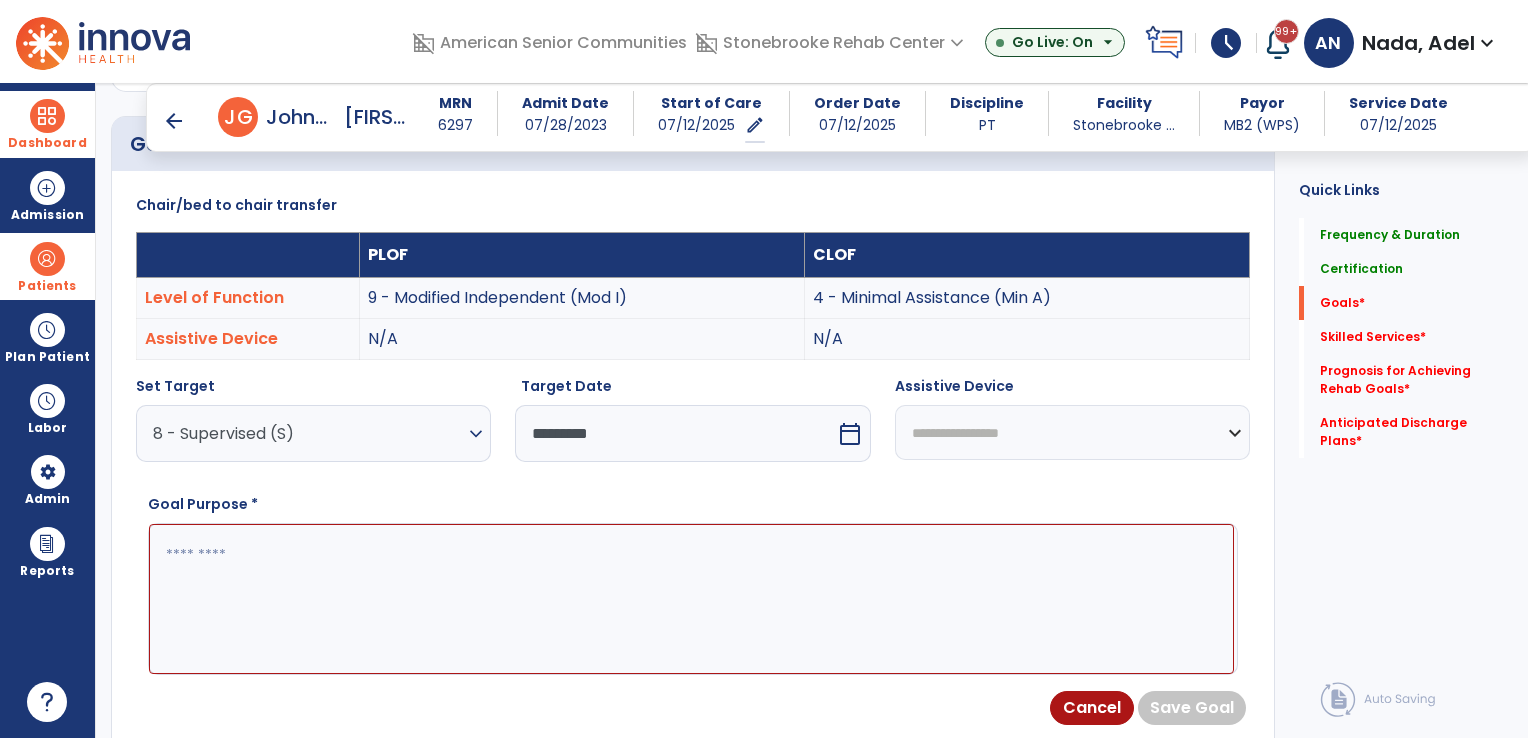 click on "**********" at bounding box center [1072, 432] 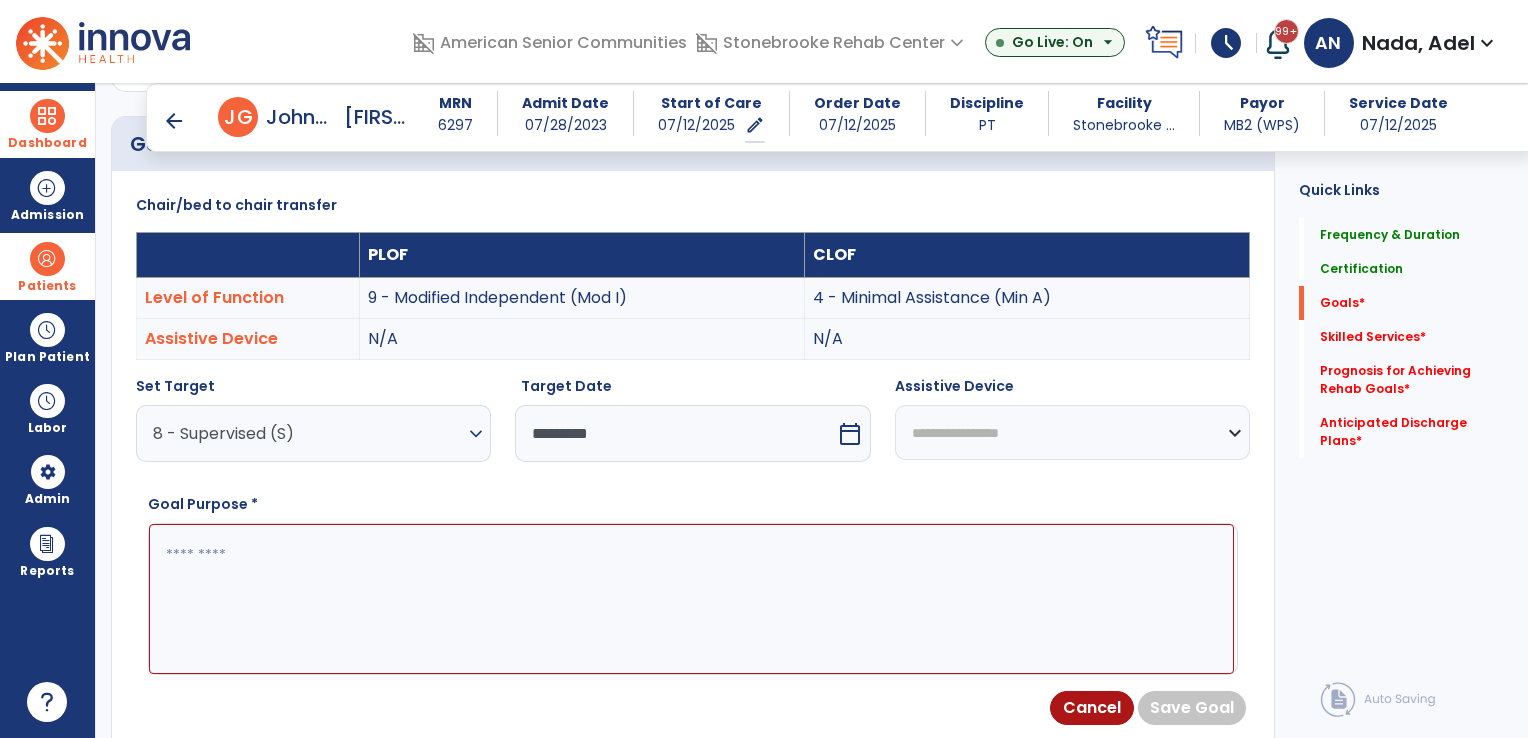 select on "**********" 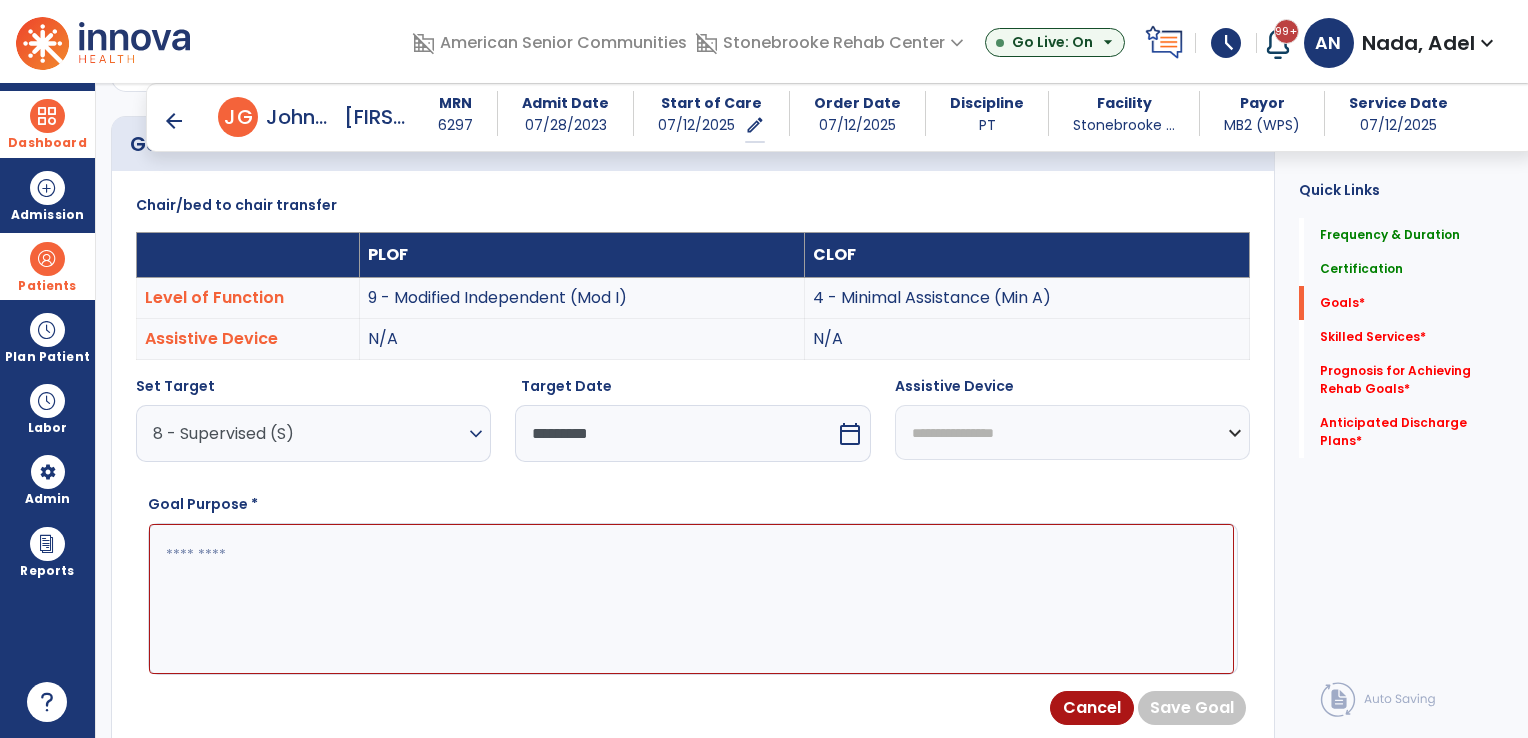 click on "**********" at bounding box center (1072, 432) 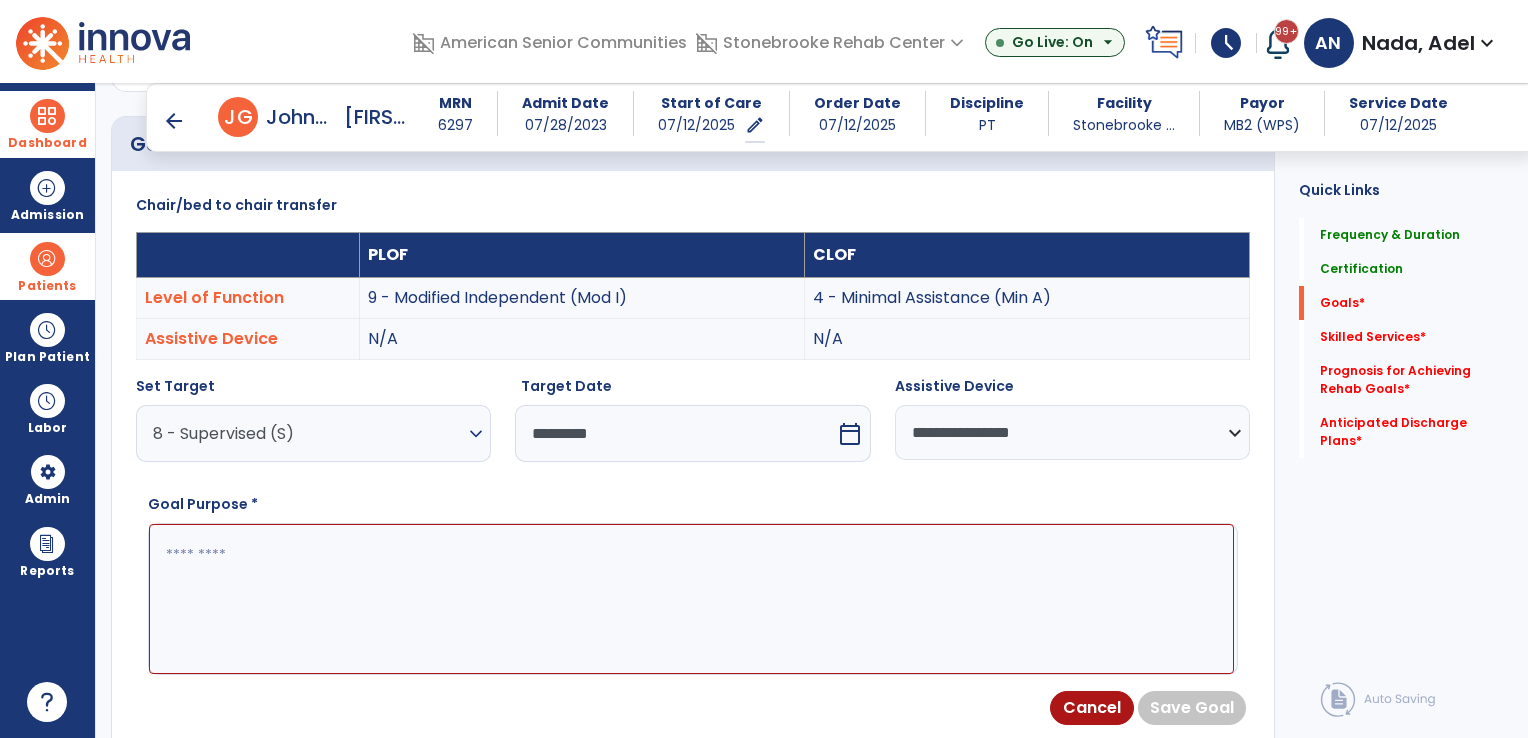 click at bounding box center [691, 599] 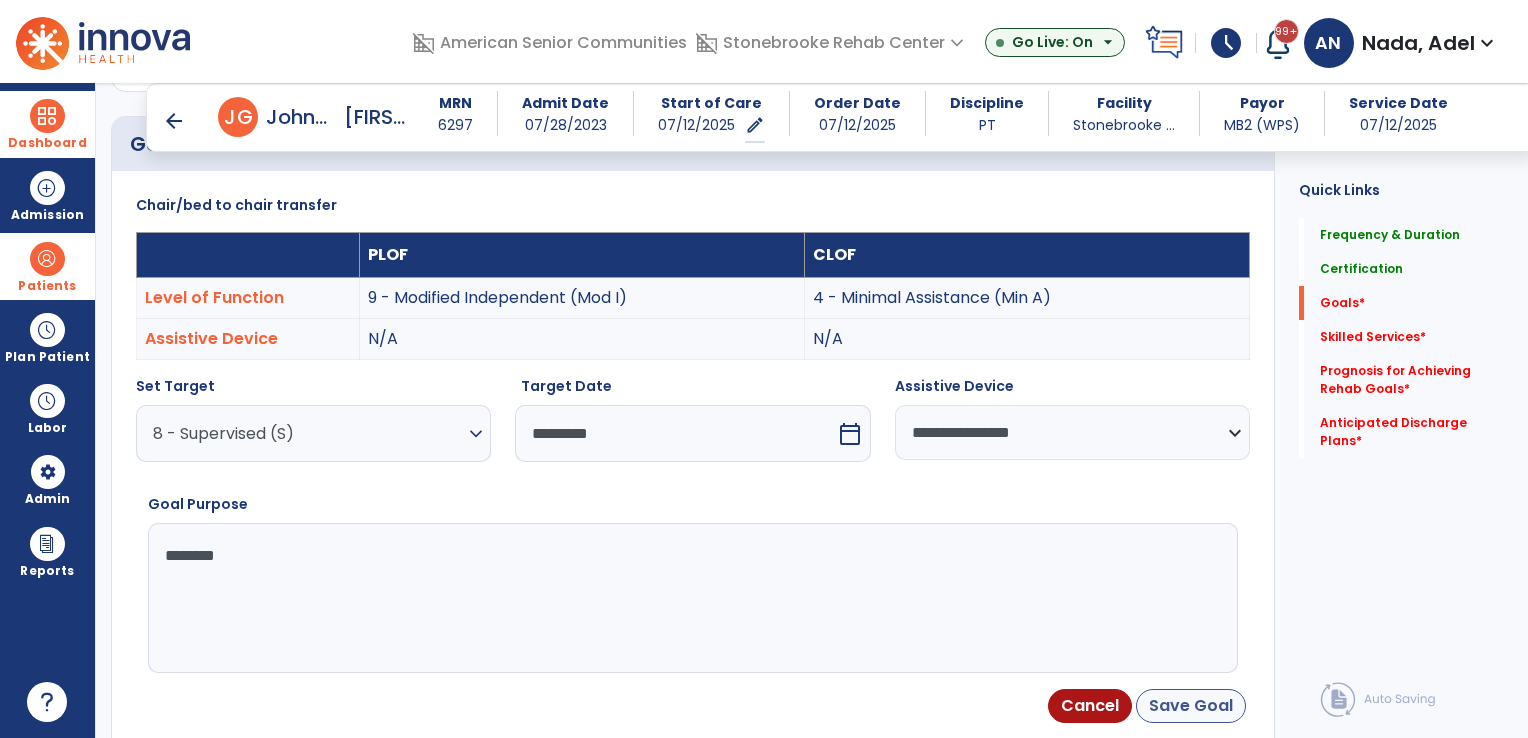type on "********" 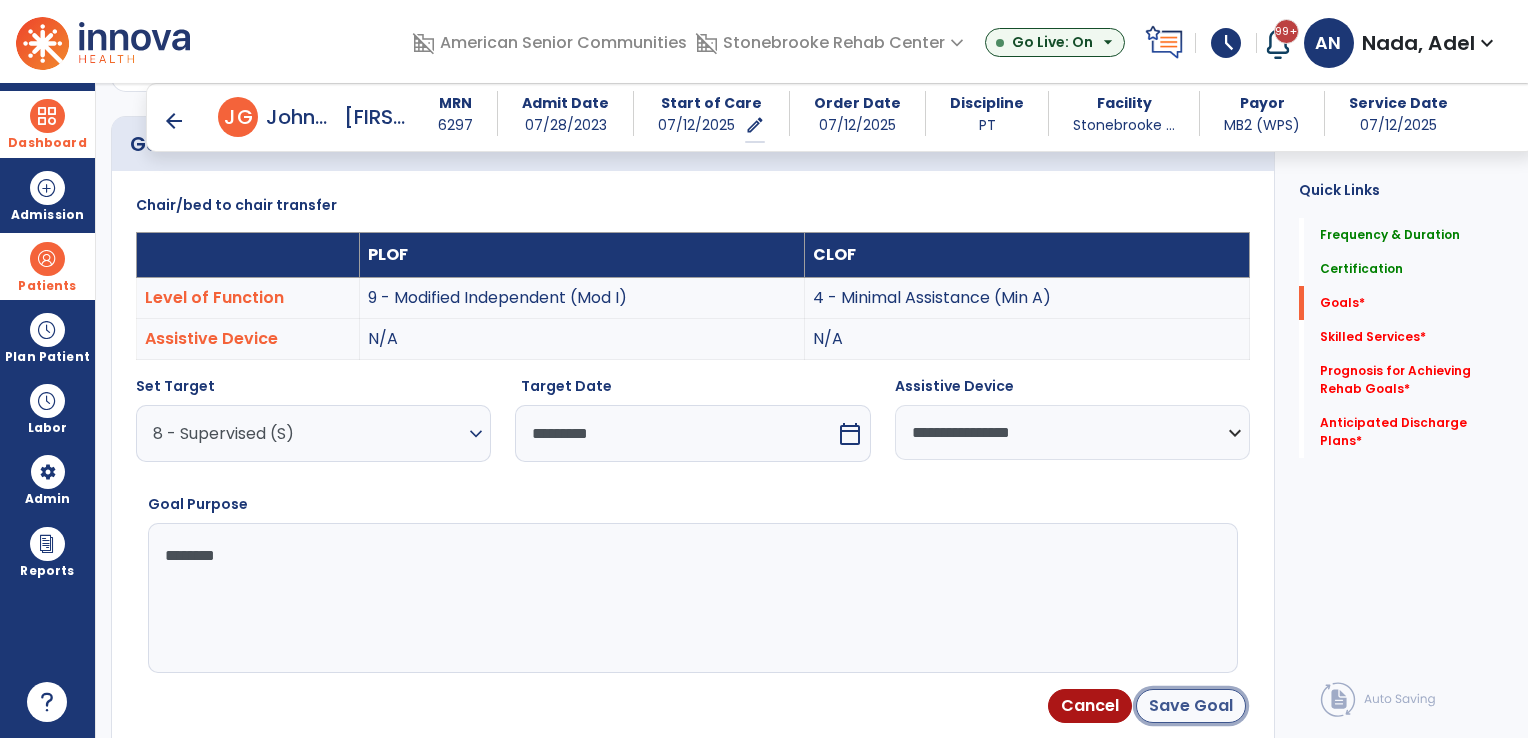 click on "Save Goal" at bounding box center (1191, 706) 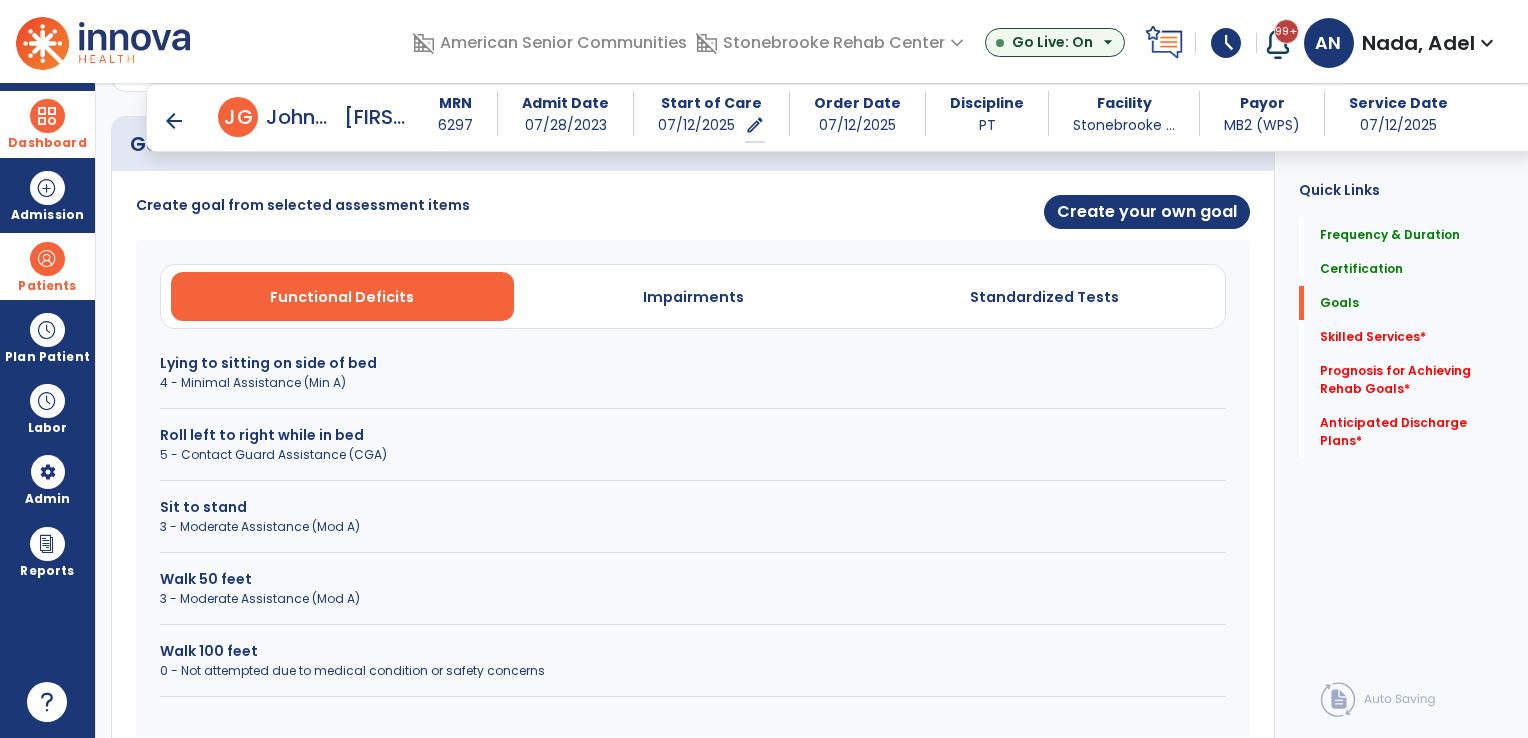 click on "Sit to stand" at bounding box center [693, 507] 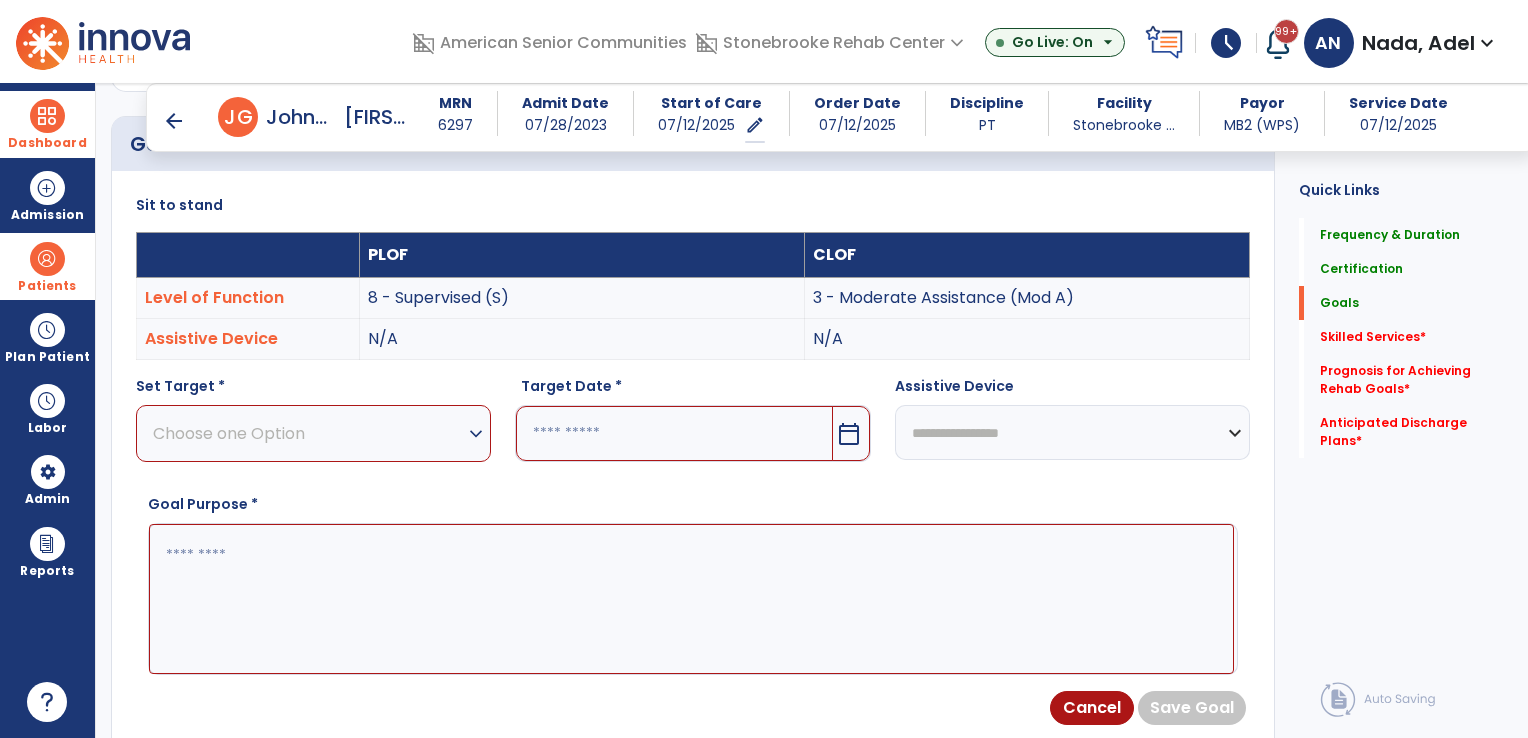 click on "Choose one Option" at bounding box center (308, 433) 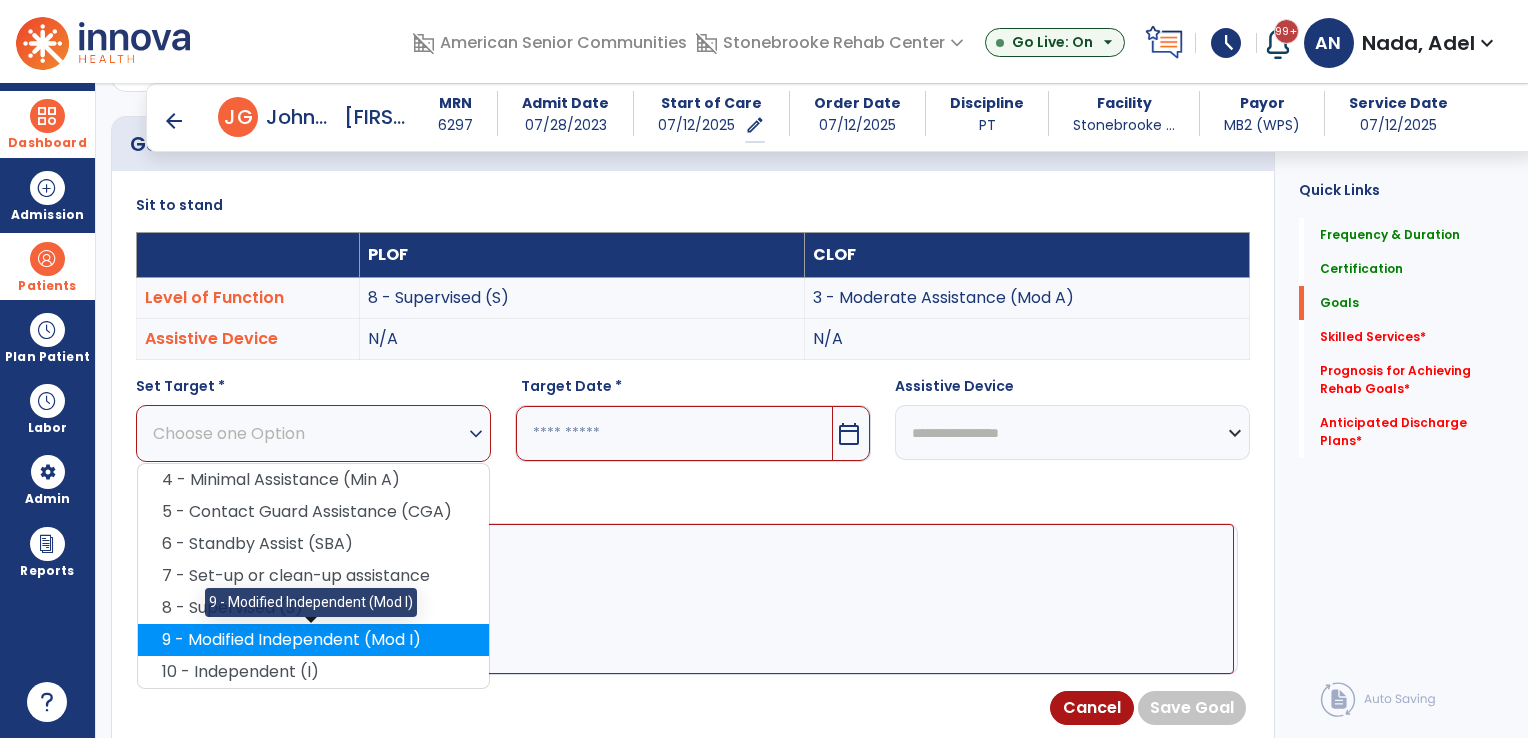 click on "9 - Modified Independent (Mod I)" at bounding box center [313, 640] 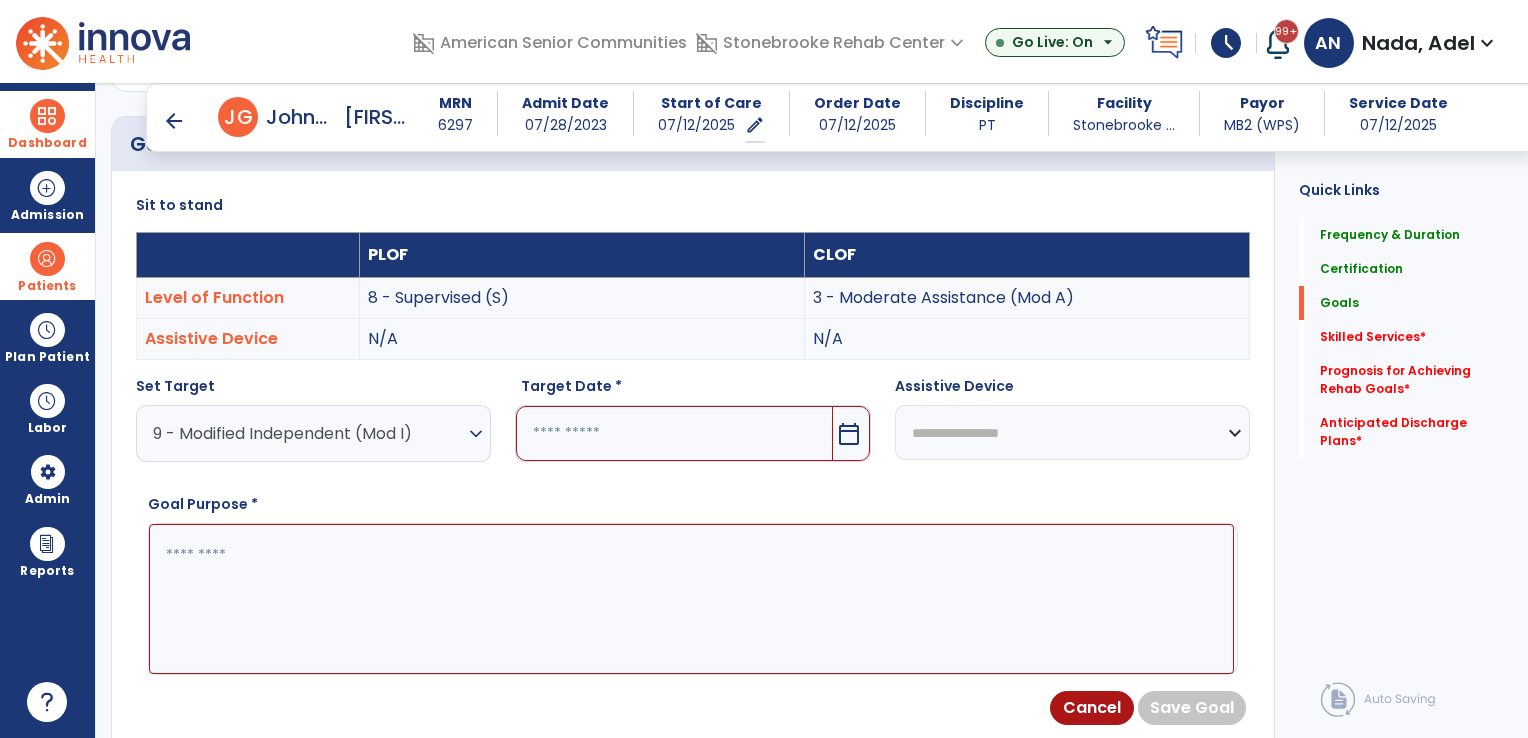 click at bounding box center [674, 433] 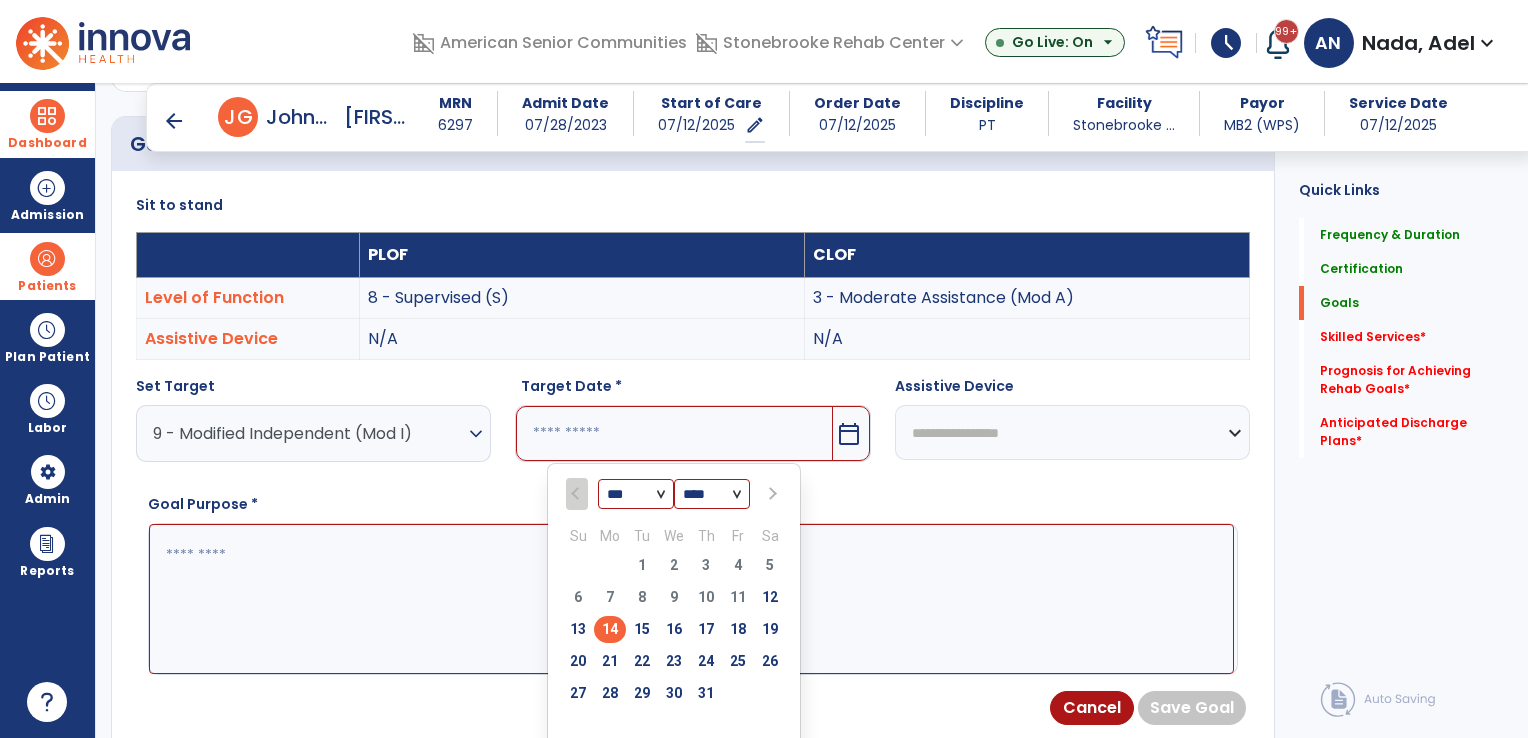 click on "31" at bounding box center [706, 693] 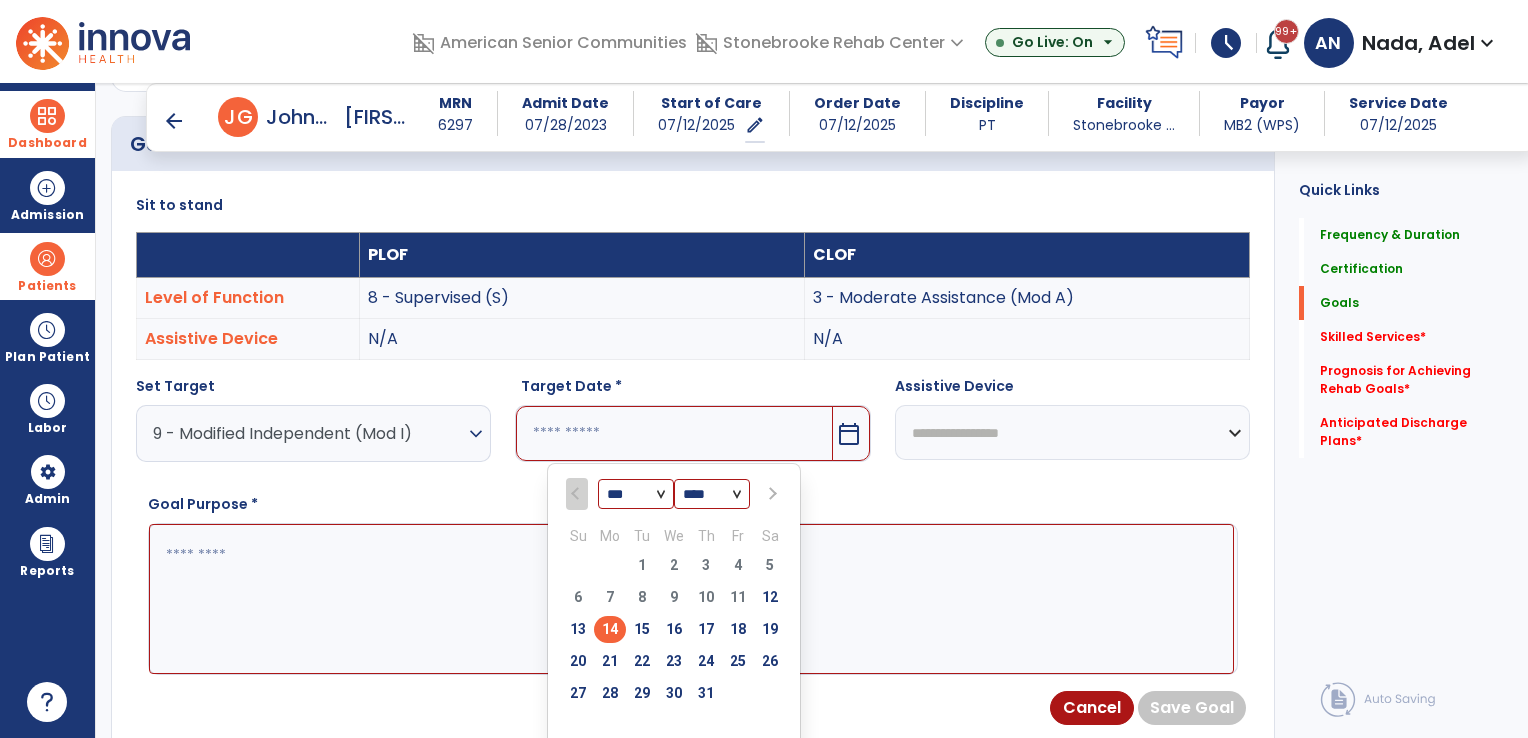 type on "*********" 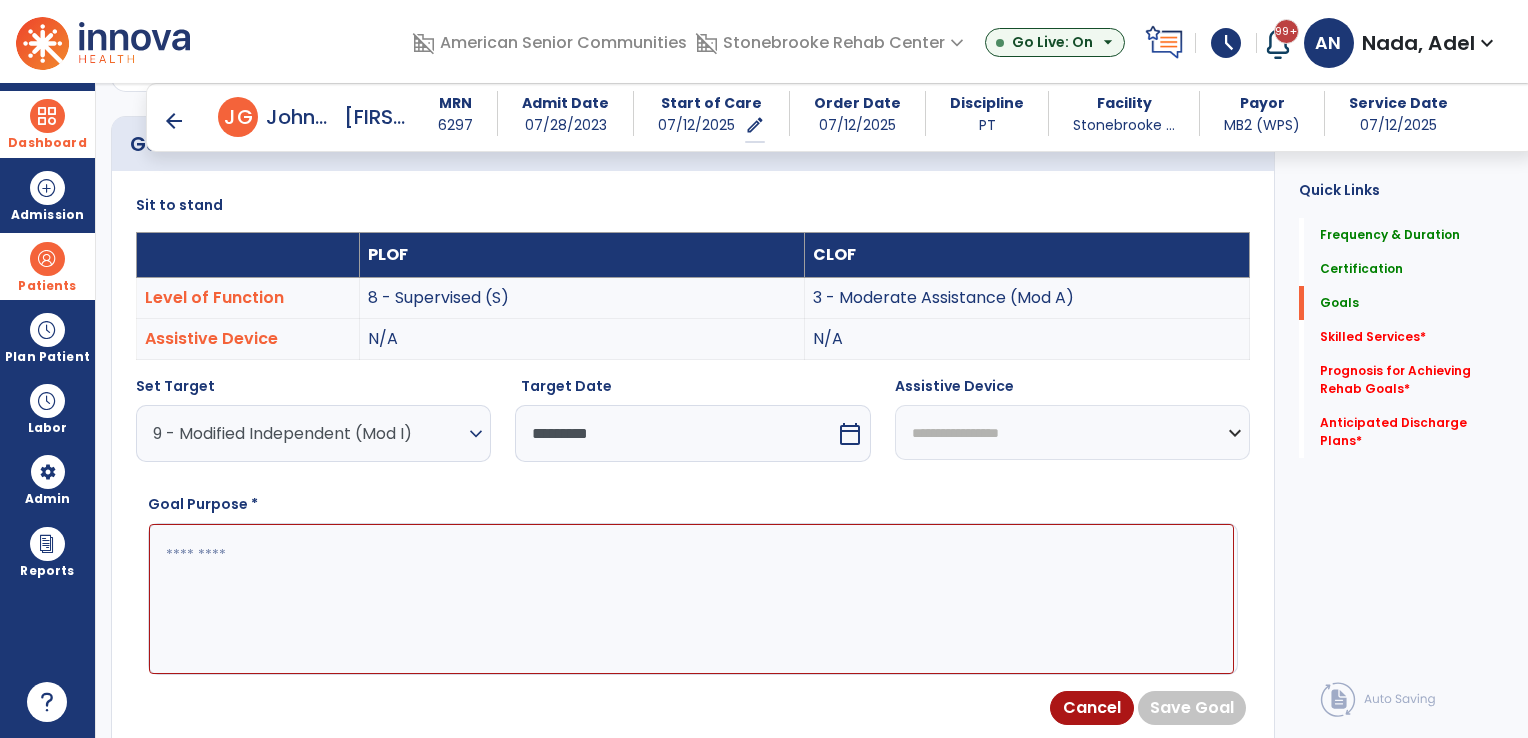 click on "**********" at bounding box center (1072, 432) 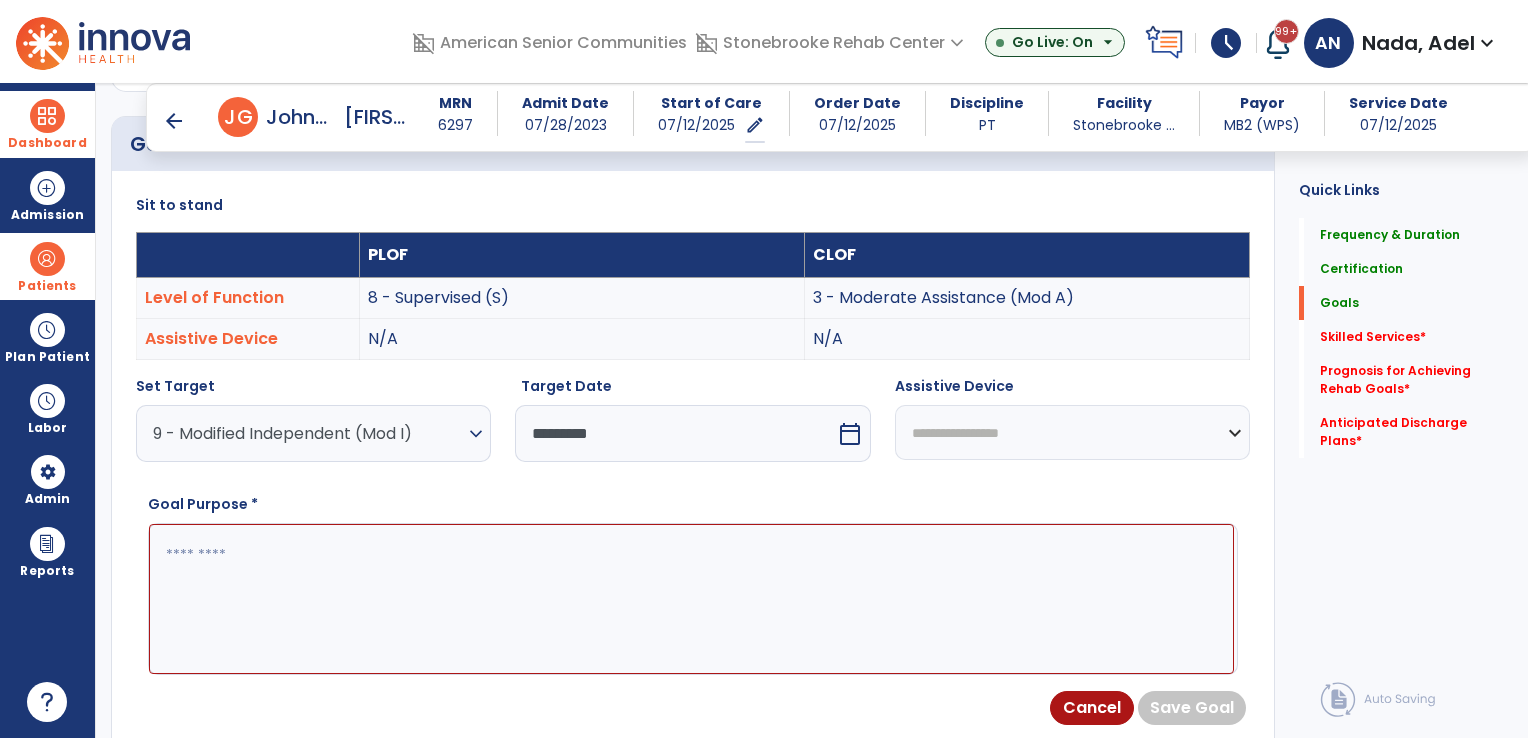 select on "**********" 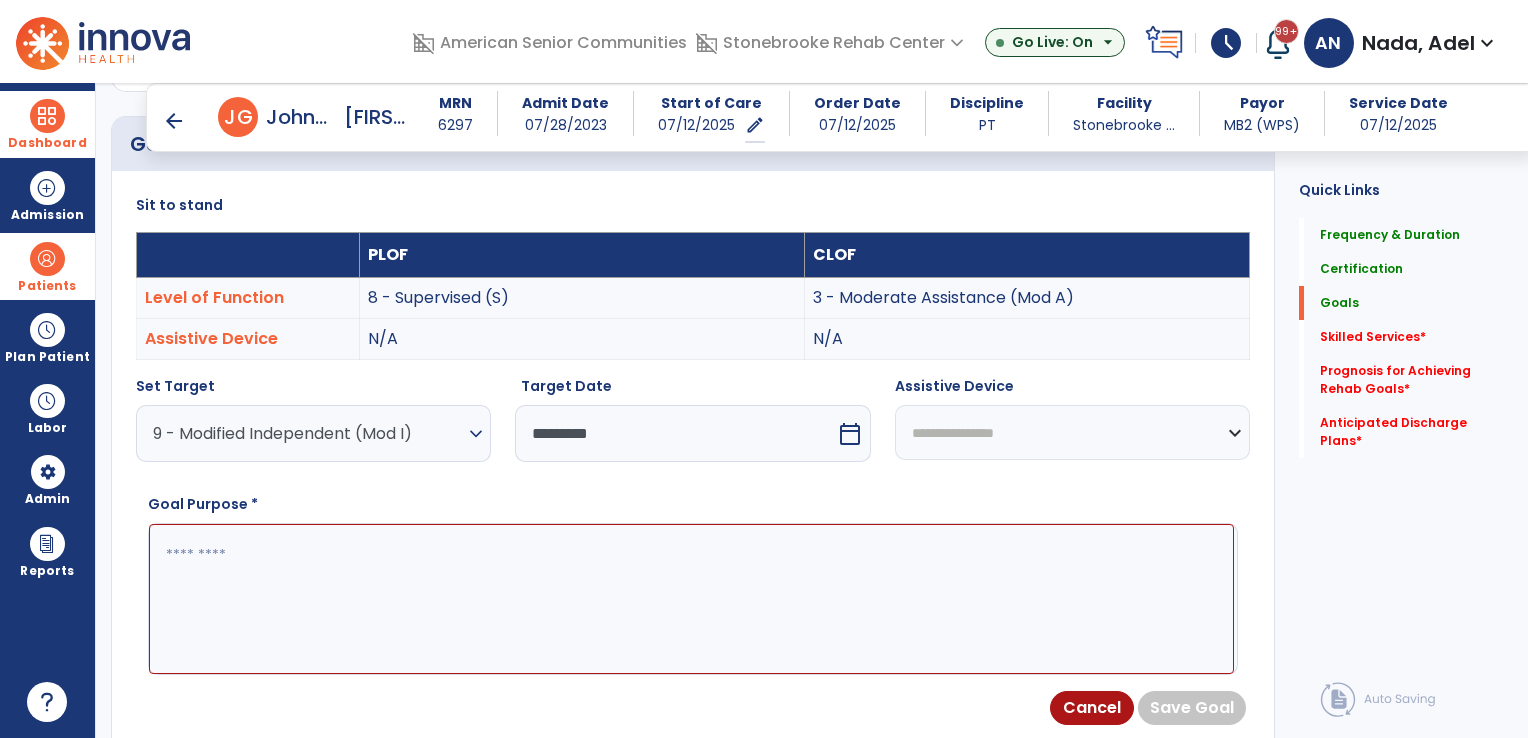 click on "**********" at bounding box center (1072, 432) 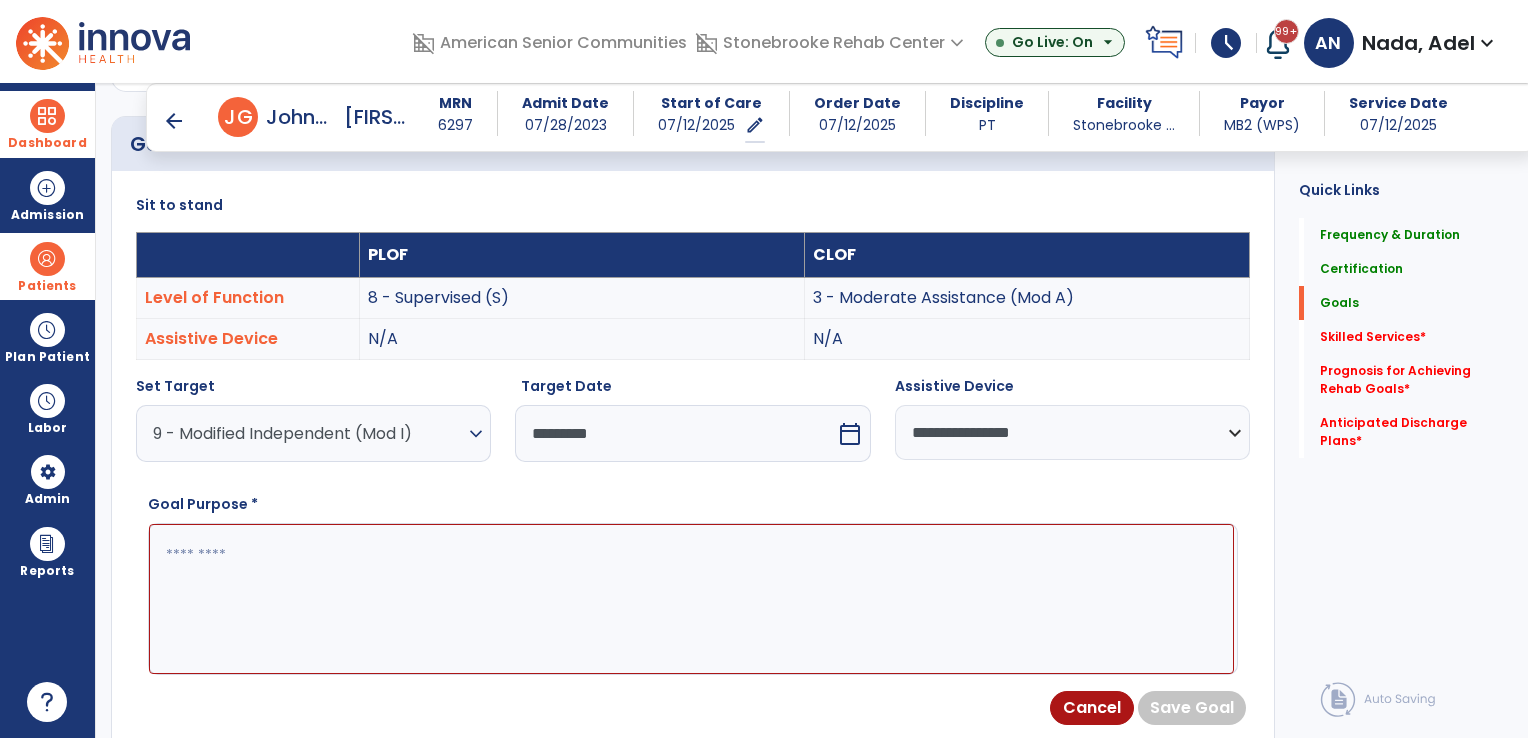 click at bounding box center [691, 599] 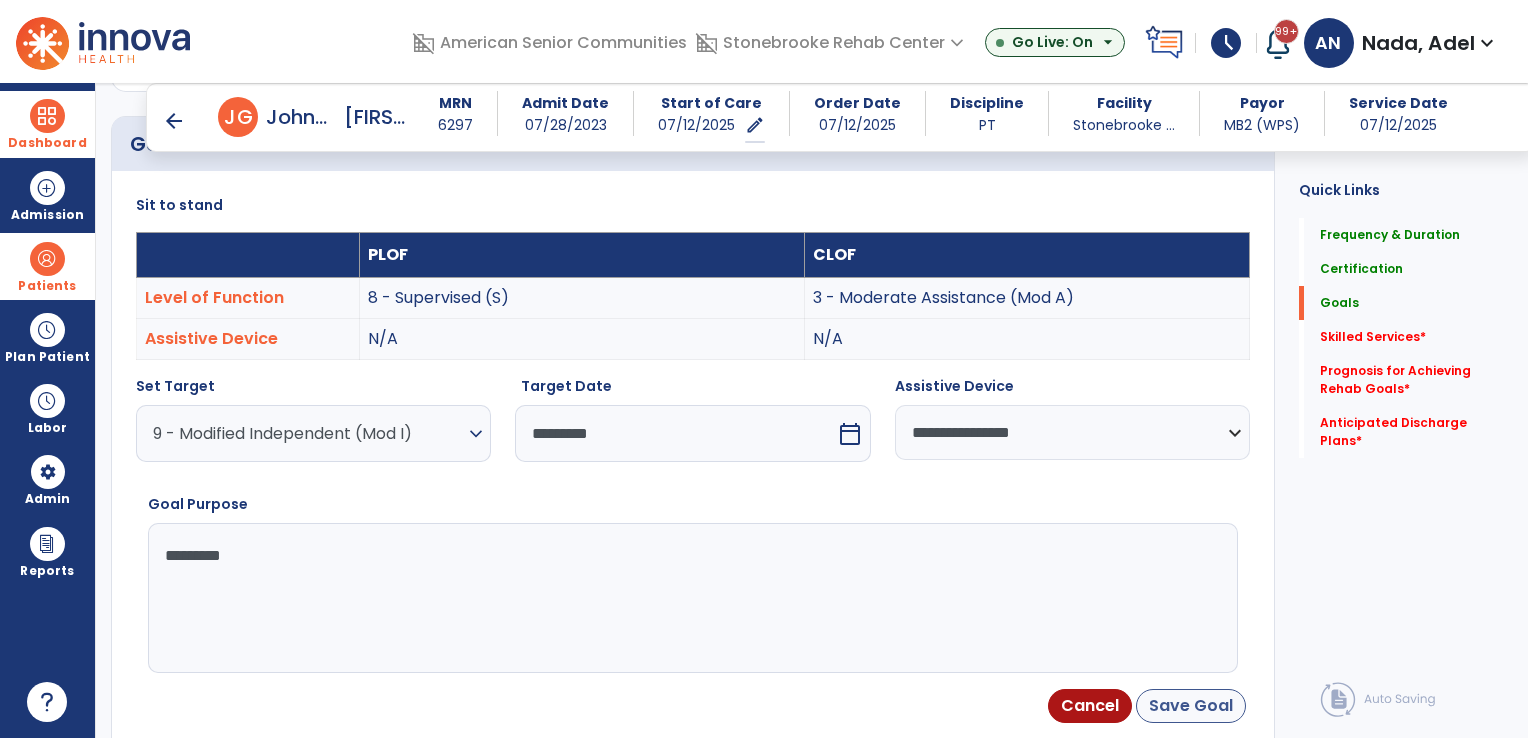 type on "*********" 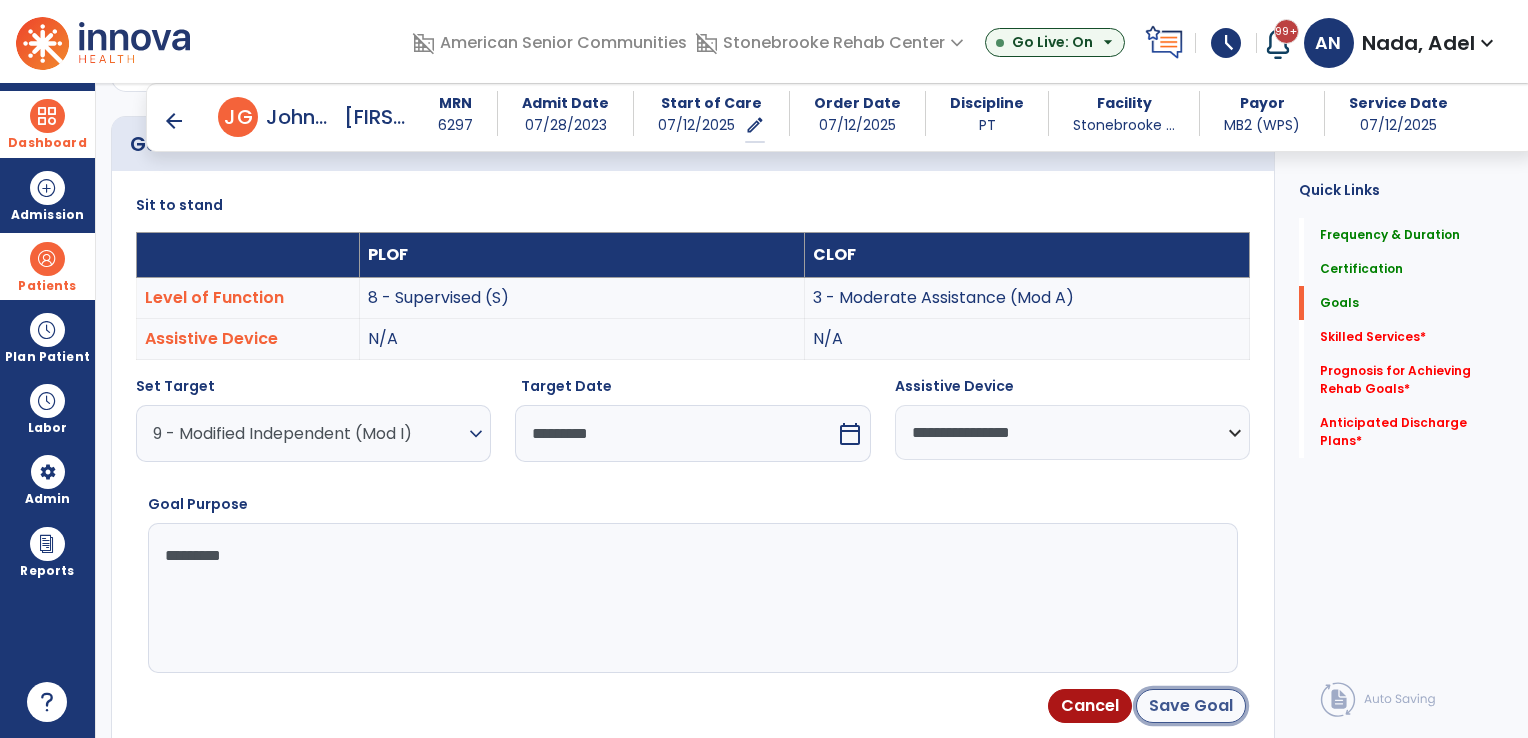click on "Save Goal" at bounding box center (1191, 706) 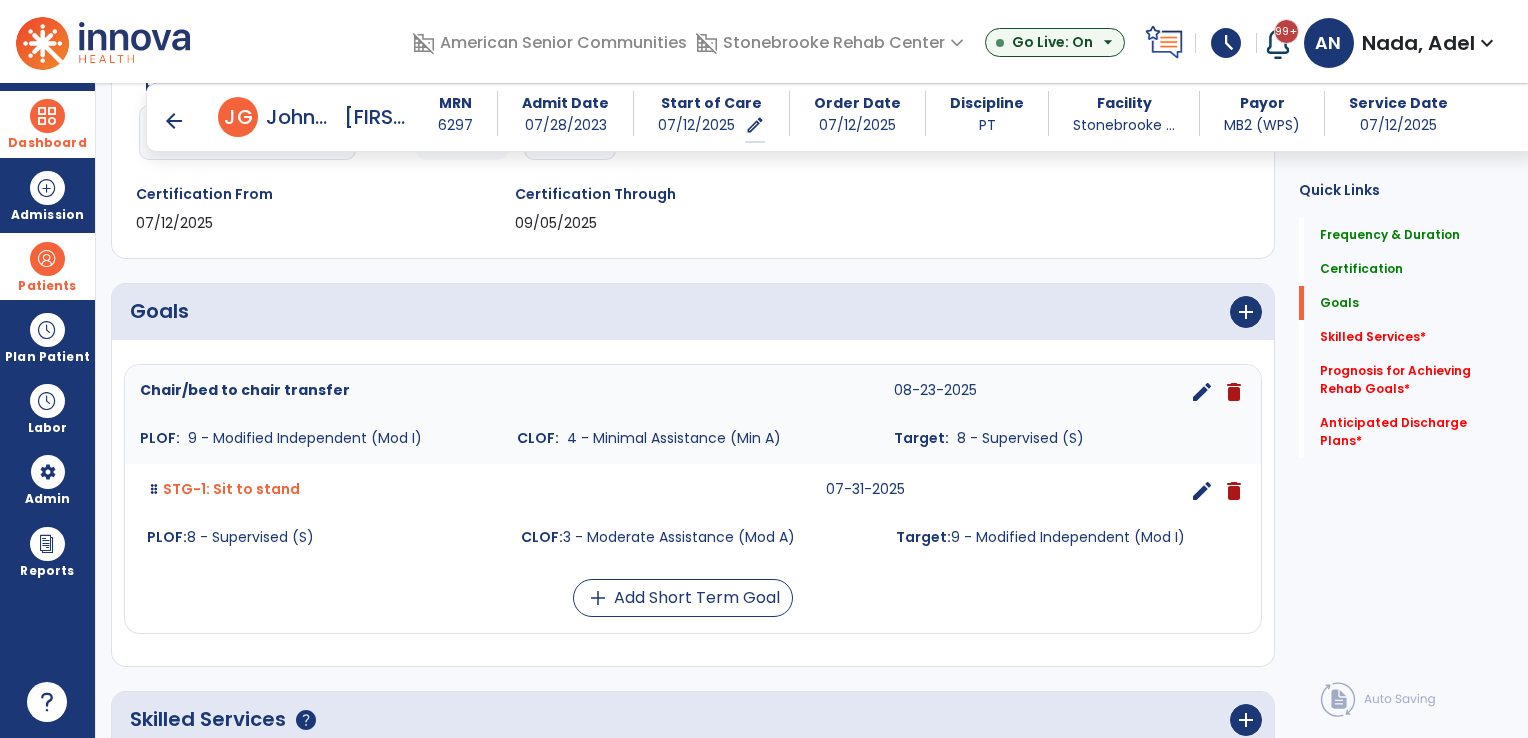 scroll, scrollTop: 300, scrollLeft: 0, axis: vertical 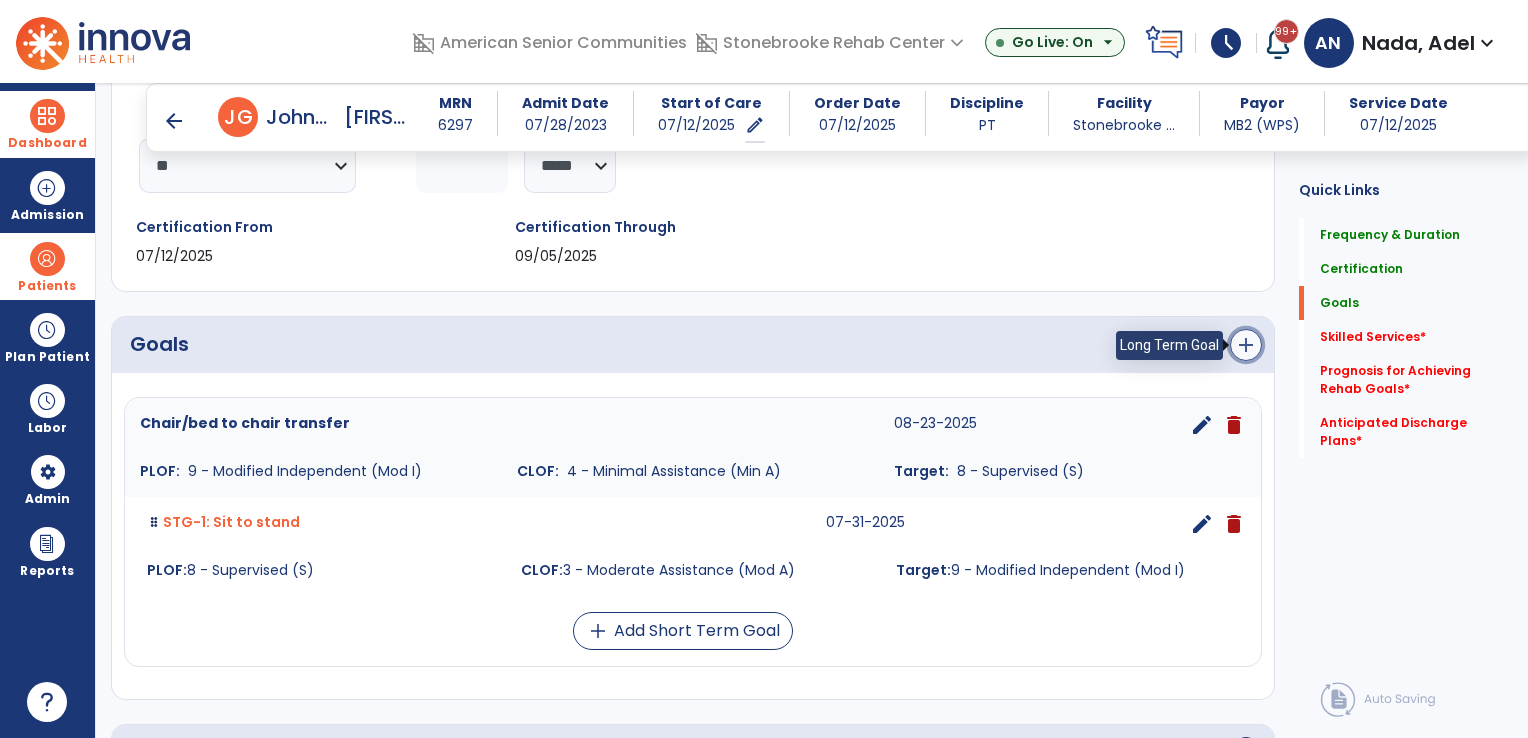 click on "add" at bounding box center (1246, 345) 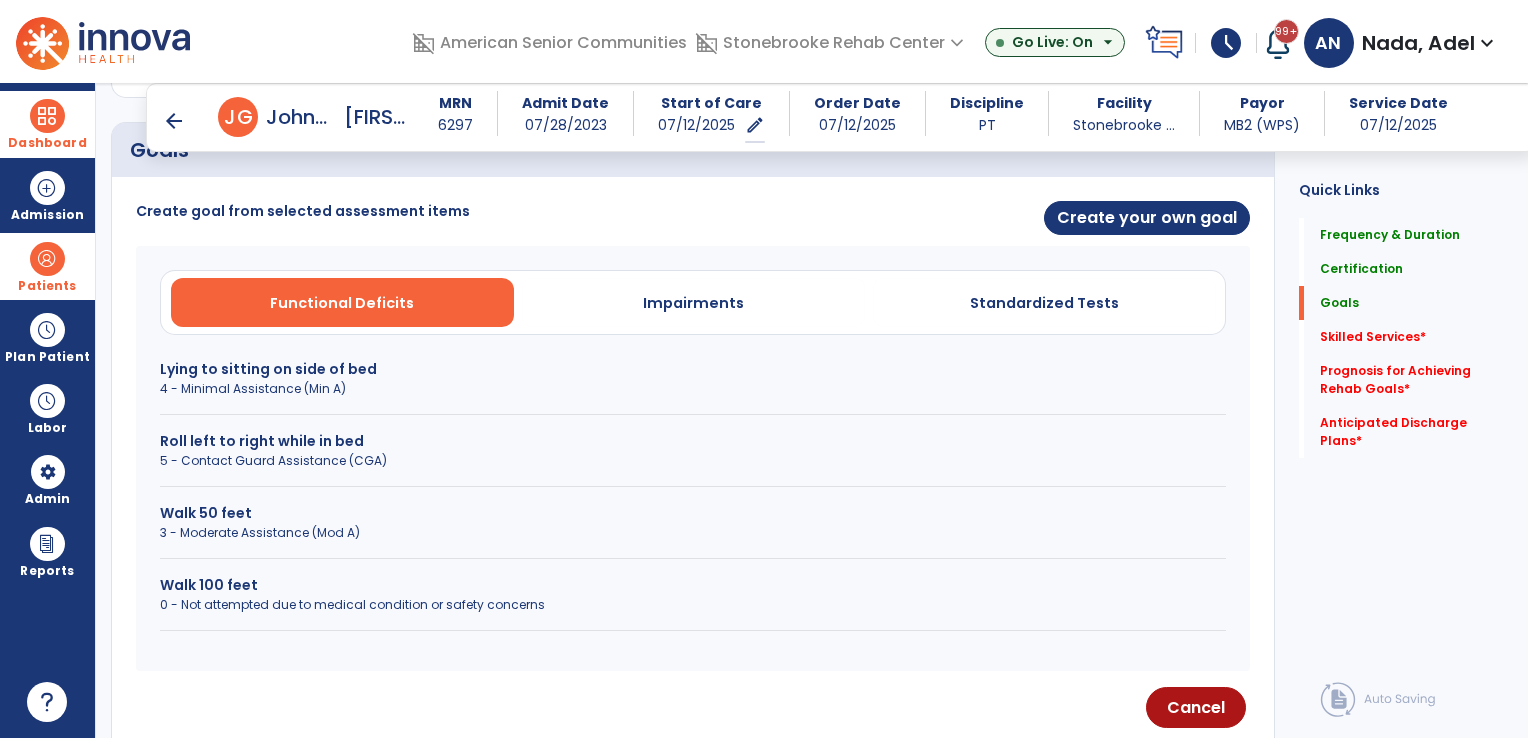 scroll, scrollTop: 500, scrollLeft: 0, axis: vertical 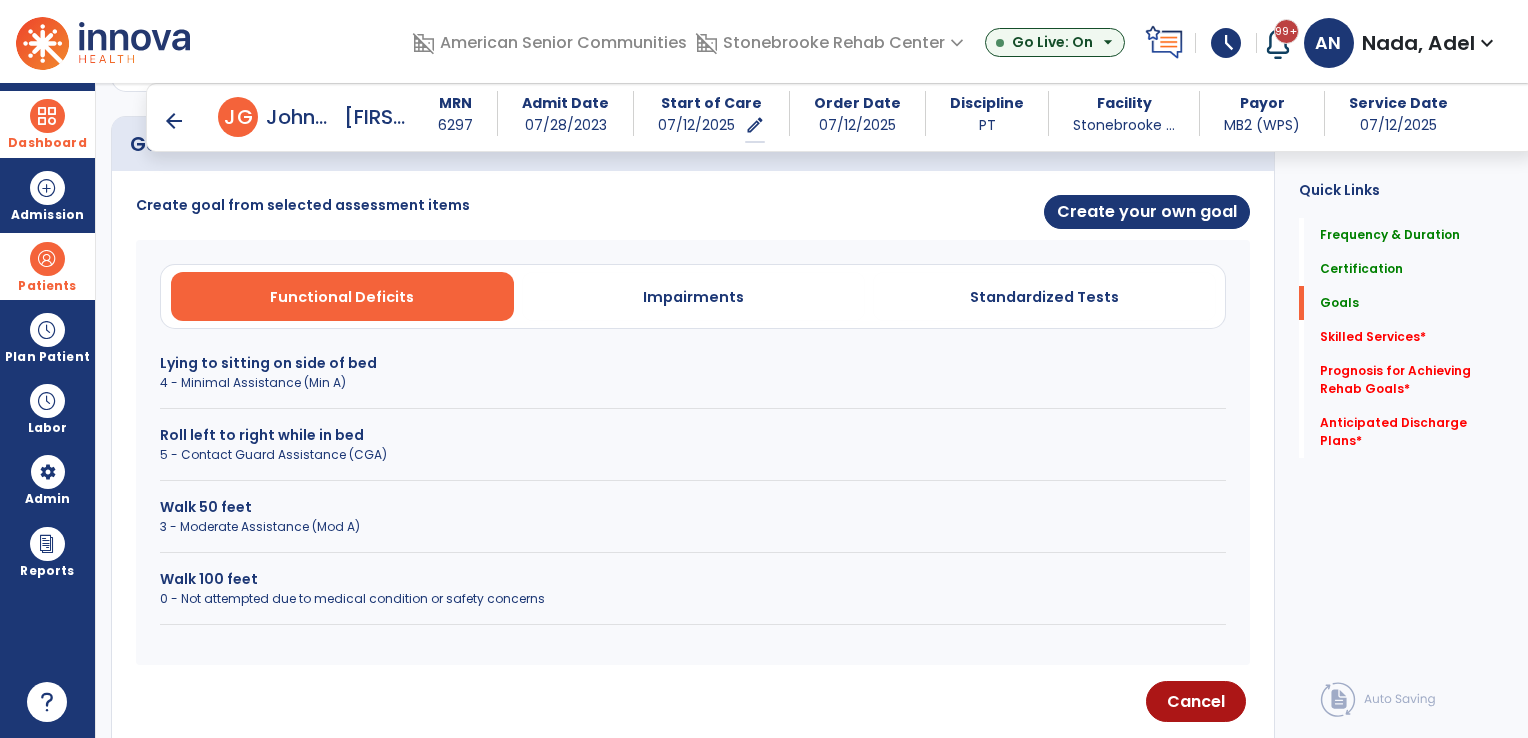 click on "Lying to sitting on side of bed" at bounding box center (693, 363) 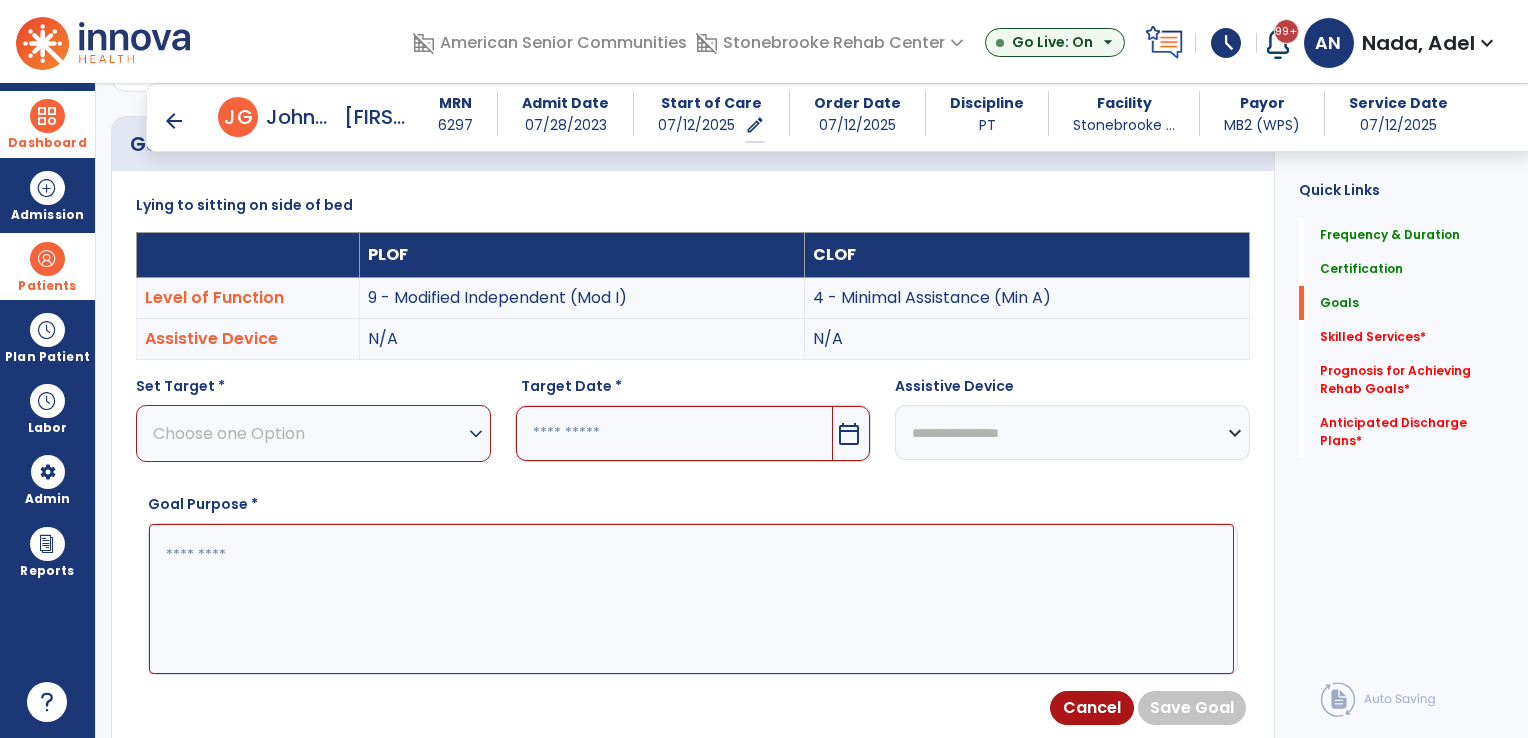click on "Choose one Option" at bounding box center (308, 433) 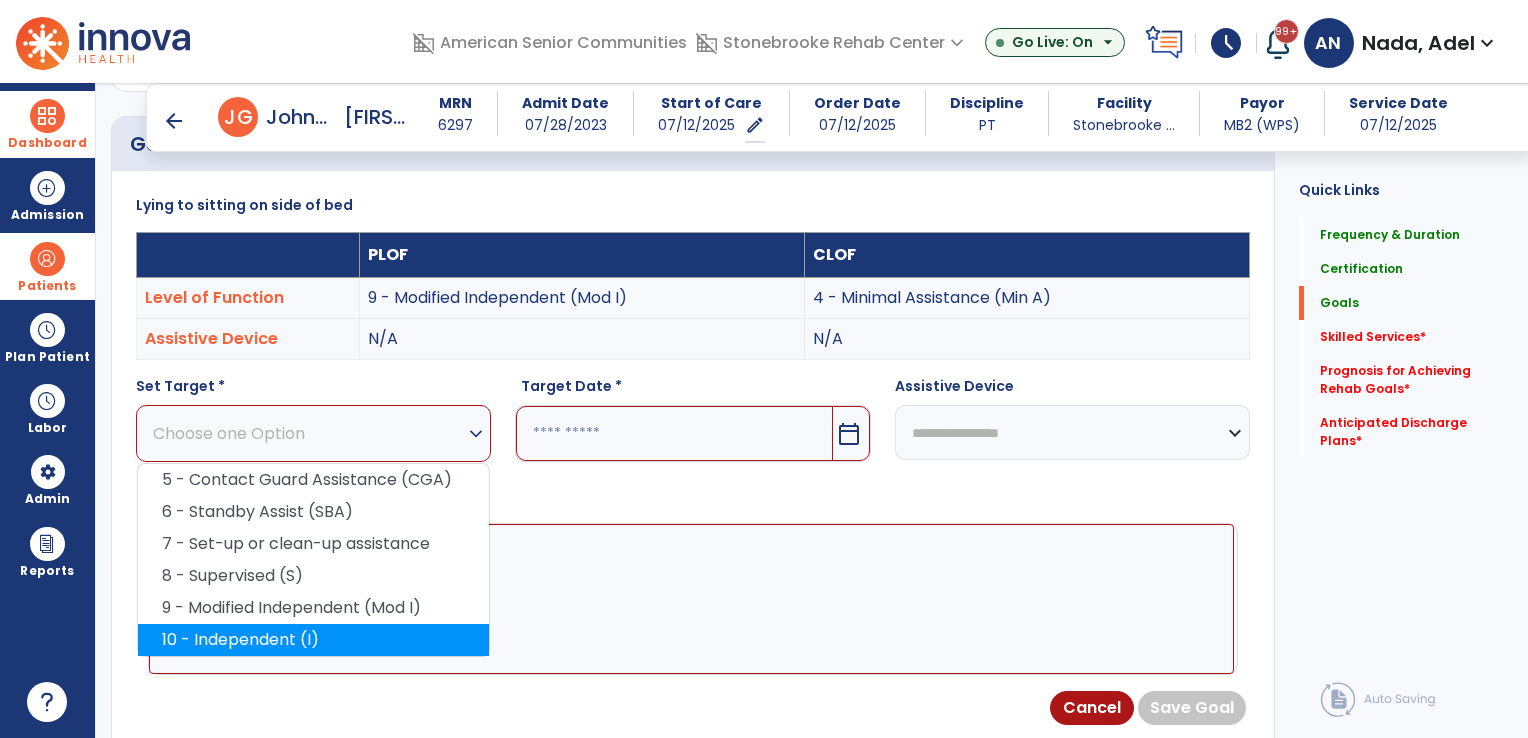 click on "10 - Independent (I)" at bounding box center [313, 640] 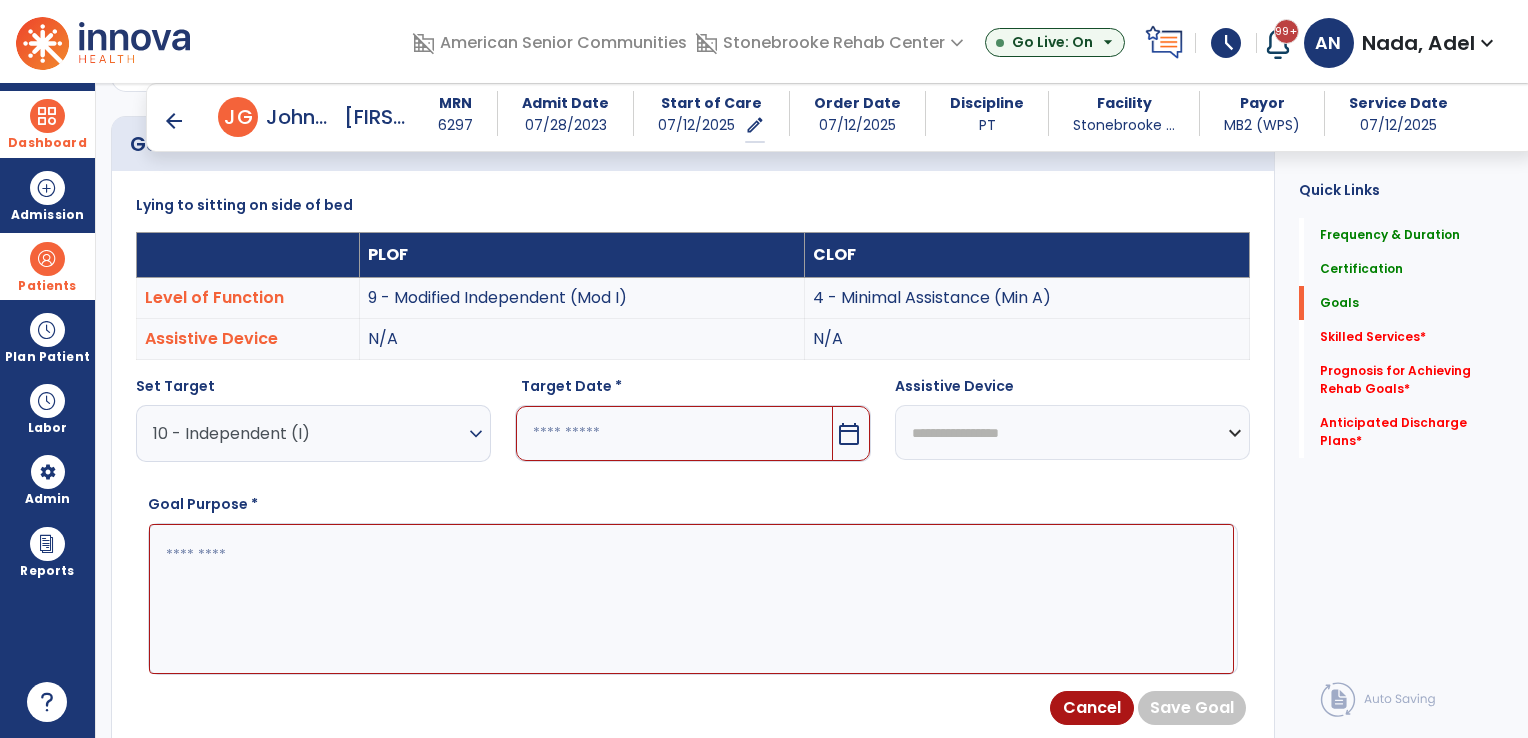 click at bounding box center (674, 433) 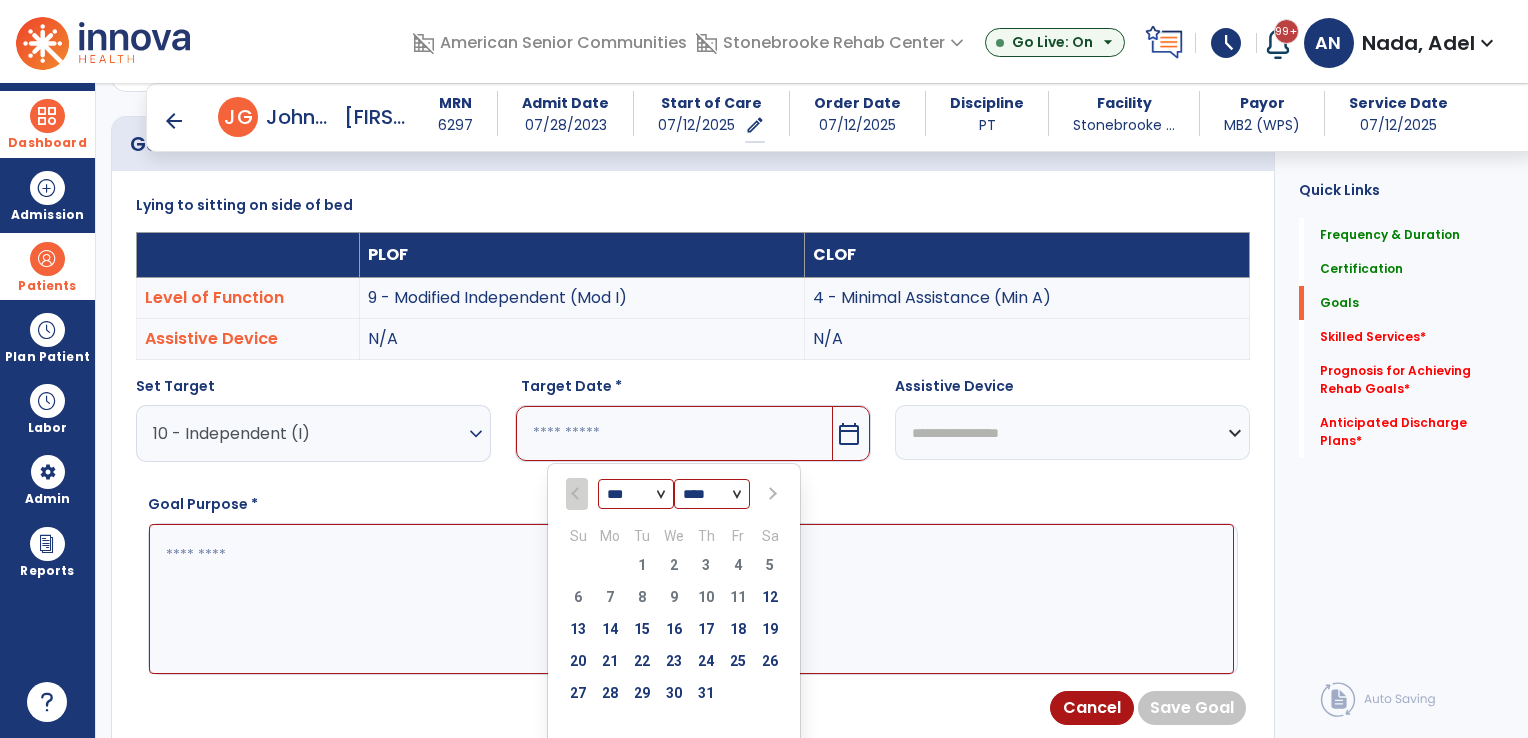 click at bounding box center [772, 494] 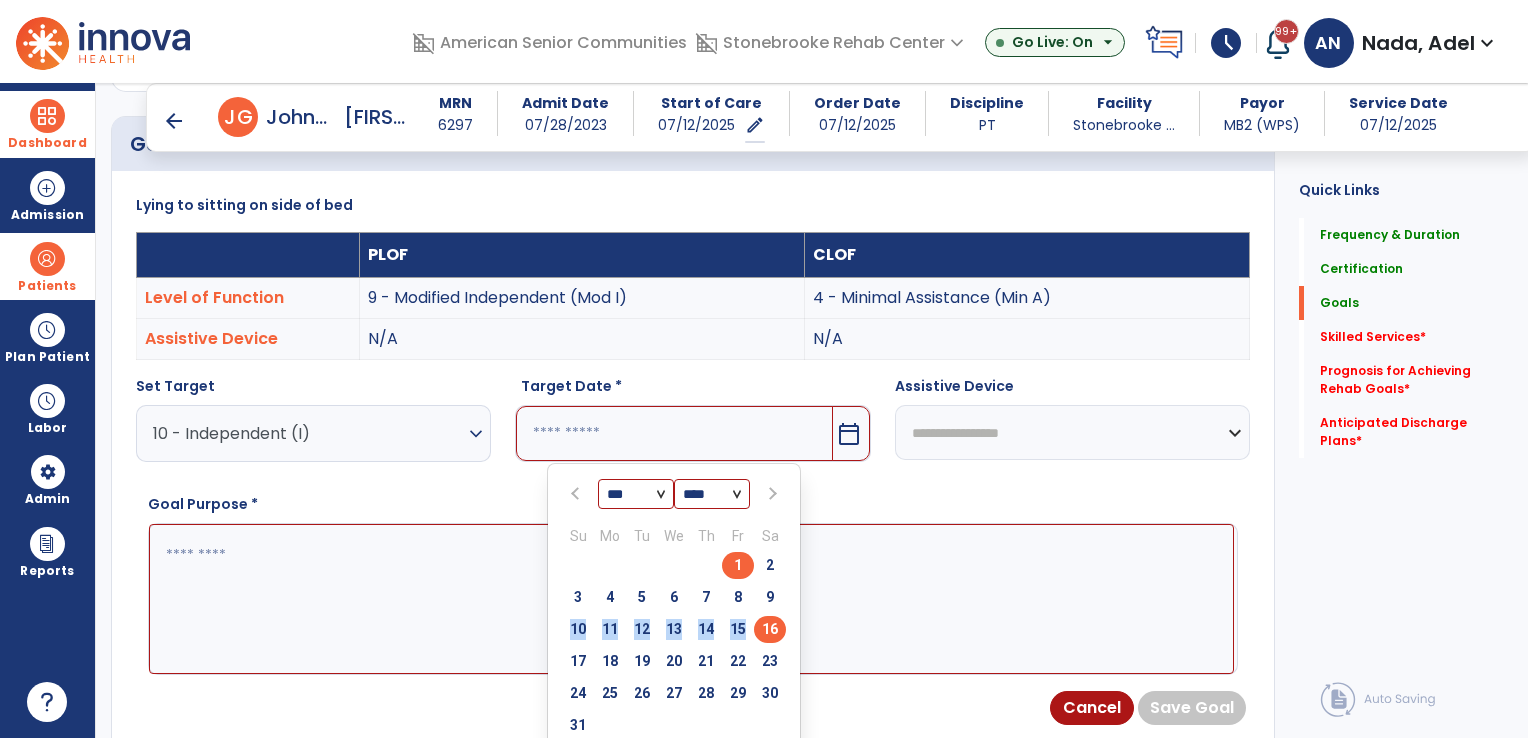 click on "Su Mo Tu We Th Fr Sa  27   28   29   30   31   1   2   3   4   5   6   7   8   9   10   11   12   13   14   15   16   17   18   19   20   21   22   23   24   25   26   27   28   29   30   31   1   2   3   4   5   6" at bounding box center (674, 629) 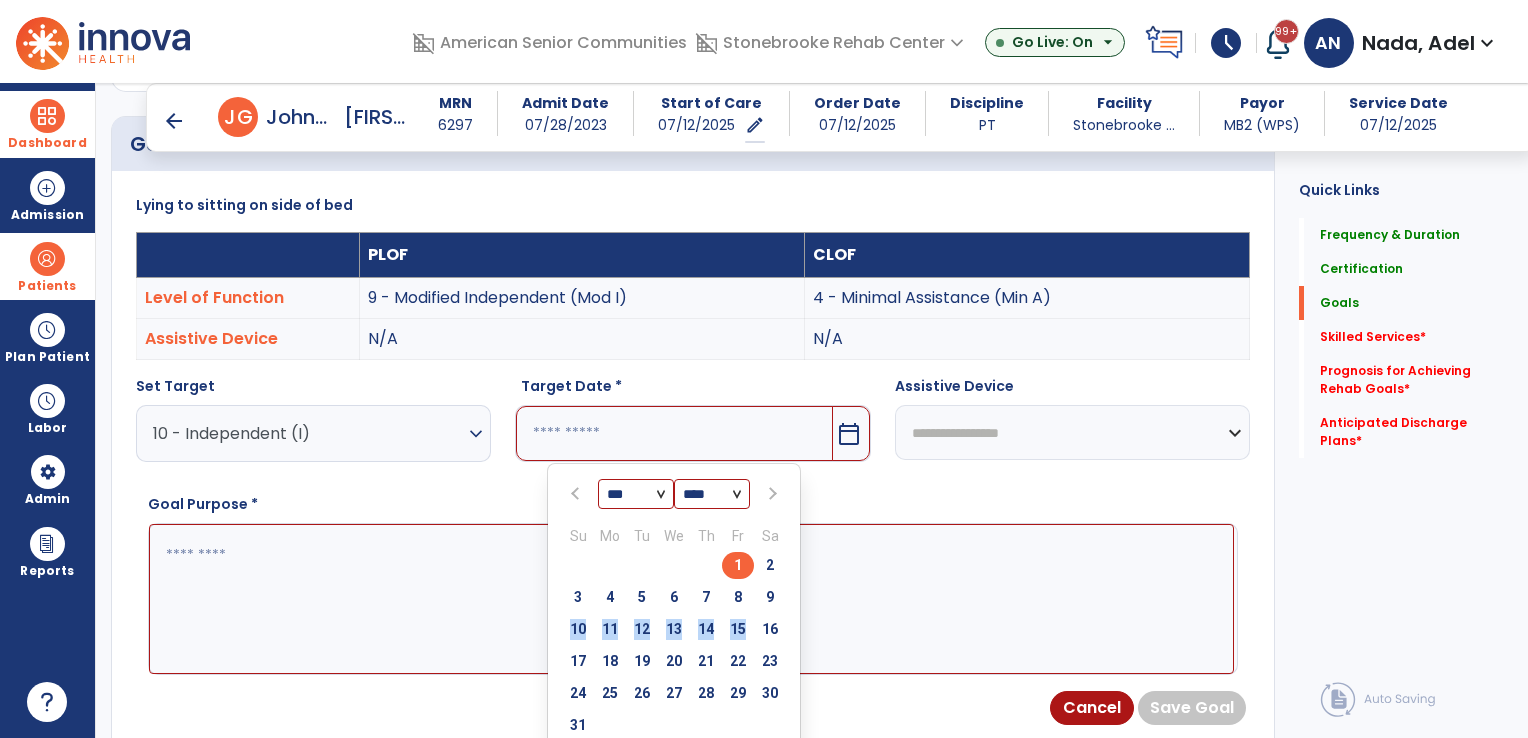 drag, startPoint x: 755, startPoint y: 621, endPoint x: 765, endPoint y: 629, distance: 12.806249 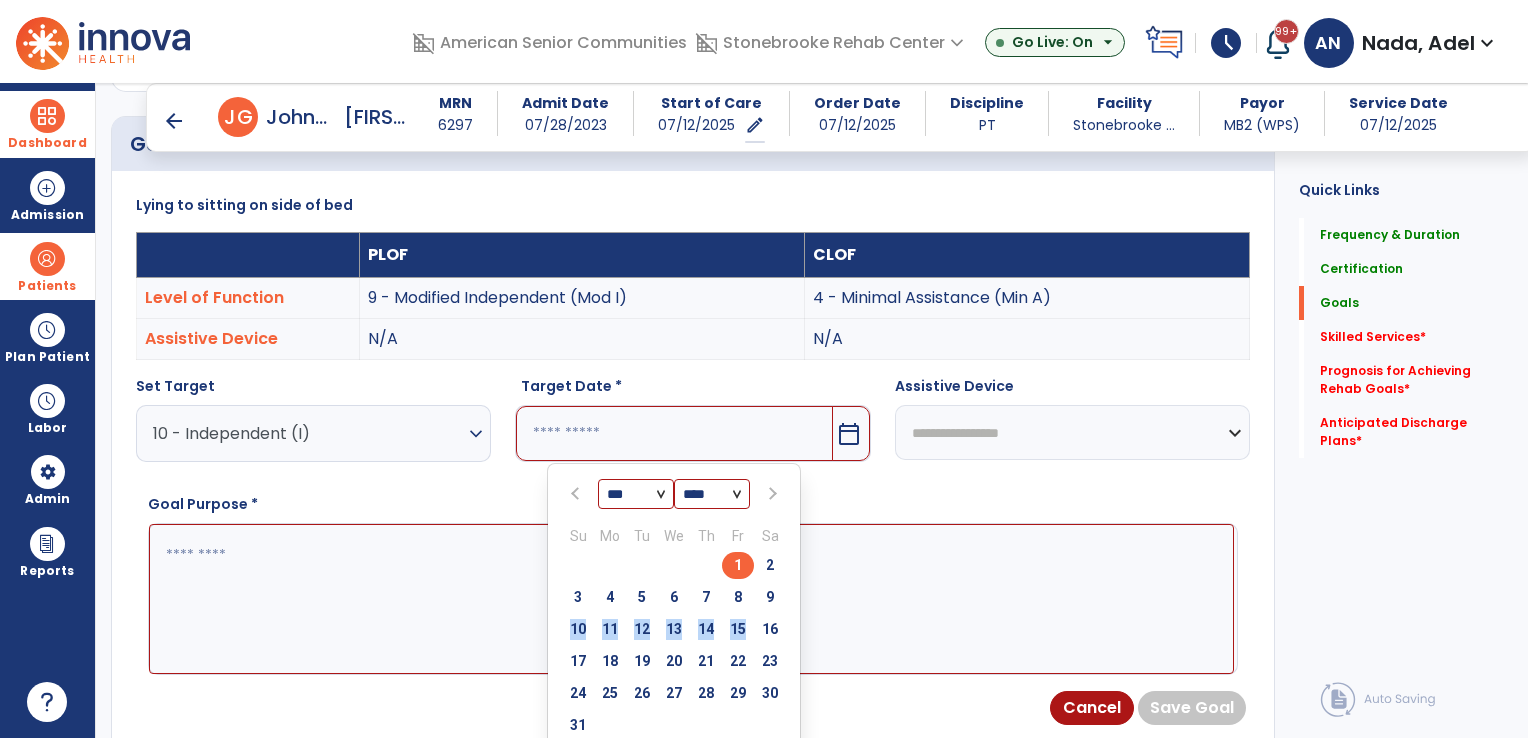 type on "*********" 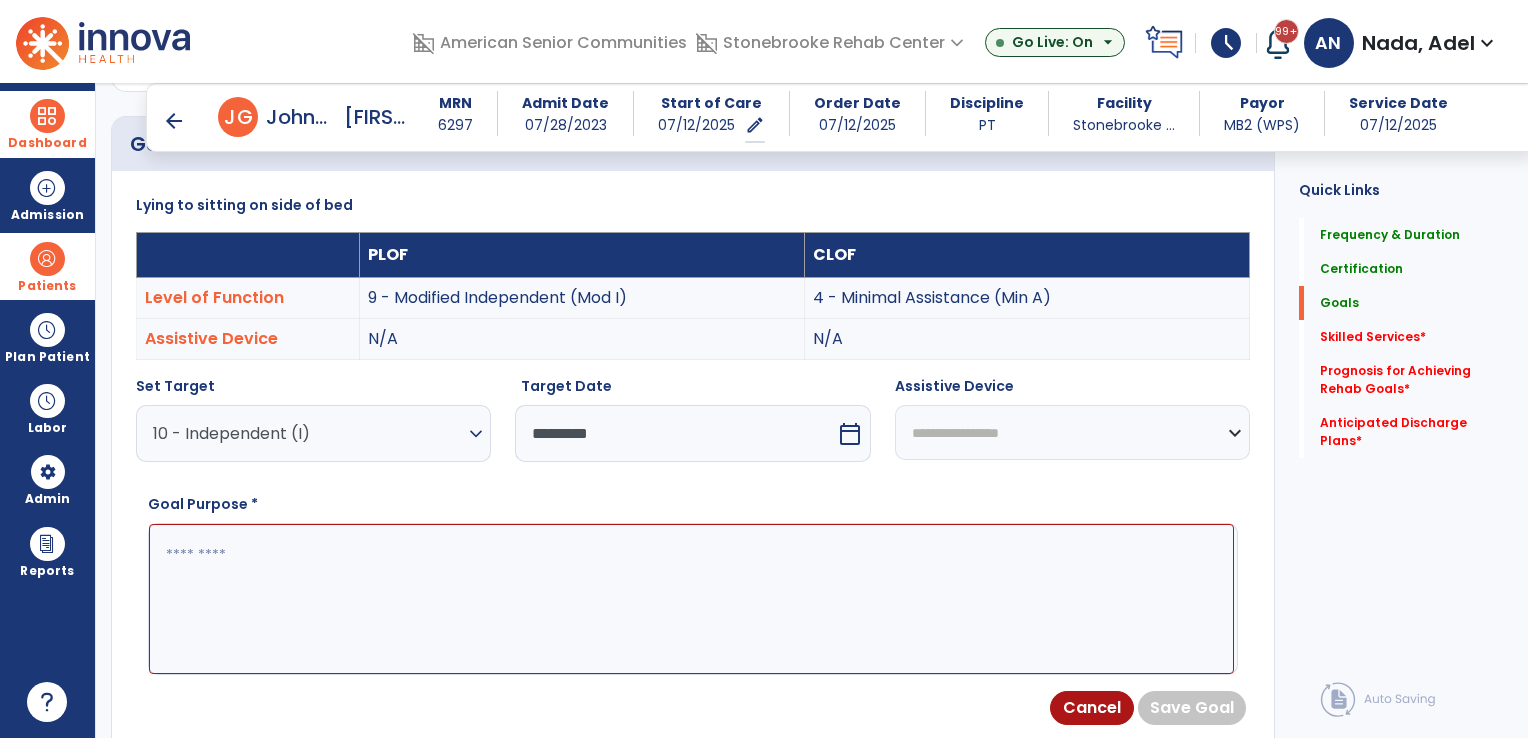 click on "**********" at bounding box center [1072, 432] 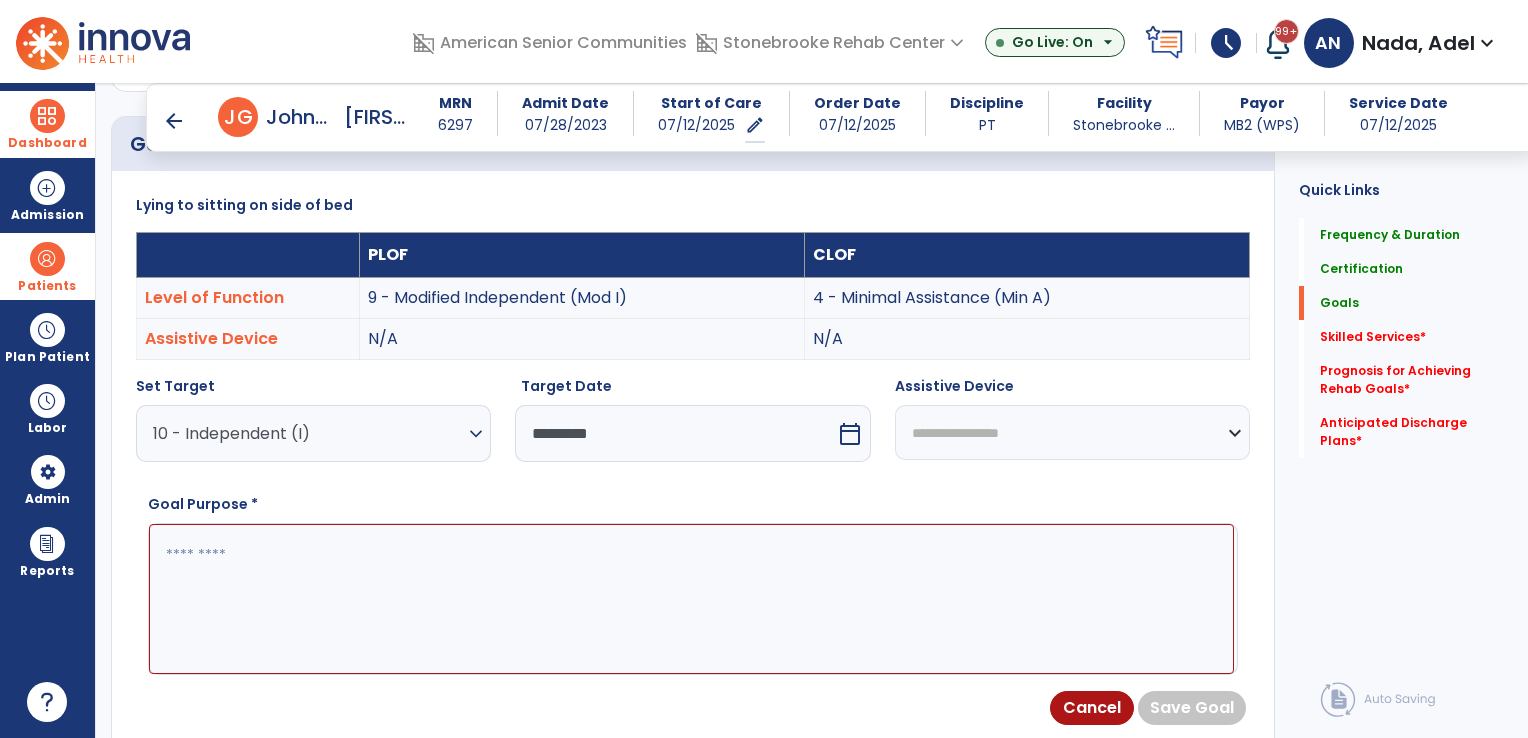 select on "*********" 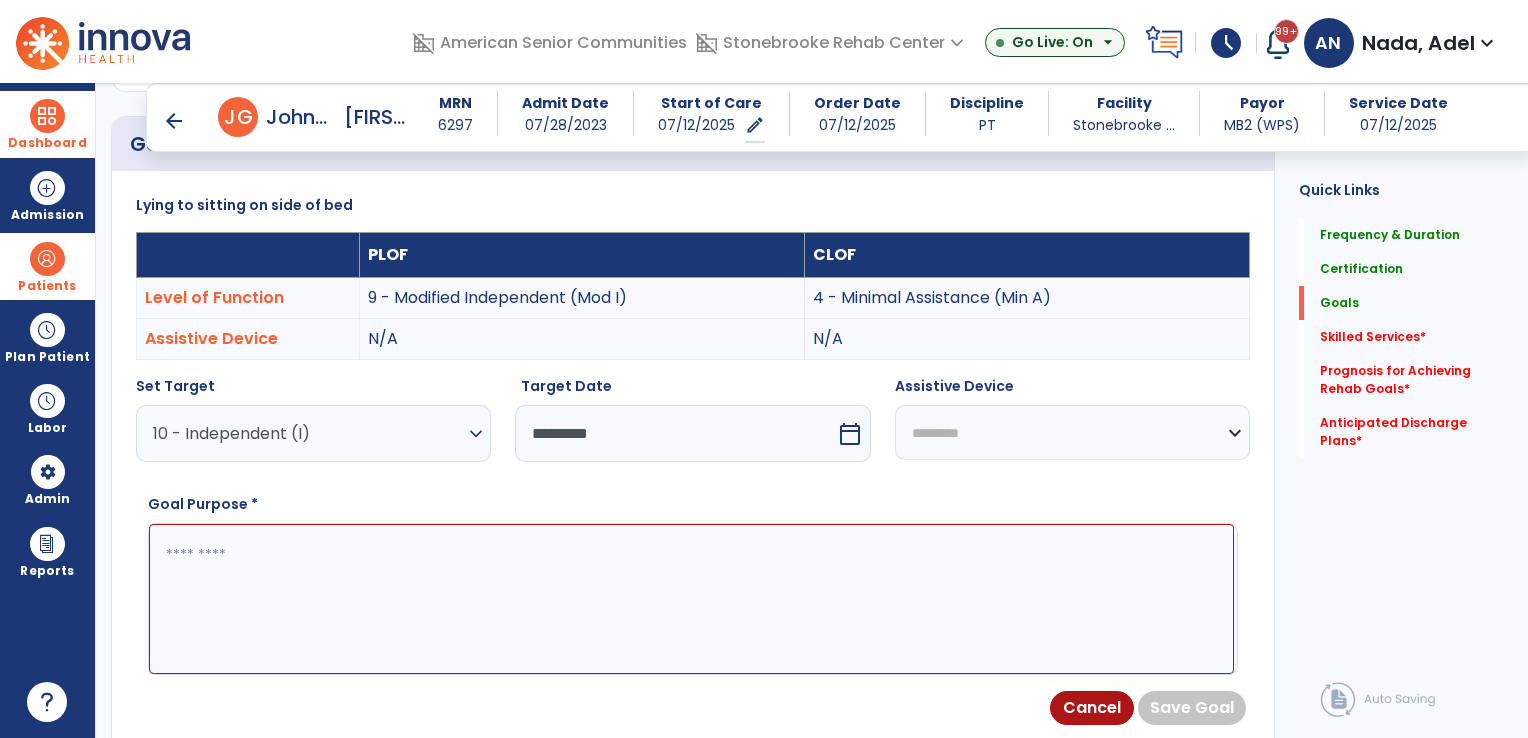 click on "**********" at bounding box center (1072, 432) 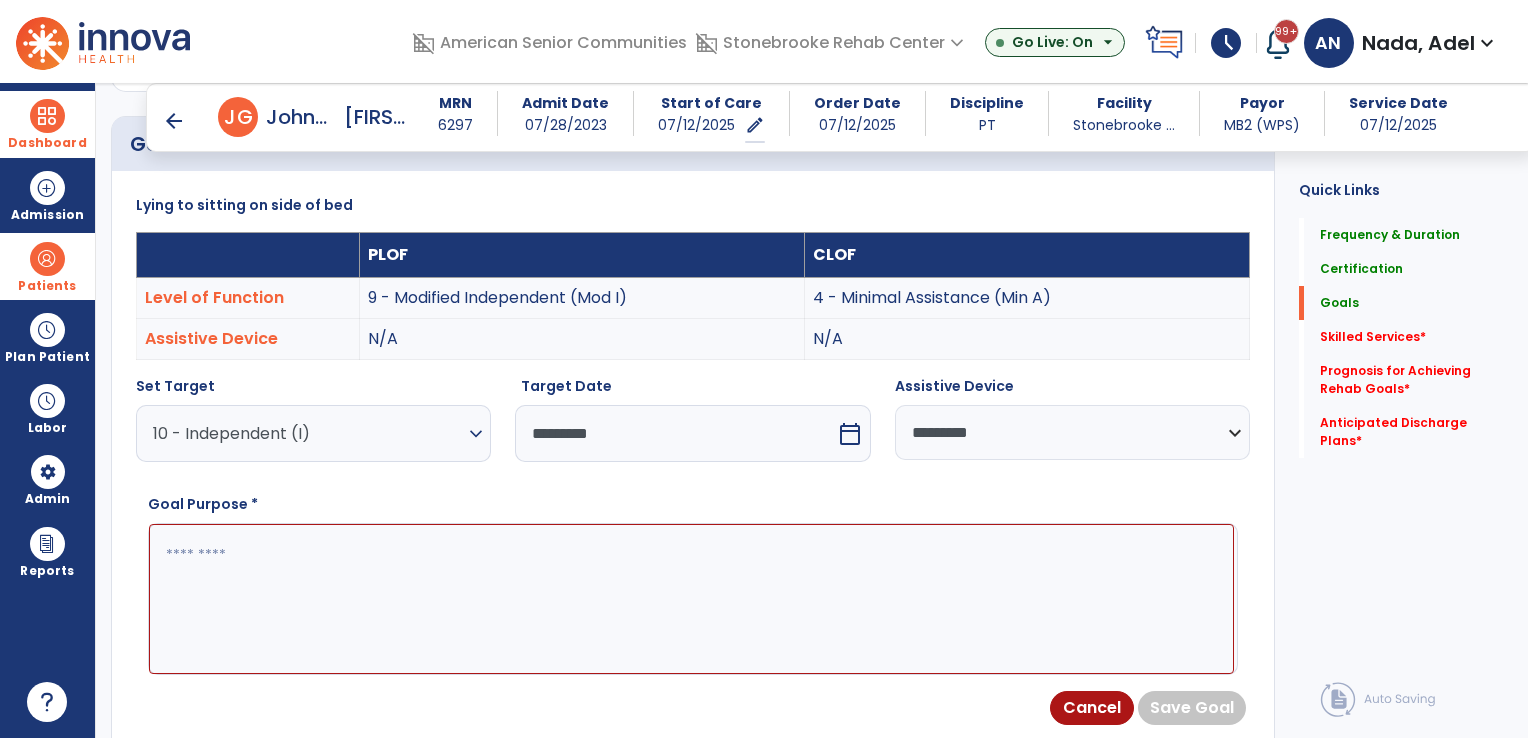 click at bounding box center (691, 599) 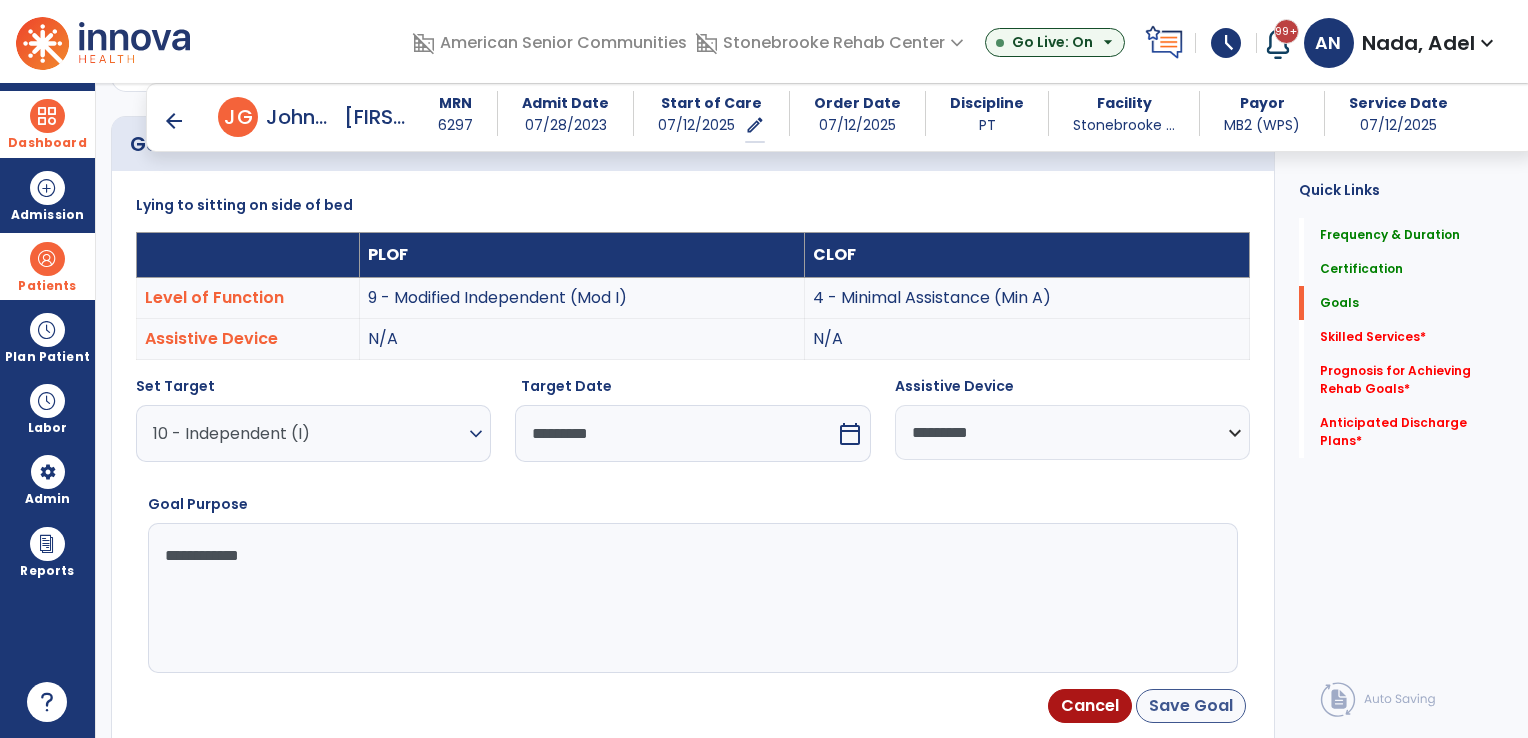 type on "**********" 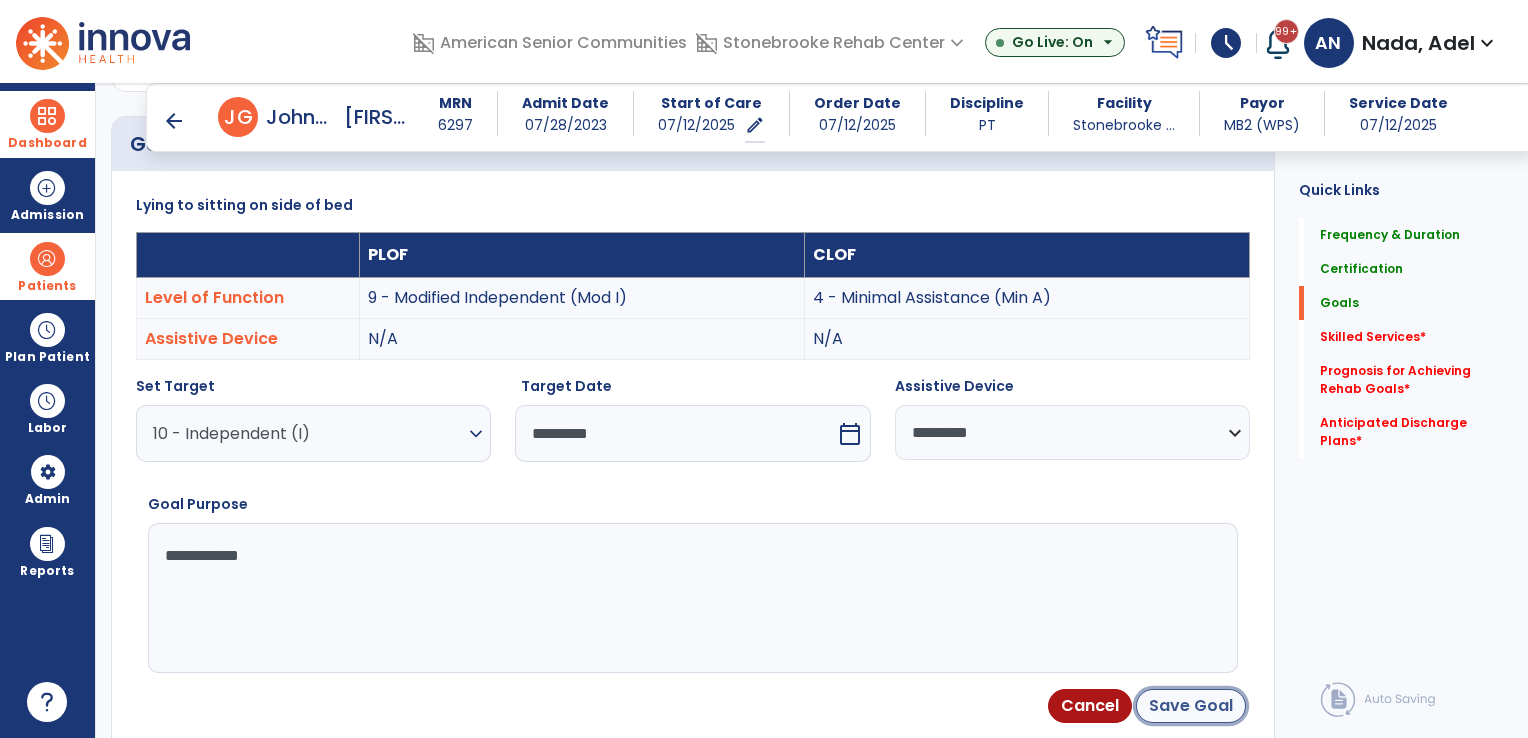 click on "Save Goal" at bounding box center (1191, 706) 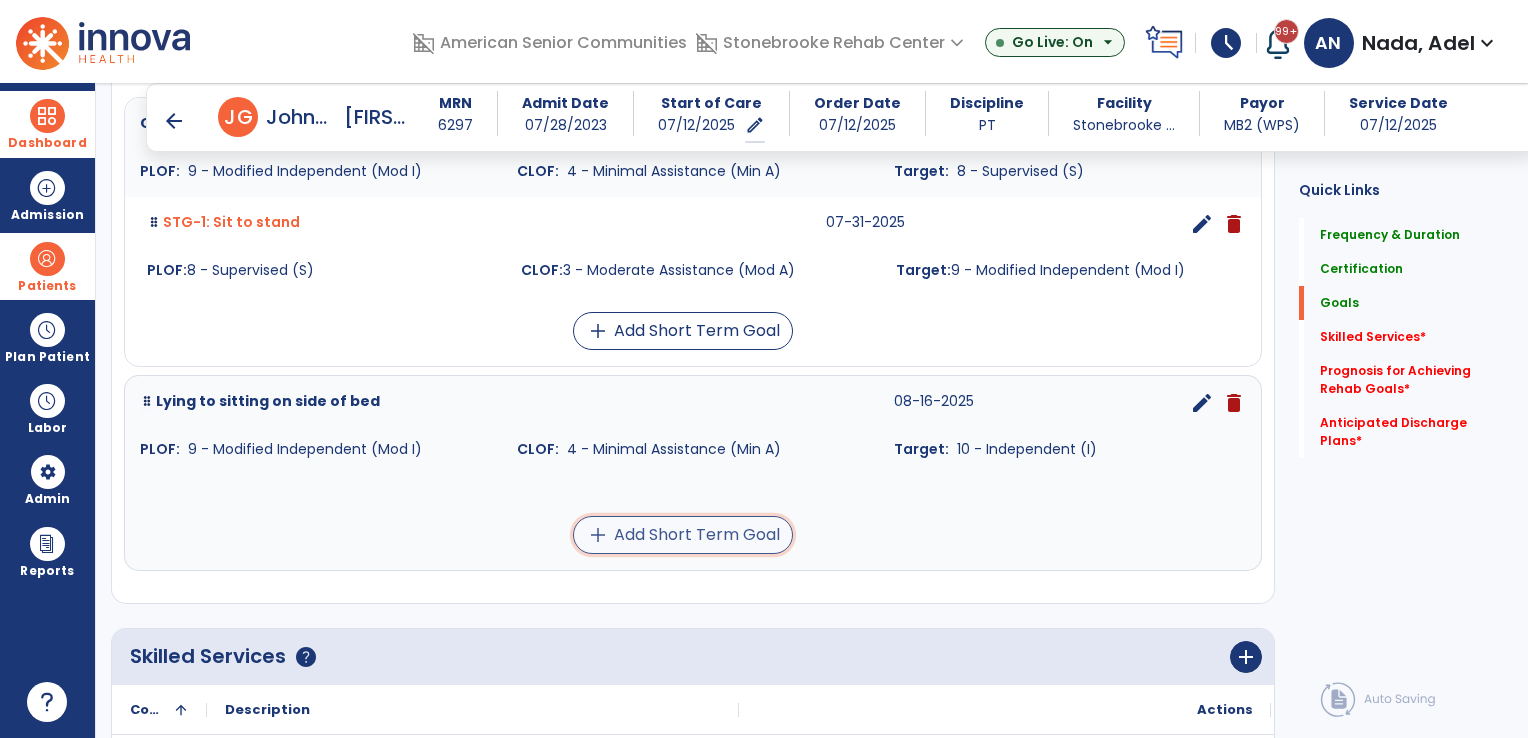 click on "add  Add Short Term Goal" at bounding box center (683, 535) 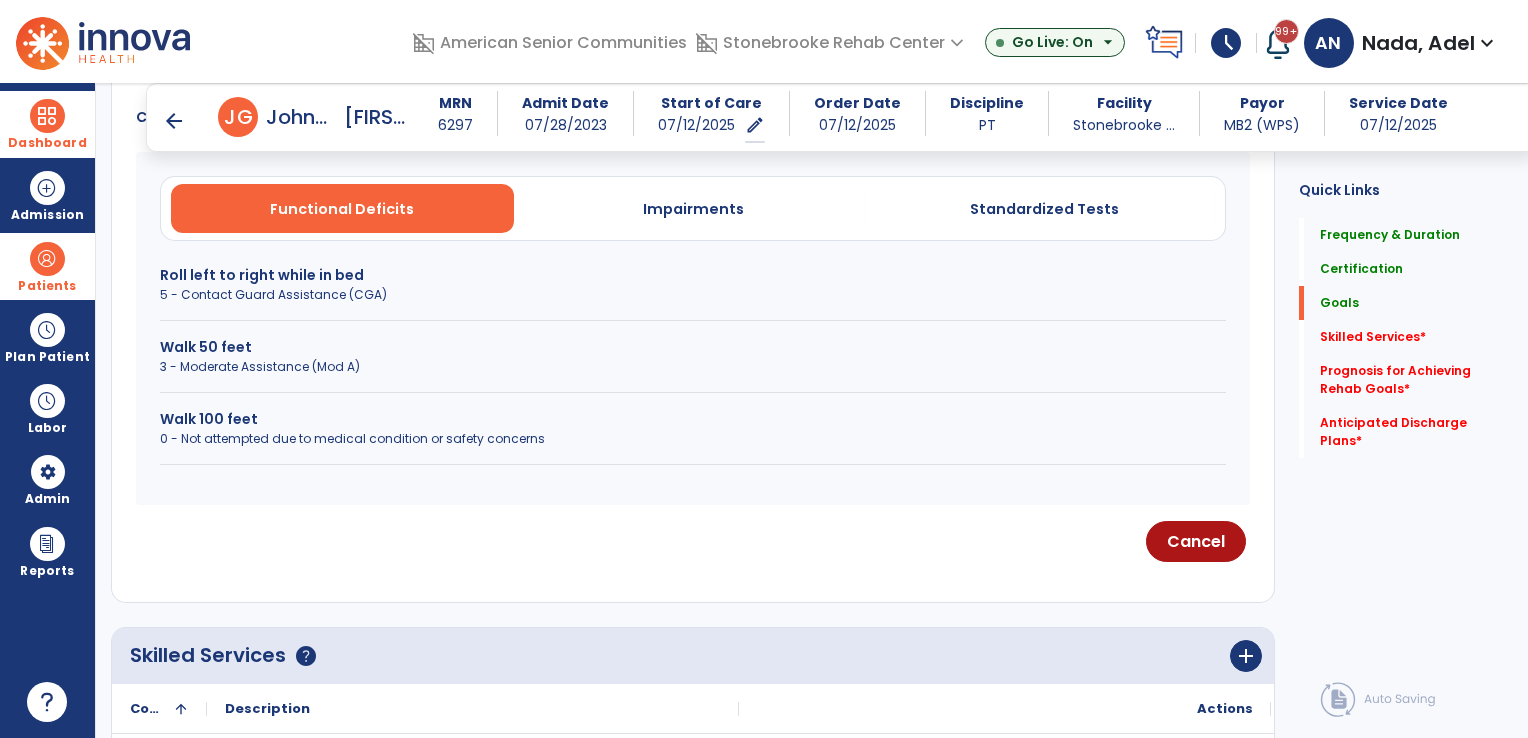 scroll, scrollTop: 516, scrollLeft: 0, axis: vertical 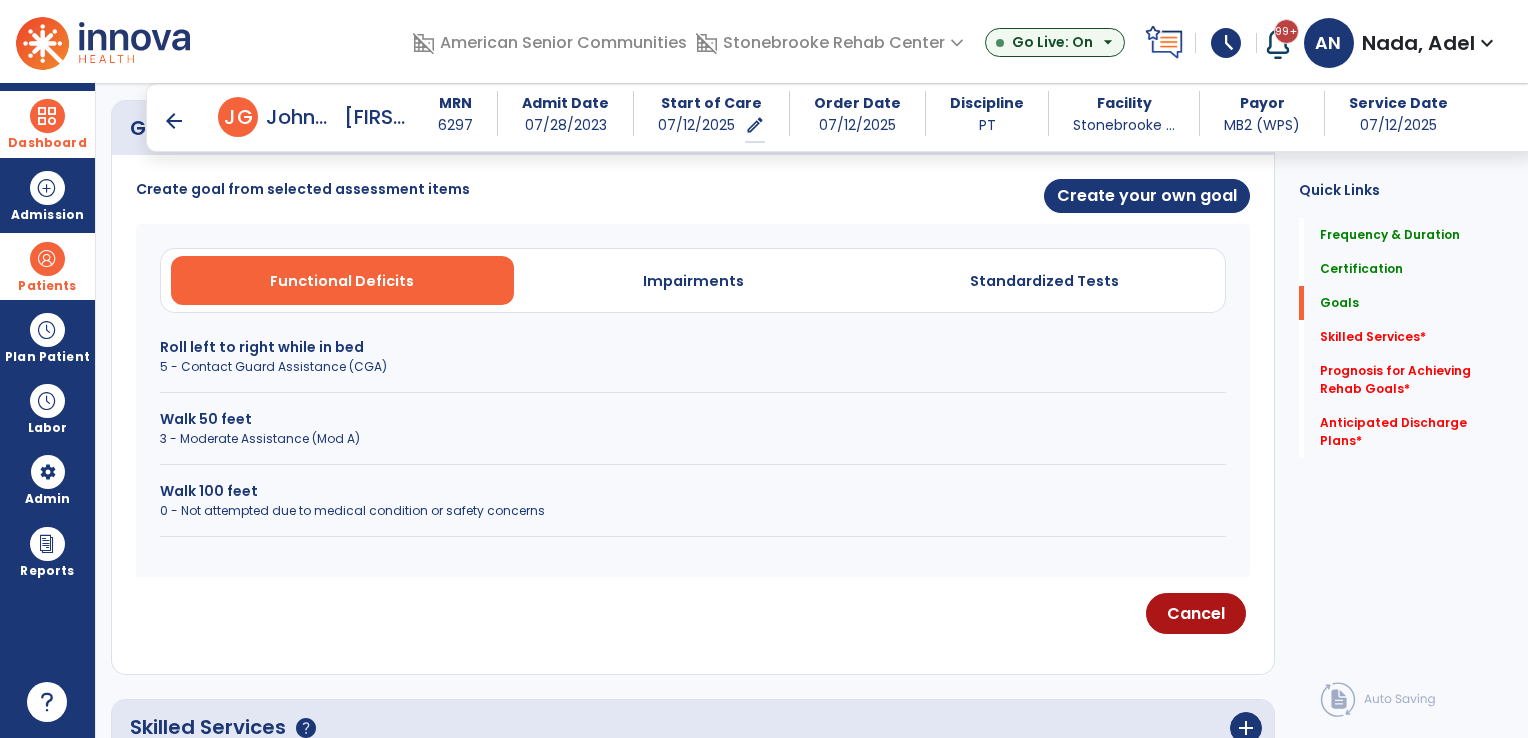 click on "5 - Contact Guard Assistance (CGA)" at bounding box center [693, 367] 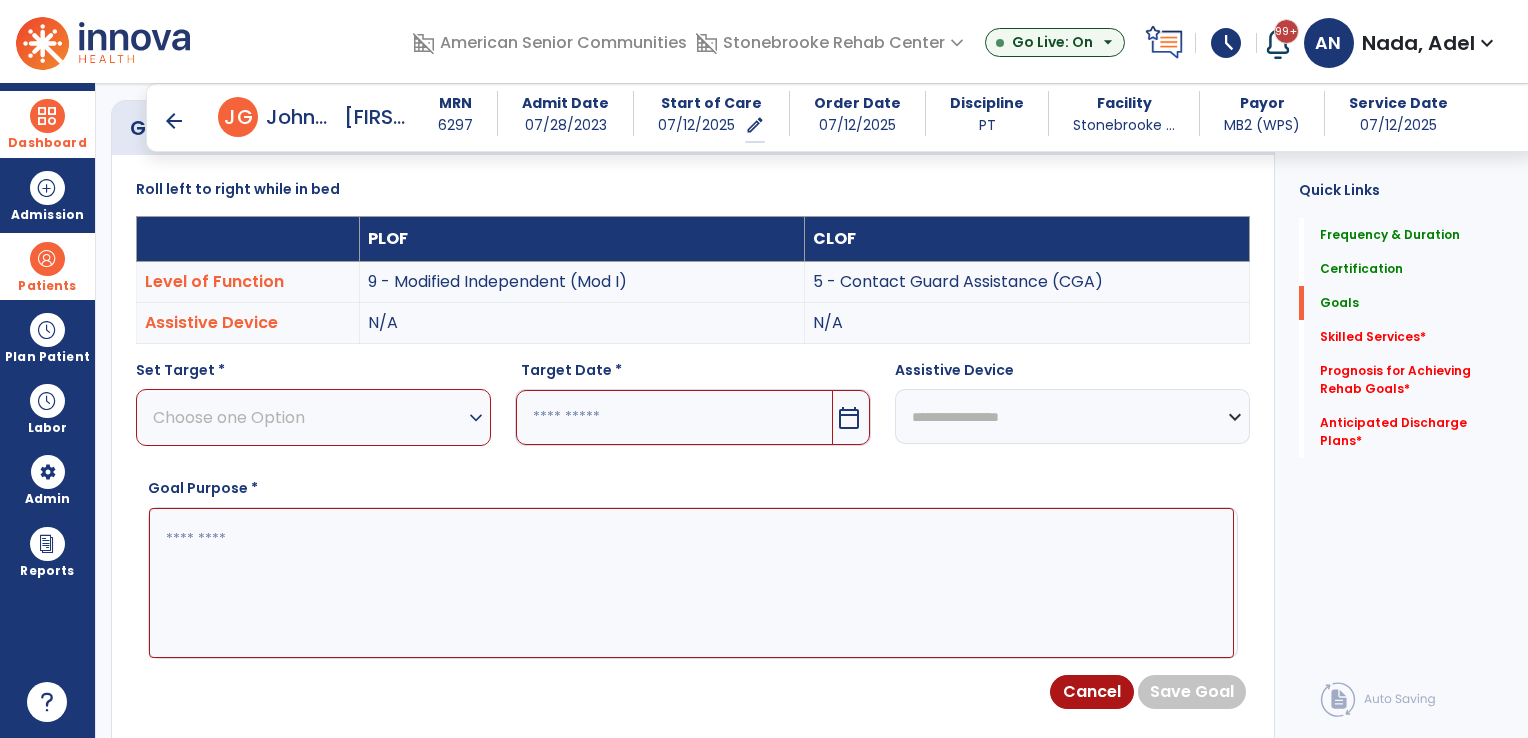 click on "Choose one Option" at bounding box center (308, 417) 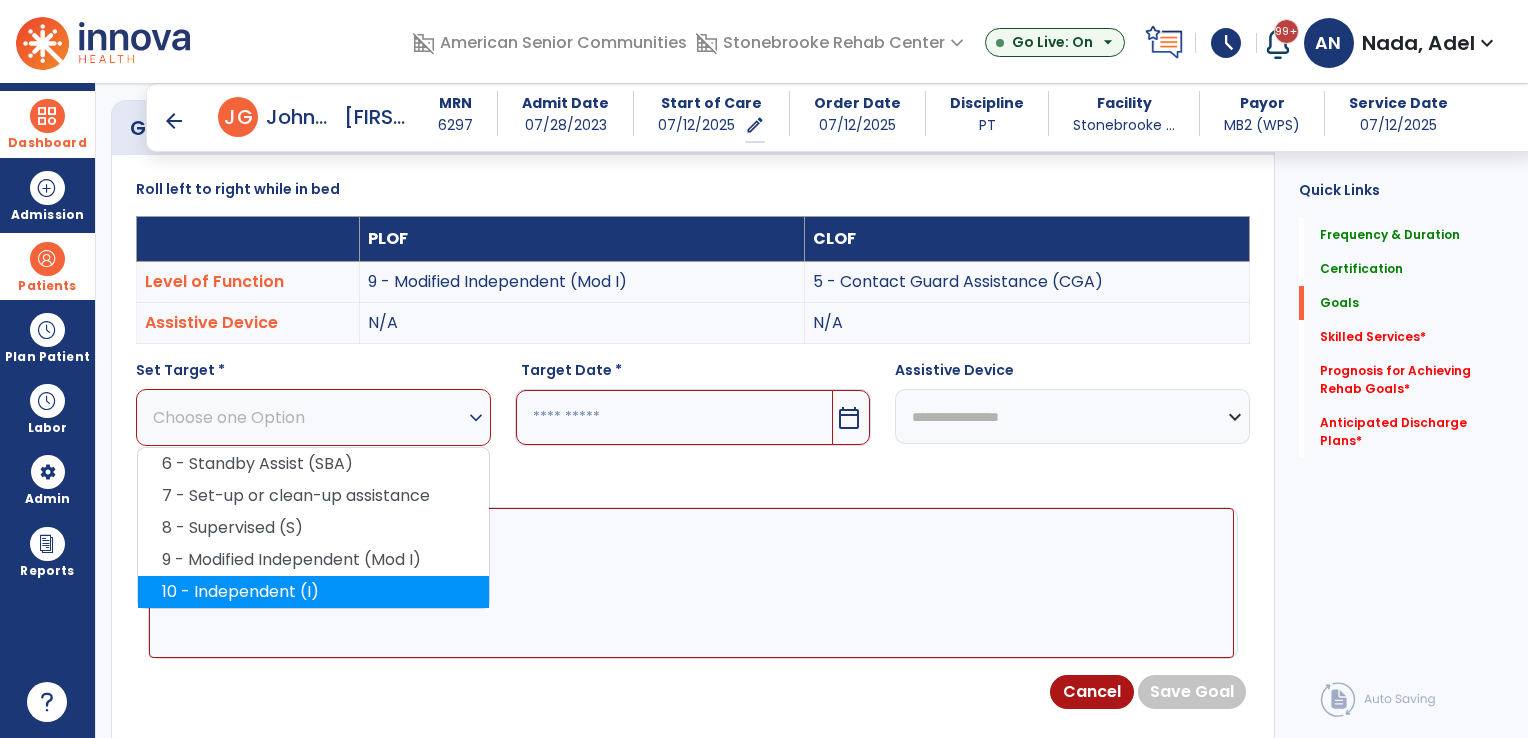 click on "10 - Independent (I)" at bounding box center [313, 592] 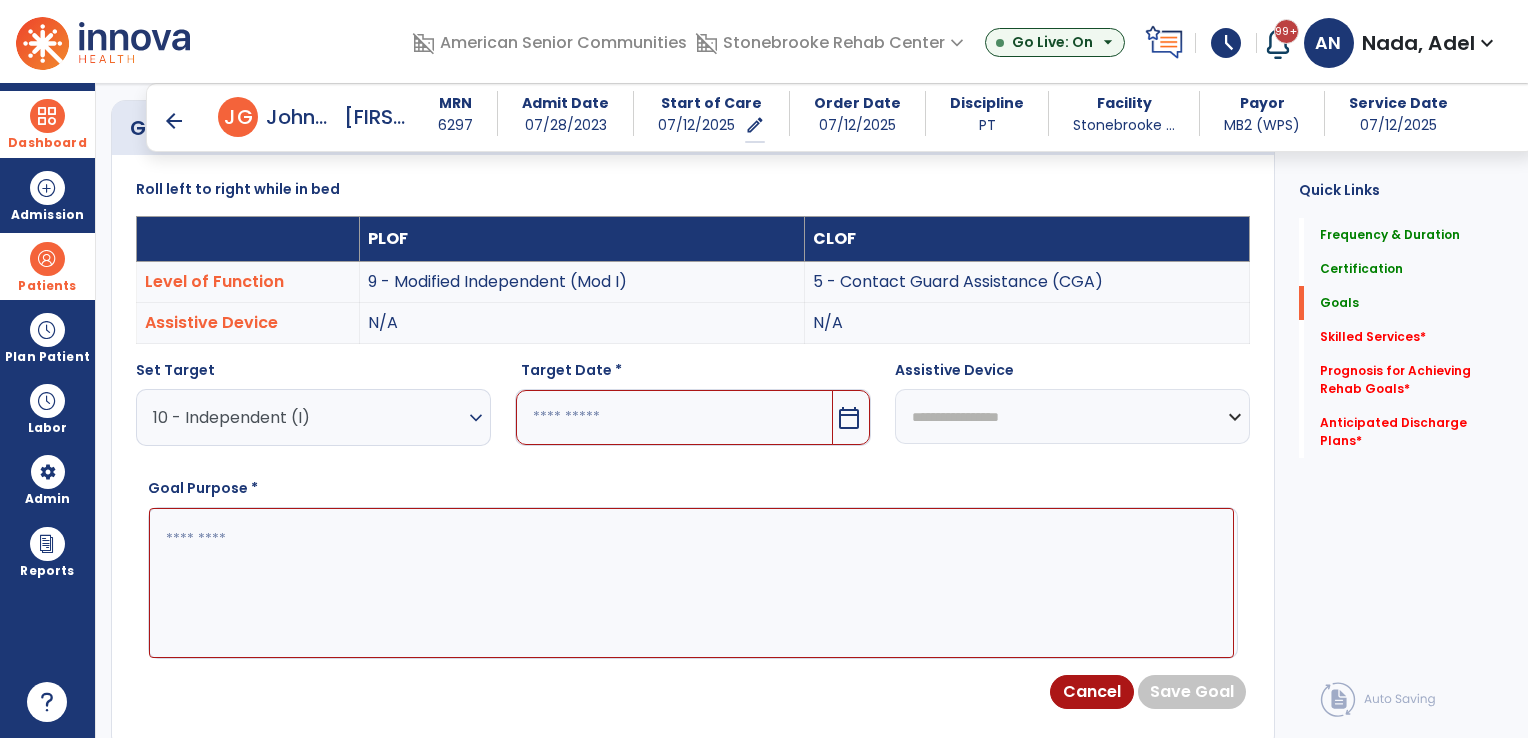 click at bounding box center [674, 417] 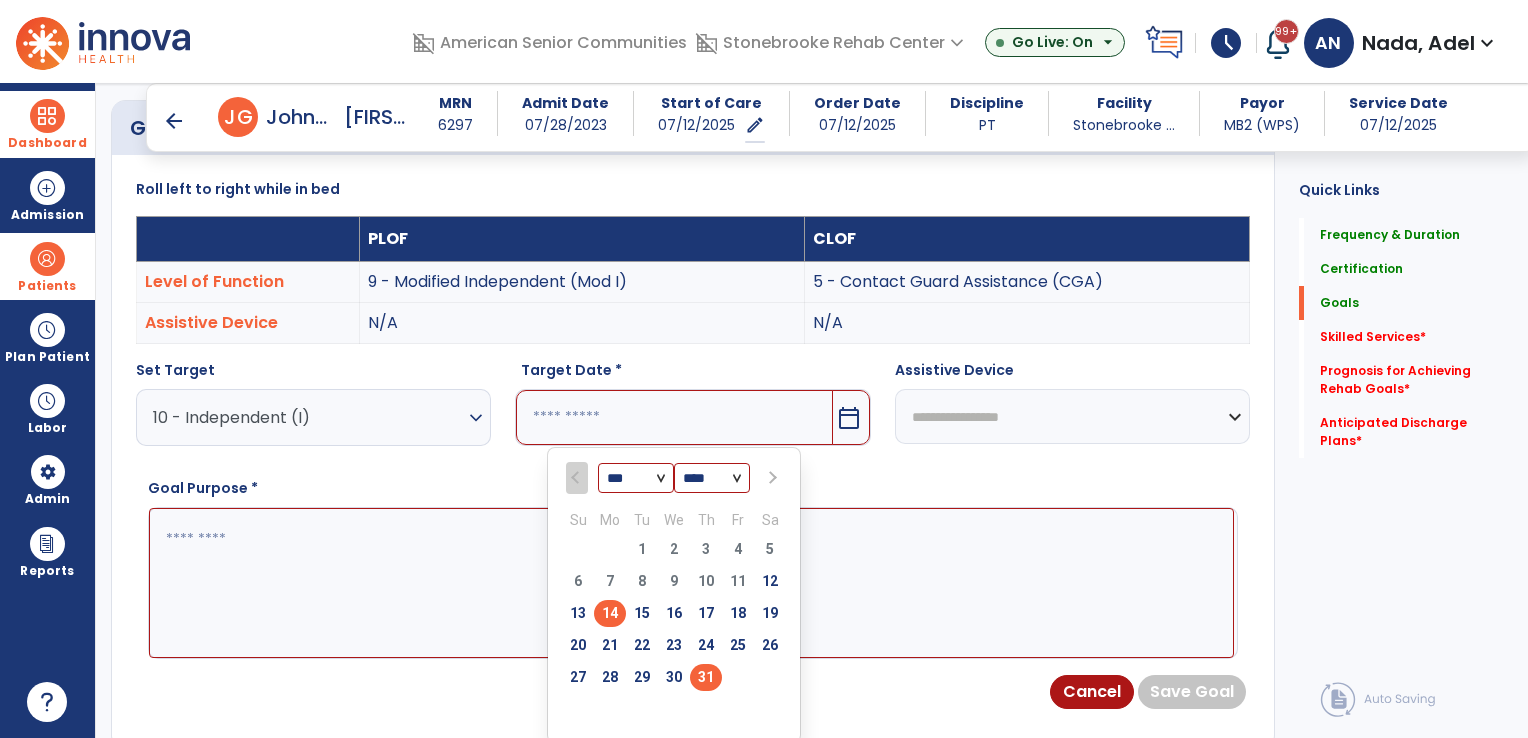 click on "31" at bounding box center (706, 677) 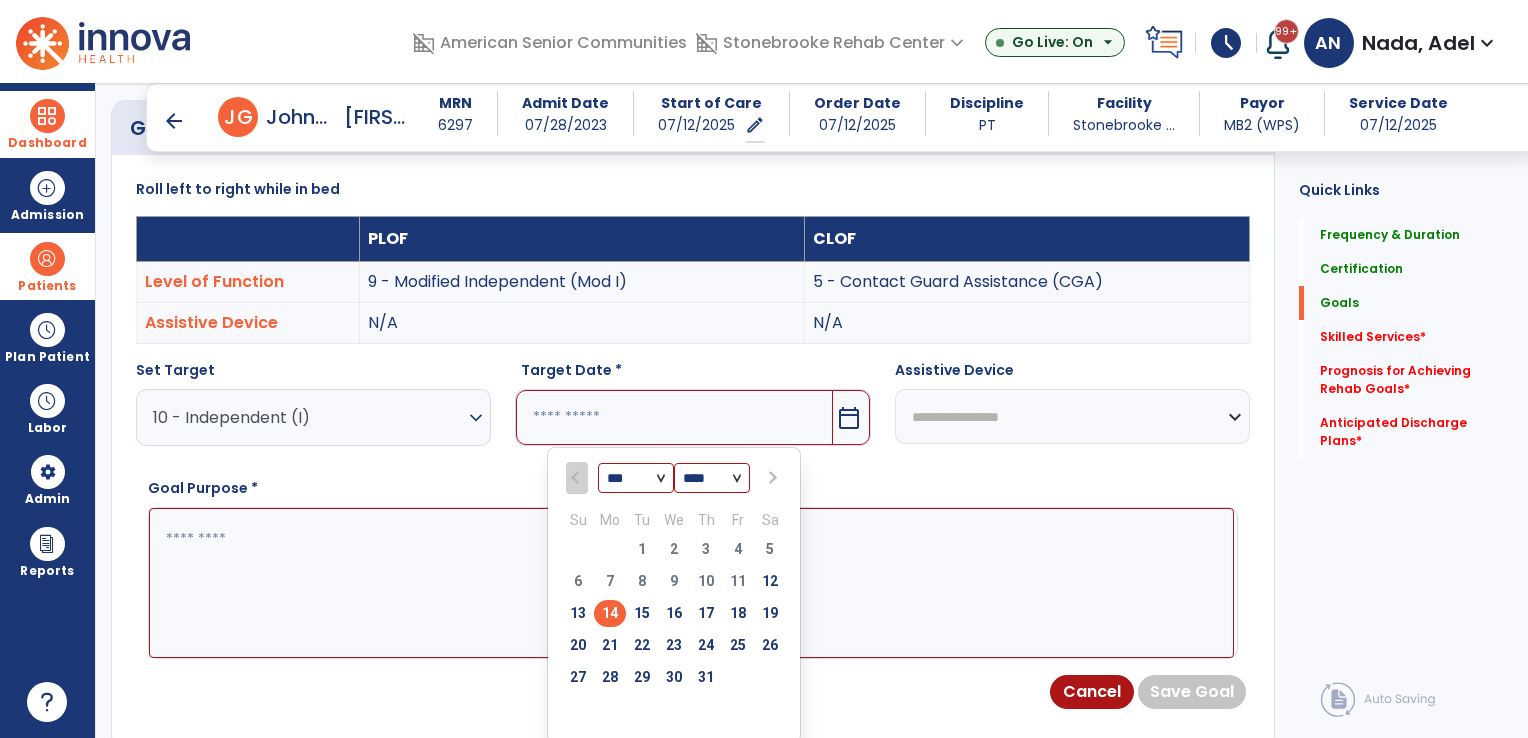 type on "*********" 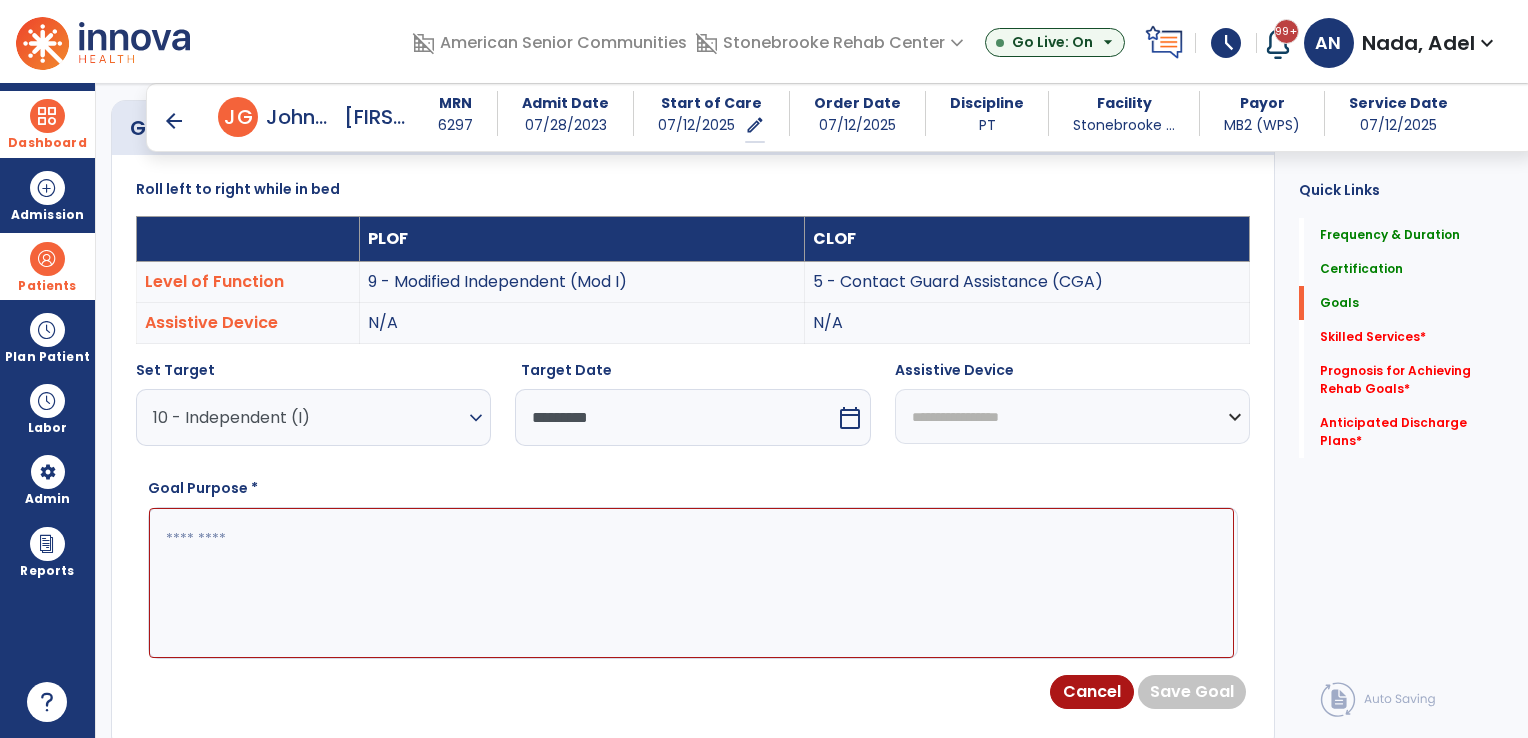 click on "**********" at bounding box center [1072, 416] 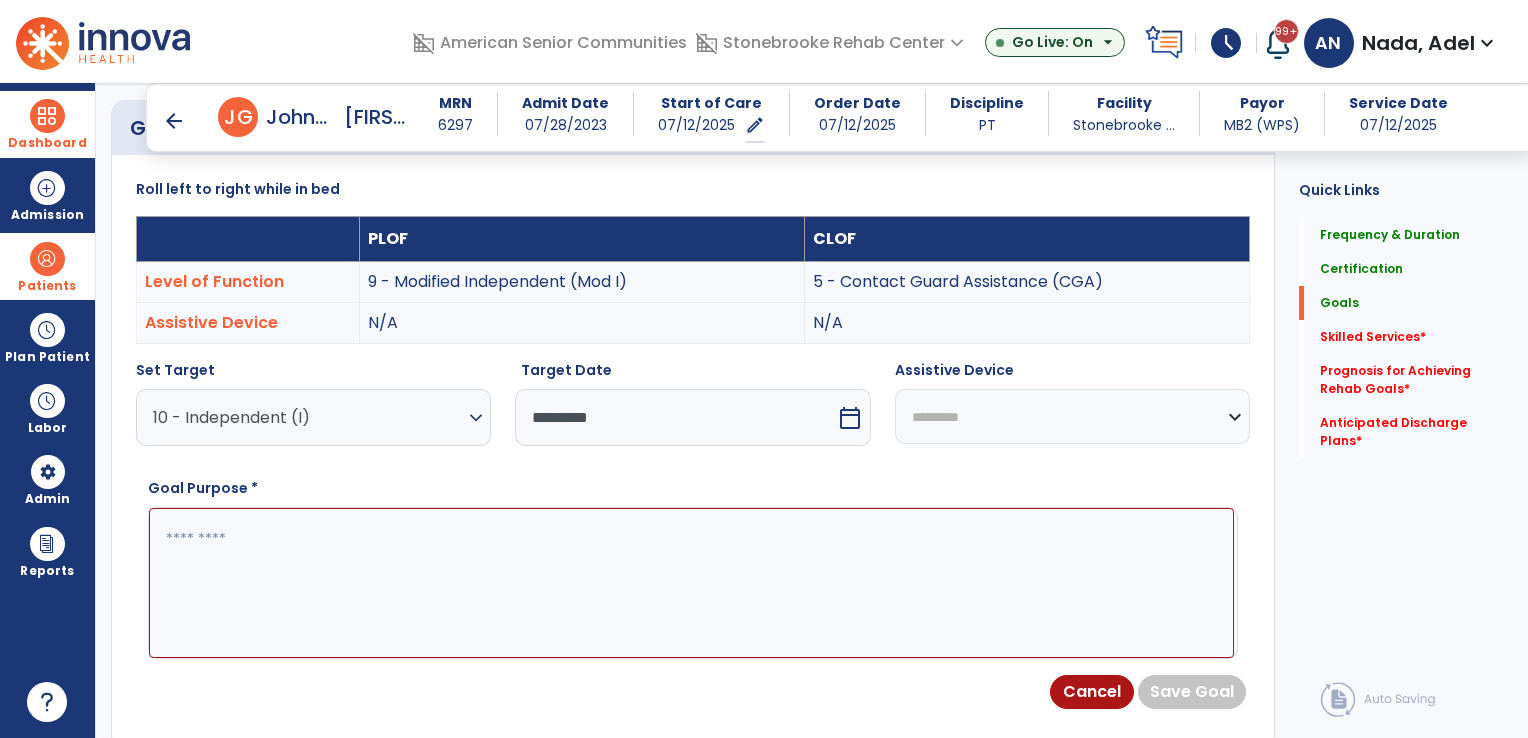 click on "**********" at bounding box center (1072, 416) 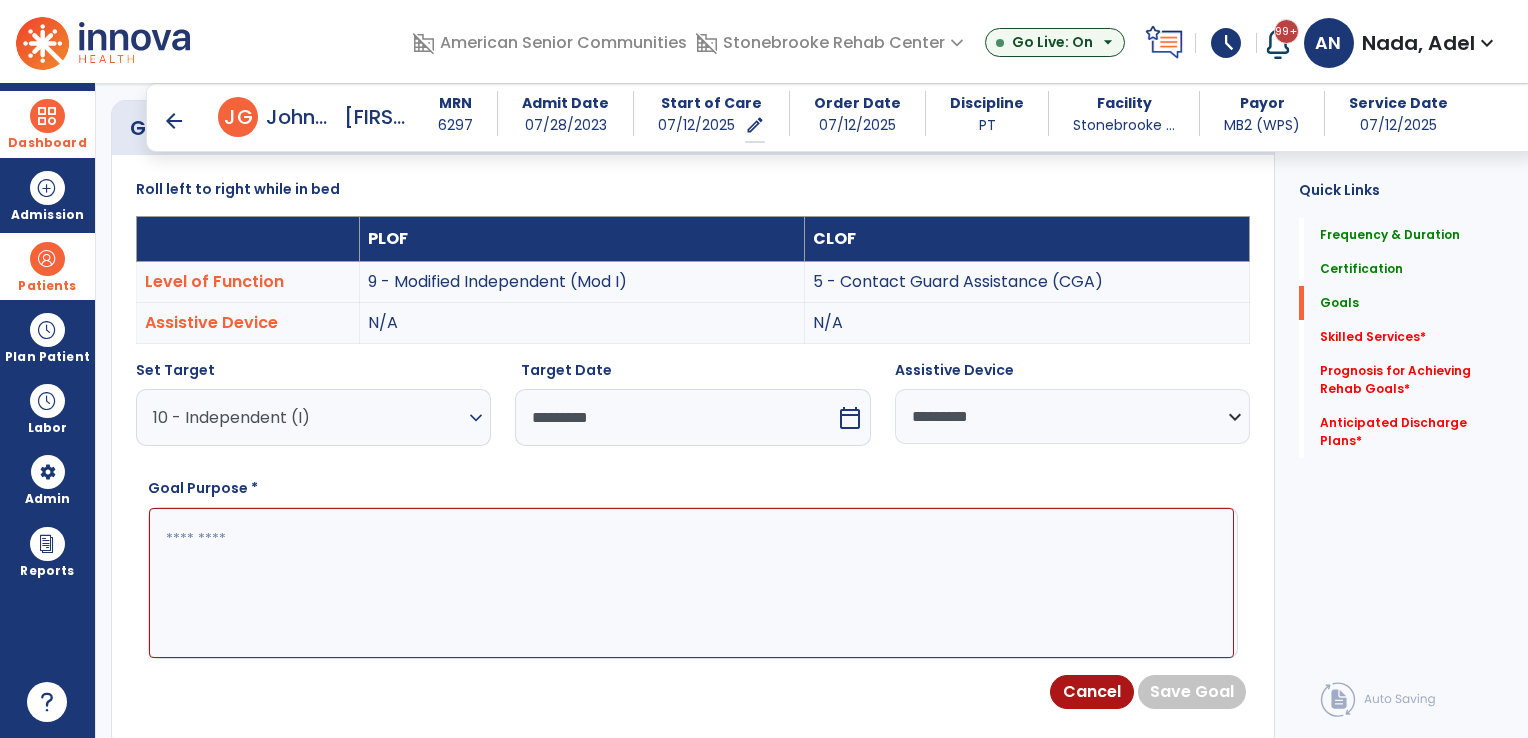 click at bounding box center (691, 583) 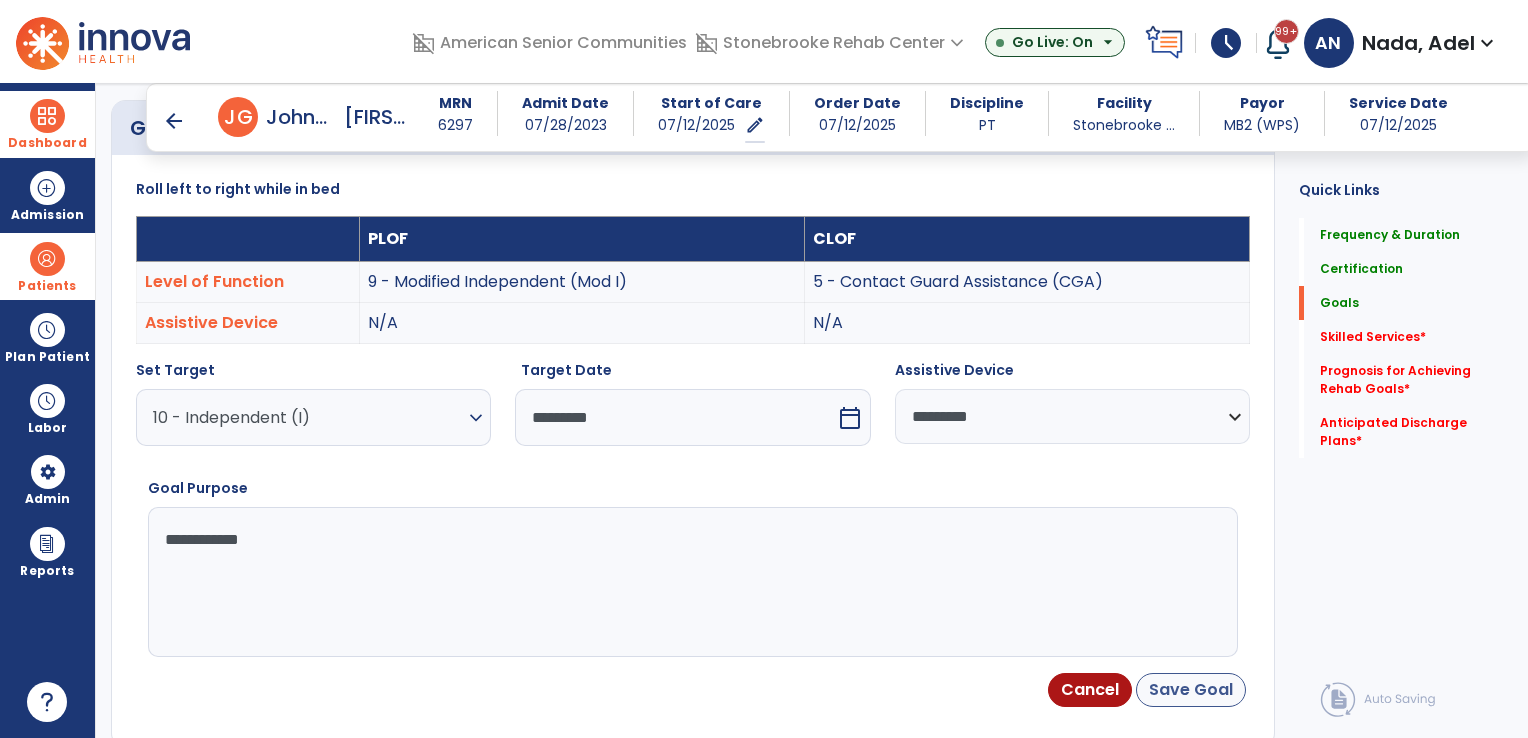 type on "**********" 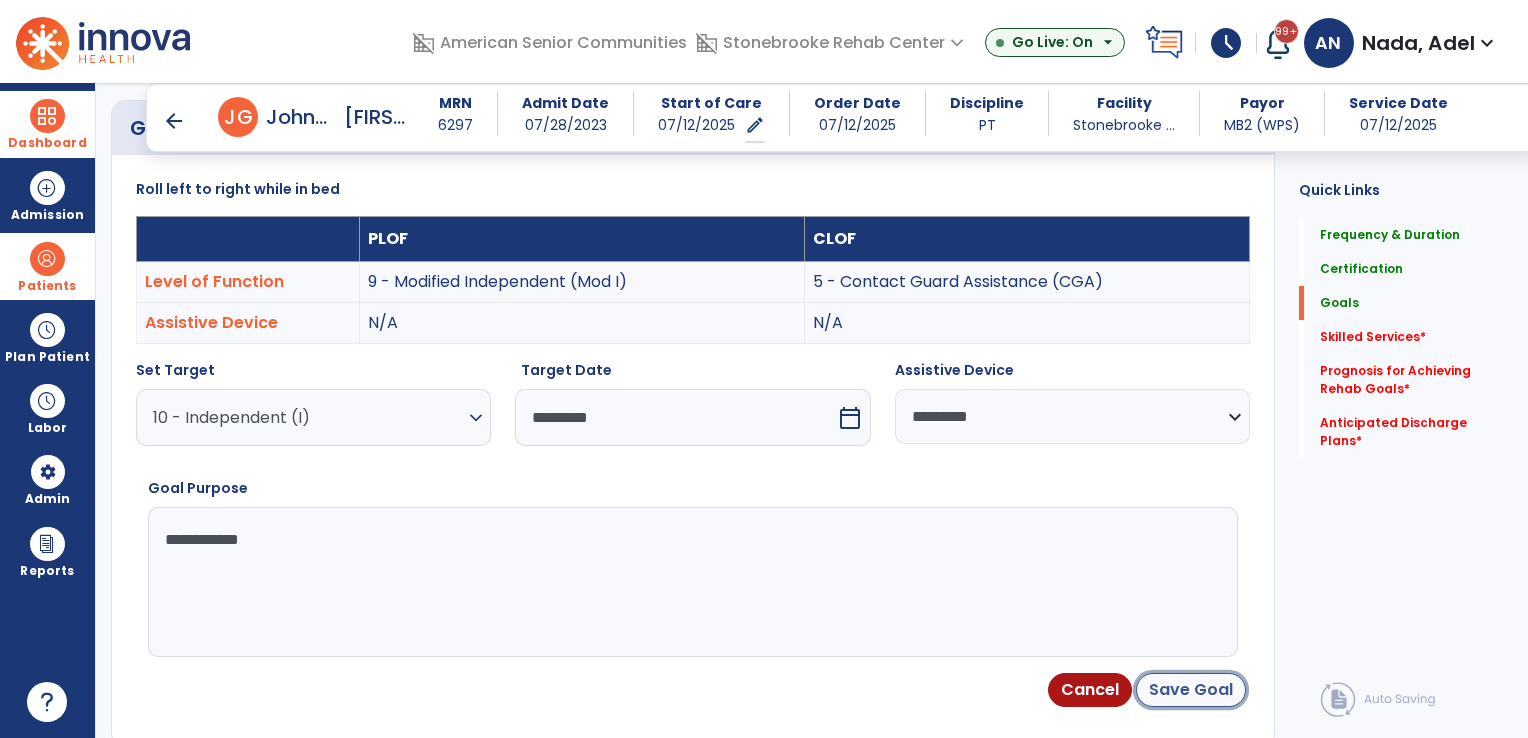 click on "Save Goal" at bounding box center (1191, 690) 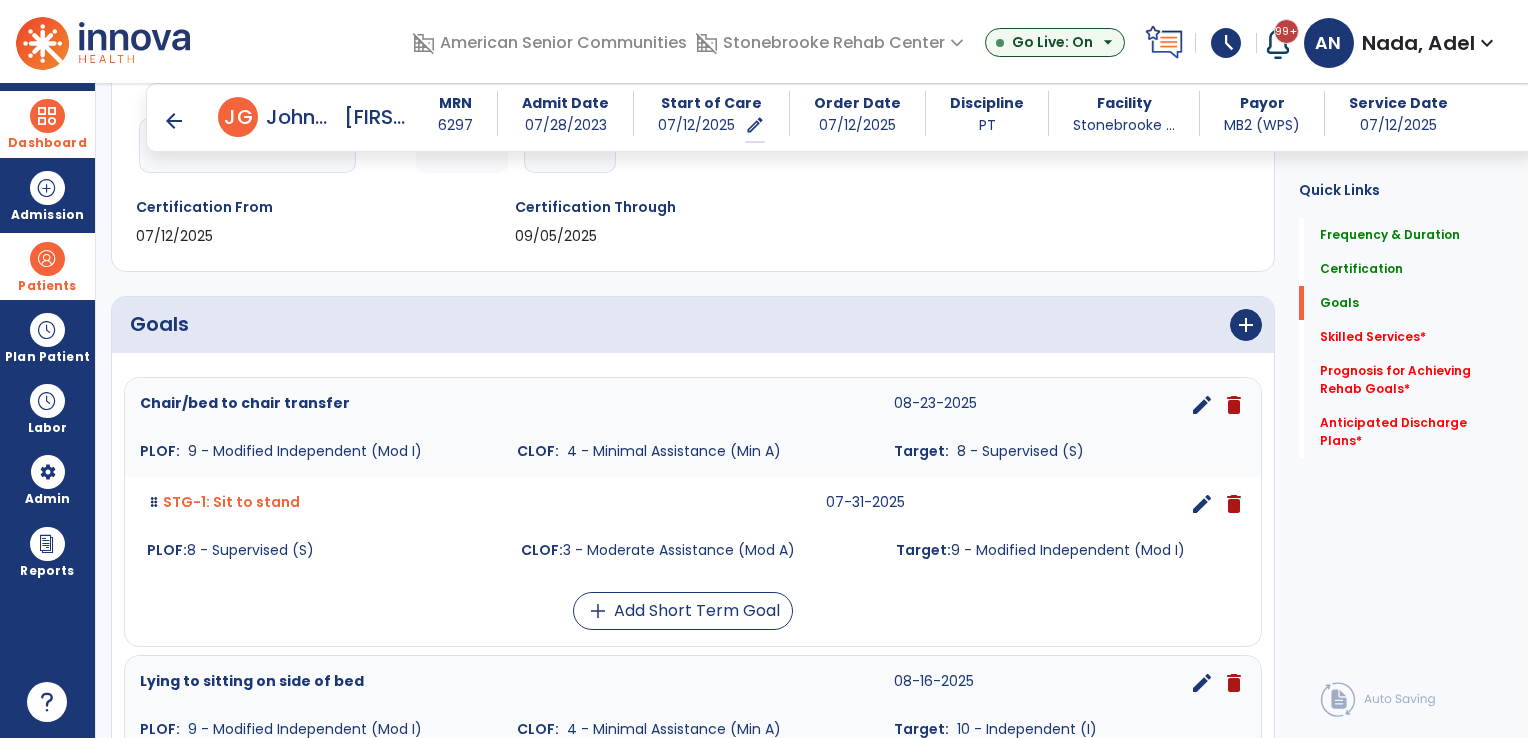 scroll, scrollTop: 316, scrollLeft: 0, axis: vertical 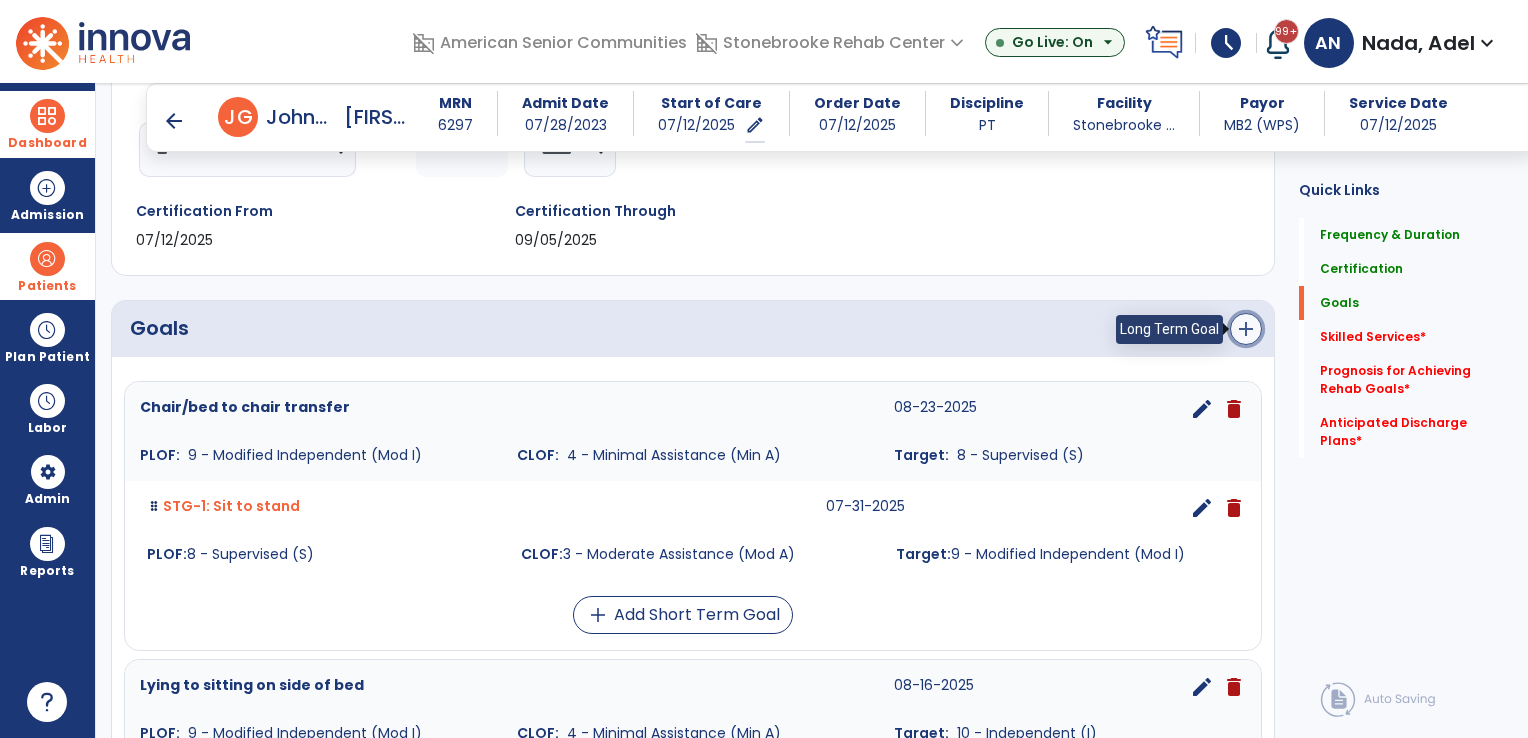 click on "add" at bounding box center (1246, 329) 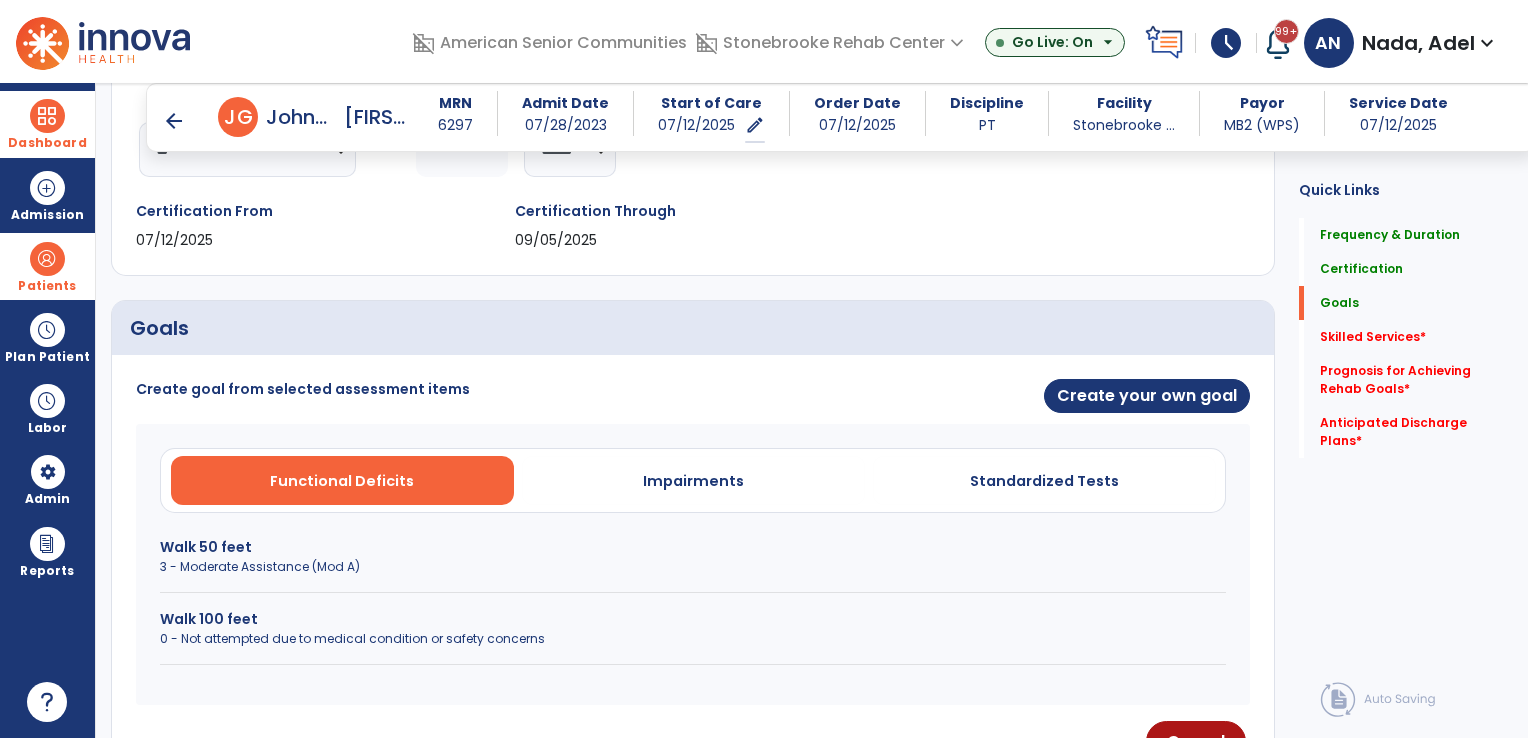 click on "Walk 100 feet" at bounding box center [693, 619] 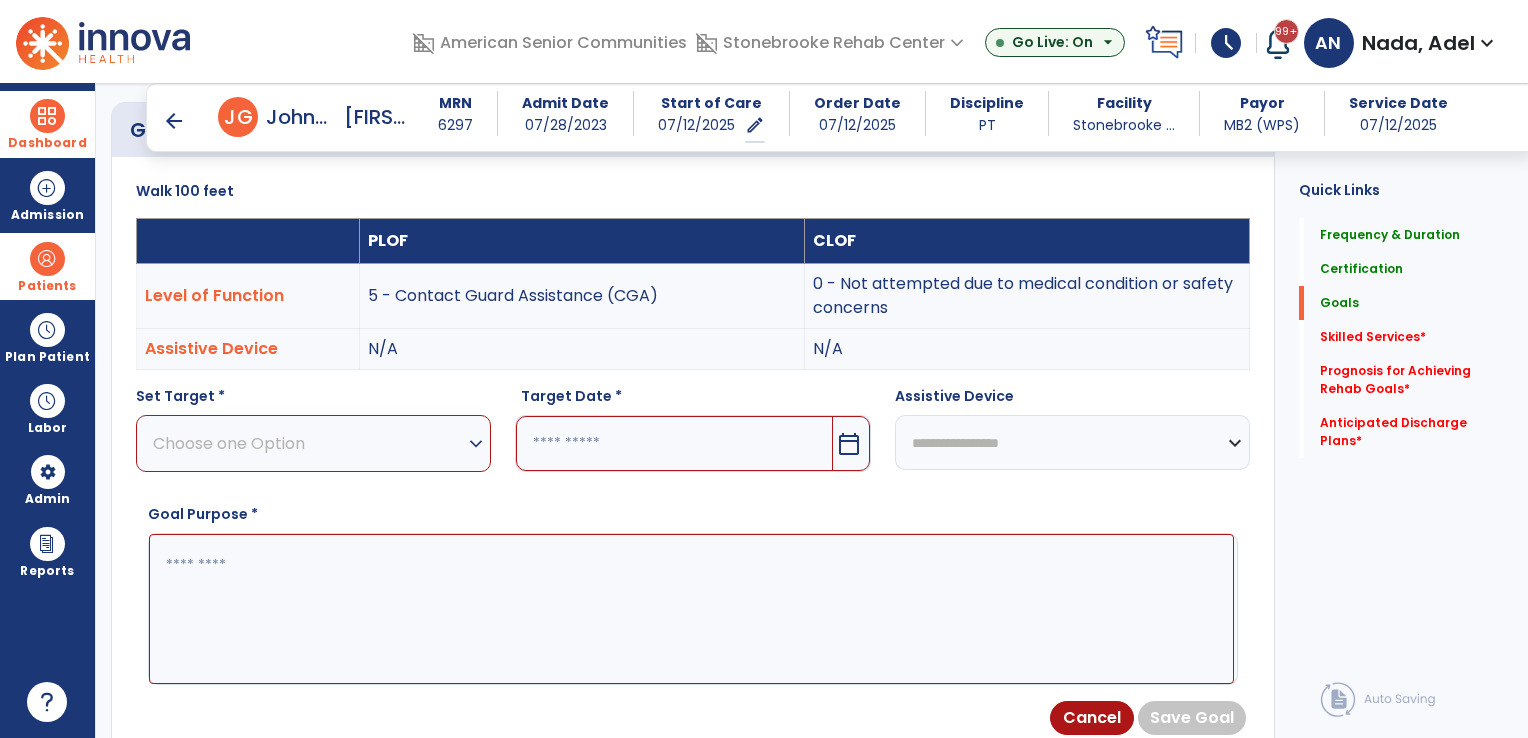 scroll, scrollTop: 616, scrollLeft: 0, axis: vertical 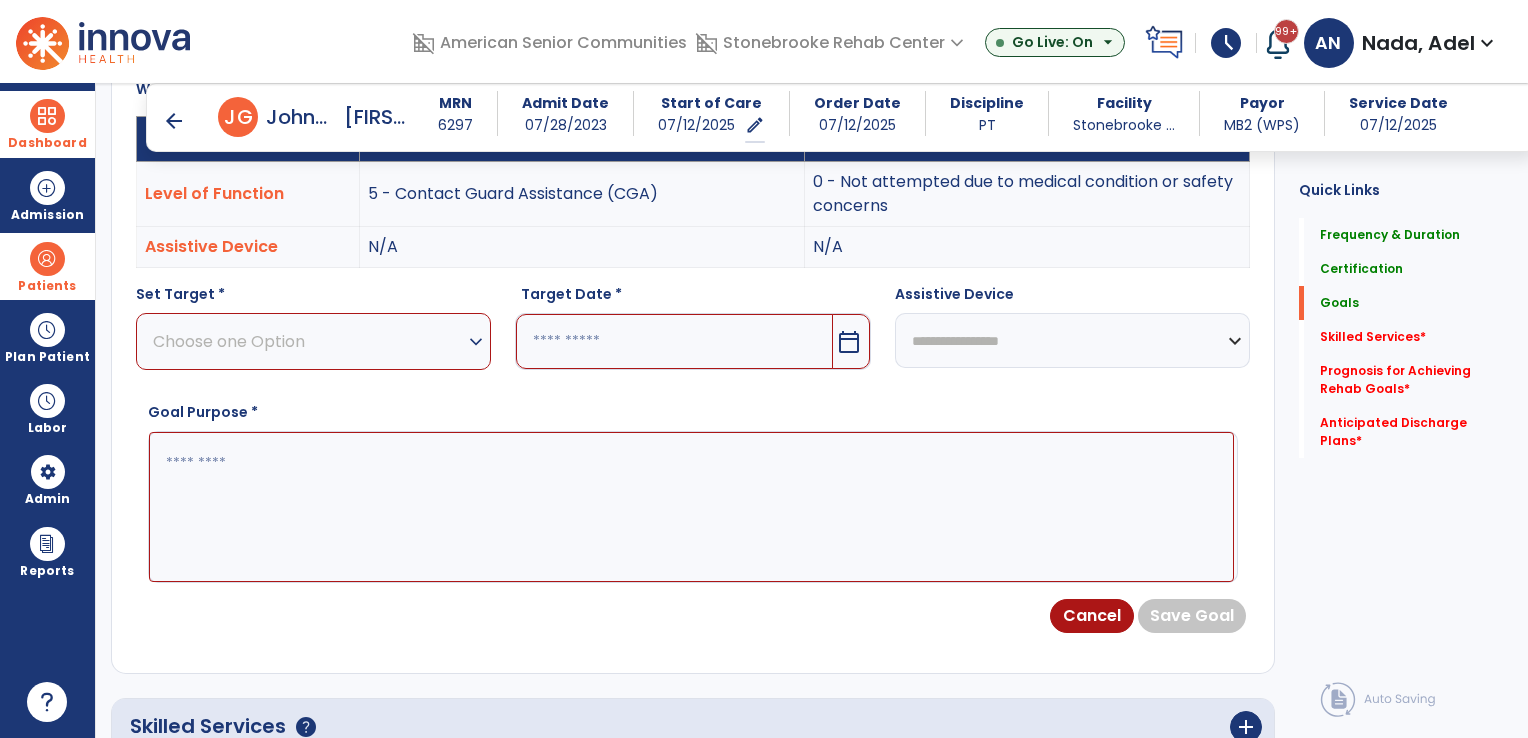 click on "Choose one Option" at bounding box center (308, 341) 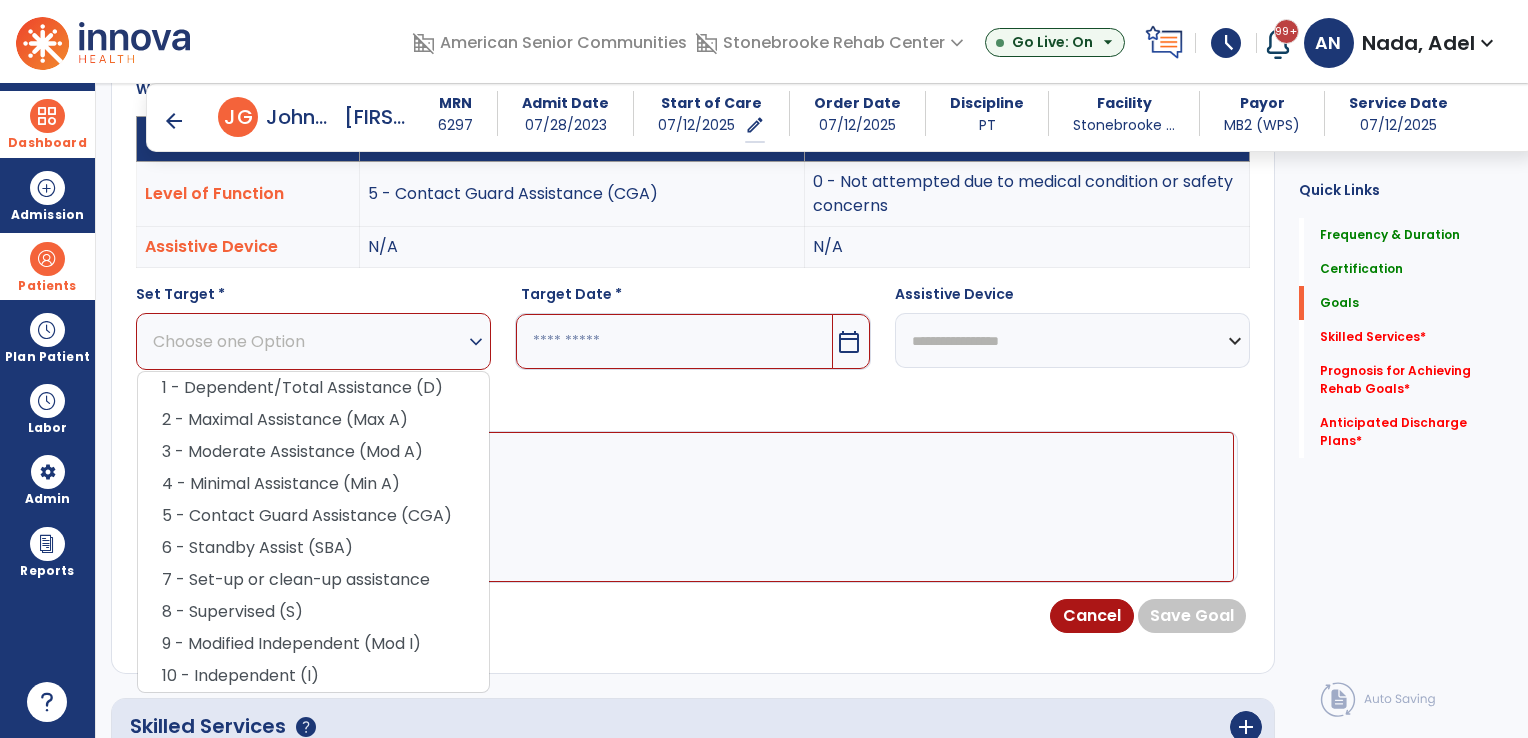 click on "5 - Contact Guard Assistance (CGA)" at bounding box center [313, 516] 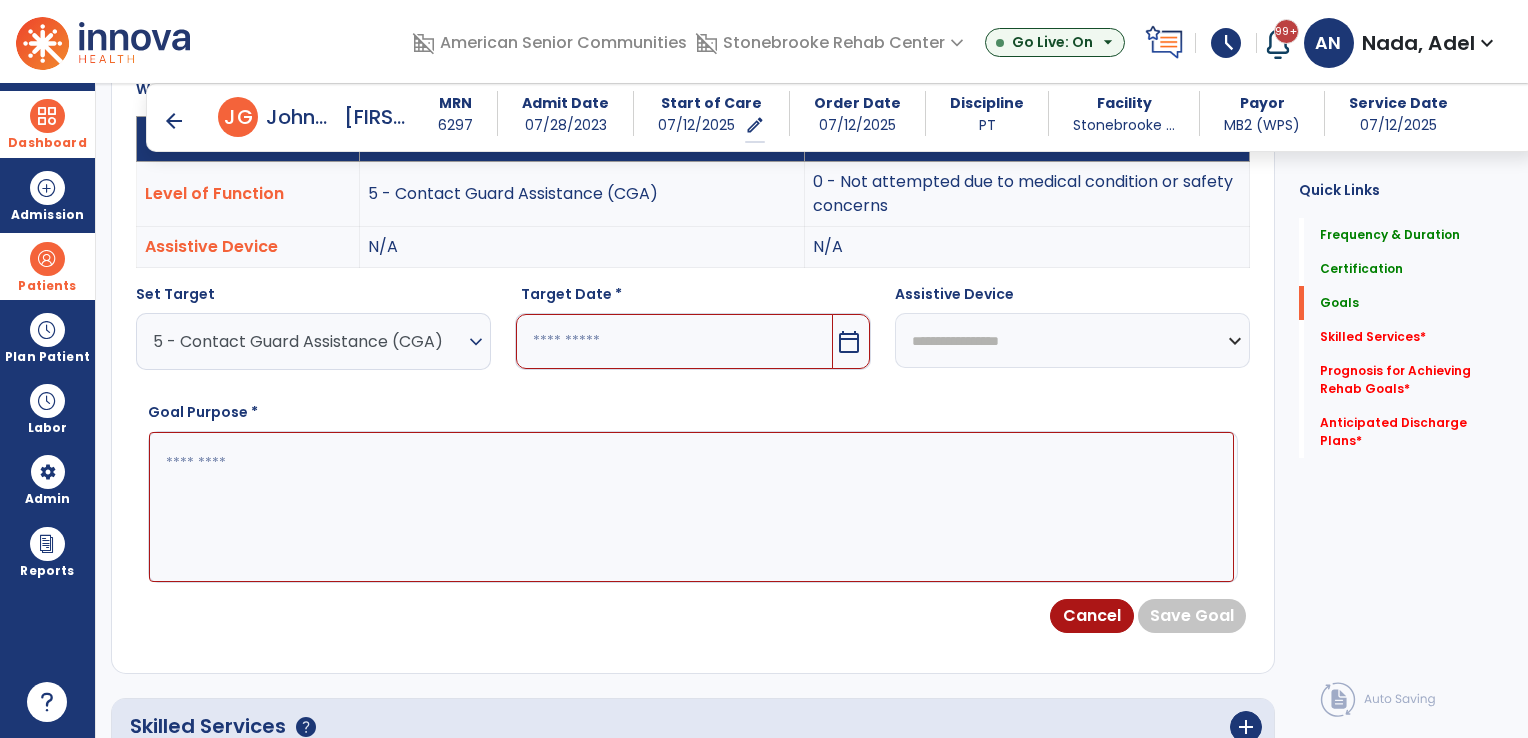 click at bounding box center [674, 341] 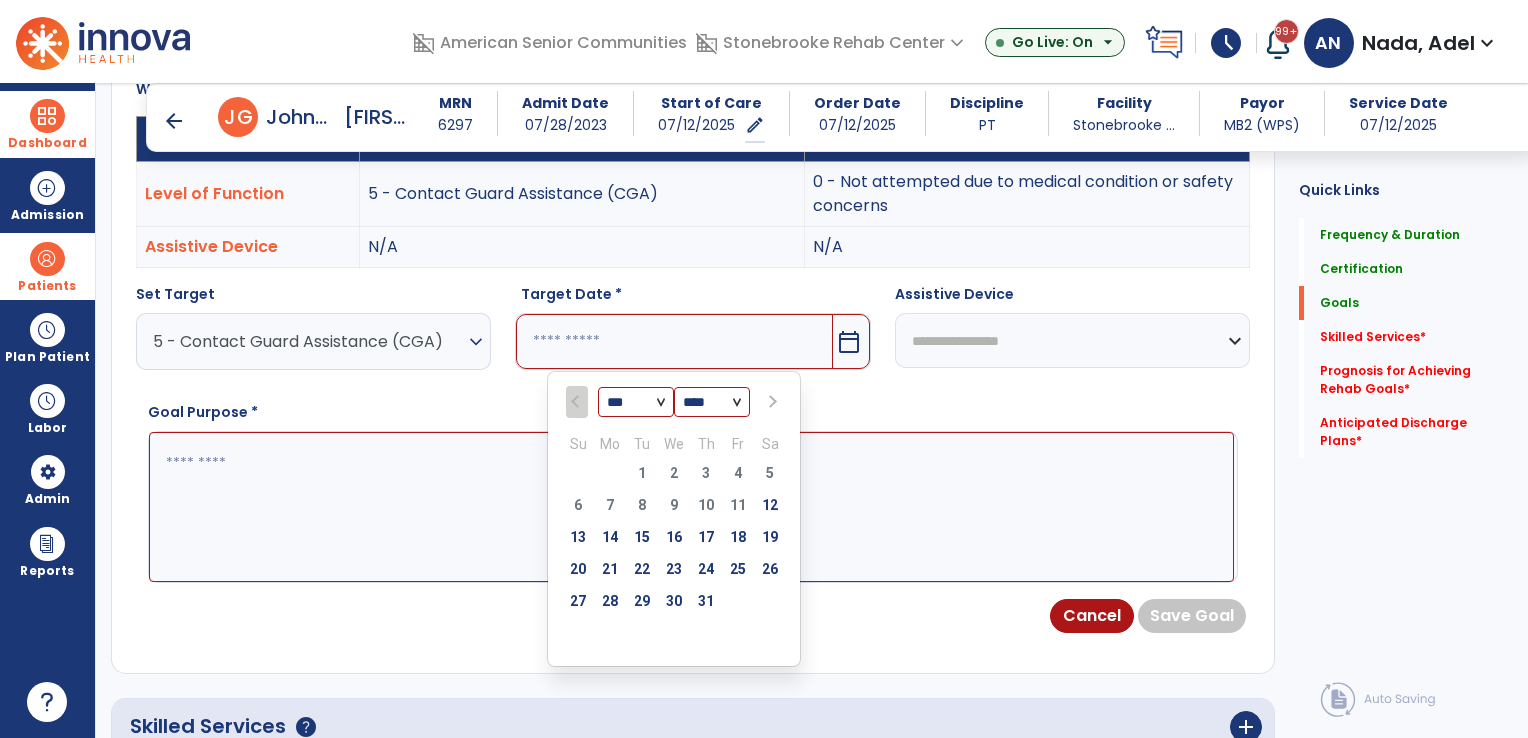 click at bounding box center (771, 402) 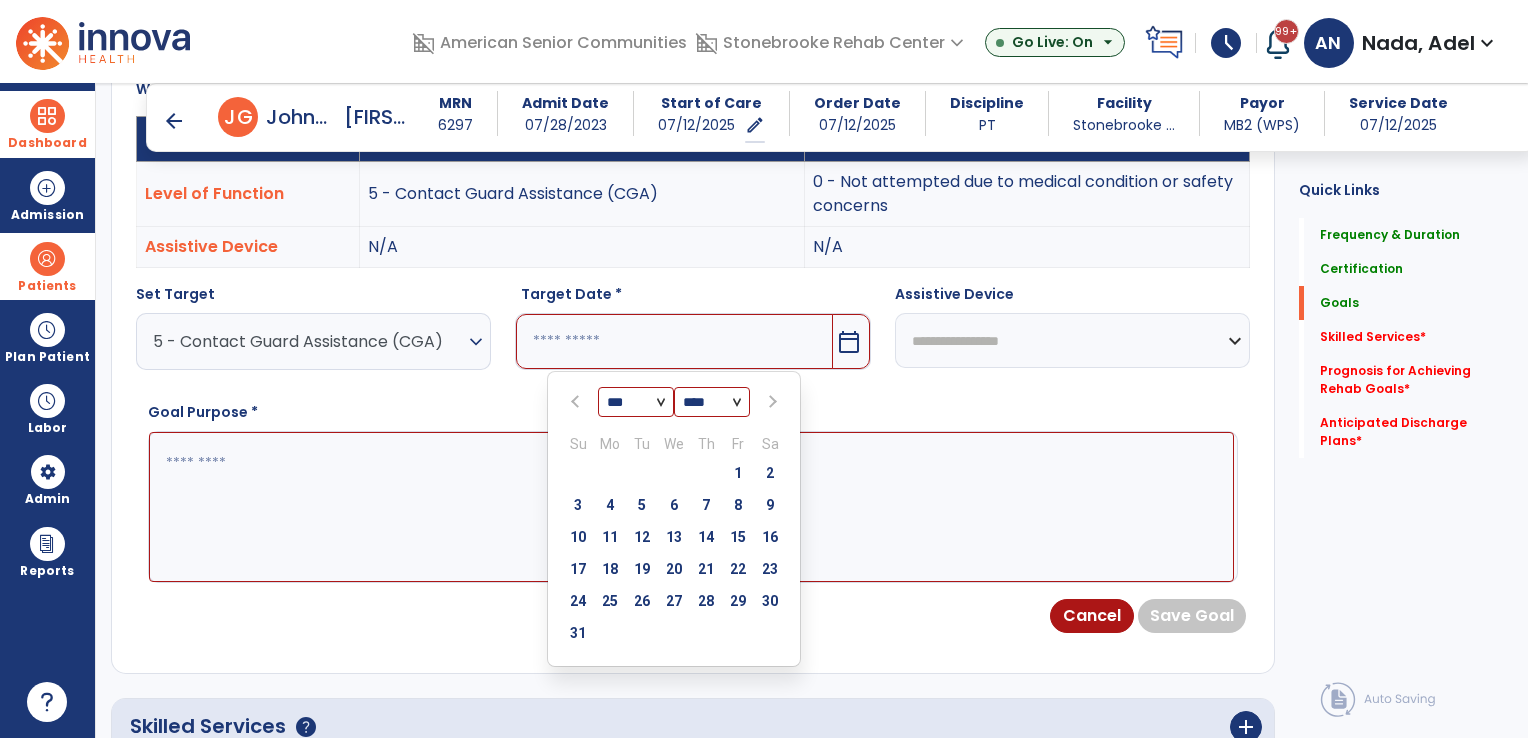 click at bounding box center (771, 402) 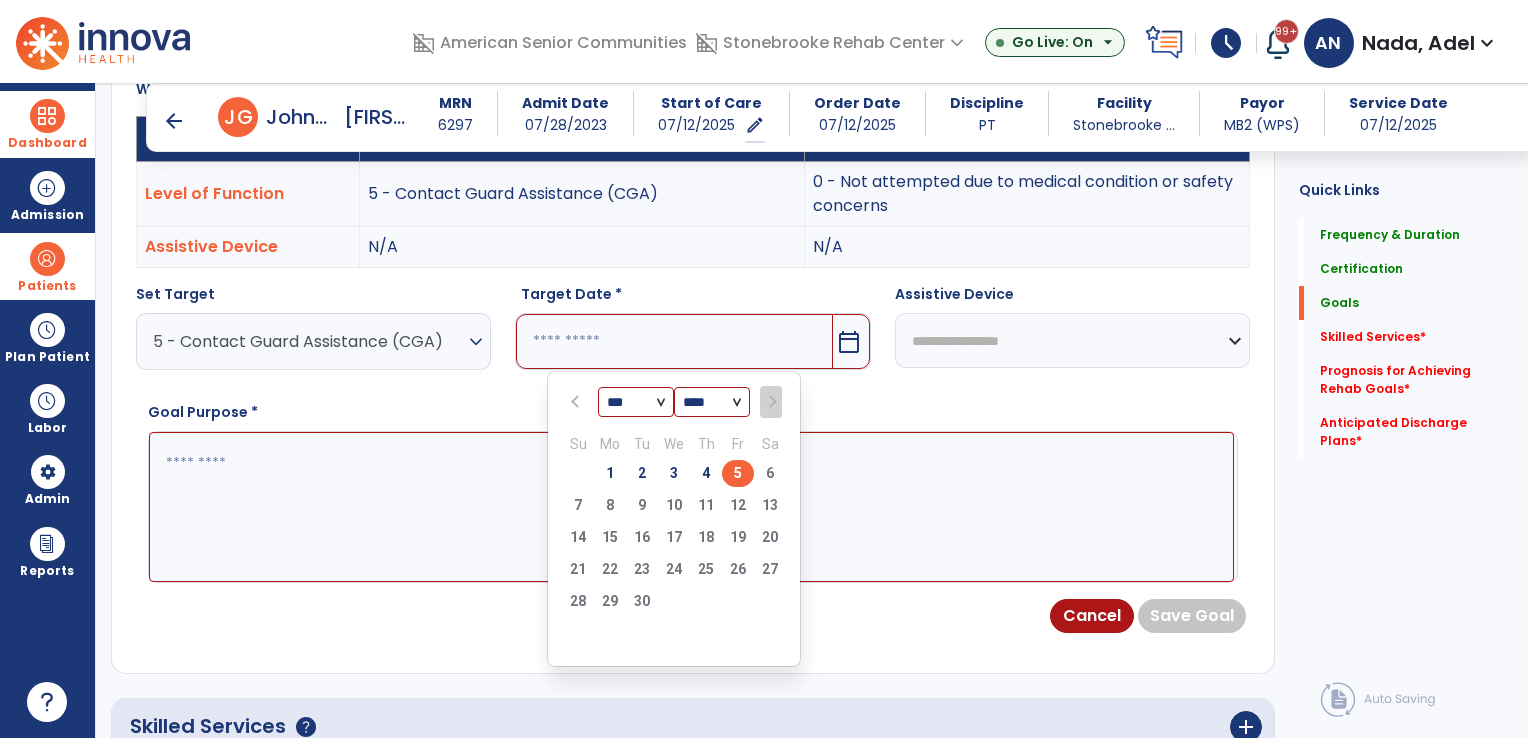 click on "5" at bounding box center [738, 473] 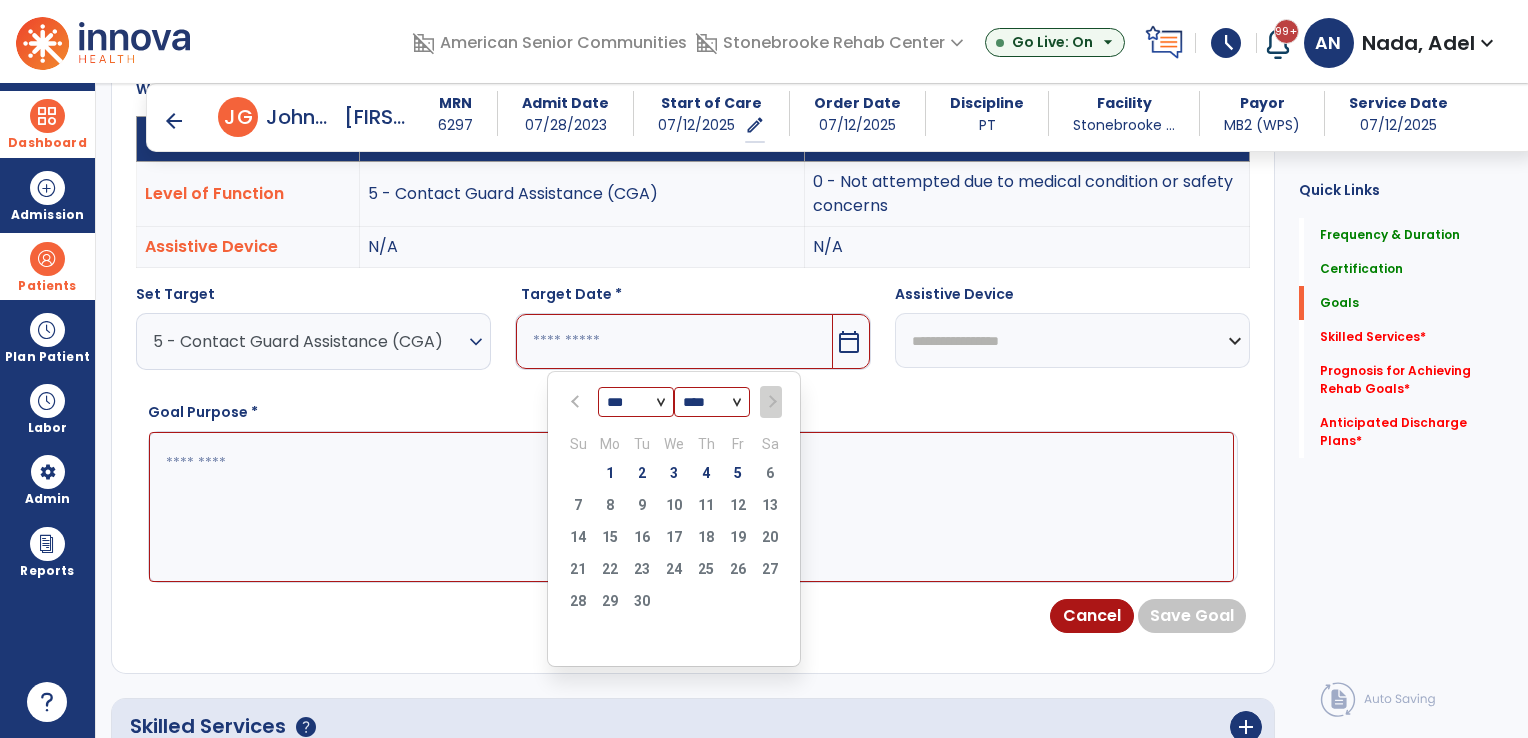 type on "********" 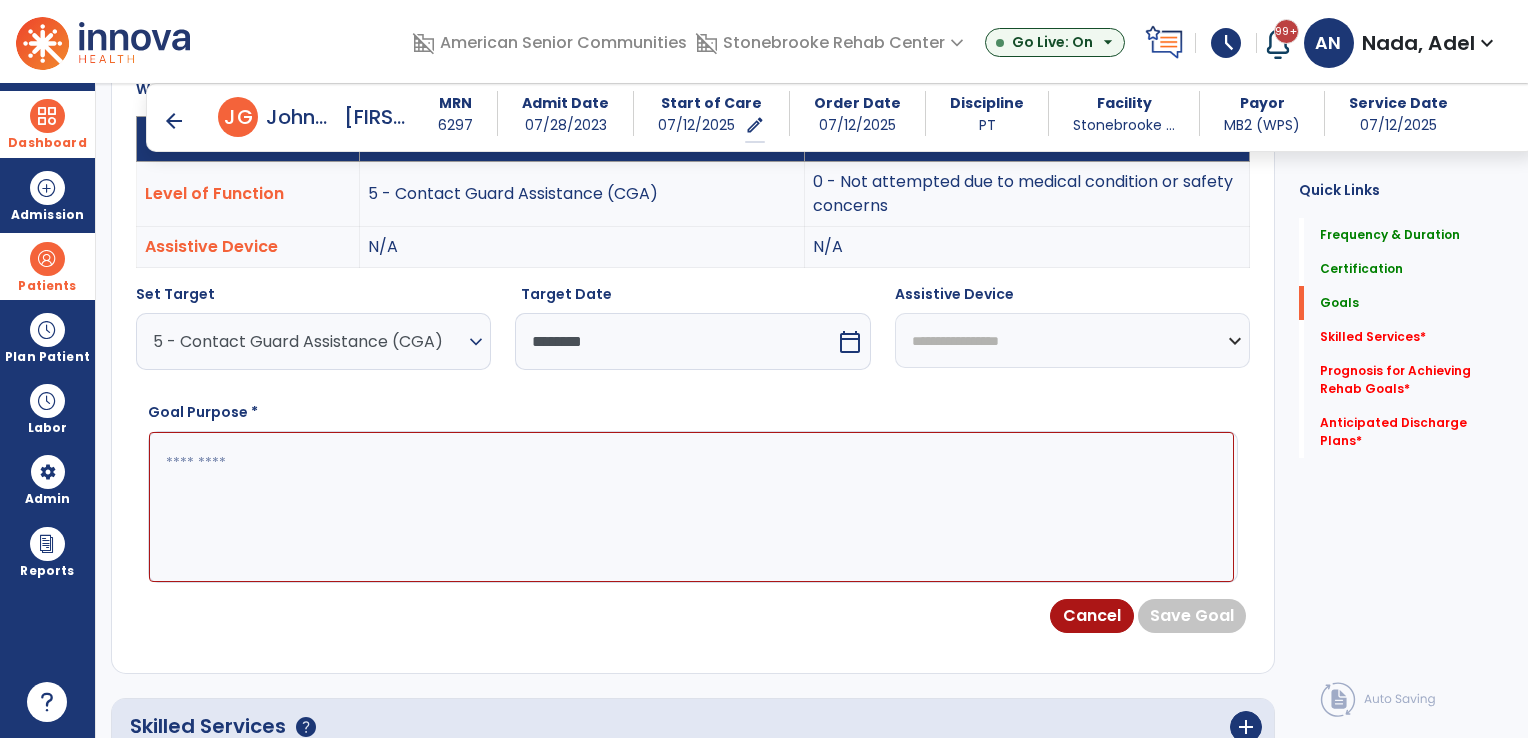click on "**********" at bounding box center [1072, 340] 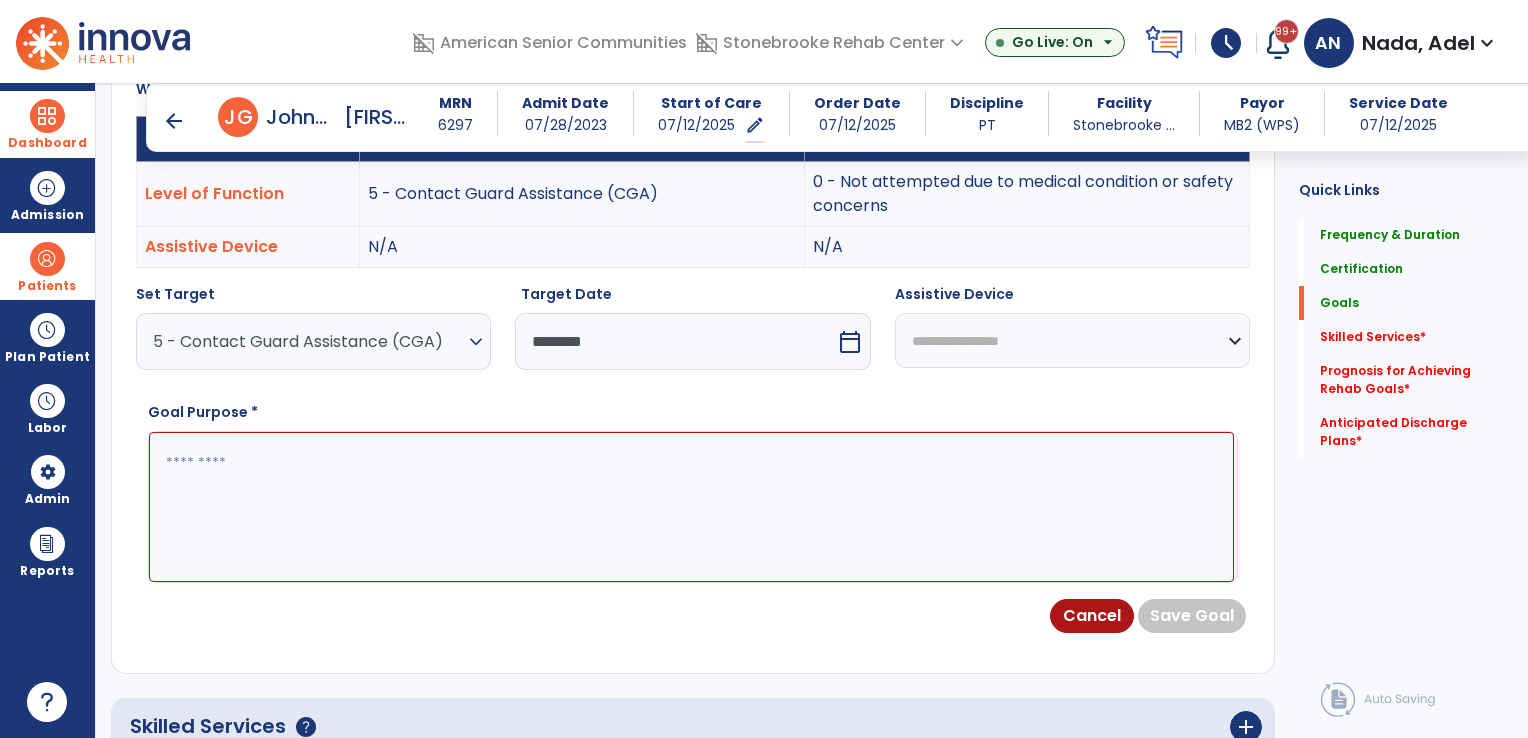 select on "**********" 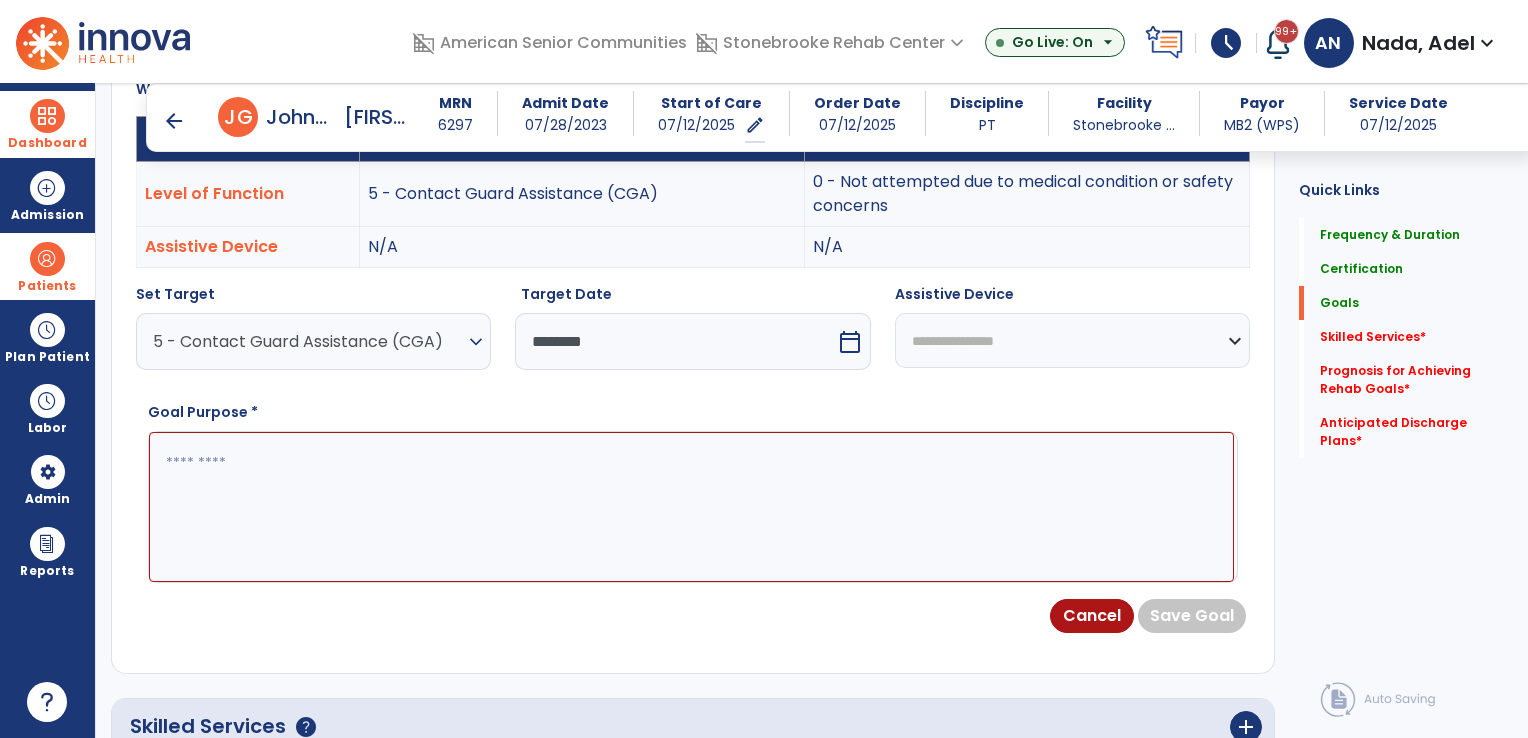 click on "**********" at bounding box center (1072, 340) 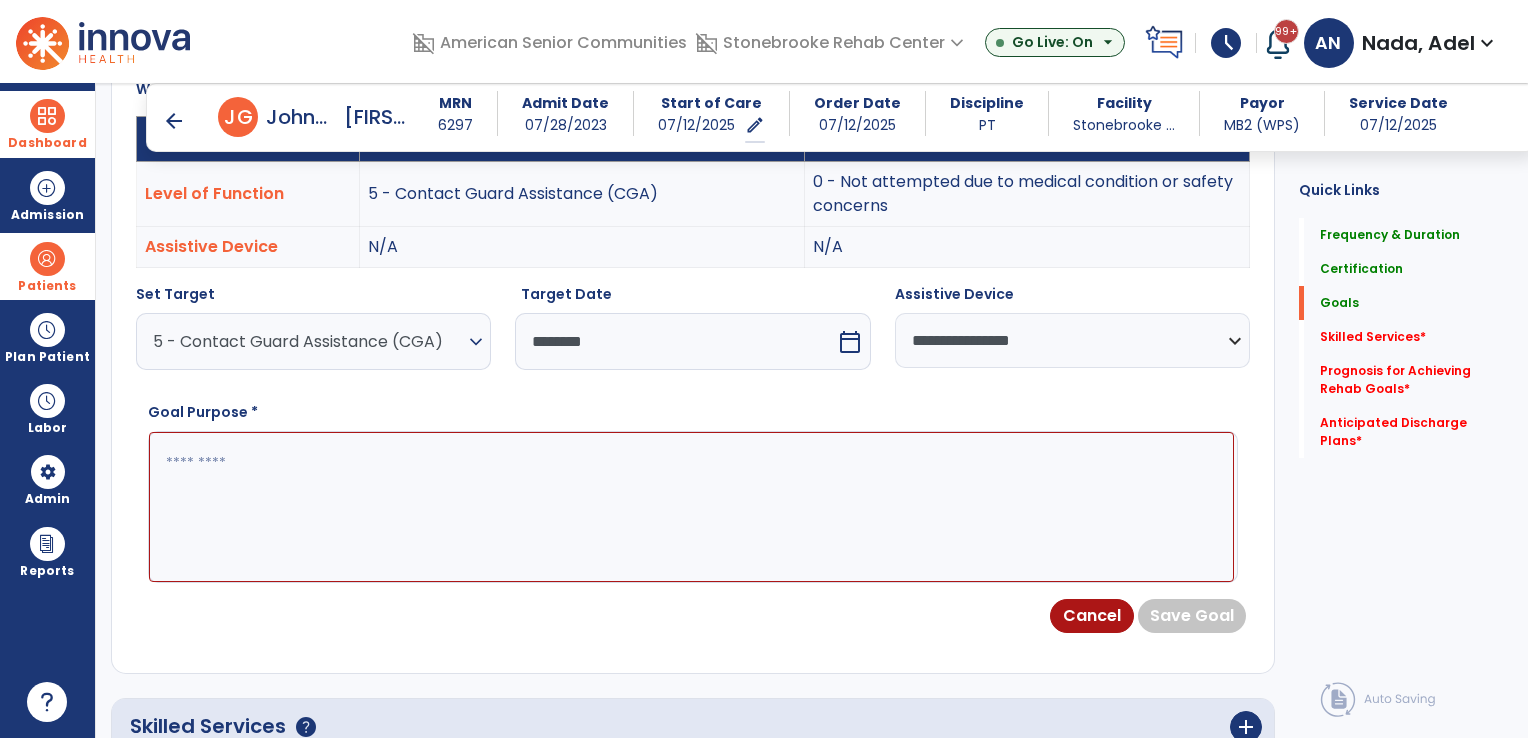click at bounding box center [691, 507] 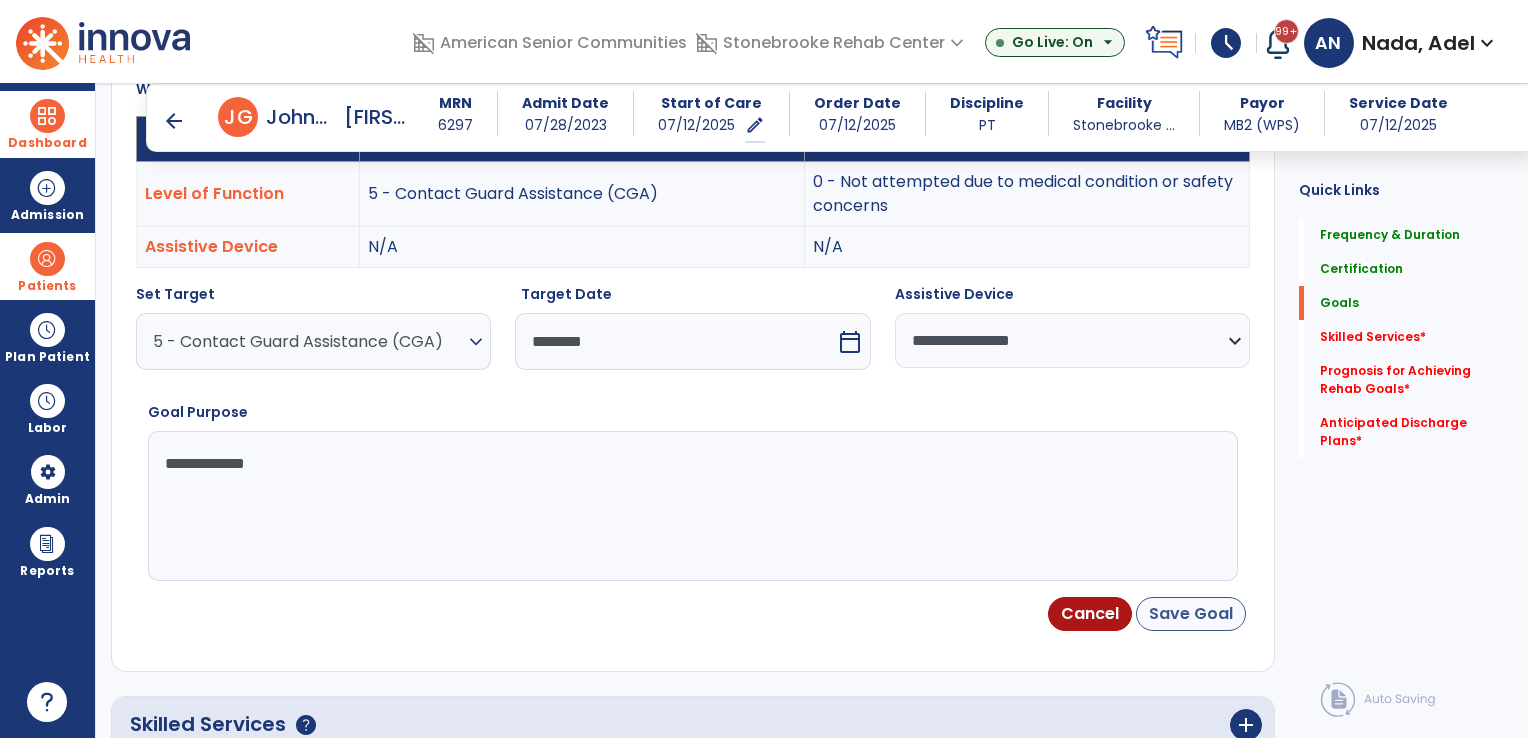 type on "**********" 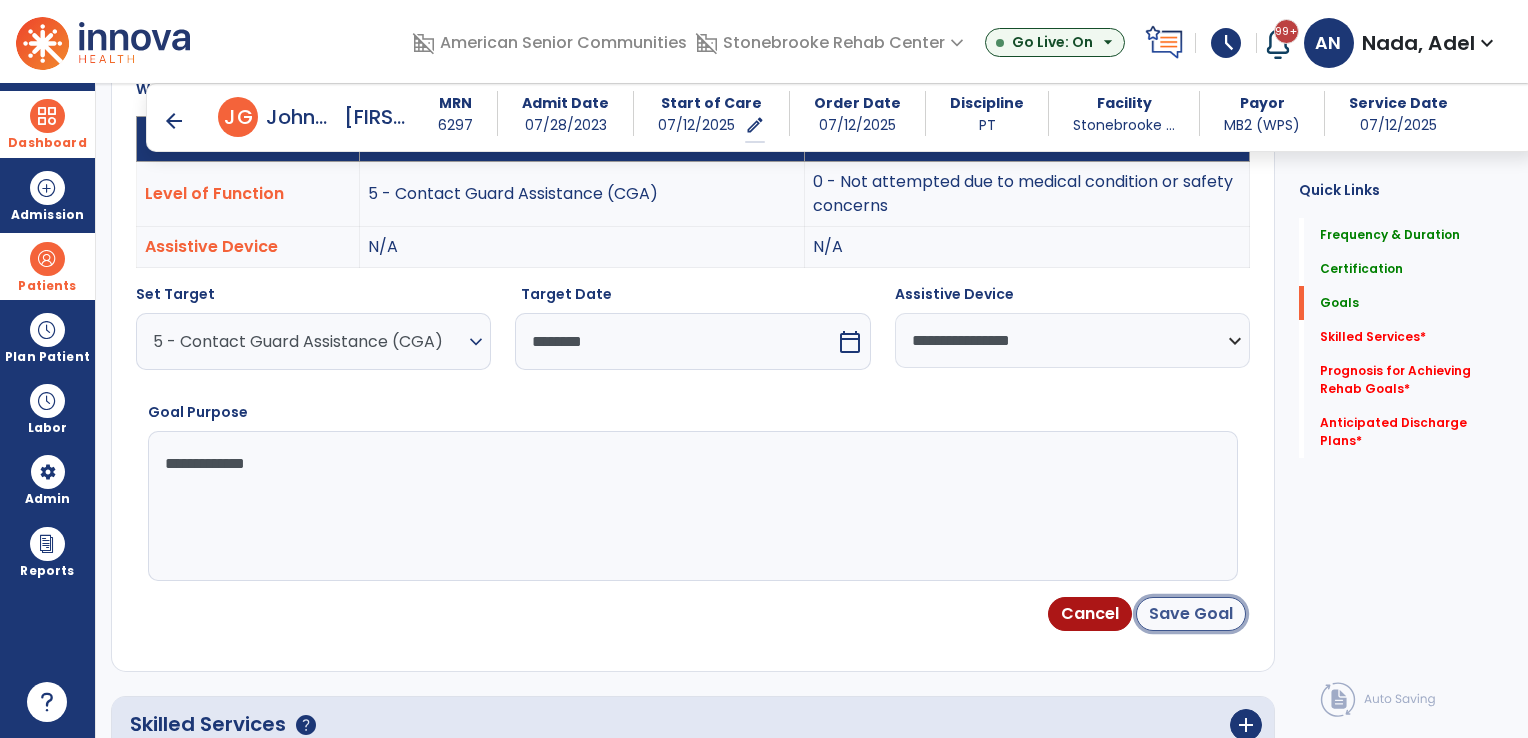 click on "Save Goal" at bounding box center (1191, 614) 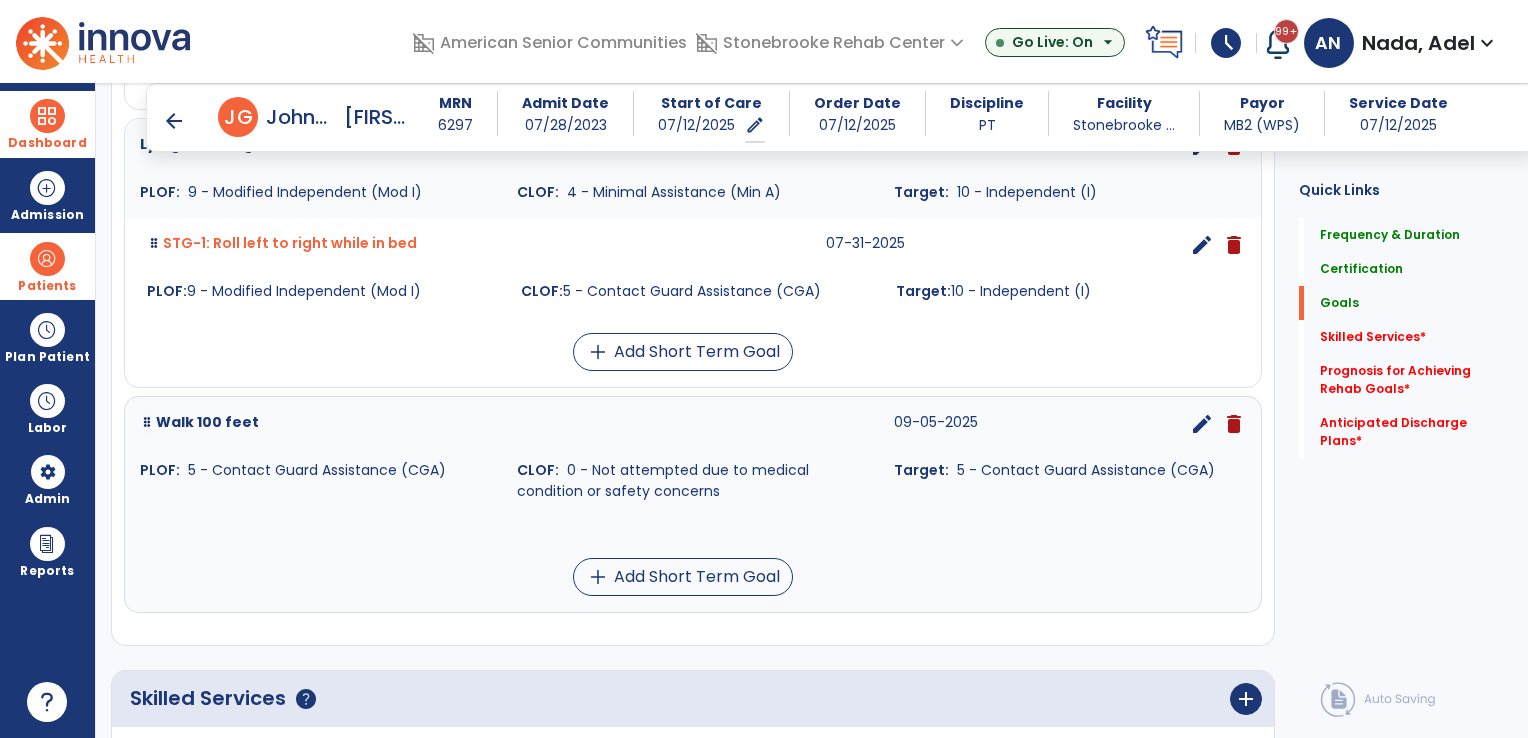 scroll, scrollTop: 904, scrollLeft: 0, axis: vertical 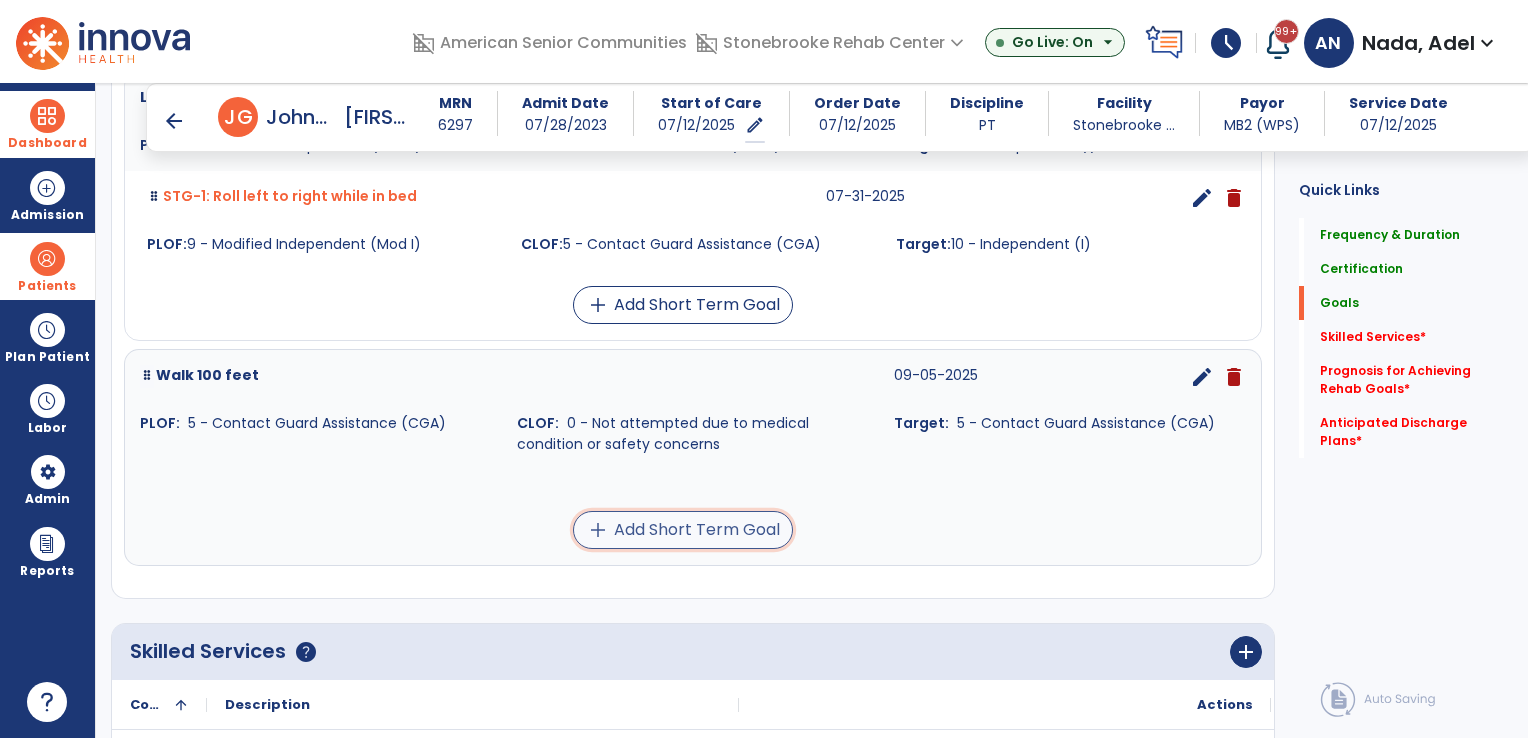 click on "add  Add Short Term Goal" at bounding box center [683, 530] 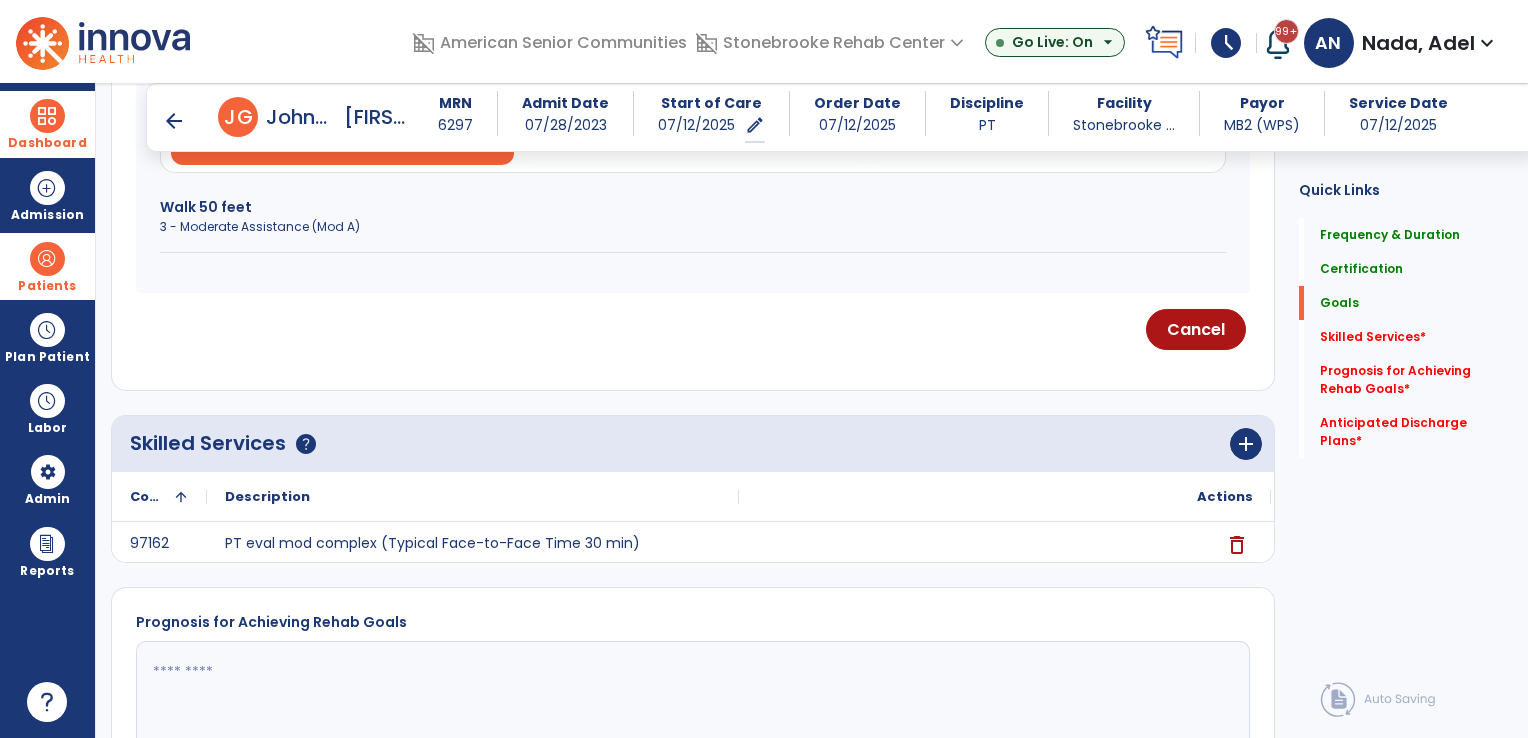 scroll, scrollTop: 580, scrollLeft: 0, axis: vertical 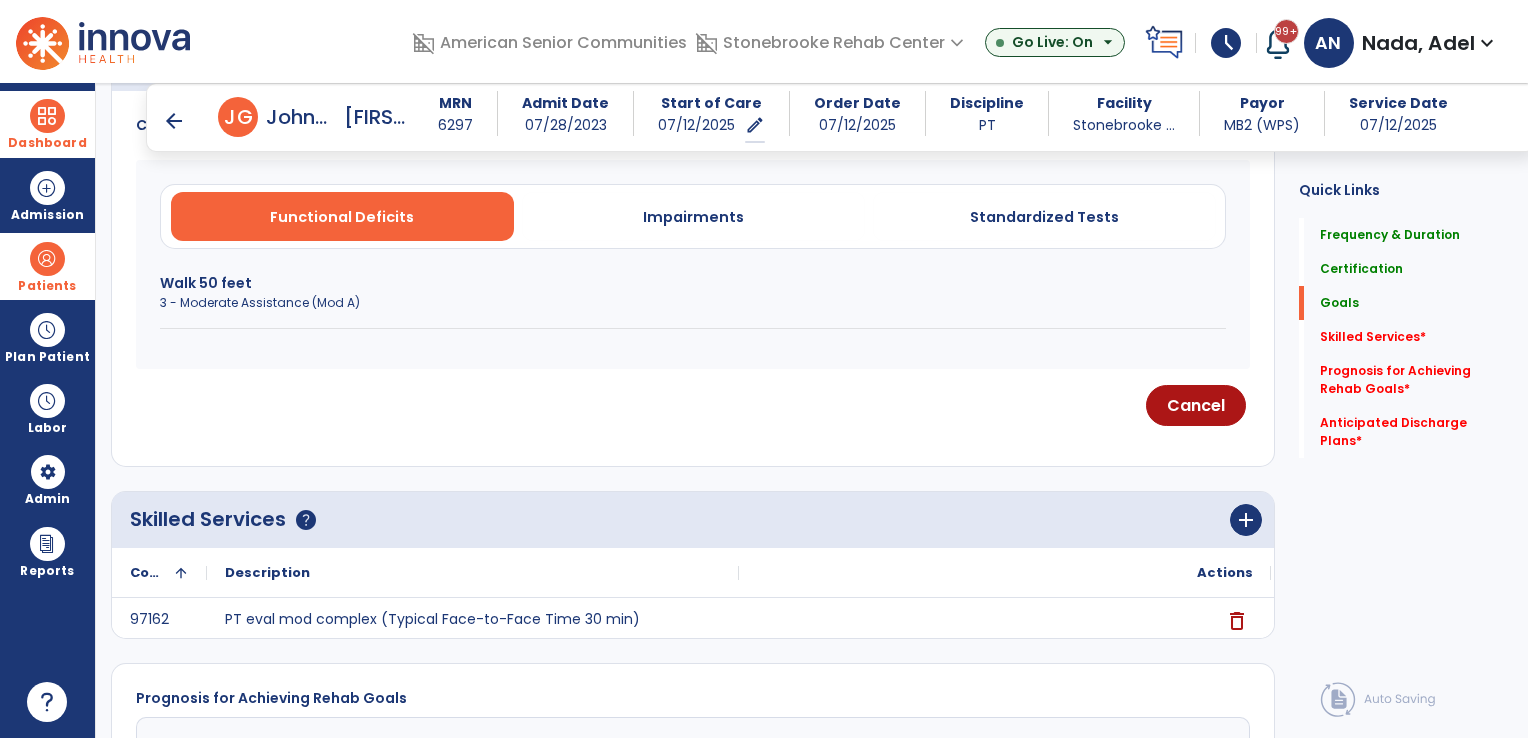 click on "3 - Moderate Assistance (Mod A)" at bounding box center [693, 303] 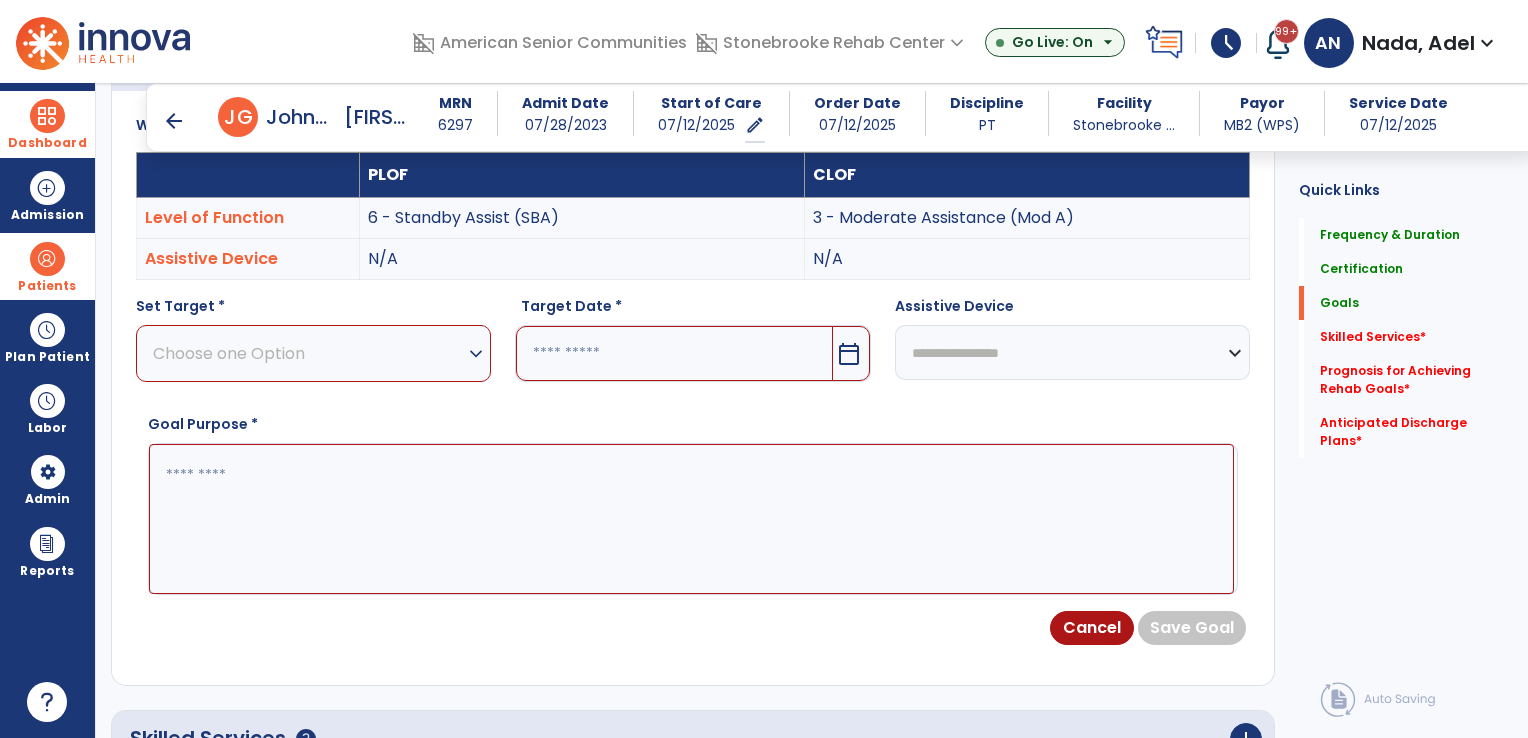 click on "Choose one Option" at bounding box center (308, 353) 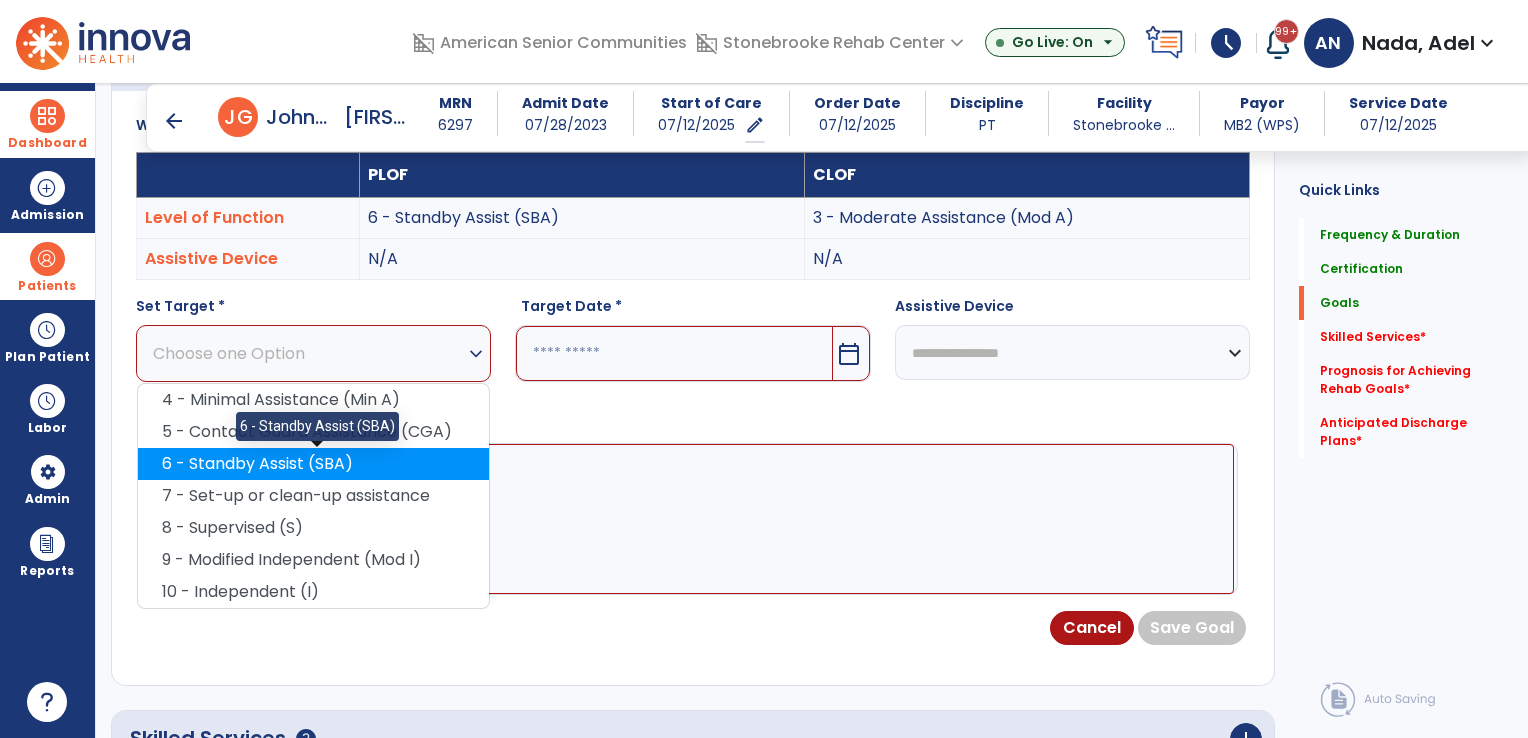click on "6 - Standby Assist (SBA)" at bounding box center [313, 464] 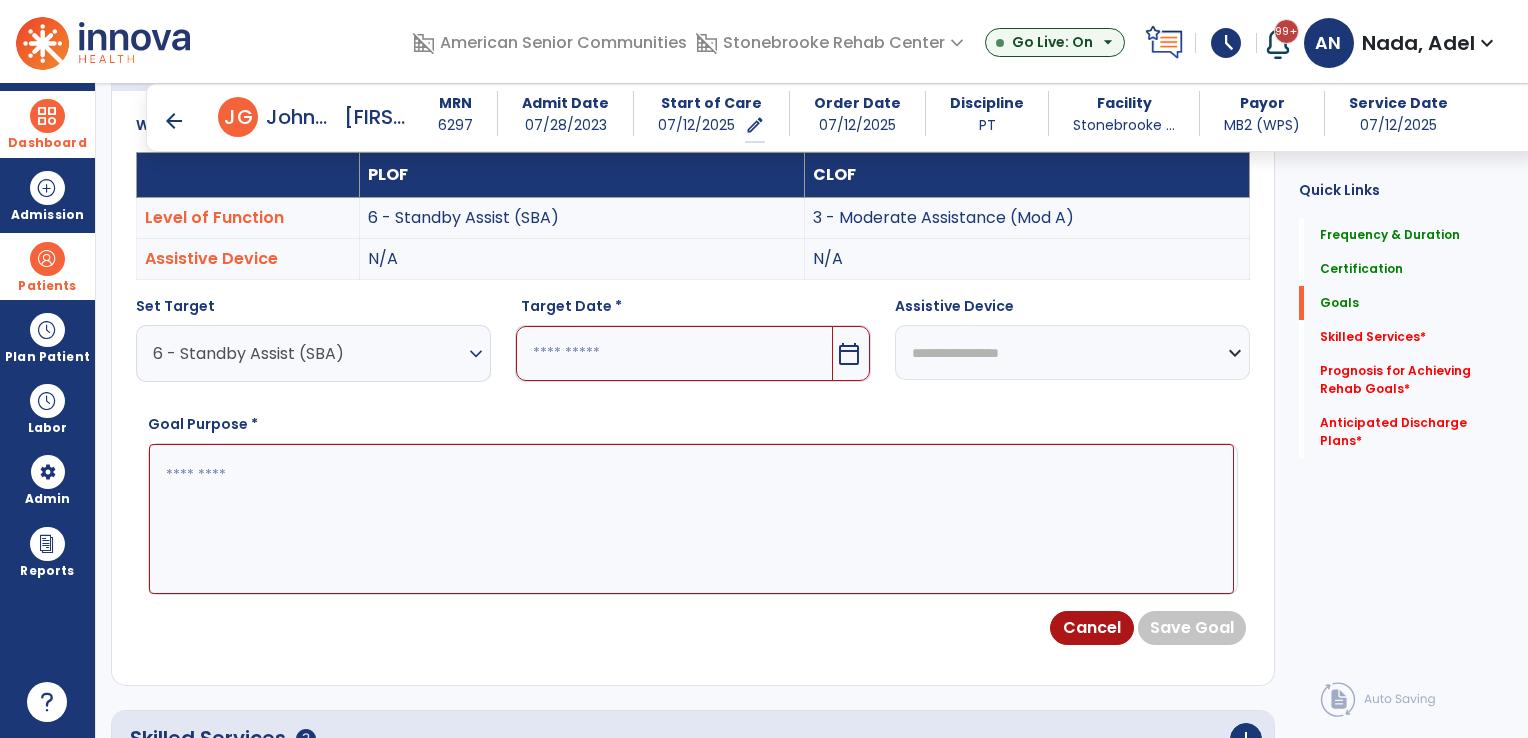 click at bounding box center [674, 353] 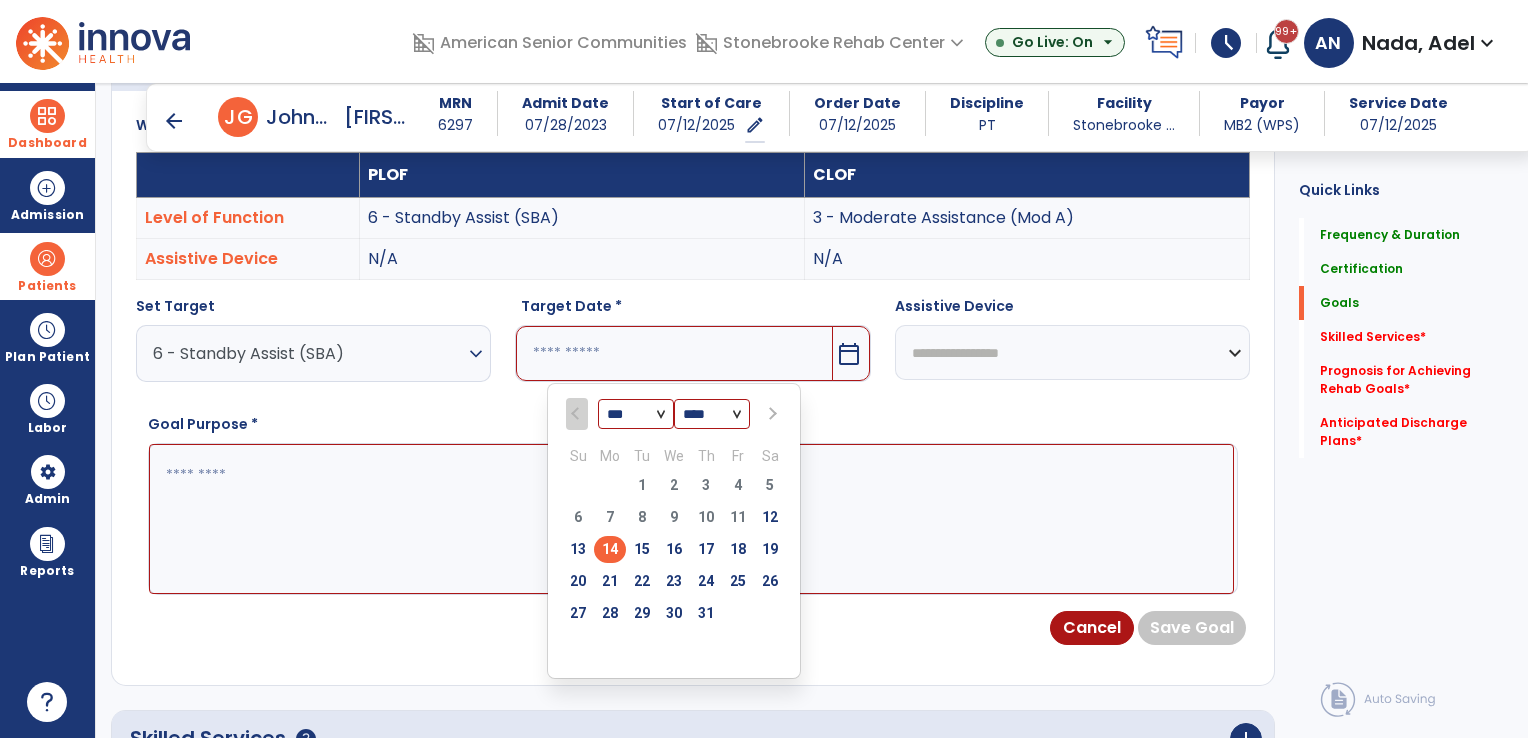 click at bounding box center (771, 414) 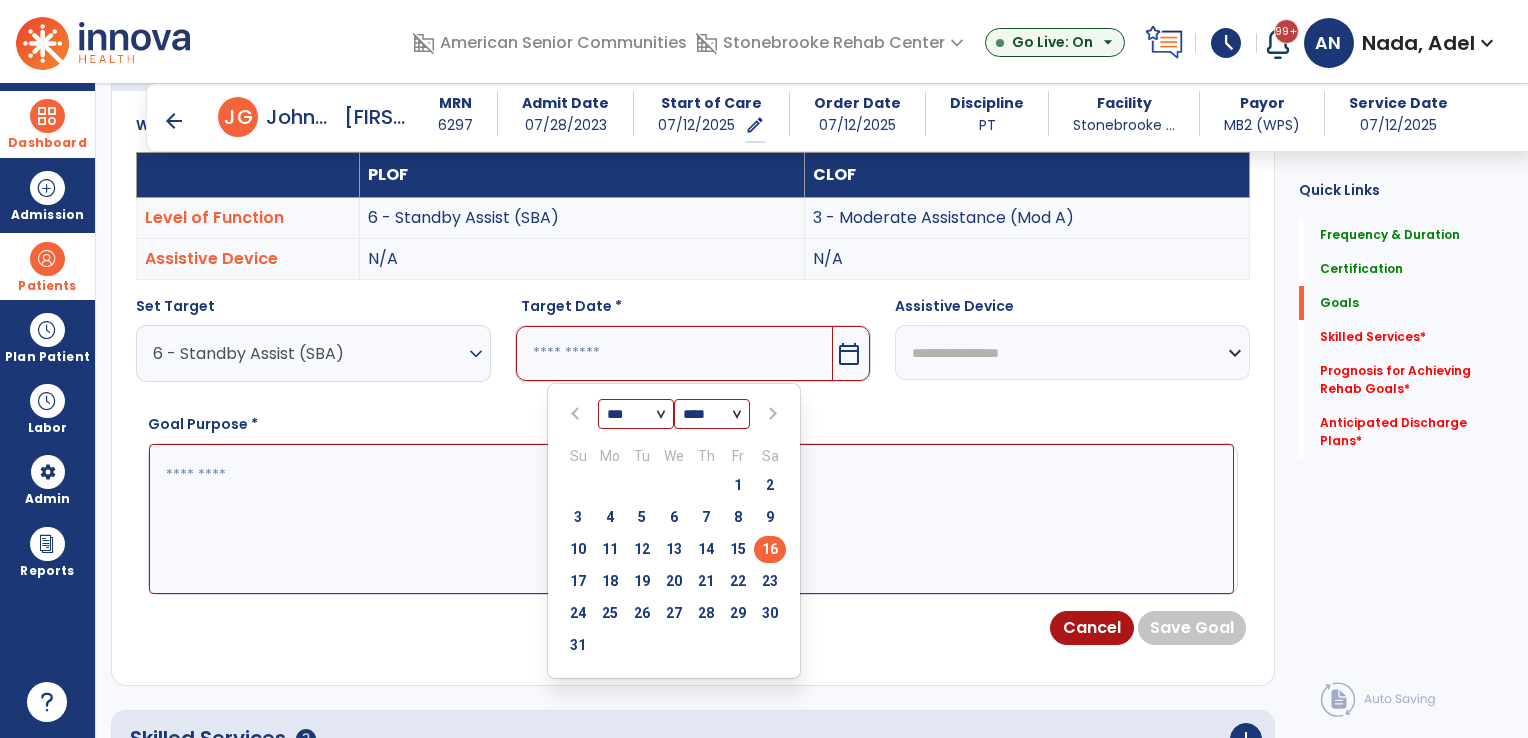 click on "16" at bounding box center (770, 549) 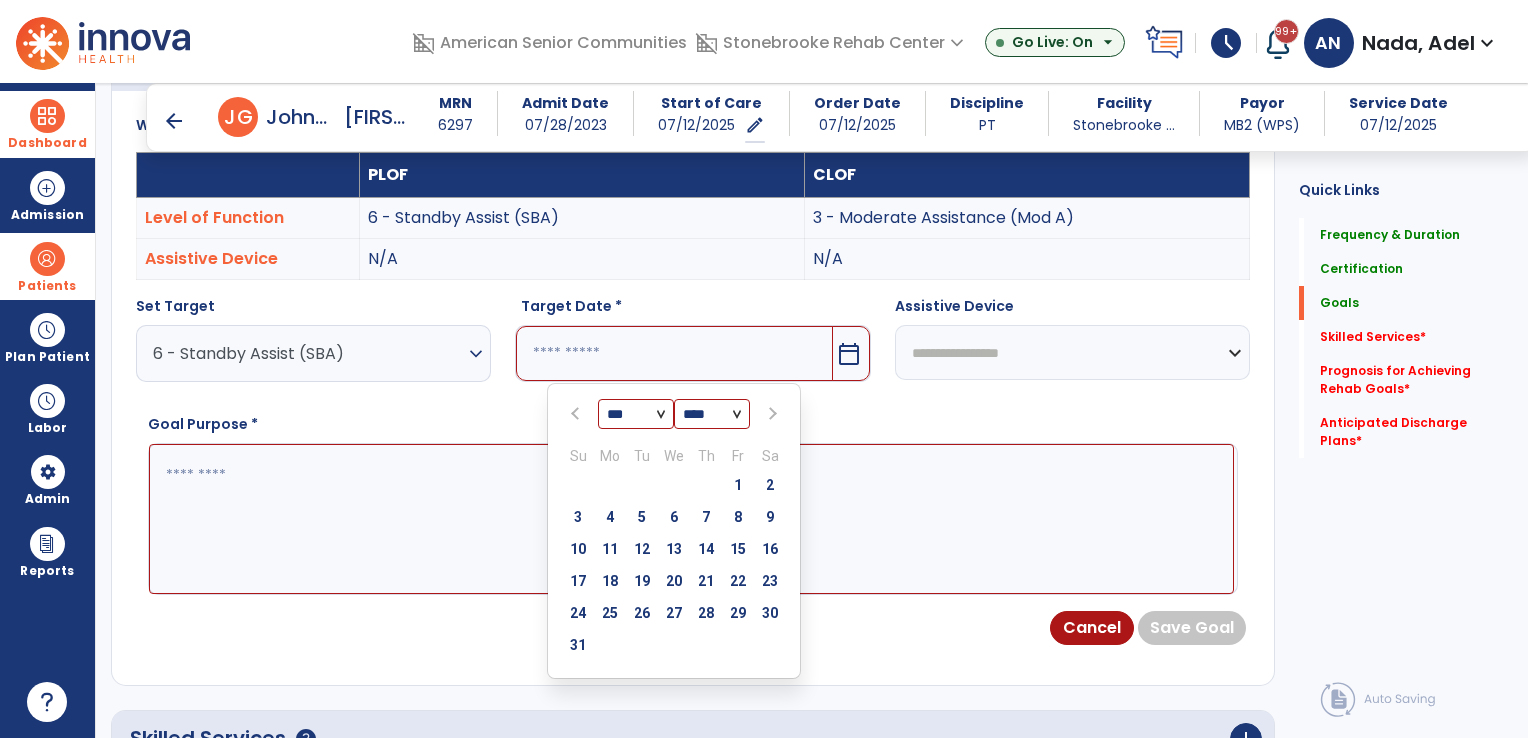 type on "*********" 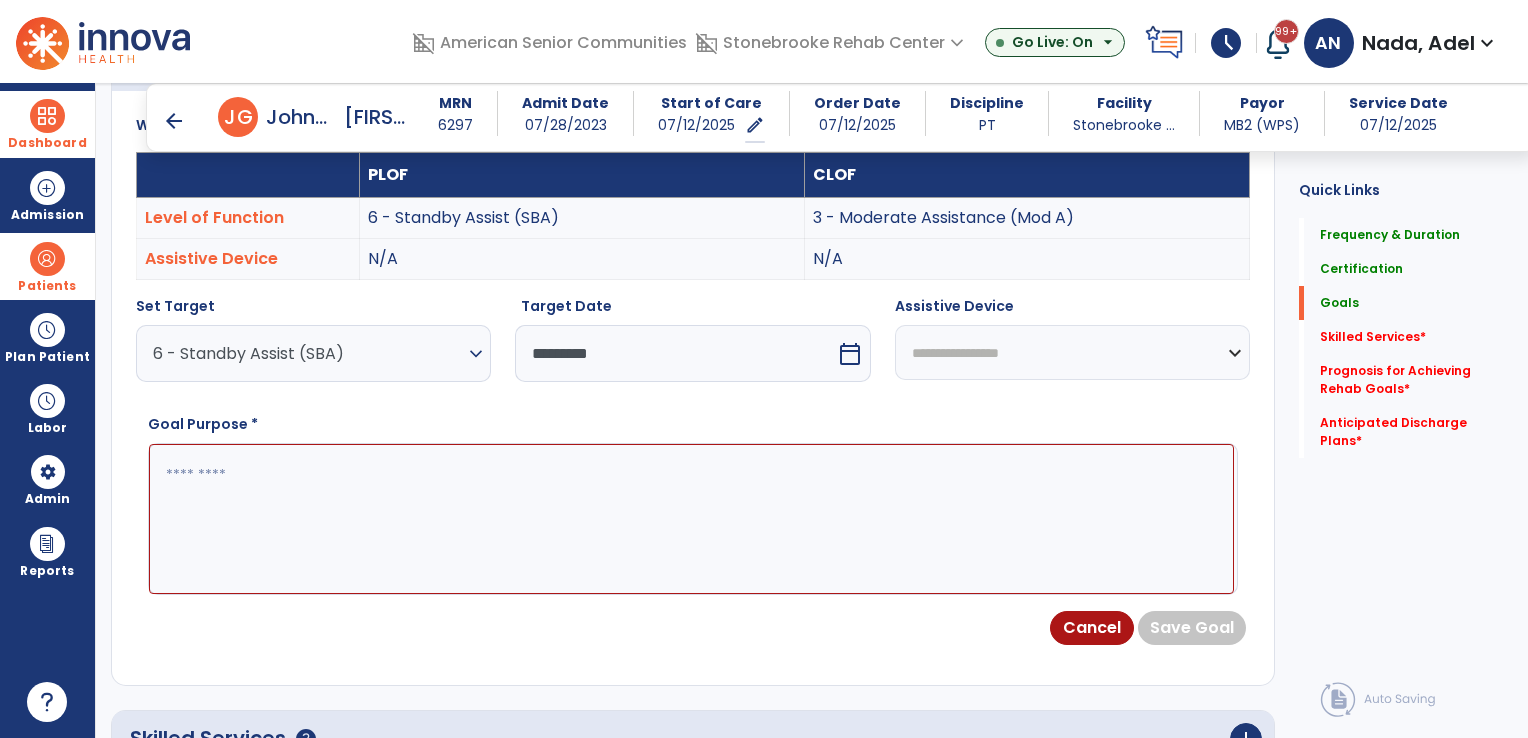 click on "**********" at bounding box center (1072, 352) 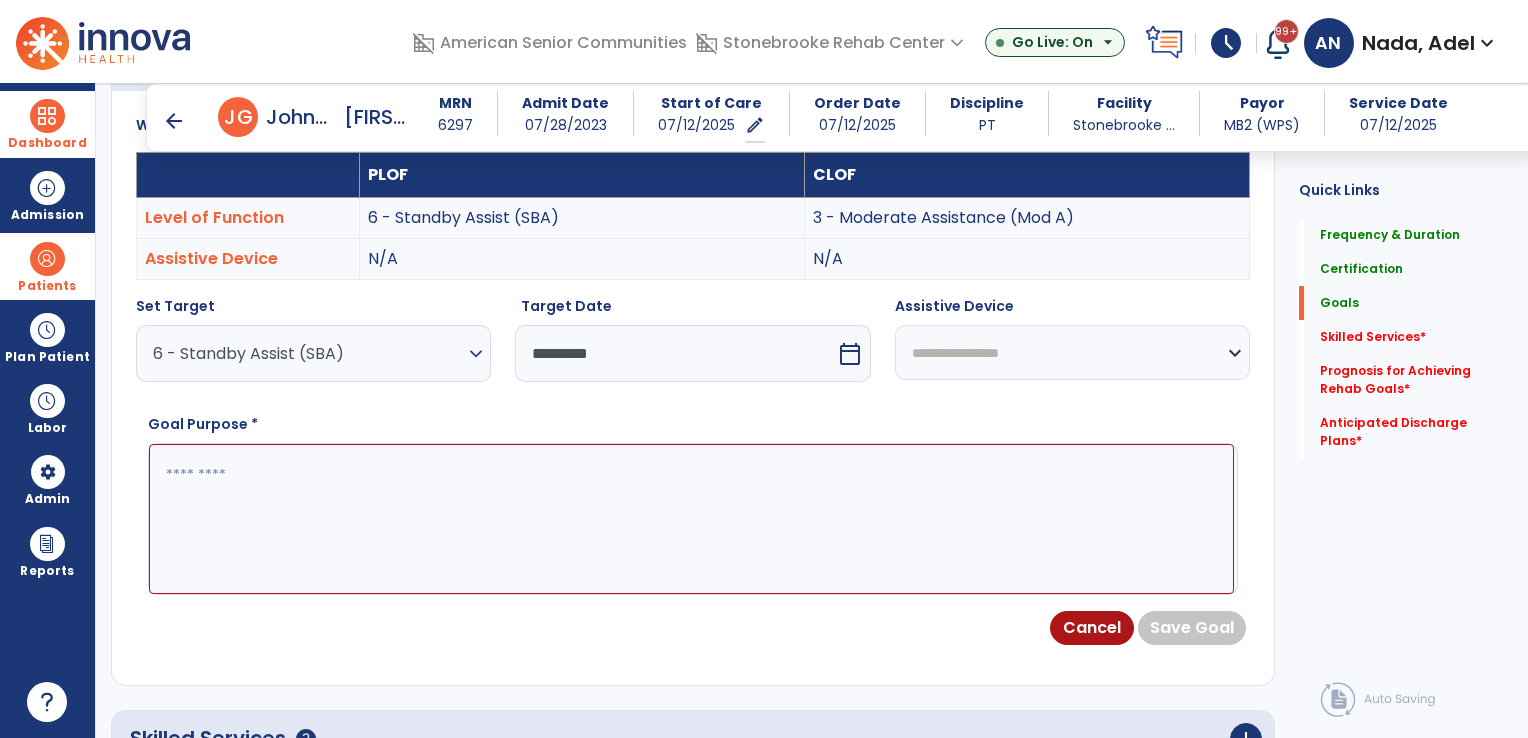 select on "**********" 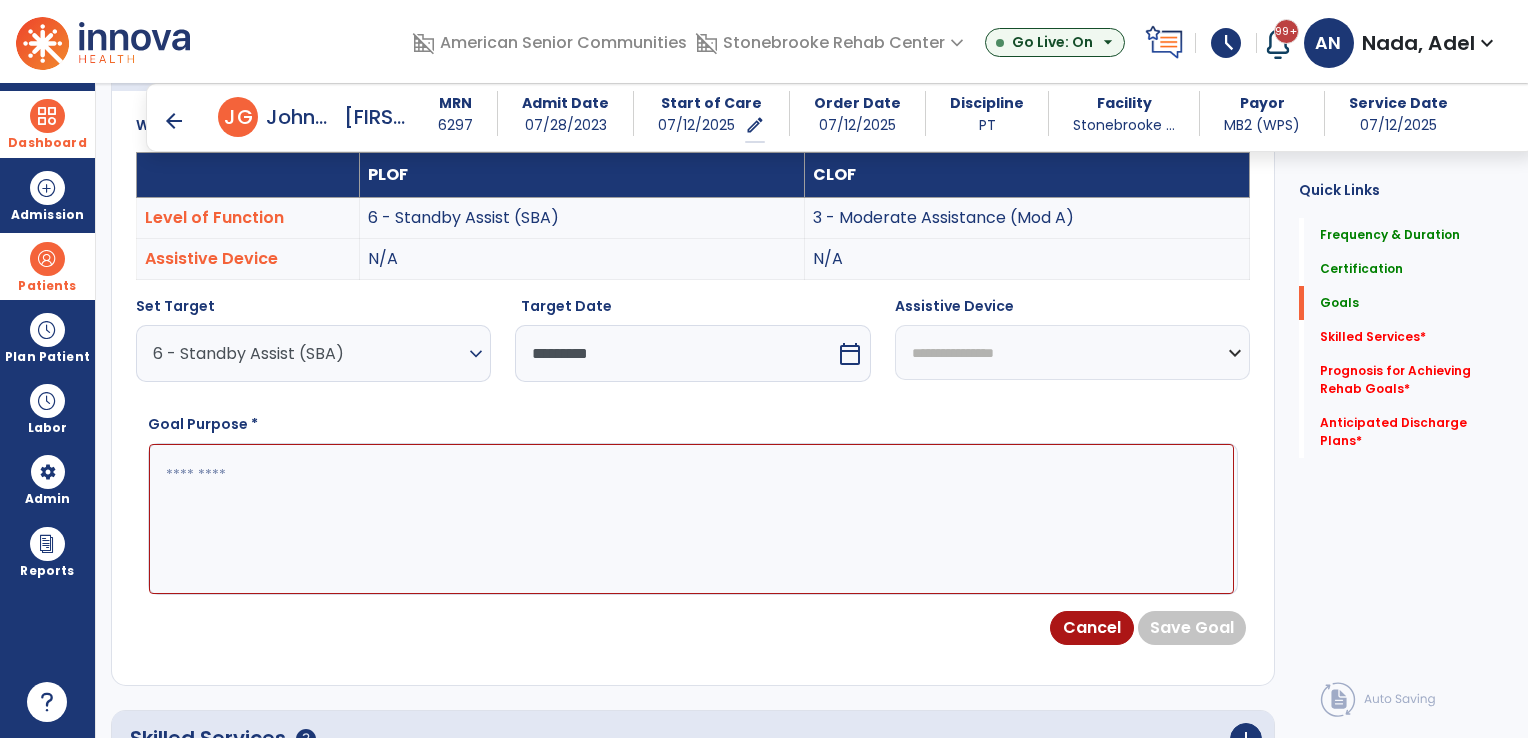 click on "**********" at bounding box center (1072, 352) 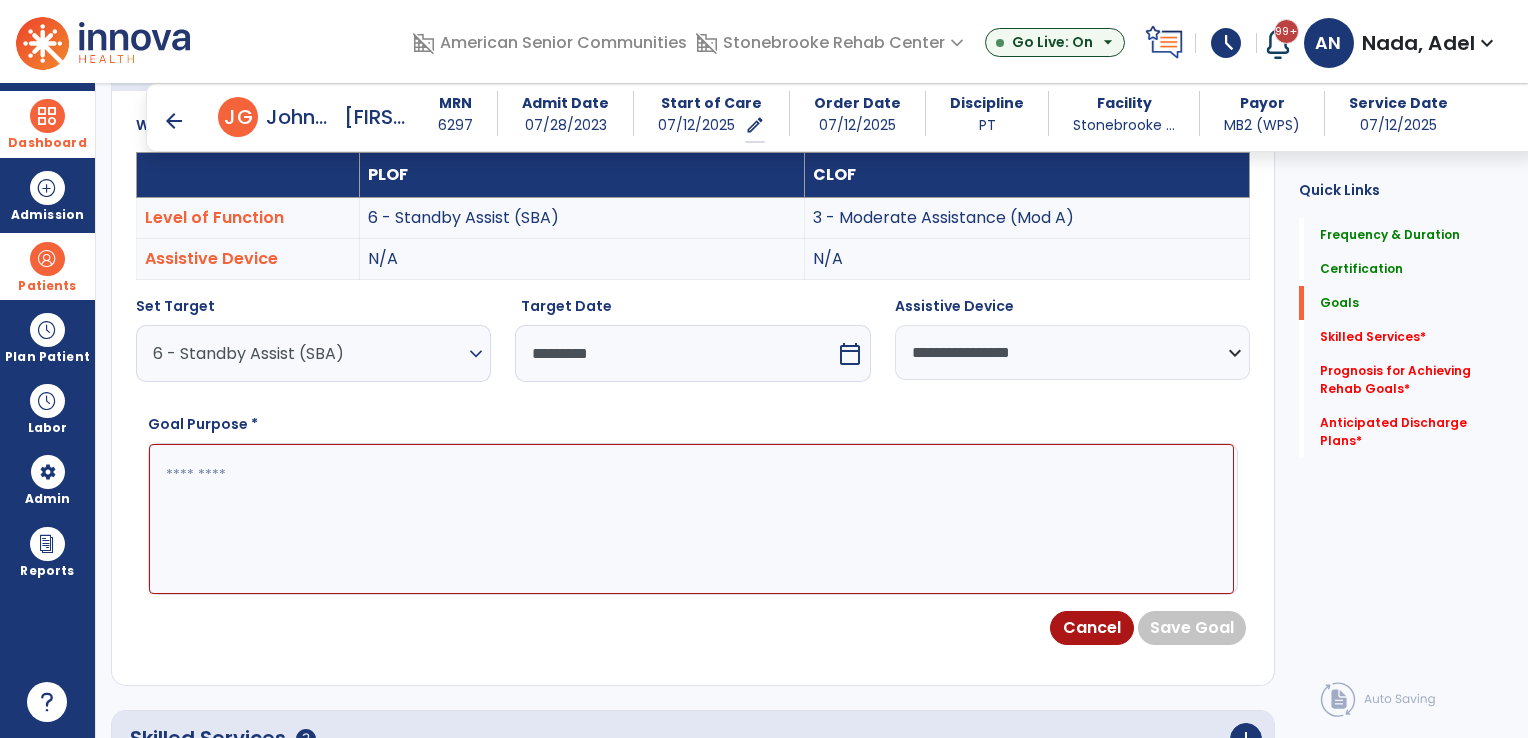 click at bounding box center [691, 519] 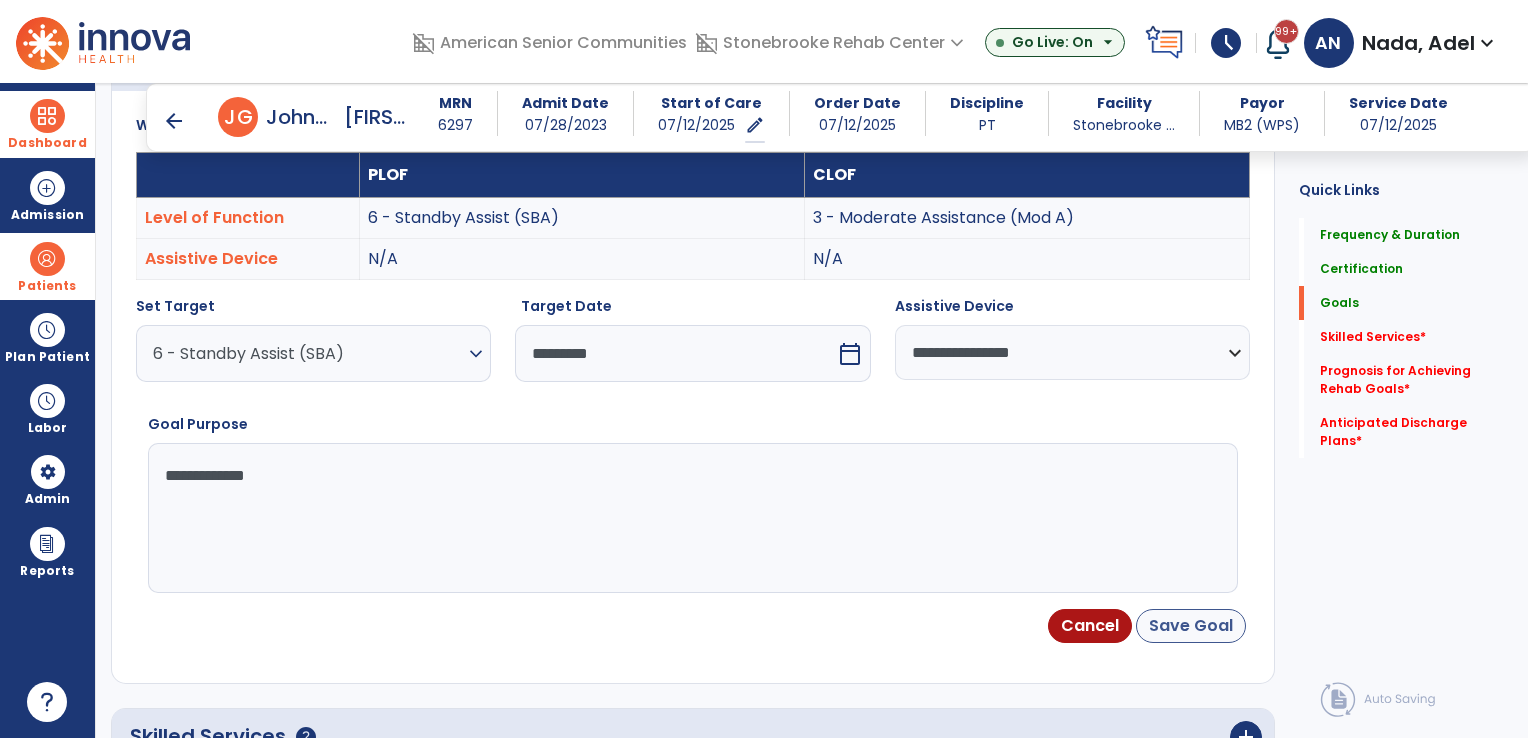 type on "**********" 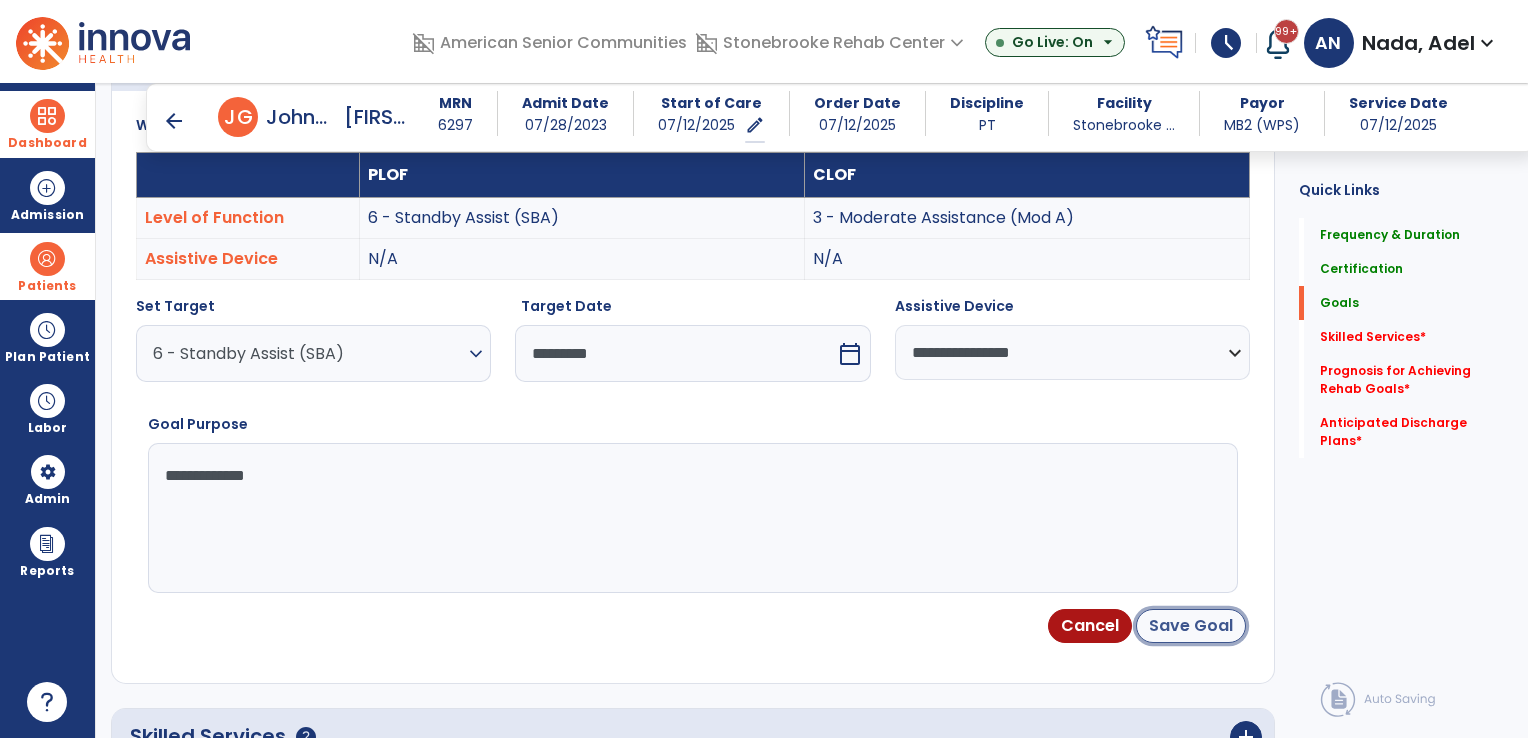 click on "Save Goal" at bounding box center [1191, 626] 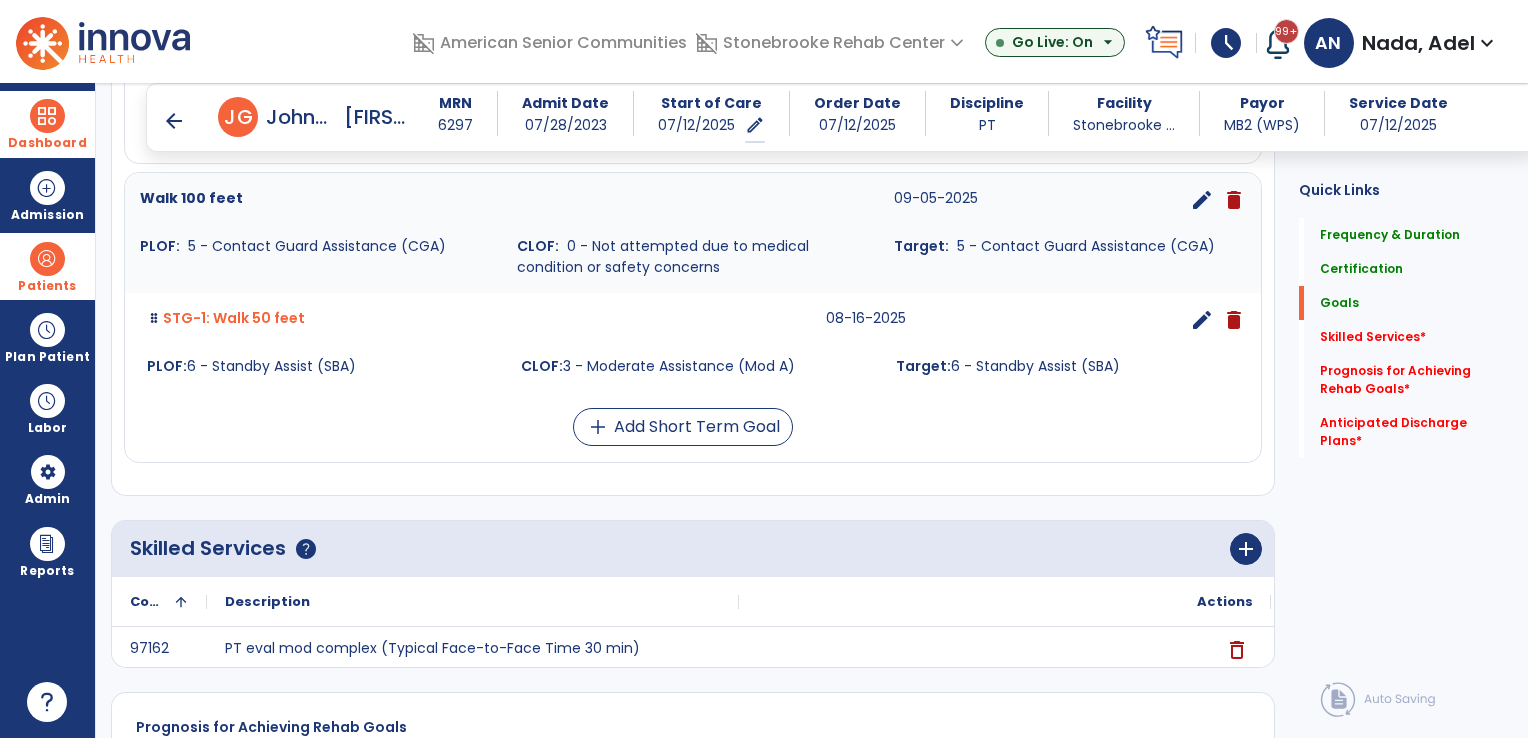 scroll, scrollTop: 1180, scrollLeft: 0, axis: vertical 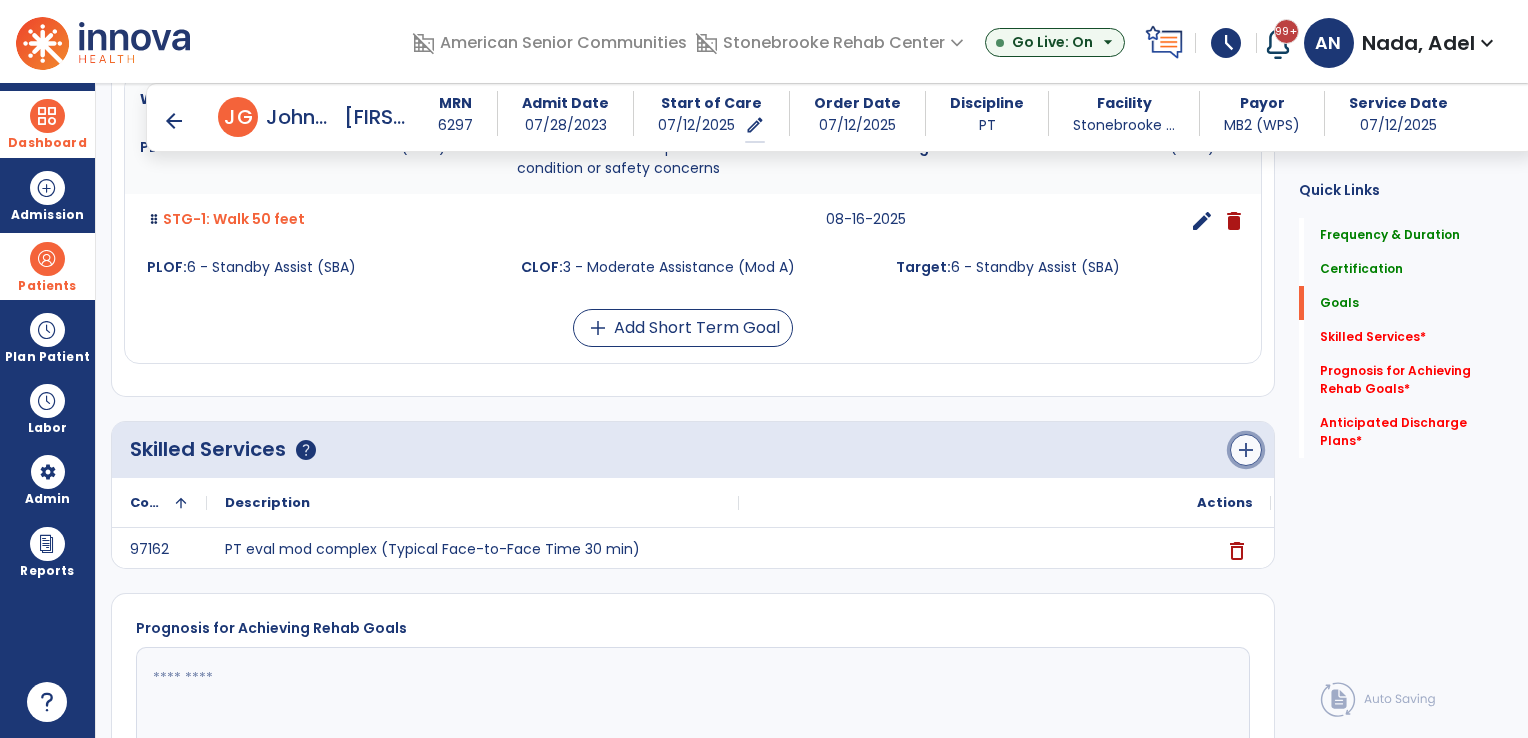 click on "add" 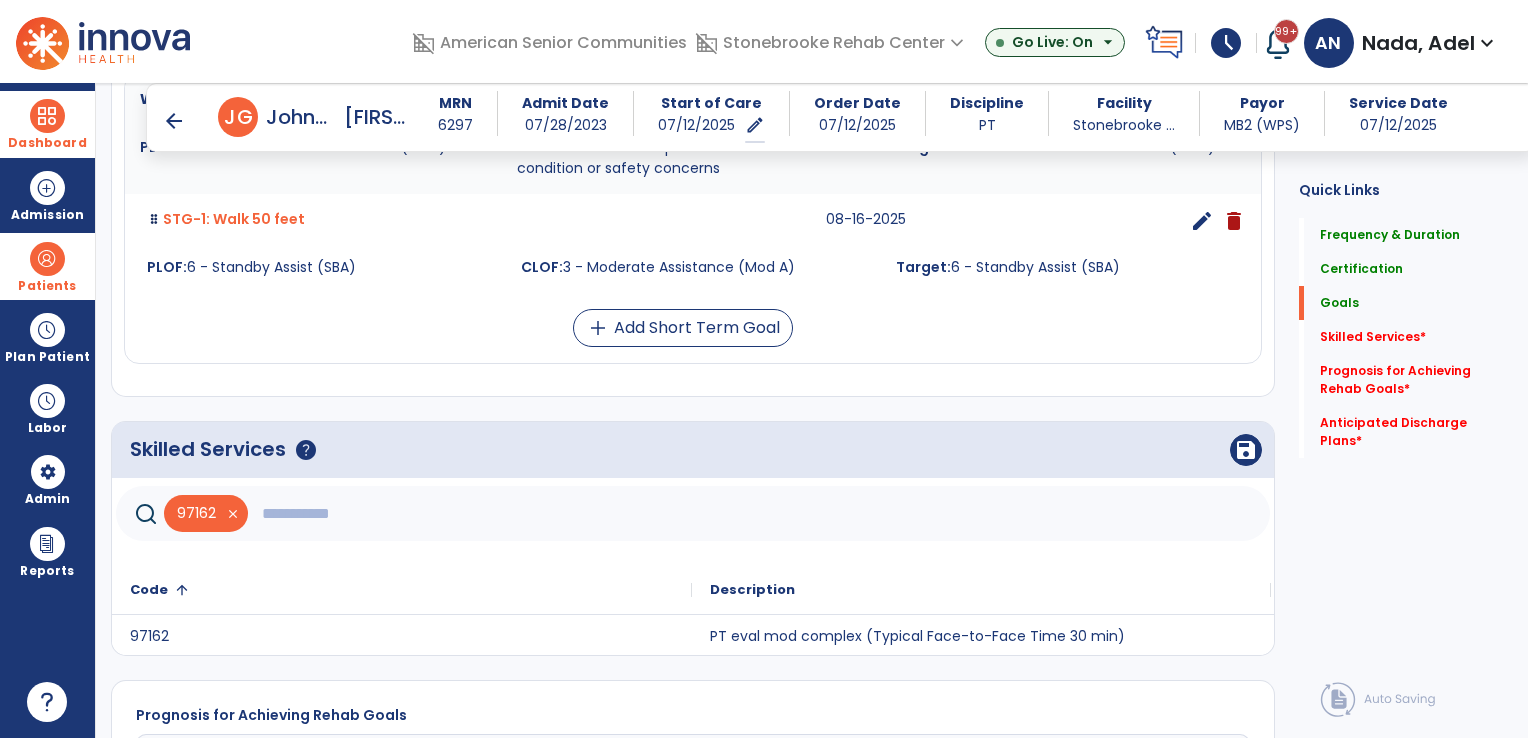 click on "97162   close" 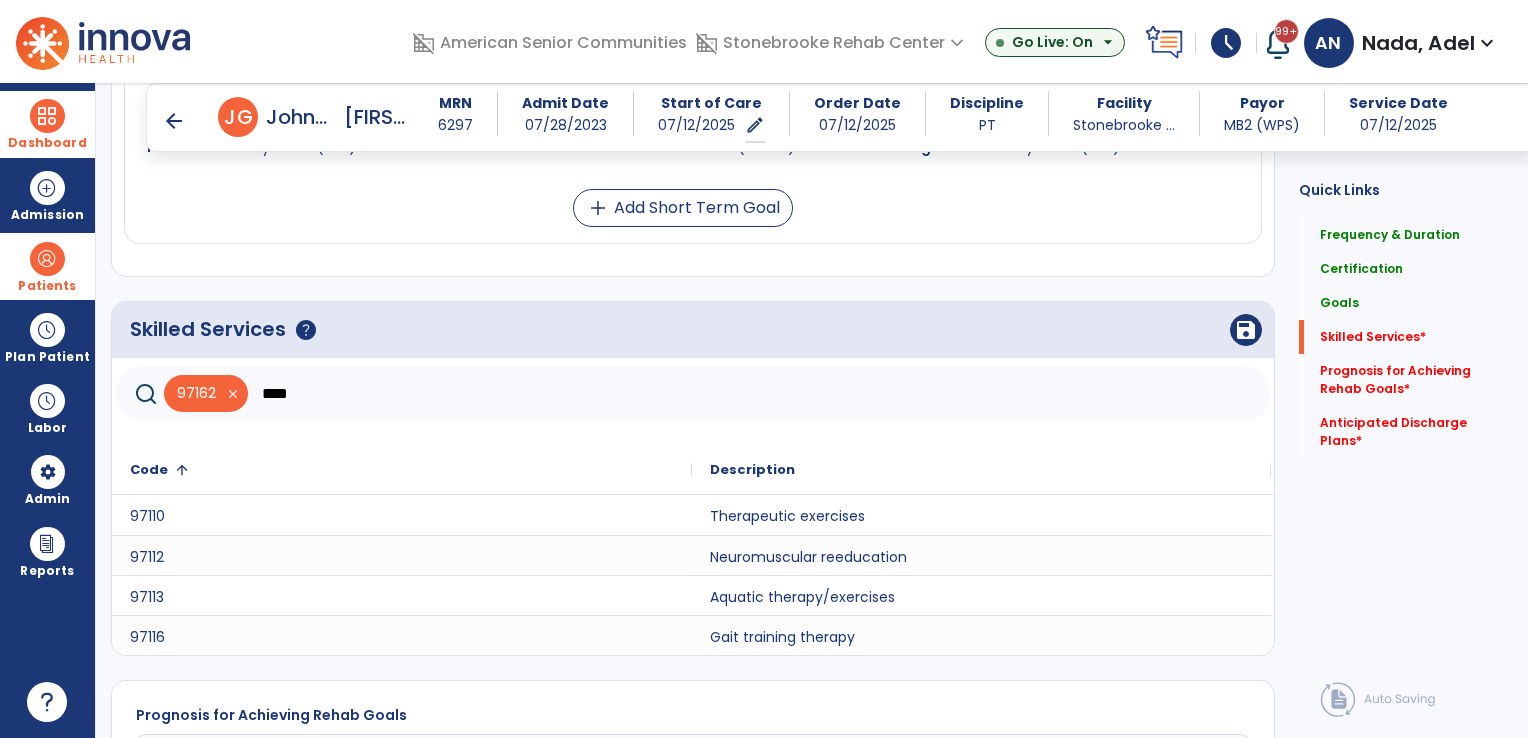 scroll, scrollTop: 1480, scrollLeft: 0, axis: vertical 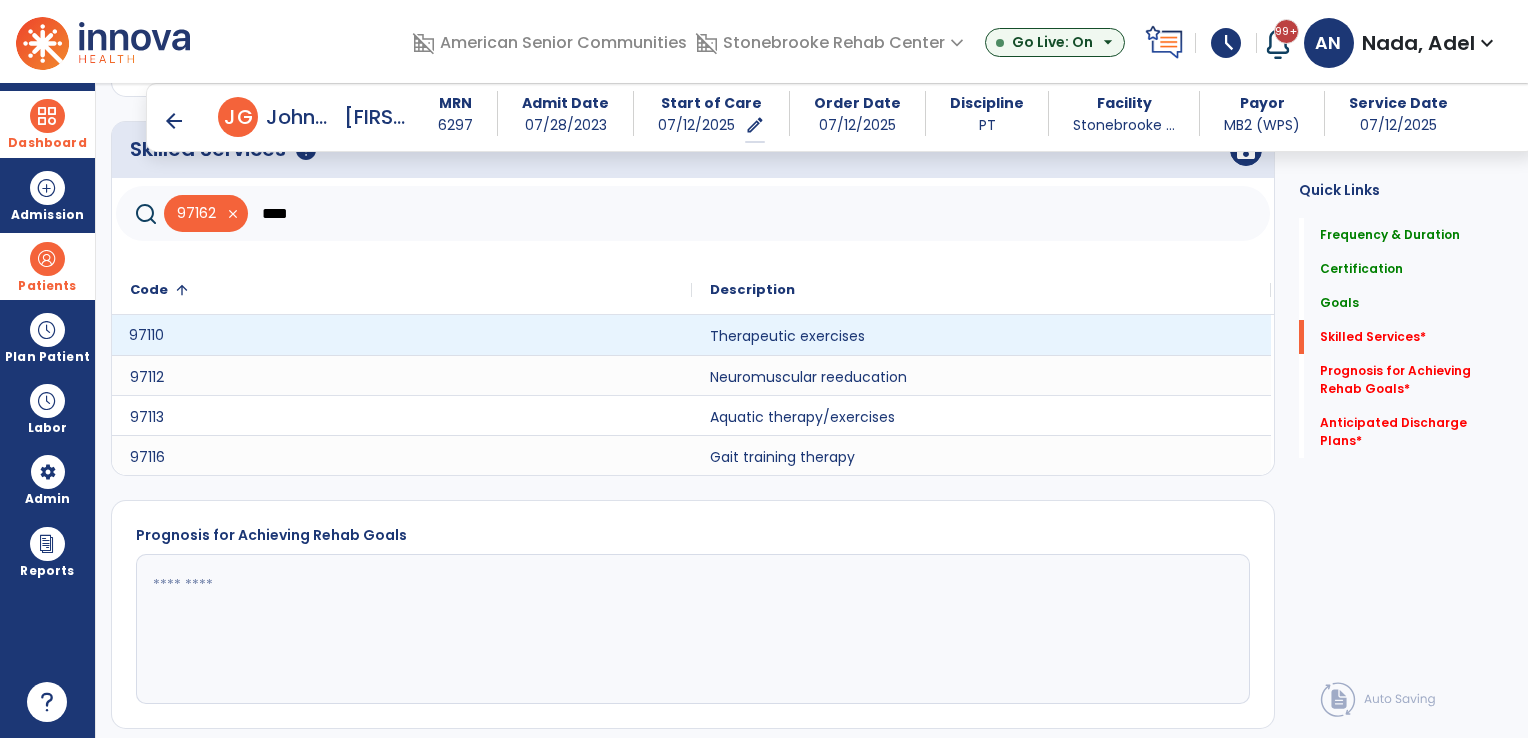 click on "97110" 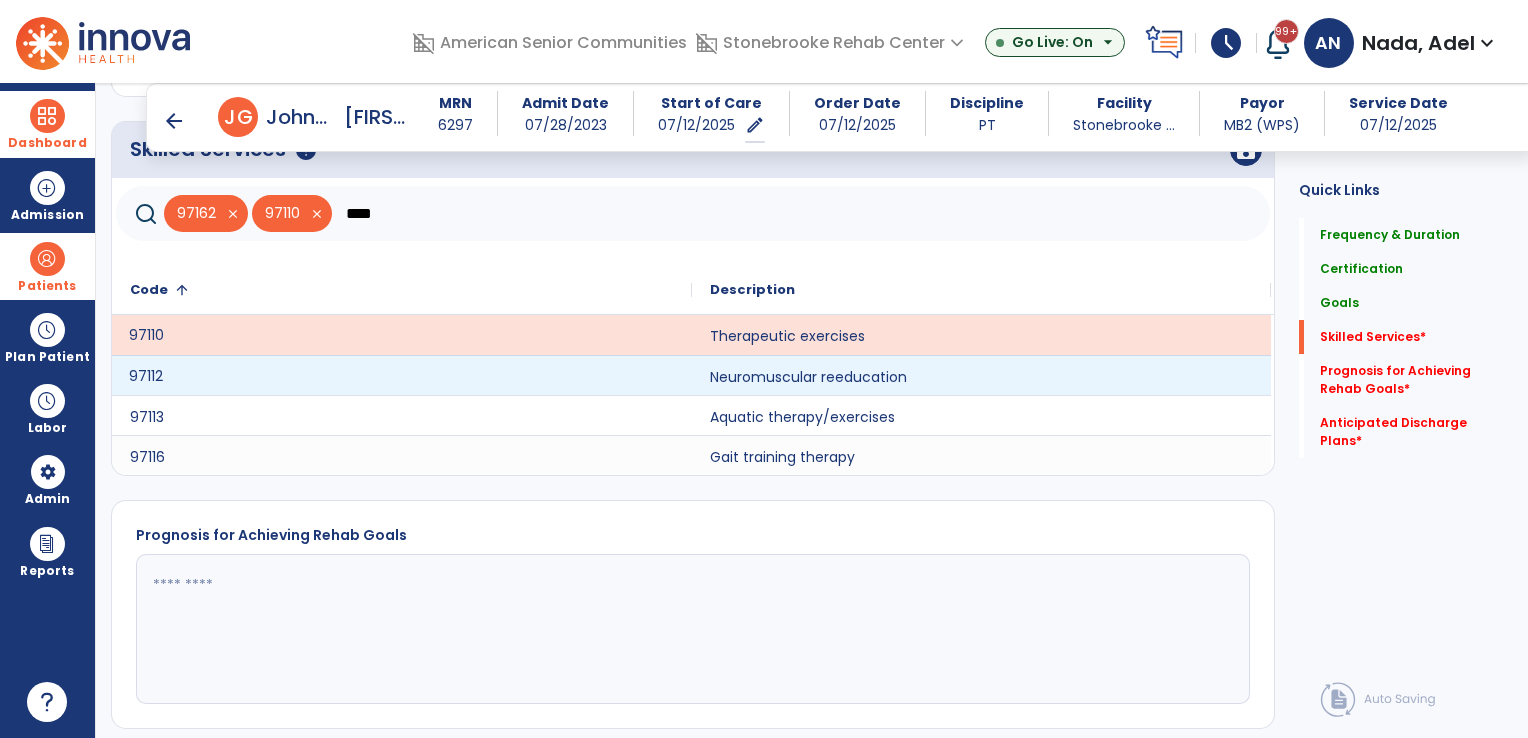 click on "97112" 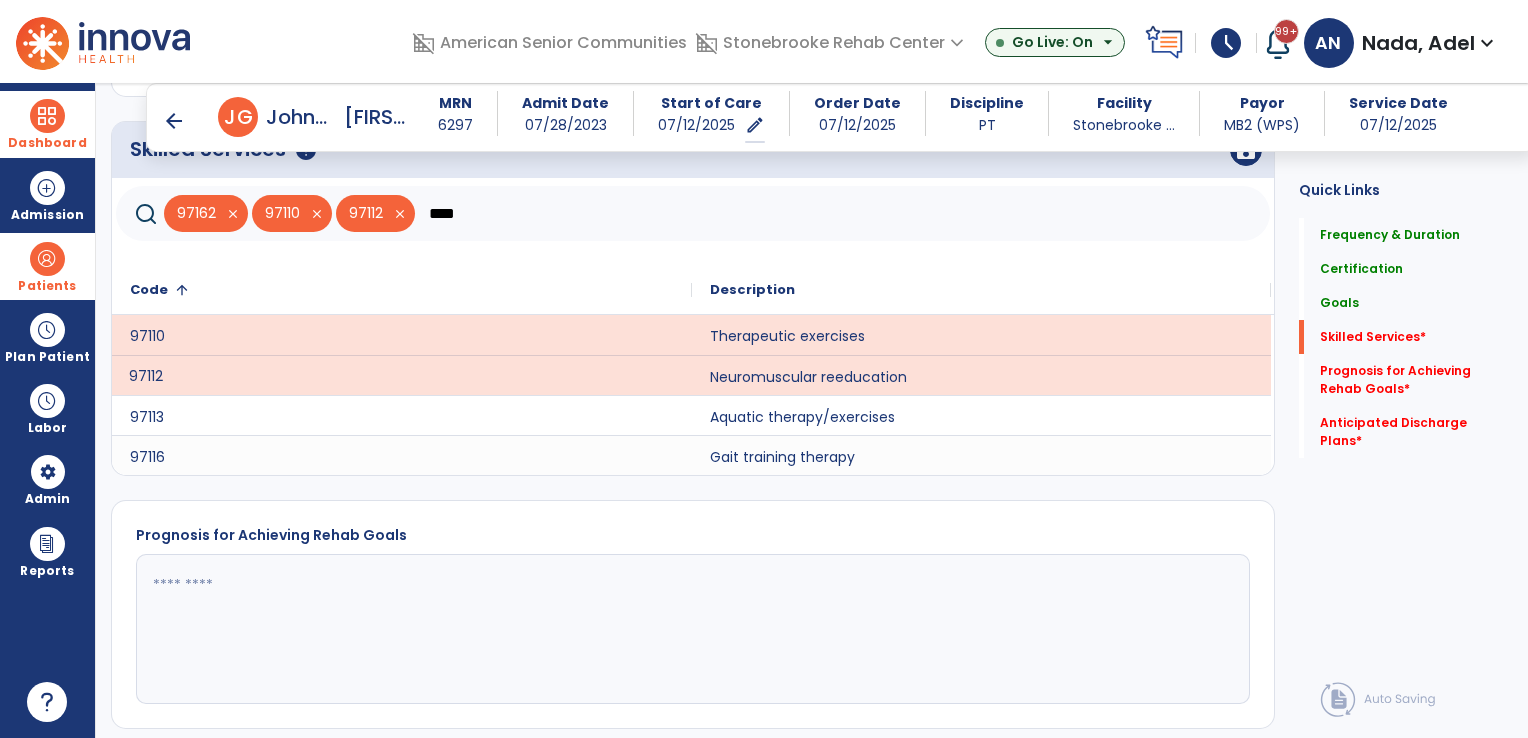 click on "Skilled Services      help   save   [POSTAL_CODE]   close   [POSTAL_CODE]   close   [POSTAL_CODE]   close  ****
Code
1
Description
[CODE] Therapeutic exercises [CODE] Neuromuscular reeducation [CODE]" 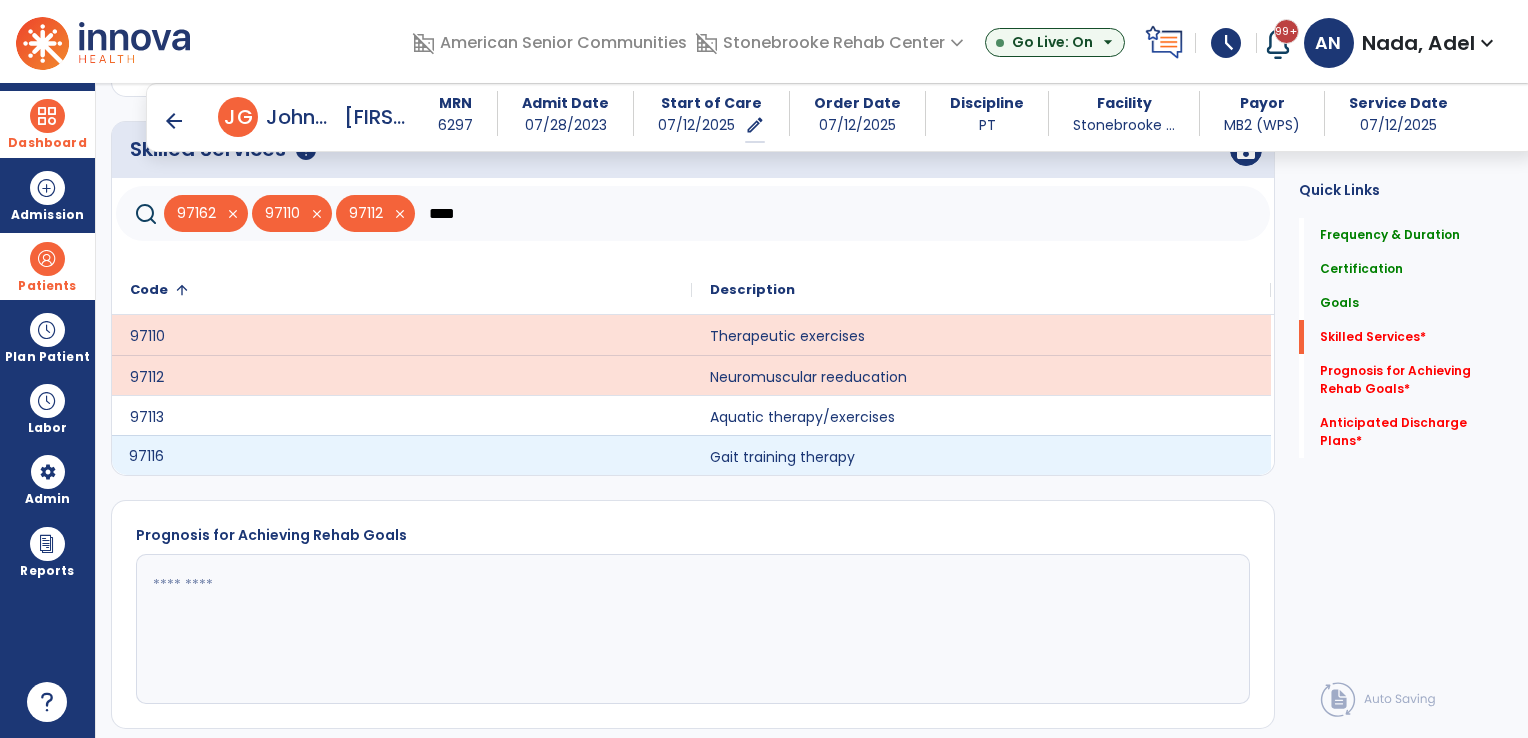 click on "97116" 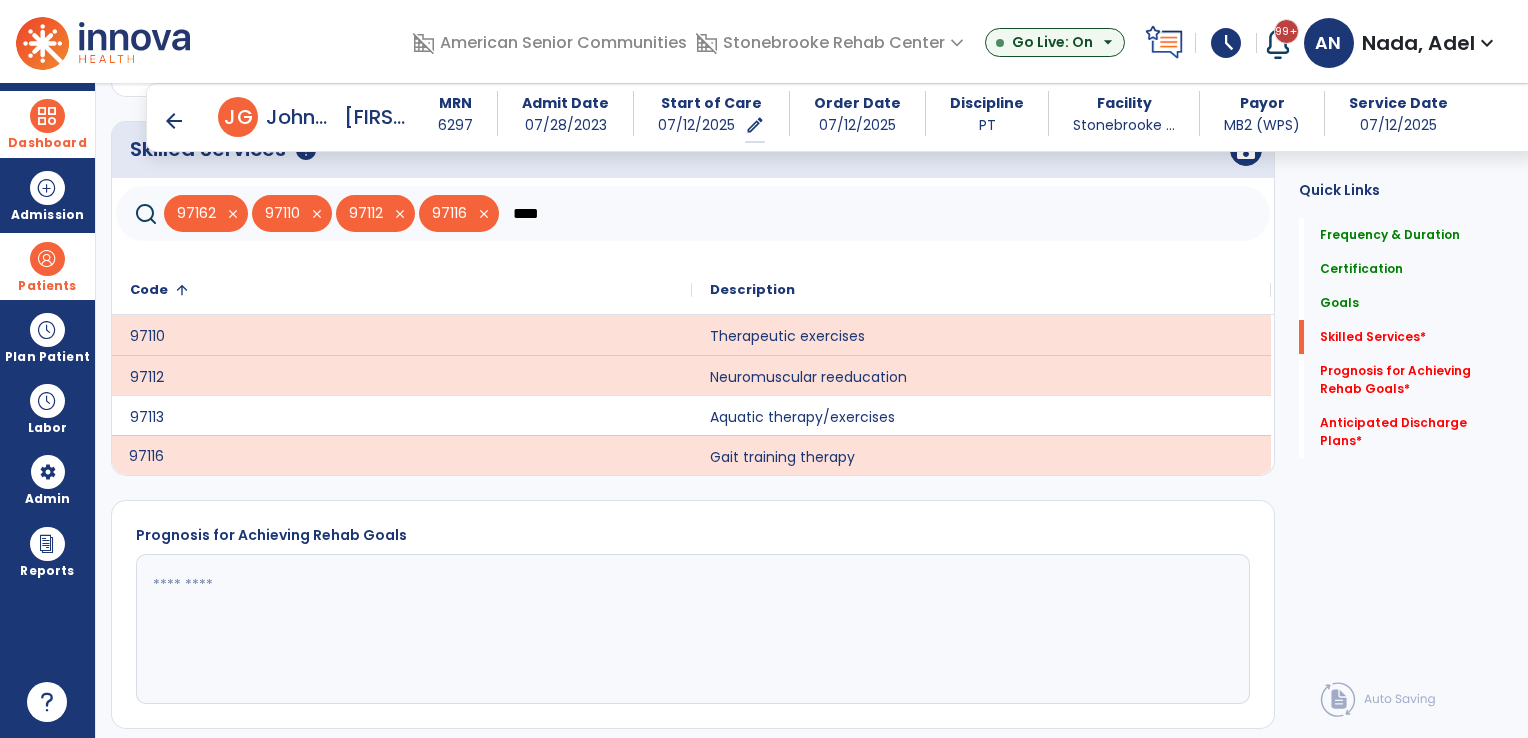 click on "****" 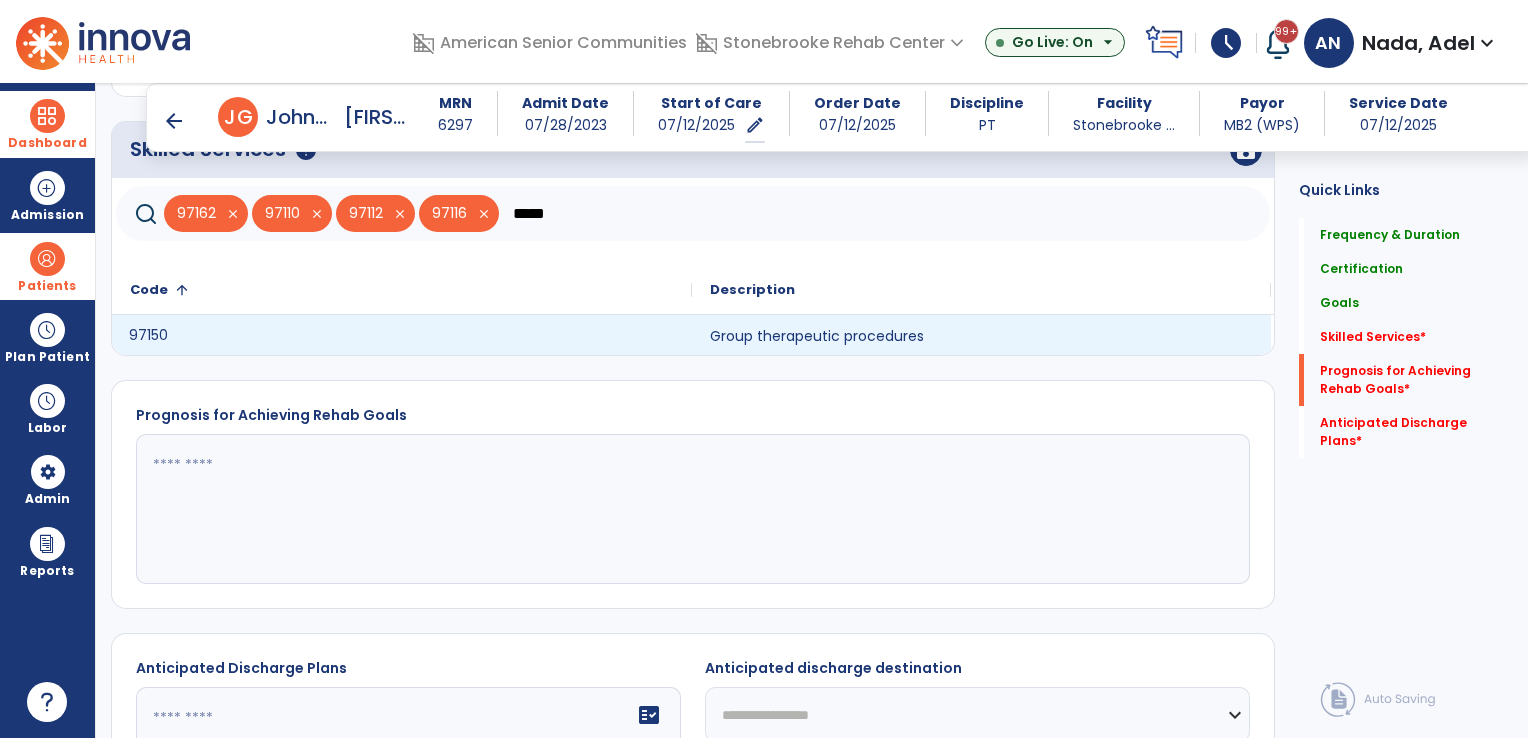 click on "97150" 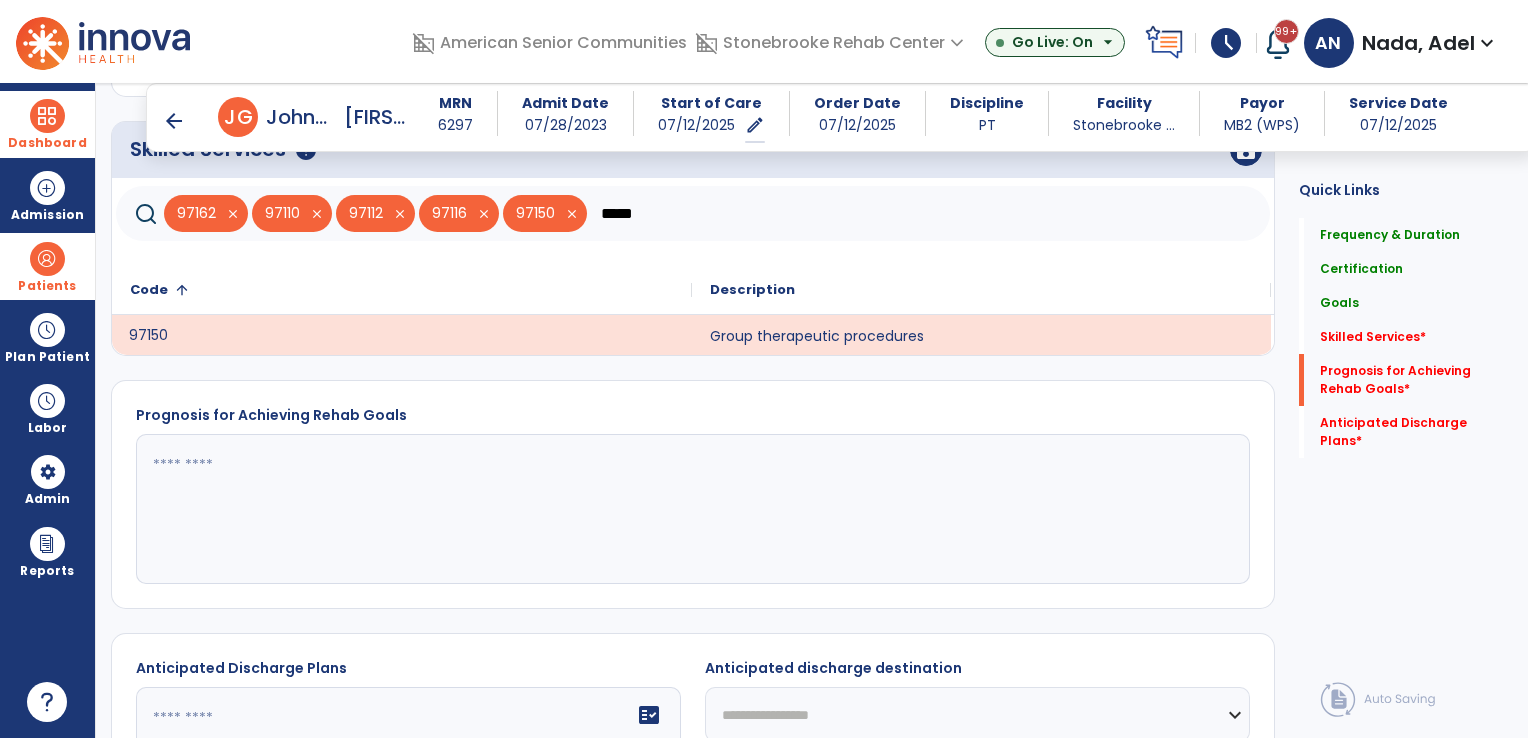 click on "*****" 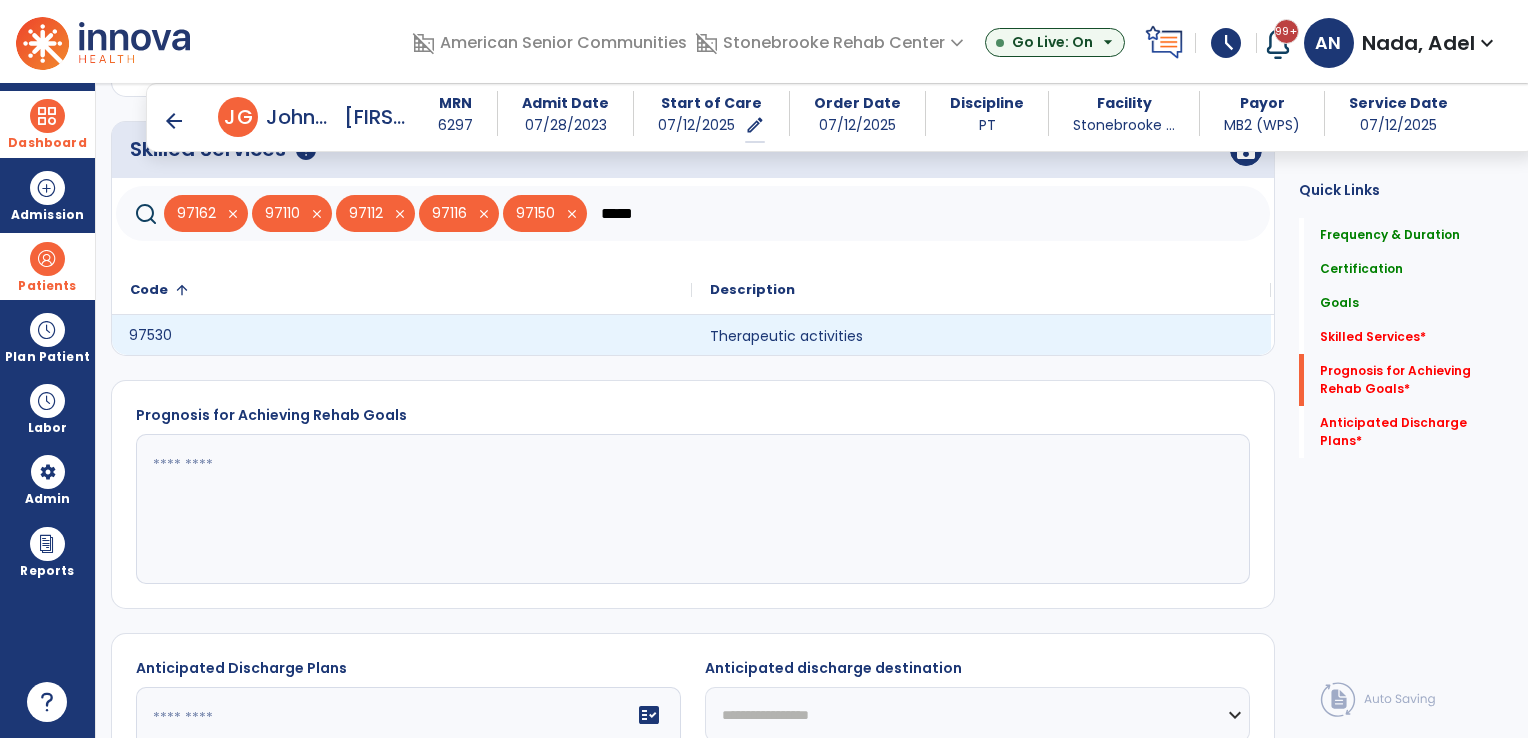 type on "*****" 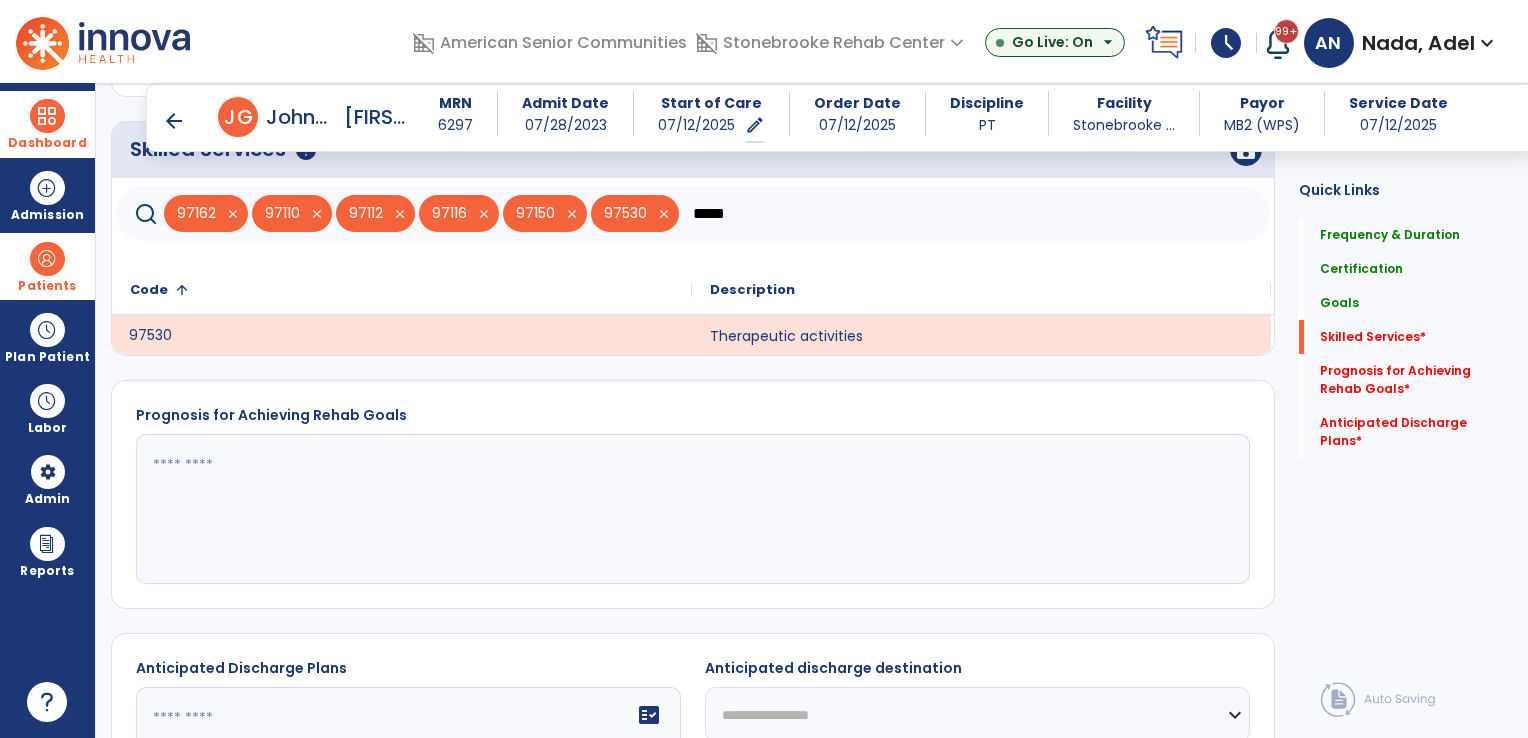 scroll, scrollTop: 1380, scrollLeft: 0, axis: vertical 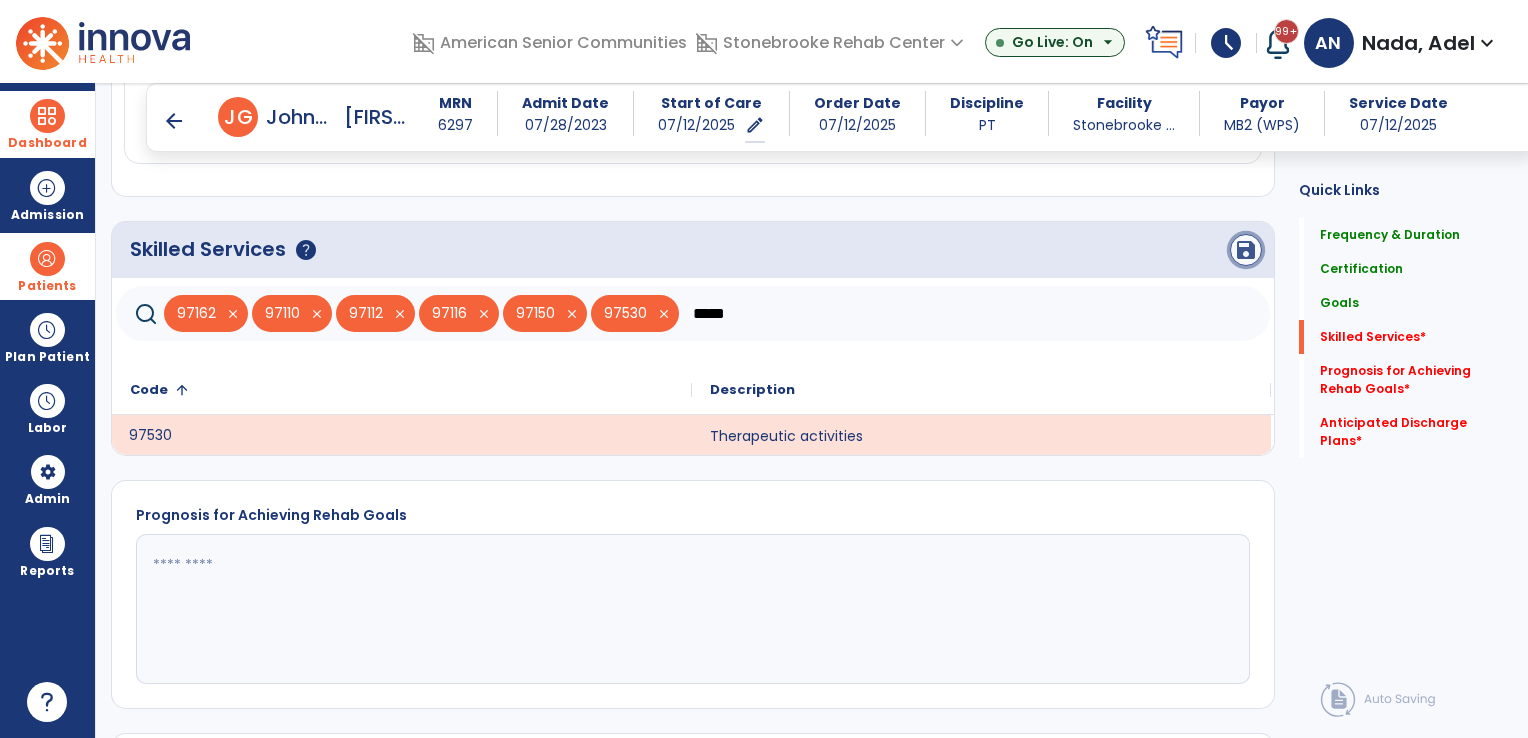 click on "save" 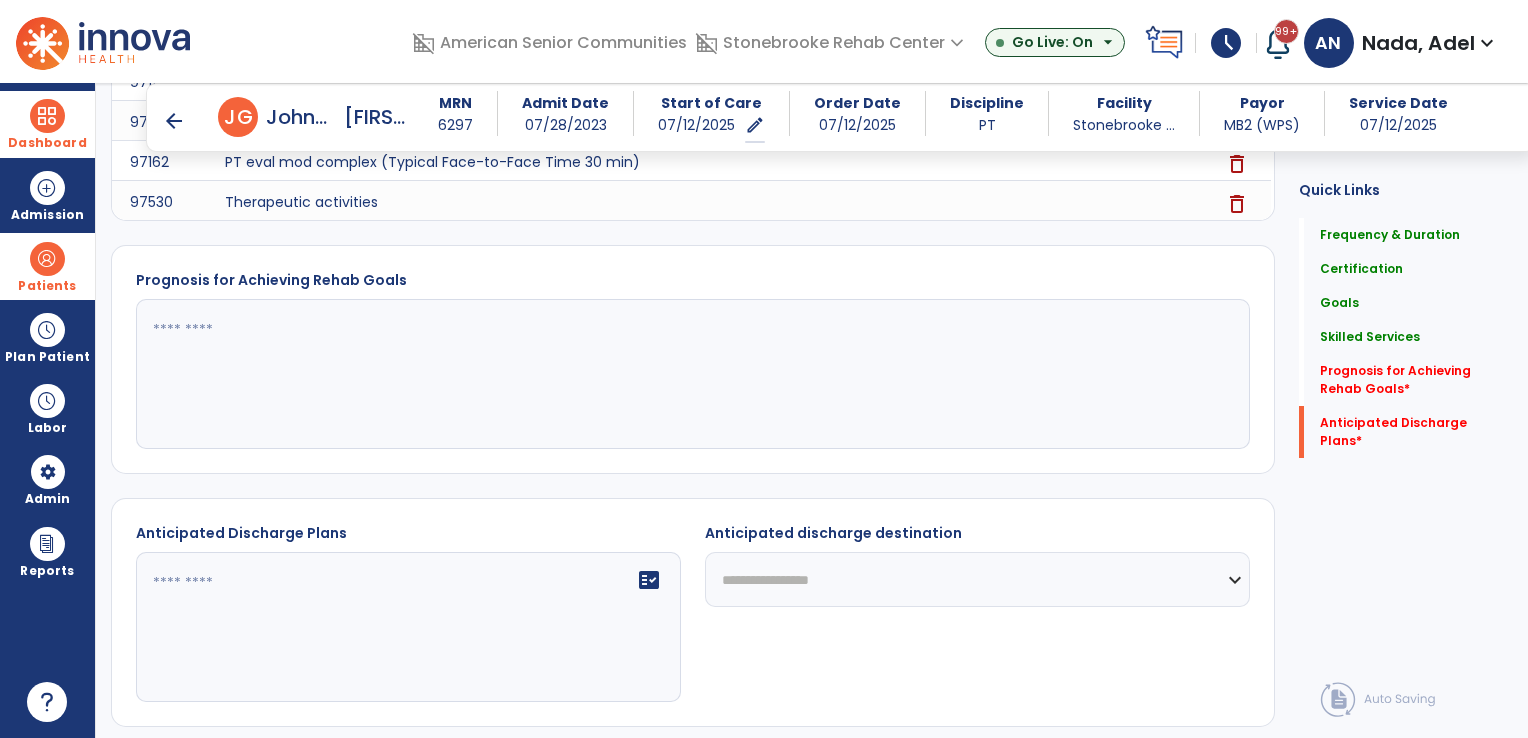 scroll, scrollTop: 1808, scrollLeft: 0, axis: vertical 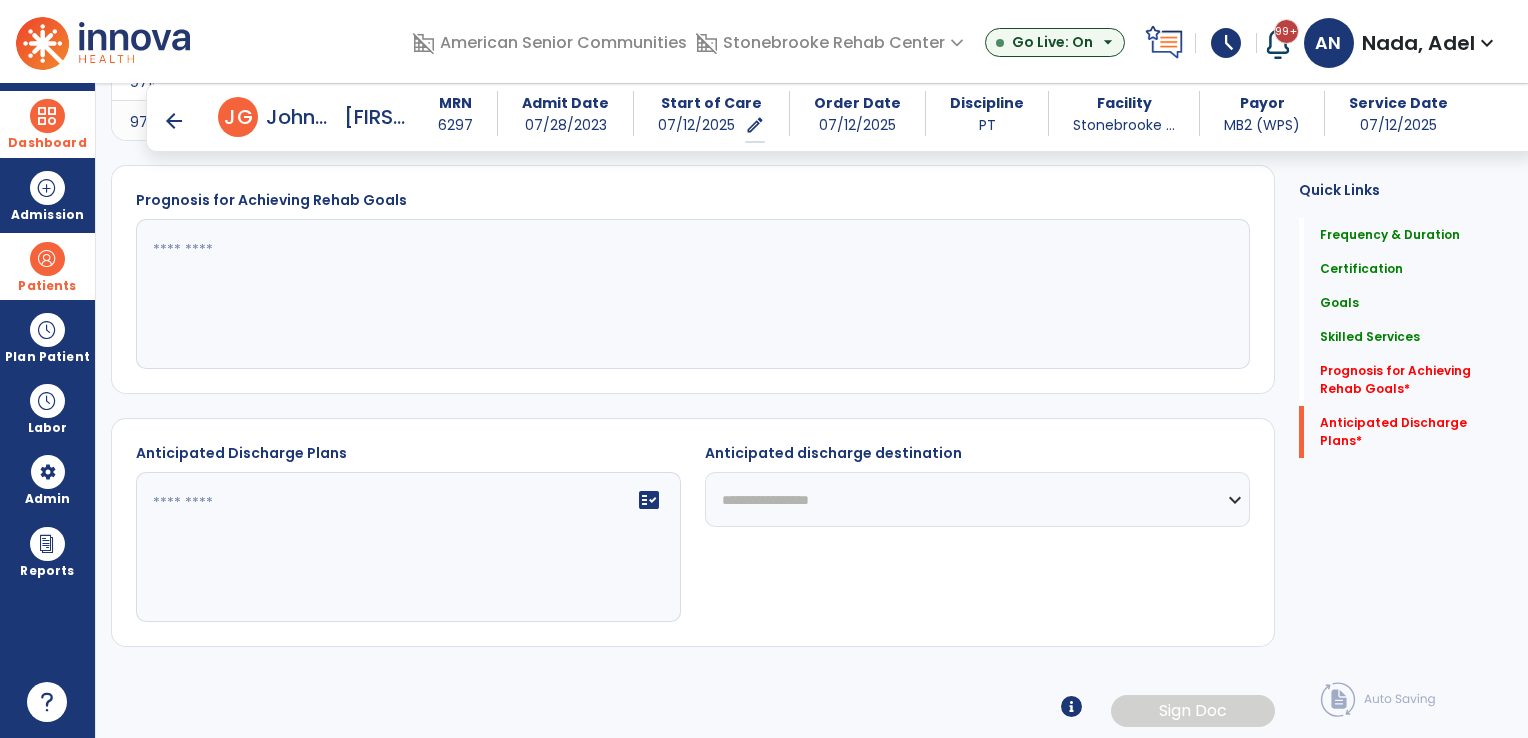 click 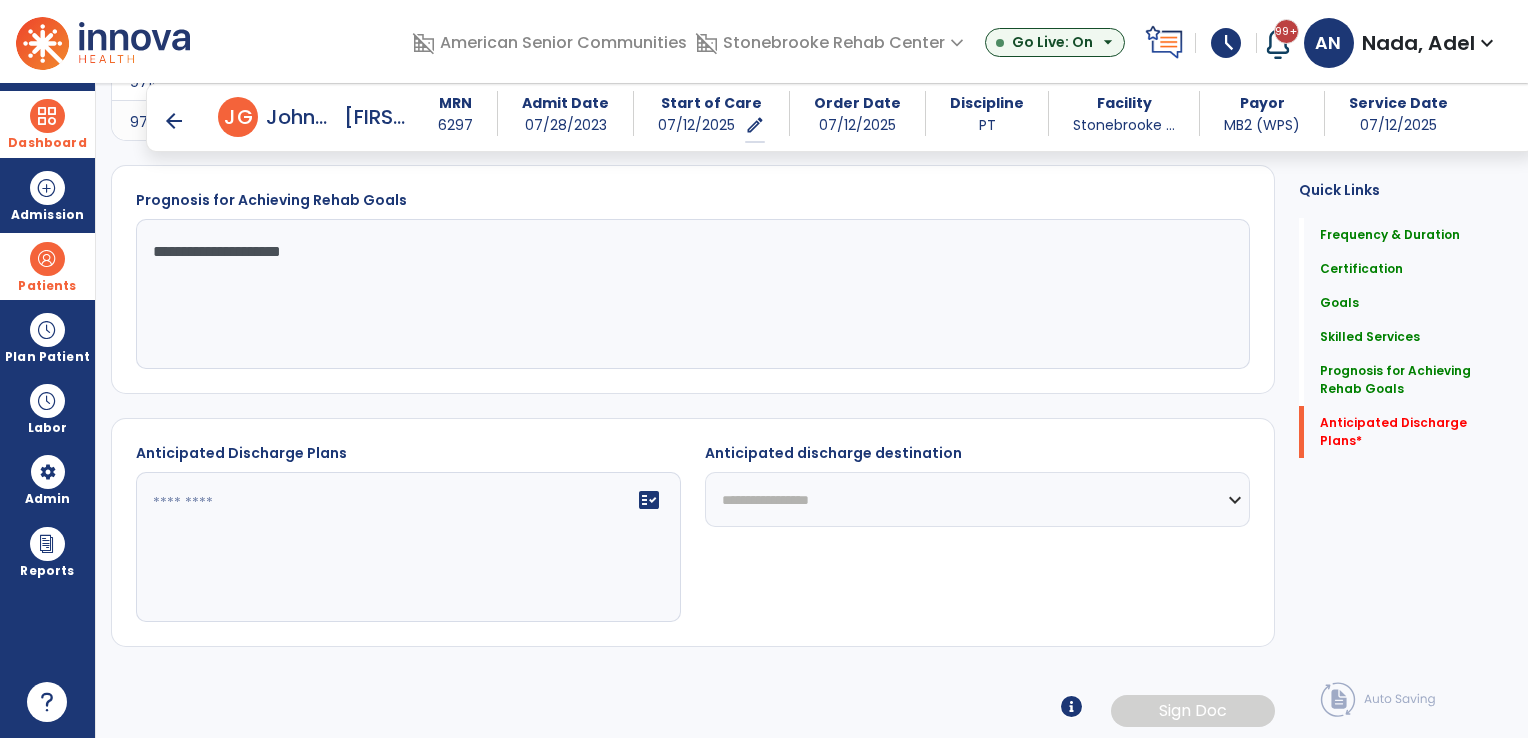 type on "**********" 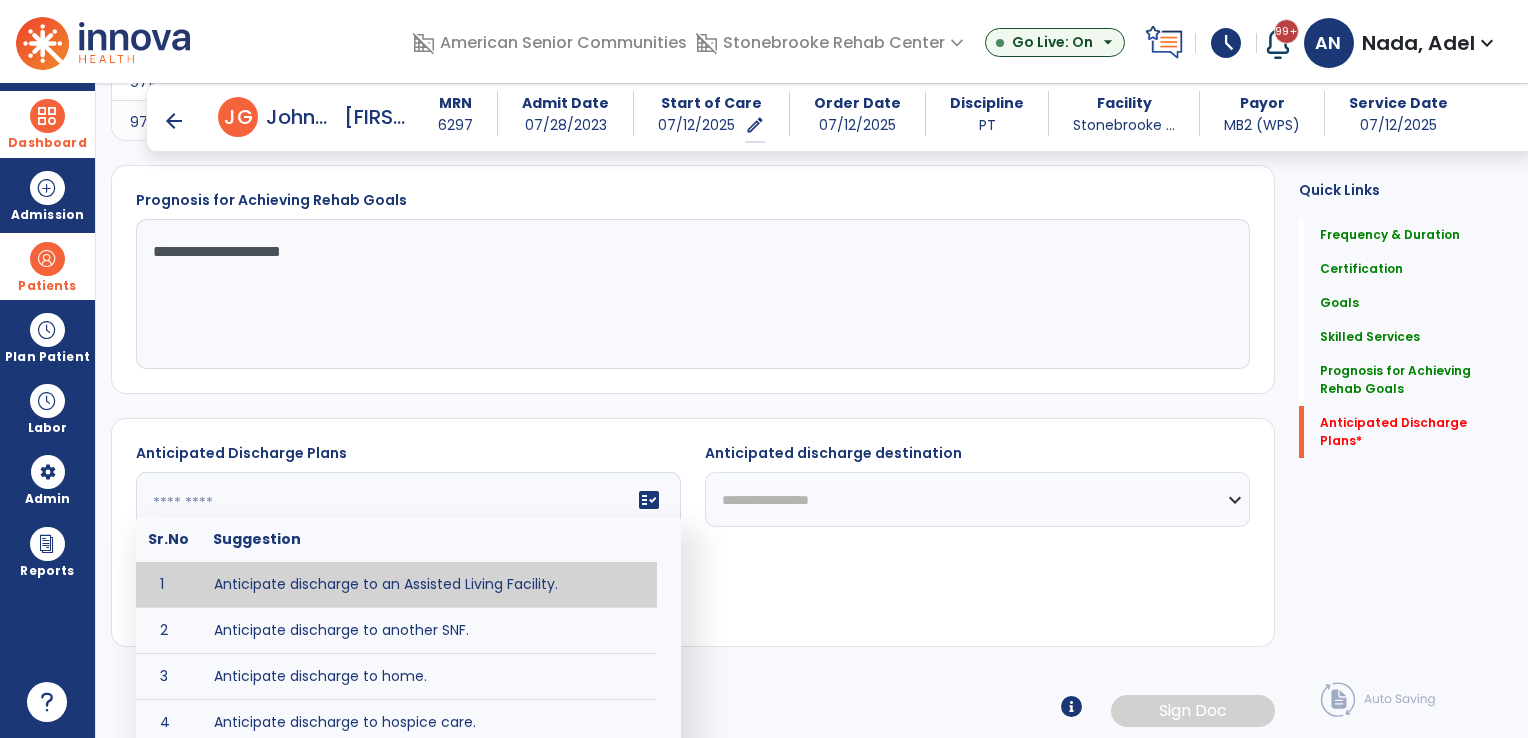 click on "fact_check  Sr.No Suggestion 1 Anticipate discharge to an Assisted Living Facility. 2 Anticipate discharge to another SNF. 3 Anticipate discharge to home. 4 Anticipate discharge to hospice care. 5 Anticipate discharge to this SNF. 6 Anticipate patient will need [FULL/PART TIME] caregiver assistance. 7 Anticipate patient will need [ASSISTANCE LEVEL] assistance from [CAREGIVER]. 8 Anticipate patient will need 24-hour caregiver assistance. 9 Anticipate patient will need no caregiver assistance. 10 Discharge home and independent with caregiver. 11 Discharge home and independent without caregiver. 12 Discharge home and return to community activities. 13 Discharge home and return to vocational activities. 14 Discharge to home with patient continuing therapy services with out patient therapy. 15 Discharge to home with patient continuing therapy with Home Health. 16 Discharge to home with patient planning to live alone. 17 DME - the following DME for this patient is recommended by Physical Therapy: 18 19 20 21 22 23" 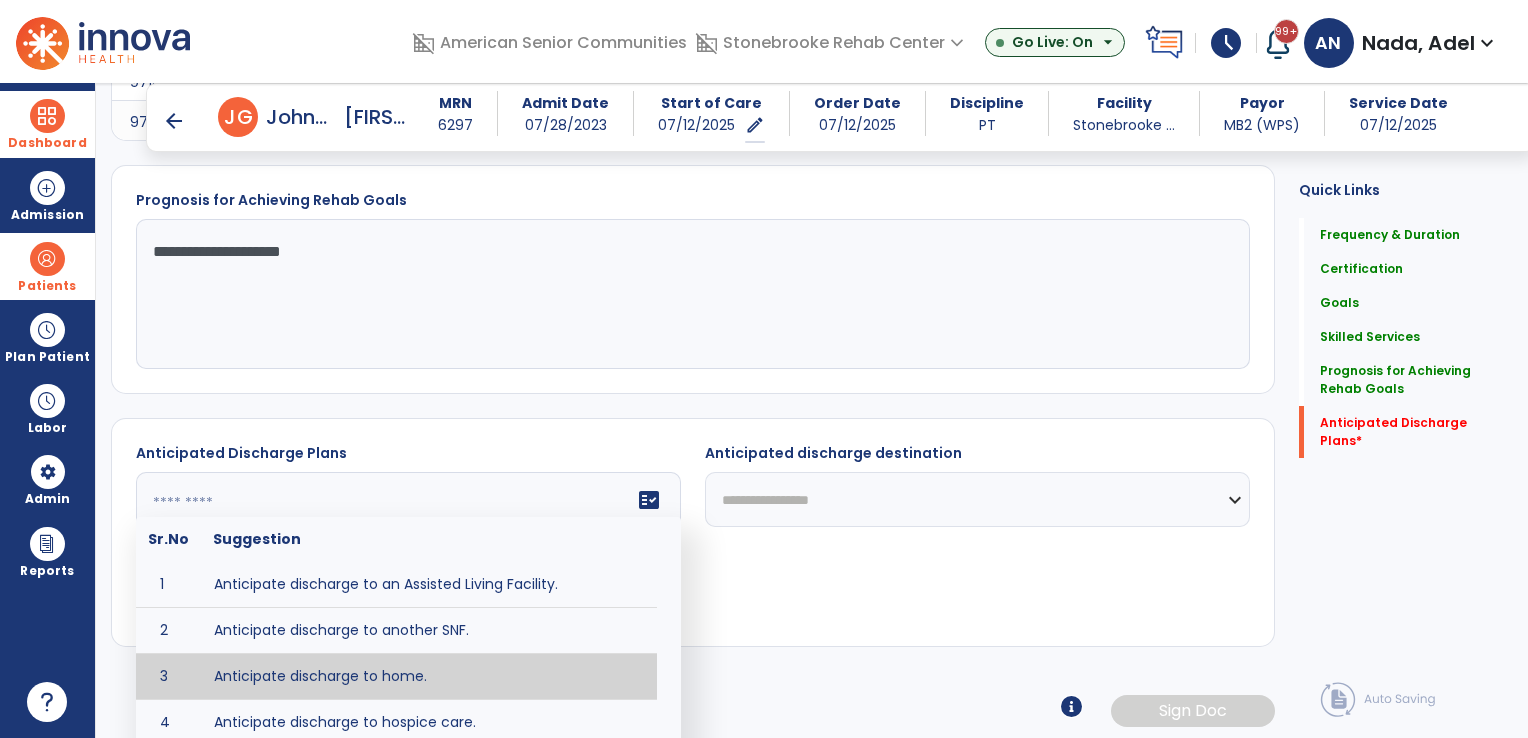 scroll, scrollTop: 100, scrollLeft: 0, axis: vertical 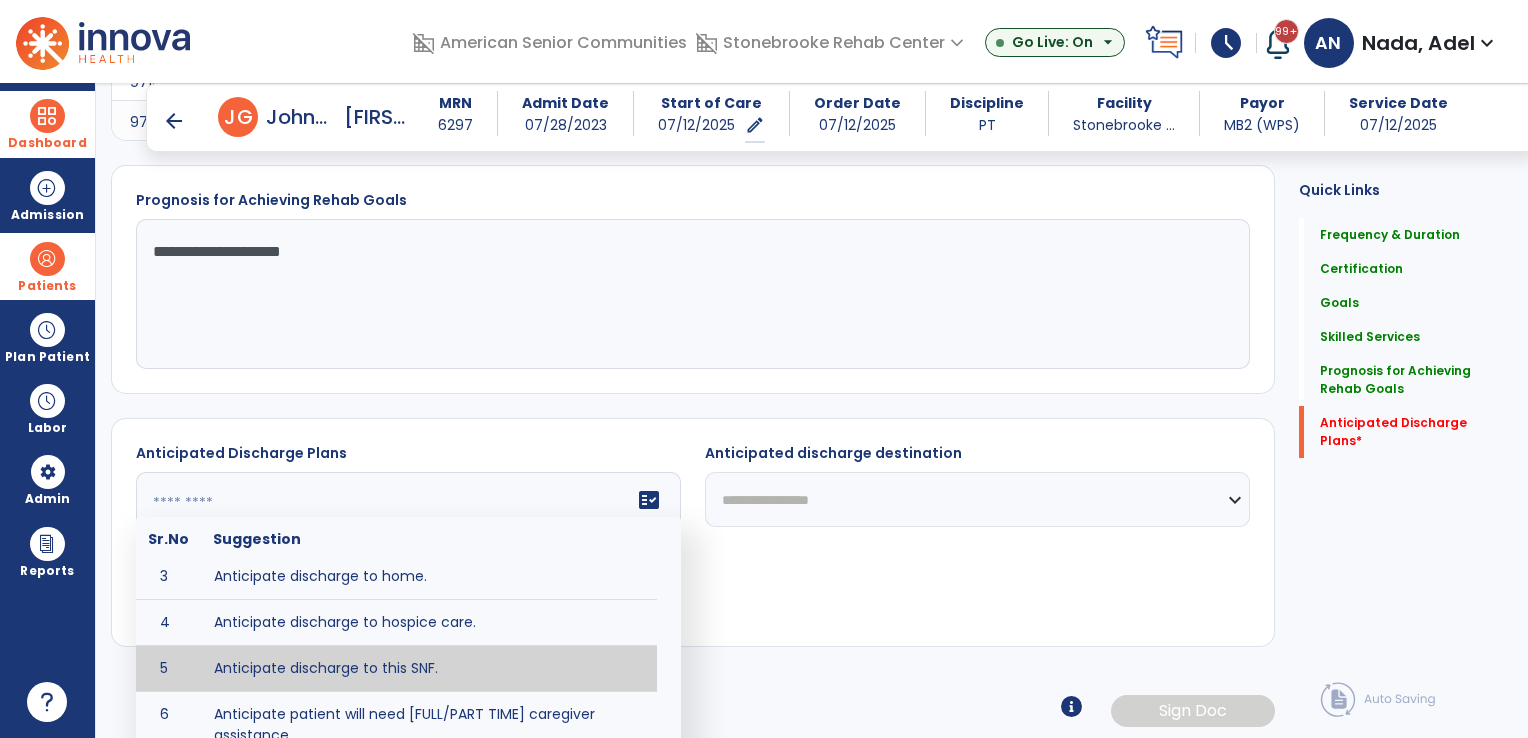 type on "**********" 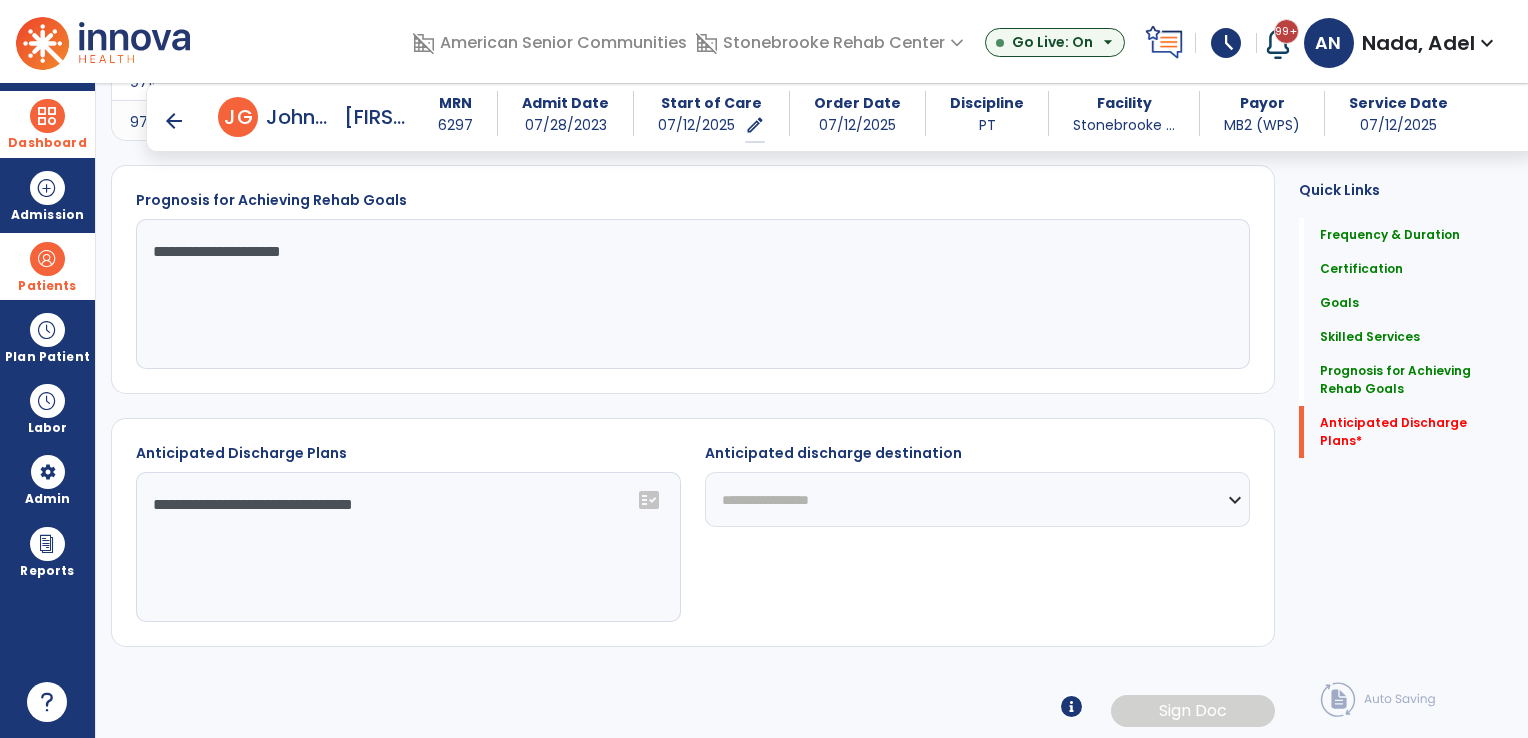 click on "**********" 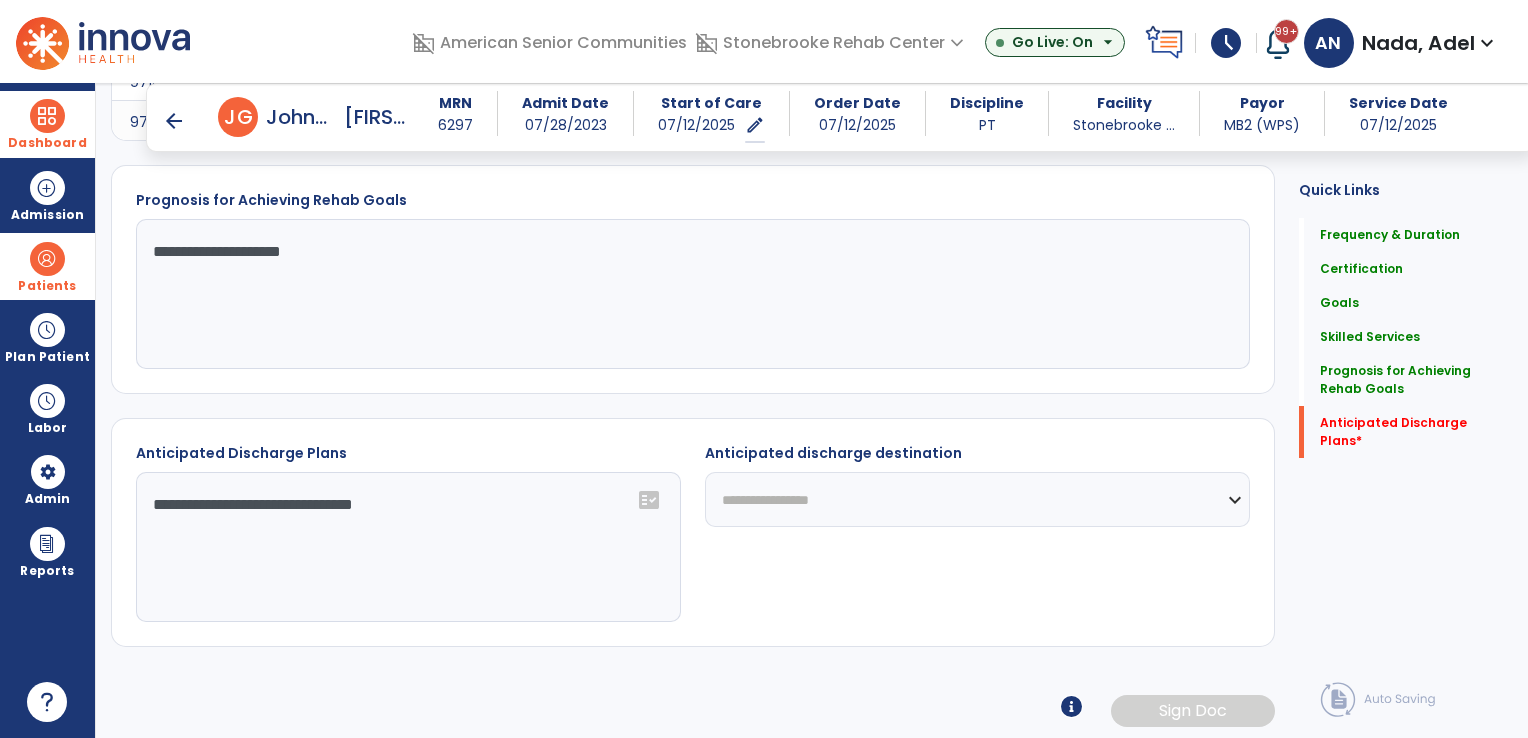 select on "***" 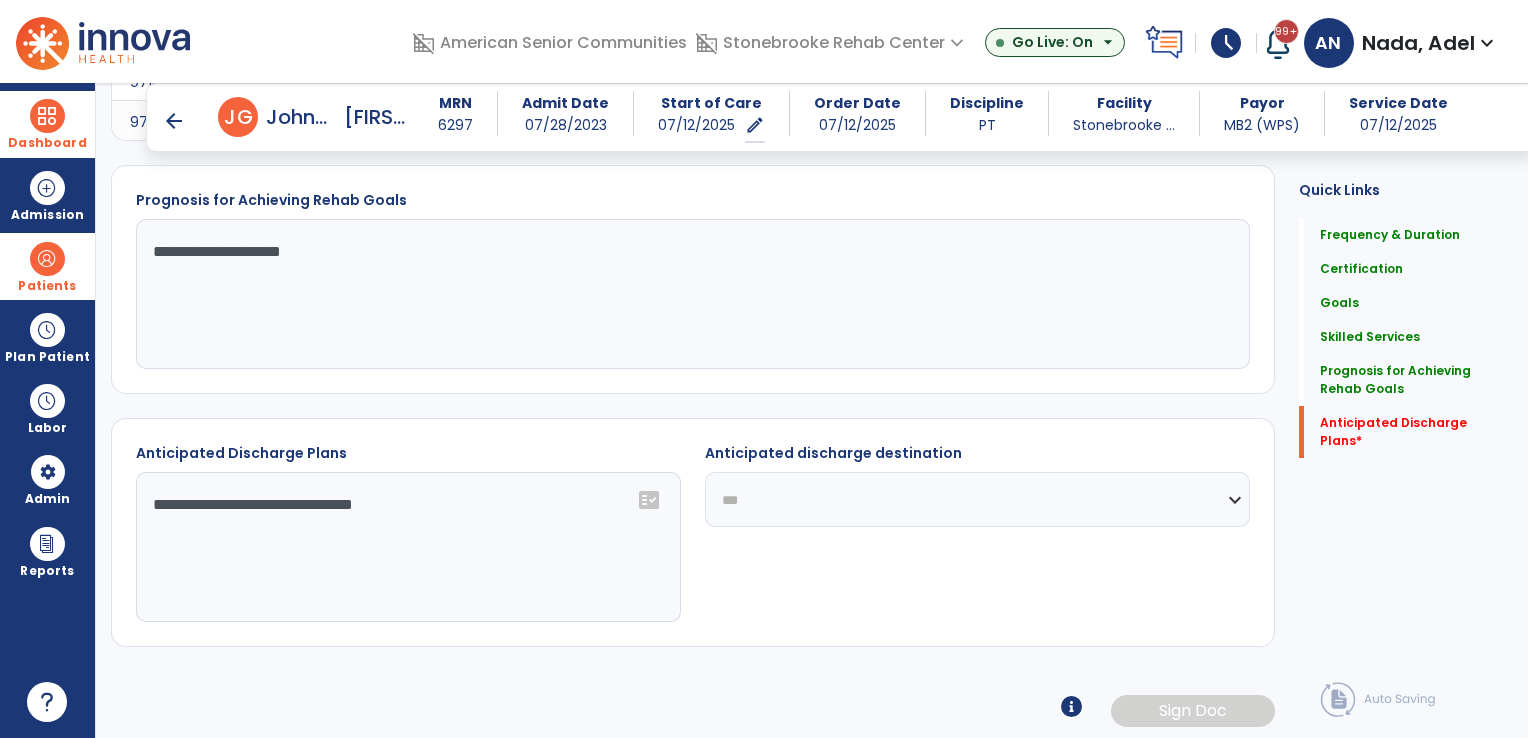 click on "**********" 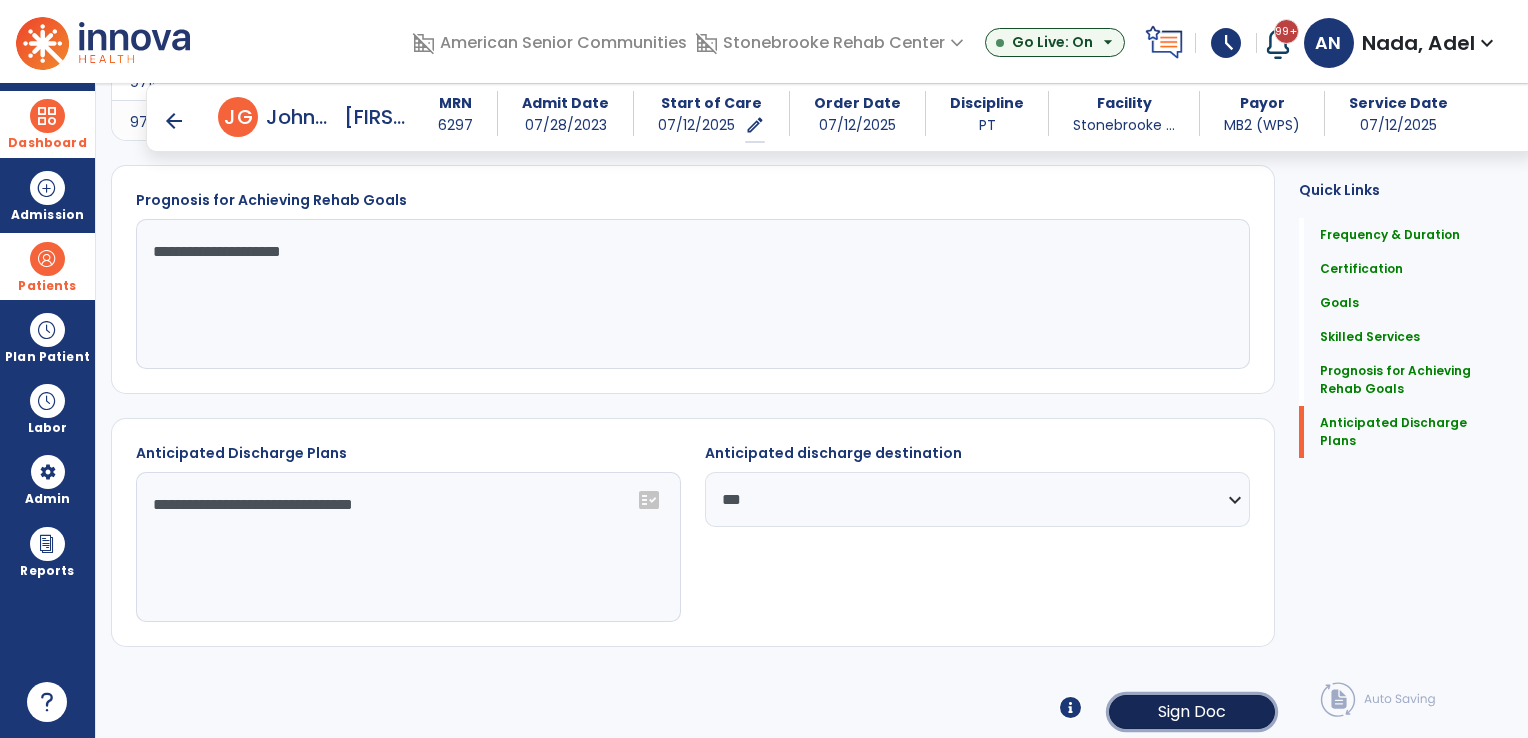 click on "Sign Doc" 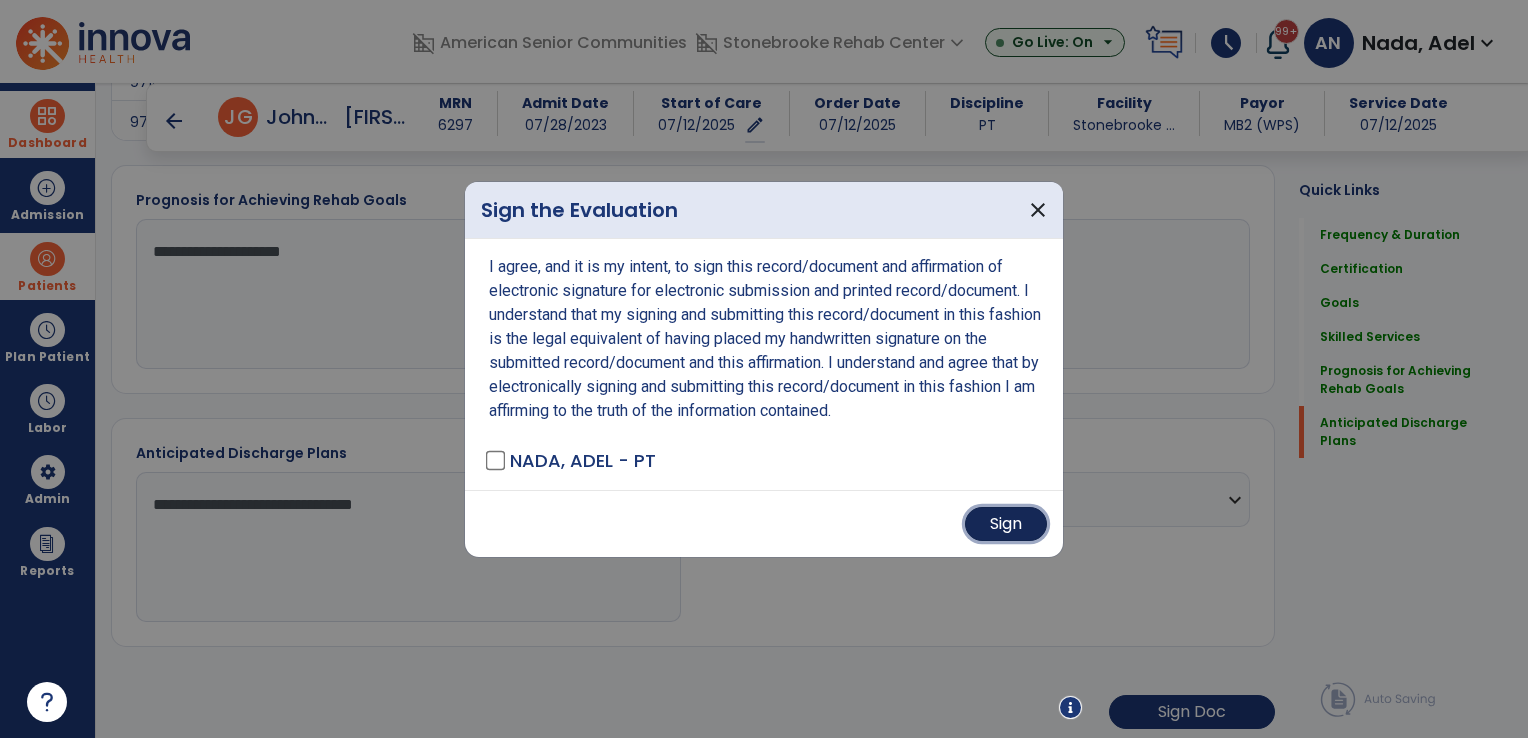 click on "Sign" at bounding box center [1006, 524] 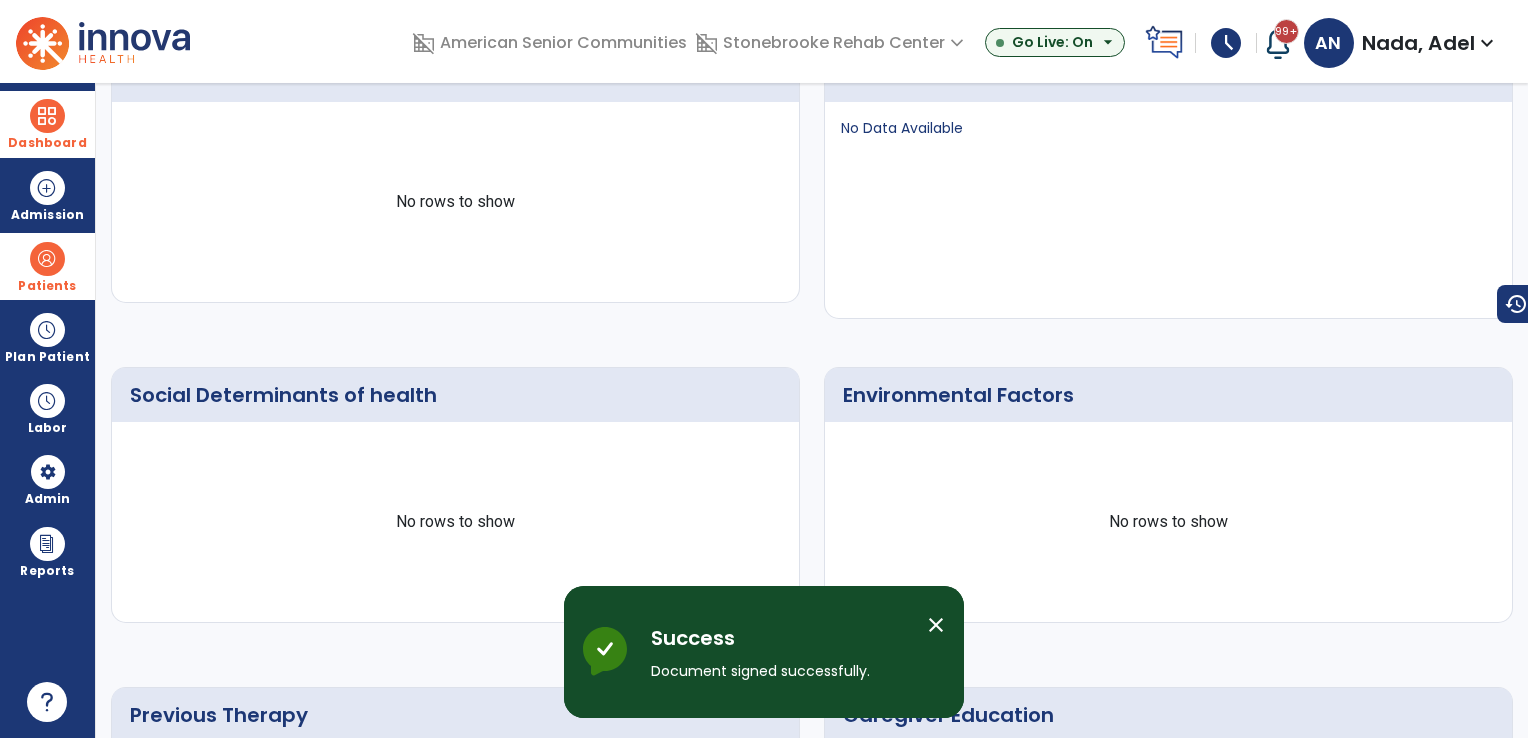 scroll, scrollTop: 0, scrollLeft: 0, axis: both 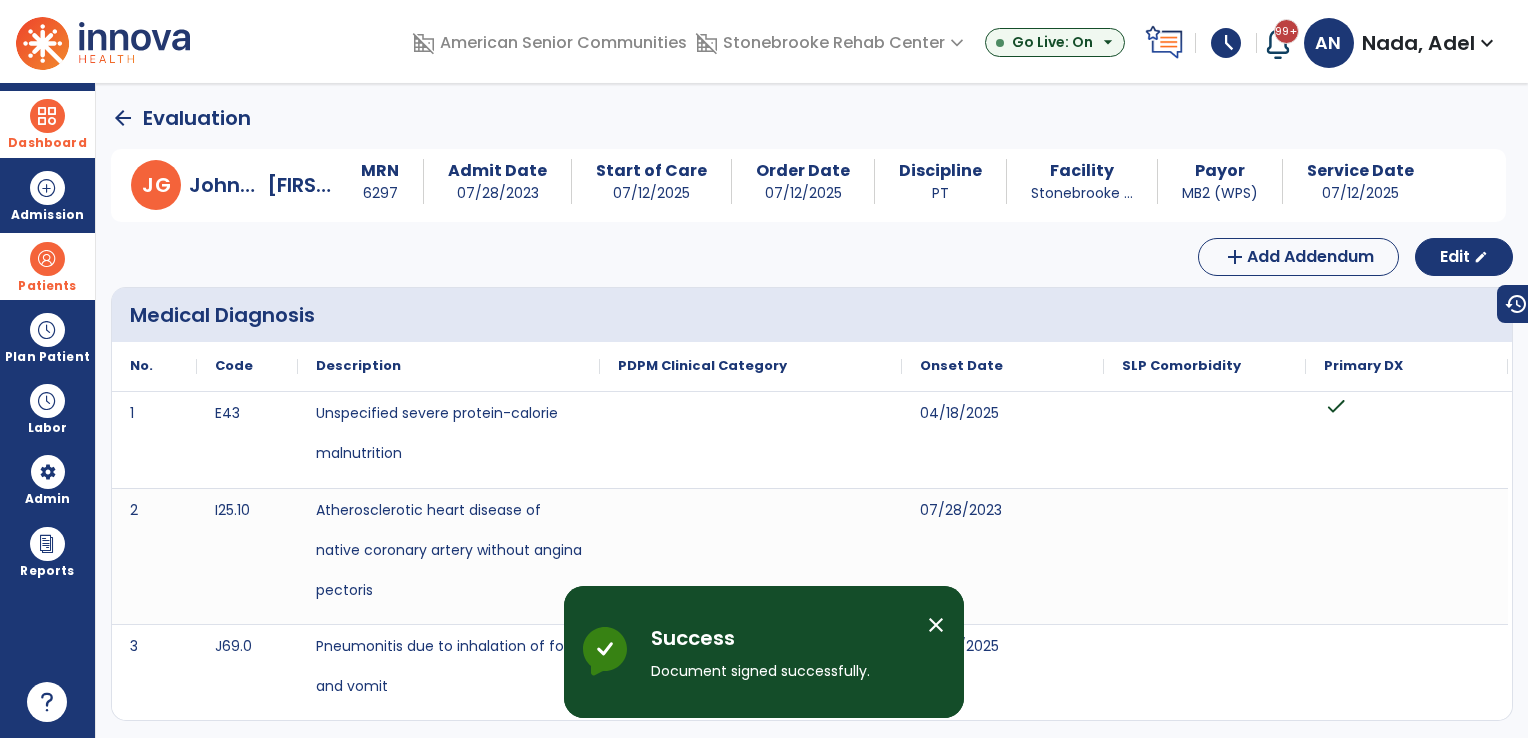 click on "arrow_back" 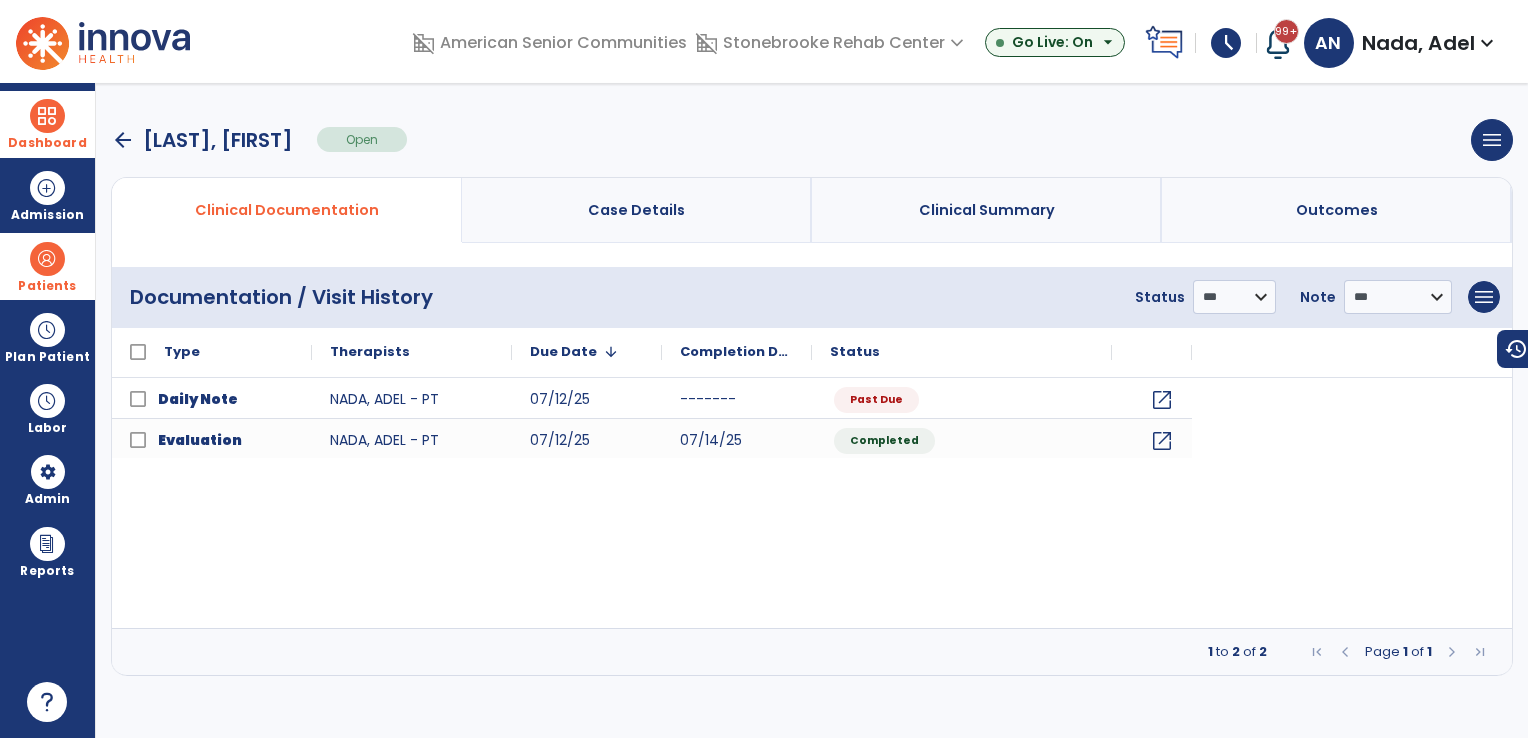 click on "arrow_back Johnson, Gail Open menu Edit Therapy Case Delete Therapy Case Close Therapy Case" at bounding box center [812, 140] 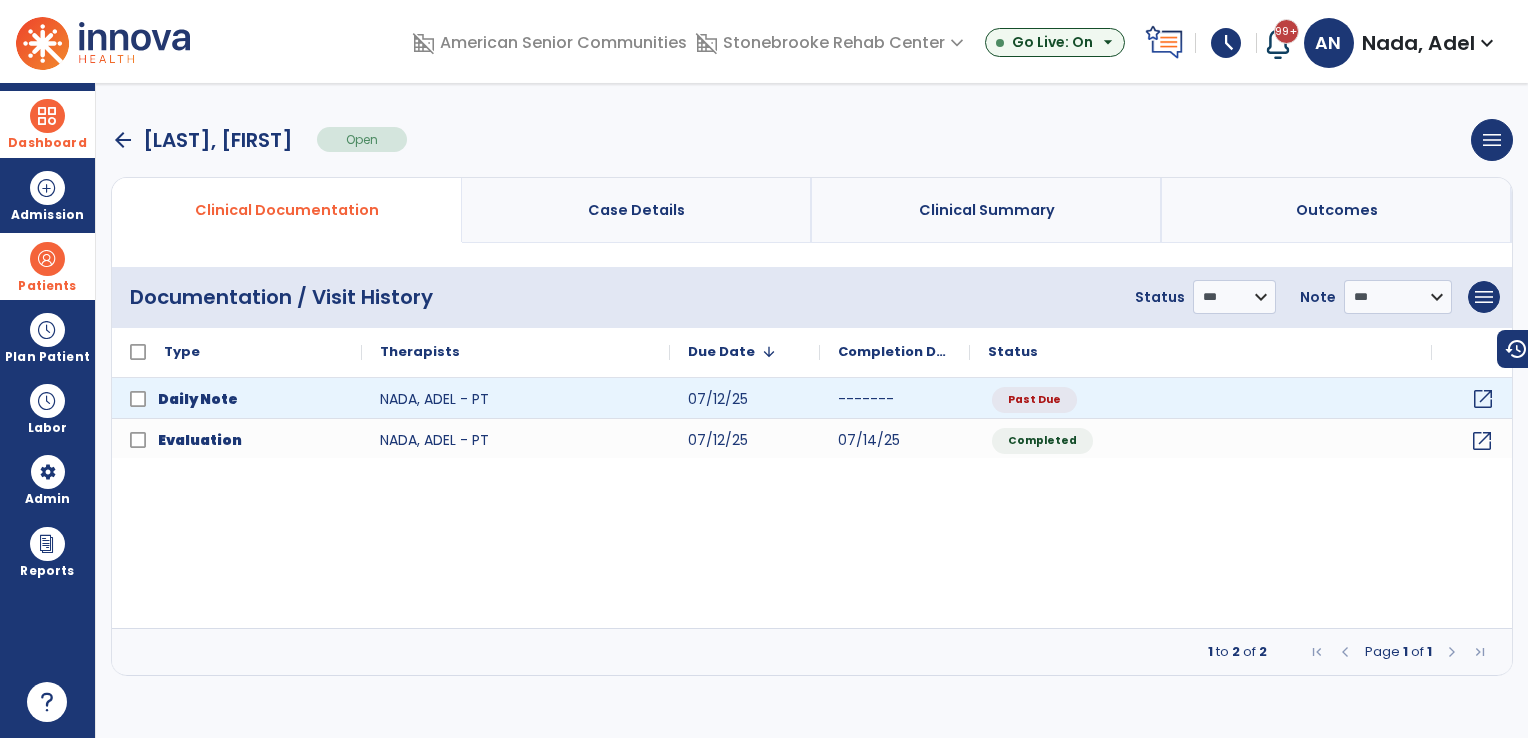 click on "open_in_new" 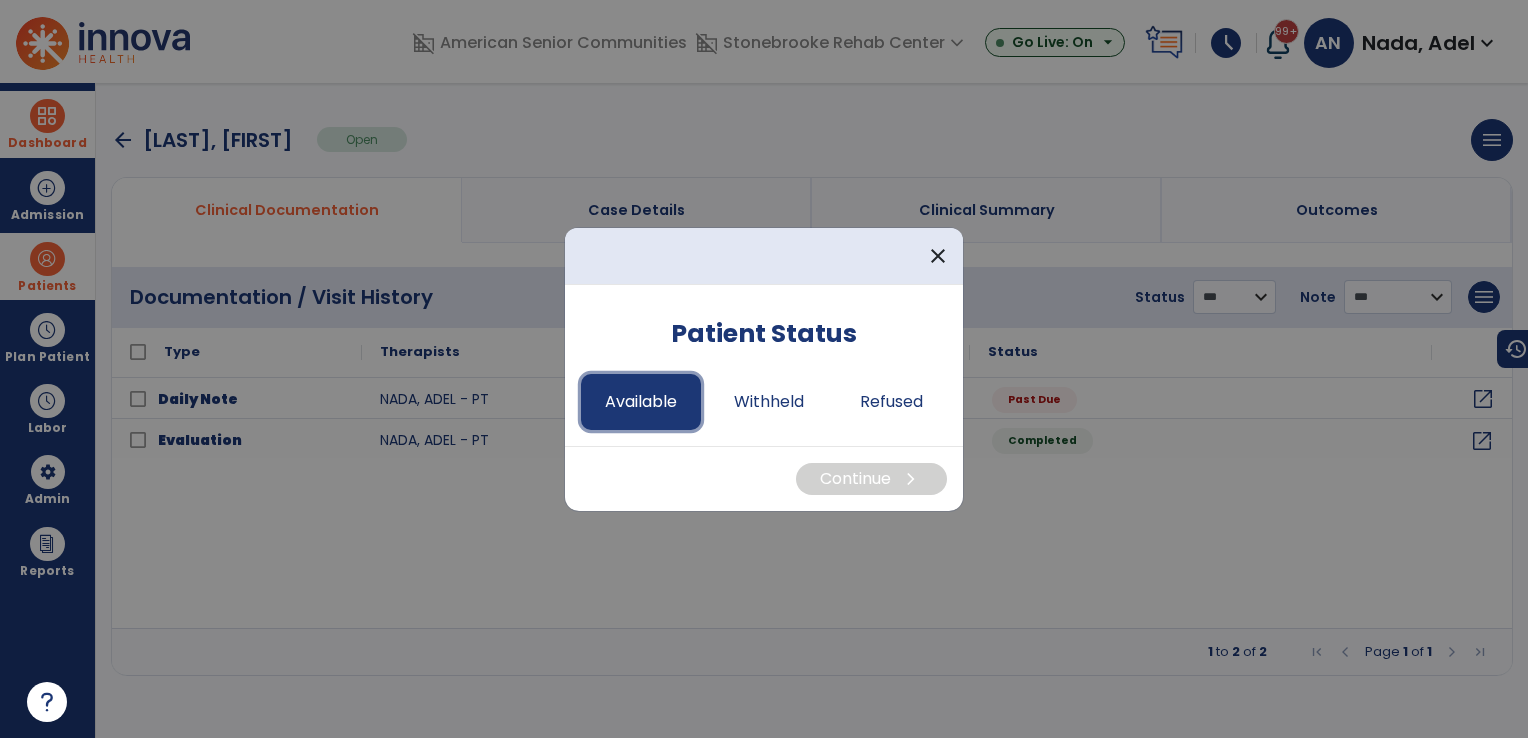 click on "Available" at bounding box center [641, 402] 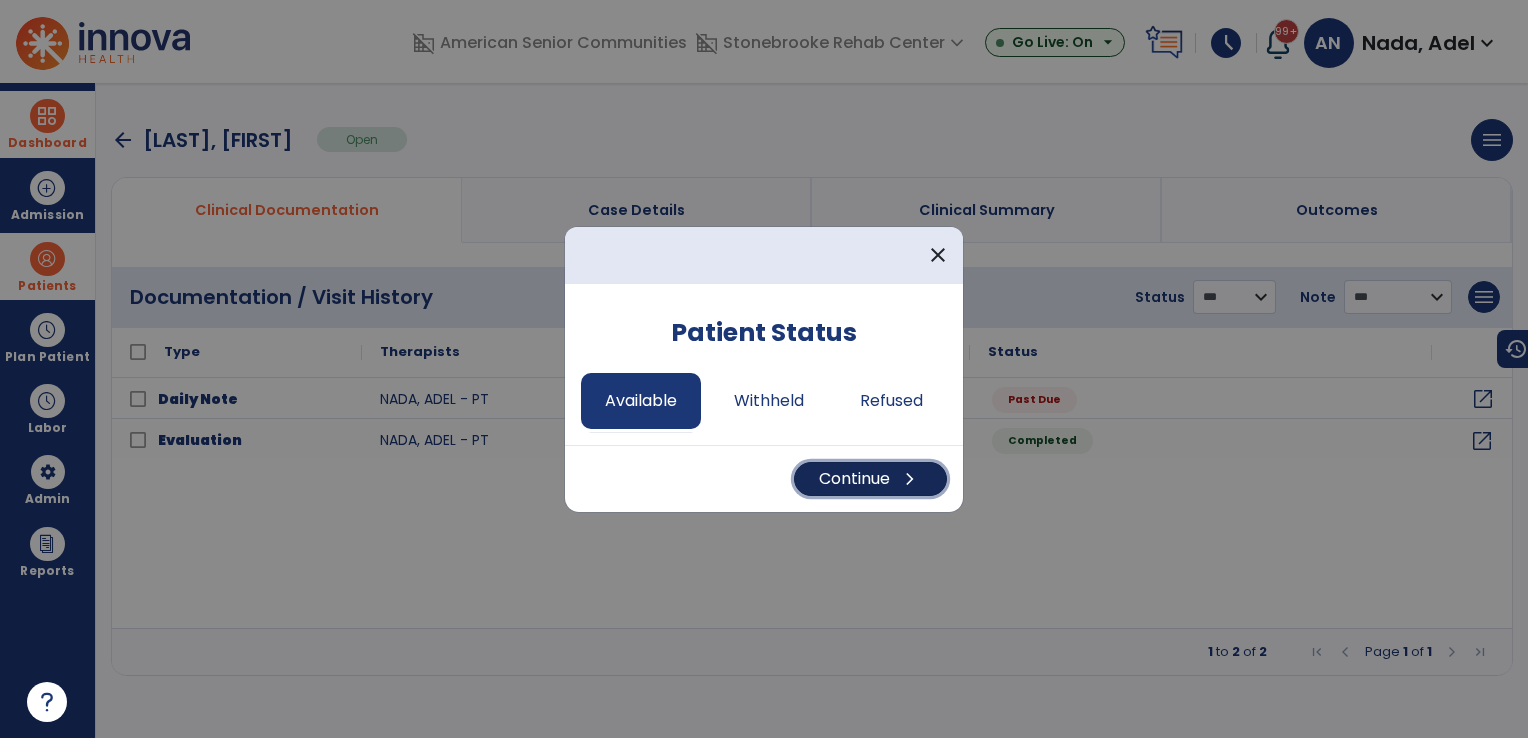 click on "Continue   chevron_right" at bounding box center [870, 479] 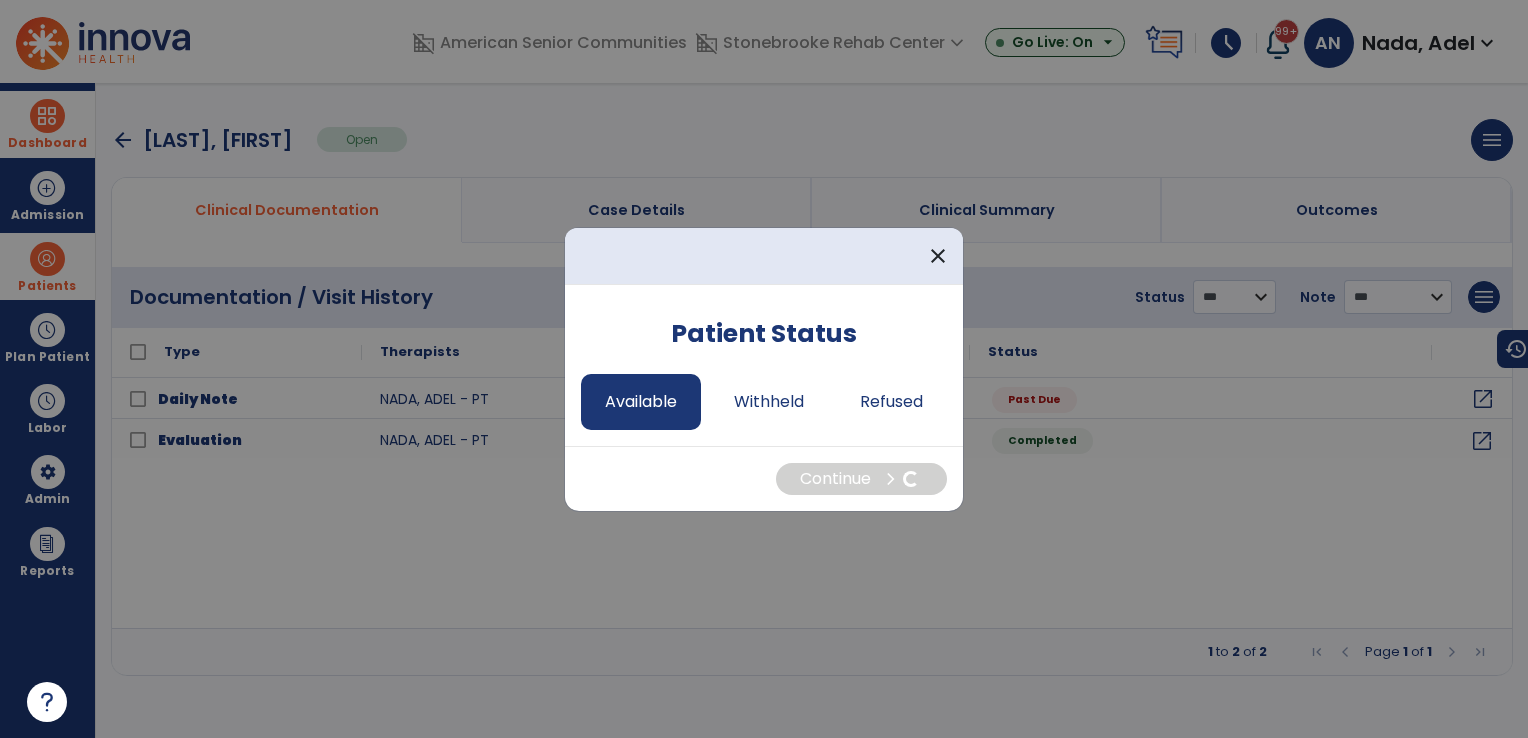 select on "*" 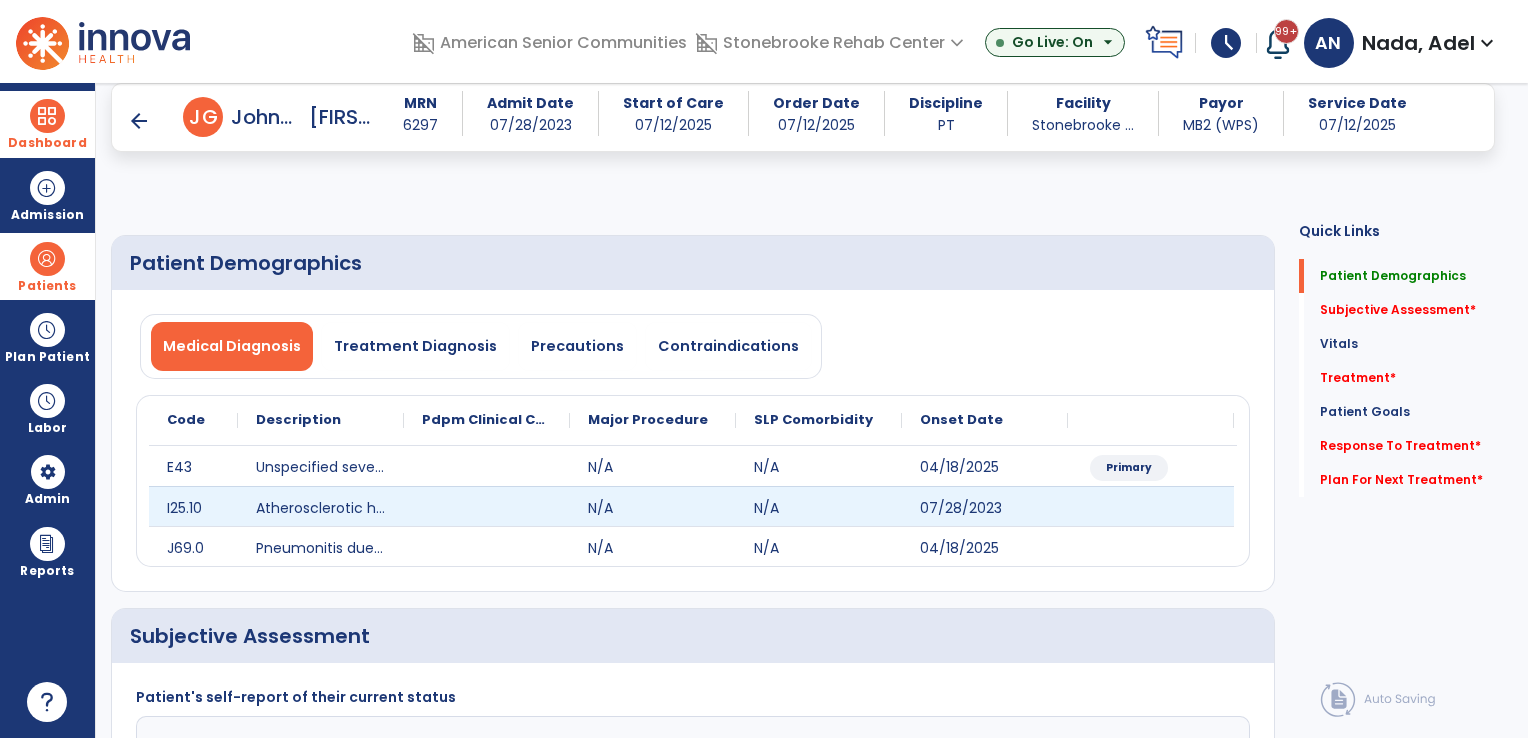 scroll, scrollTop: 400, scrollLeft: 0, axis: vertical 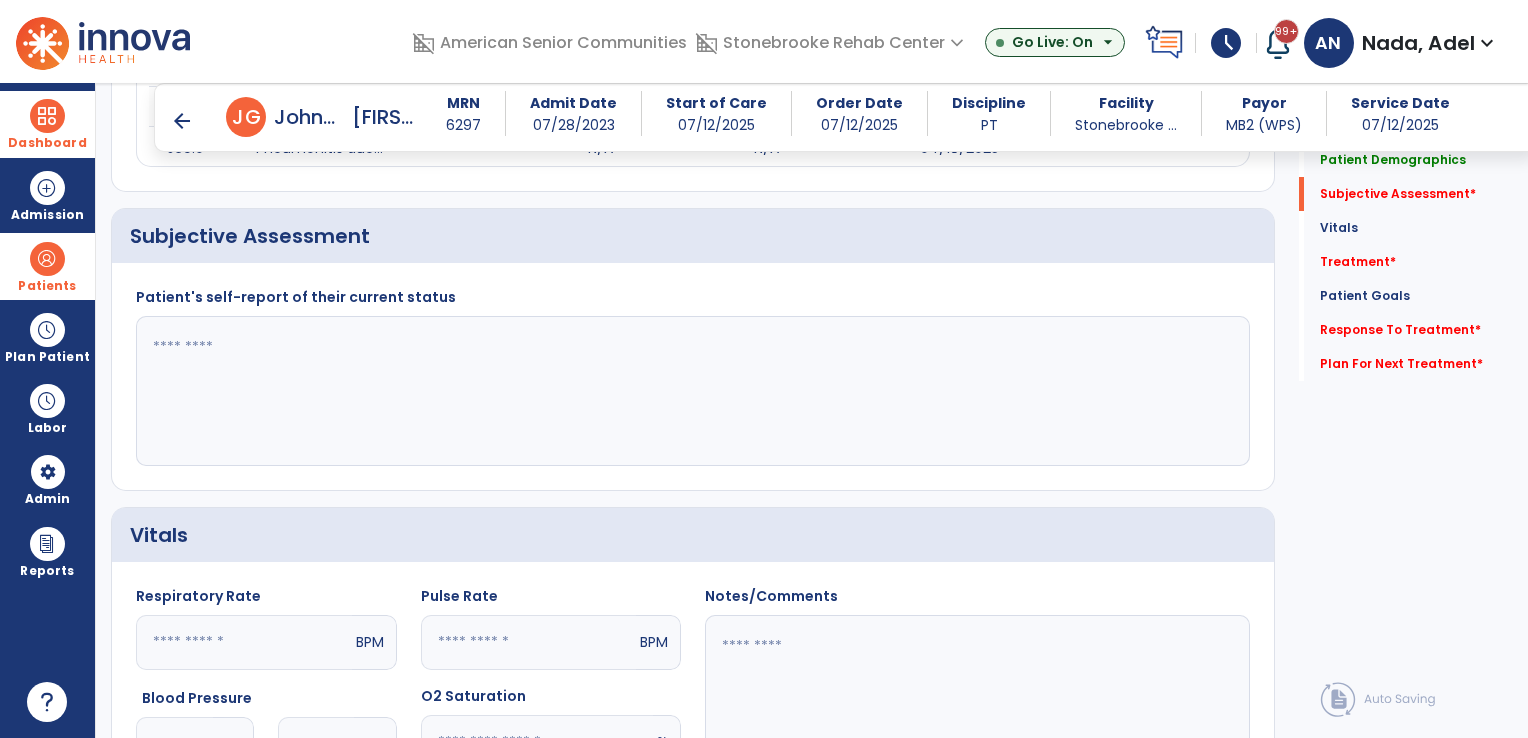 click 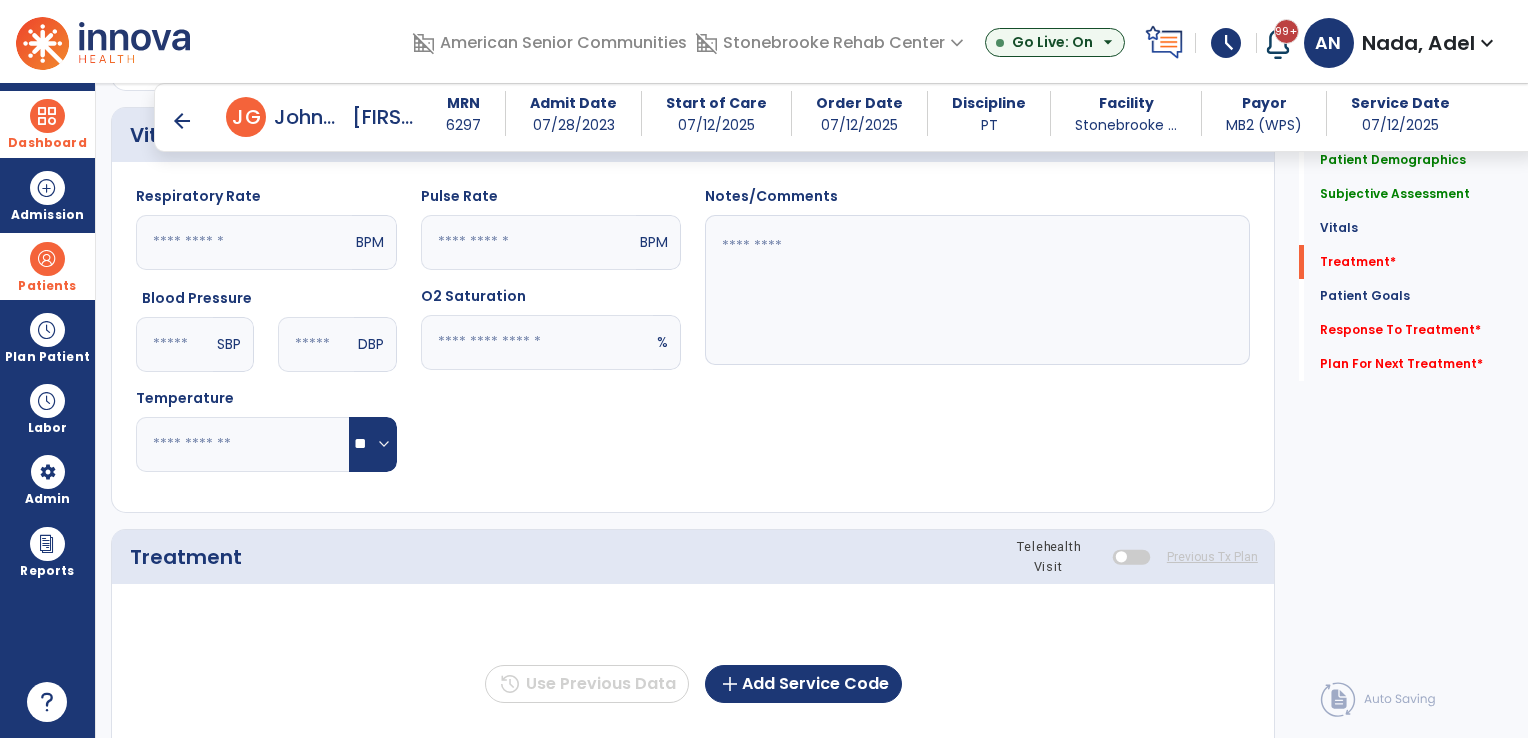 scroll, scrollTop: 1000, scrollLeft: 0, axis: vertical 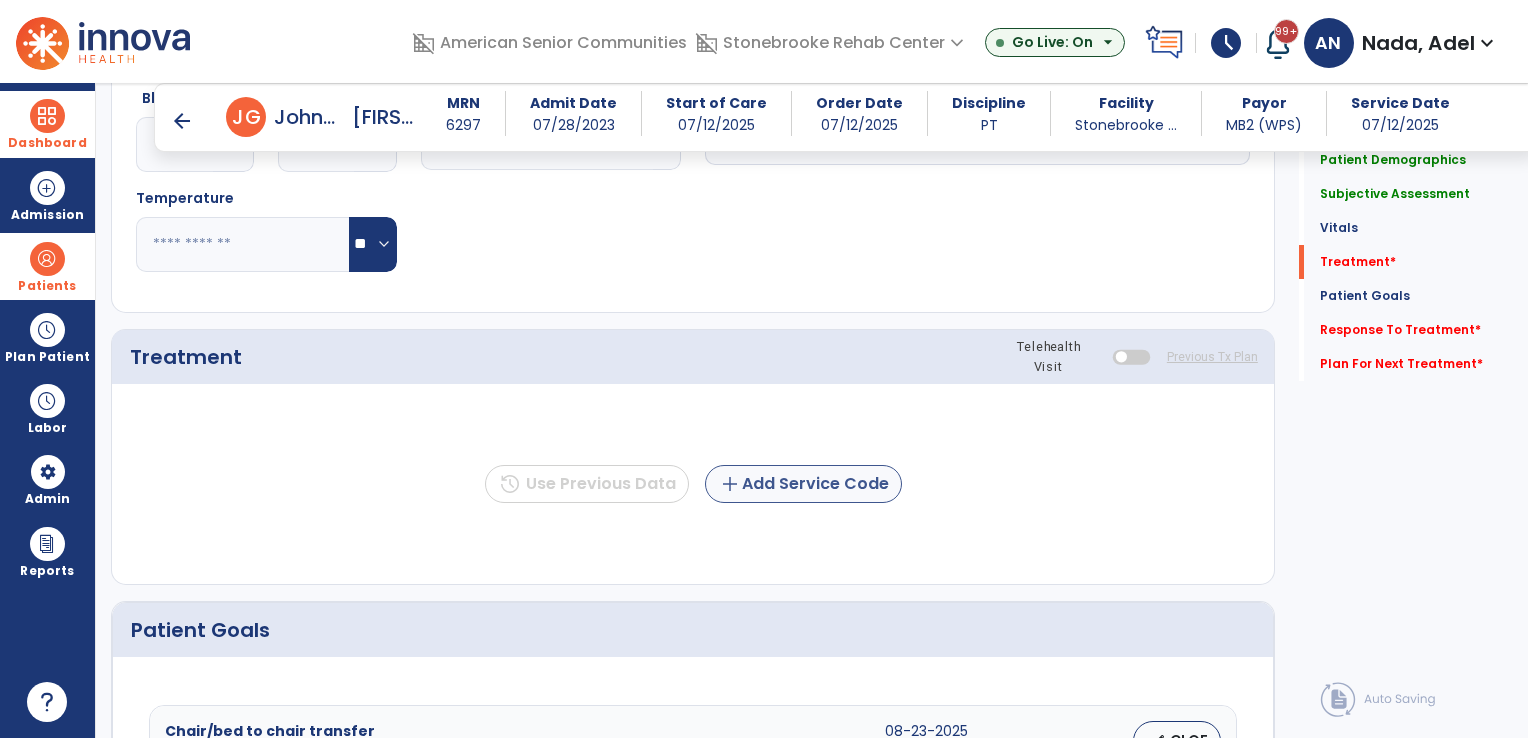 type on "**********" 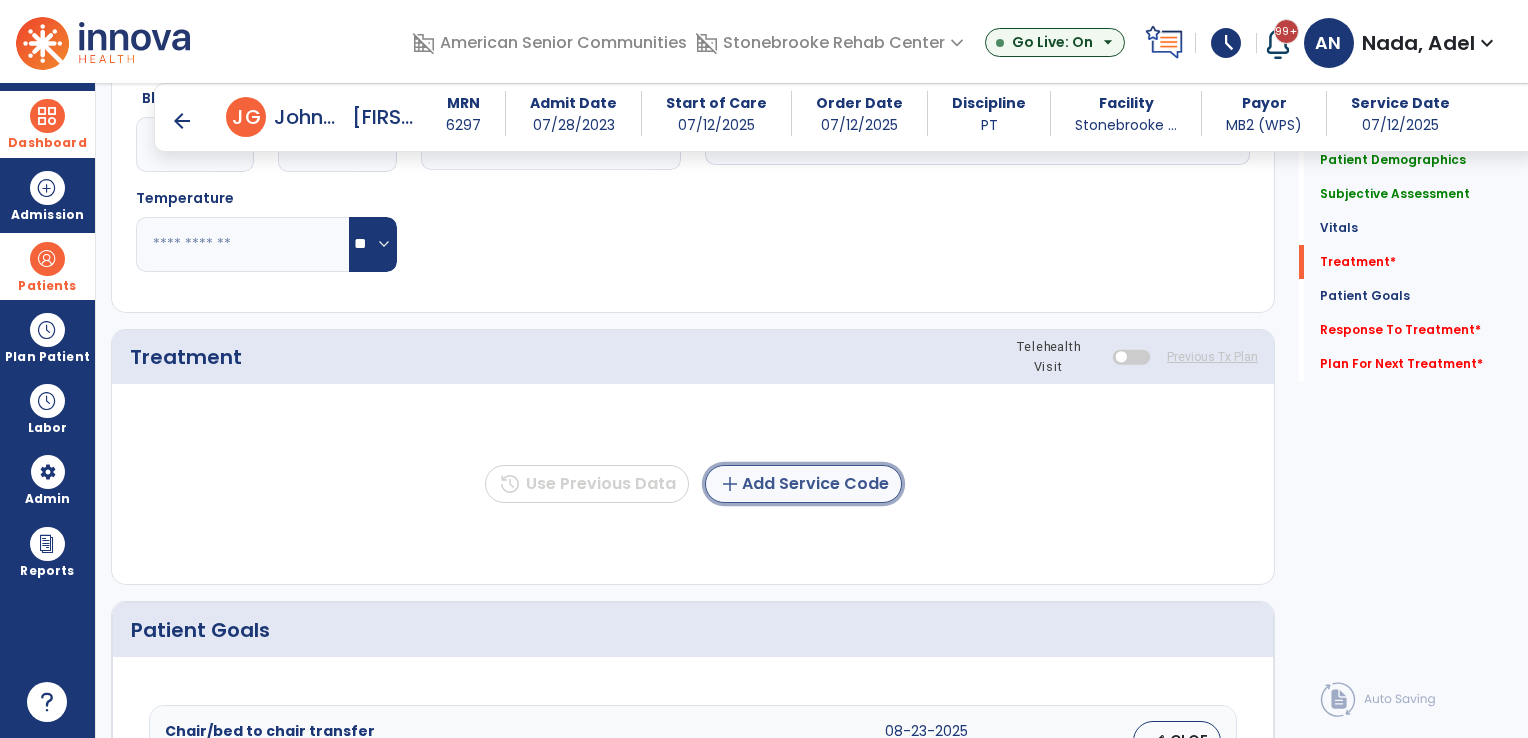 click on "add  Add Service Code" 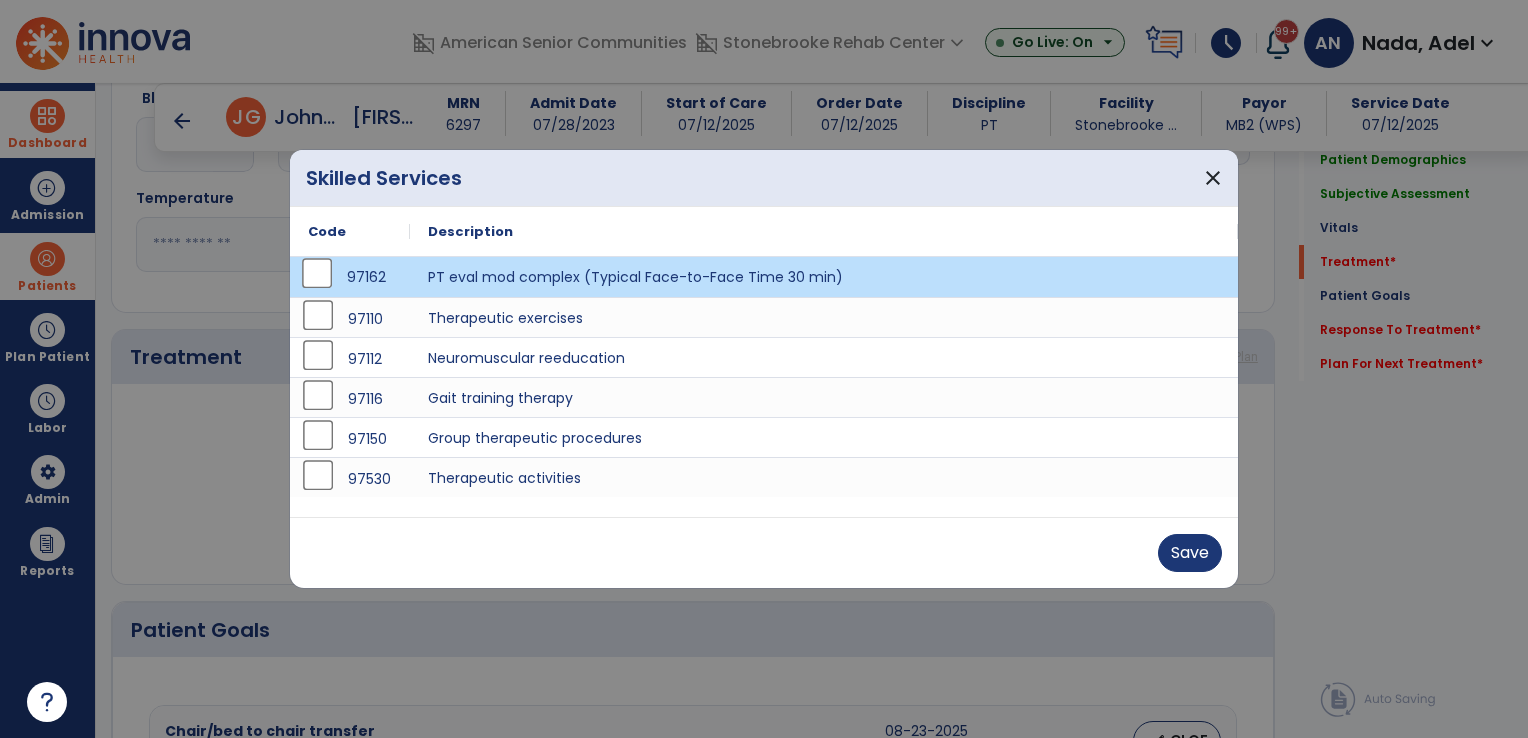click on "Save" at bounding box center [764, 553] 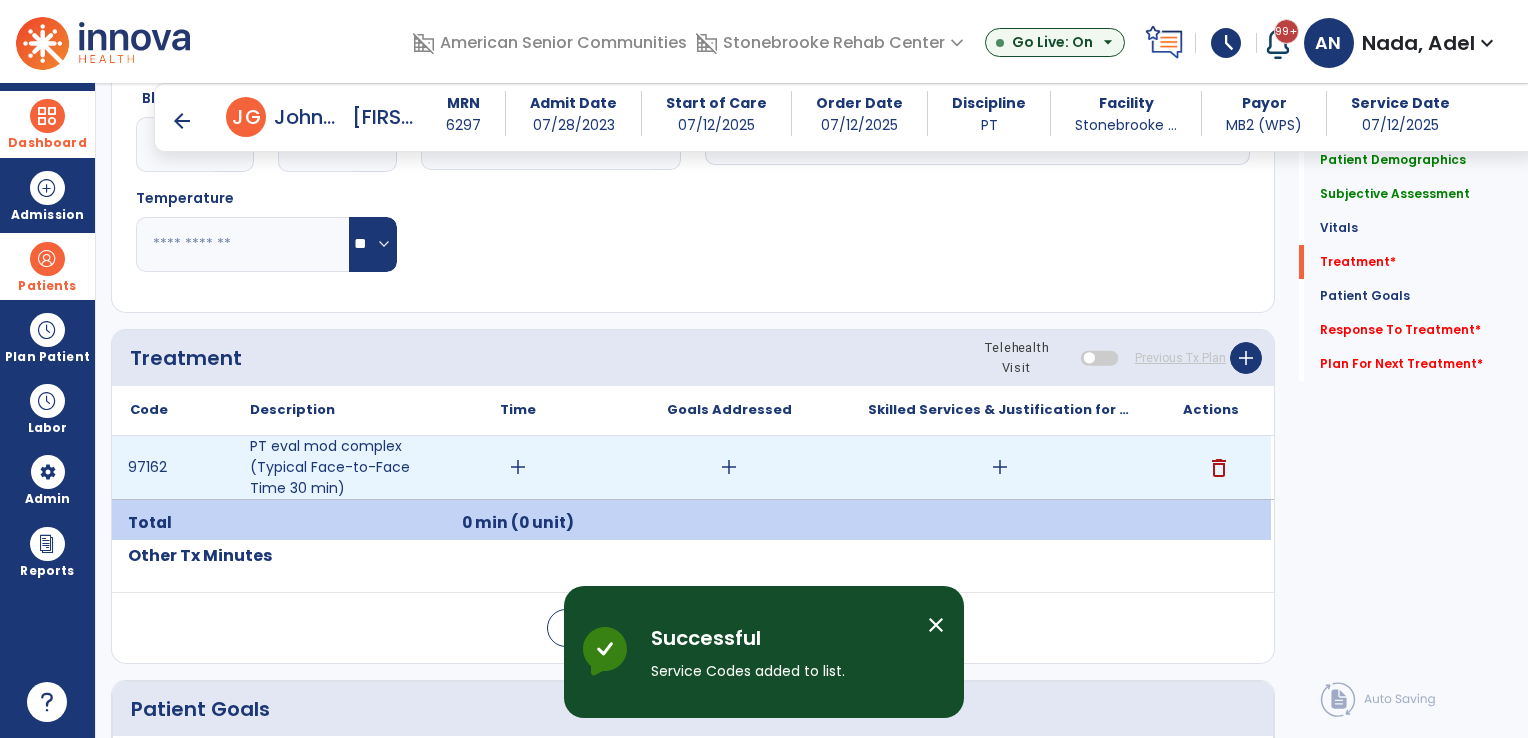 click on "add" at bounding box center (518, 467) 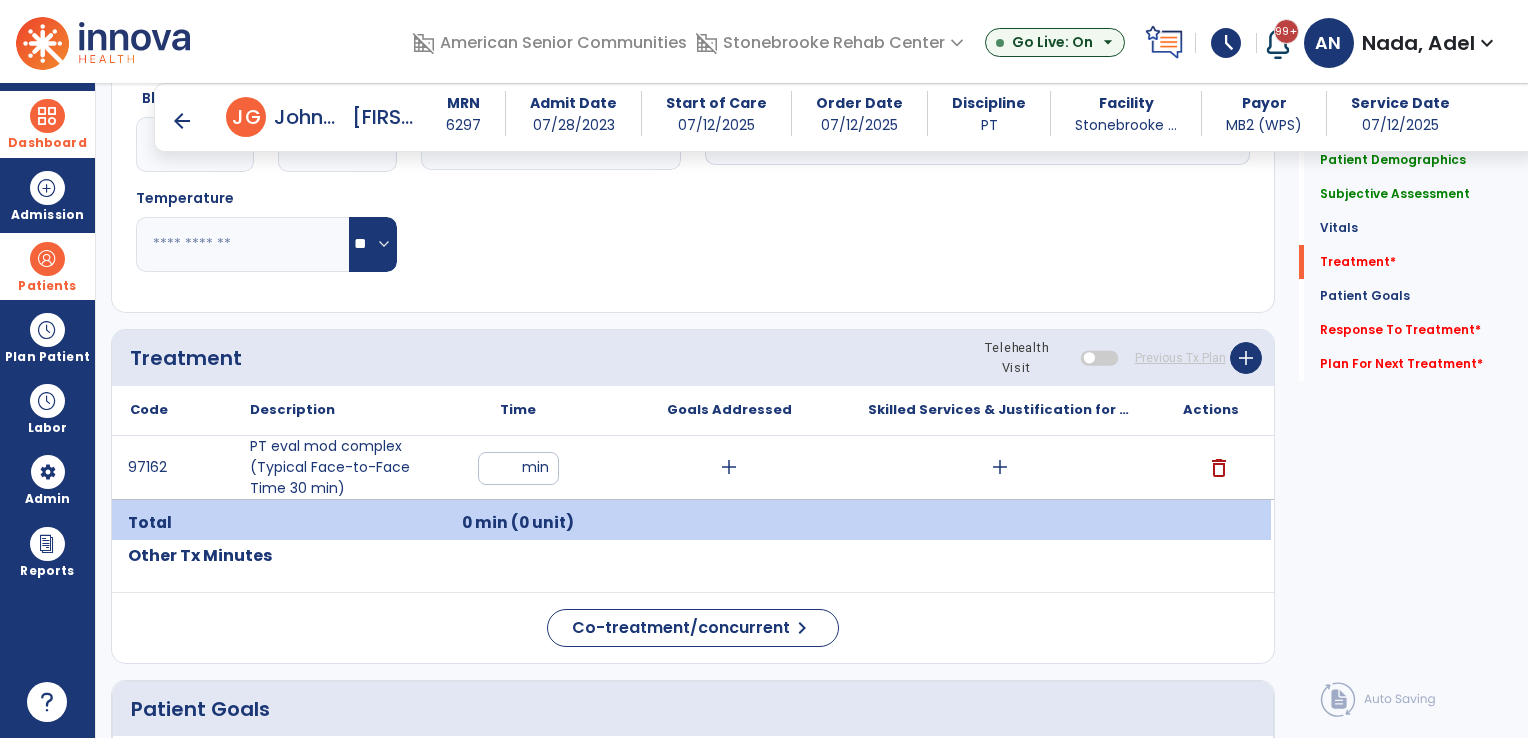 type on "**" 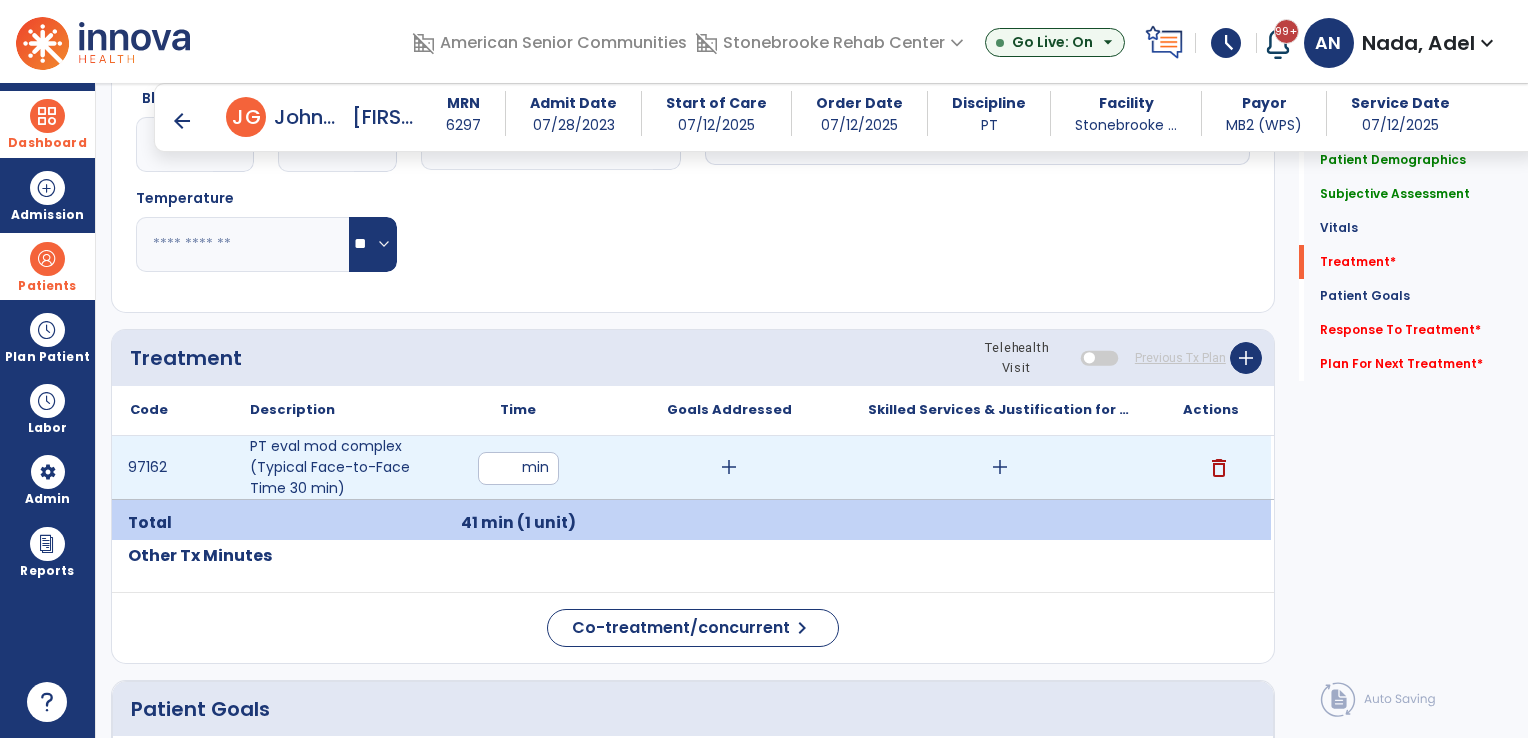 click on "add" at bounding box center (1000, 467) 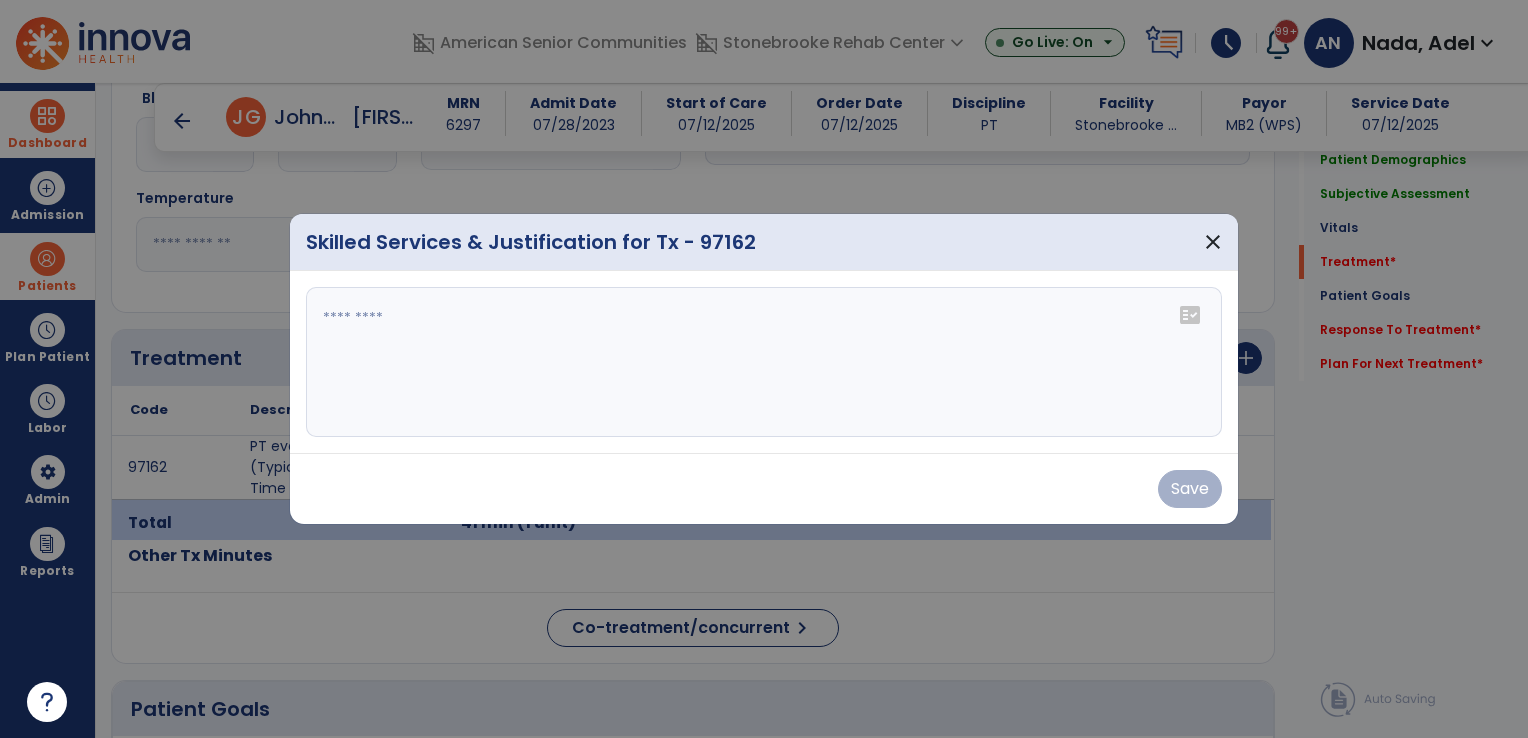 click at bounding box center [764, 362] 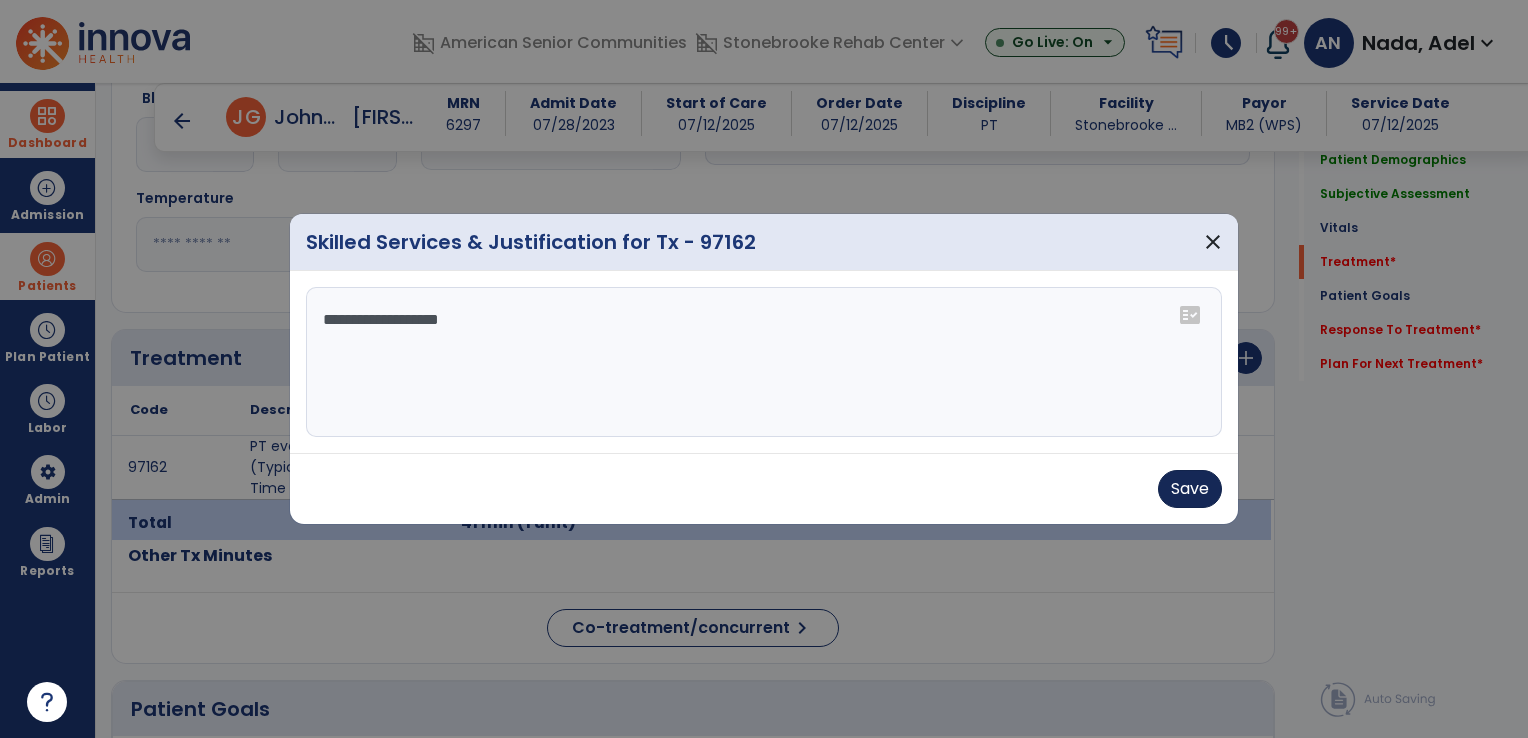 type on "**********" 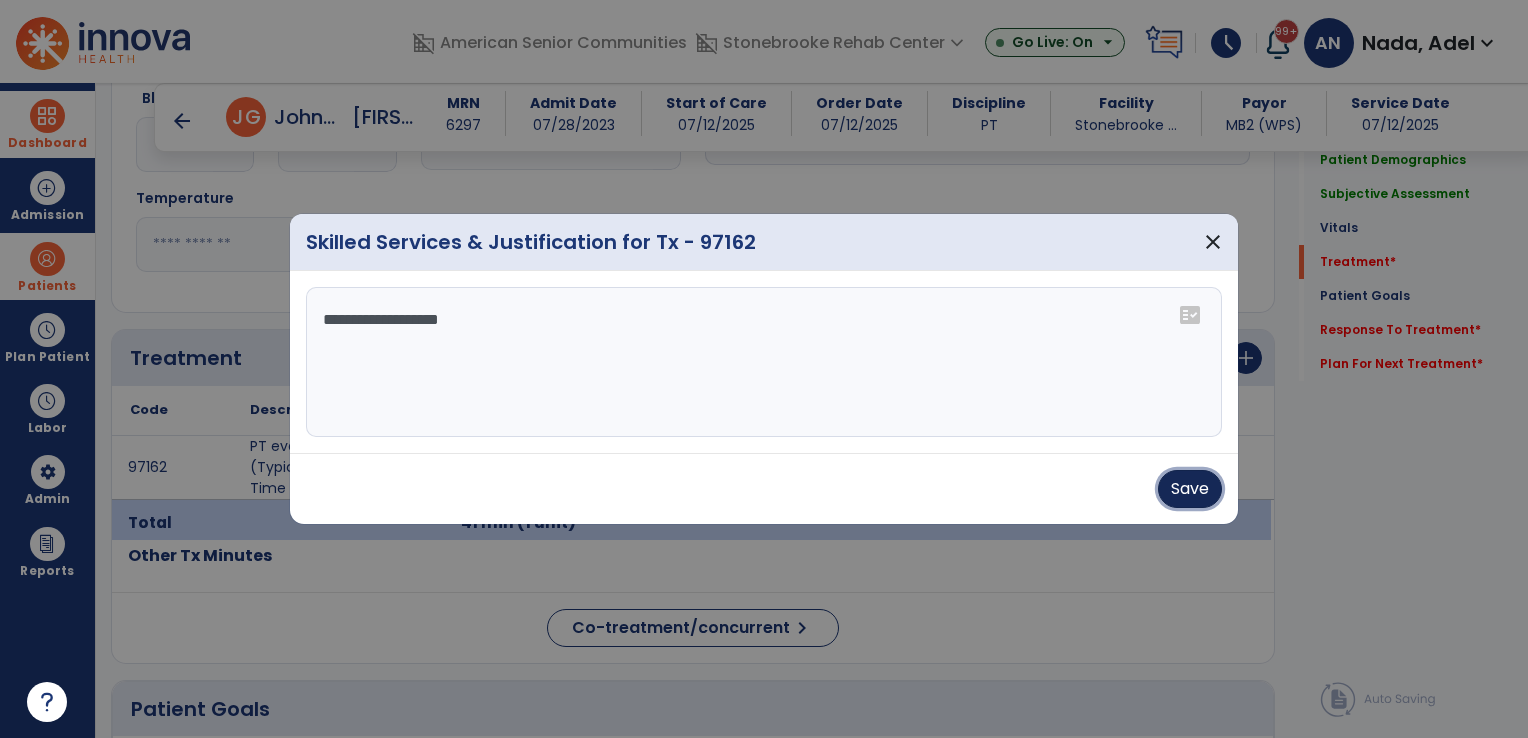 click on "Save" at bounding box center (1190, 489) 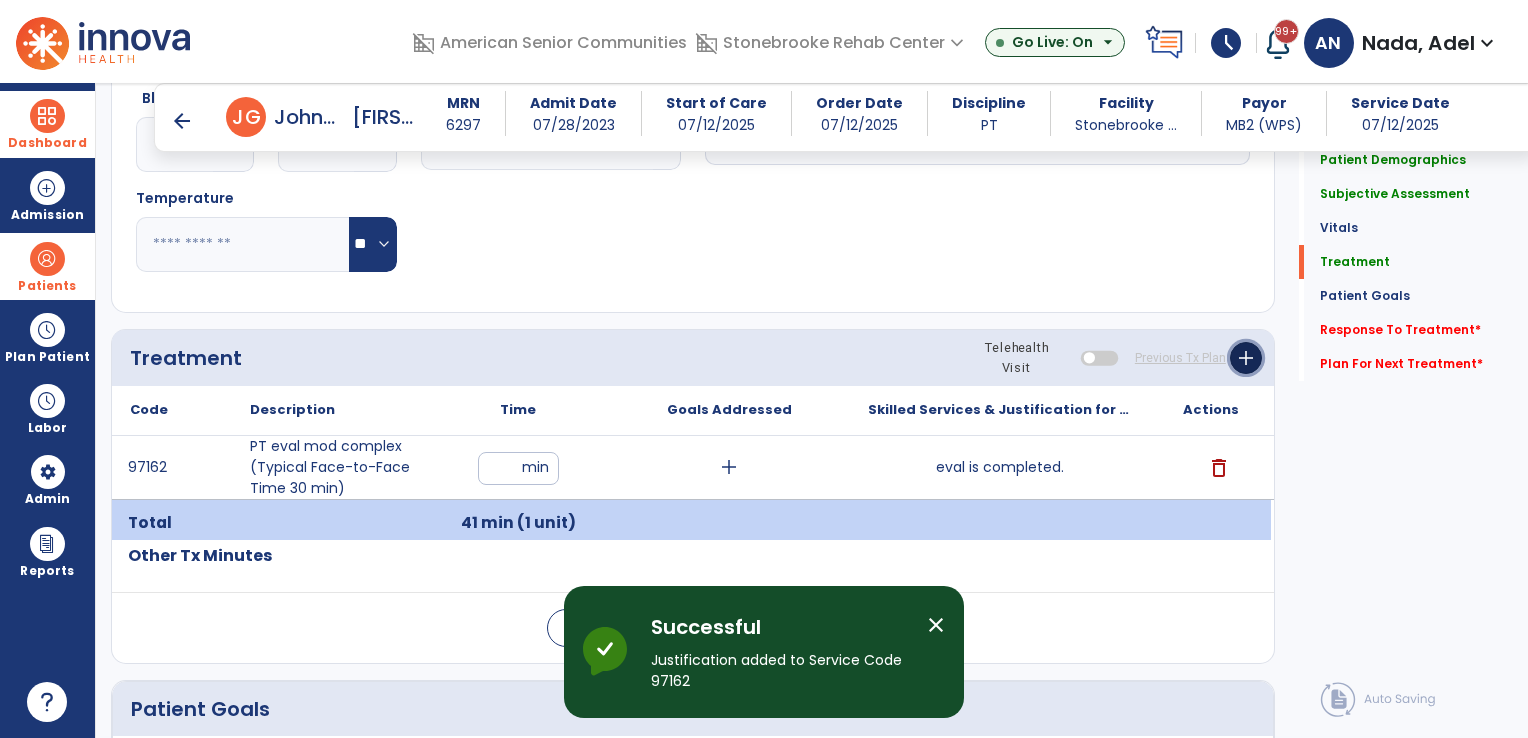 click on "add" 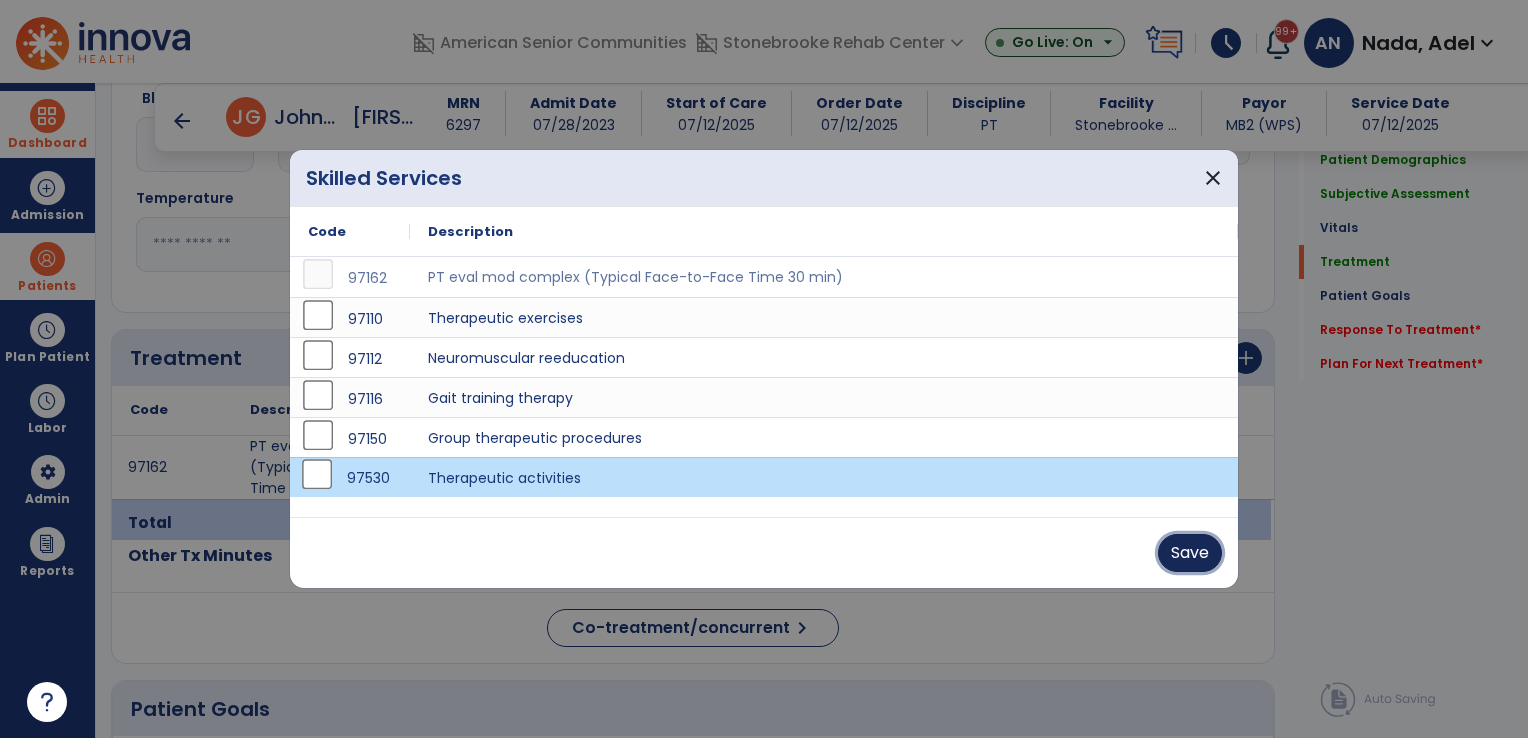 click on "Save" at bounding box center [1190, 553] 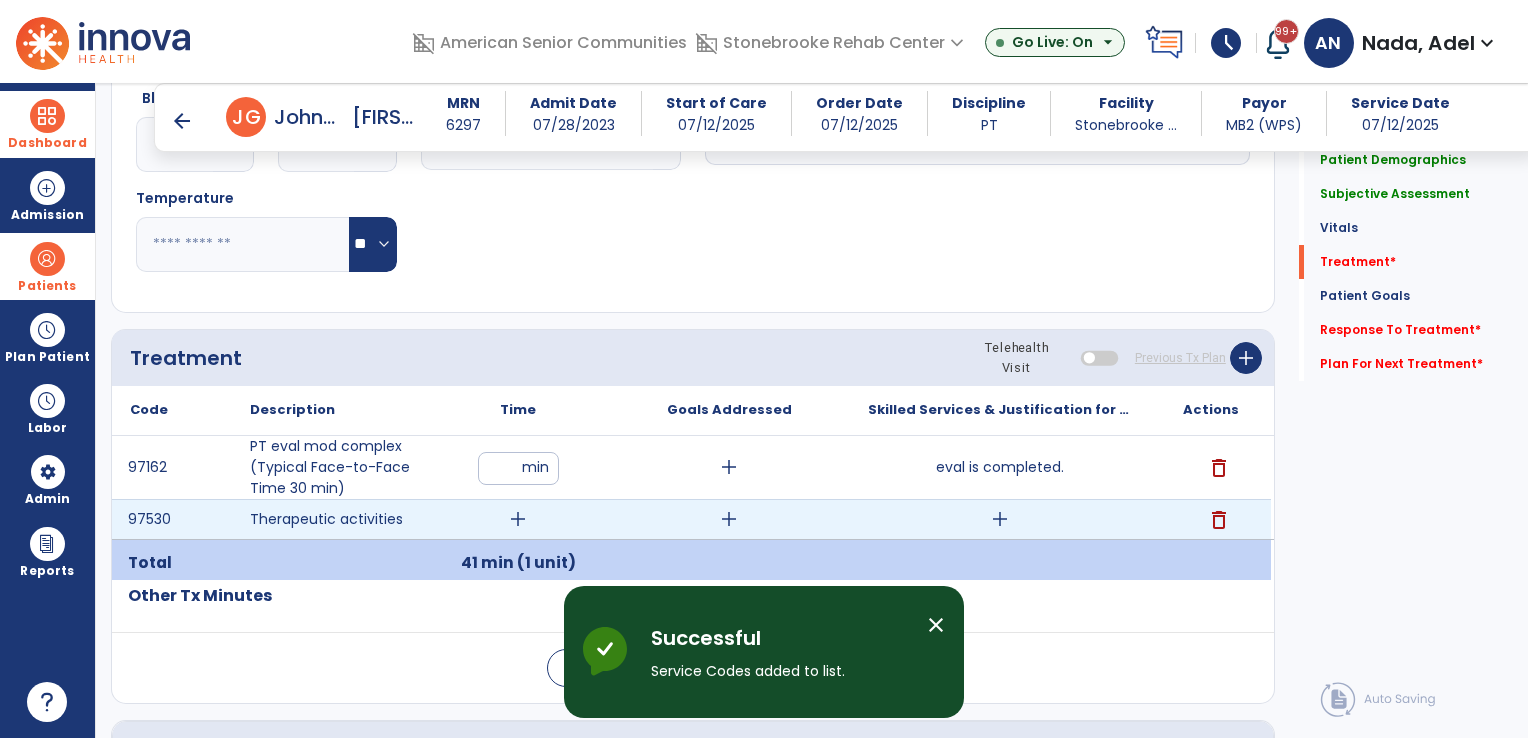 click on "add" at bounding box center [518, 519] 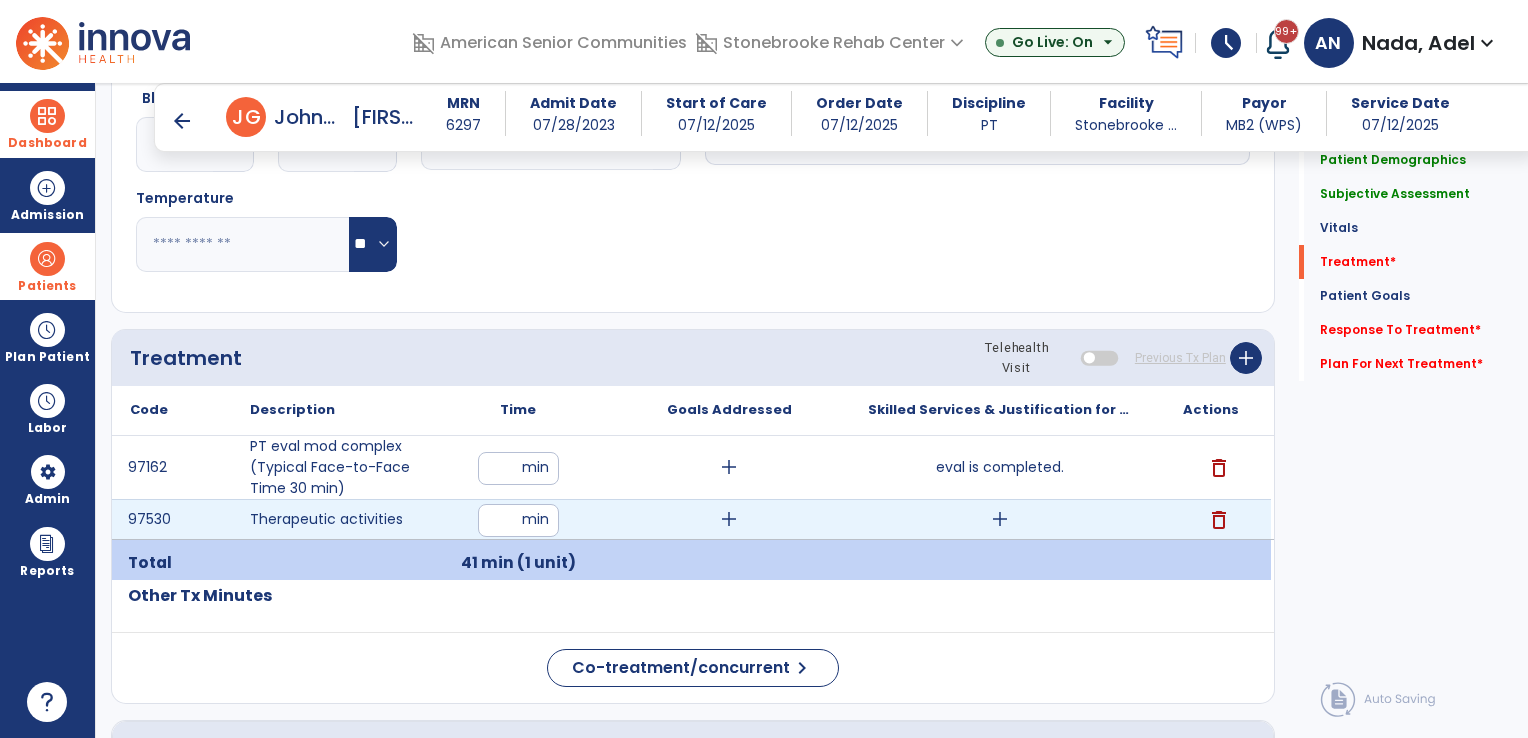 type on "**" 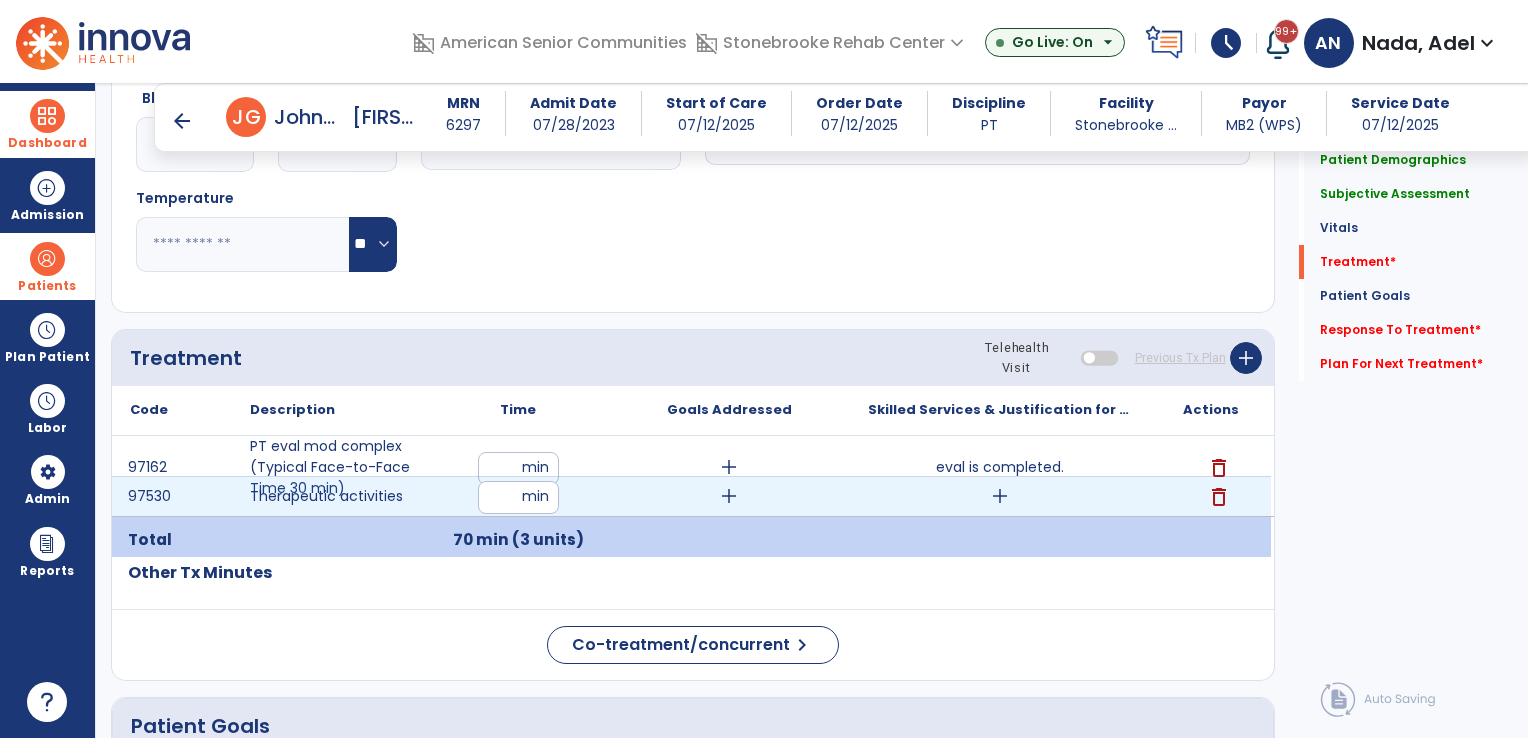 click on "[CODE] PT eval mod complex (Typical Face-to-Face Time 30 min)  ** min add  eval is completed.   delete [CODE]  Therapeutic activities  ** min add add delete" at bounding box center (691, 511) 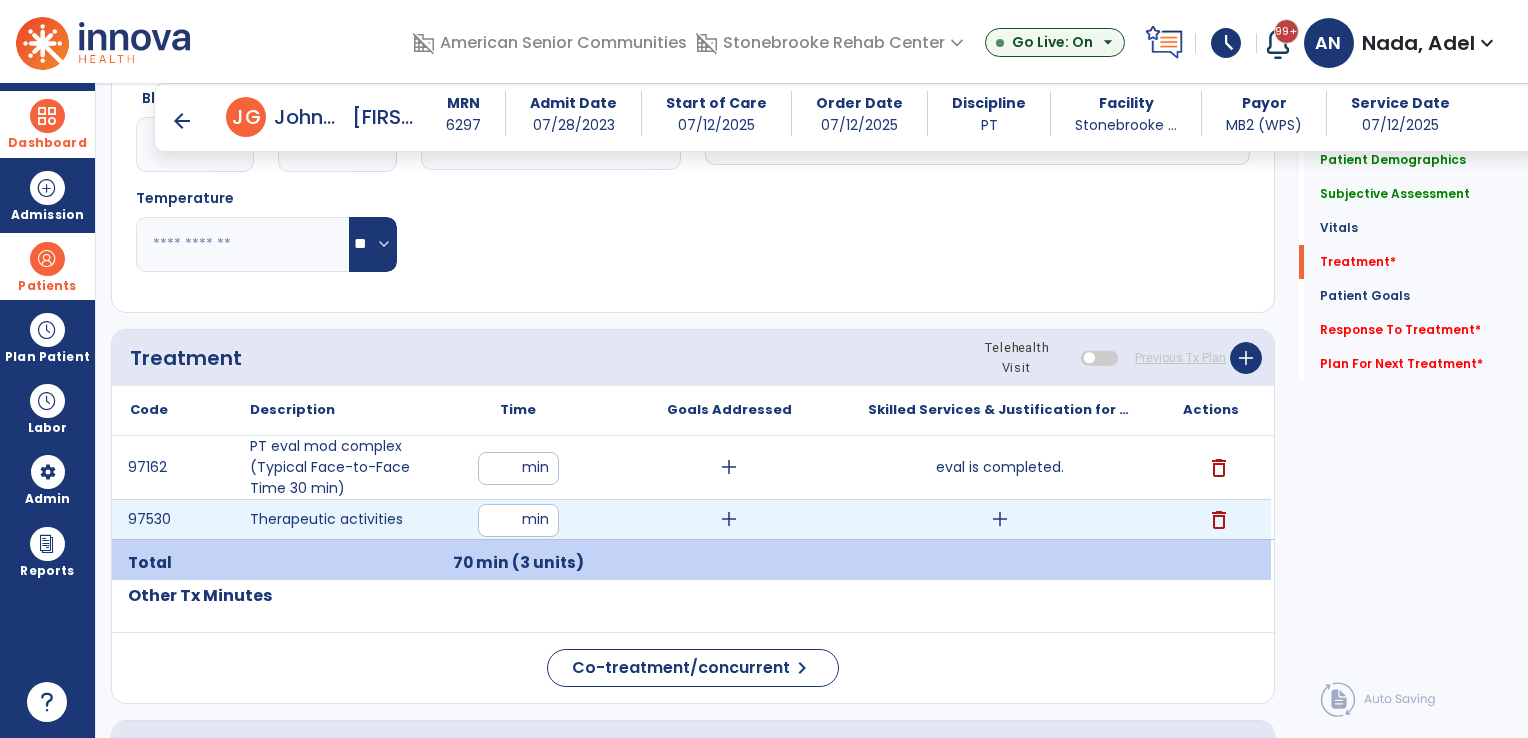 click on "add" at bounding box center [1000, 519] 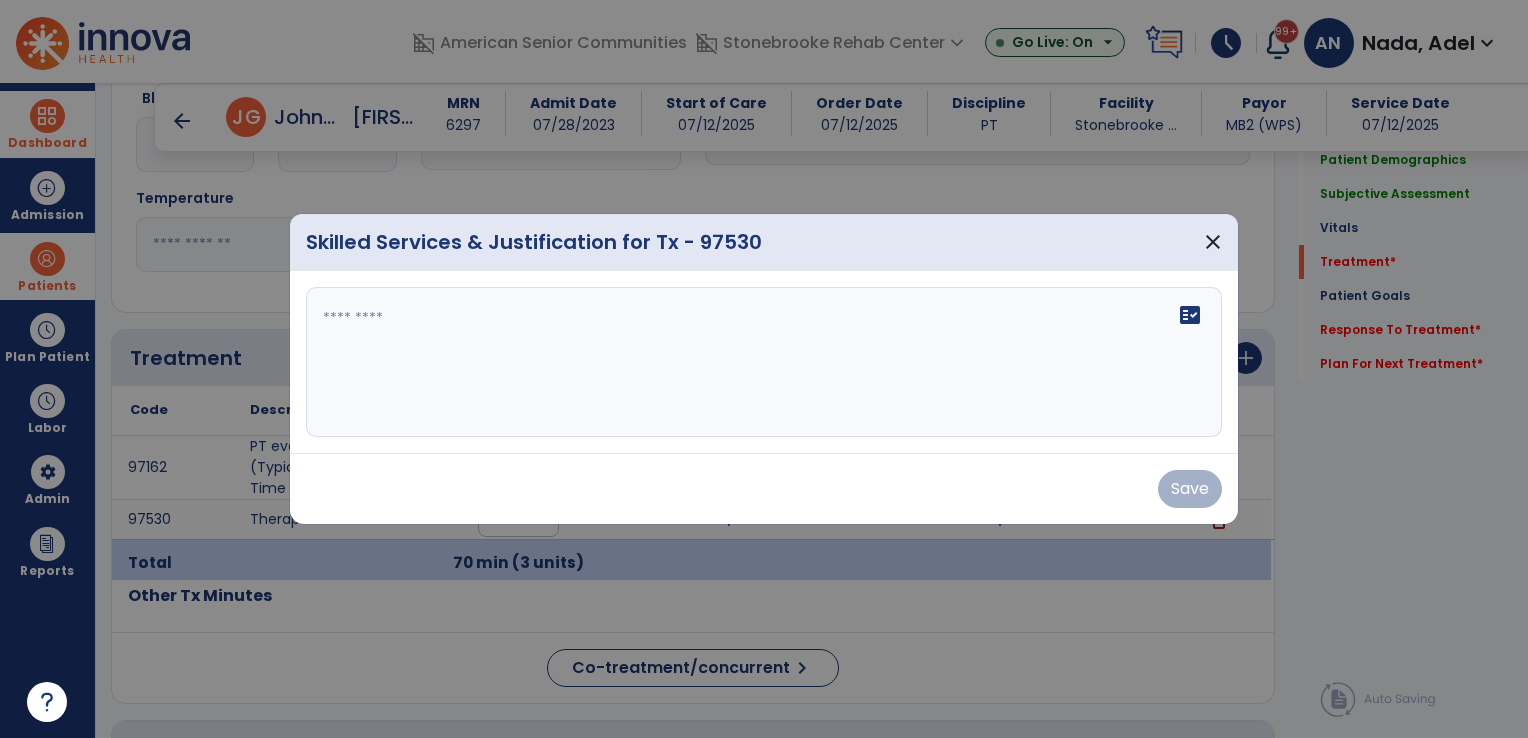 click on "fact_check" at bounding box center [764, 362] 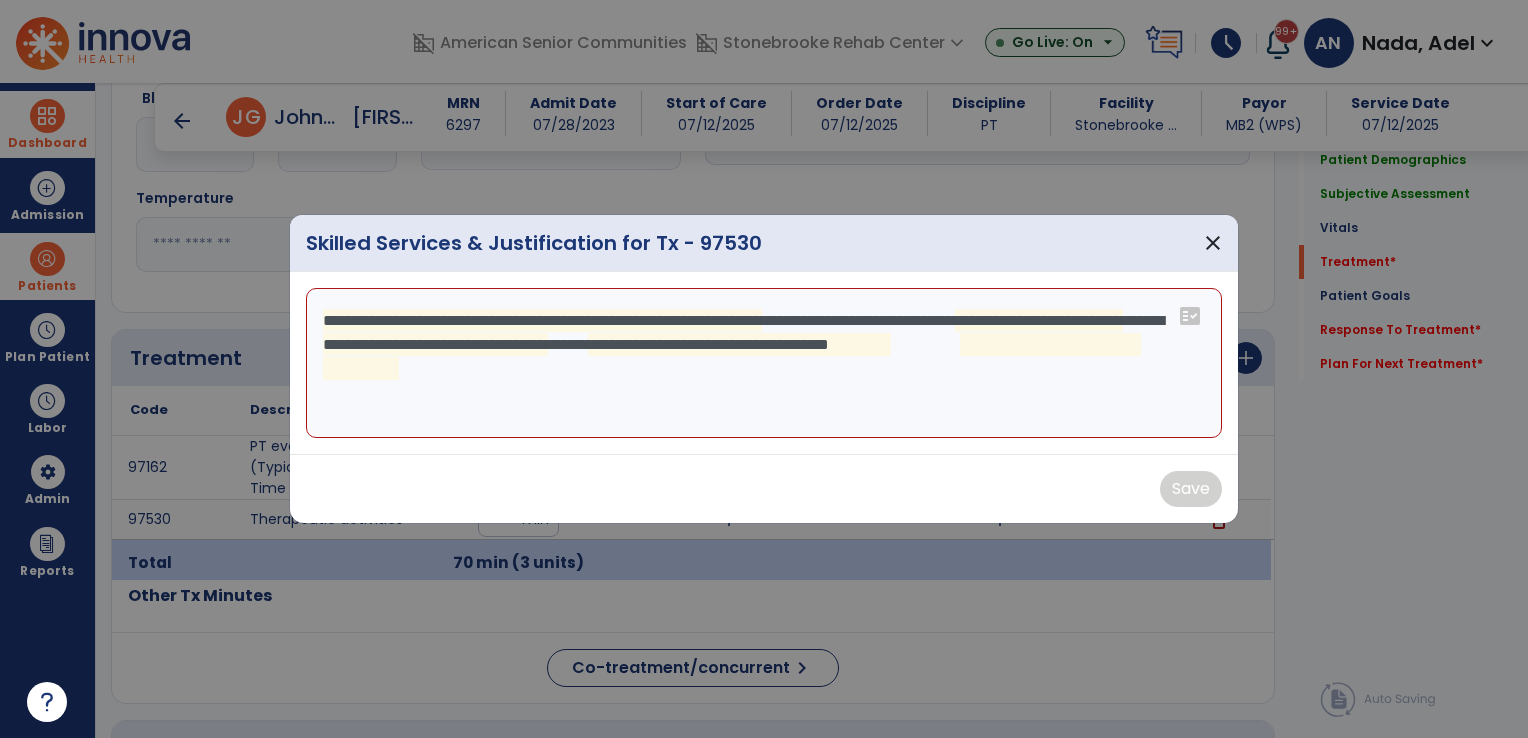 click on "**********" at bounding box center (764, 363) 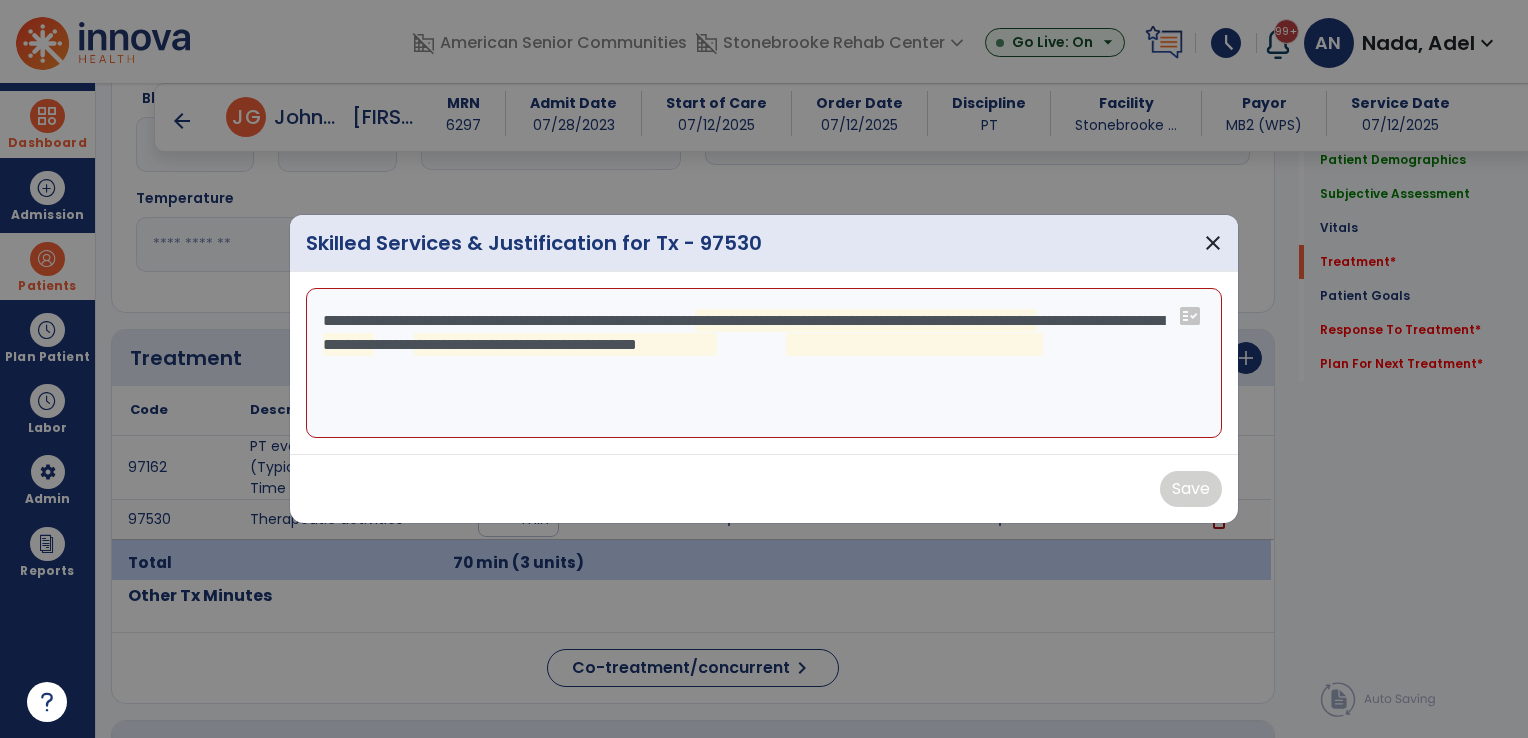 click on "**********" at bounding box center [764, 363] 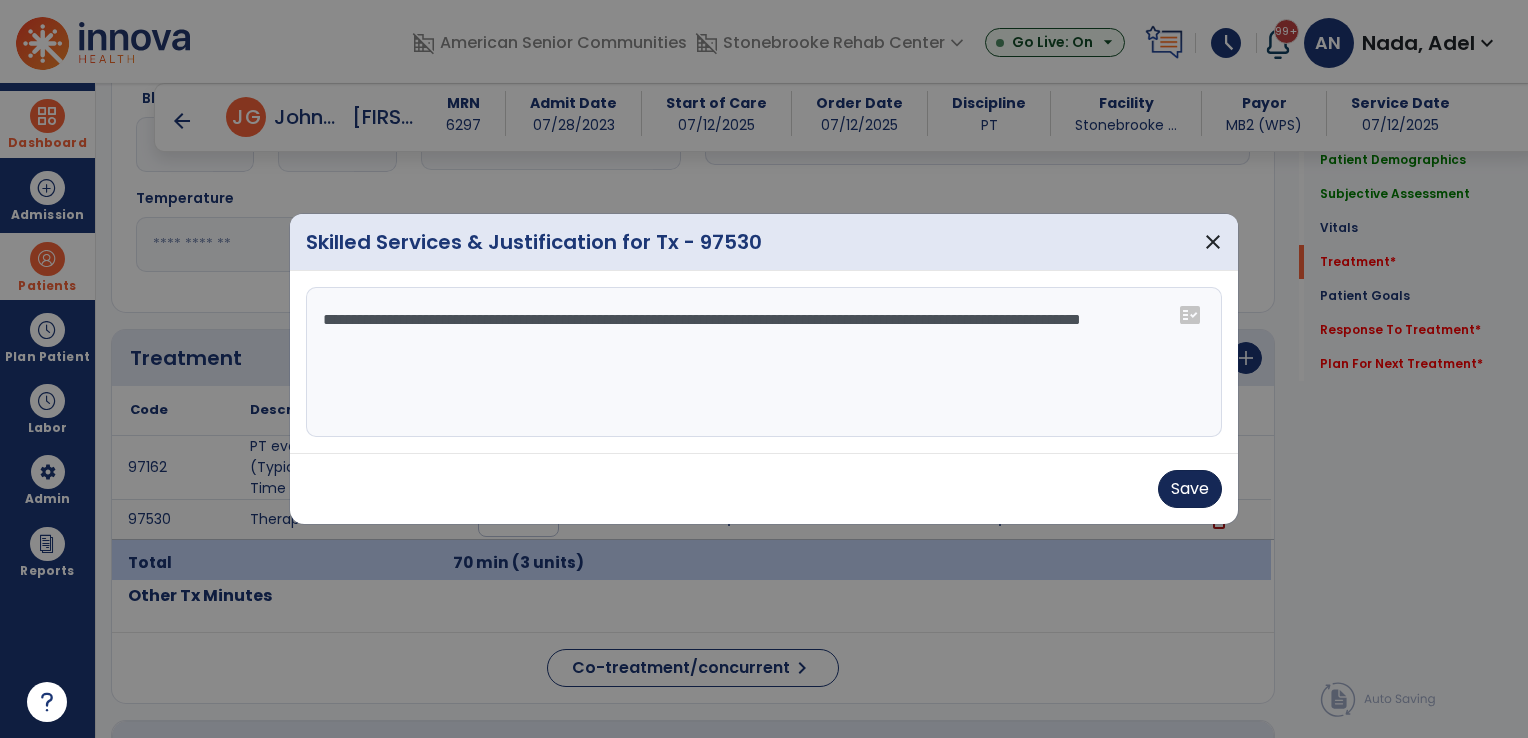 type on "**********" 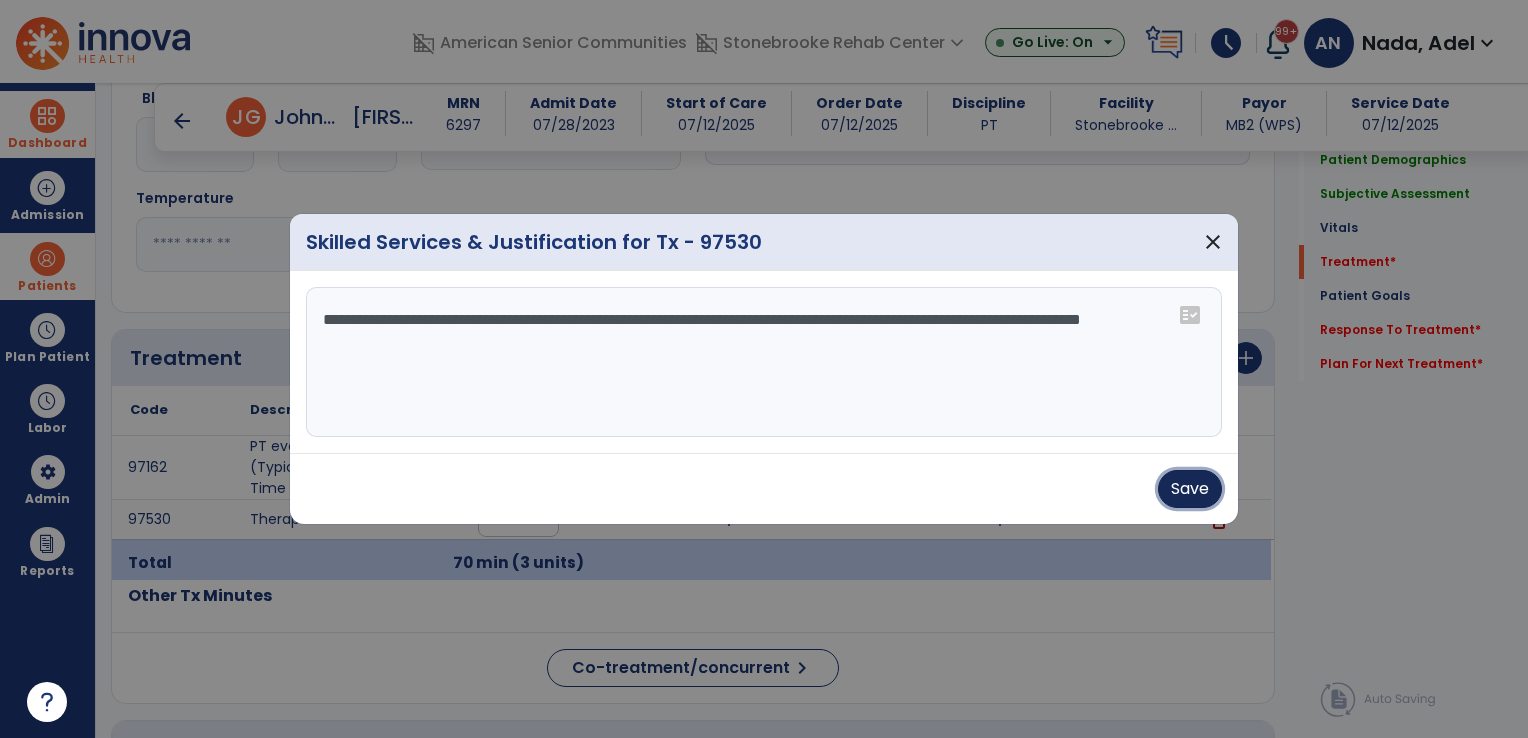 click on "Save" at bounding box center (1190, 489) 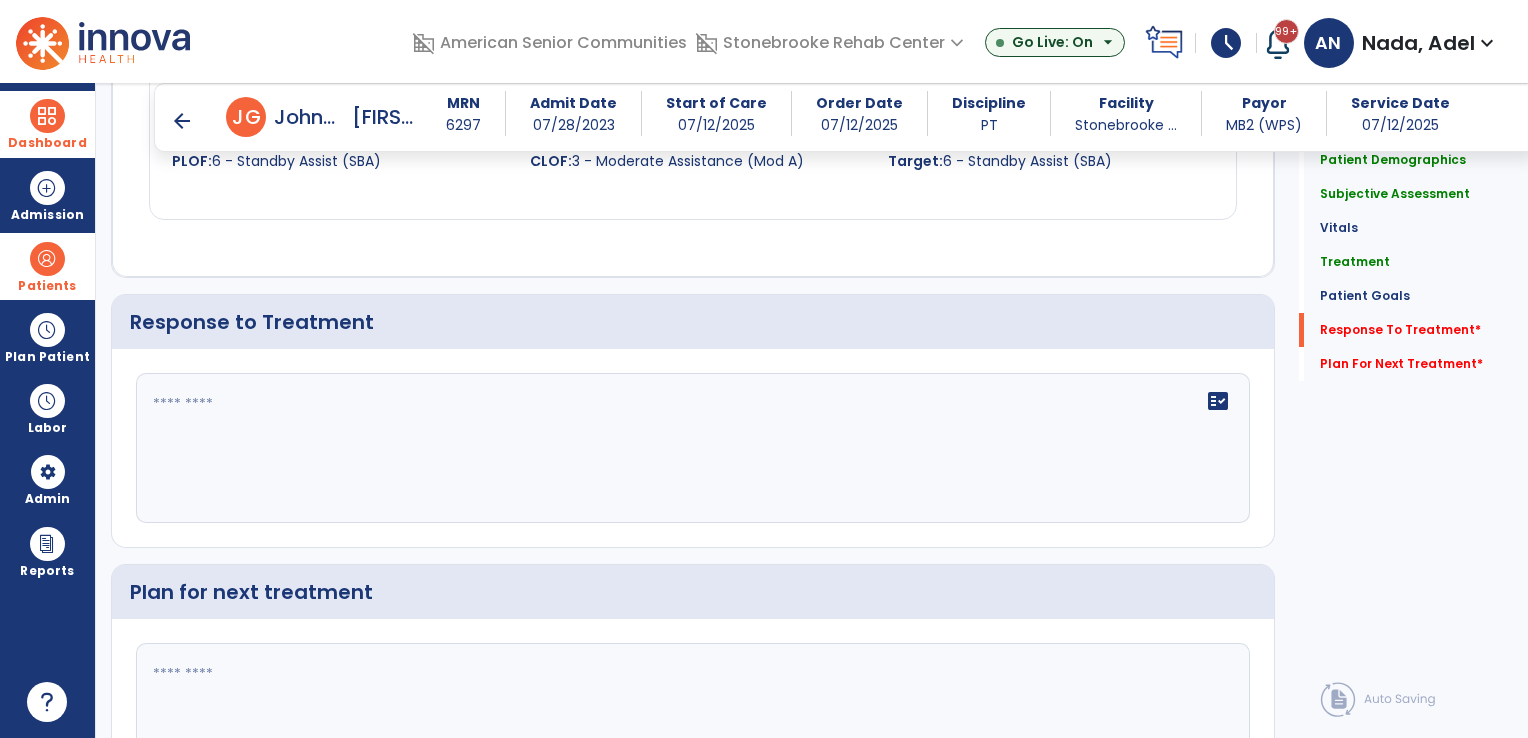 scroll, scrollTop: 2500, scrollLeft: 0, axis: vertical 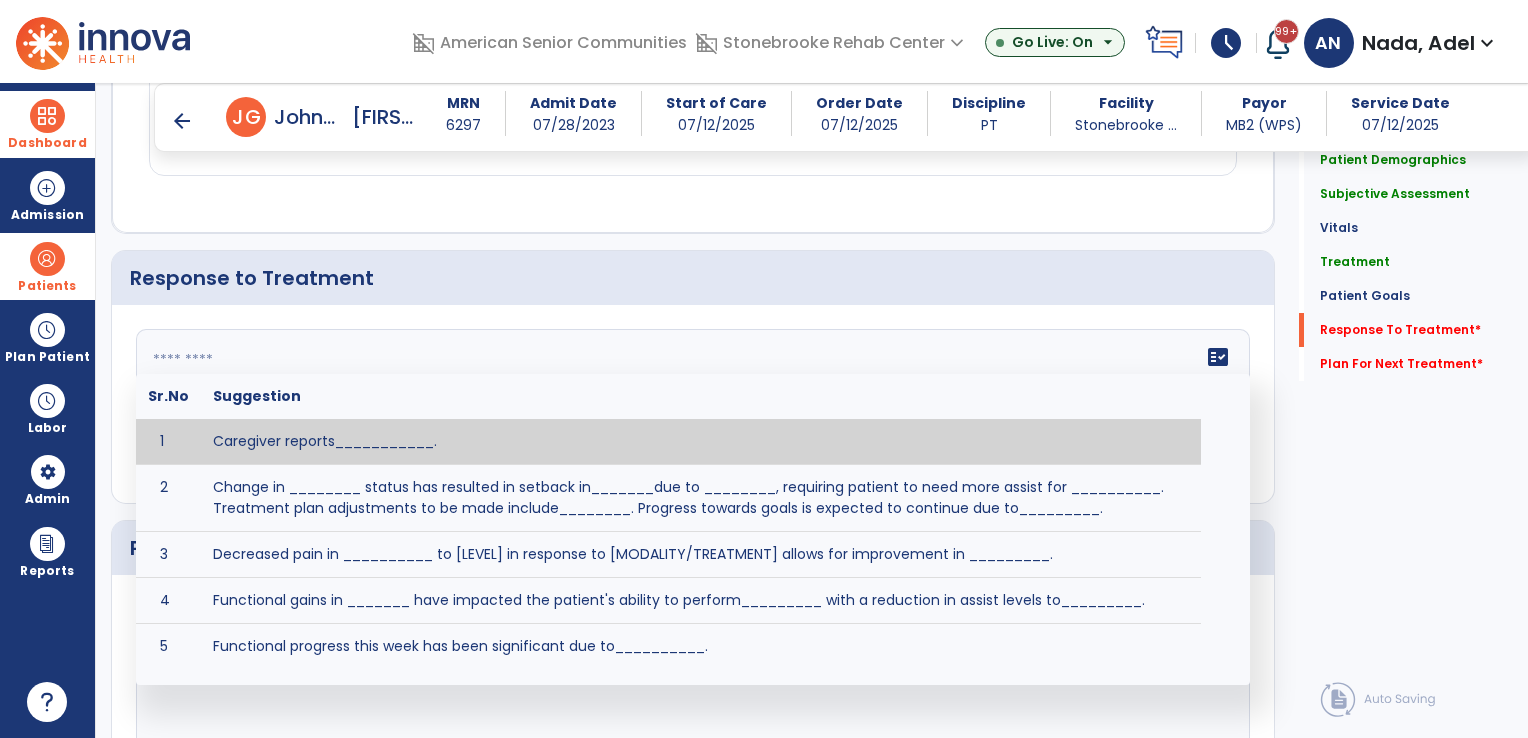 click 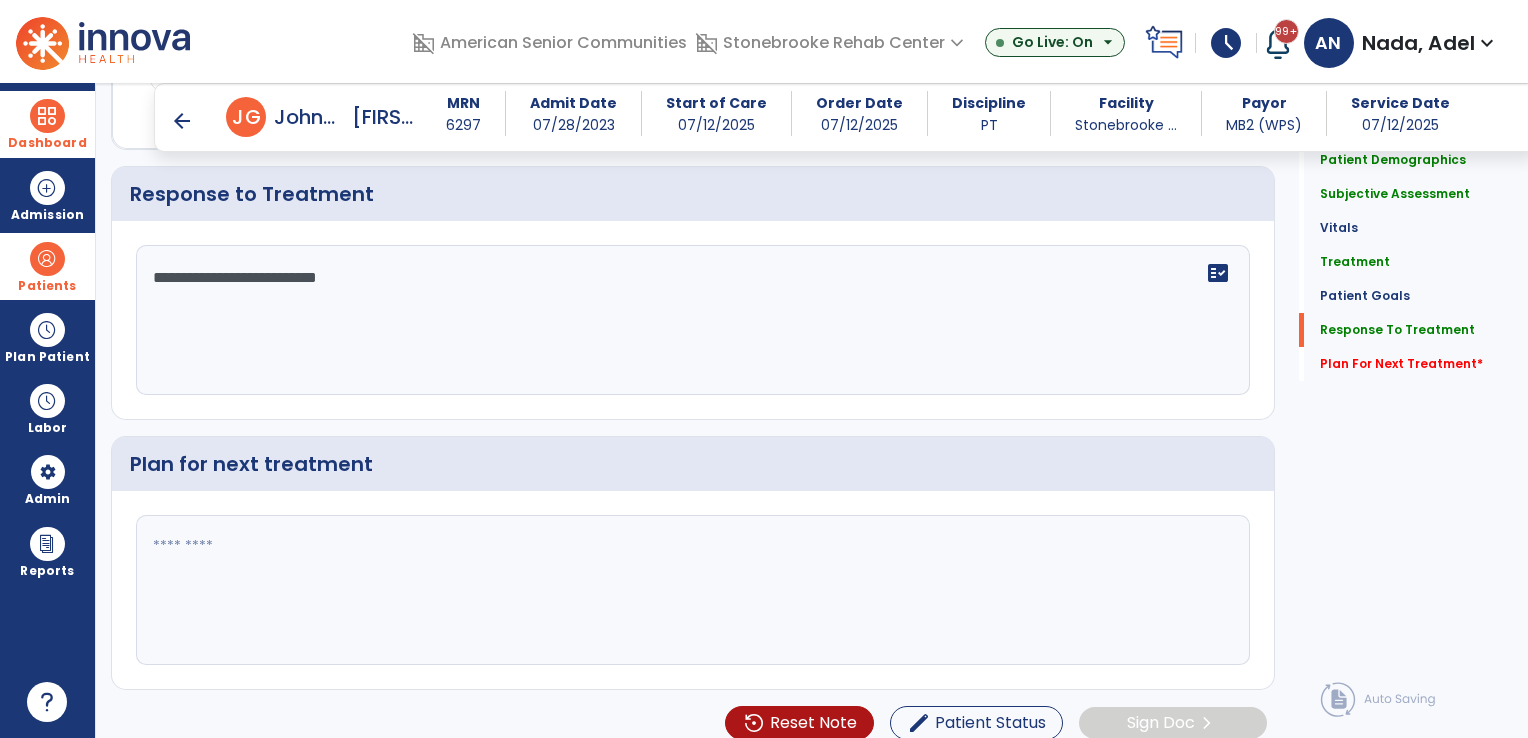scroll, scrollTop: 2595, scrollLeft: 0, axis: vertical 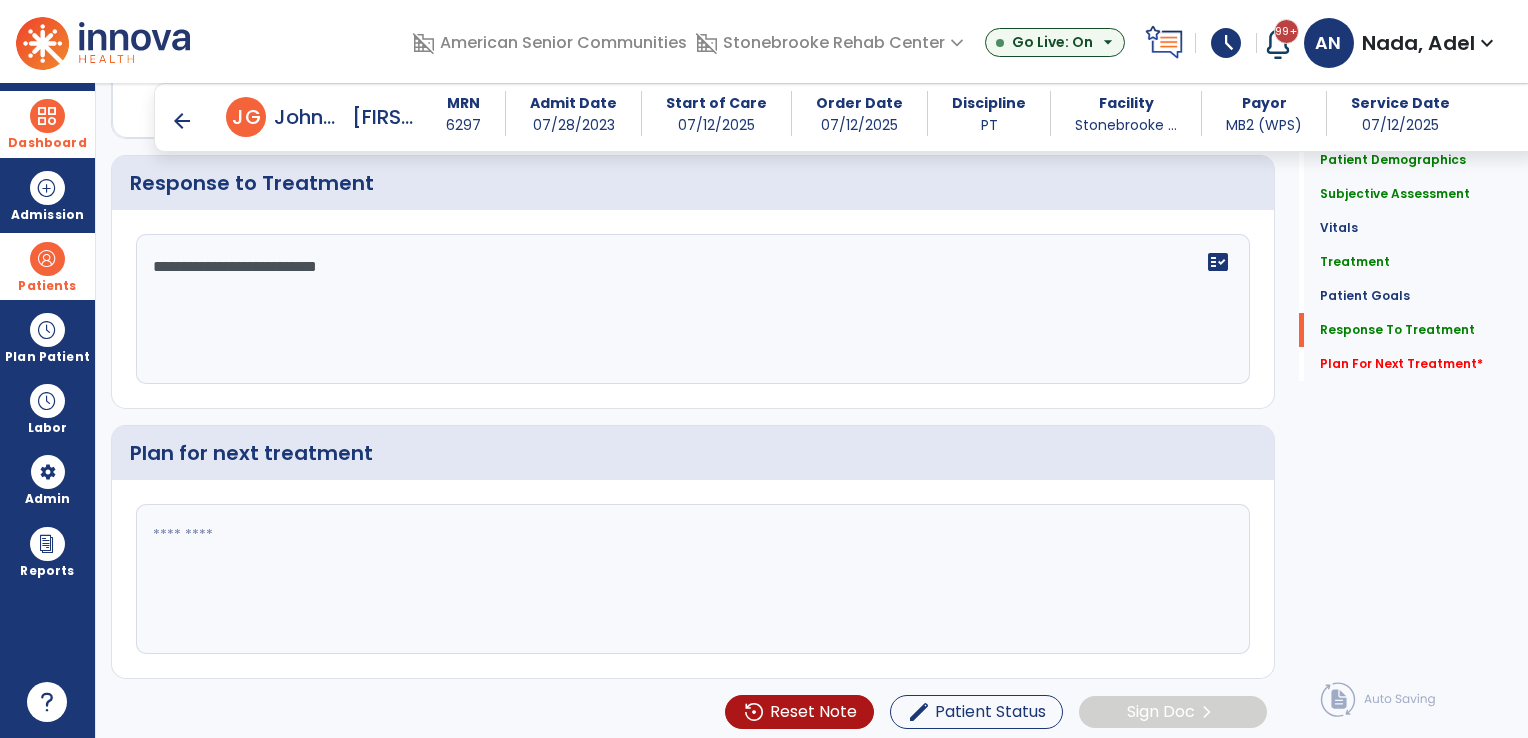 type on "**********" 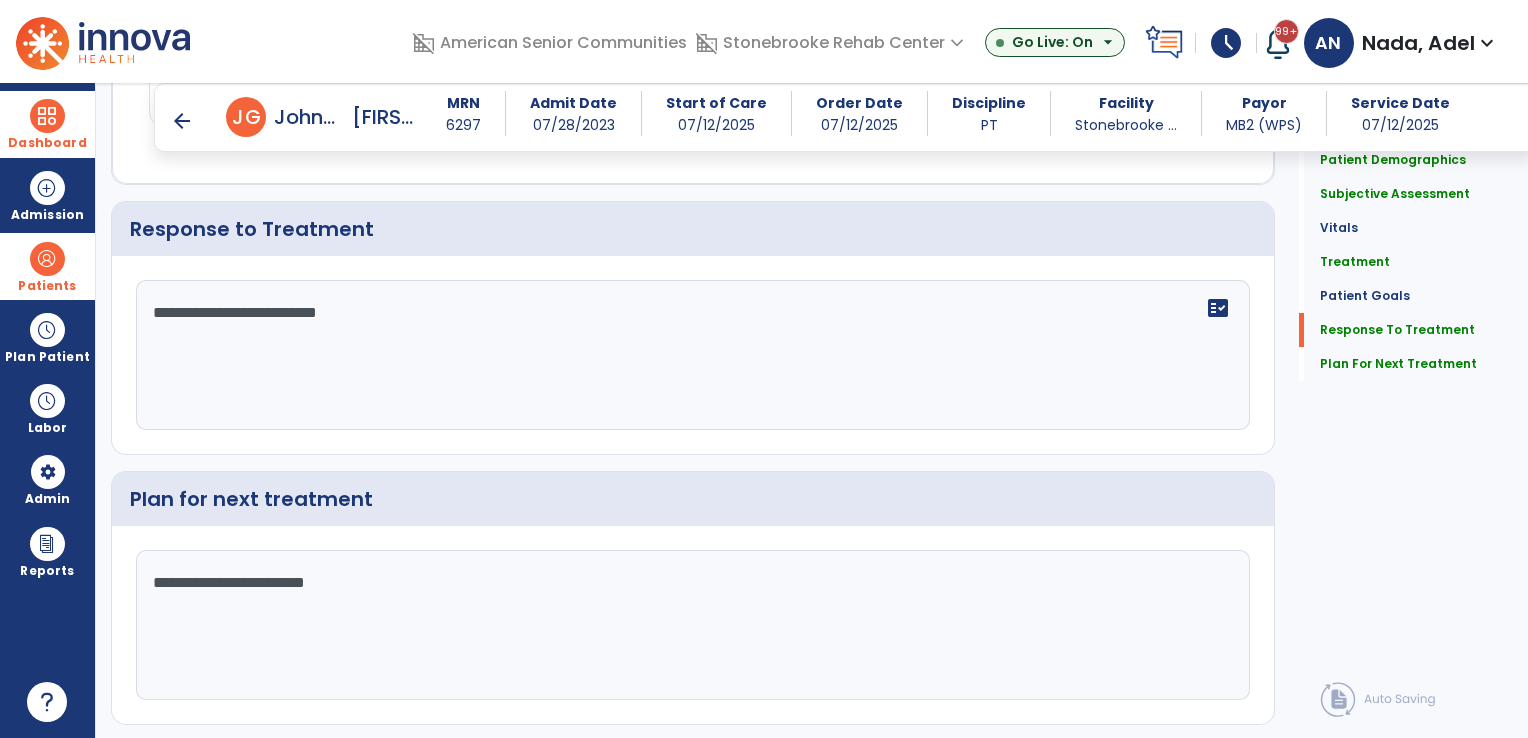 scroll, scrollTop: 2595, scrollLeft: 0, axis: vertical 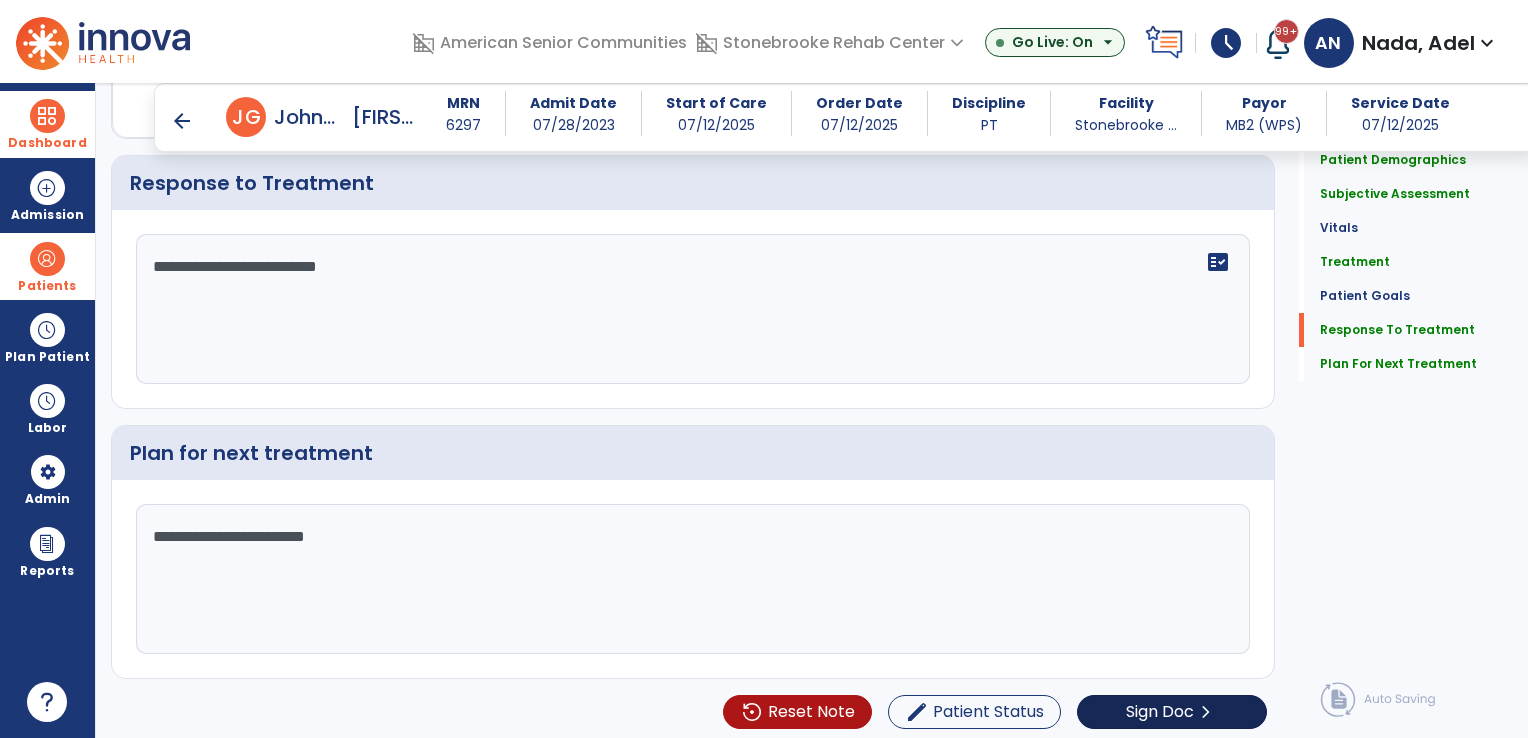 type on "**********" 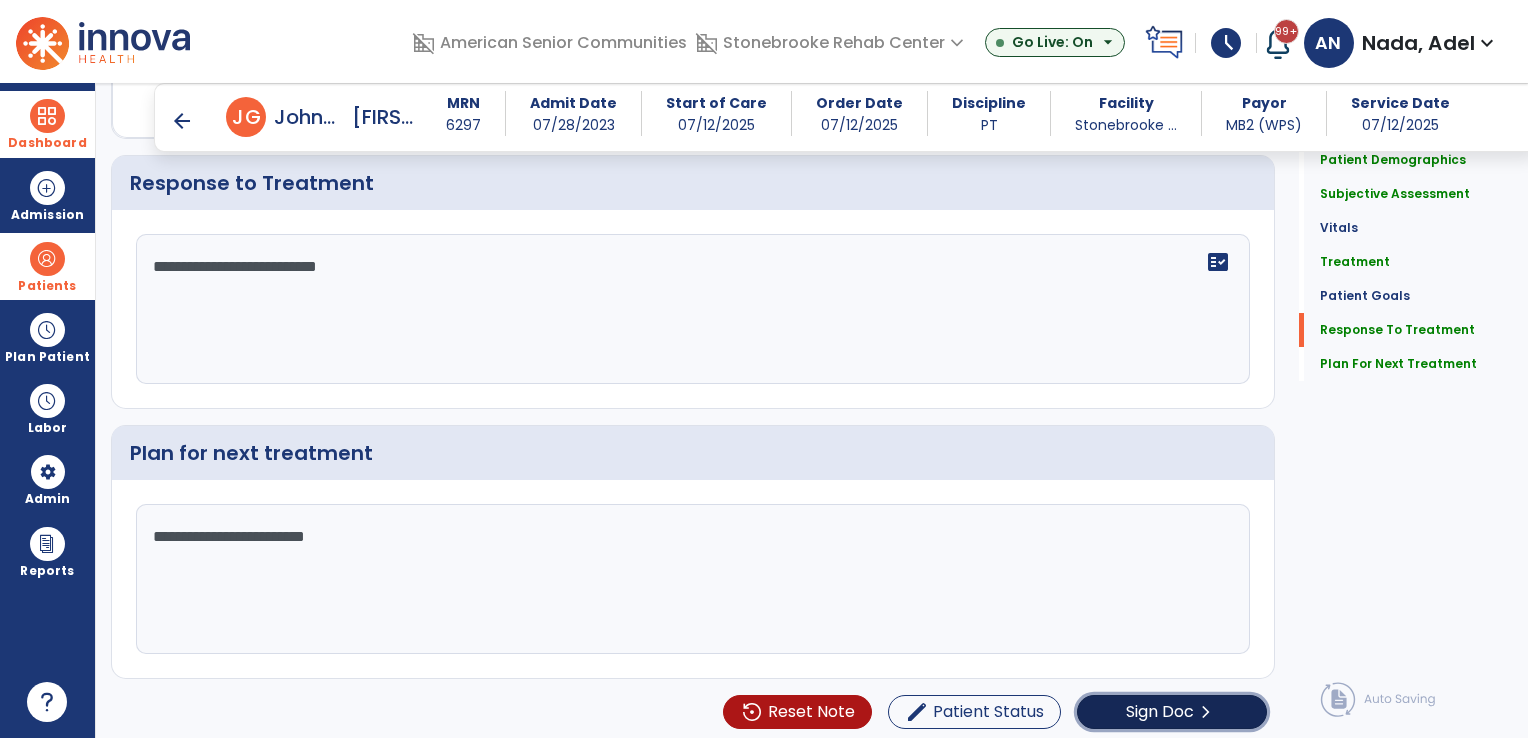 click on "Sign Doc" 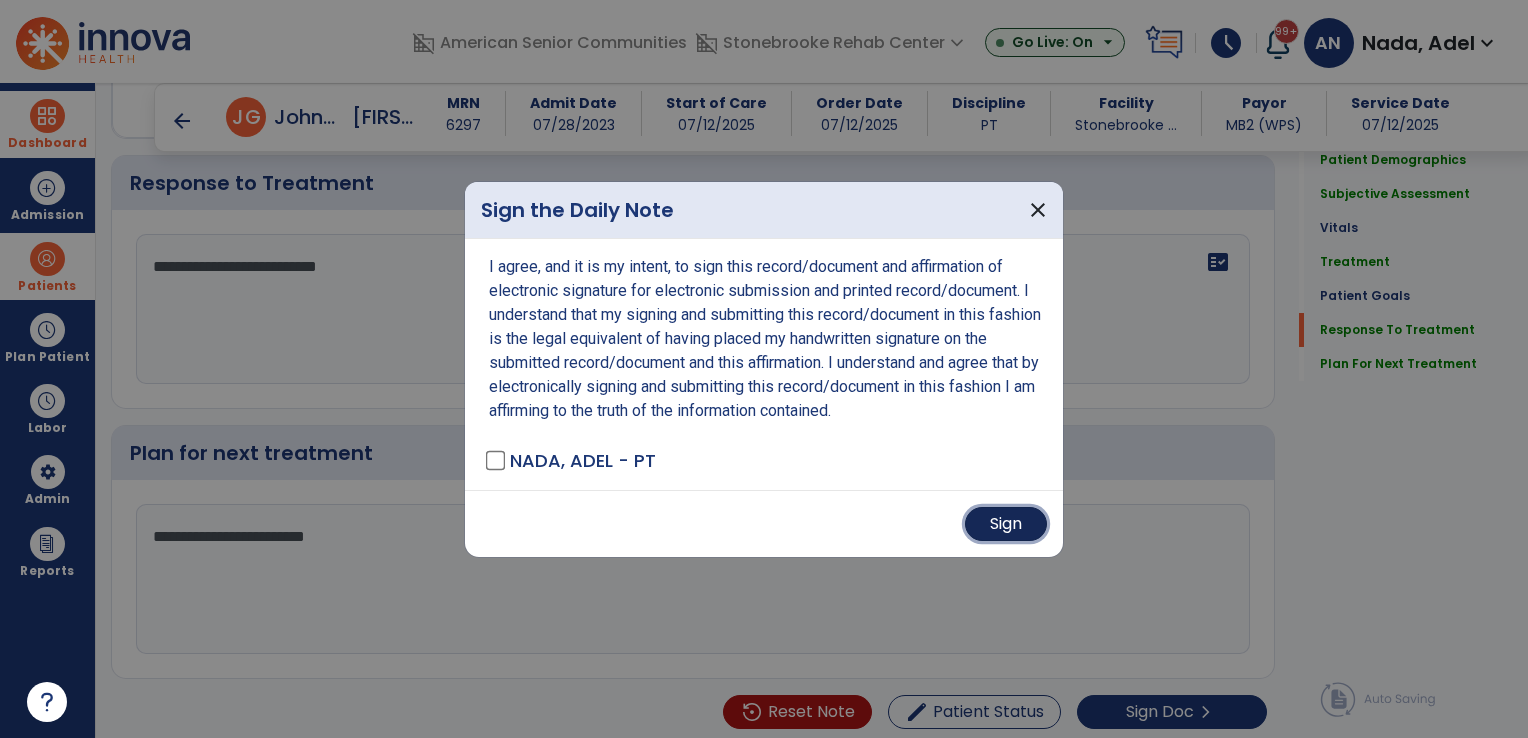 click on "Sign" at bounding box center [1006, 524] 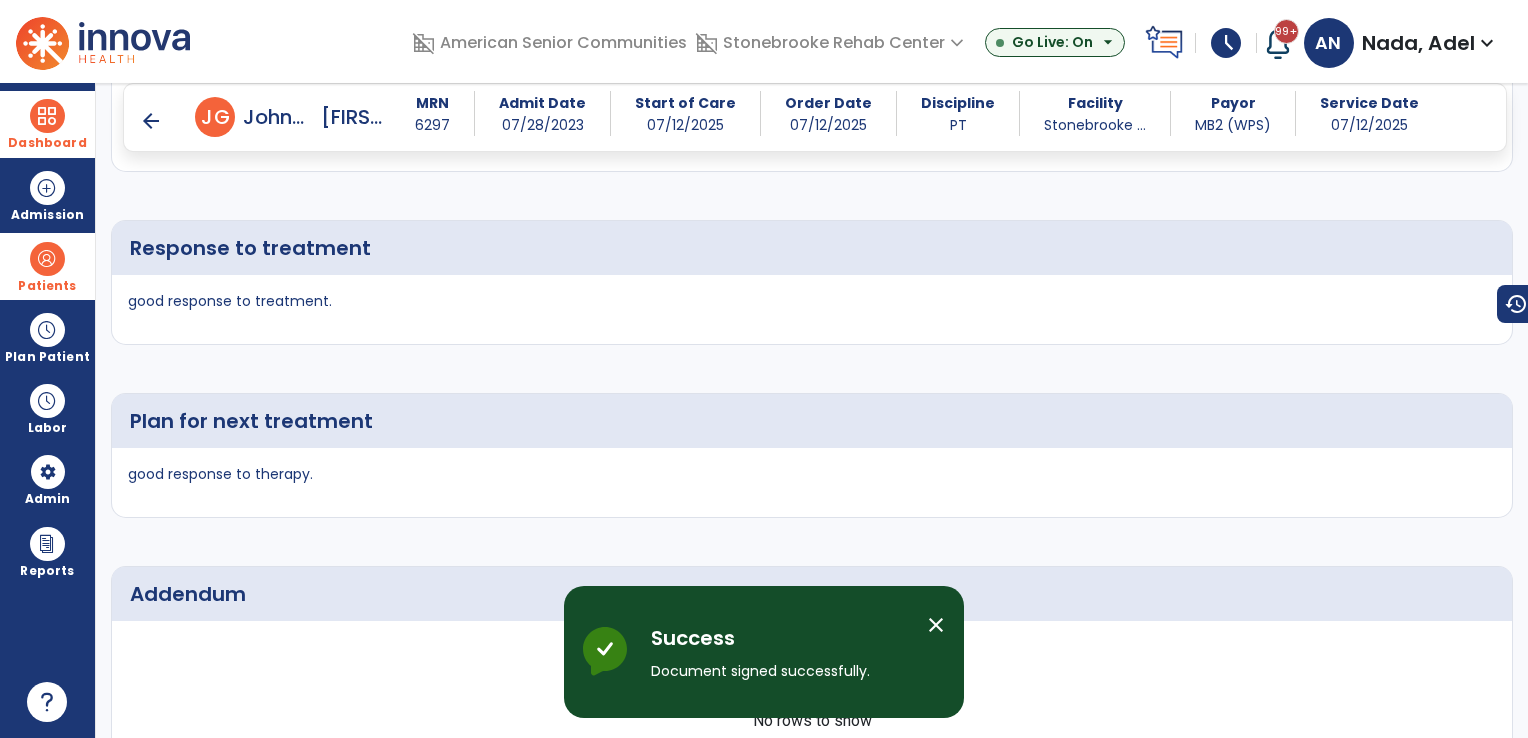 scroll, scrollTop: 3680, scrollLeft: 0, axis: vertical 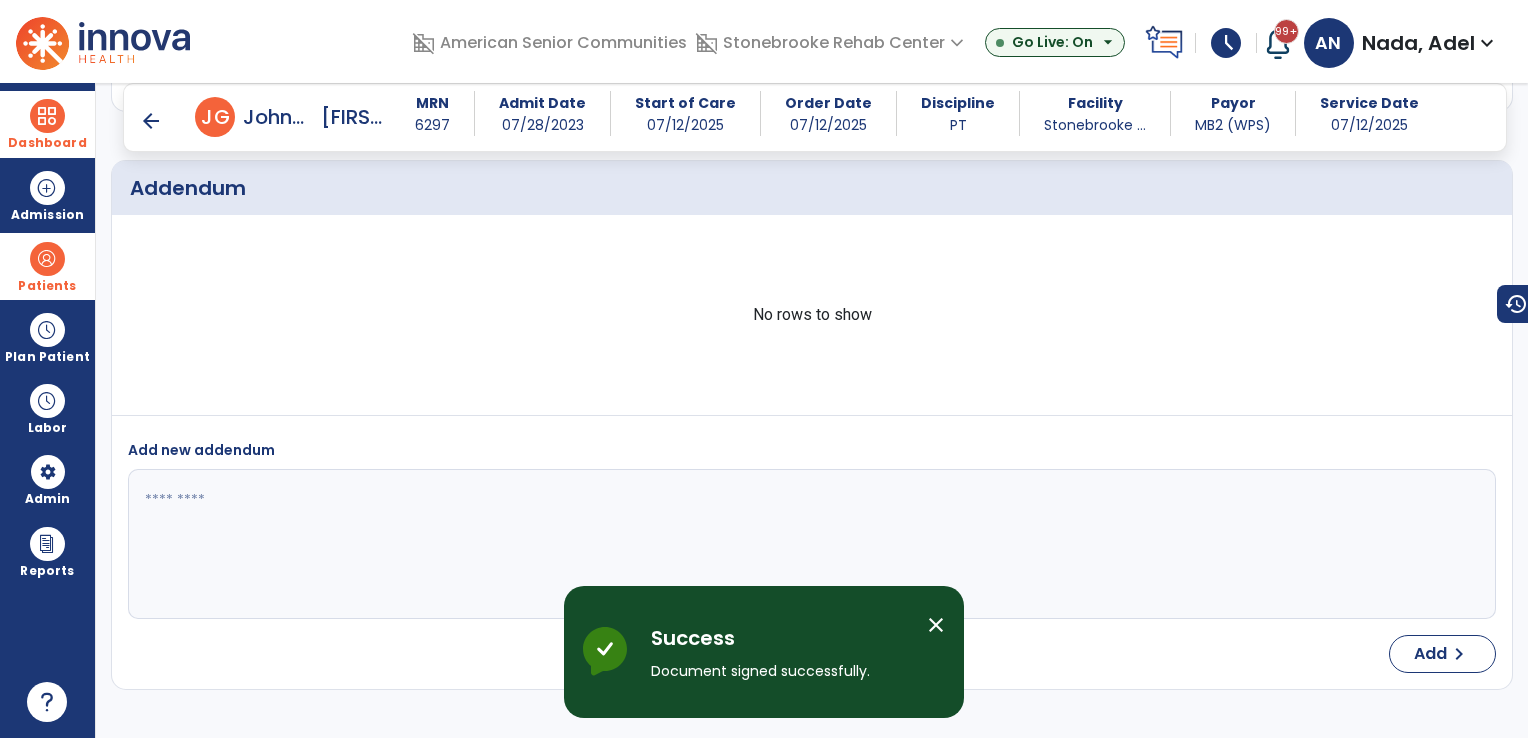 click at bounding box center (47, 116) 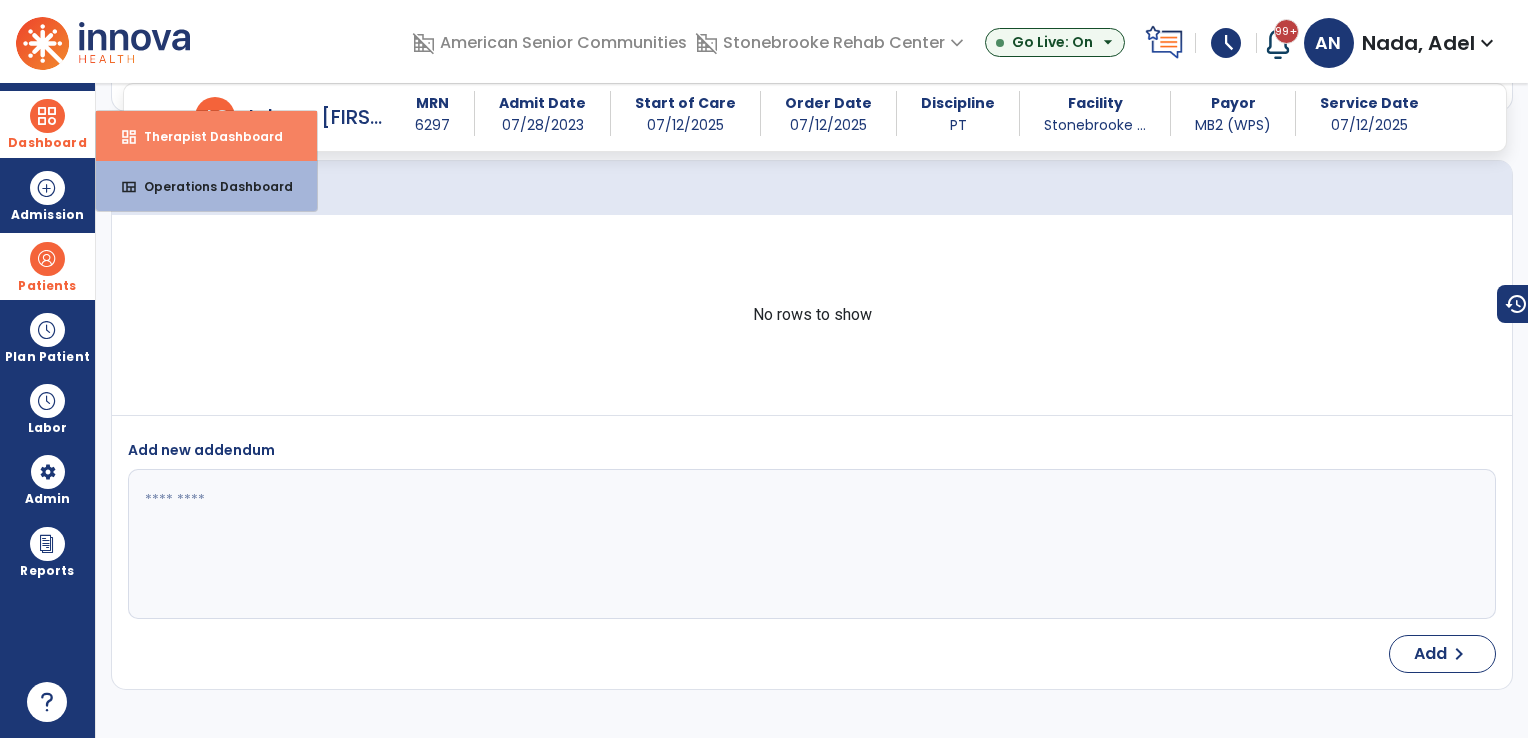 click on "Therapist Dashboard" at bounding box center (205, 136) 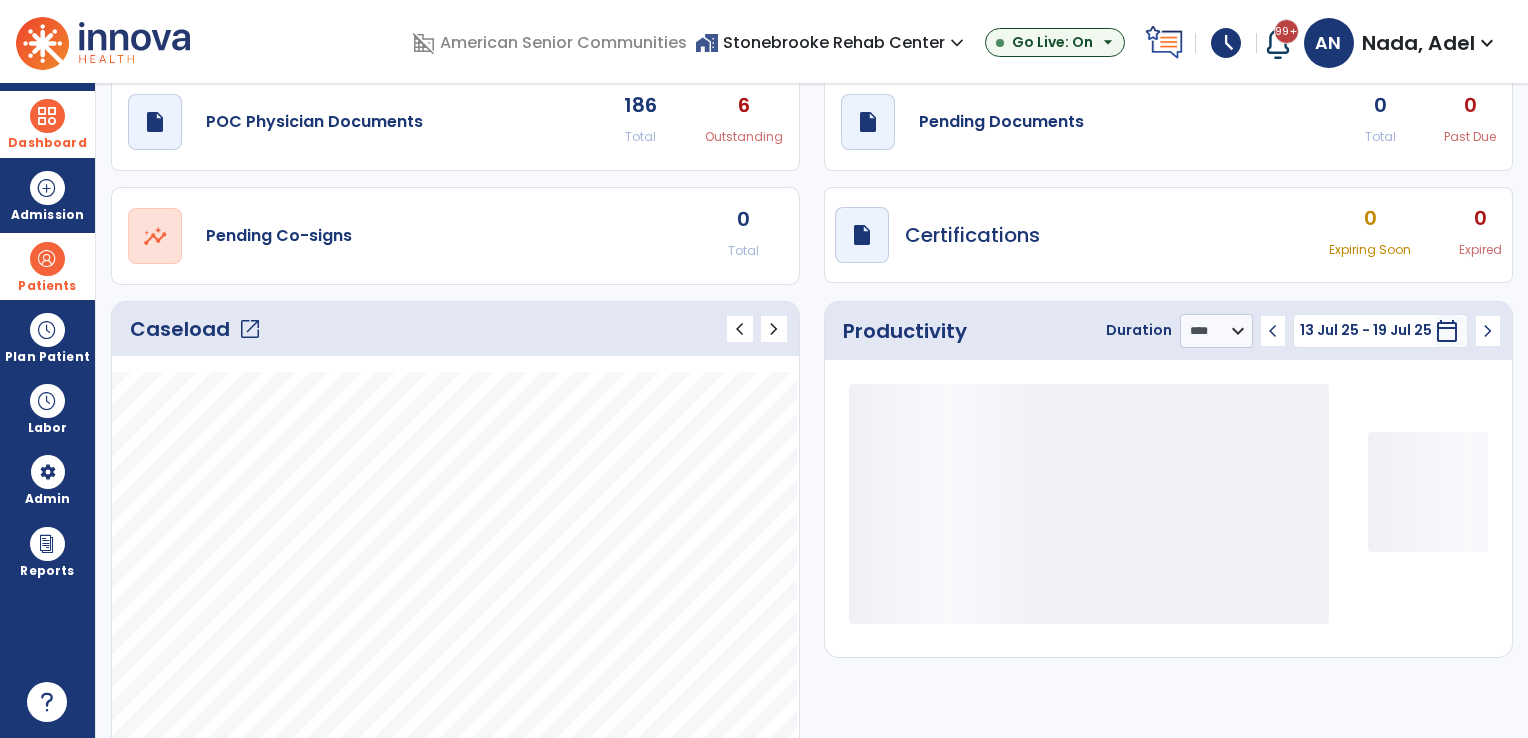 scroll, scrollTop: 68, scrollLeft: 0, axis: vertical 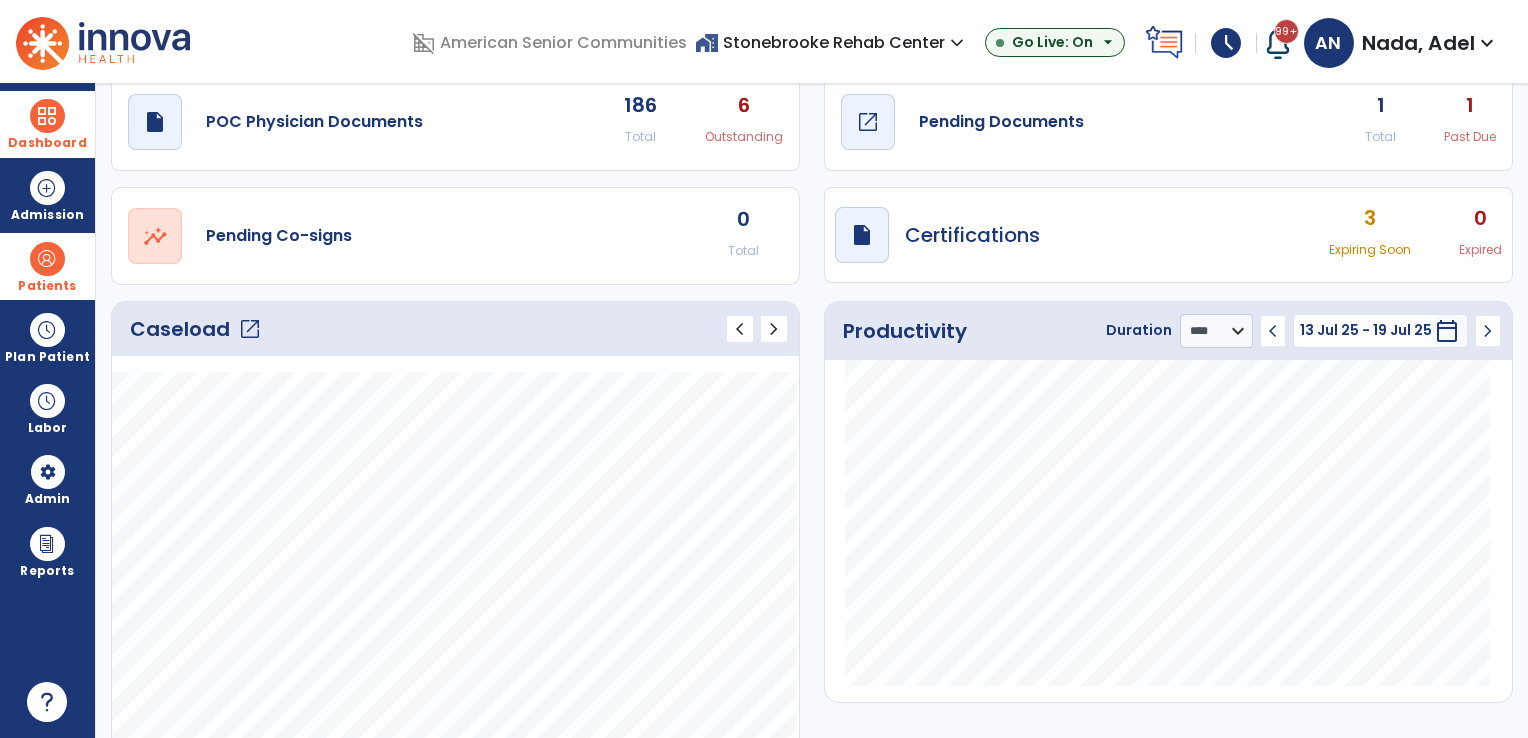click on "Pending Documents" 